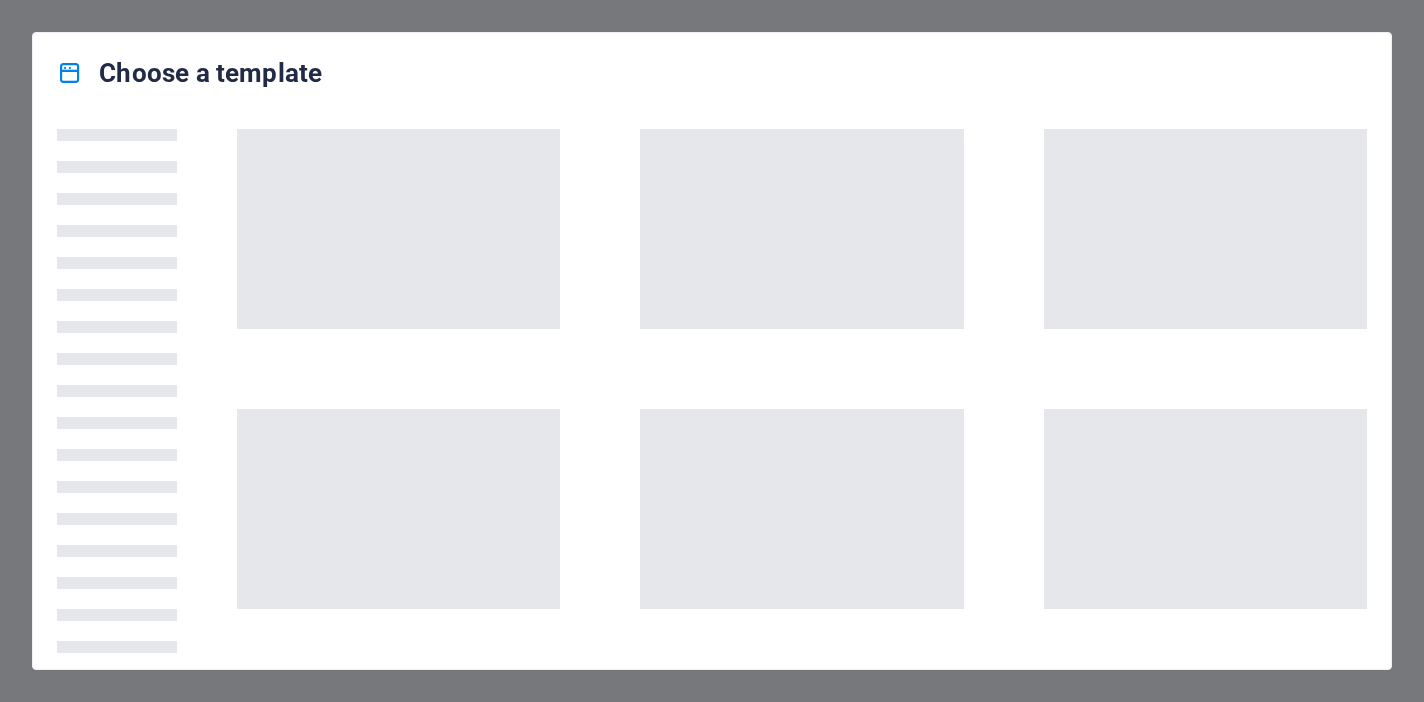 scroll, scrollTop: 0, scrollLeft: 0, axis: both 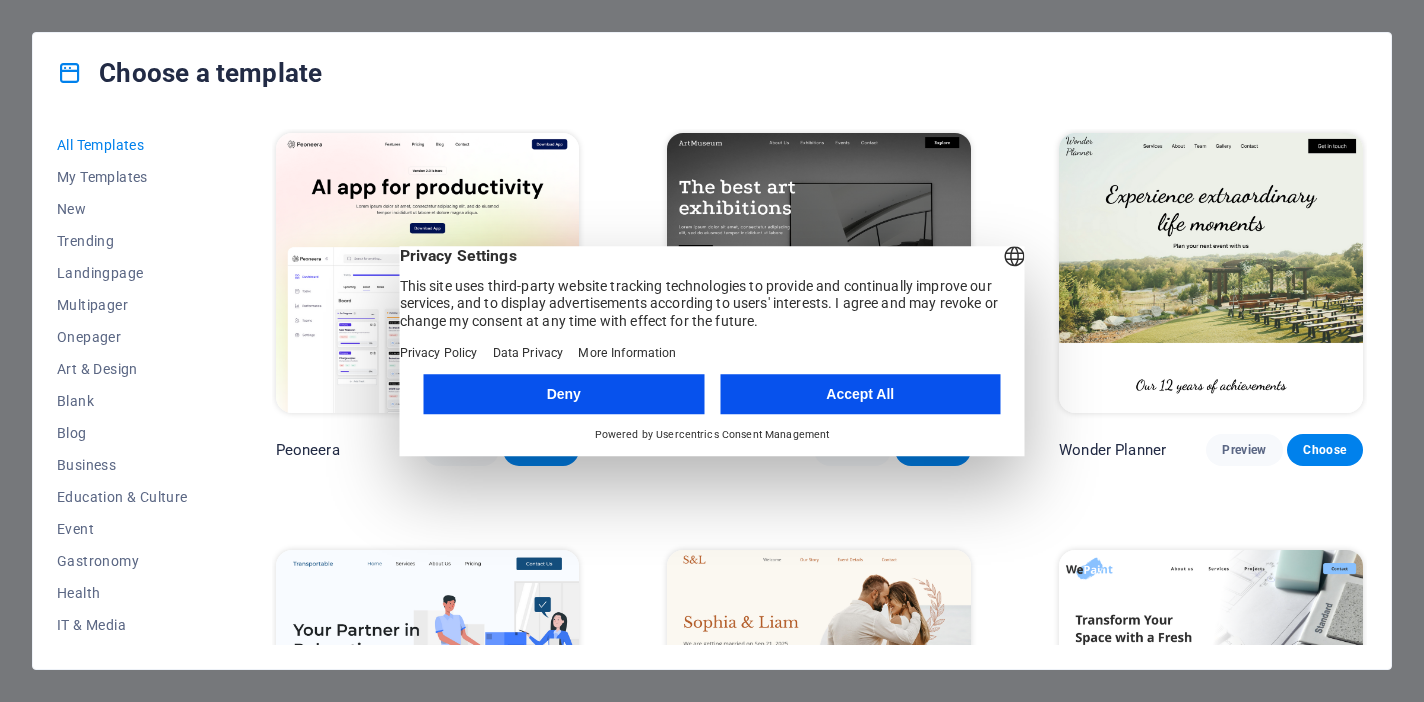 click on "Accept All" at bounding box center (860, 394) 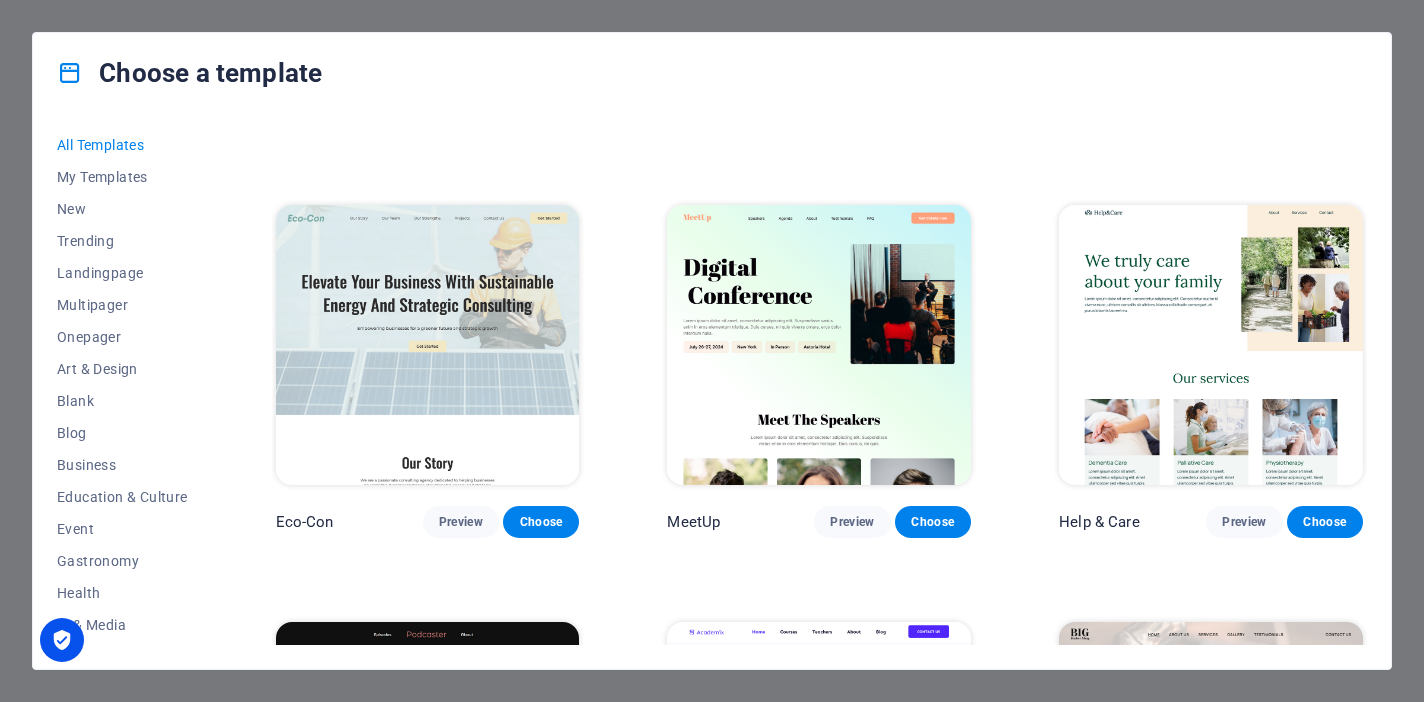 scroll, scrollTop: 788, scrollLeft: 0, axis: vertical 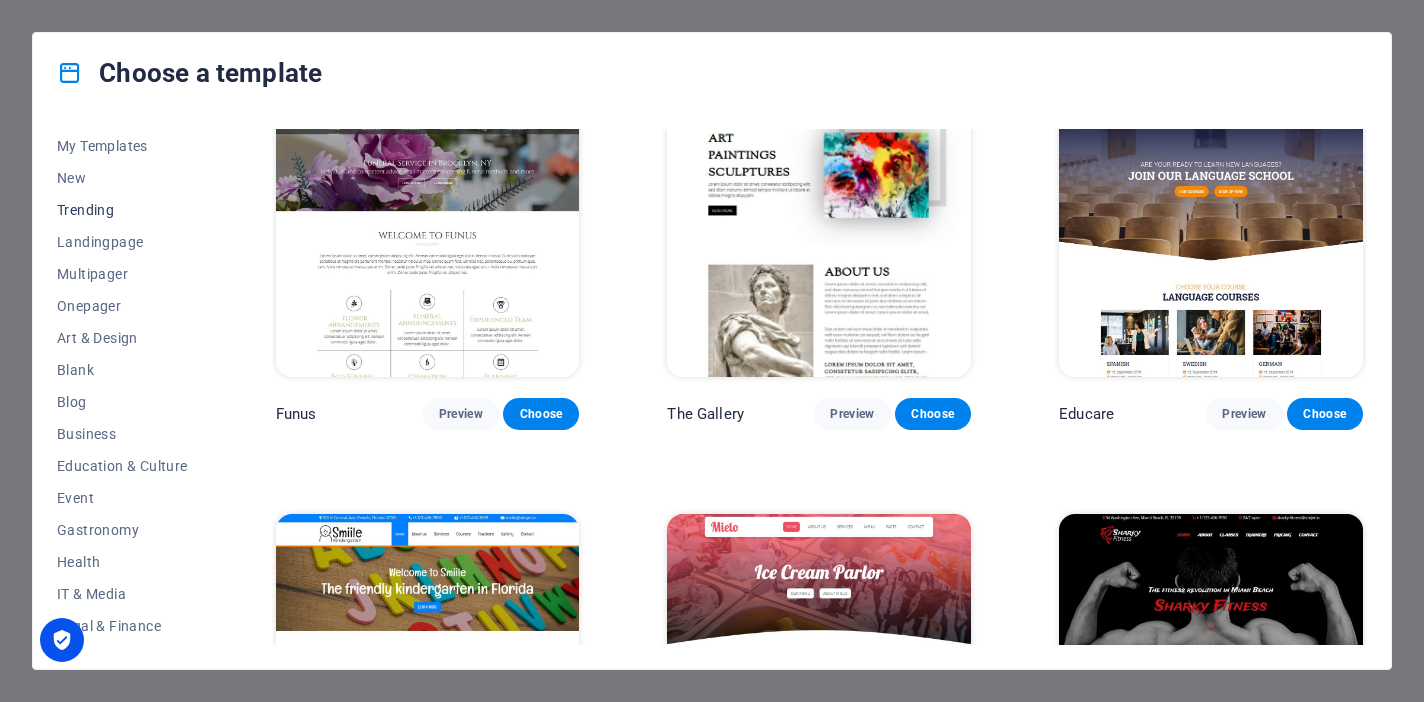 click on "Trending" at bounding box center (122, 210) 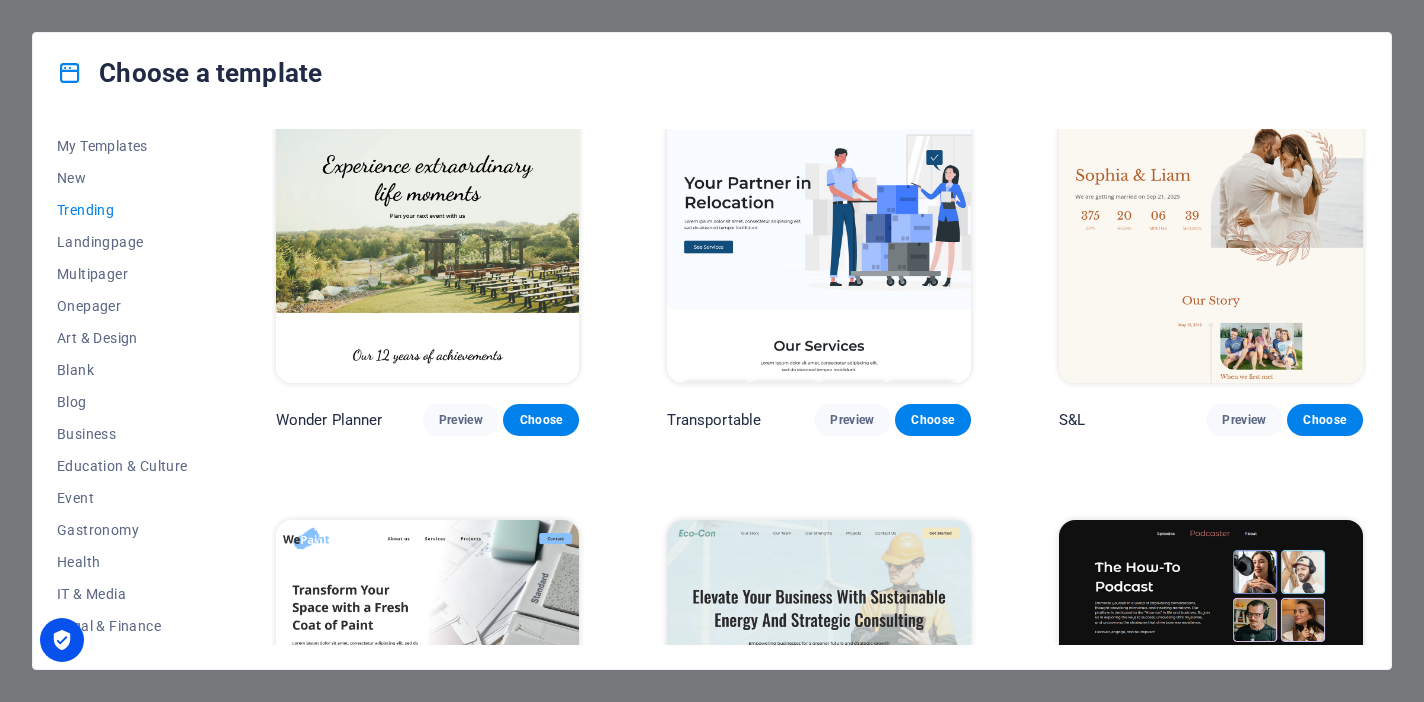 scroll, scrollTop: 0, scrollLeft: 0, axis: both 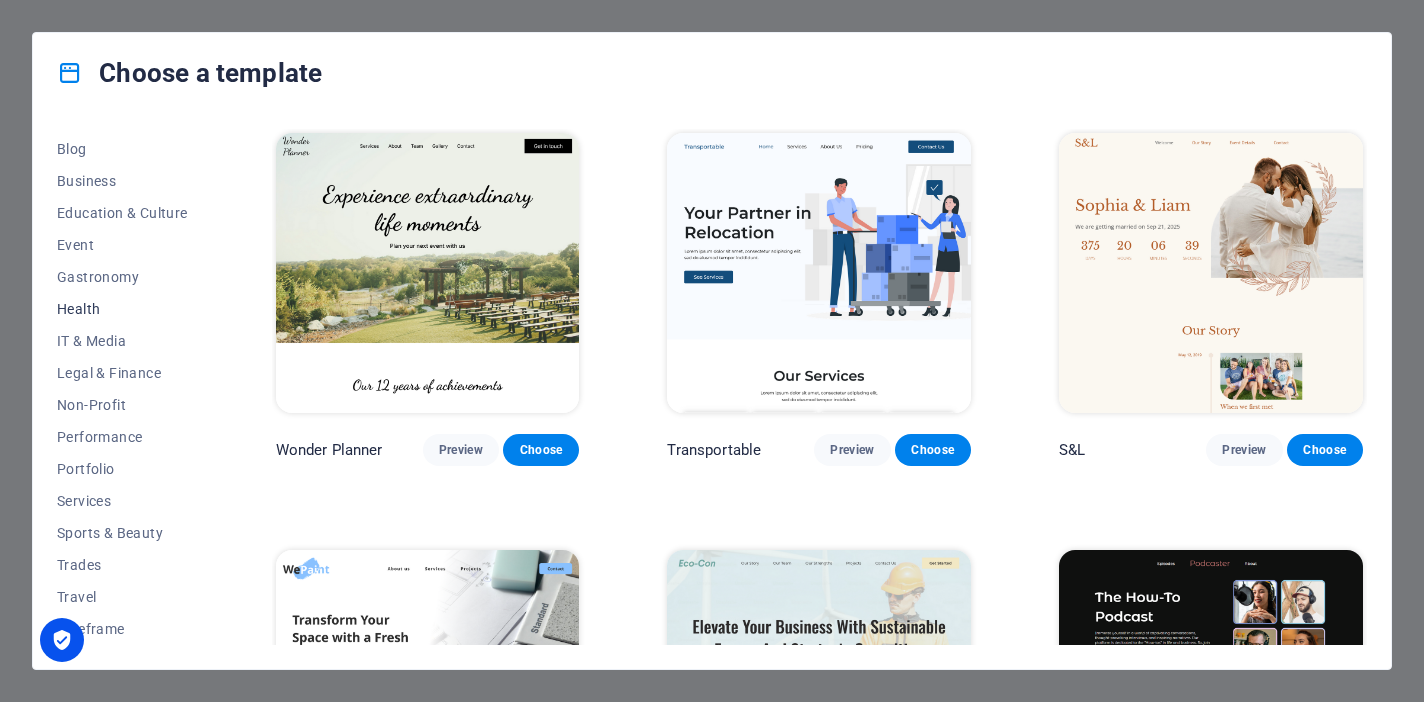 click on "Health" at bounding box center [122, 309] 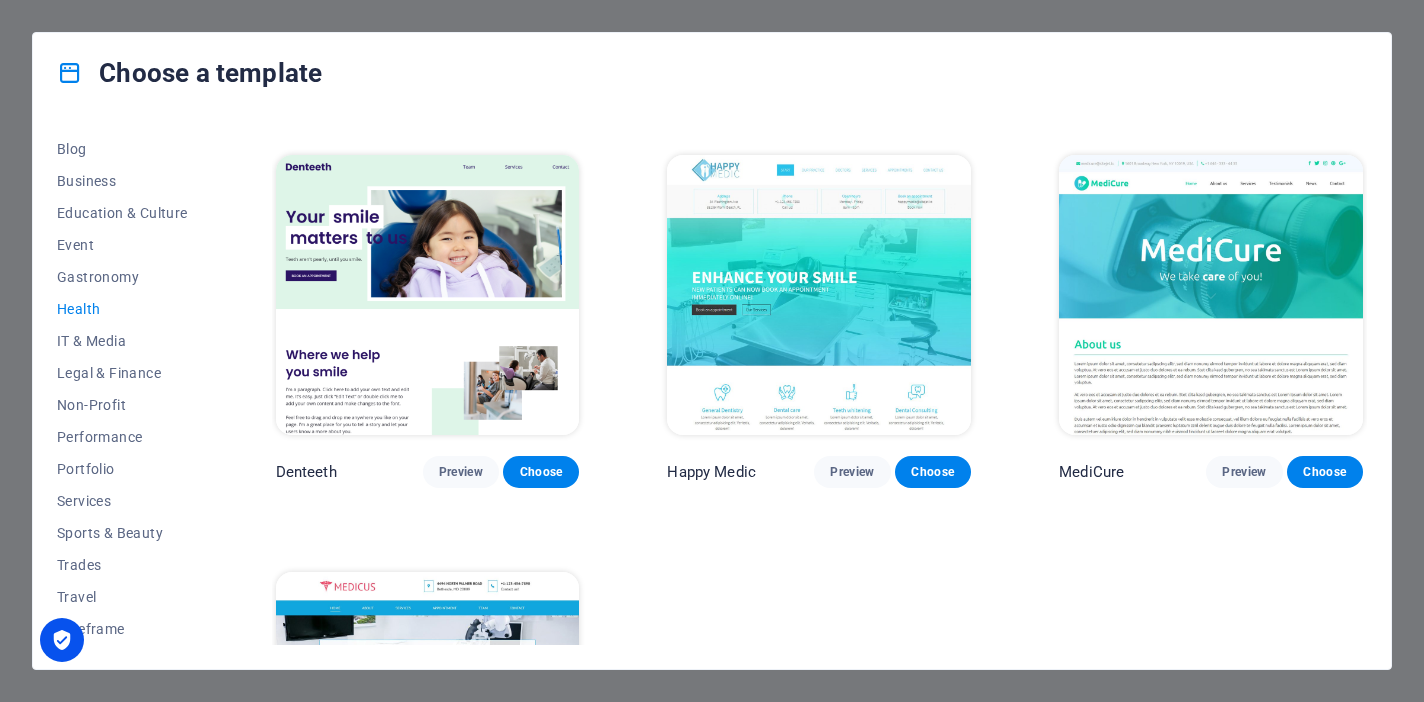 scroll, scrollTop: 163, scrollLeft: 0, axis: vertical 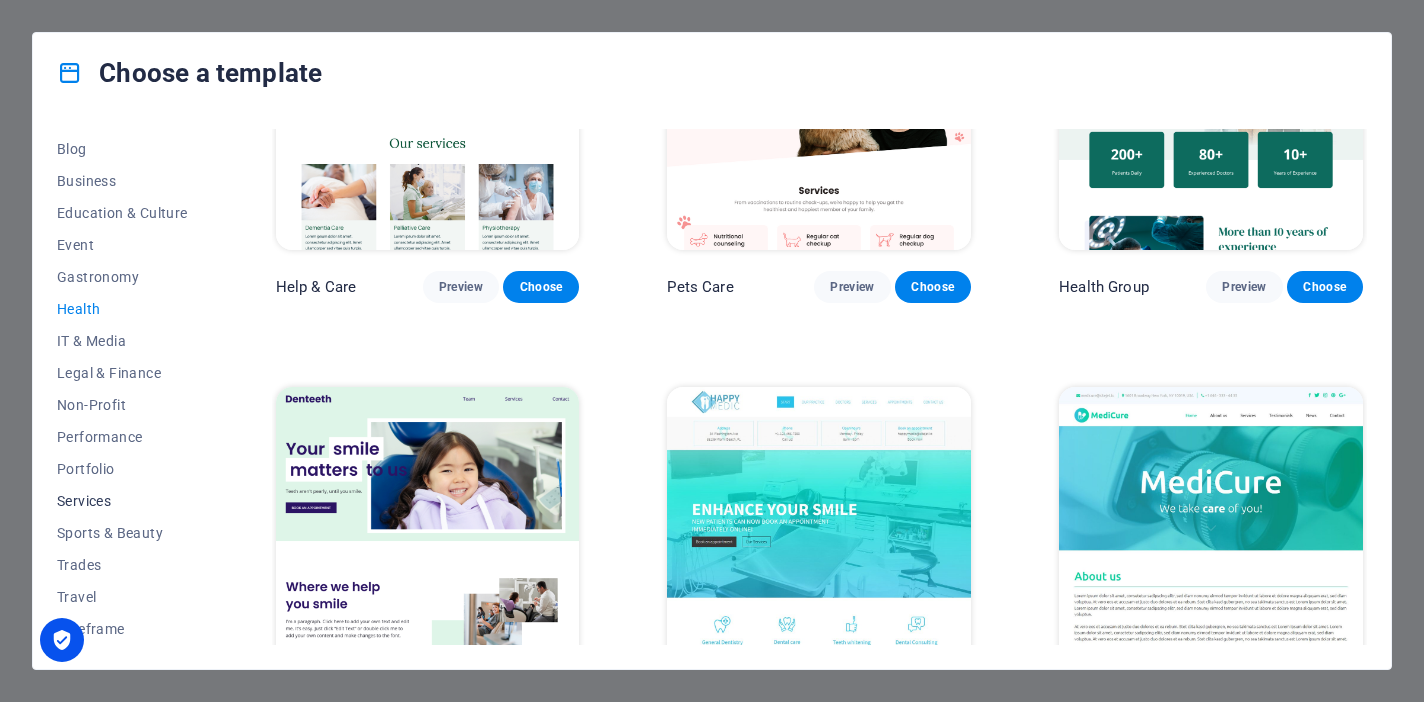 click on "Services" at bounding box center (122, 501) 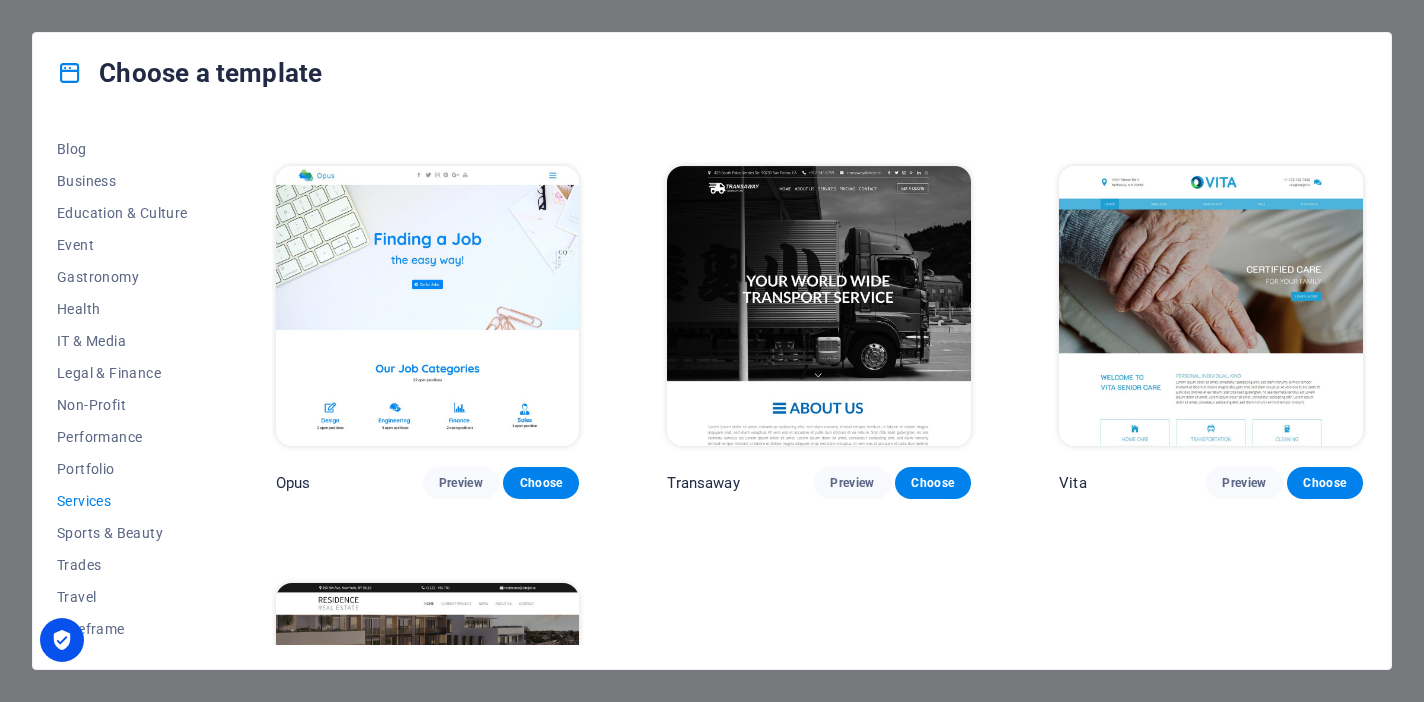 scroll, scrollTop: 2033, scrollLeft: 0, axis: vertical 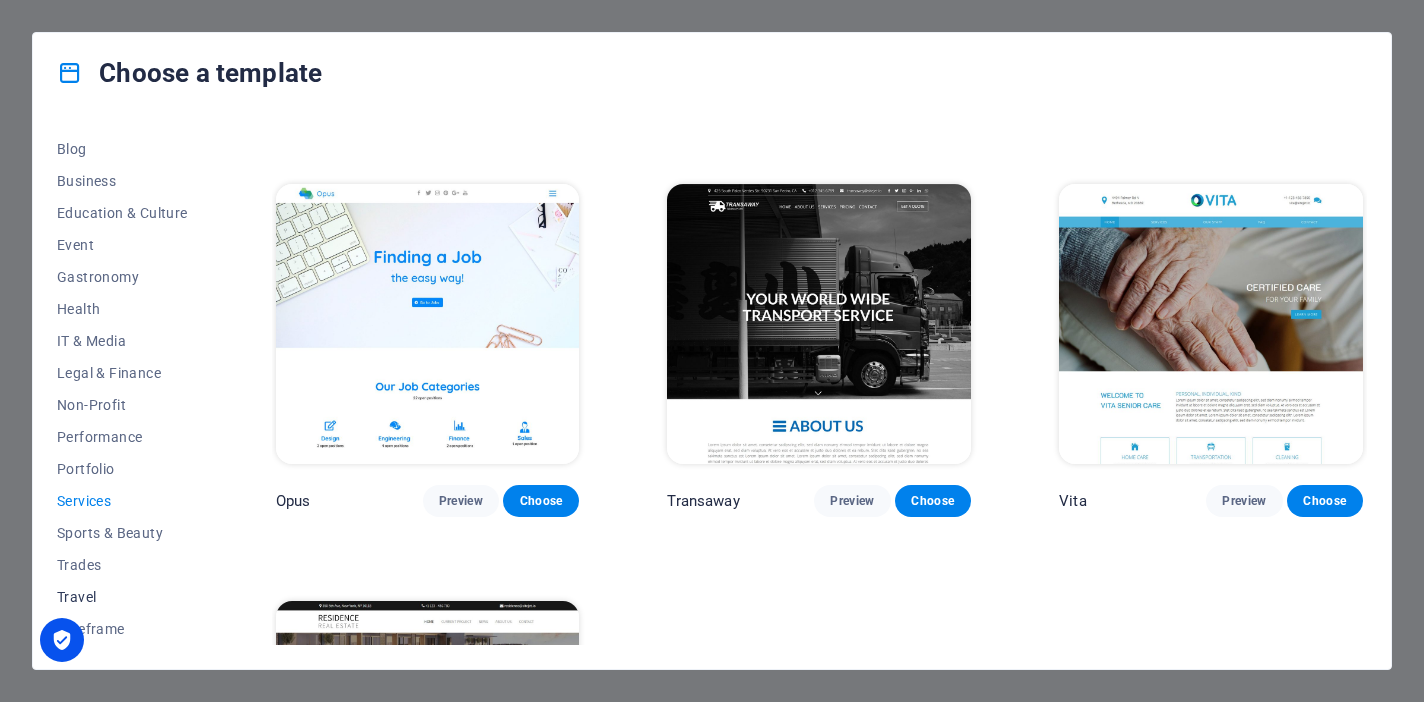 click on "Travel" at bounding box center (122, 597) 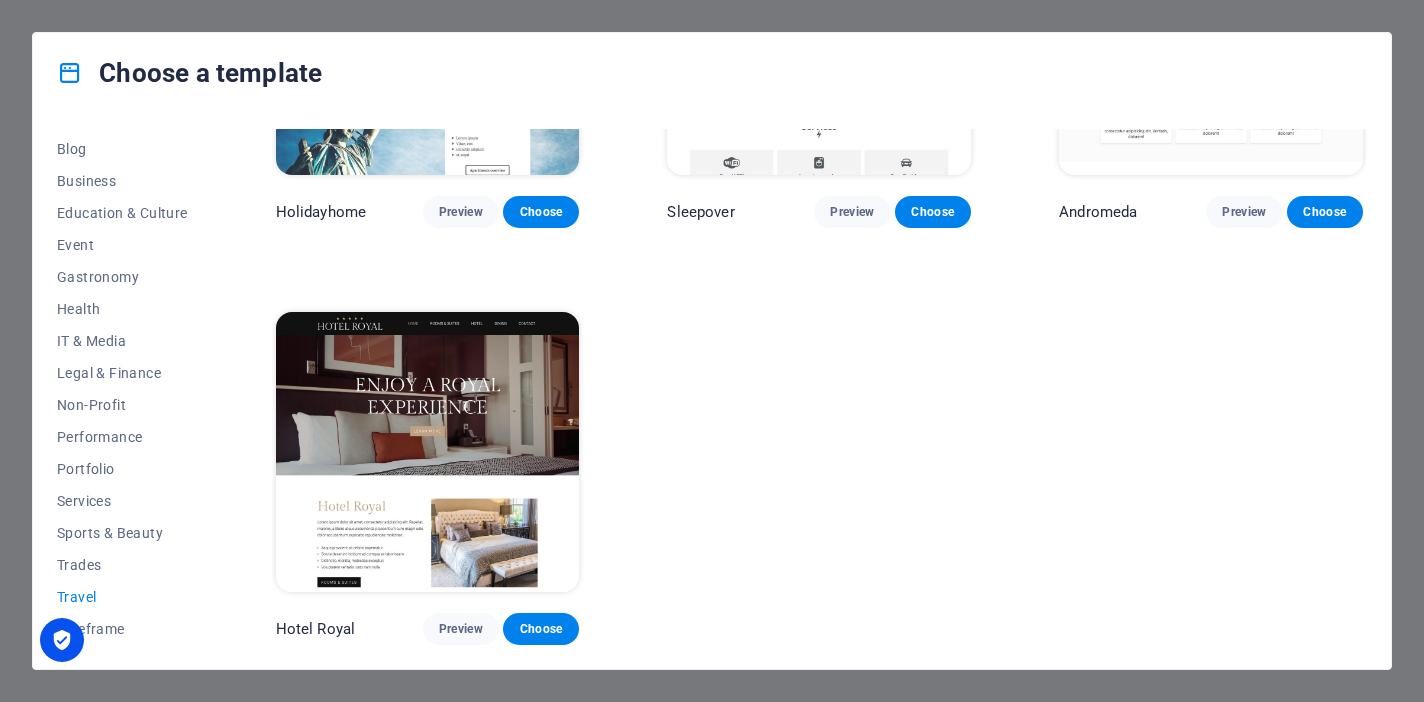 scroll, scrollTop: 649, scrollLeft: 0, axis: vertical 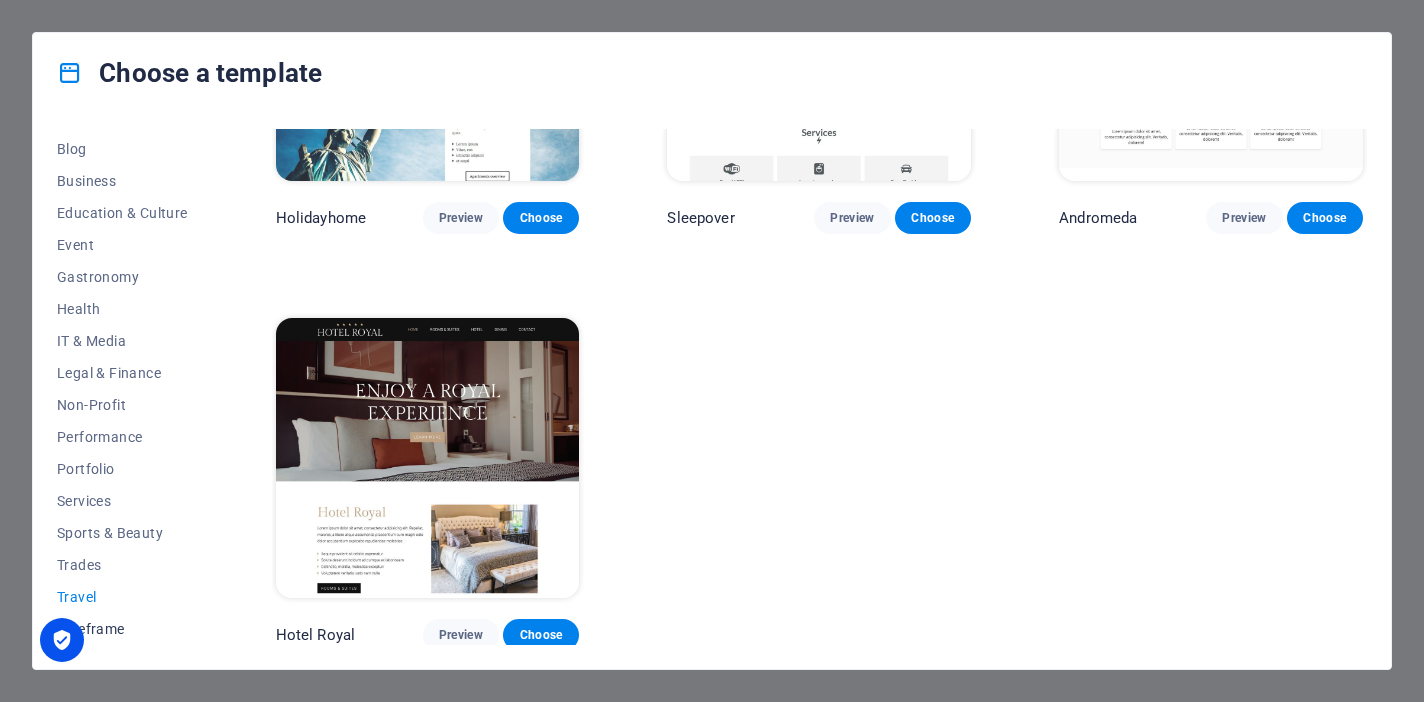 click on "Wireframe" at bounding box center [122, 629] 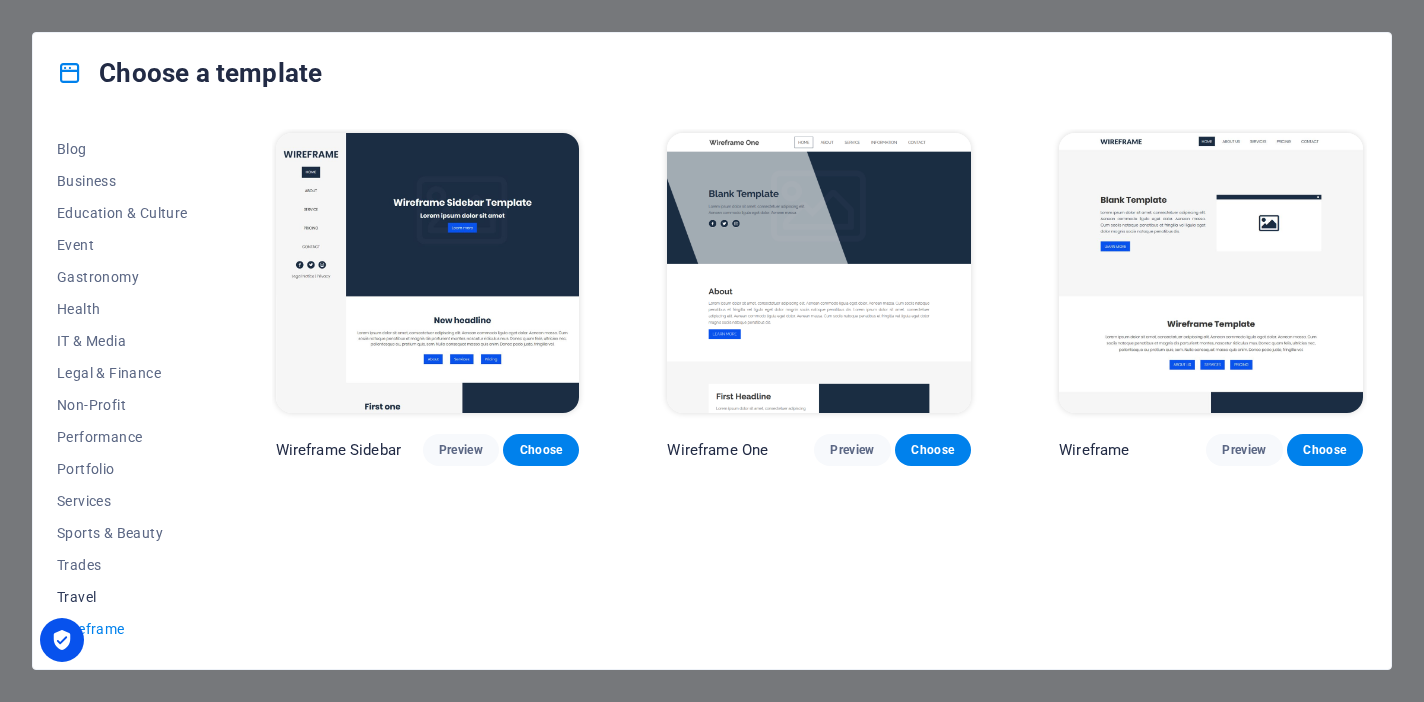 click on "Travel" at bounding box center [122, 597] 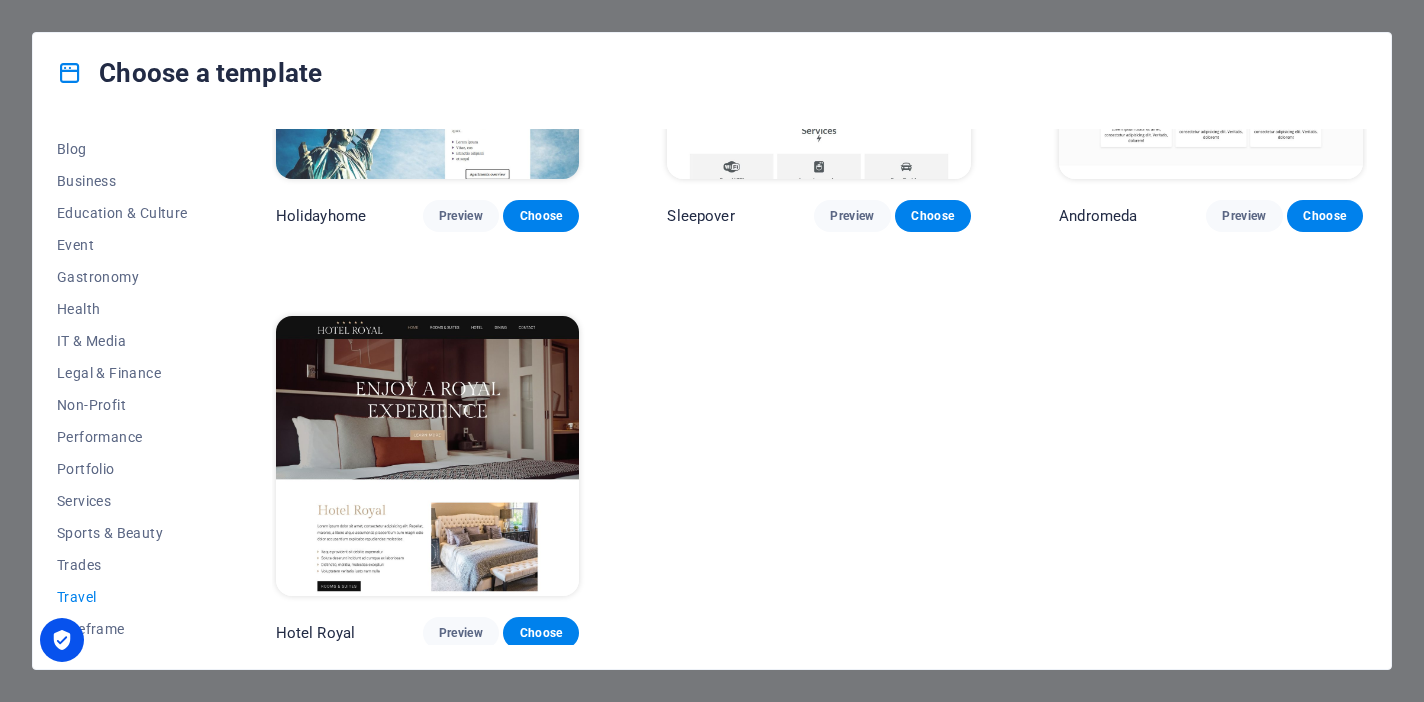 scroll, scrollTop: 649, scrollLeft: 0, axis: vertical 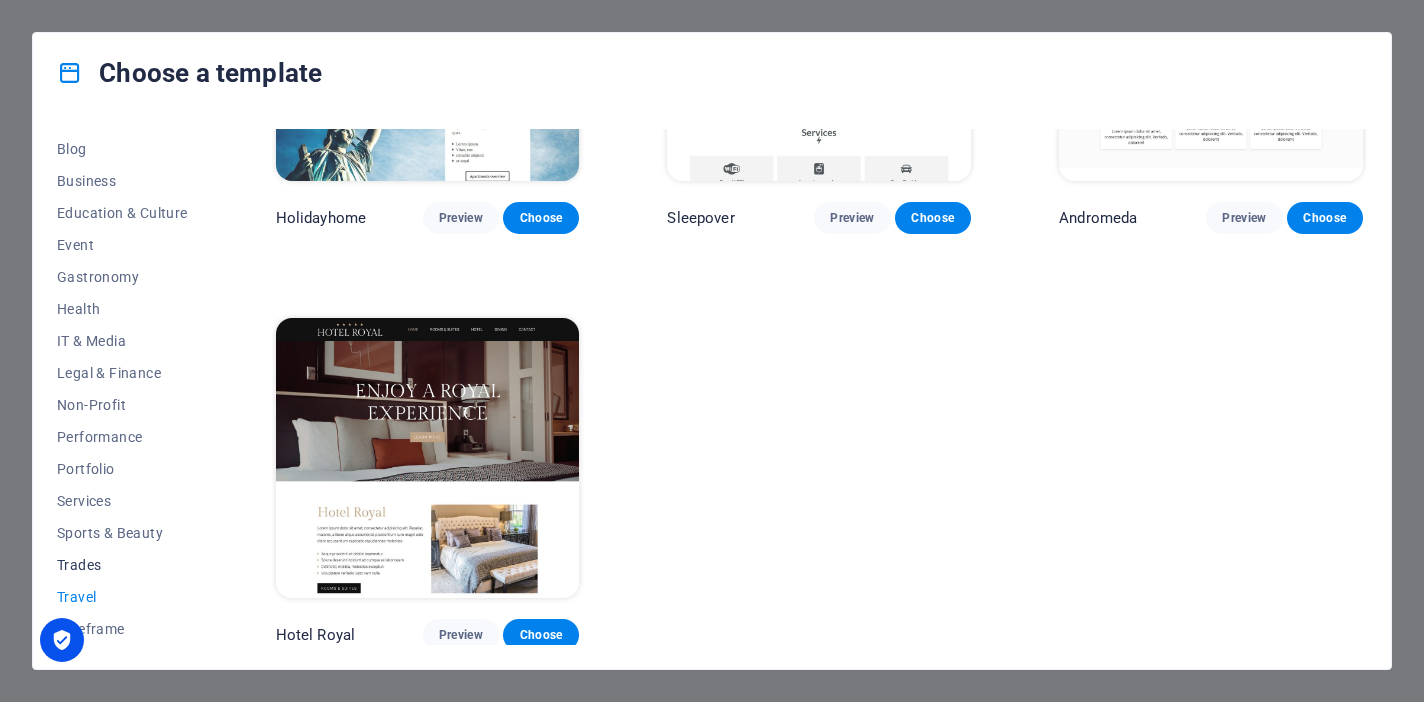 click on "Trades" at bounding box center (122, 565) 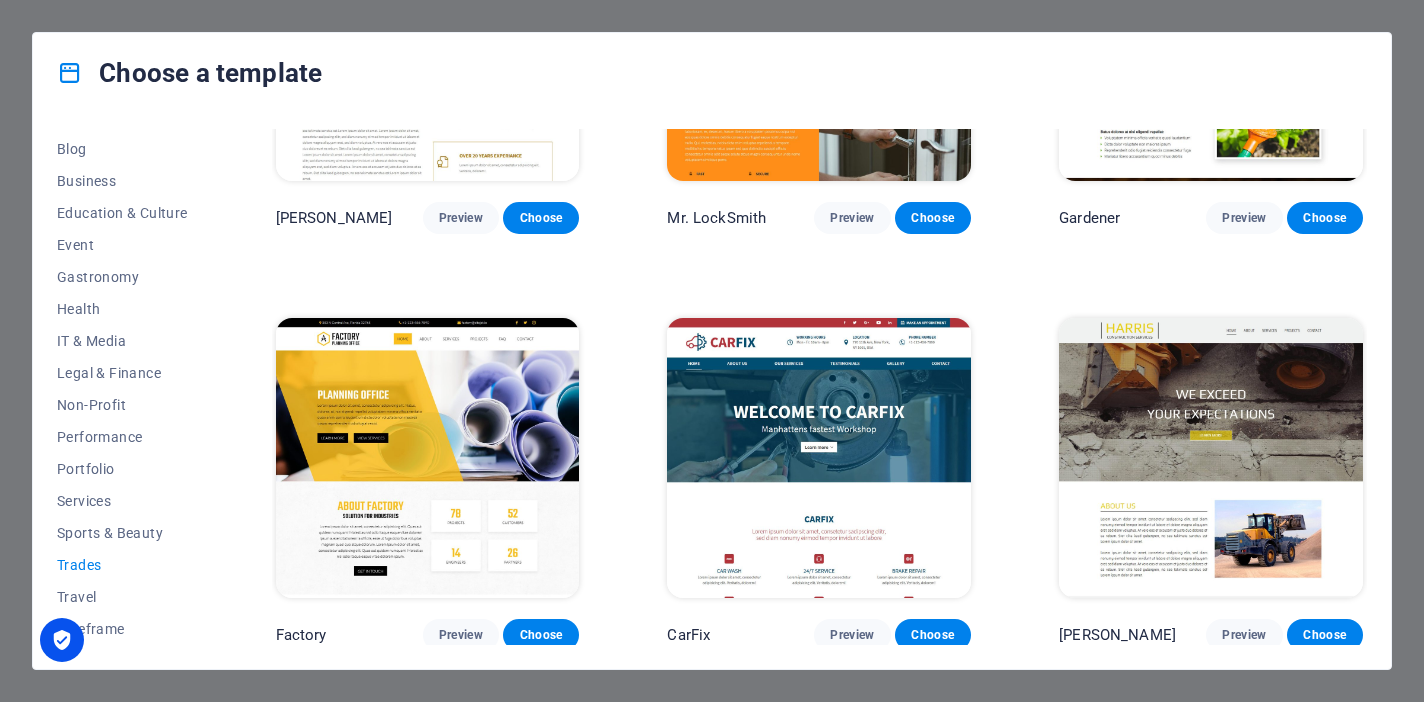scroll, scrollTop: 649, scrollLeft: 0, axis: vertical 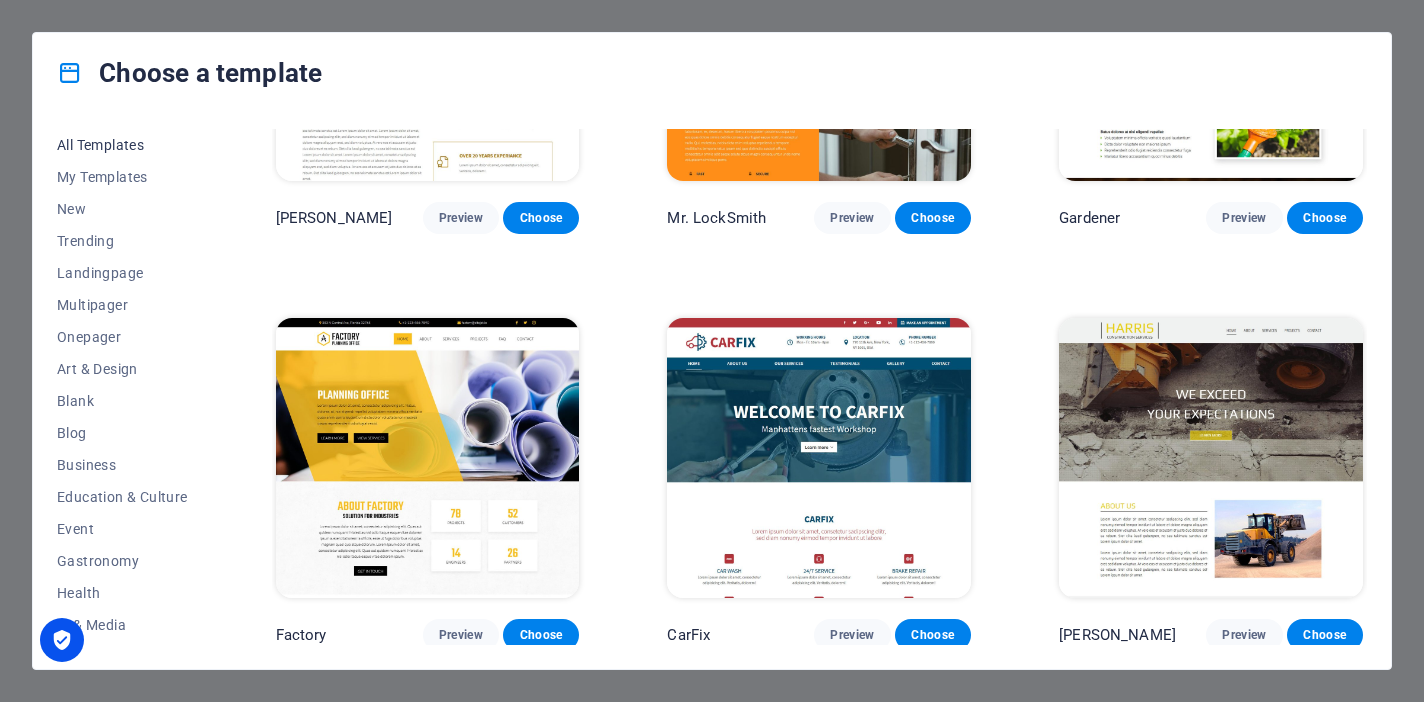 click on "All Templates" at bounding box center [122, 145] 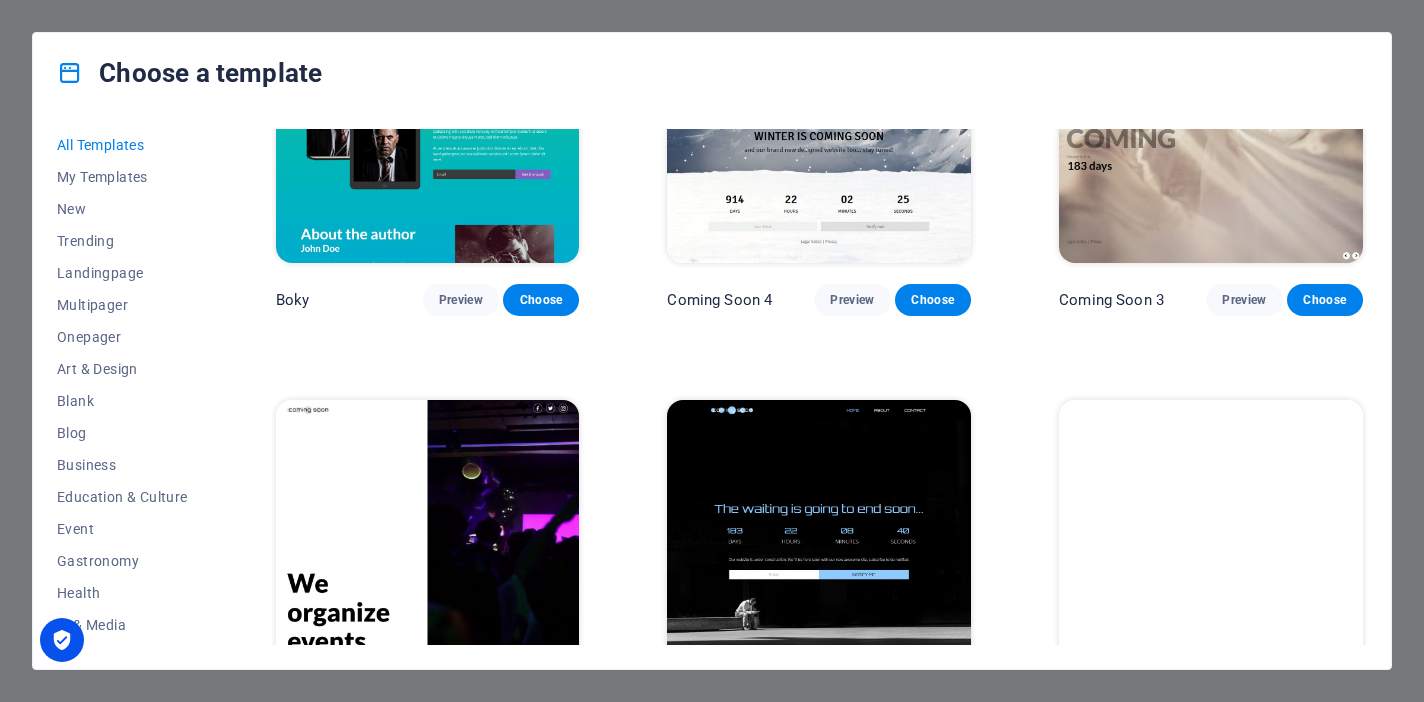 scroll, scrollTop: 21822, scrollLeft: 0, axis: vertical 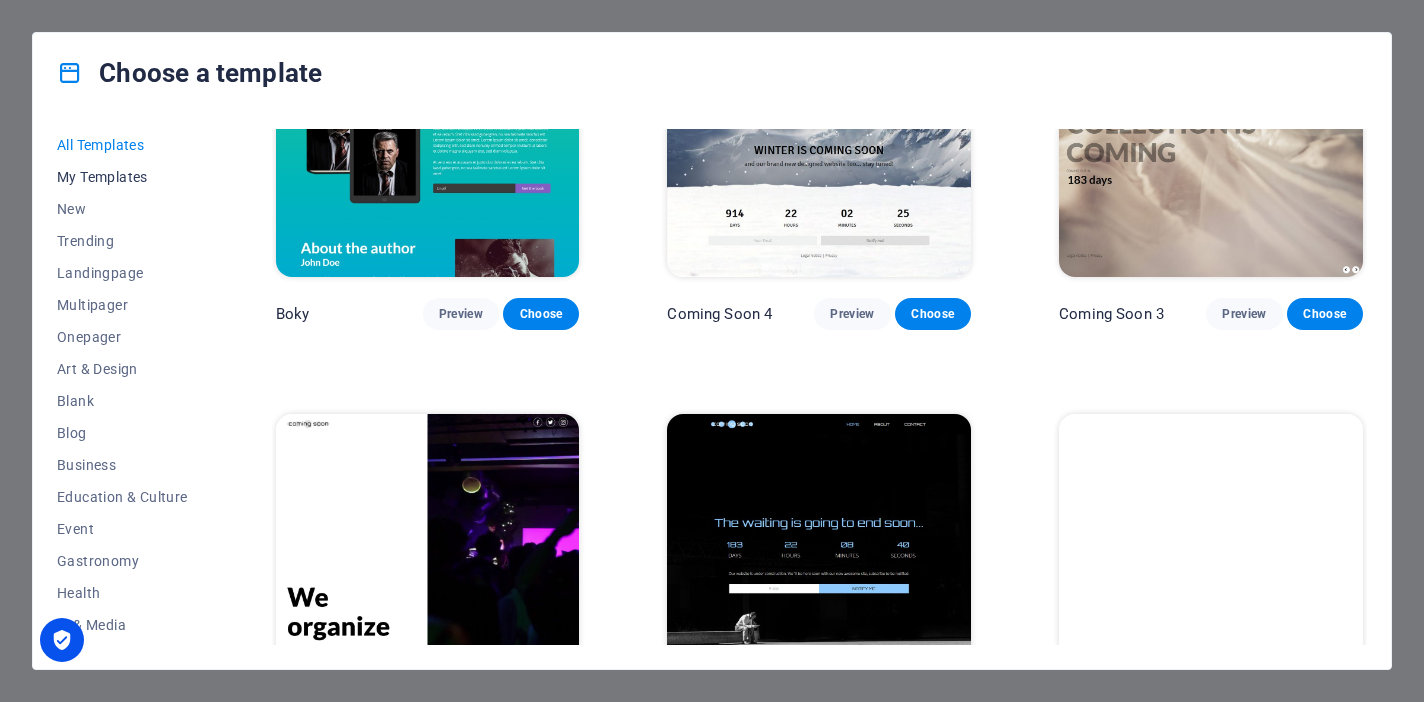 click on "My Templates" at bounding box center [122, 177] 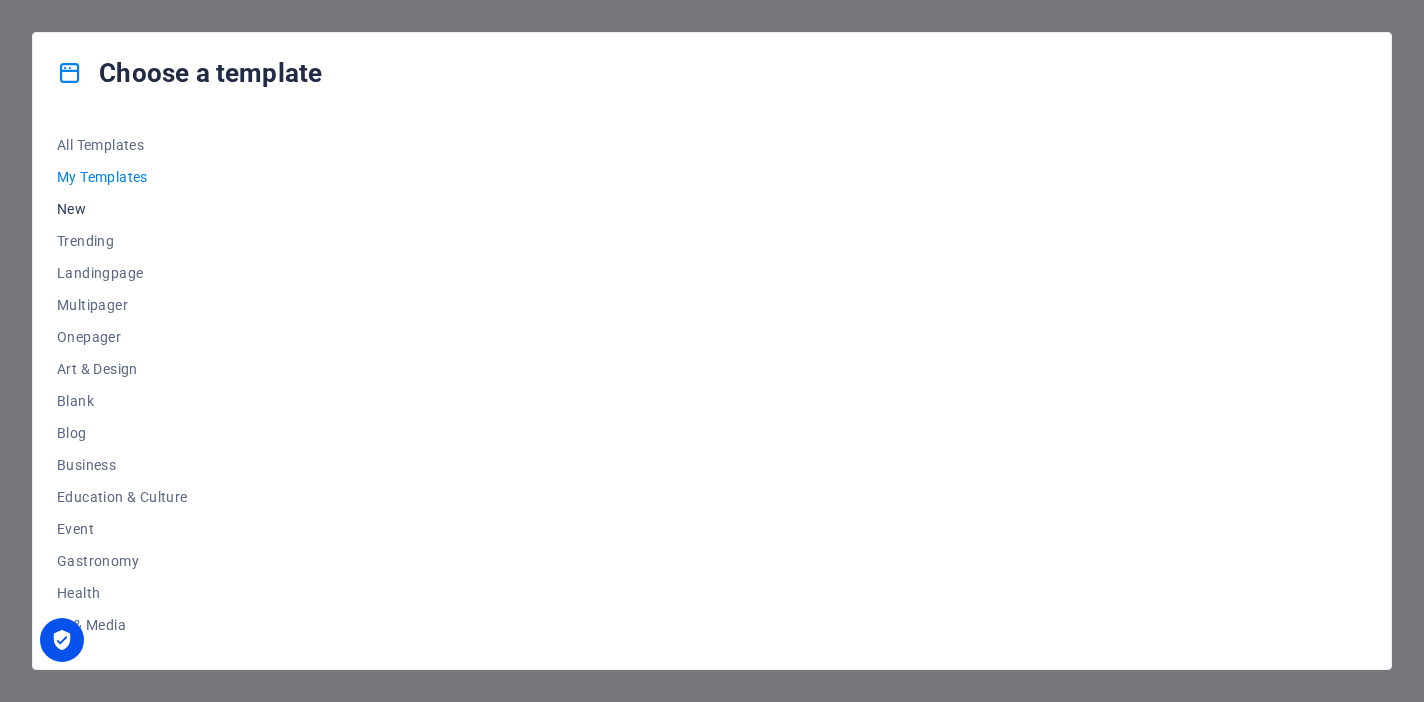 click on "New" at bounding box center (122, 209) 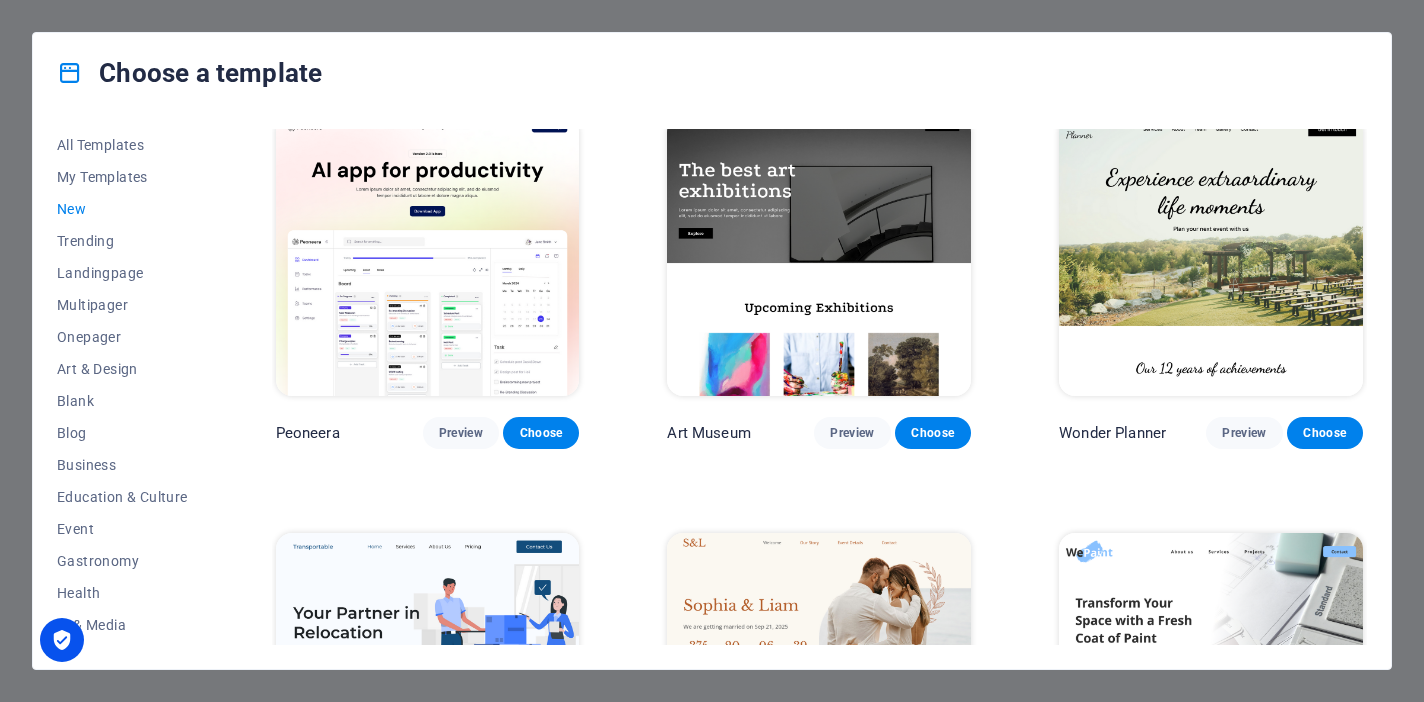 scroll, scrollTop: 0, scrollLeft: 0, axis: both 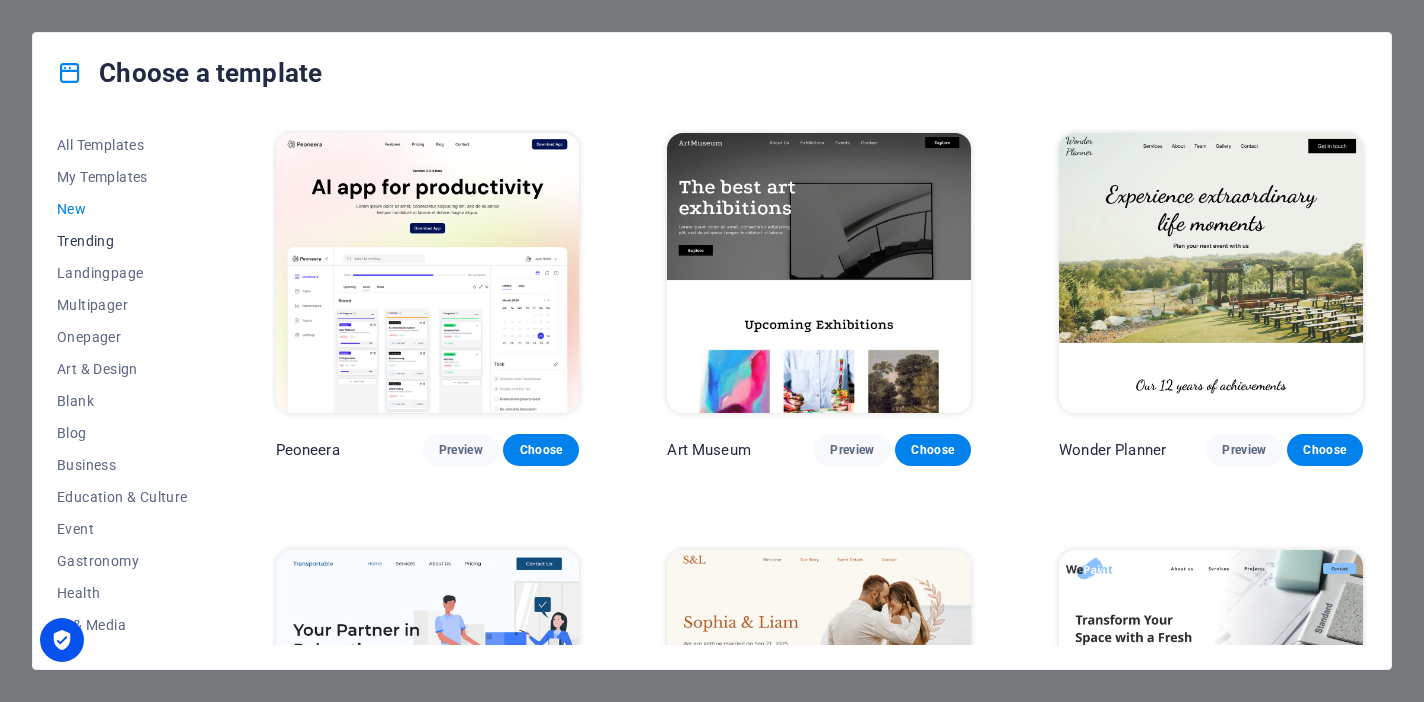 click on "Trending" at bounding box center [122, 241] 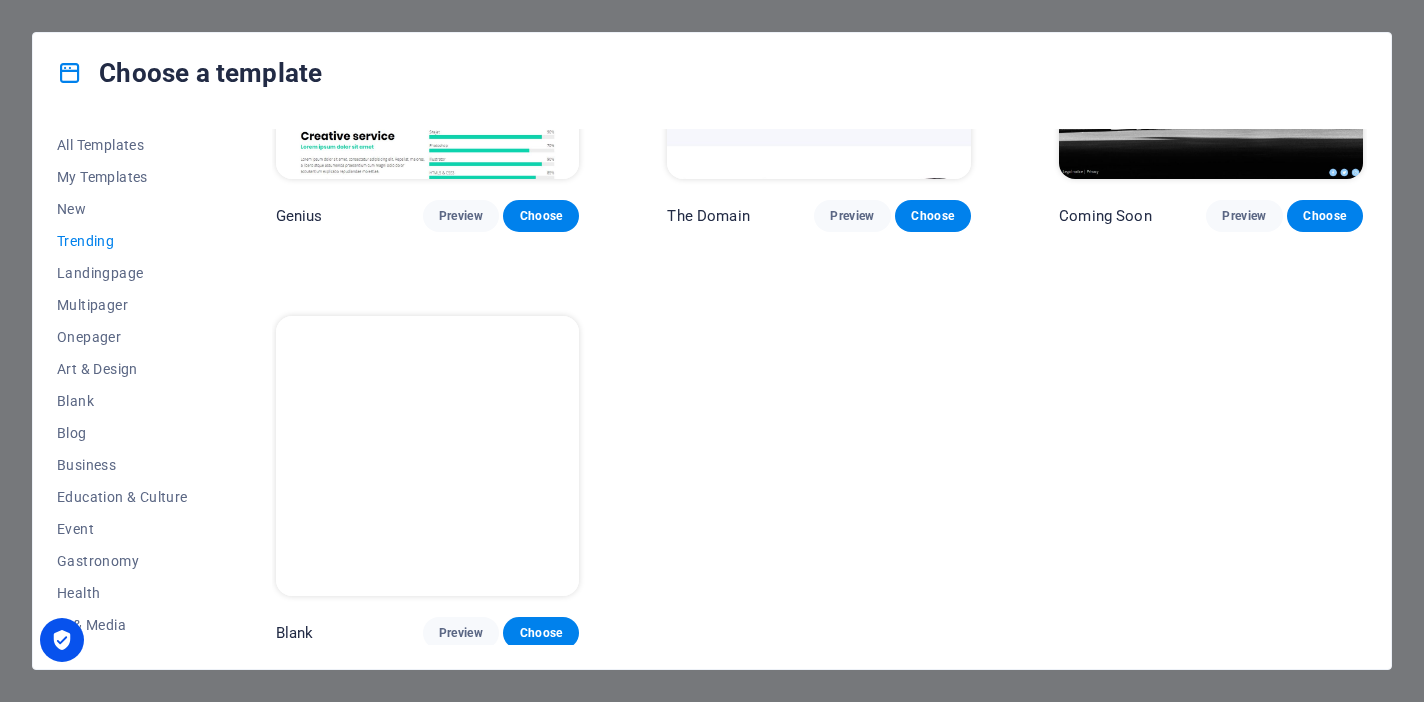 scroll, scrollTop: 1894, scrollLeft: 0, axis: vertical 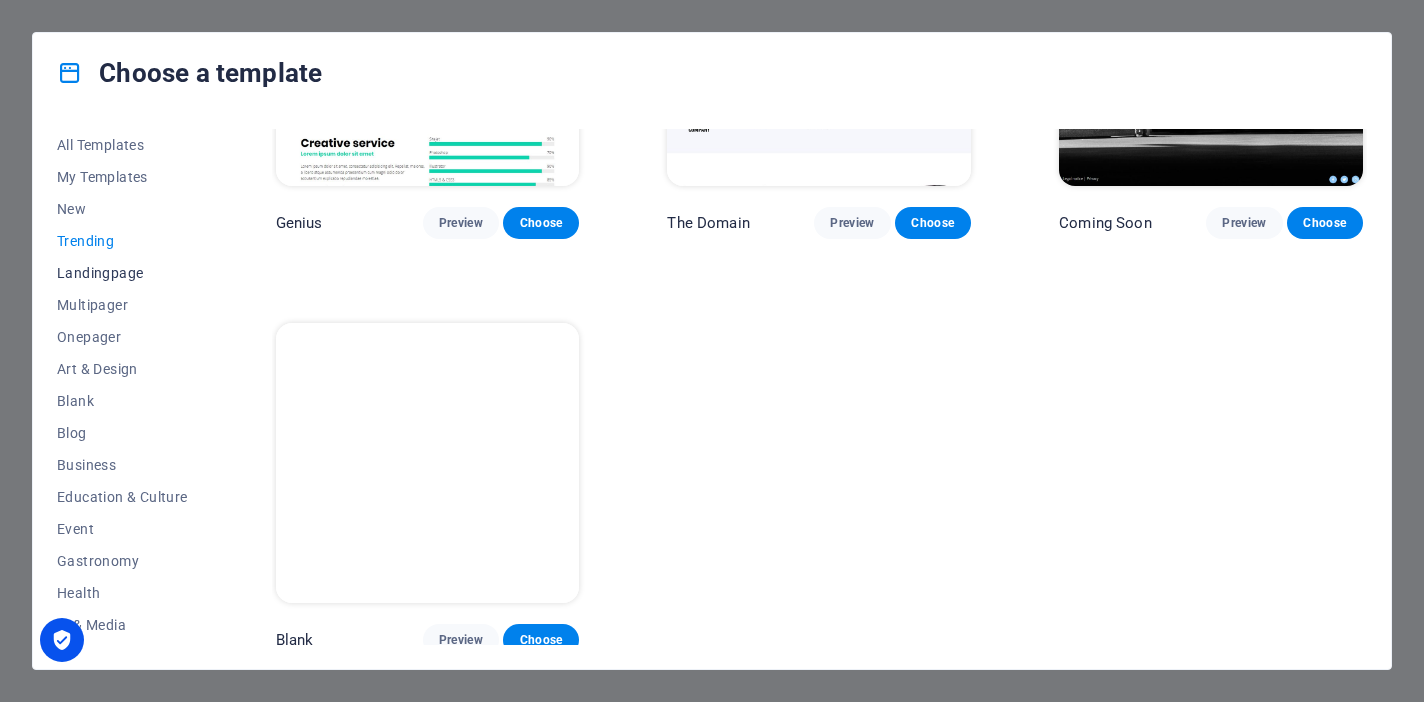 click on "Landingpage" at bounding box center (122, 273) 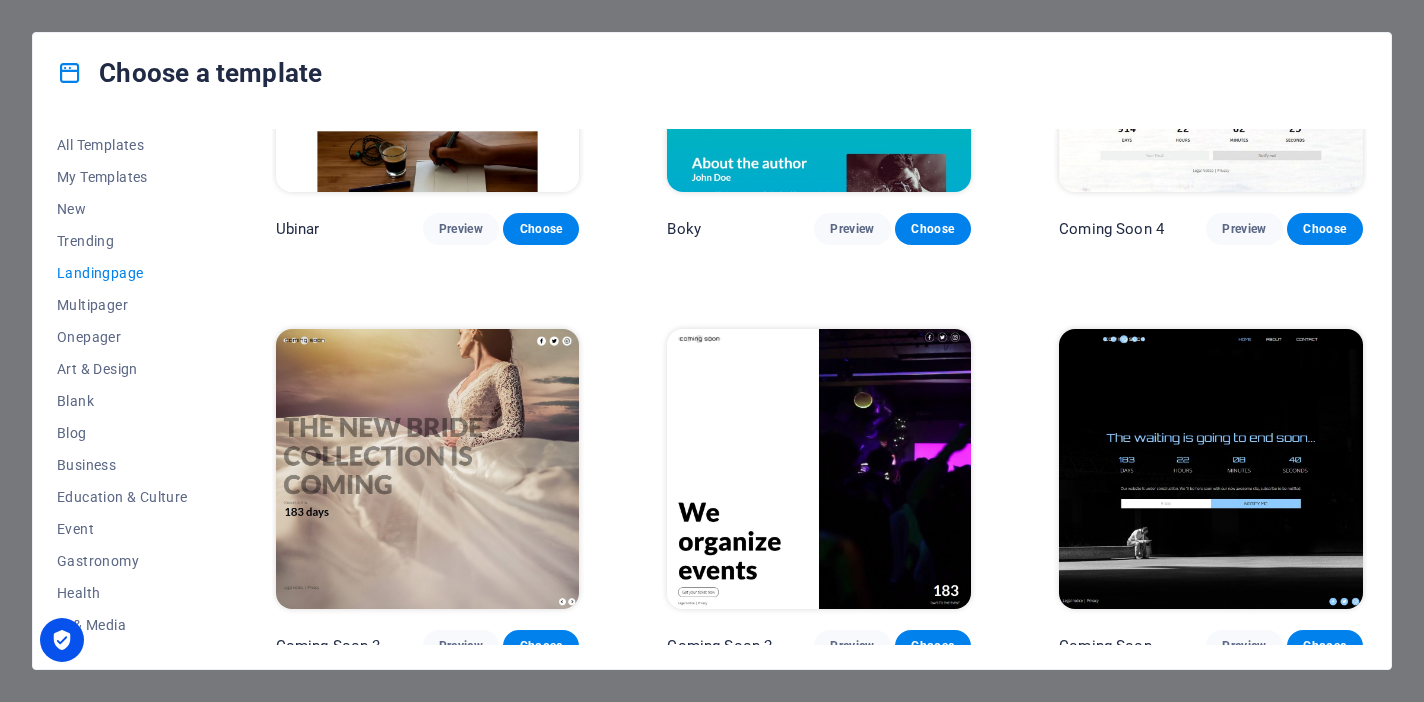 scroll, scrollTop: 3139, scrollLeft: 0, axis: vertical 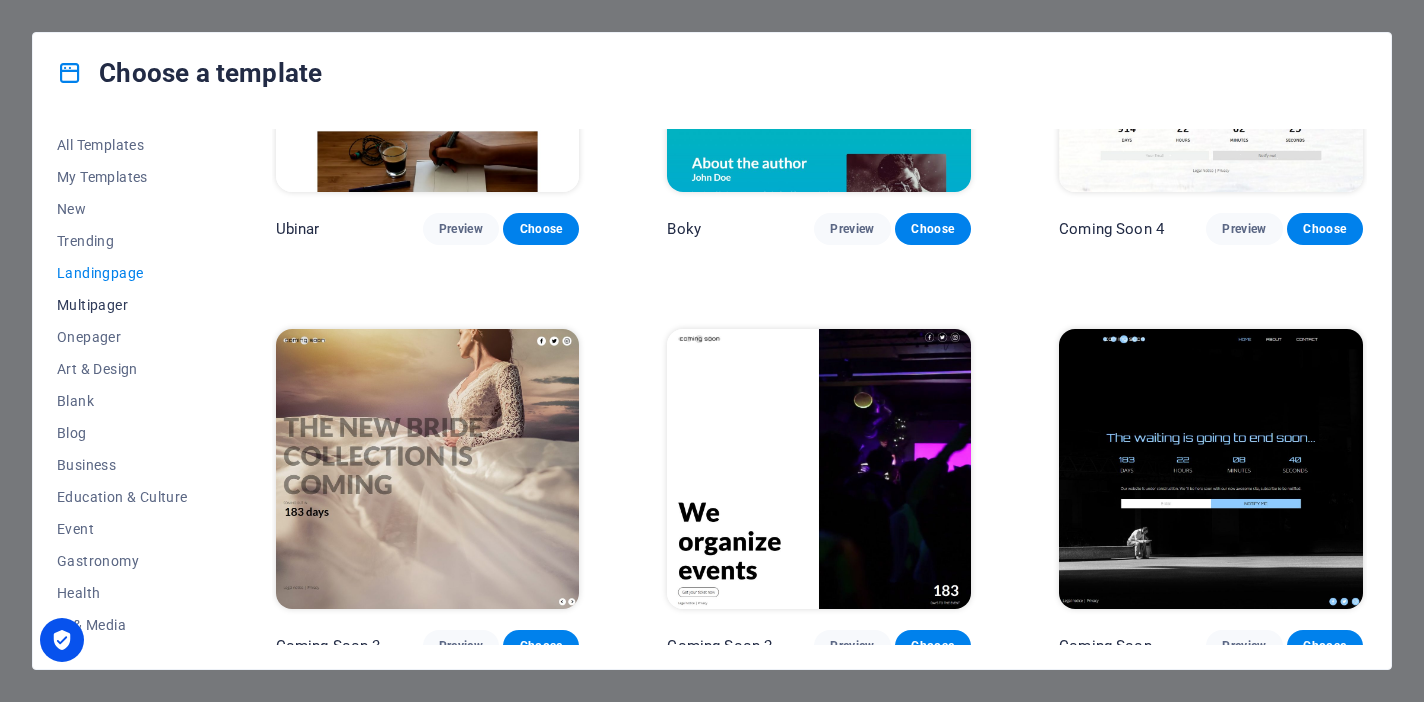 click on "Multipager" at bounding box center [122, 305] 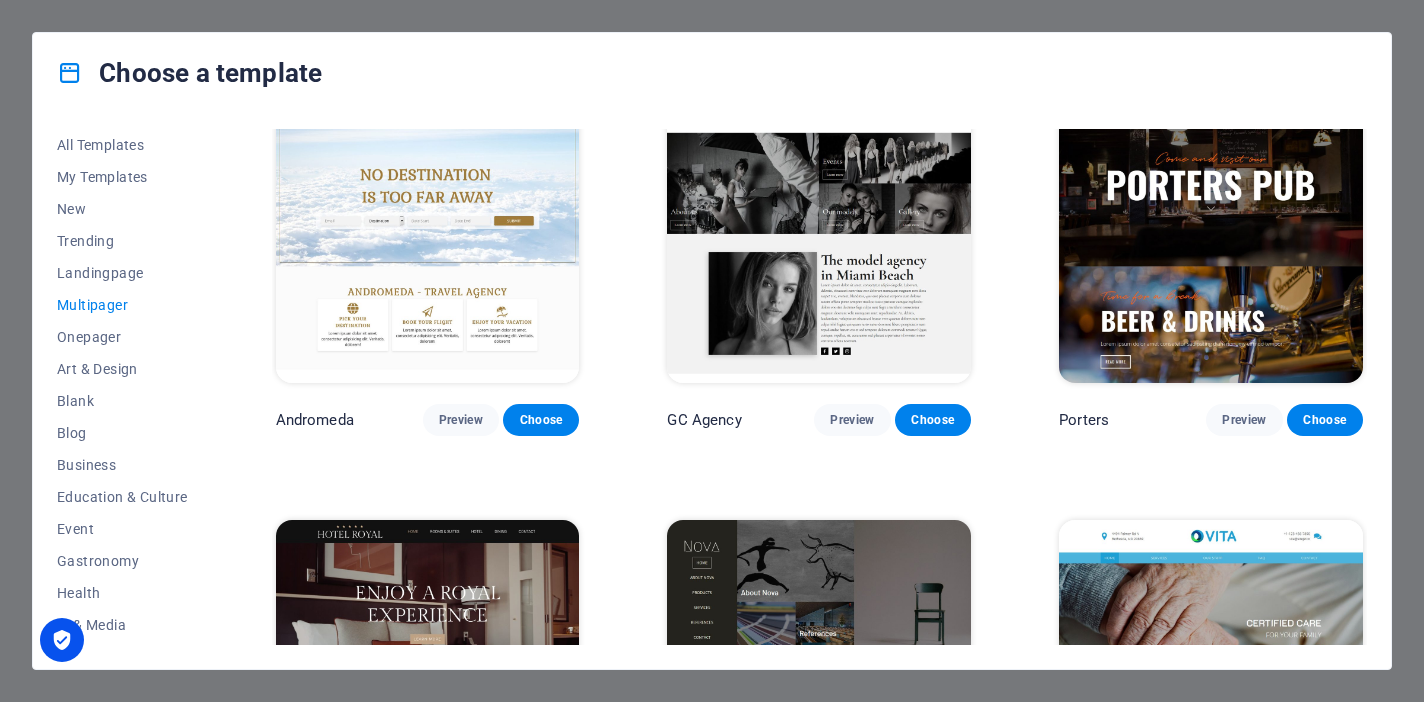 scroll, scrollTop: 7188, scrollLeft: 0, axis: vertical 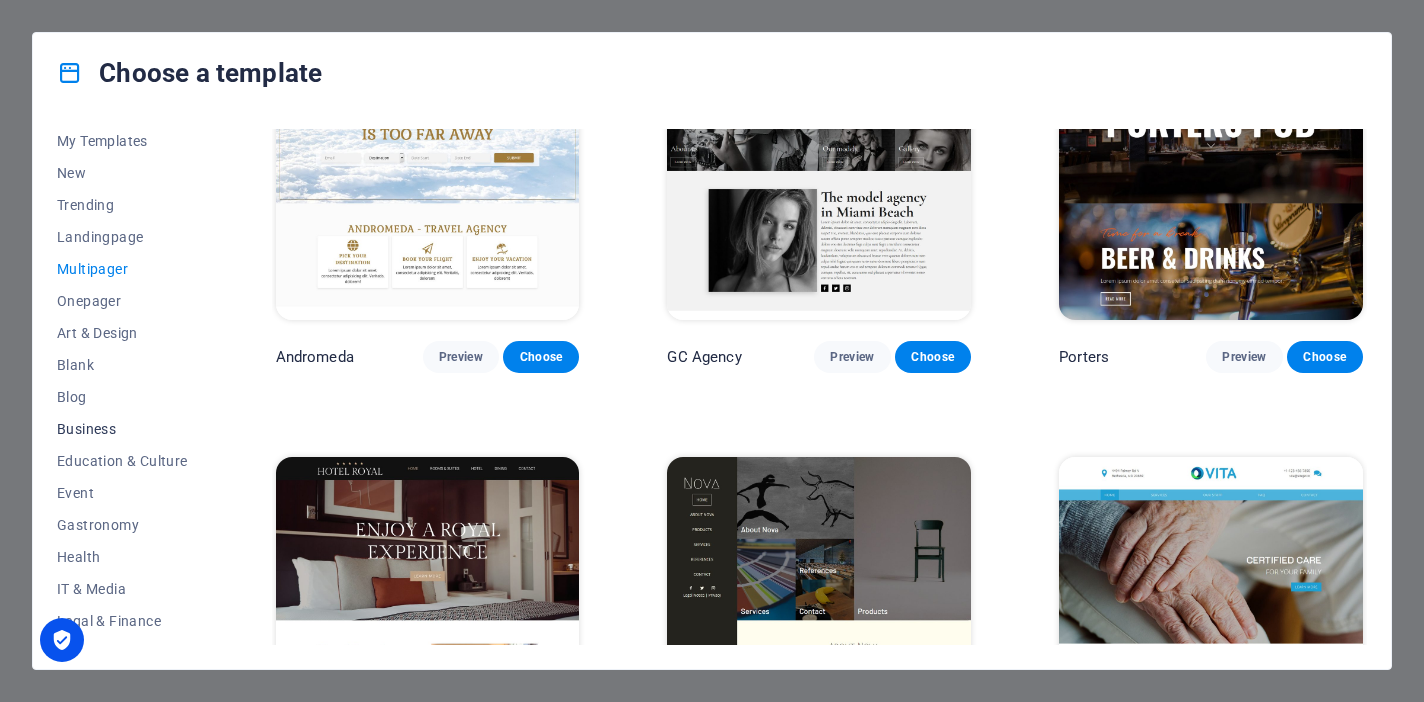 click on "Business" at bounding box center [122, 429] 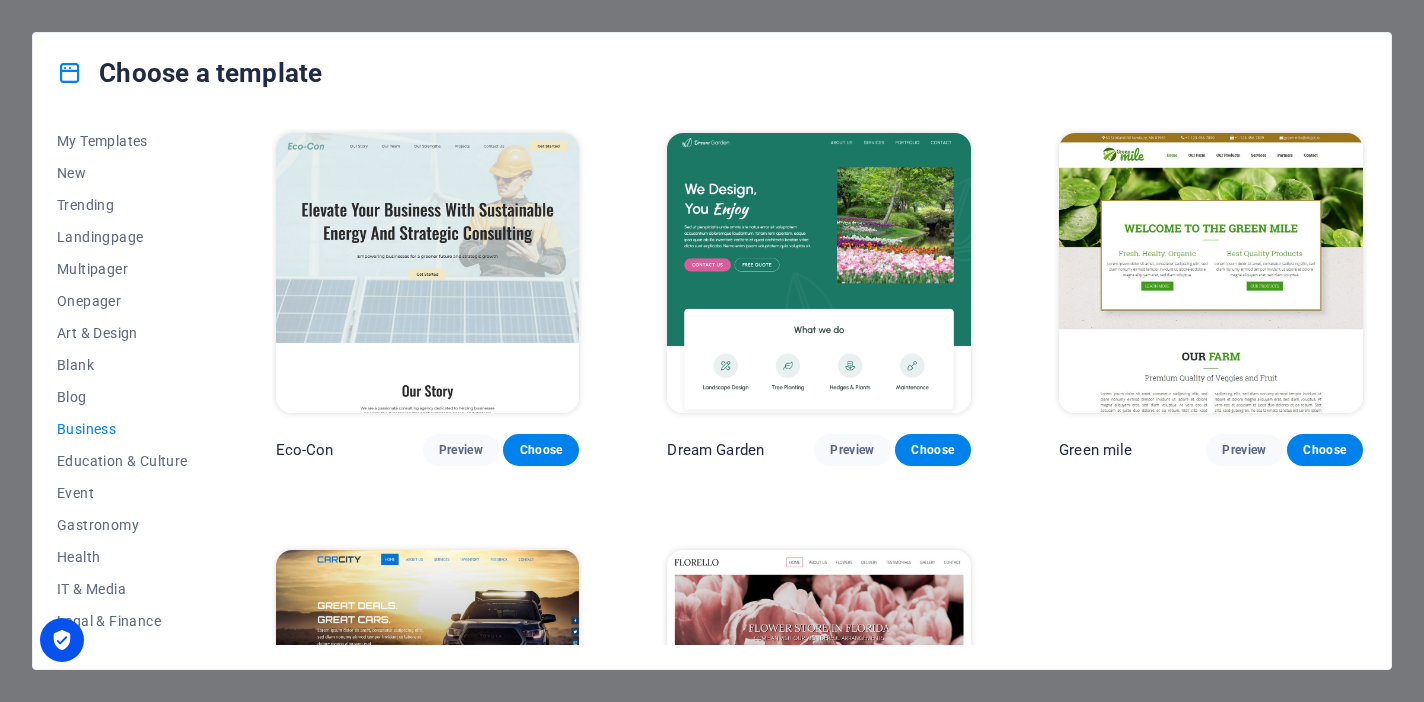 scroll, scrollTop: 0, scrollLeft: 0, axis: both 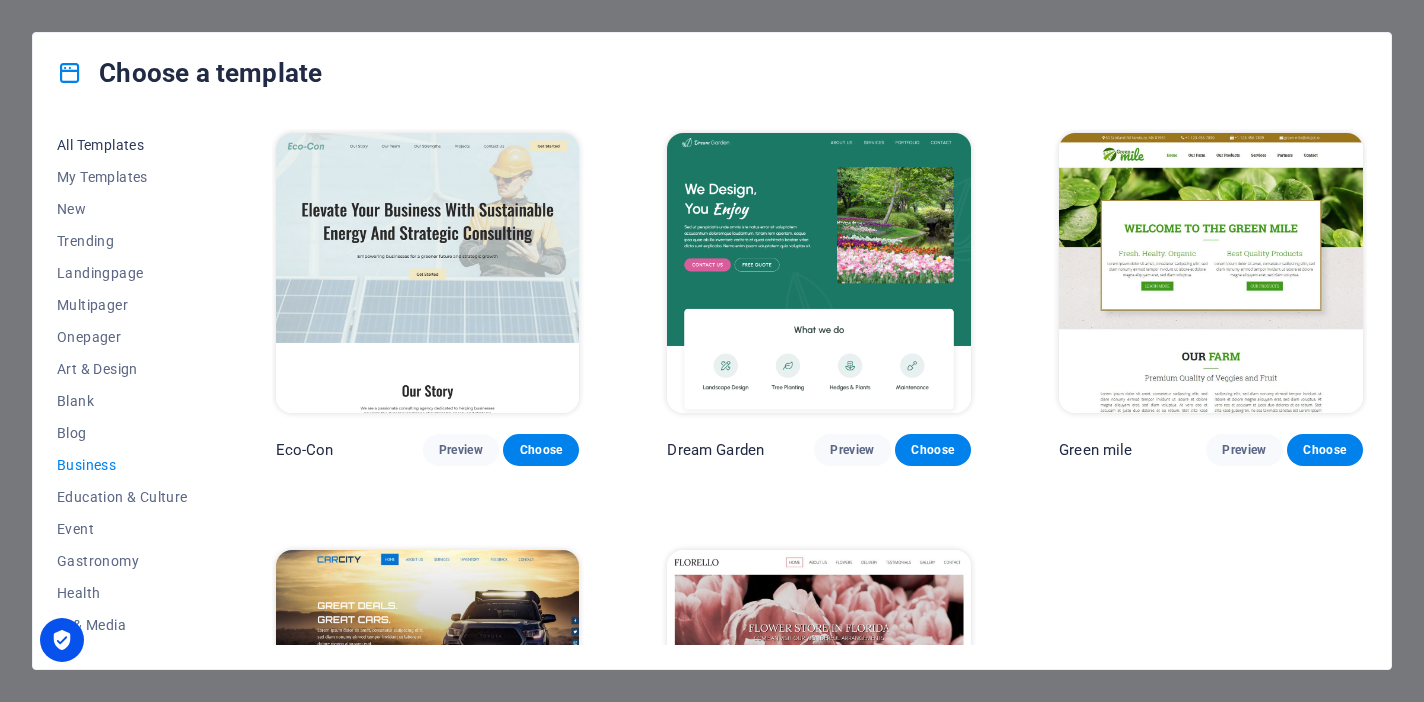 click on "All Templates" at bounding box center [122, 145] 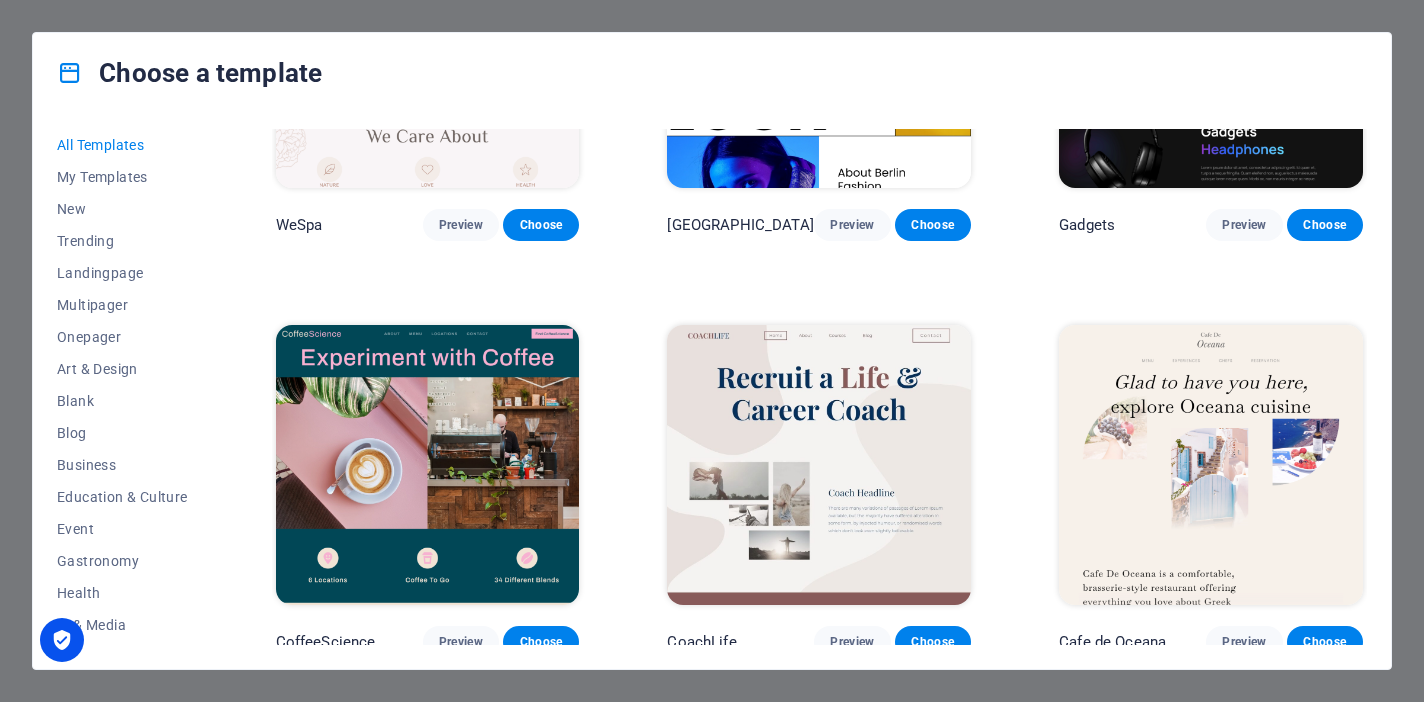scroll, scrollTop: 4425, scrollLeft: 0, axis: vertical 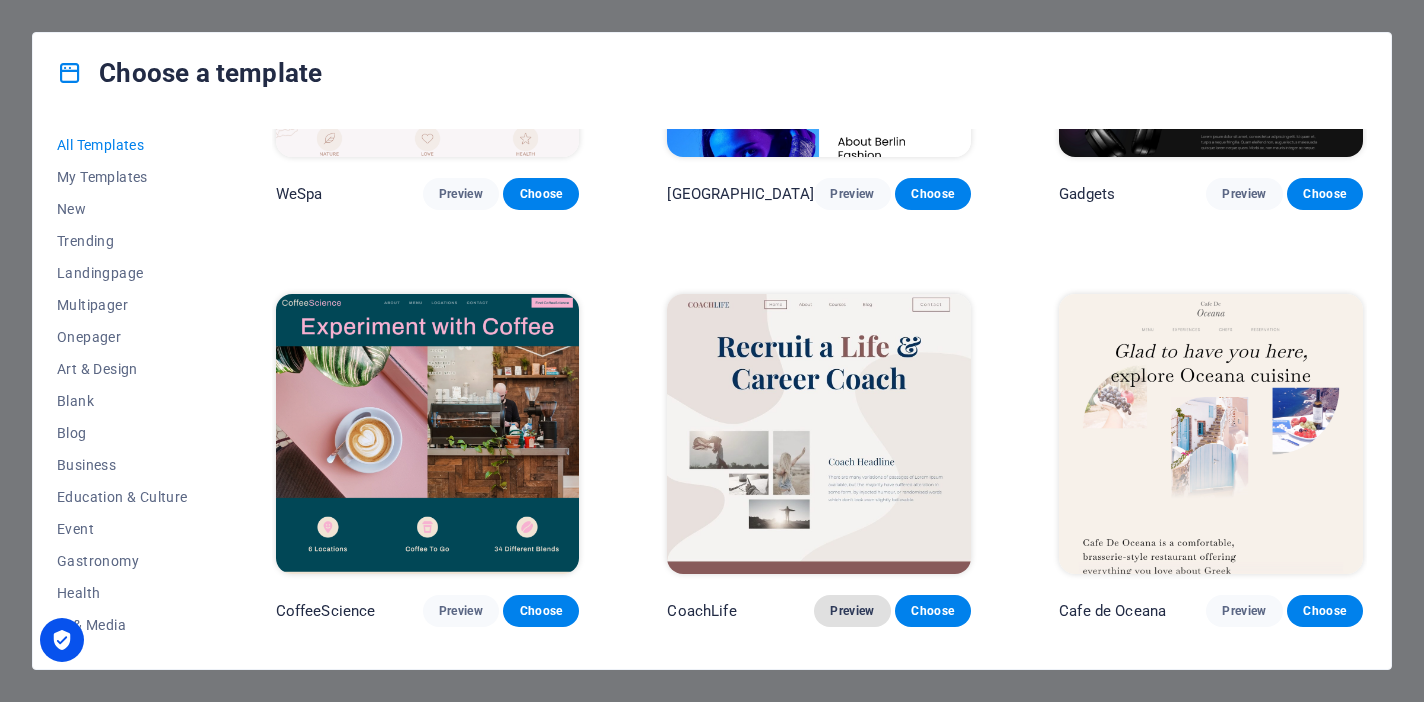 click on "Preview" at bounding box center (852, 611) 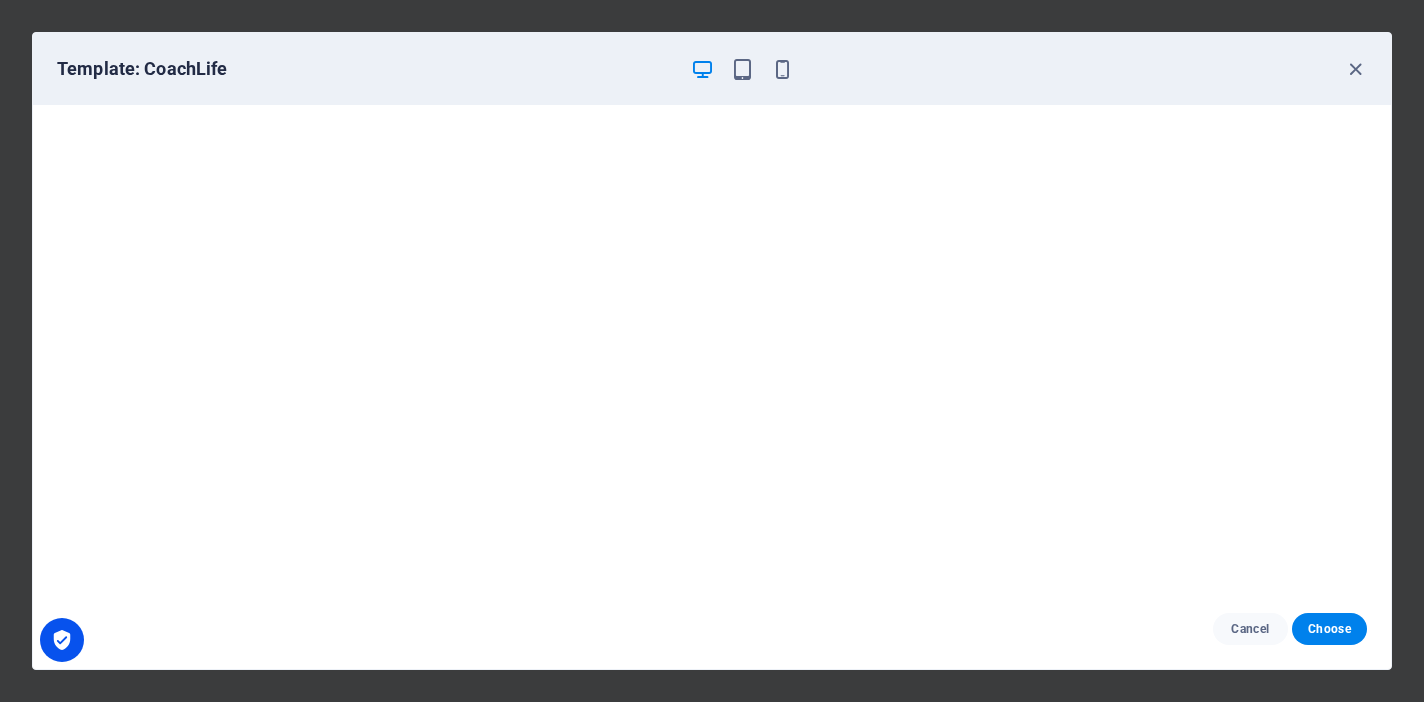 scroll, scrollTop: 0, scrollLeft: 0, axis: both 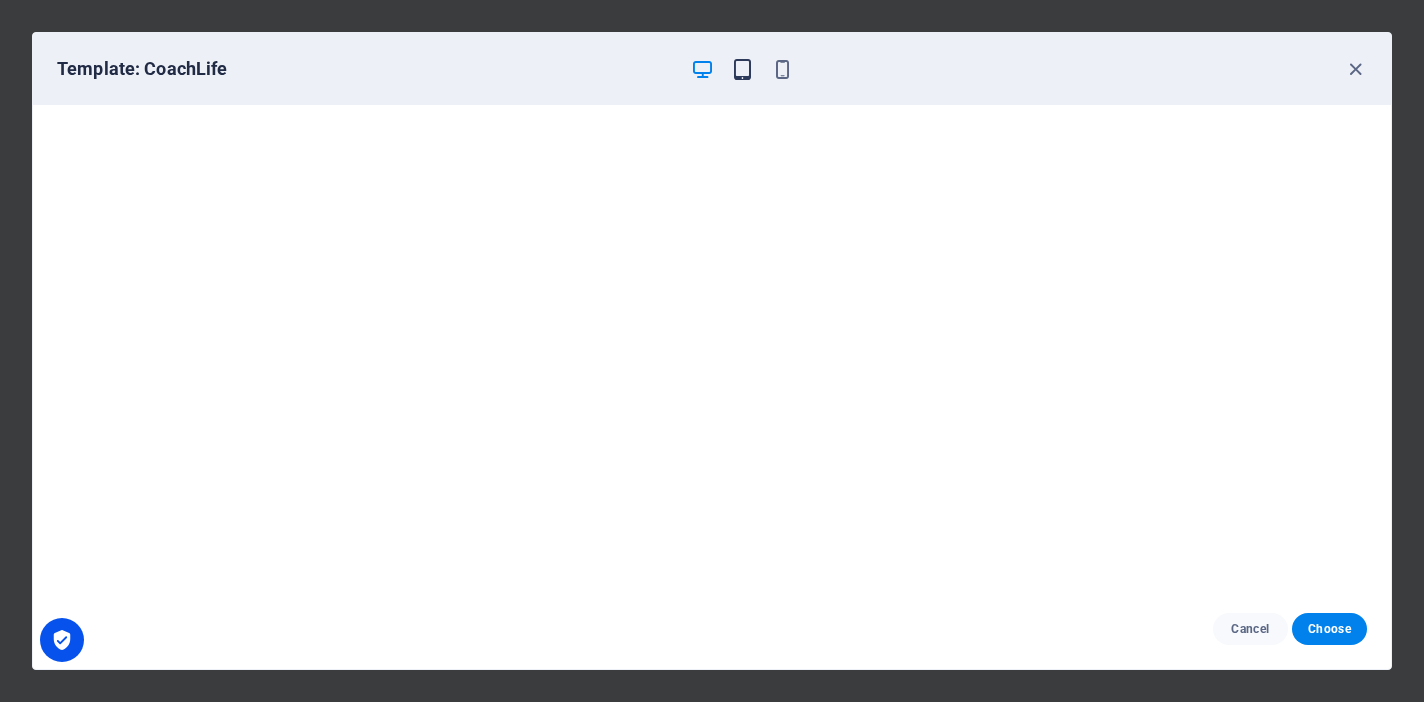 click at bounding box center (742, 69) 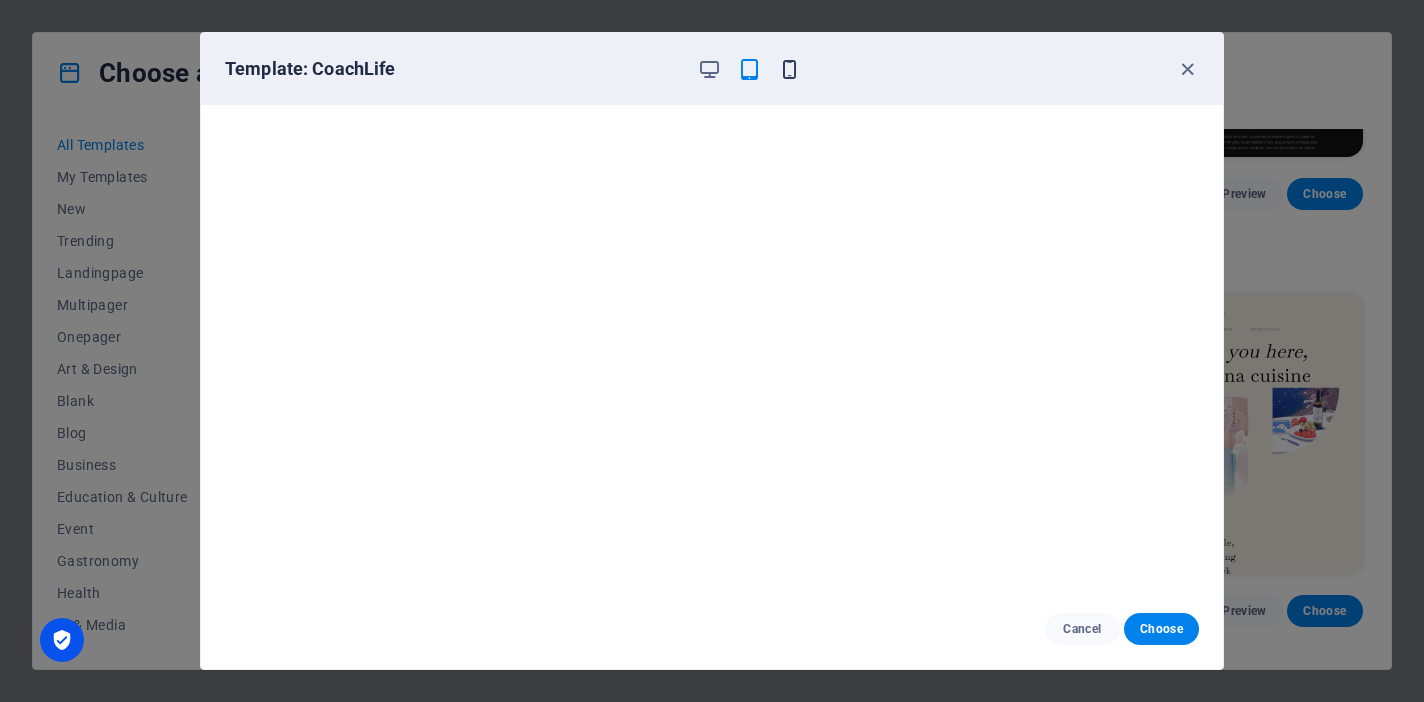 click at bounding box center (789, 69) 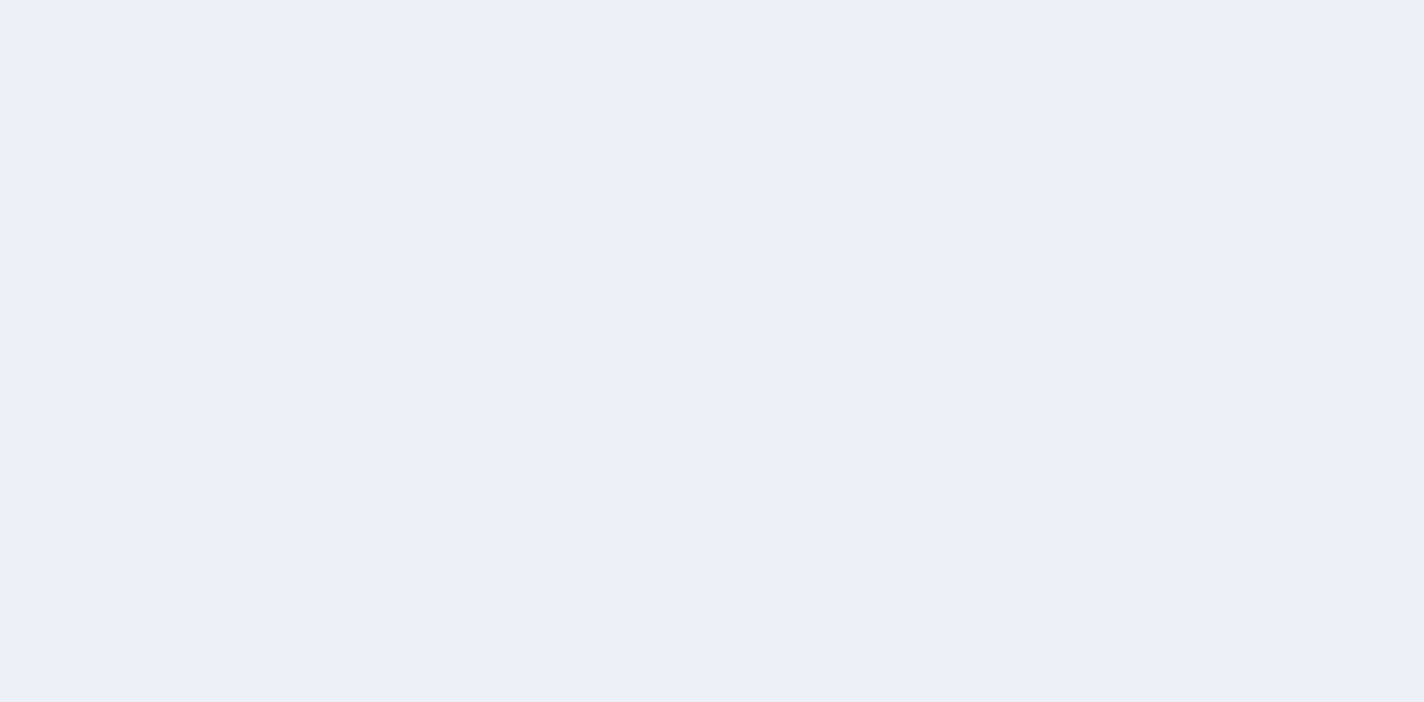 scroll, scrollTop: 0, scrollLeft: 0, axis: both 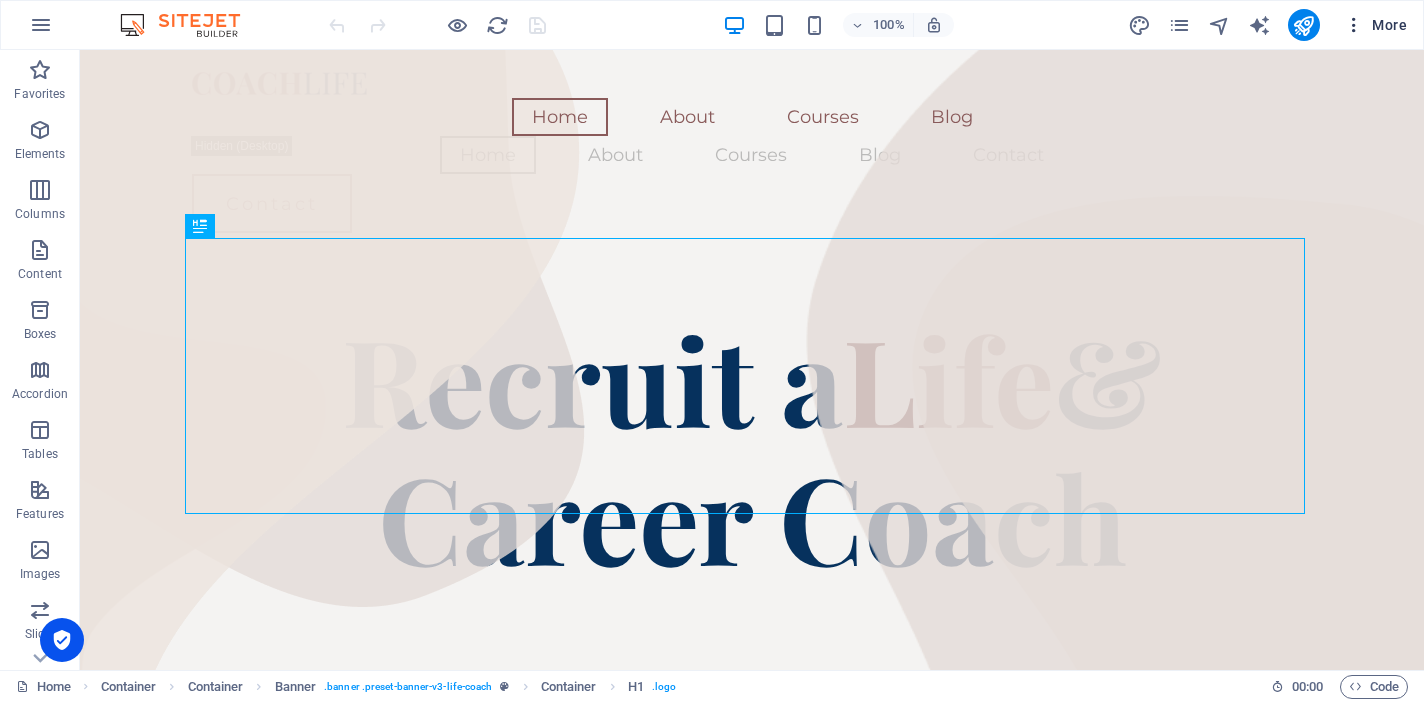 click at bounding box center [1354, 25] 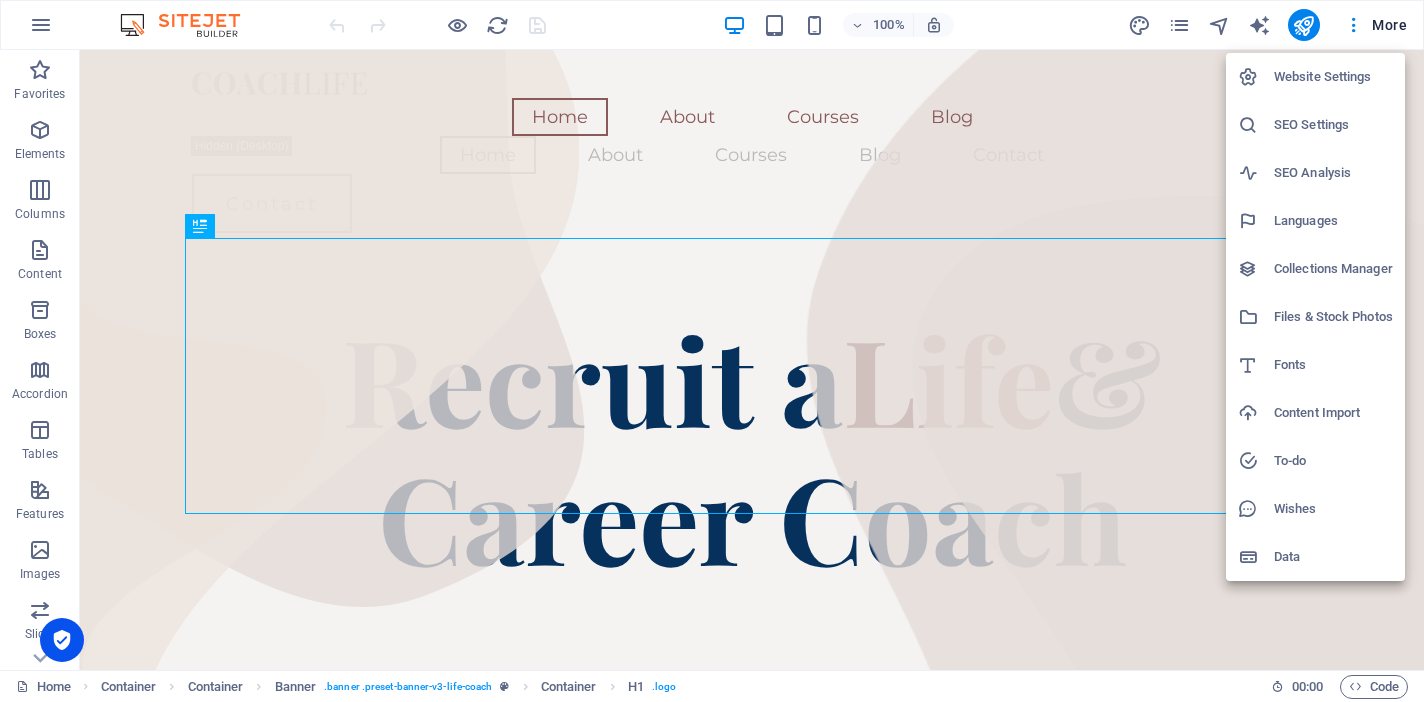 click at bounding box center [712, 351] 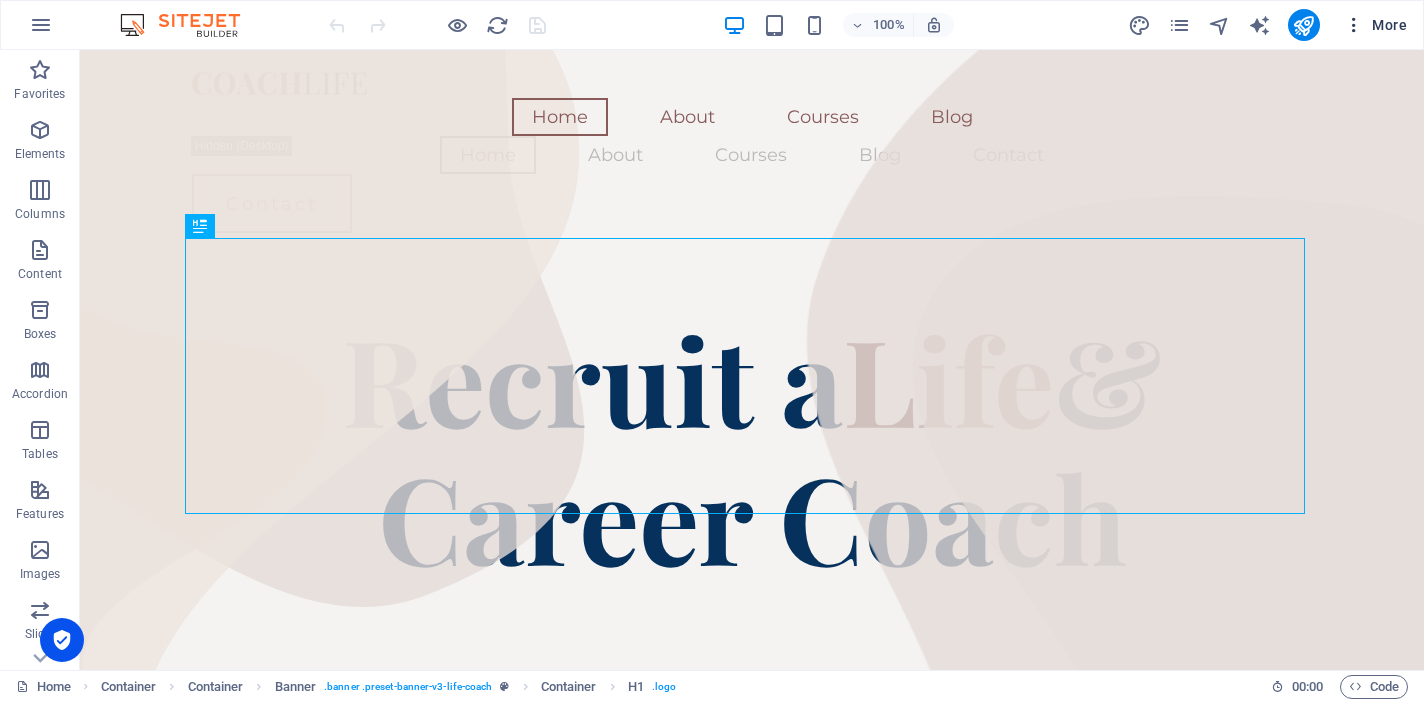 click on "More" at bounding box center [1375, 25] 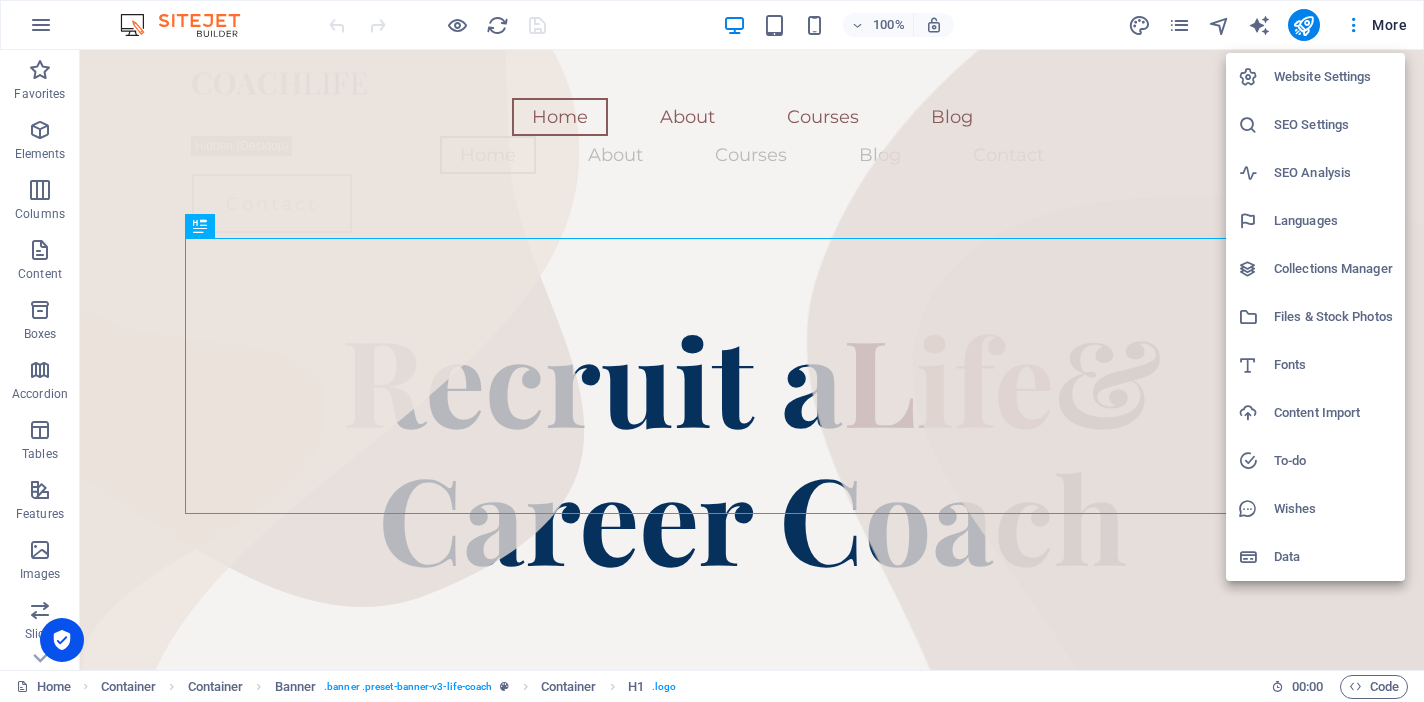 click at bounding box center [712, 351] 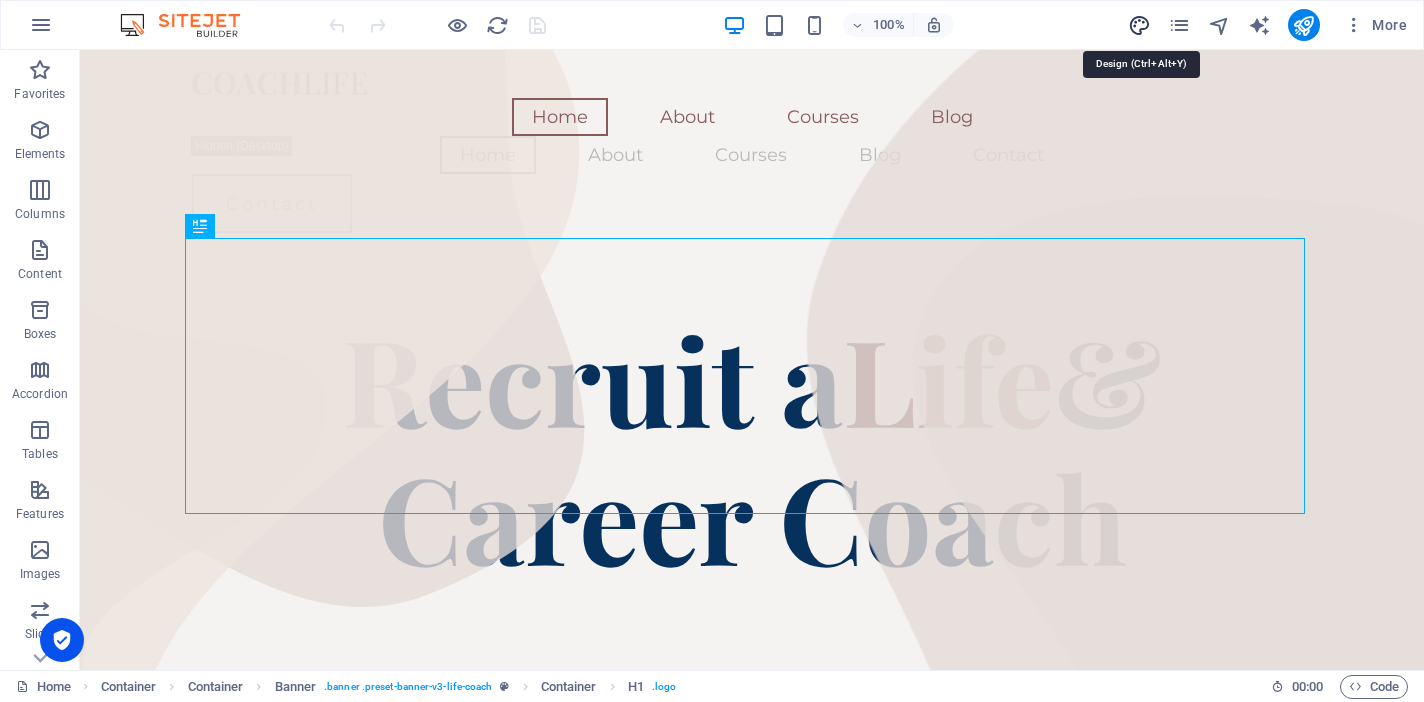 click at bounding box center [1139, 25] 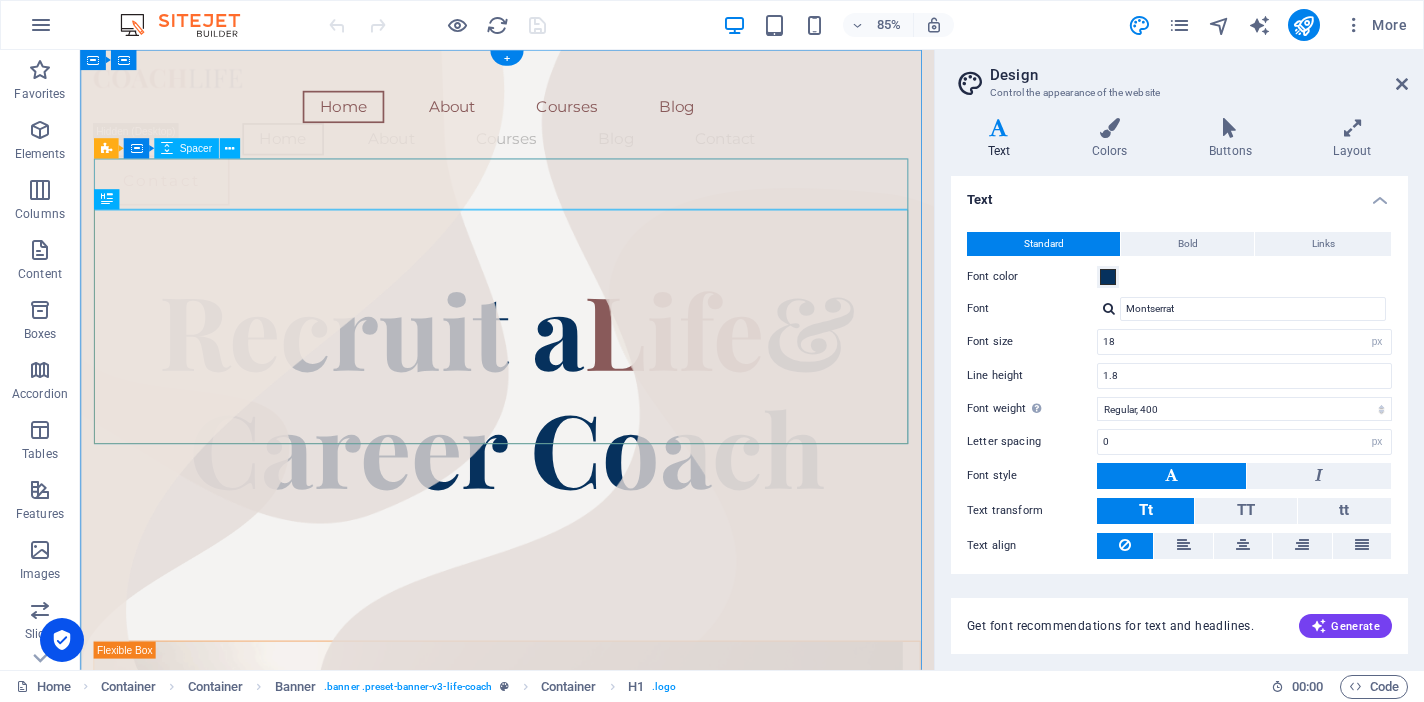 click at bounding box center (582, 279) 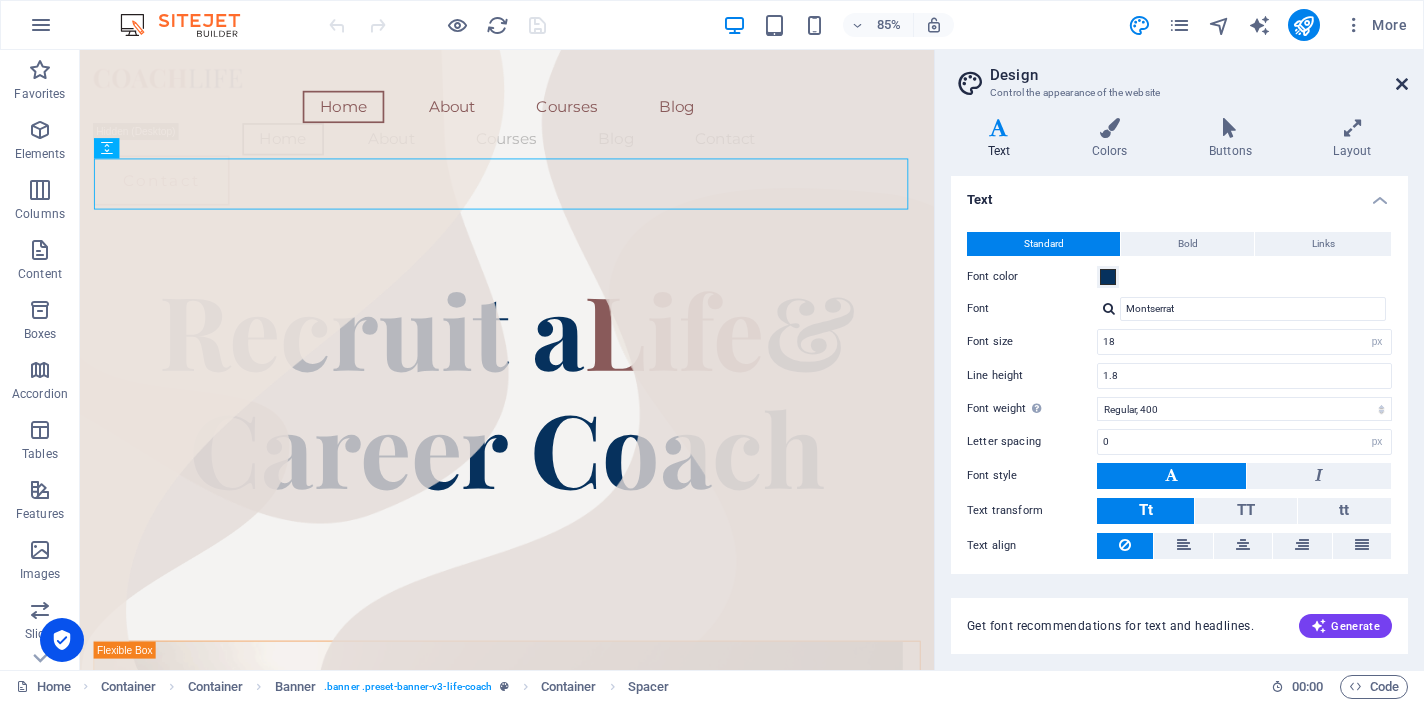 click at bounding box center (1402, 84) 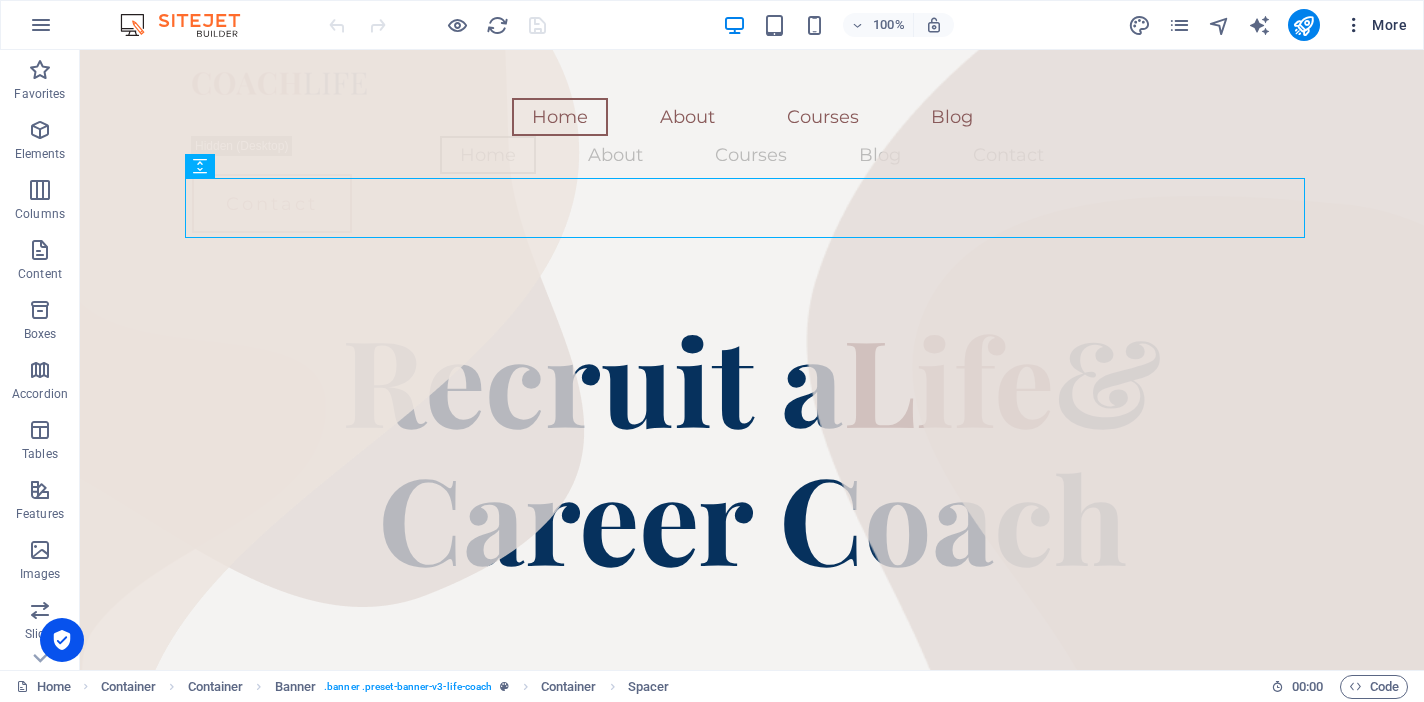 click at bounding box center (1354, 25) 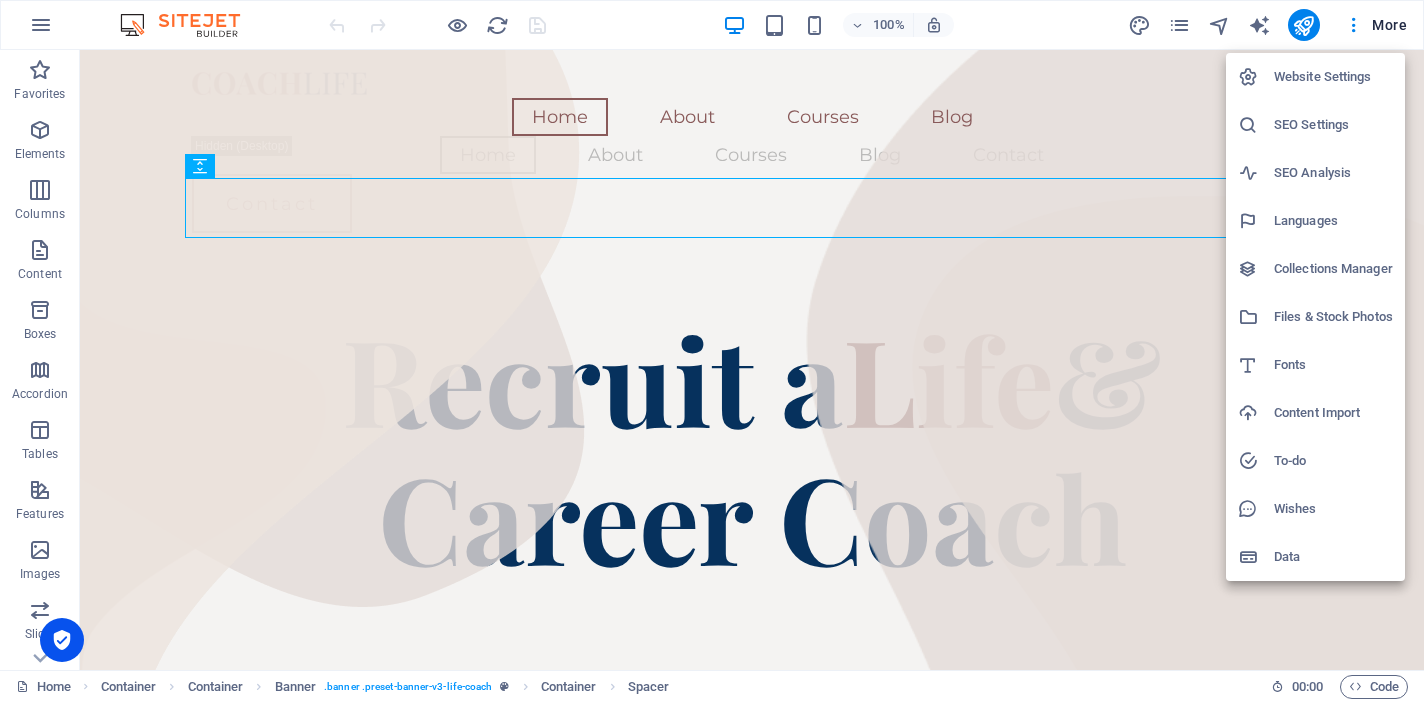 click at bounding box center (712, 351) 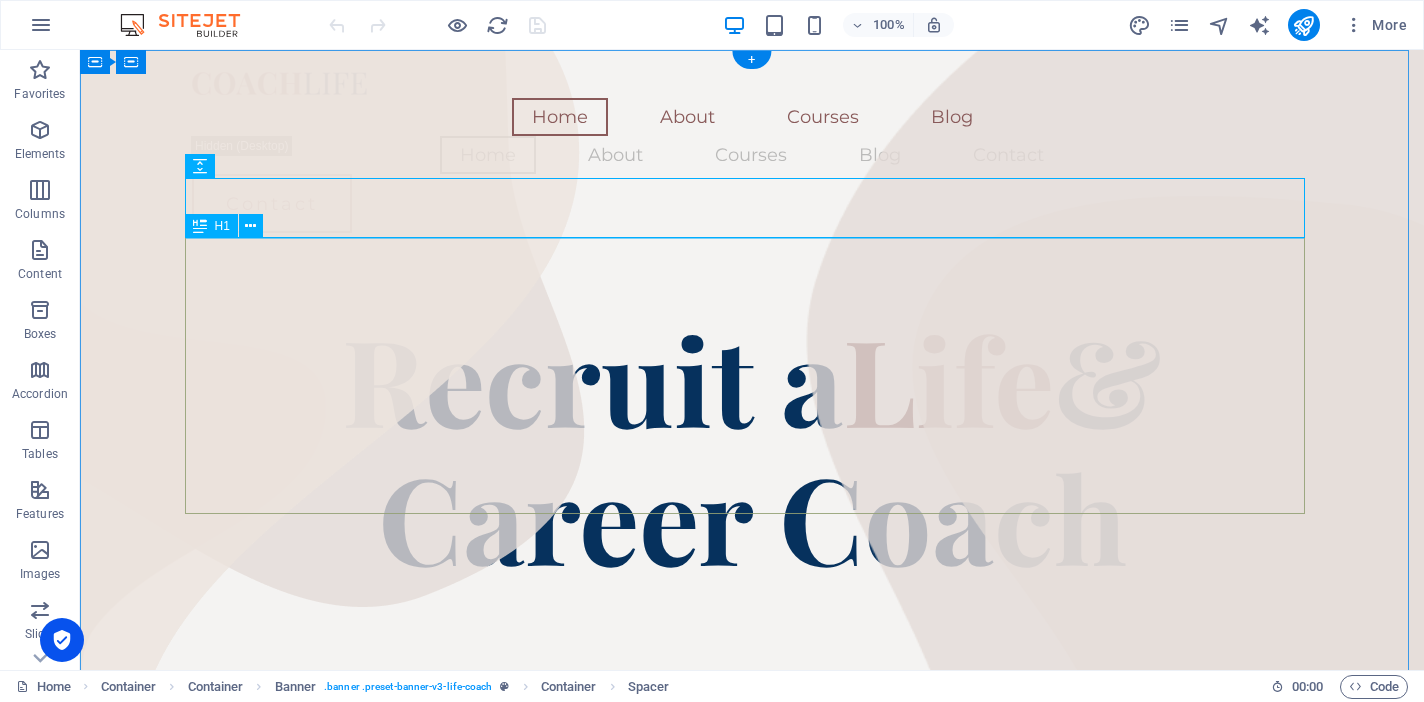 click on "Recruit a  Life  & Career Coach" at bounding box center (752, 447) 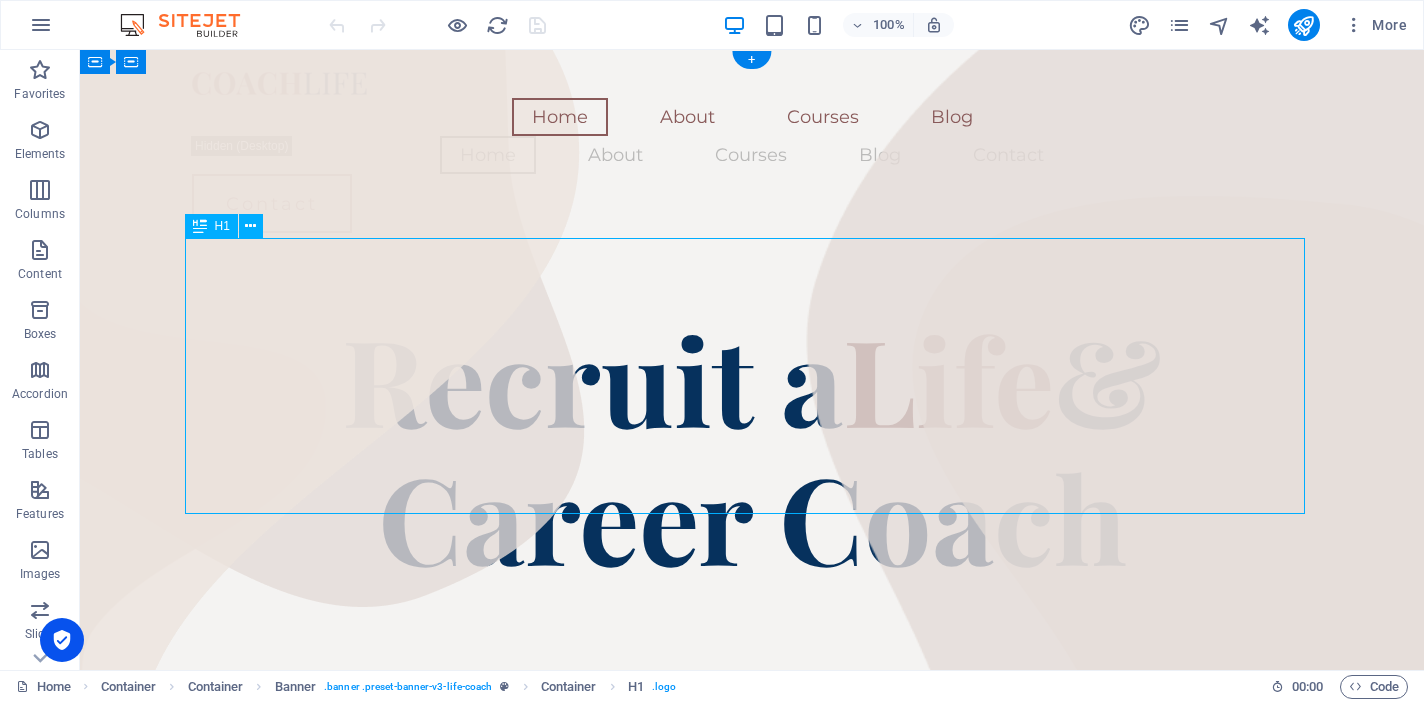 click on "Recruit a  Life  & Career Coach" at bounding box center (752, 447) 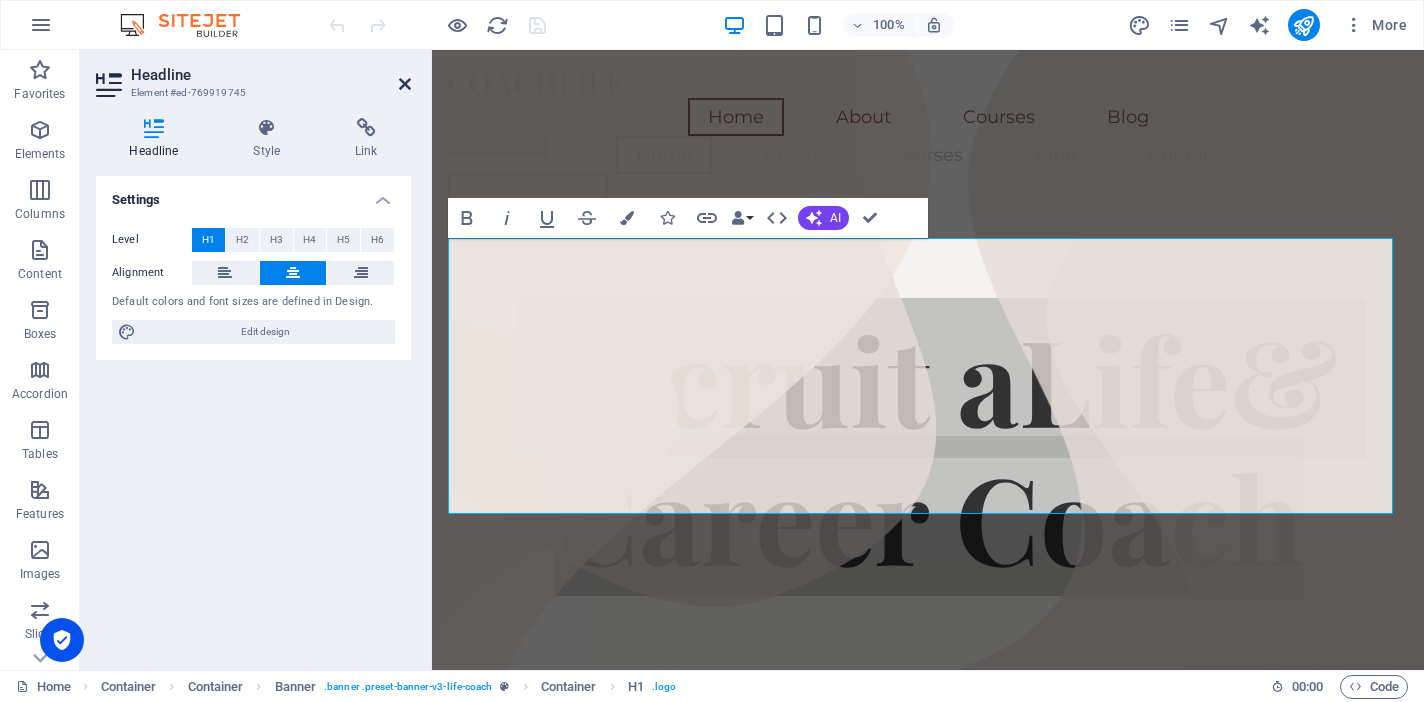 click at bounding box center (405, 84) 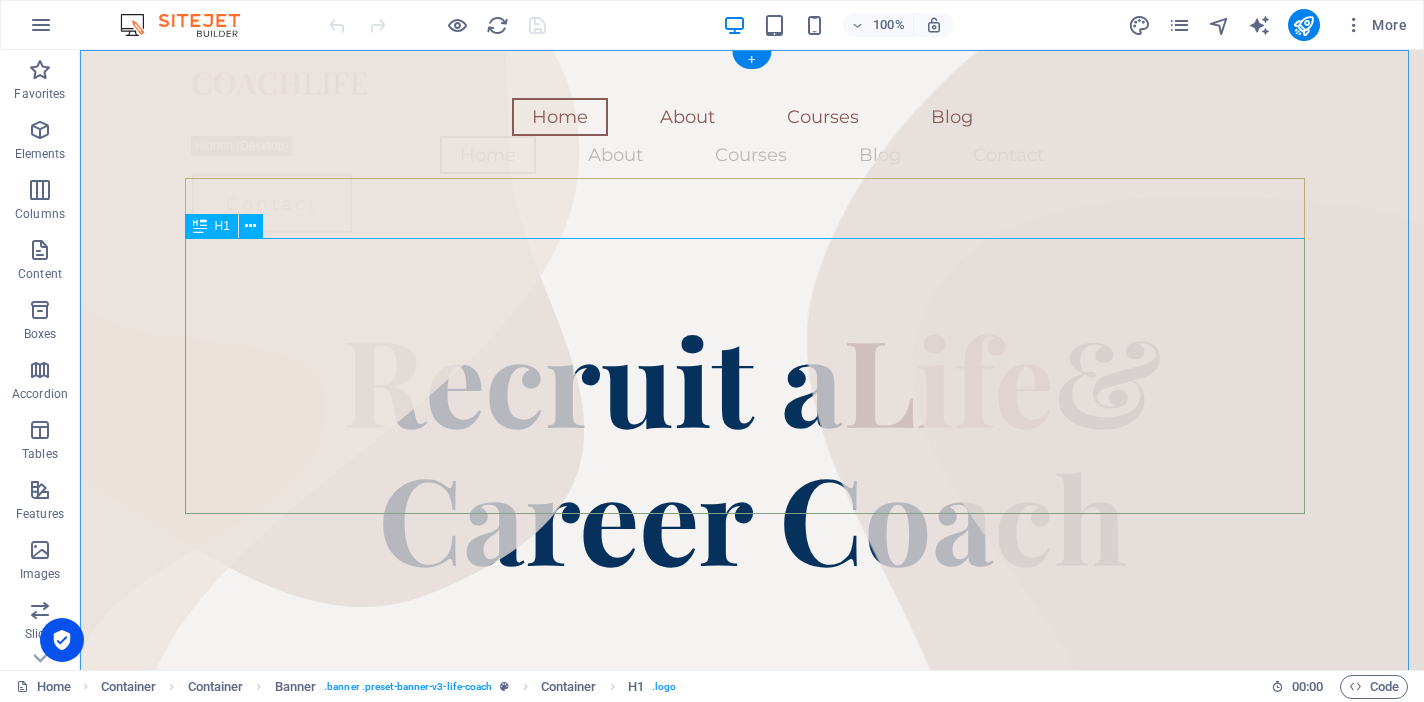 click on "Recruit a  Life  & Career Coach" at bounding box center [752, 447] 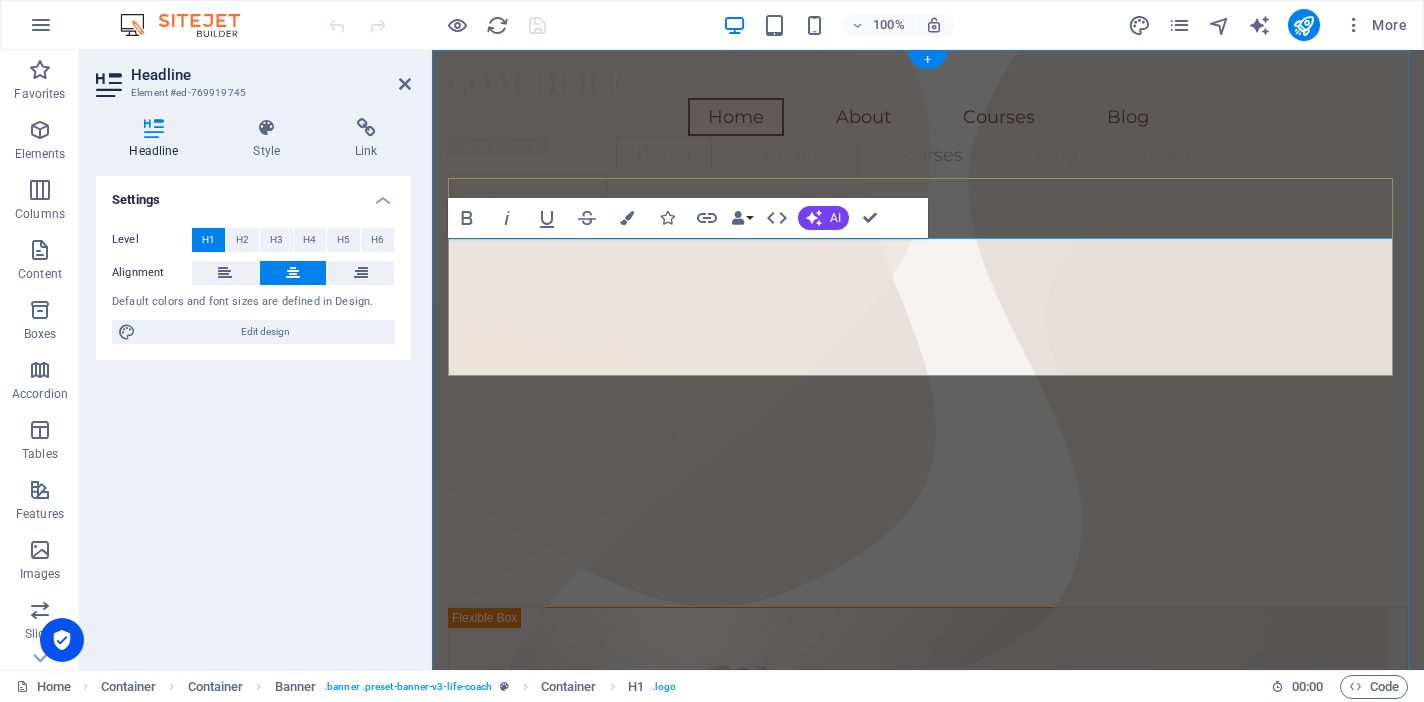 type 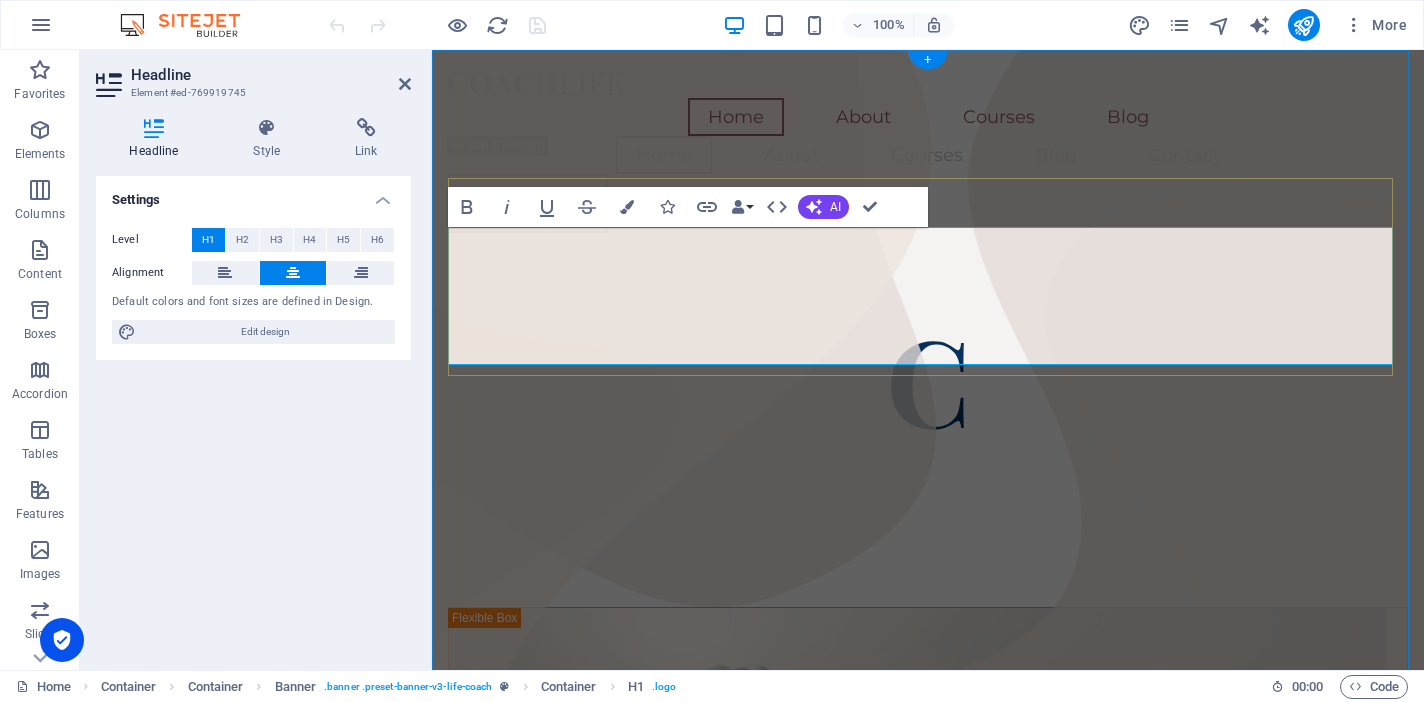 scroll, scrollTop: 11, scrollLeft: 0, axis: vertical 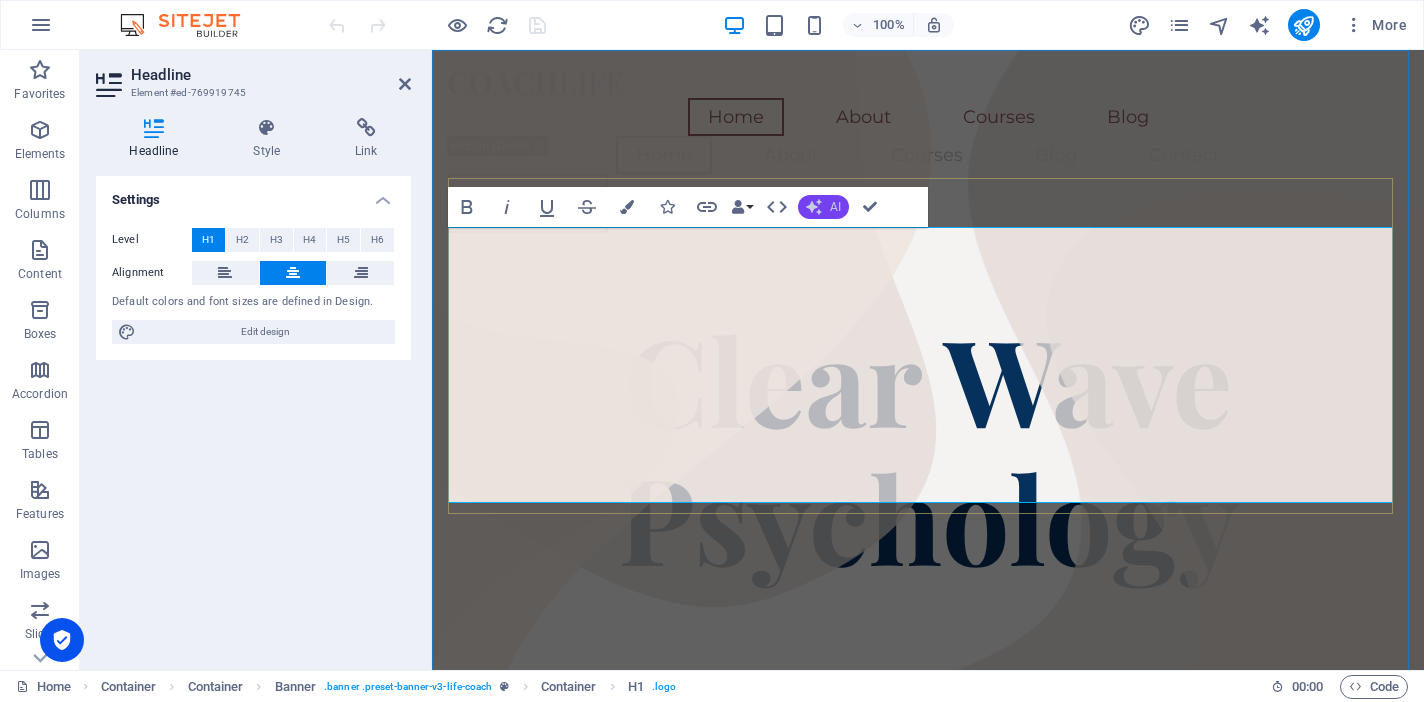 click on "AI" at bounding box center (823, 207) 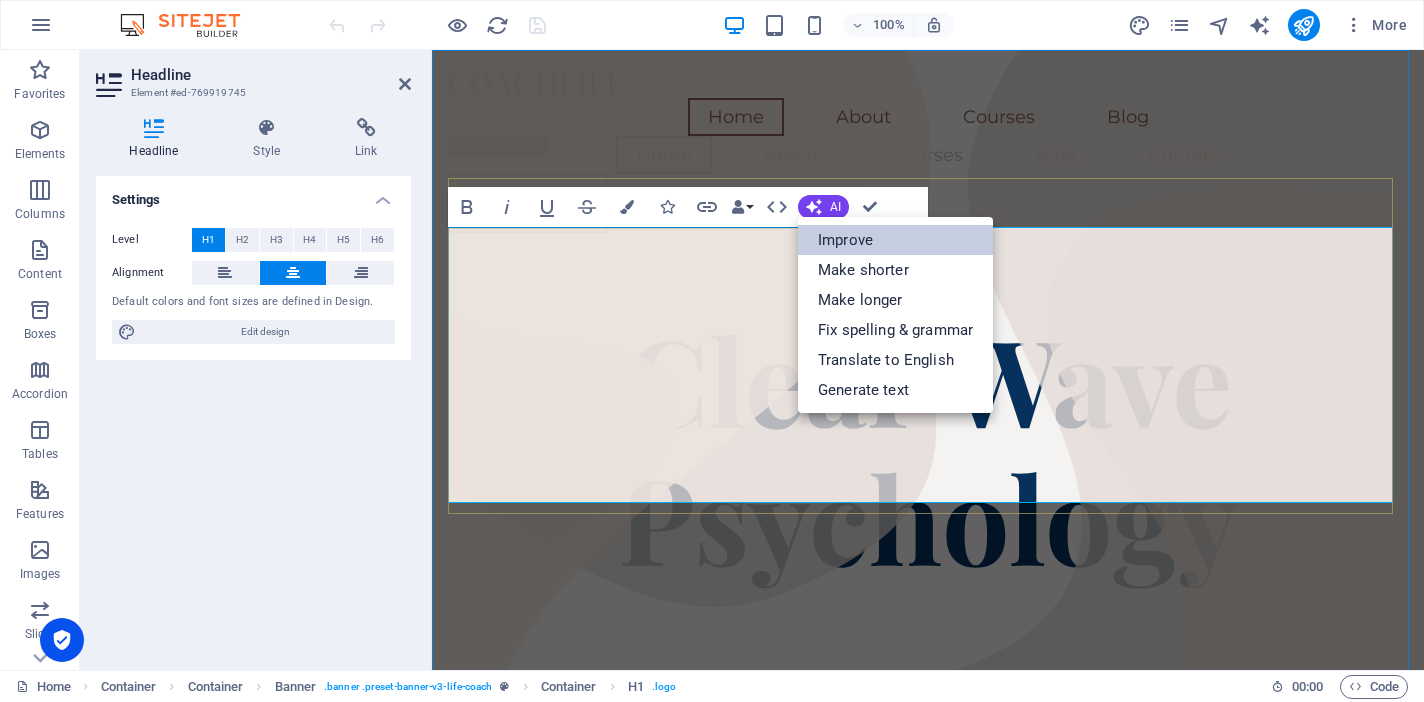click on "Improve" at bounding box center [895, 240] 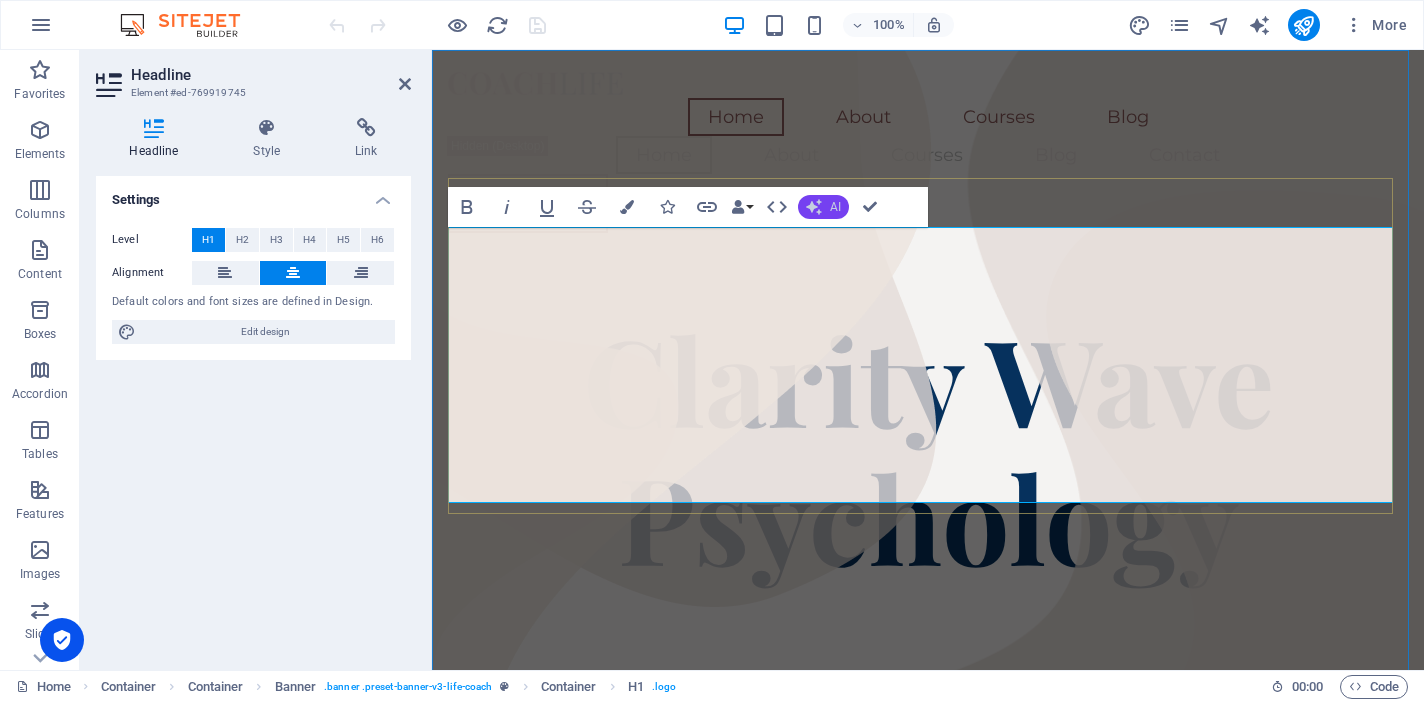 click on "AI" at bounding box center [835, 207] 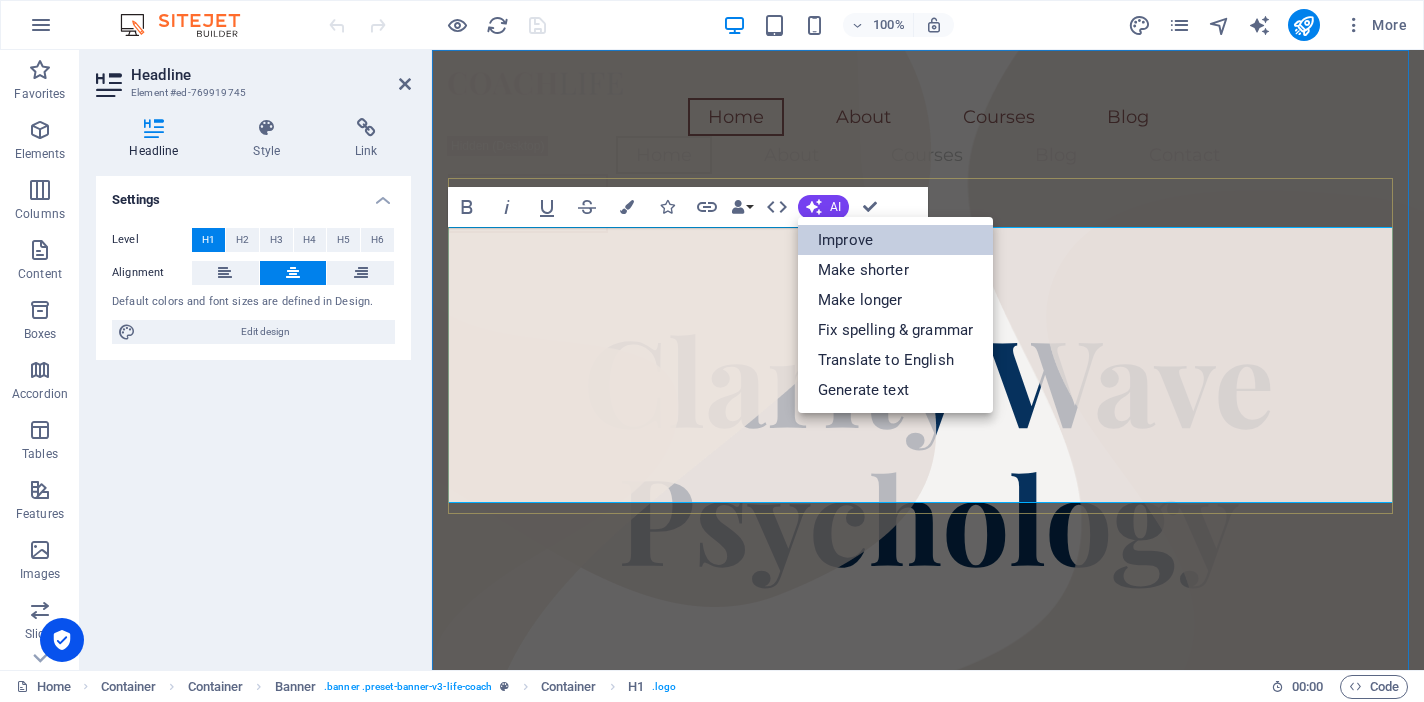 click on "Improve" at bounding box center [895, 240] 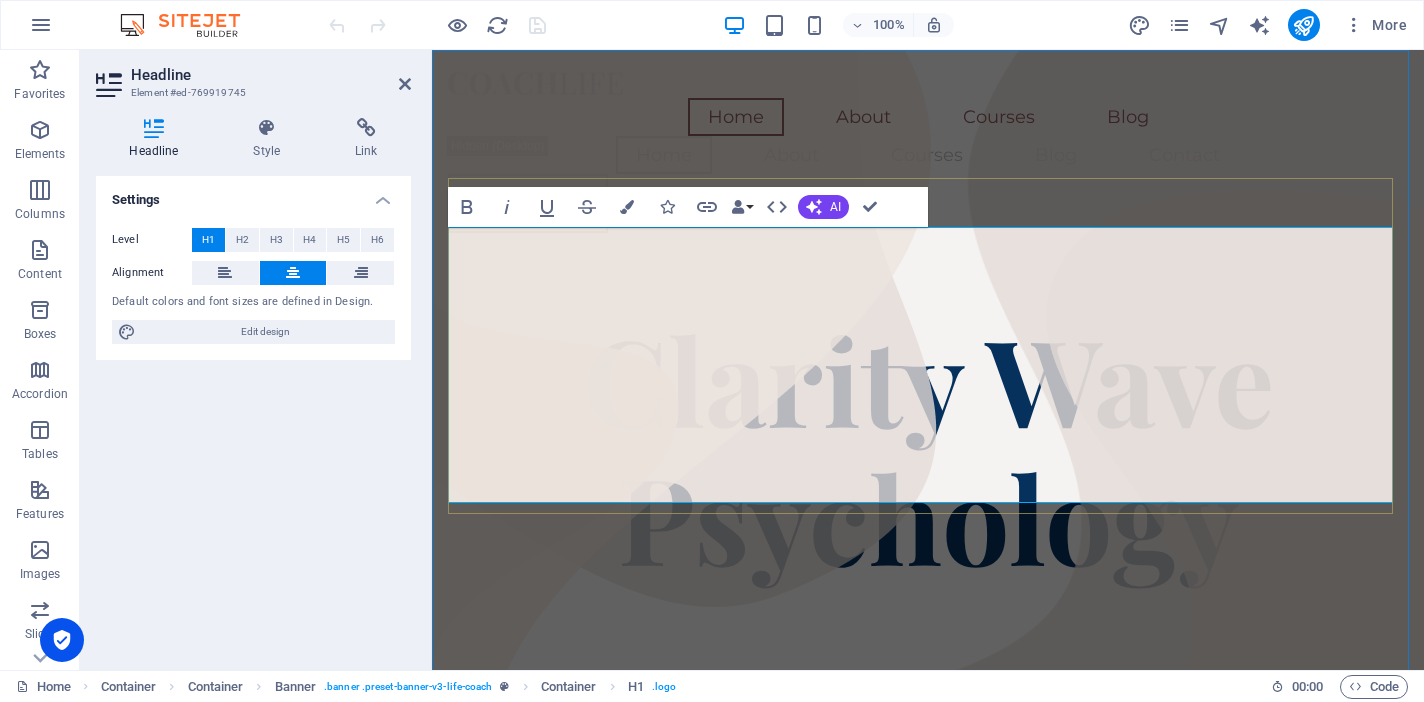 click on "Clarity Wave Psychology" at bounding box center [928, 447] 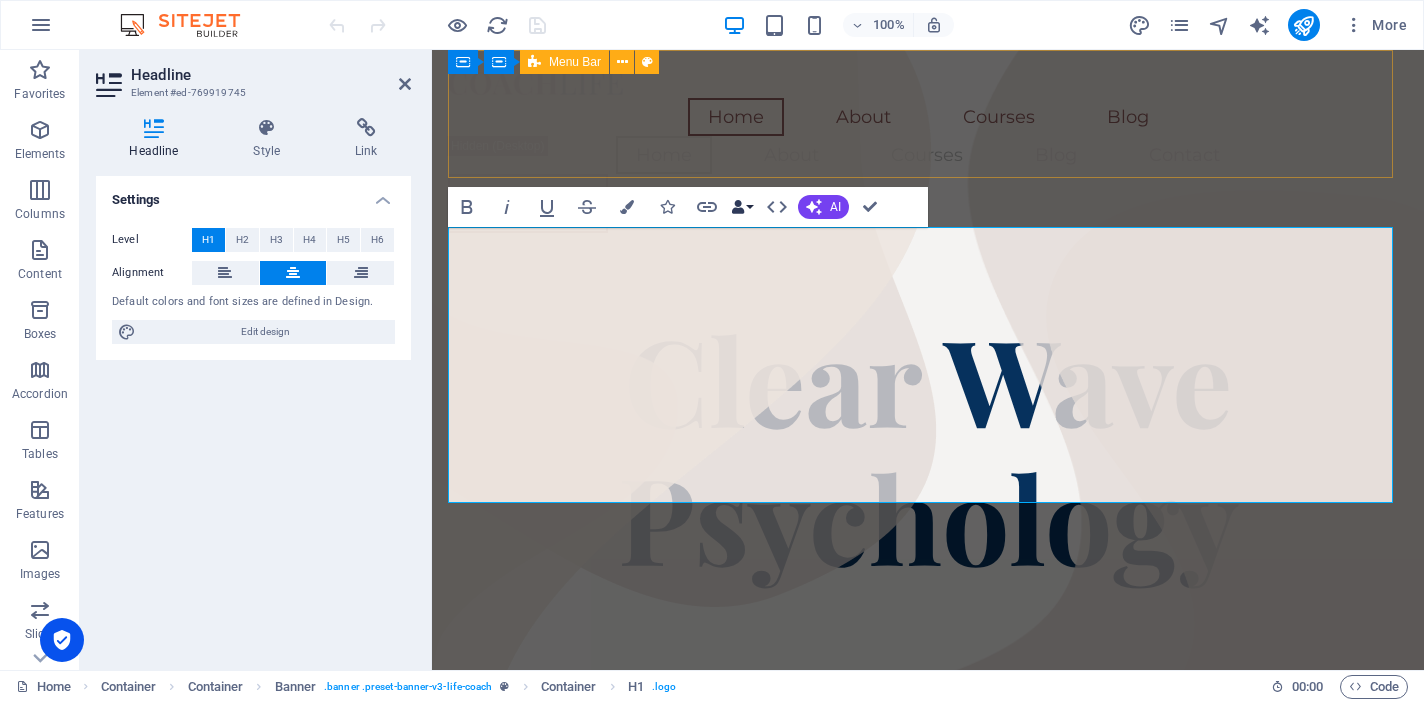click at bounding box center [738, 207] 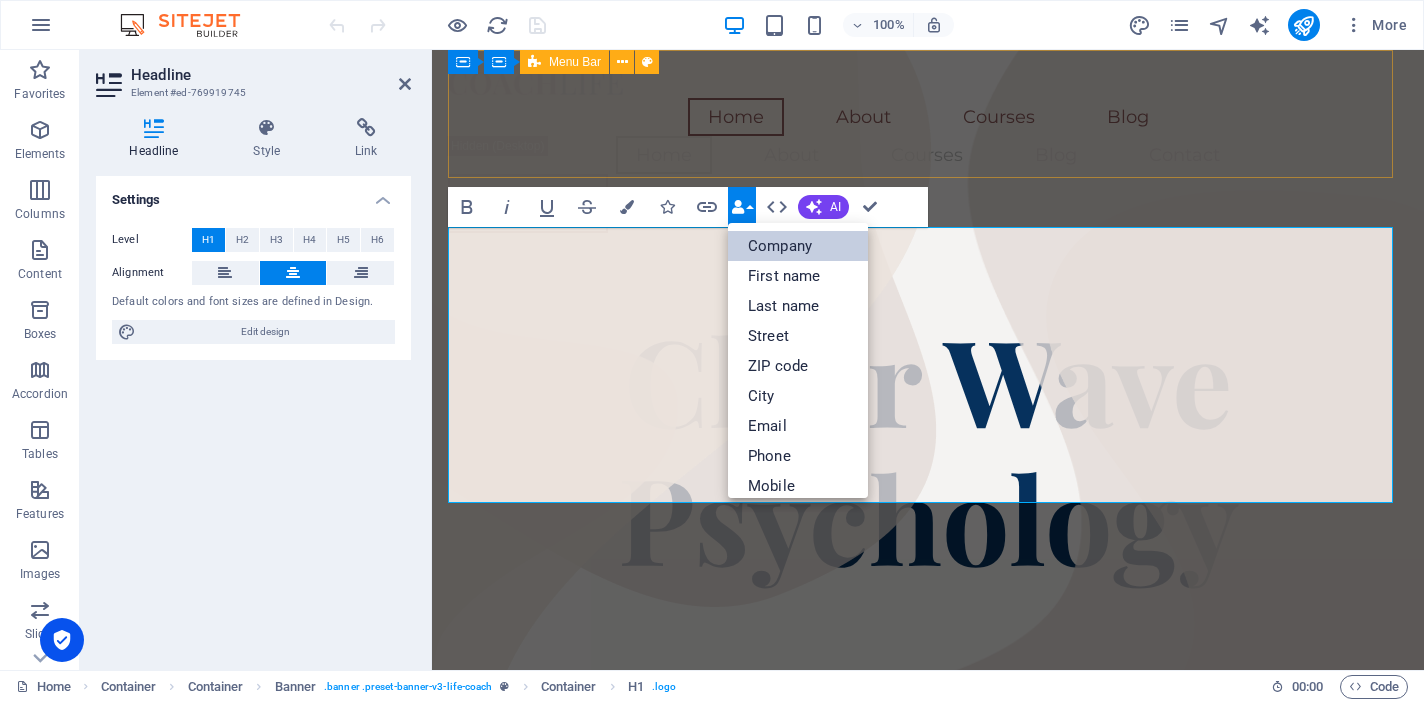 click on "Company" at bounding box center (798, 246) 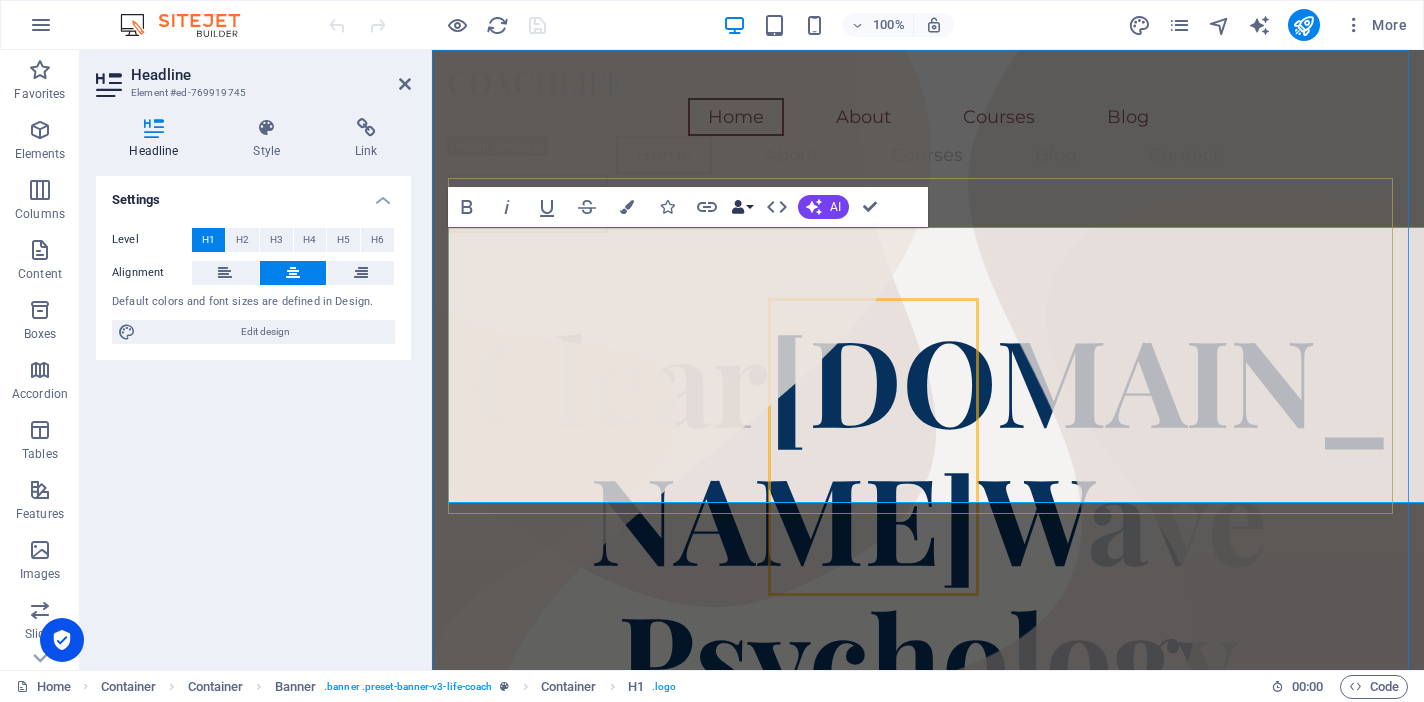 click on "Data Bindings" at bounding box center (742, 207) 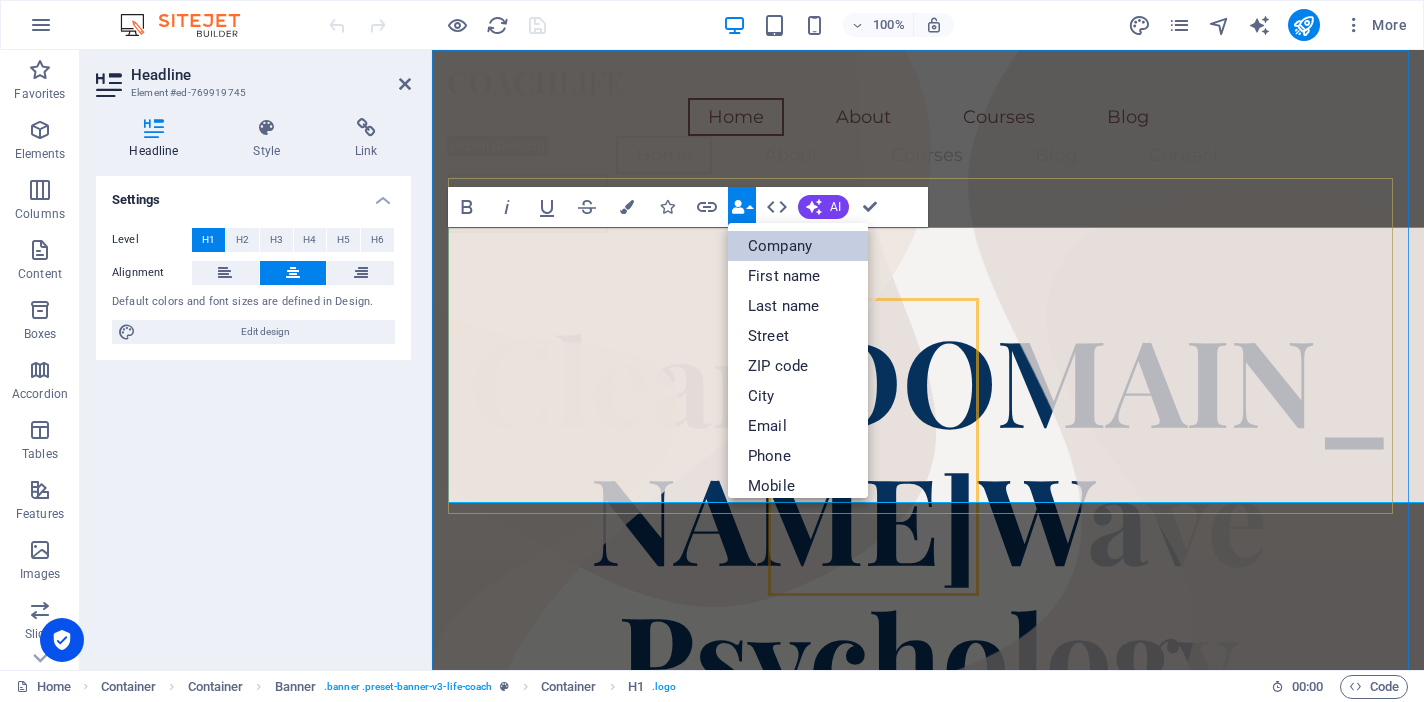 click on "Company" at bounding box center [798, 246] 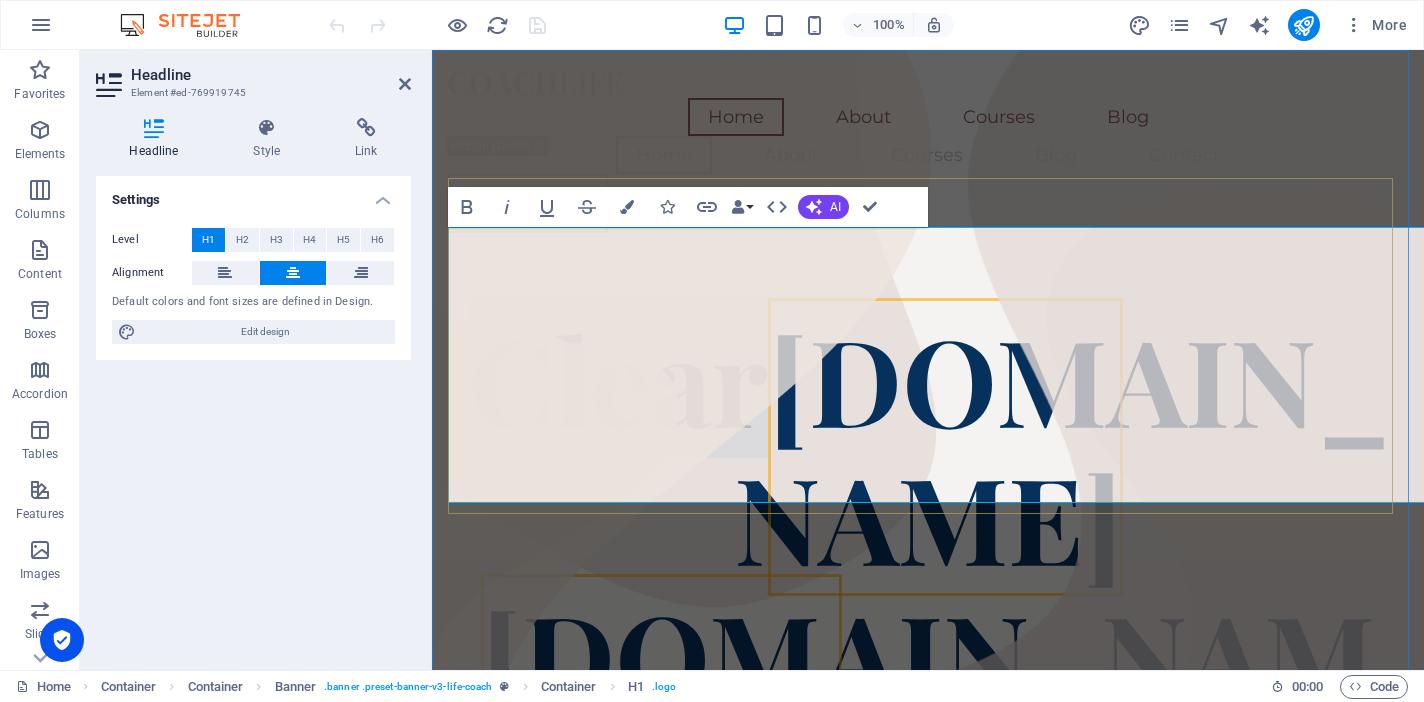 click on "[DOMAIN_NAME]" at bounding box center (1061, 447) 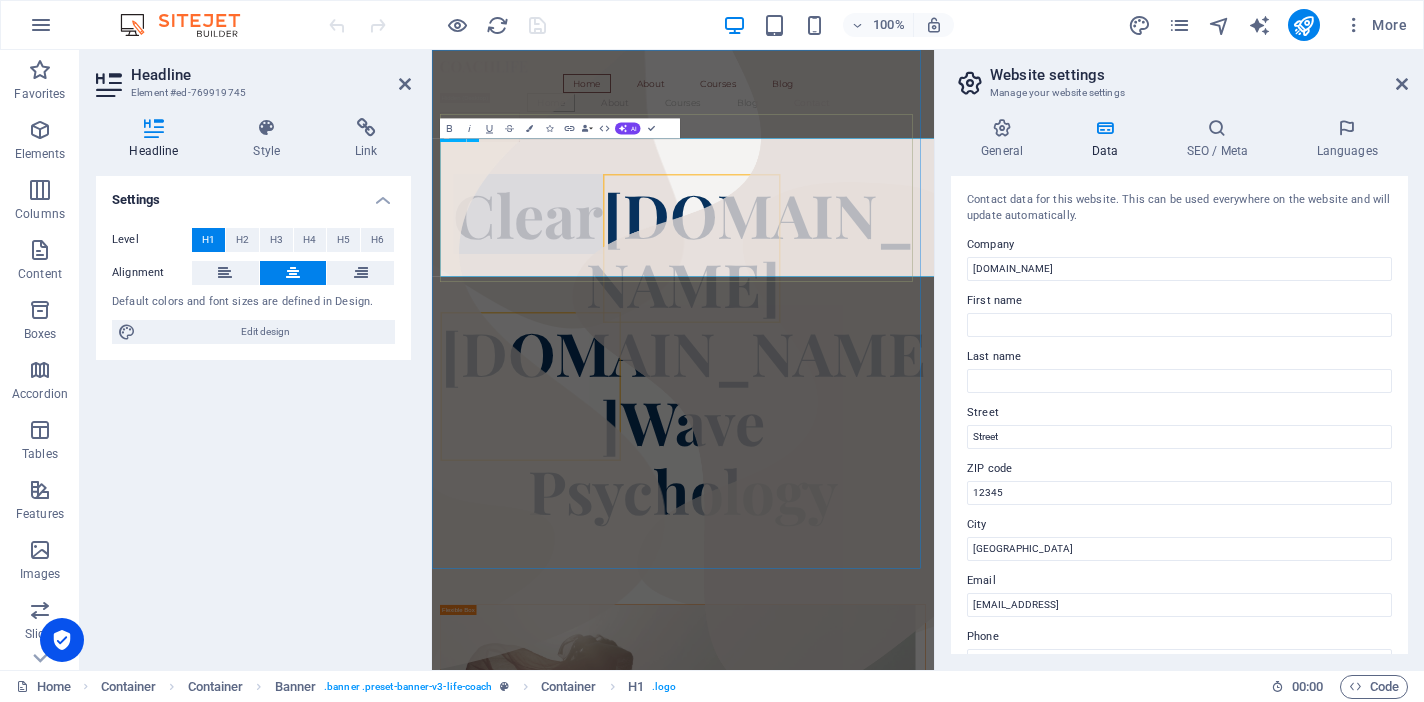 scroll, scrollTop: 4, scrollLeft: 0, axis: vertical 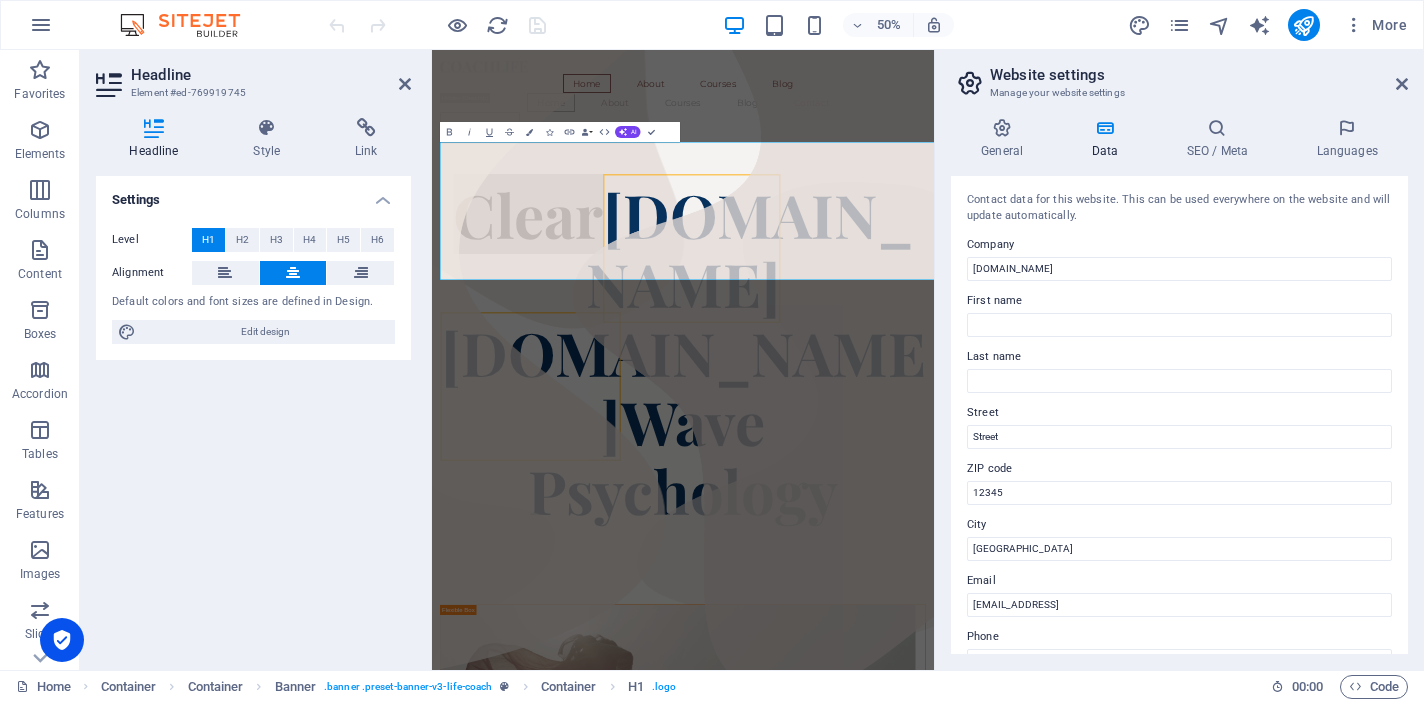 click on "Website settings" at bounding box center [1199, 75] 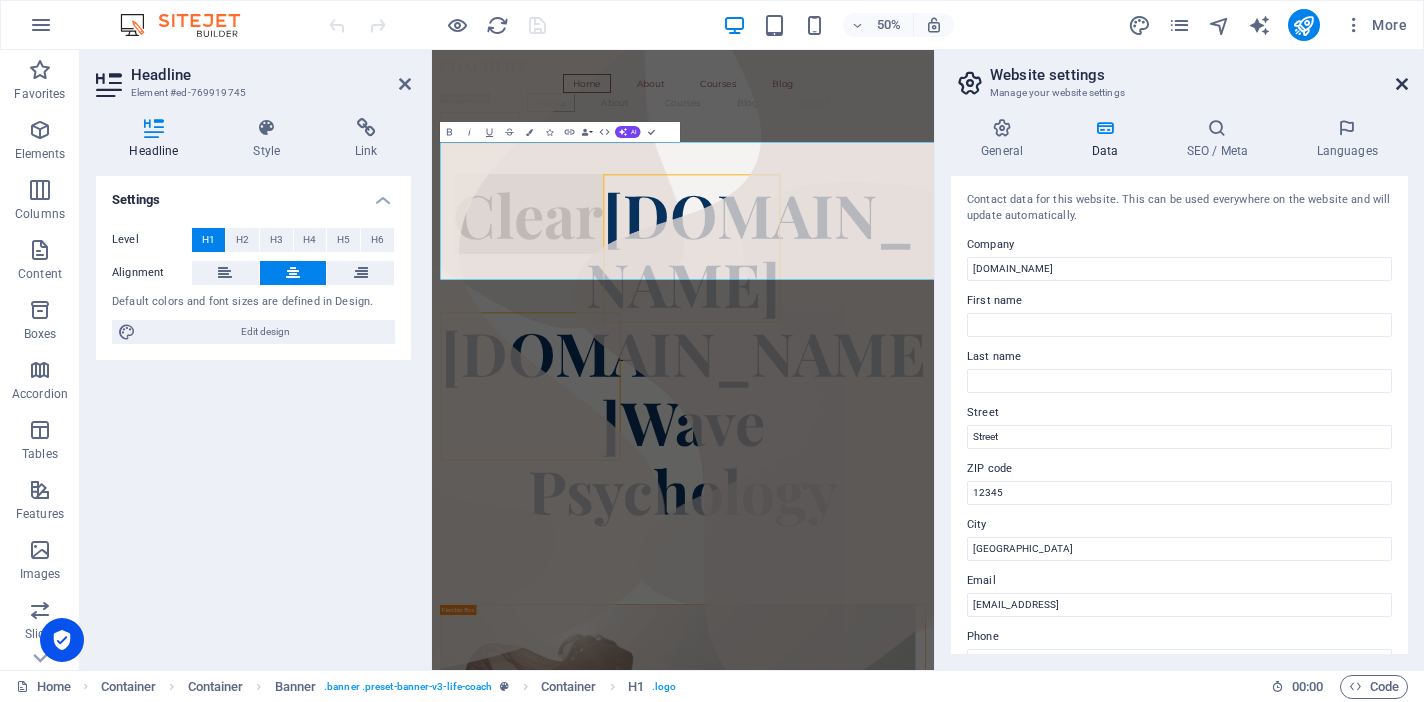 drag, startPoint x: 1398, startPoint y: 80, endPoint x: 648, endPoint y: 44, distance: 750.8635 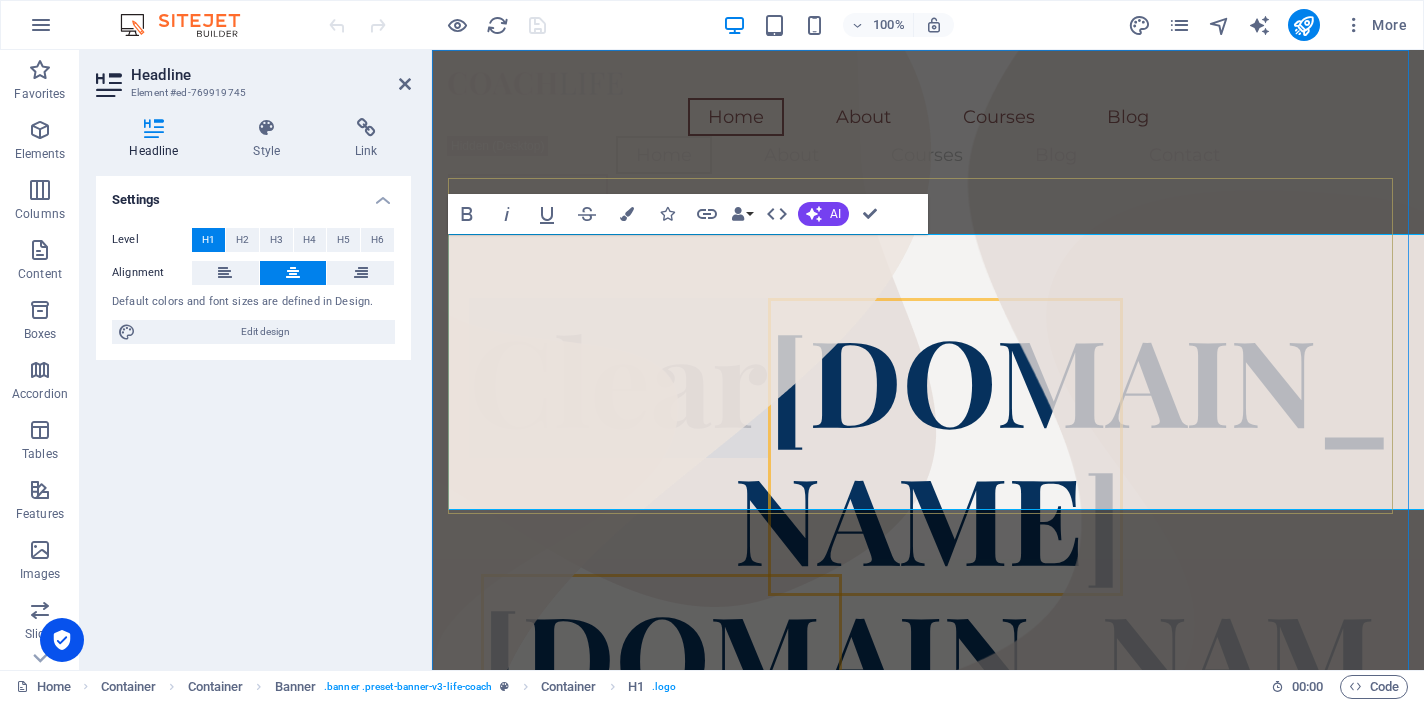 drag, startPoint x: 474, startPoint y: 316, endPoint x: 1402, endPoint y: 300, distance: 928.13794 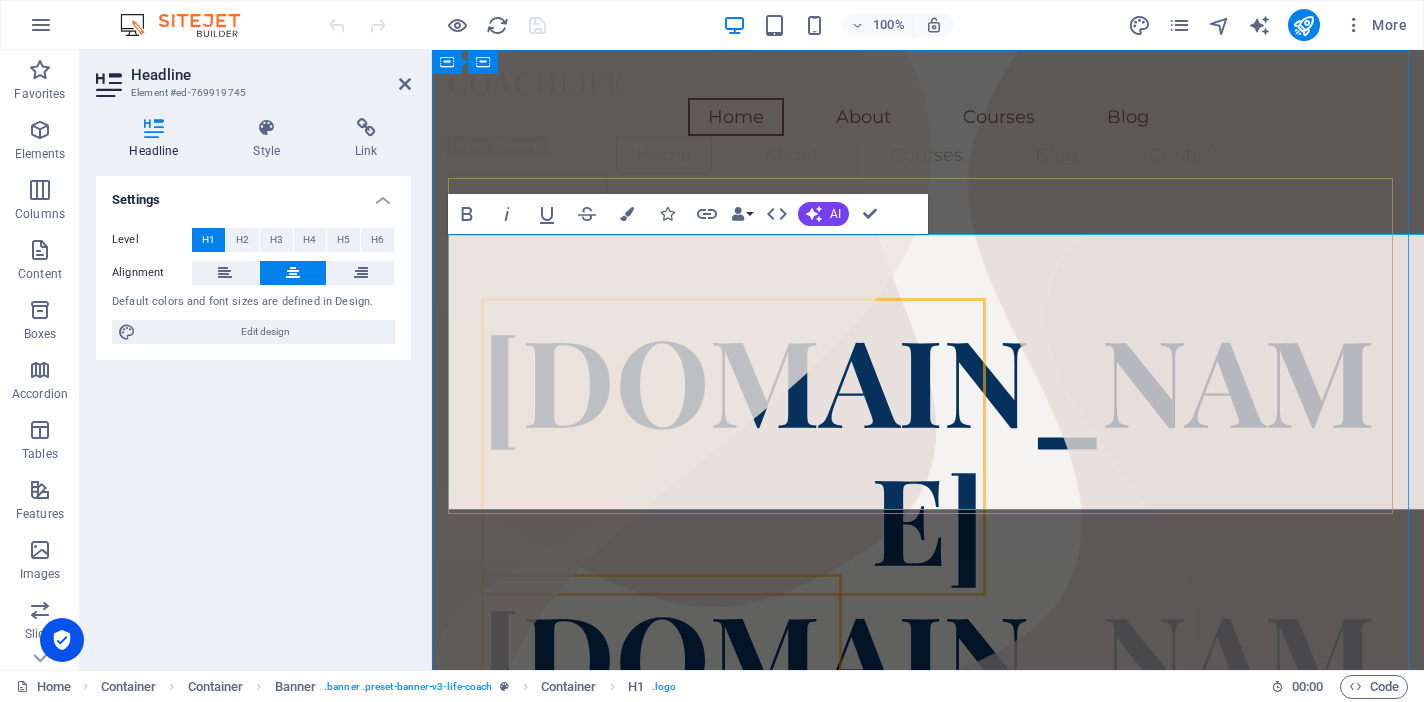 drag, startPoint x: 468, startPoint y: 308, endPoint x: 1251, endPoint y: 288, distance: 783.2554 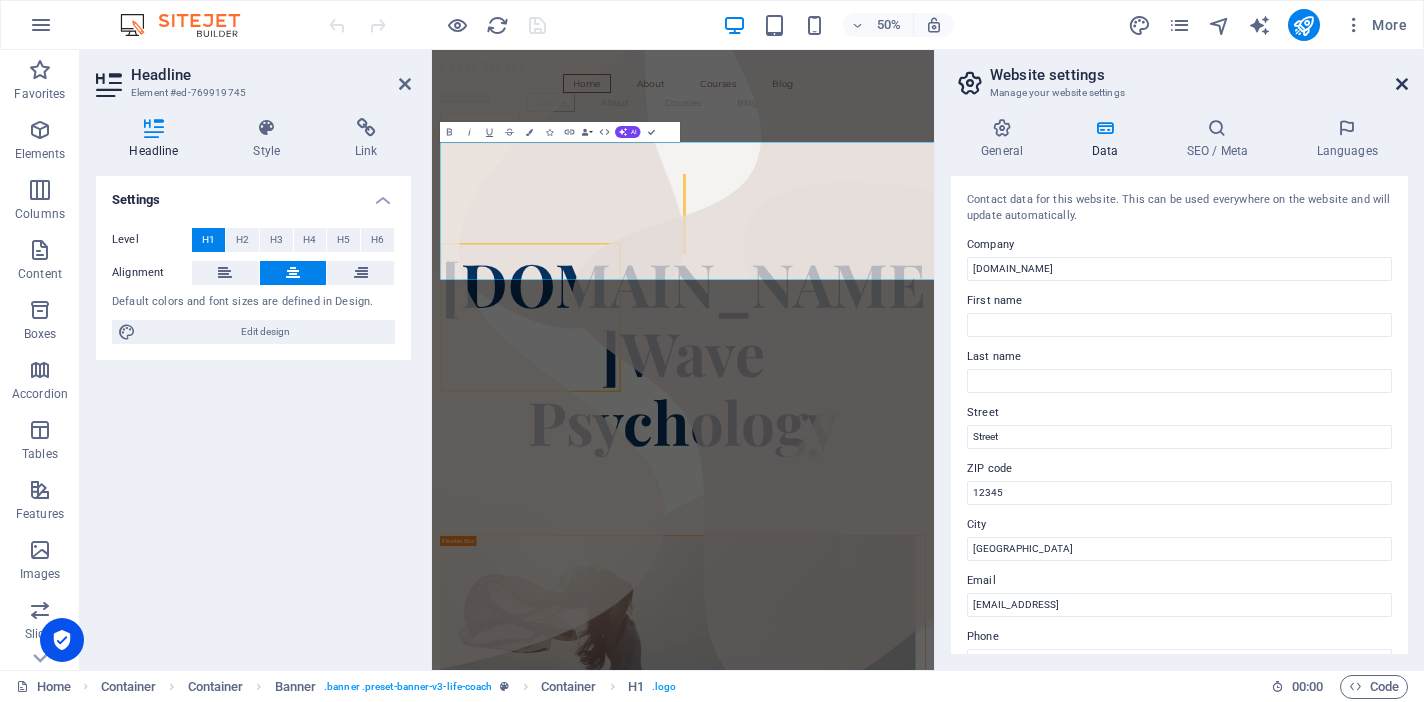 click at bounding box center (1402, 84) 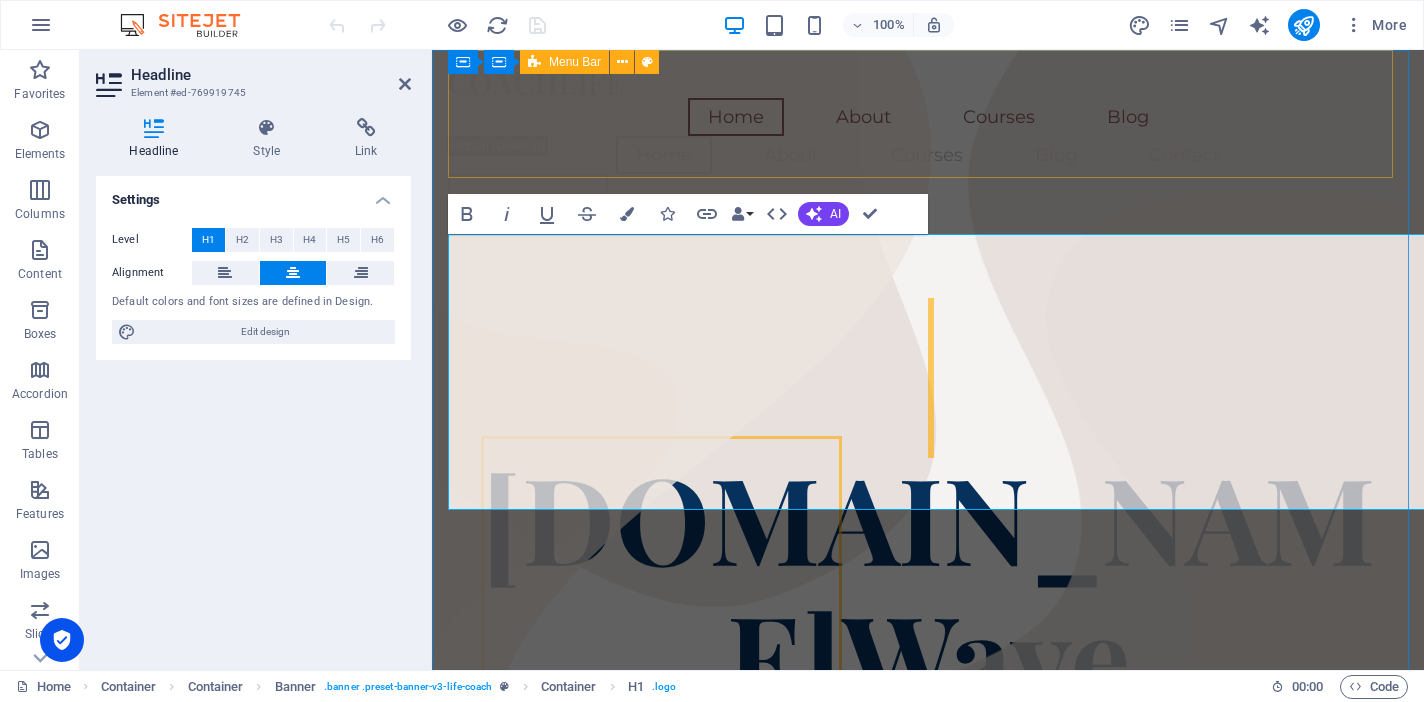 click on "Home About Courses Blog Home About Courses Blog Contact Contact" at bounding box center [928, 149] 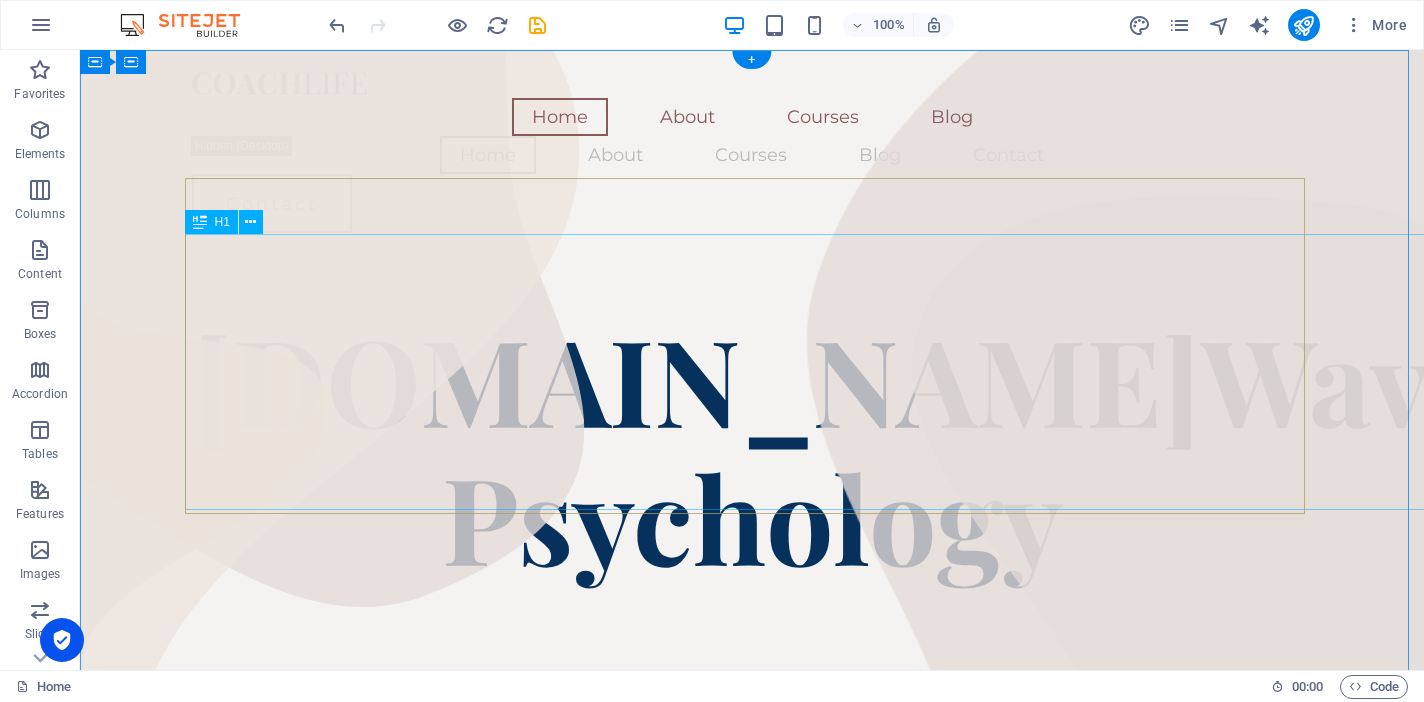 click on "[DOMAIN_NAME]" at bounding box center [696, 378] 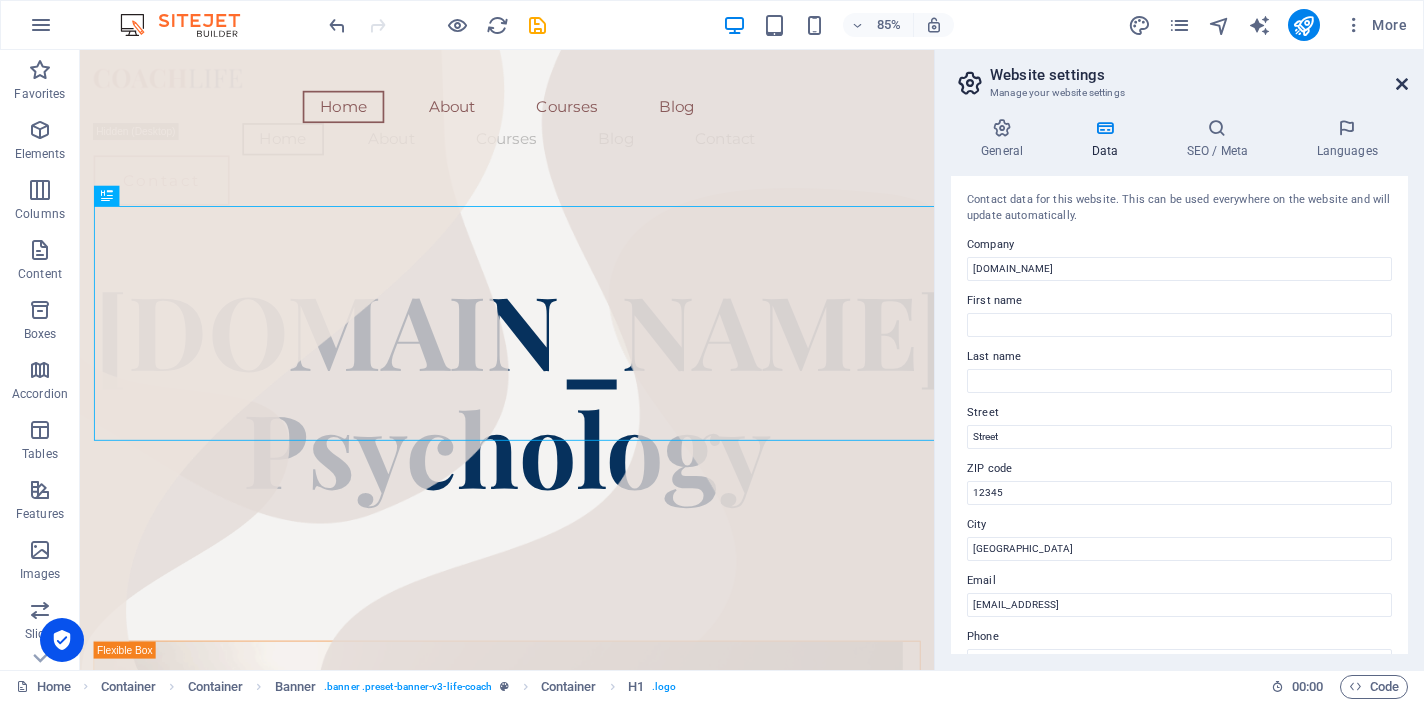 click at bounding box center (1402, 84) 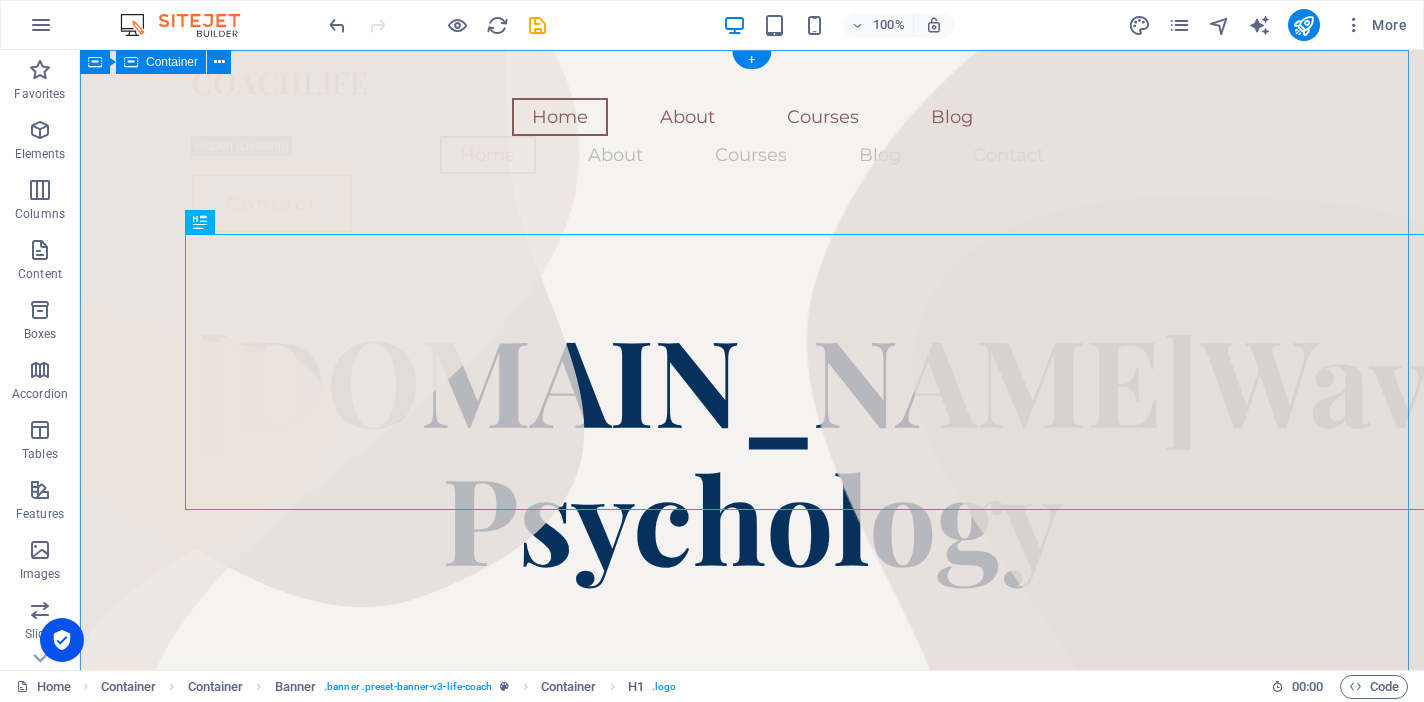 drag, startPoint x: 202, startPoint y: 298, endPoint x: 1310, endPoint y: 372, distance: 1110.4684 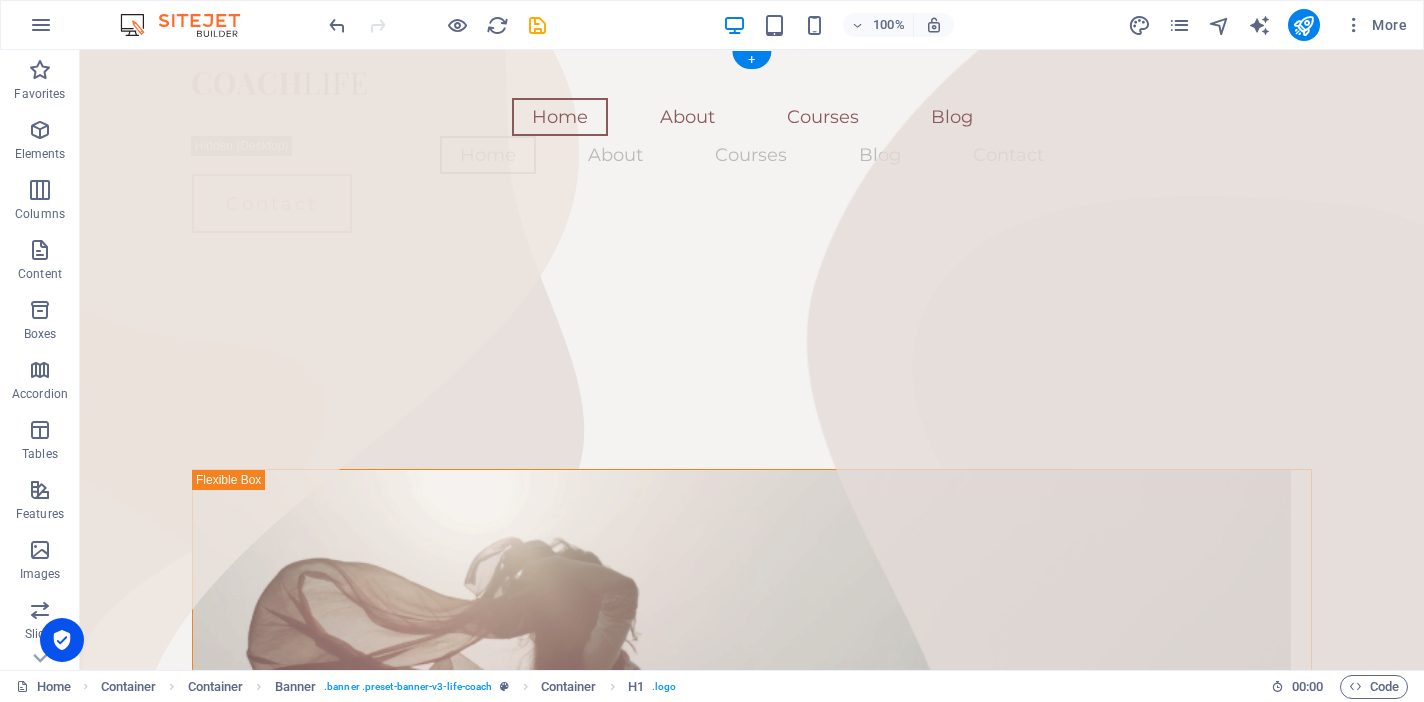 scroll, scrollTop: 0, scrollLeft: 0, axis: both 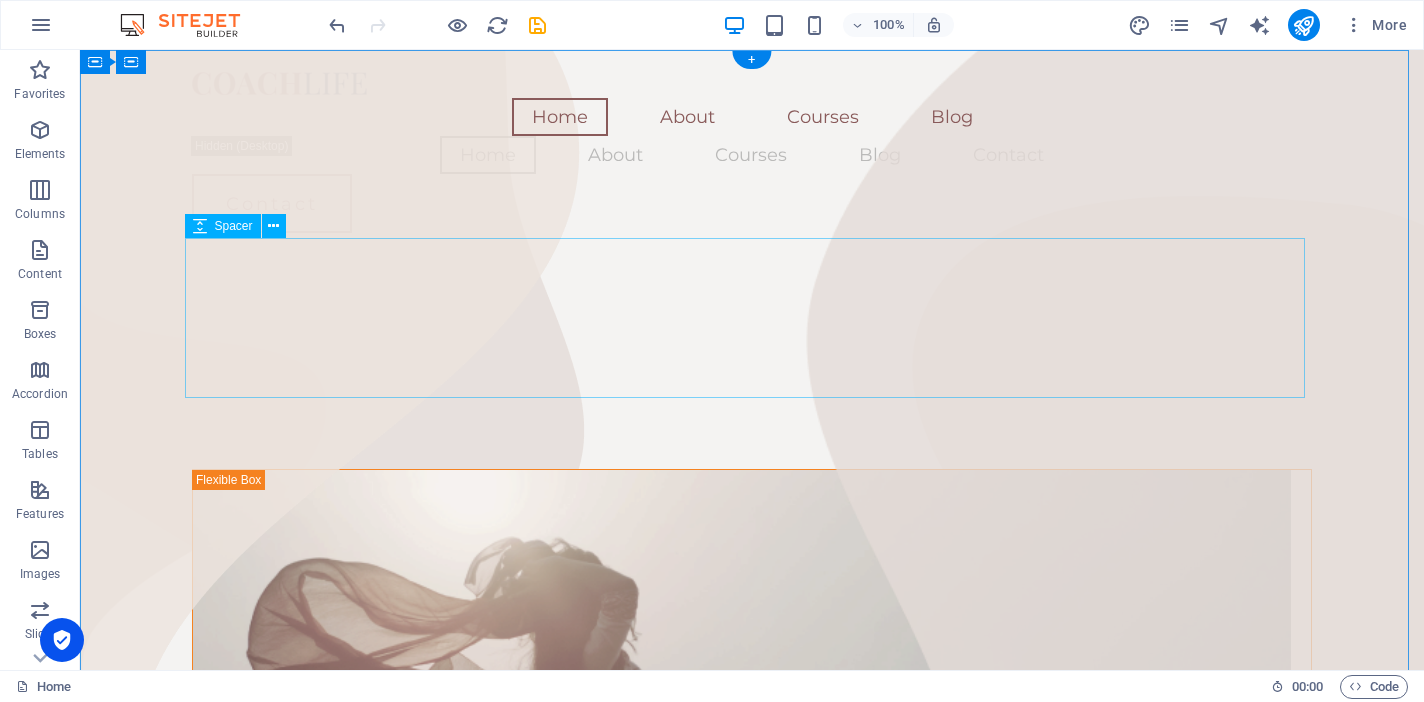 click at bounding box center (752, 389) 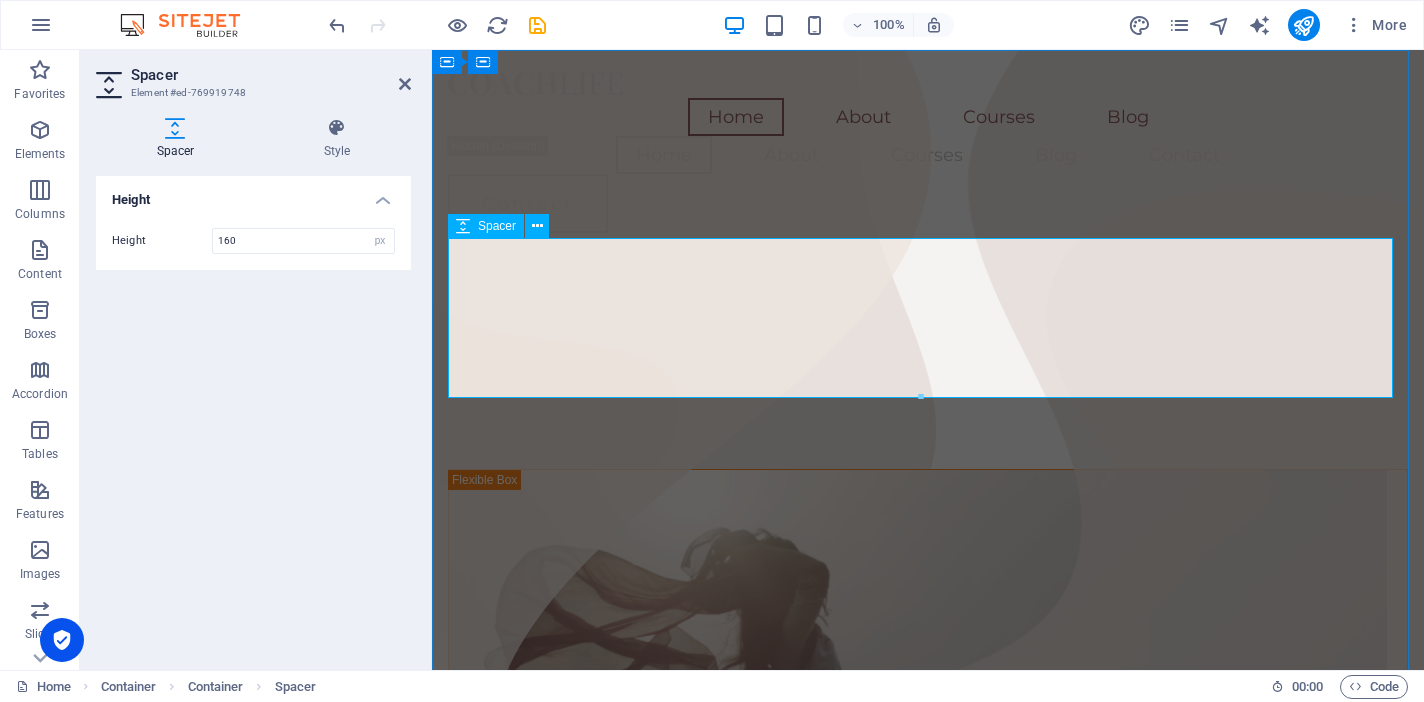 click at bounding box center [928, 389] 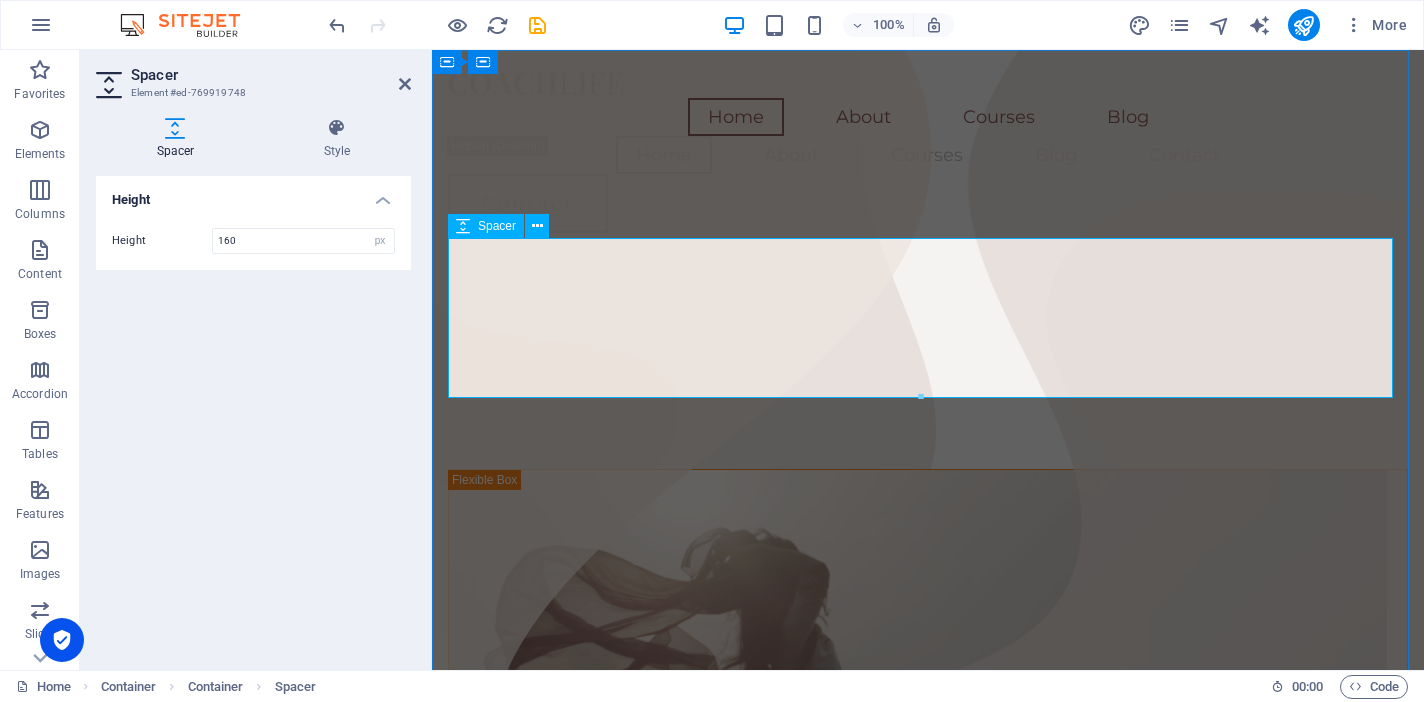 click at bounding box center [928, 389] 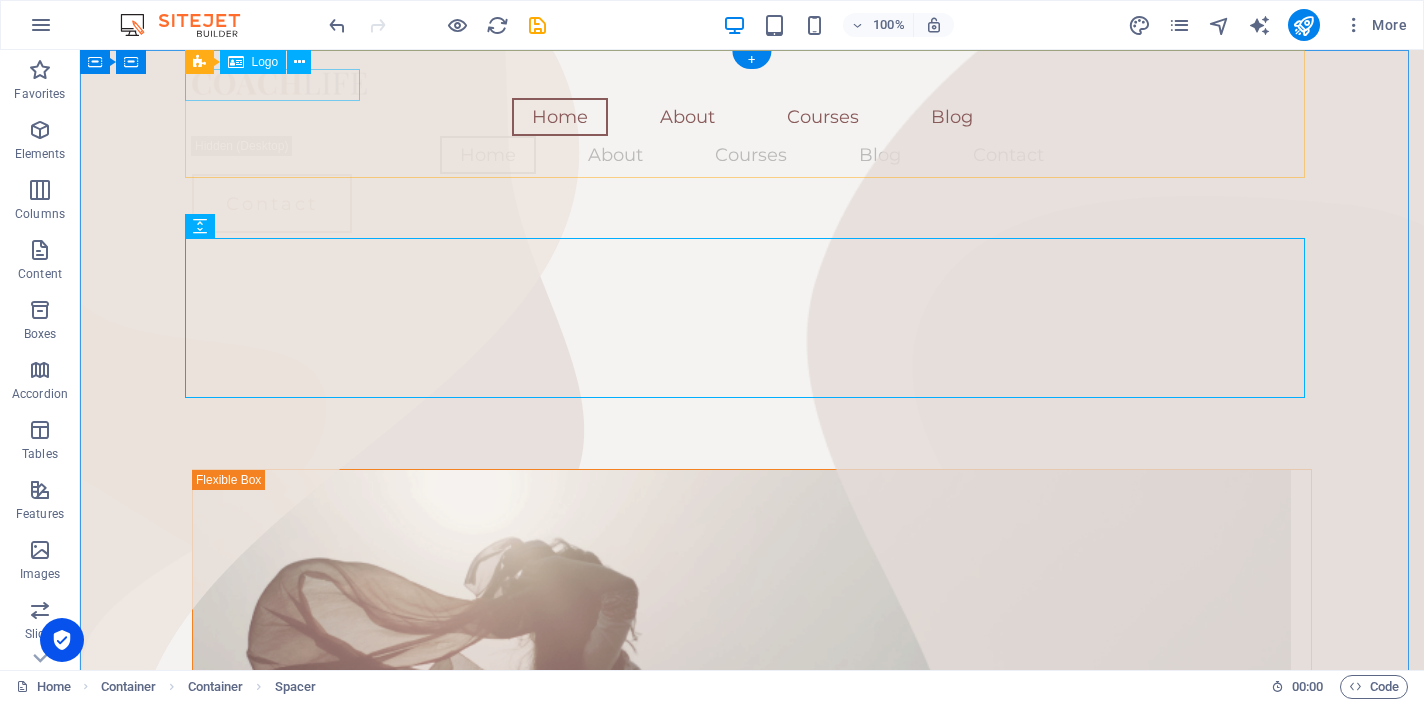 click at bounding box center (752, 82) 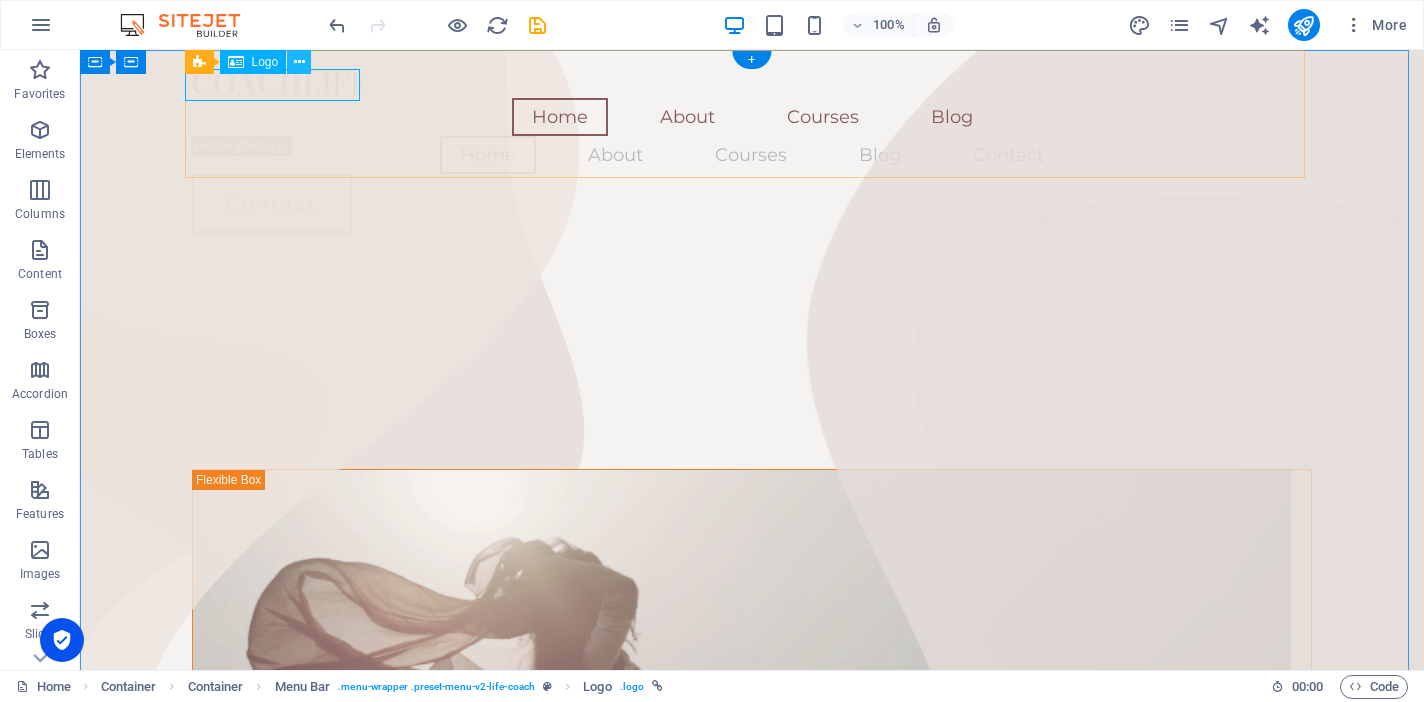 click at bounding box center (299, 62) 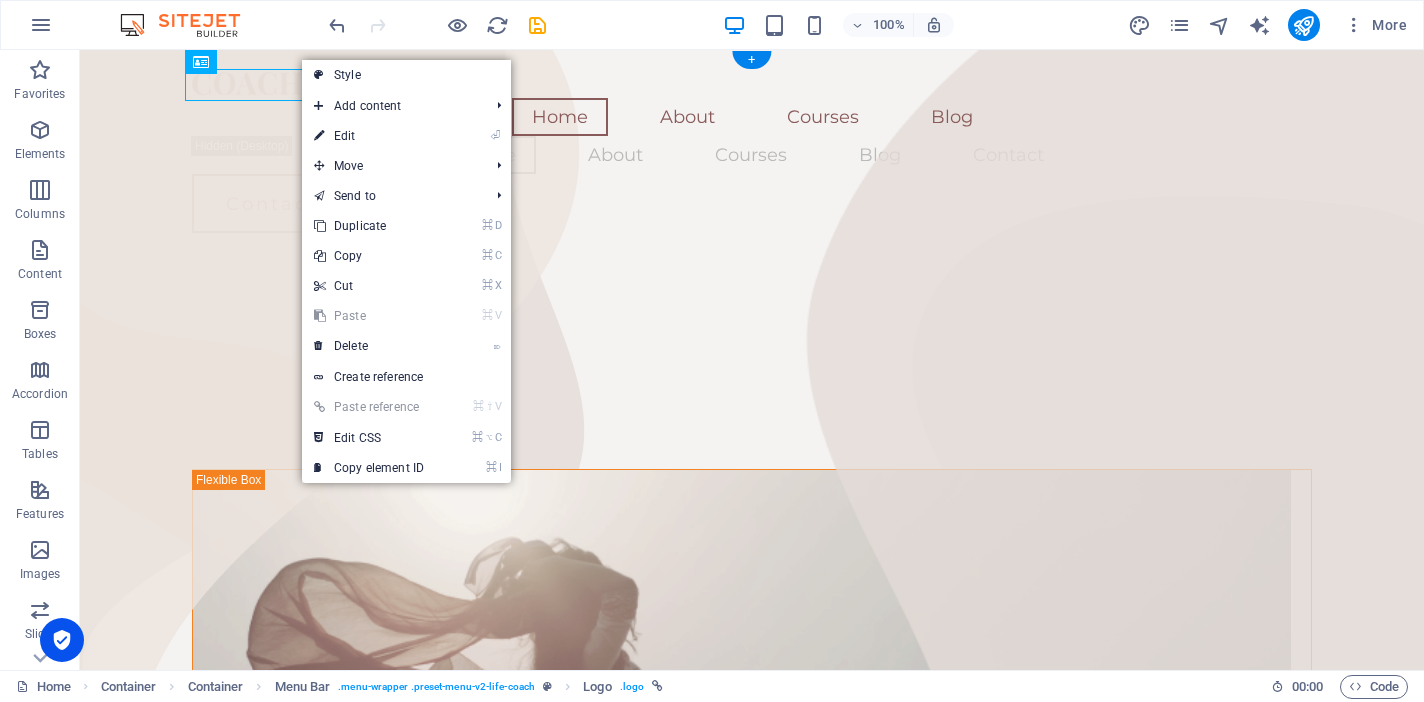 click at bounding box center [752, 82] 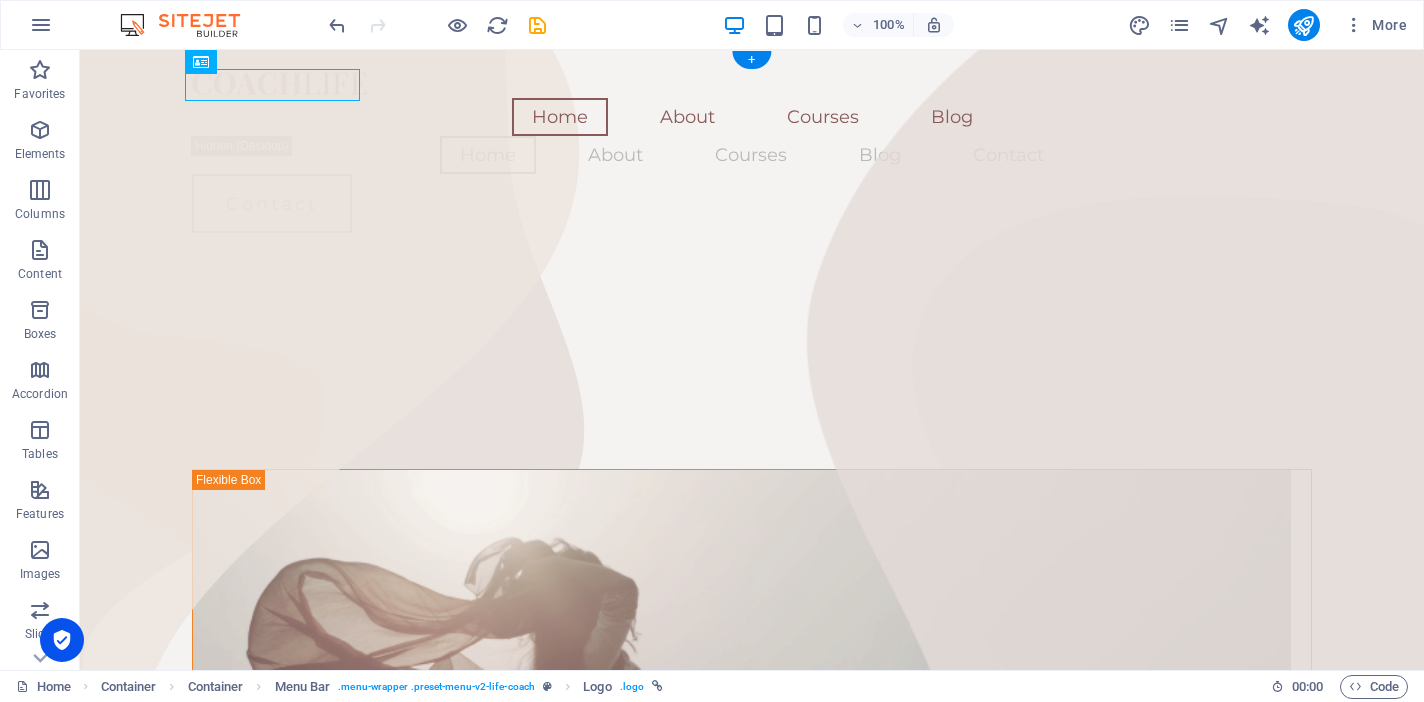 click at bounding box center [752, 82] 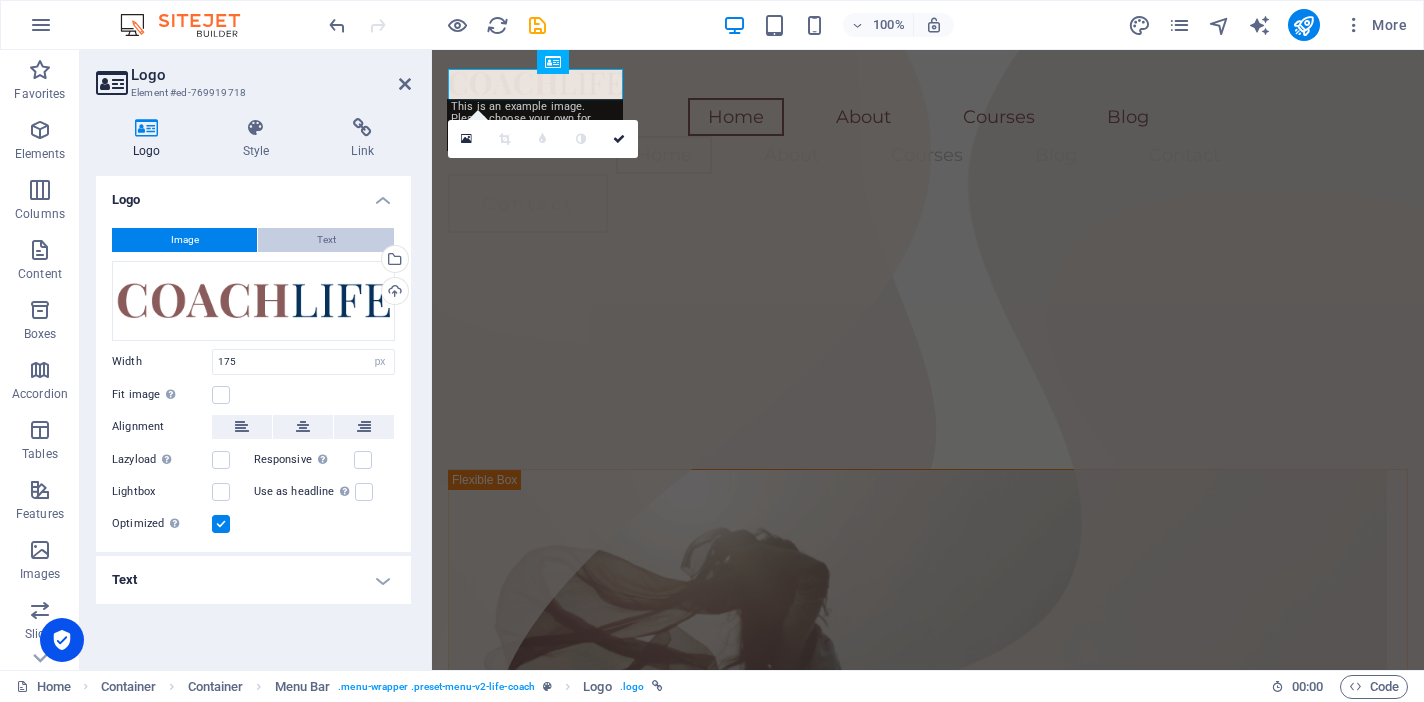 click on "Text" at bounding box center [326, 240] 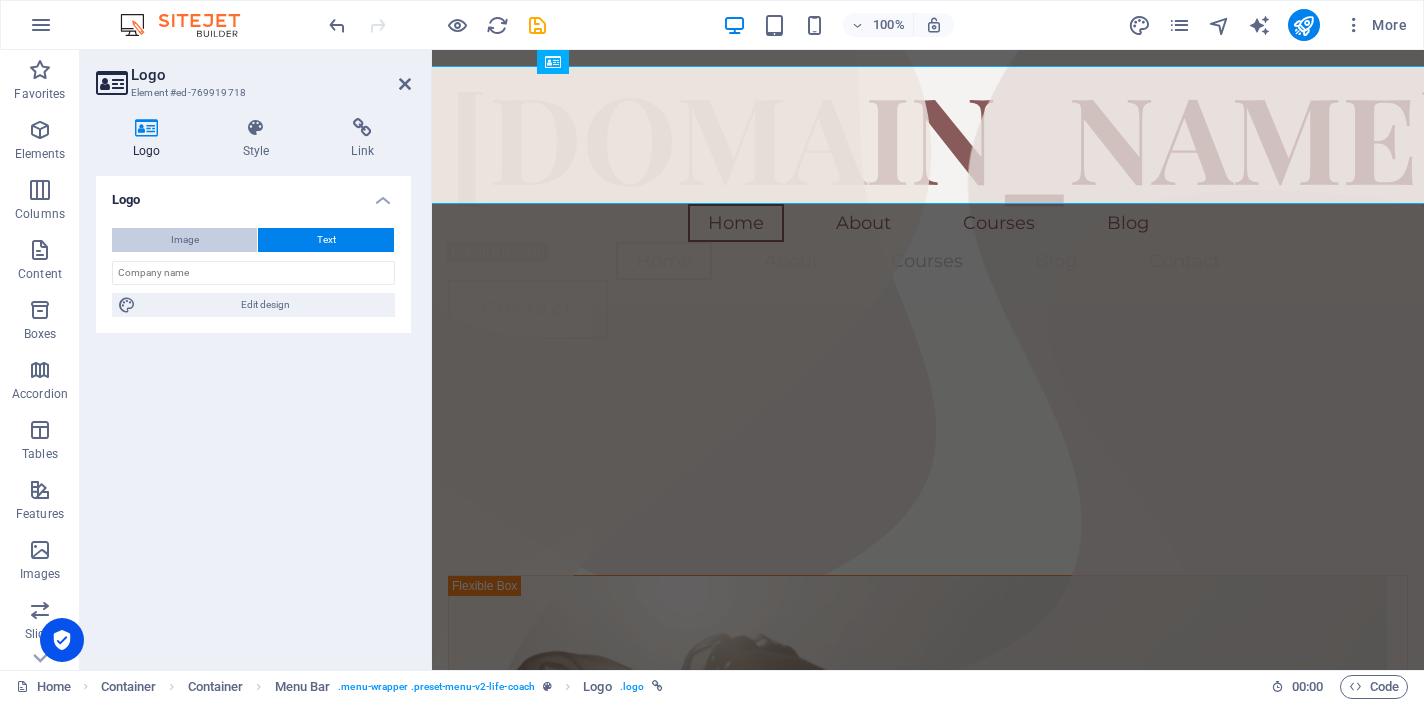 click on "Image" at bounding box center (185, 240) 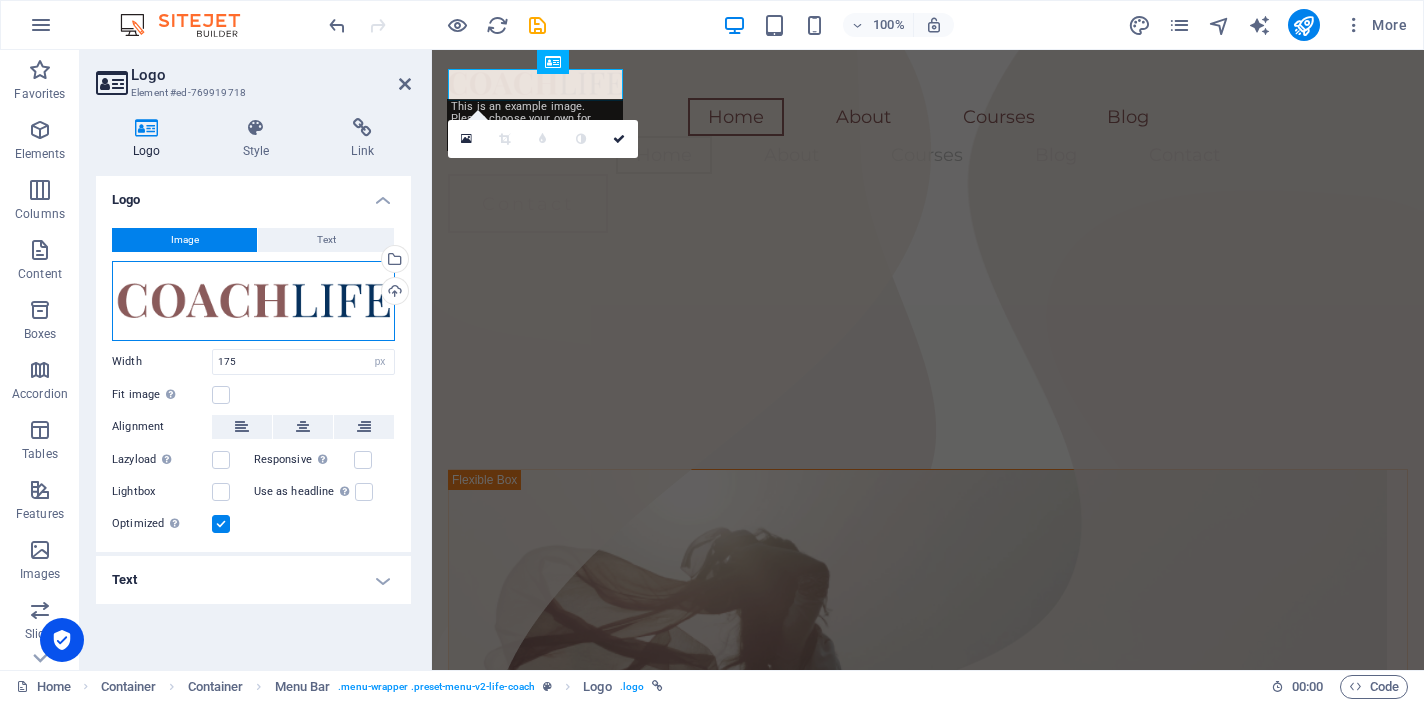 click on "Drag files here, click to choose files or select files from Files or our free stock photos & videos" at bounding box center (253, 301) 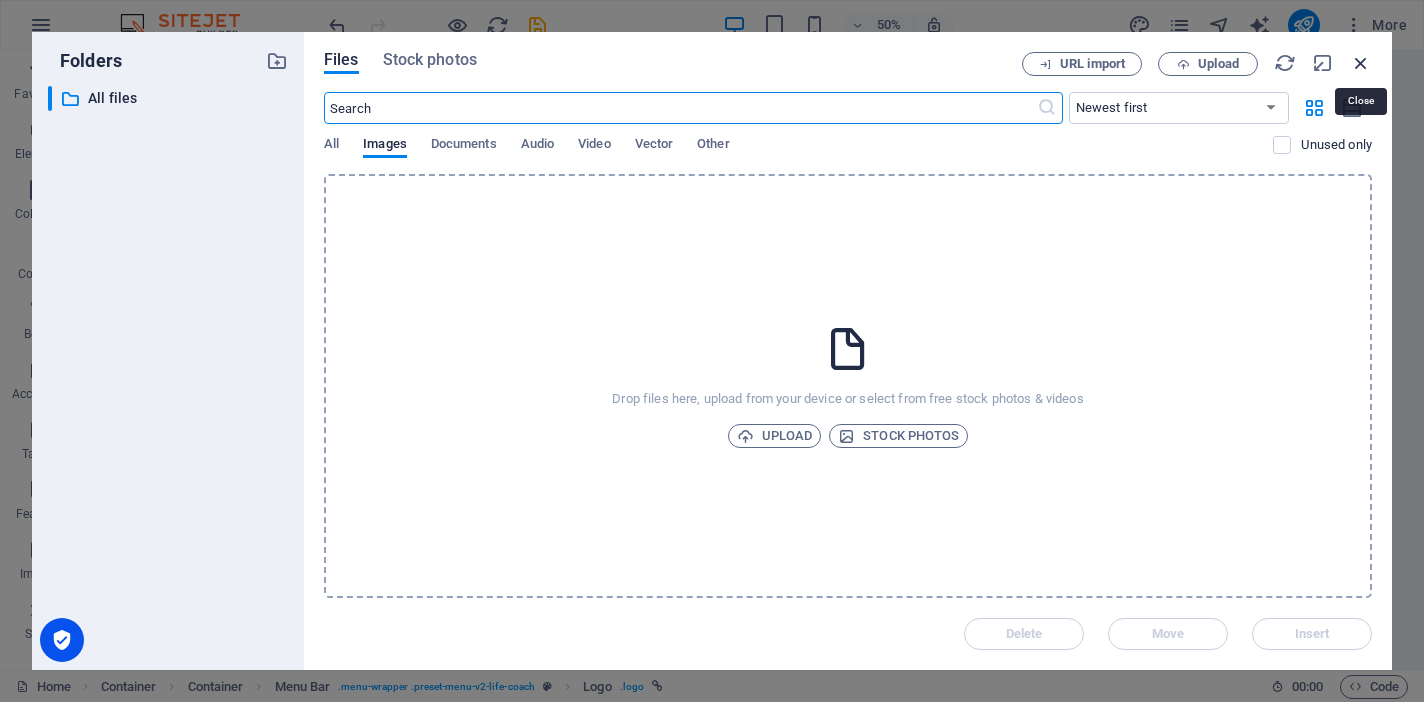 click at bounding box center (1361, 63) 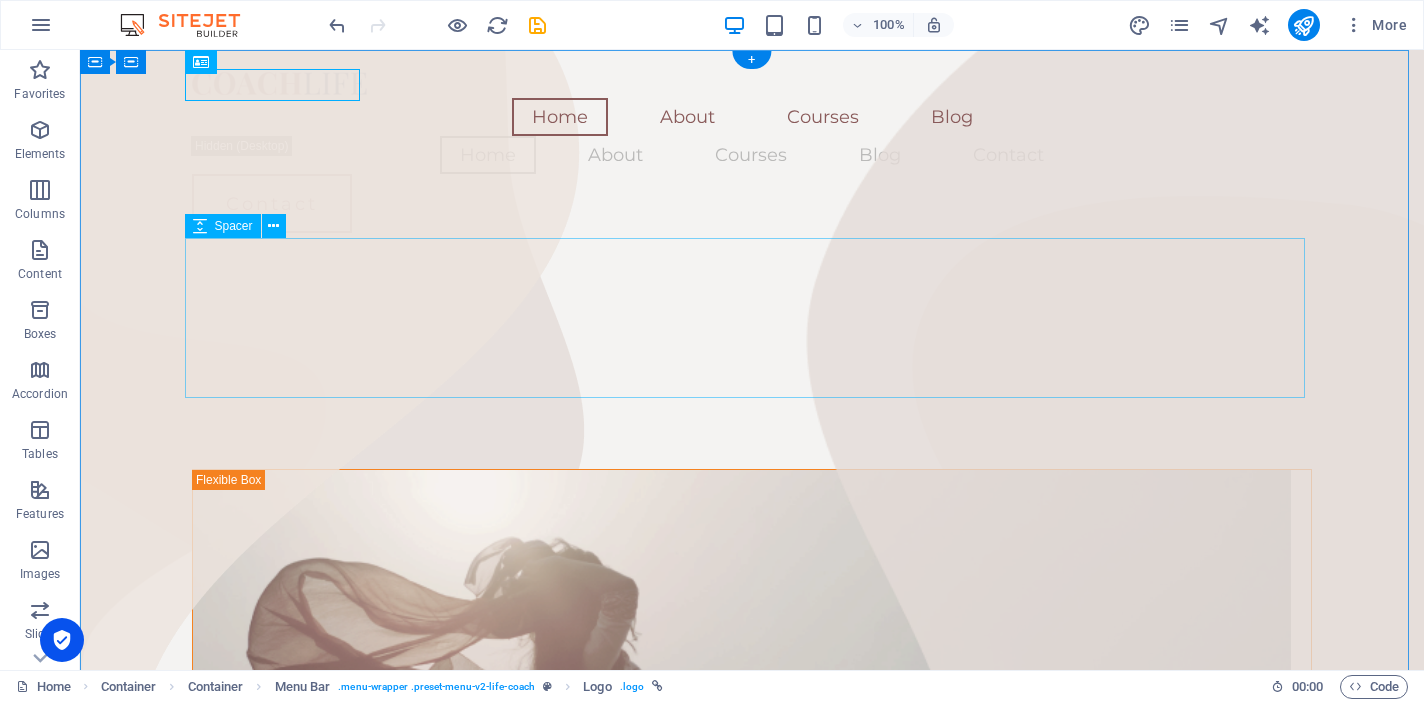 click at bounding box center (752, 389) 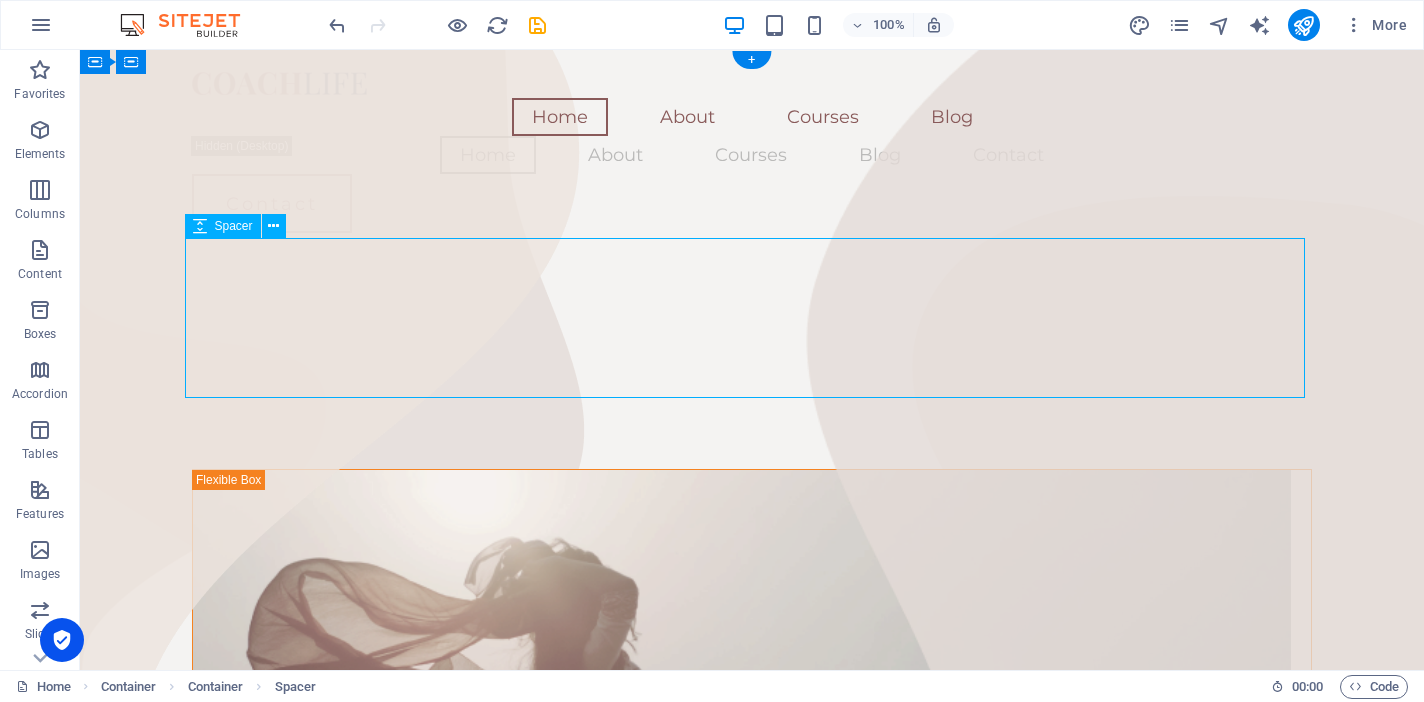 click at bounding box center [752, 389] 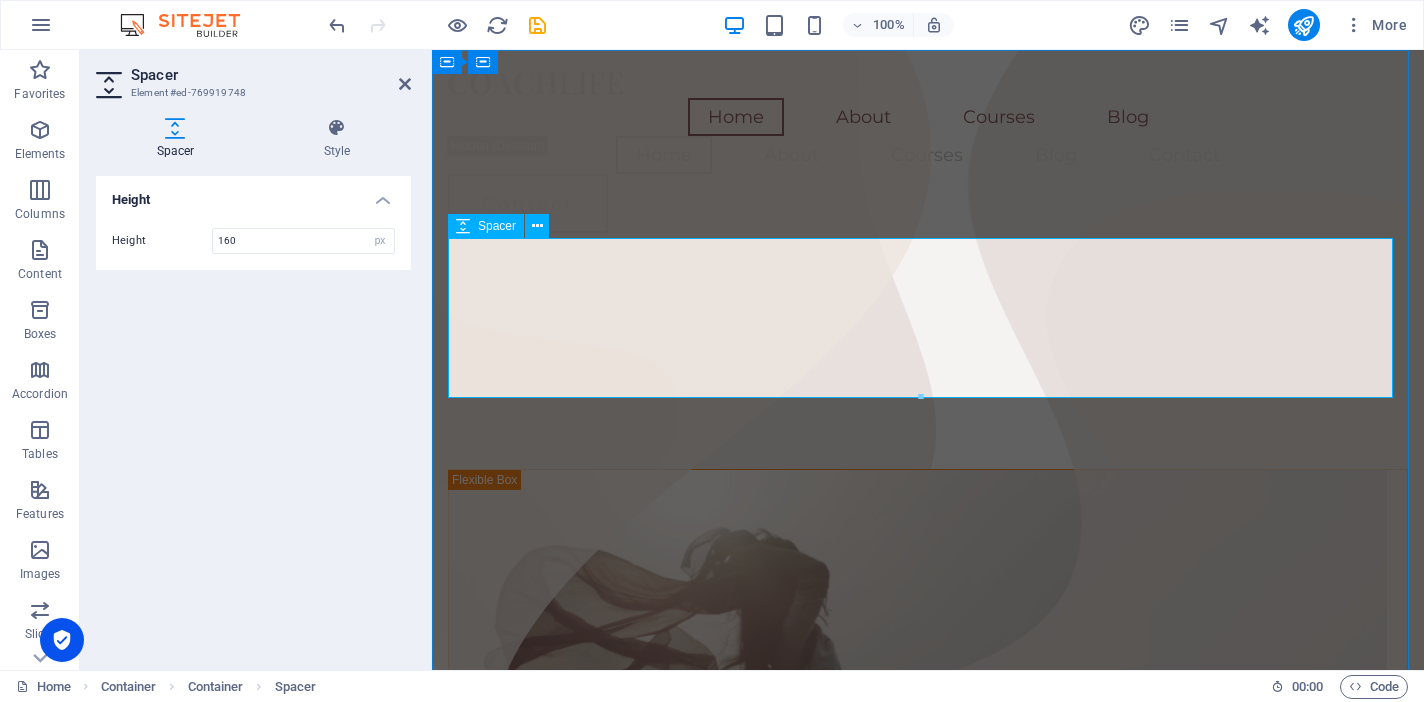 click at bounding box center (928, 389) 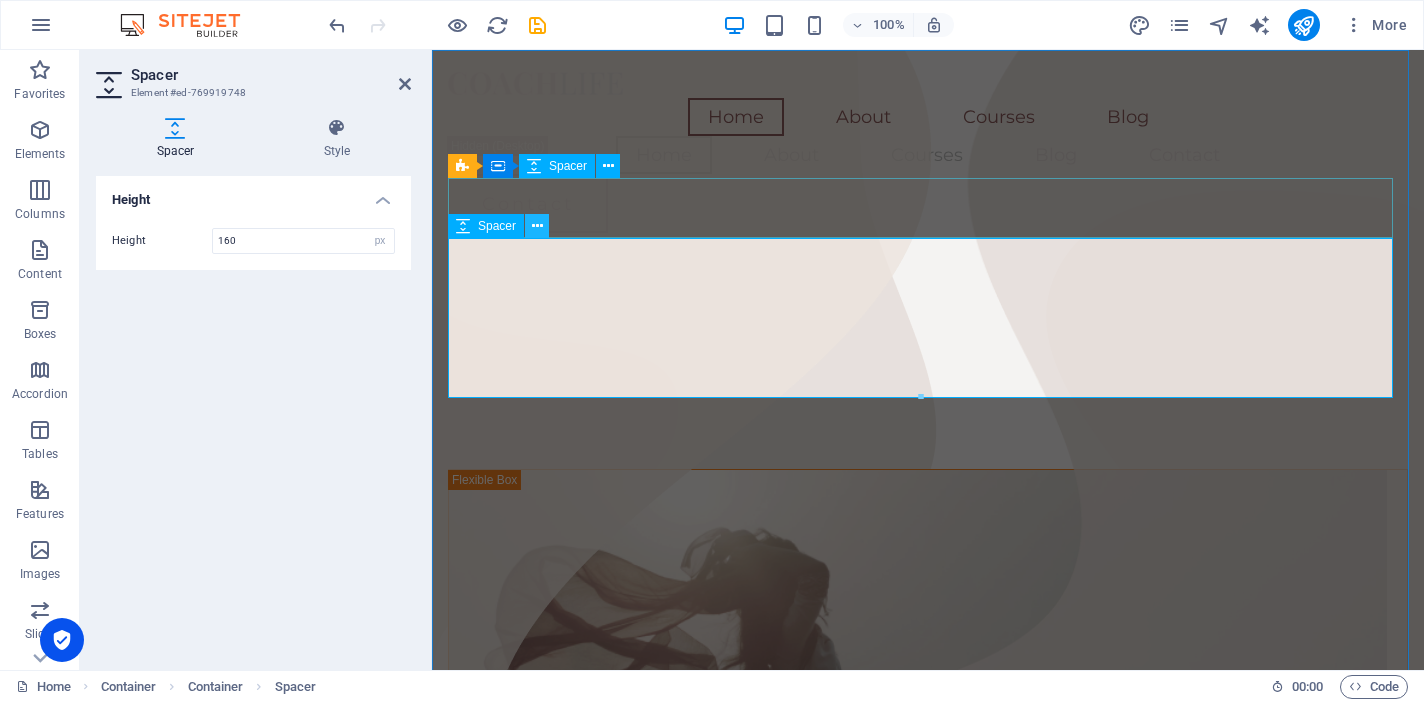 click at bounding box center (537, 226) 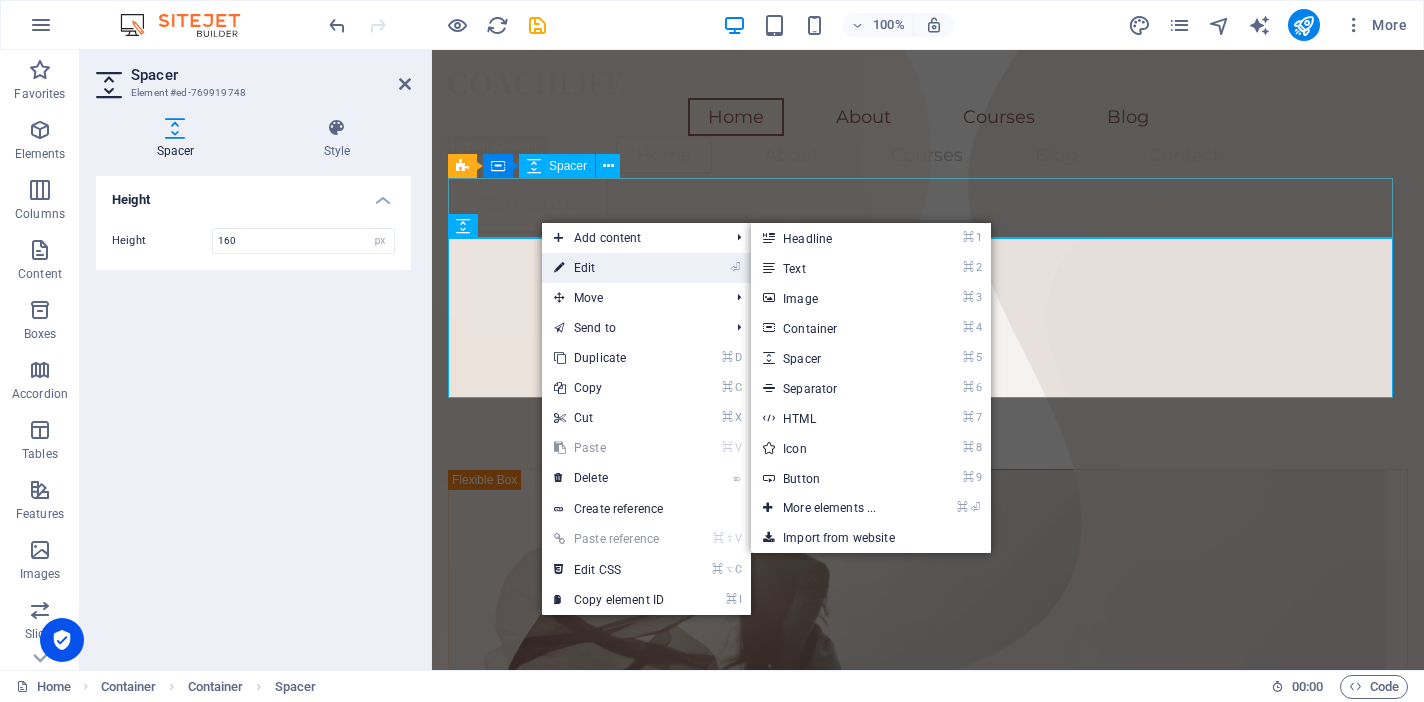 click on "⏎  Edit" at bounding box center [609, 268] 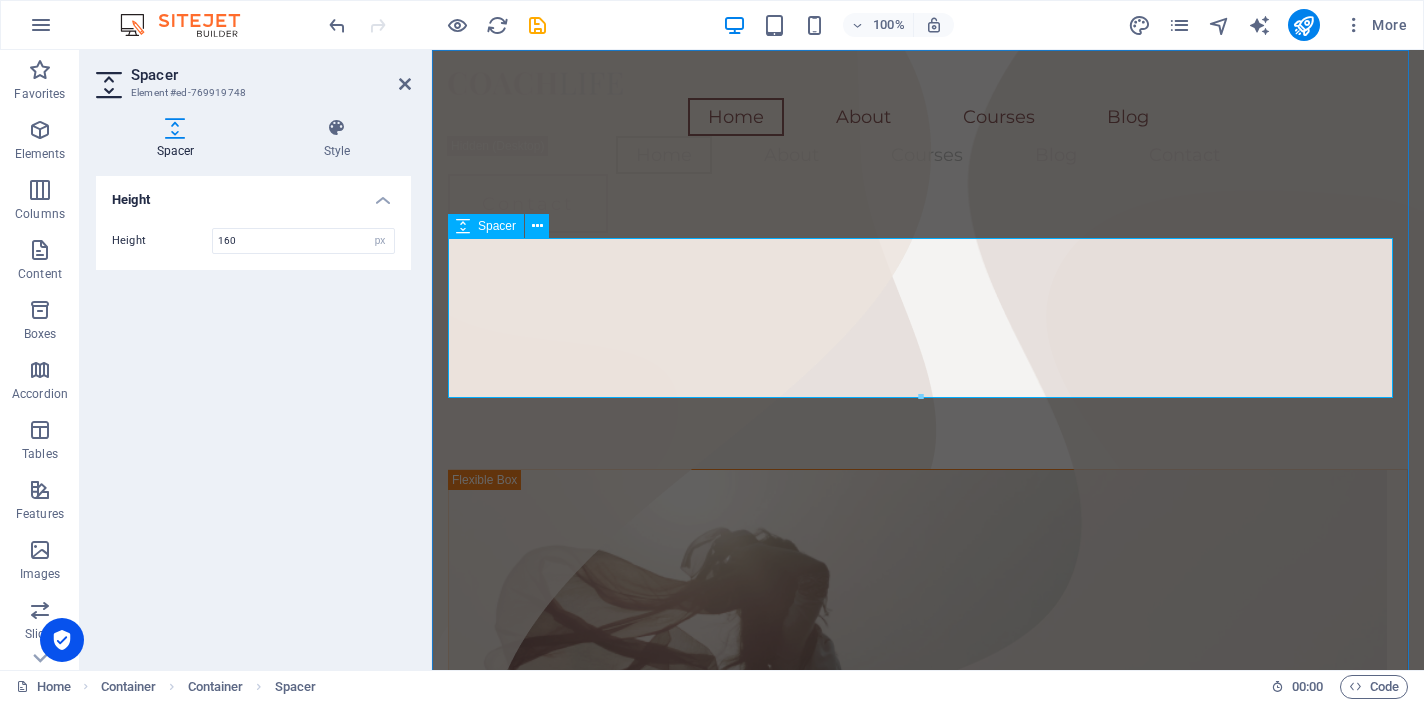 click at bounding box center [928, 389] 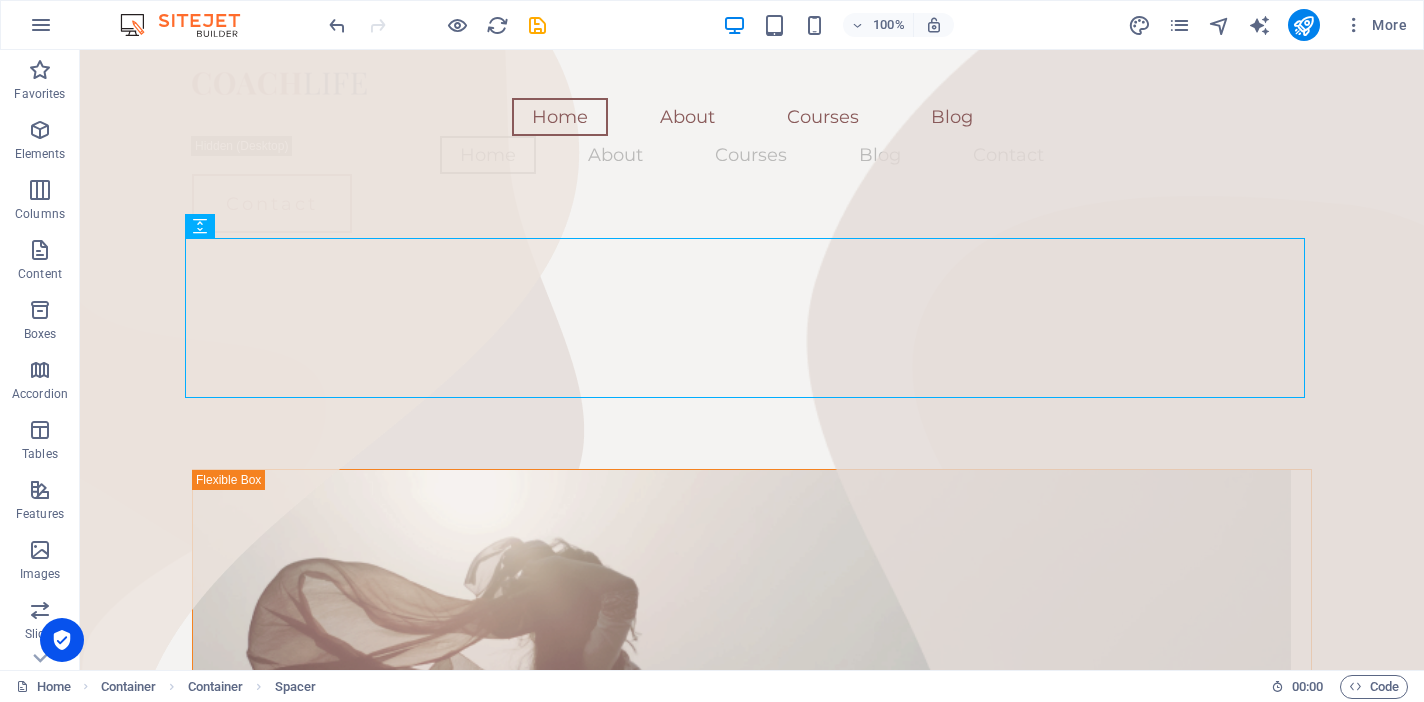 click at bounding box center [752, 389] 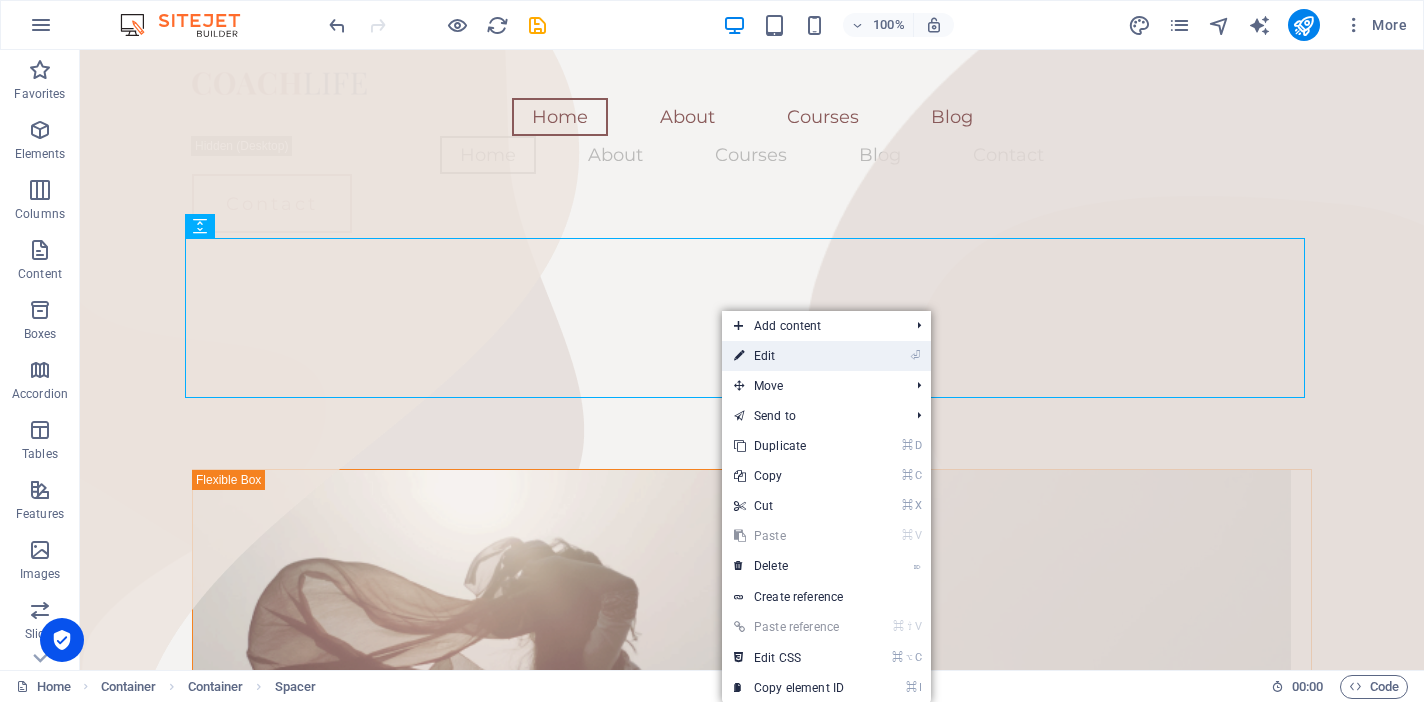 click on "⏎  Edit" at bounding box center (789, 356) 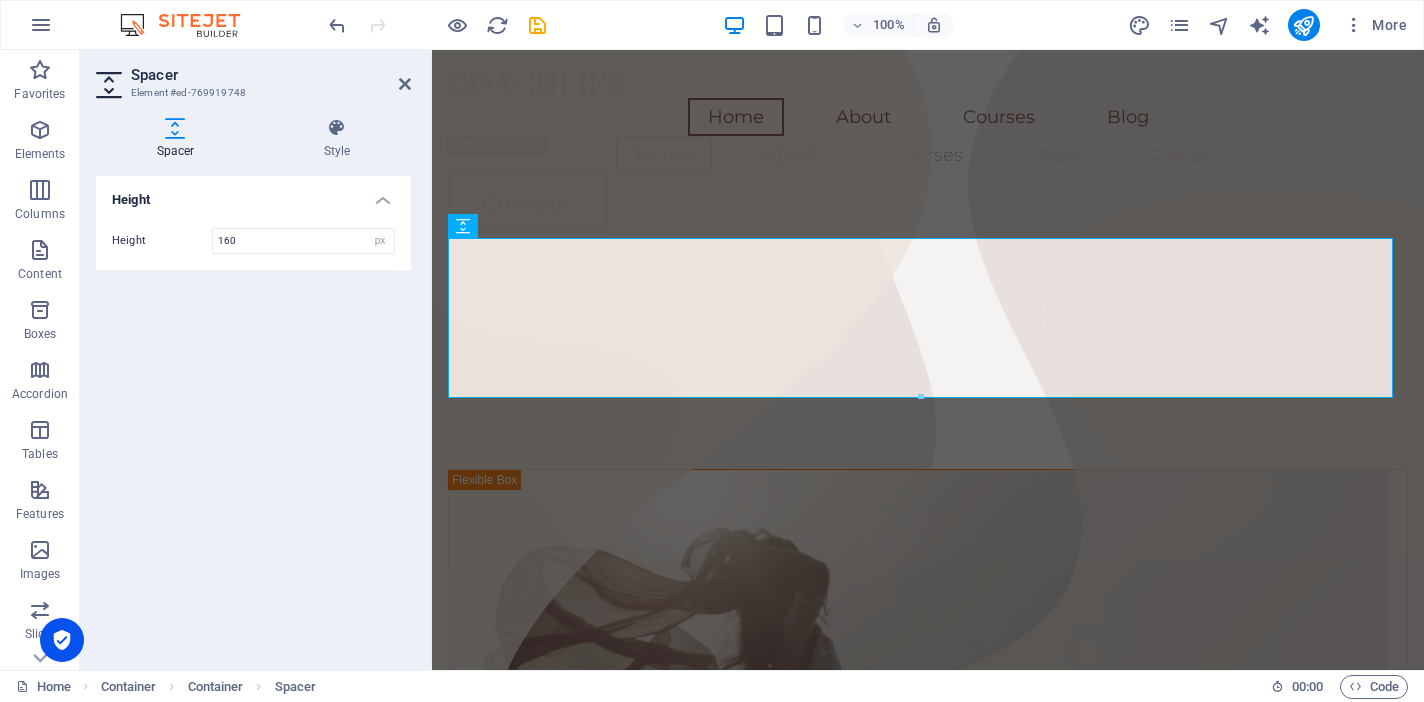 click at bounding box center [928, 389] 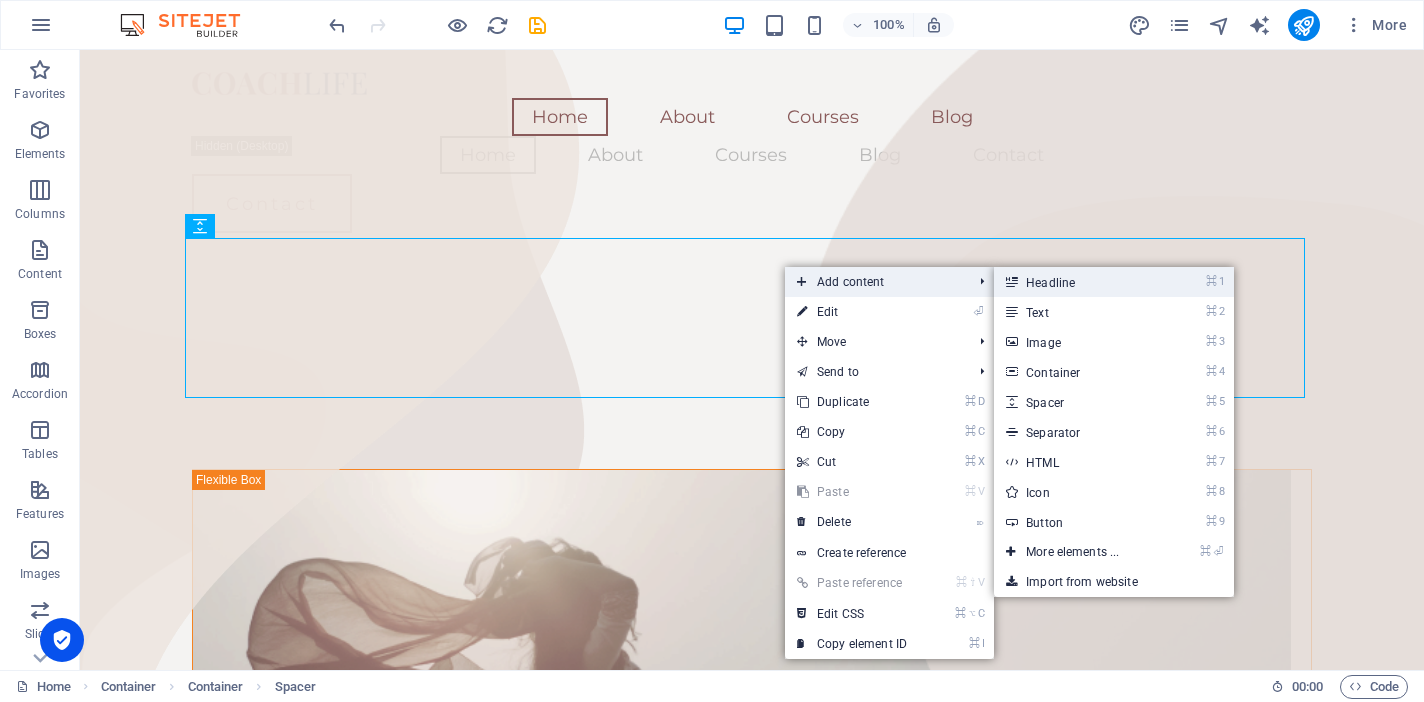 click on "⌘ 1  Headline" at bounding box center (1076, 282) 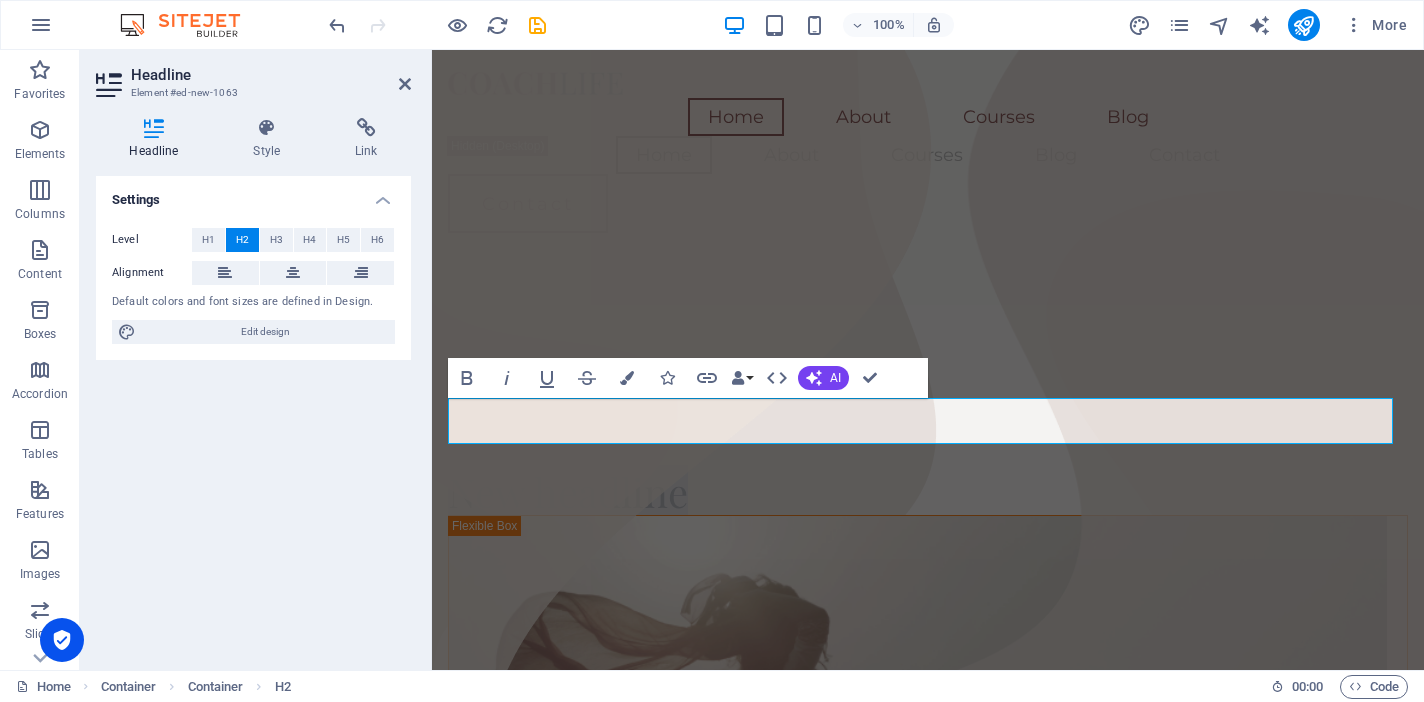 type 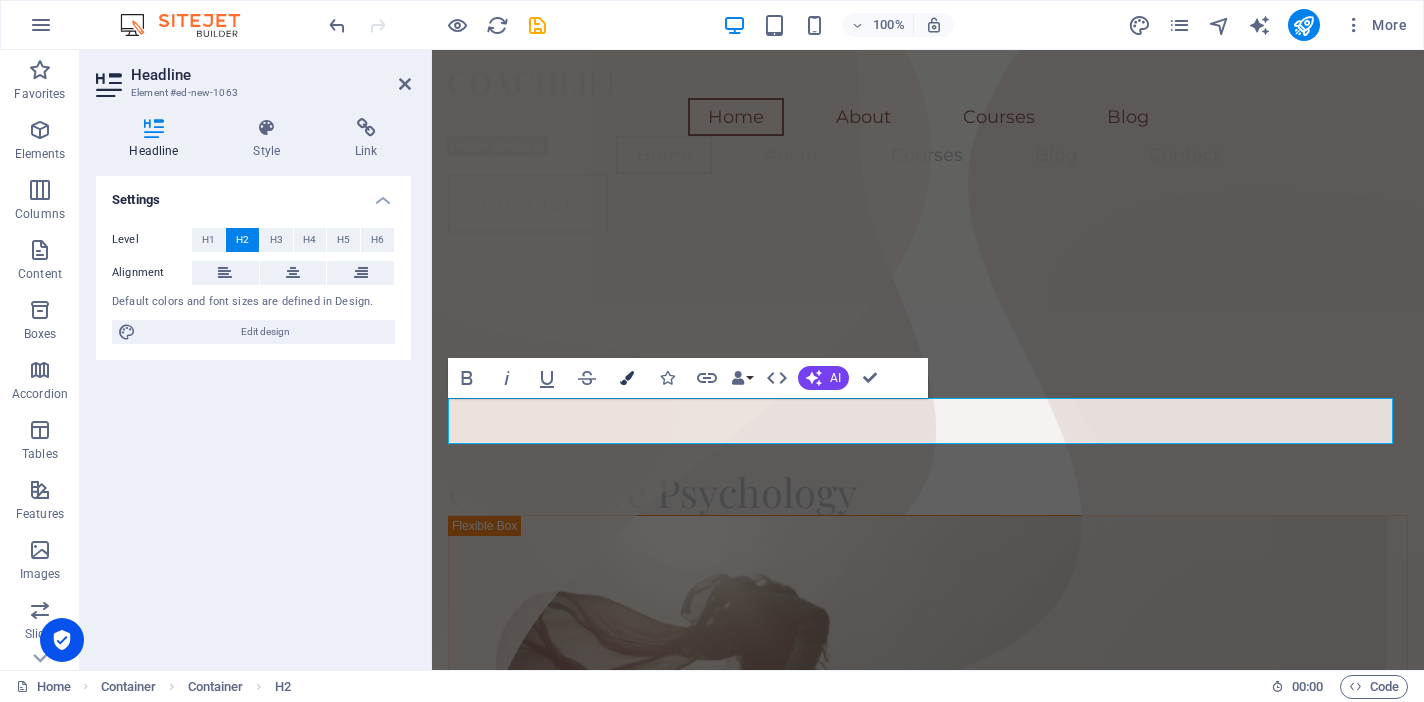 click at bounding box center [627, 378] 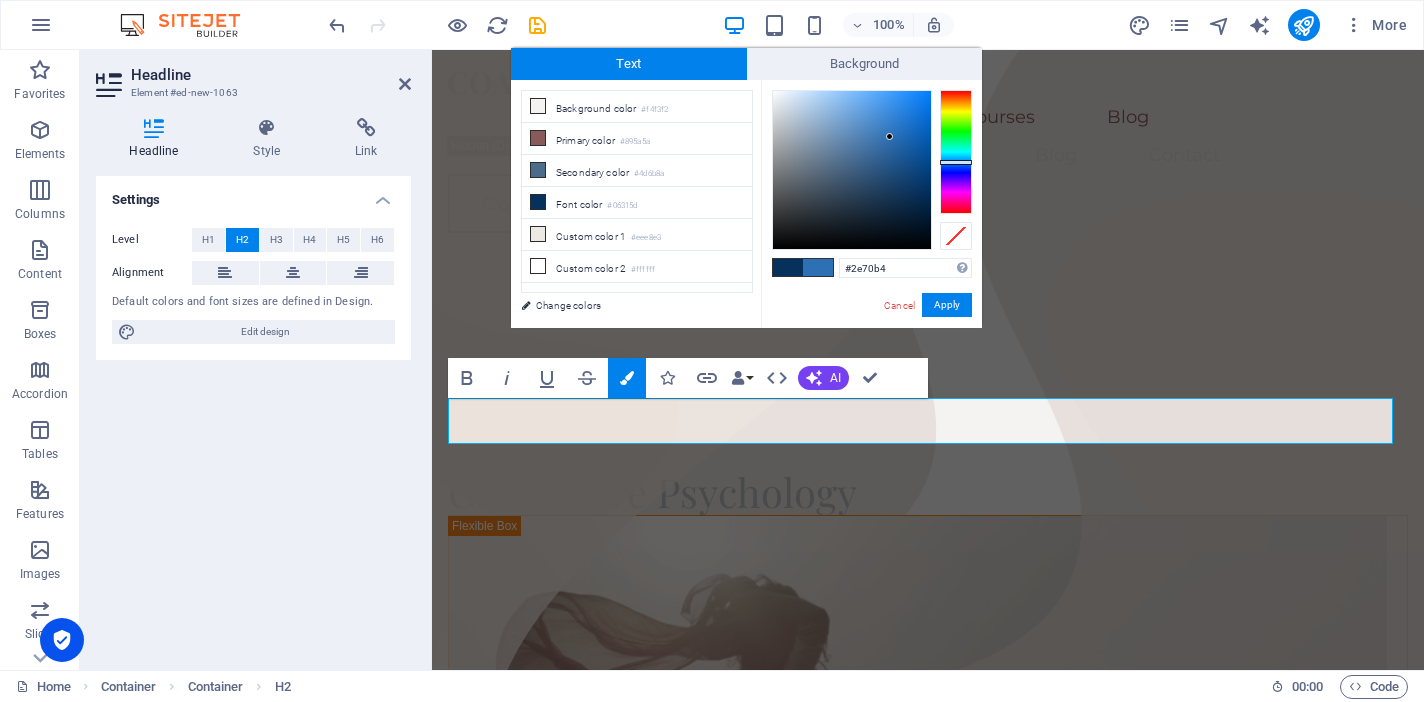 click at bounding box center [852, 170] 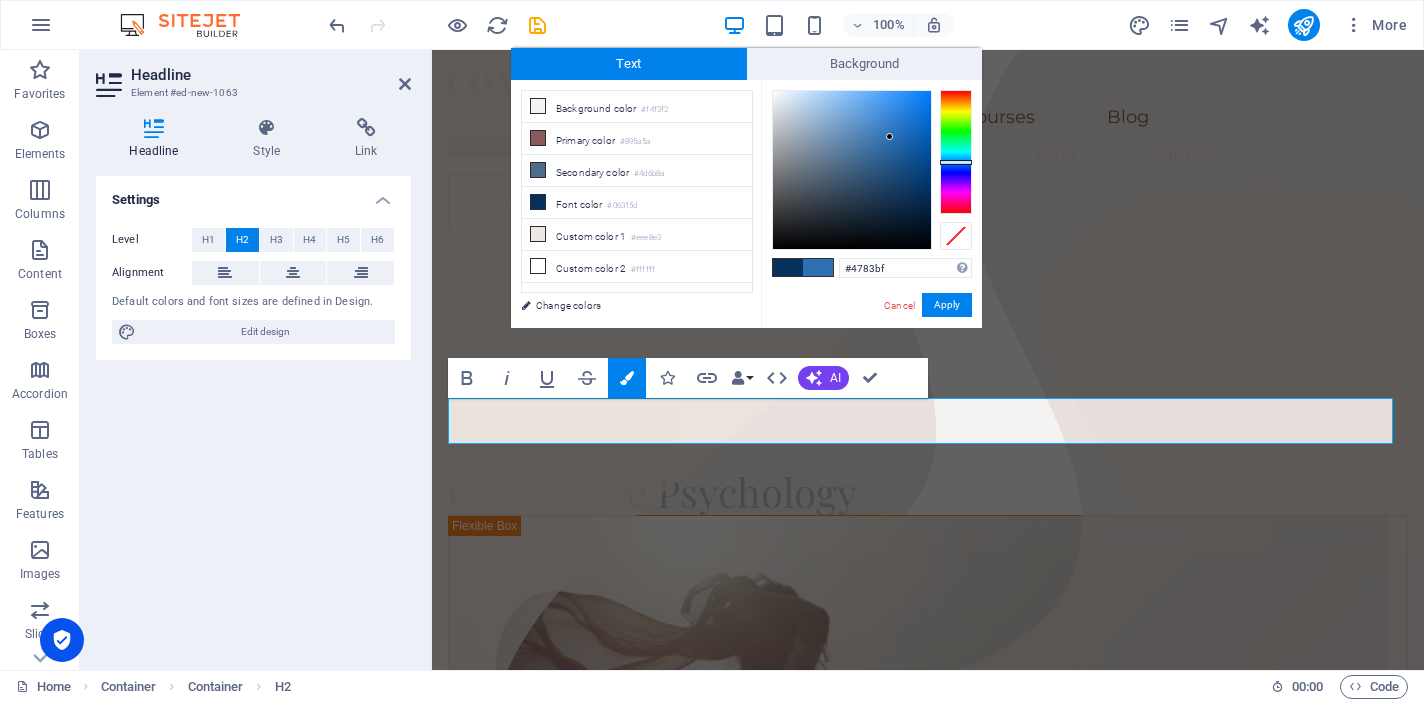 click at bounding box center (852, 170) 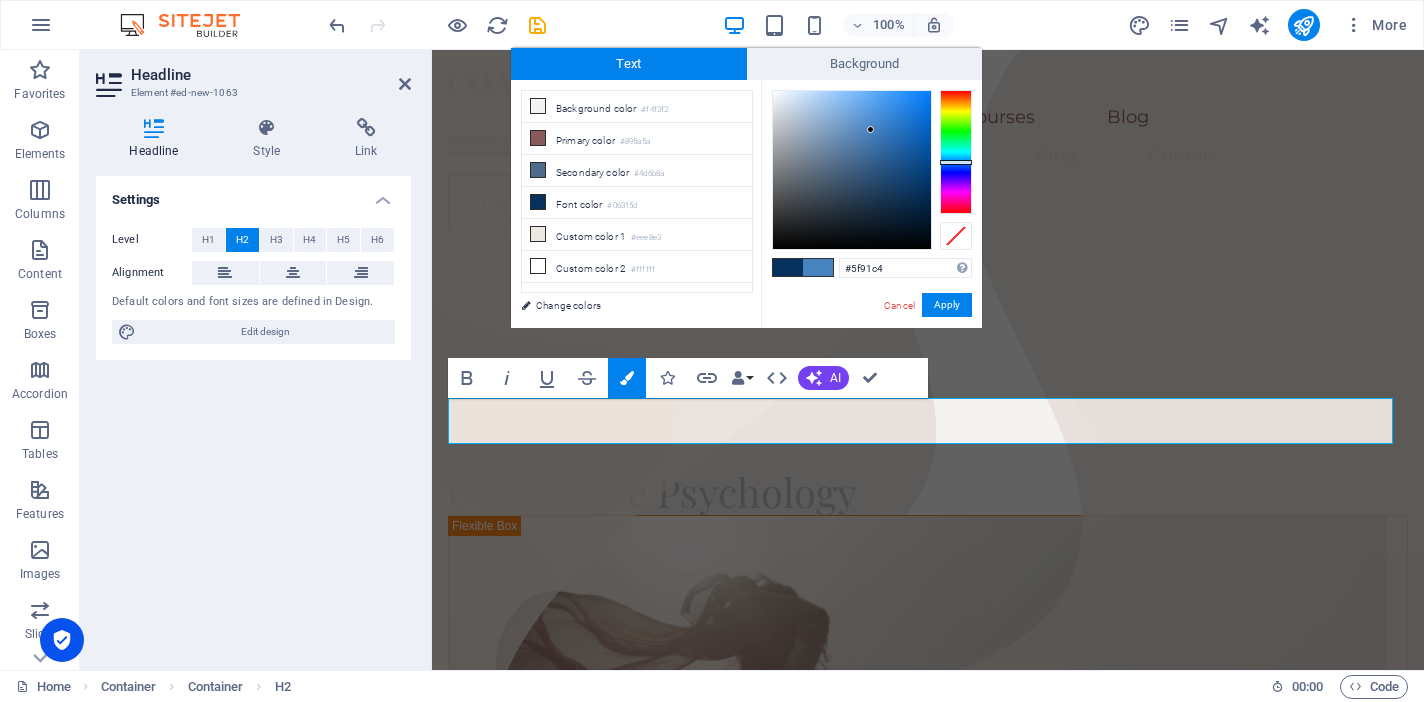 click at bounding box center [852, 170] 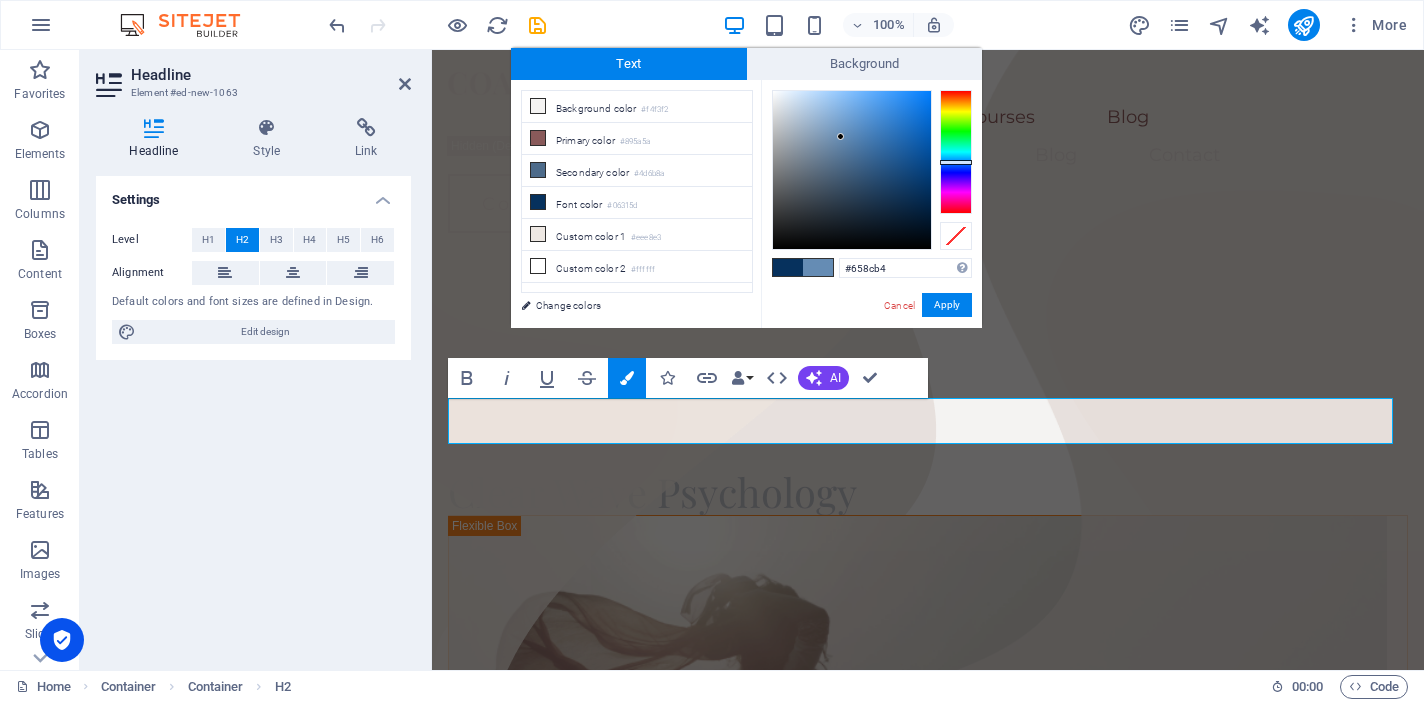 click at bounding box center (852, 170) 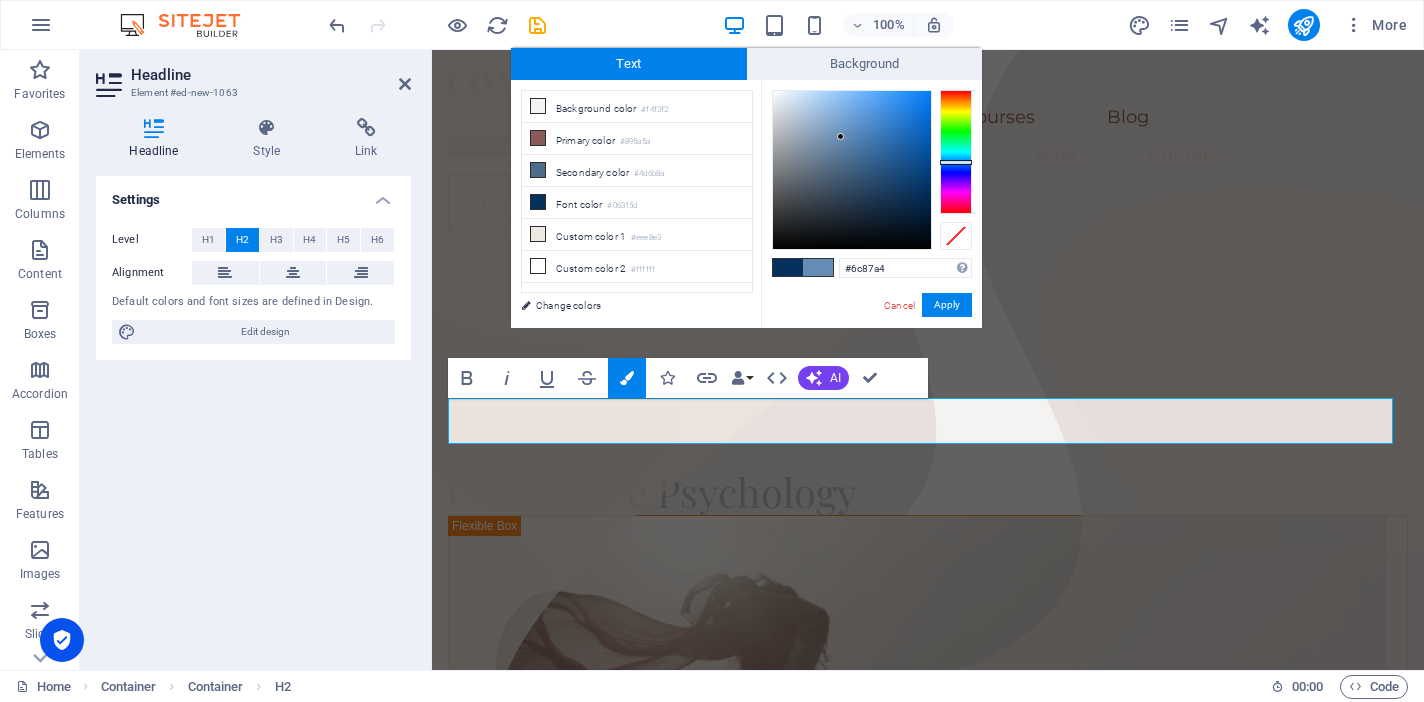 click at bounding box center [852, 170] 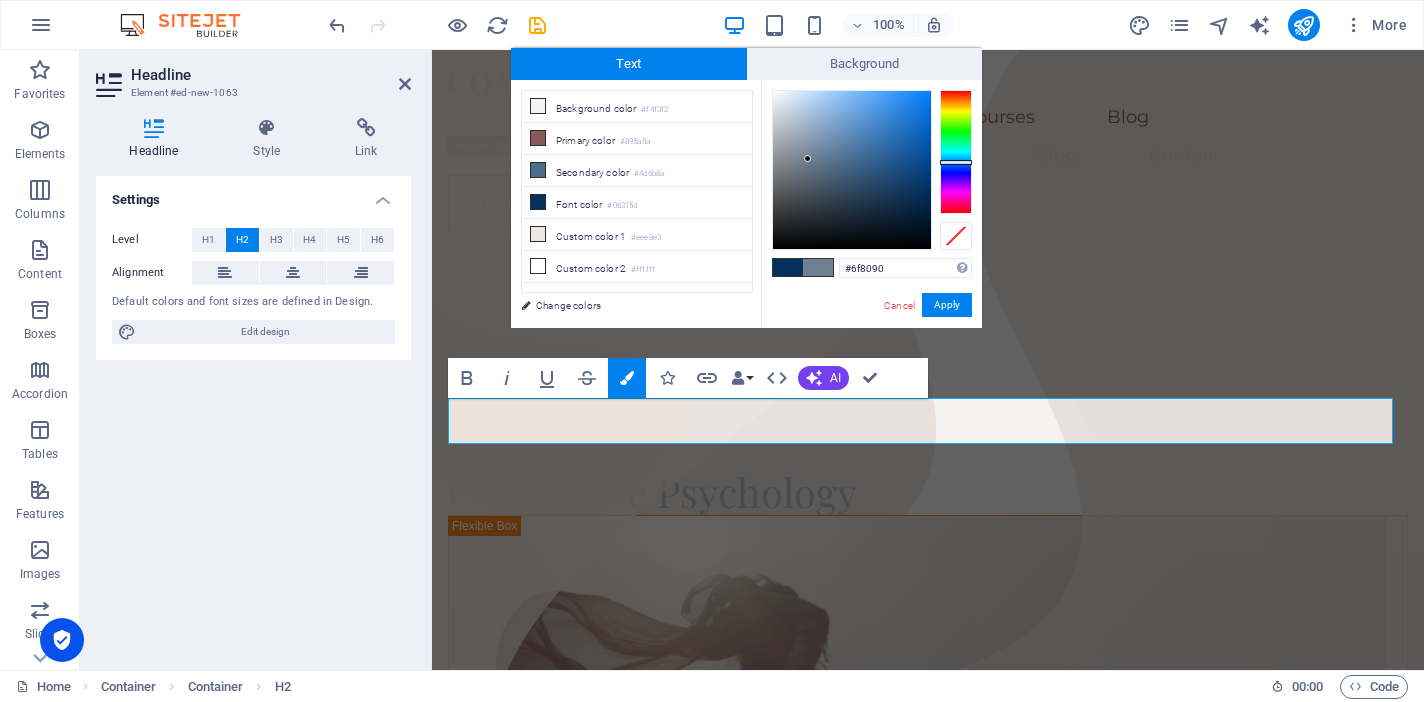 click at bounding box center [852, 170] 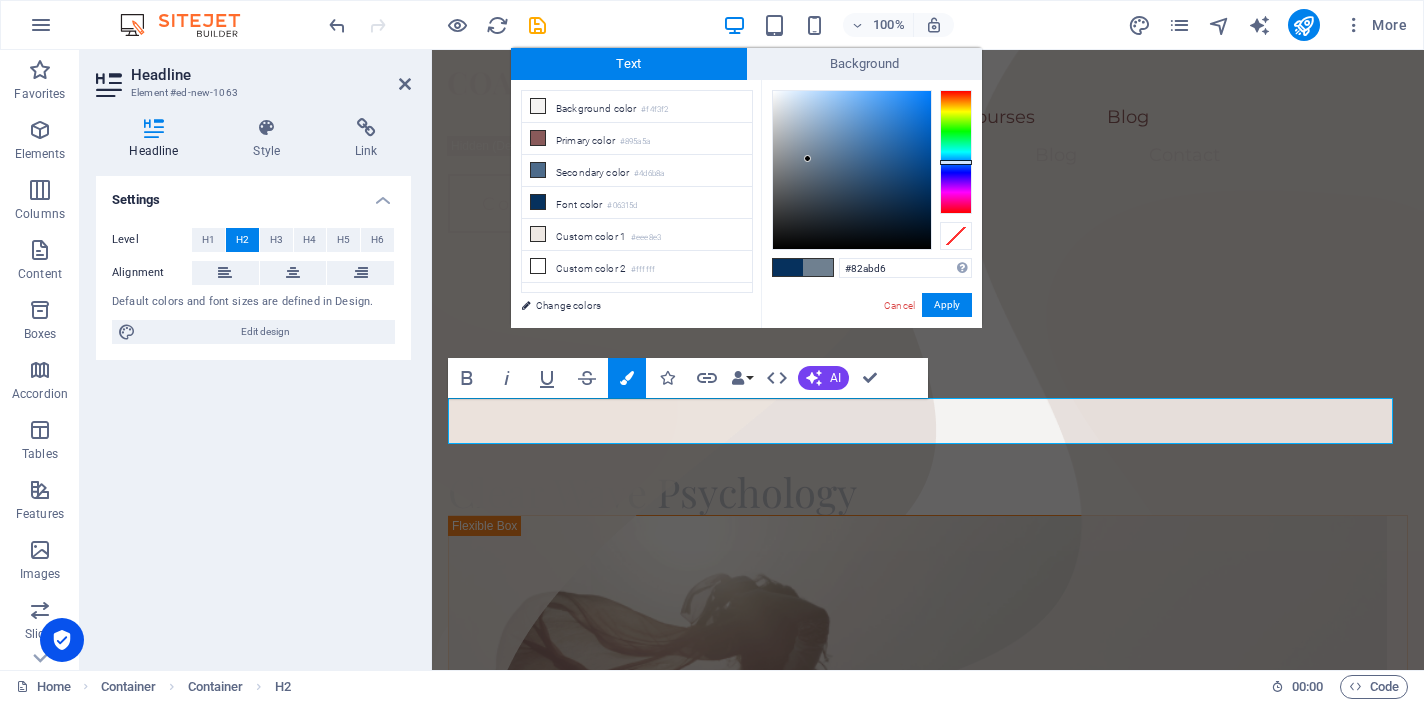 click at bounding box center (852, 170) 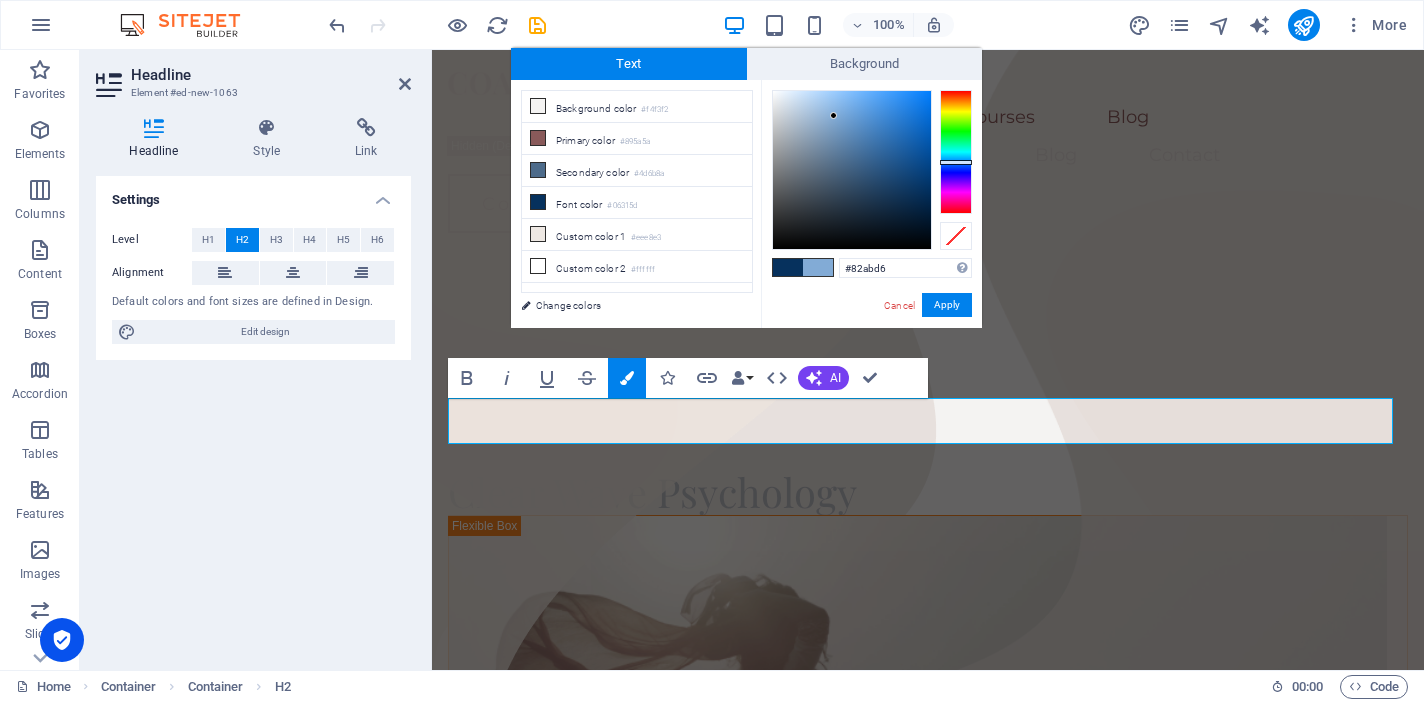 type on "#85b6e7" 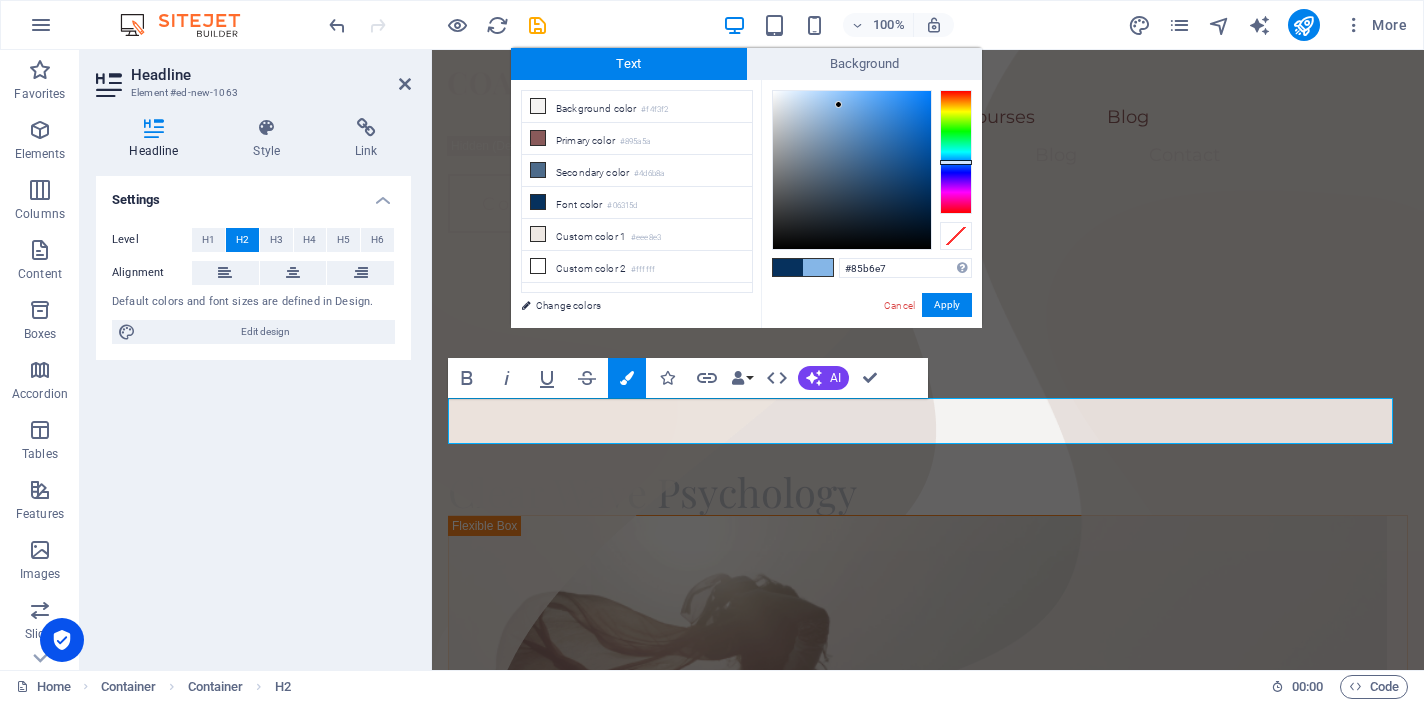 click at bounding box center (852, 170) 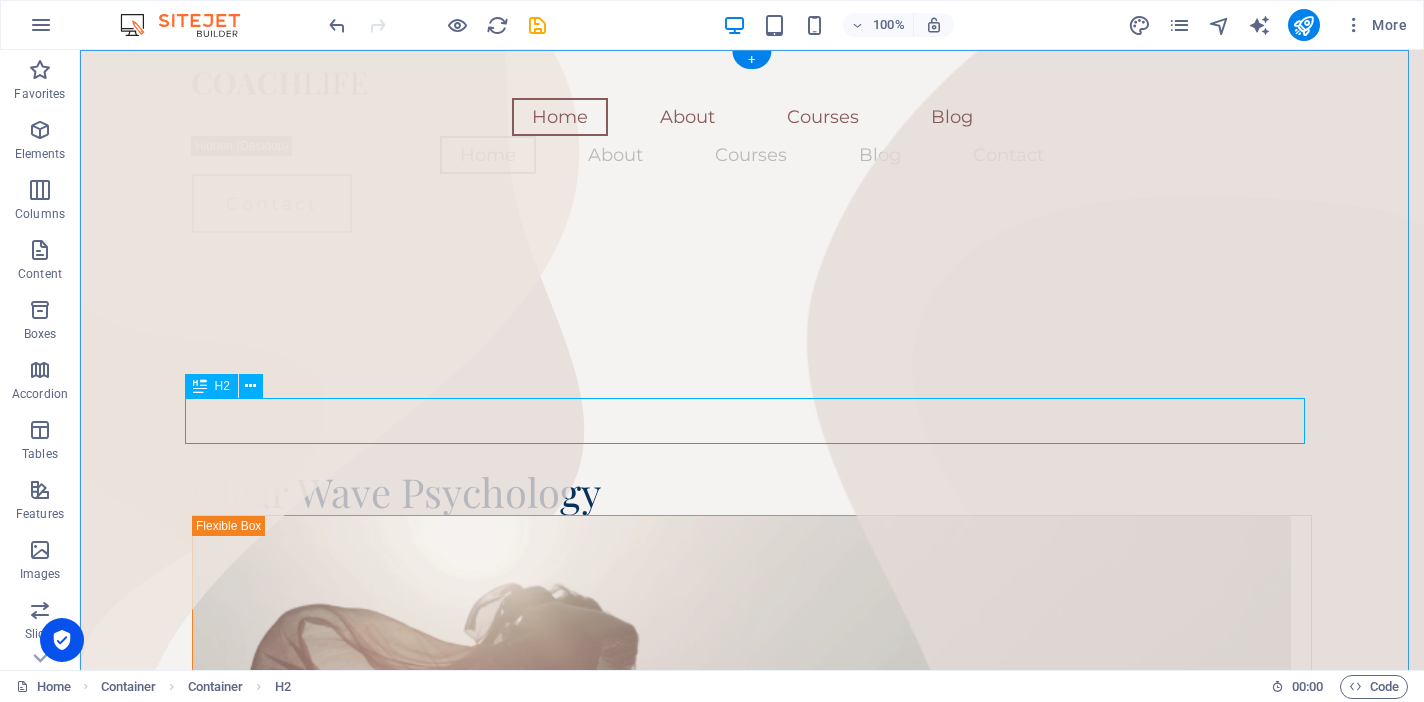 click on "Clear Wave Psychology" at bounding box center [752, 492] 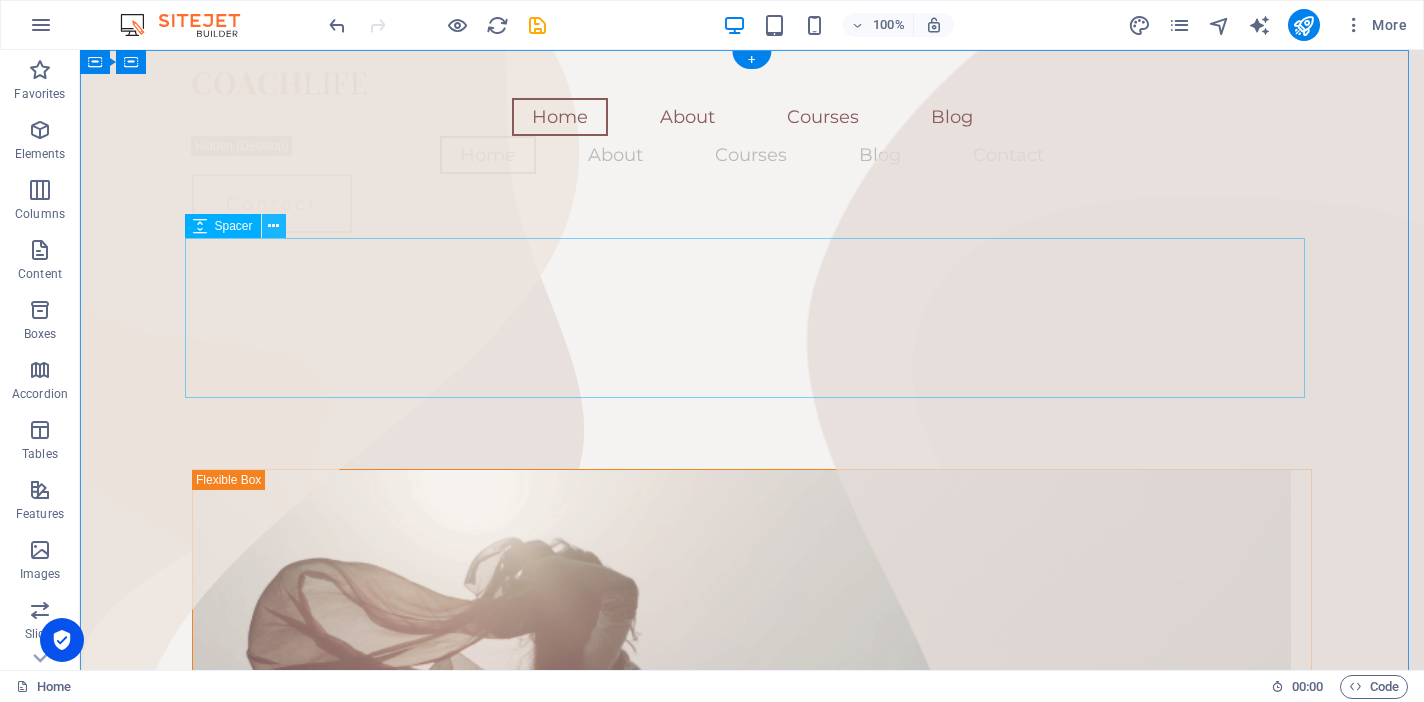 click at bounding box center (273, 226) 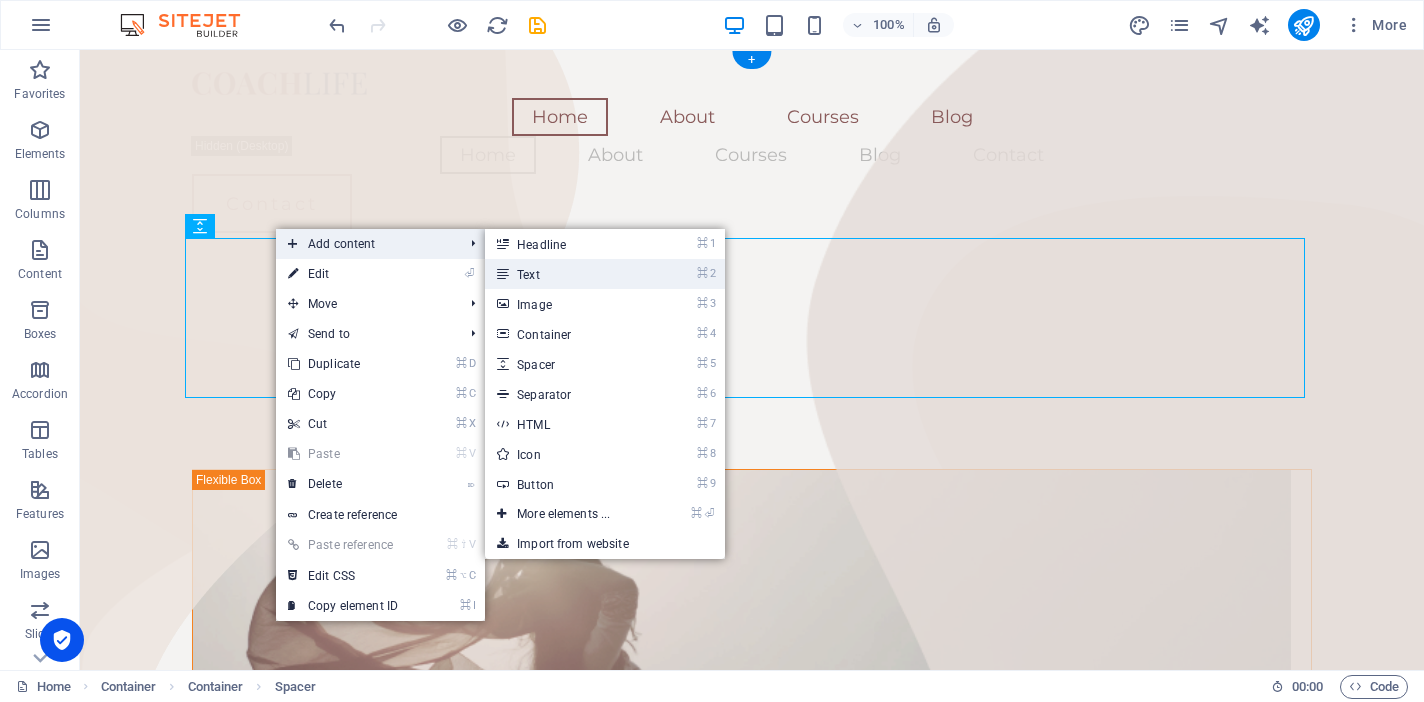 click on "⌘ 2  Text" at bounding box center (567, 274) 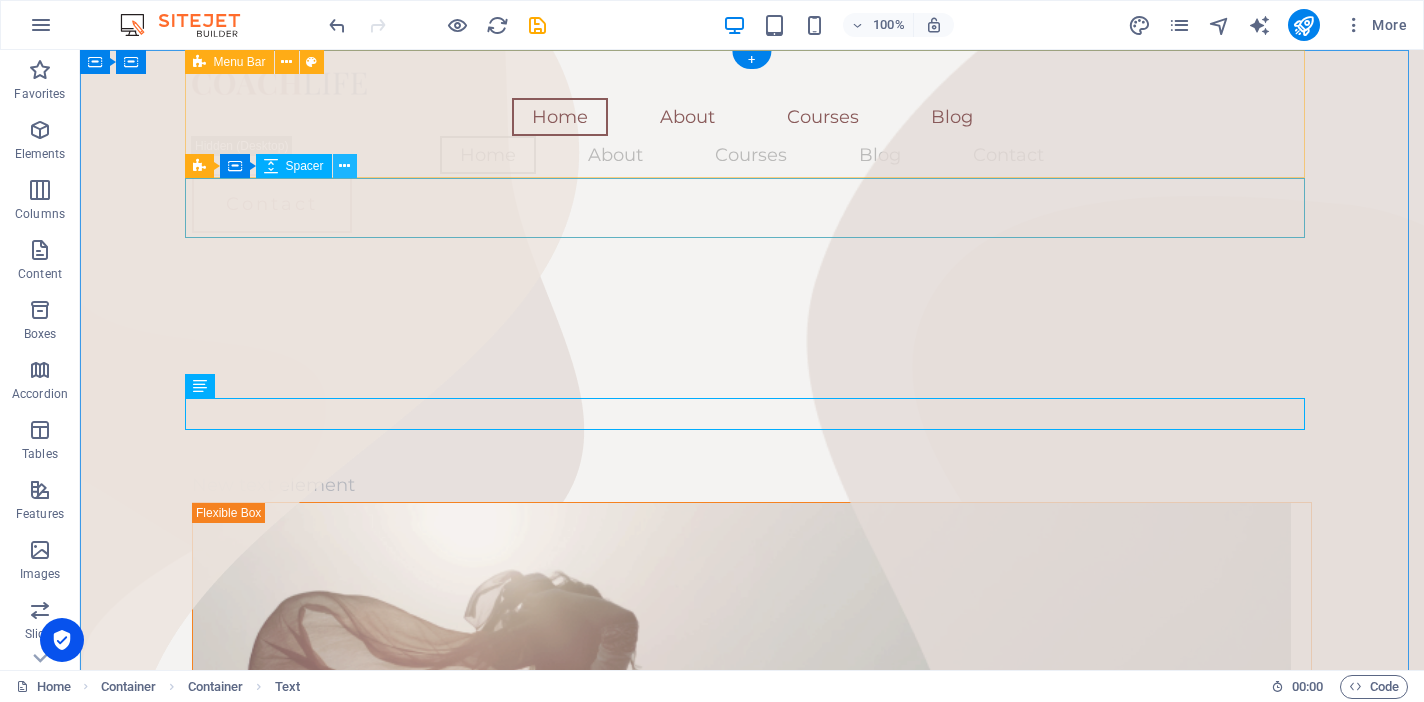 click at bounding box center [344, 166] 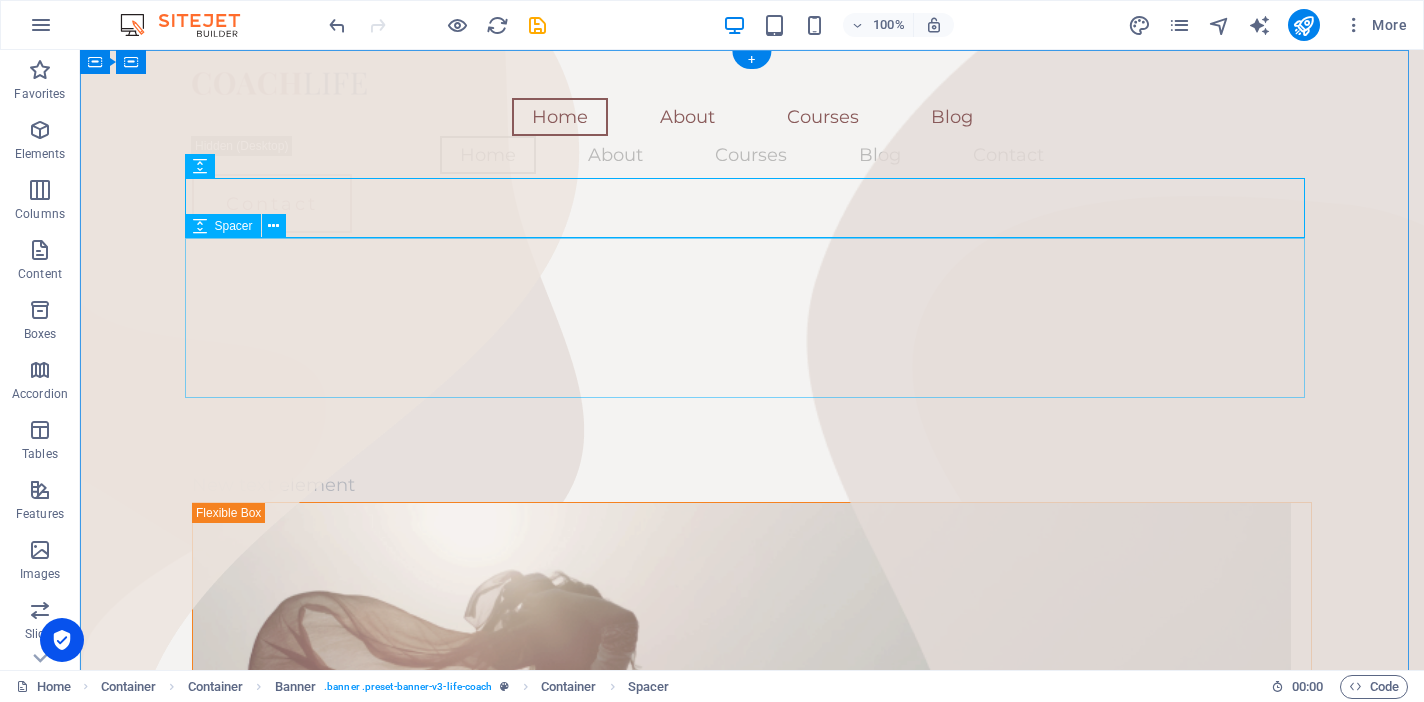 click at bounding box center (752, 389) 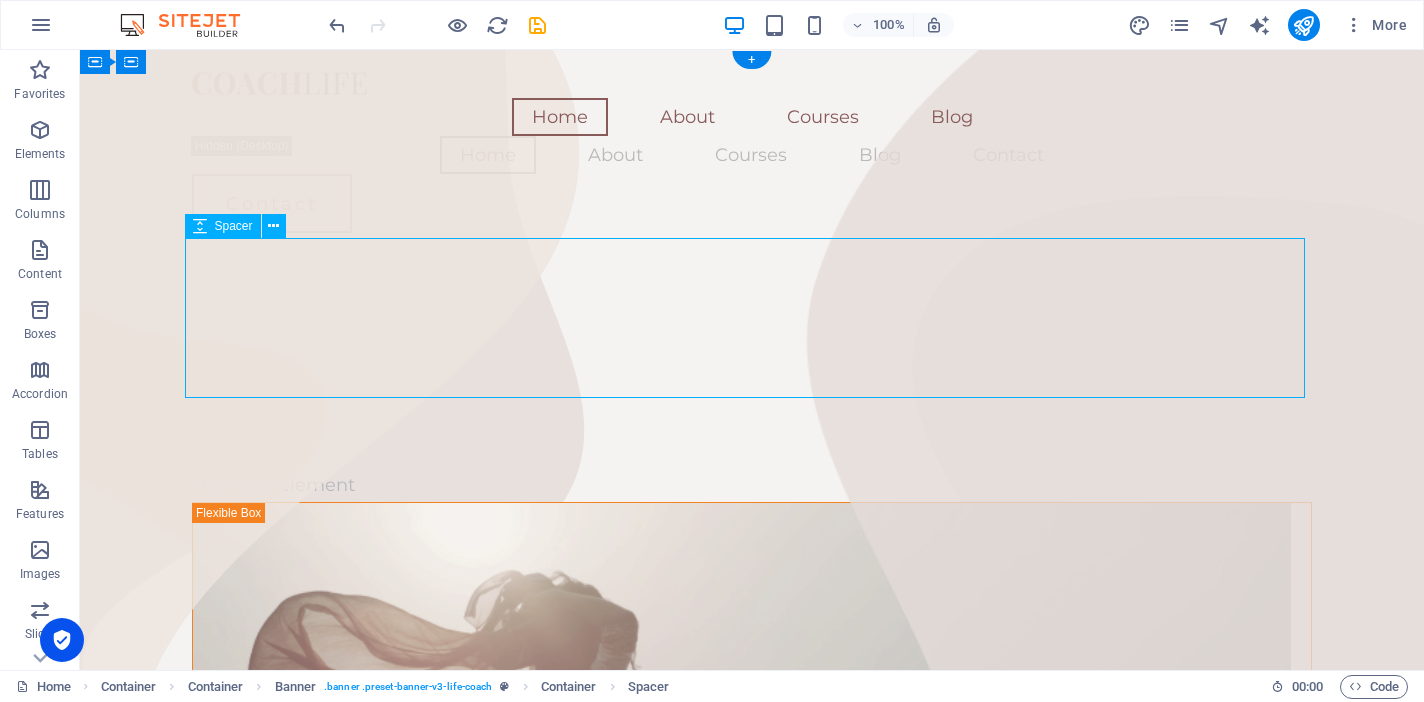 click at bounding box center [752, 389] 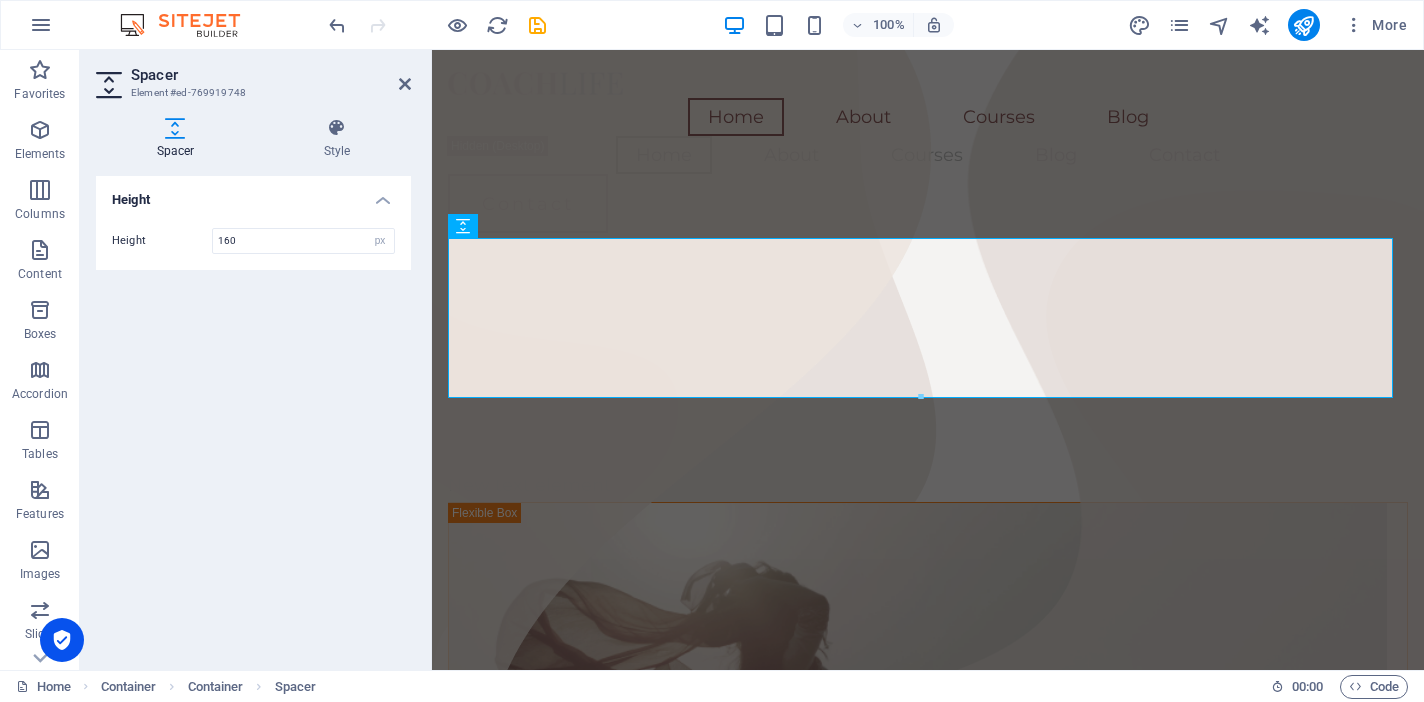 click on "Height" at bounding box center (253, 194) 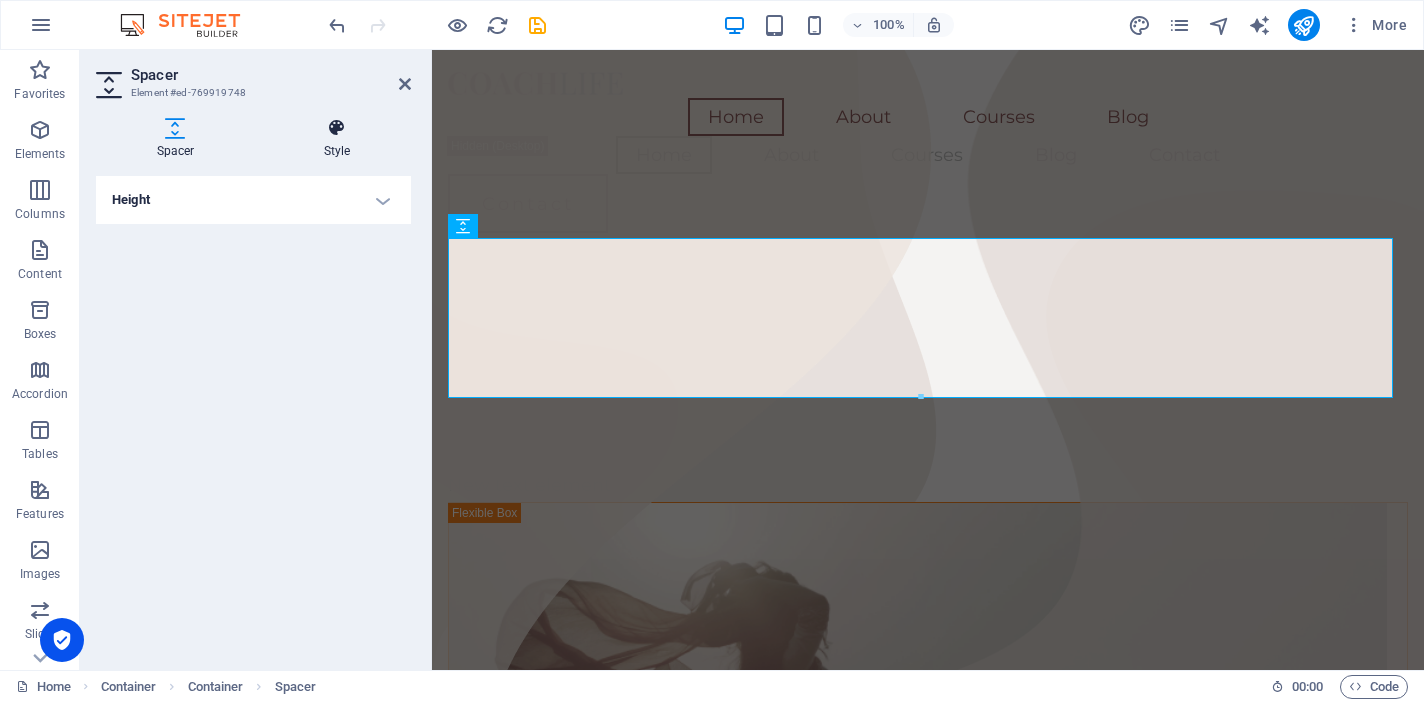 click at bounding box center [337, 128] 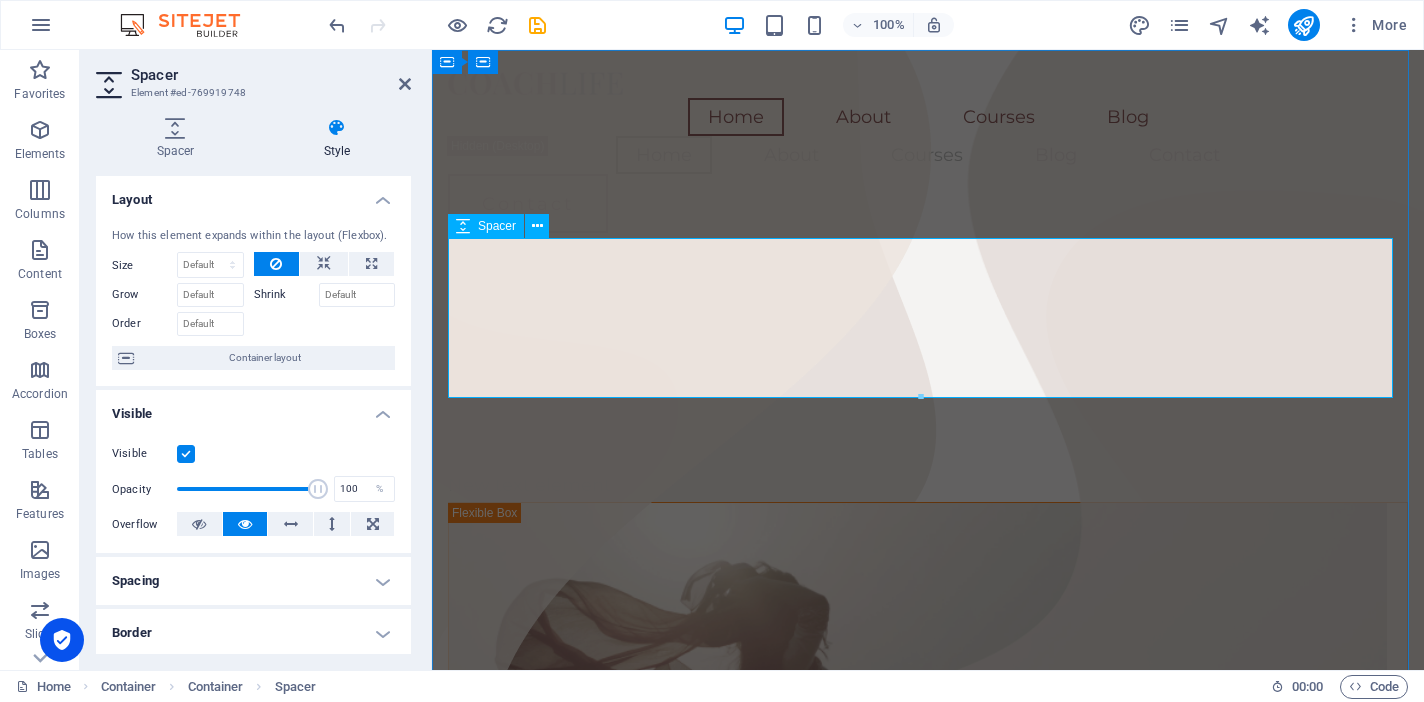 click at bounding box center [928, 389] 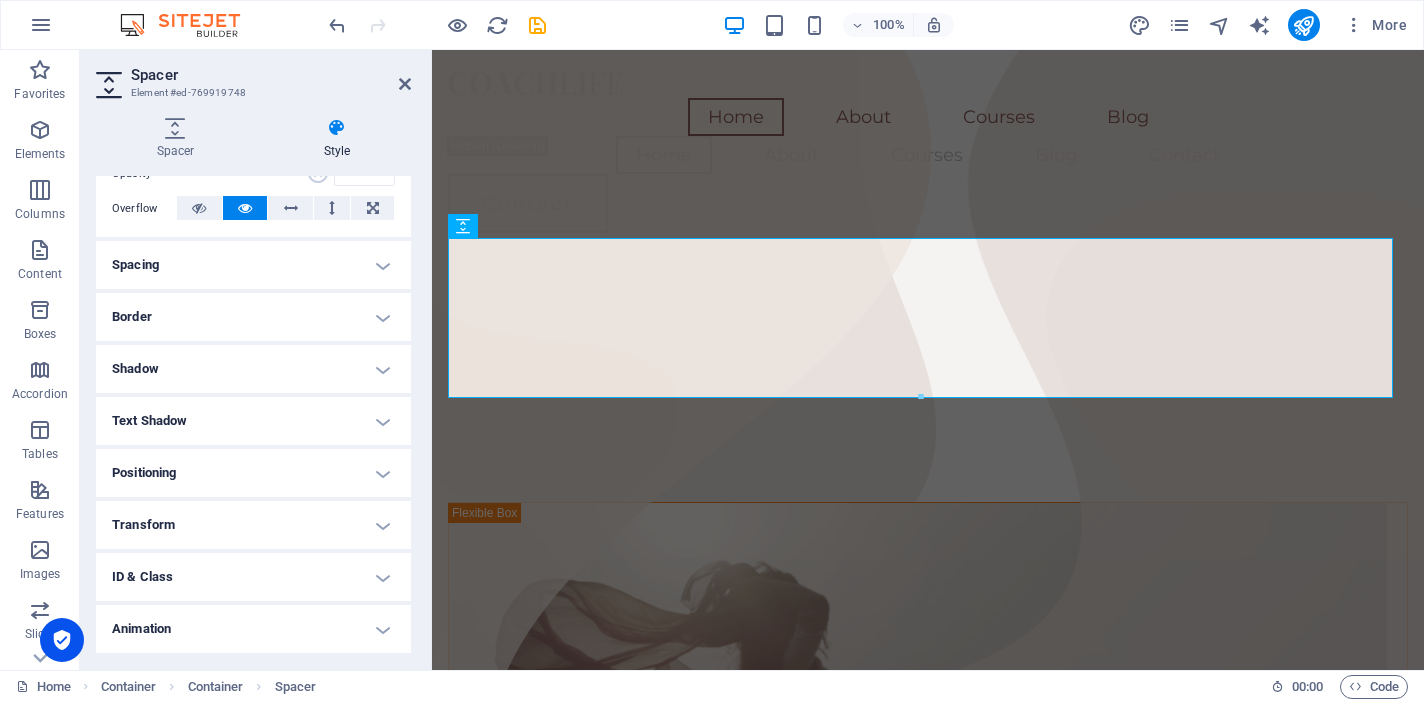 scroll, scrollTop: 305, scrollLeft: 0, axis: vertical 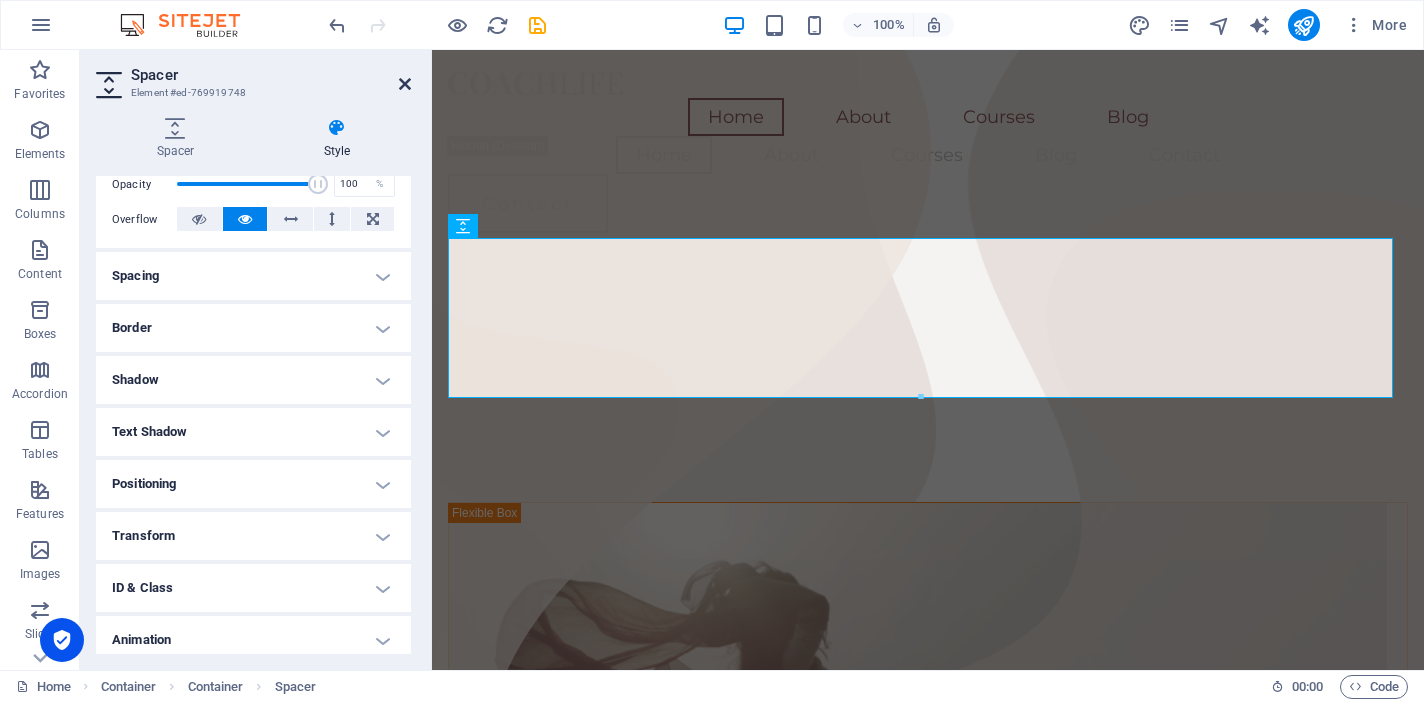 click at bounding box center (405, 84) 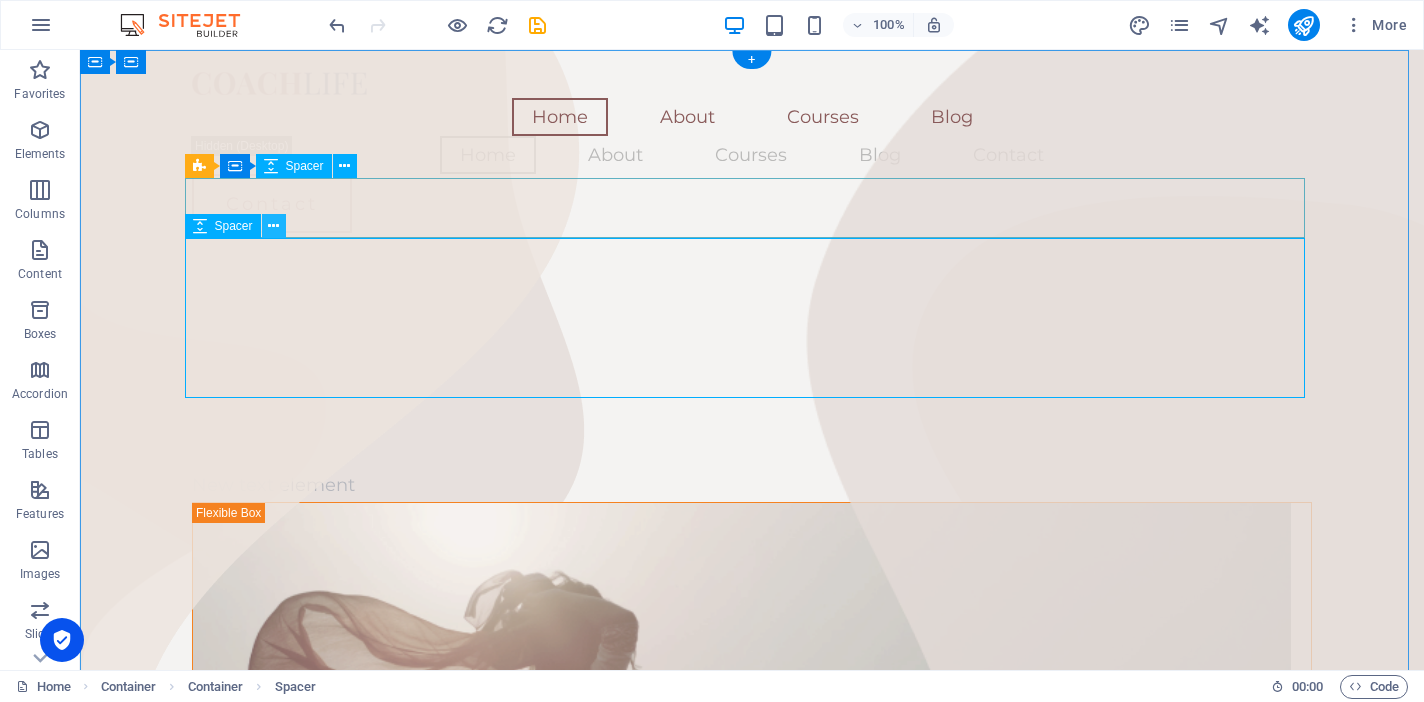 click at bounding box center [274, 226] 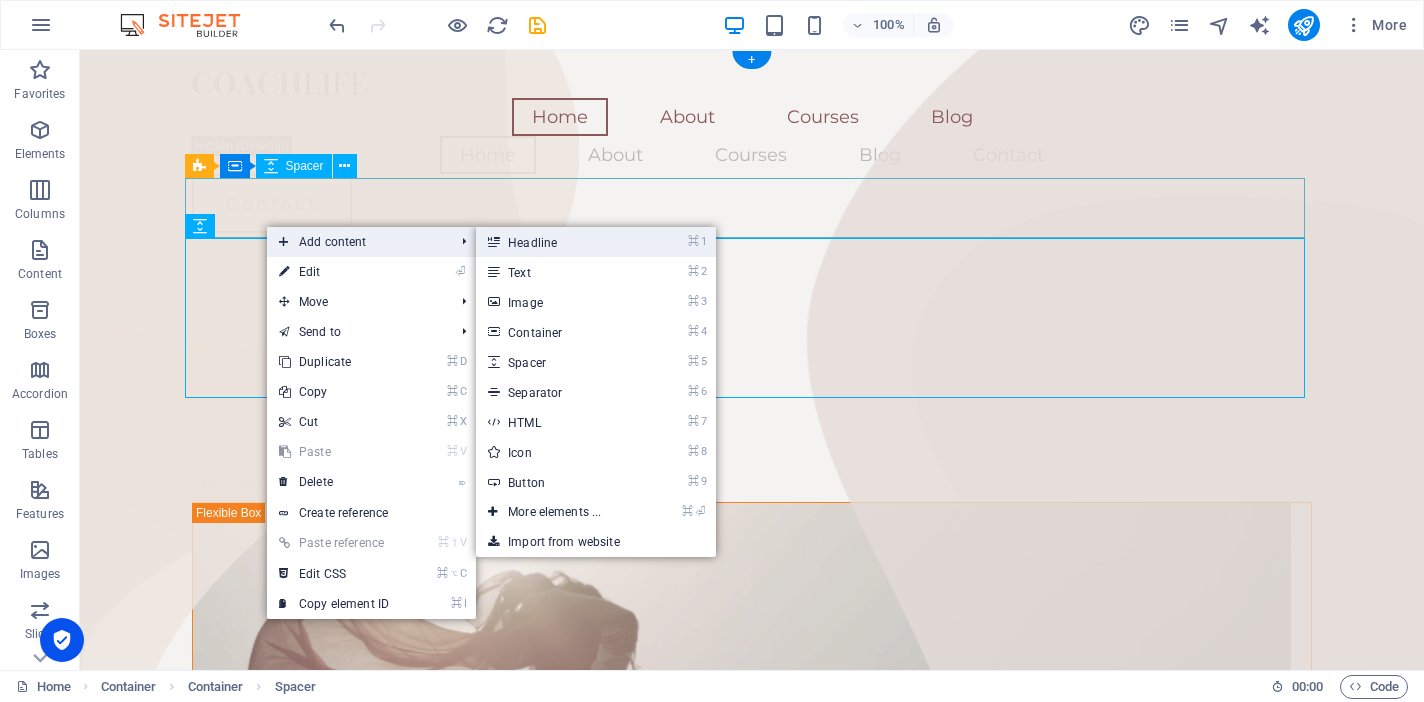 click on "⌘ 1  Headline" at bounding box center [558, 242] 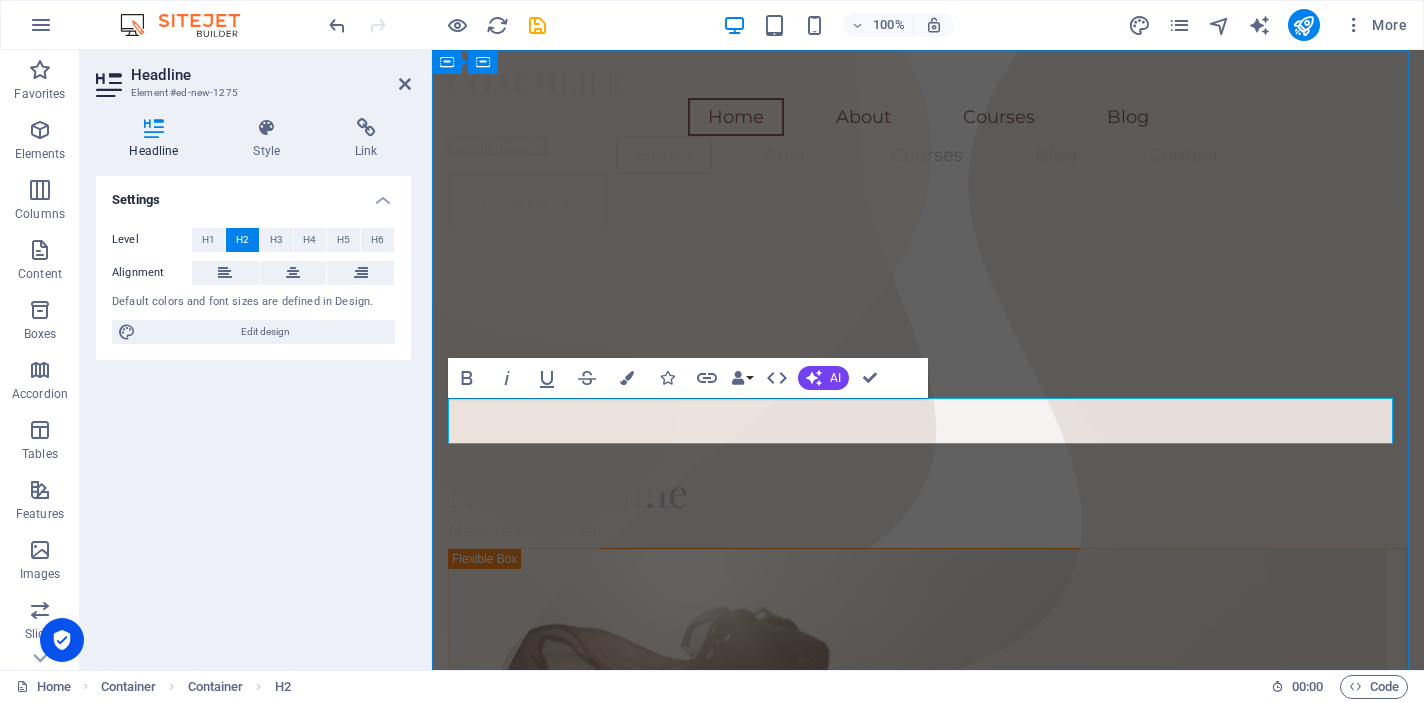 type 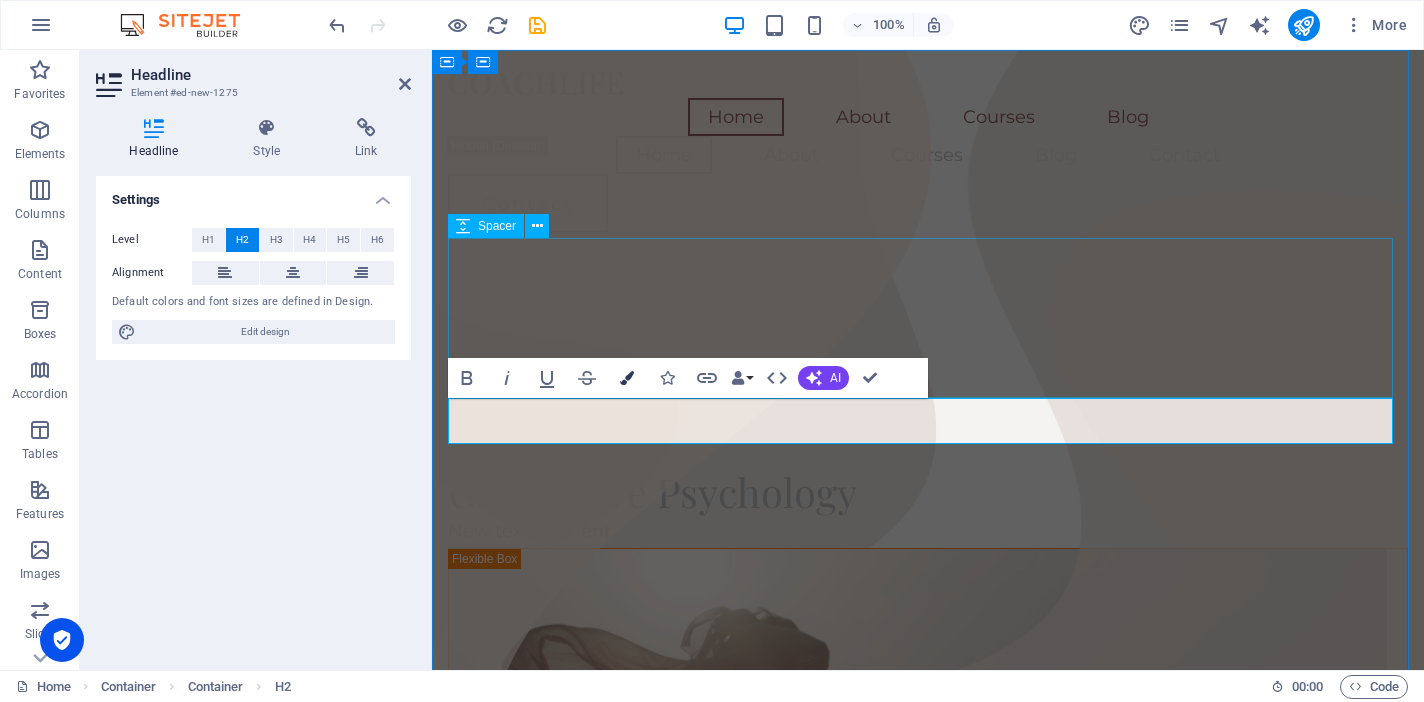 click at bounding box center (627, 378) 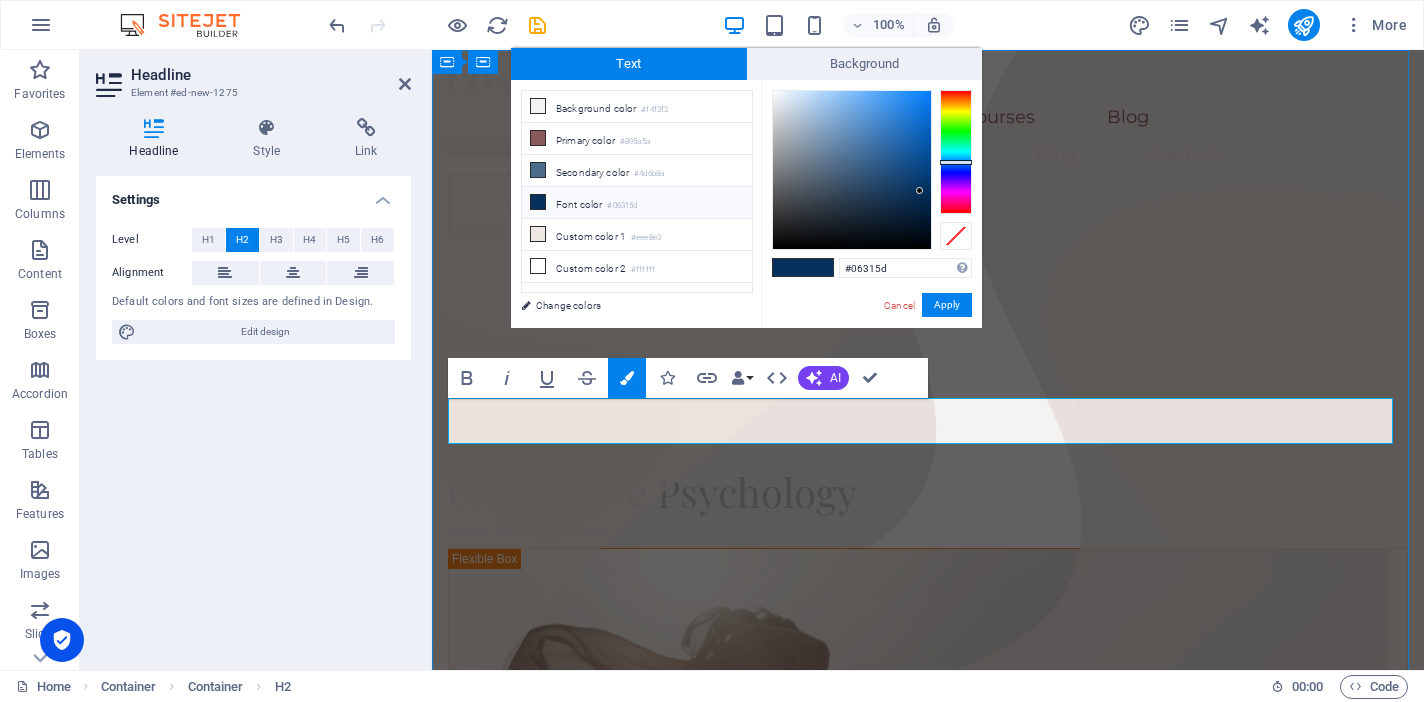 click on "Clear Wave Psychology" at bounding box center (928, 492) 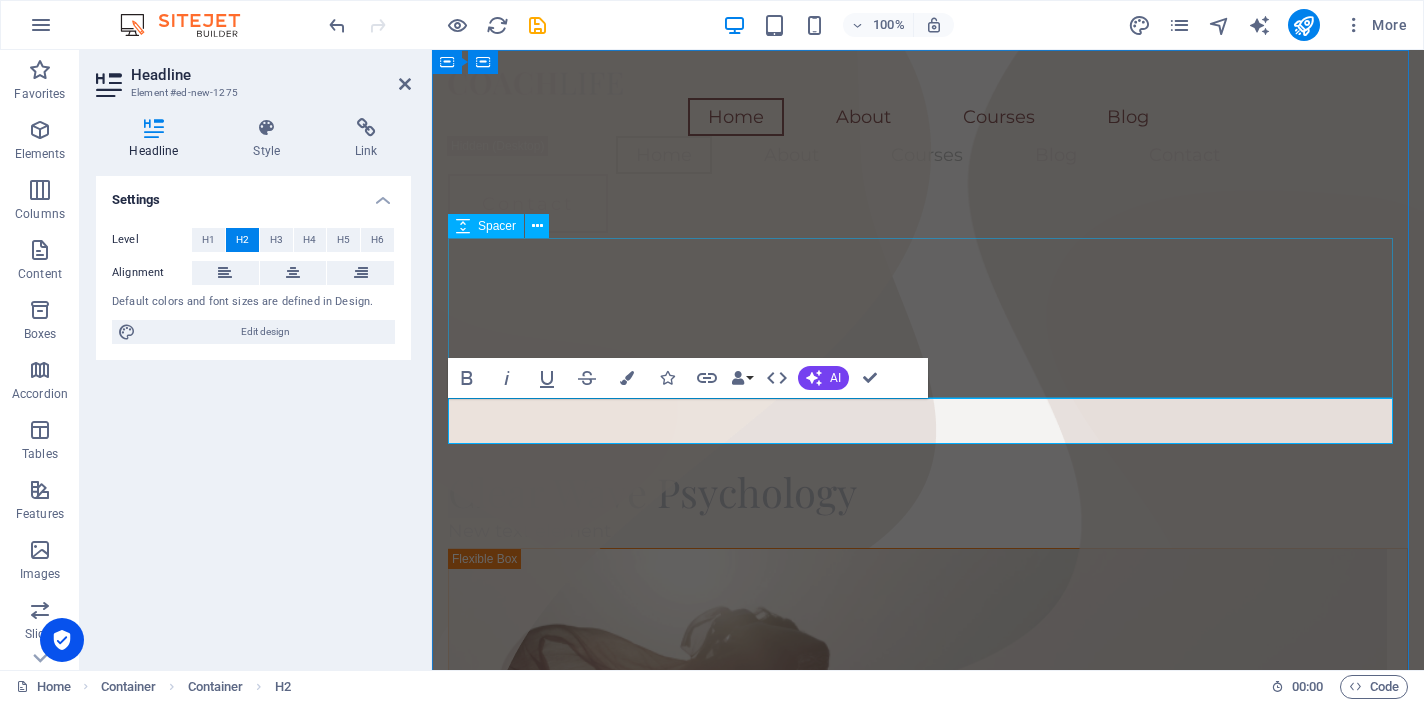 drag, startPoint x: 576, startPoint y: 407, endPoint x: 582, endPoint y: 363, distance: 44.407207 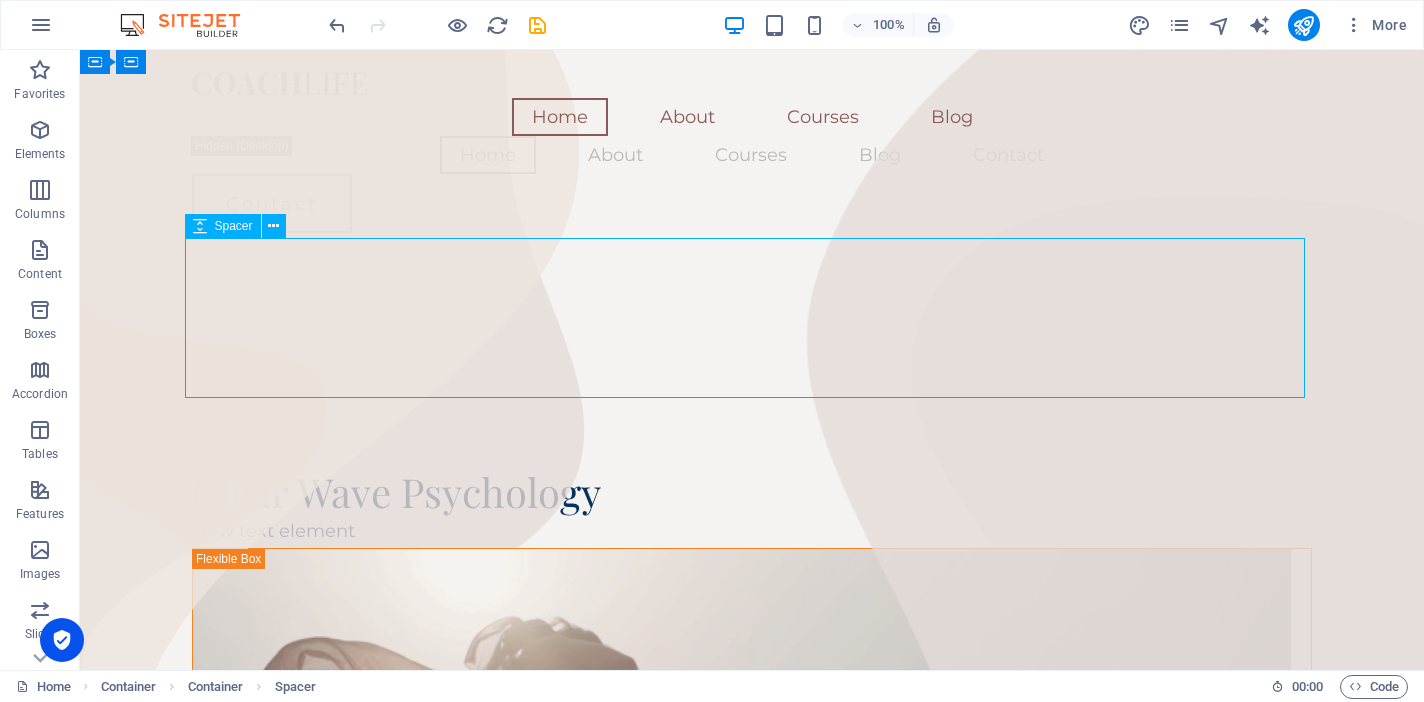 click at bounding box center [752, 279] 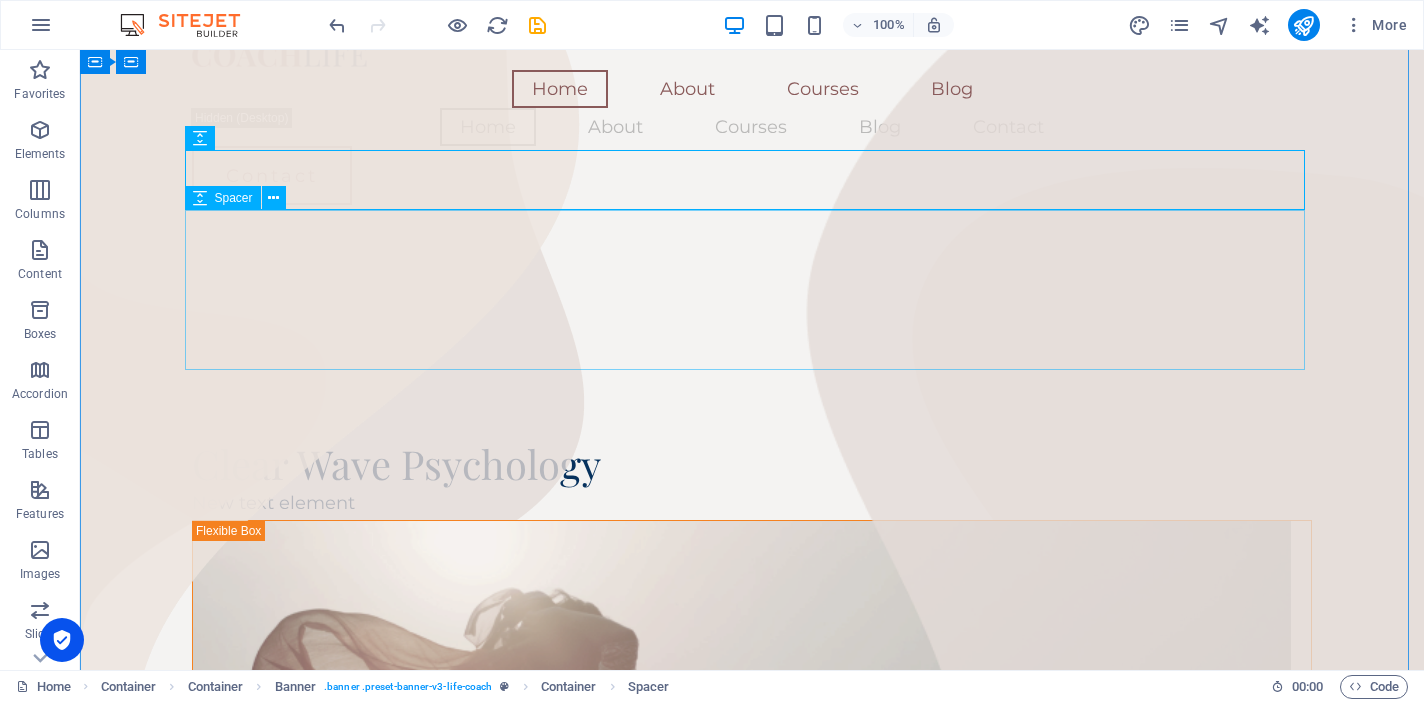 scroll, scrollTop: 0, scrollLeft: 0, axis: both 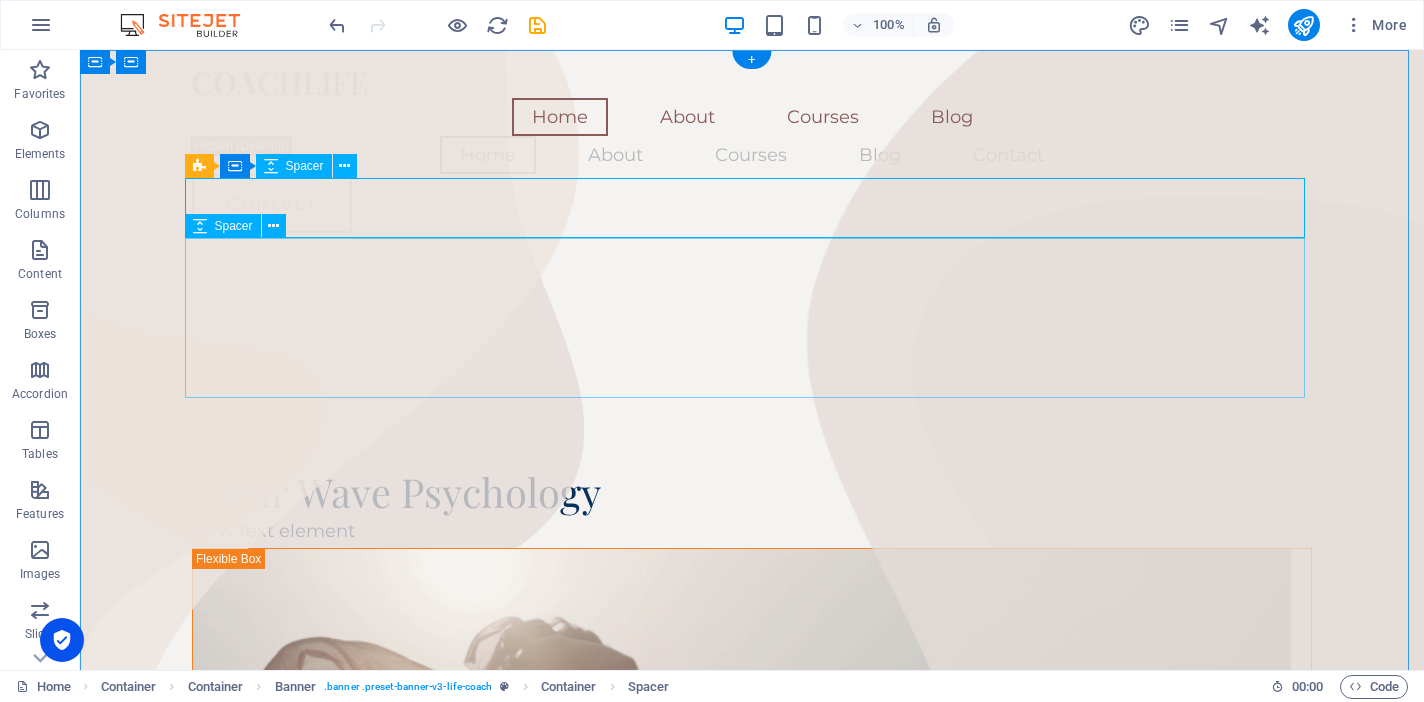 click at bounding box center [200, 226] 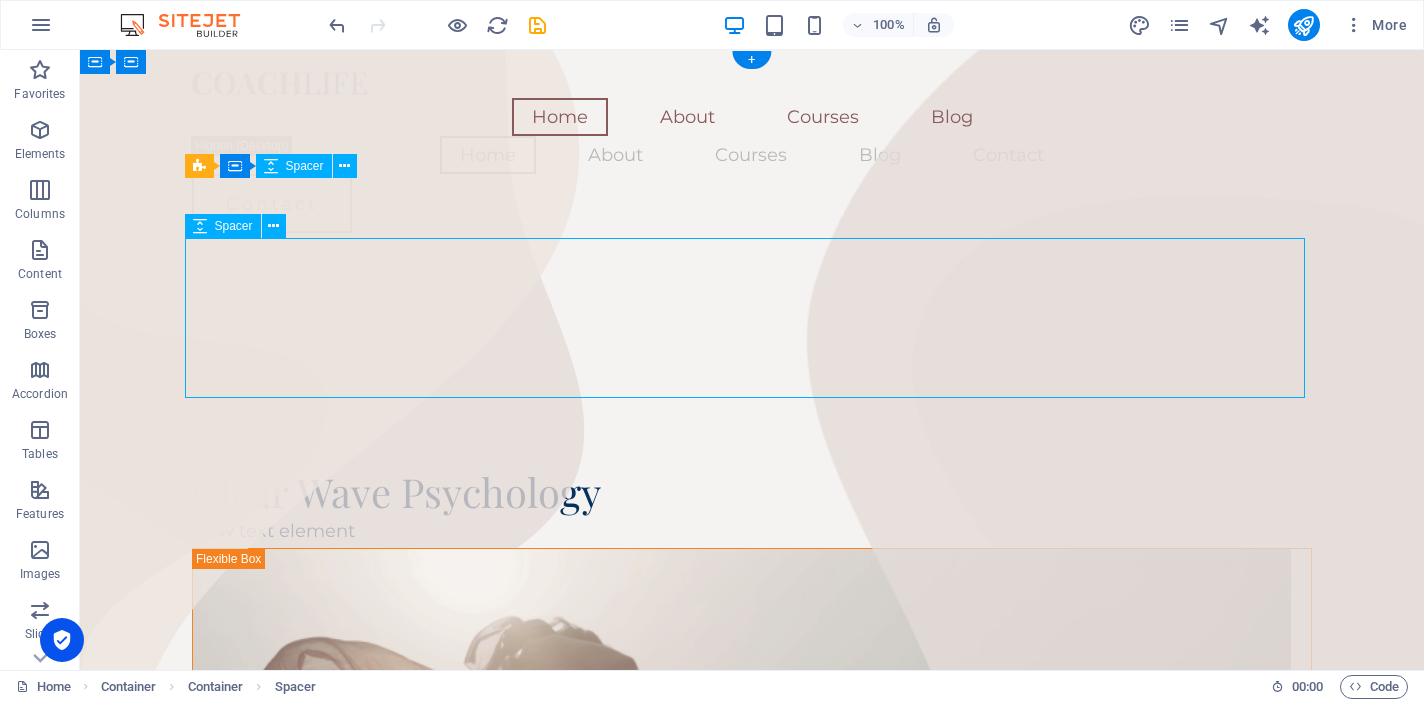 click at bounding box center [200, 226] 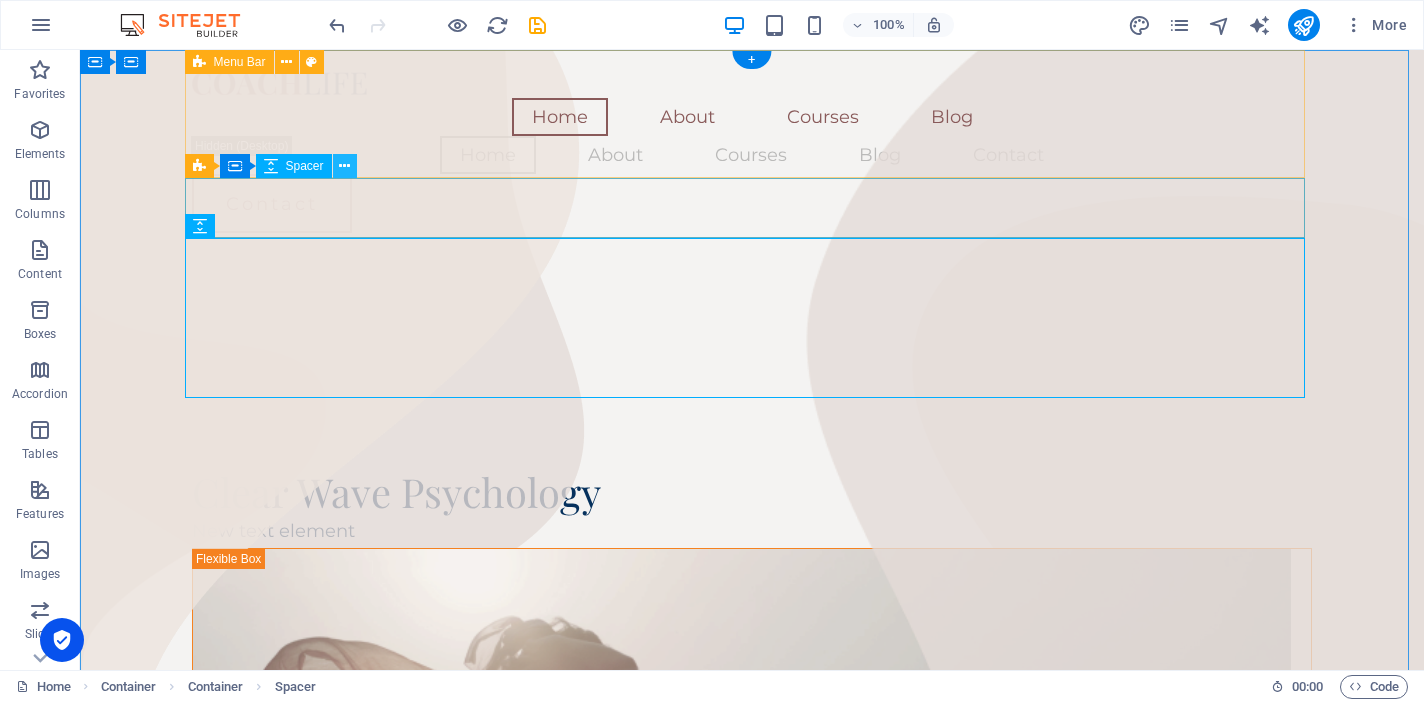 click at bounding box center (344, 166) 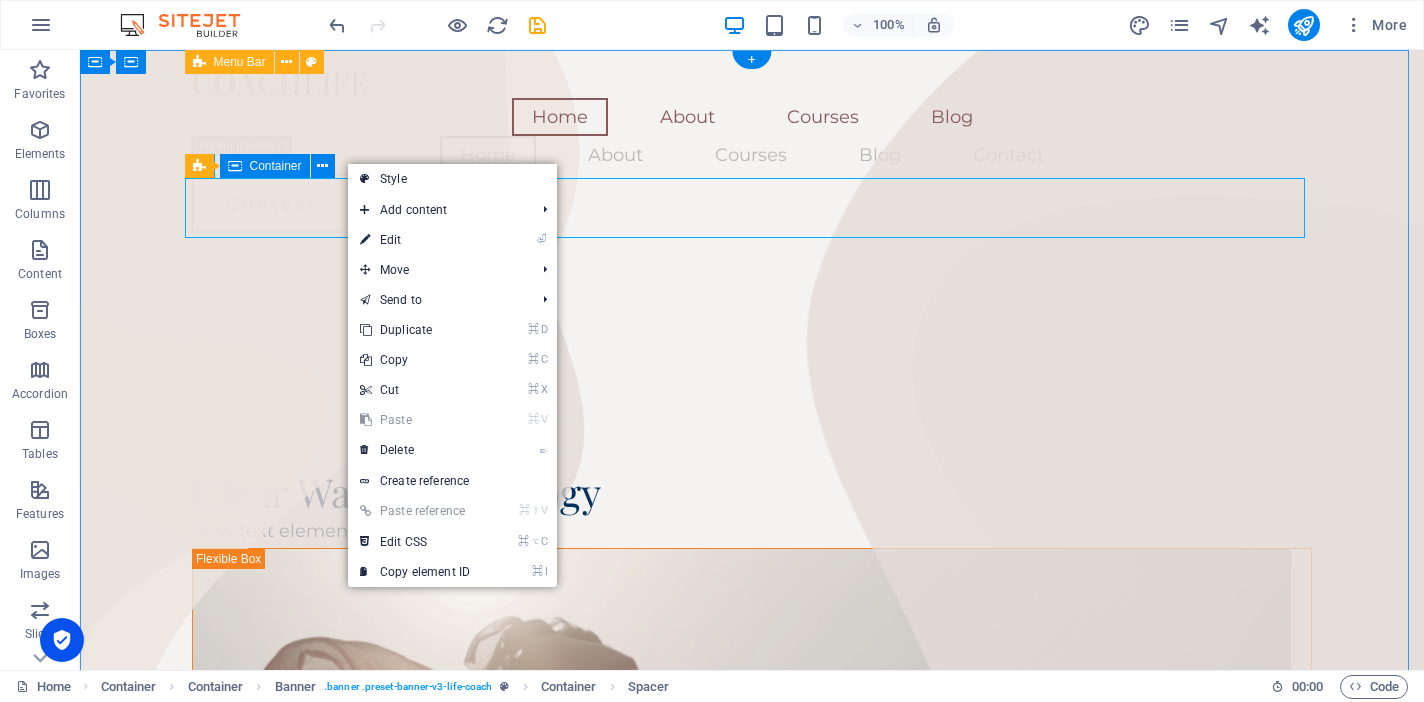 click at bounding box center [235, 166] 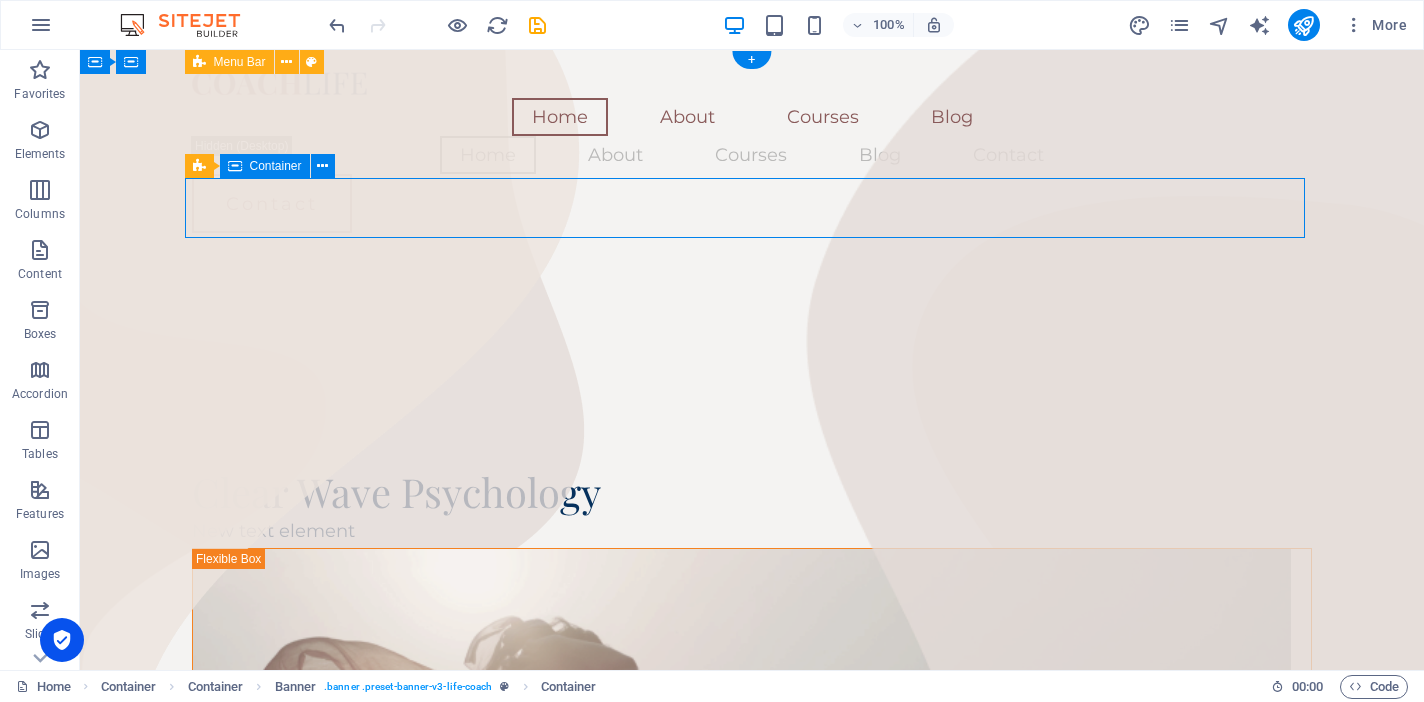 click on "Container" at bounding box center [276, 166] 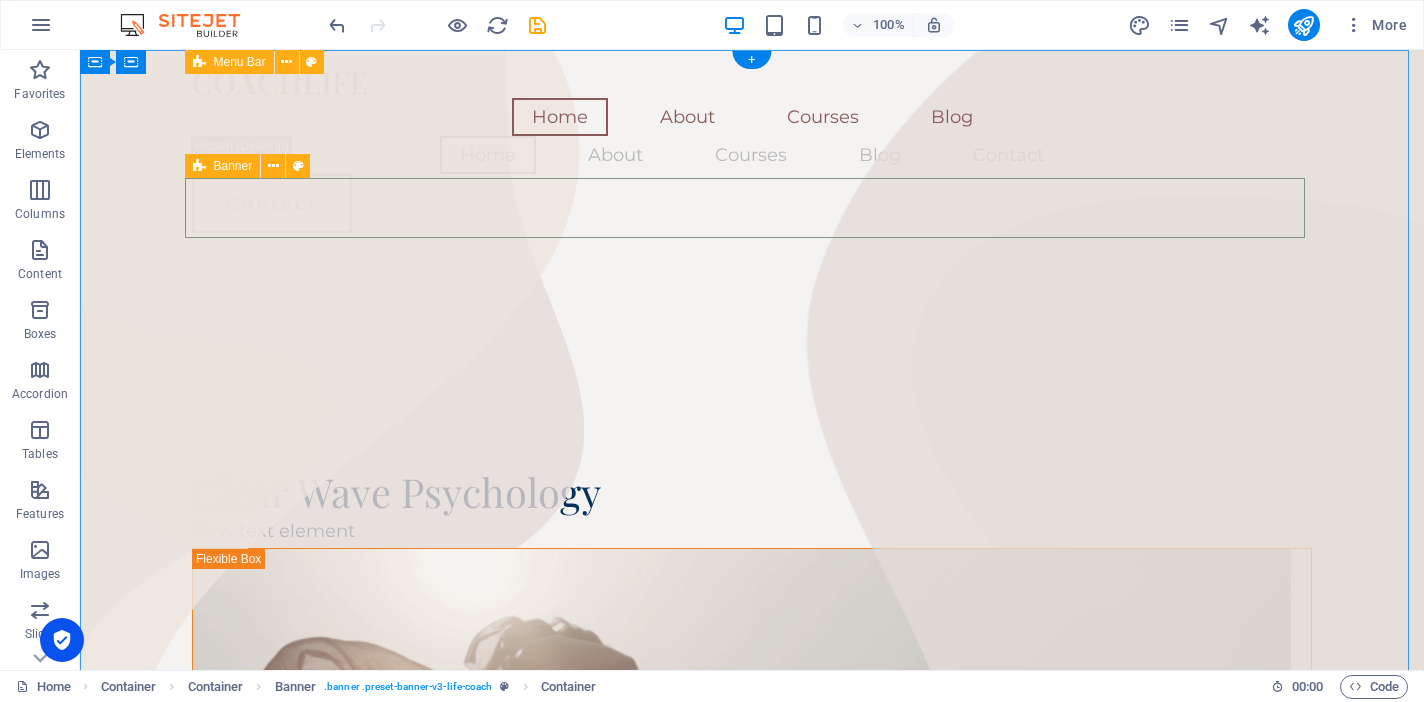 click on "Banner" at bounding box center (223, 166) 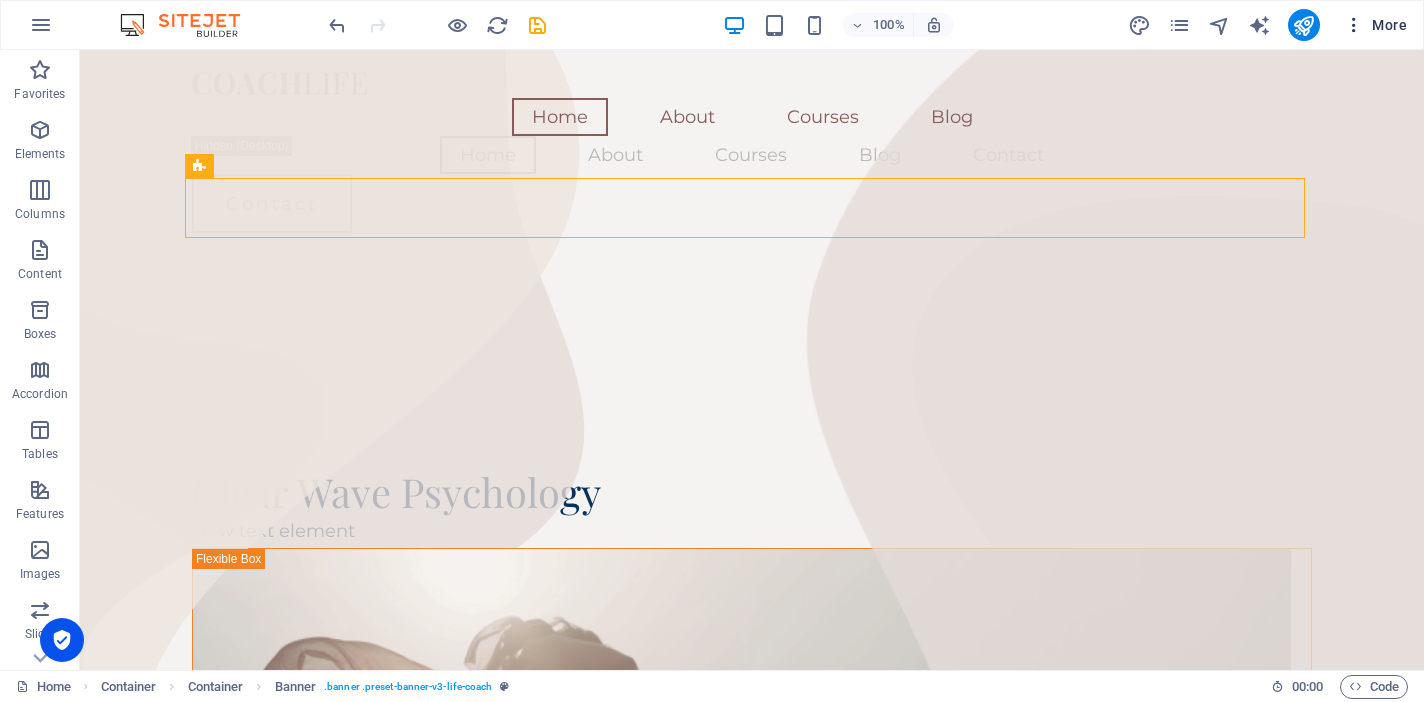 click on "More" at bounding box center (1375, 25) 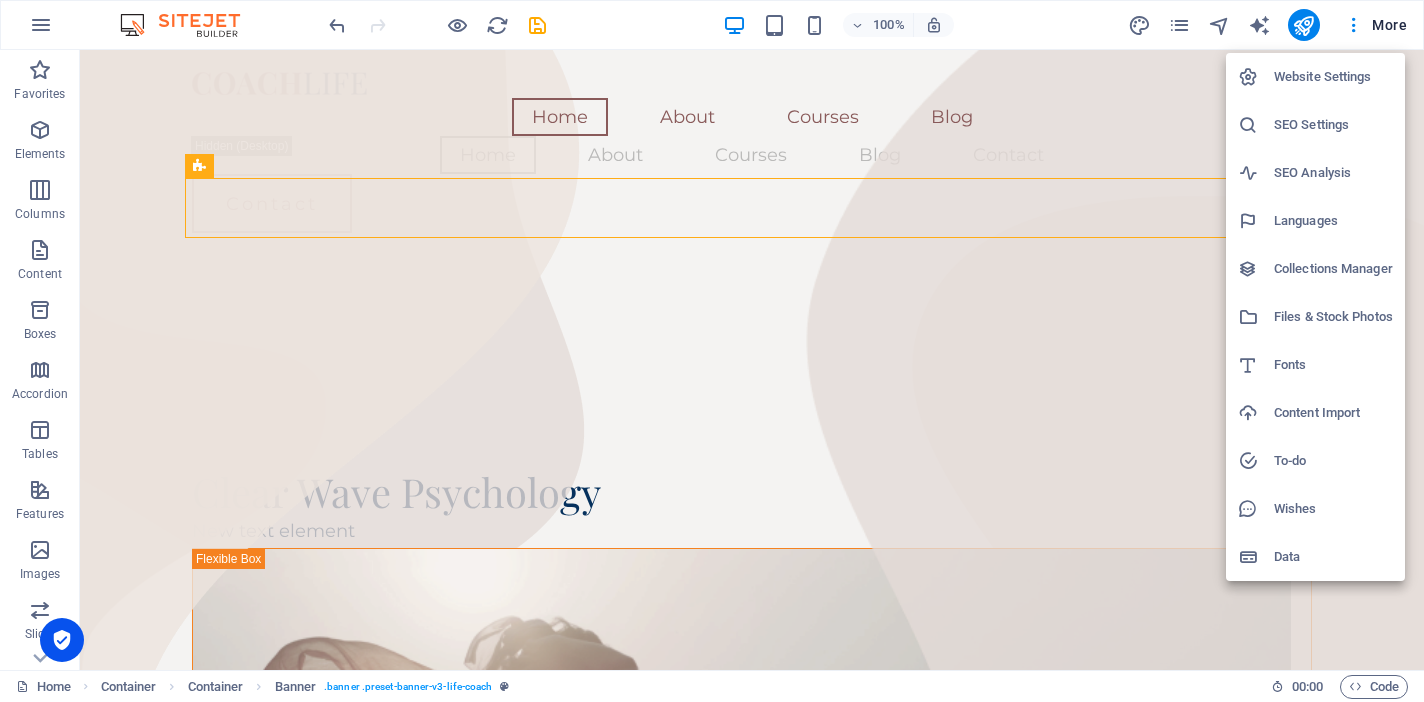 click at bounding box center [712, 351] 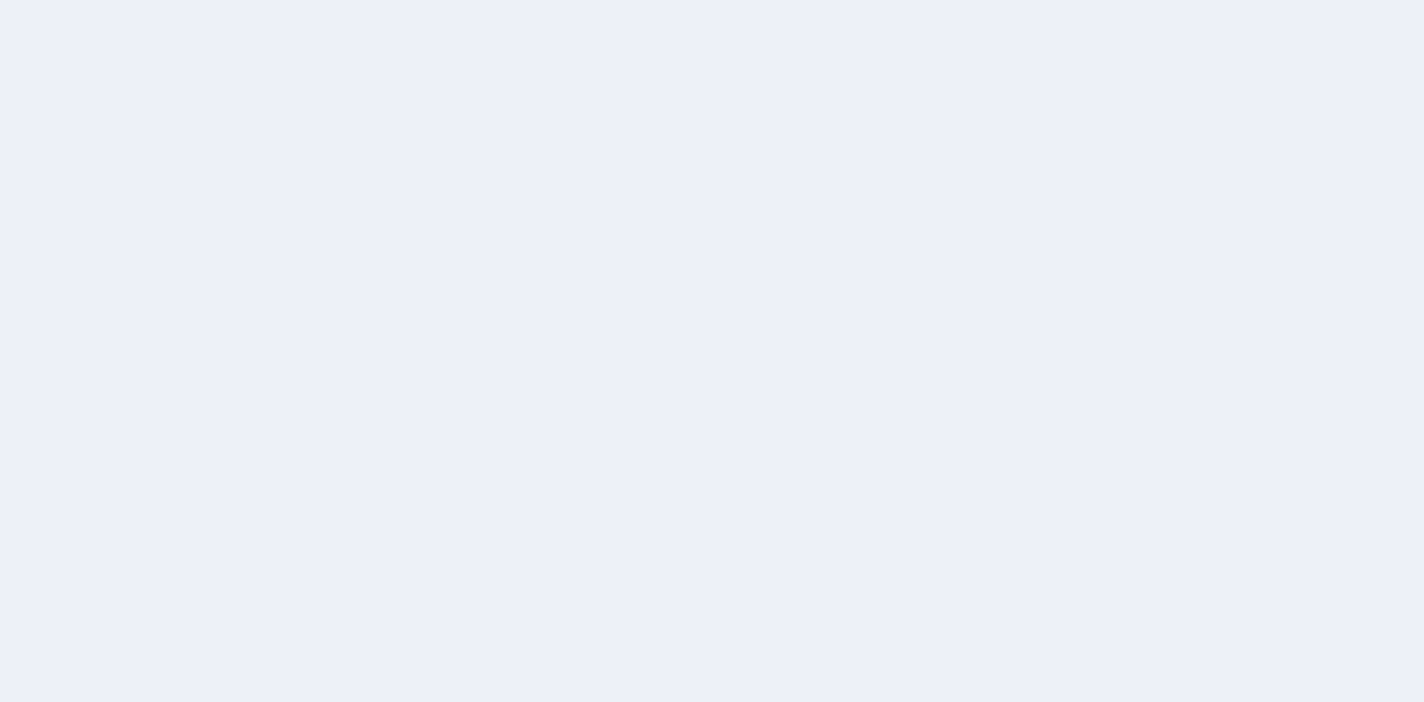 scroll, scrollTop: 0, scrollLeft: 0, axis: both 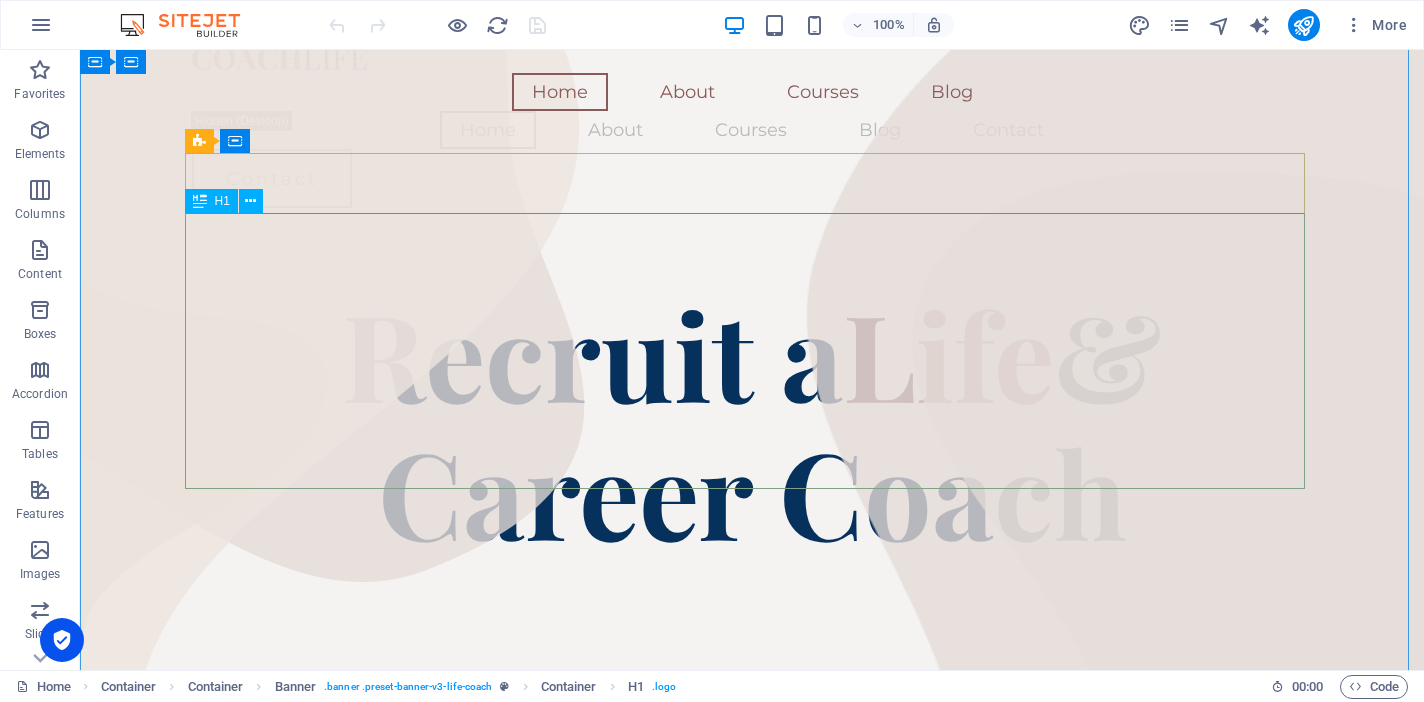 click on "Recruit a  Life  & Career Coach" at bounding box center [752, 422] 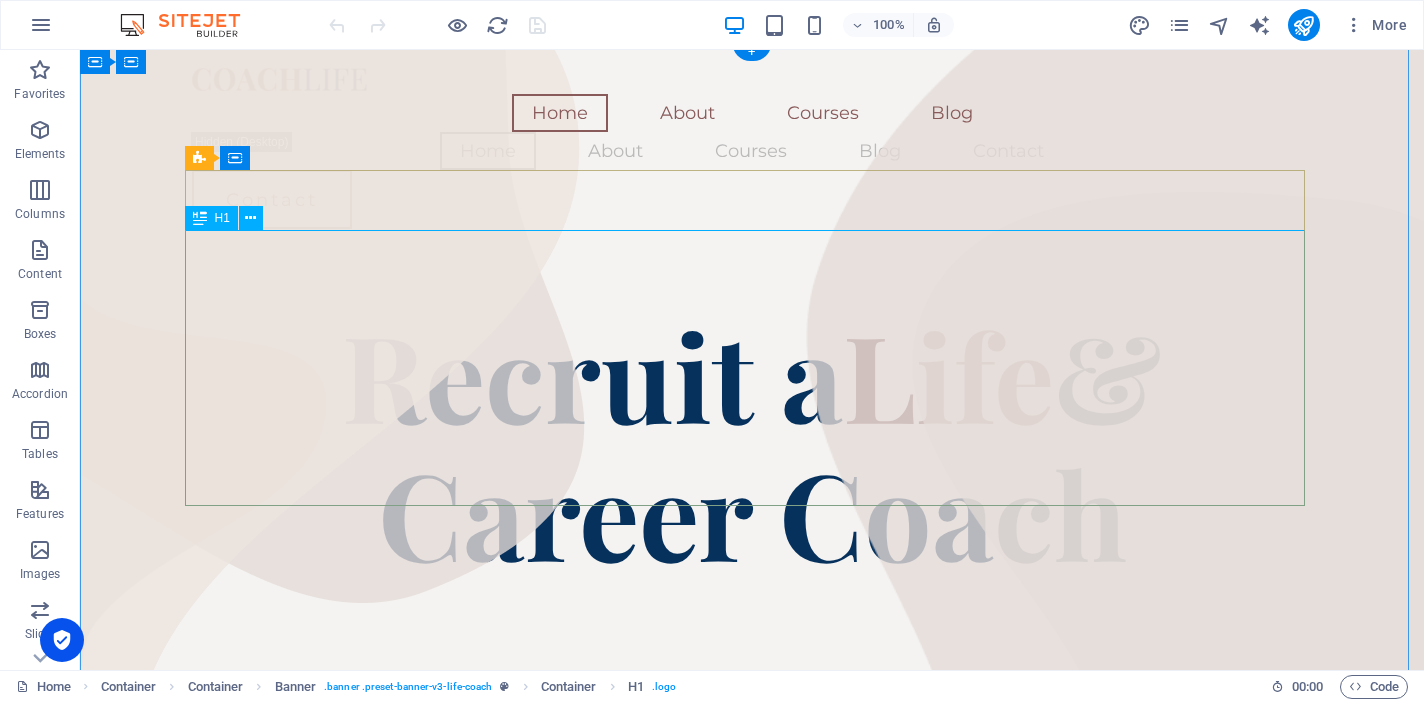 scroll, scrollTop: 0, scrollLeft: 0, axis: both 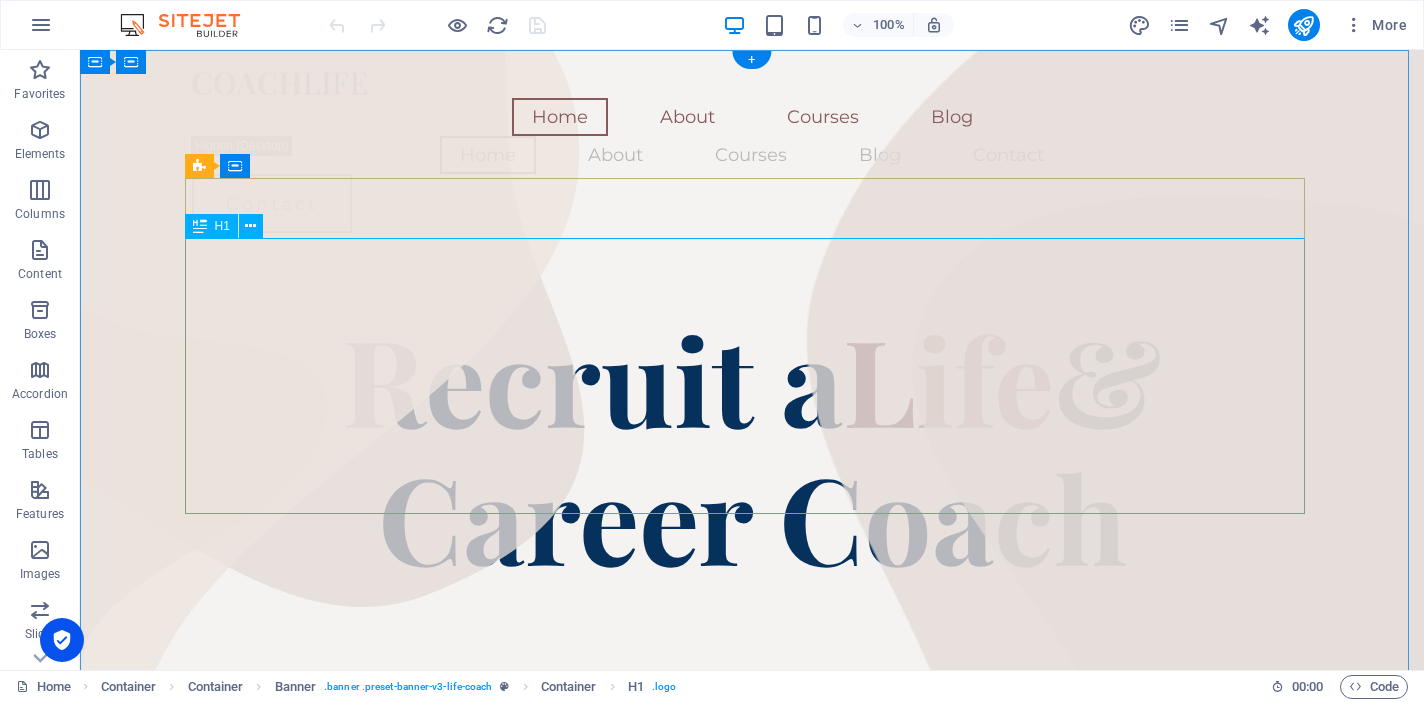 click on "Recruit a  Life  & Career Coach" at bounding box center [752, 447] 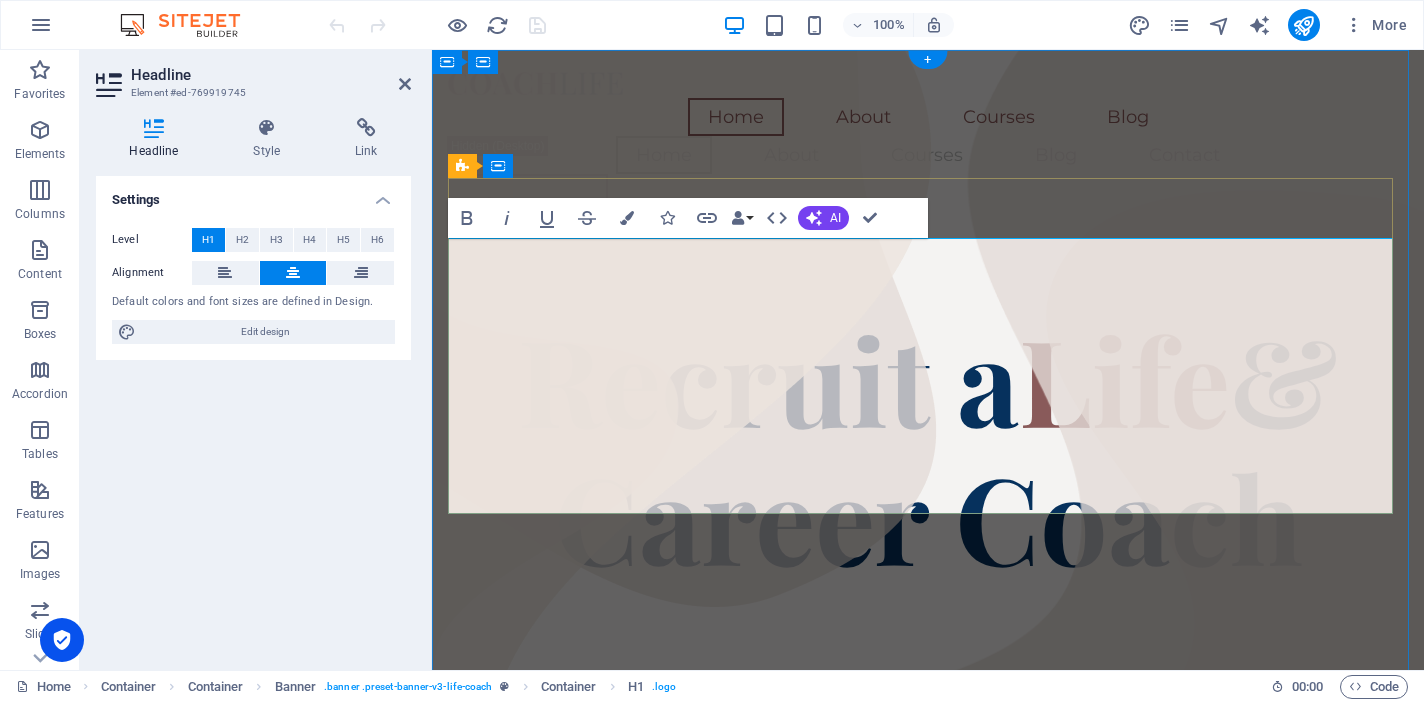 type 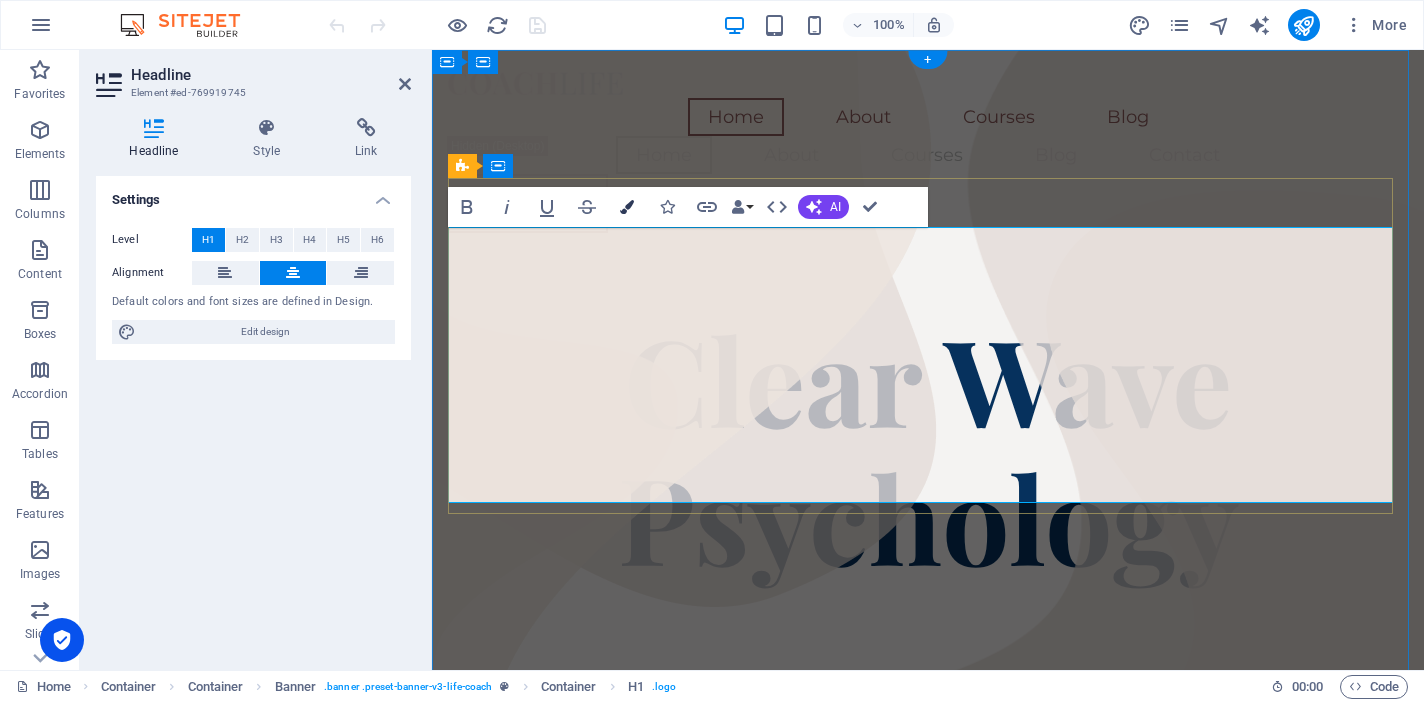 click at bounding box center (627, 207) 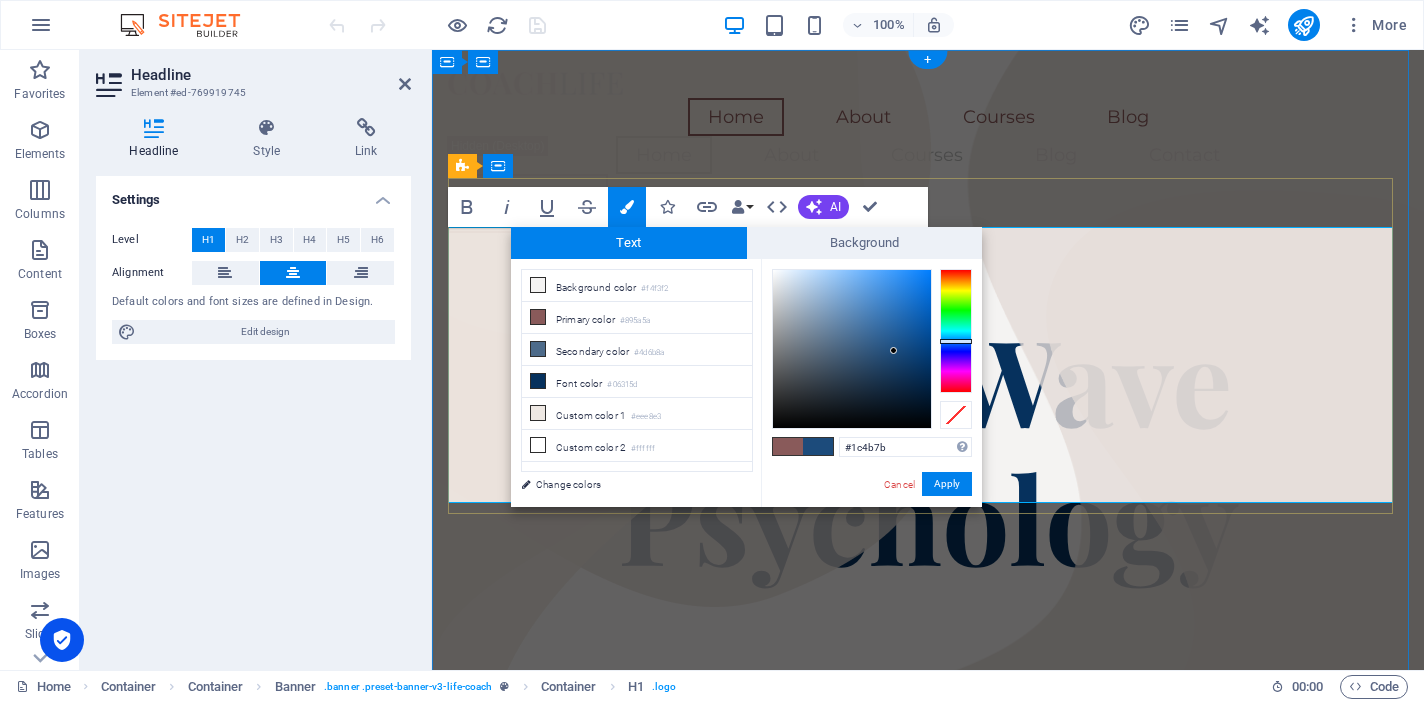 click at bounding box center (852, 349) 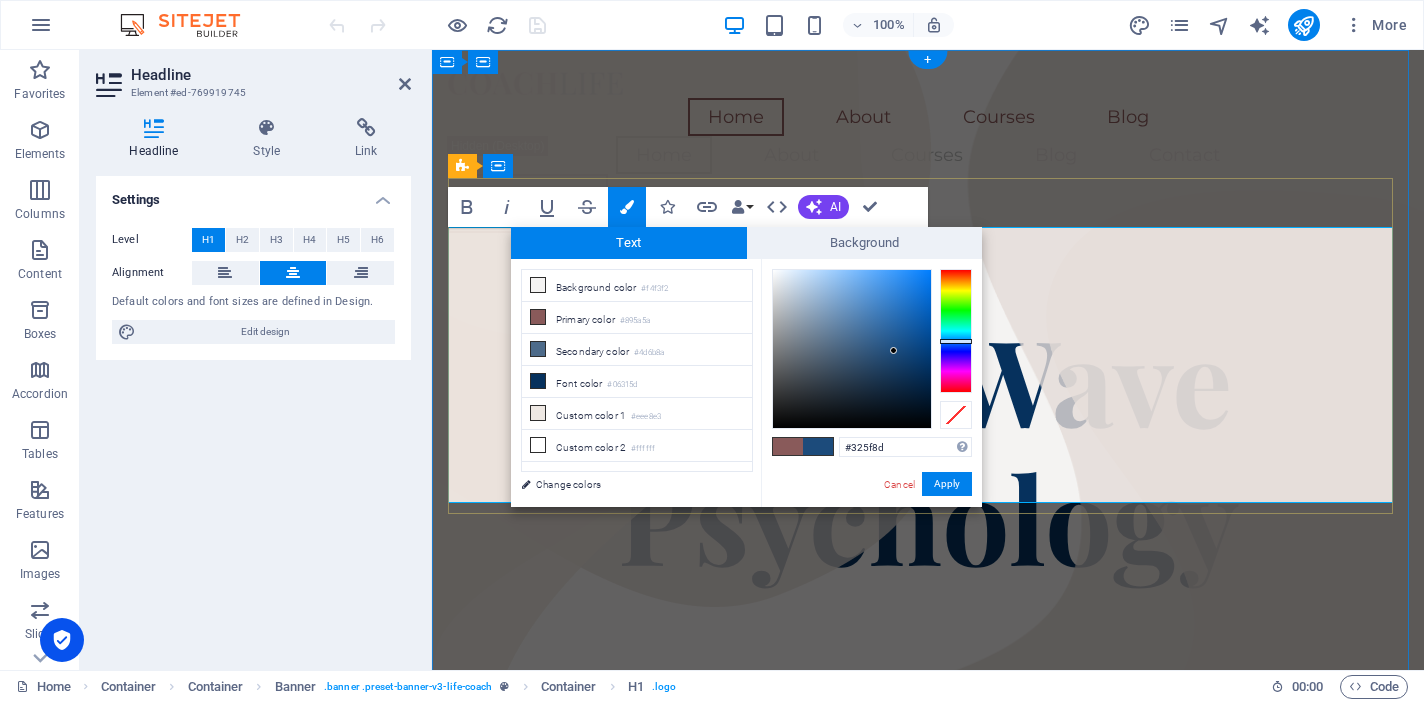 click at bounding box center (852, 349) 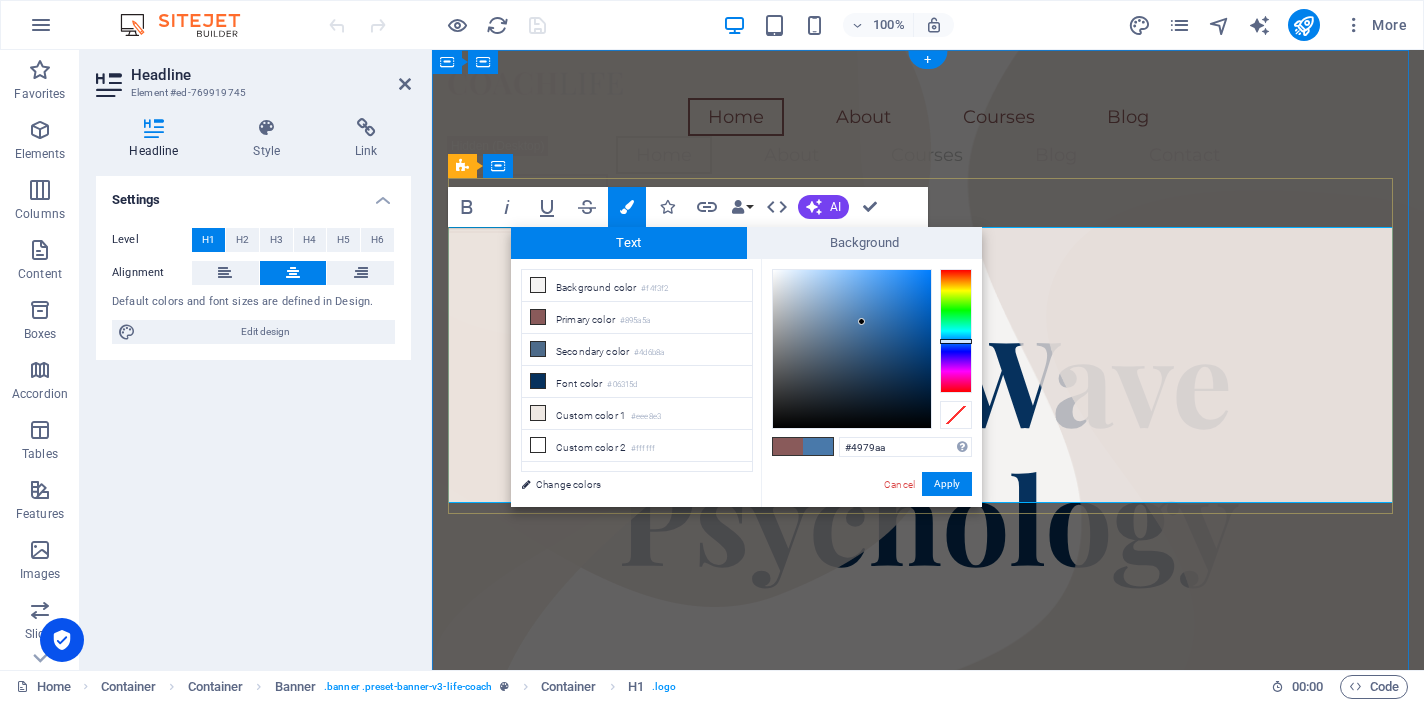 click at bounding box center [852, 349] 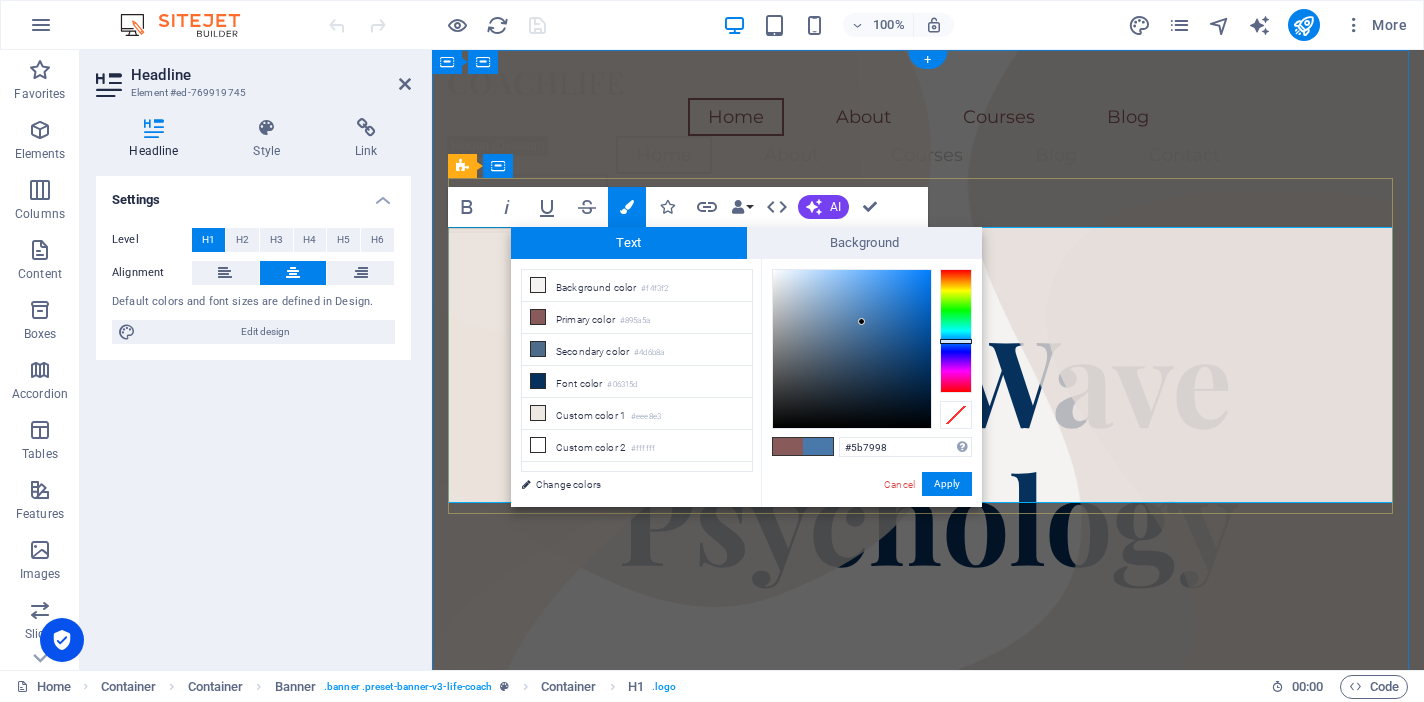 click at bounding box center [852, 349] 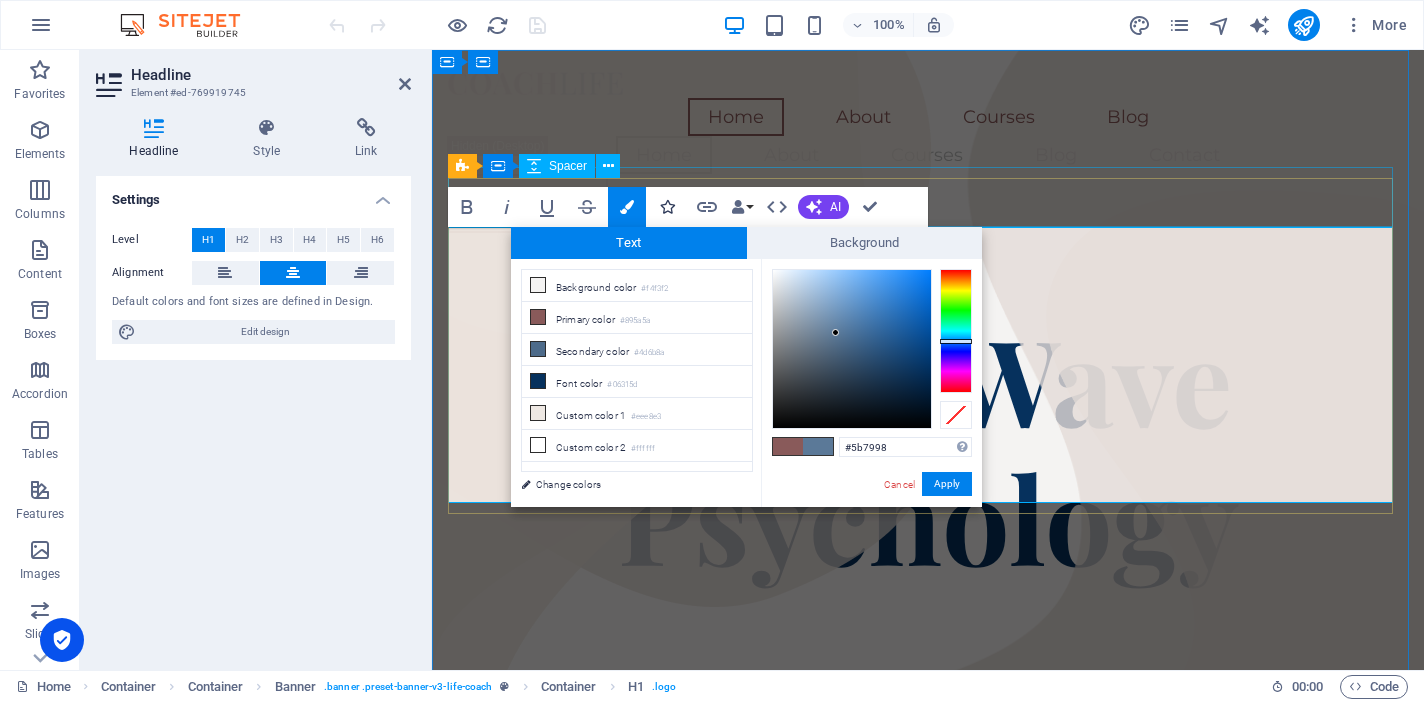 click at bounding box center (667, 207) 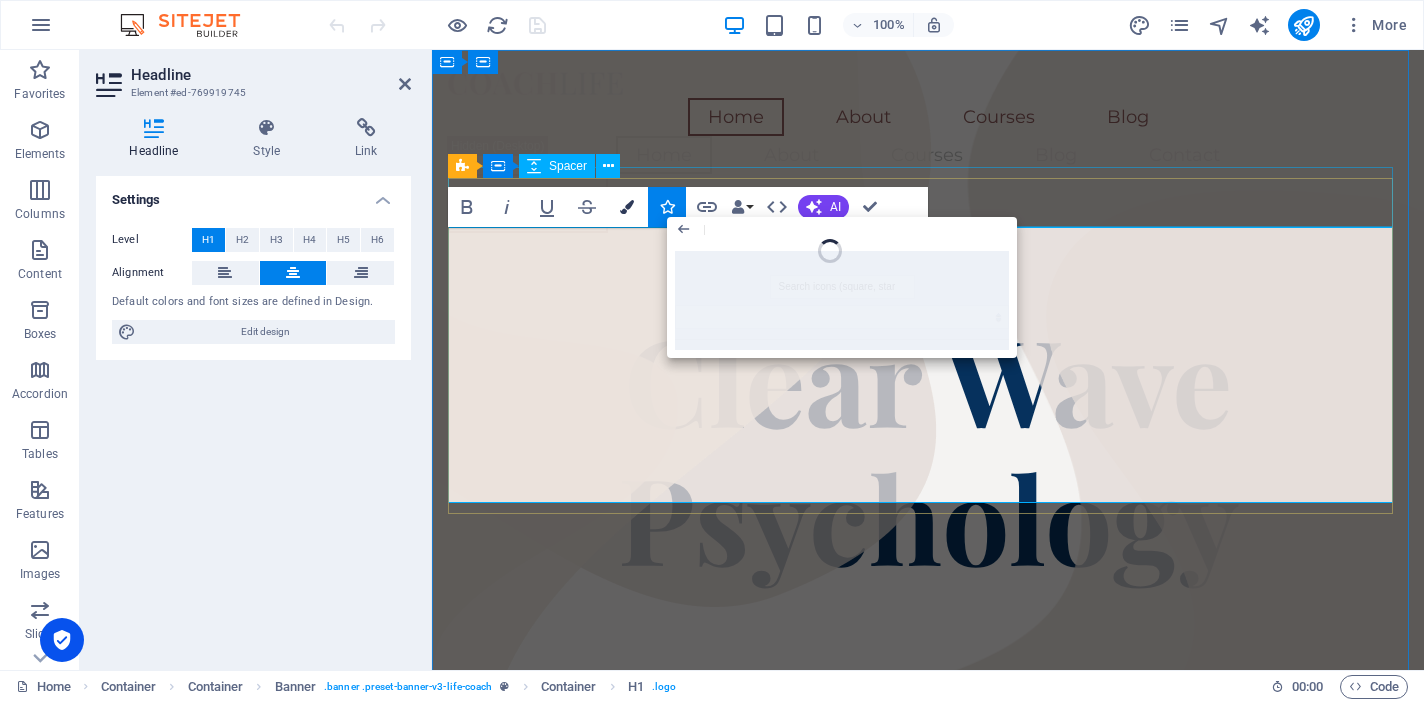 click at bounding box center [627, 207] 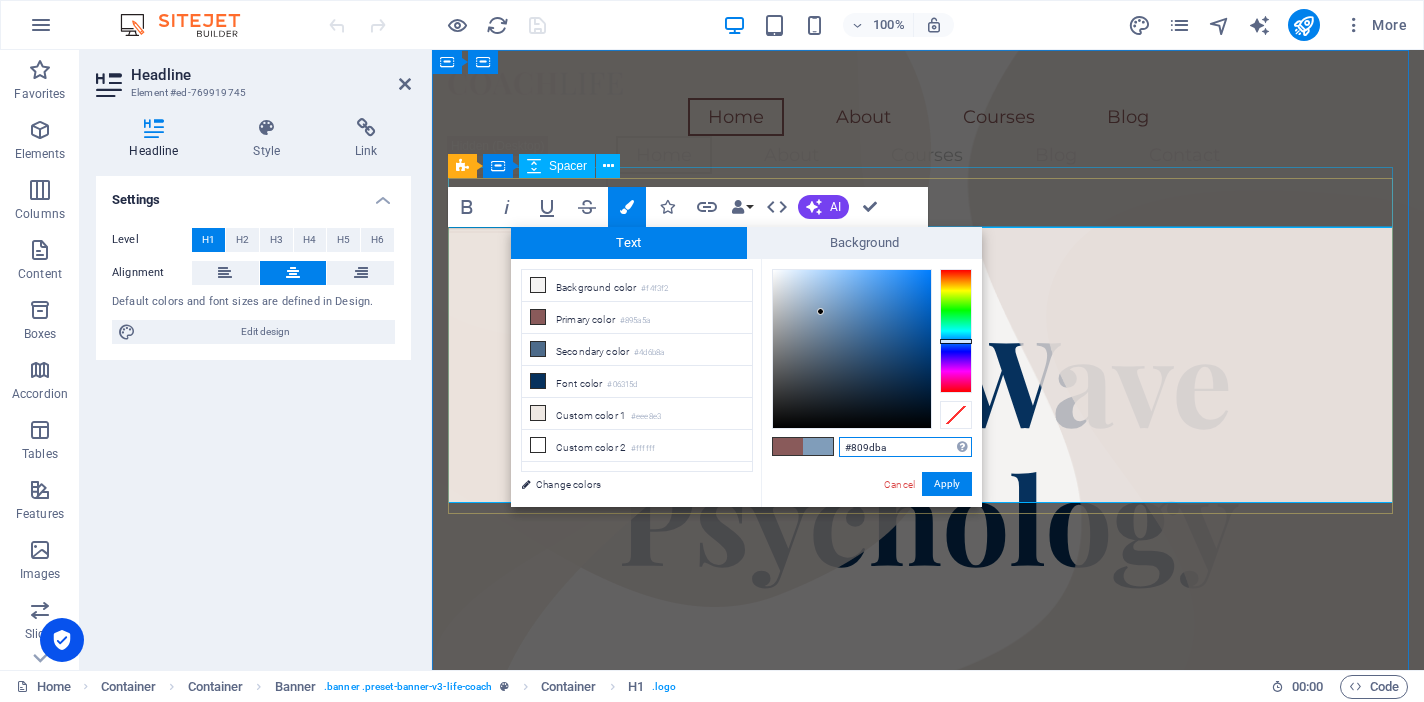 click at bounding box center [852, 349] 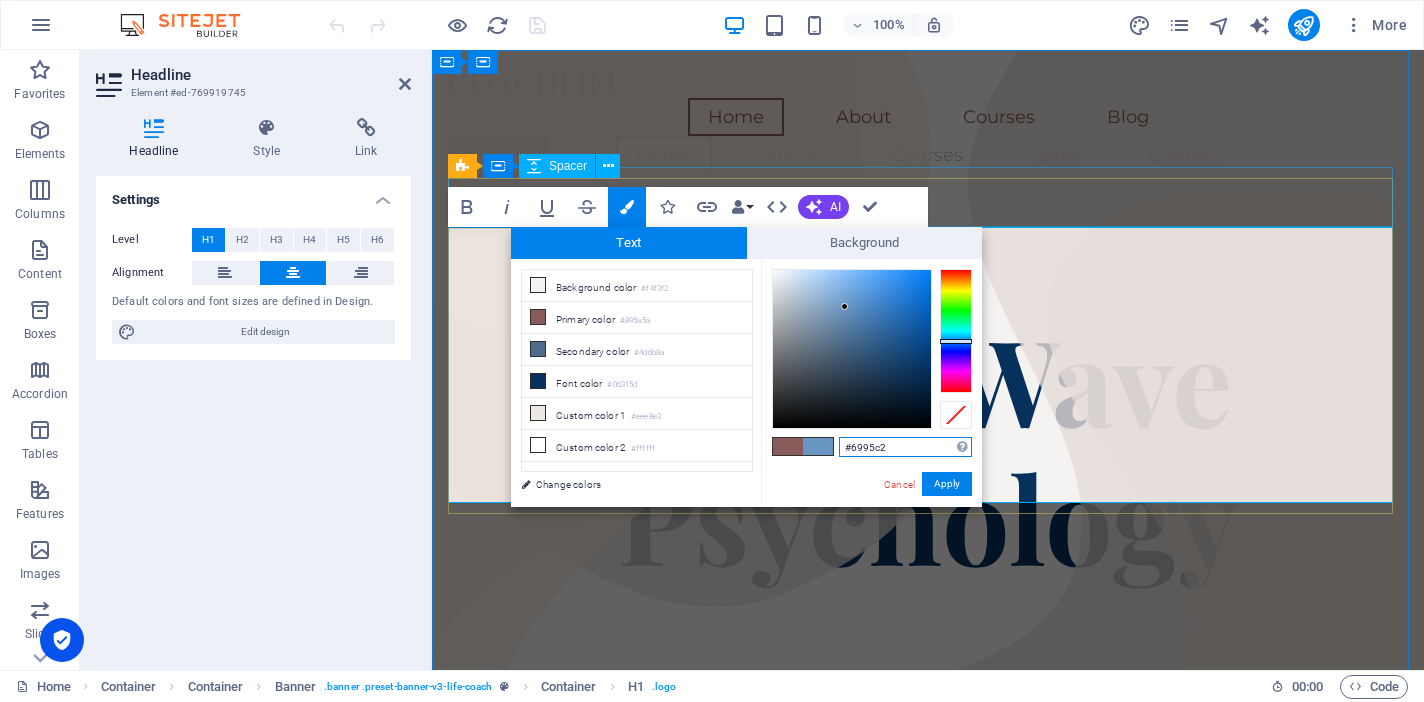 click at bounding box center (852, 349) 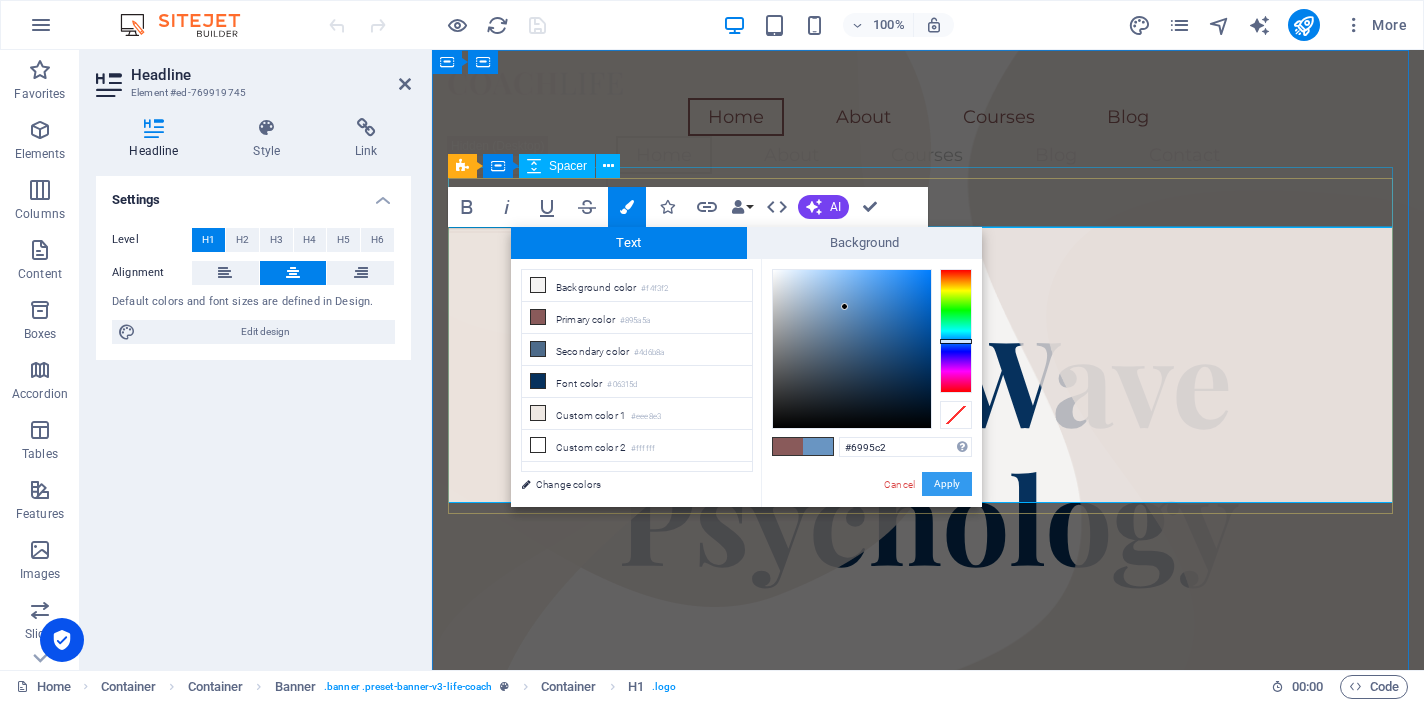 click on "Apply" at bounding box center [947, 484] 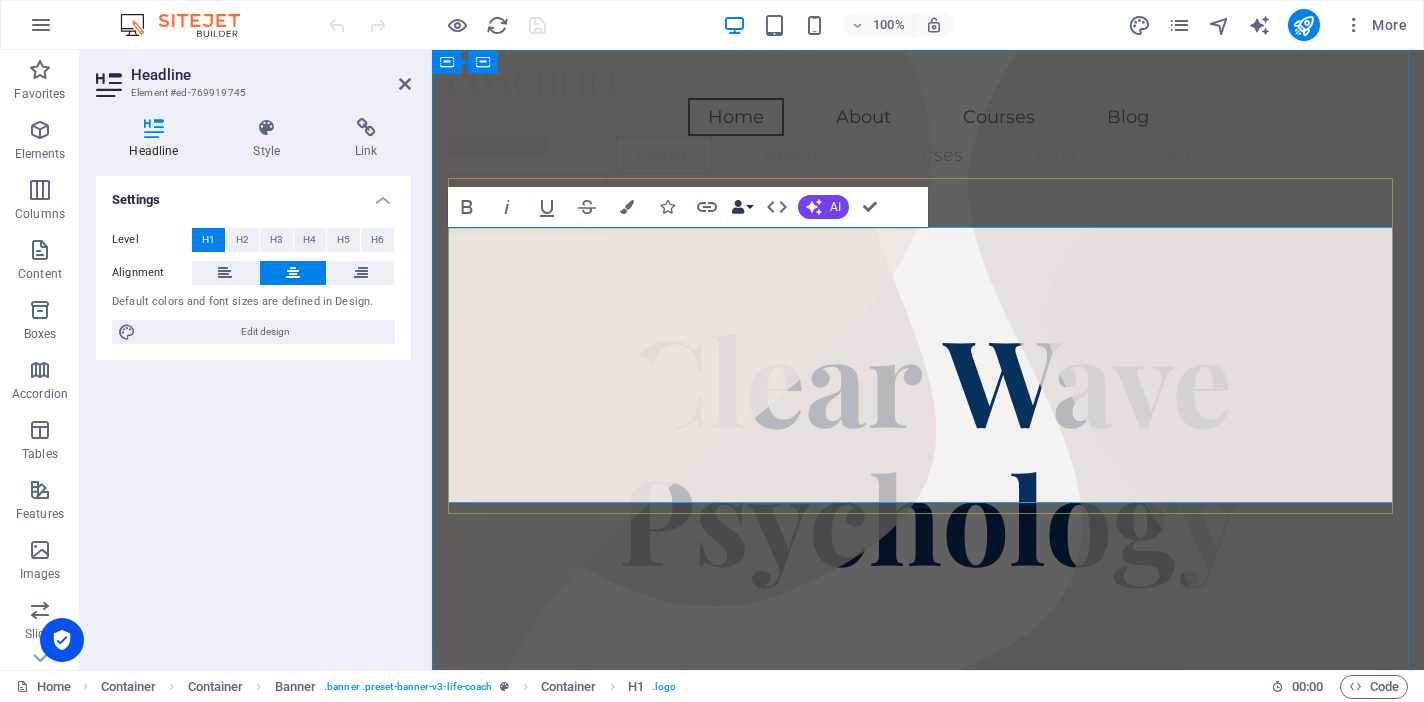 click on "Data Bindings" at bounding box center [742, 207] 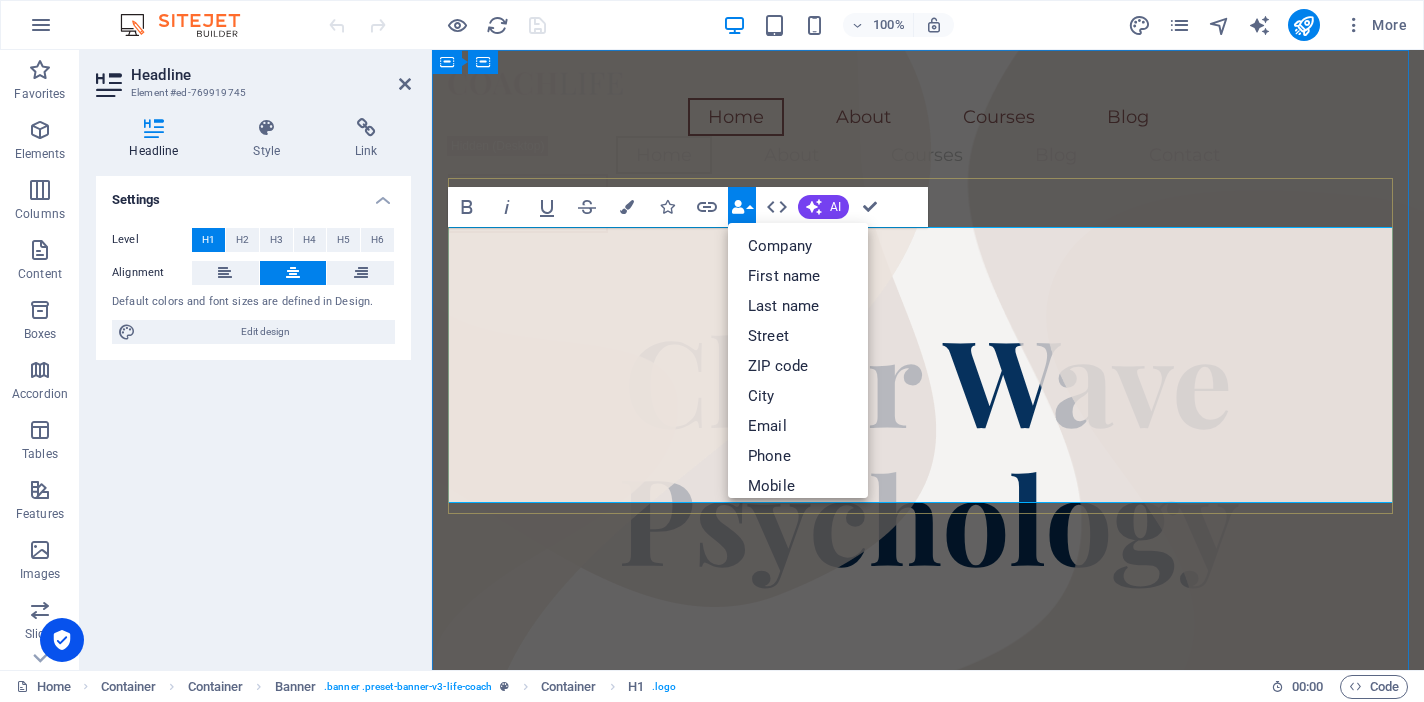 click on "Clear Wave Psychology​ ​" at bounding box center [928, 447] 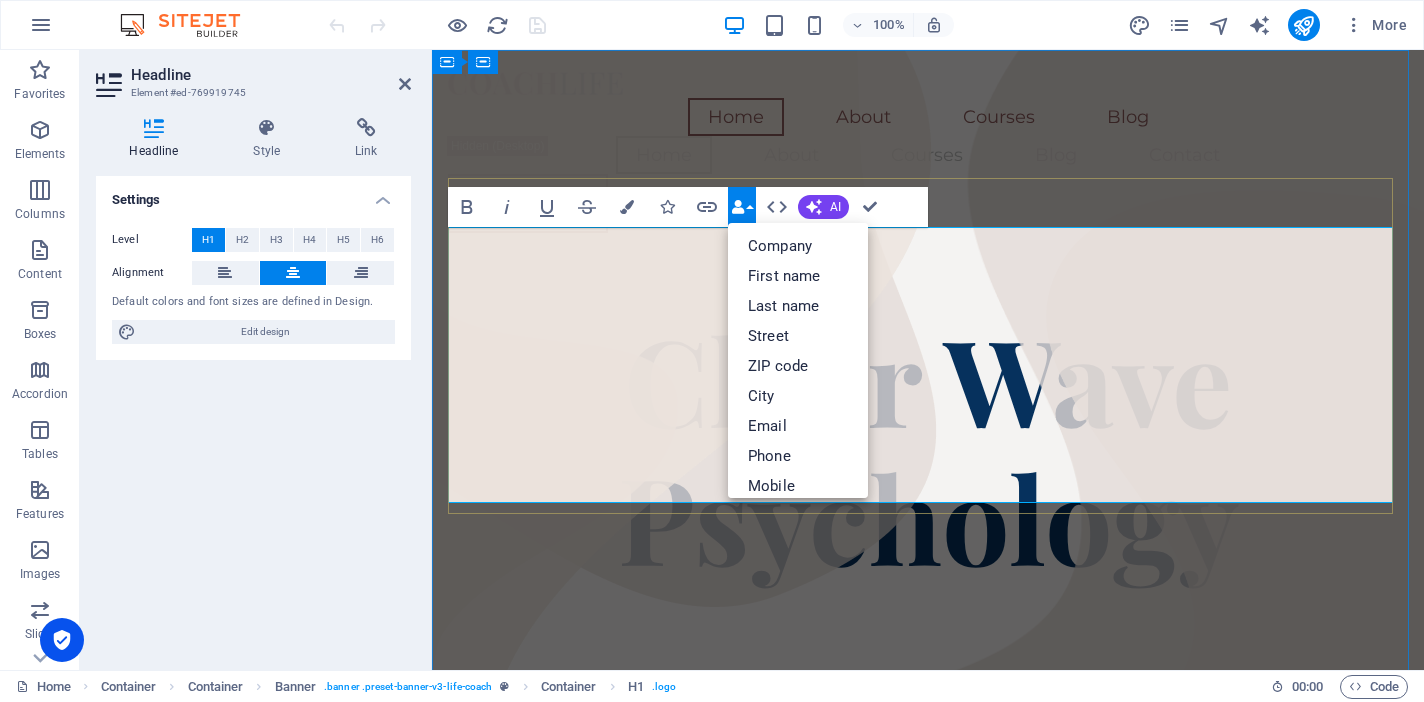 click on "Data Bindings" at bounding box center (742, 207) 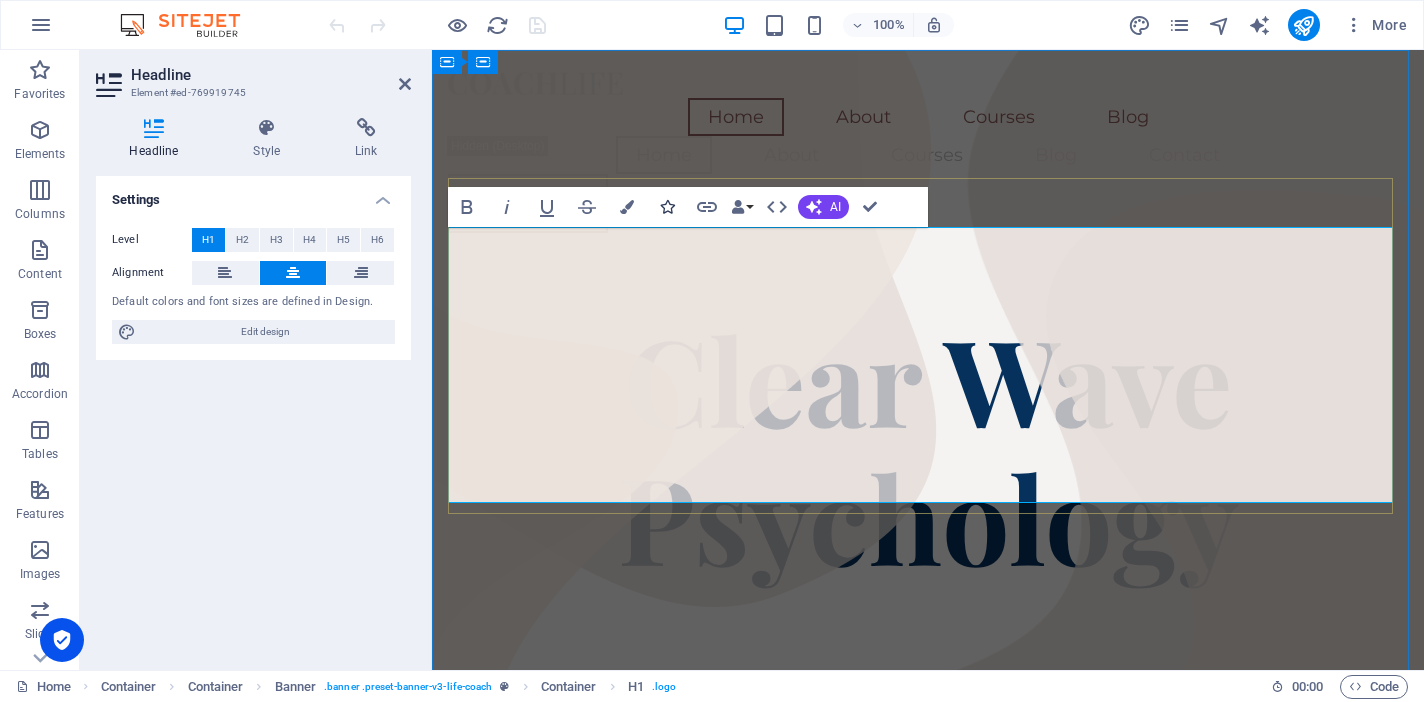 click at bounding box center (667, 207) 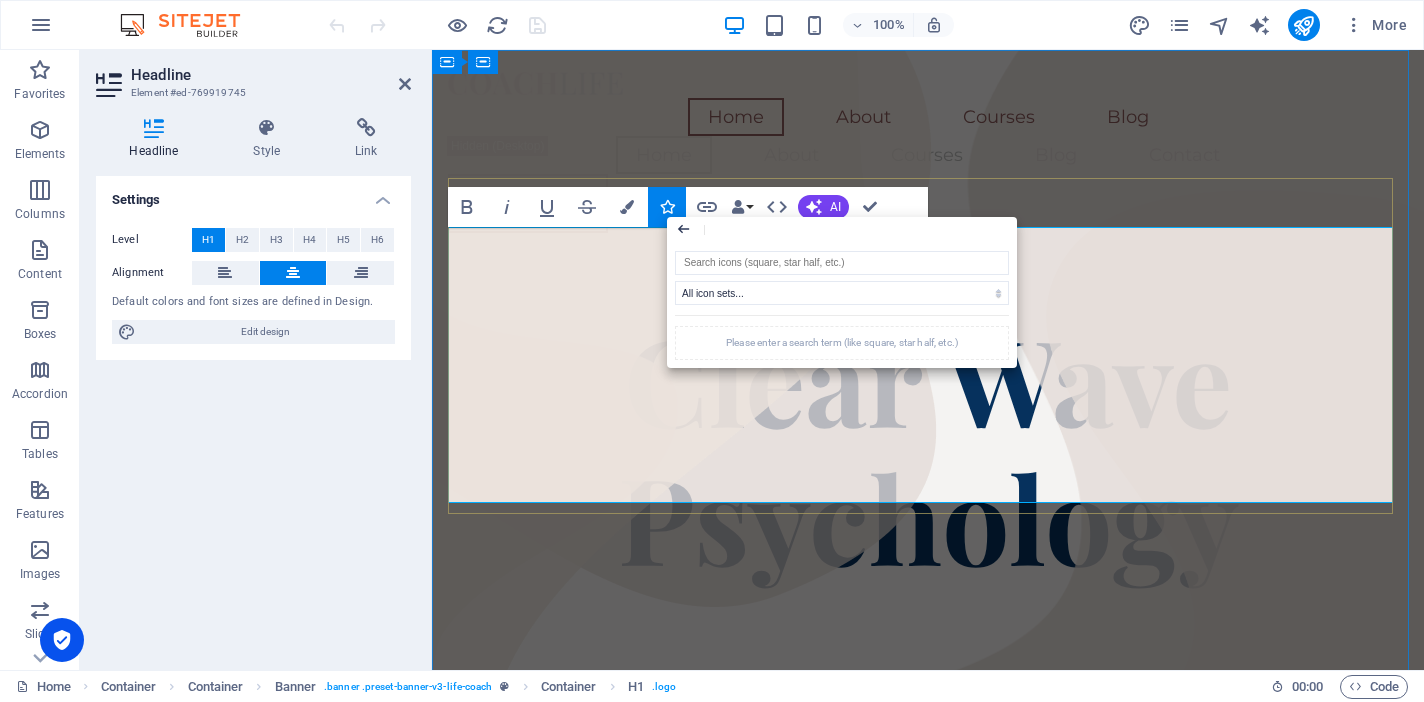 click 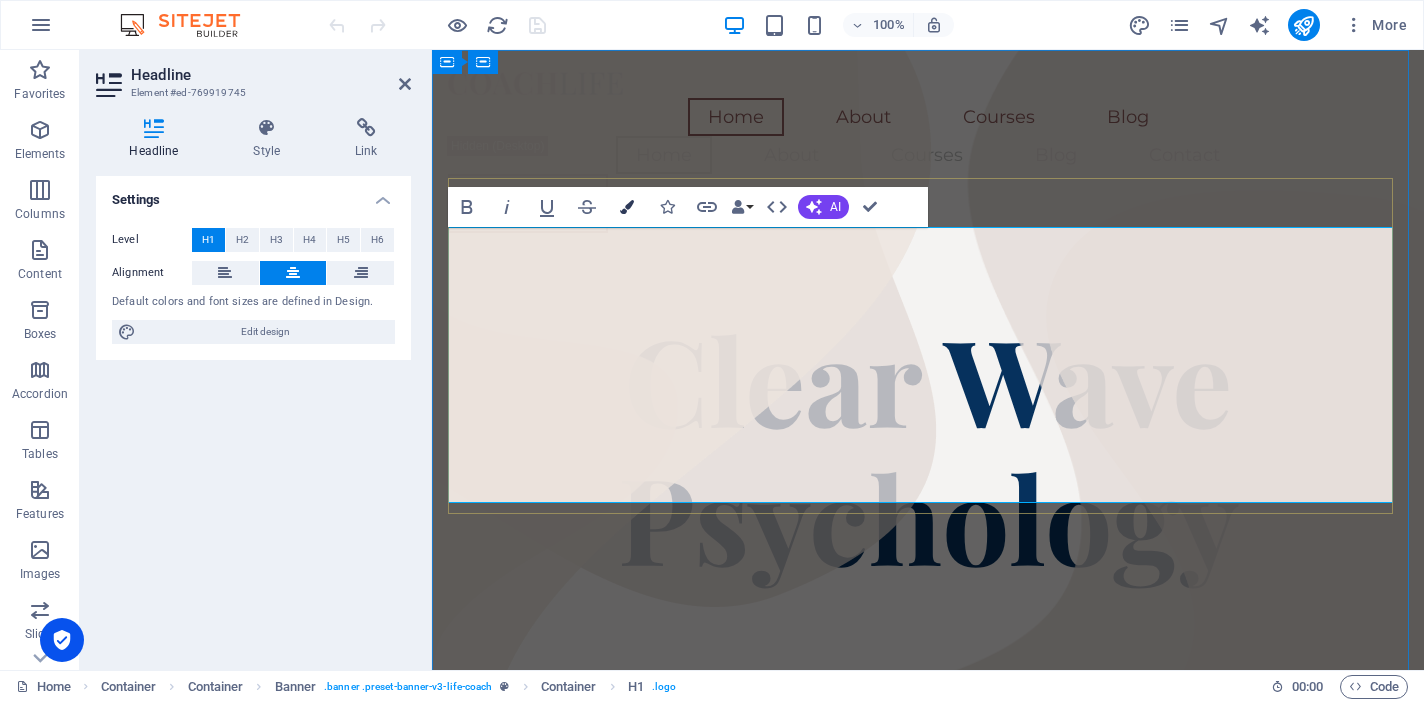 click at bounding box center [627, 207] 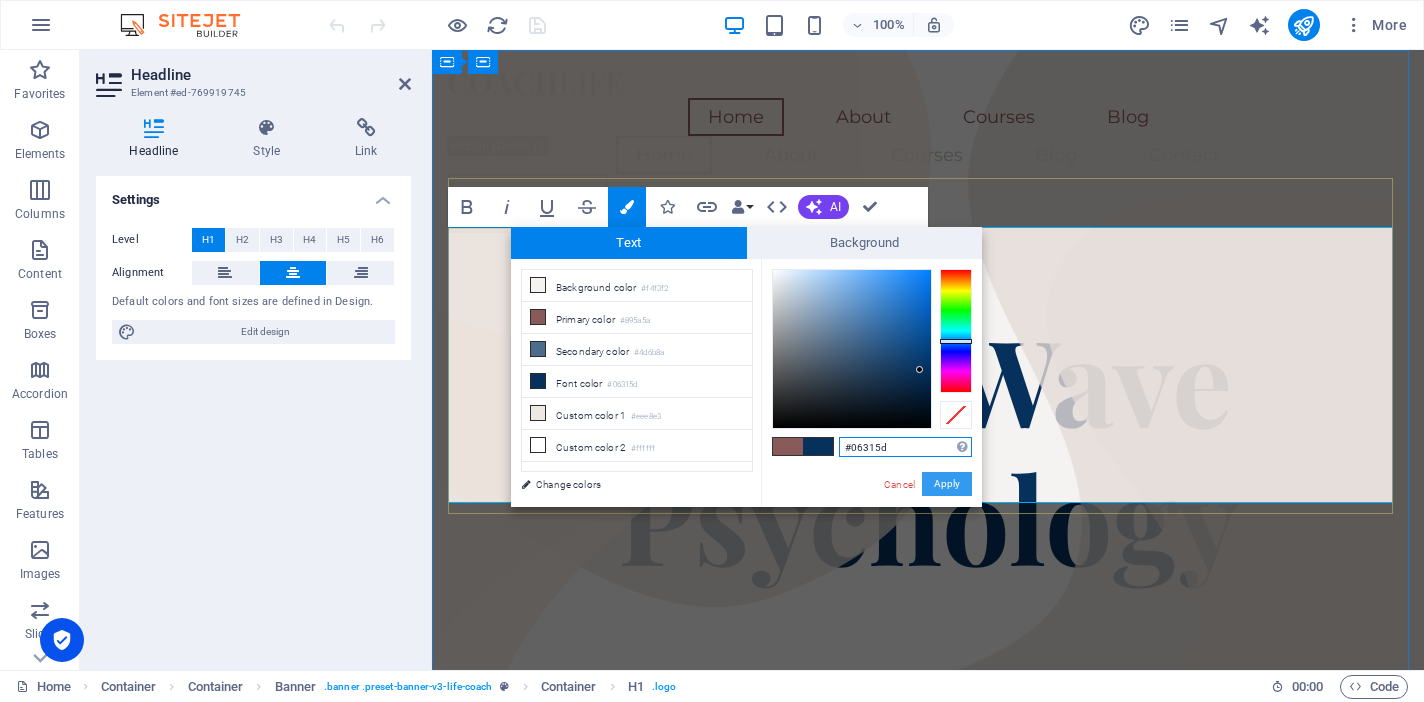 drag, startPoint x: 959, startPoint y: 490, endPoint x: 527, endPoint y: 439, distance: 435 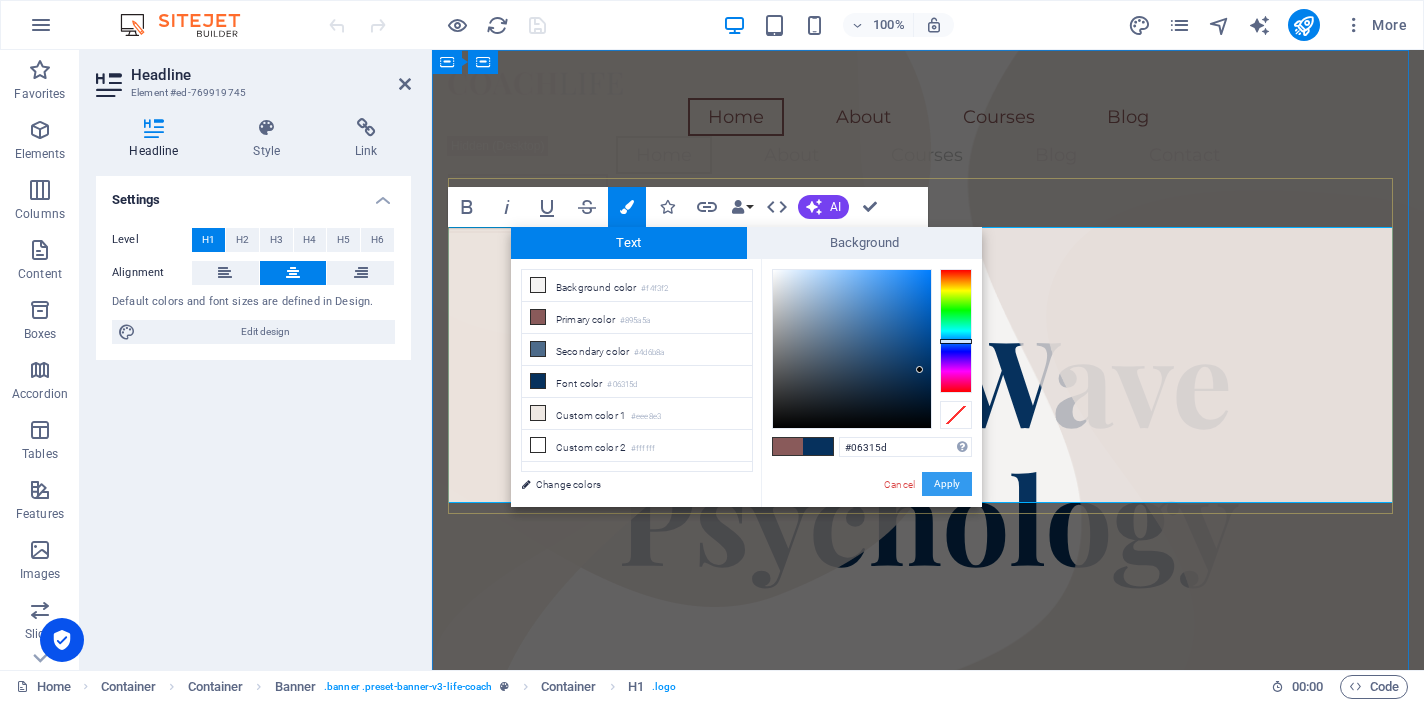 click on "Apply" at bounding box center (947, 484) 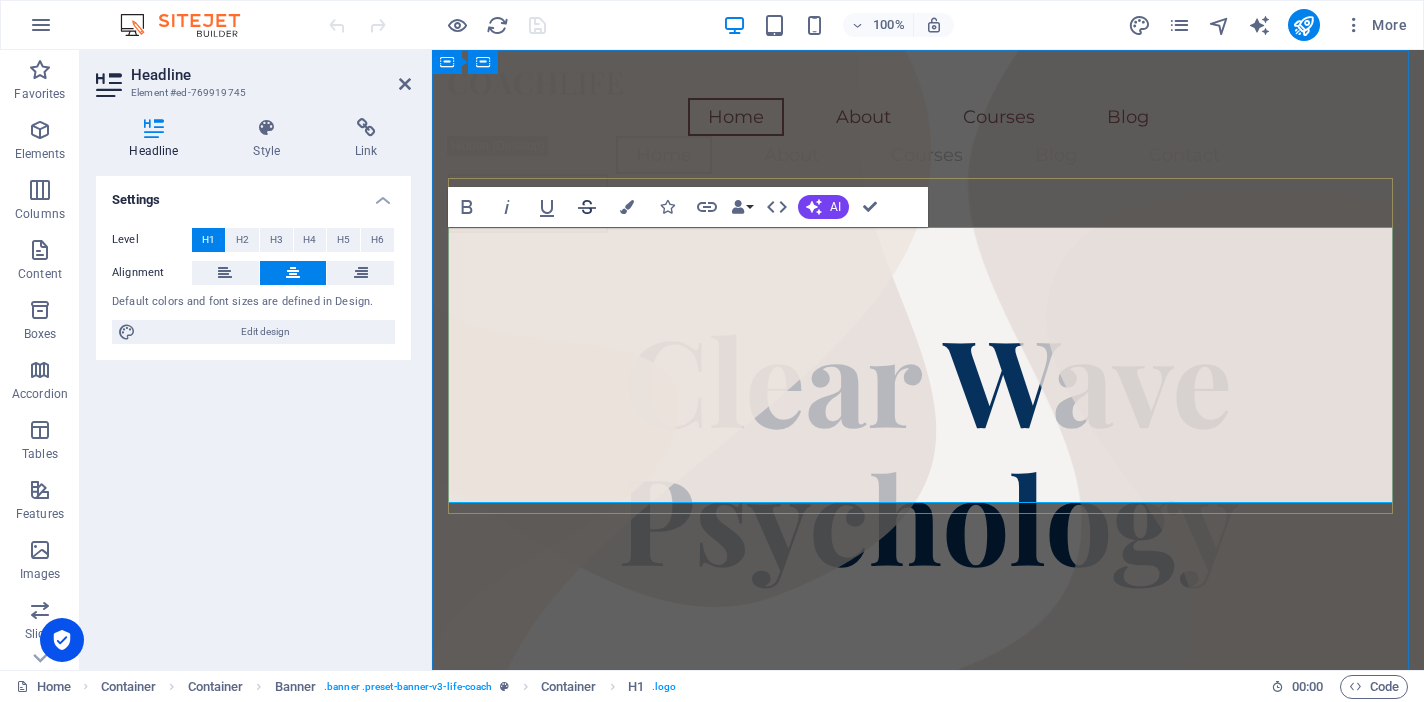 click 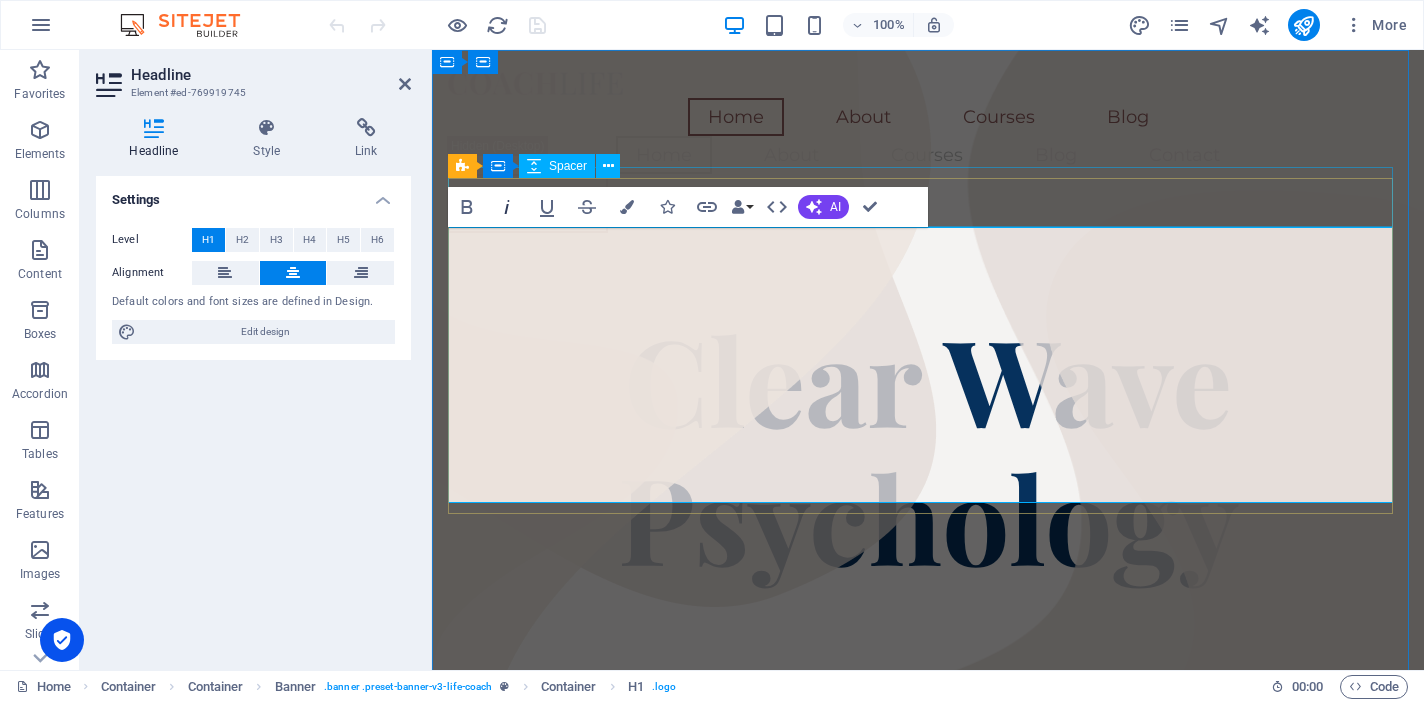 click 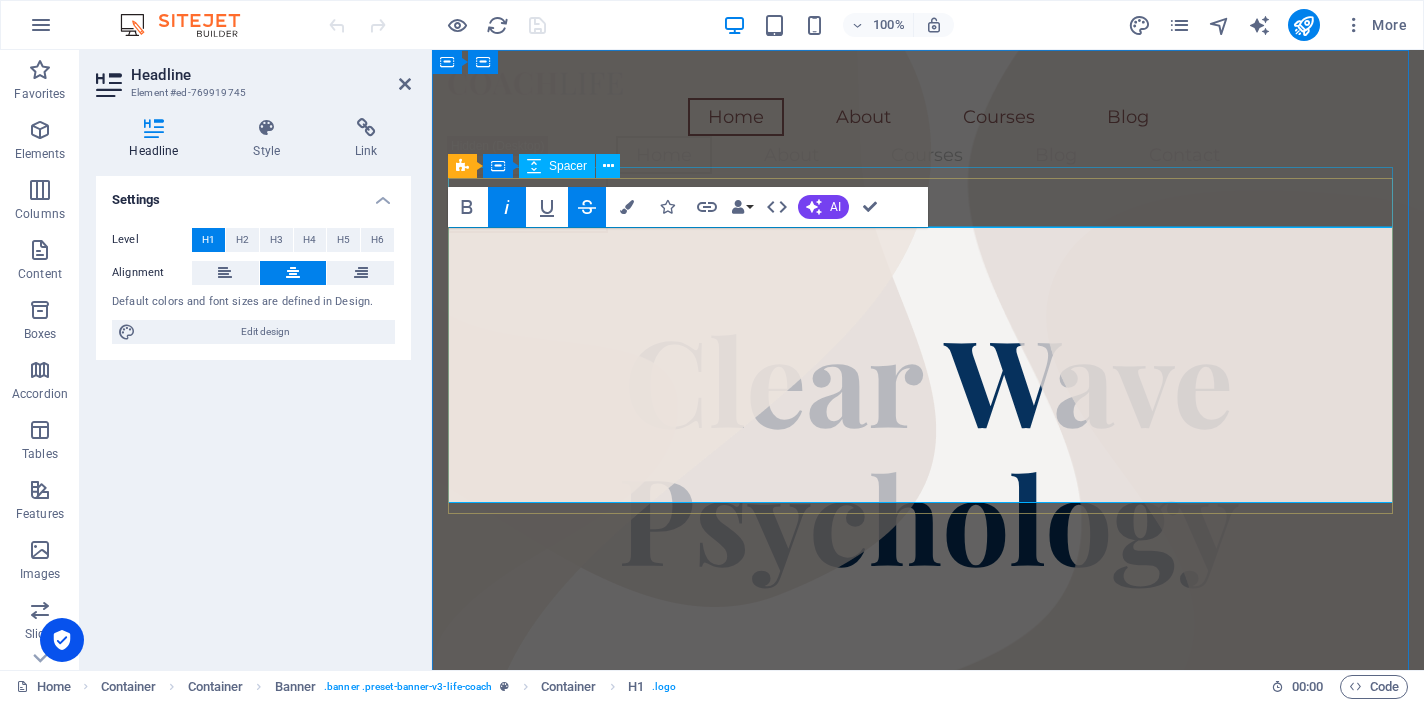 click 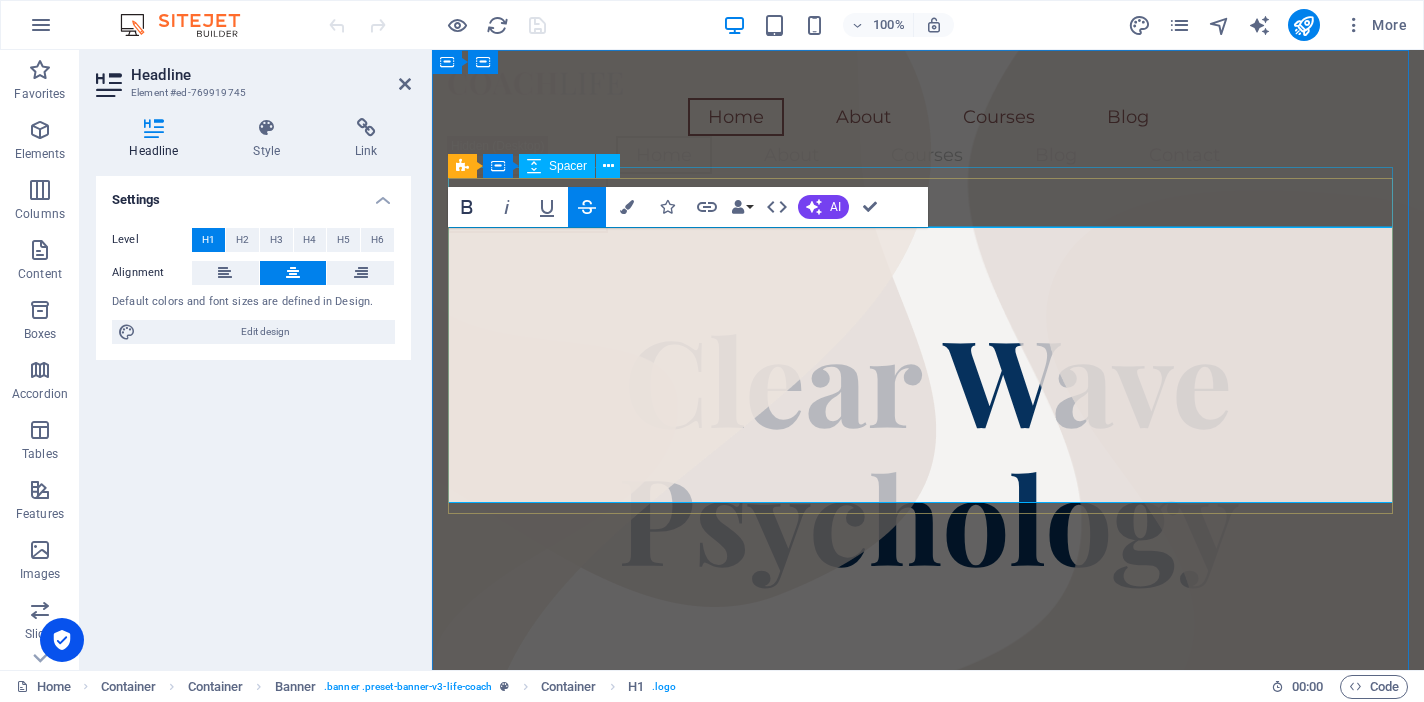 click 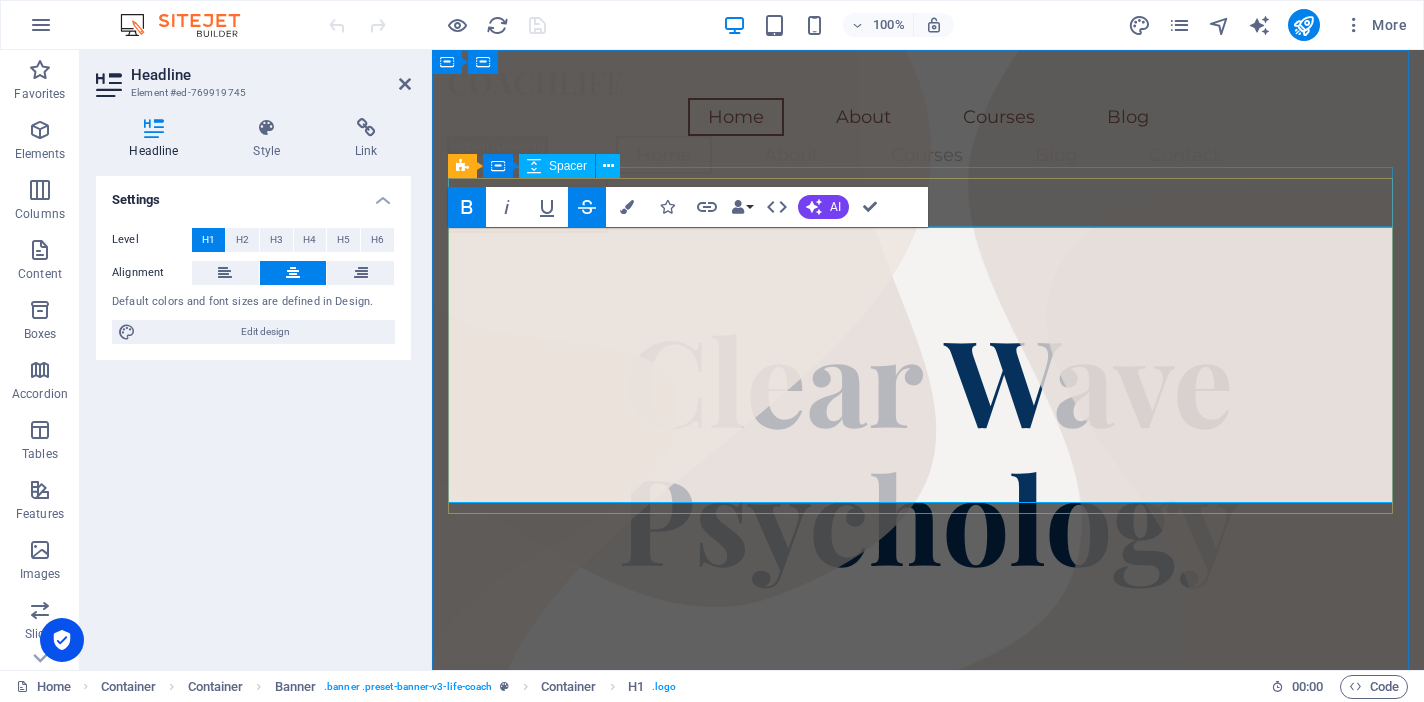 click 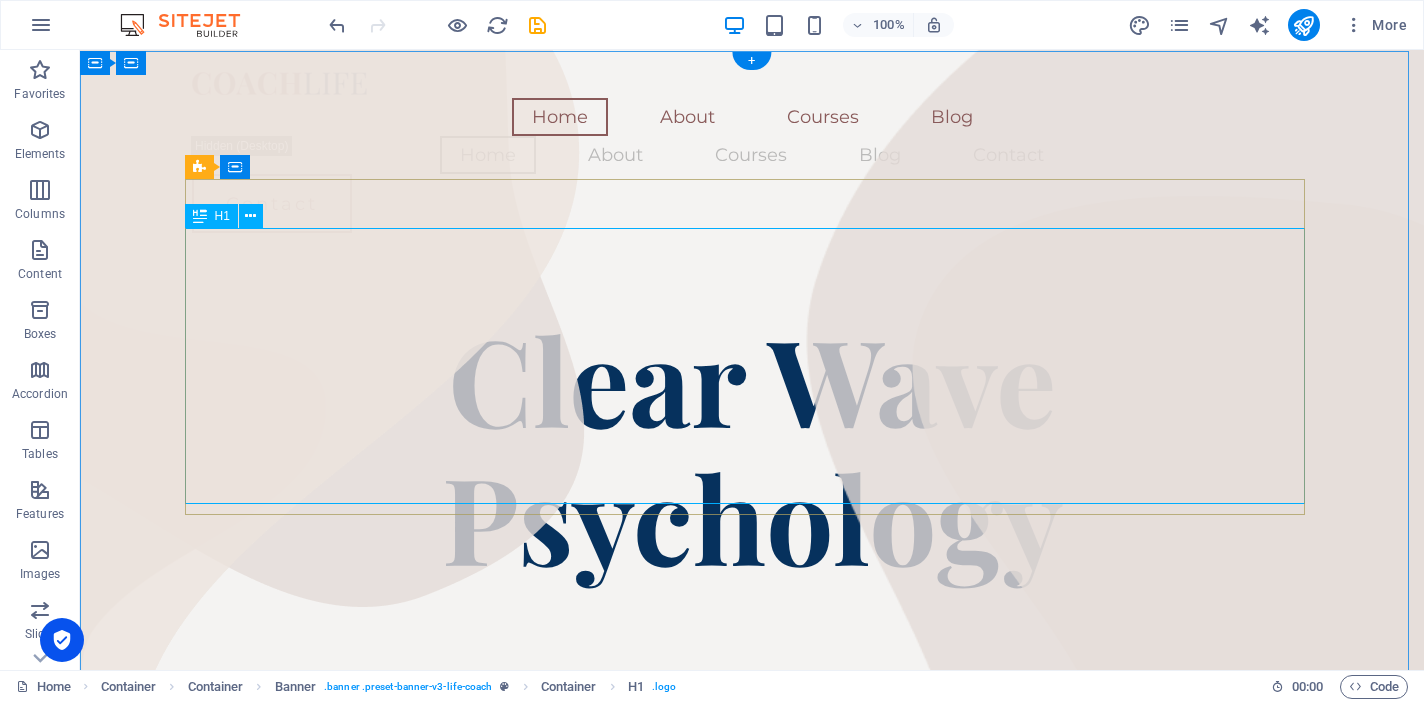 scroll, scrollTop: 0, scrollLeft: 0, axis: both 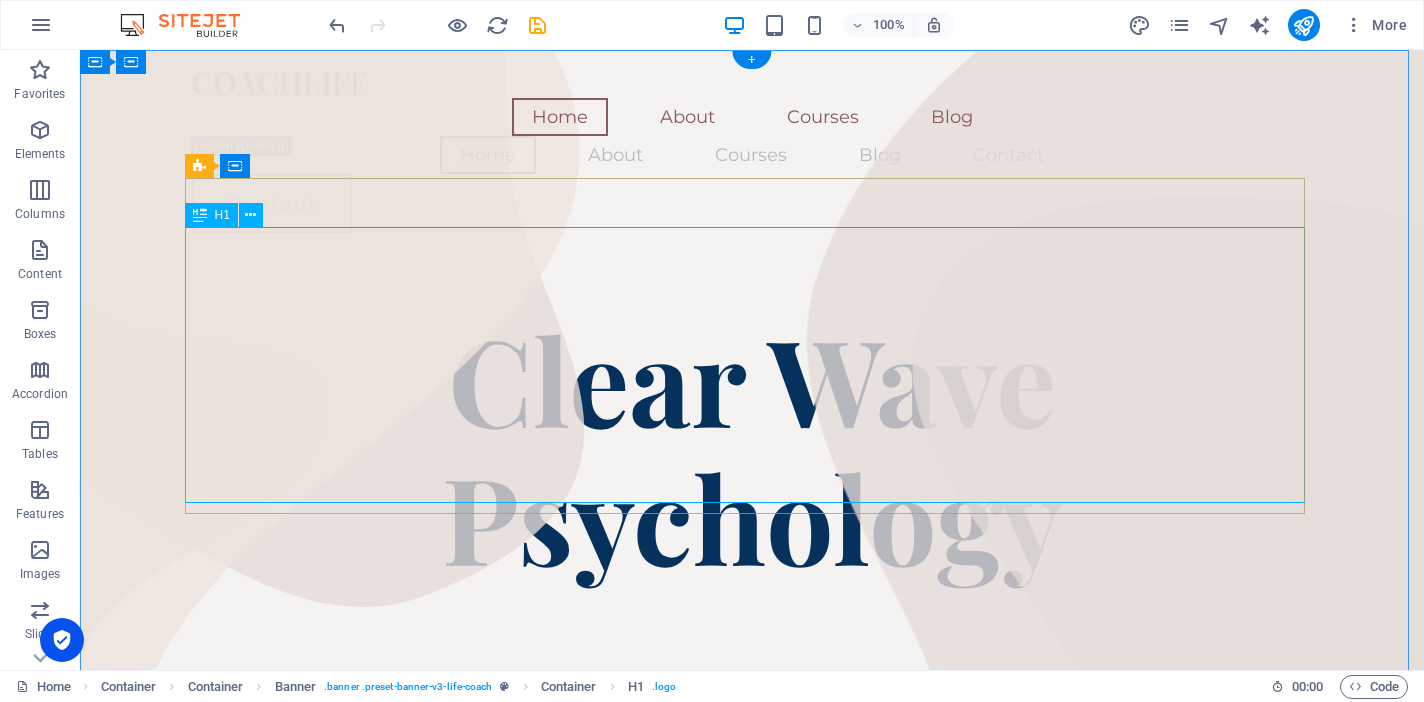 click on "Clear Wave Psychology" at bounding box center (752, 447) 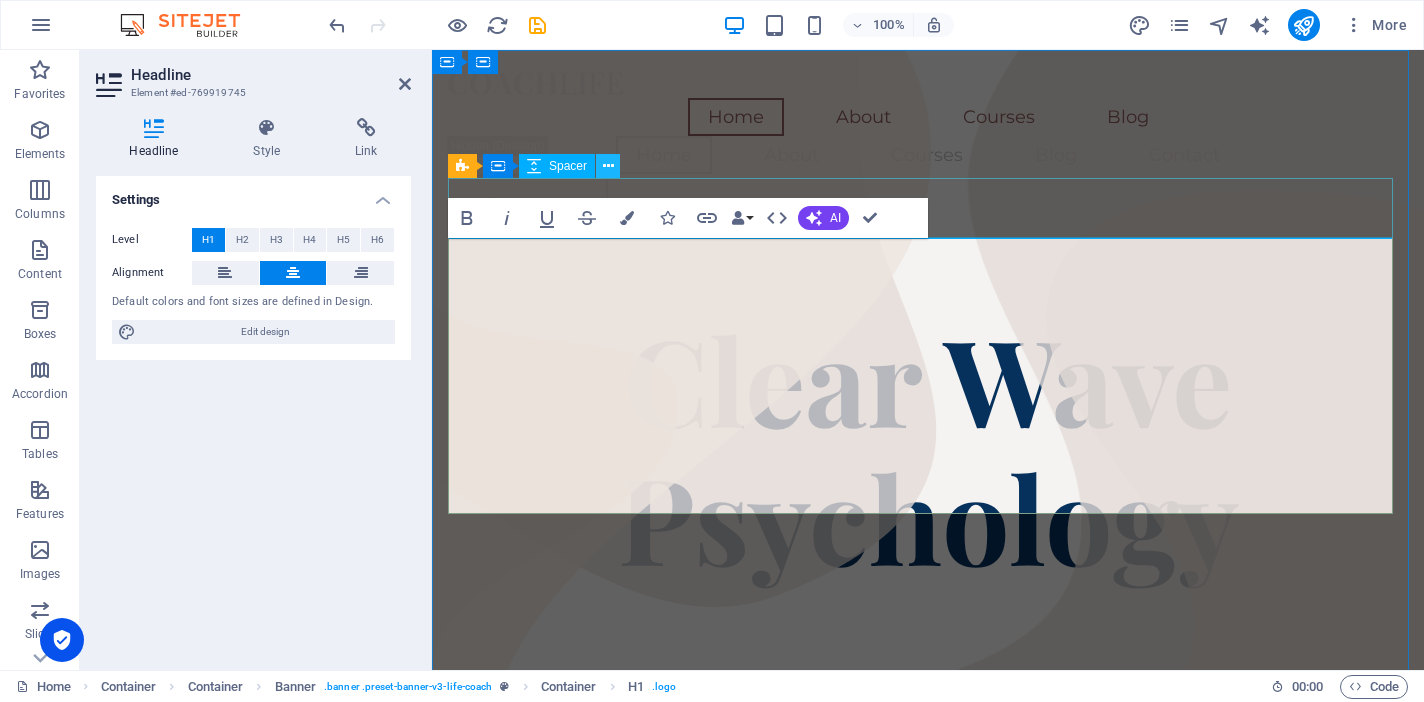 click at bounding box center (608, 166) 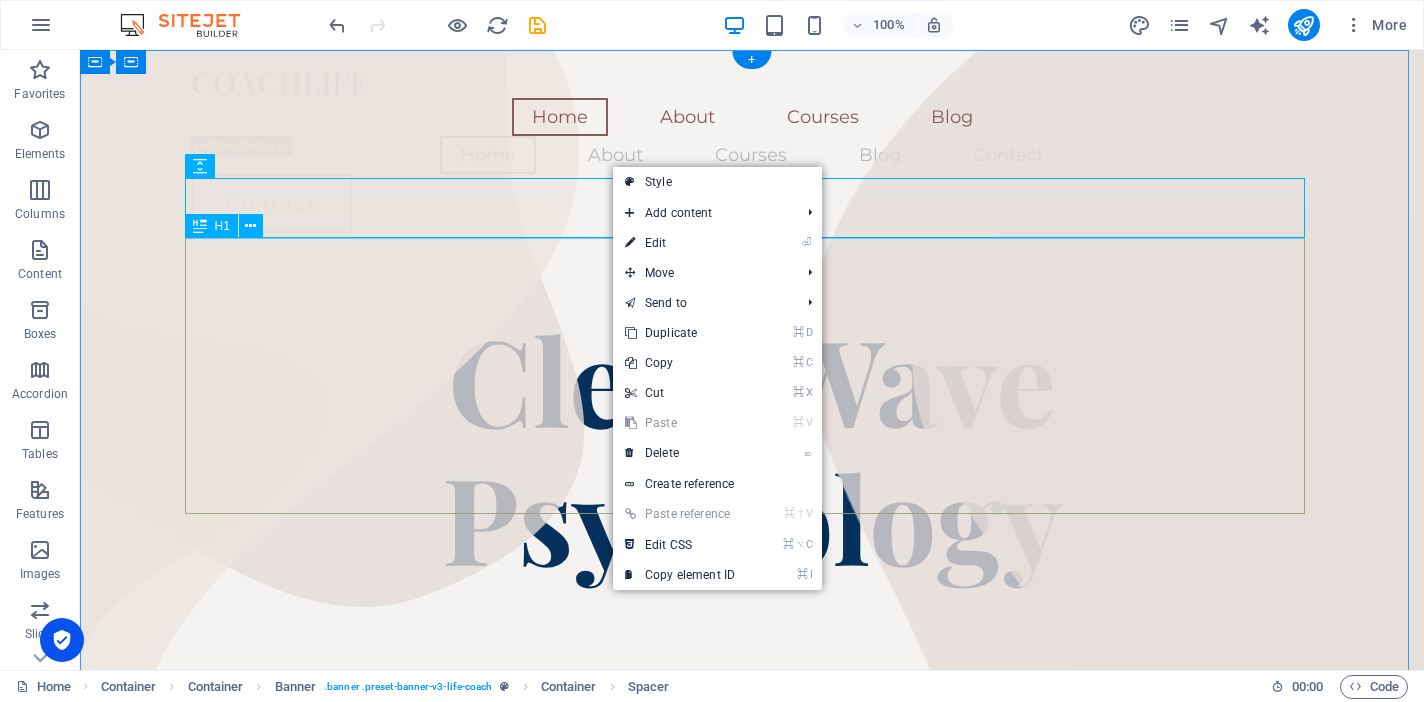 click on "Clear Wave Psychology" at bounding box center (752, 447) 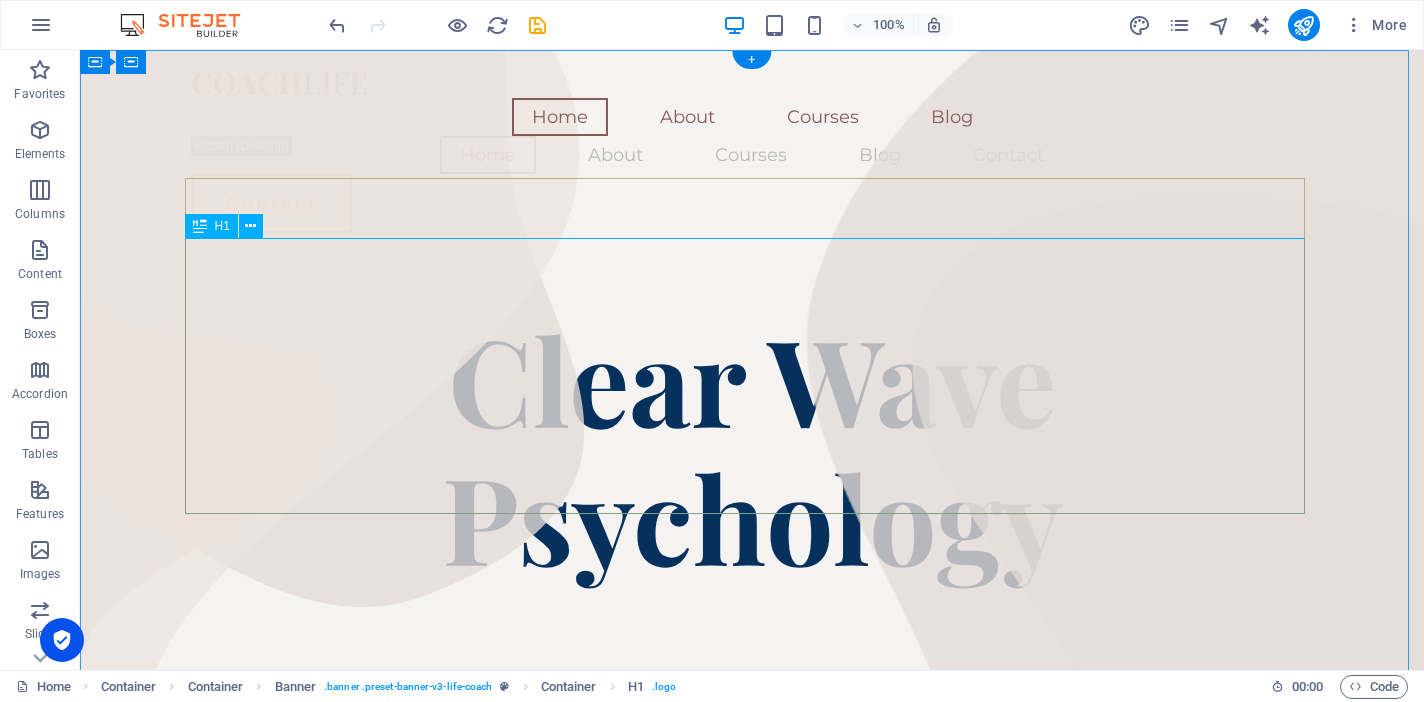 click on "Clear Wave Psychology" at bounding box center [752, 447] 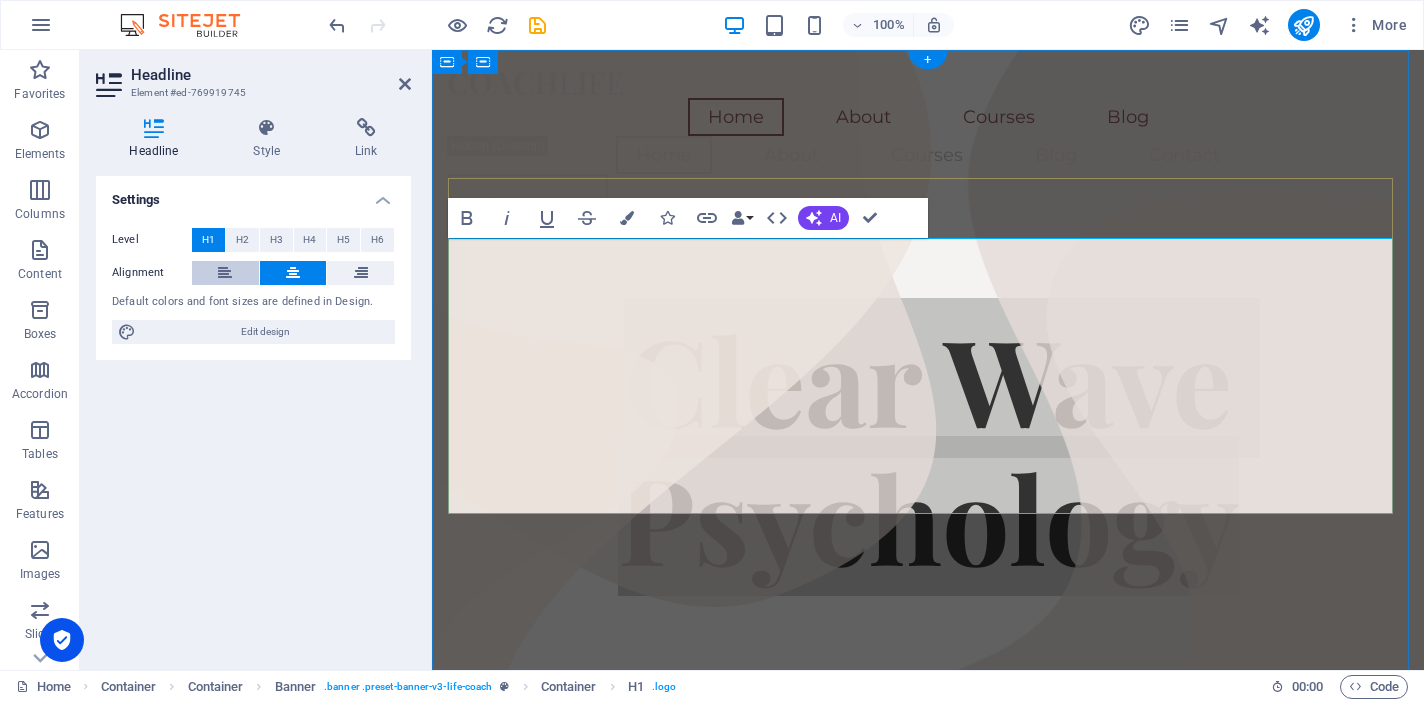 click at bounding box center (225, 273) 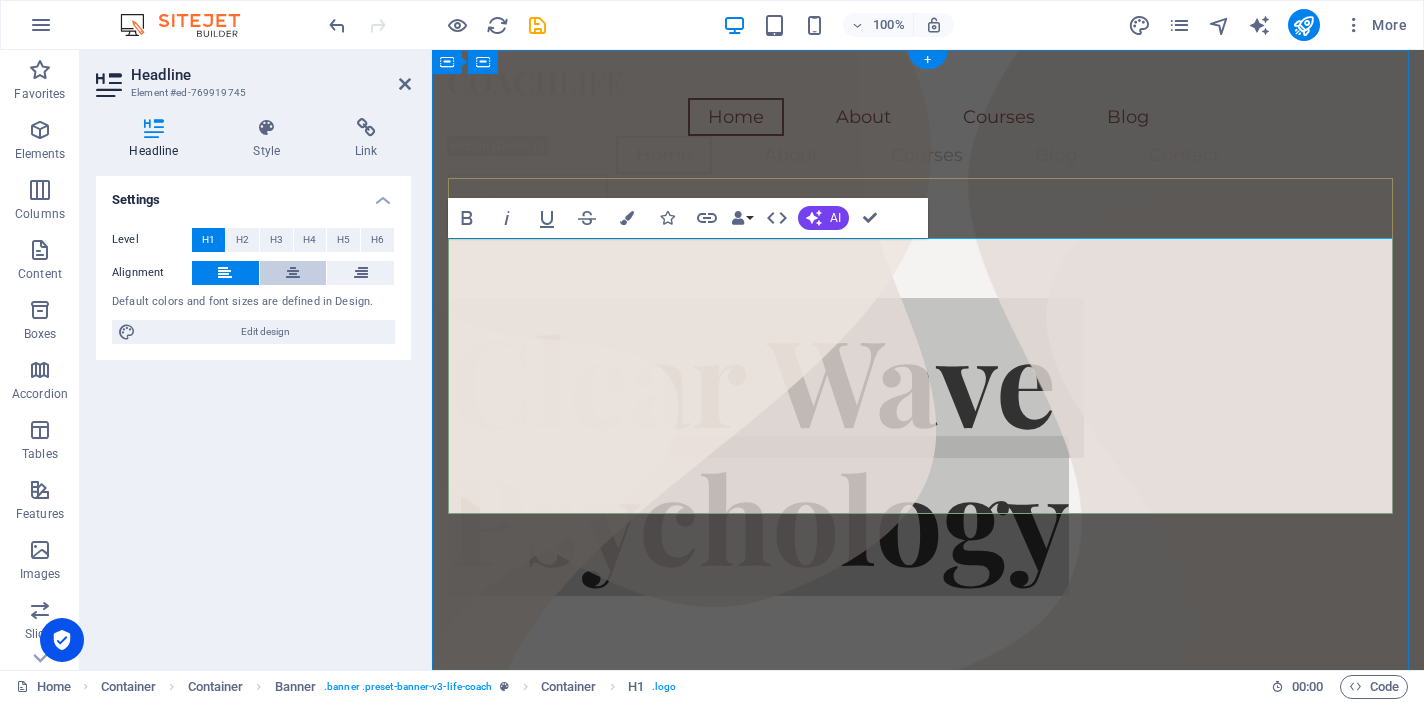 click at bounding box center (293, 273) 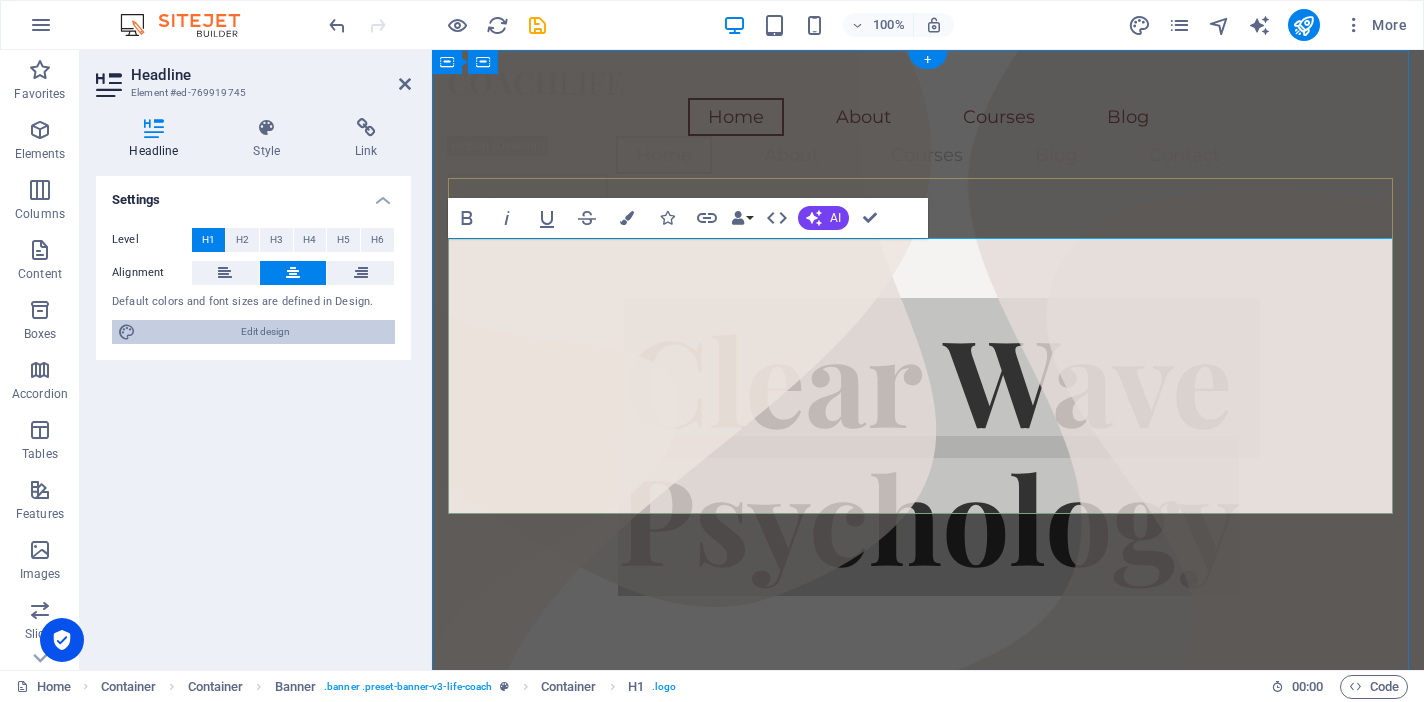 click on "Edit design" at bounding box center (265, 332) 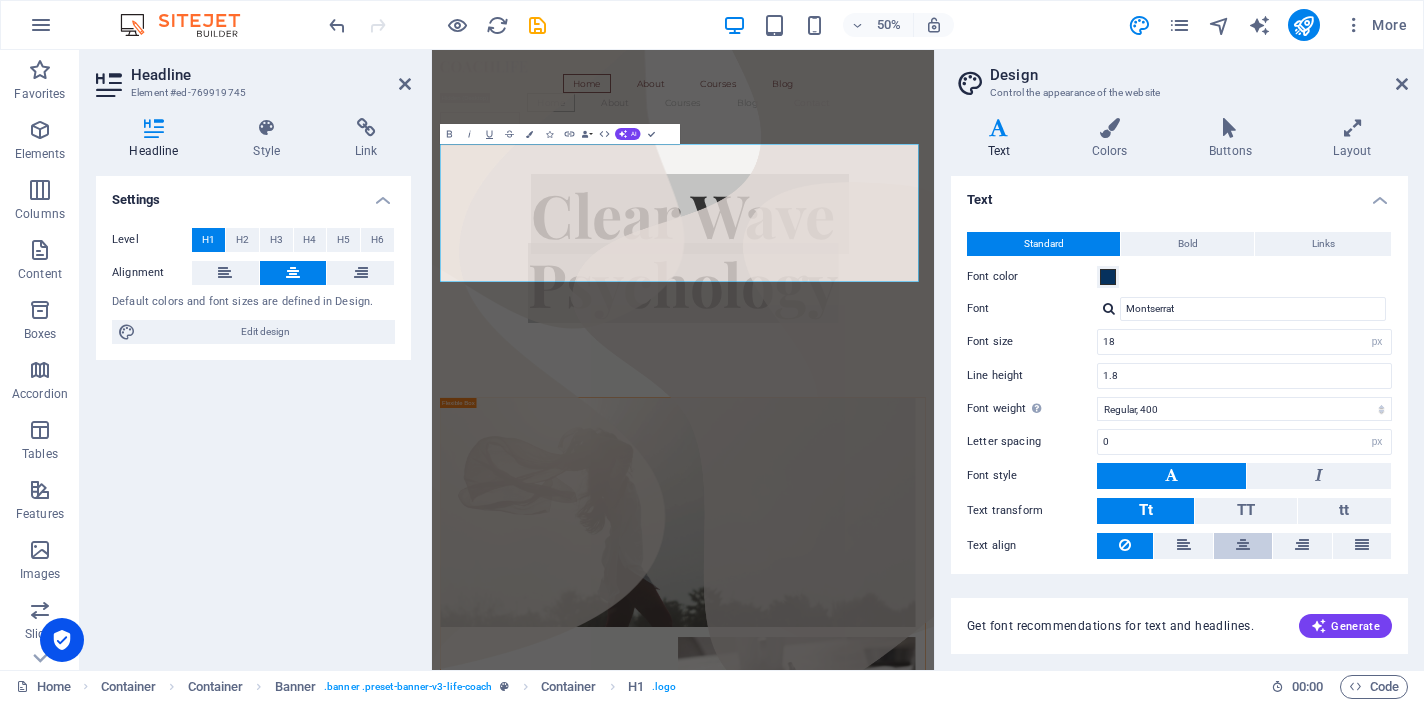 click at bounding box center (1243, 545) 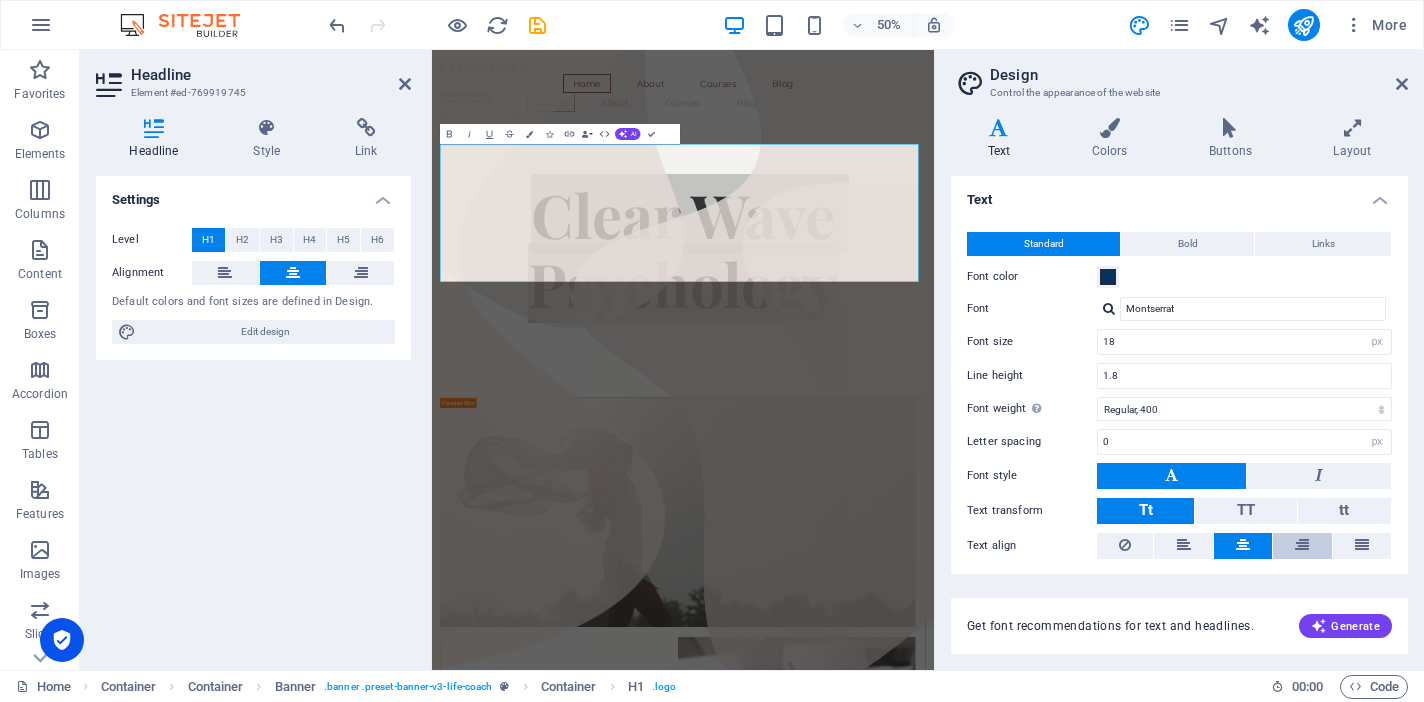 click at bounding box center [1302, 545] 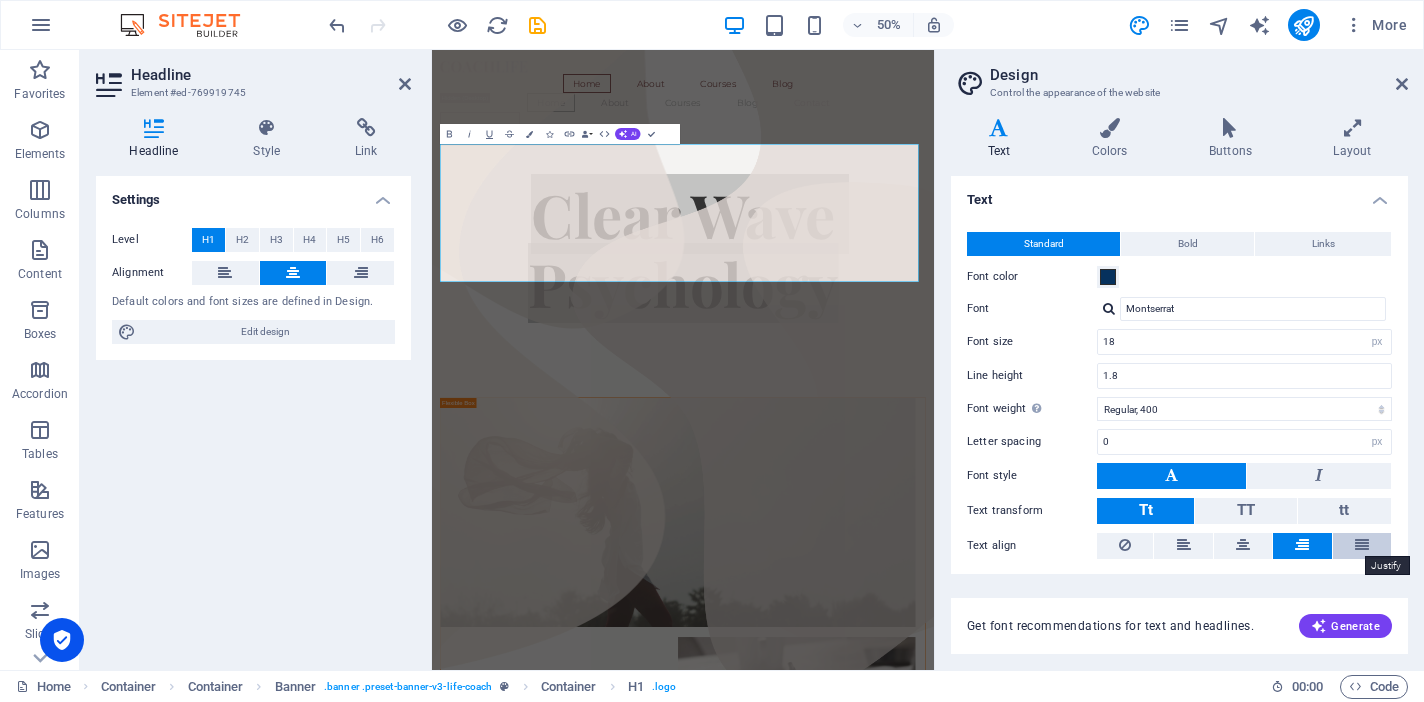 click at bounding box center [1362, 545] 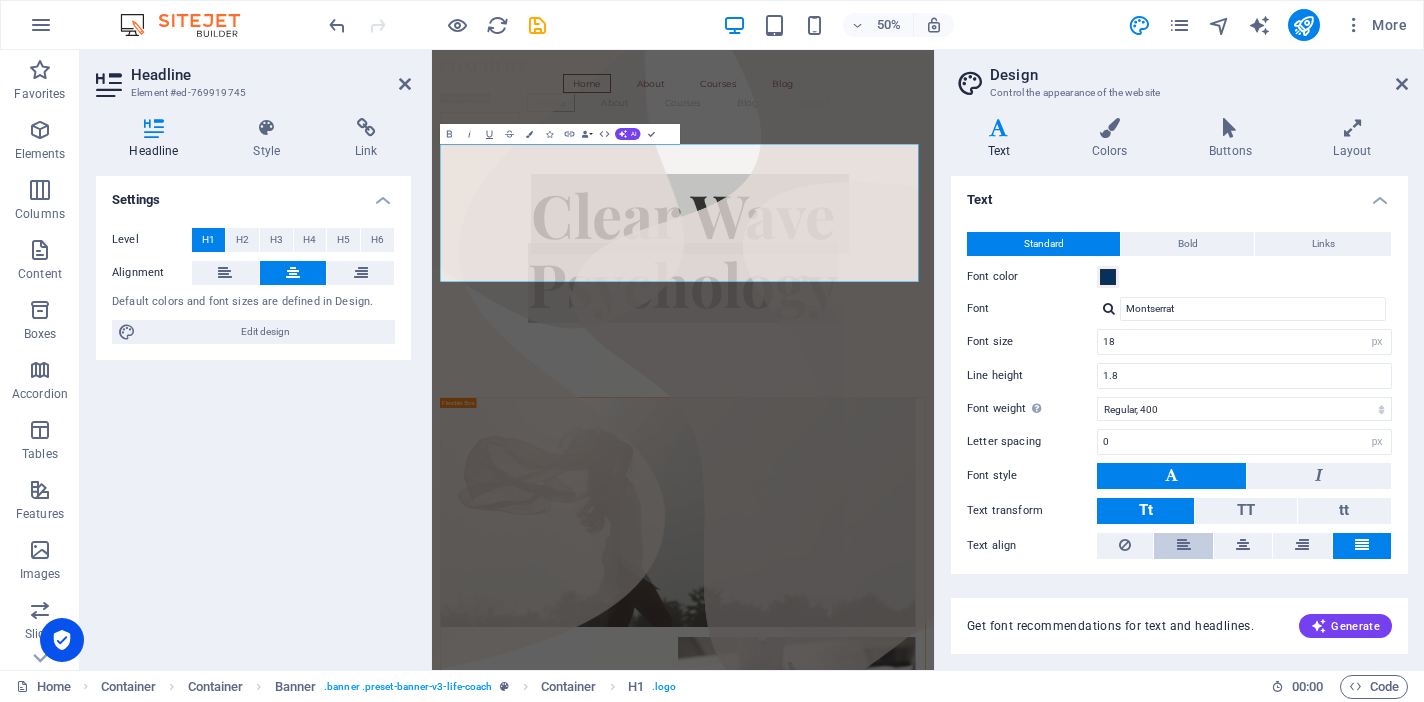 click at bounding box center (1184, 545) 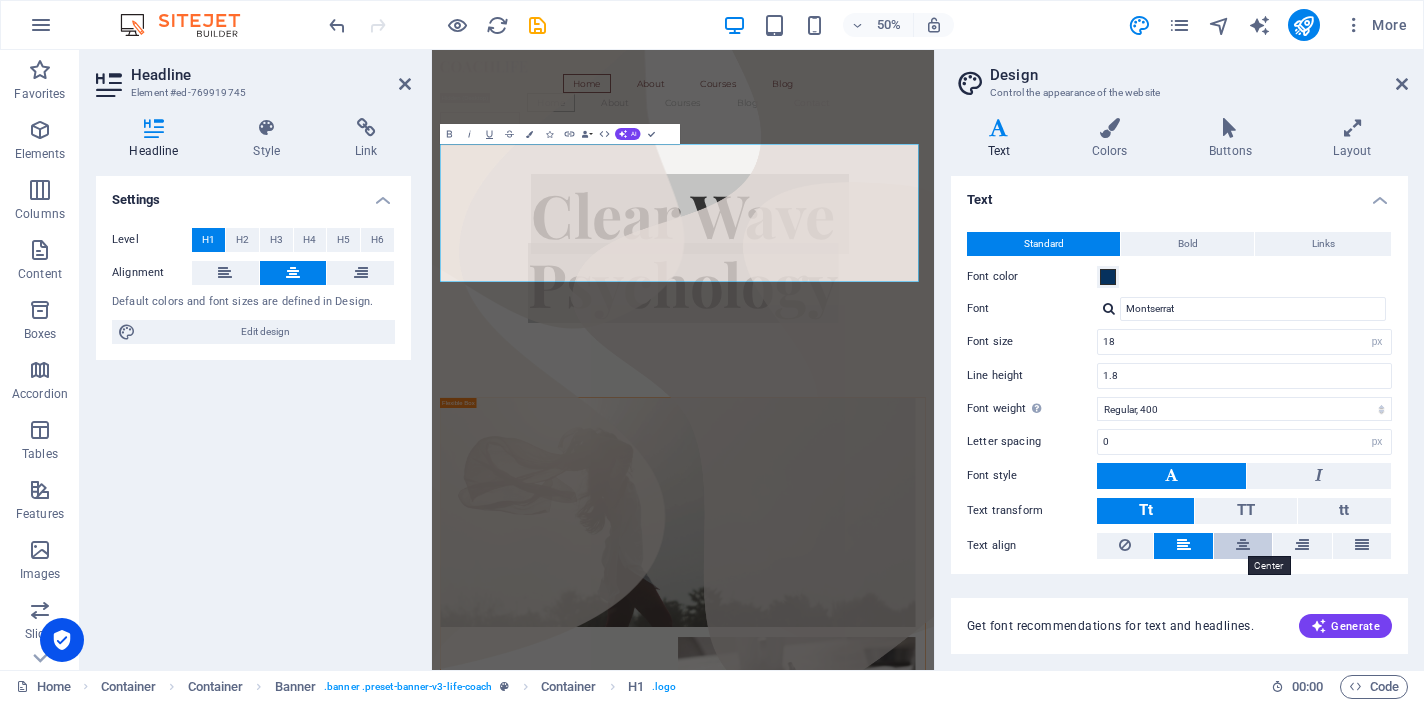 click at bounding box center [1243, 545] 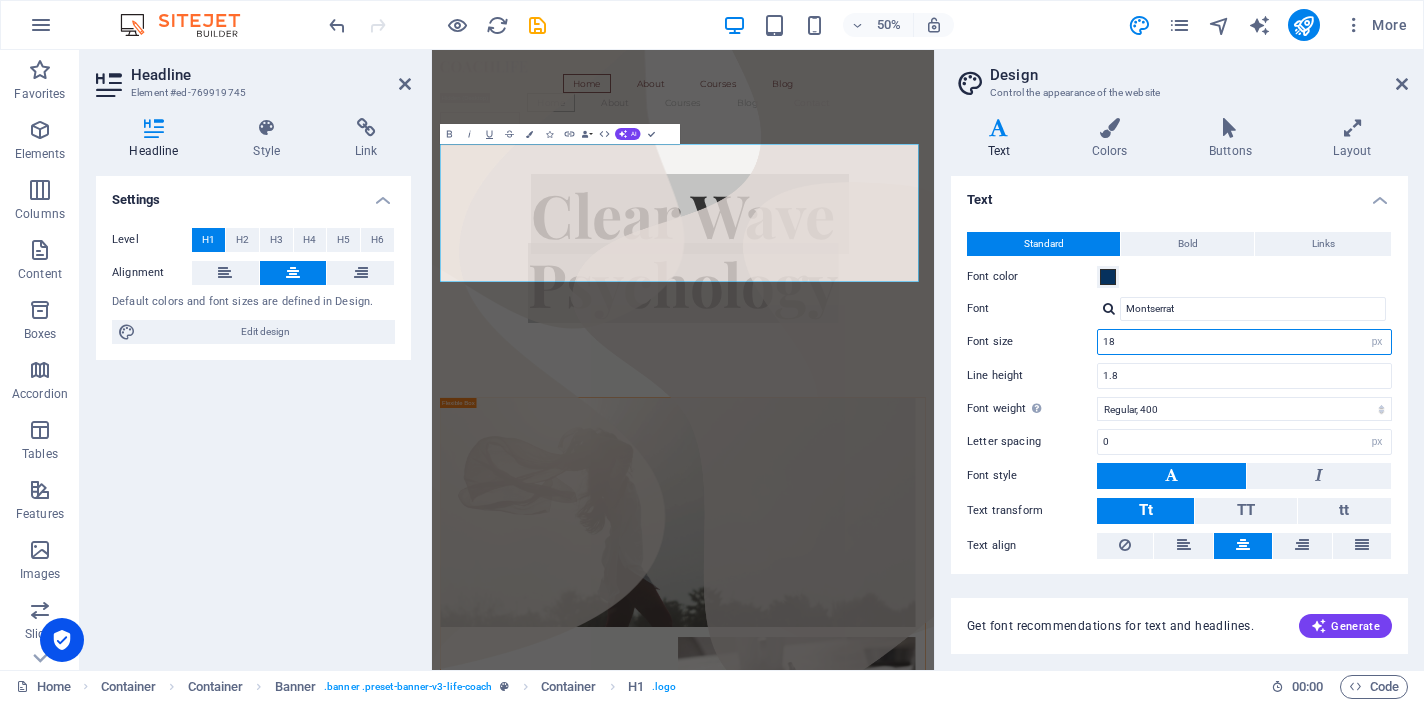 click on "18" at bounding box center (1244, 342) 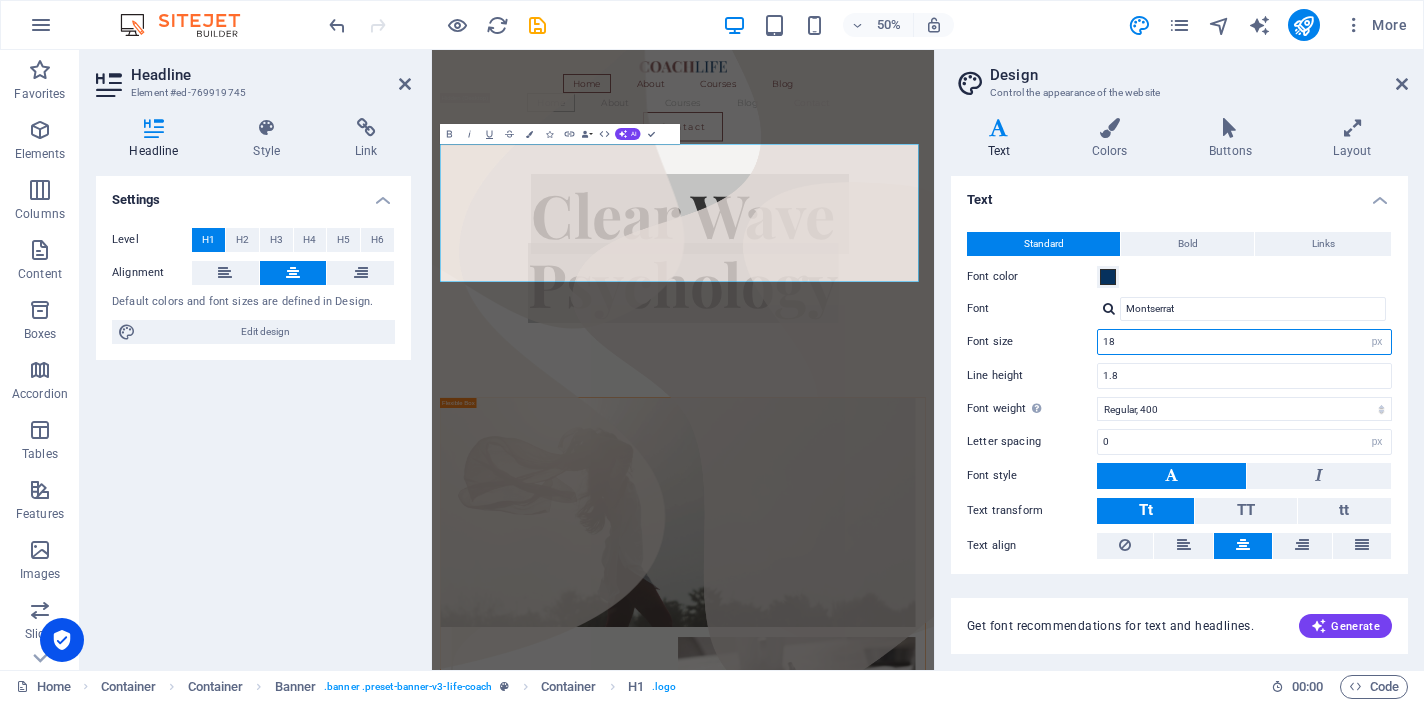 type on "1" 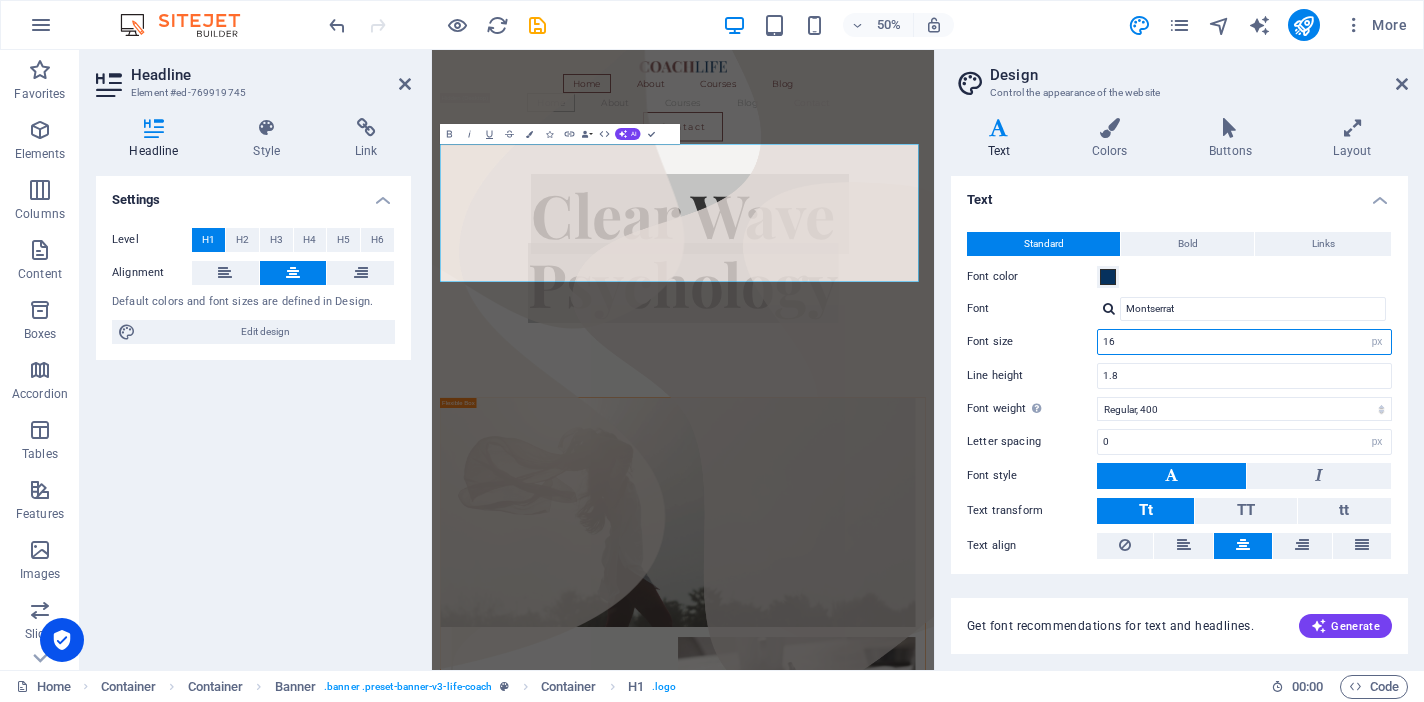 type on "1" 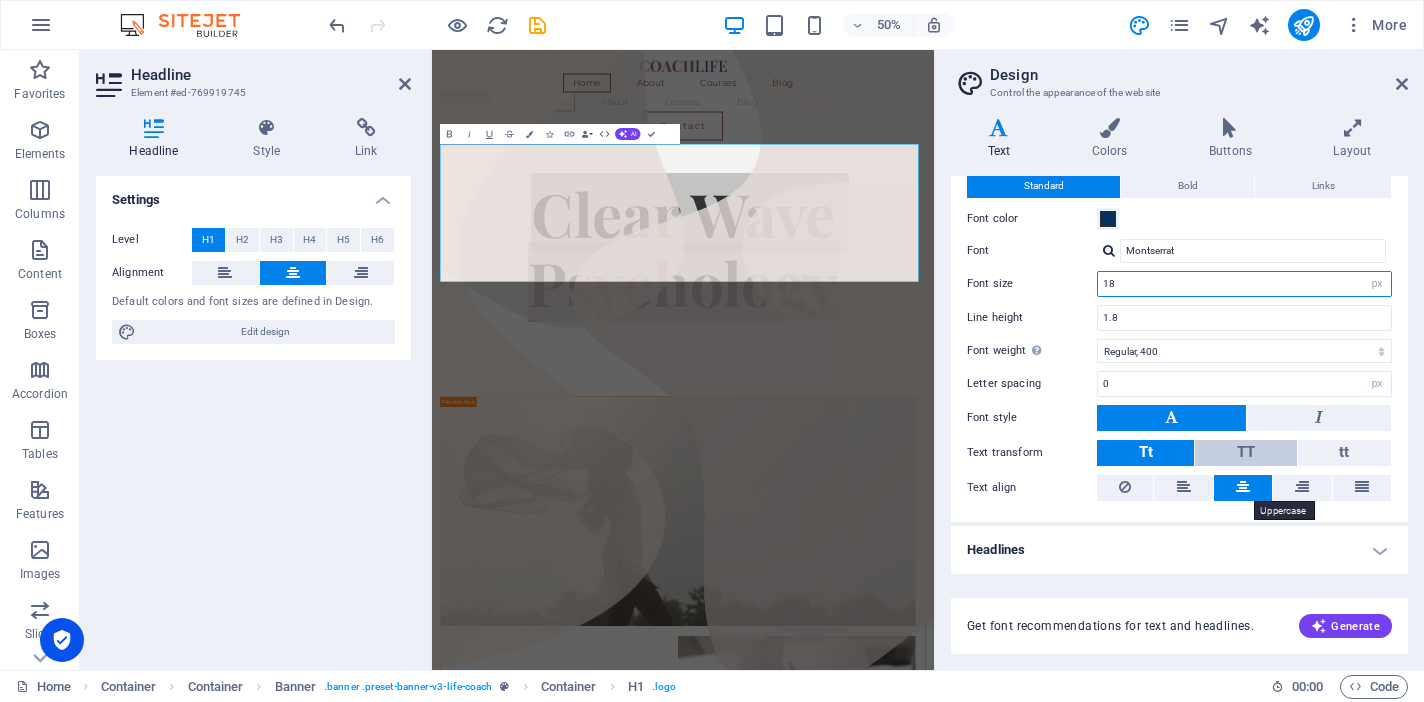 scroll, scrollTop: 57, scrollLeft: 0, axis: vertical 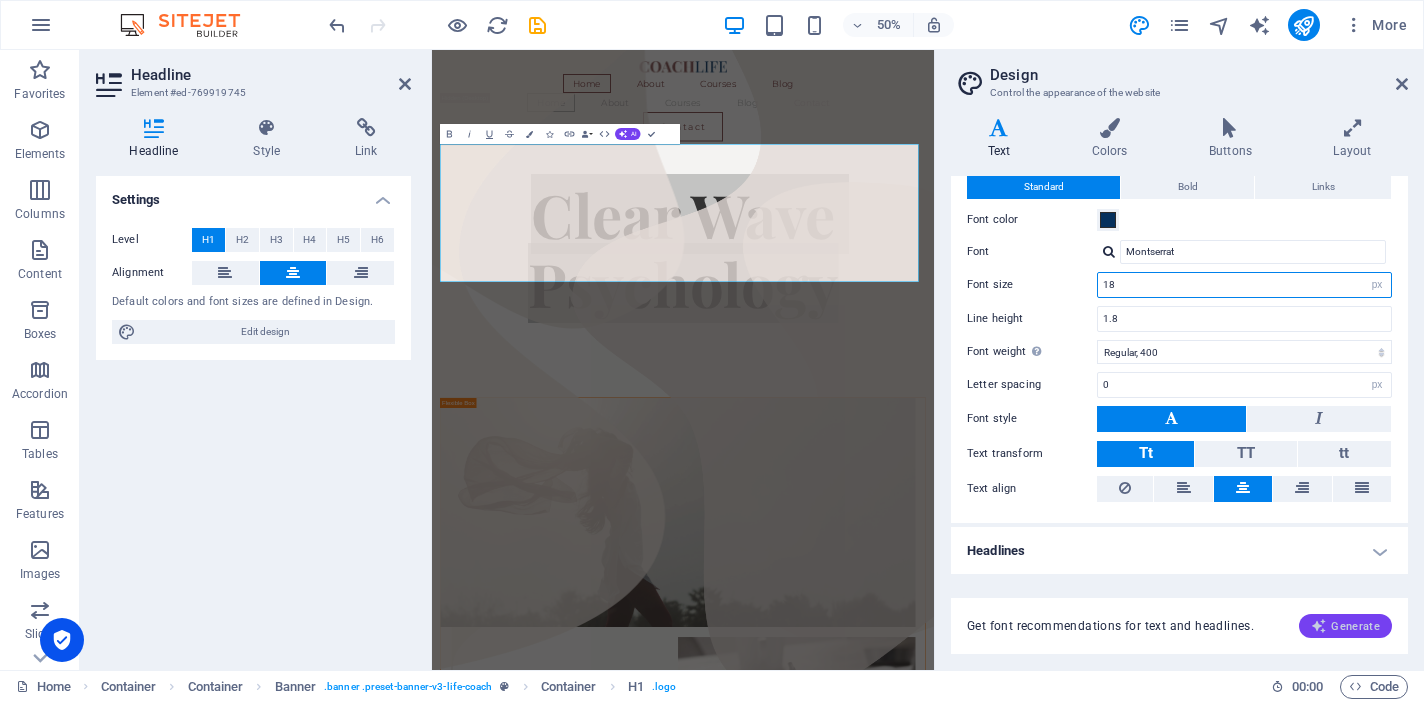 type on "18" 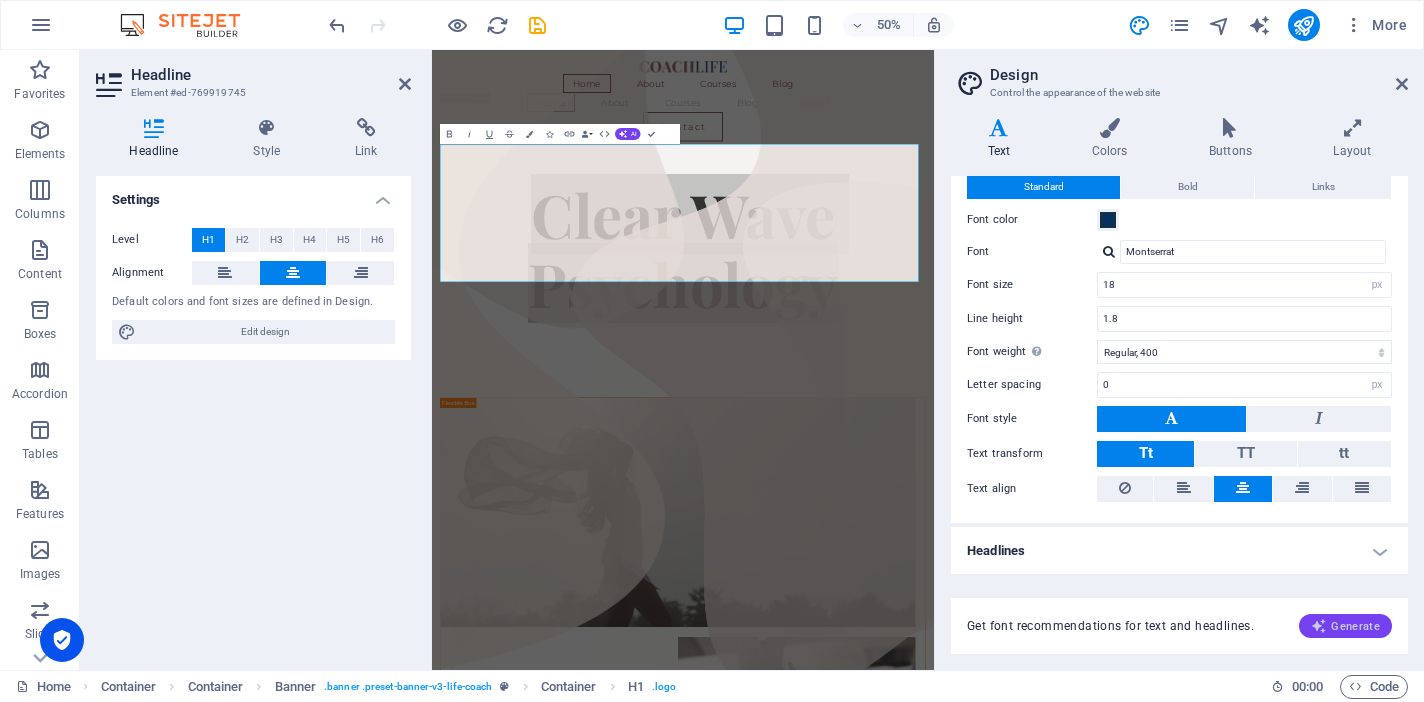 click on "Generate" at bounding box center [1345, 626] 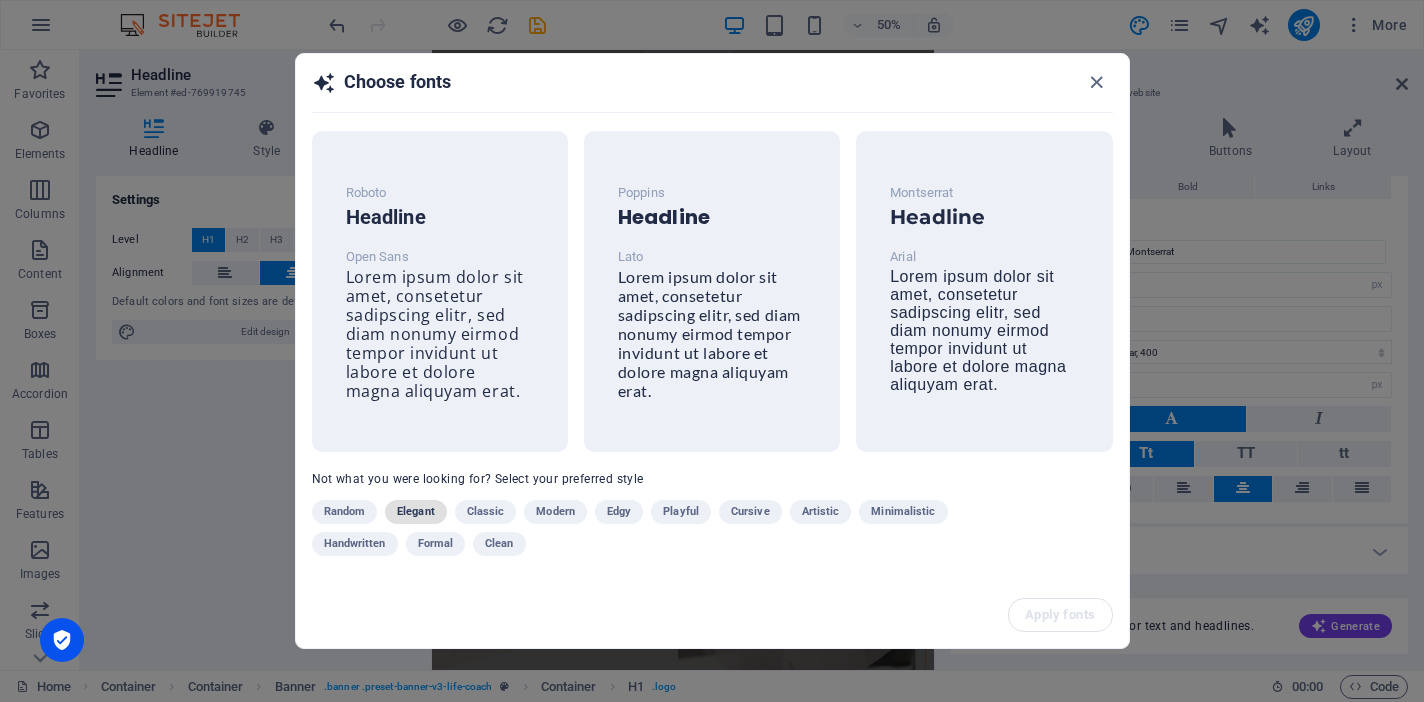 click on "Elegant" at bounding box center [416, 512] 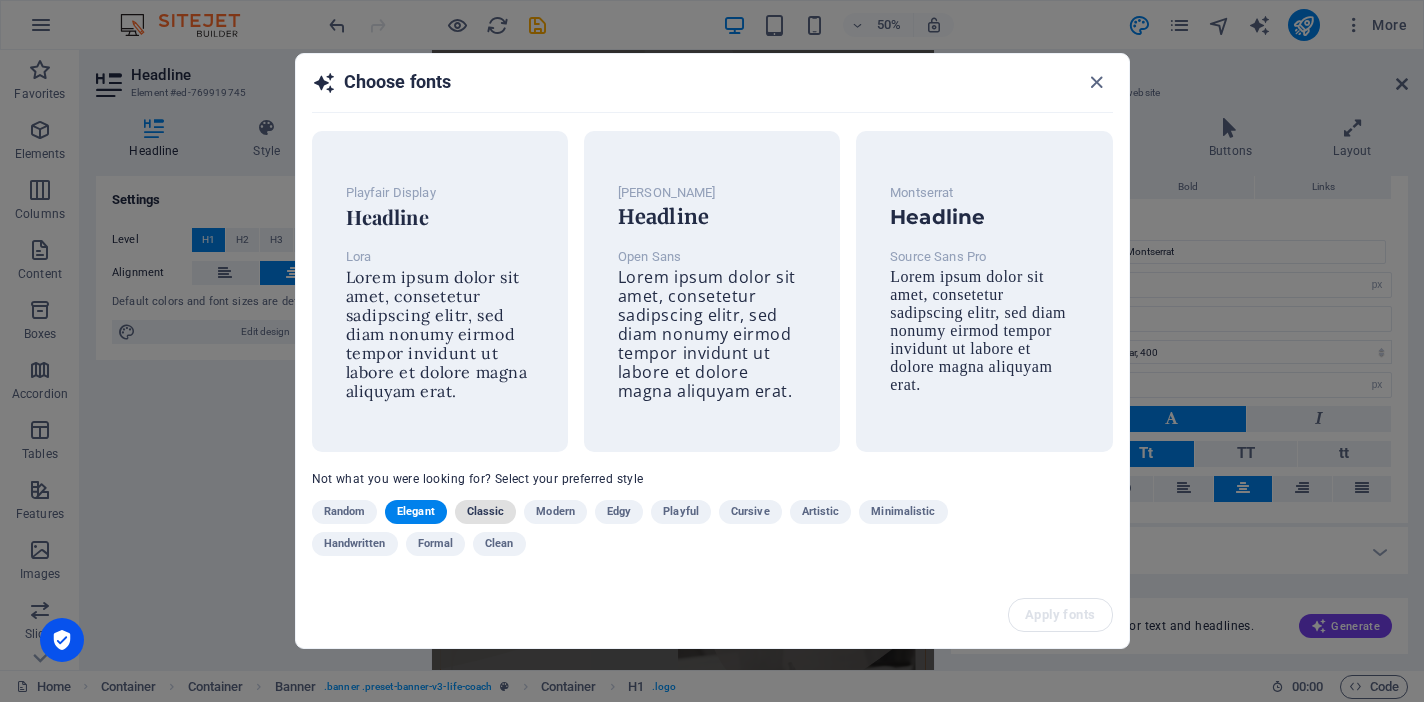 click on "Classic" at bounding box center (486, 512) 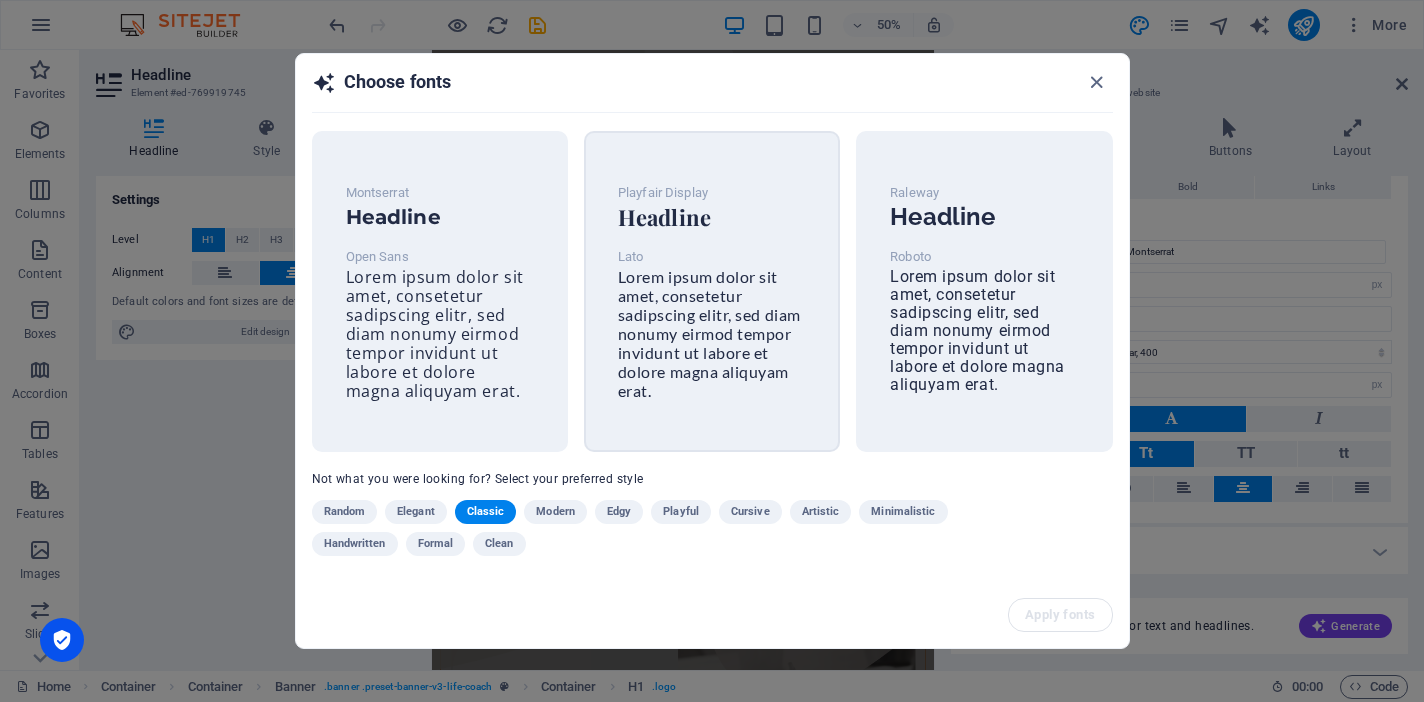 click on "Headline" at bounding box center (712, 217) 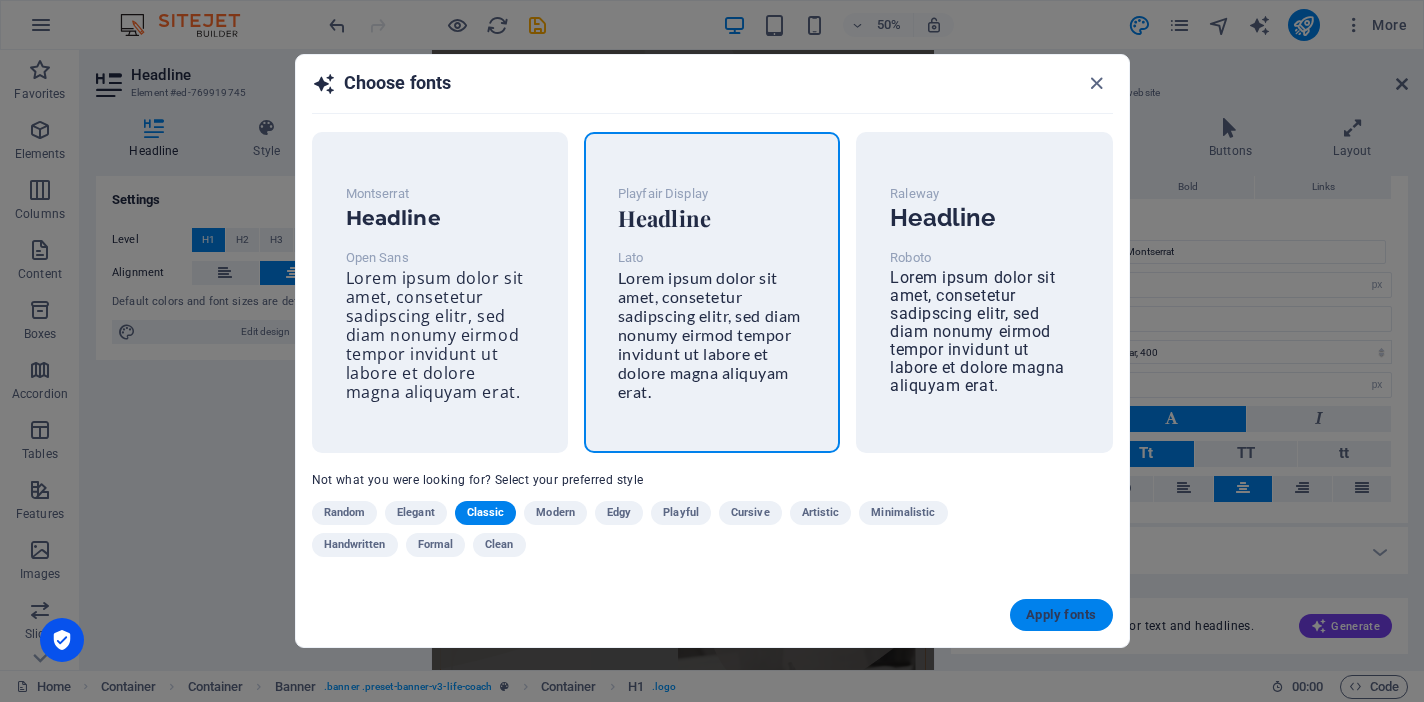 click on "Apply fonts" at bounding box center [1061, 615] 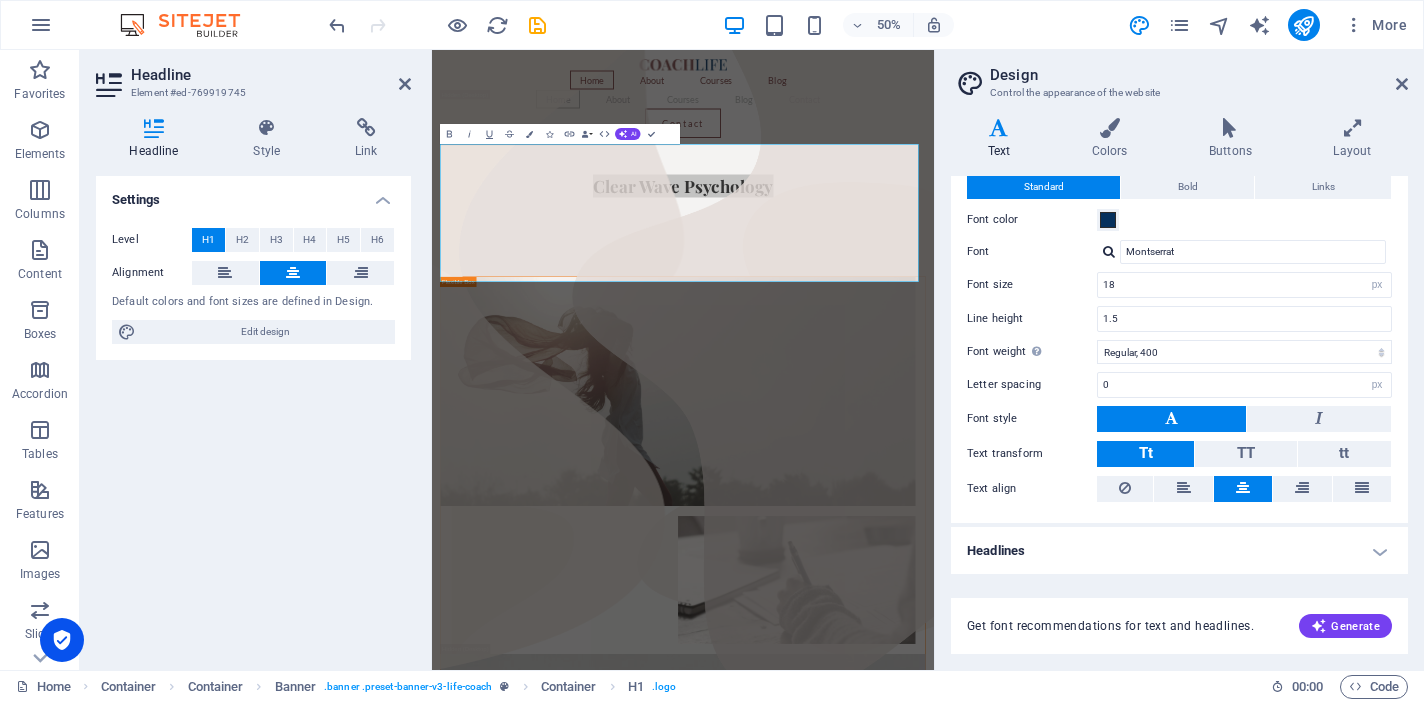 type on "Lato" 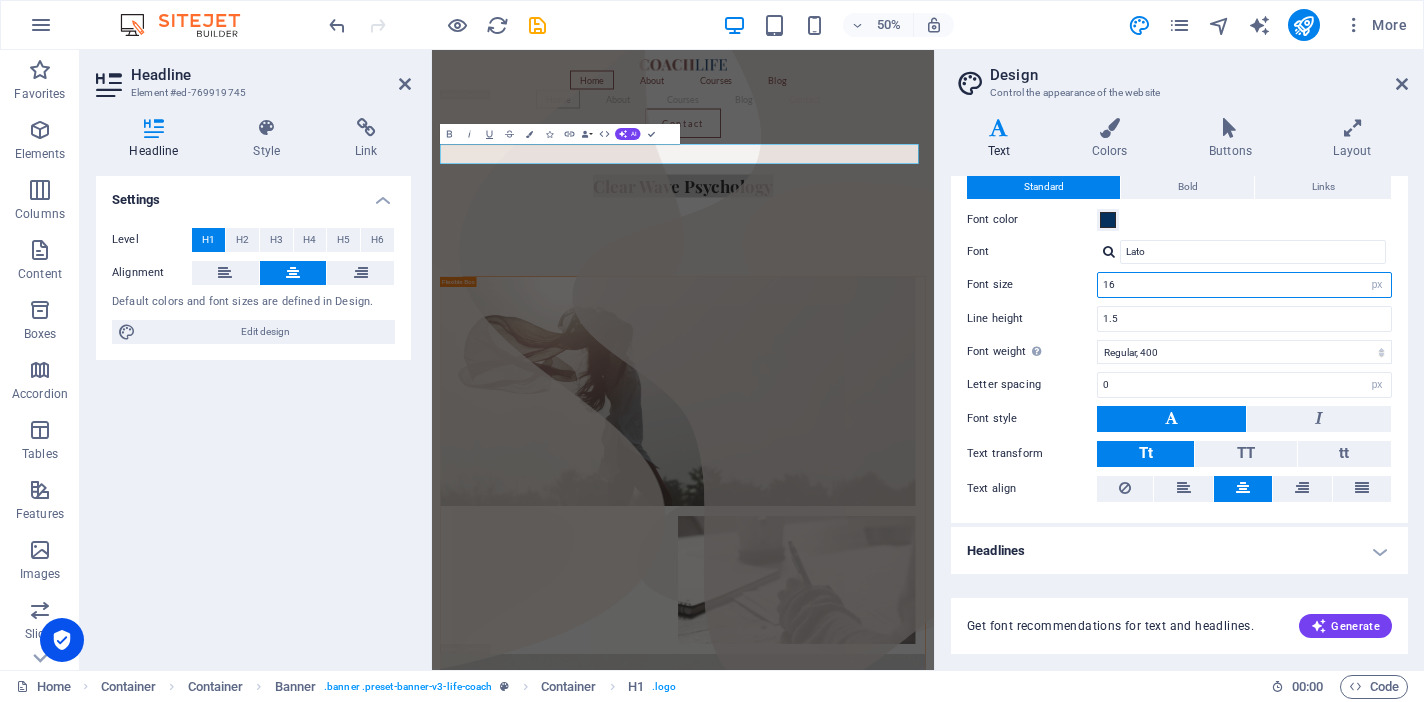 click on "16" at bounding box center (1244, 285) 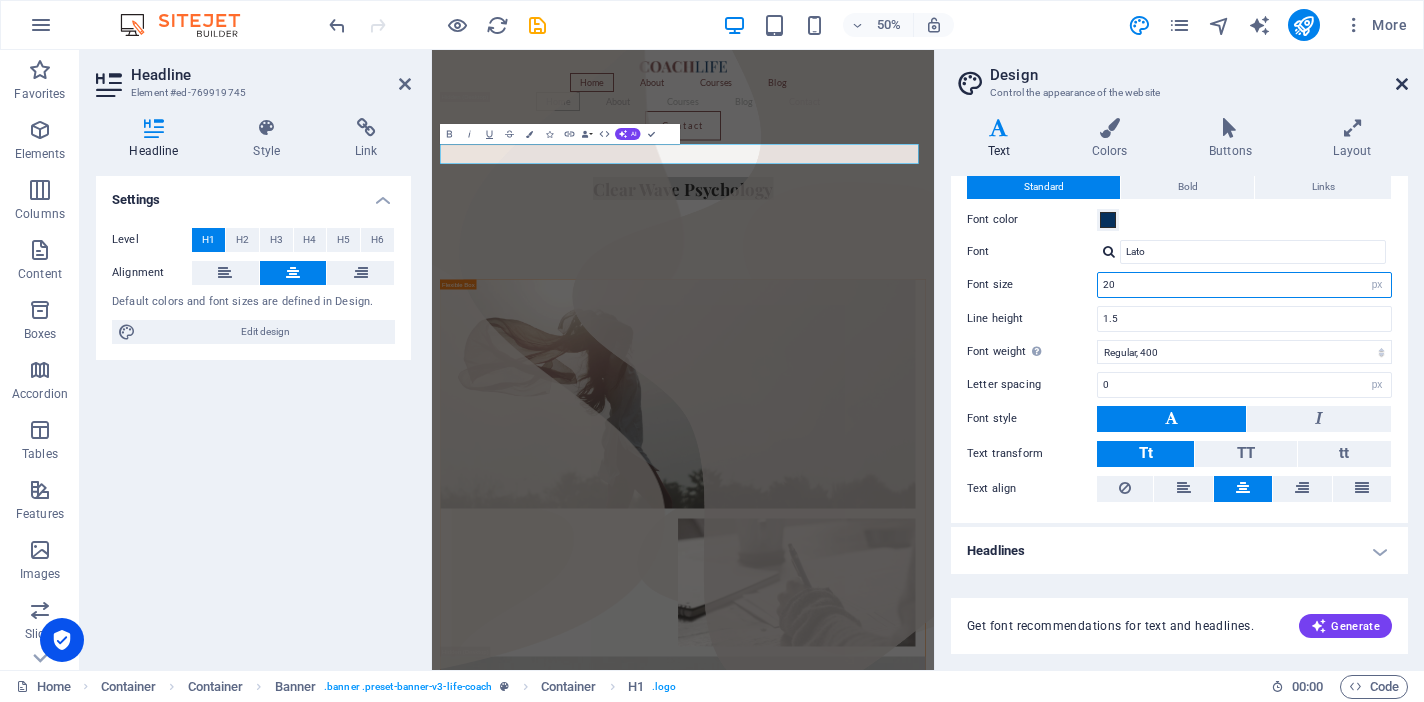 type on "20" 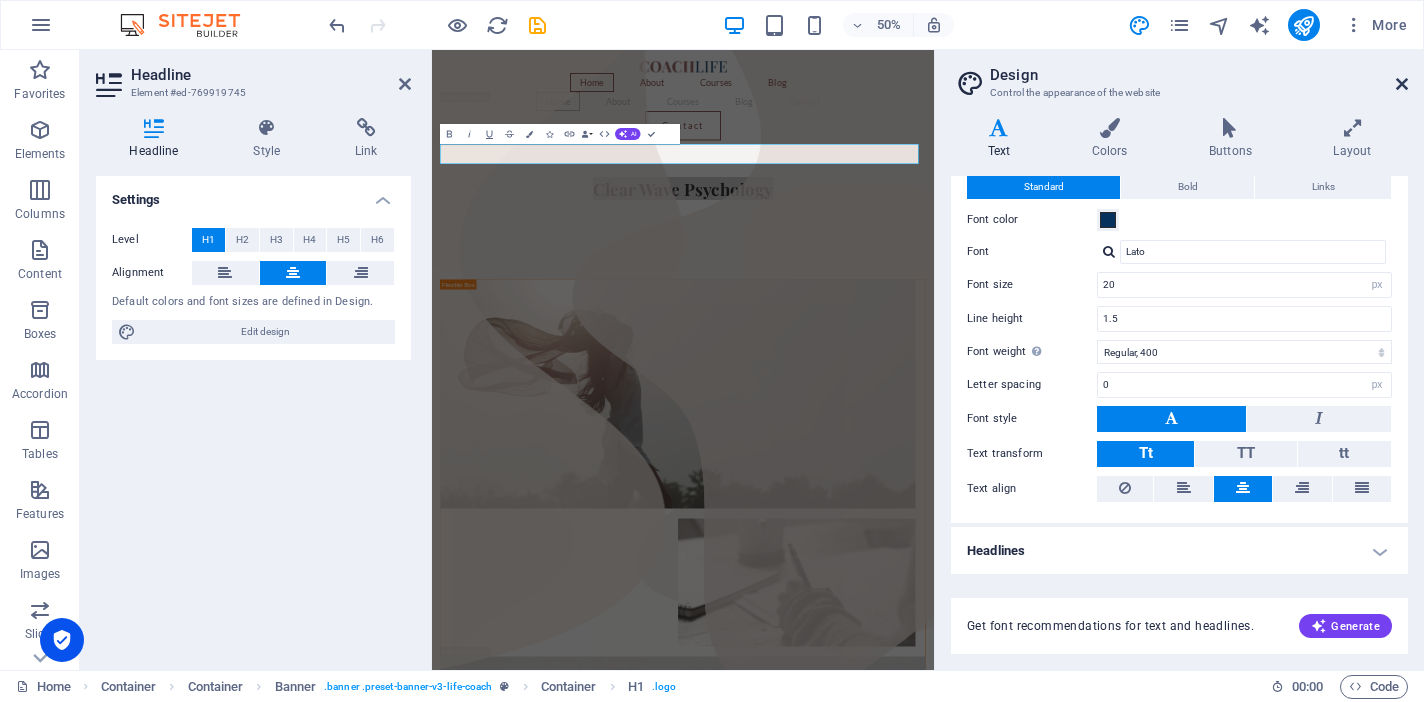 click at bounding box center (1402, 84) 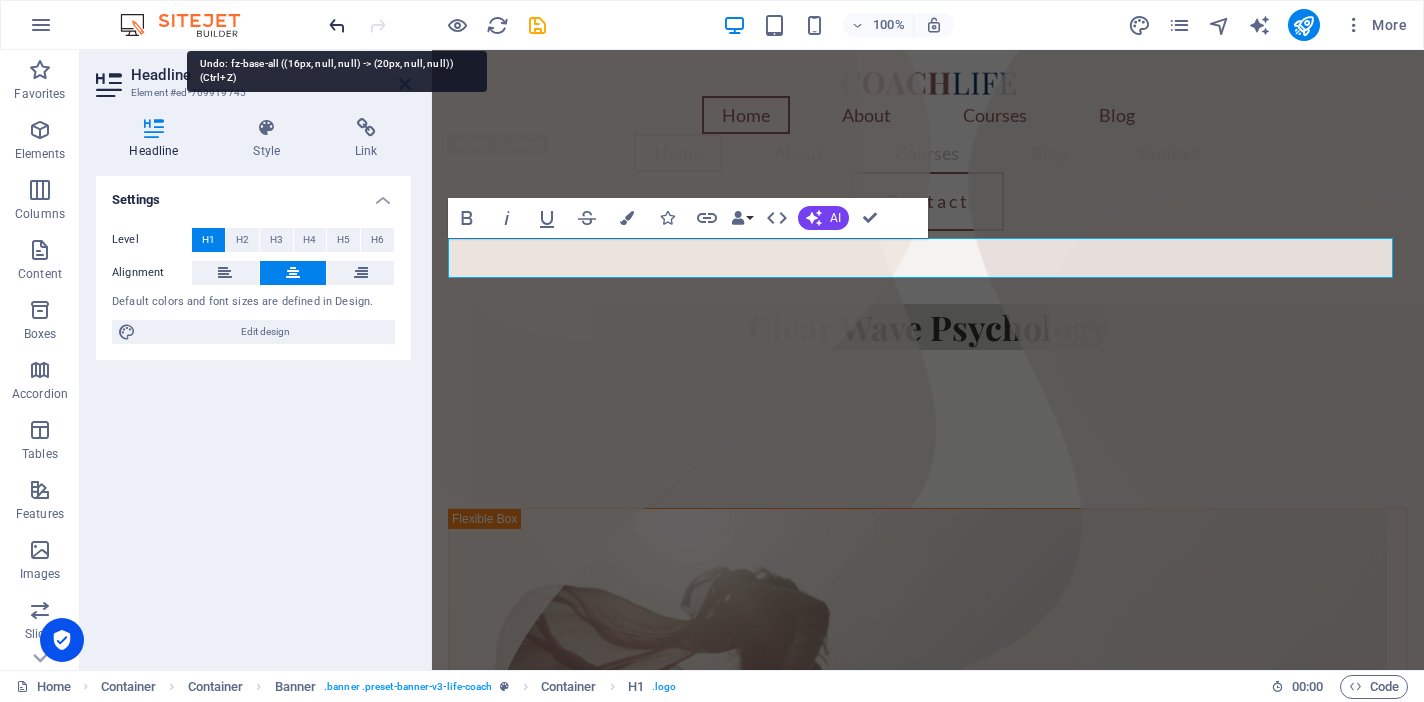 click at bounding box center [337, 25] 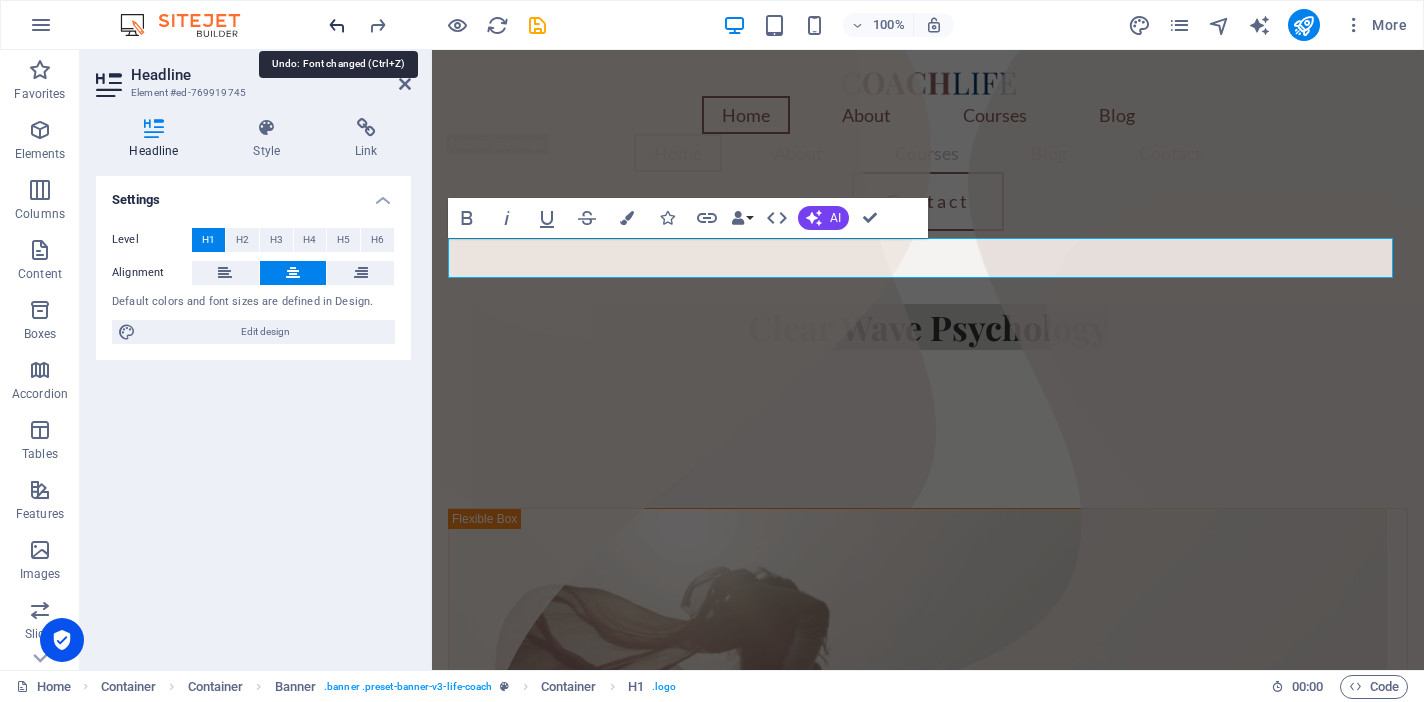 click at bounding box center [337, 25] 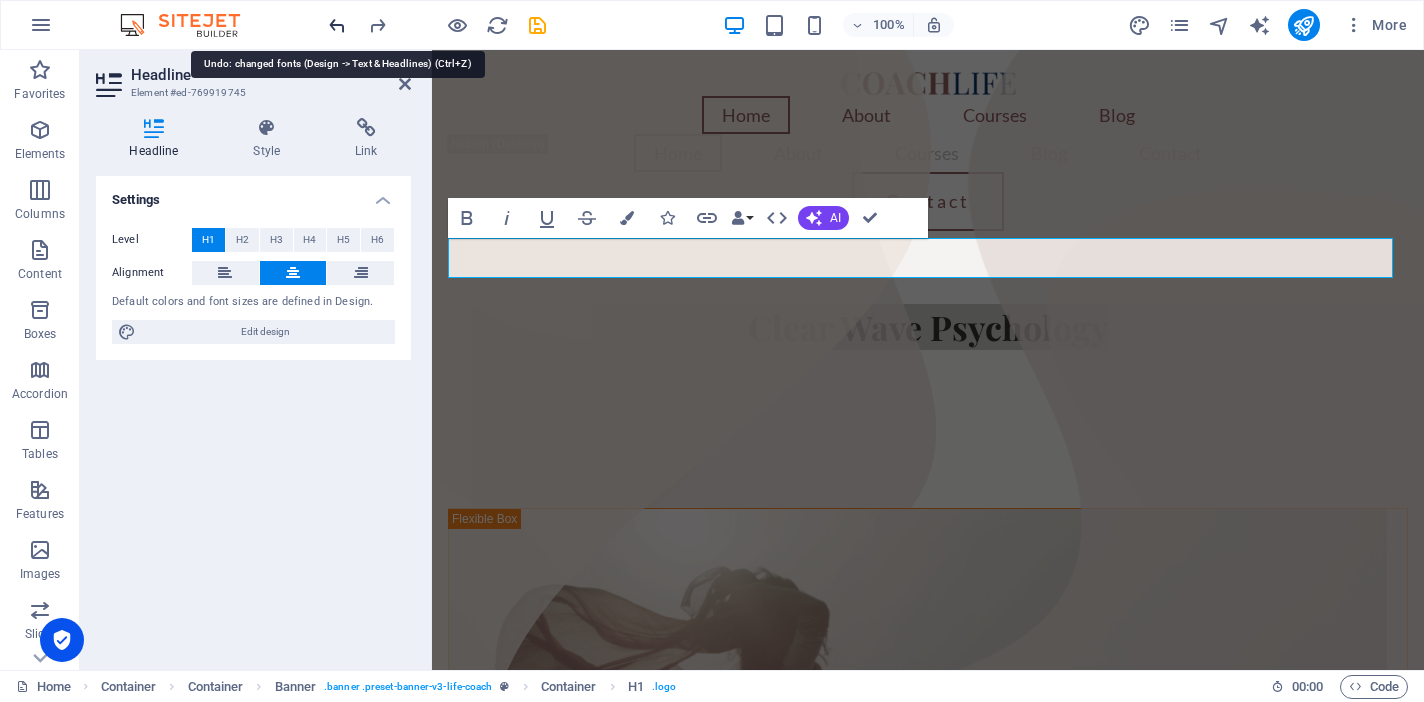 click at bounding box center [337, 25] 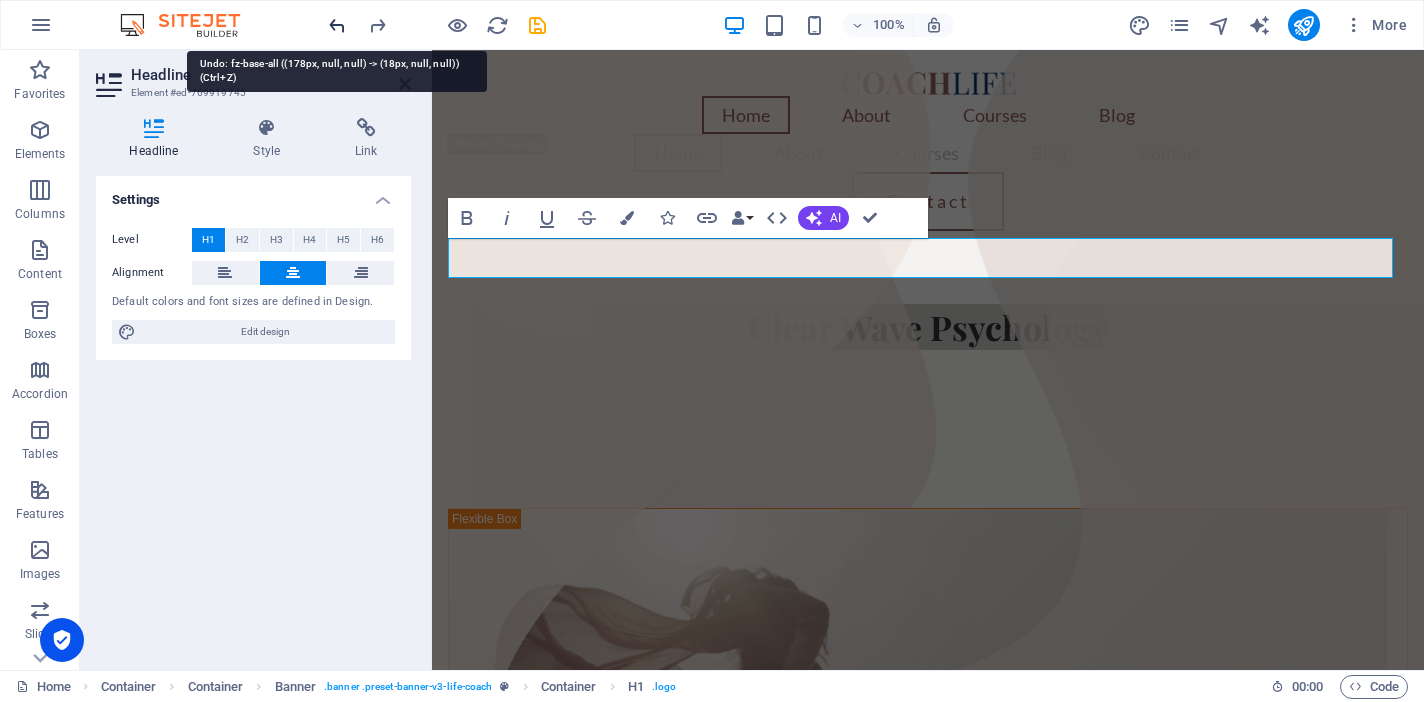 click at bounding box center [337, 25] 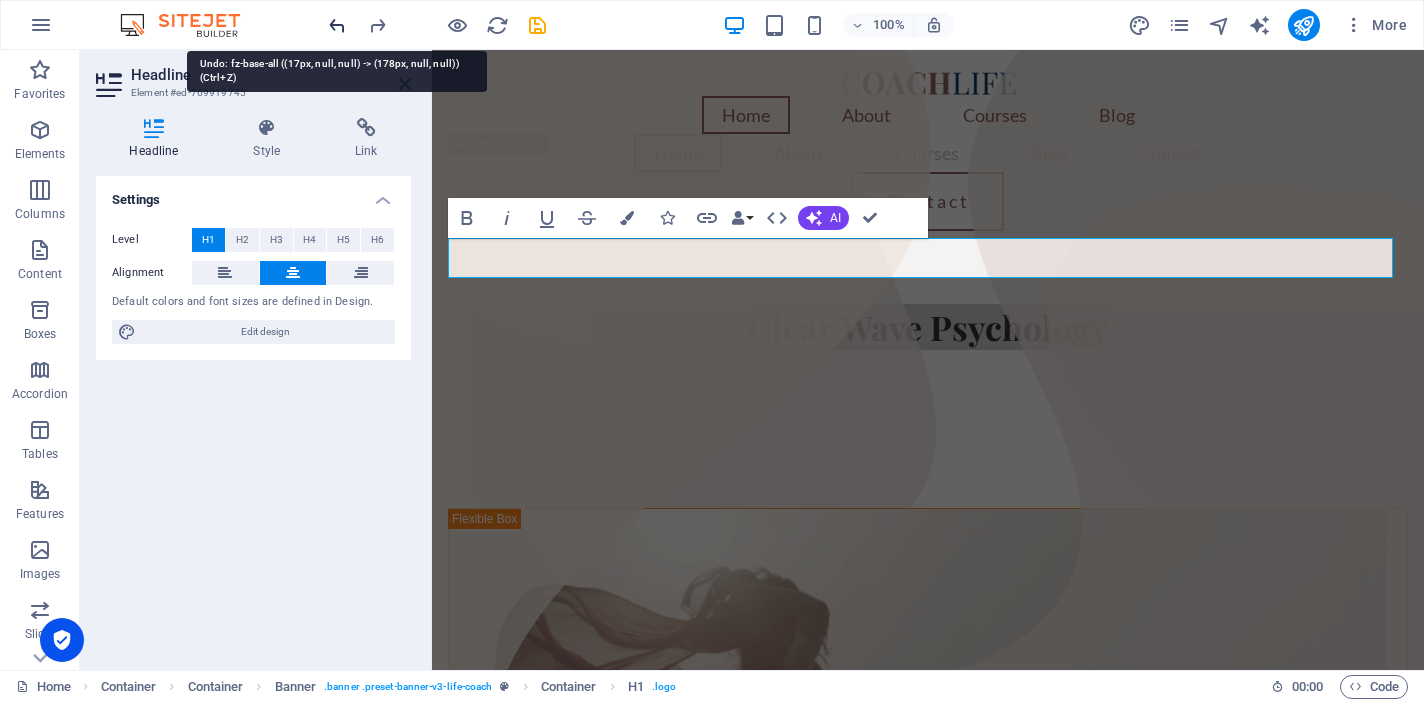 click at bounding box center (337, 25) 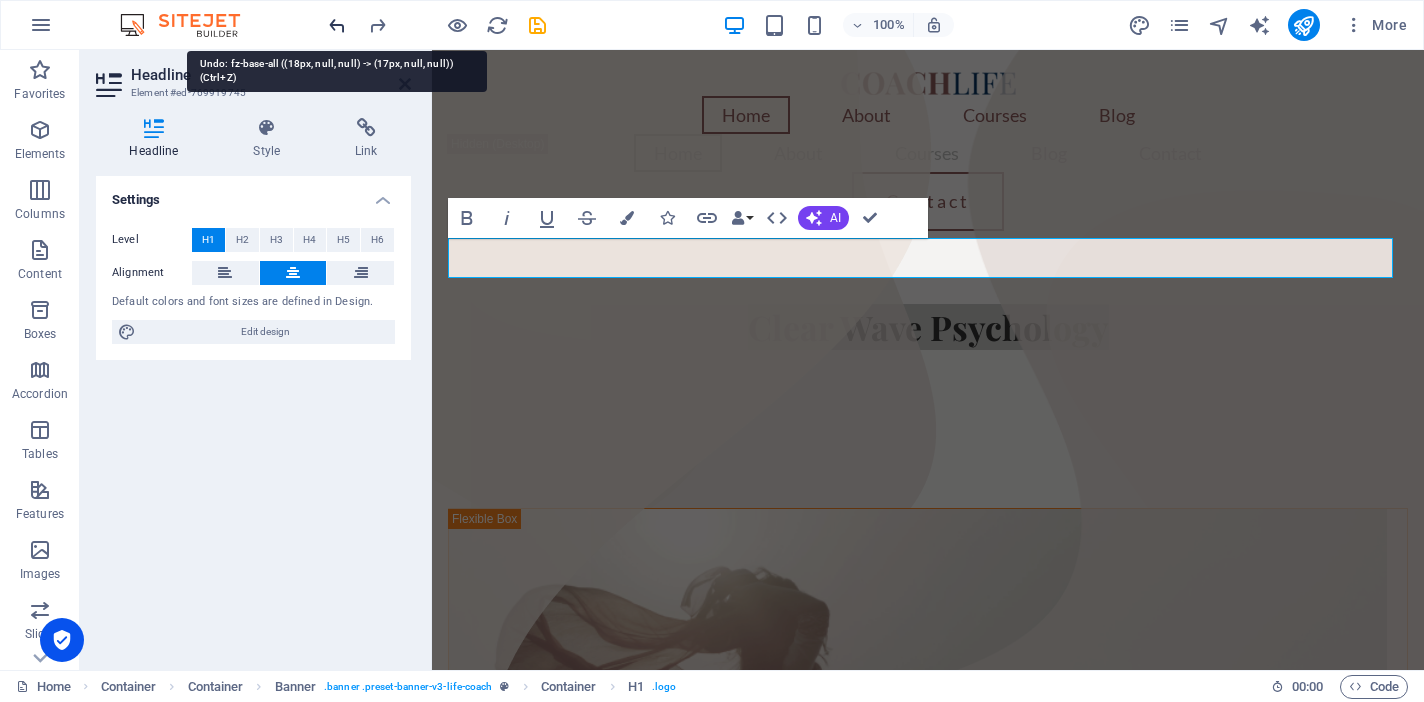 click at bounding box center [337, 25] 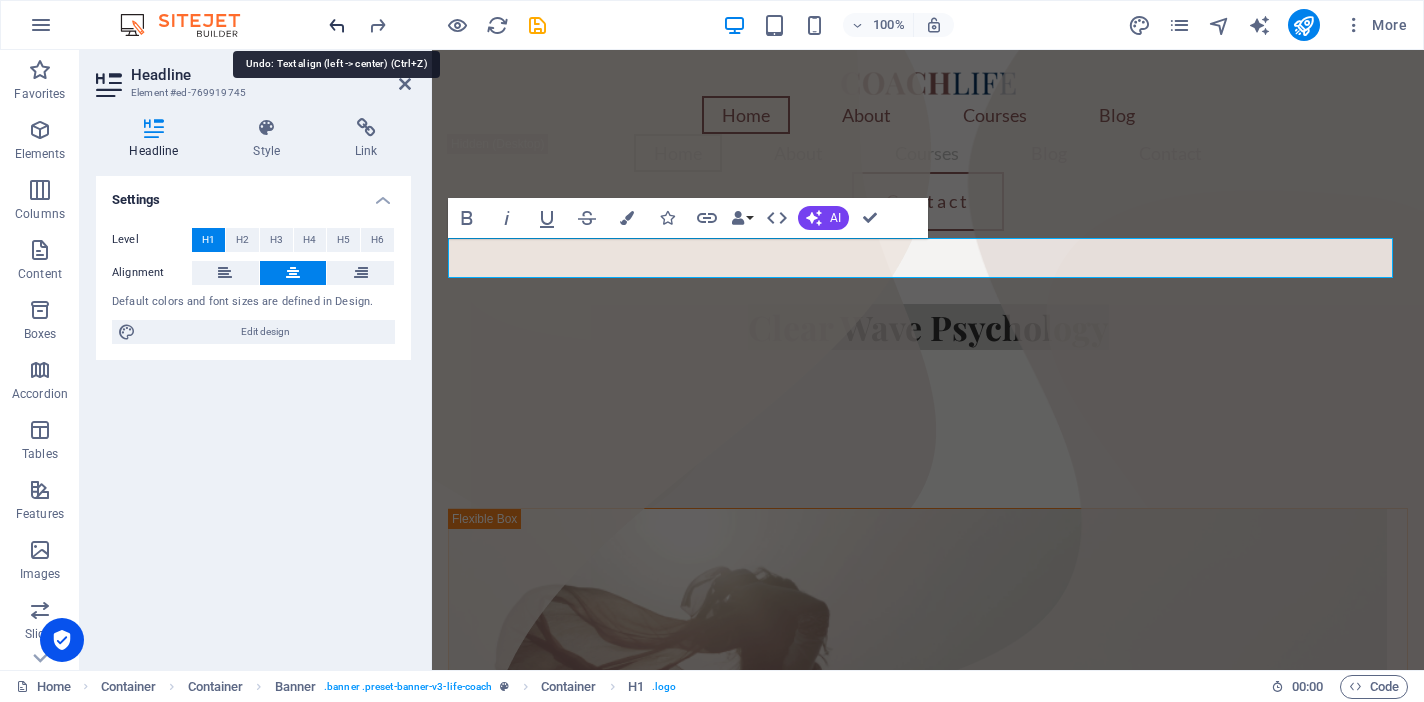 click at bounding box center [337, 25] 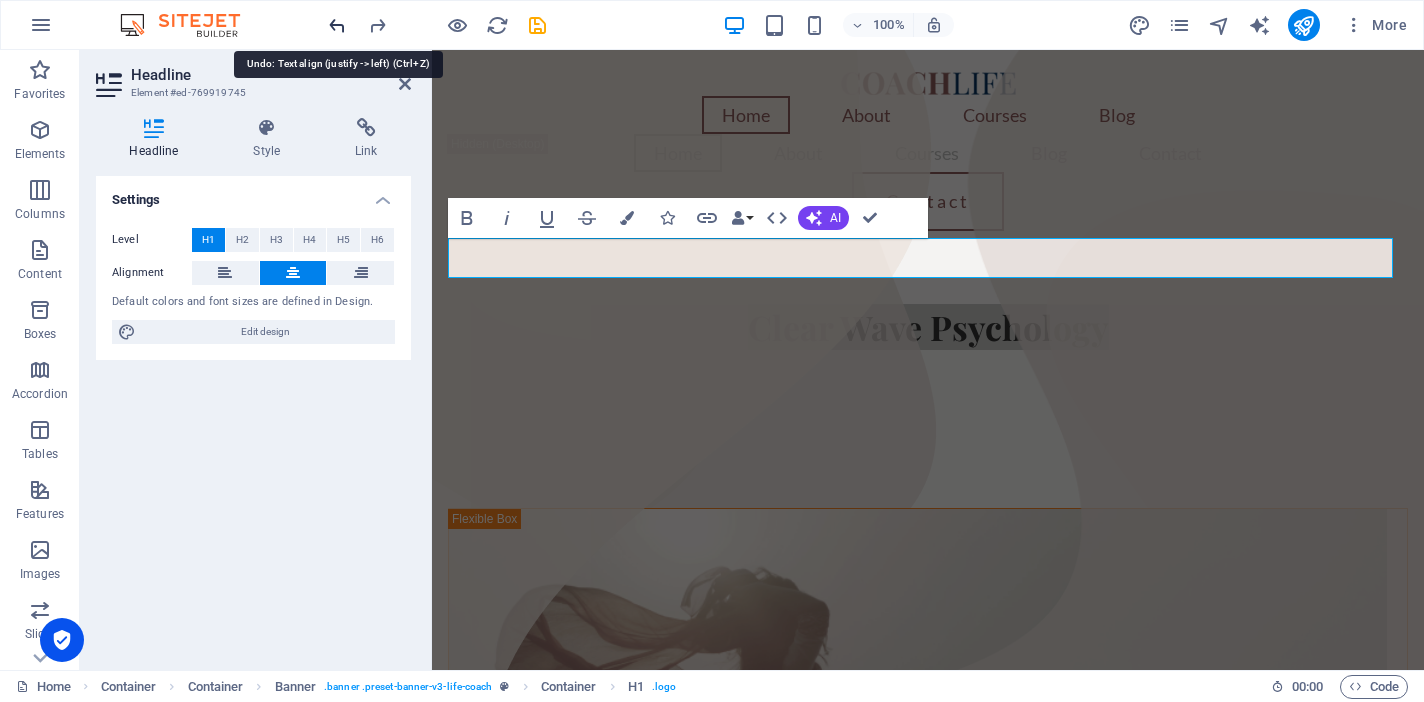 click at bounding box center [337, 25] 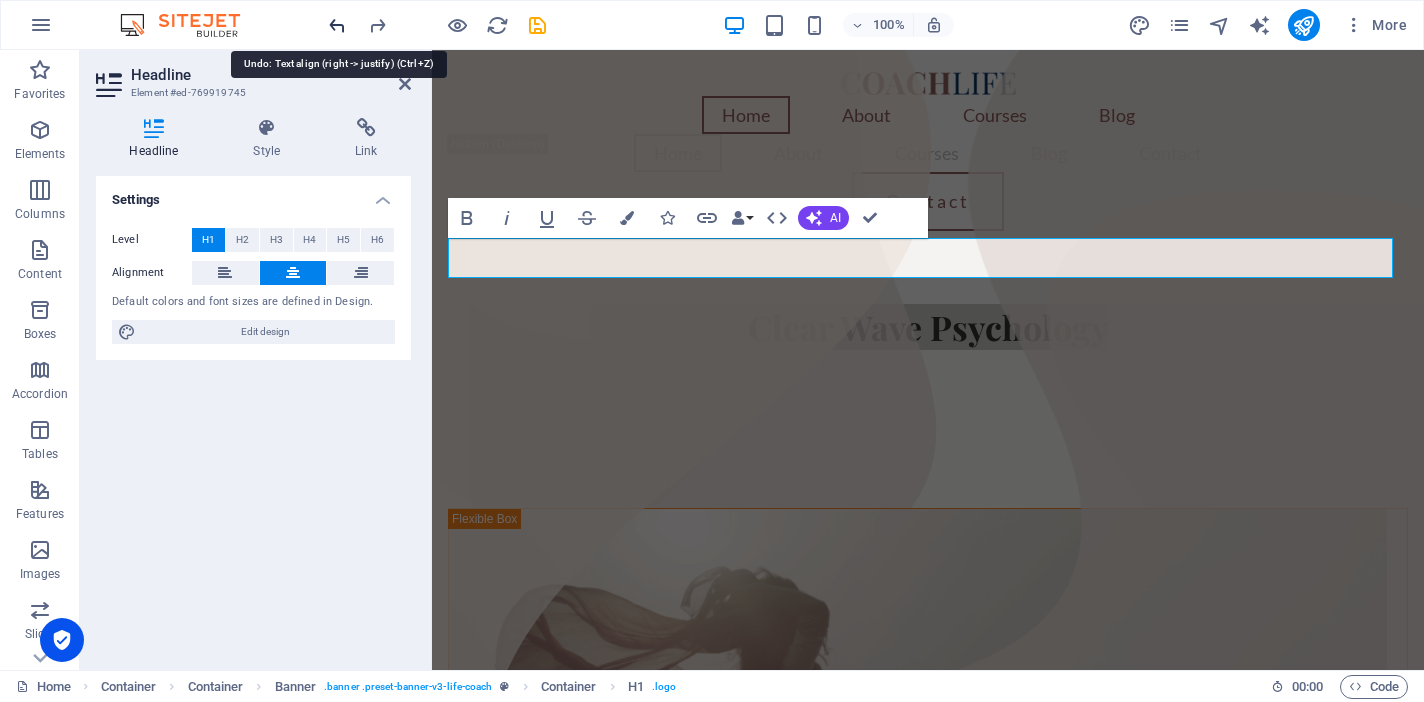click at bounding box center [337, 25] 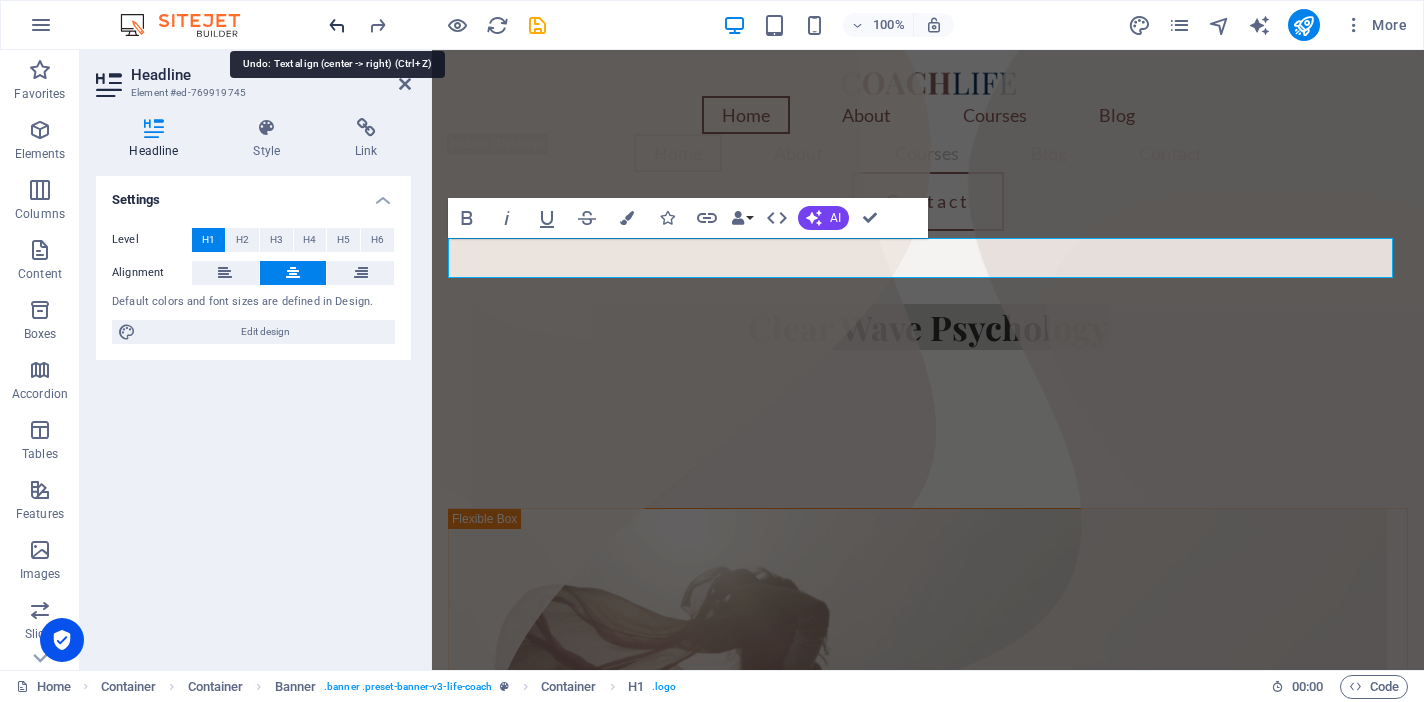 click at bounding box center [337, 25] 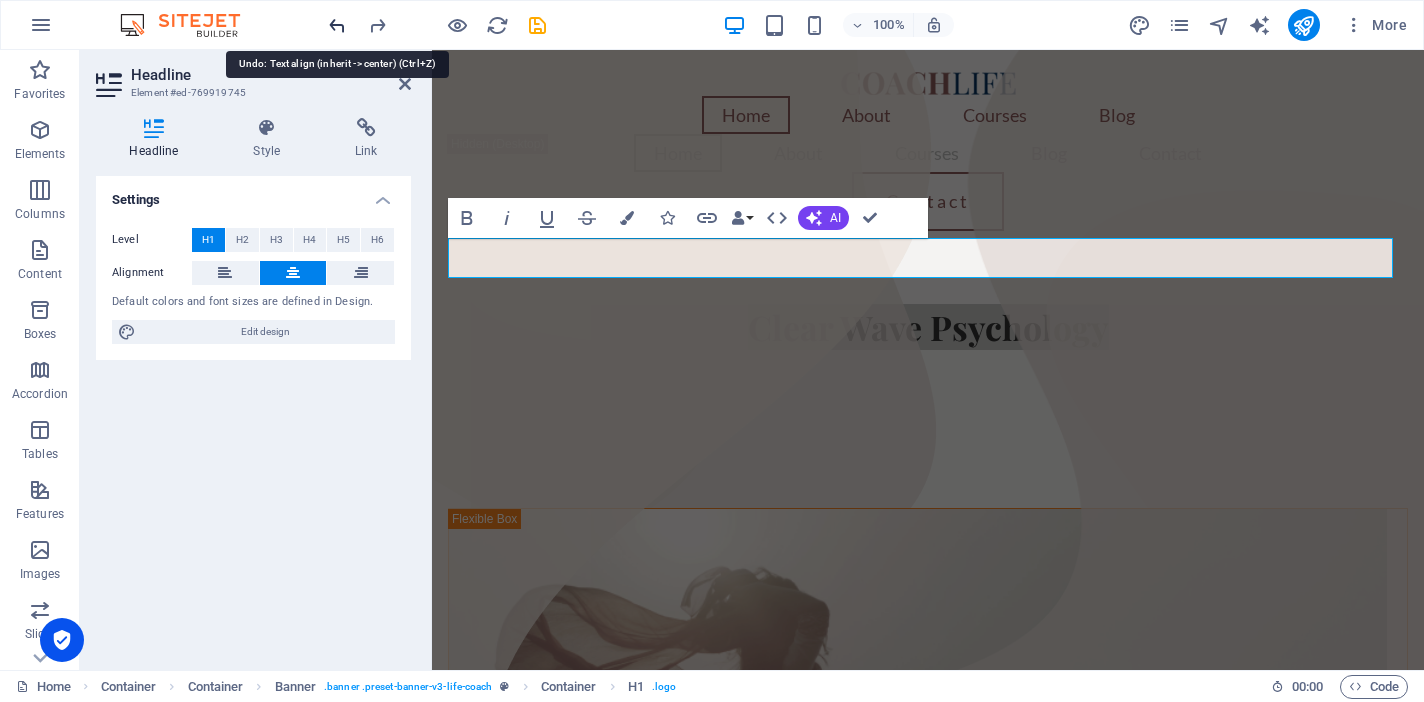click at bounding box center (337, 25) 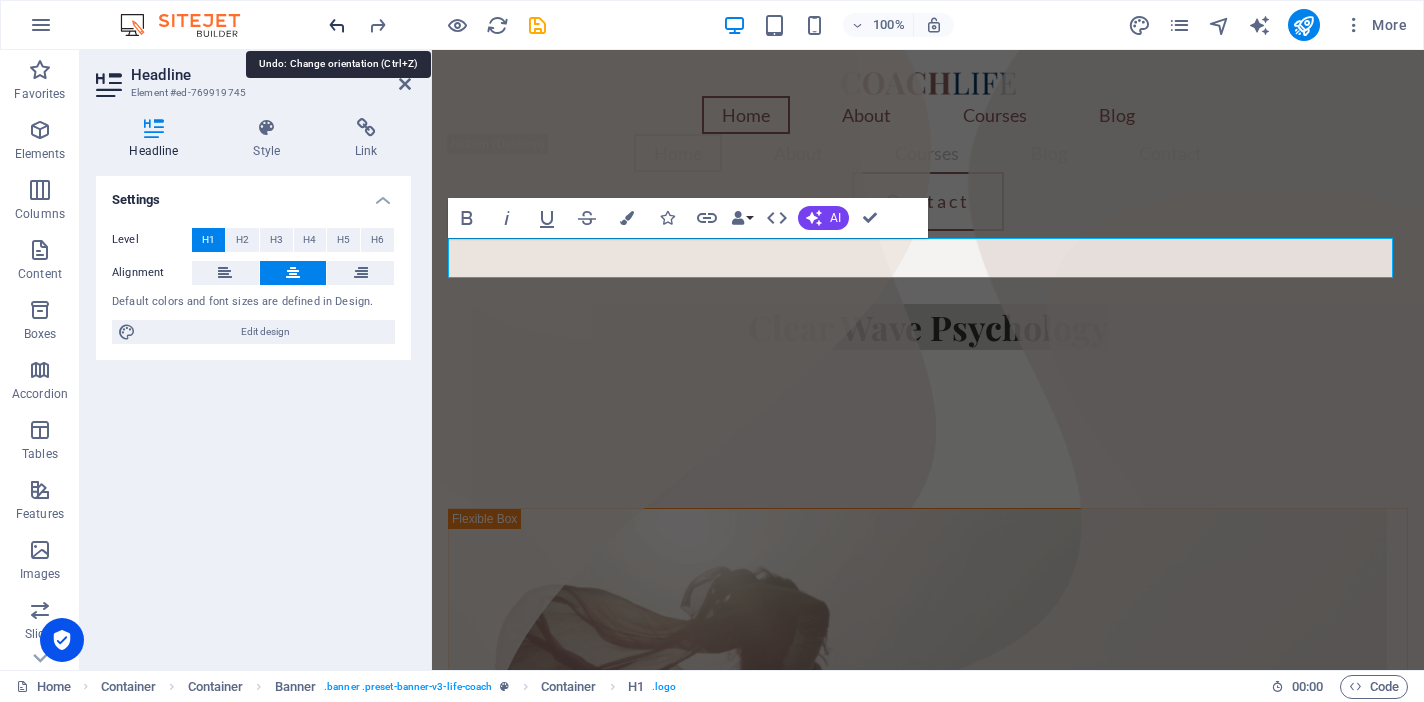 click at bounding box center (337, 25) 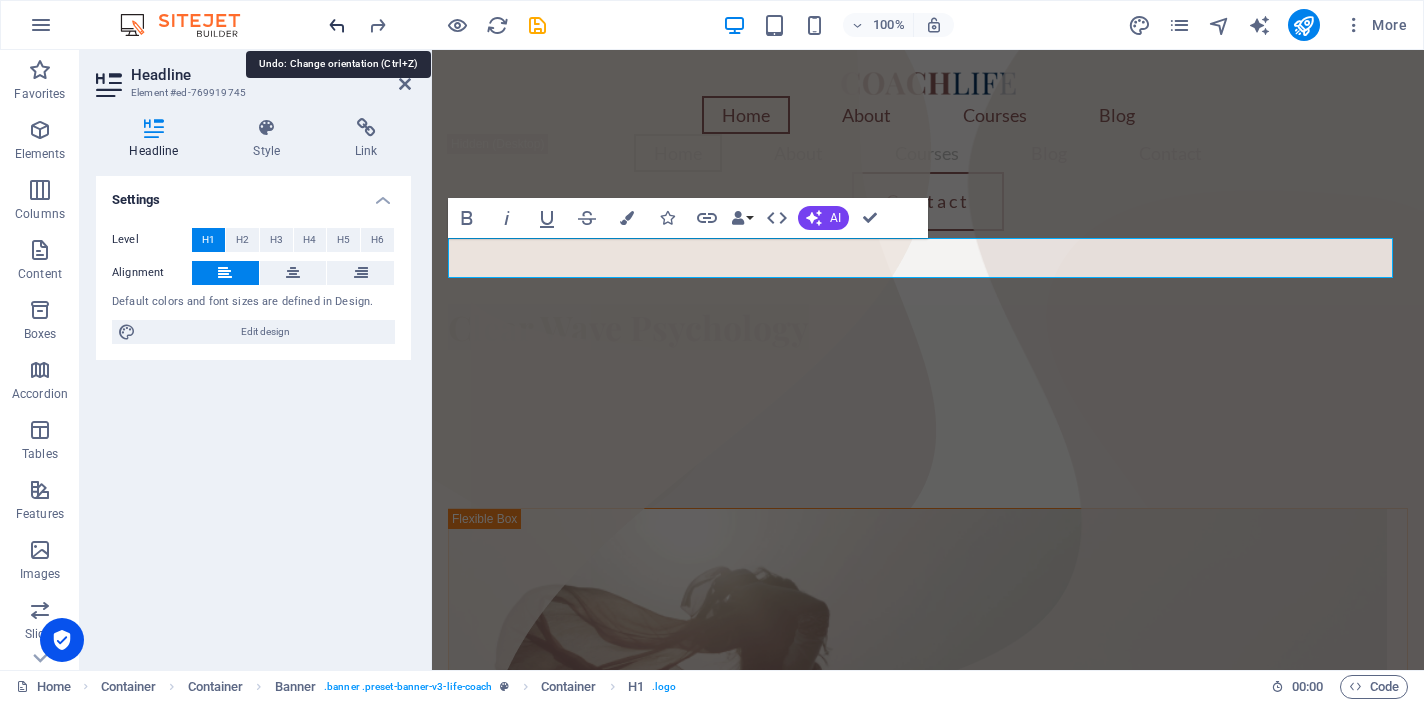 click at bounding box center (337, 25) 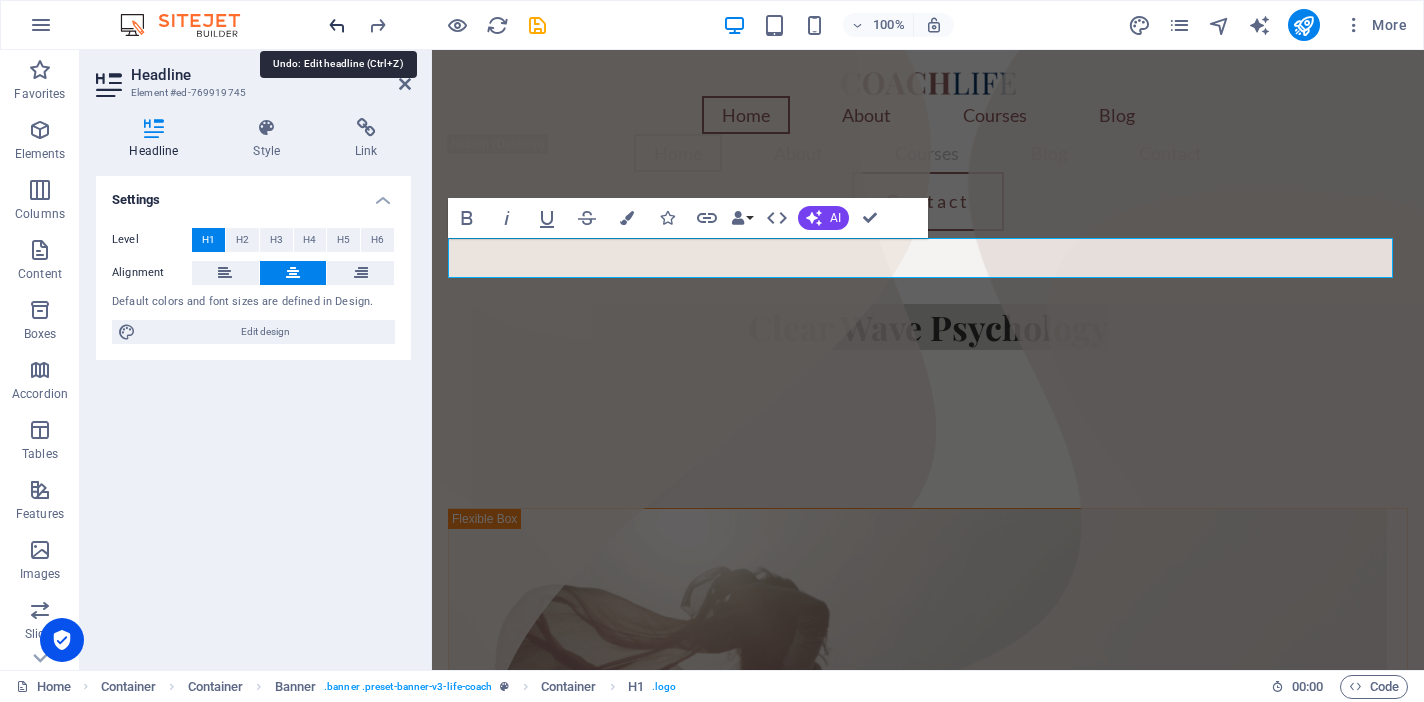 click at bounding box center [337, 25] 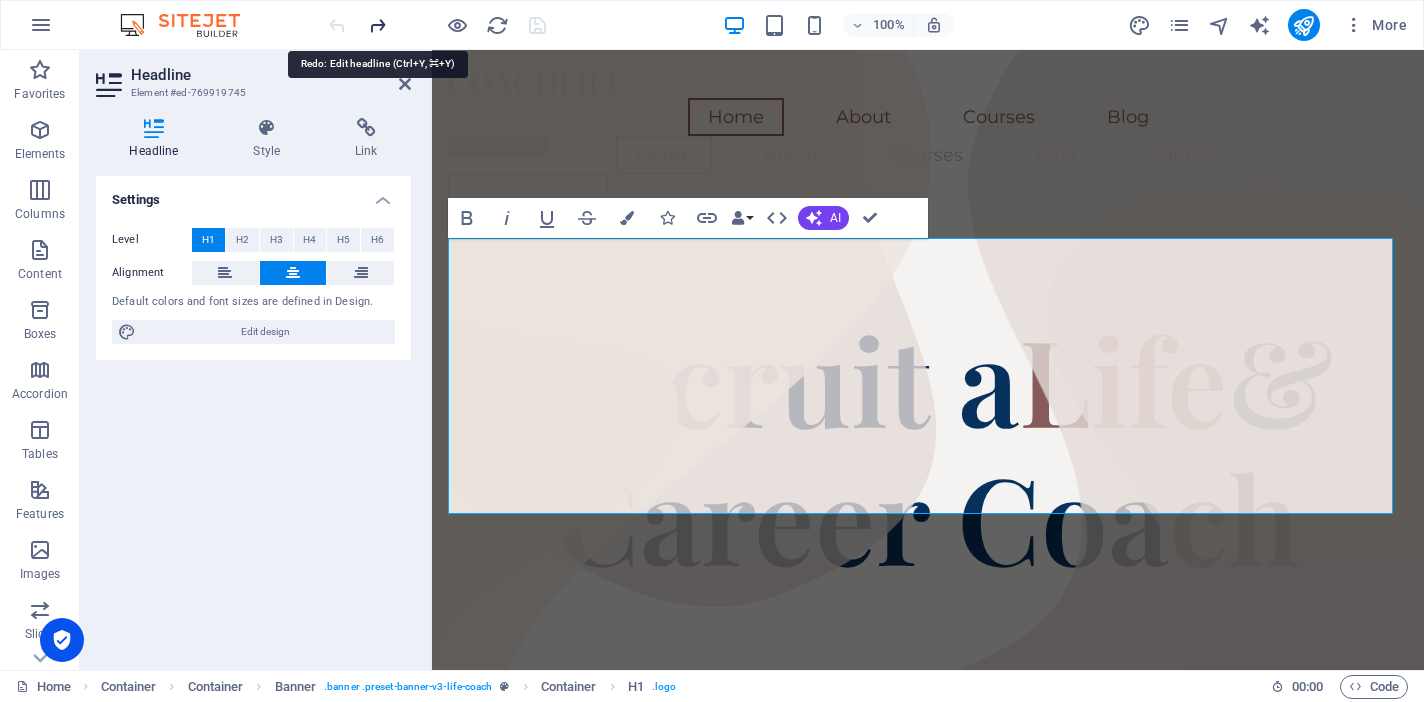 click at bounding box center (377, 25) 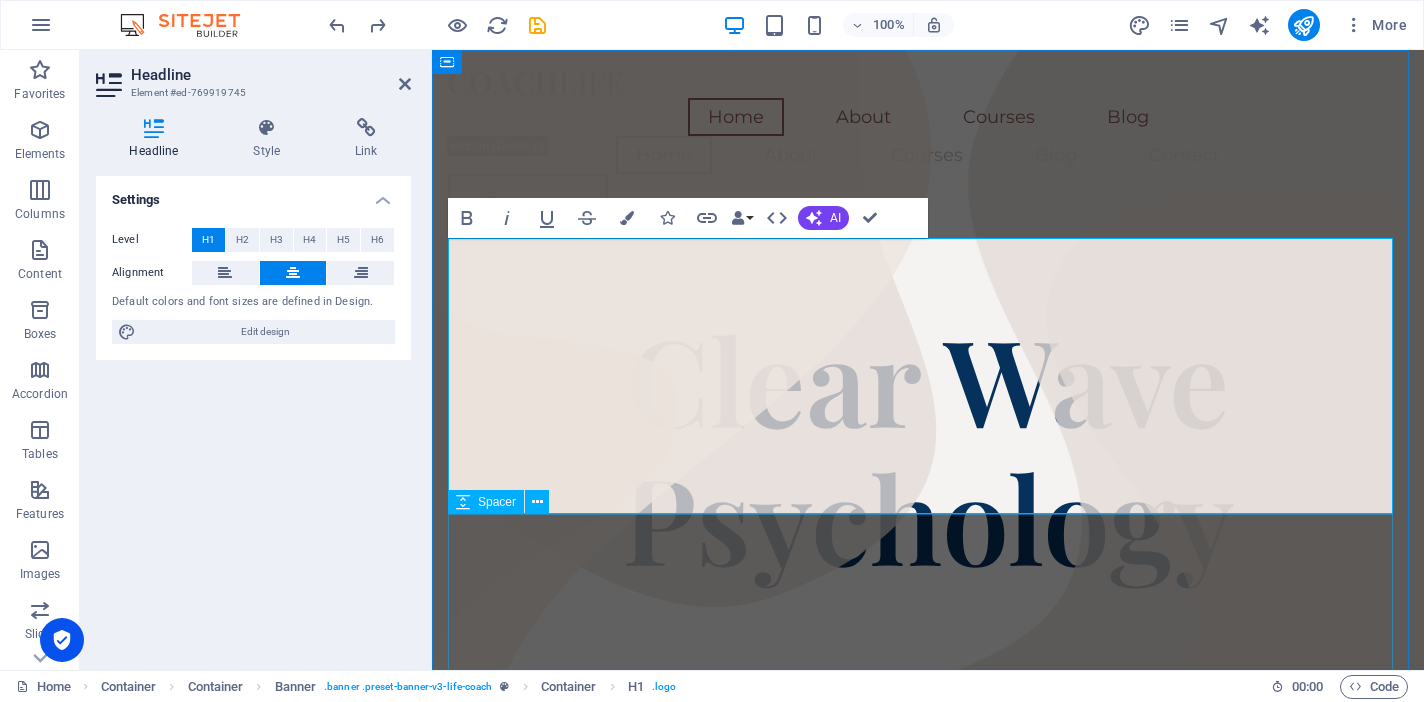 click at bounding box center [928, 665] 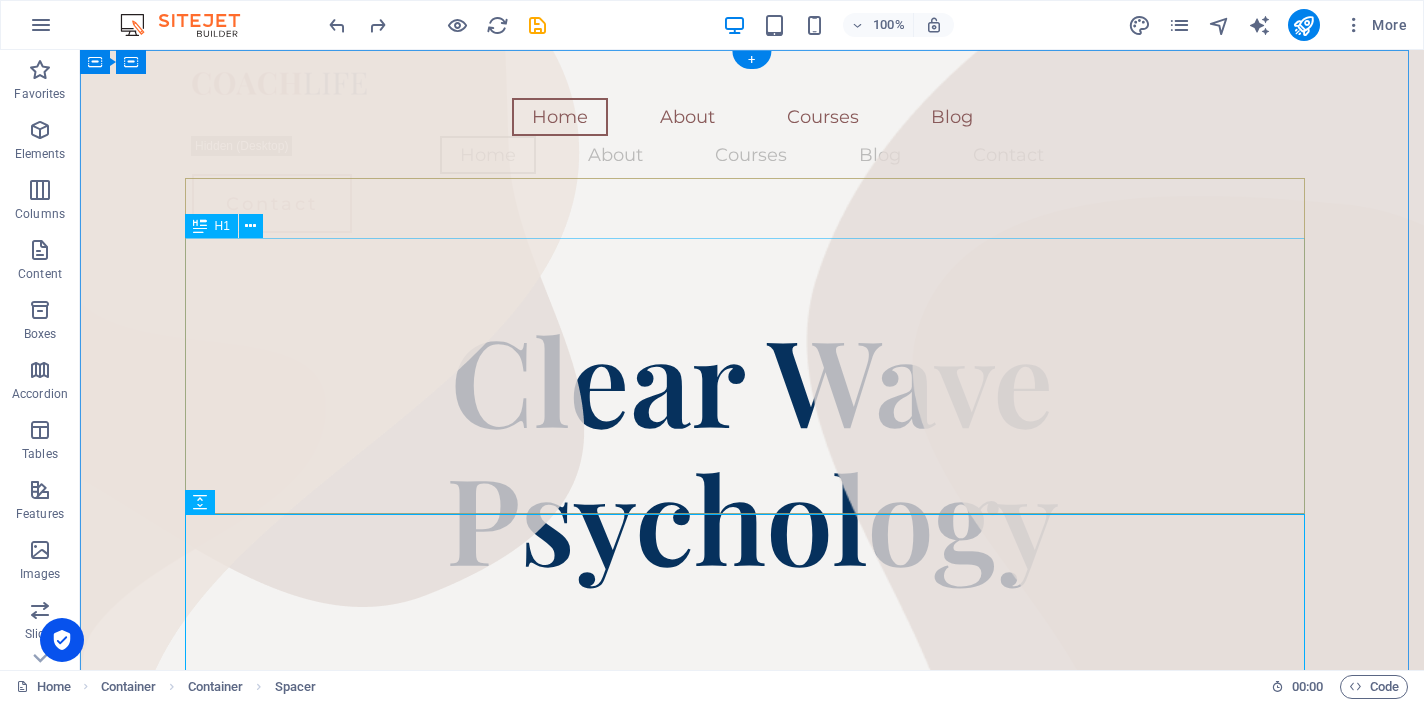 click on "Clear Wave Psychology" at bounding box center (752, 447) 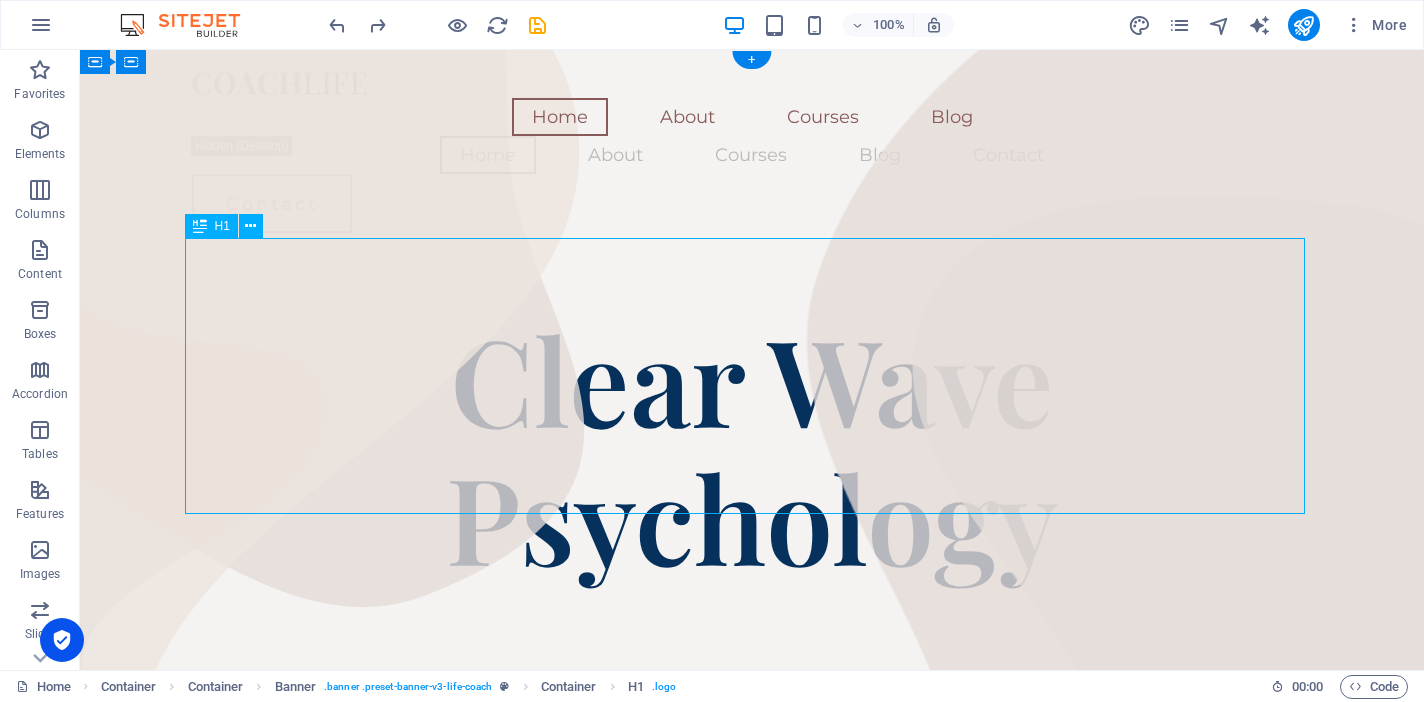 click on "Clear Wave Psychology" at bounding box center (752, 447) 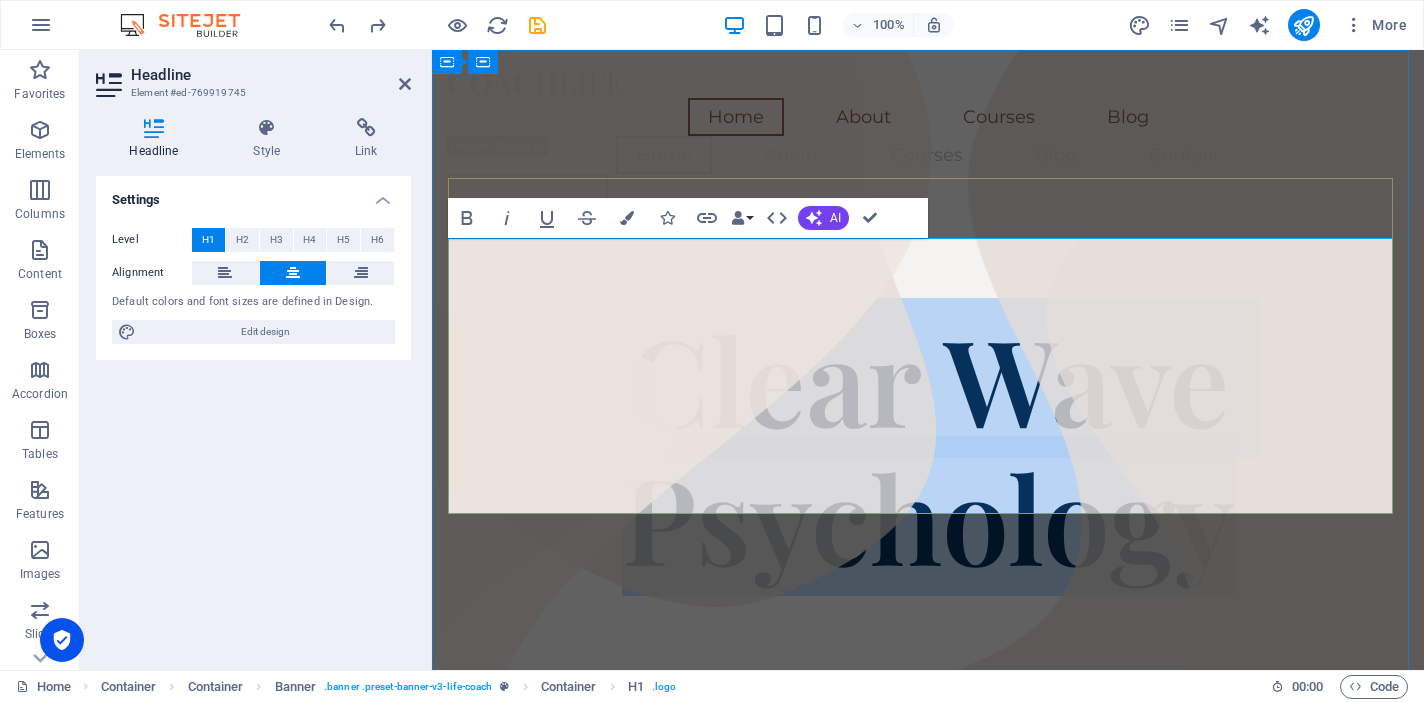 click on "Clear Wave Psychology" at bounding box center (928, 447) 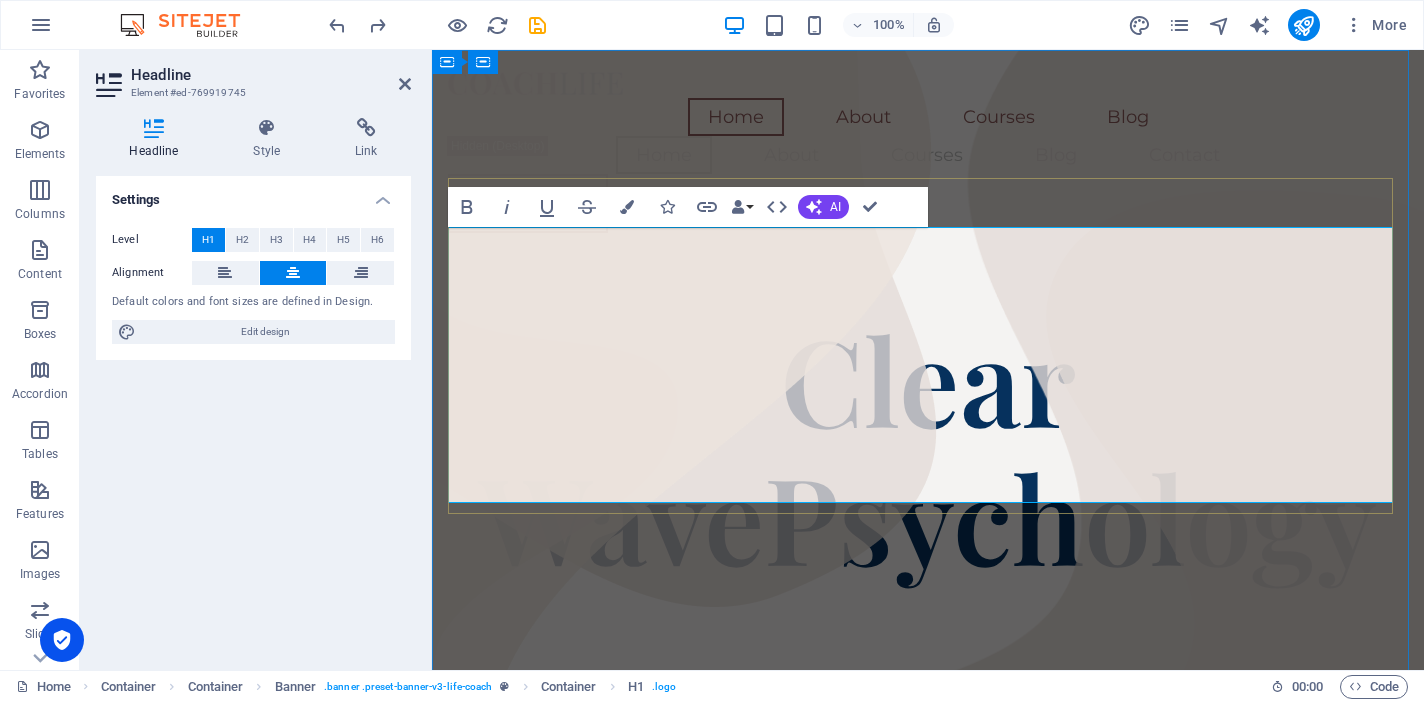 type 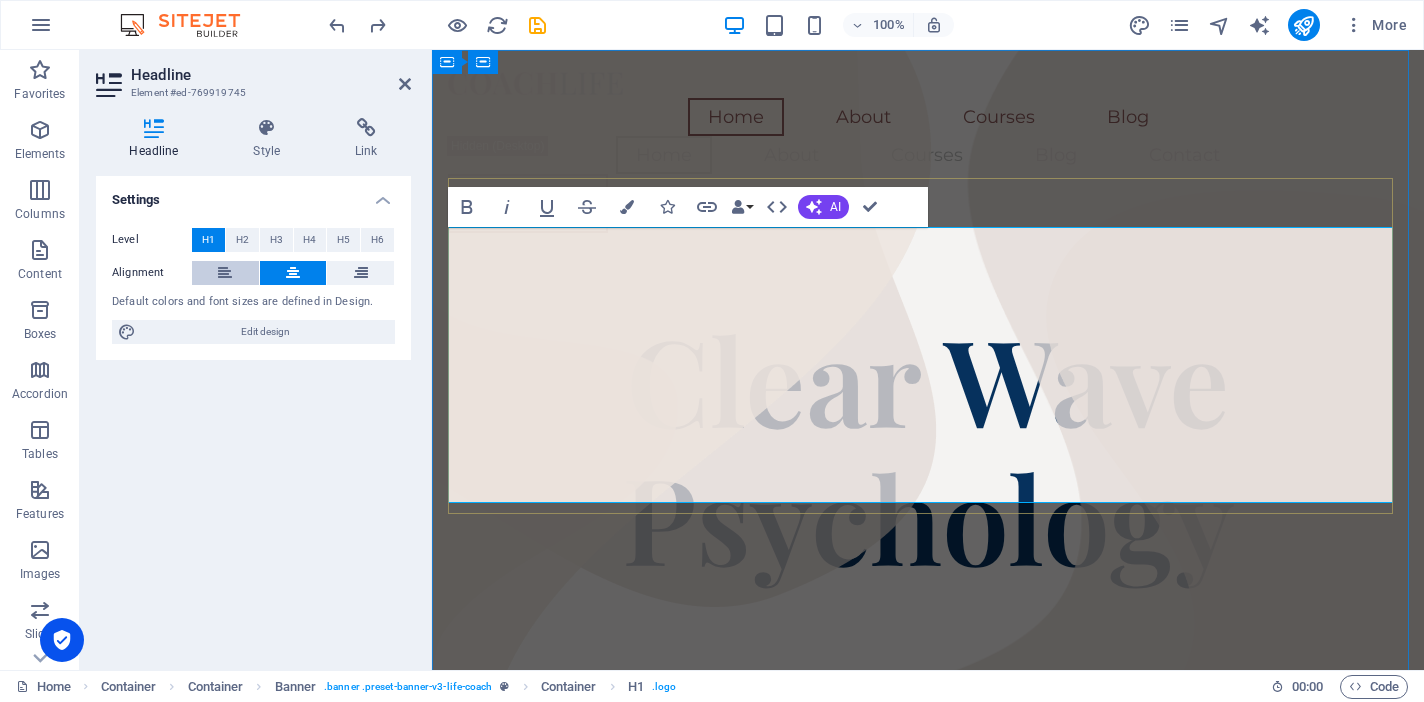 click at bounding box center [225, 273] 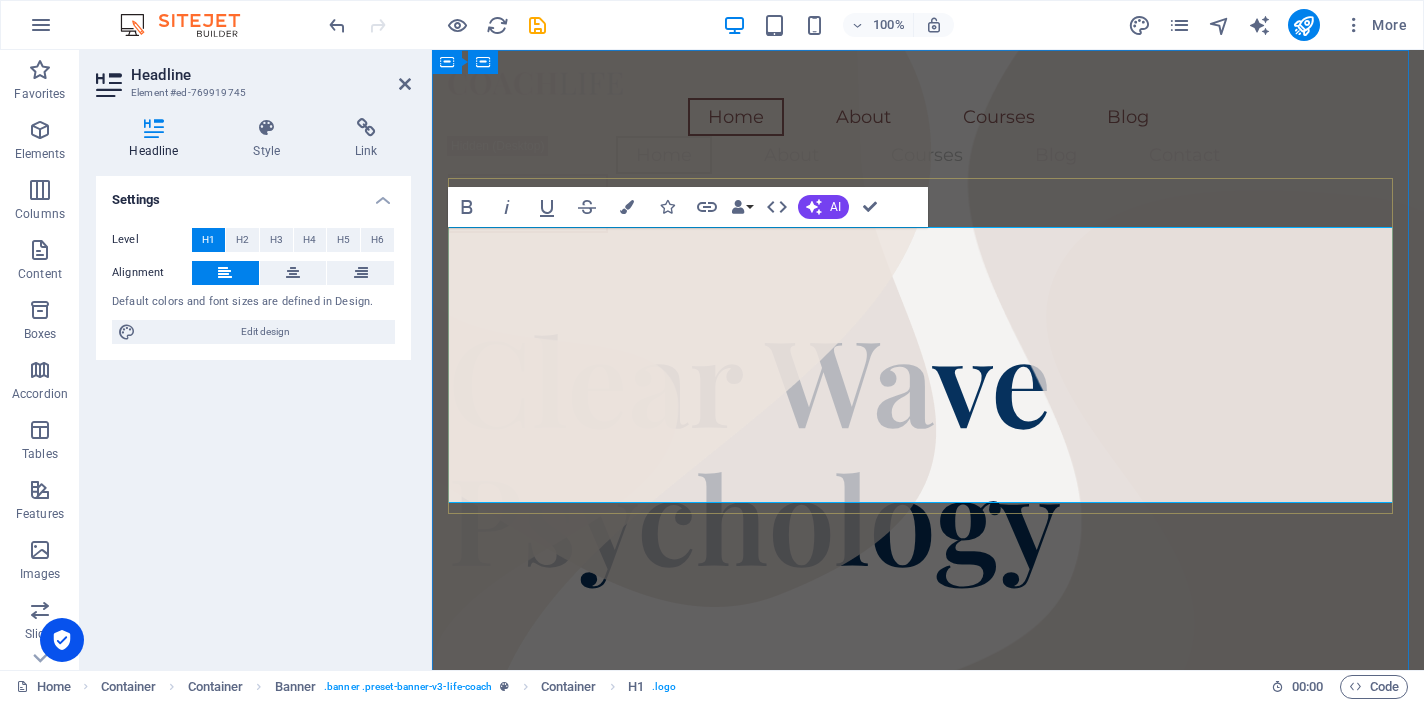 click on "Alignment" at bounding box center [253, 273] 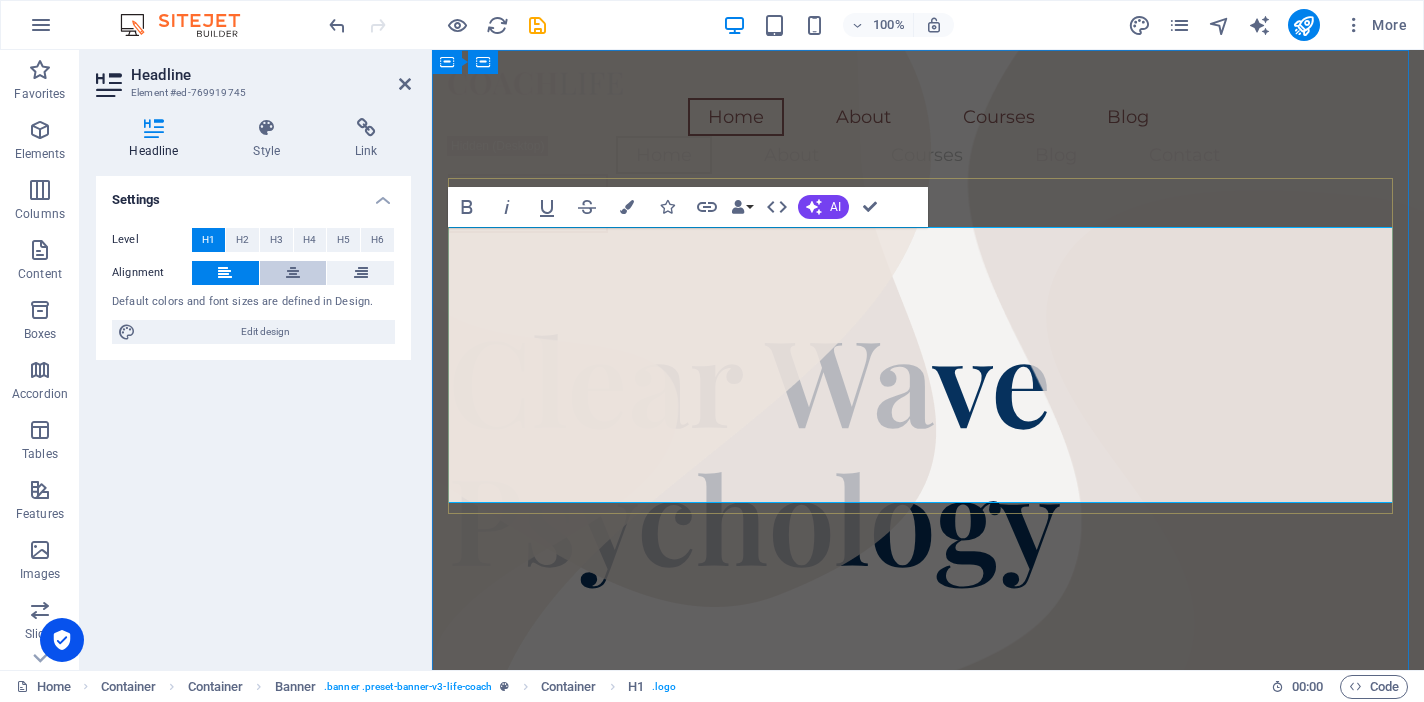 click at bounding box center (293, 273) 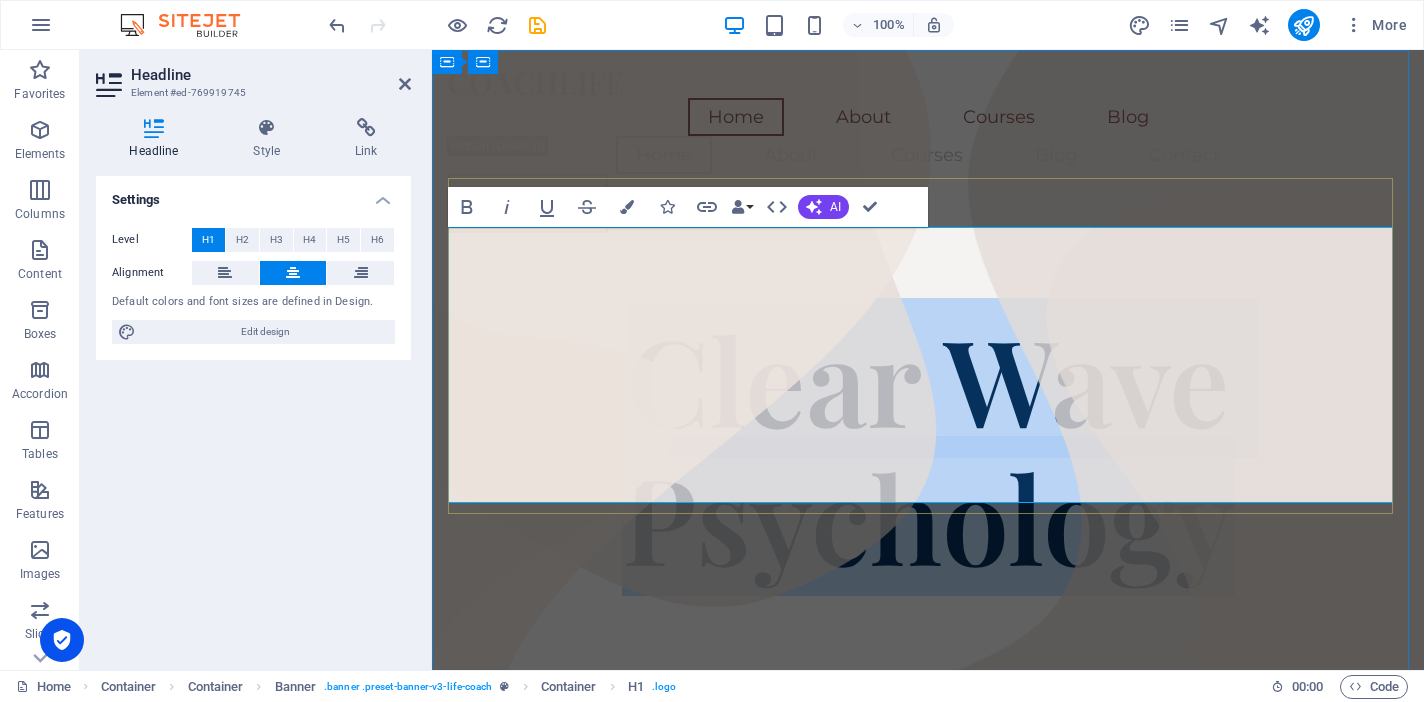 drag, startPoint x: 593, startPoint y: 299, endPoint x: 1240, endPoint y: 460, distance: 666.73083 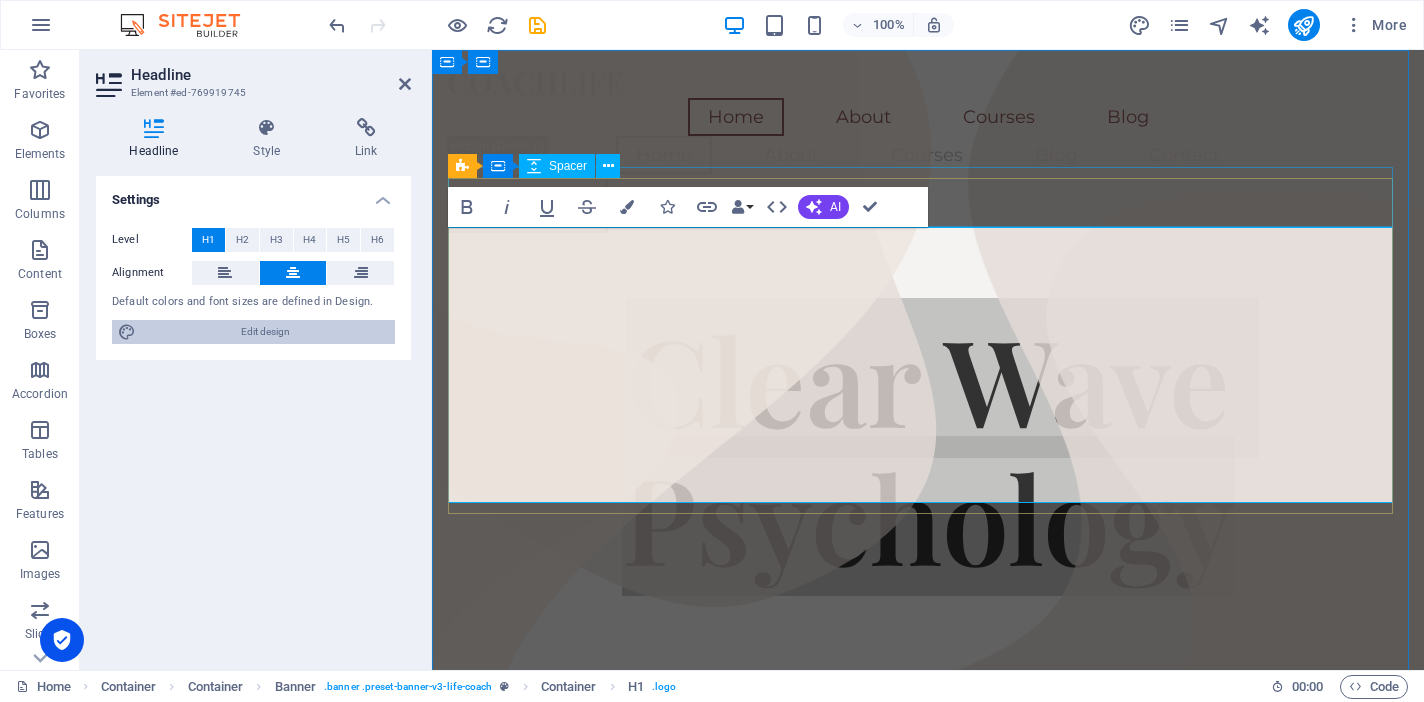 click on "Edit design" at bounding box center [265, 332] 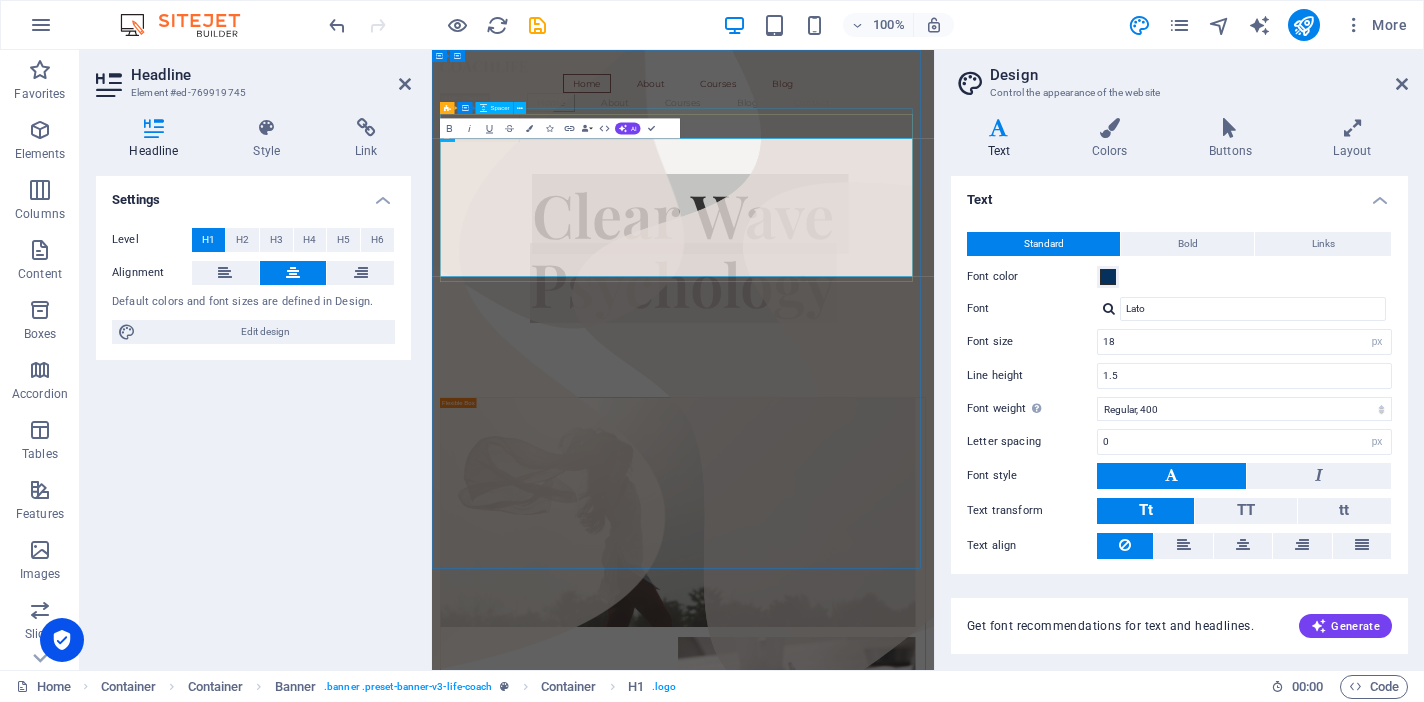 scroll, scrollTop: 4, scrollLeft: 0, axis: vertical 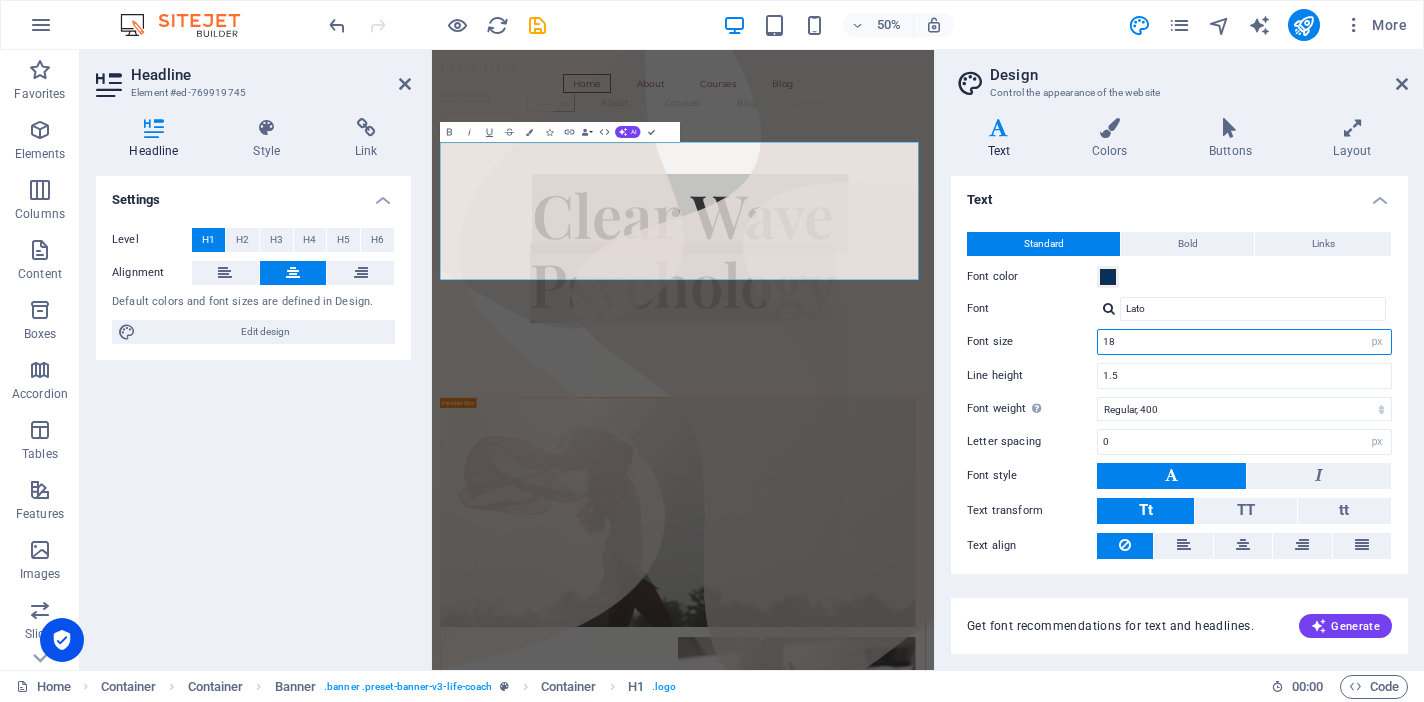 click on "18" at bounding box center [1244, 342] 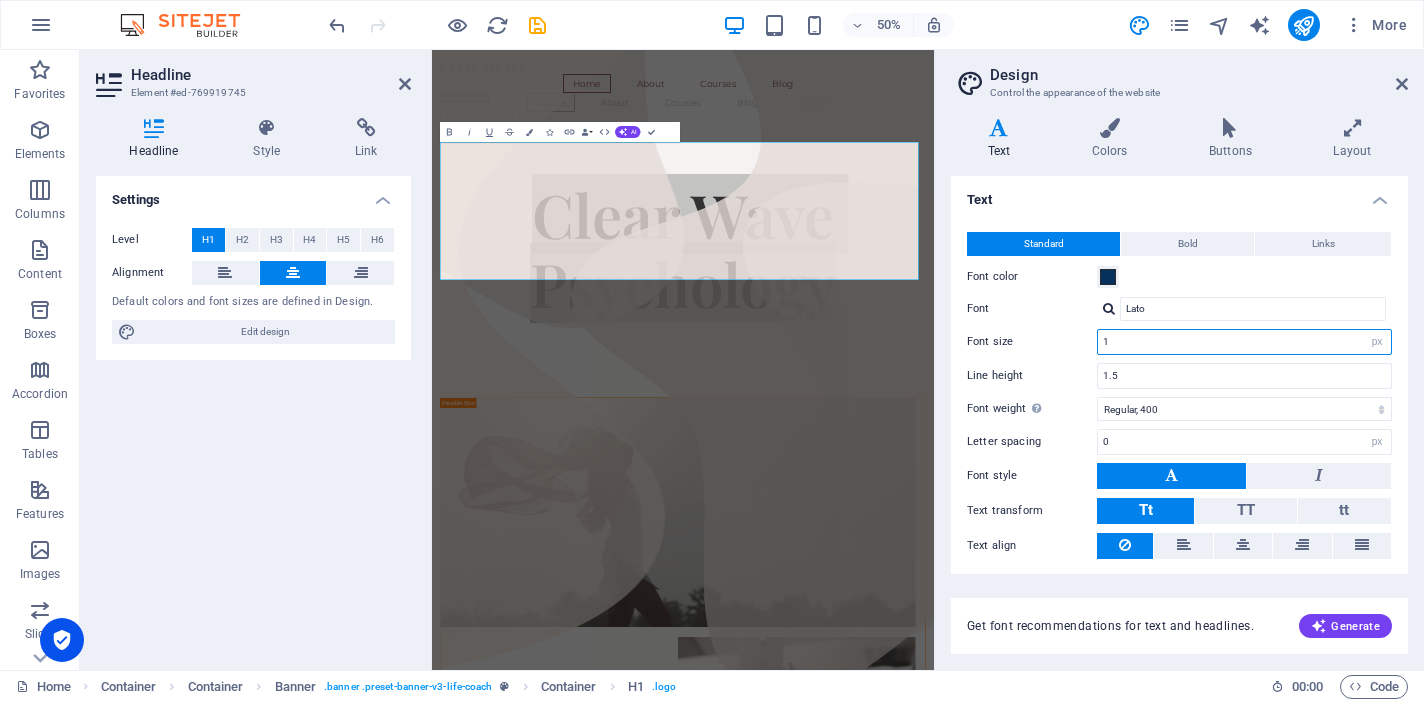 type on "16" 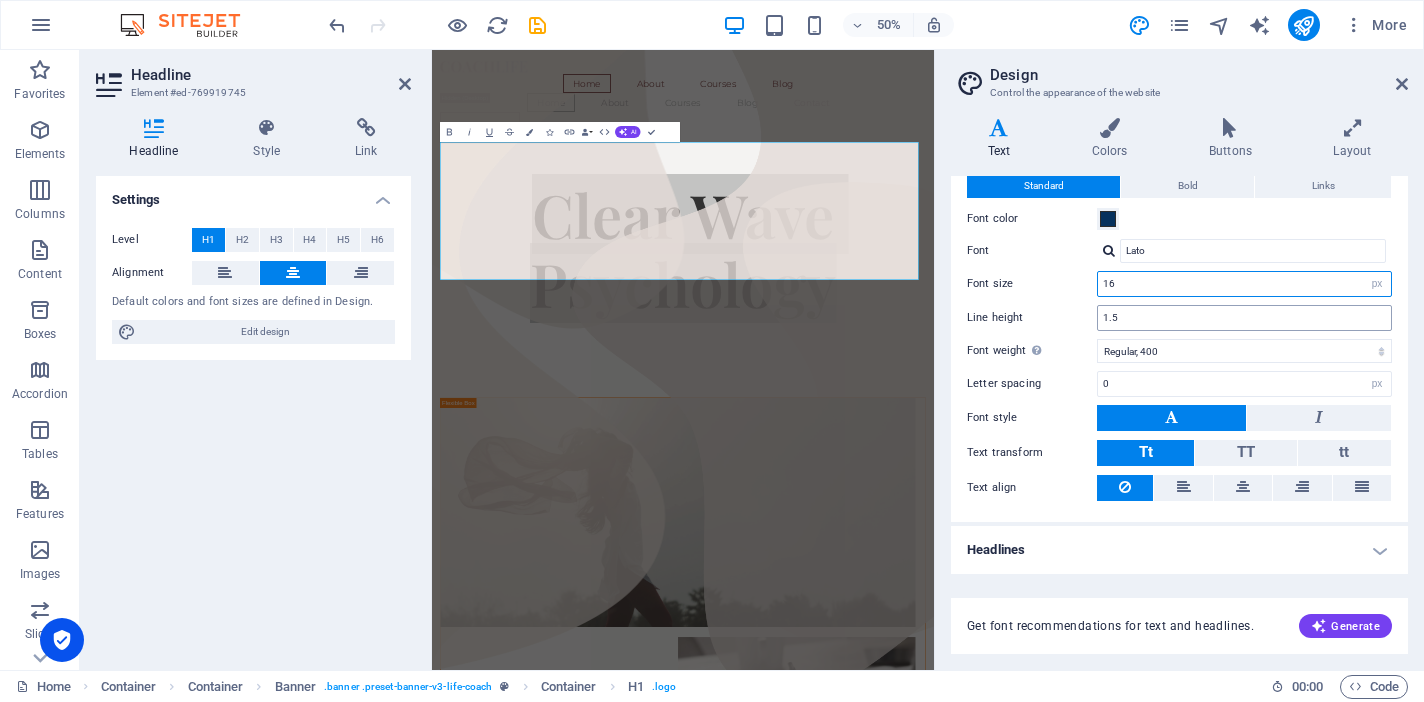 type on "Montserrat" 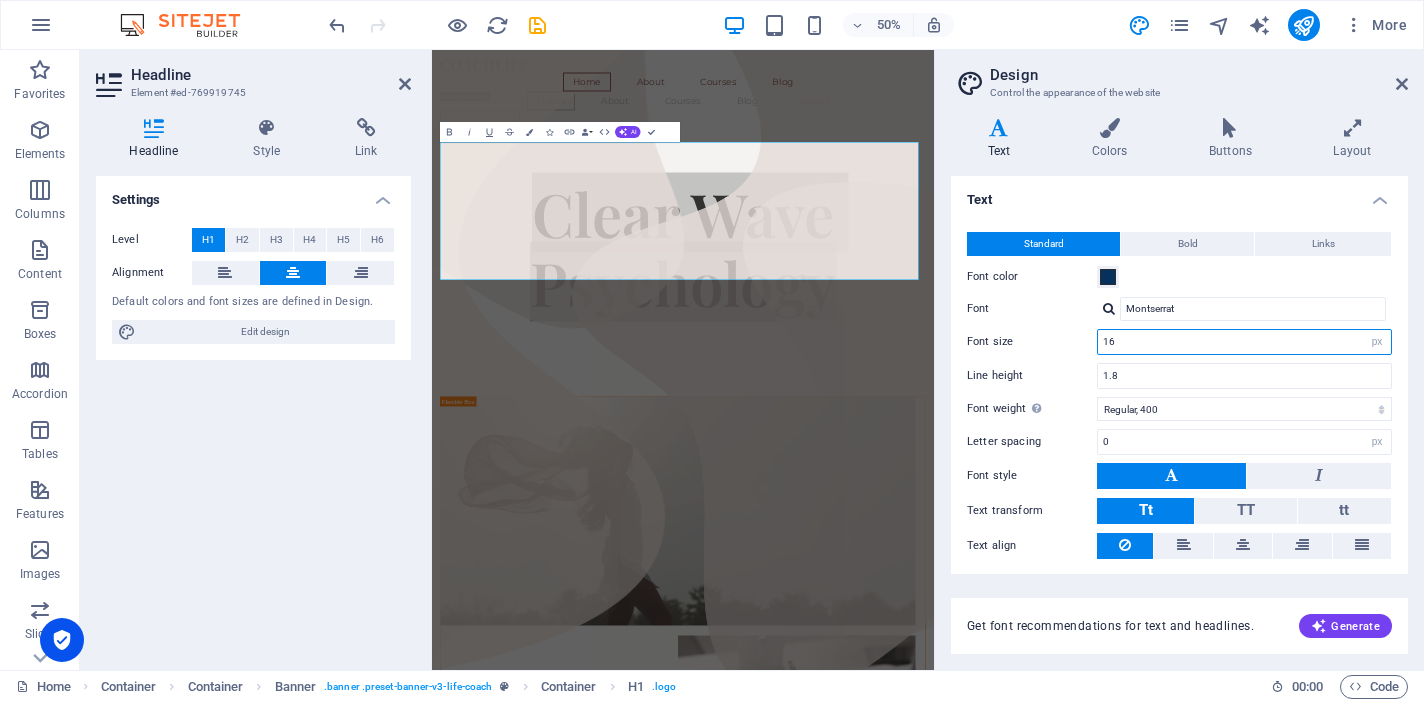 scroll, scrollTop: 0, scrollLeft: 0, axis: both 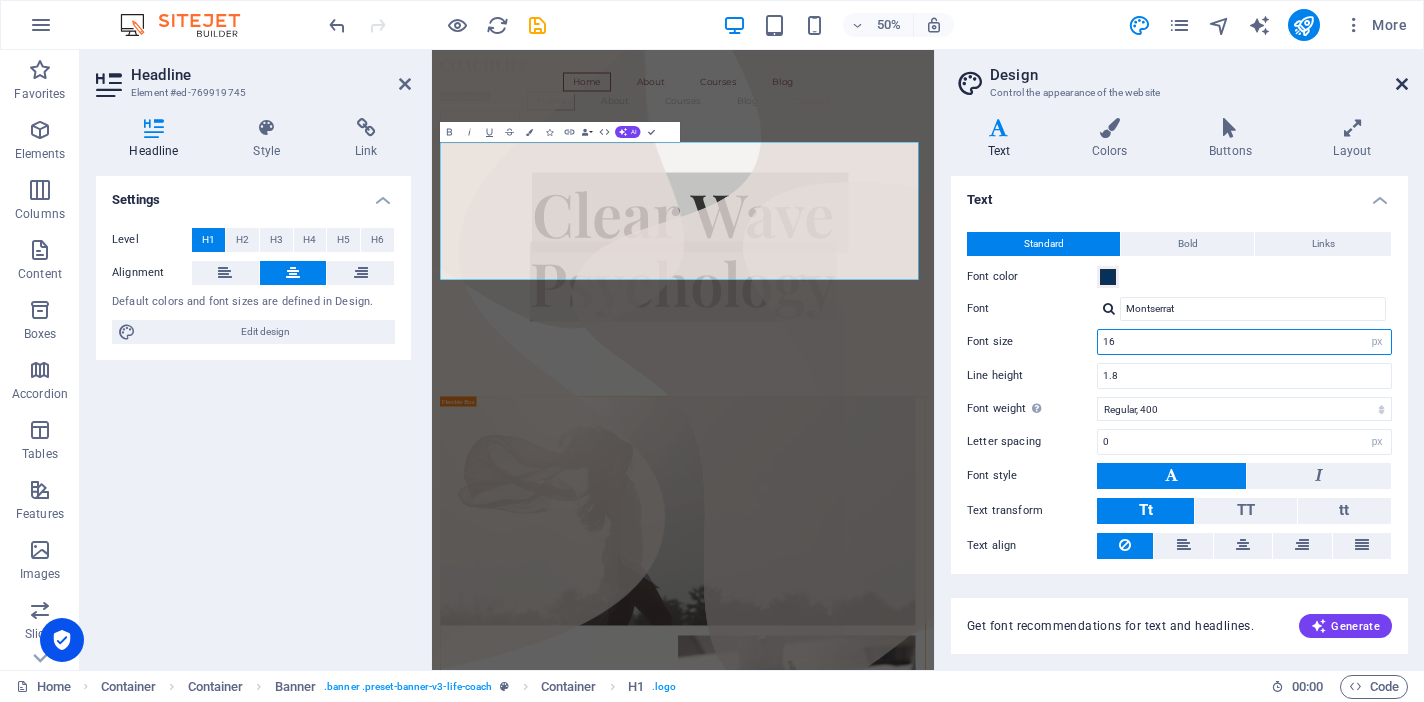 type on "16" 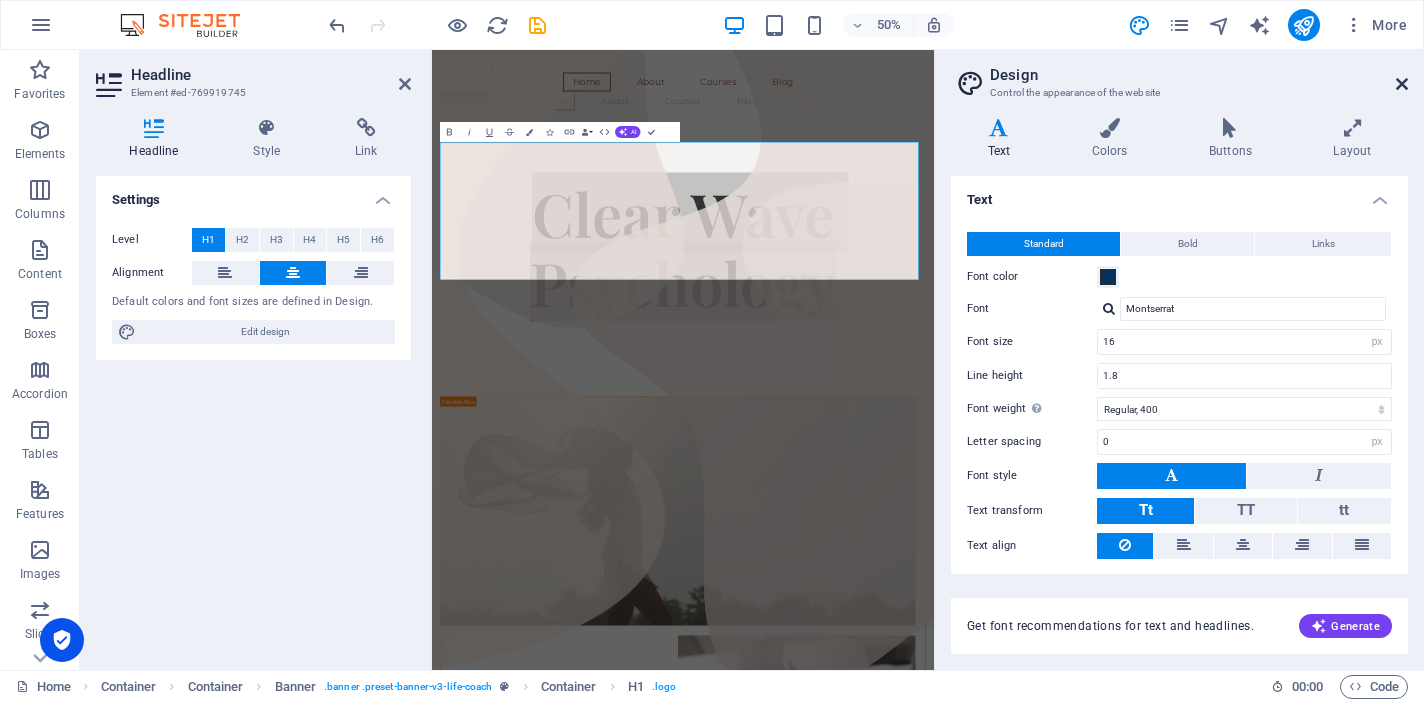 click at bounding box center (1402, 84) 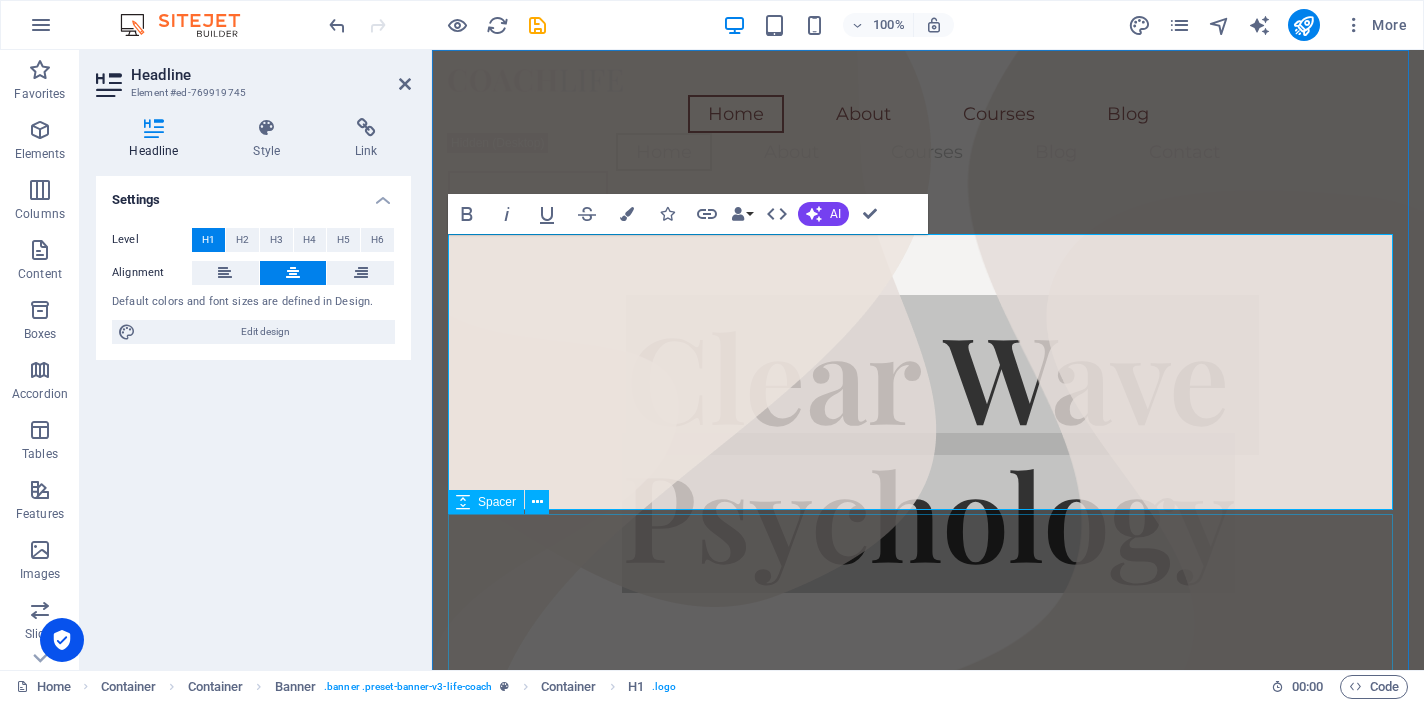click at bounding box center (928, 662) 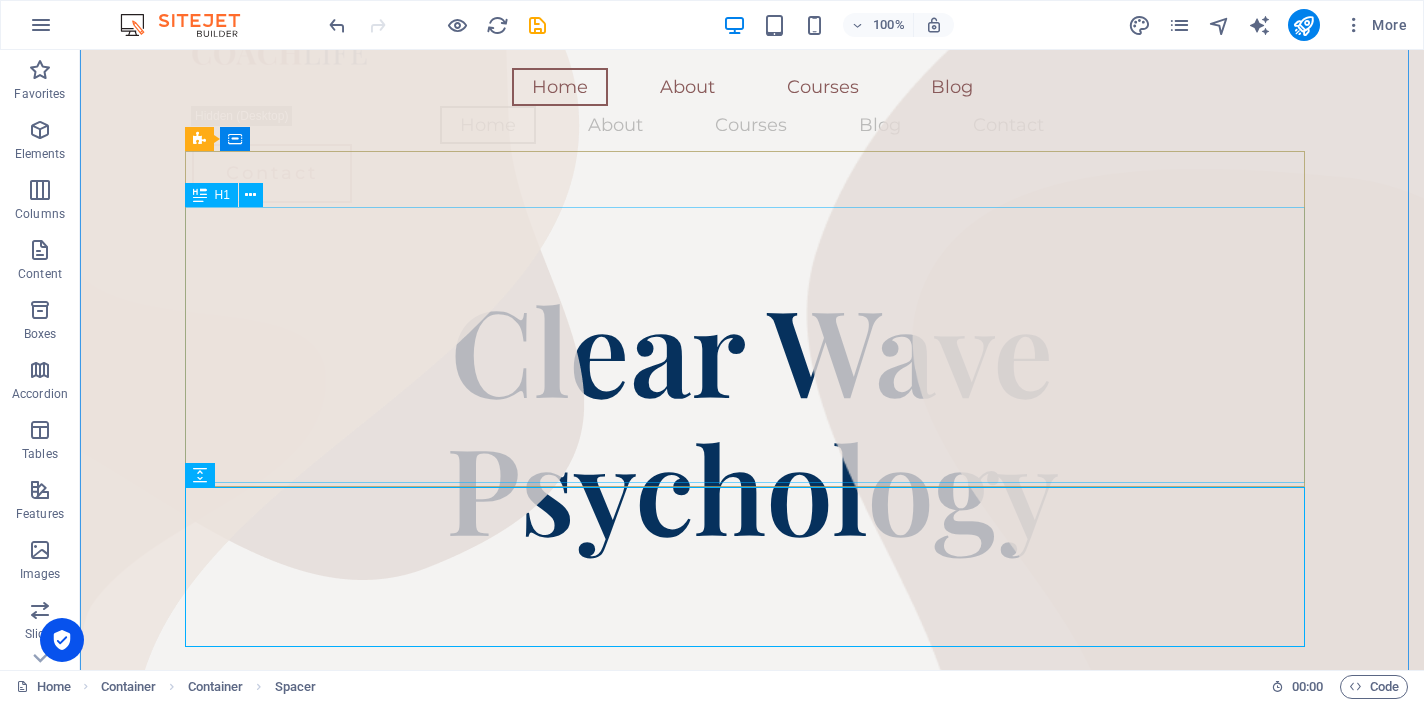 scroll, scrollTop: 26, scrollLeft: 0, axis: vertical 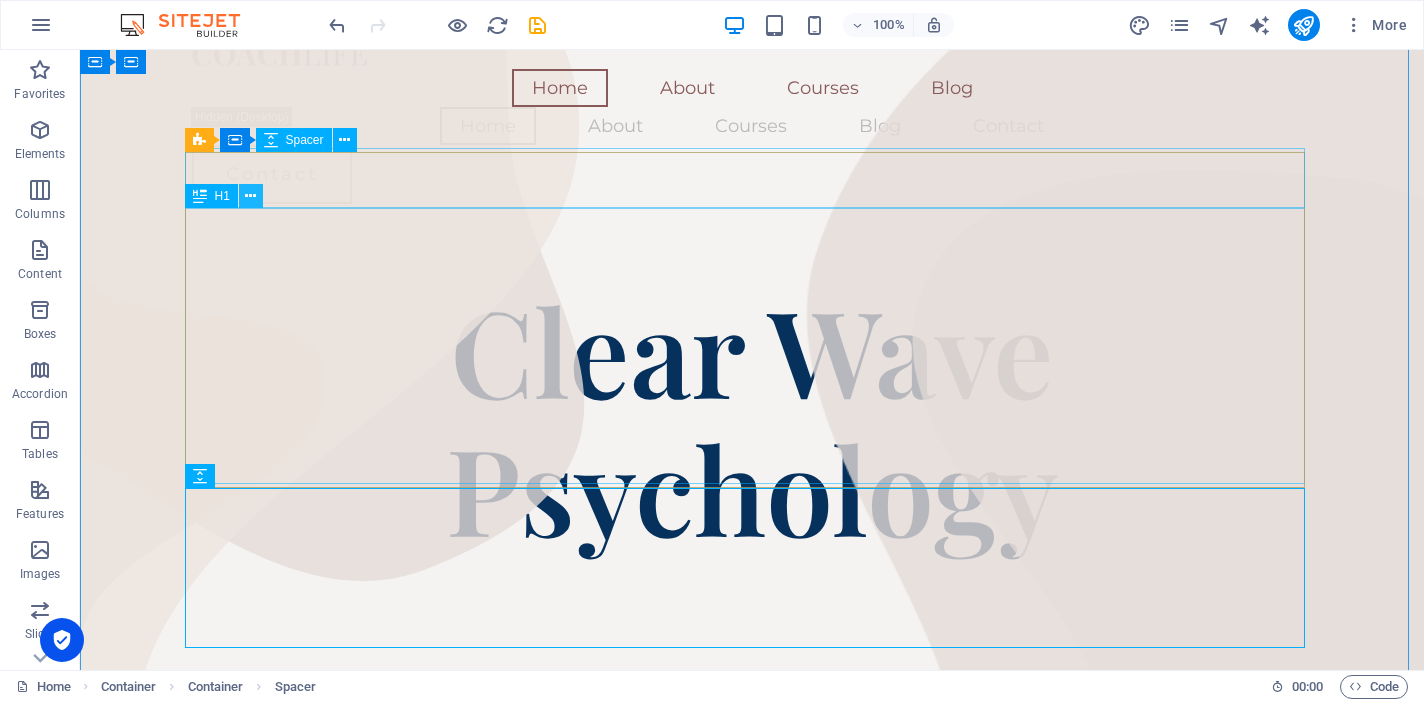 click at bounding box center (250, 196) 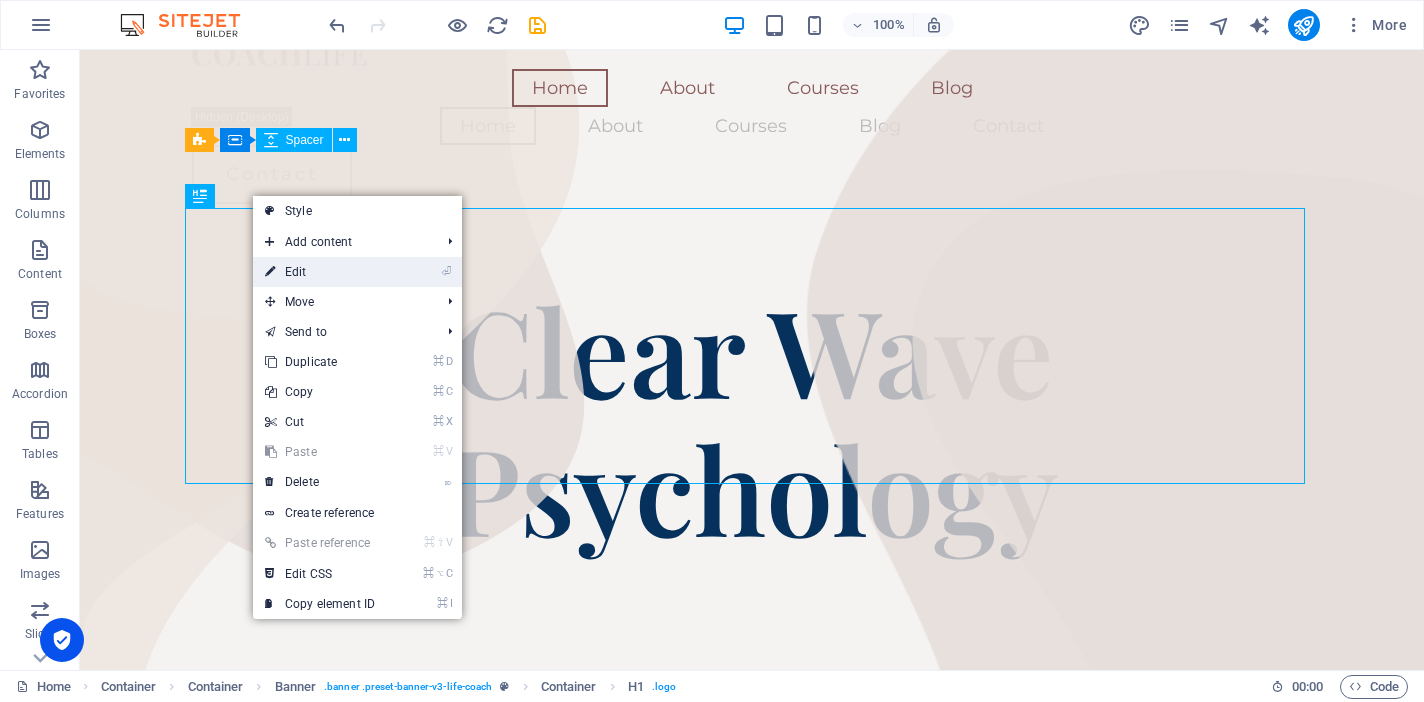 click on "⏎  Edit" at bounding box center (320, 272) 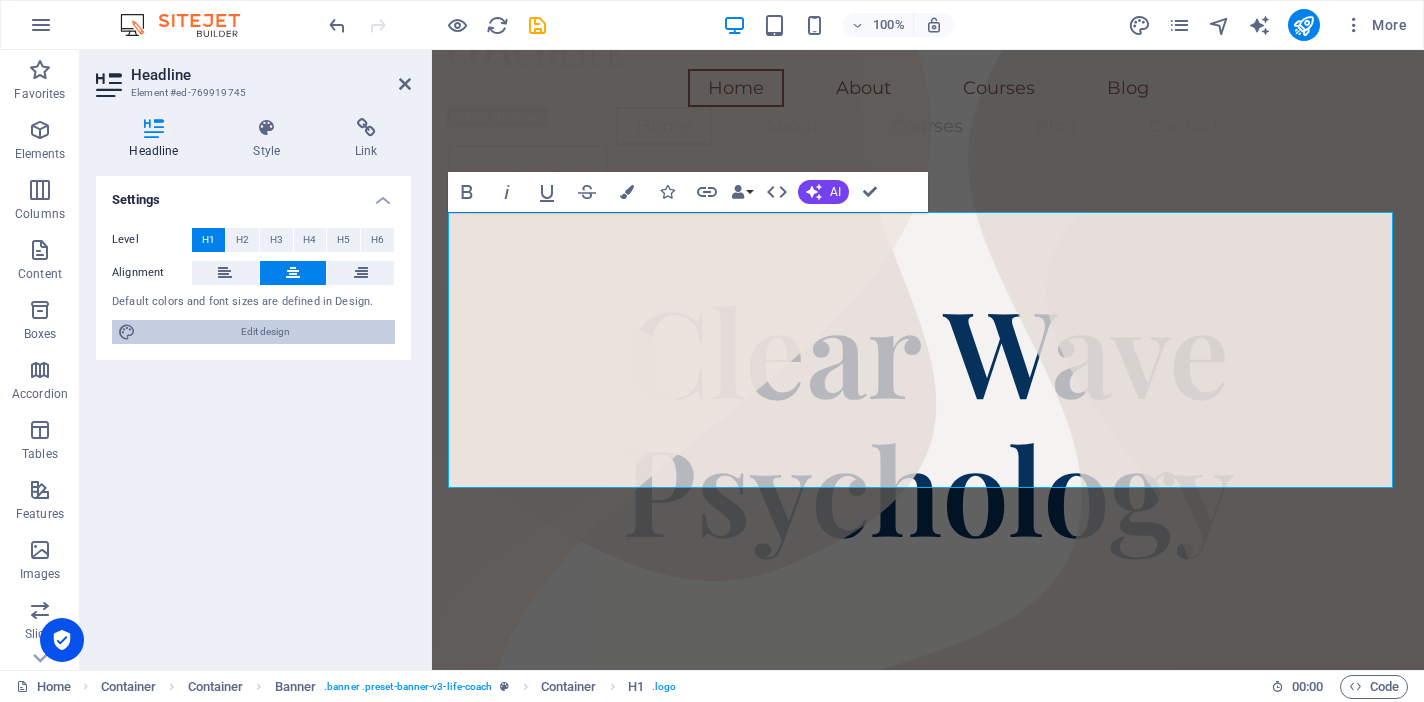 click on "Edit design" at bounding box center [265, 332] 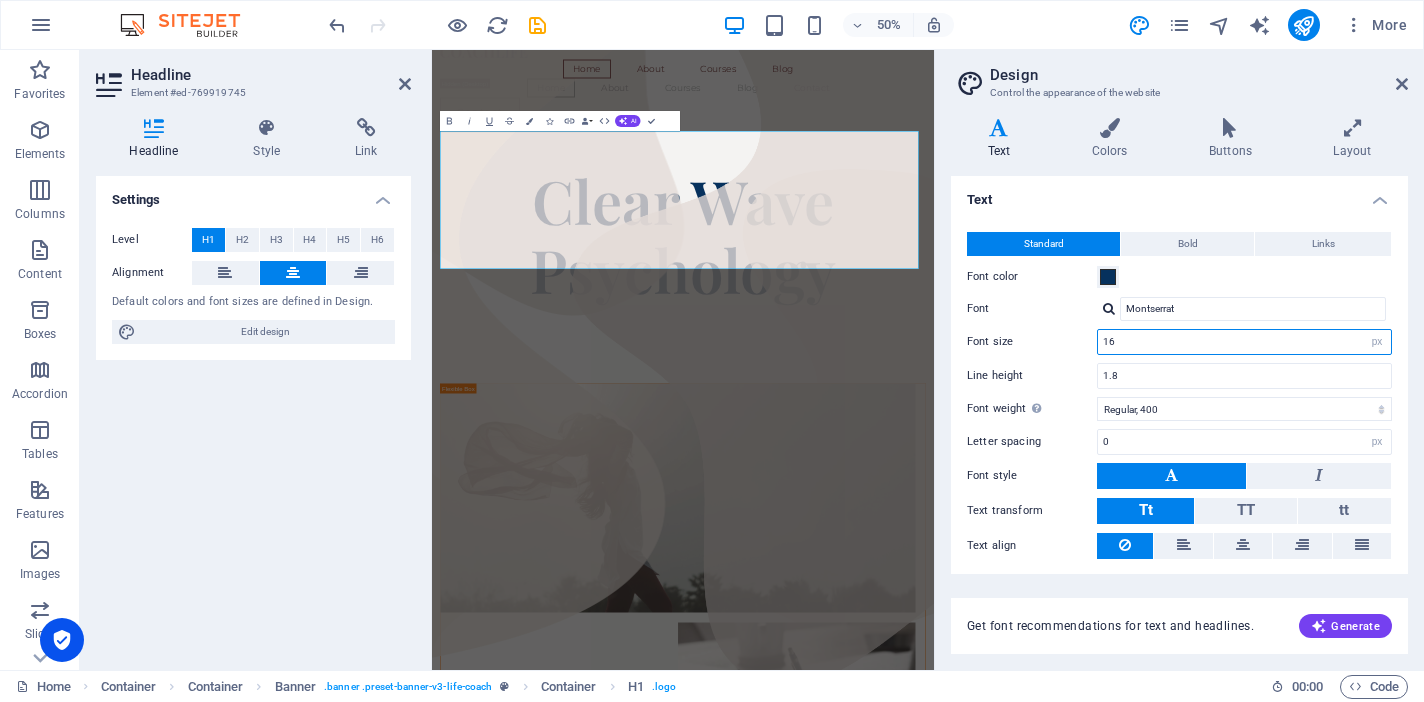 click on "16" at bounding box center [1244, 342] 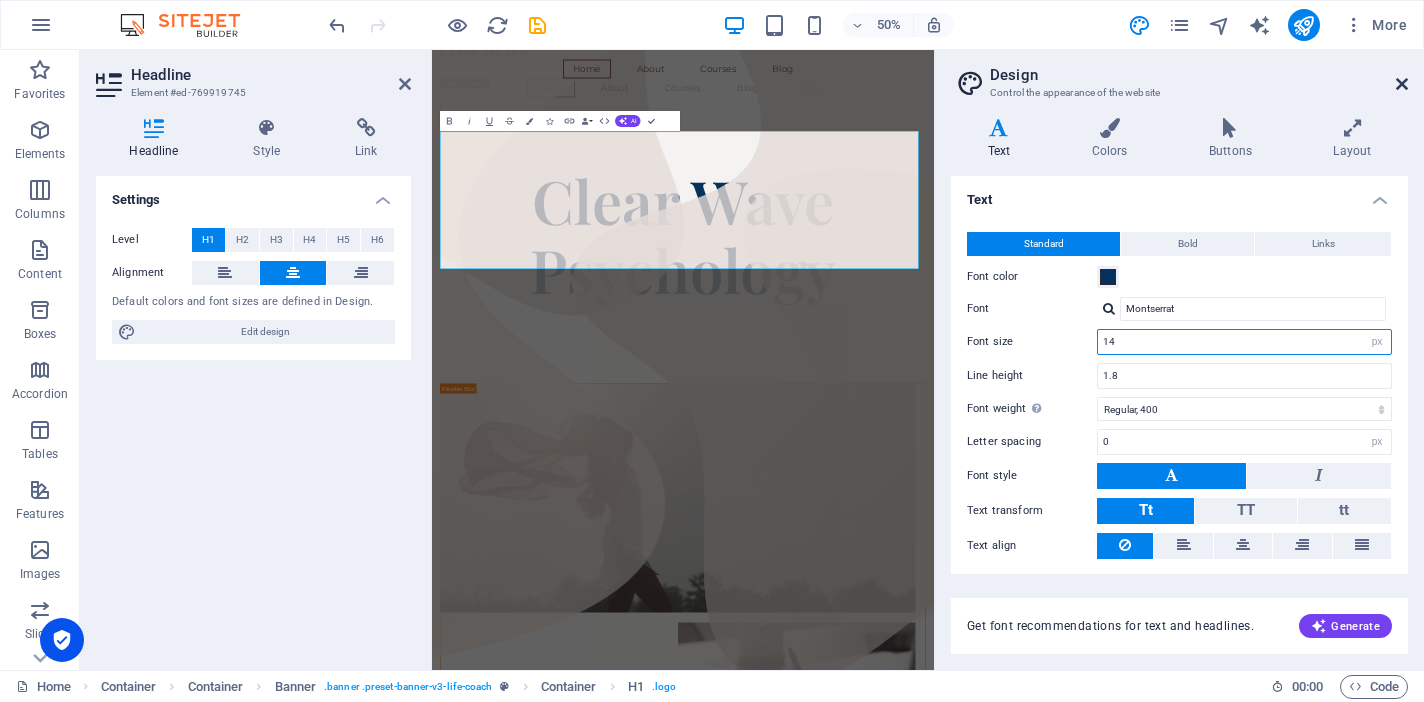 type on "14" 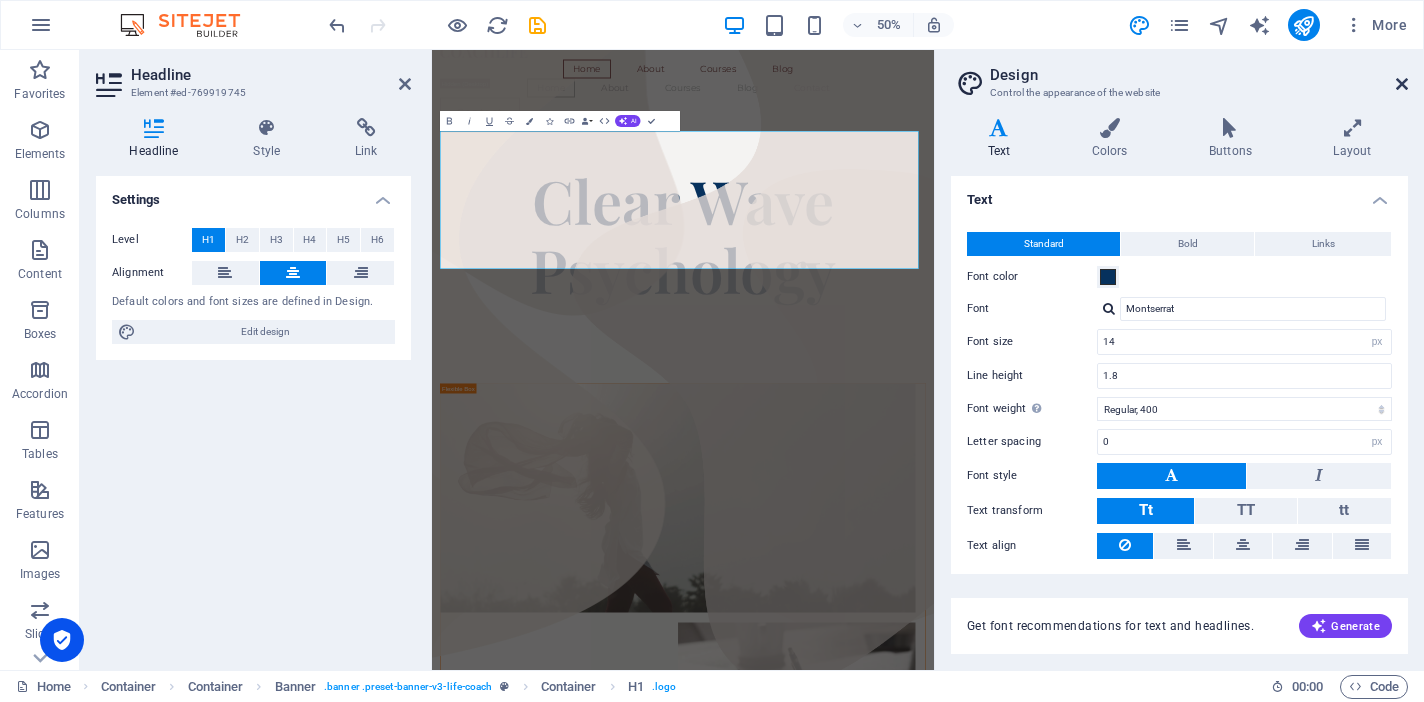click at bounding box center (1402, 84) 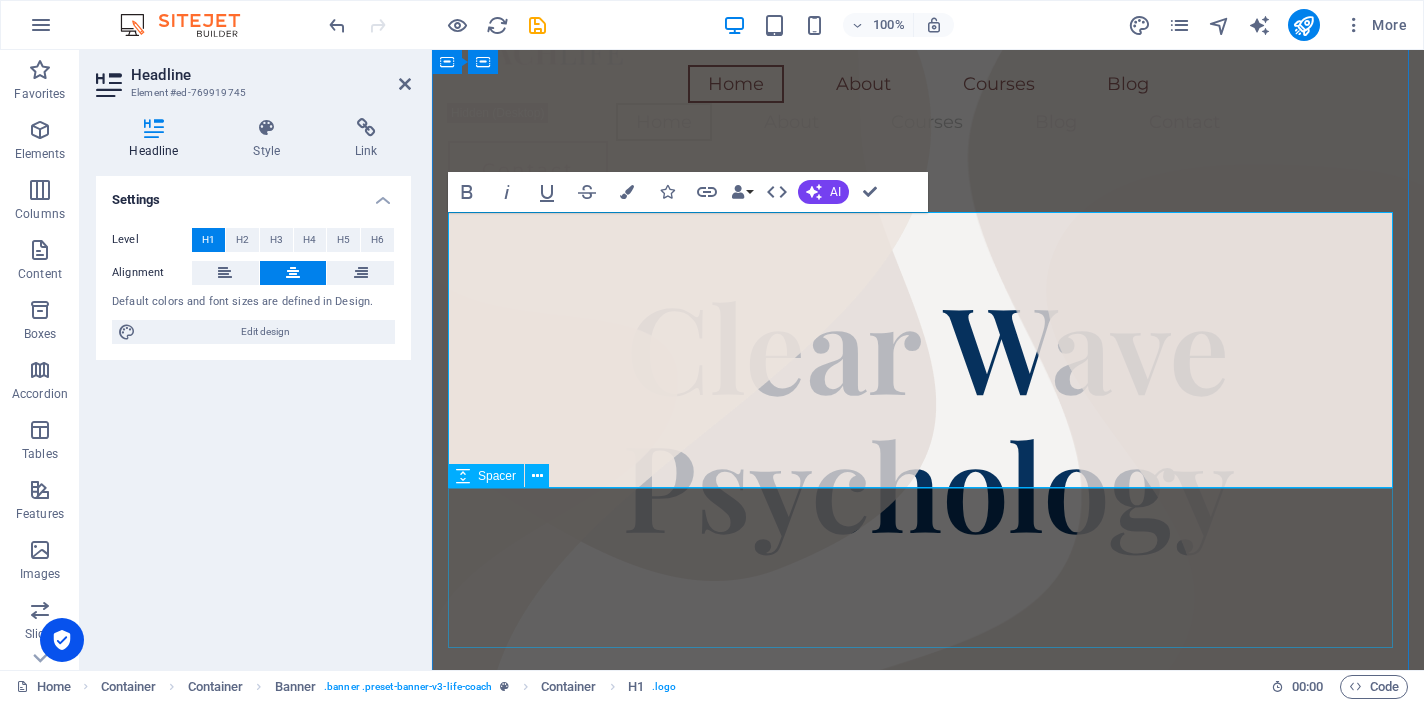 click at bounding box center [928, 632] 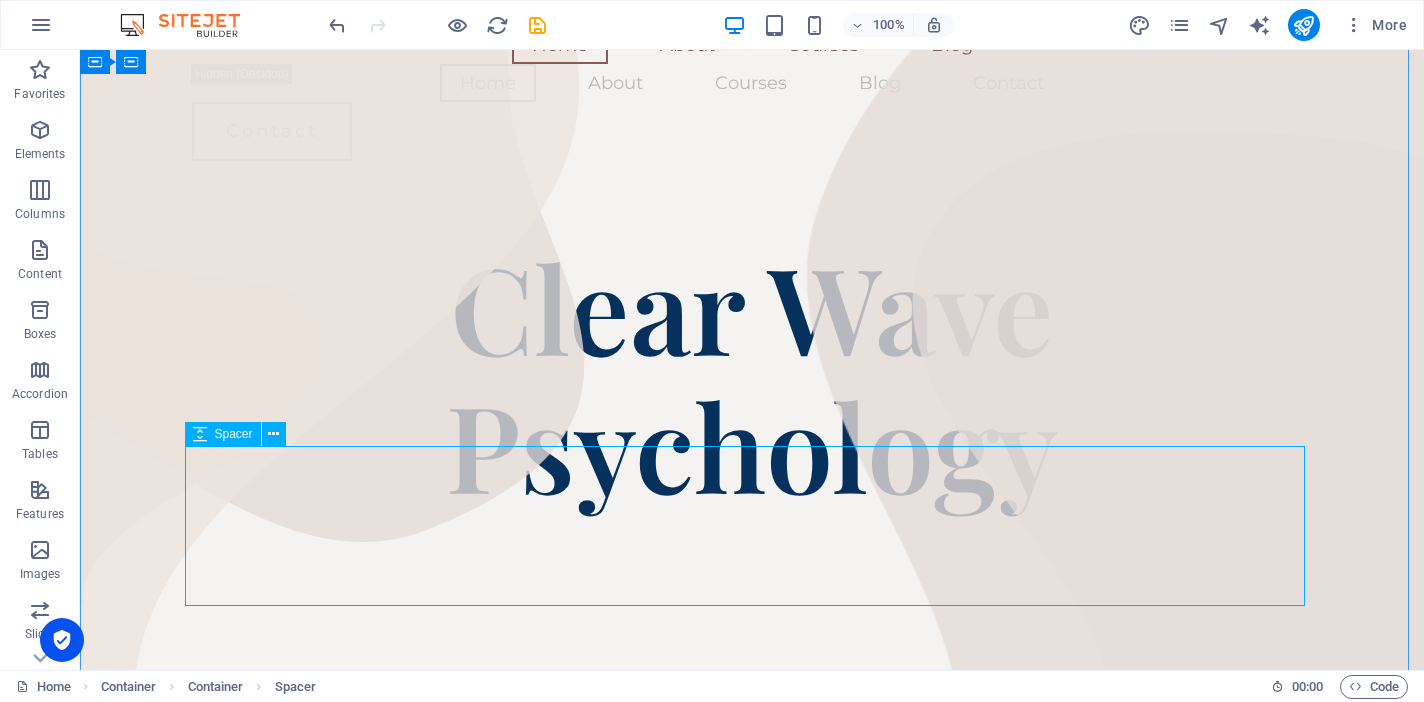 scroll, scrollTop: 71, scrollLeft: 0, axis: vertical 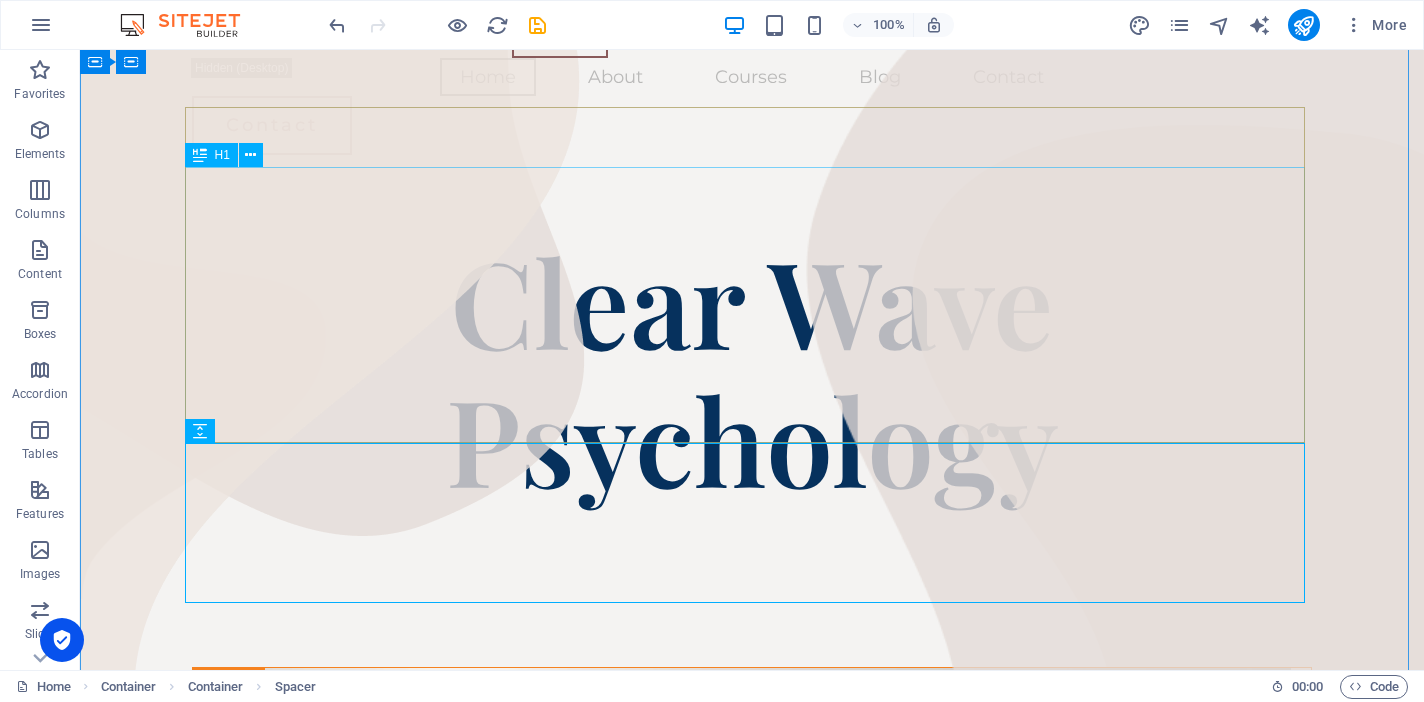 click on "Clear Wave Psychology" at bounding box center (752, 369) 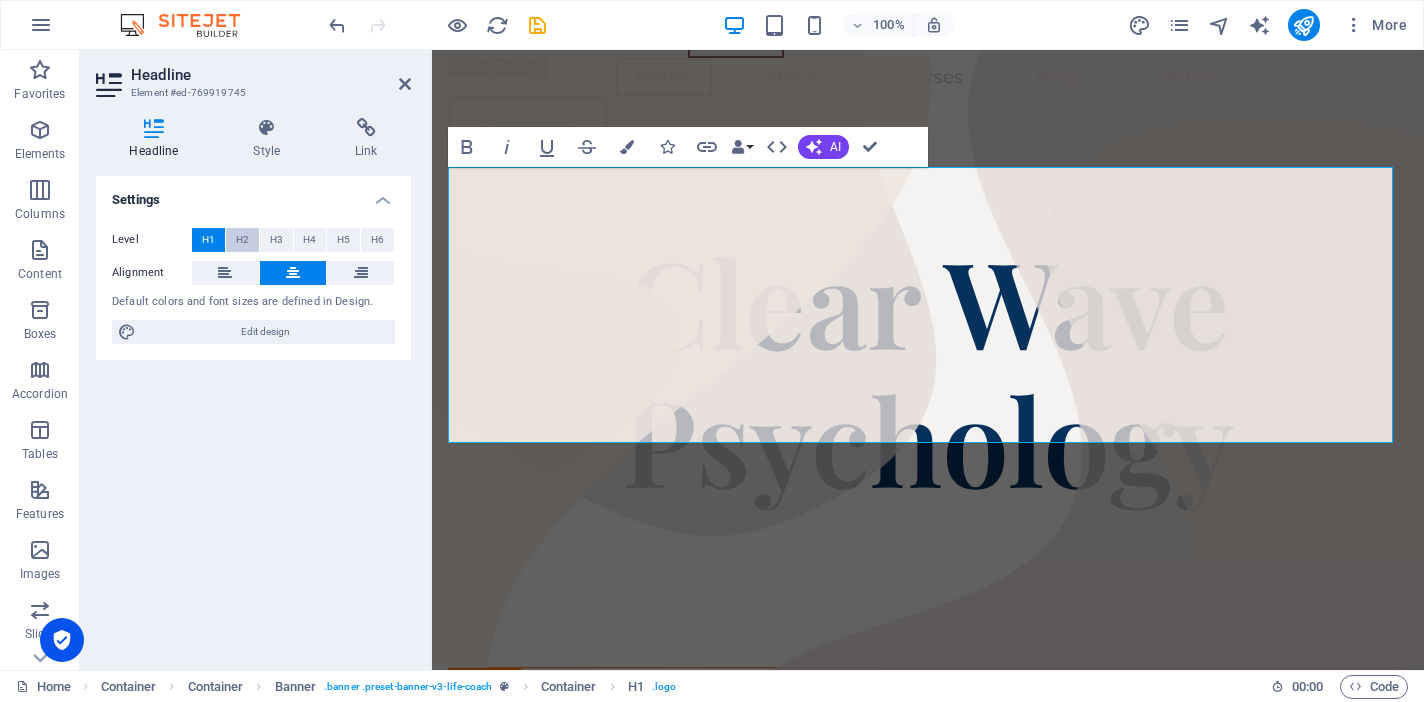click on "H2" at bounding box center (242, 240) 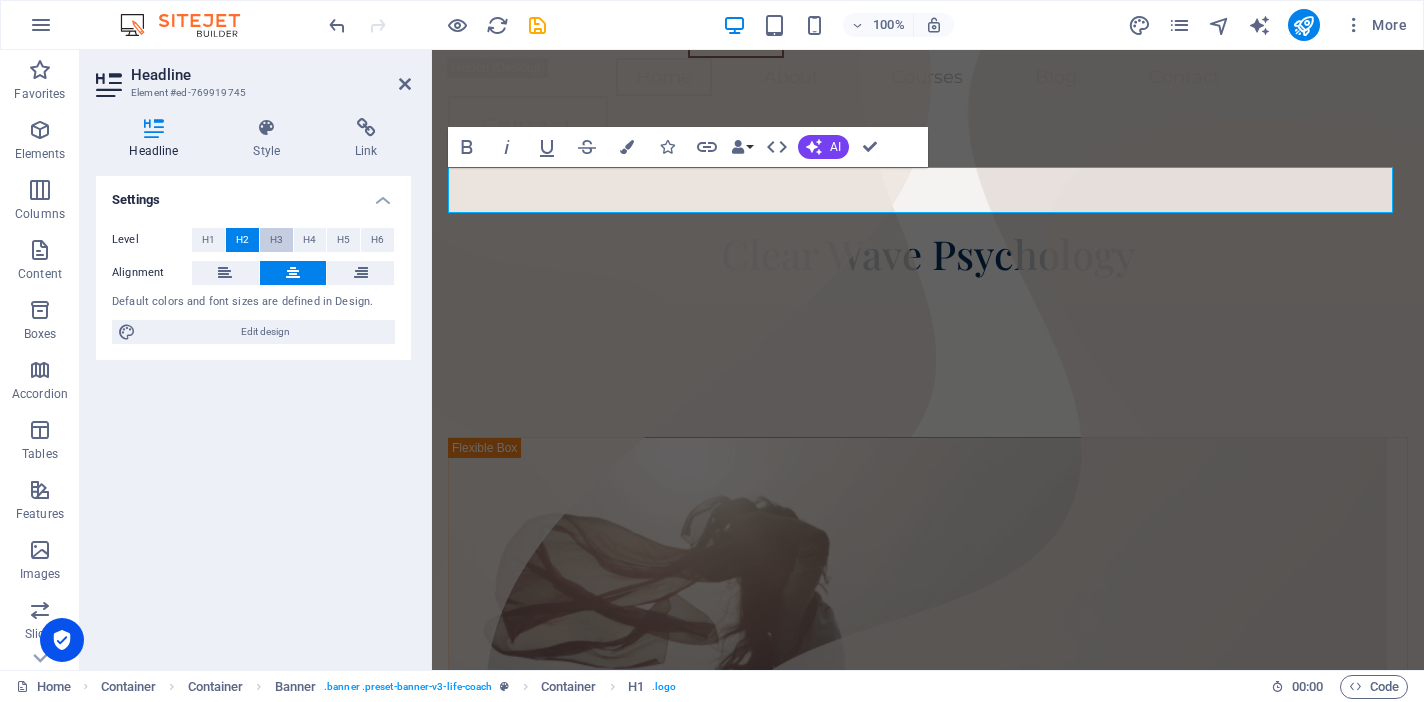 click on "H3" at bounding box center (276, 240) 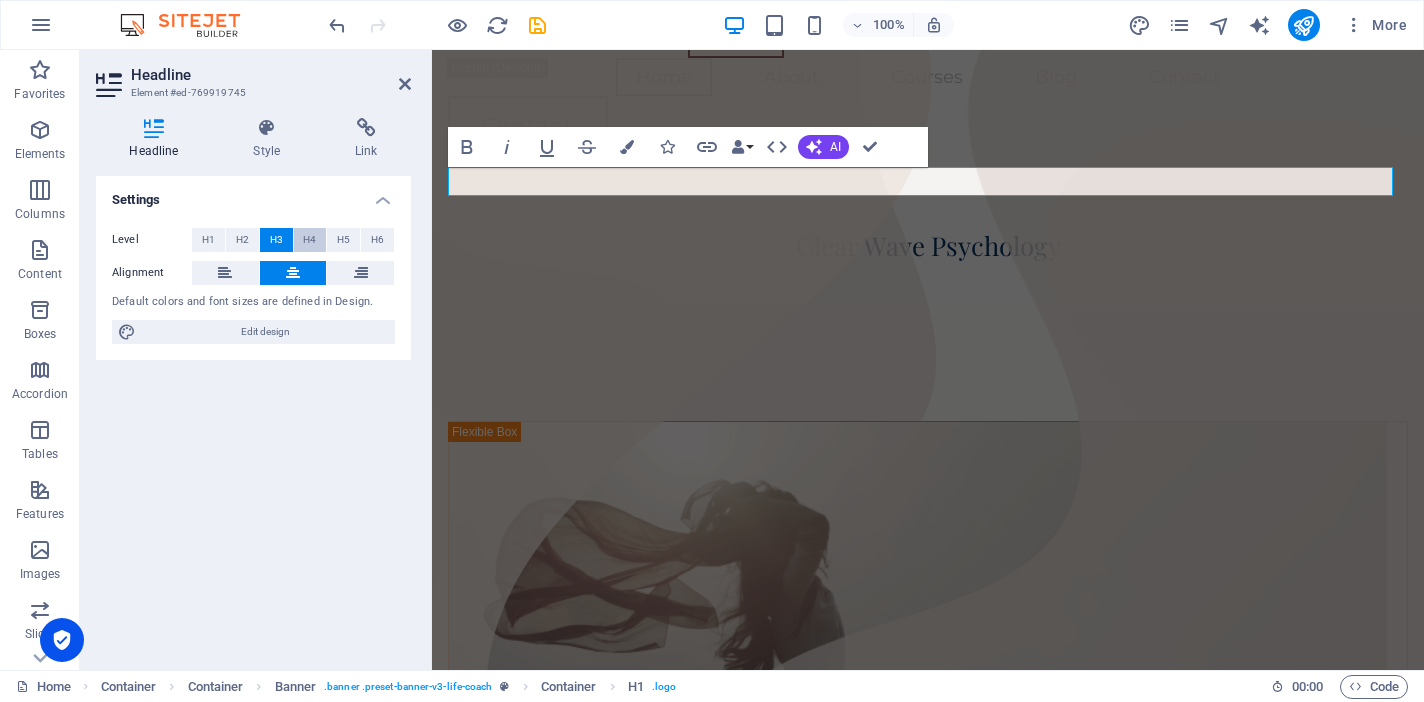 click on "H4" at bounding box center (309, 240) 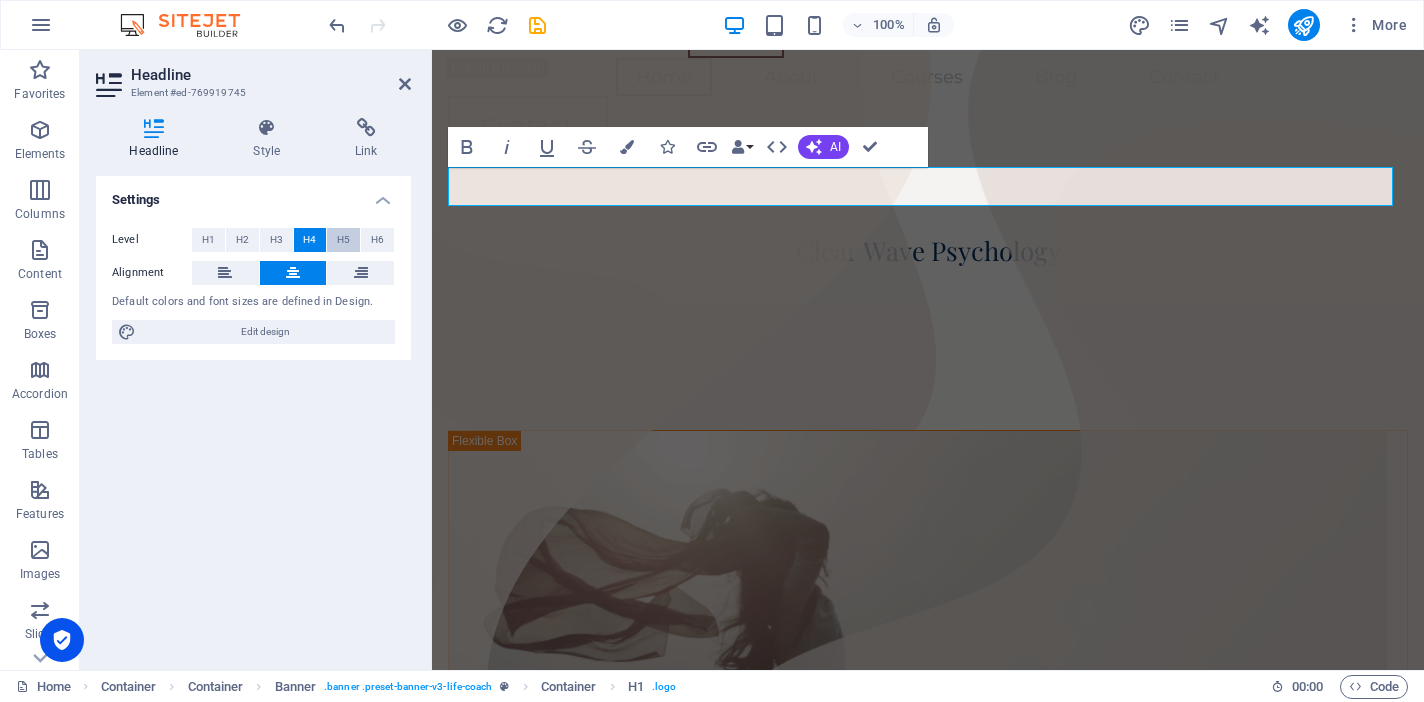 click on "H5" at bounding box center (343, 240) 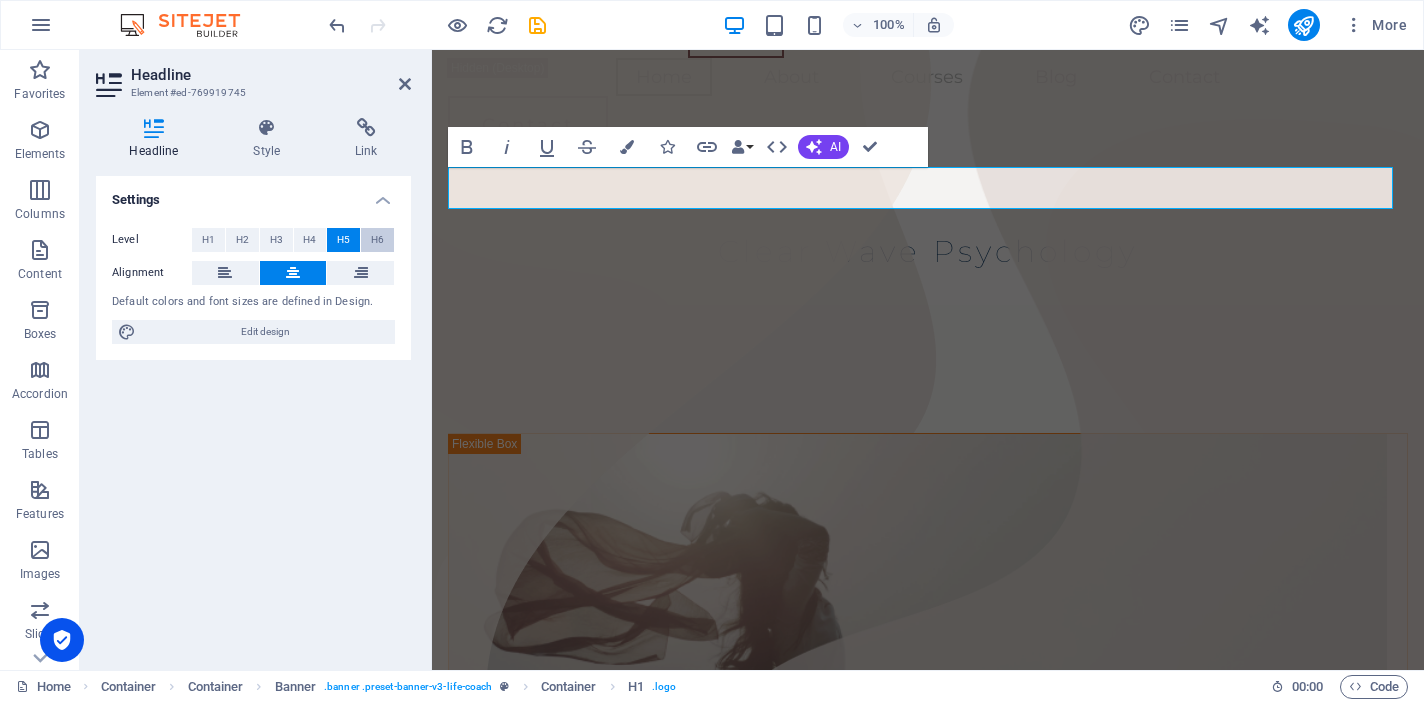 click on "H6" at bounding box center [377, 240] 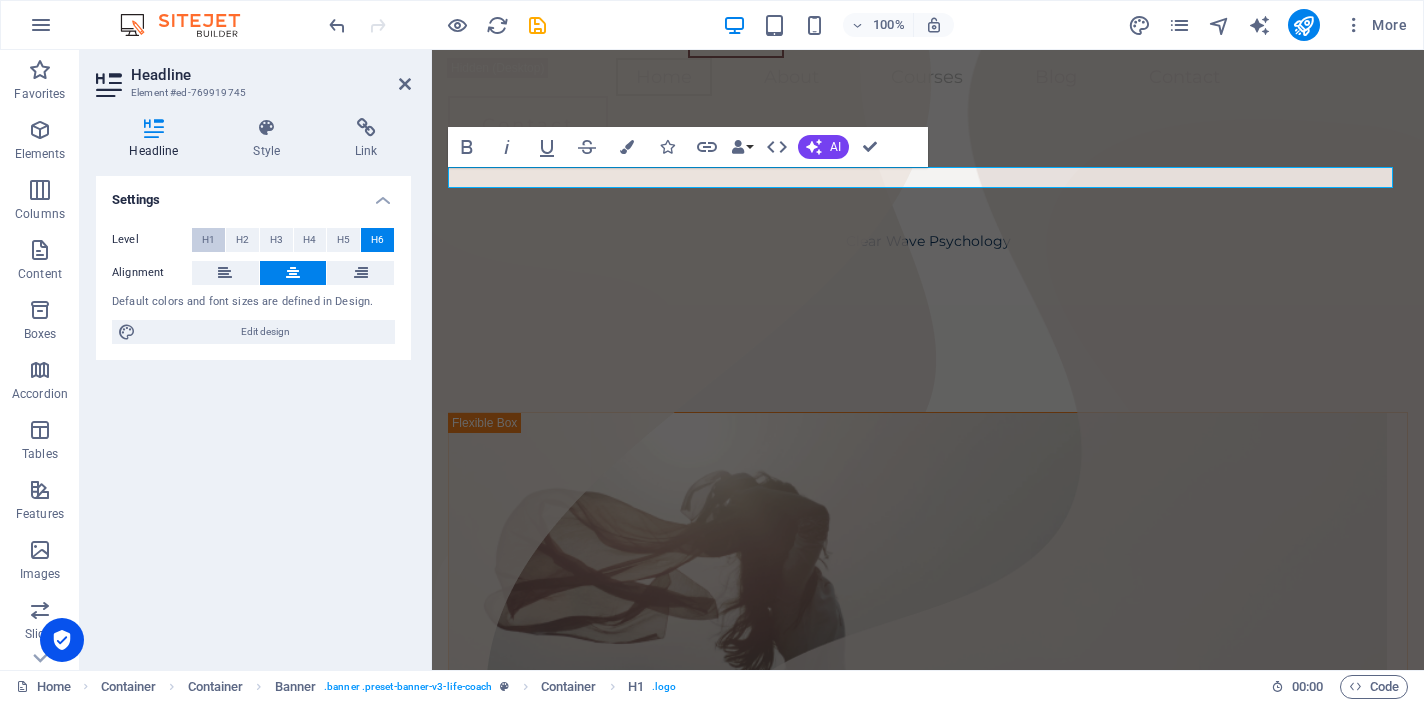 click on "H1" at bounding box center [208, 240] 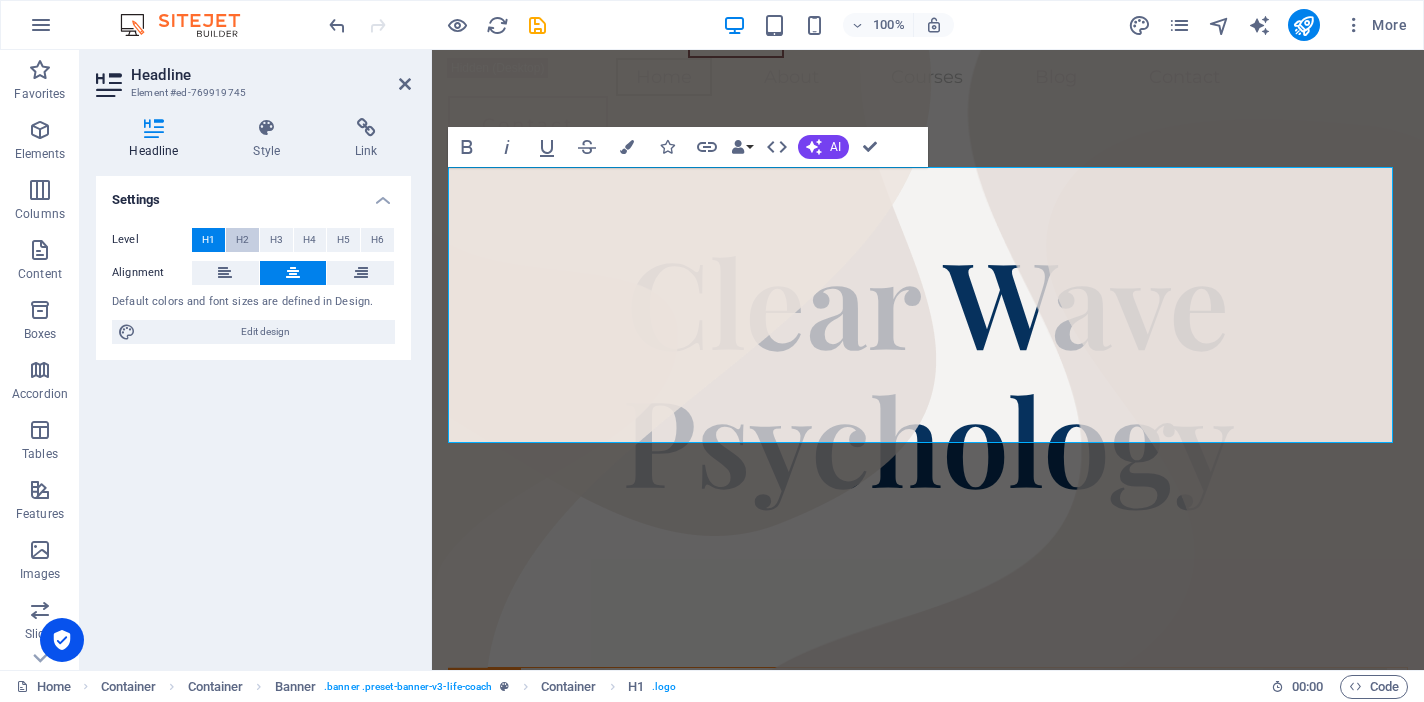click on "H2" at bounding box center [242, 240] 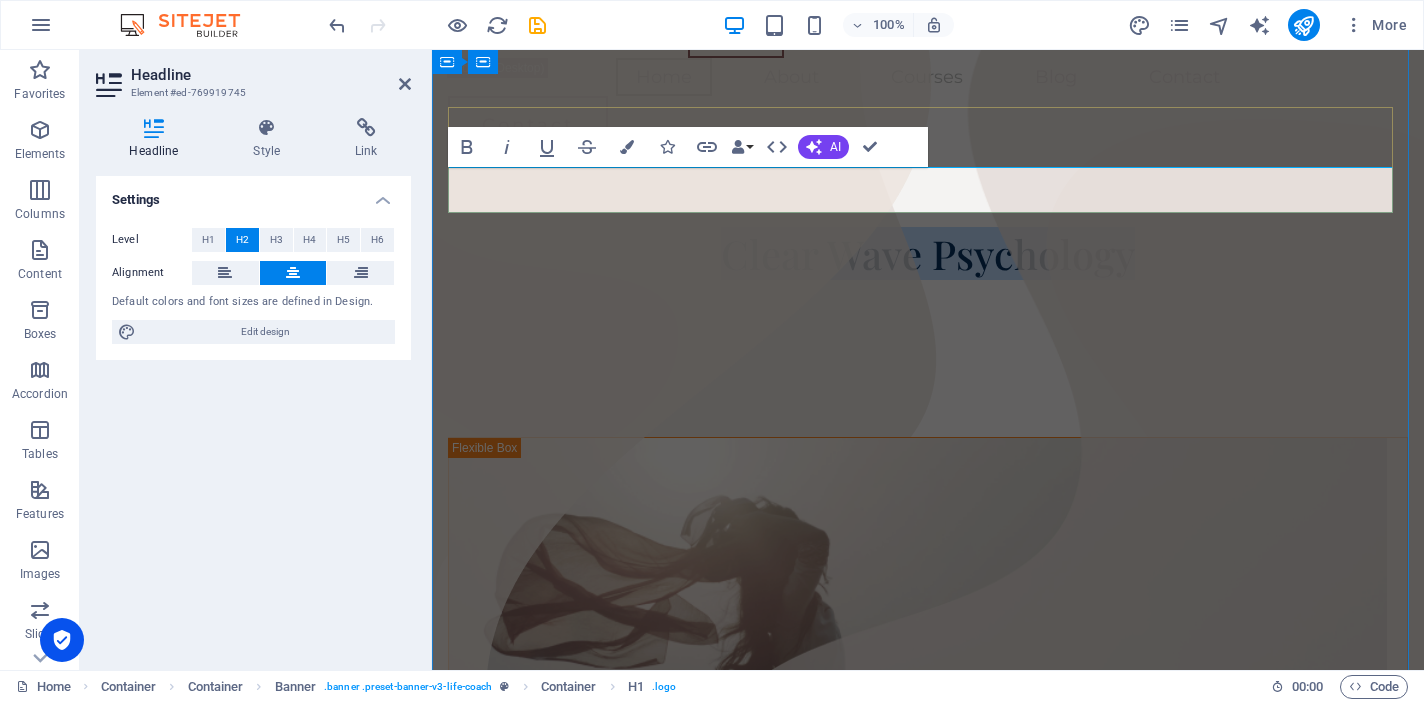 drag, startPoint x: 716, startPoint y: 192, endPoint x: 1144, endPoint y: 186, distance: 428.04205 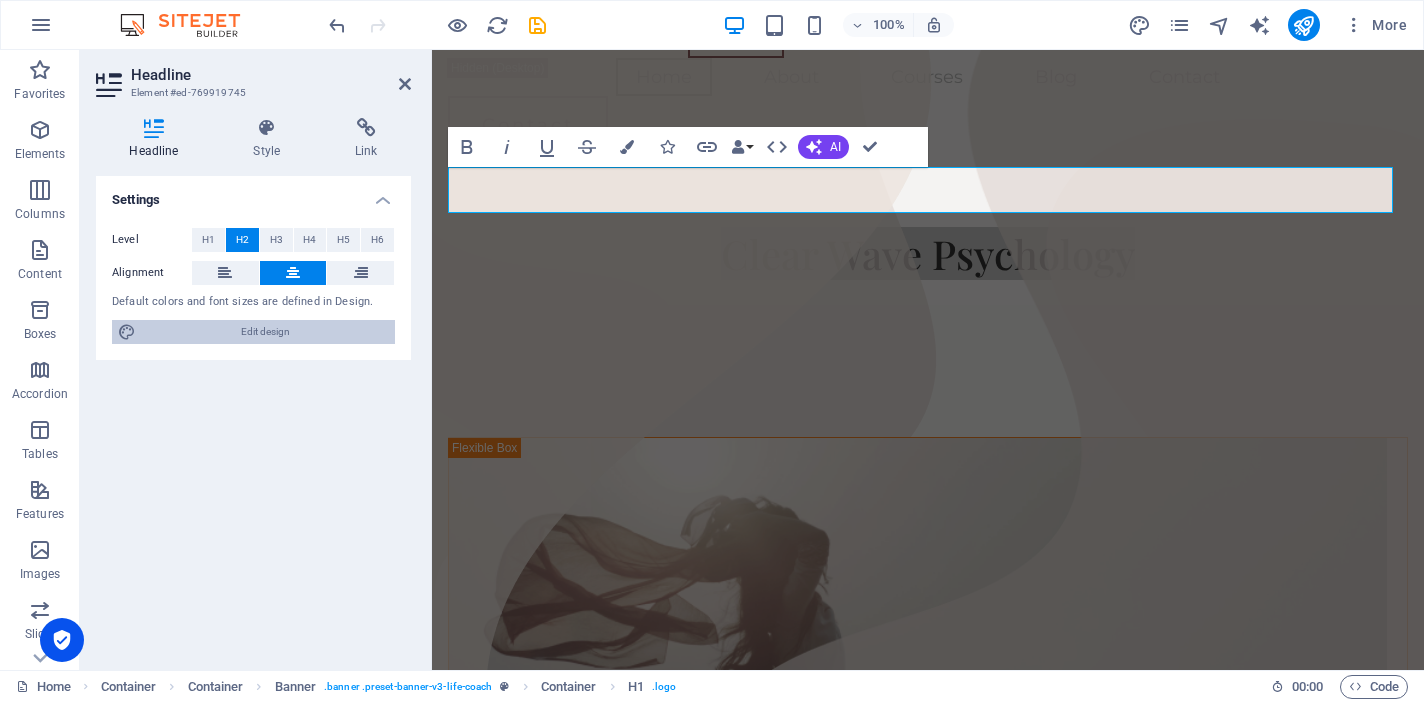 click on "Edit design" at bounding box center [265, 332] 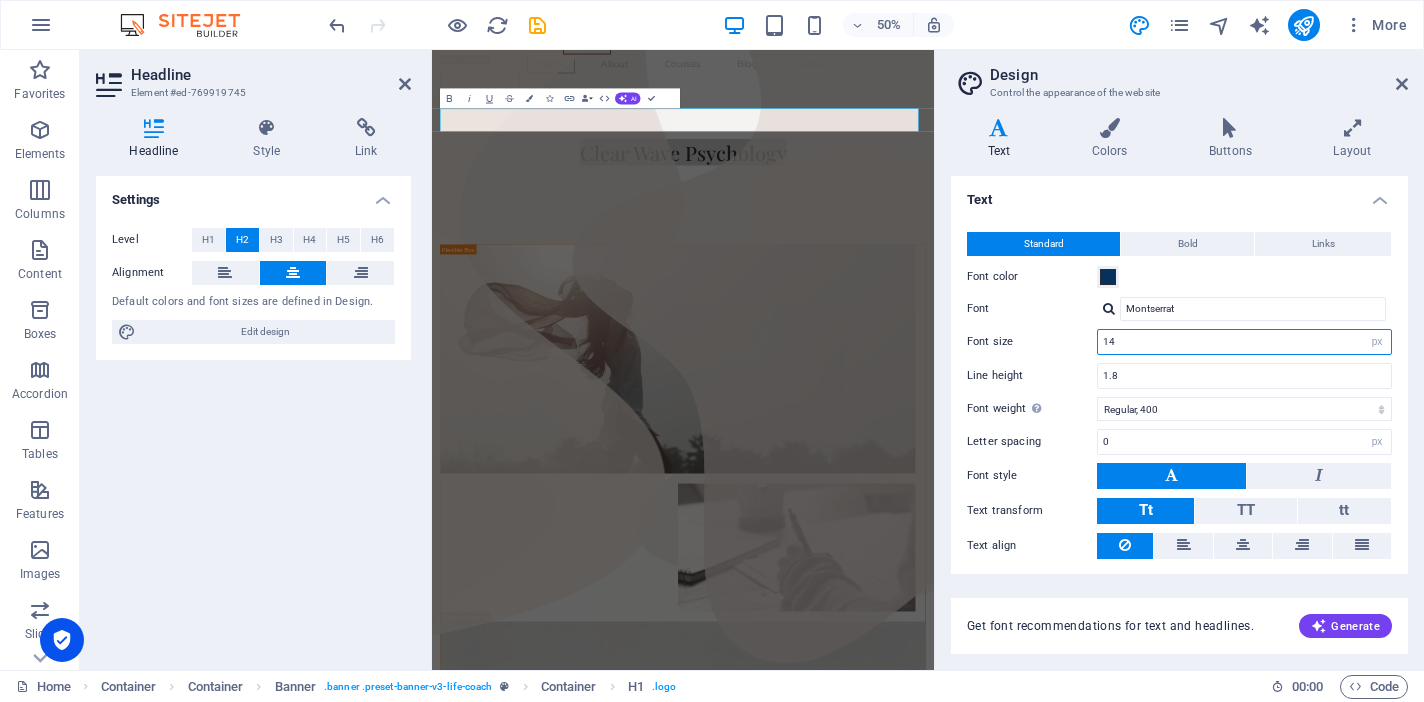 click on "14" at bounding box center (1244, 342) 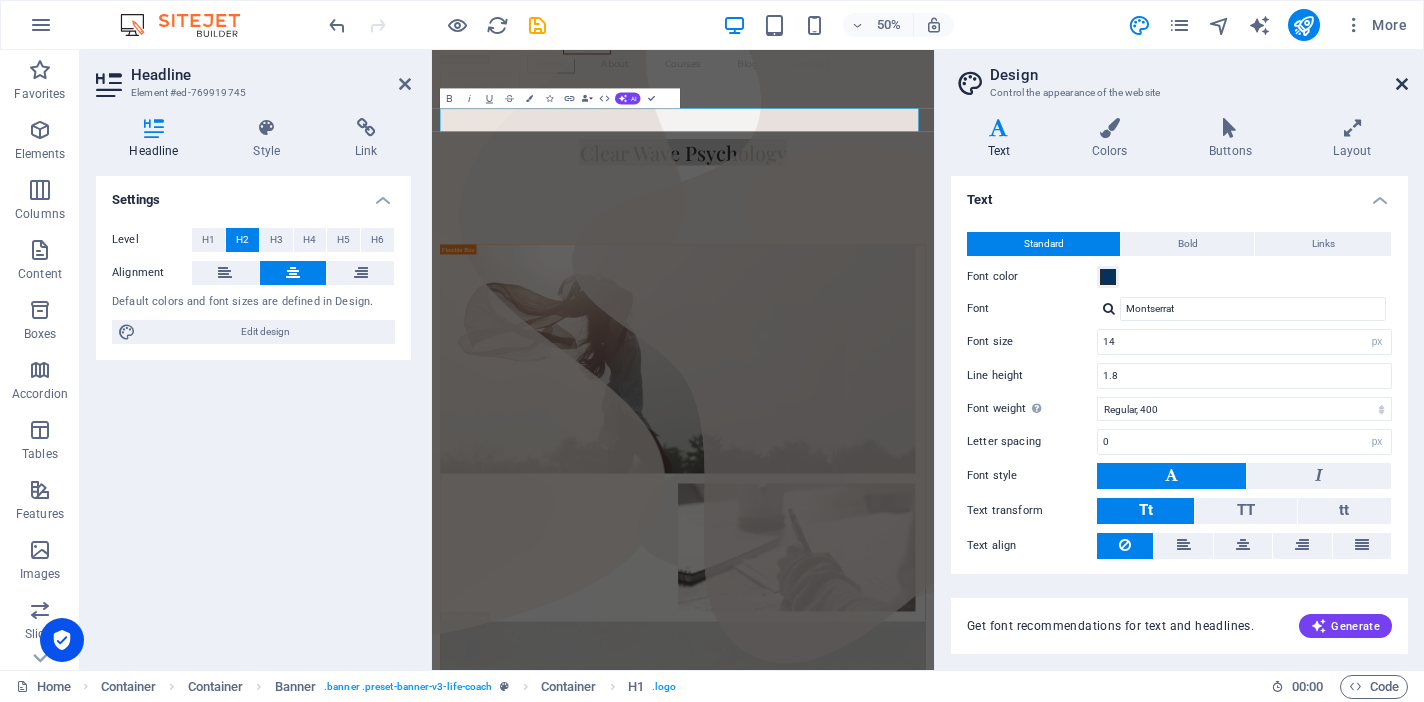 click at bounding box center (1402, 84) 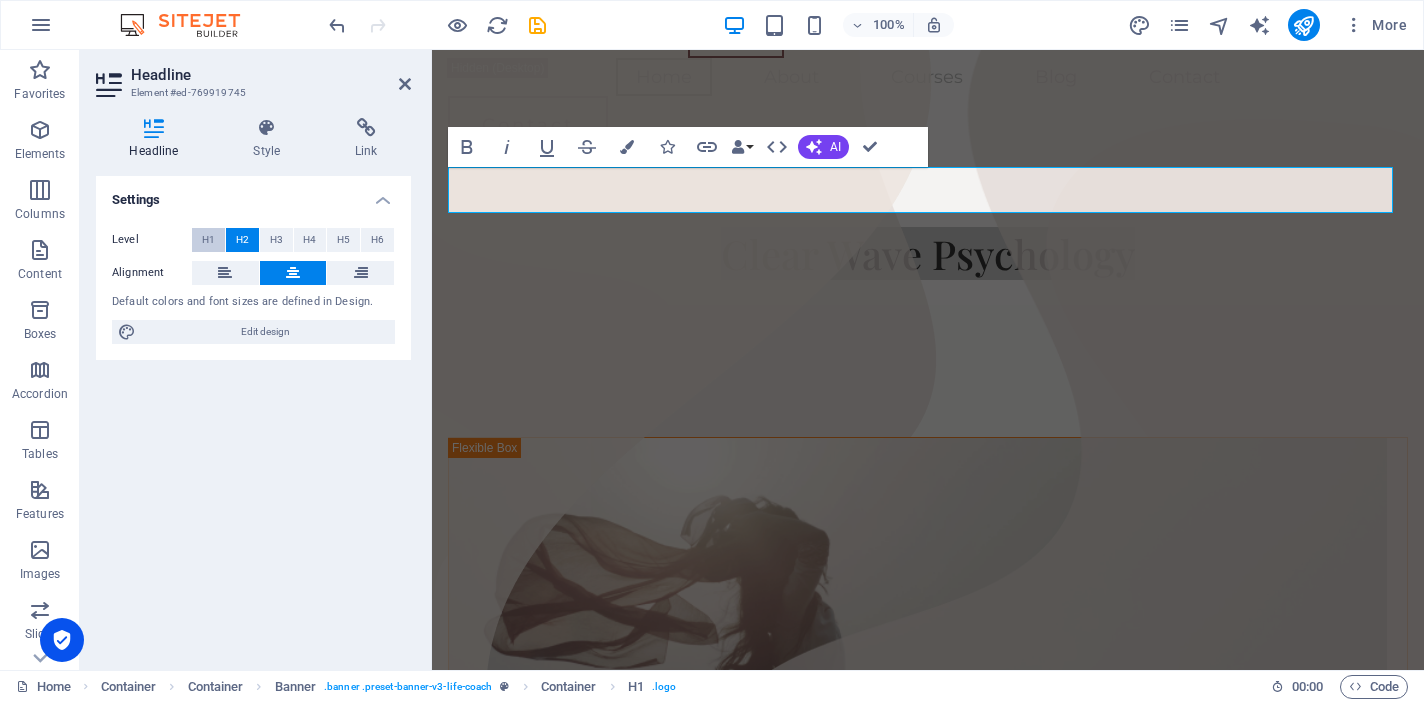 click on "H1" at bounding box center [208, 240] 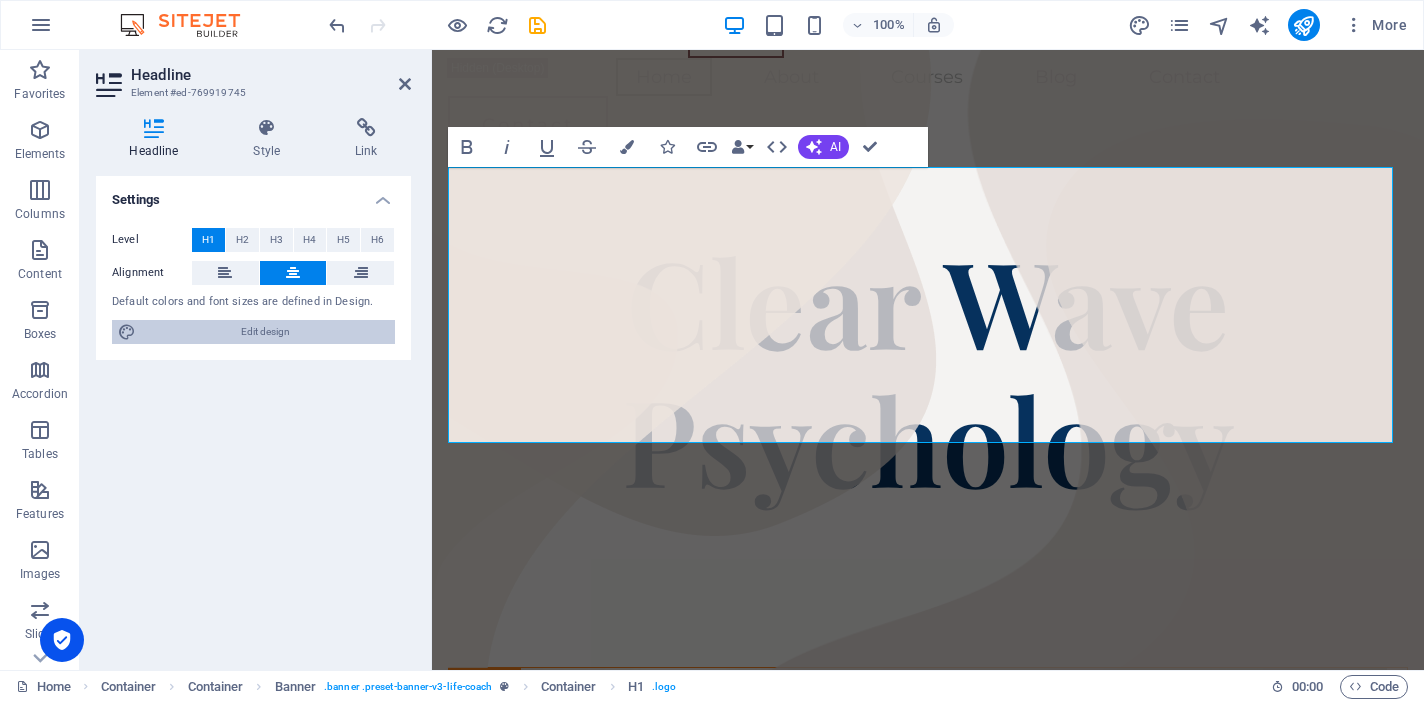 drag, startPoint x: 246, startPoint y: 328, endPoint x: 562, endPoint y: 652, distance: 452.58368 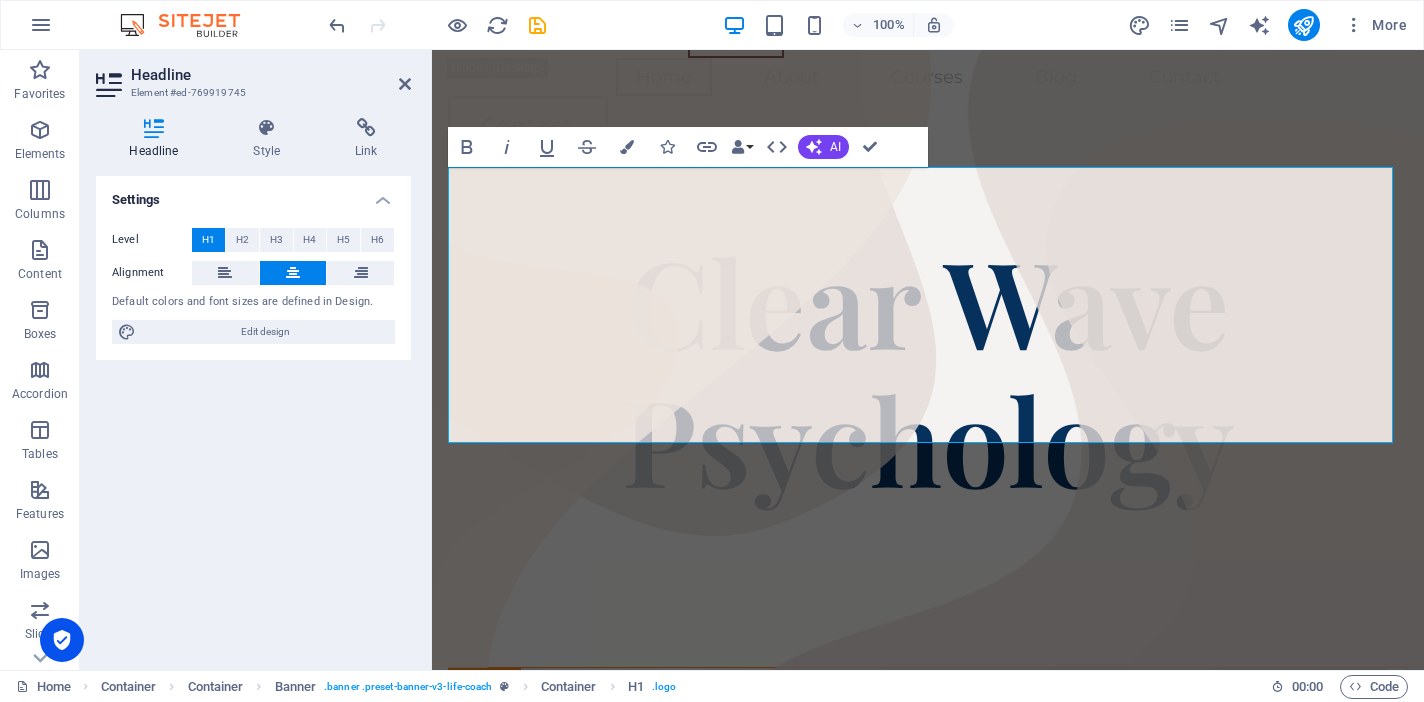 select on "px" 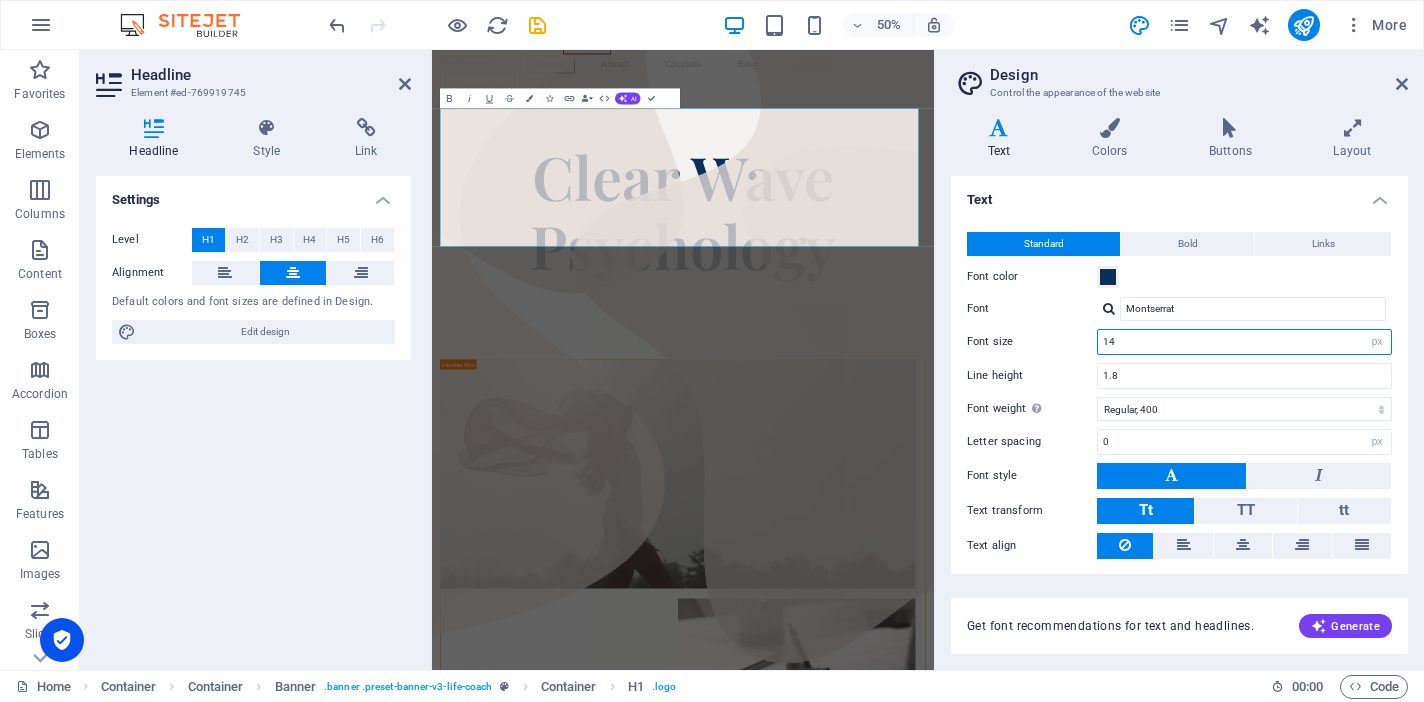 click on "14" at bounding box center [1244, 342] 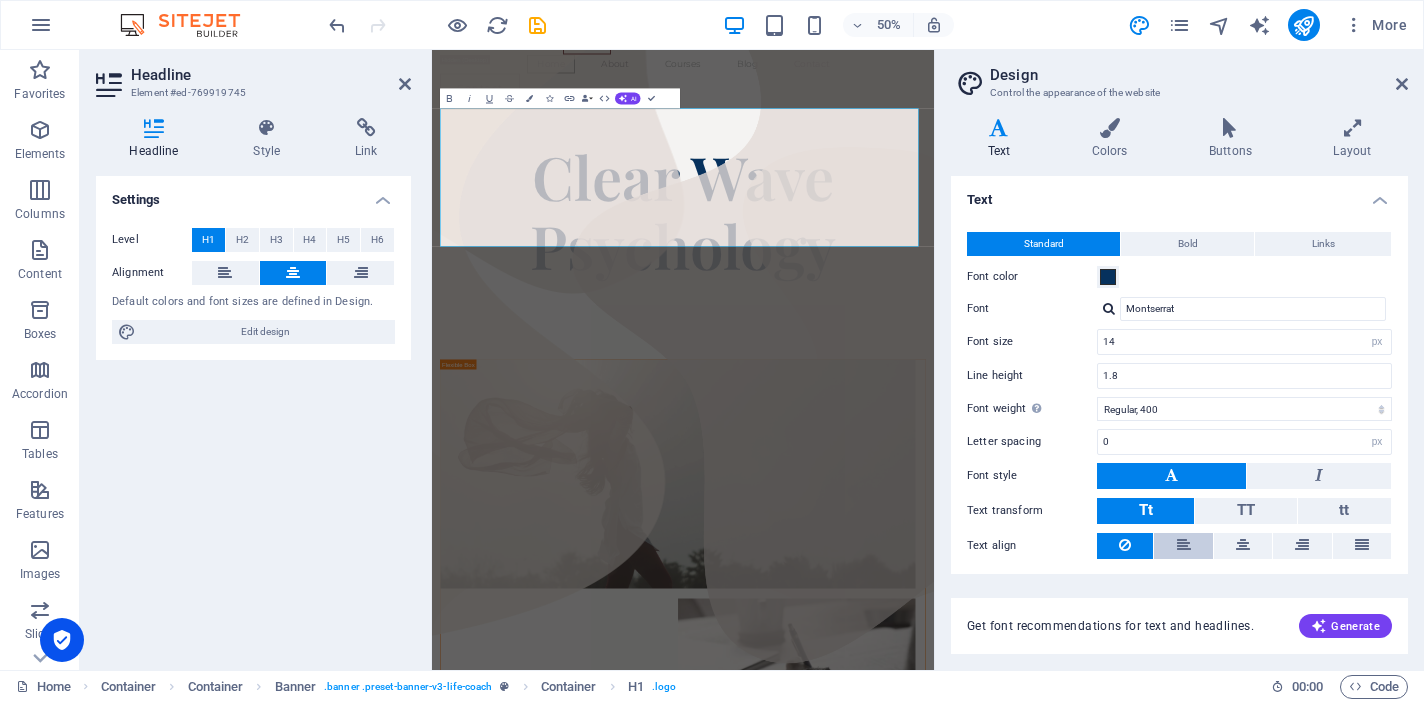 click at bounding box center (1184, 545) 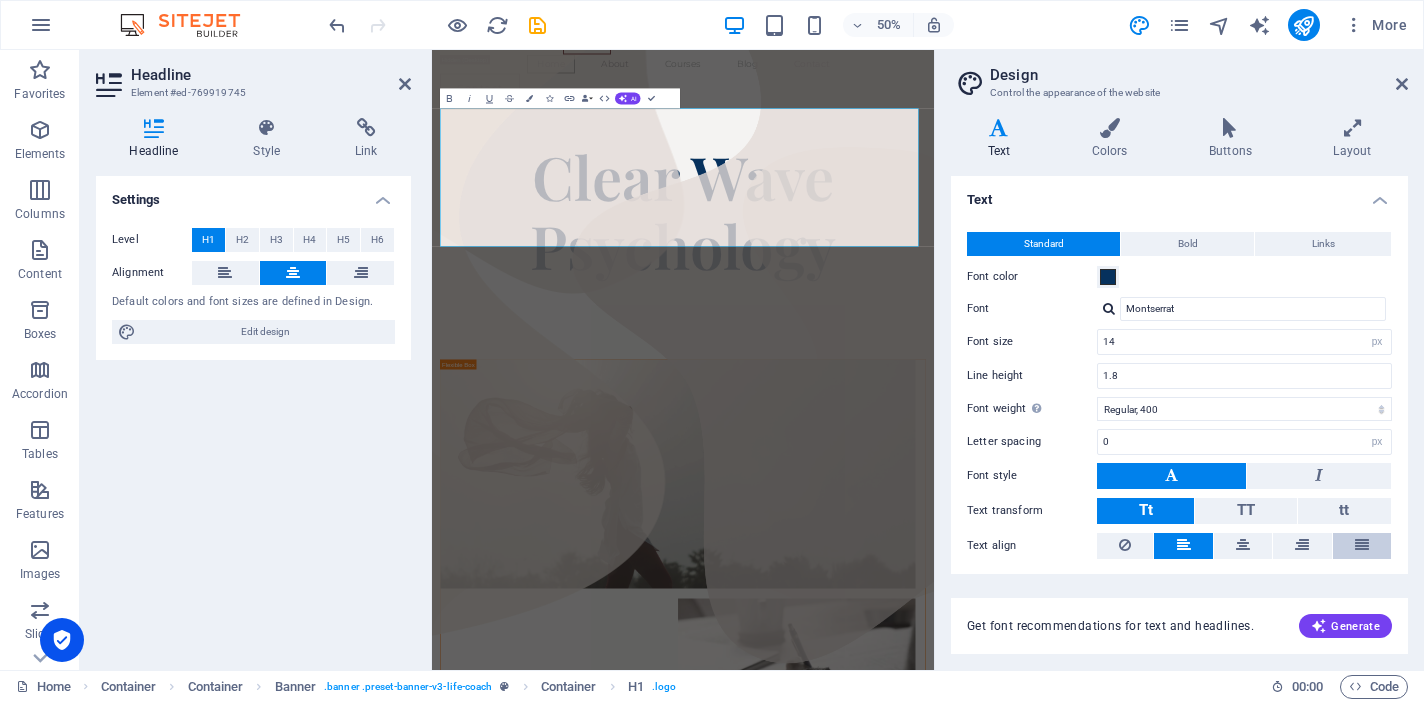 click at bounding box center [1362, 545] 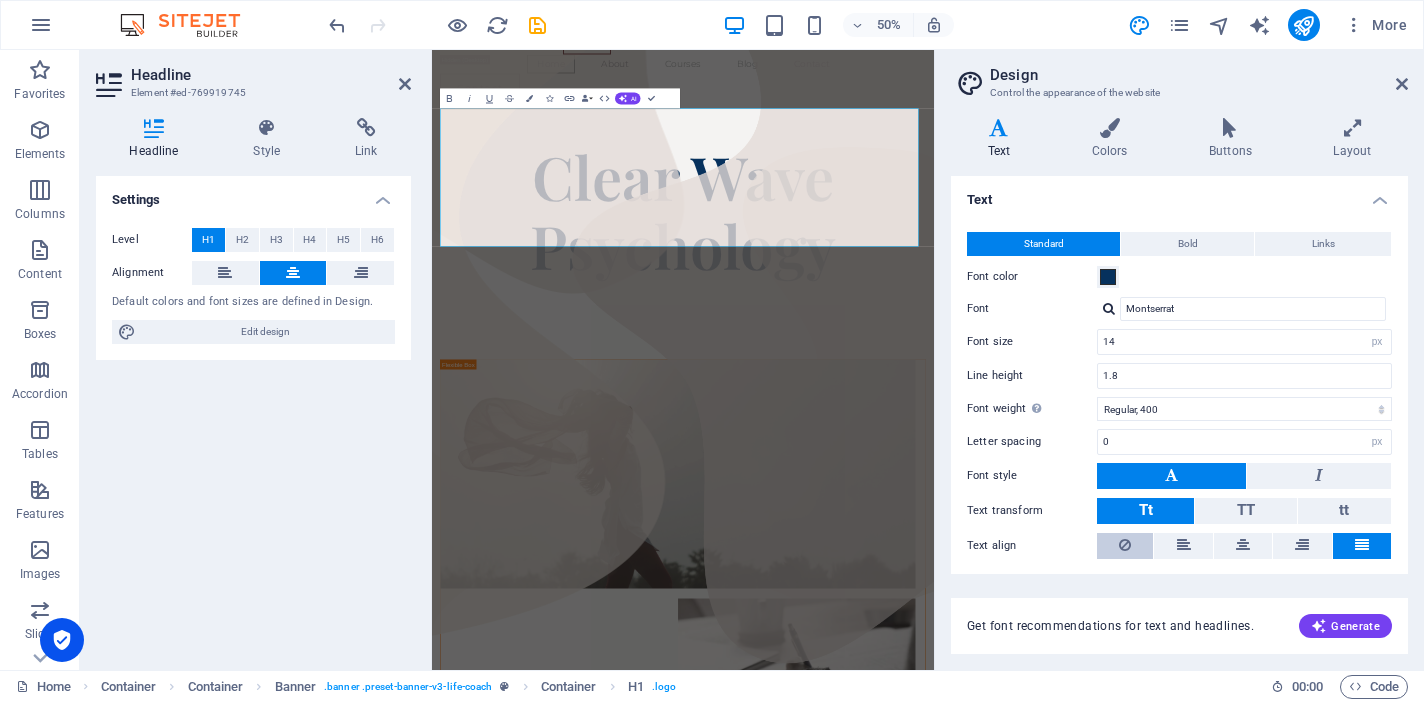 click at bounding box center [1125, 545] 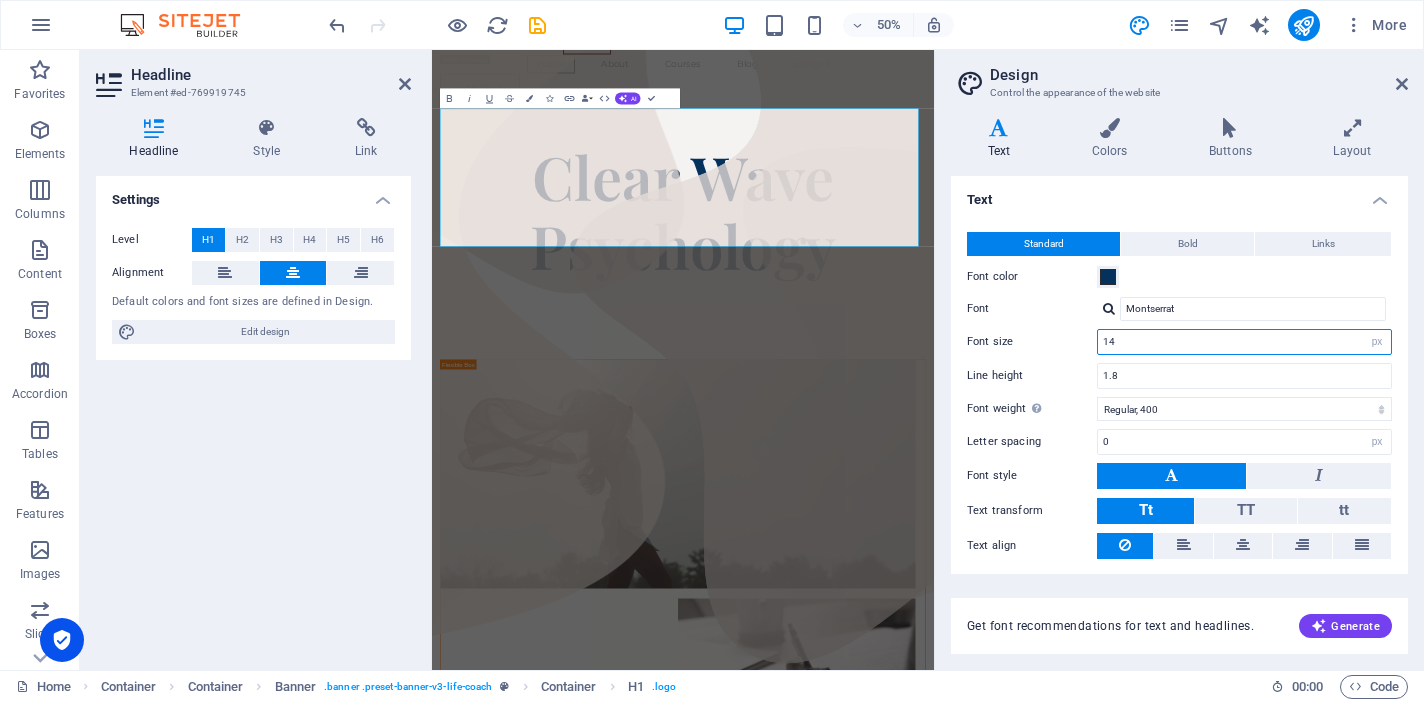 click on "14" at bounding box center (1244, 342) 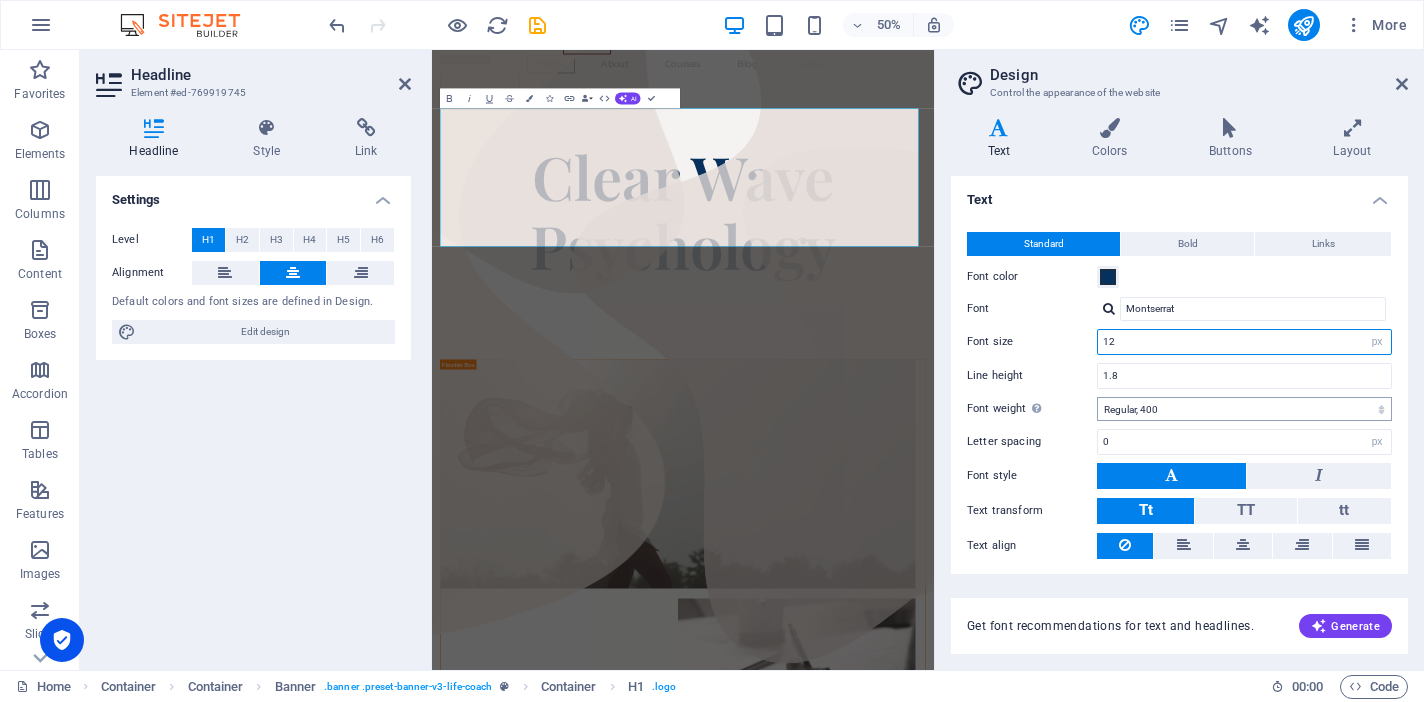 type on "14" 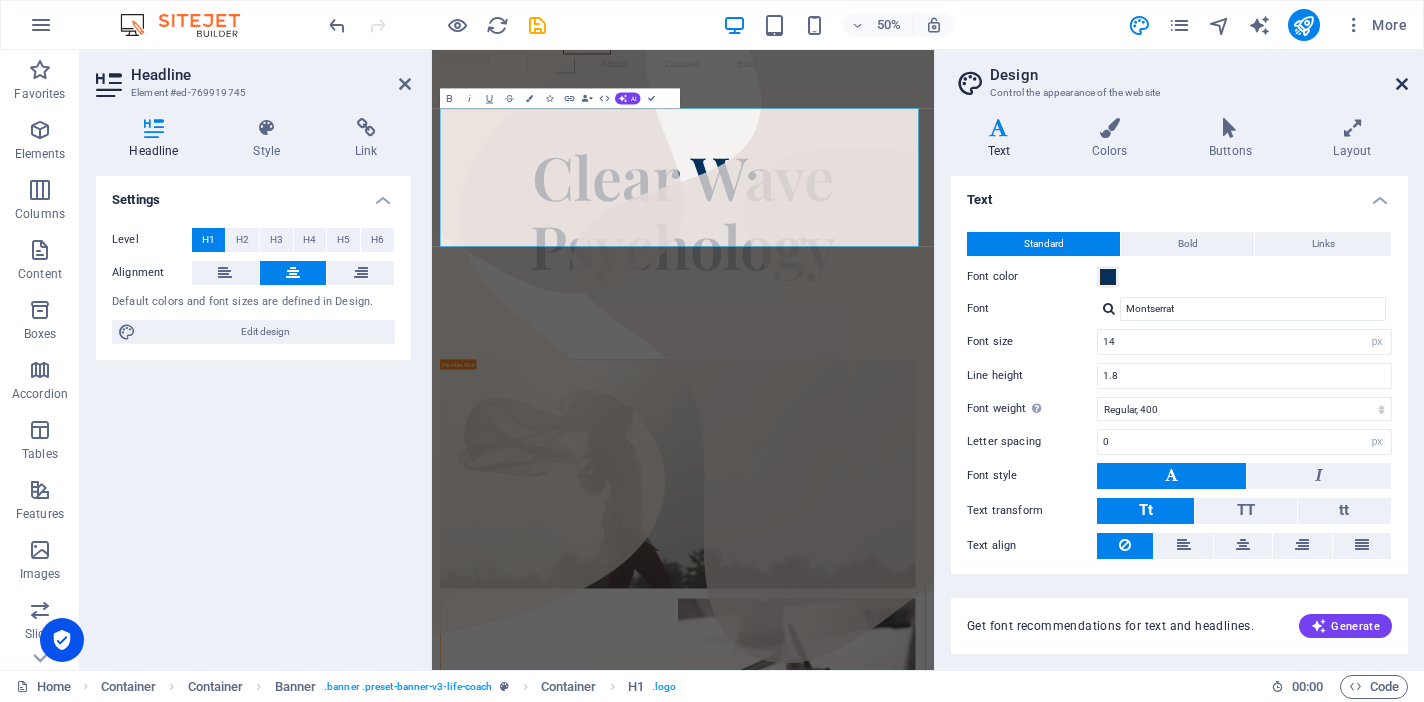 click at bounding box center (1402, 84) 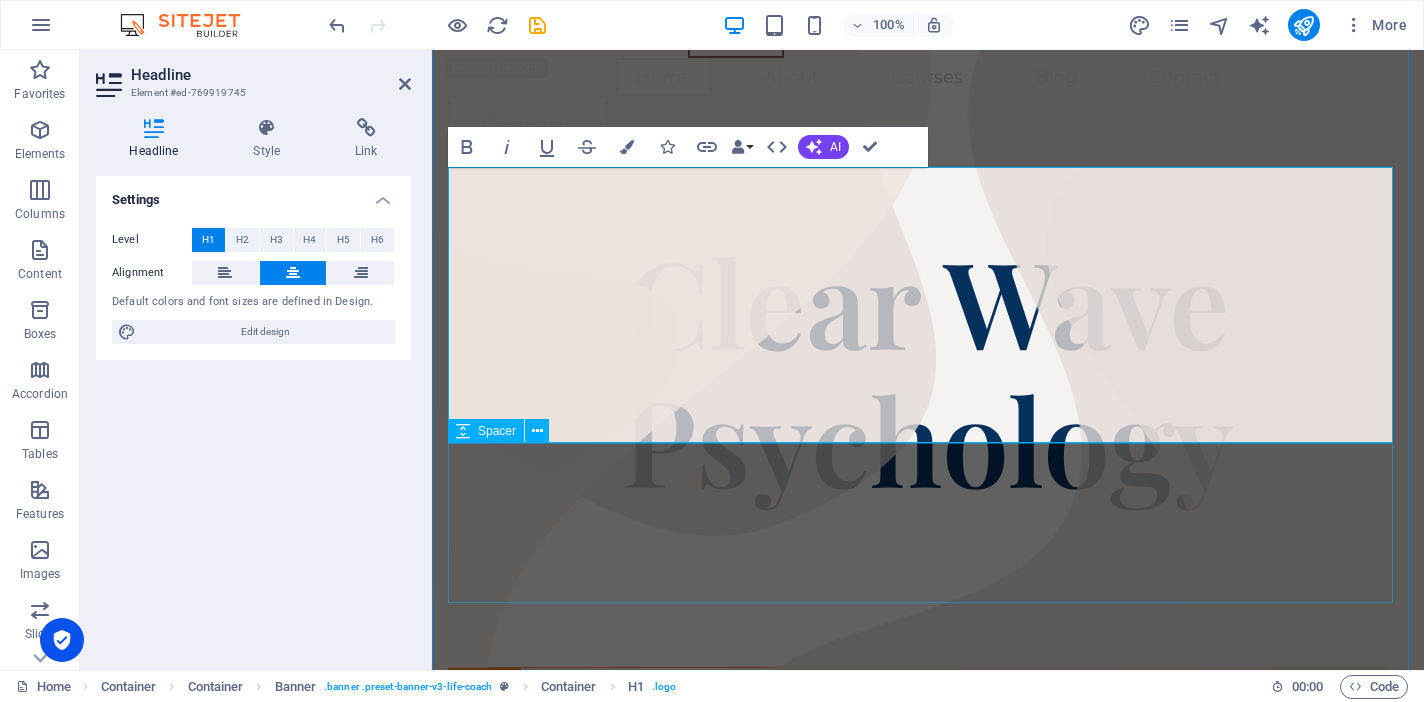 click at bounding box center [928, 587] 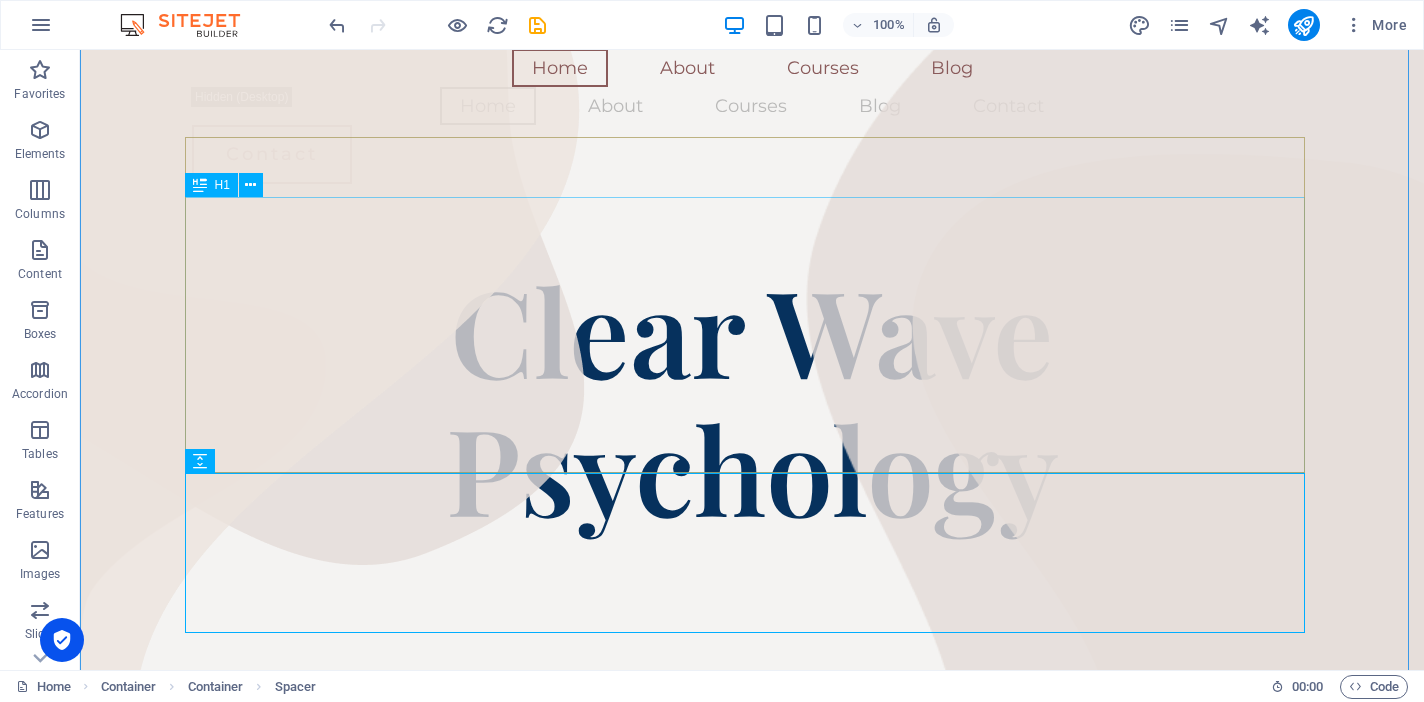 scroll, scrollTop: 41, scrollLeft: 0, axis: vertical 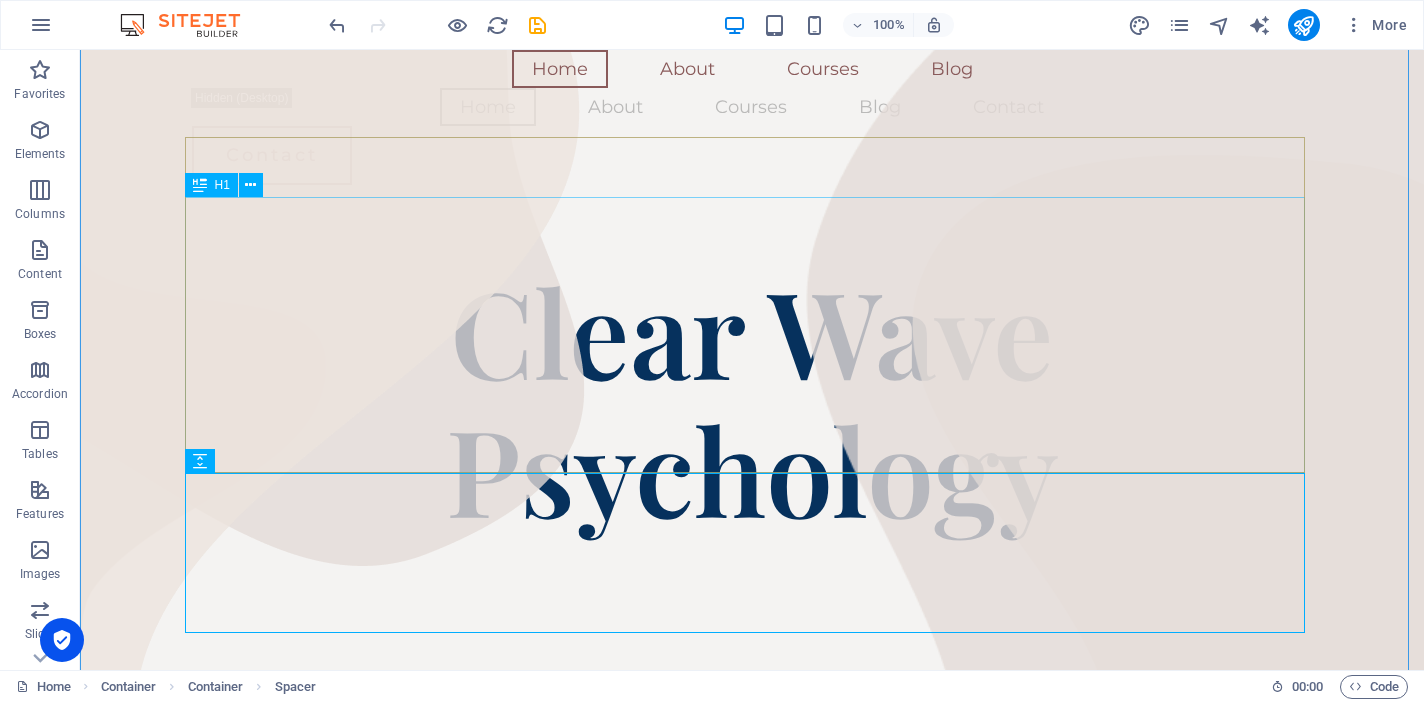 click on "Clear Wave Psychology" at bounding box center (752, 399) 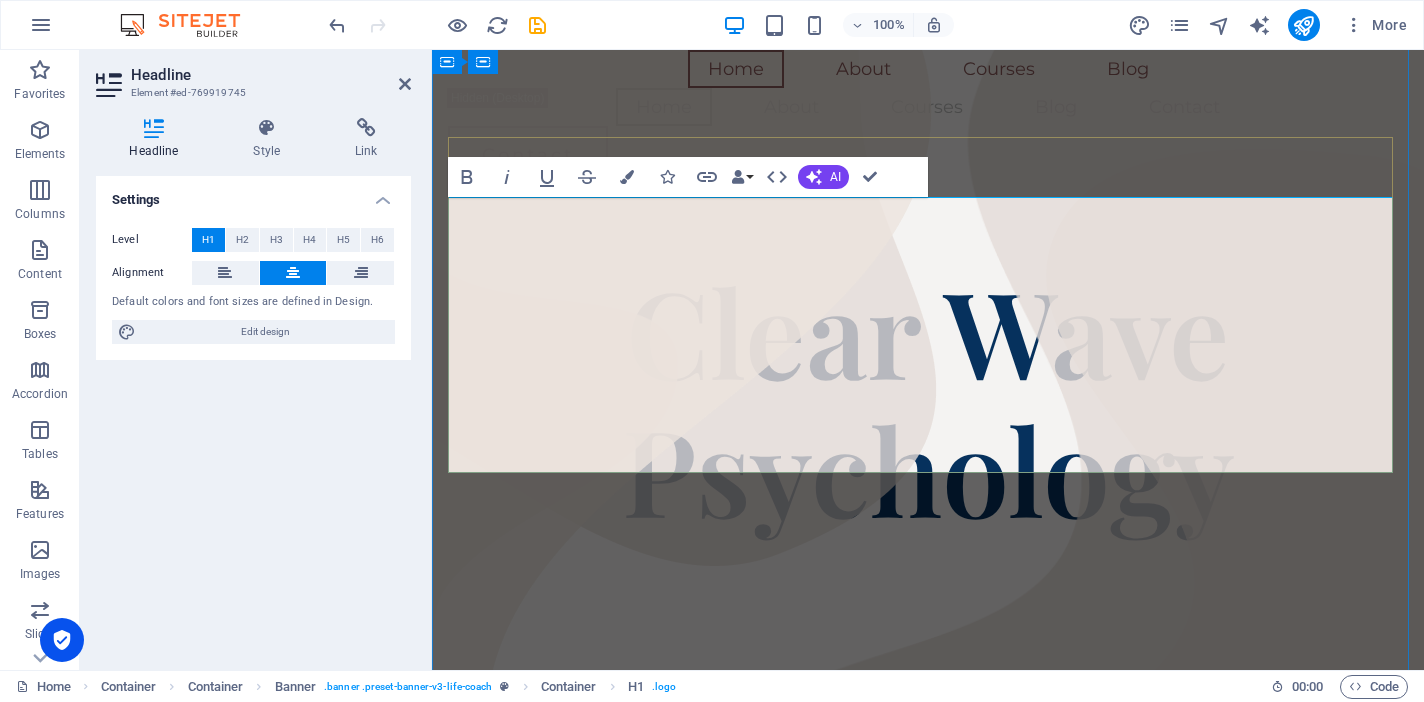 click on "Clear Wave Psychology" at bounding box center [928, 399] 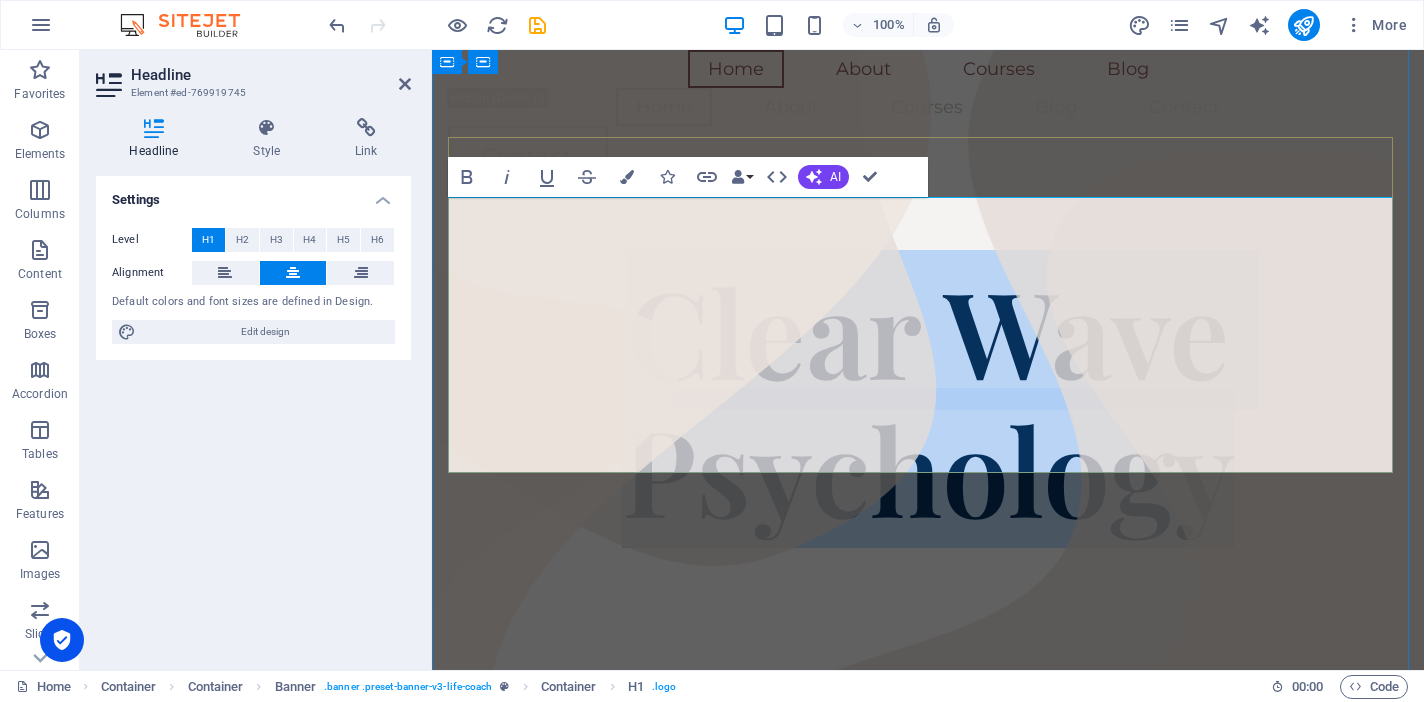 drag, startPoint x: 597, startPoint y: 265, endPoint x: 1207, endPoint y: 410, distance: 626.9968 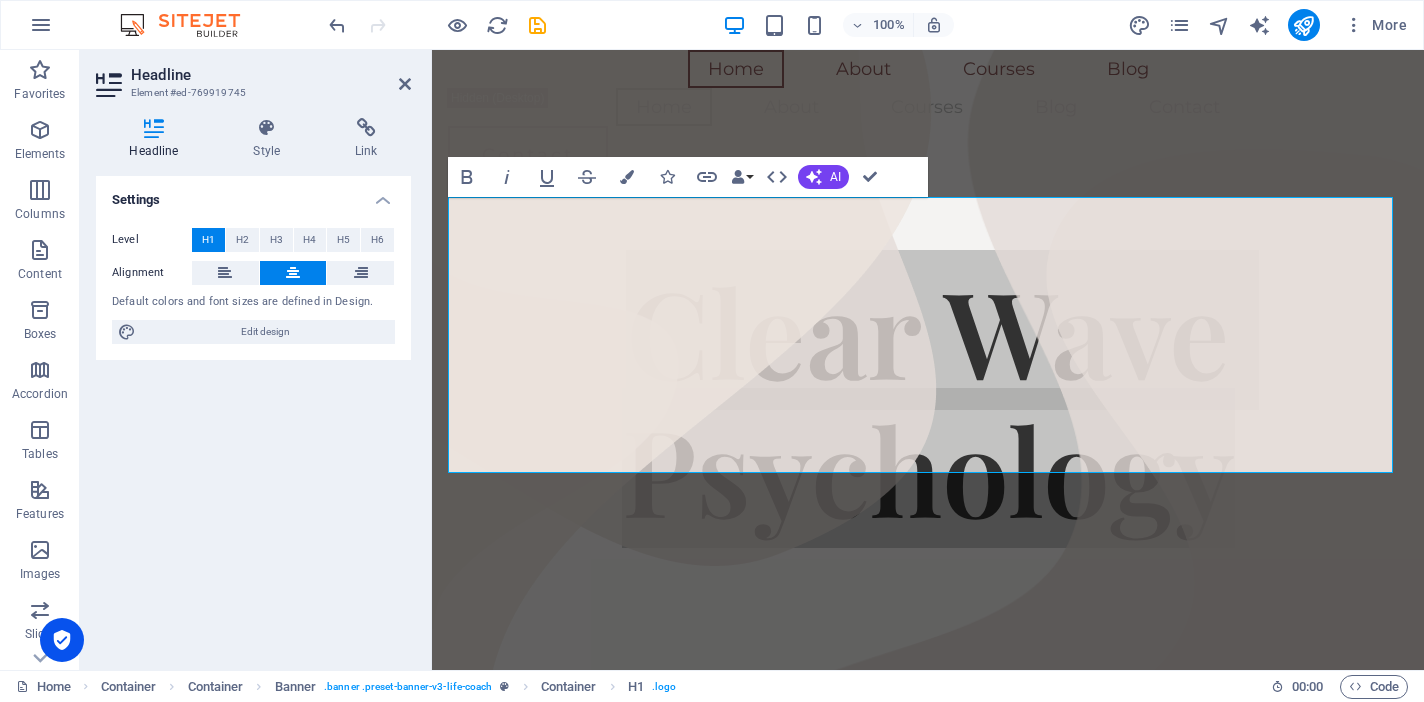 click at bounding box center [267, 128] 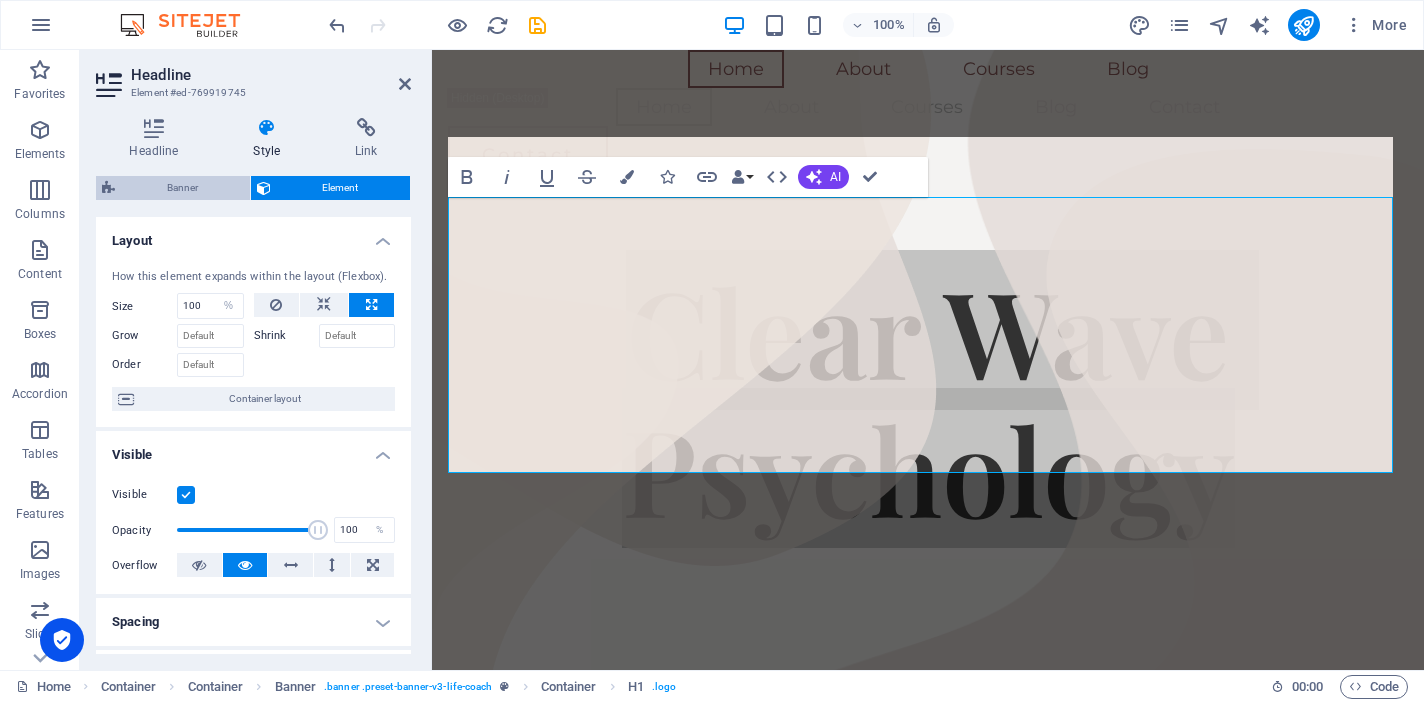 scroll, scrollTop: 0, scrollLeft: 0, axis: both 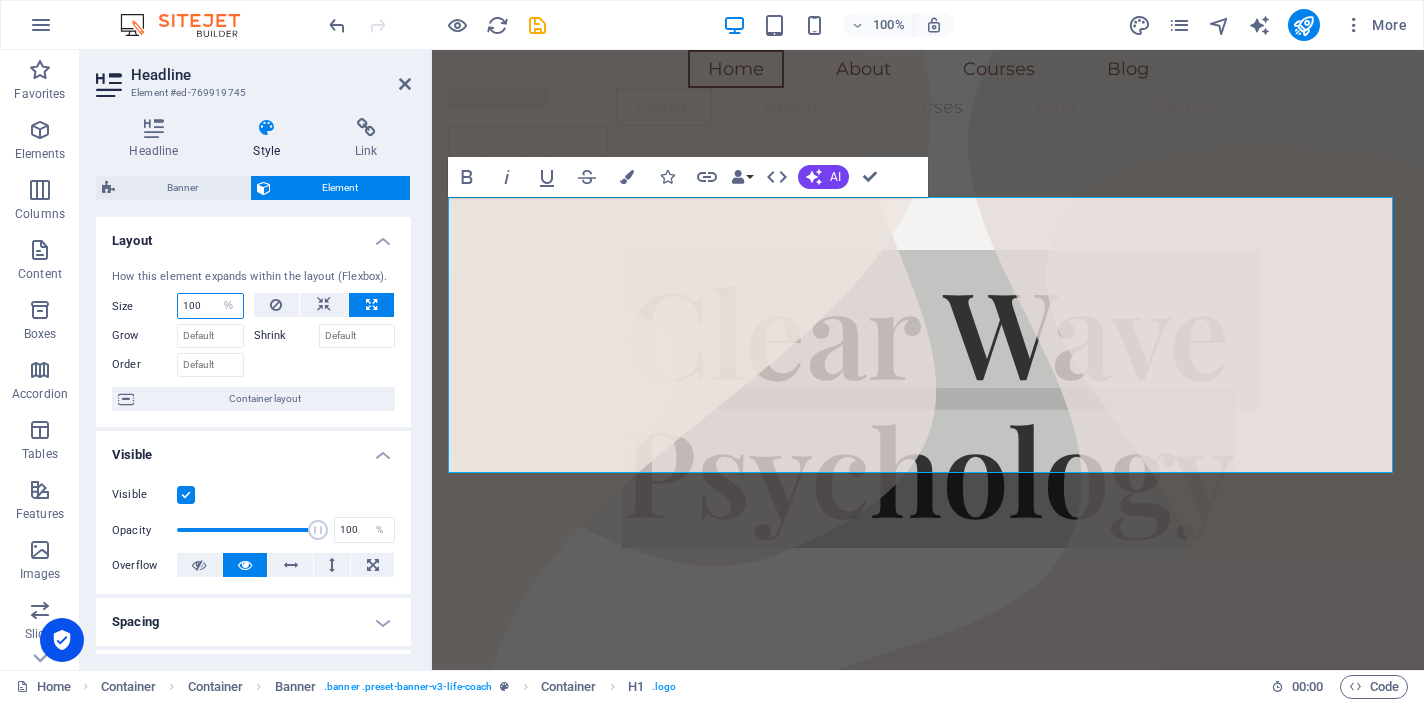 click on "100" at bounding box center (210, 306) 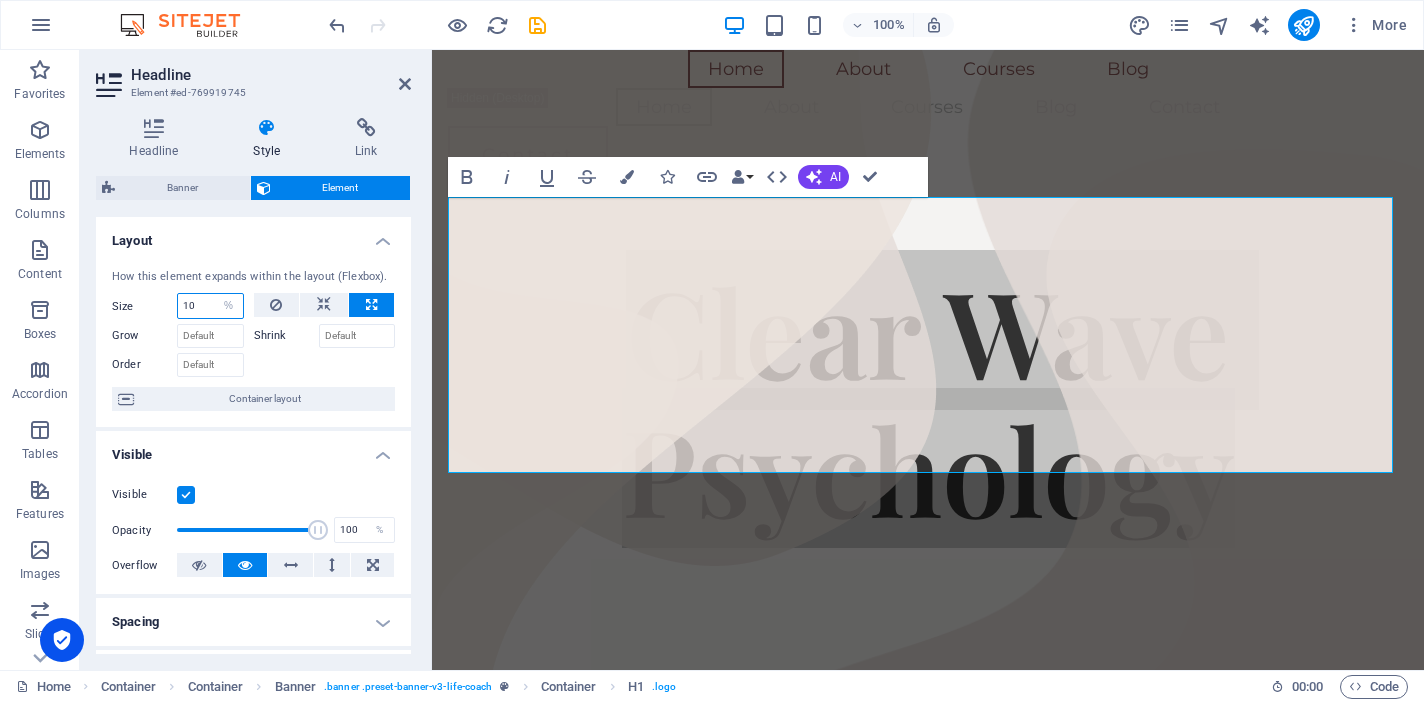 type on "1" 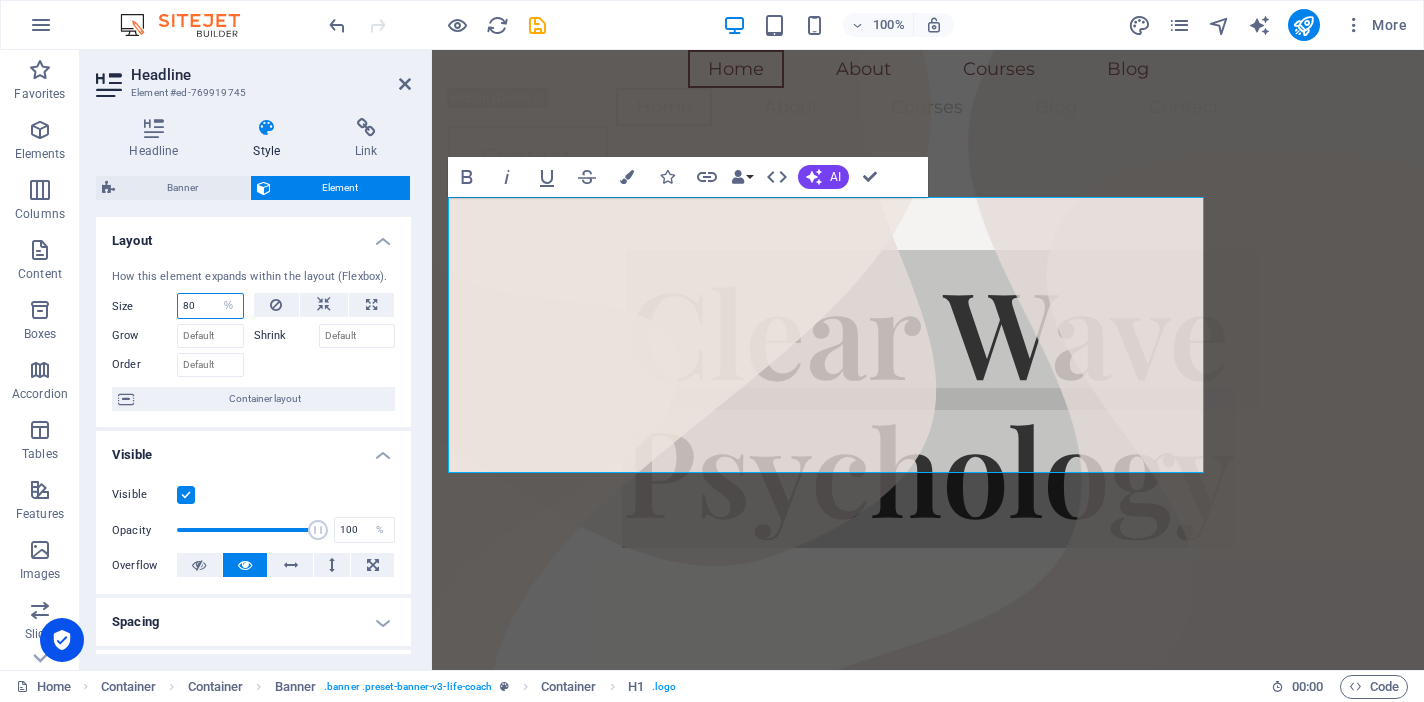 type on "8" 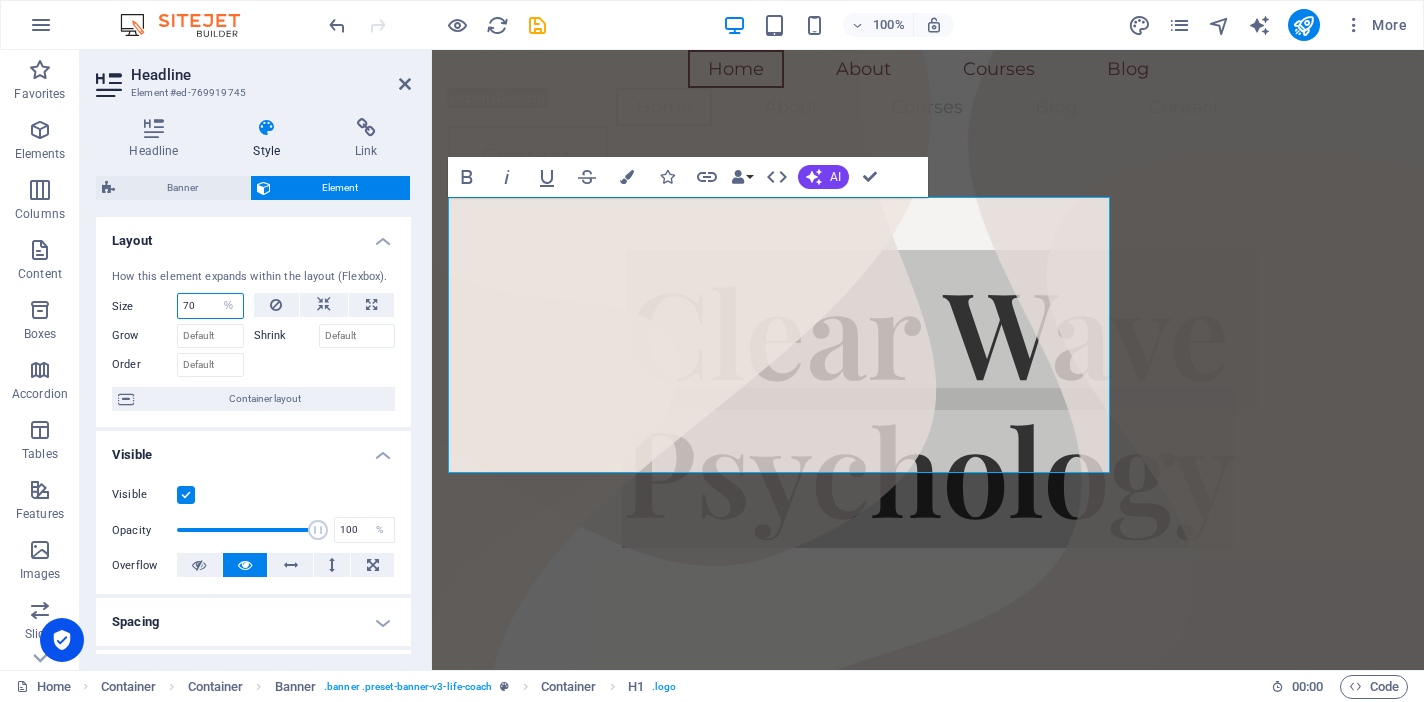 type on "7" 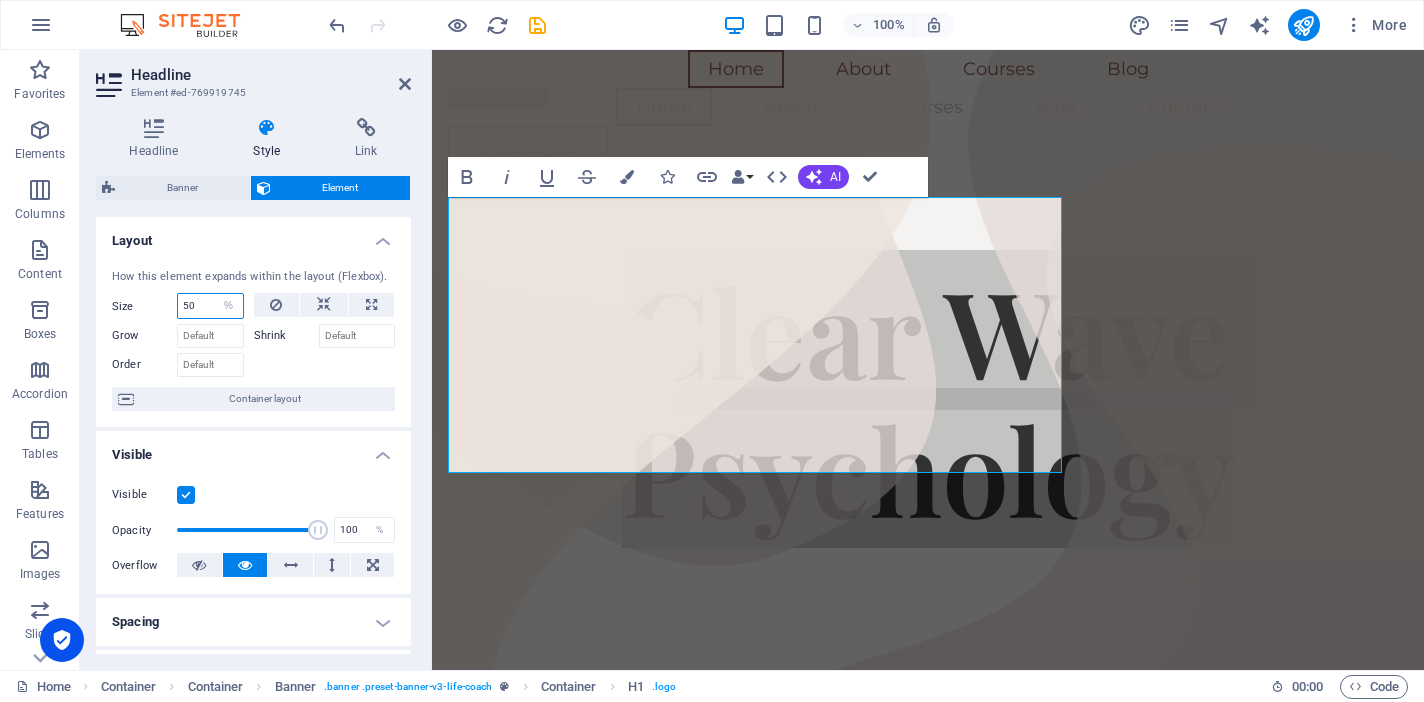 type on "5" 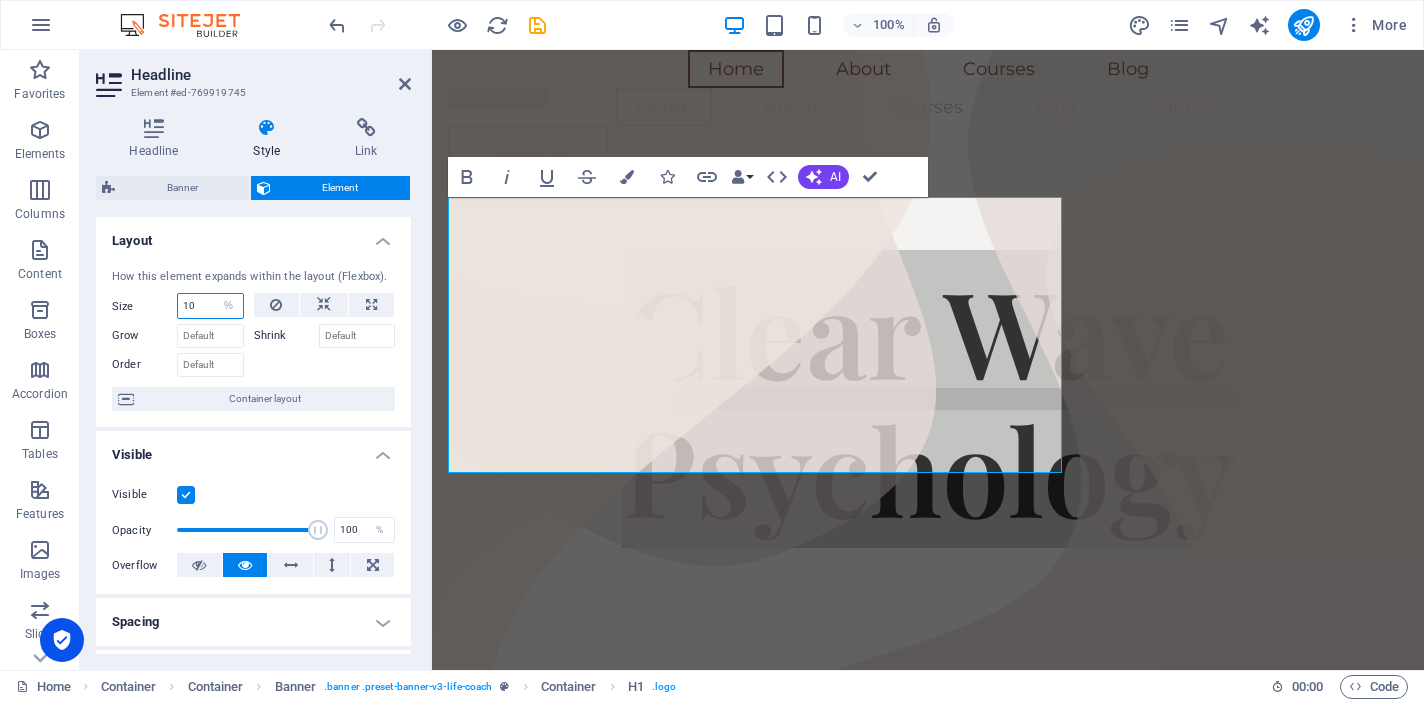 type on "100" 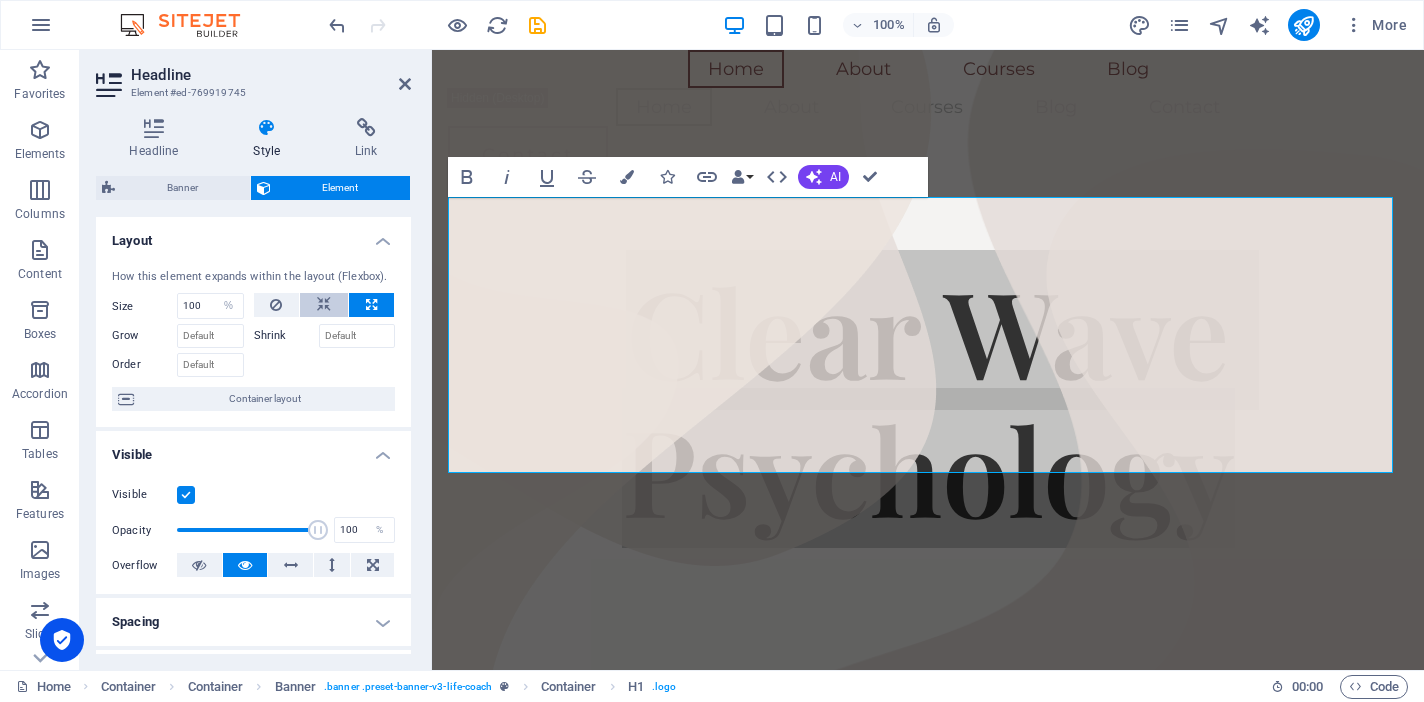click at bounding box center [324, 305] 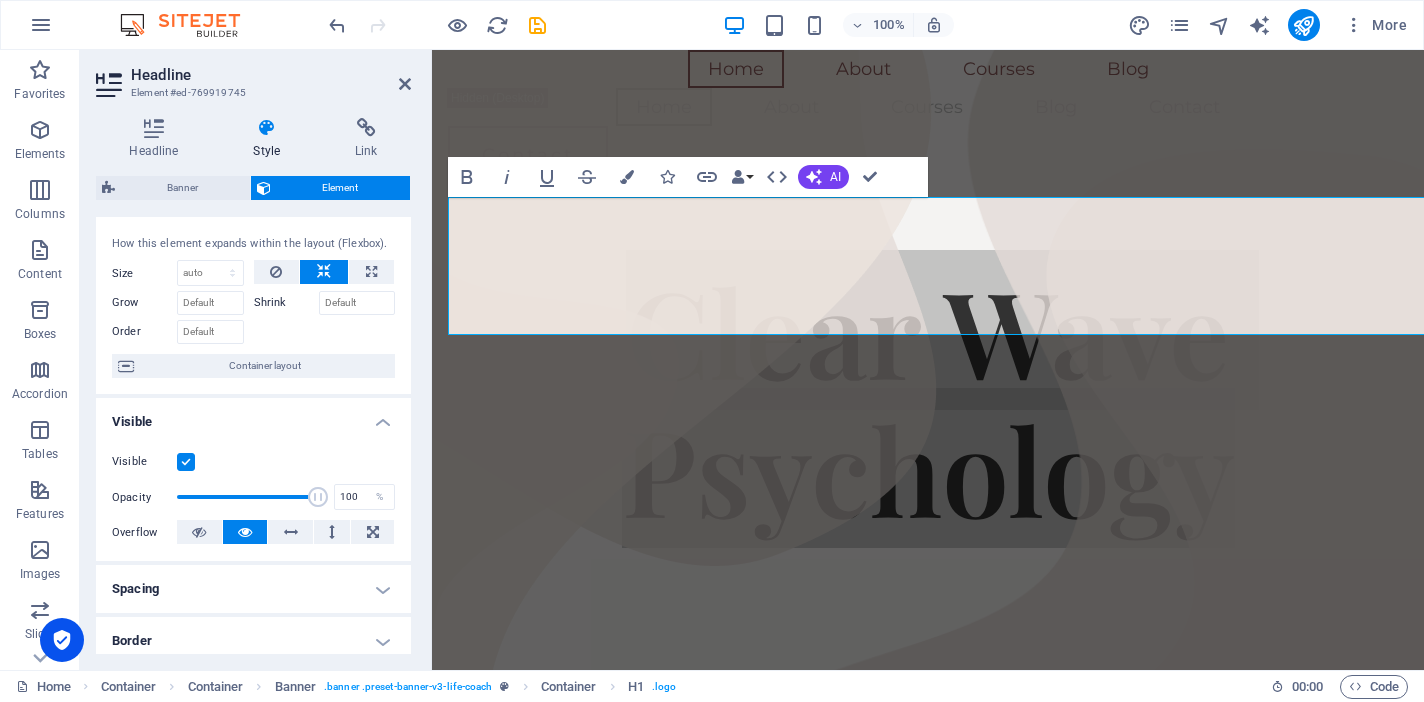 scroll, scrollTop: 36, scrollLeft: 0, axis: vertical 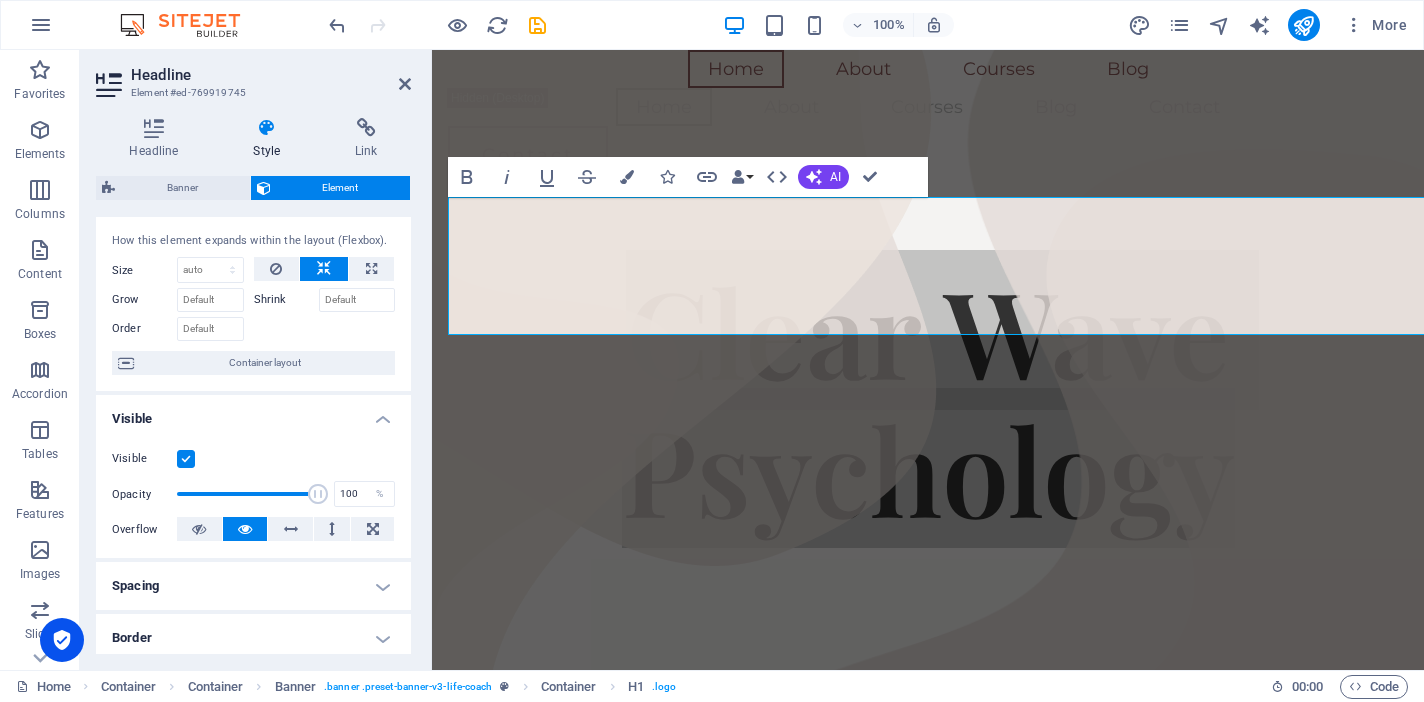 click on "Shrink" at bounding box center (286, 300) 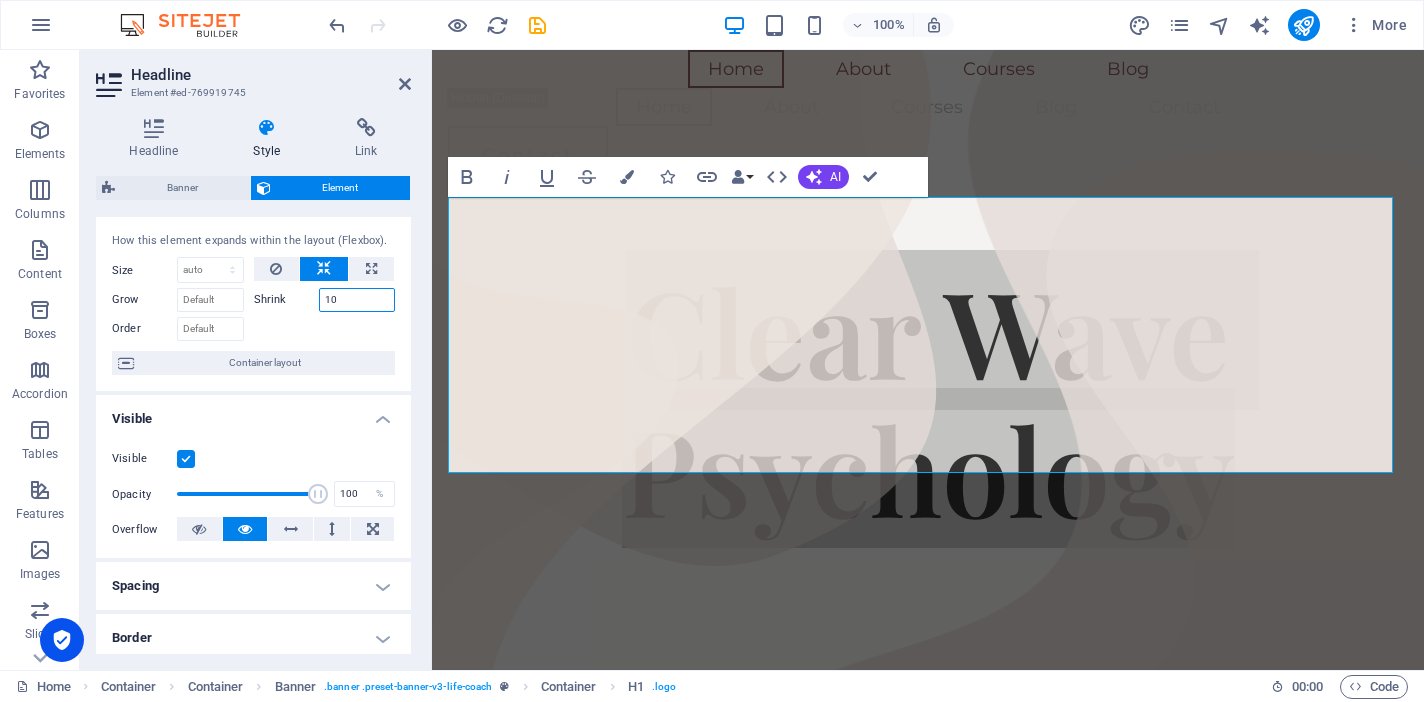 type on "1" 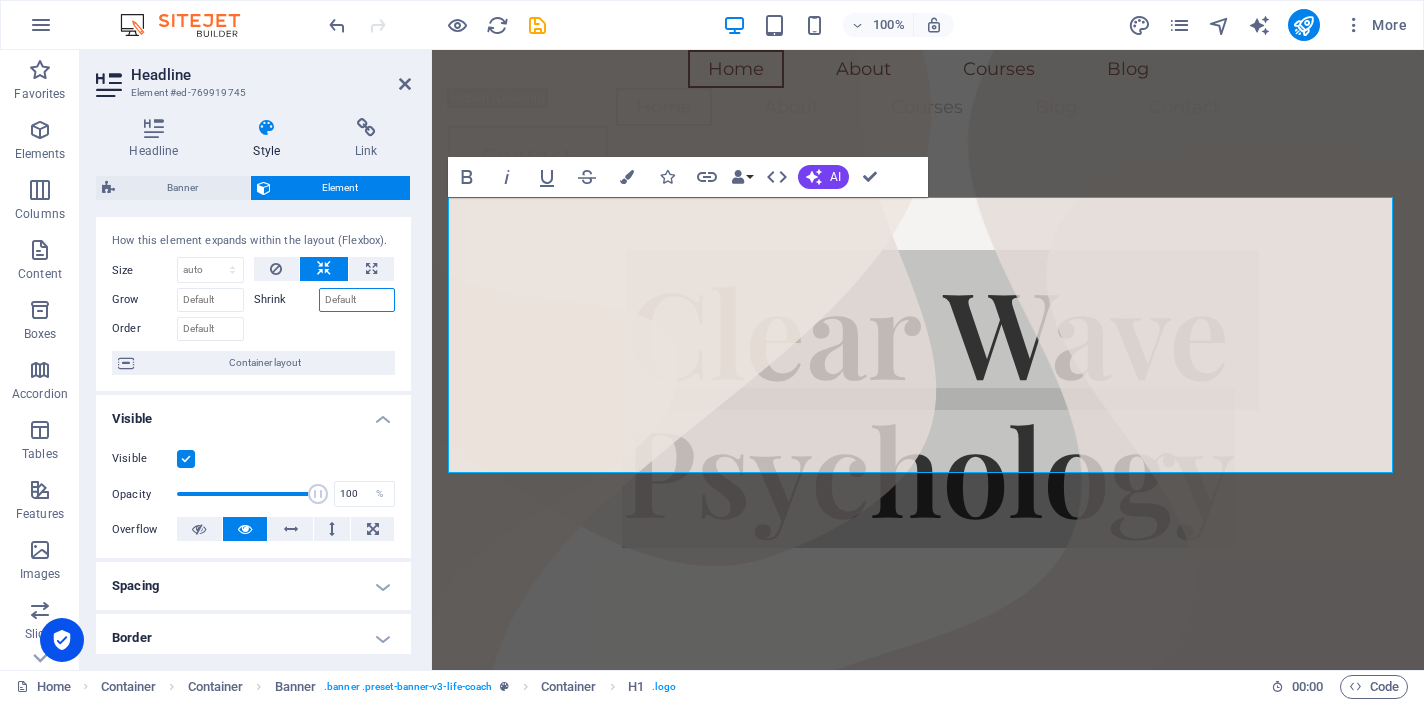 type on "5" 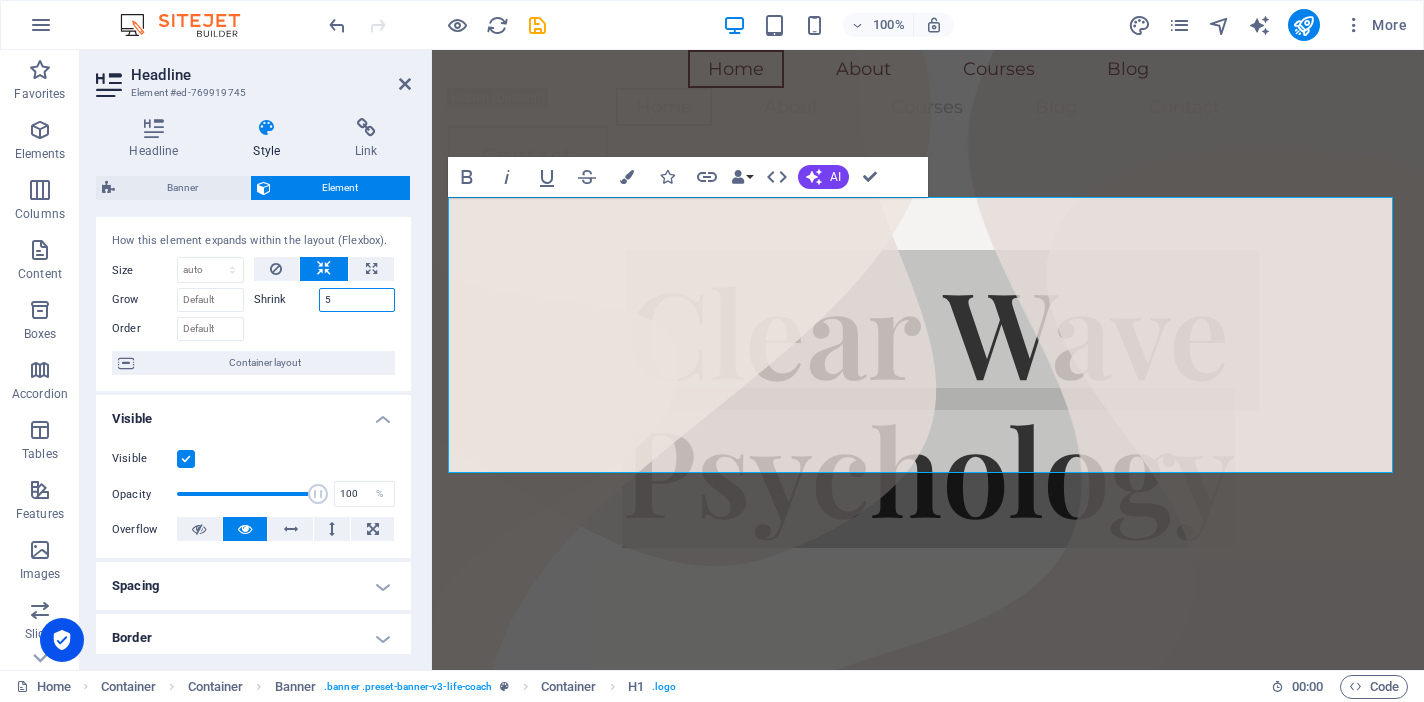 type 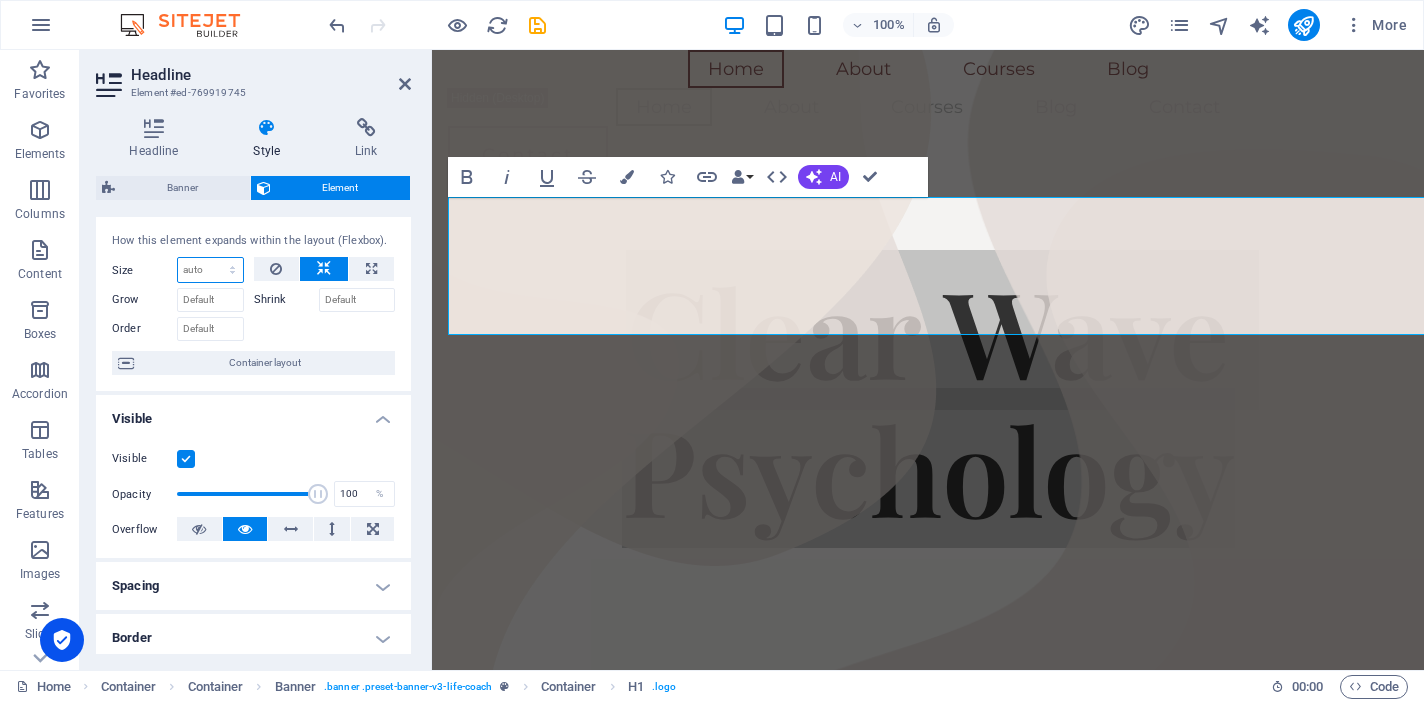 select on "1/4" 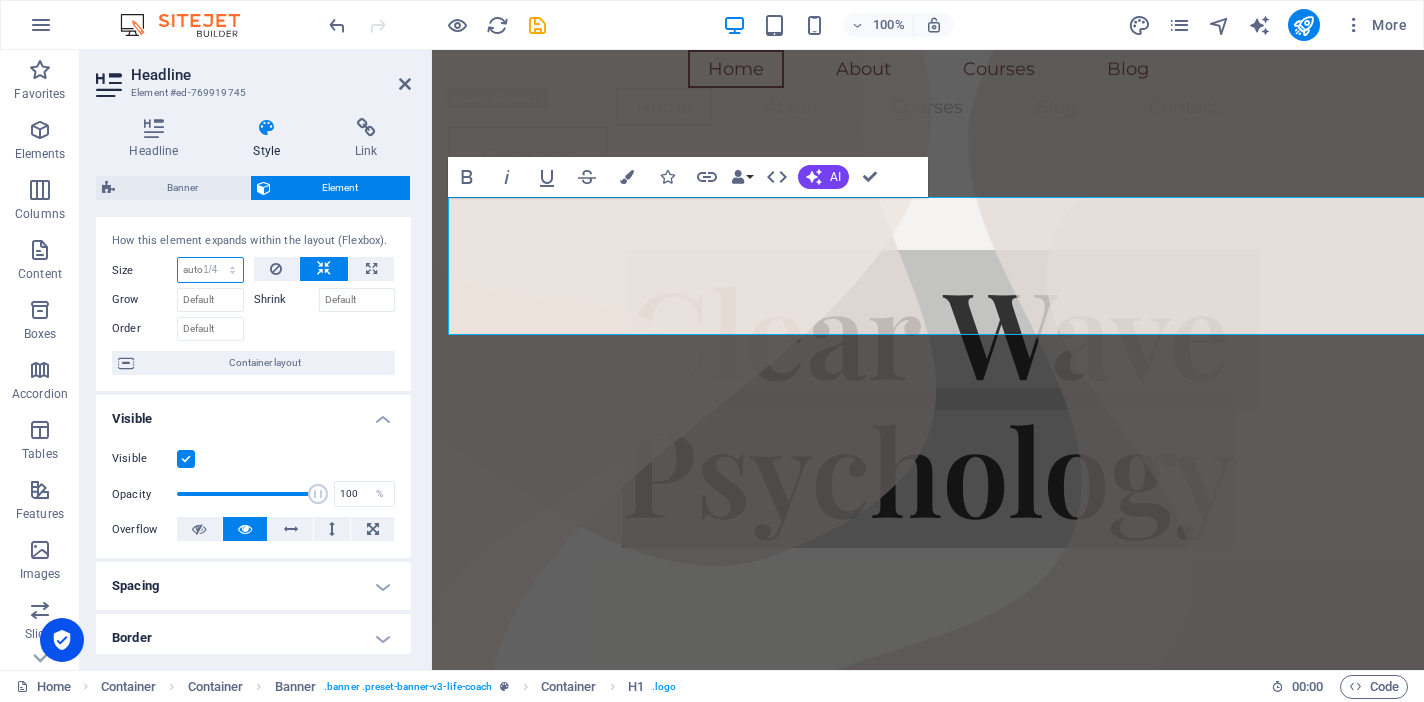 type on "25" 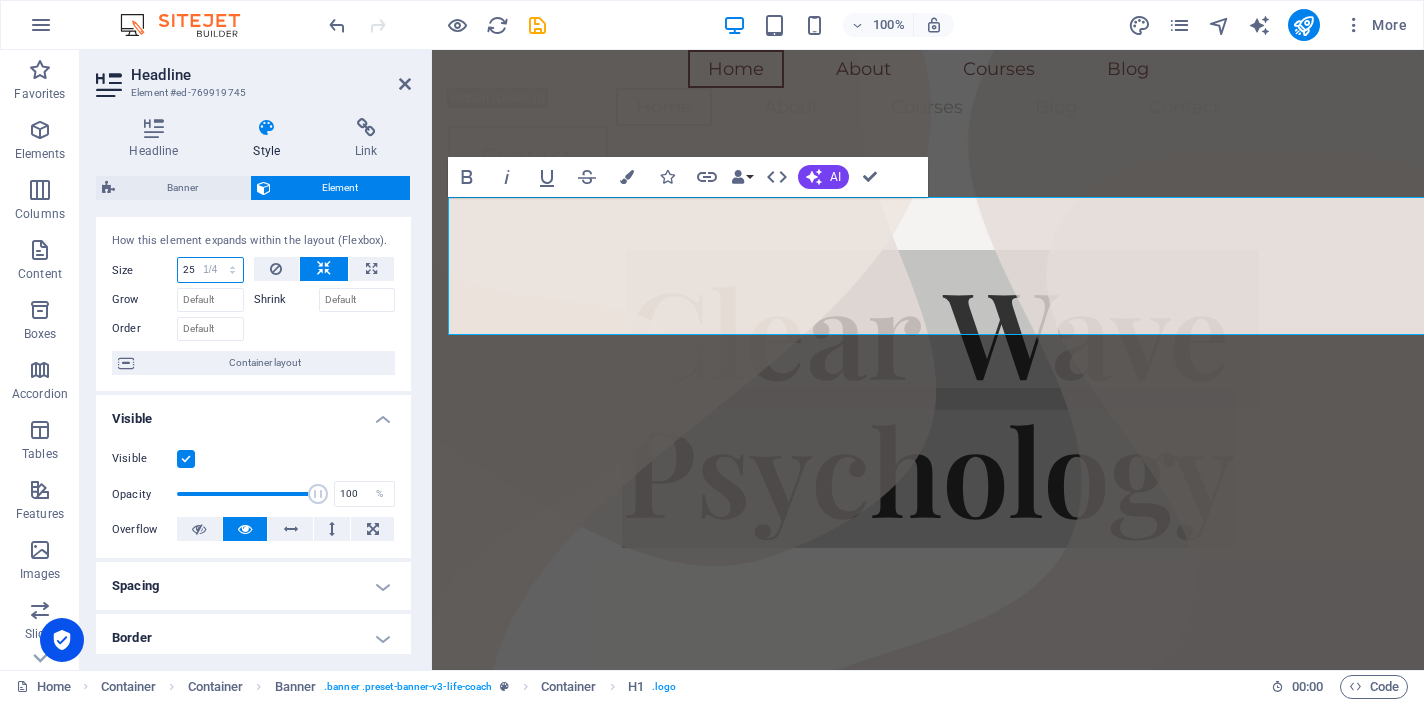 select on "%" 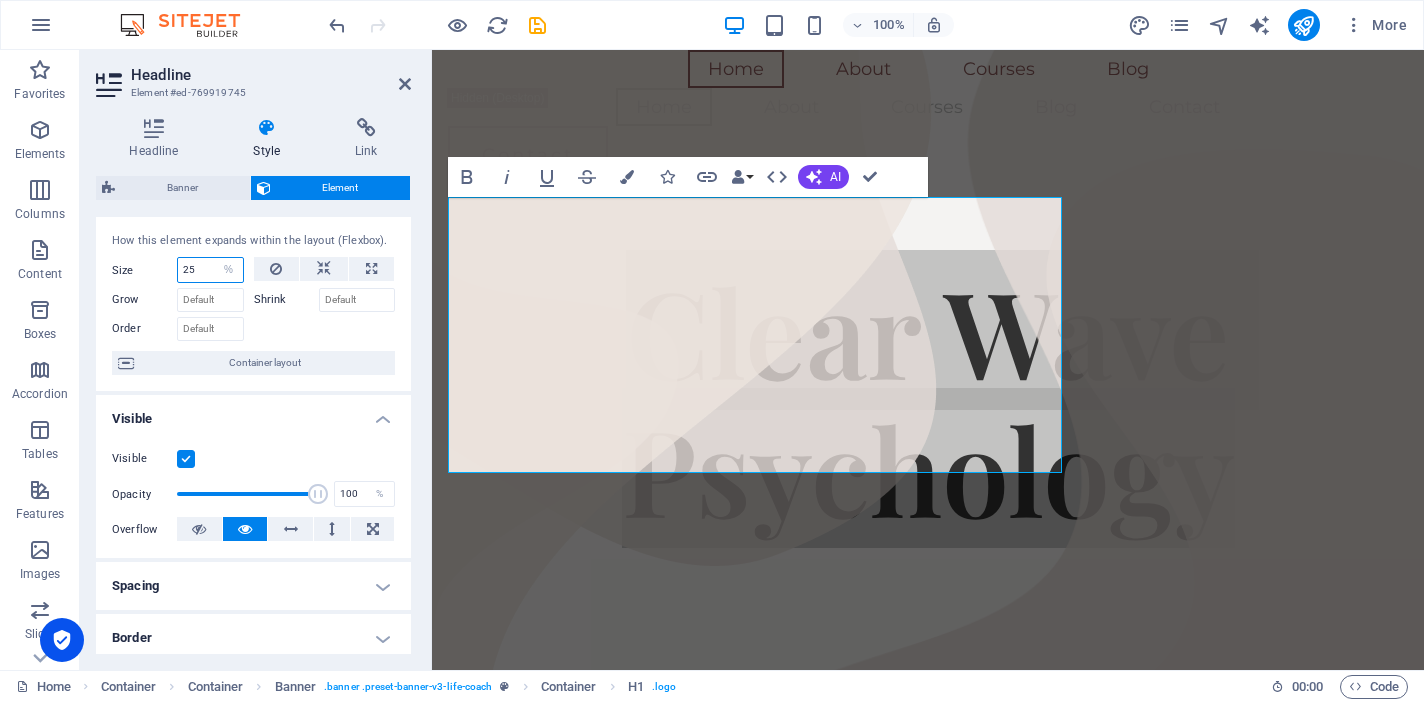 click on "25" at bounding box center (210, 270) 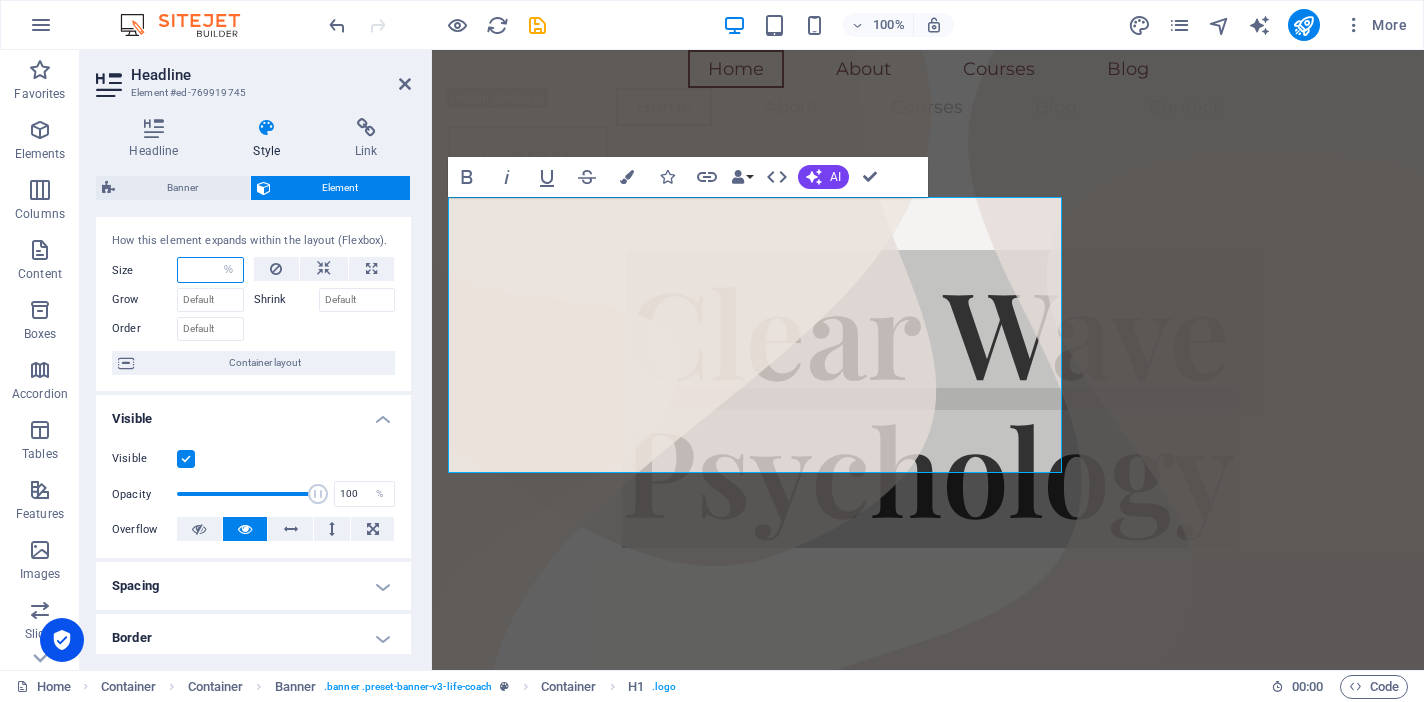 type 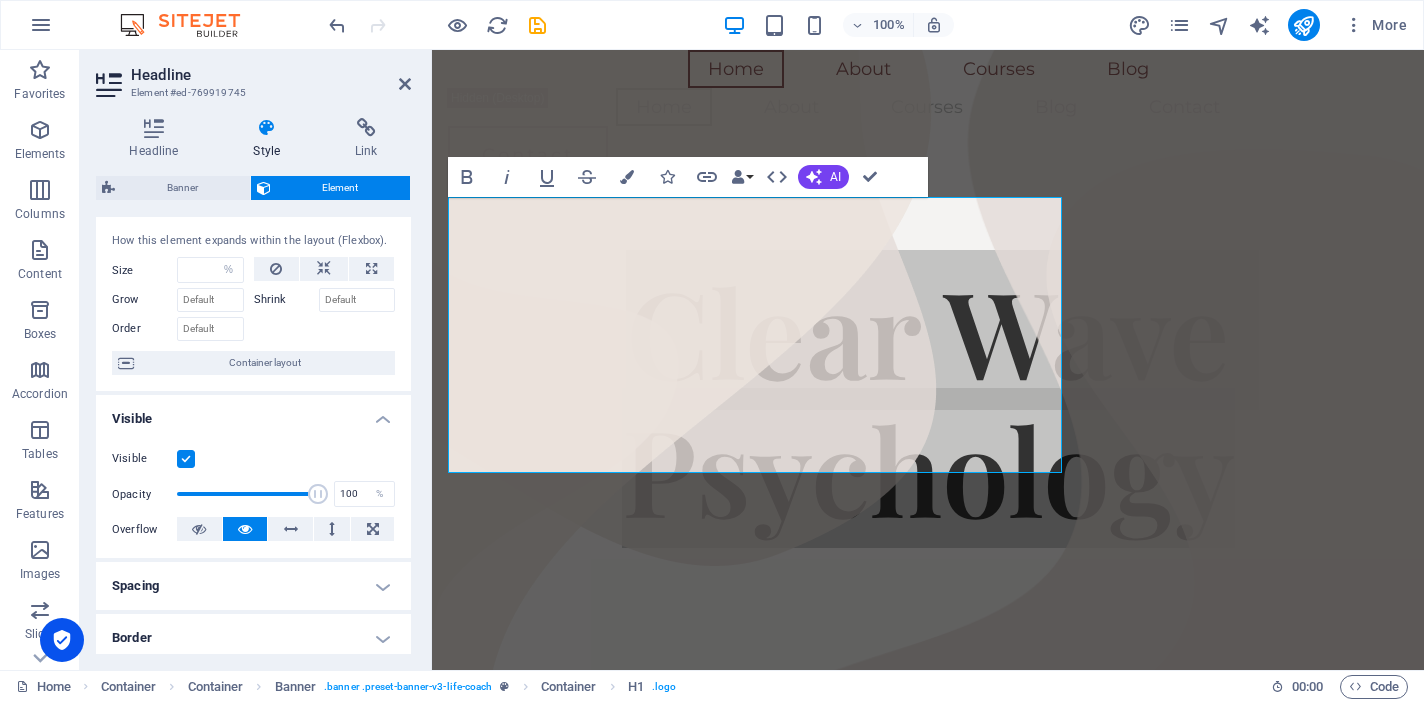 click at bounding box center [325, 326] 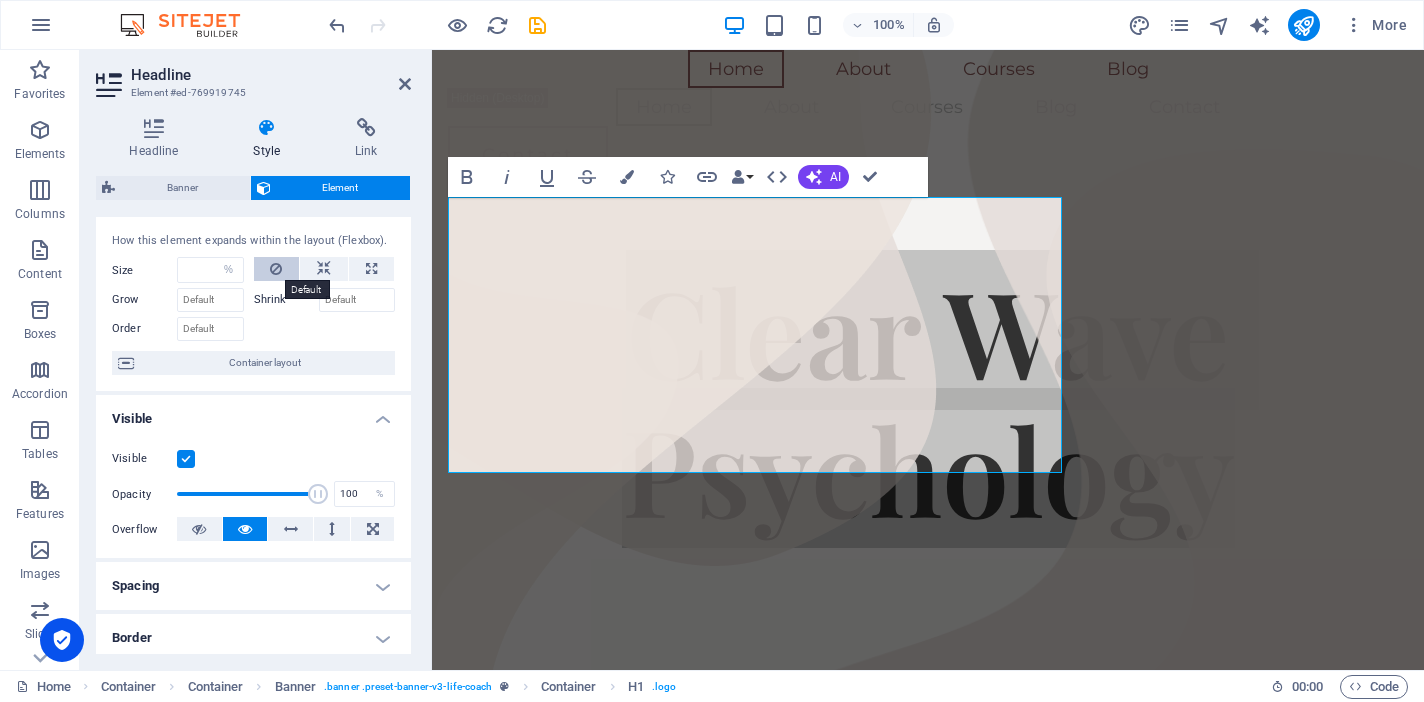 click at bounding box center [277, 269] 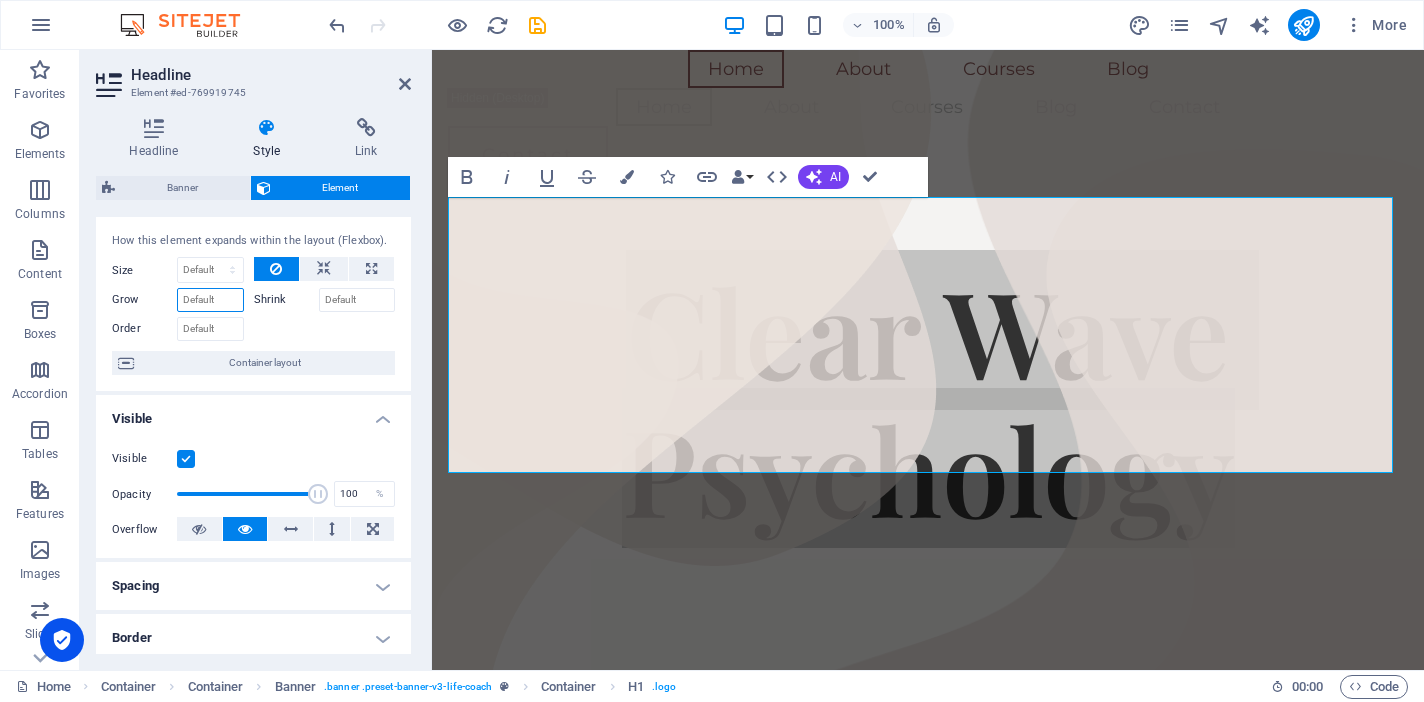 click on "Grow" at bounding box center [210, 300] 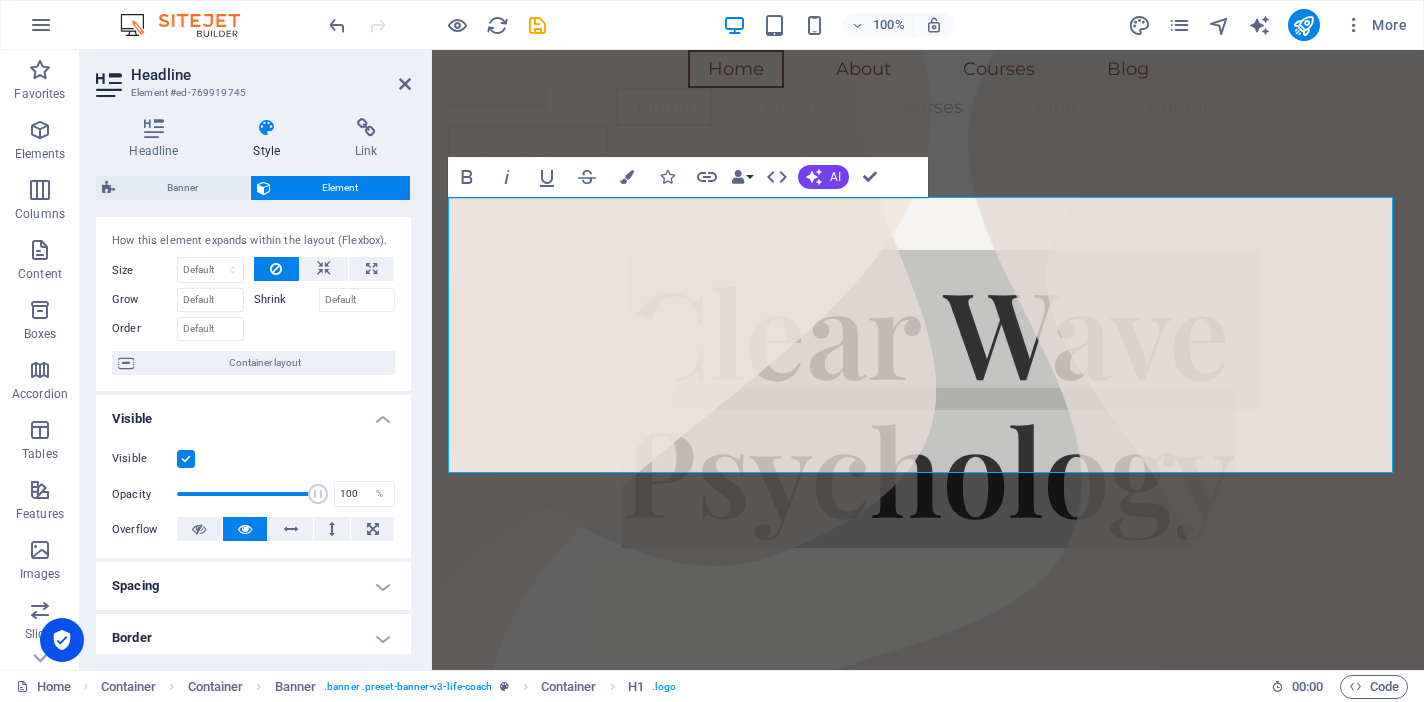 click at bounding box center [325, 326] 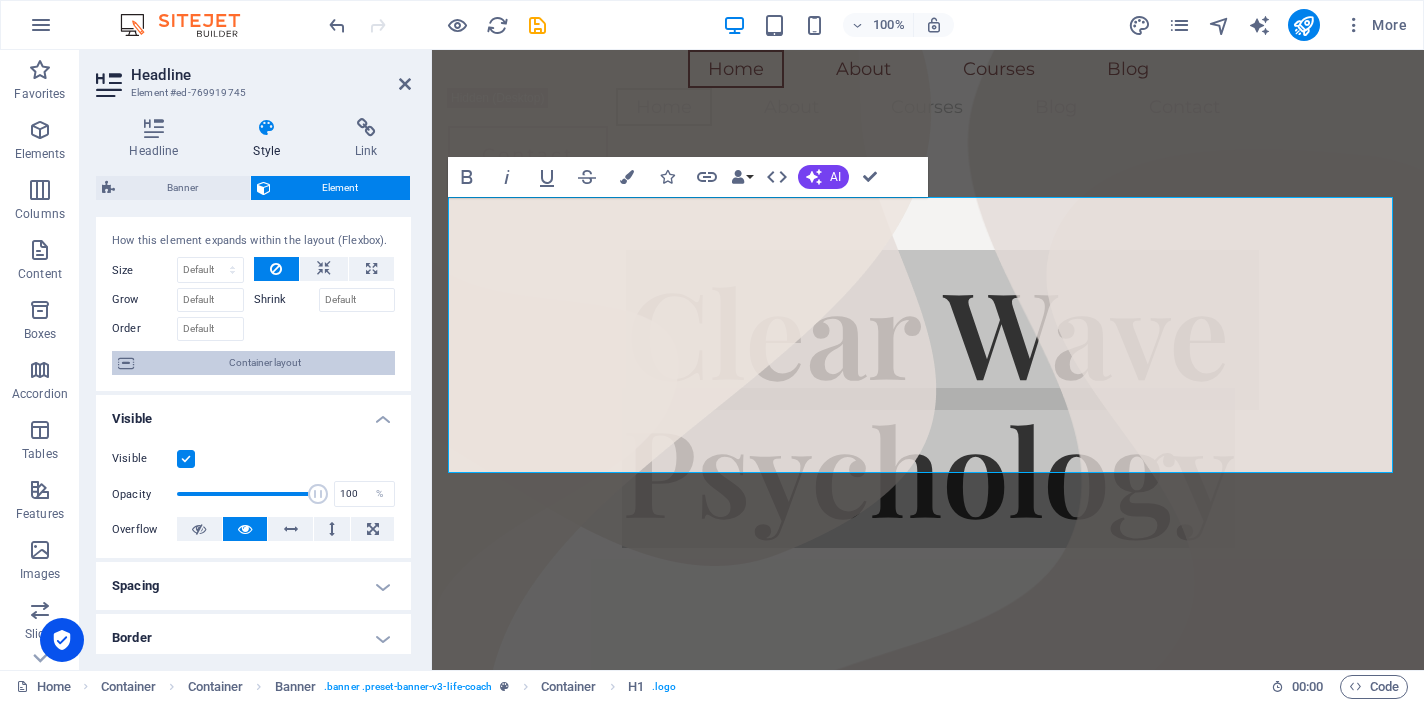 click on "Container layout" at bounding box center [264, 363] 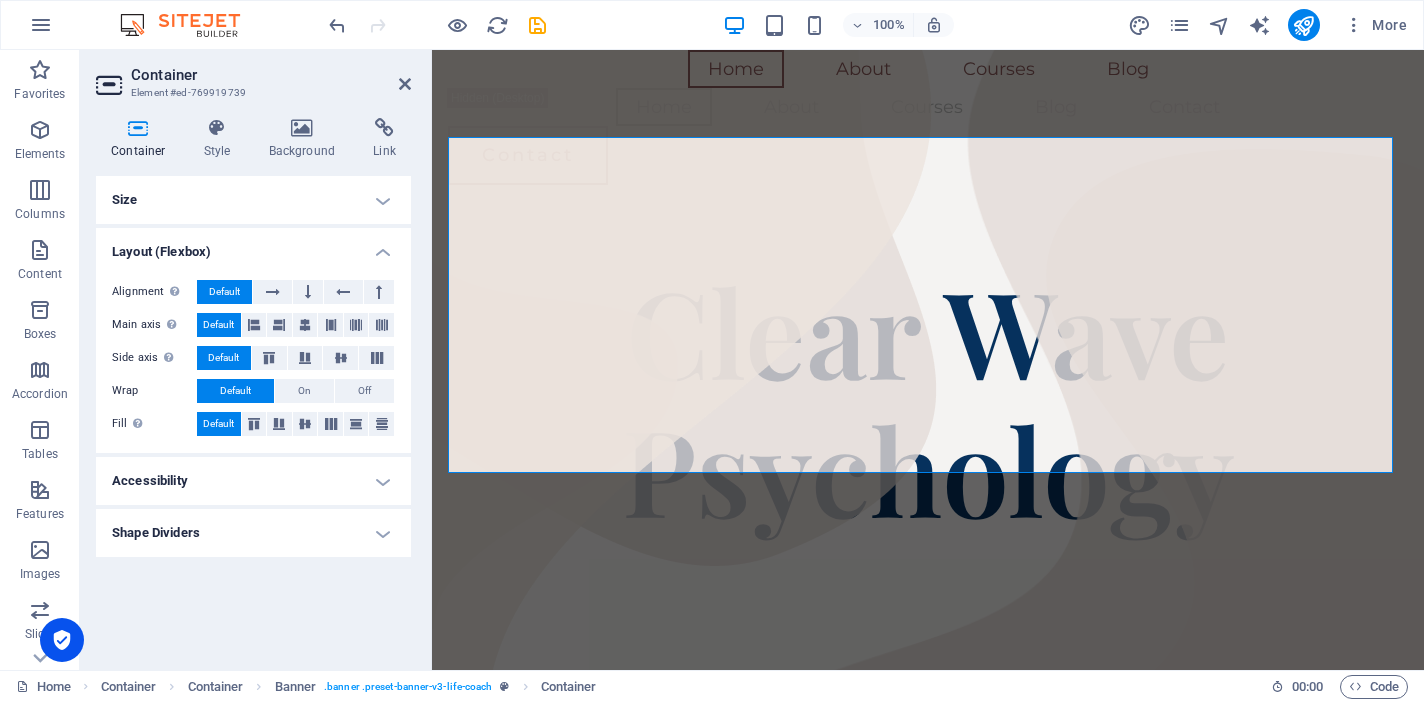 click on "Accessibility" at bounding box center [253, 481] 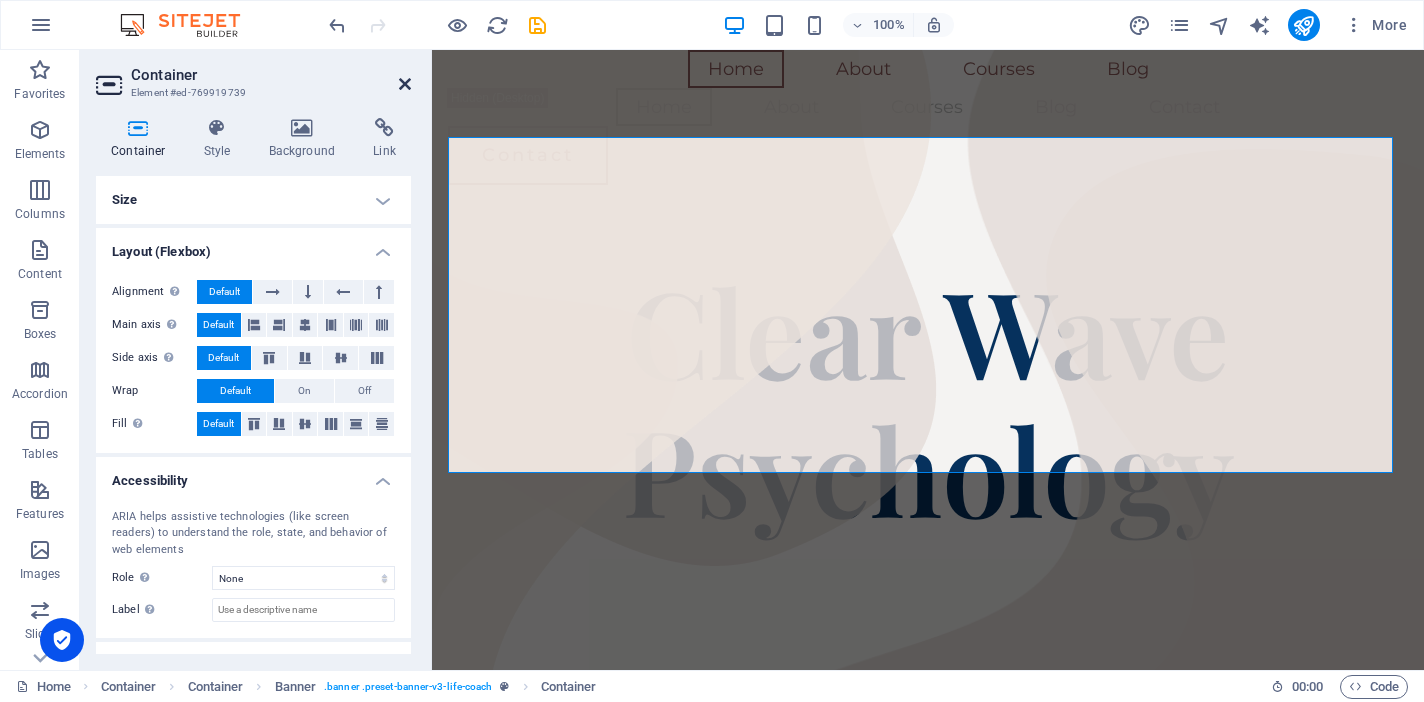 drag, startPoint x: 408, startPoint y: 77, endPoint x: 328, endPoint y: 27, distance: 94.33981 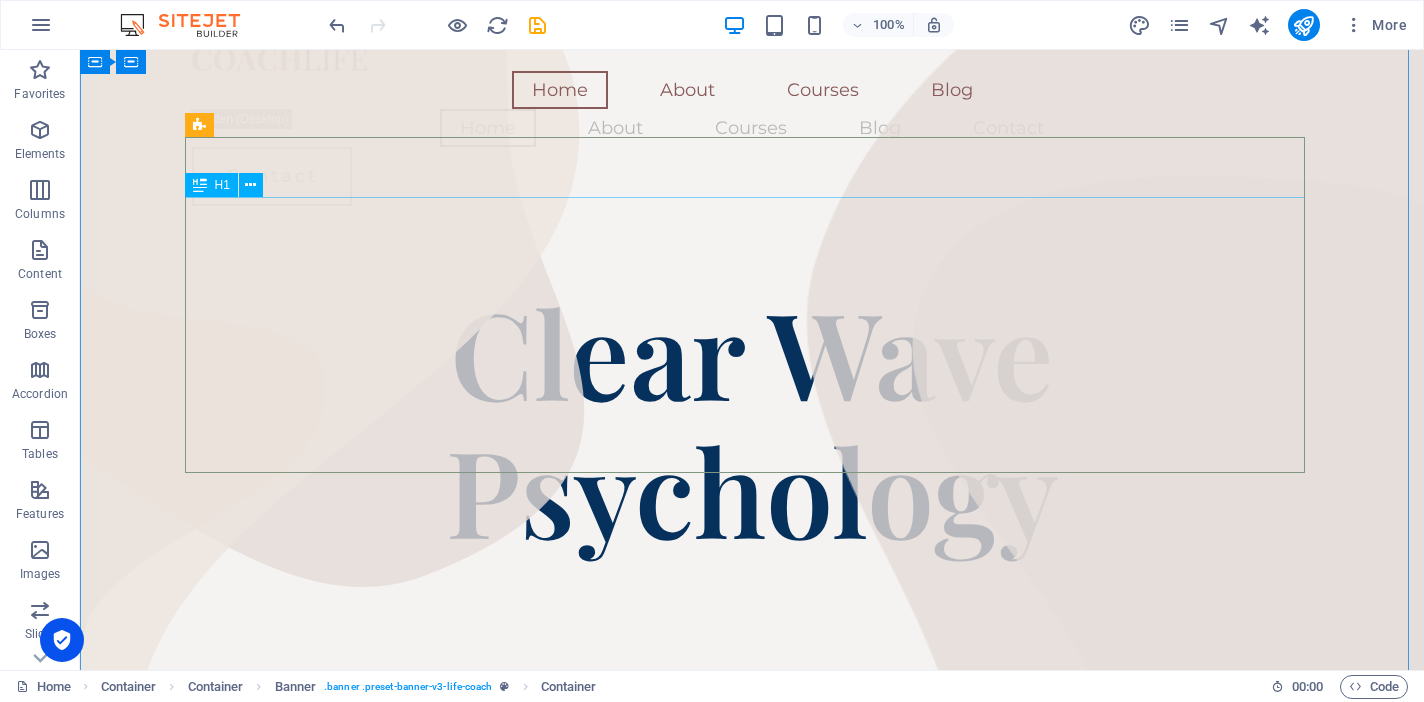 scroll, scrollTop: 9, scrollLeft: 0, axis: vertical 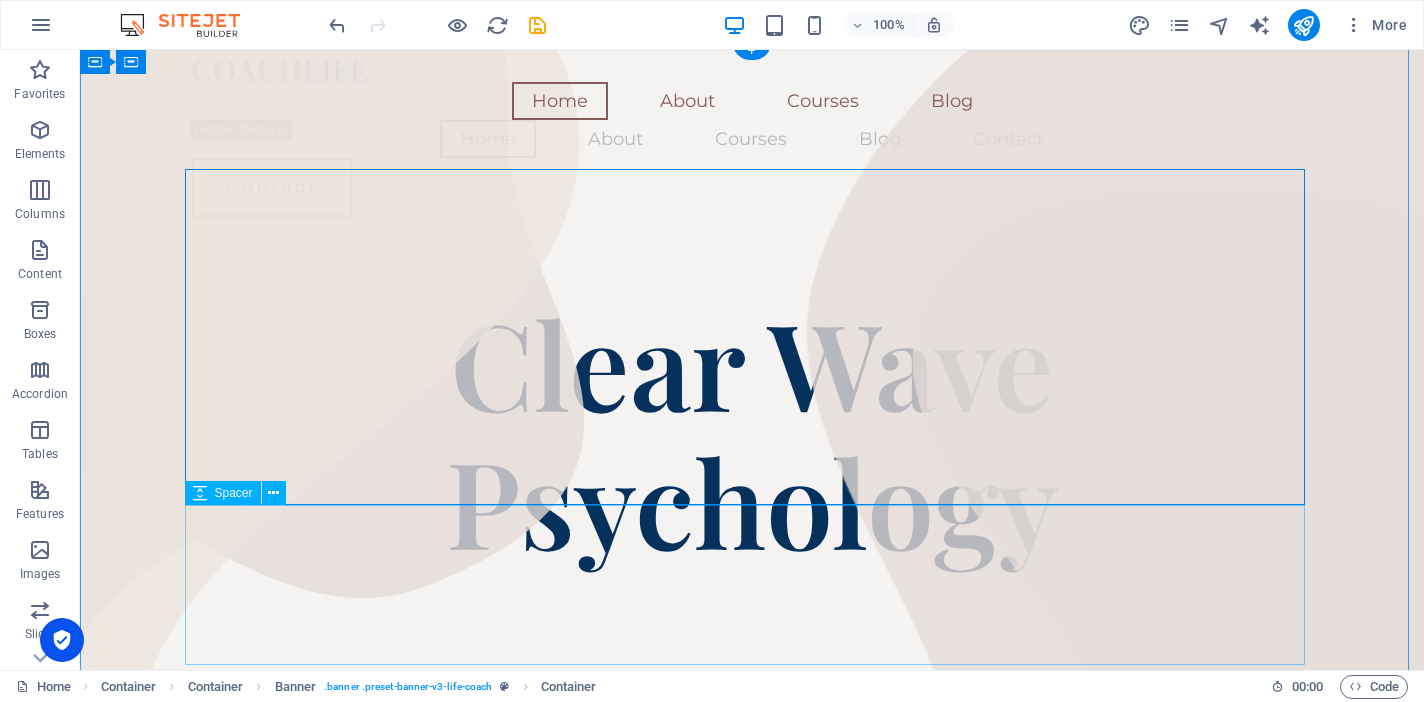 click at bounding box center (752, 649) 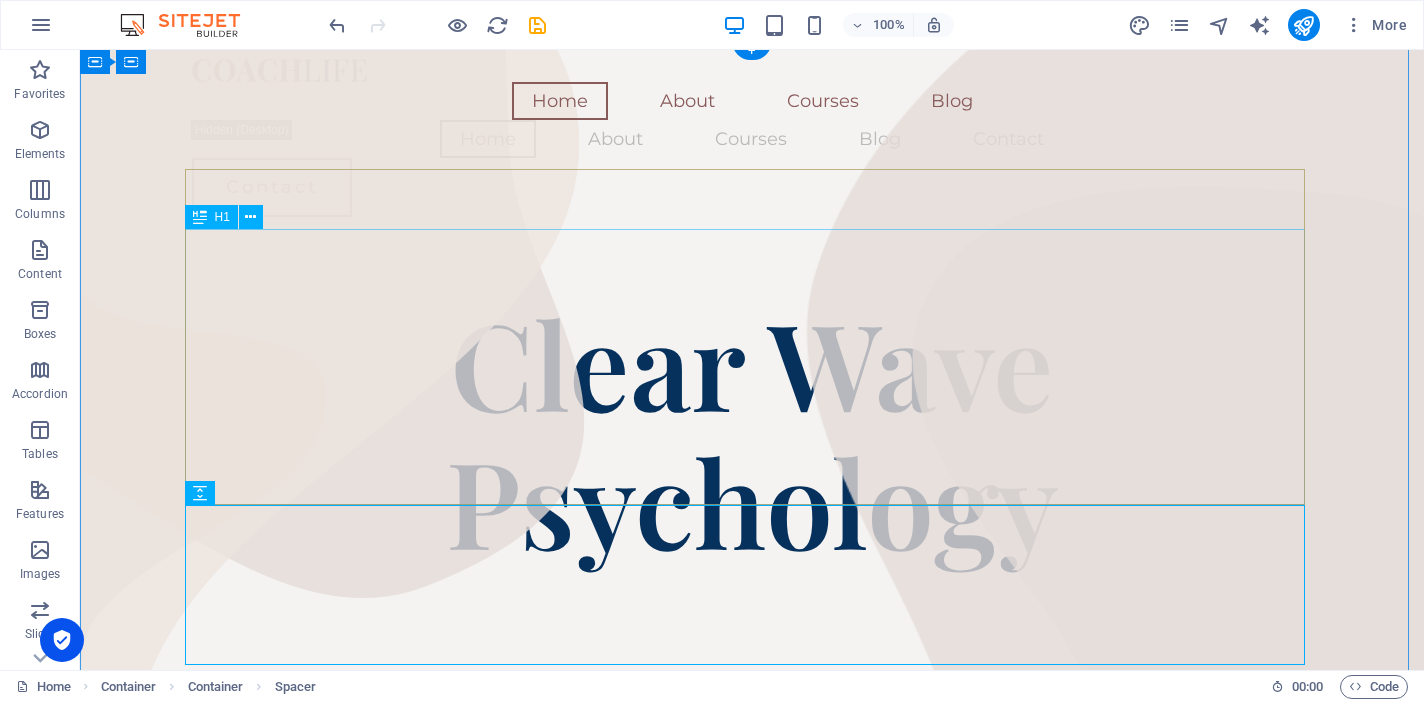 click on "Clear Wave Psychology" at bounding box center (752, 431) 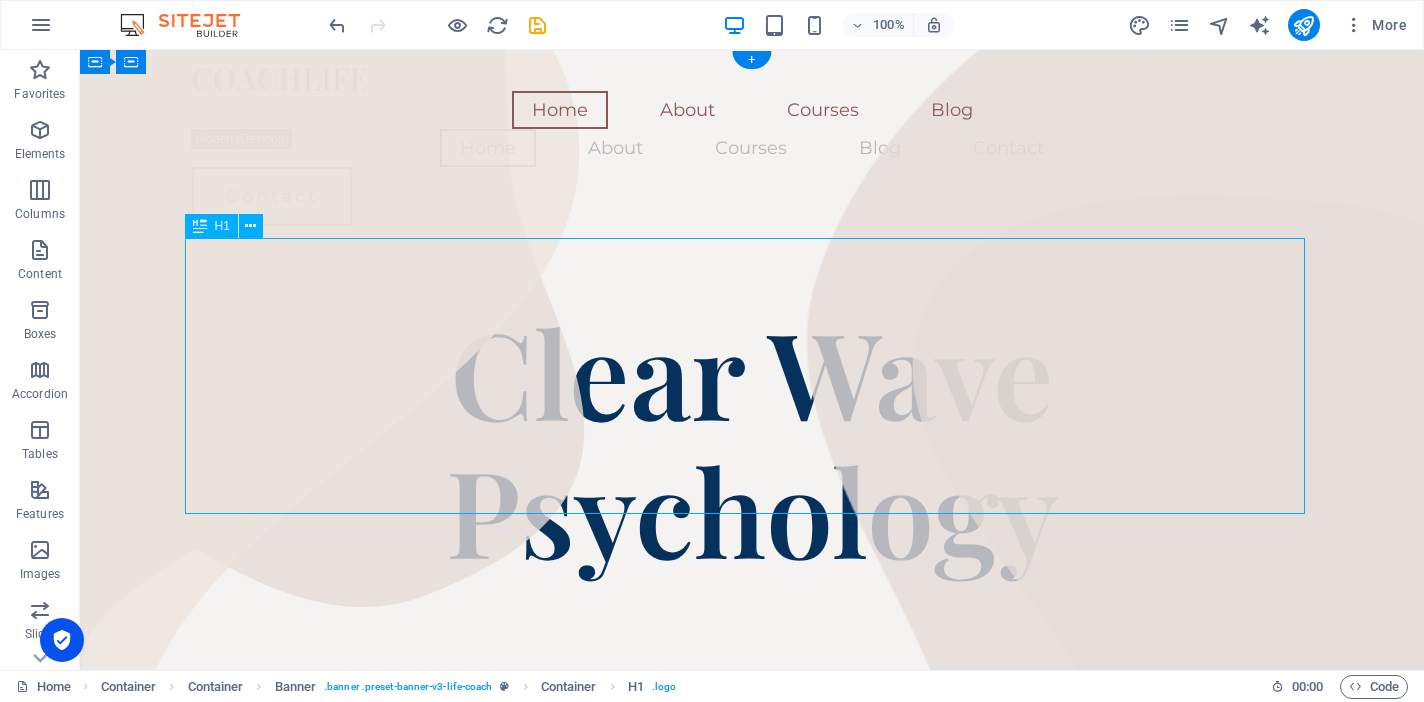 scroll, scrollTop: 0, scrollLeft: 0, axis: both 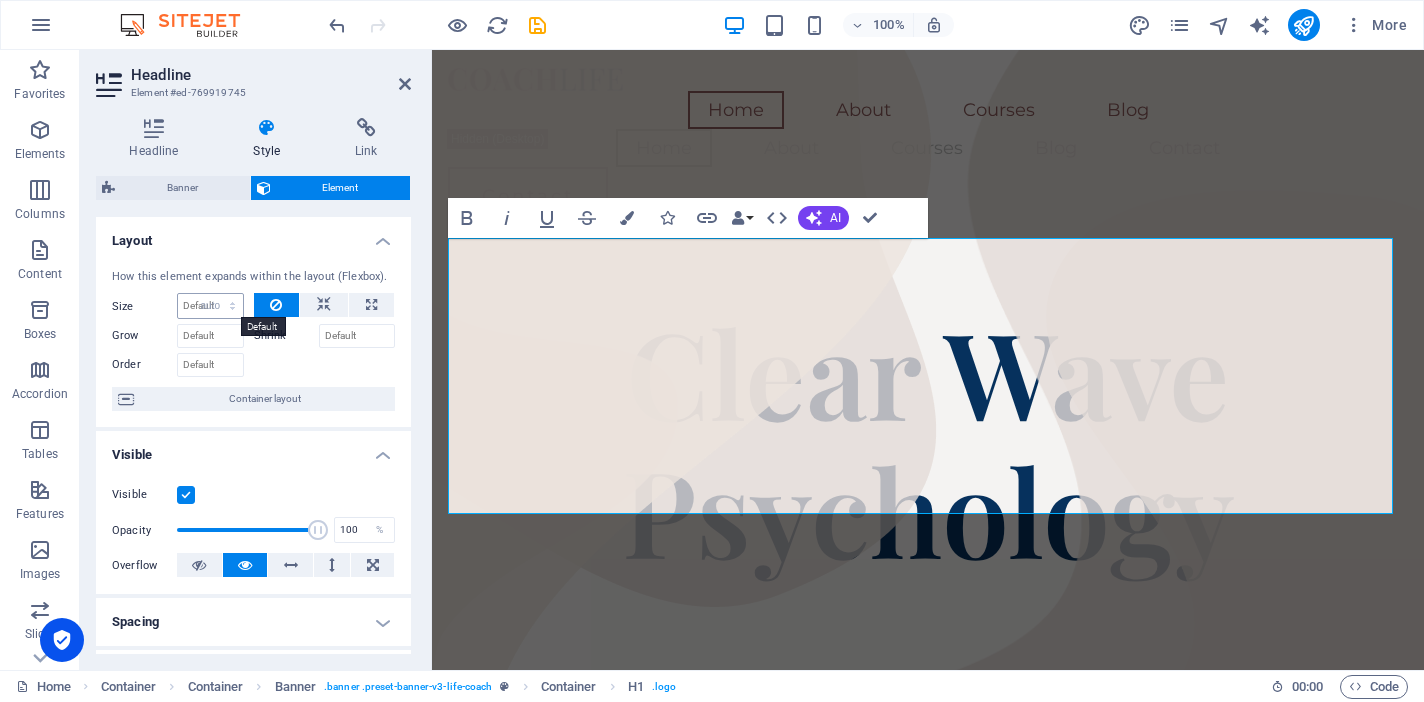 select on "DISABLED_OPTION_VALUE" 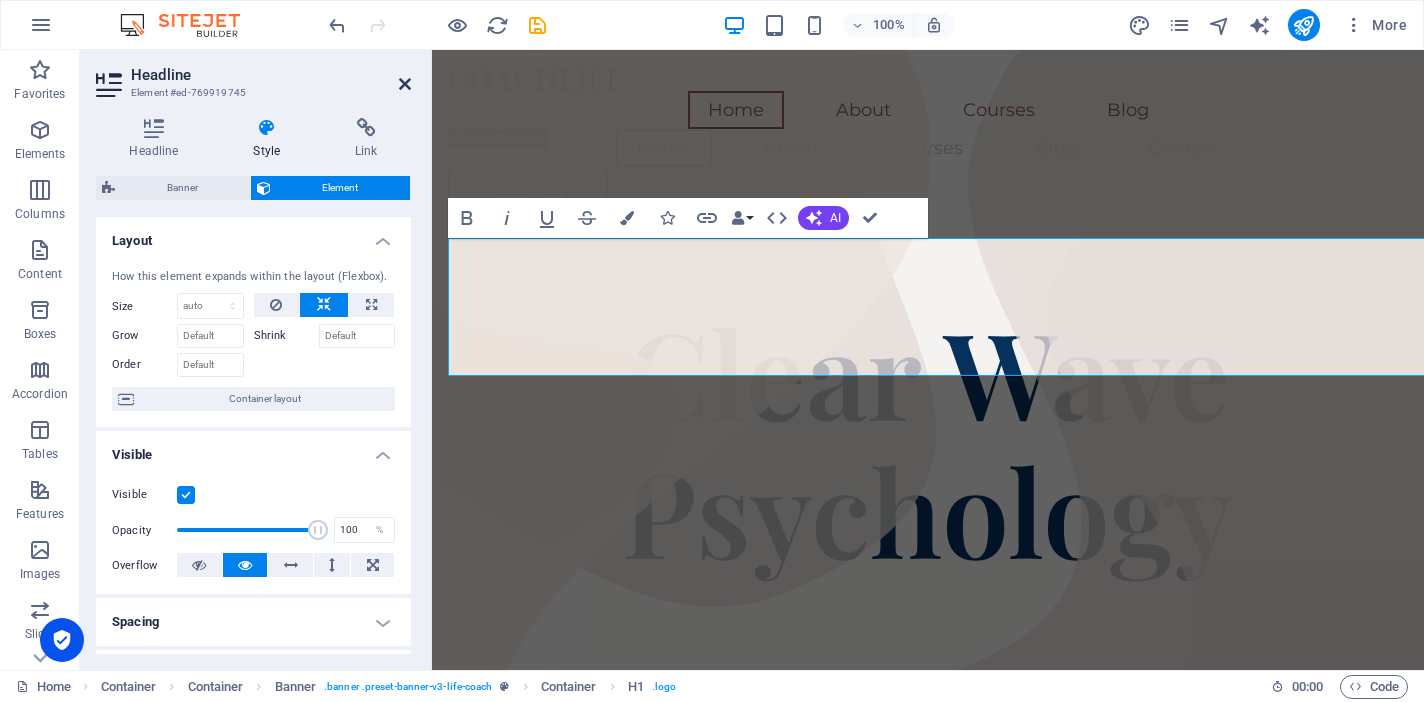 click at bounding box center (405, 84) 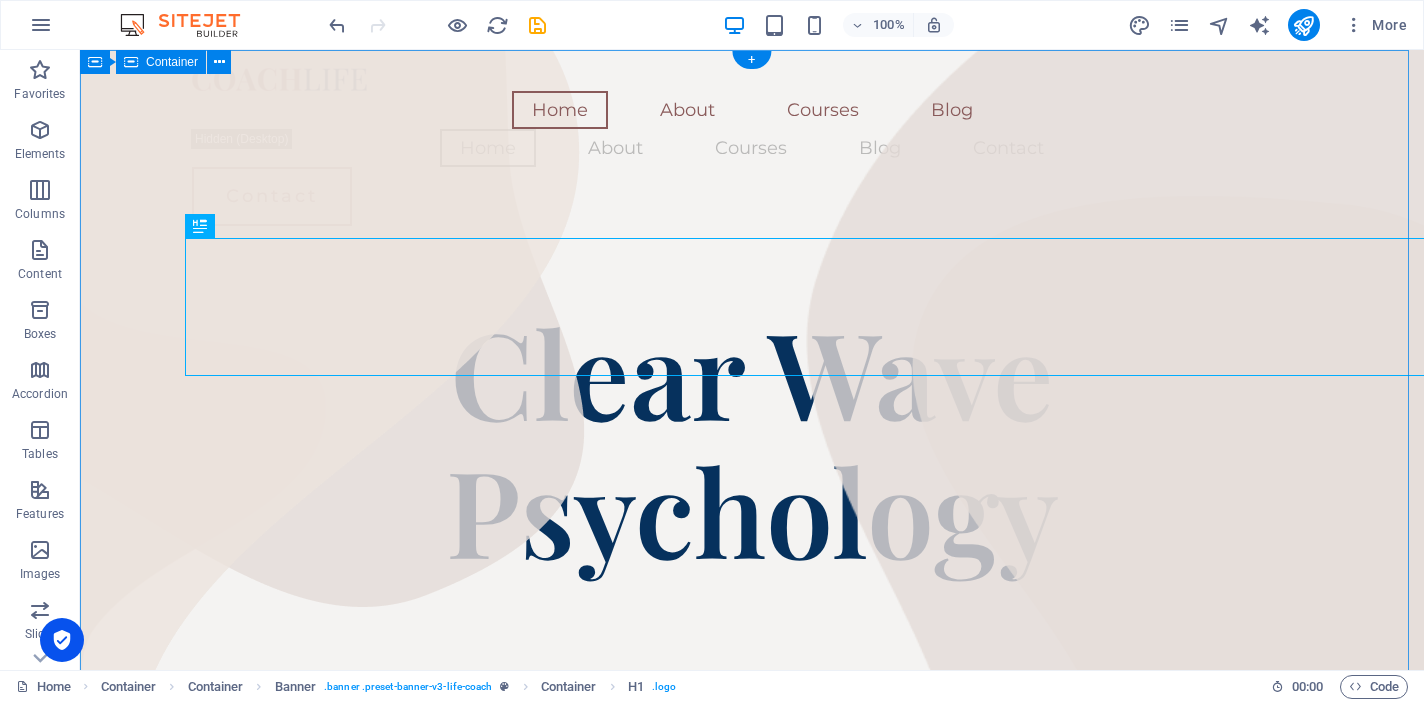 click on "Home About Courses Blog Home About Courses Blog Contact Contact Clear Wave Psychology Coach Headline There are many variations of passages of Lorem Ipsum available, but the majority have suffered alteration in some form, by injected humour, or randomised words which don't look even slightly believable." at bounding box center (752, 2107) 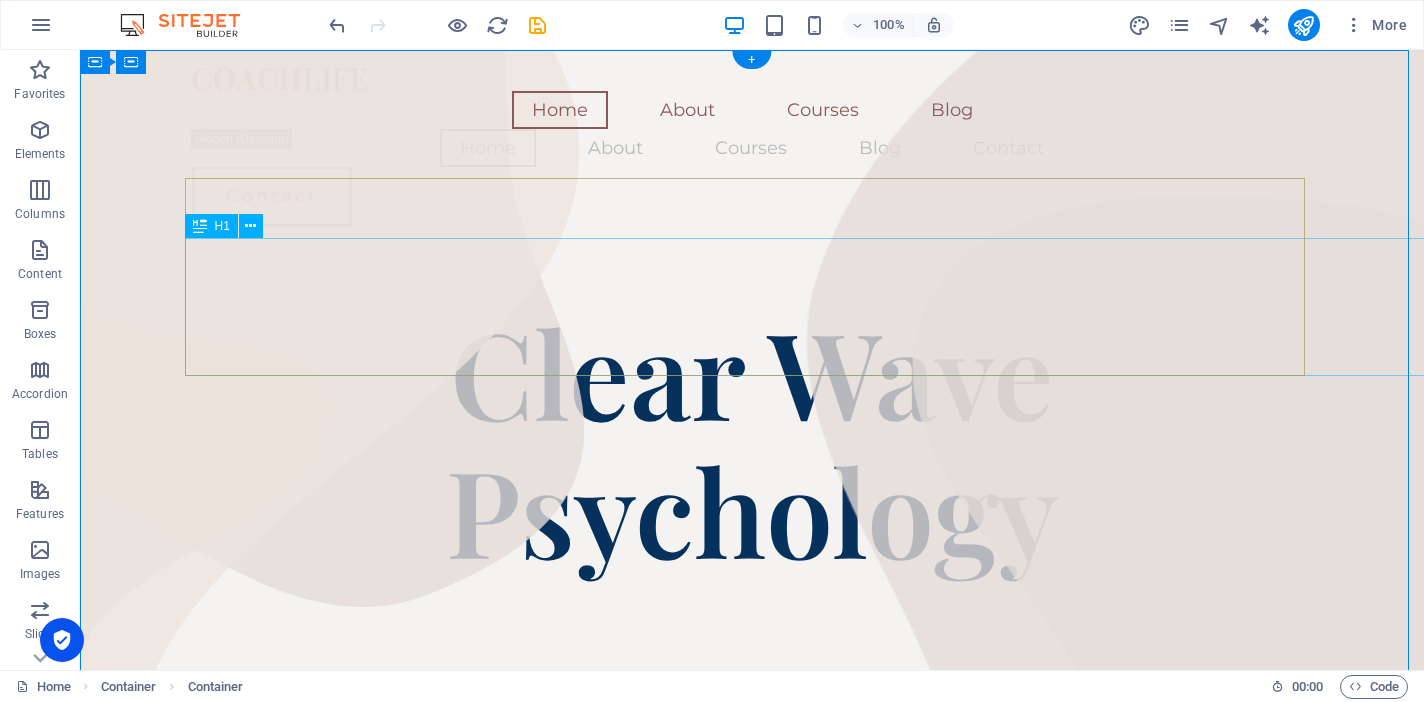 click on "Clear Wave Psychology" at bounding box center [752, 440] 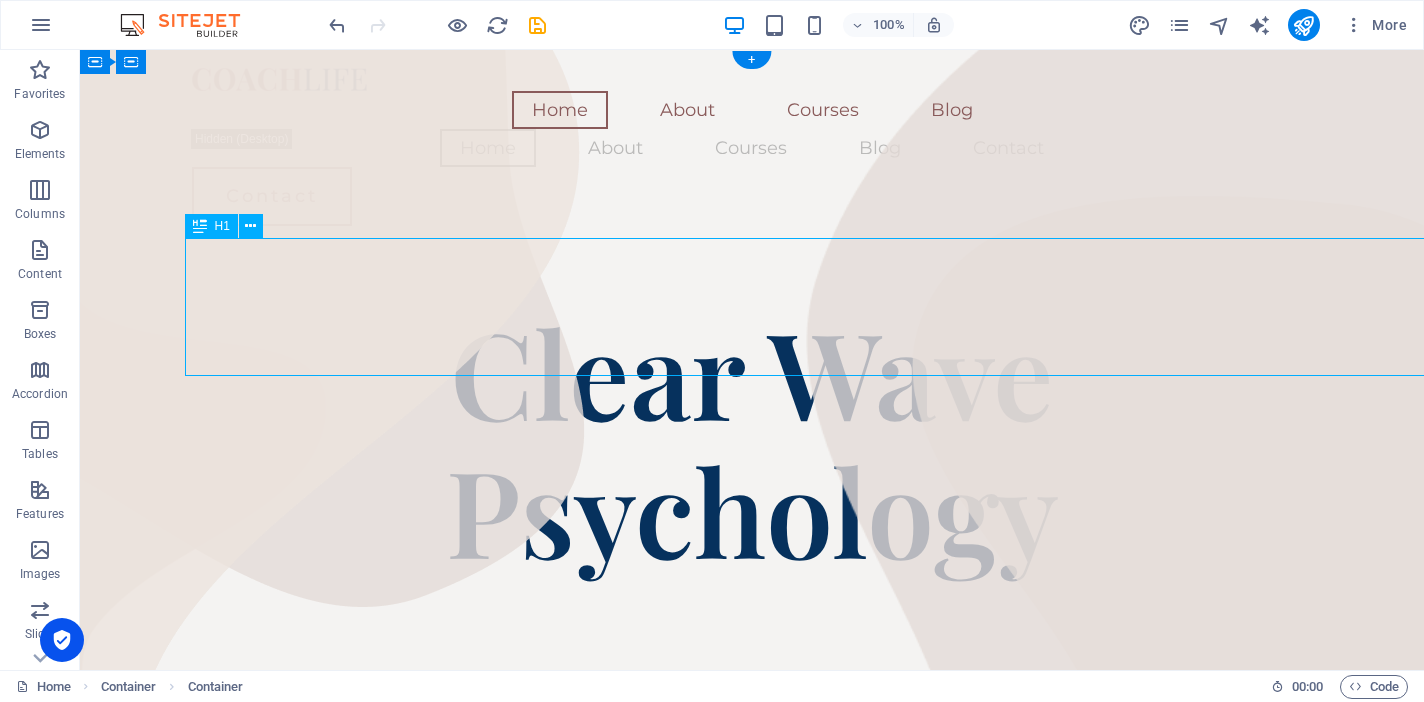 click on "Clear Wave Psychology" at bounding box center (752, 440) 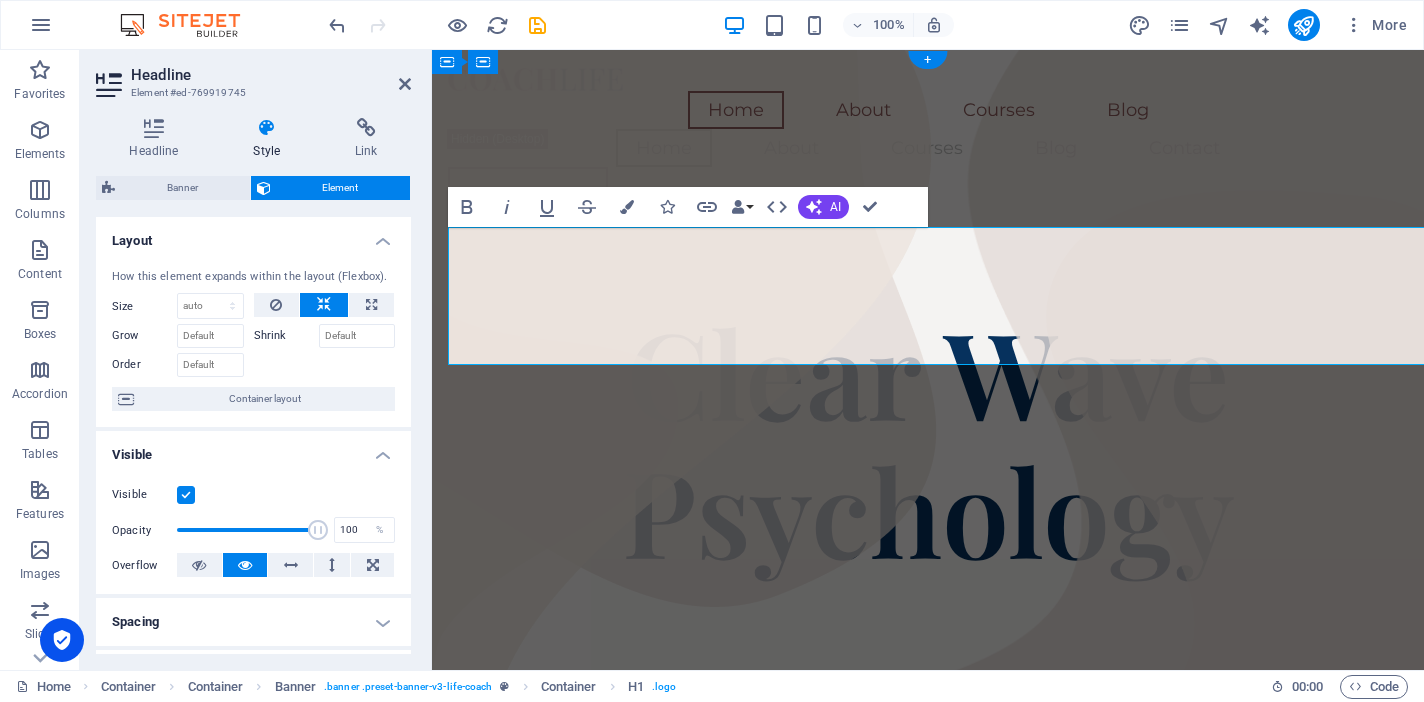 scroll, scrollTop: 11, scrollLeft: 0, axis: vertical 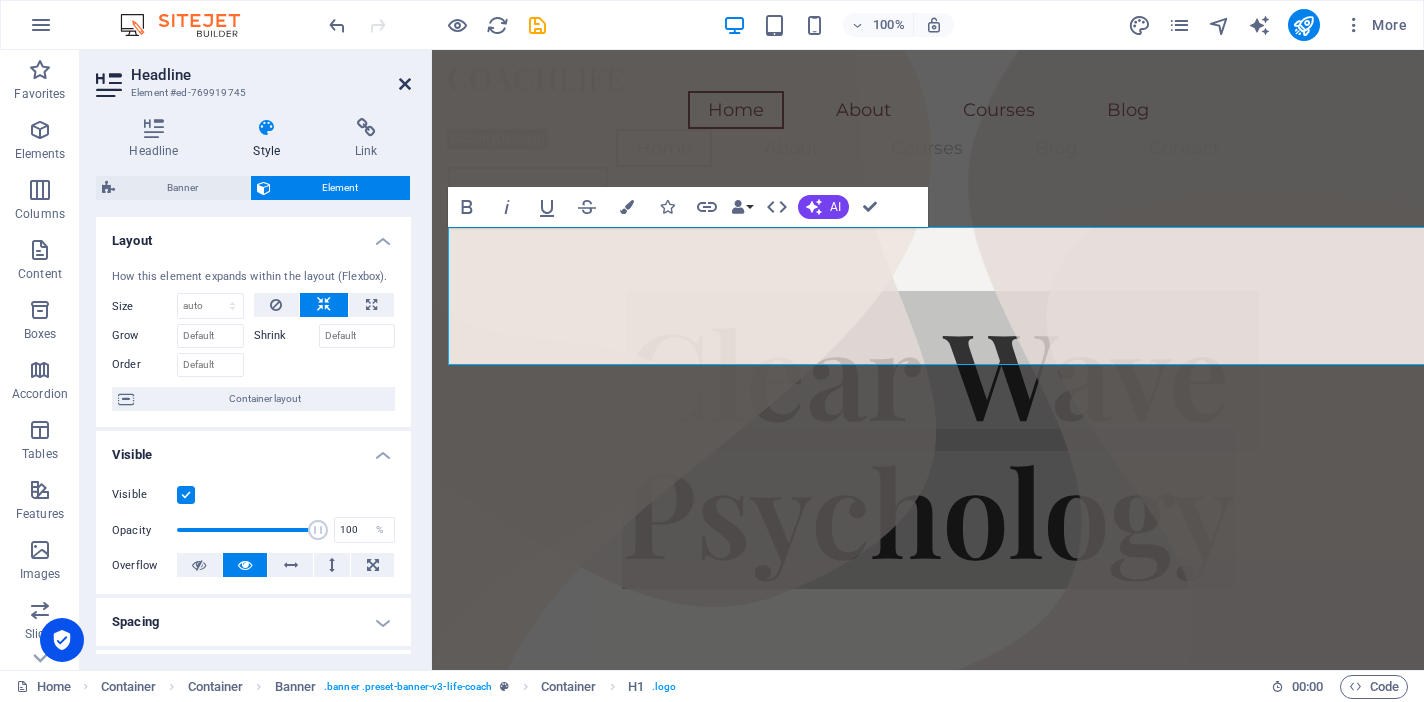 drag, startPoint x: 399, startPoint y: 79, endPoint x: 546, endPoint y: 187, distance: 182.40887 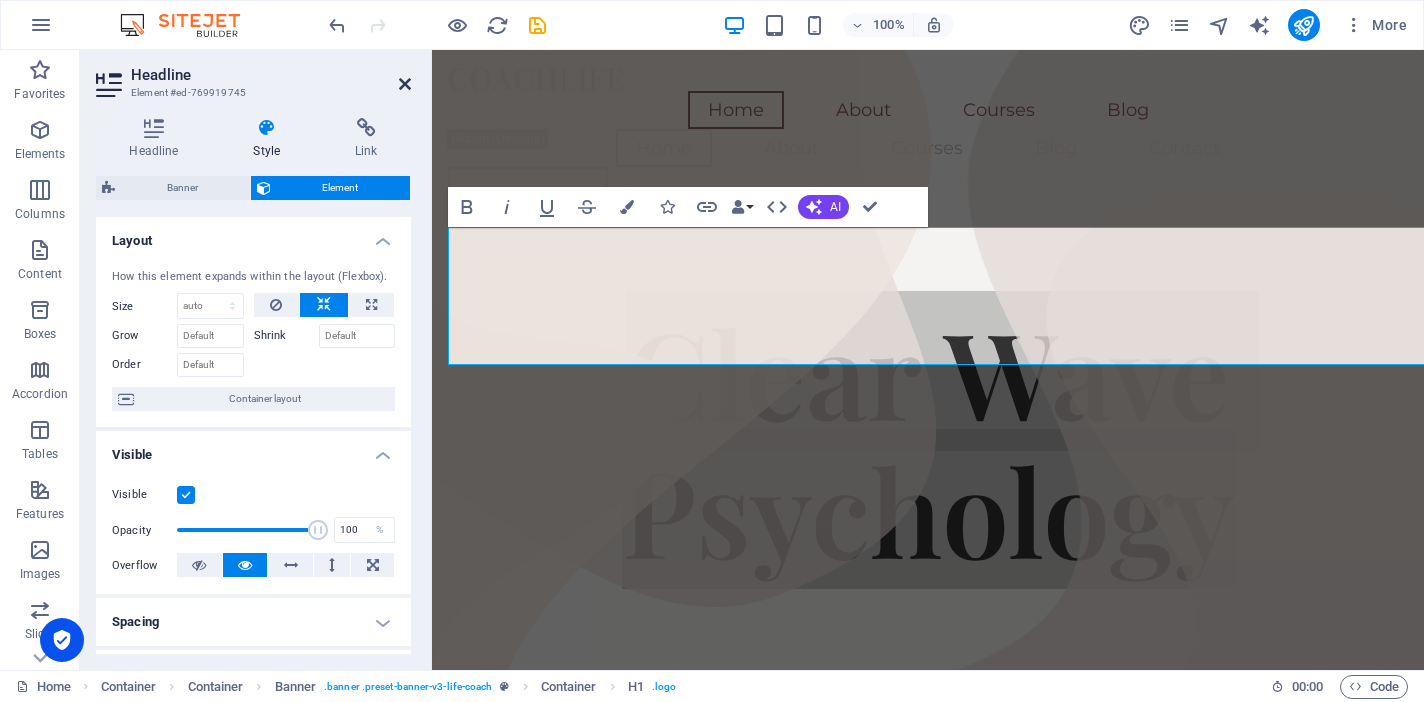 click at bounding box center [405, 84] 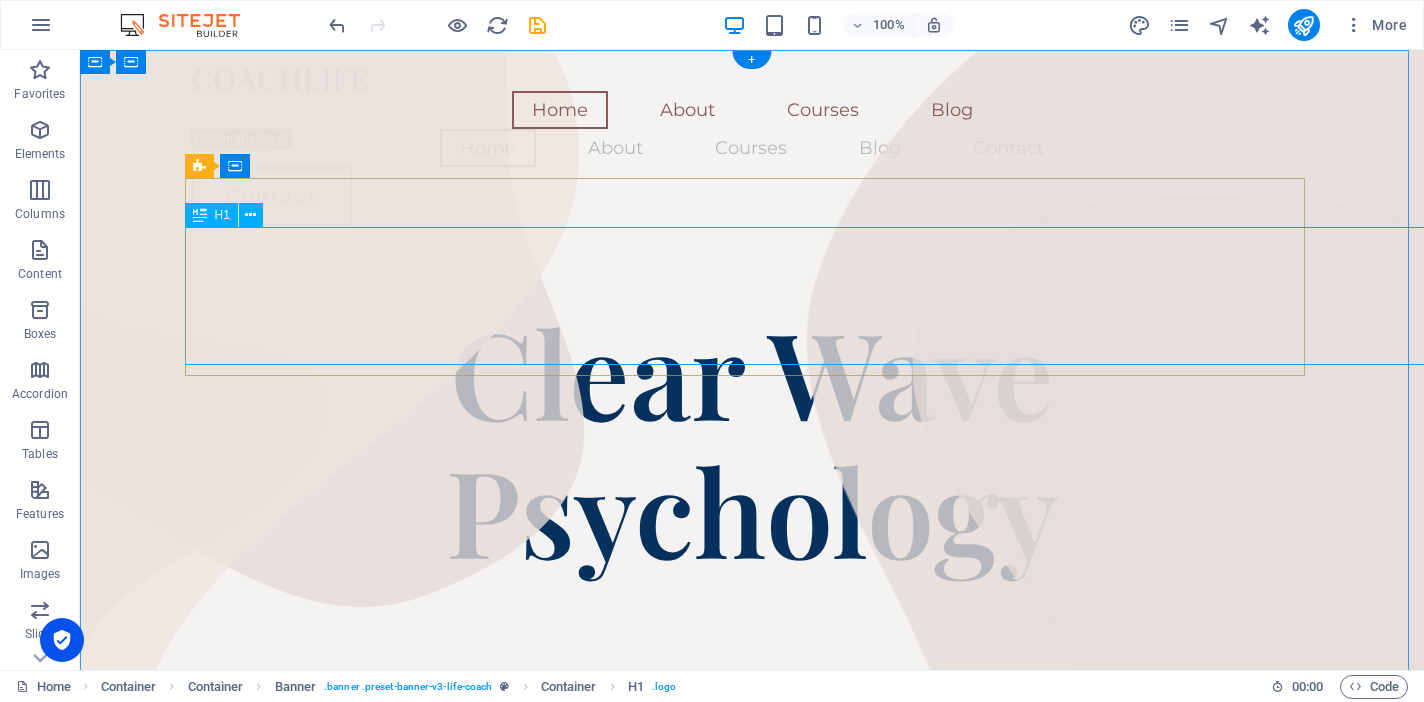 click on "Clear Wave Psychology" at bounding box center [752, 440] 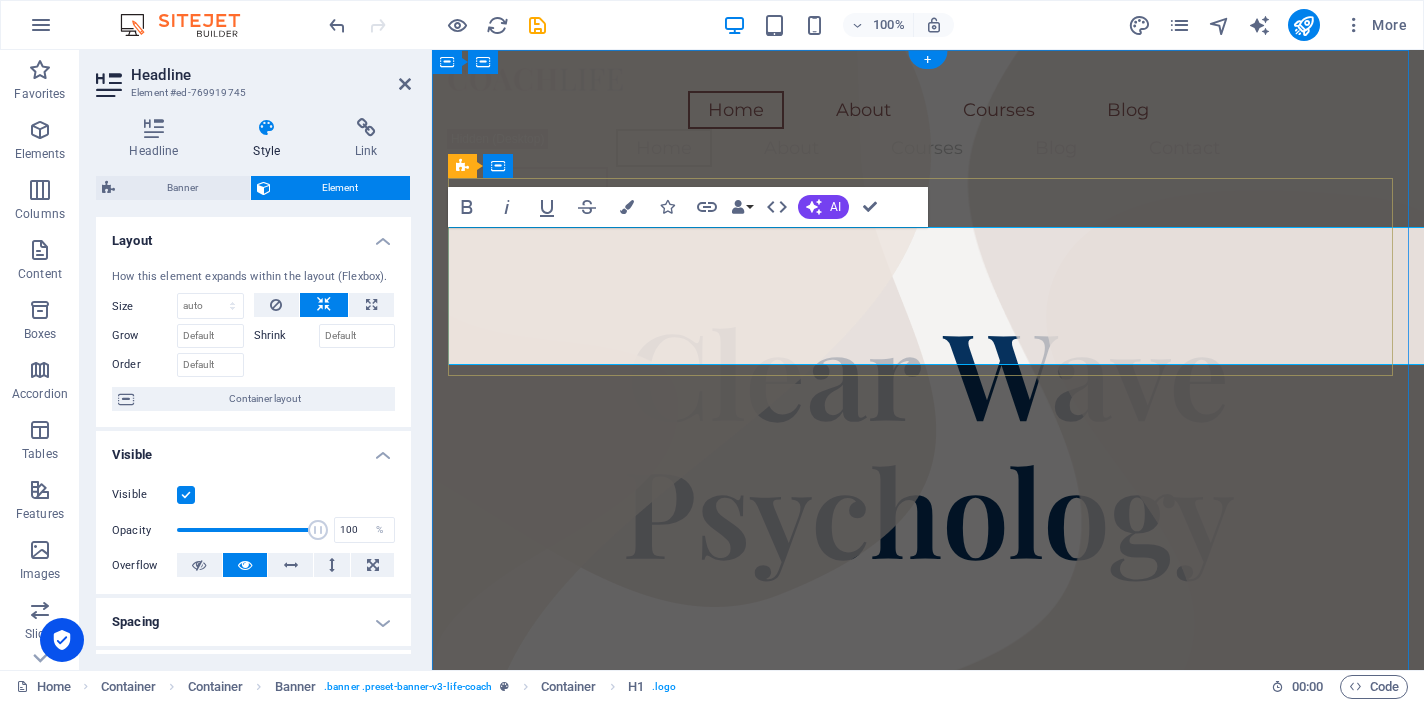 scroll, scrollTop: 11, scrollLeft: 0, axis: vertical 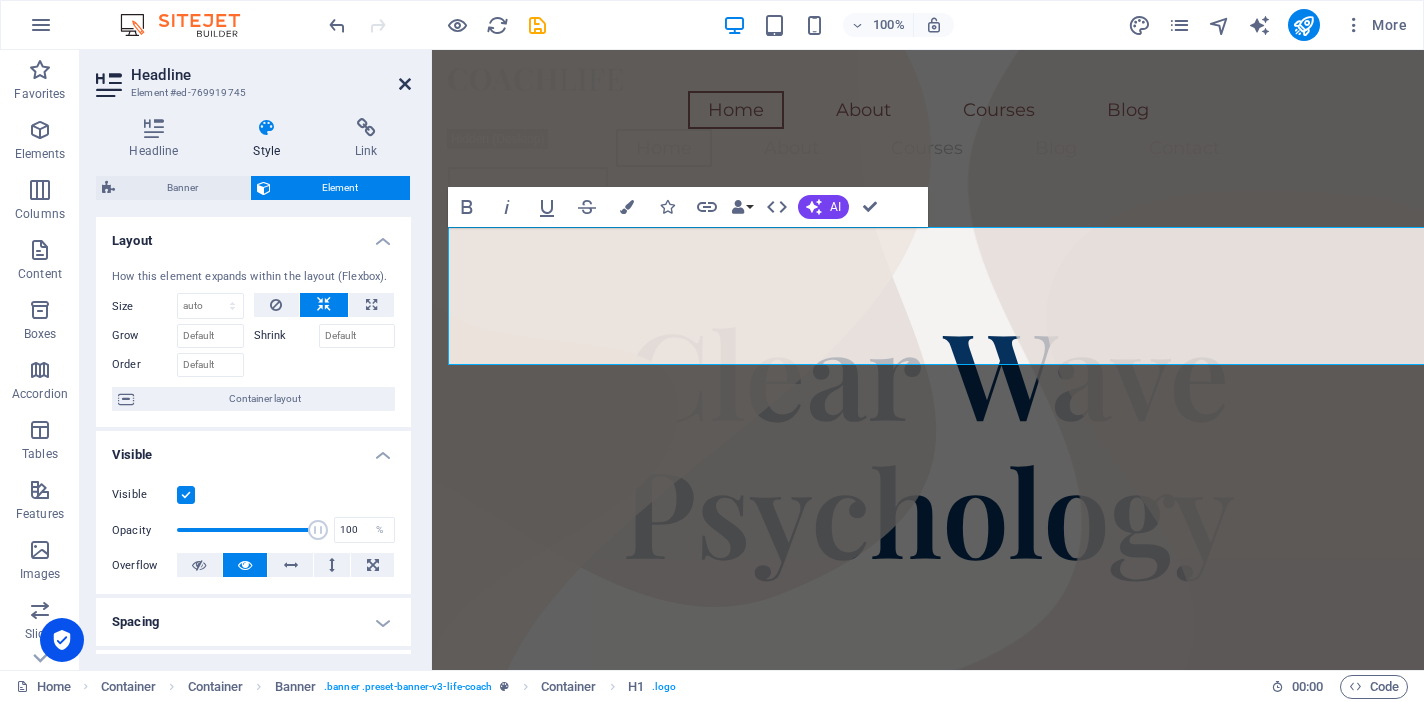 click at bounding box center [405, 84] 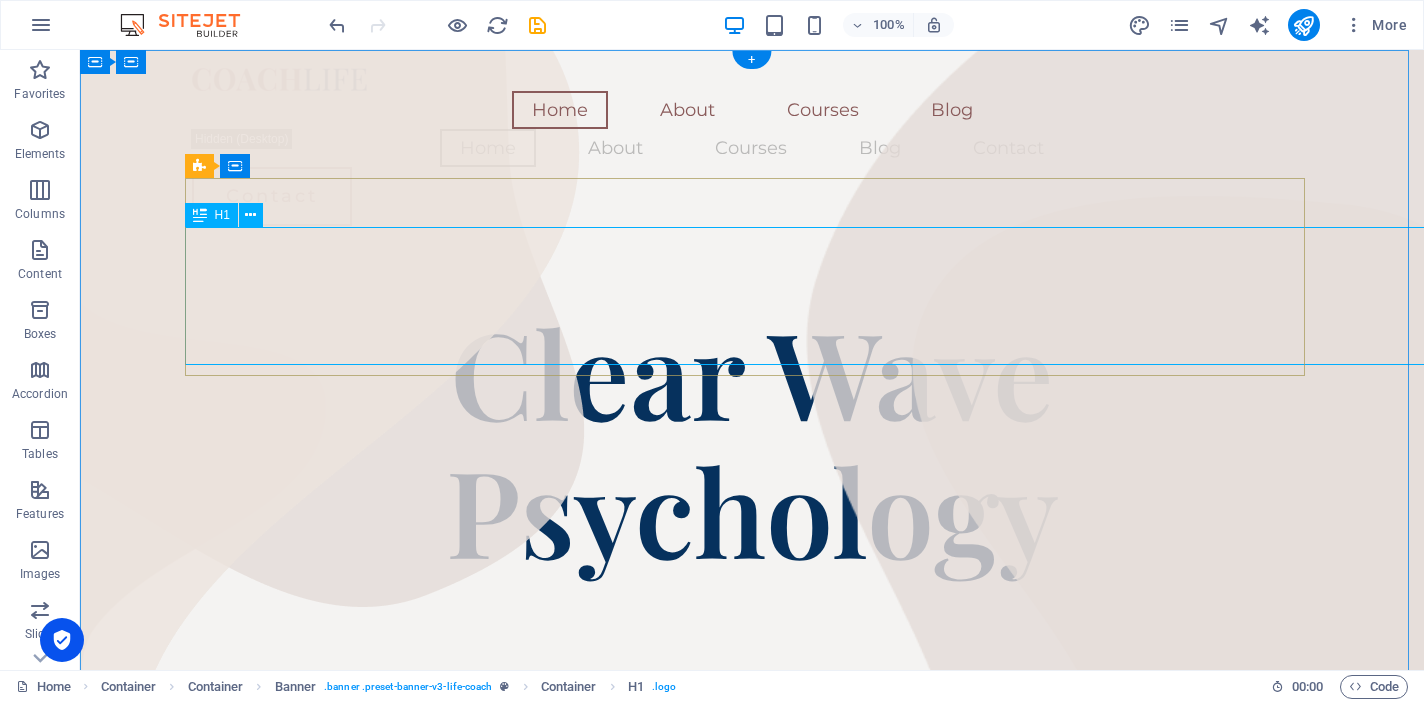 click on "Clear Wave Psychology" at bounding box center (752, 440) 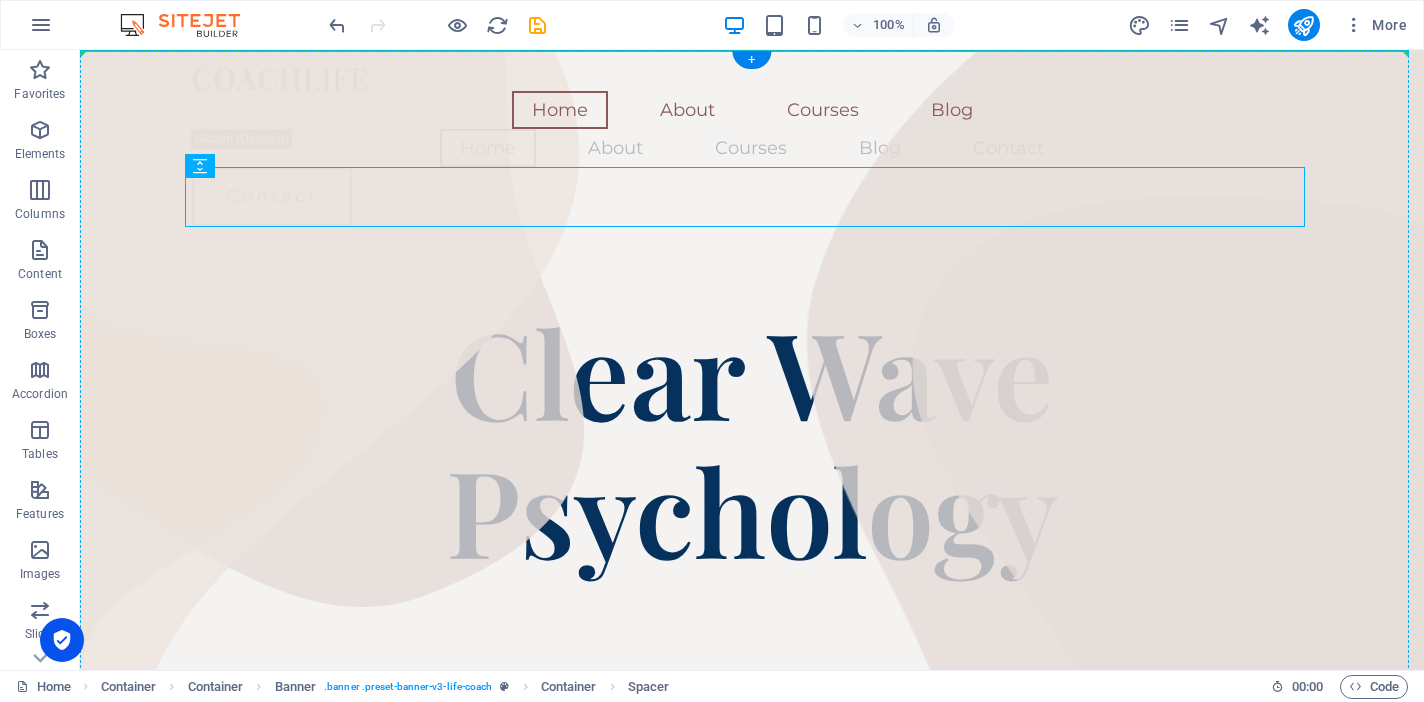 drag, startPoint x: 1302, startPoint y: 216, endPoint x: 1345, endPoint y: 215, distance: 43.011627 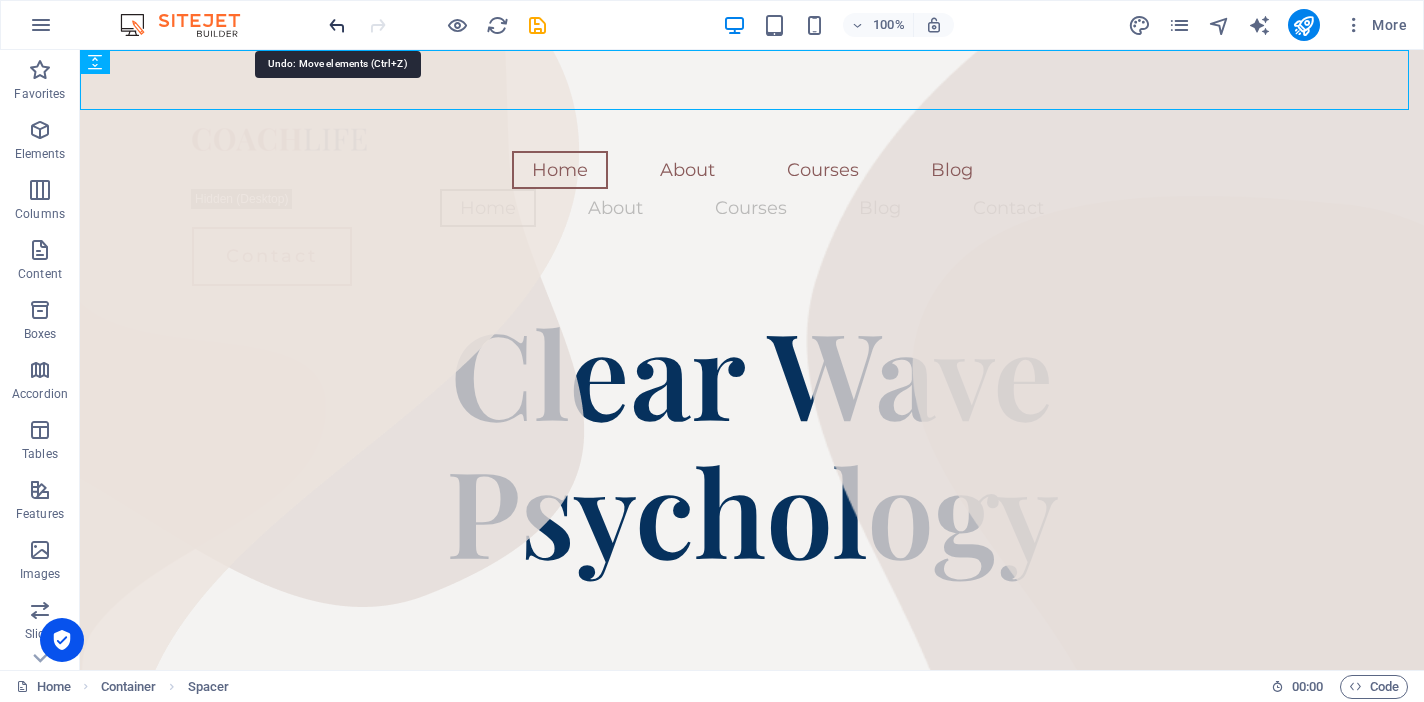 click at bounding box center (337, 25) 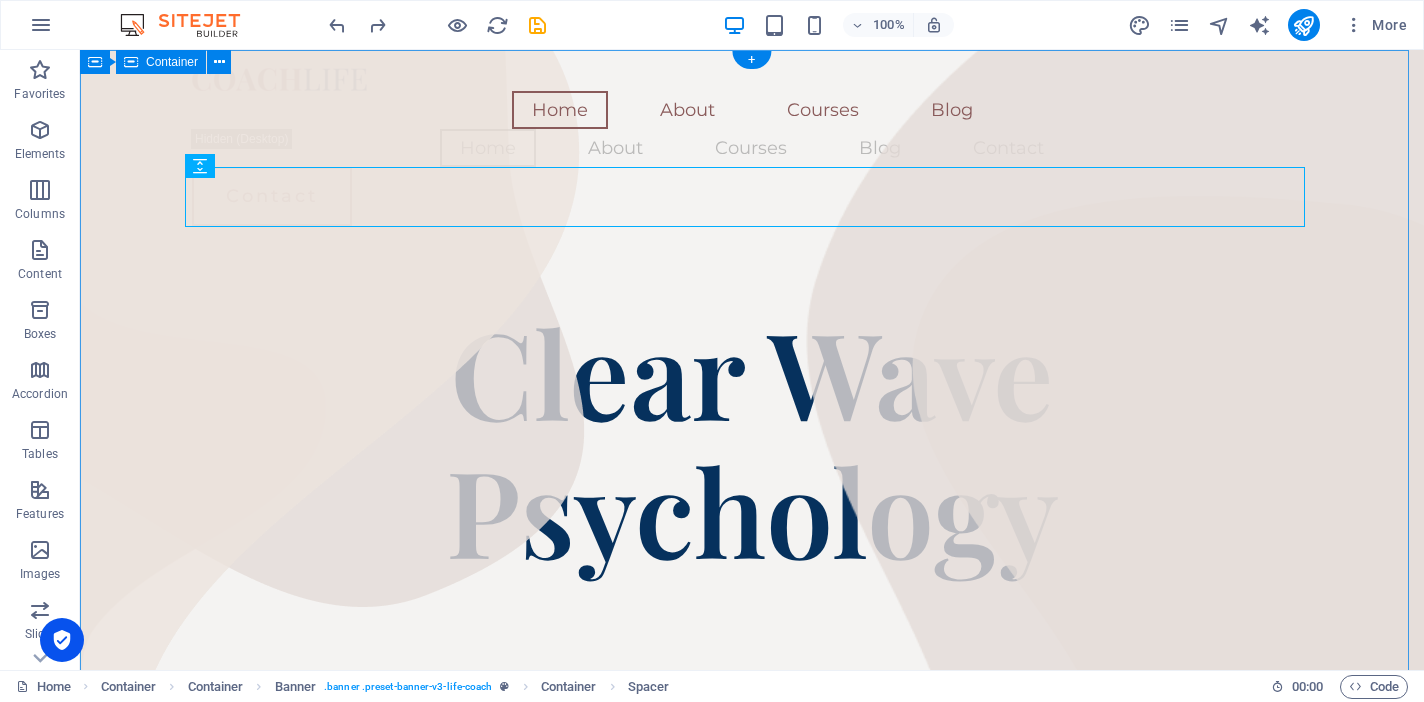 drag, startPoint x: 1303, startPoint y: 368, endPoint x: 1328, endPoint y: 372, distance: 25.317978 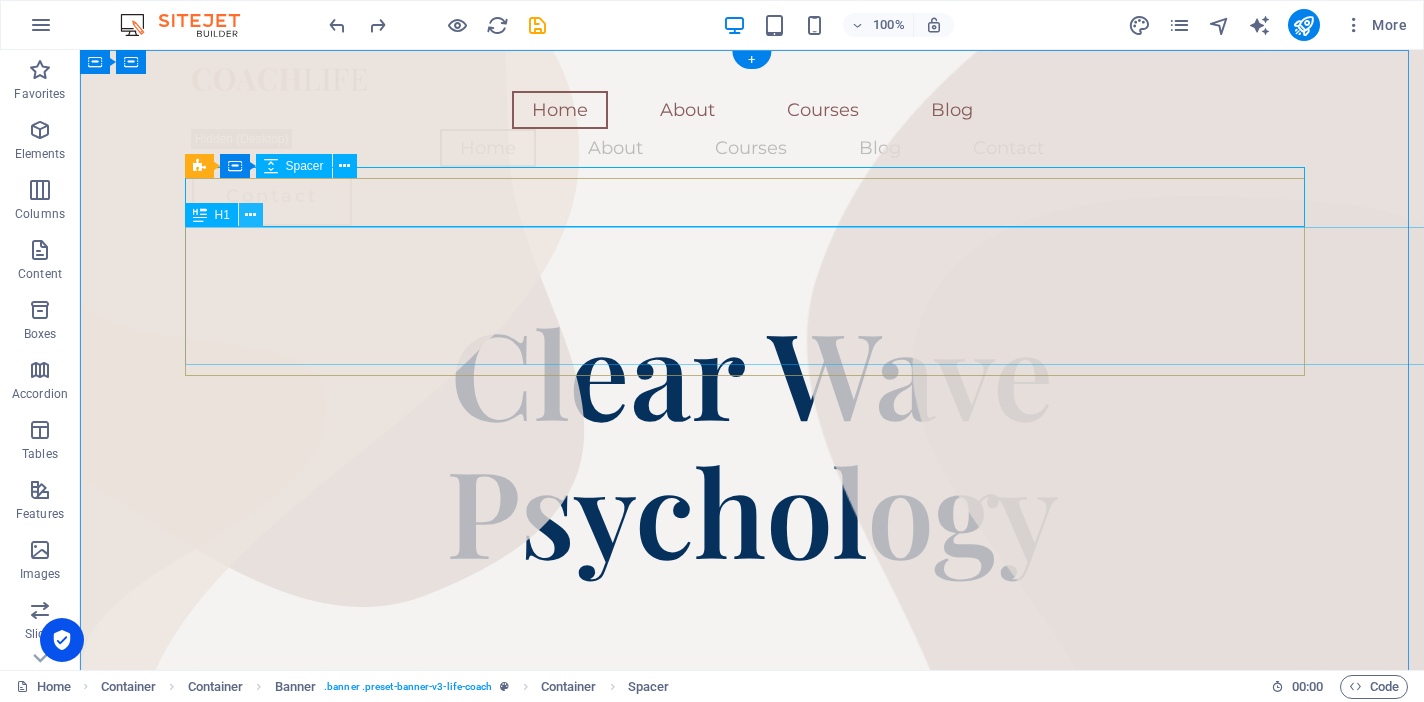 click at bounding box center [250, 215] 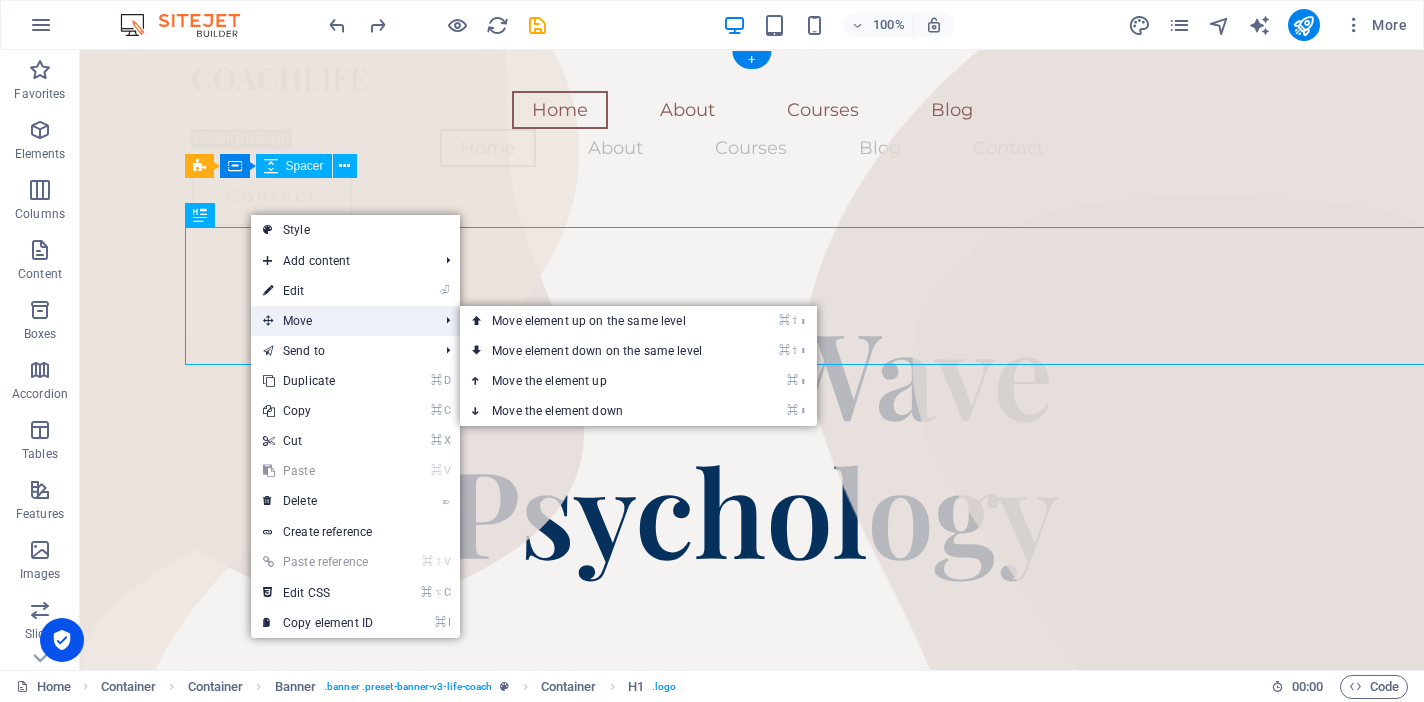 click on "Move" at bounding box center [340, 321] 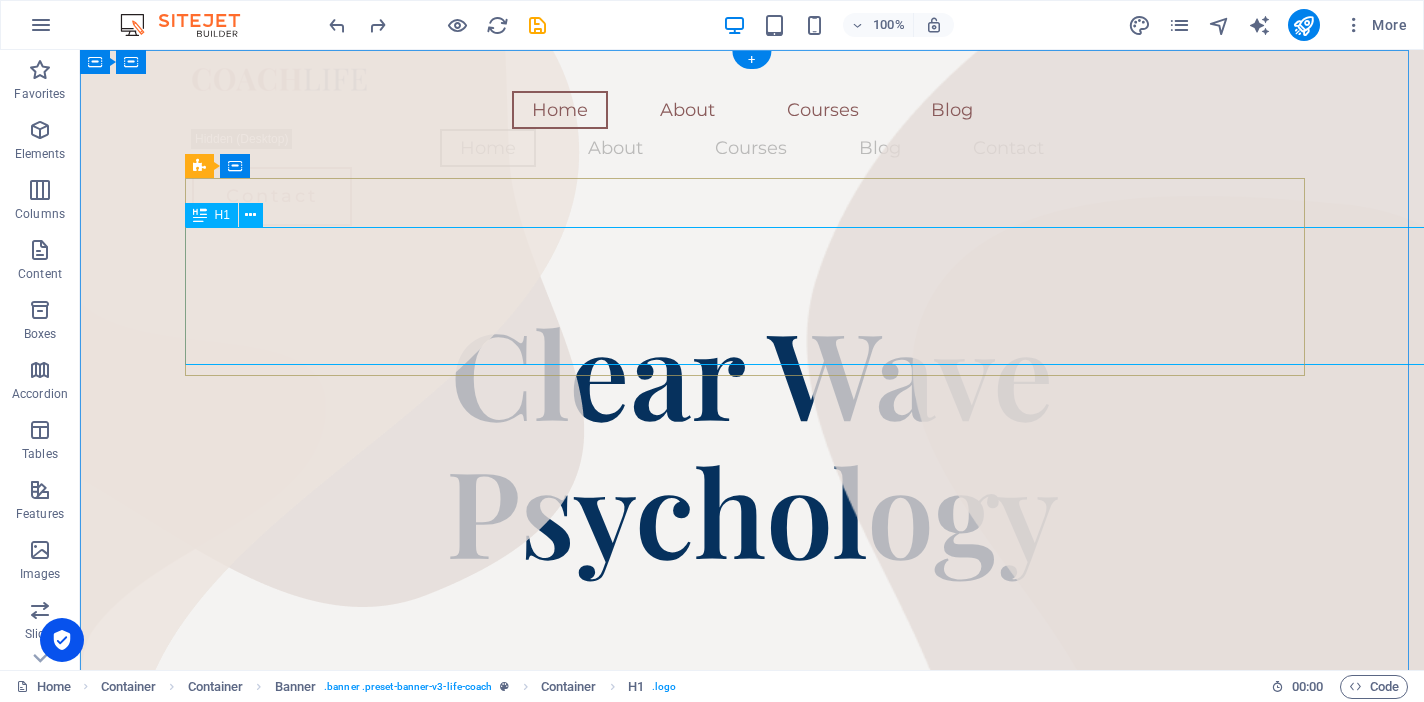 click on "Clear Wave Psychology" at bounding box center (752, 440) 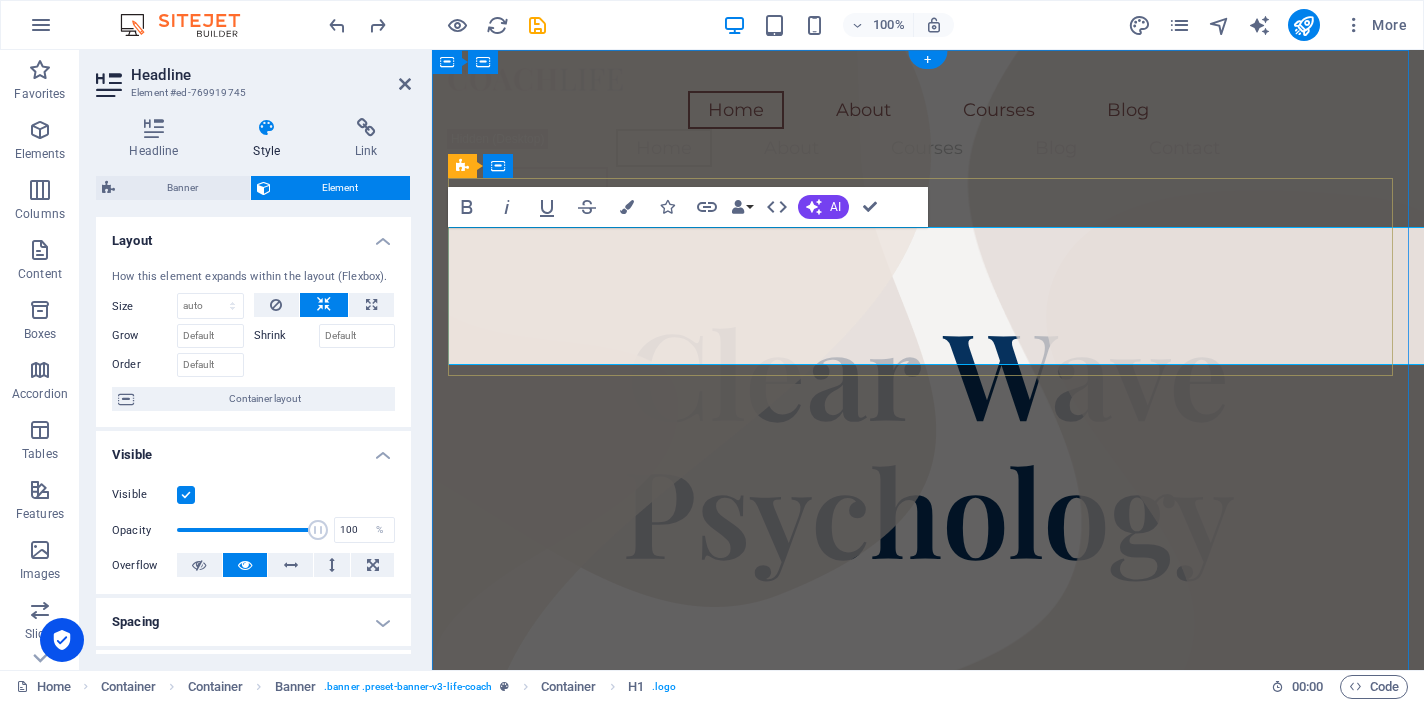 scroll, scrollTop: 11, scrollLeft: 0, axis: vertical 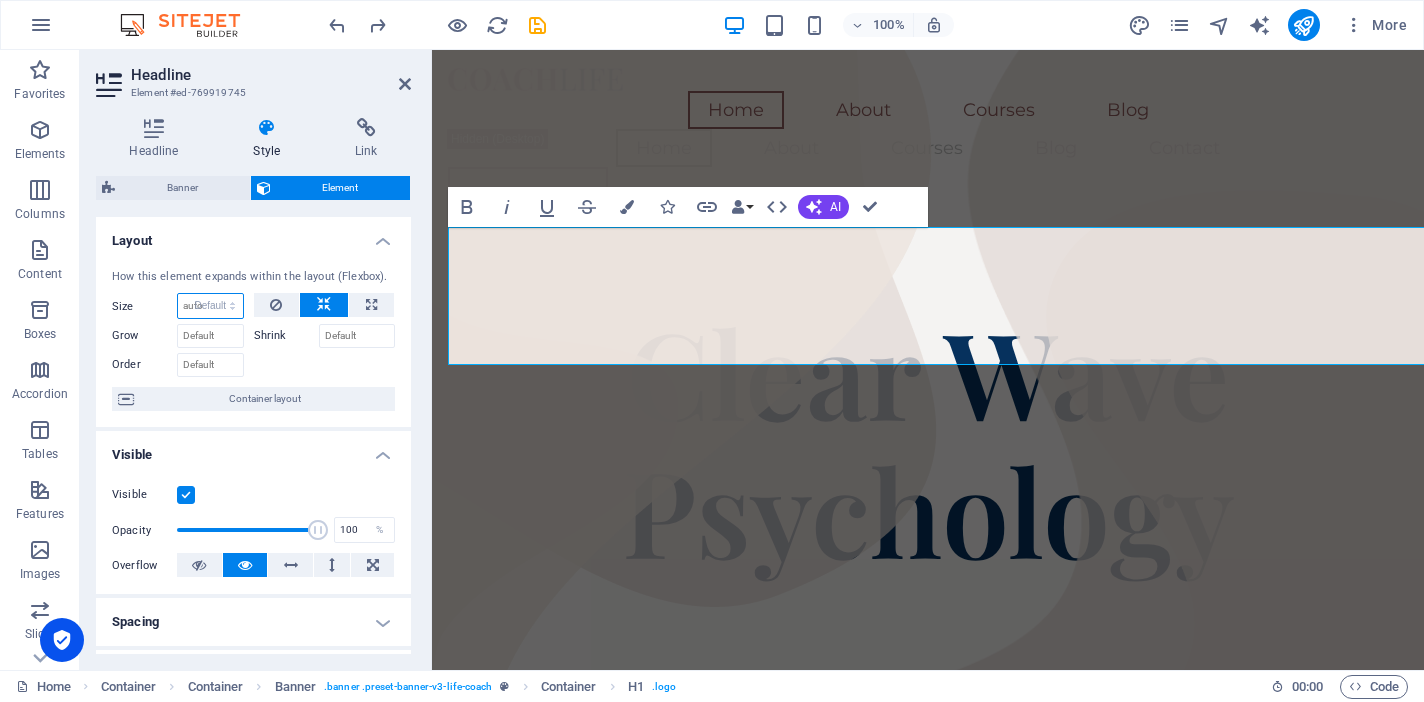 select on "DISABLED_OPTION_VALUE" 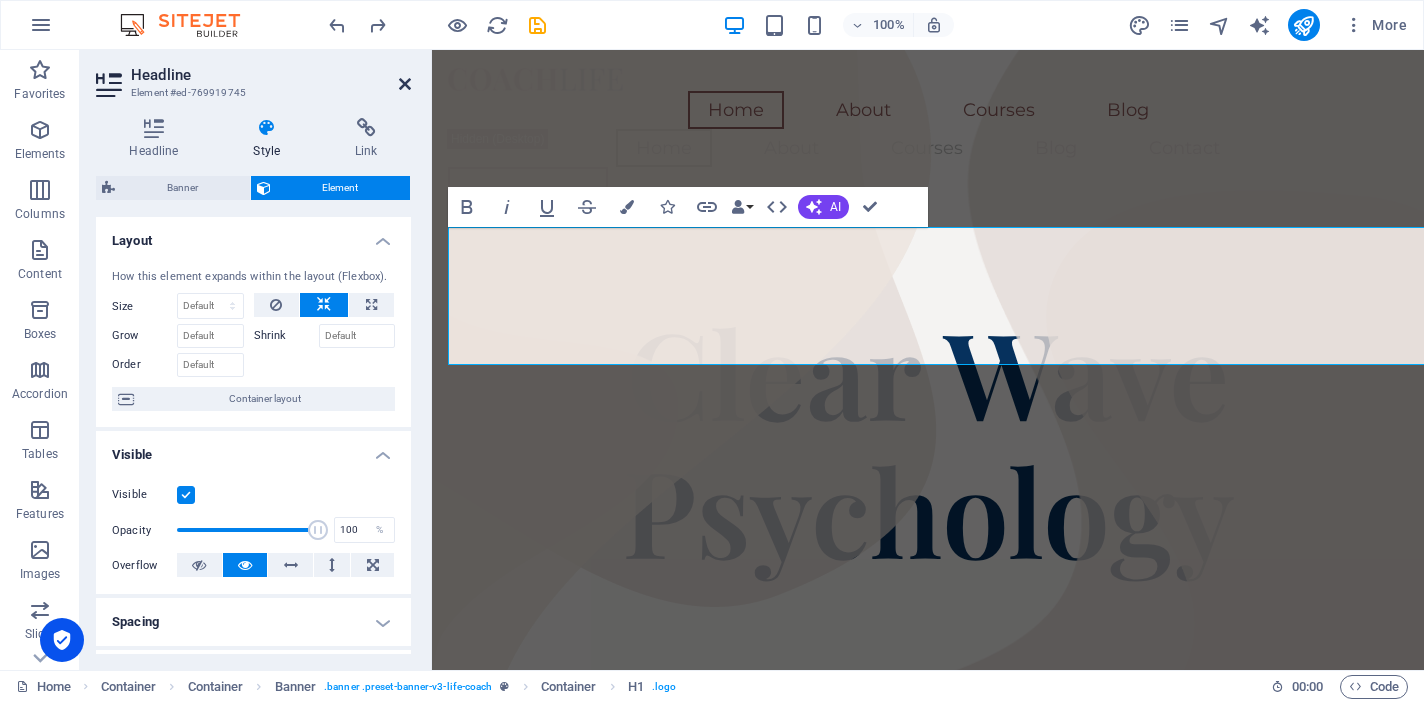 click at bounding box center (405, 84) 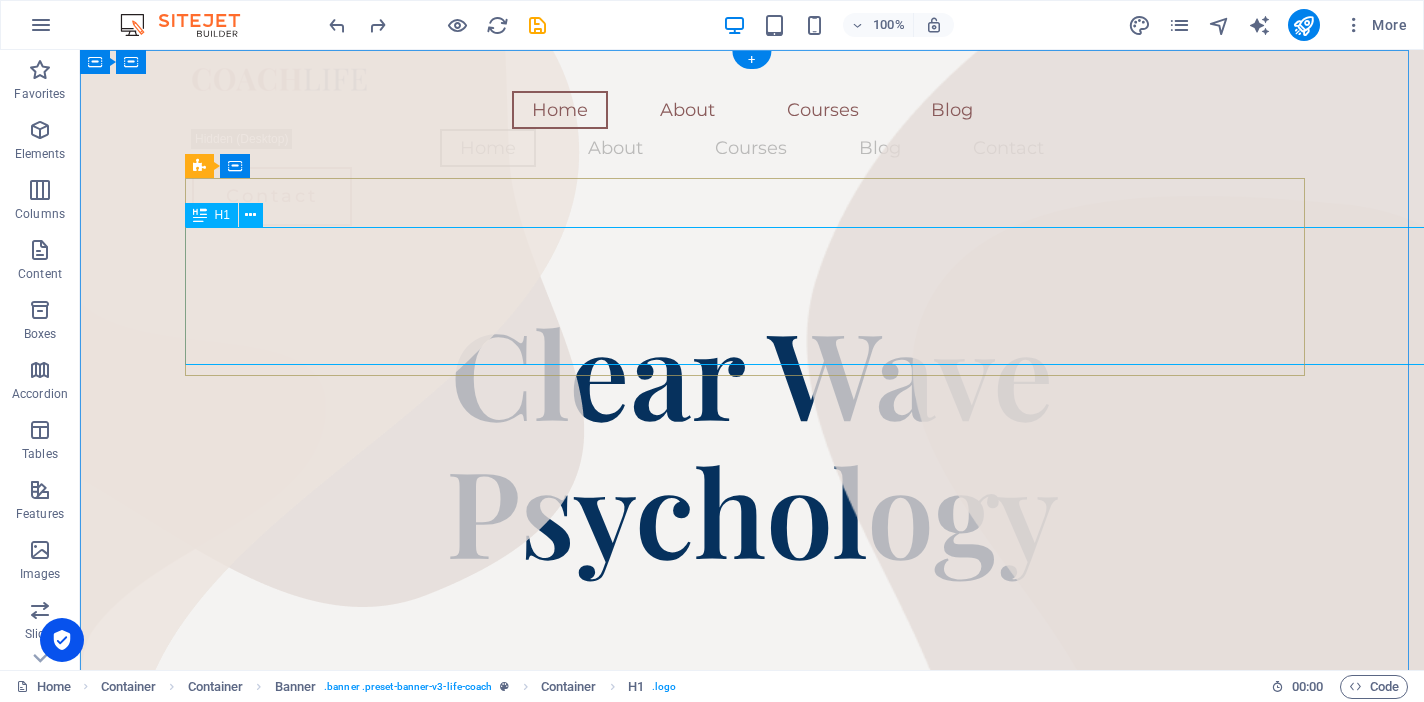 click on "Clear Wave Psychology" at bounding box center [752, 440] 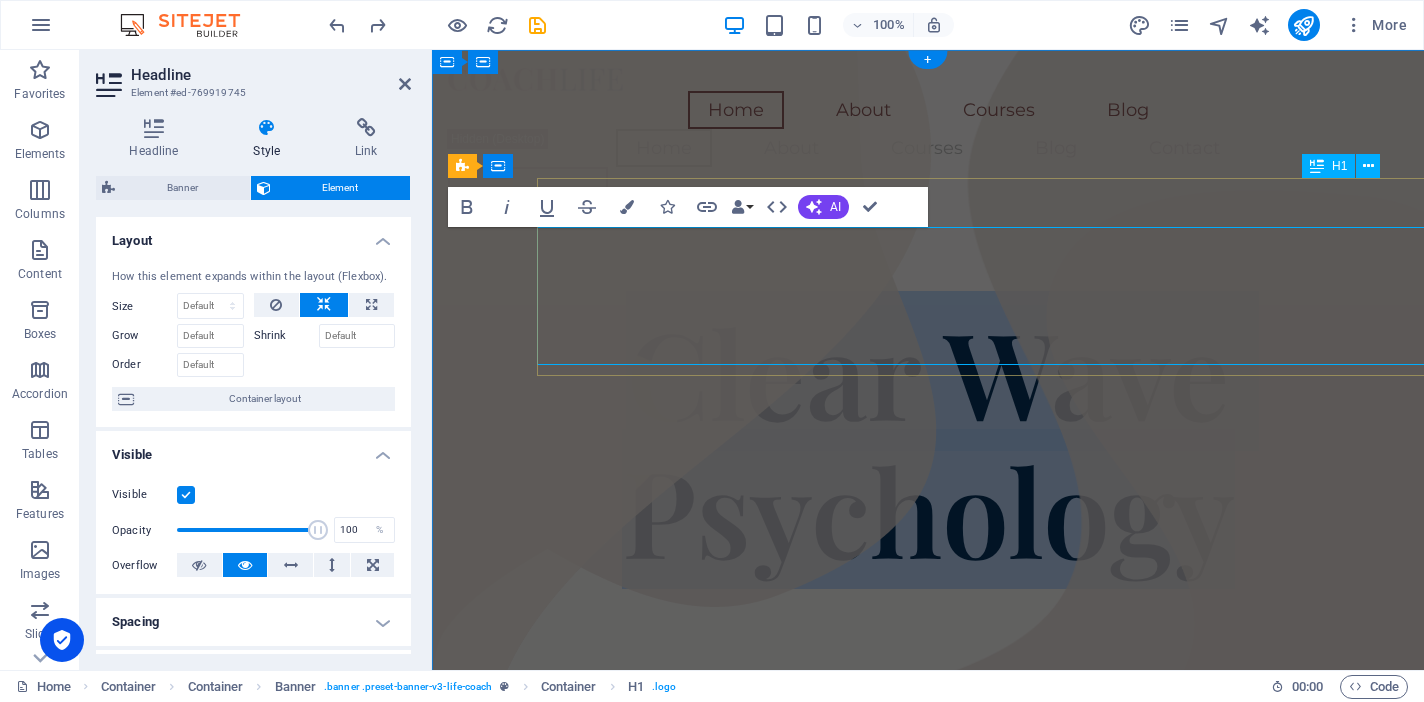 scroll, scrollTop: 11, scrollLeft: 0, axis: vertical 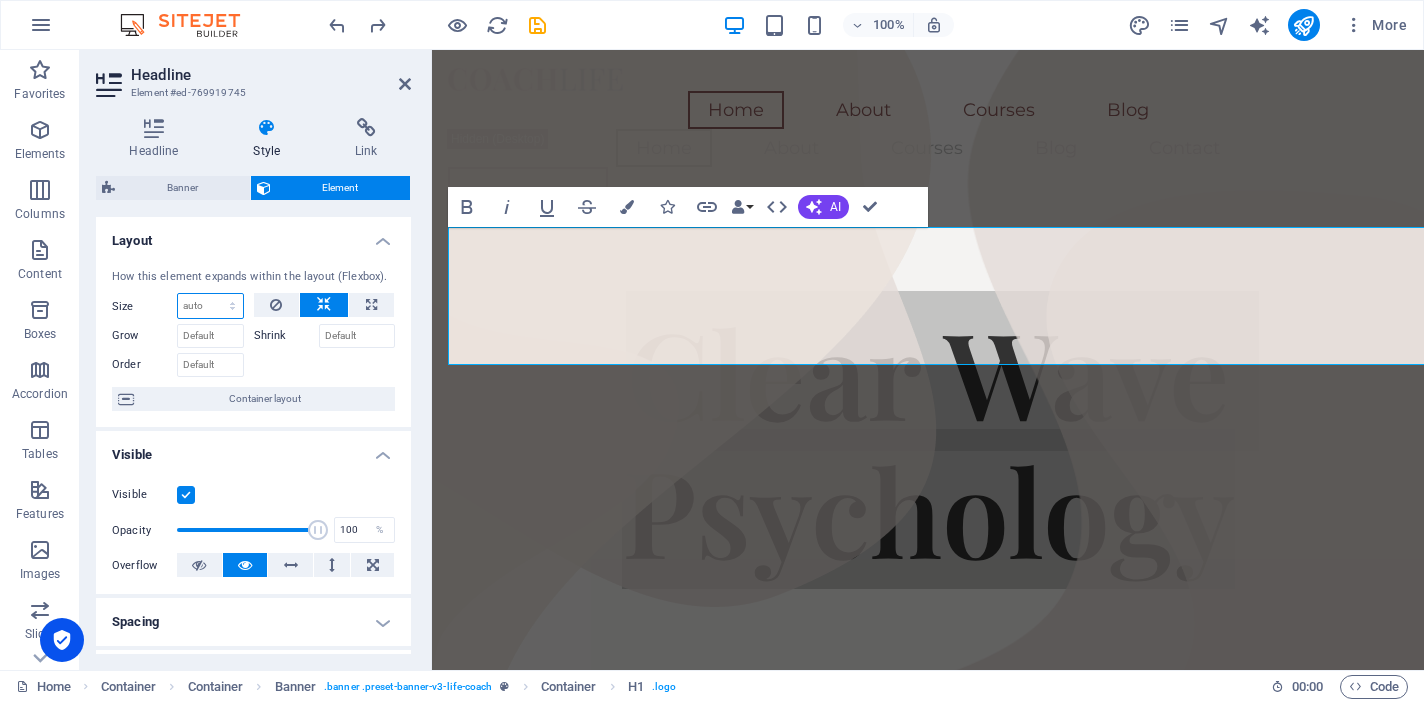 select on "1/1" 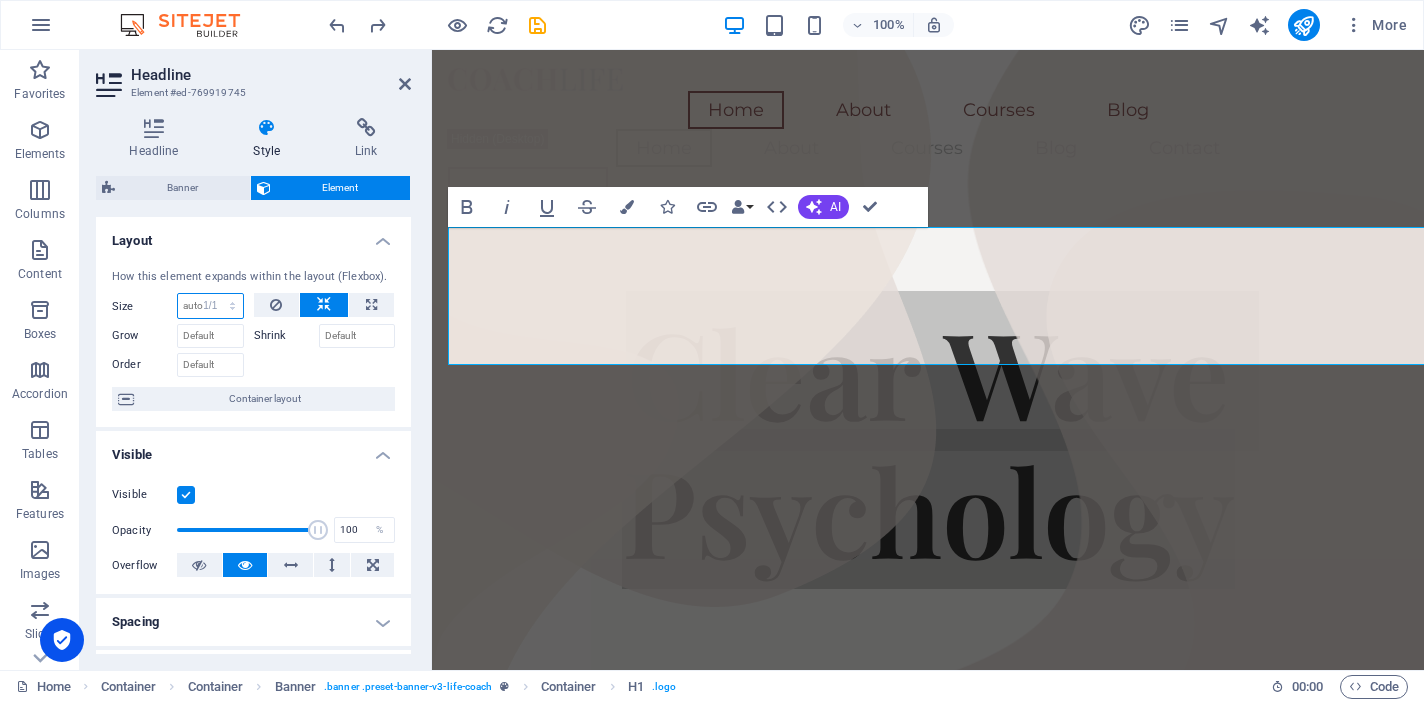 type on "100" 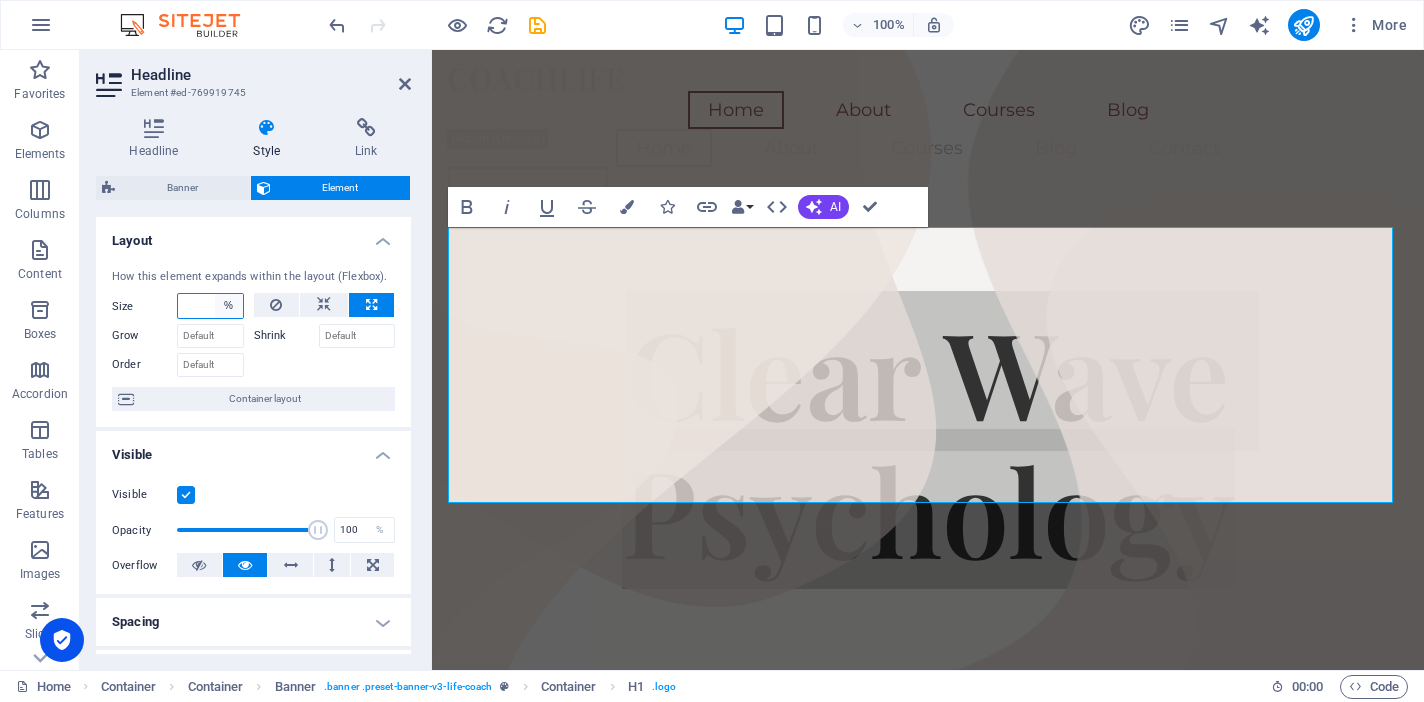 type 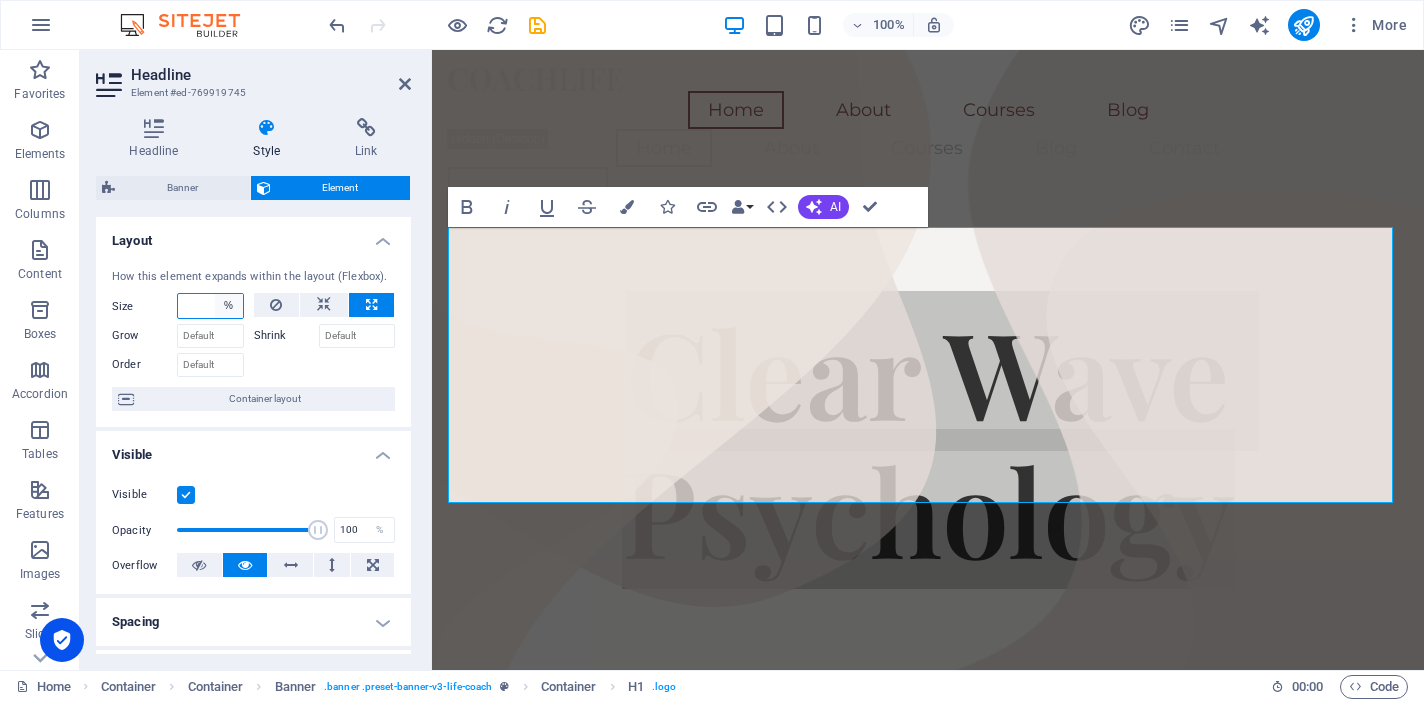 select on "1/10" 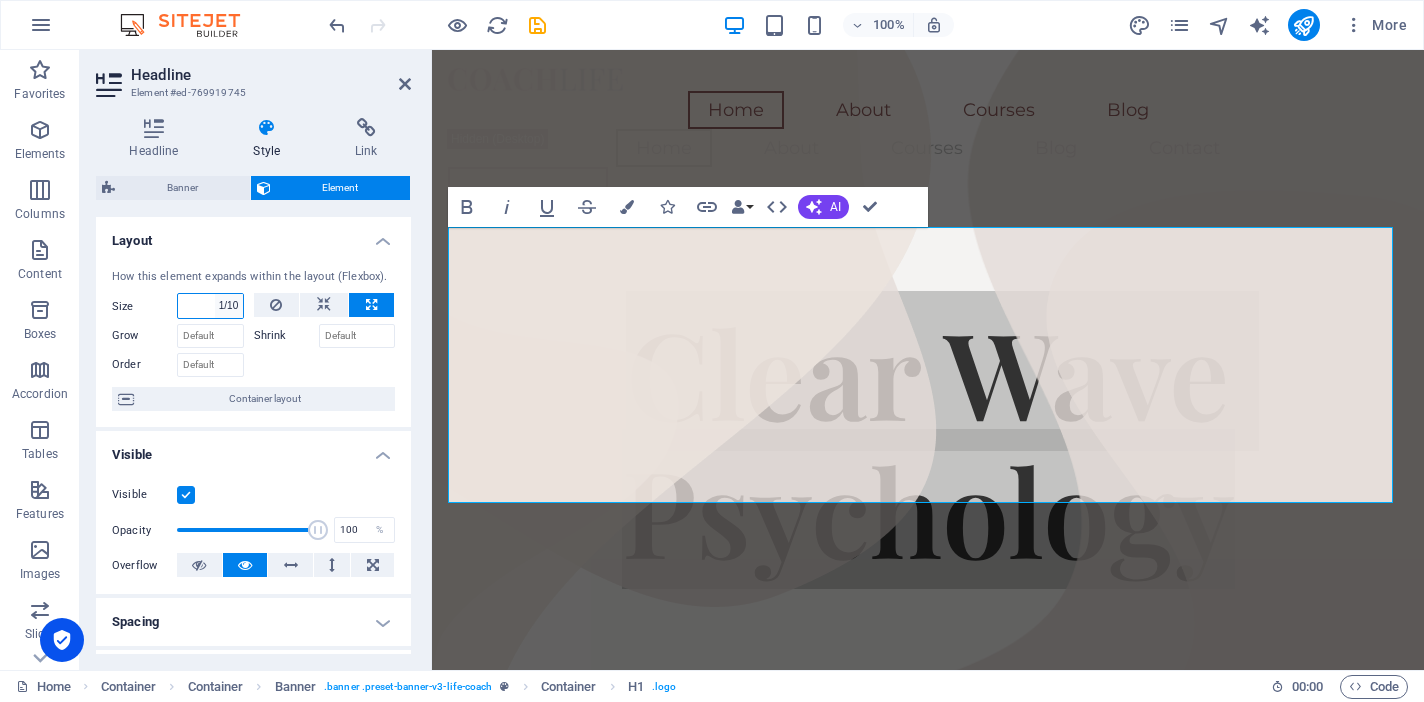 type on "10" 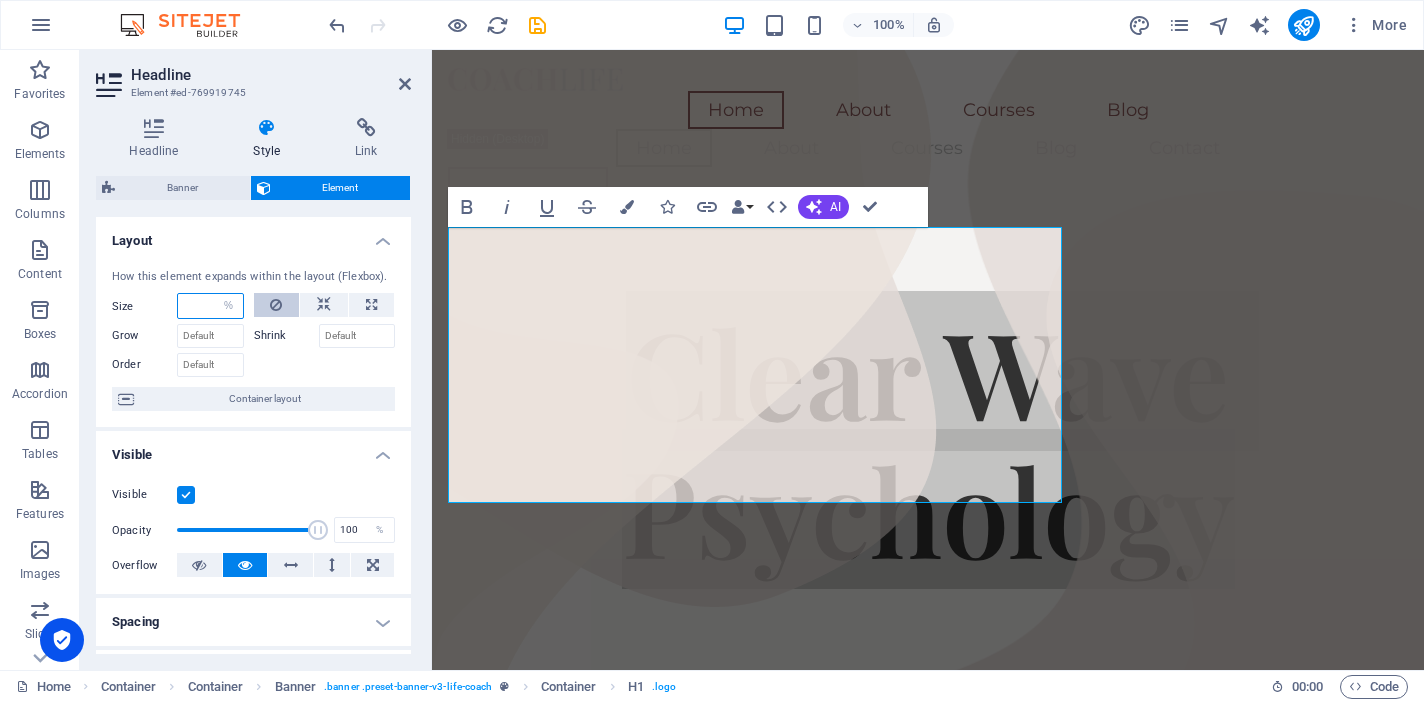 type 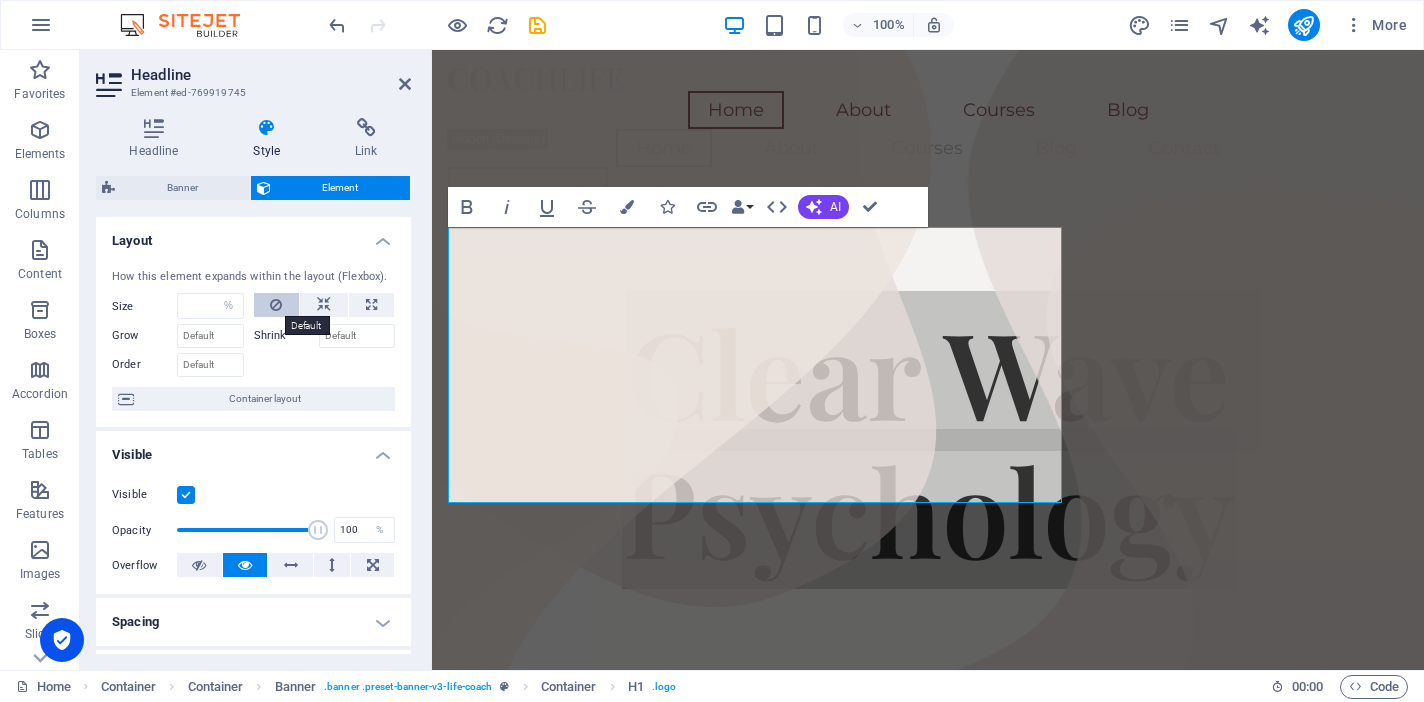 click at bounding box center [276, 305] 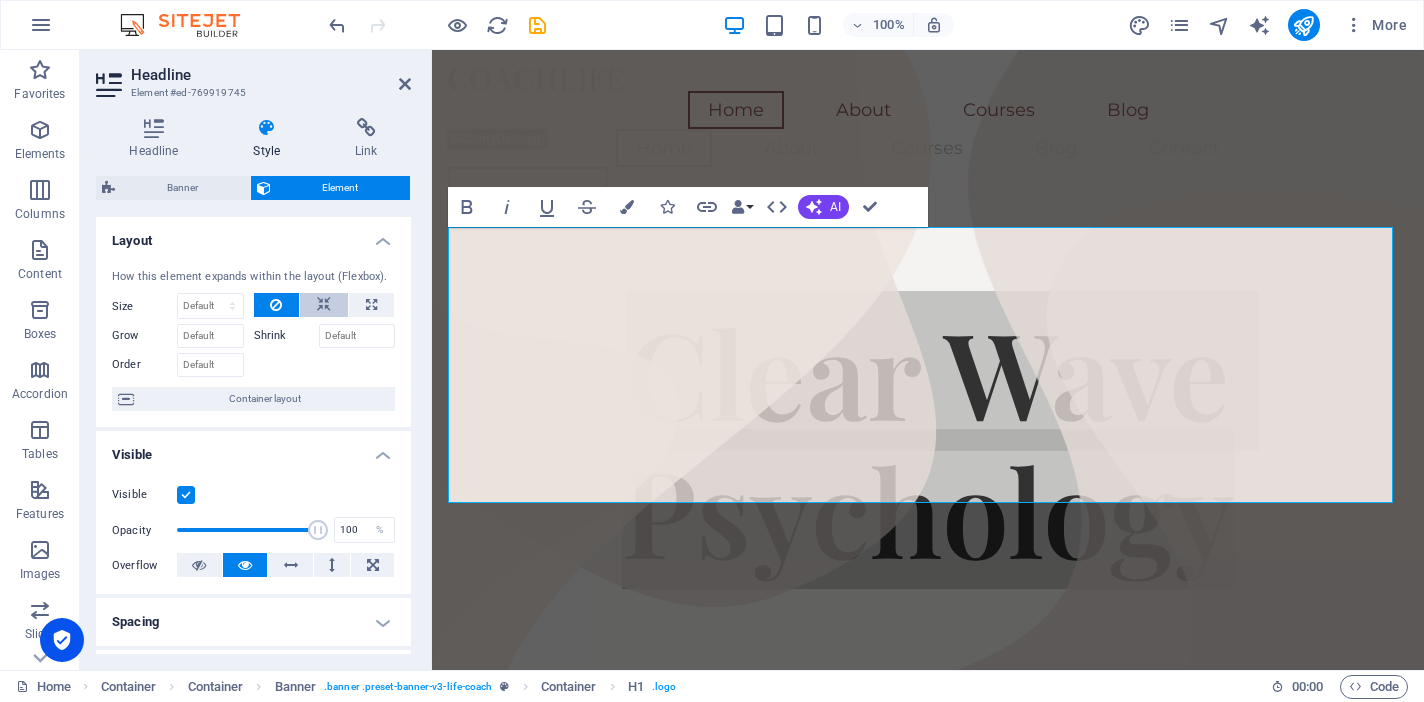 click at bounding box center [324, 305] 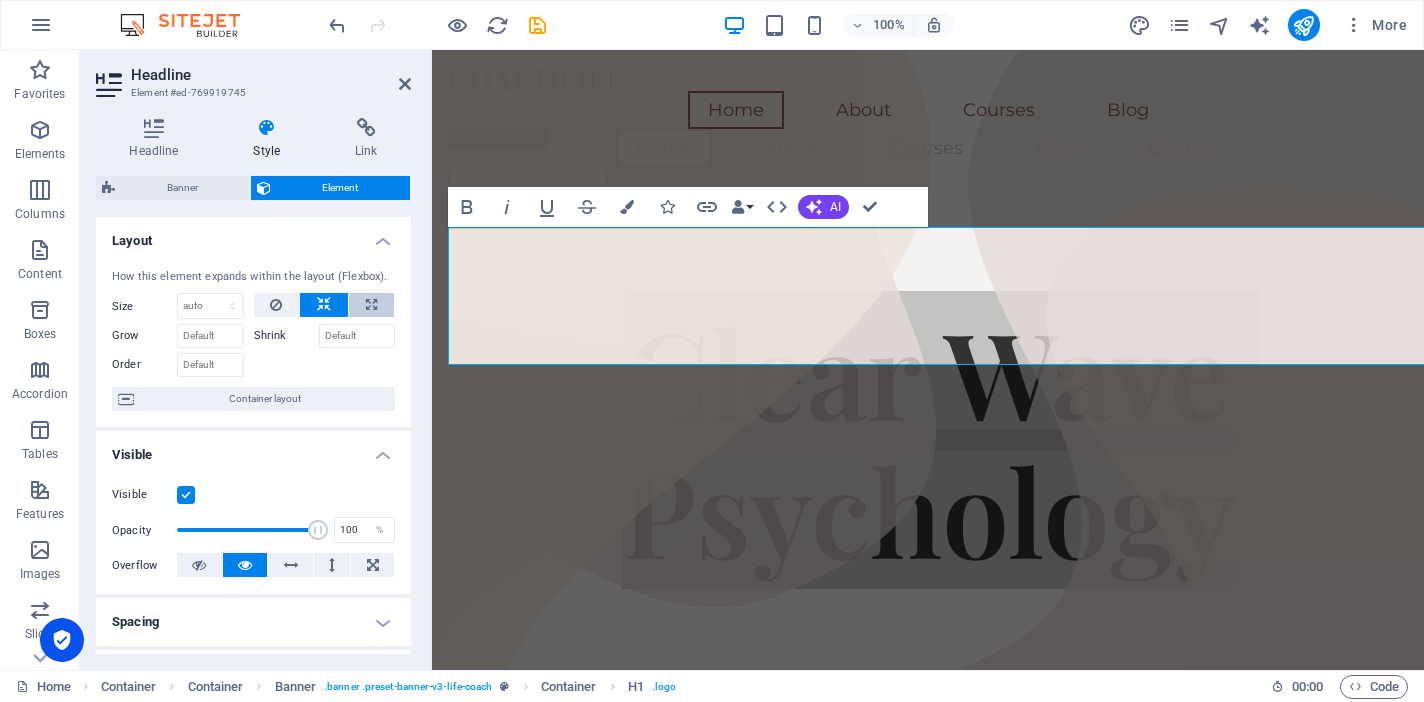 click at bounding box center (371, 305) 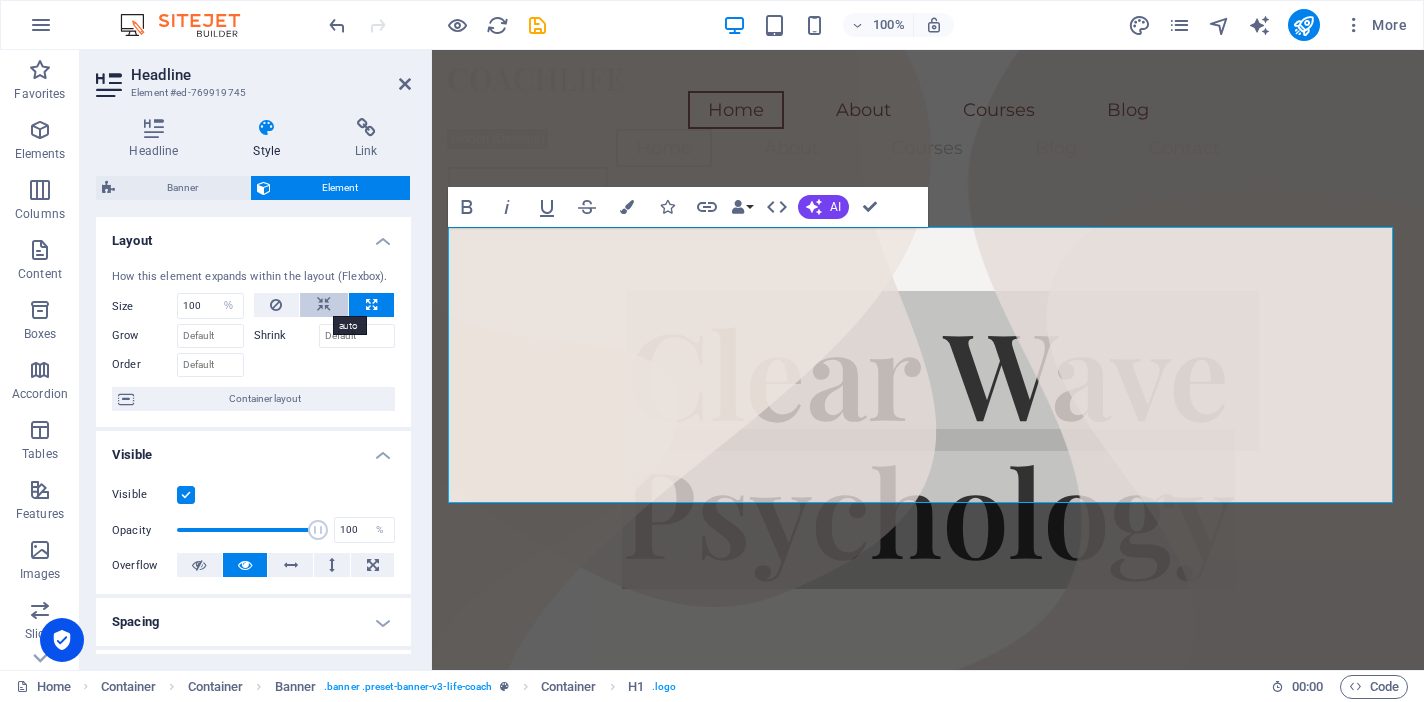 click at bounding box center [324, 305] 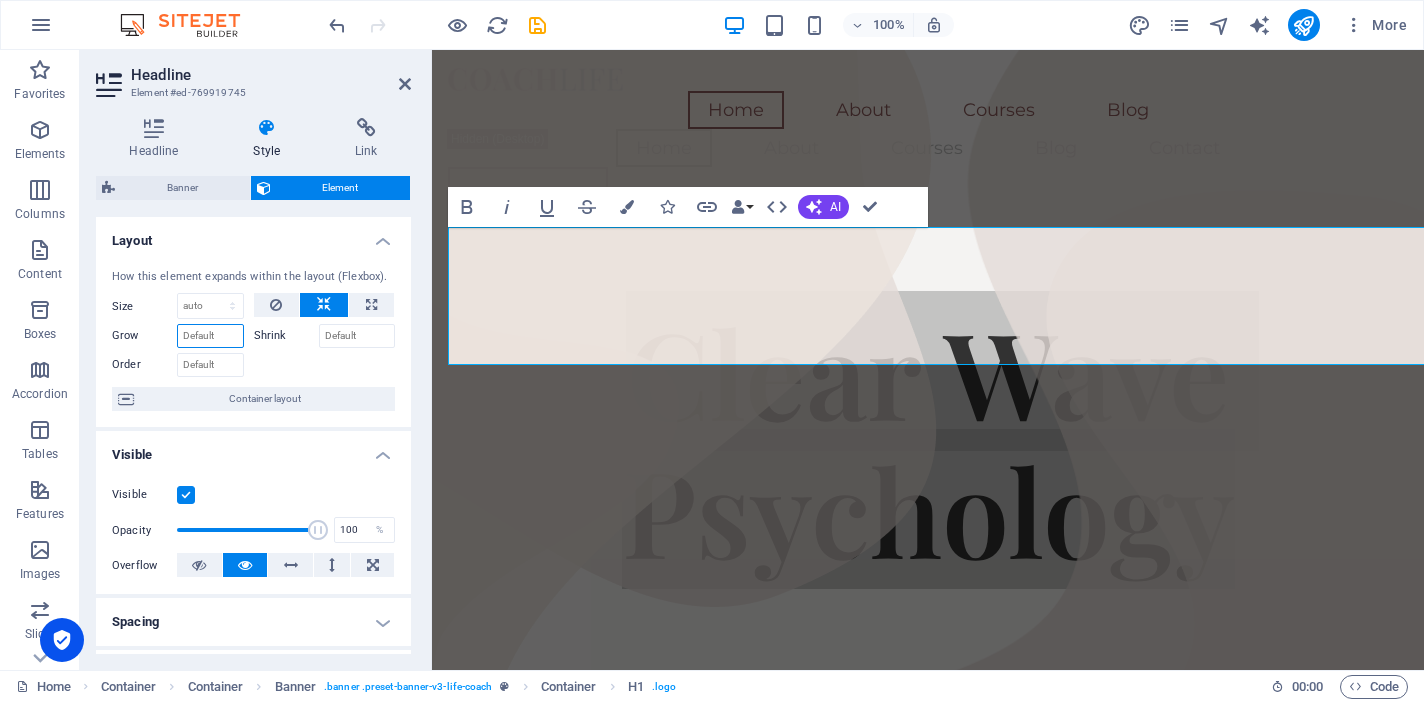 click on "Grow" at bounding box center (210, 336) 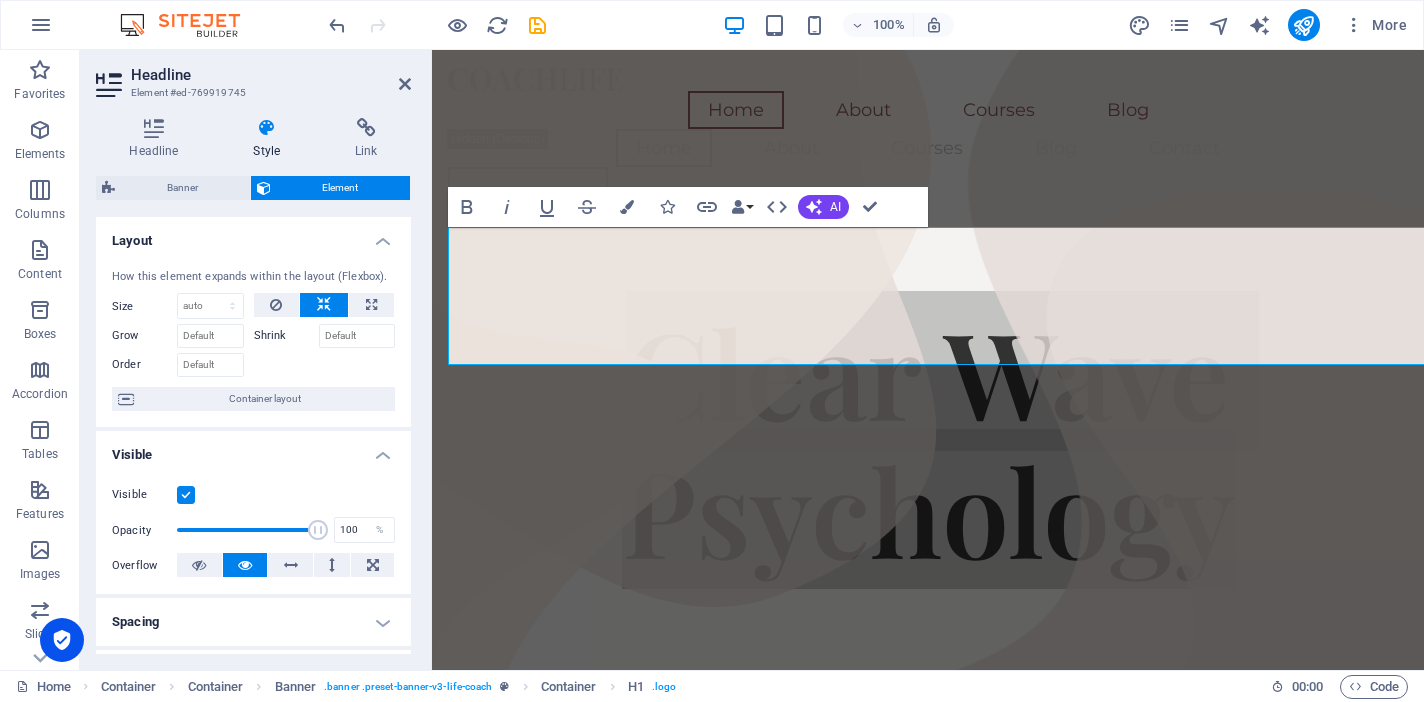 click on "Shrink" at bounding box center [286, 336] 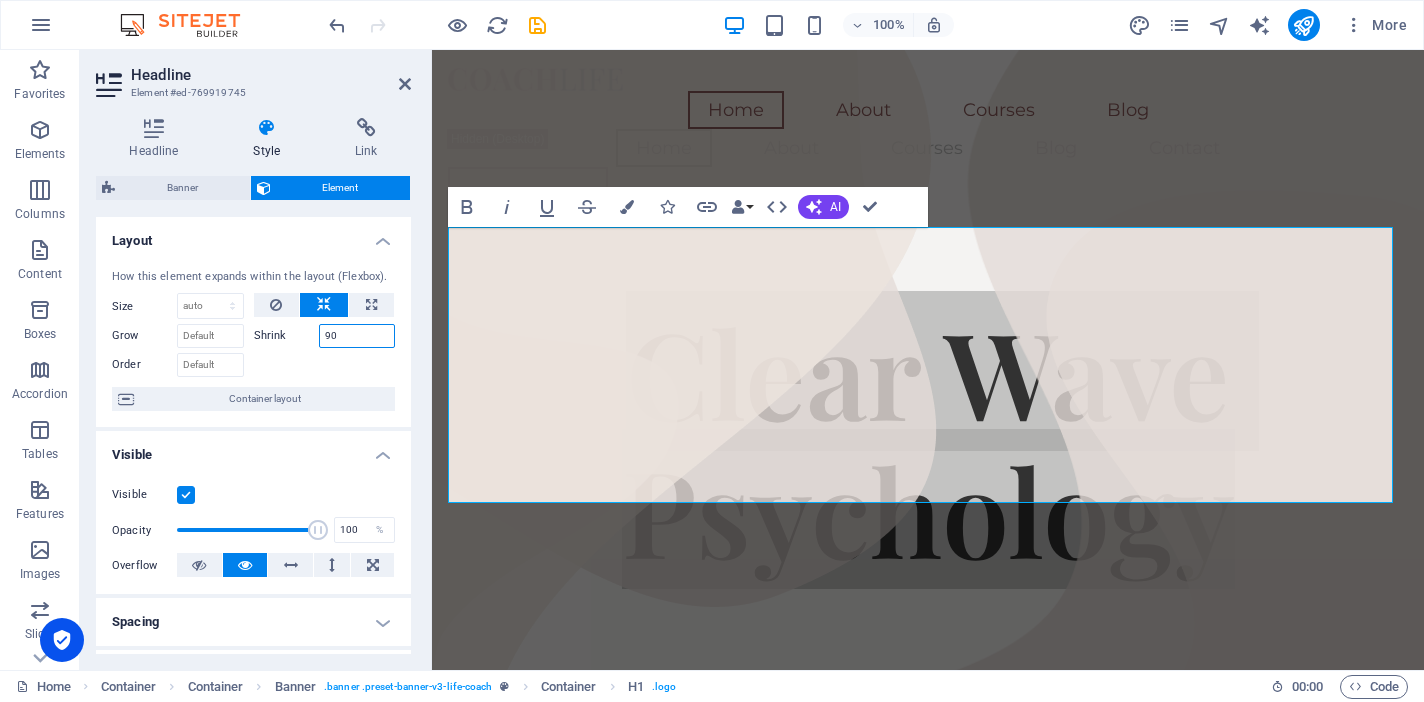click on "90" at bounding box center [357, 336] 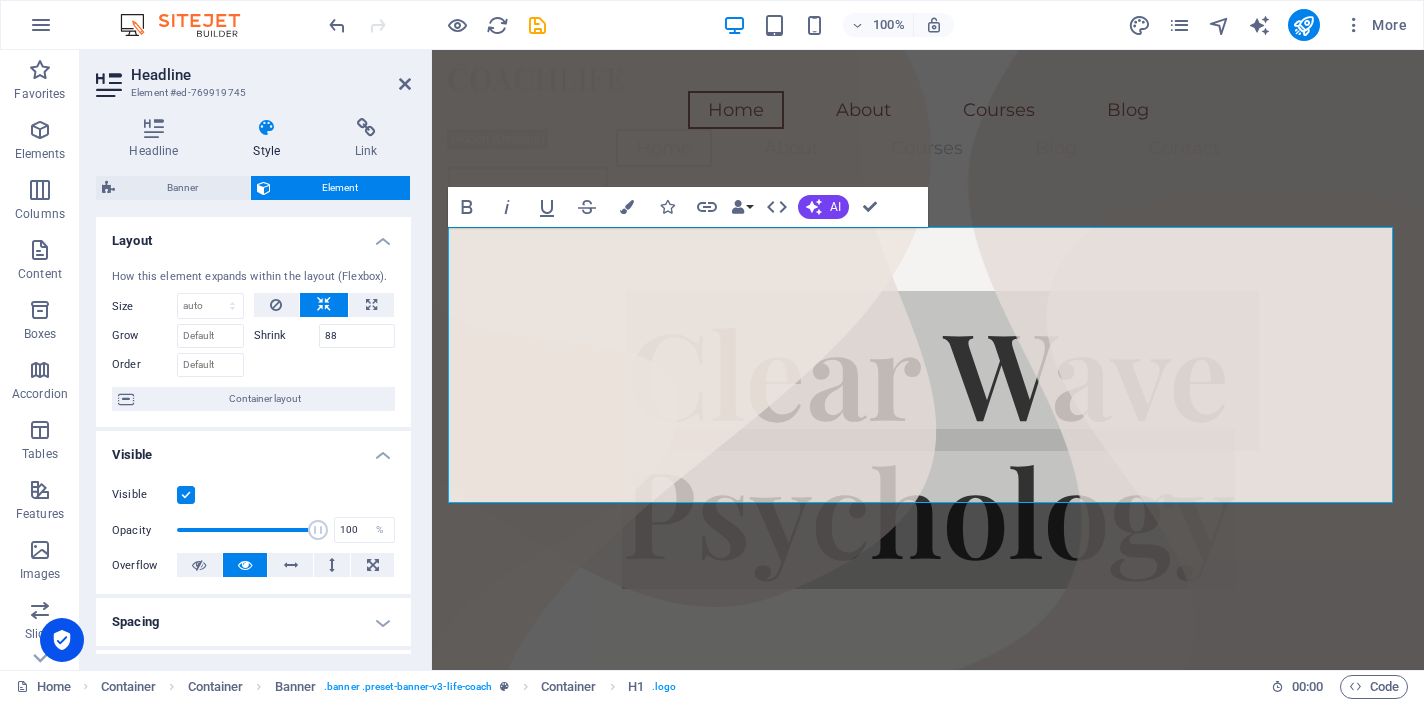 click at bounding box center [325, 362] 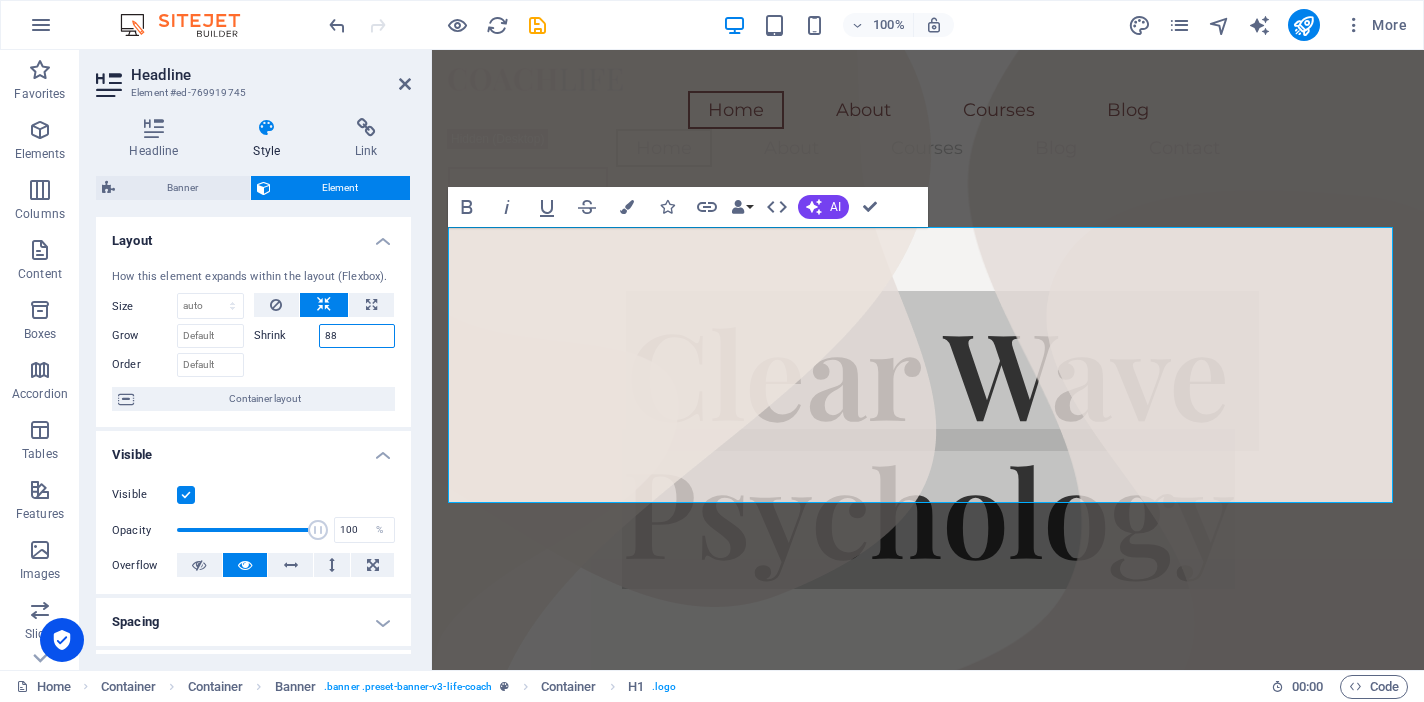 click on "88" at bounding box center (357, 336) 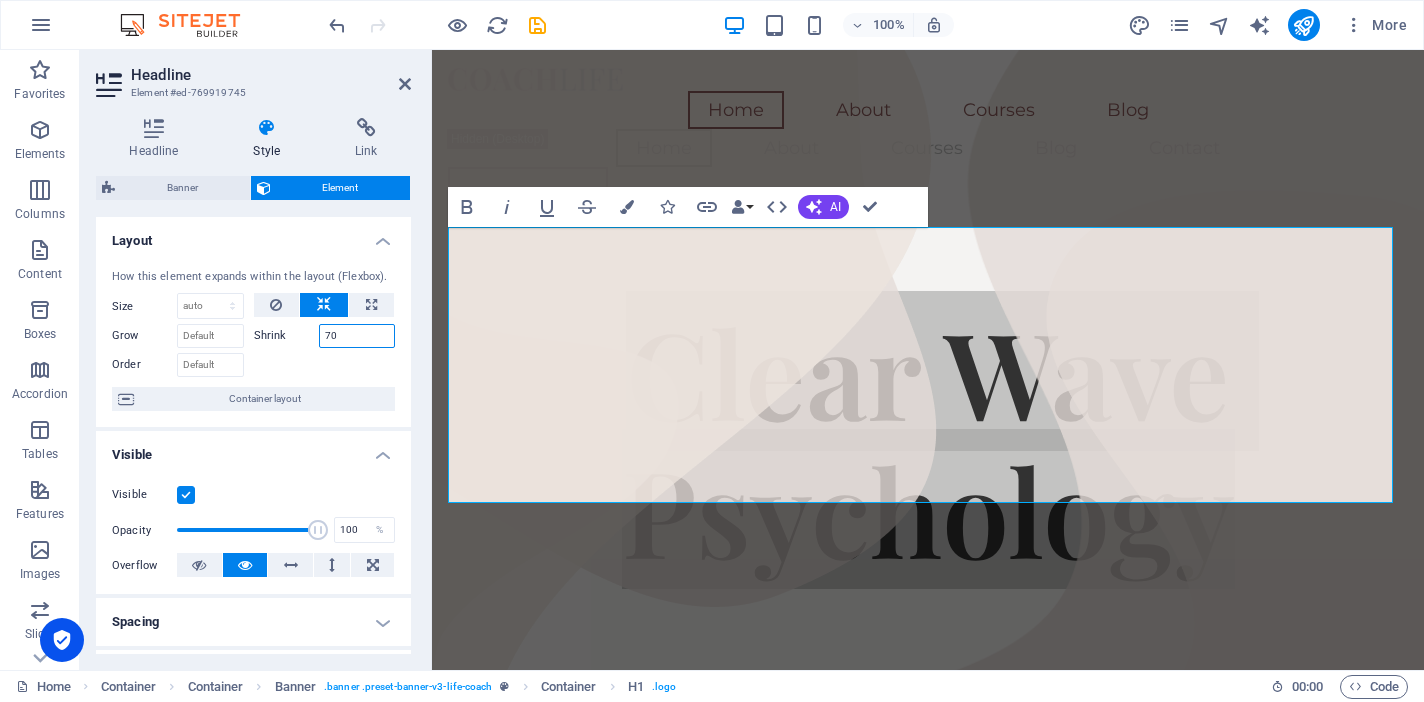 click on "70" at bounding box center (357, 336) 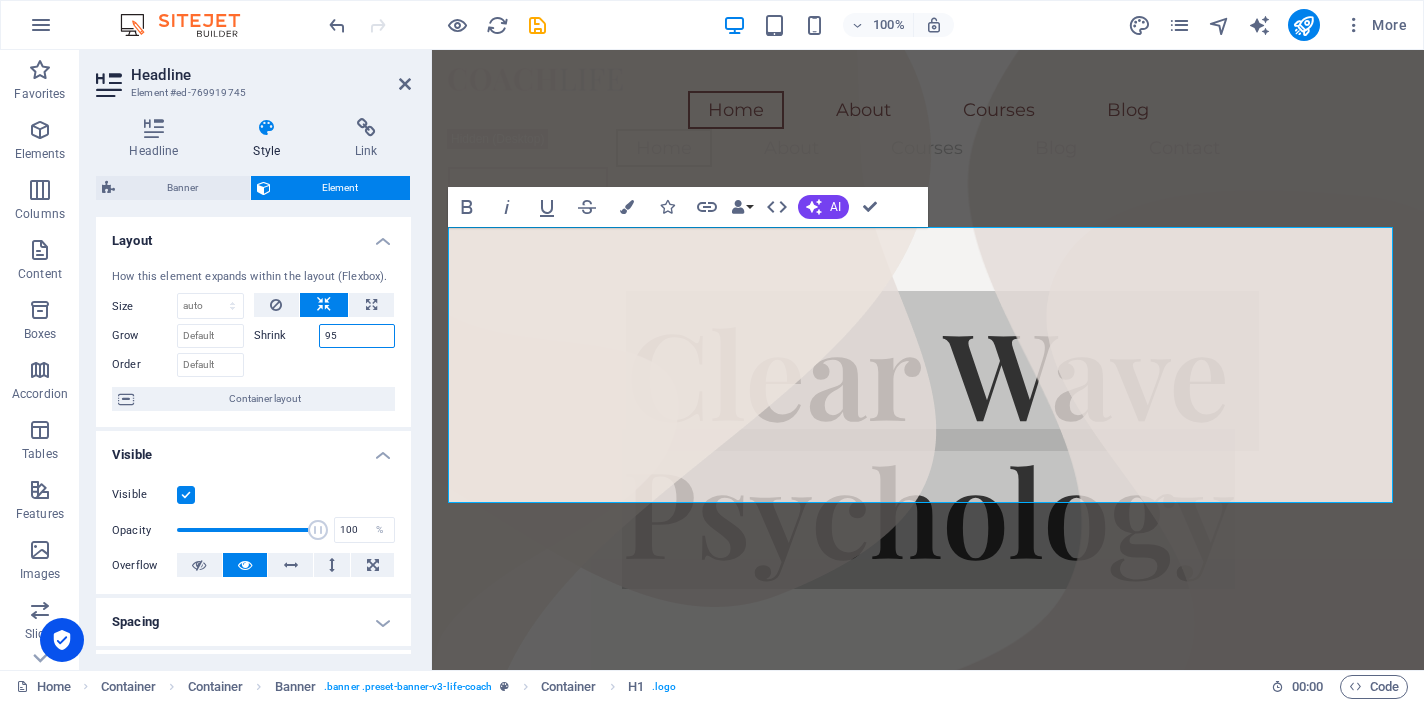 type on "95" 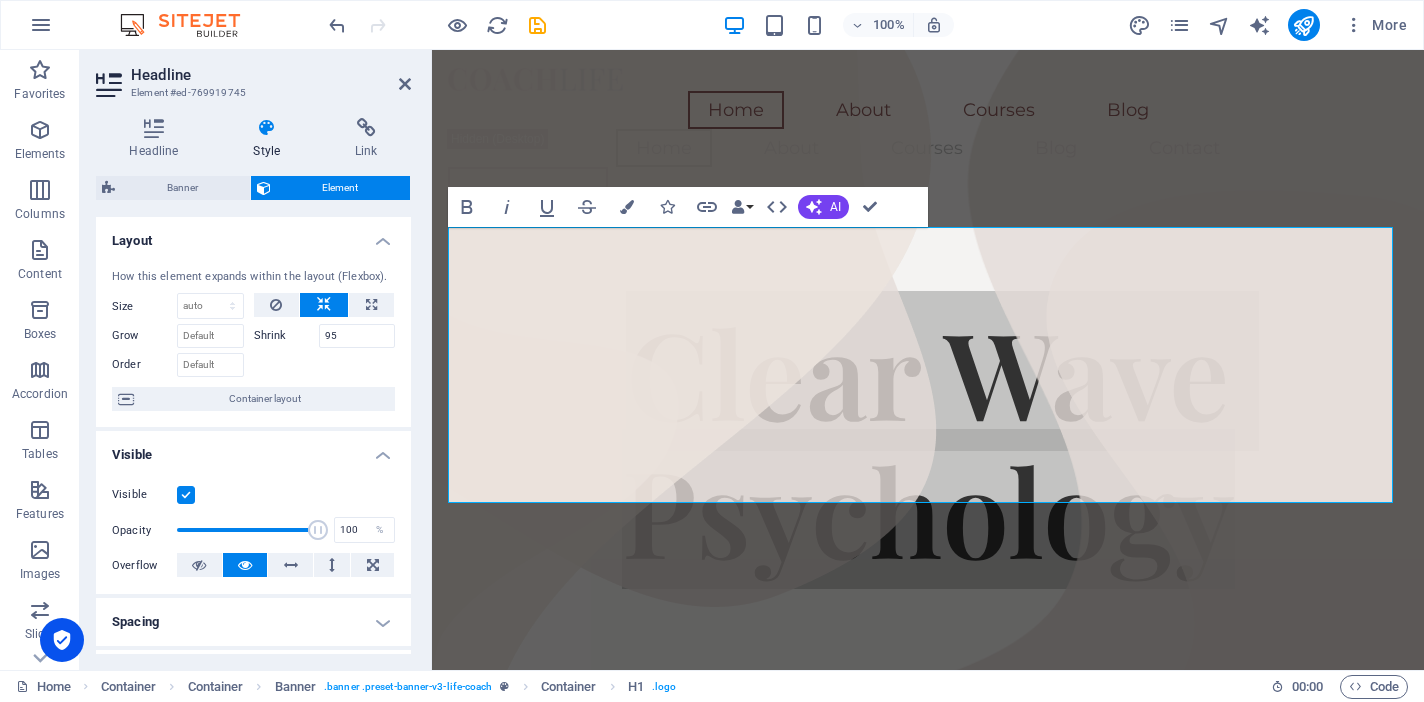 click at bounding box center [325, 362] 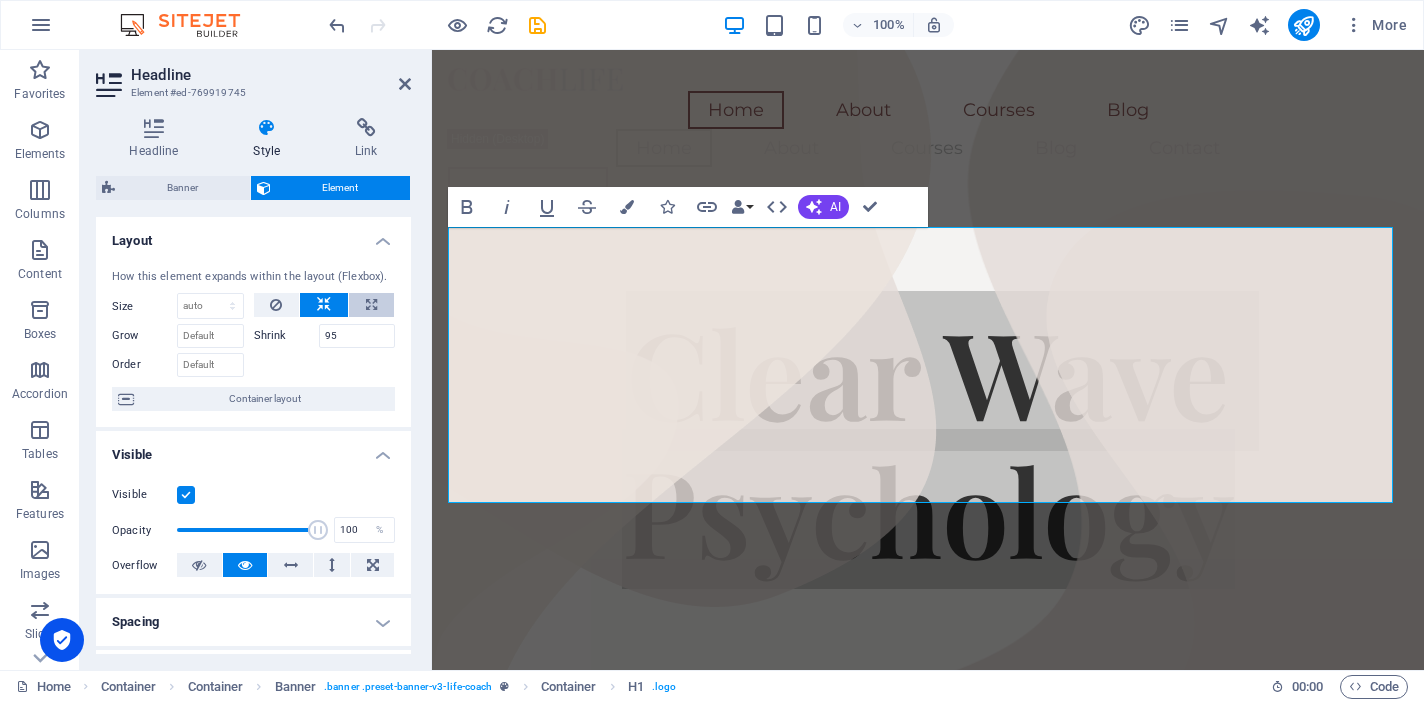 click at bounding box center [371, 305] 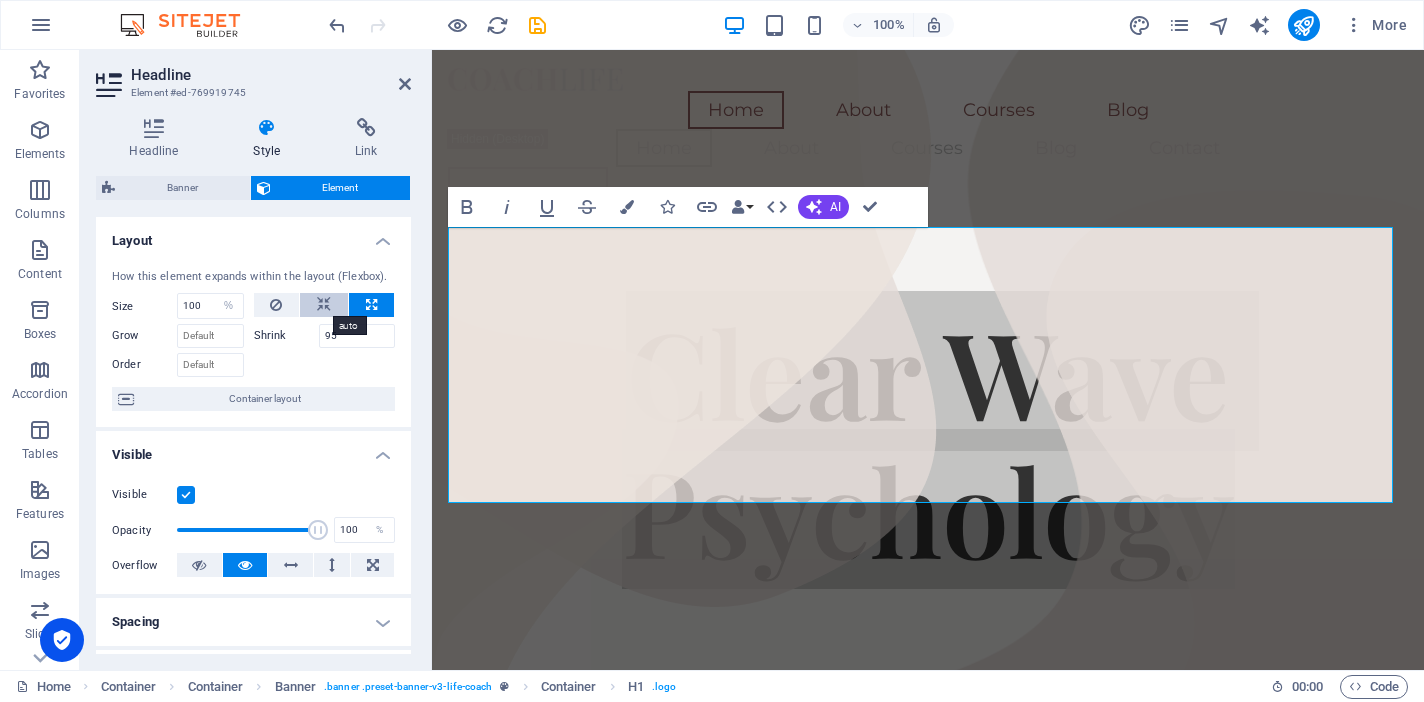 click at bounding box center [324, 305] 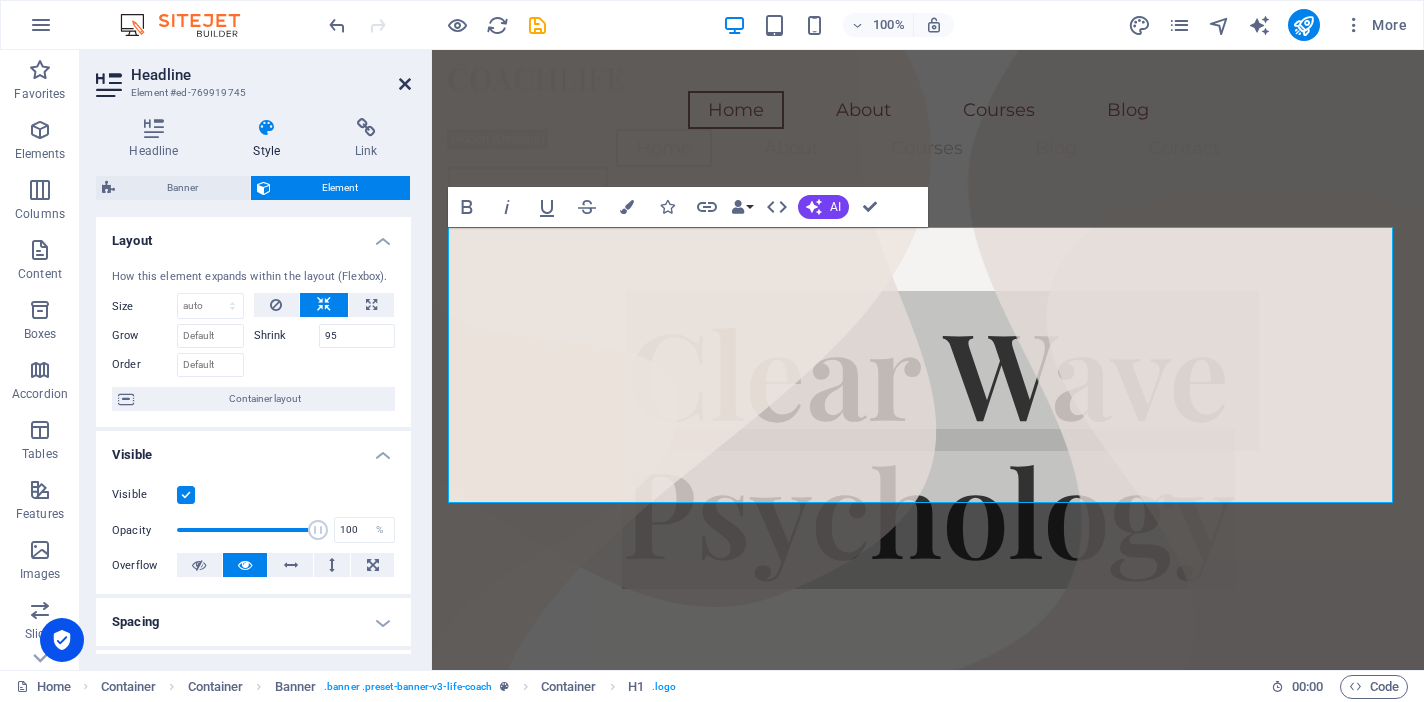 click at bounding box center [405, 84] 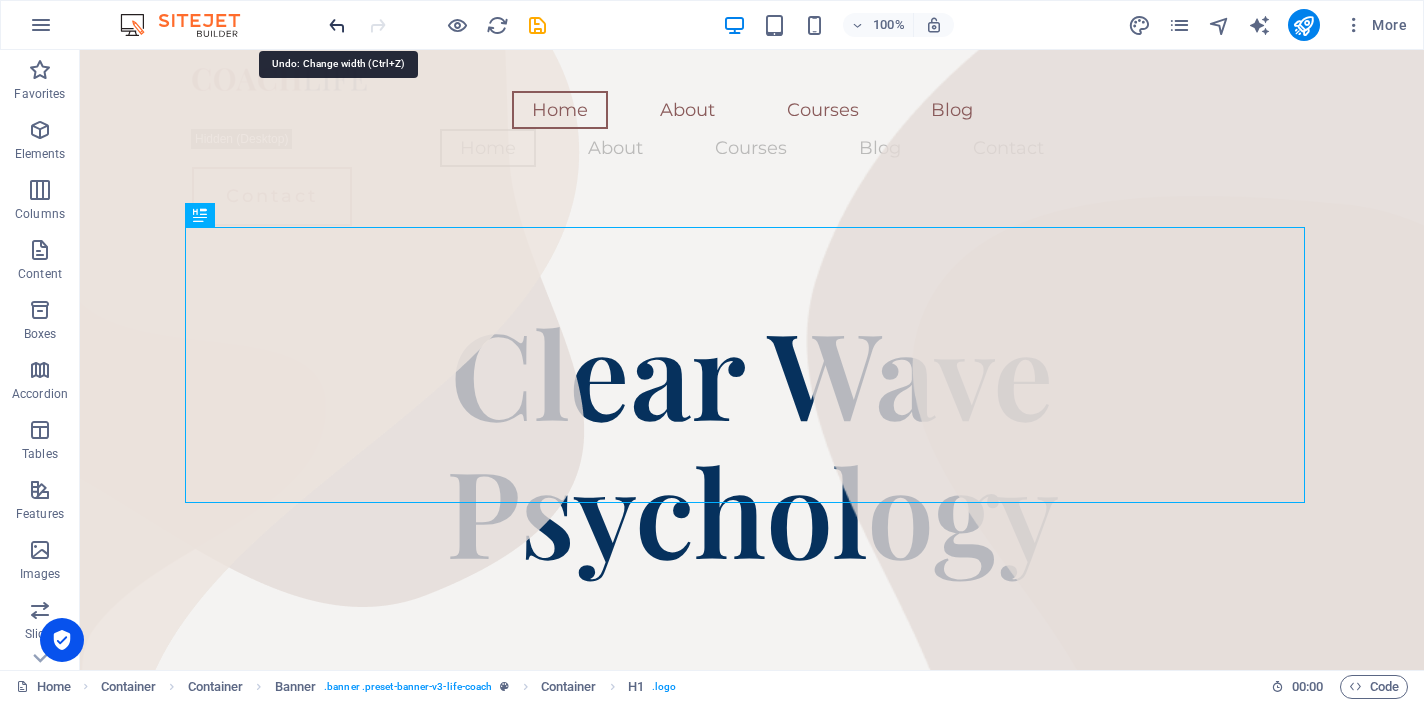 click at bounding box center (337, 25) 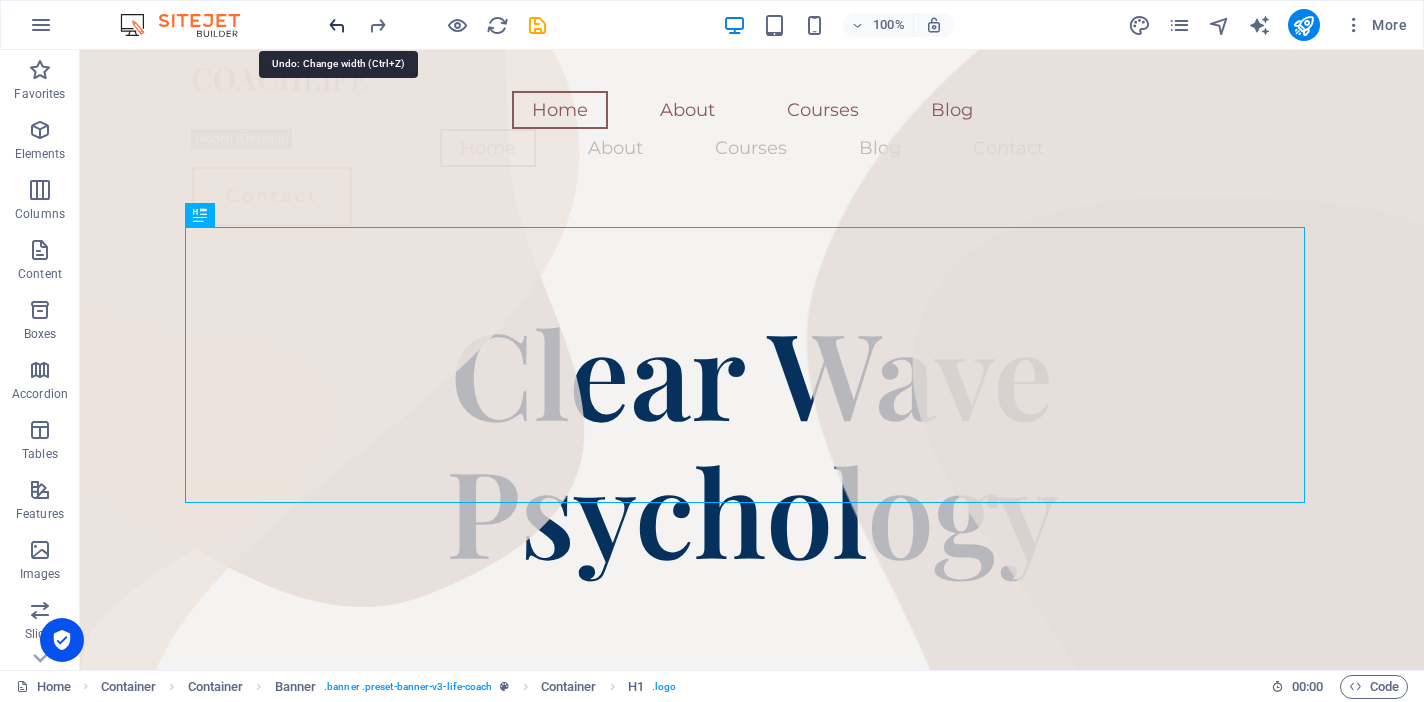 click at bounding box center (337, 25) 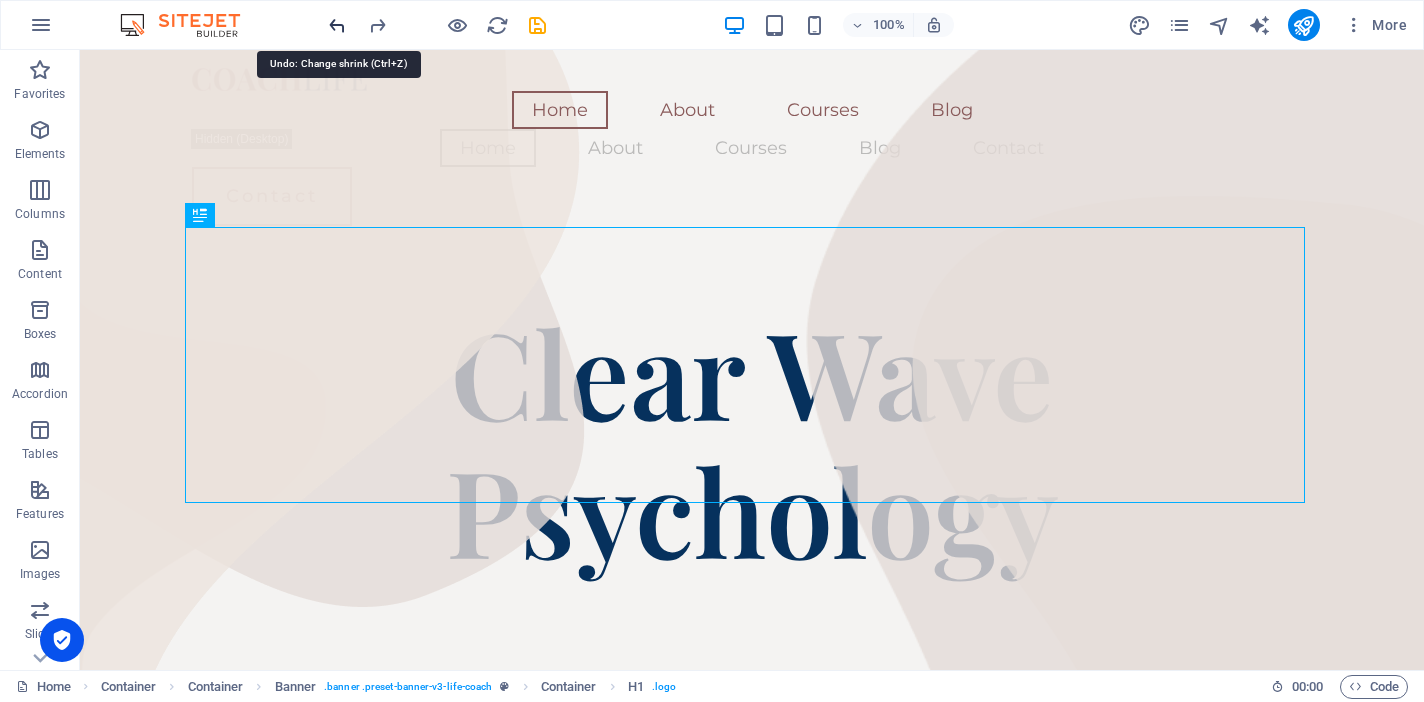 click at bounding box center (337, 25) 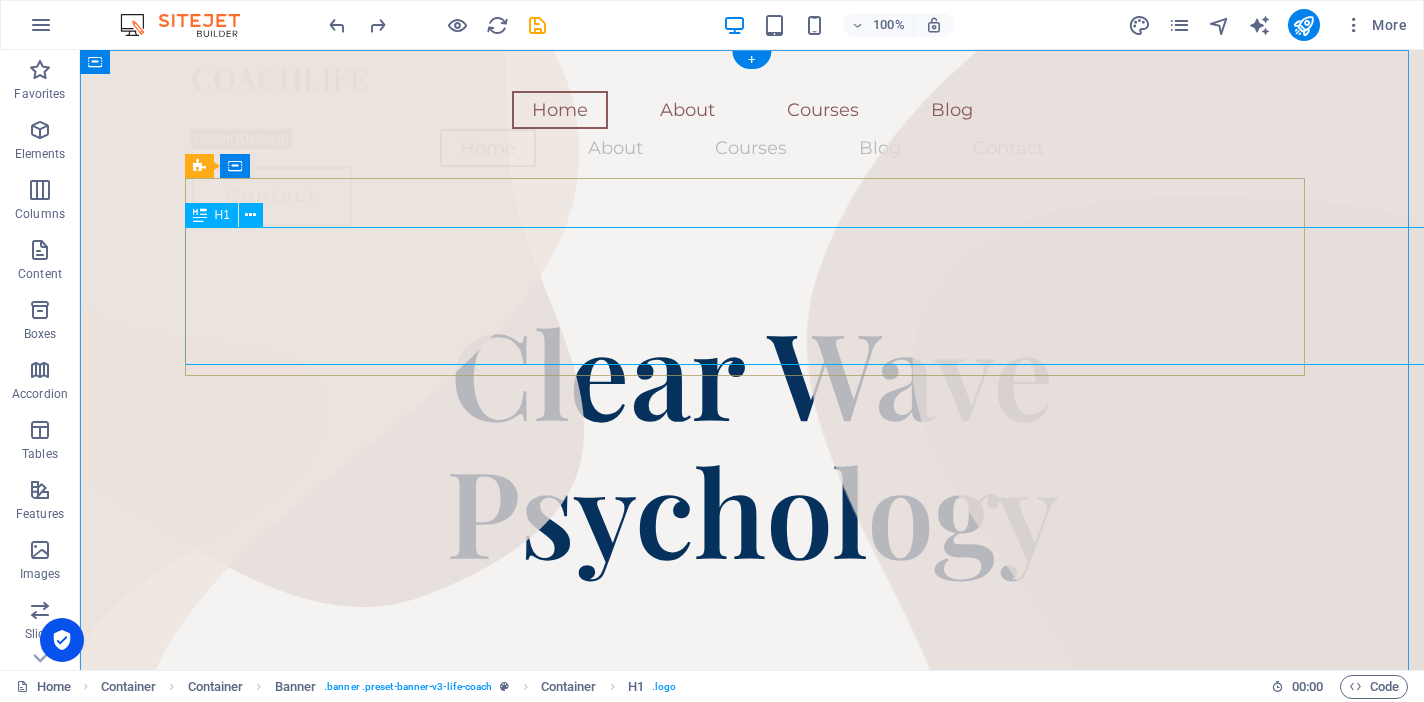 click on "Clear Wave Psychology" at bounding box center (752, 440) 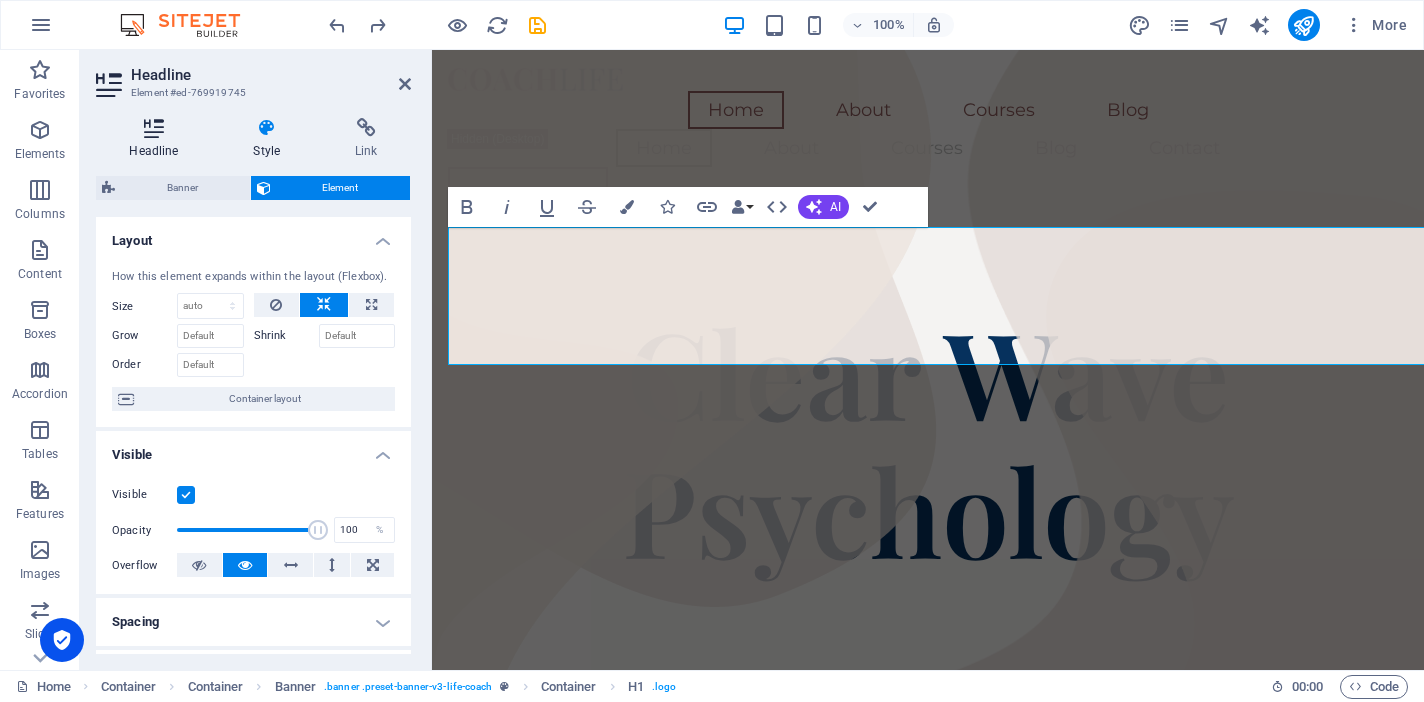 click on "Headline" at bounding box center (158, 139) 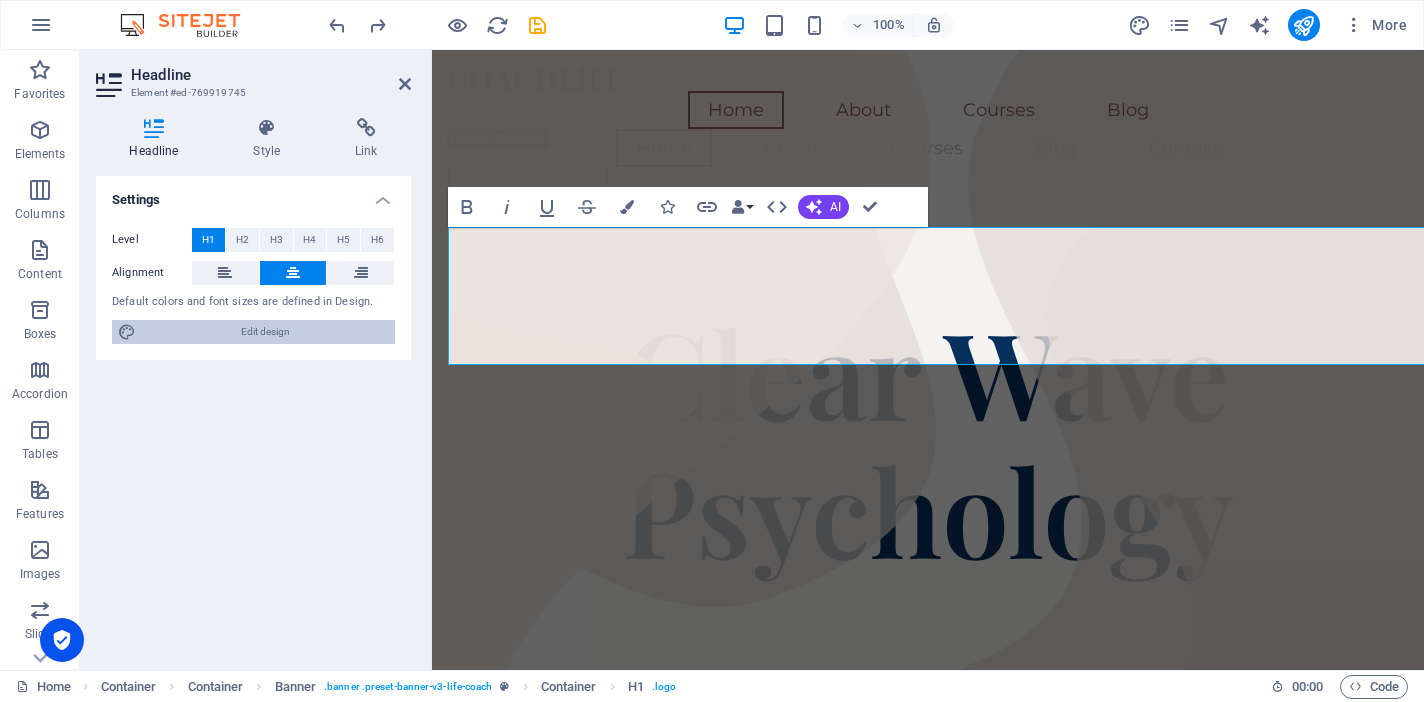 click on "Edit design" at bounding box center (265, 332) 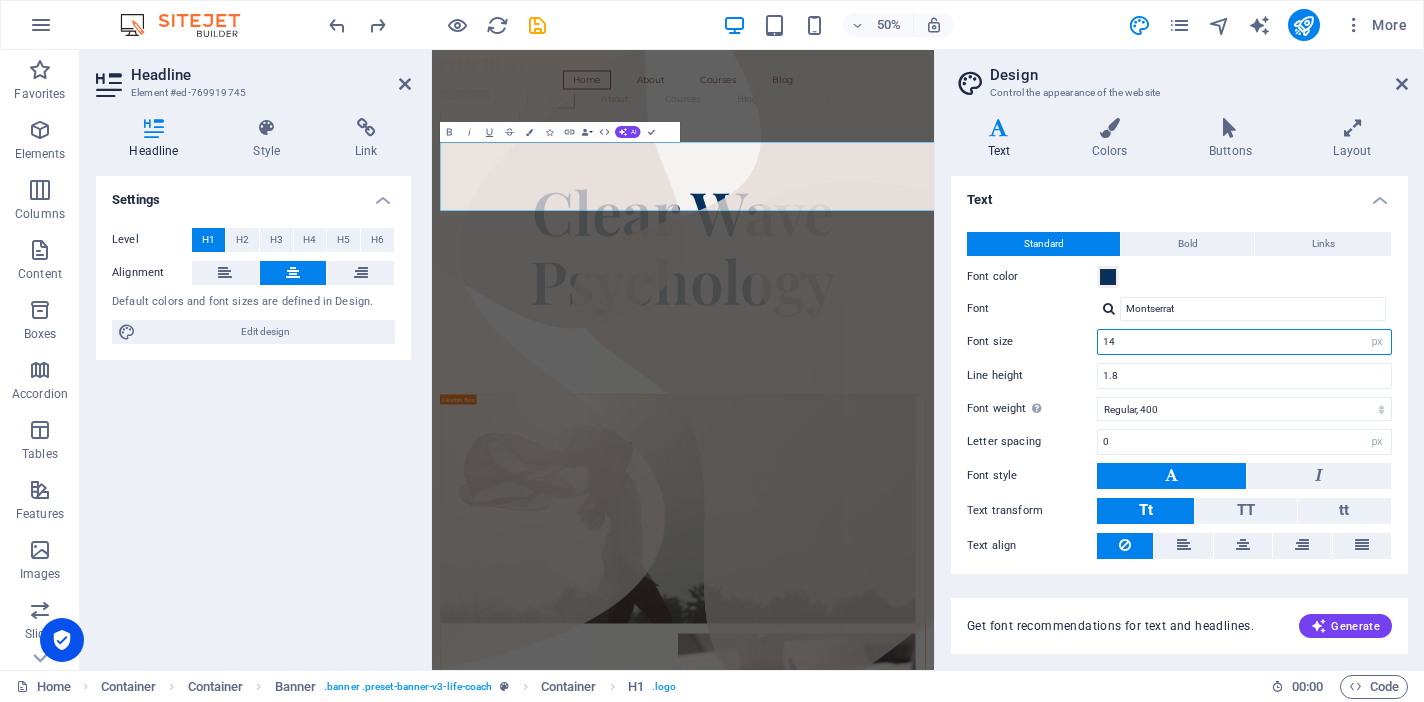 click on "14" at bounding box center [1244, 342] 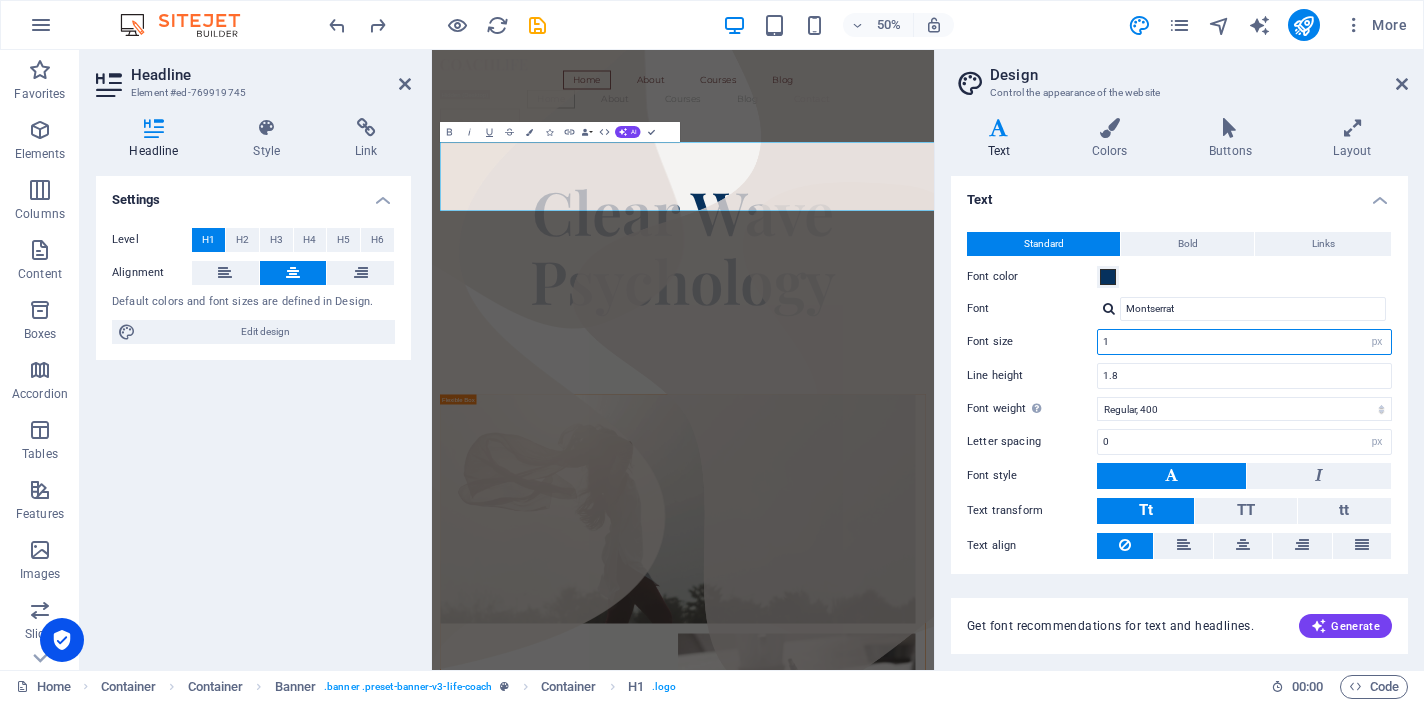 type on "12" 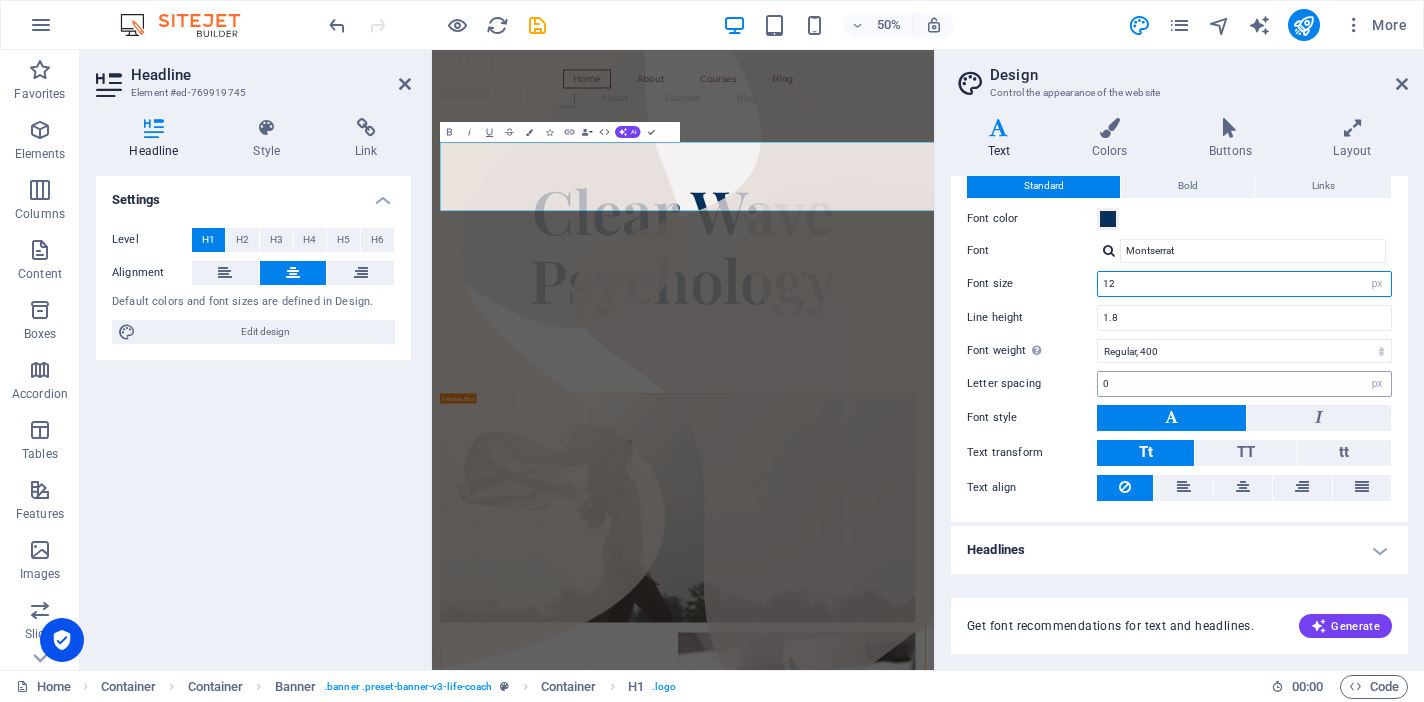 scroll, scrollTop: 57, scrollLeft: 0, axis: vertical 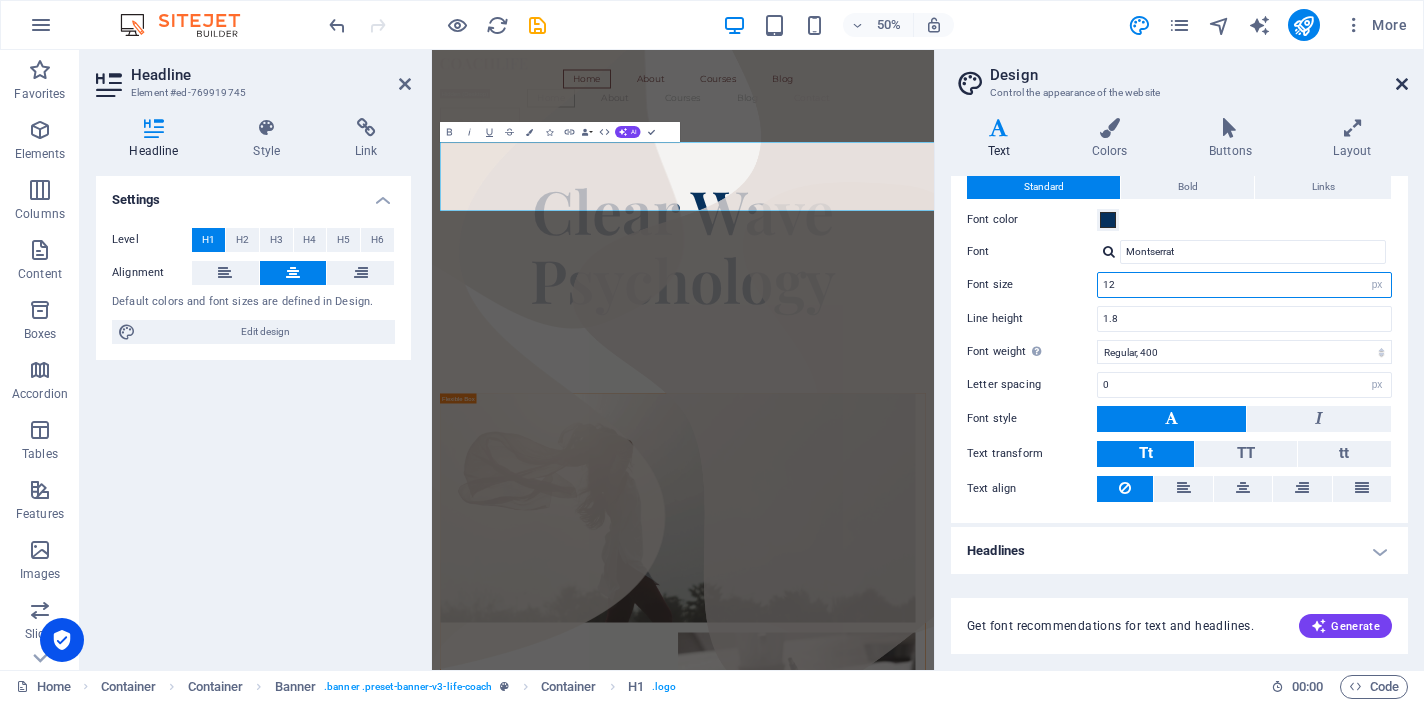 click at bounding box center [1402, 84] 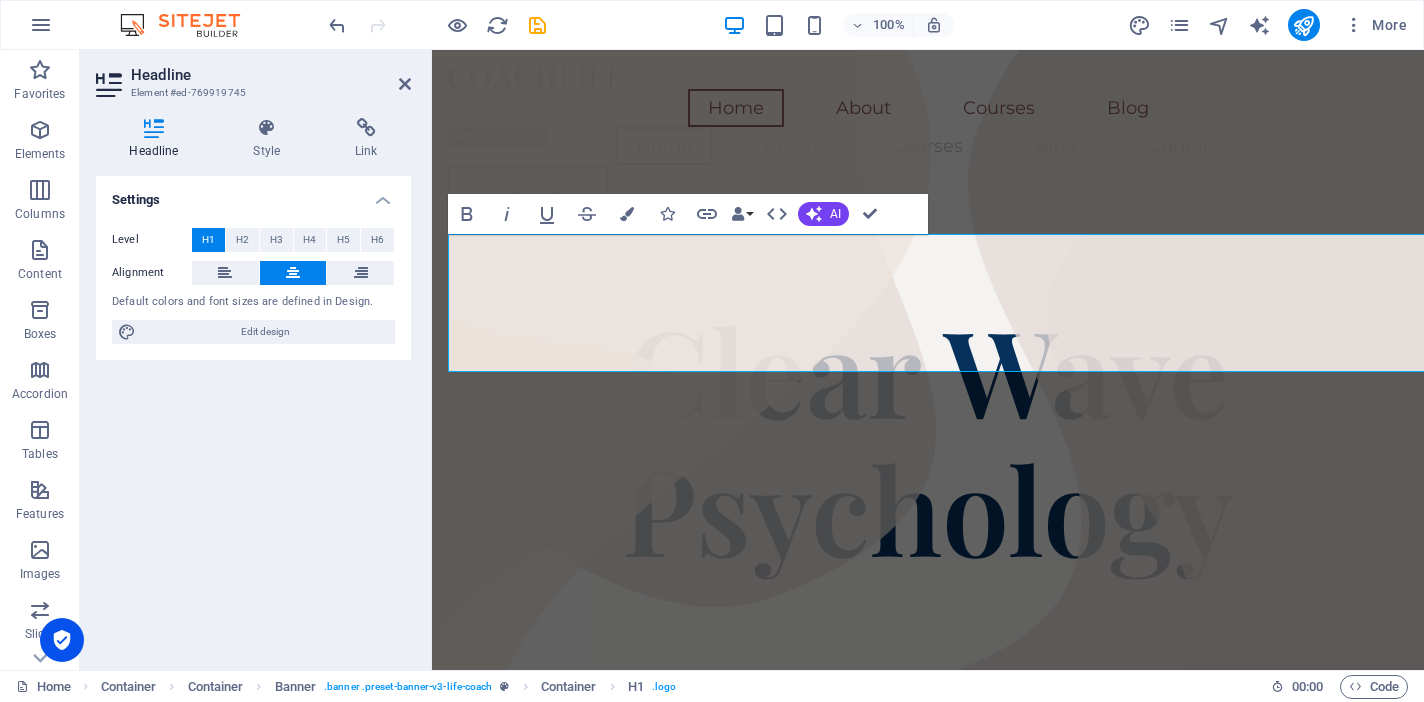 click on "Settings Level H1 H2 H3 H4 H5 H6 Alignment Default colors and font sizes are defined in Design. Edit design" at bounding box center (253, 415) 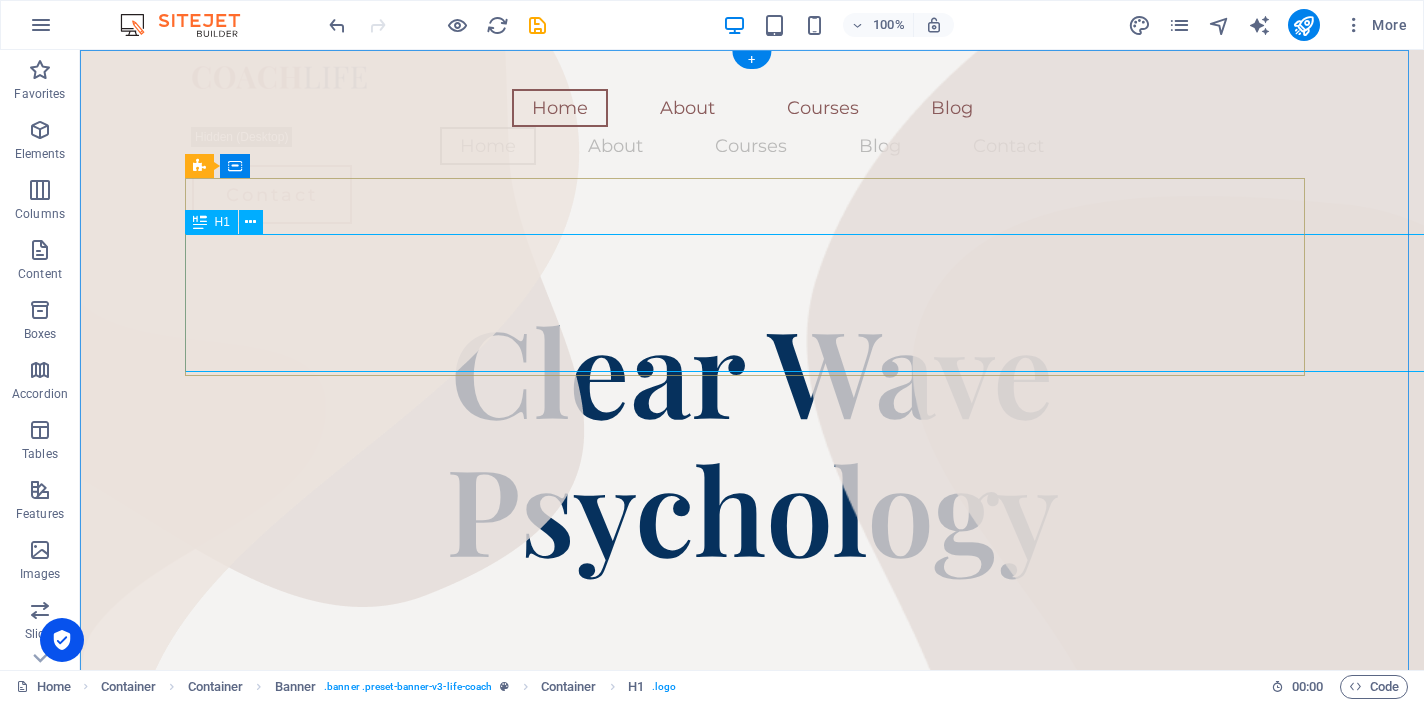 click on "Clear Wave Psychology" at bounding box center [752, 438] 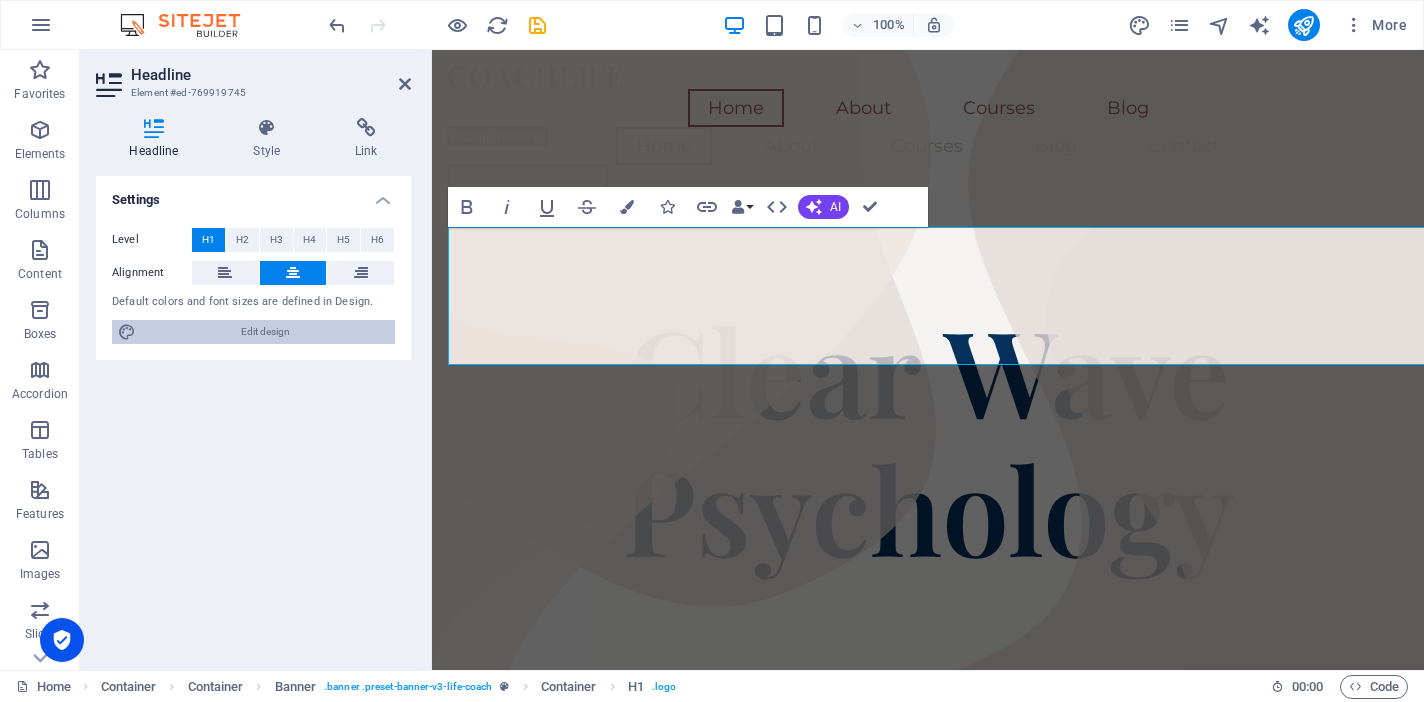 click on "Edit design" at bounding box center (265, 332) 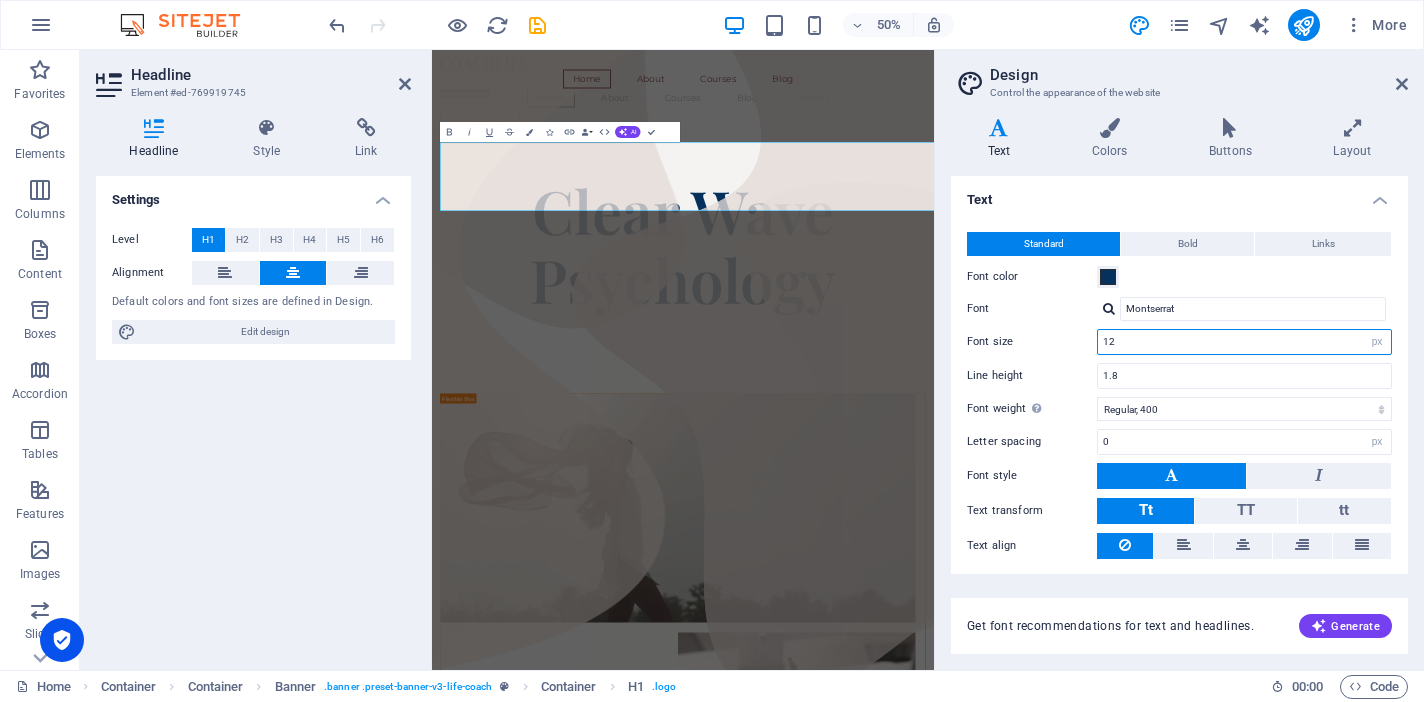 click on "12" at bounding box center (1244, 342) 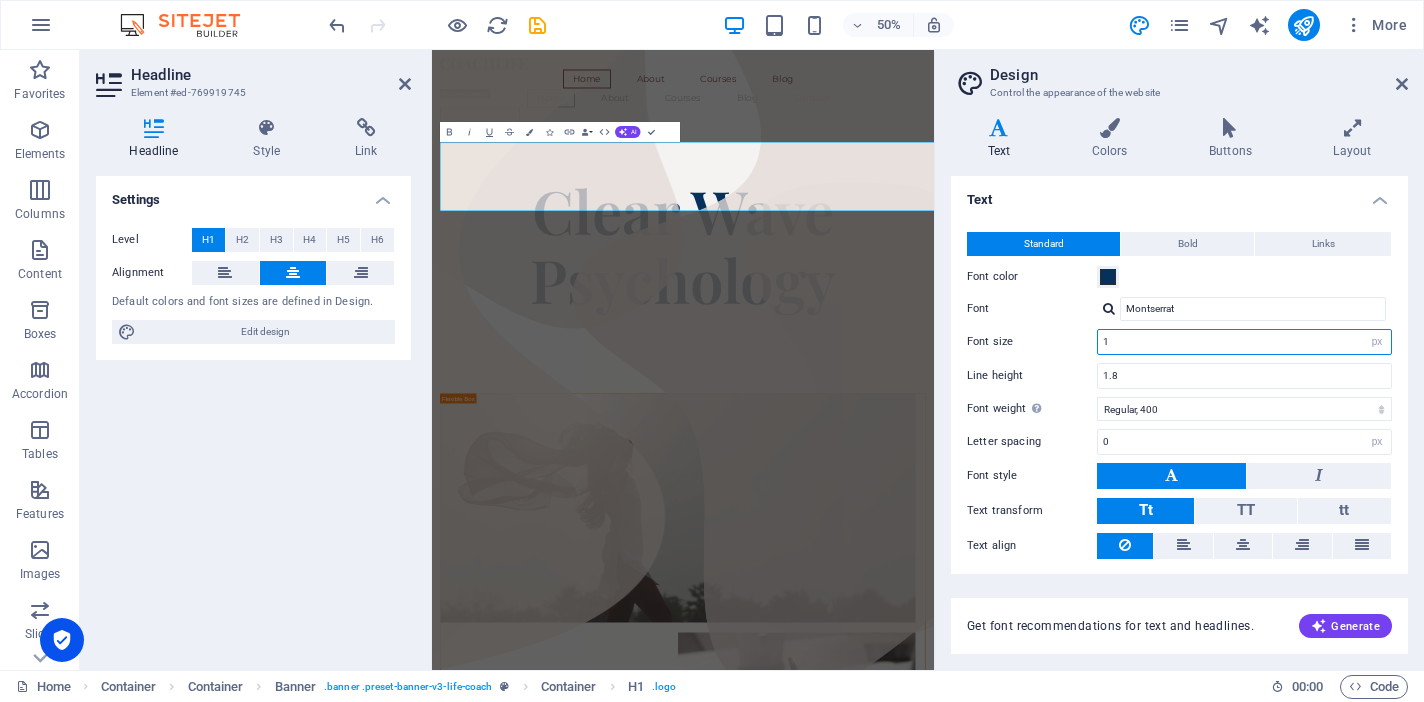 type on "10" 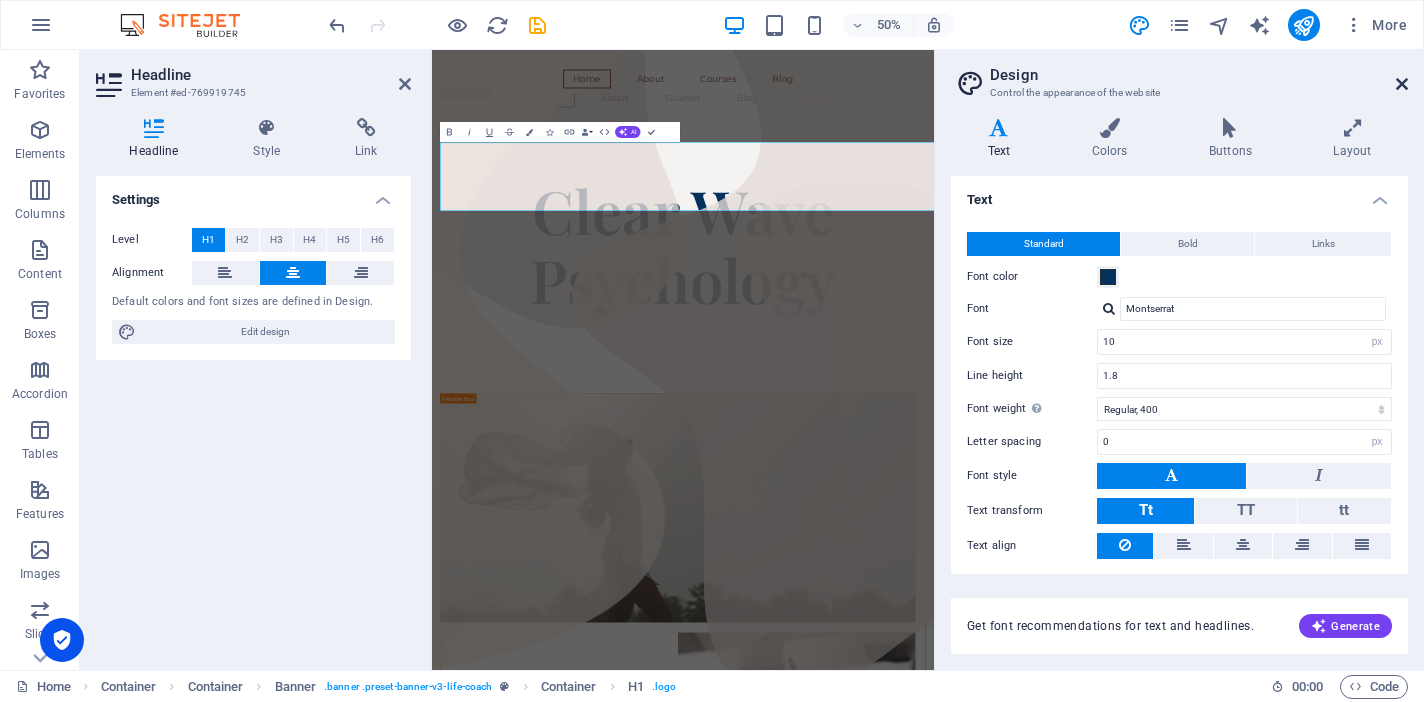 click at bounding box center [1402, 84] 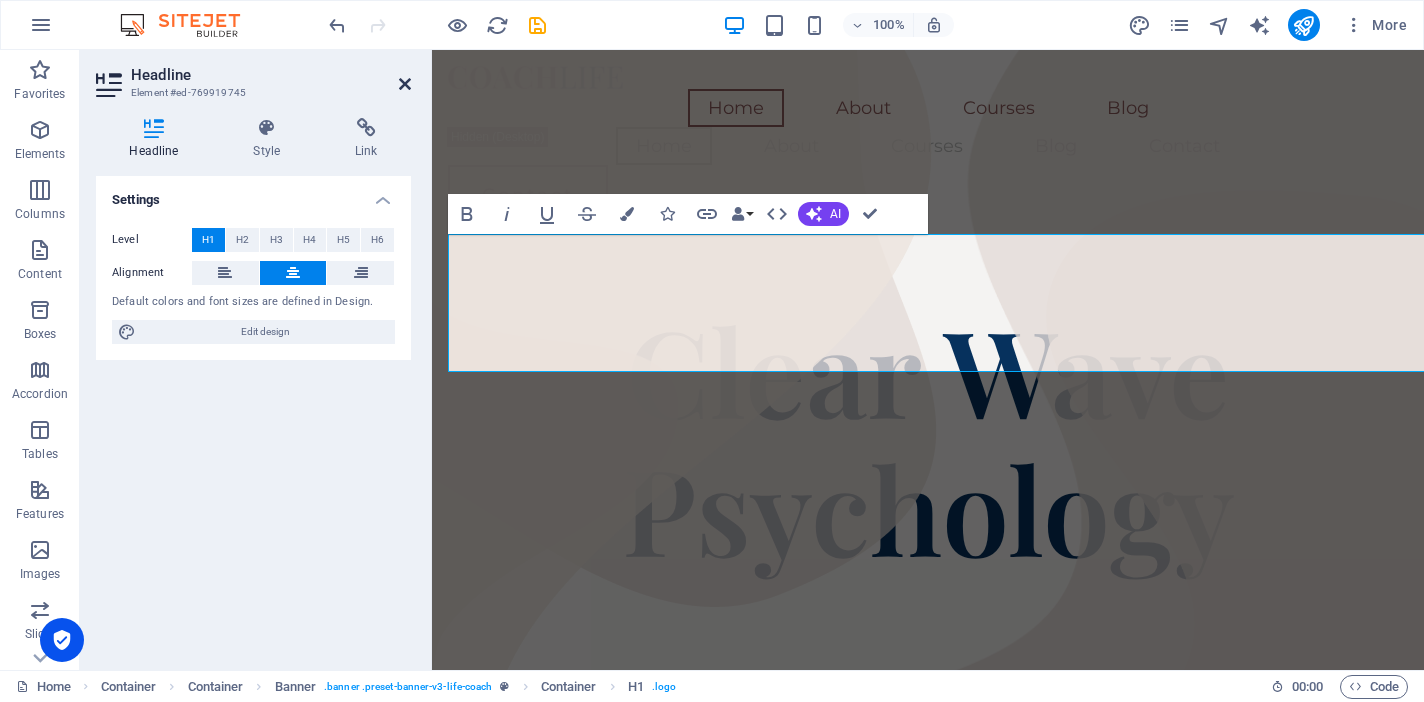 click at bounding box center [405, 84] 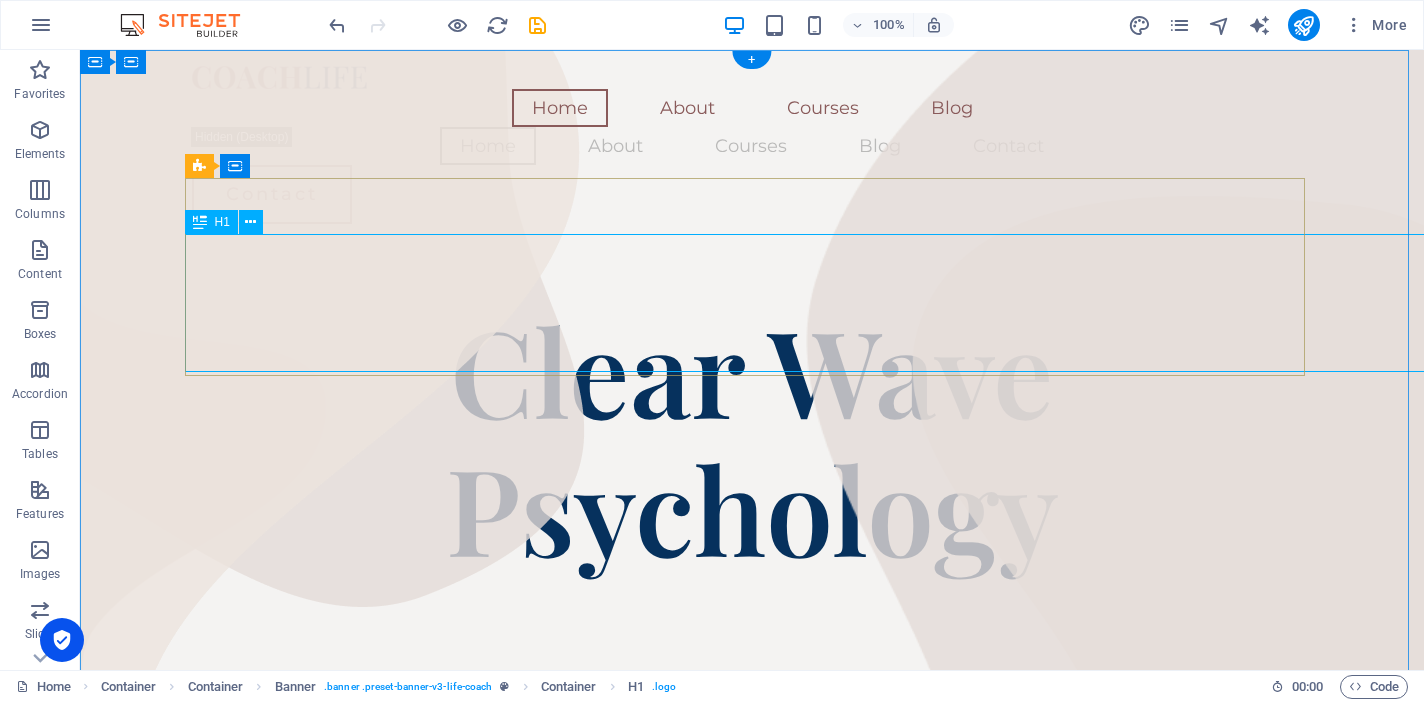 click on "Clear Wave Psychology" at bounding box center [752, 438] 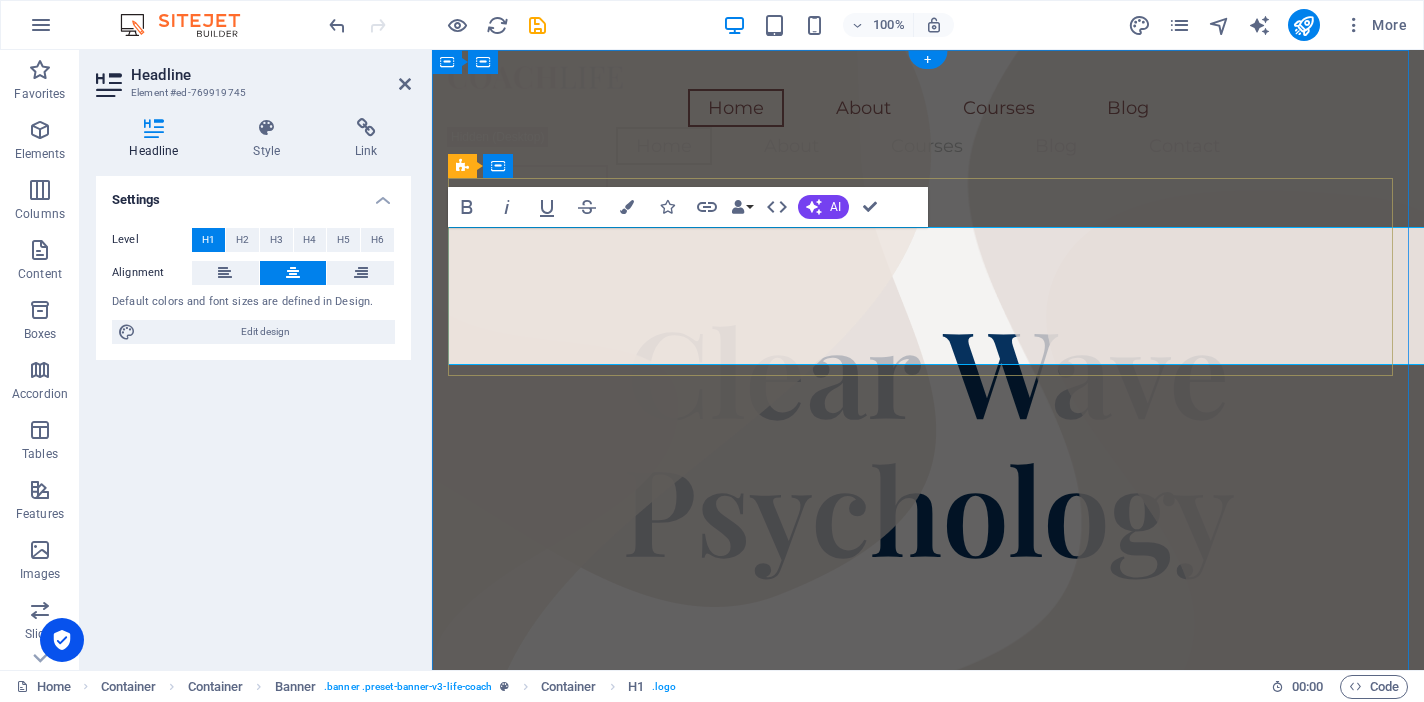 scroll, scrollTop: 11, scrollLeft: 0, axis: vertical 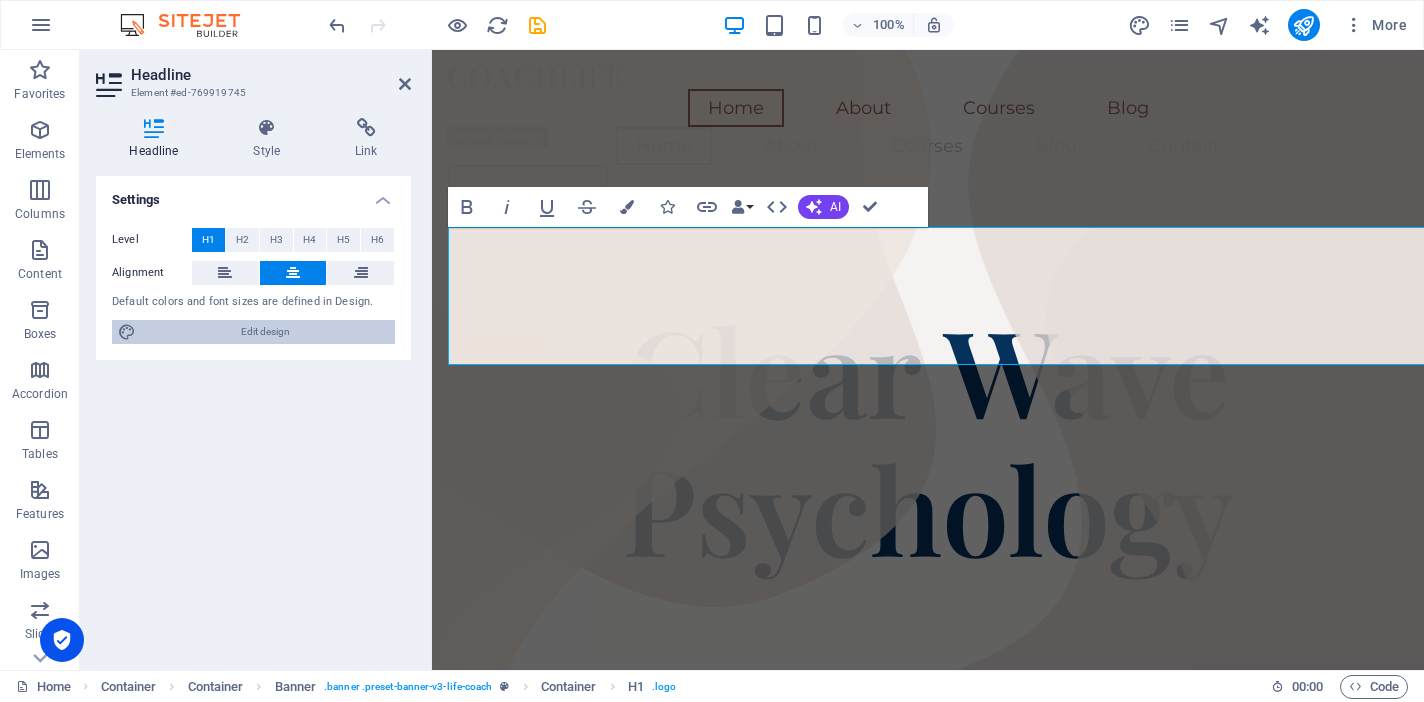 click on "Edit design" at bounding box center [265, 332] 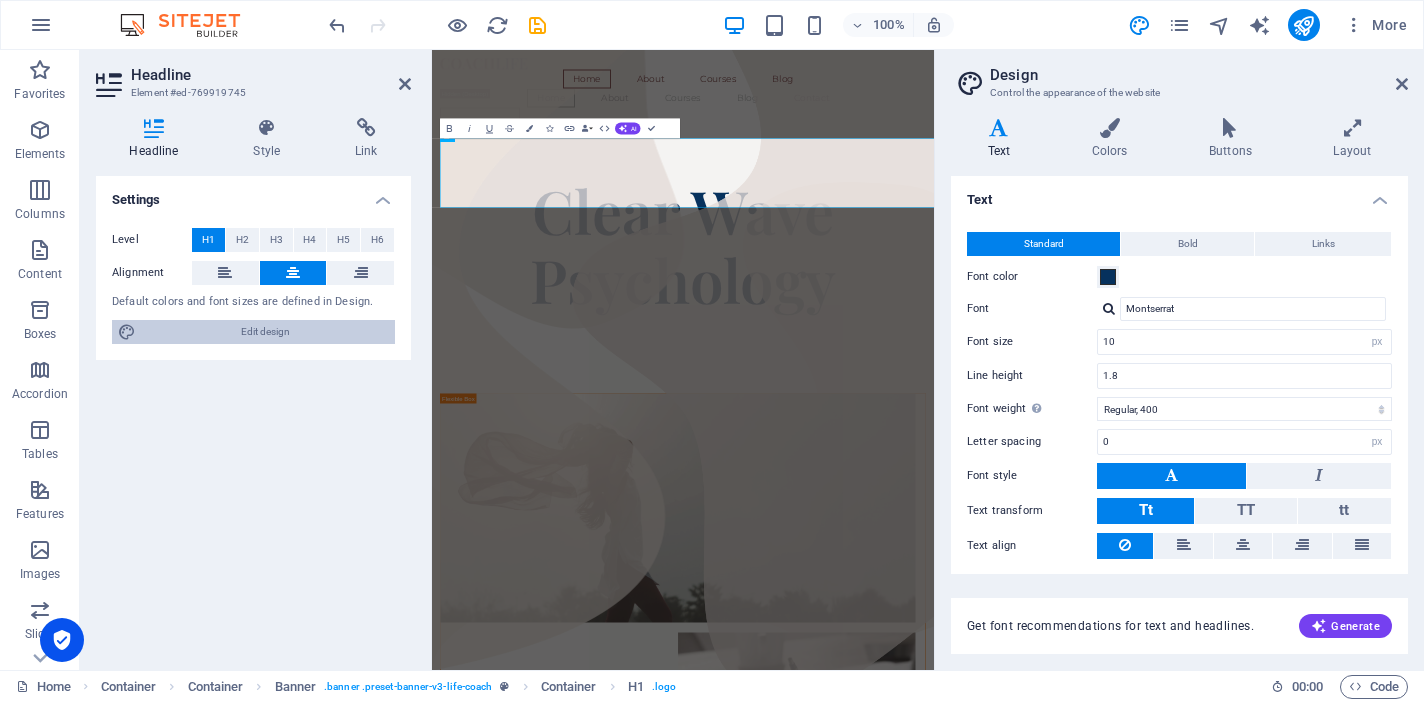 scroll, scrollTop: 4, scrollLeft: 0, axis: vertical 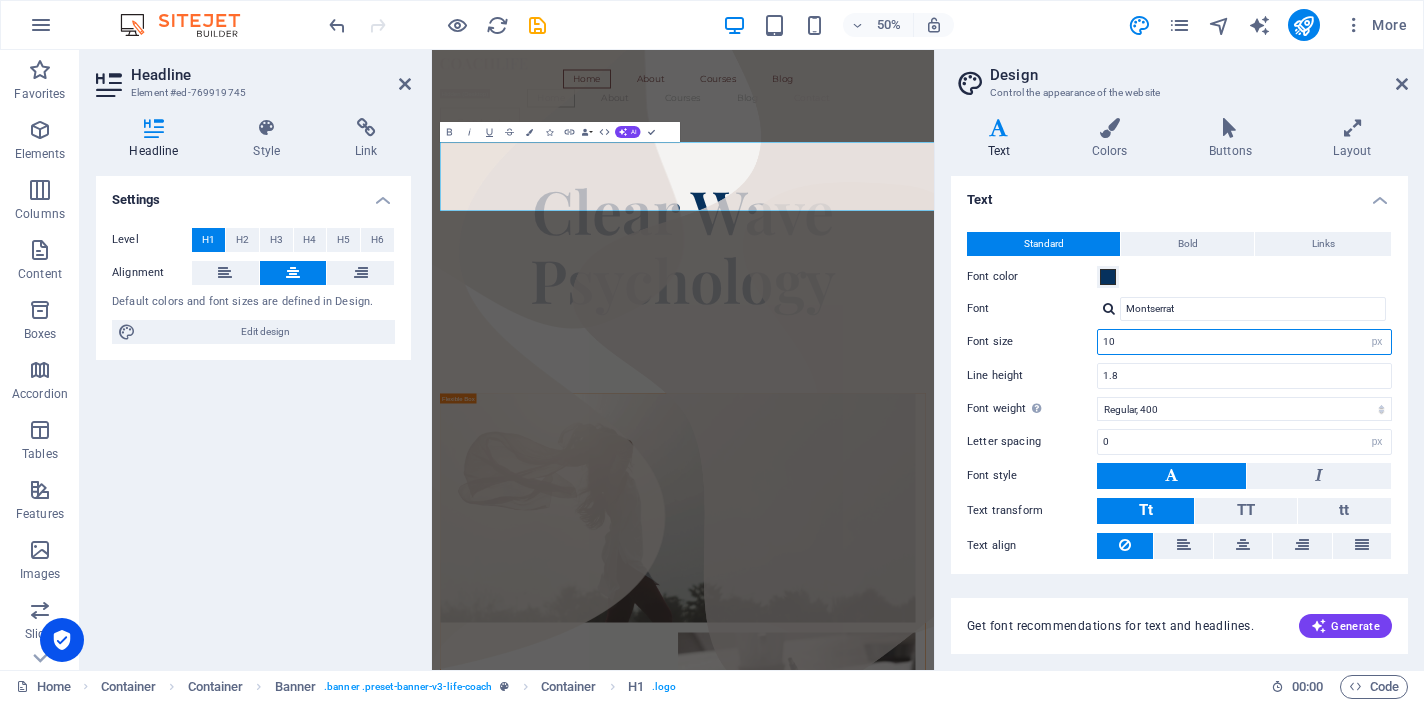 click on "10" at bounding box center [1244, 342] 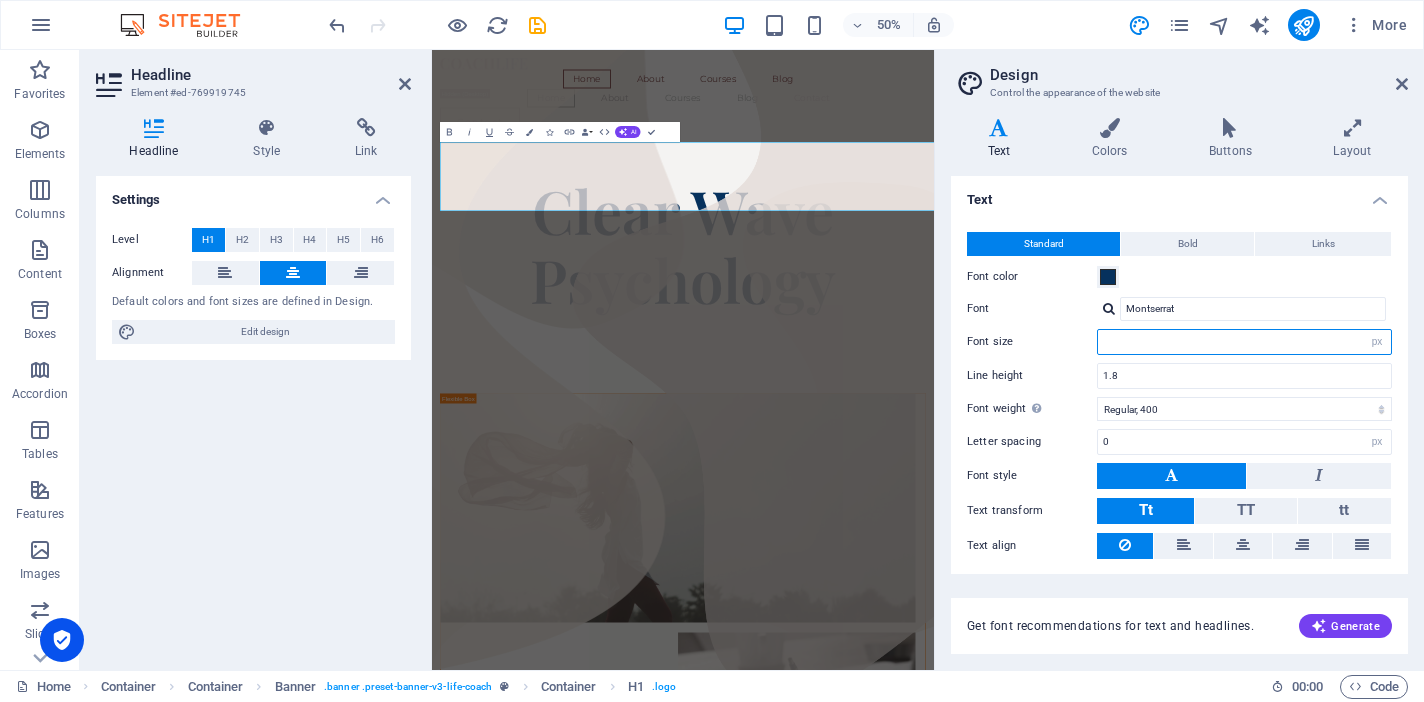 type on "9" 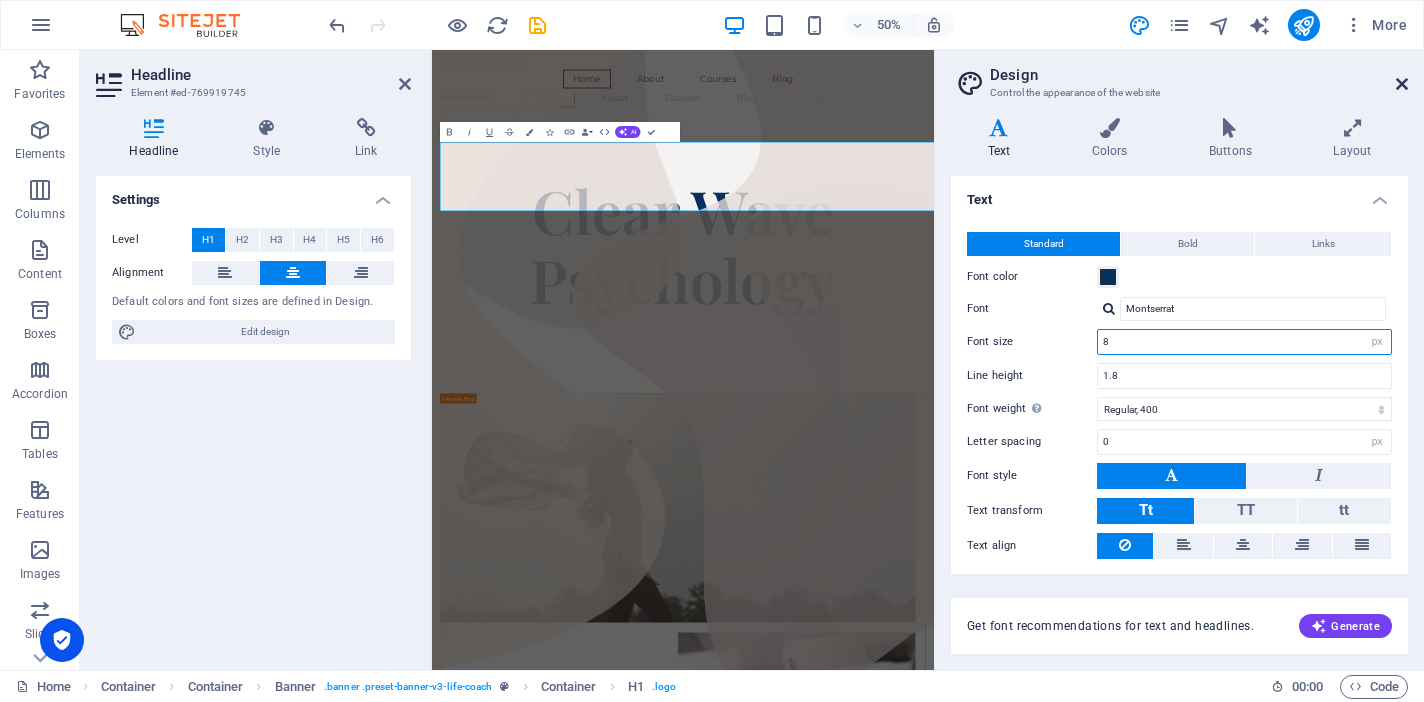 type on "8" 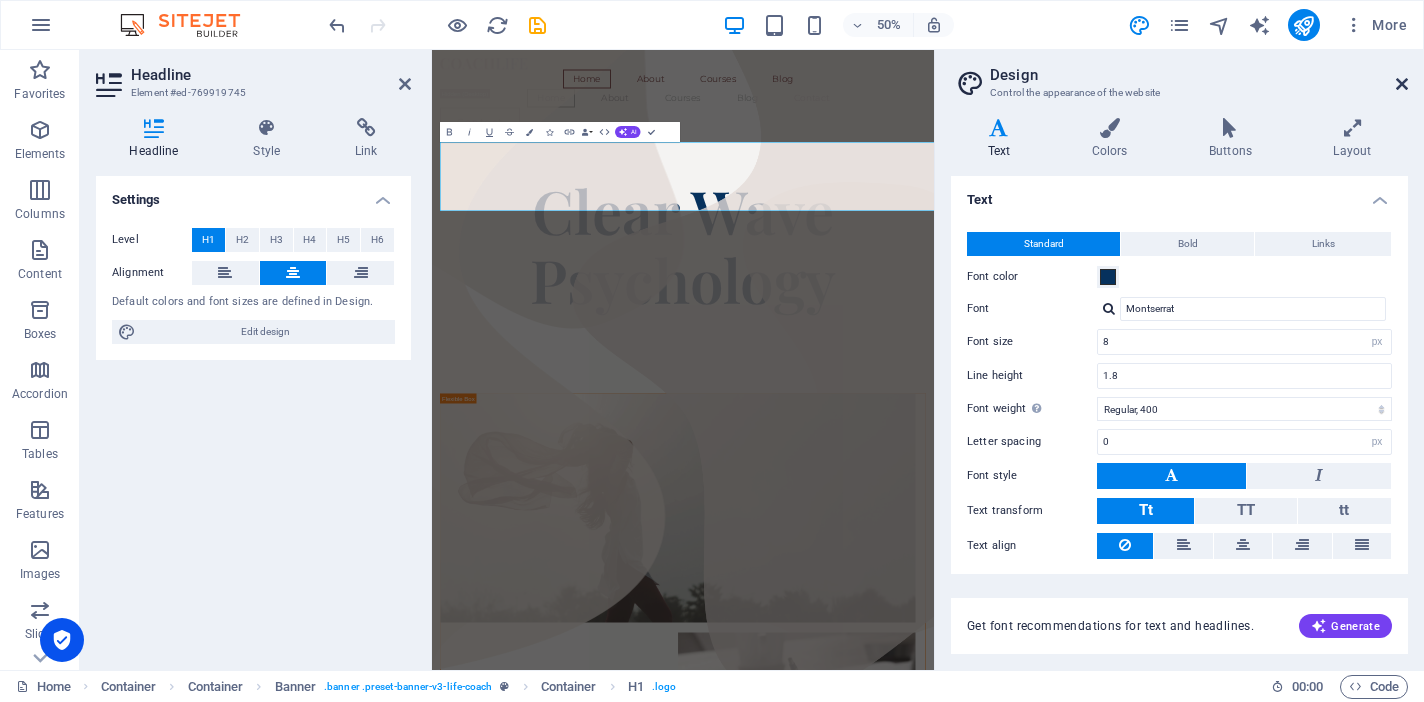 click at bounding box center (1402, 84) 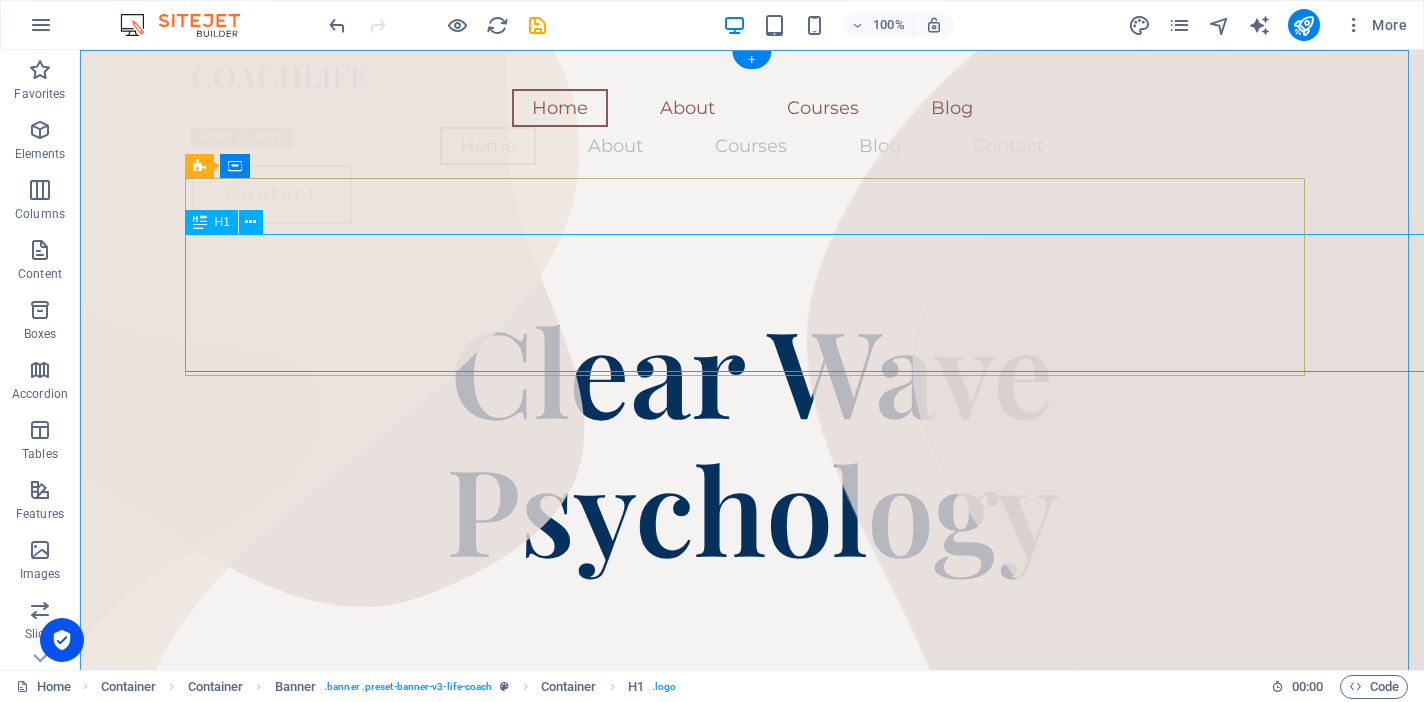 click on "Clear Wave Psychology" at bounding box center [752, 438] 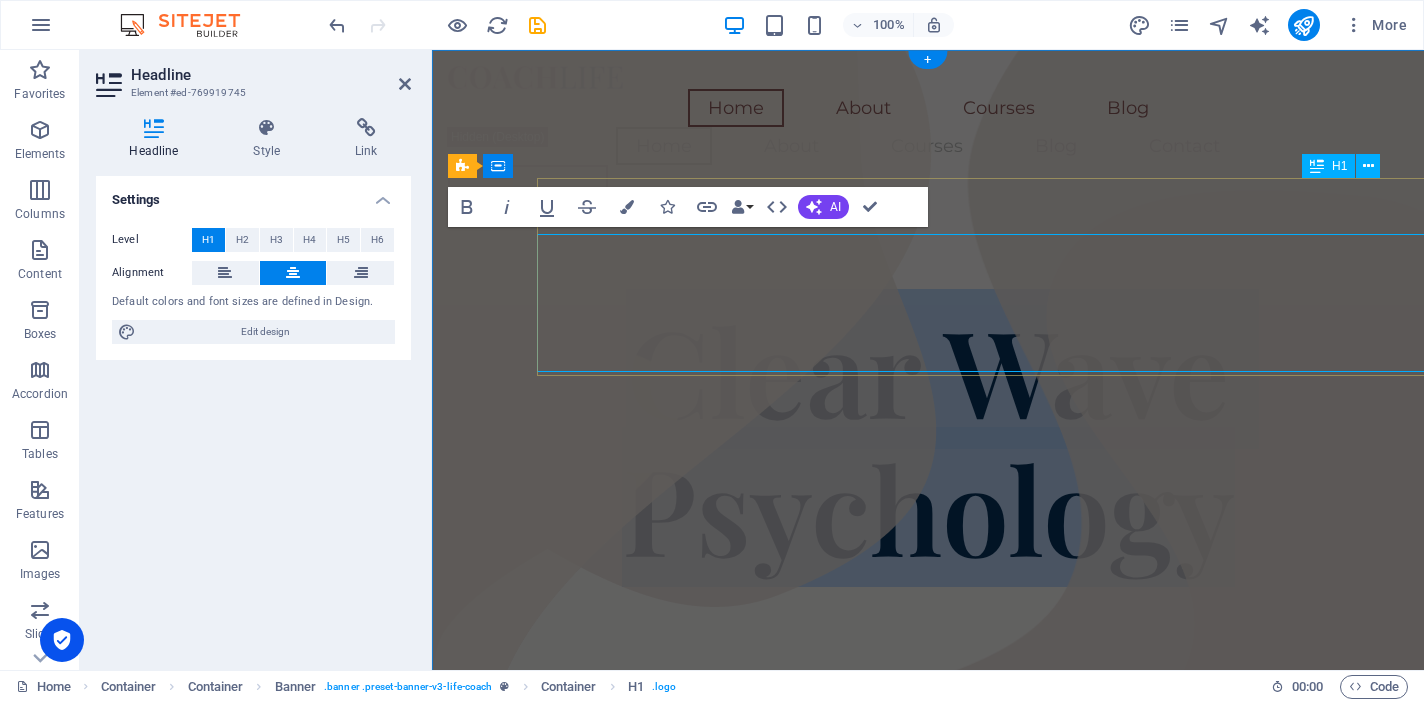 scroll, scrollTop: 11, scrollLeft: 0, axis: vertical 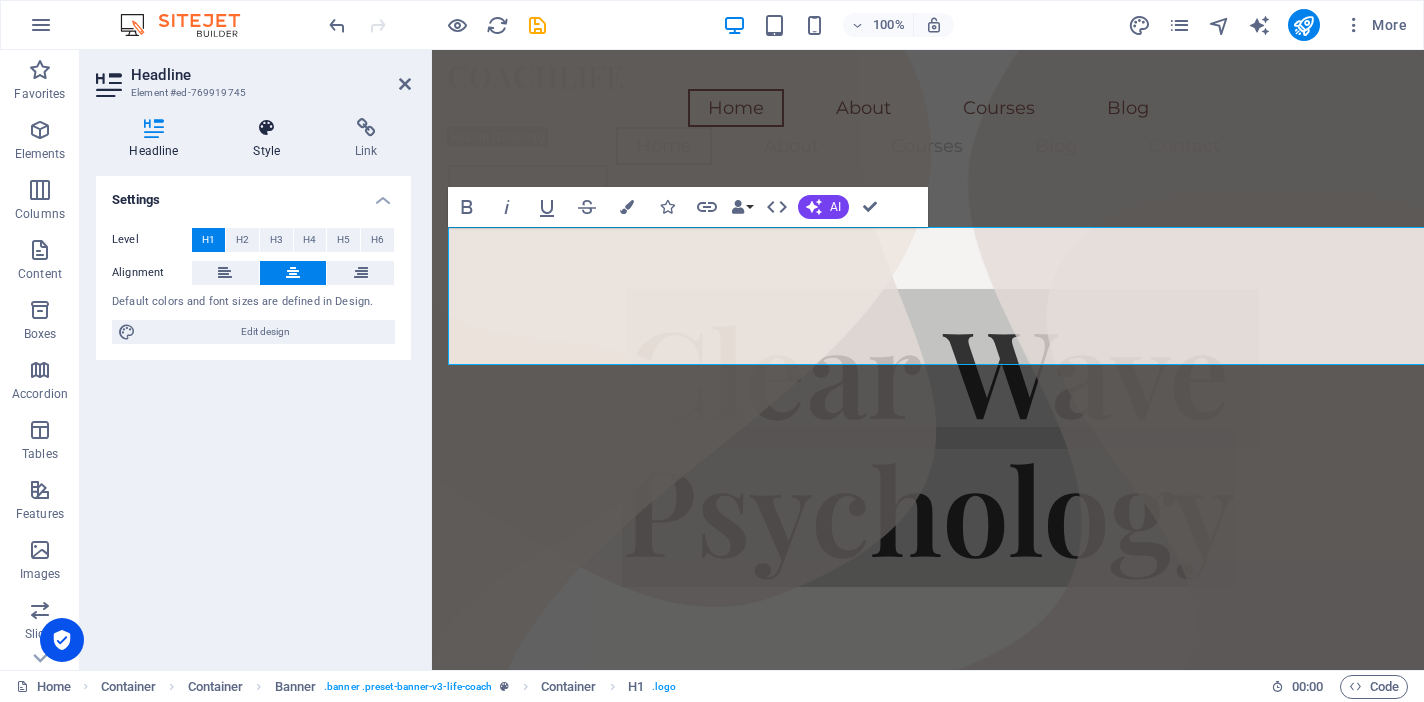 click at bounding box center [267, 128] 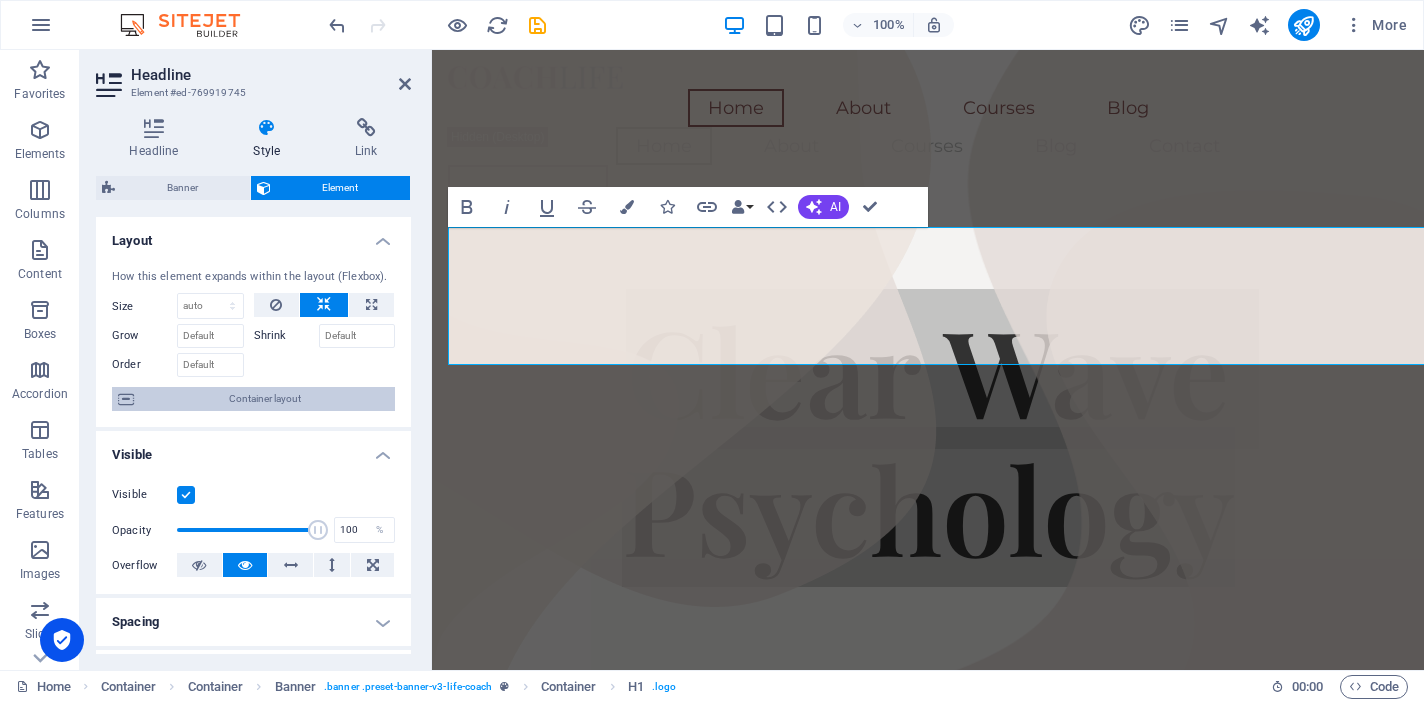 click on "Container layout" at bounding box center (264, 399) 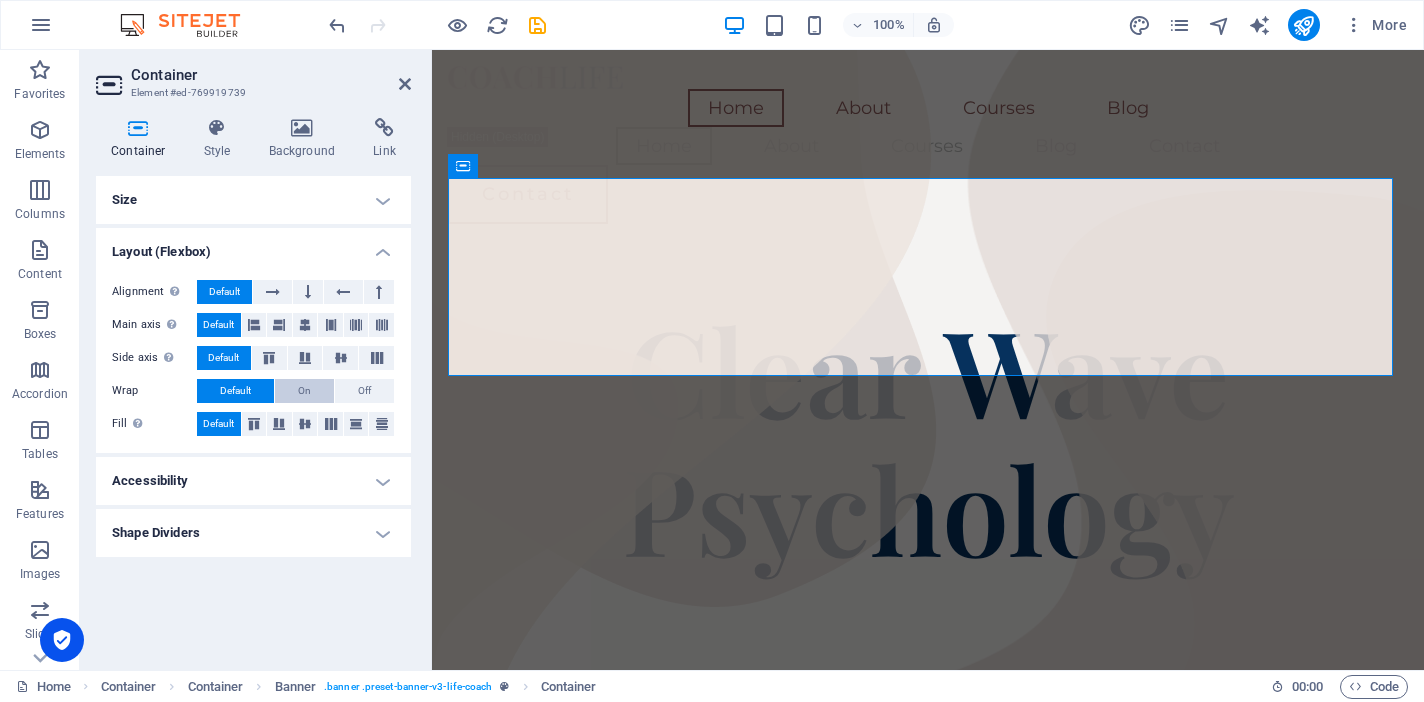 click on "On" at bounding box center (304, 391) 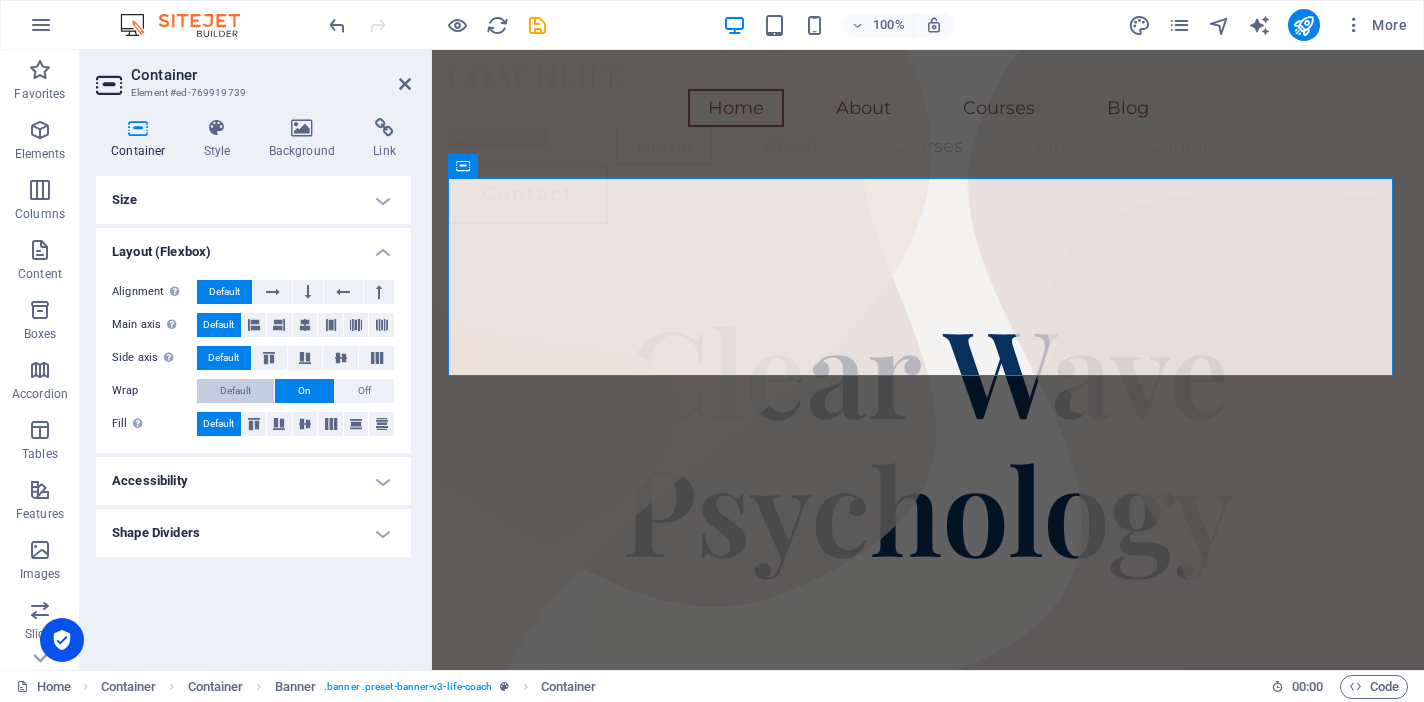 click on "Default" at bounding box center (235, 391) 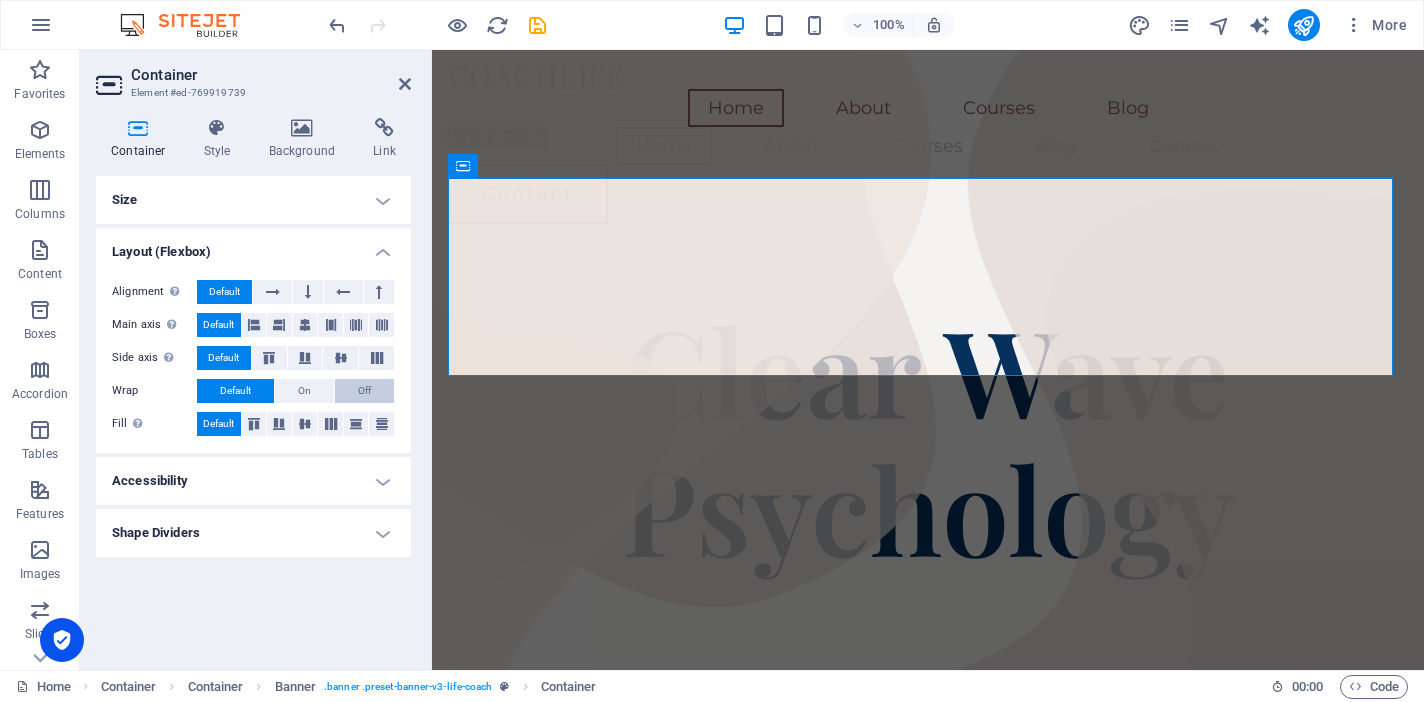click on "Off" at bounding box center (364, 391) 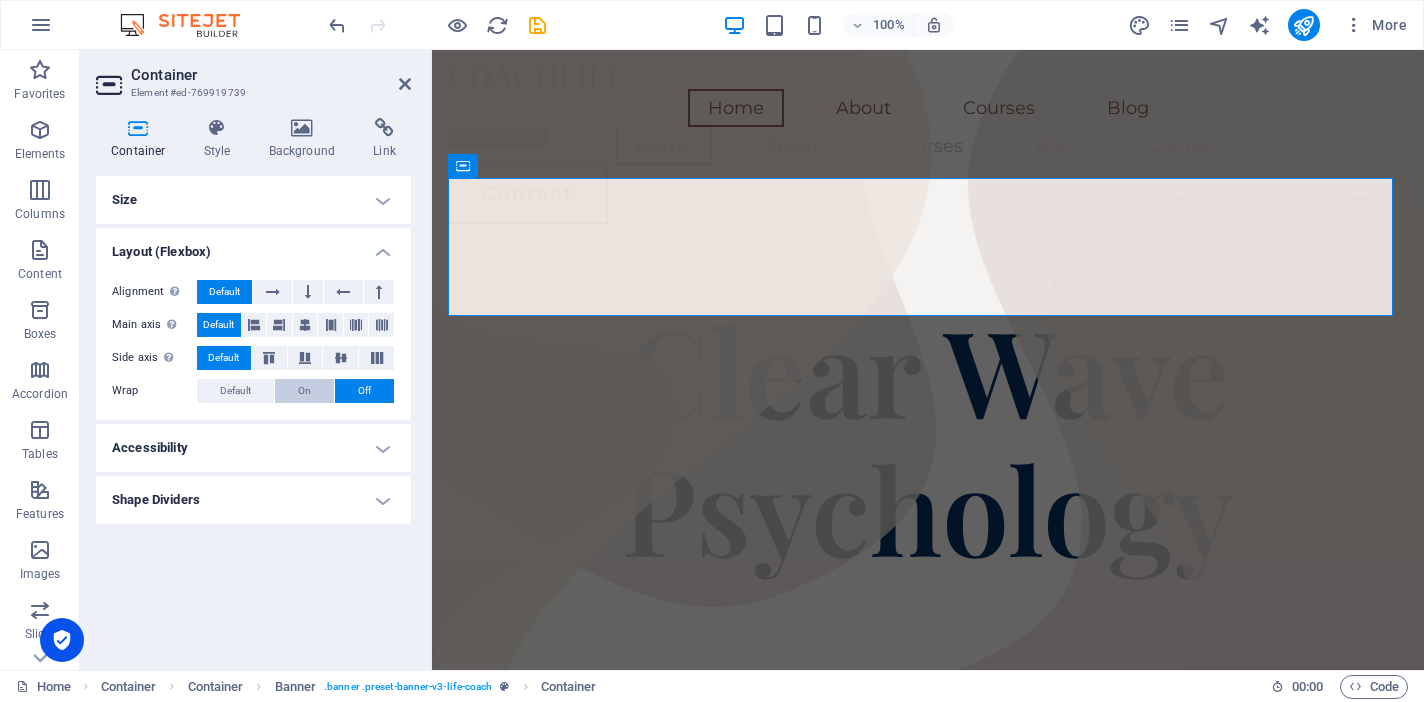 click on "On" at bounding box center (304, 391) 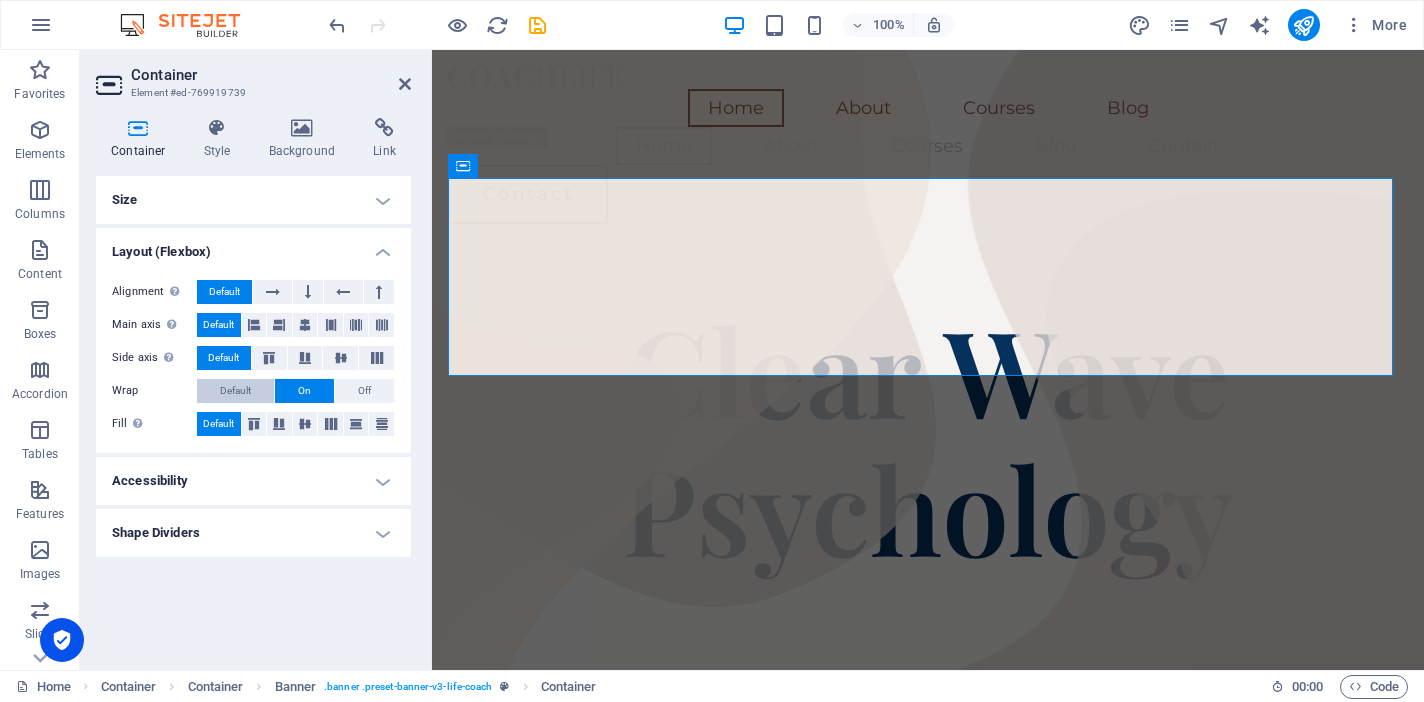 click on "Default" at bounding box center [235, 391] 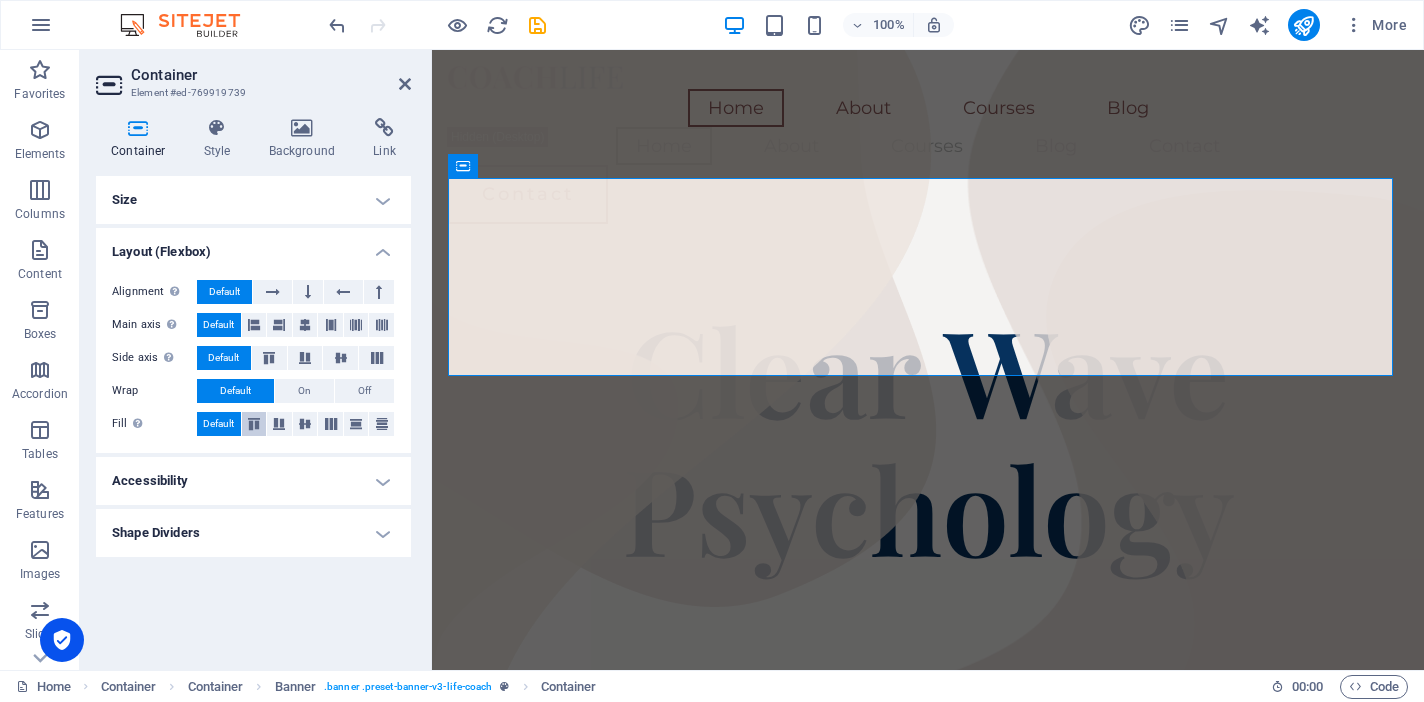 click at bounding box center (254, 424) 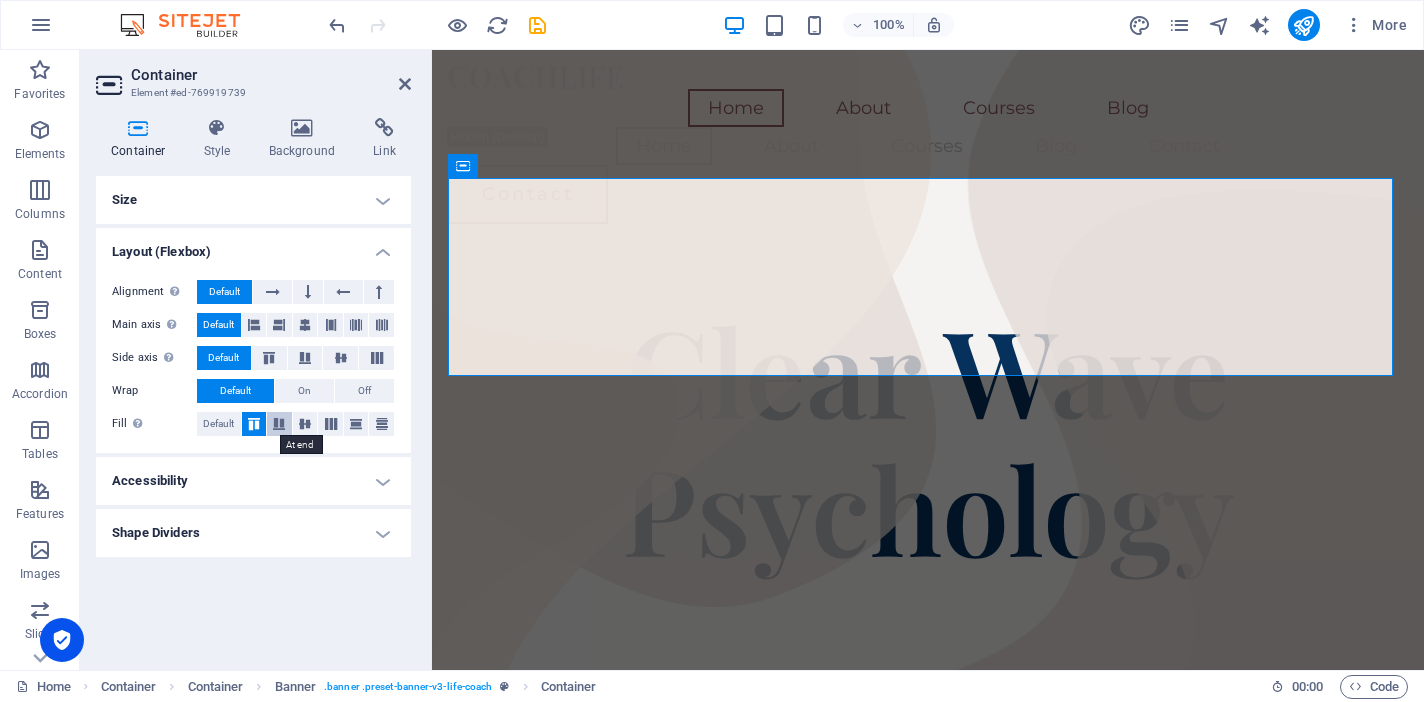 click at bounding box center [279, 424] 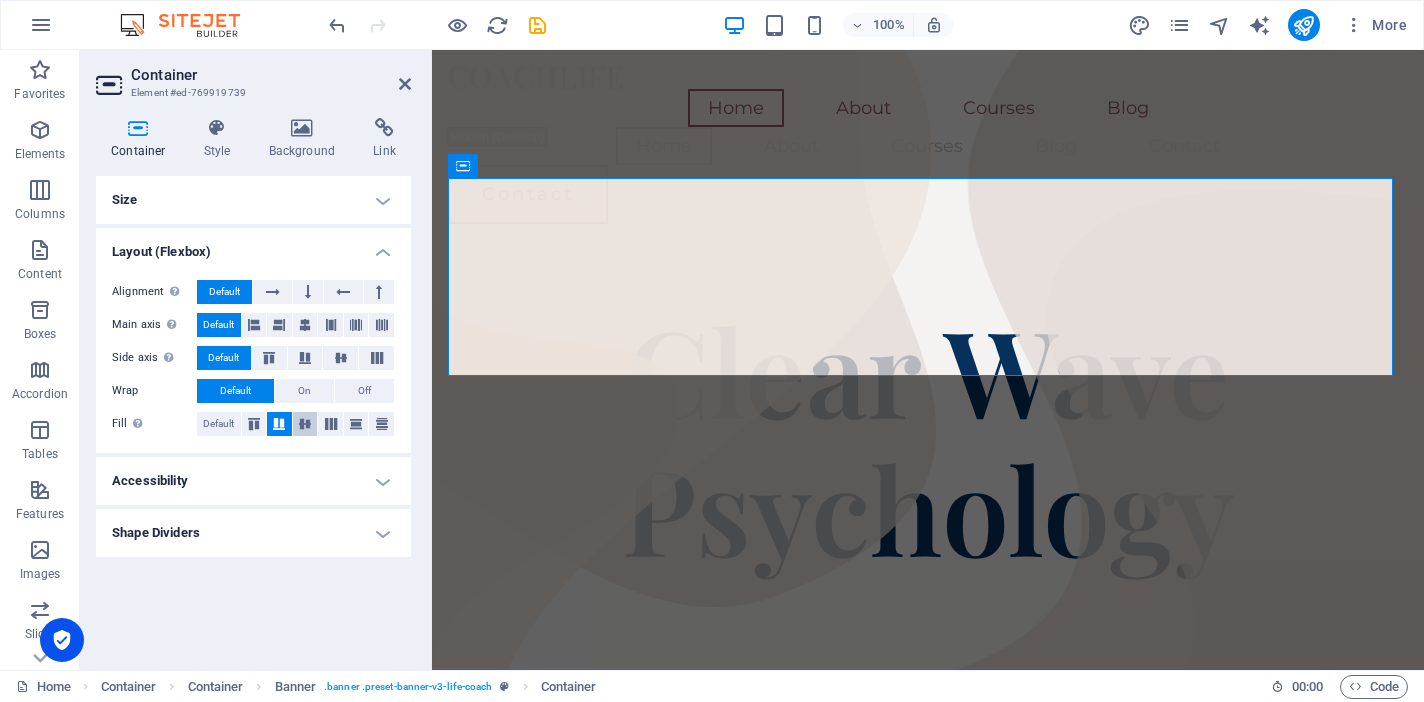 click at bounding box center [305, 424] 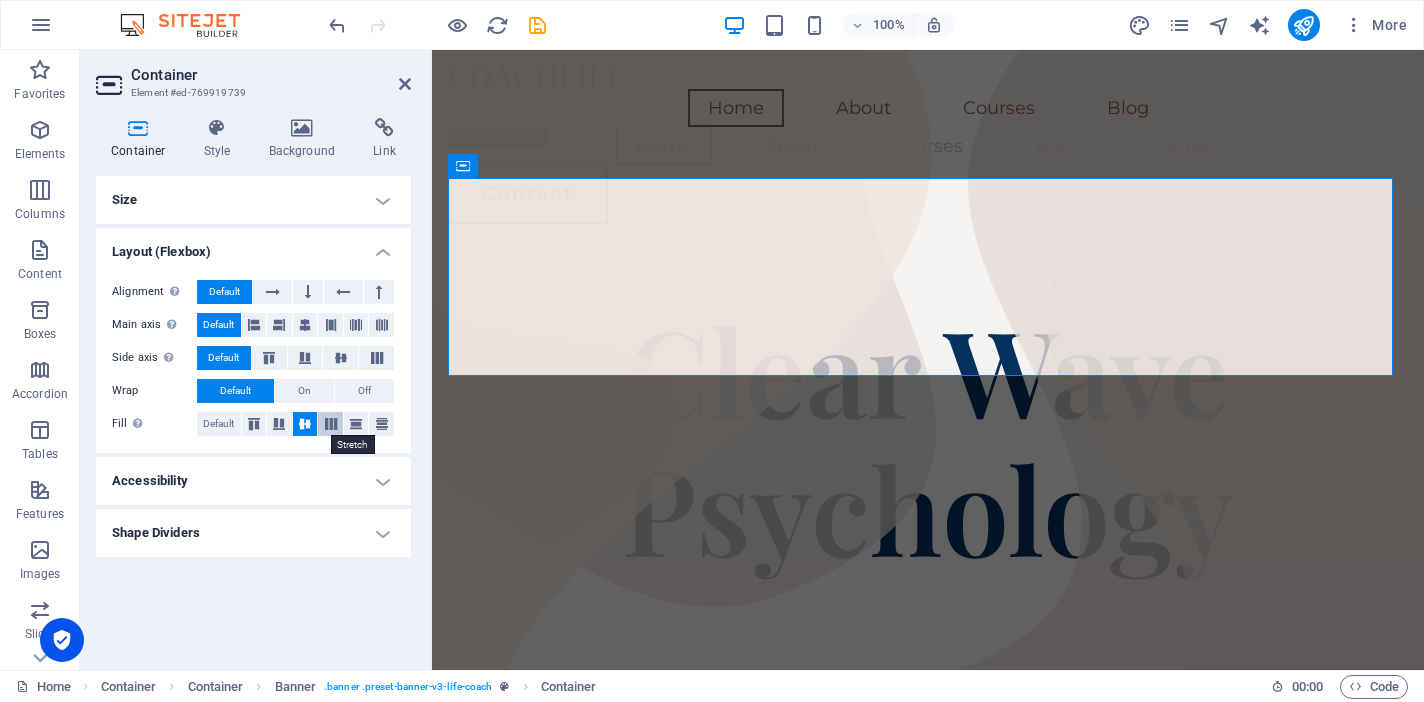 click at bounding box center [331, 424] 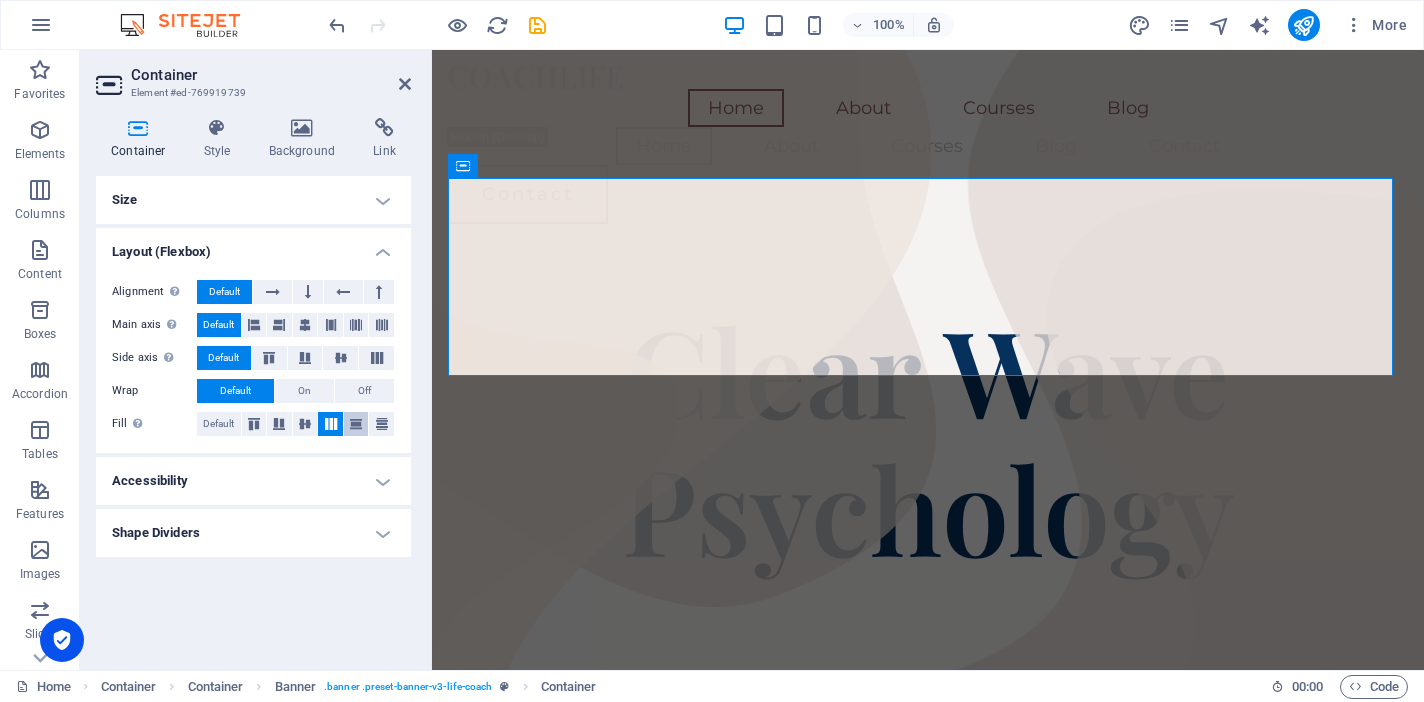 click at bounding box center (356, 424) 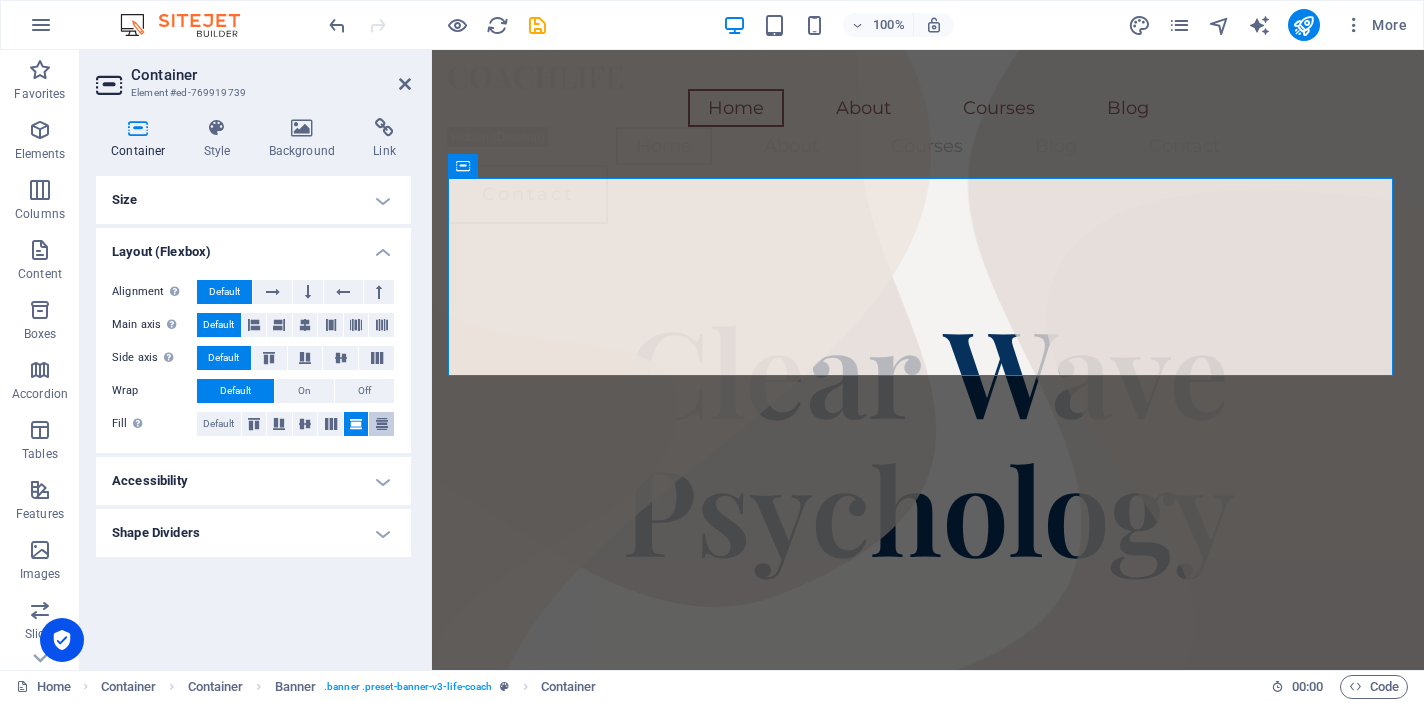 click at bounding box center (382, 424) 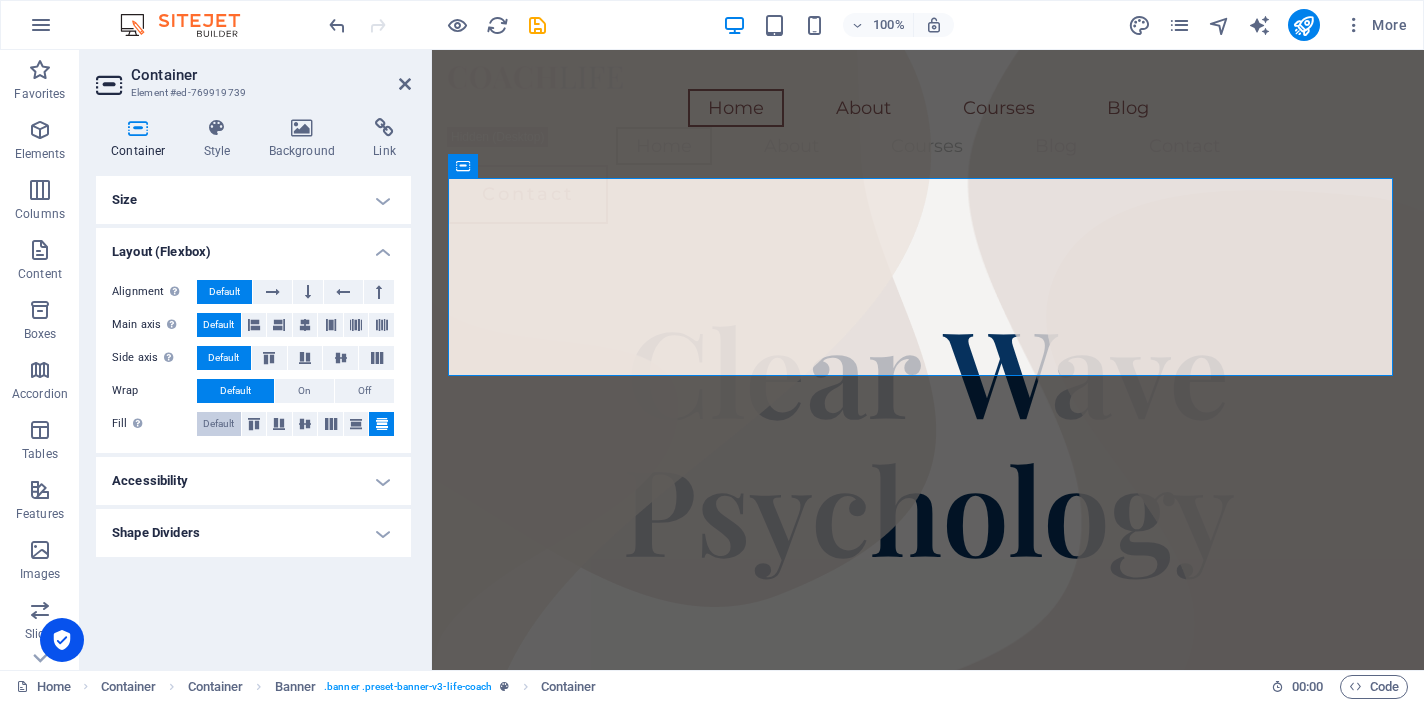 click on "Default" at bounding box center [218, 424] 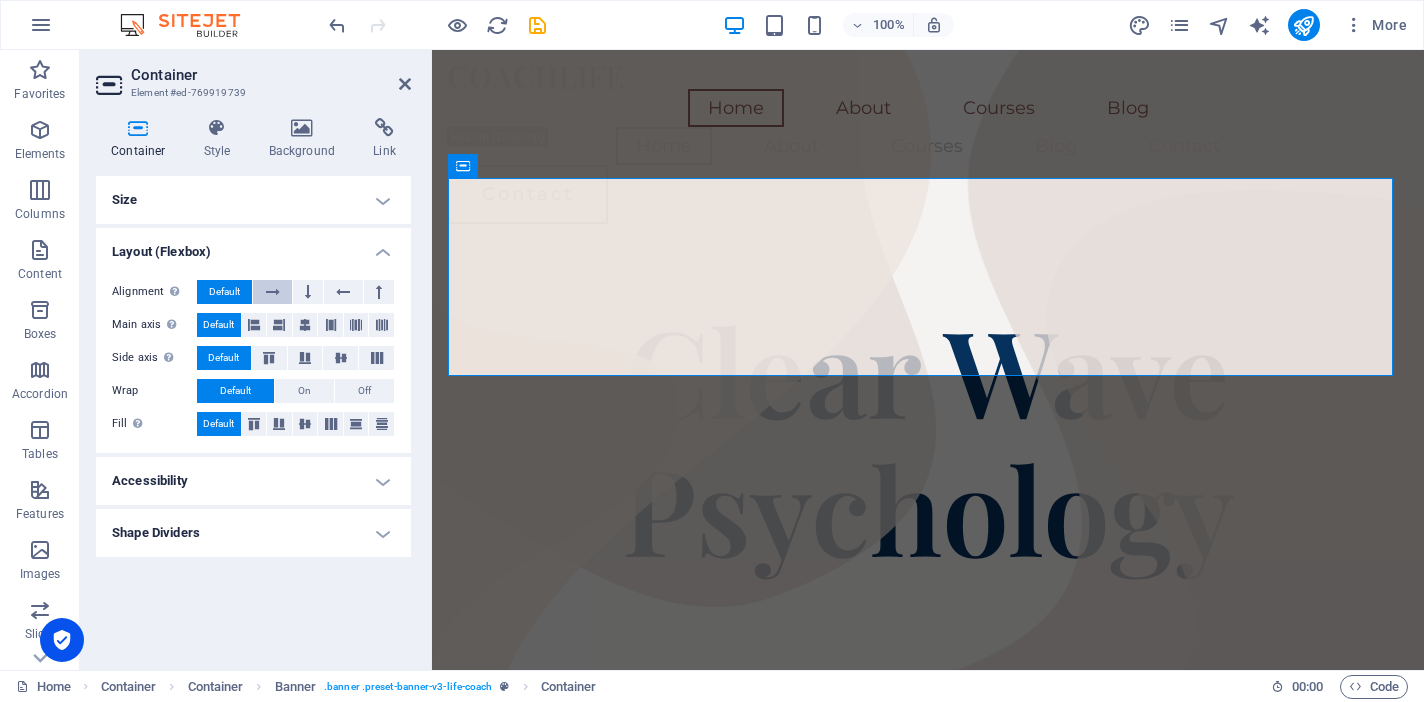 click at bounding box center [273, 292] 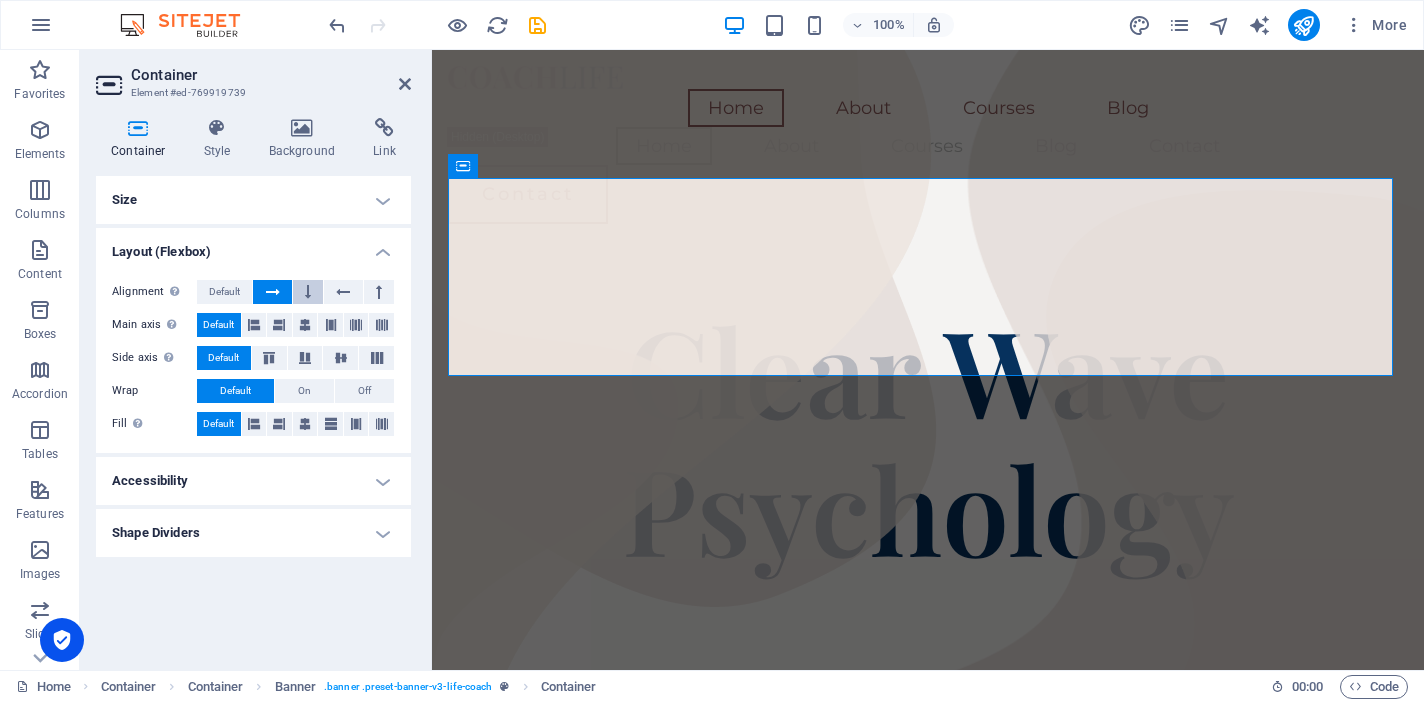 click at bounding box center (308, 292) 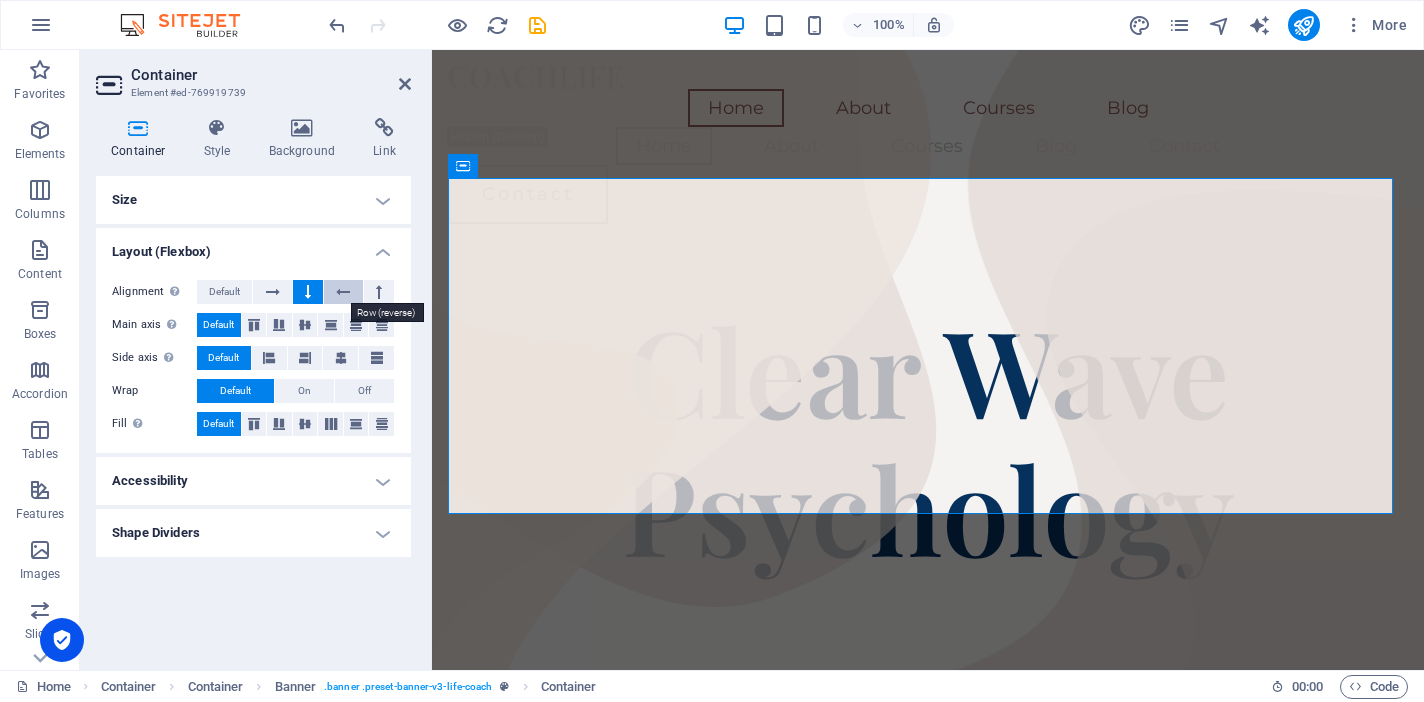 click at bounding box center [343, 292] 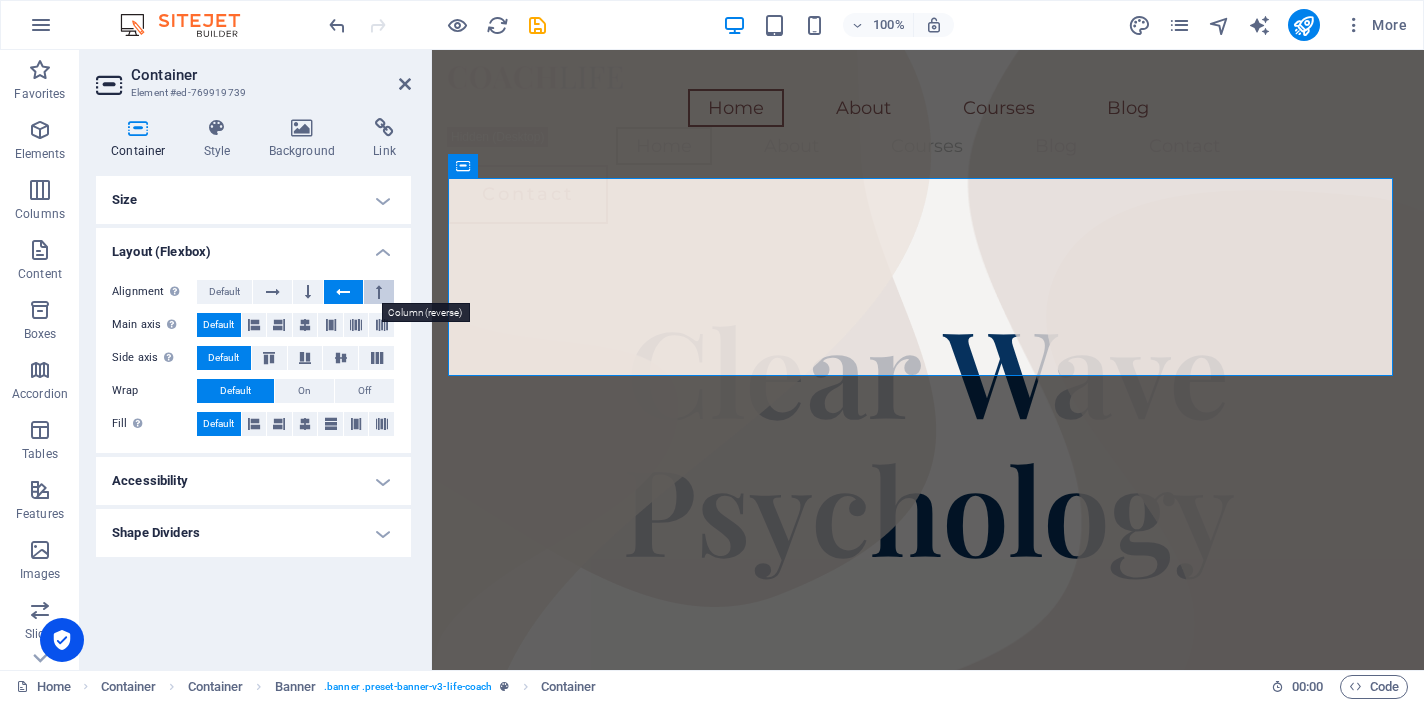 click at bounding box center [379, 292] 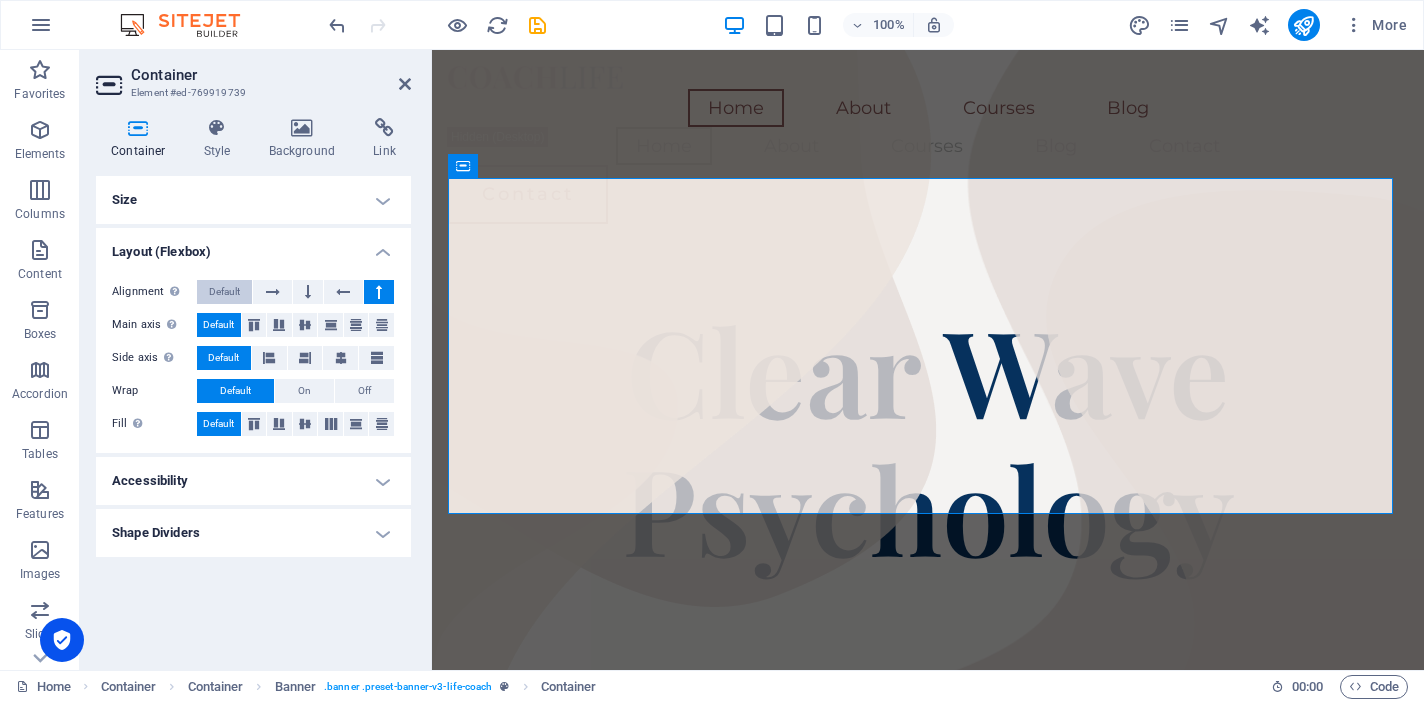 click on "Default" at bounding box center [224, 292] 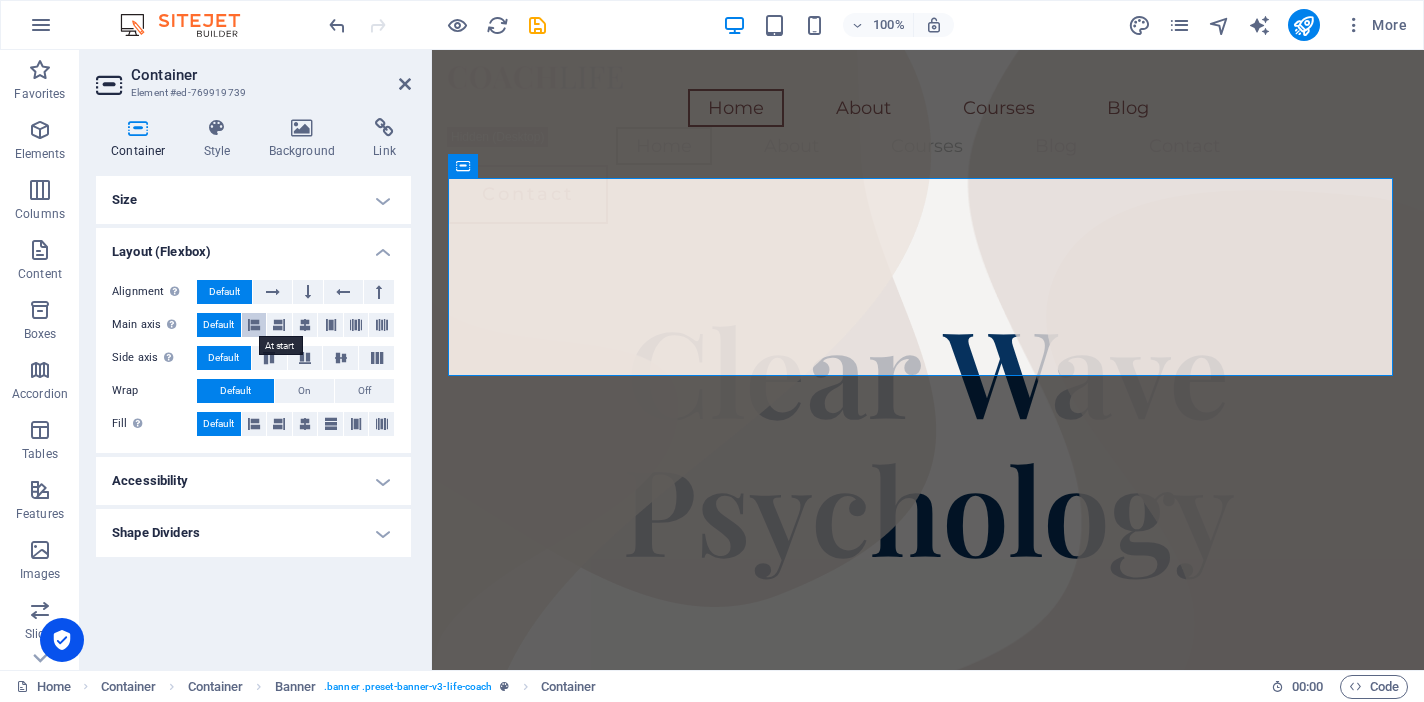 click at bounding box center (254, 325) 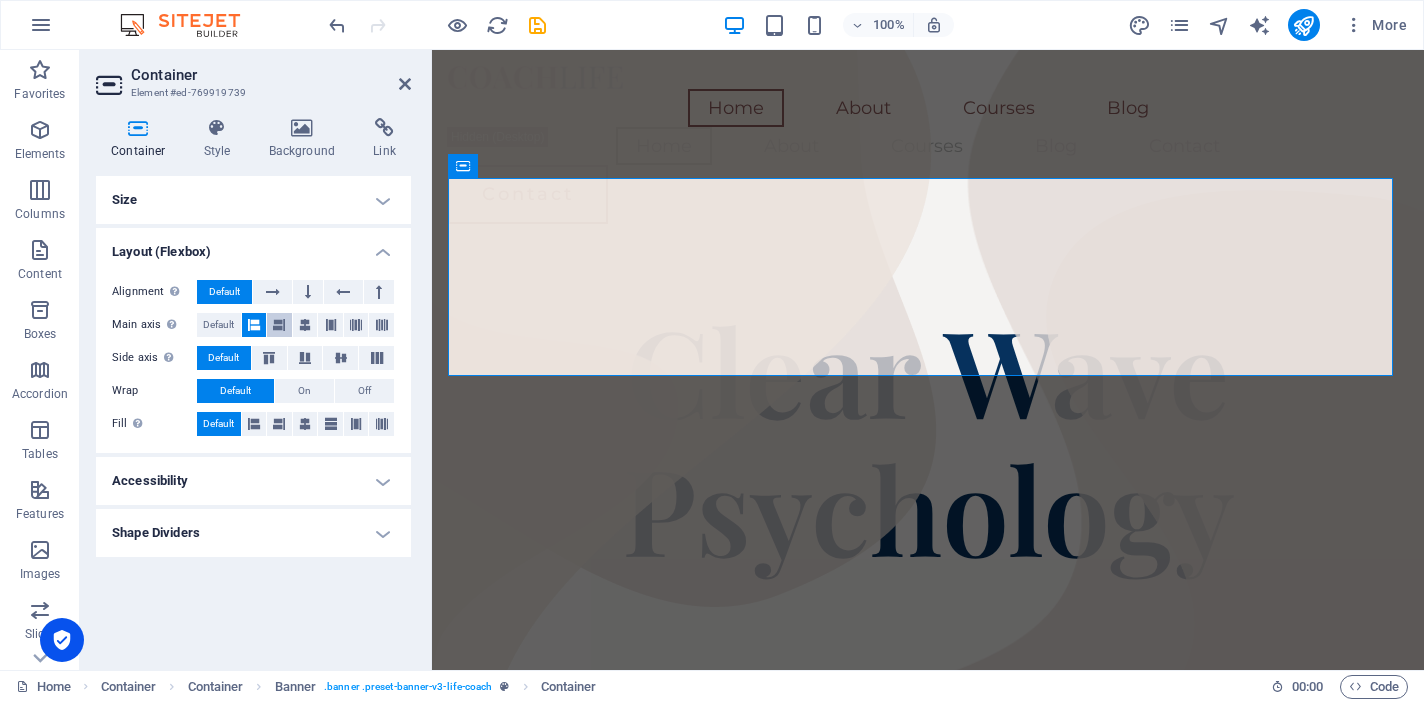 click at bounding box center [279, 325] 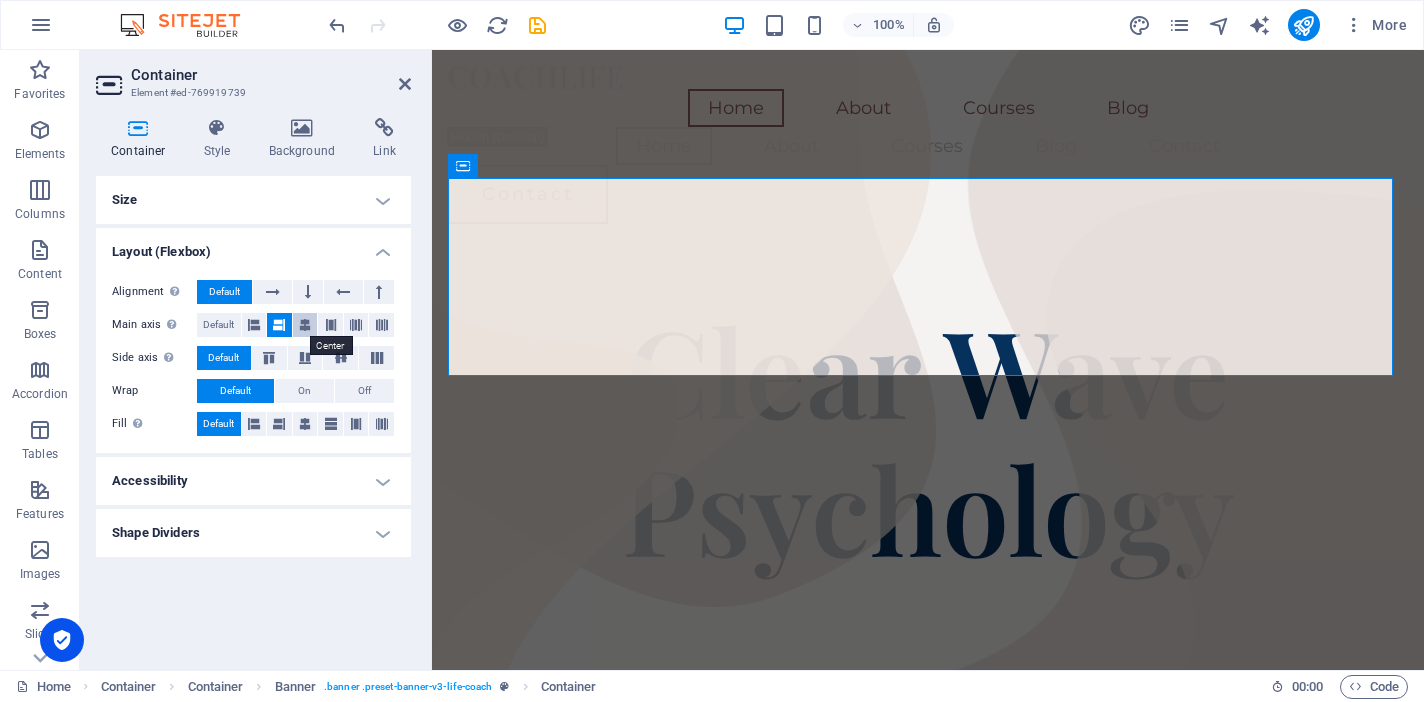 click at bounding box center (305, 325) 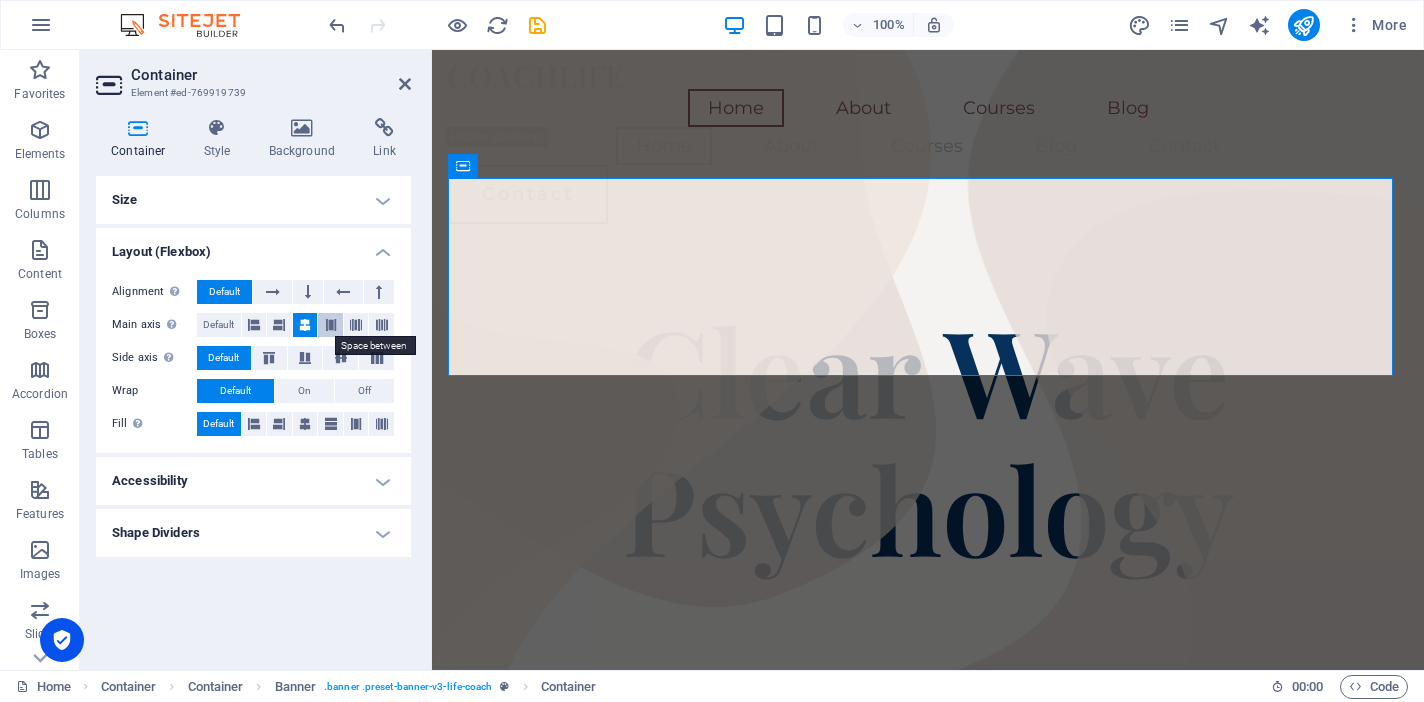 click at bounding box center [330, 325] 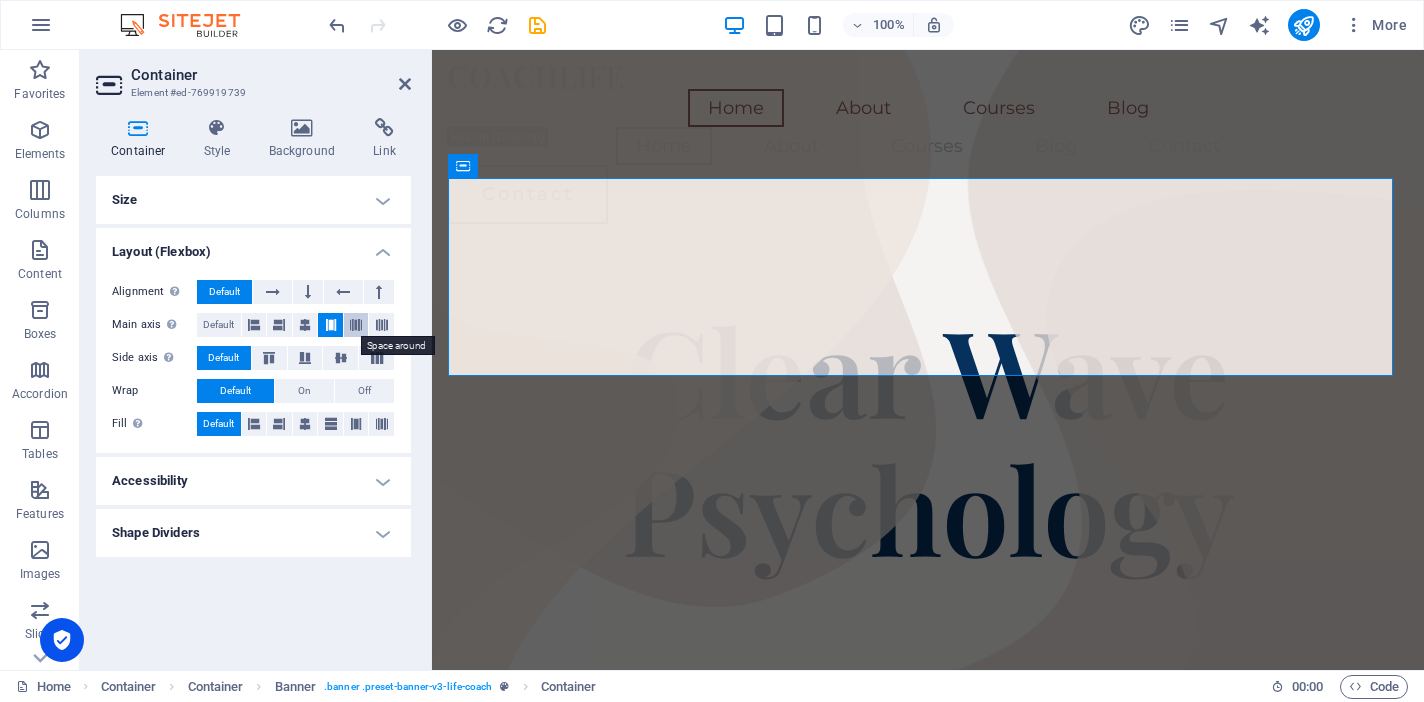 click at bounding box center (356, 325) 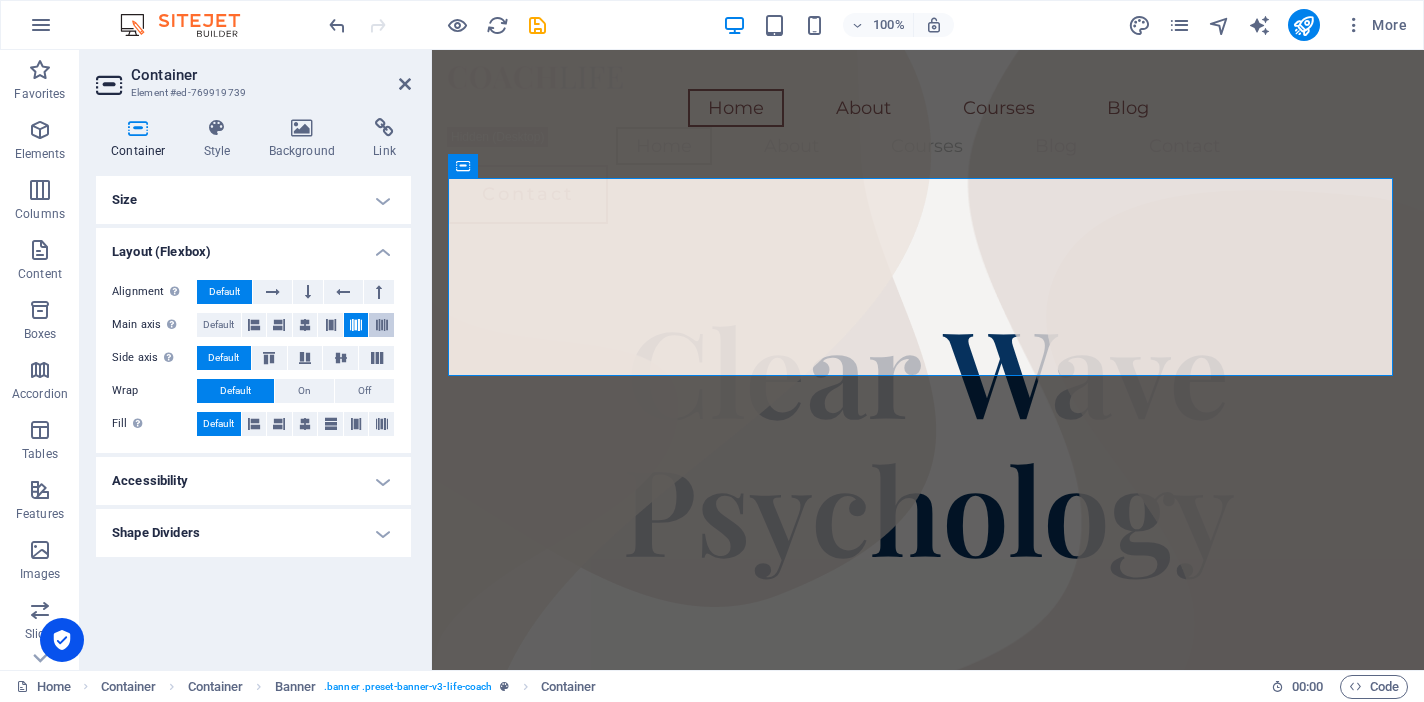 click at bounding box center (382, 325) 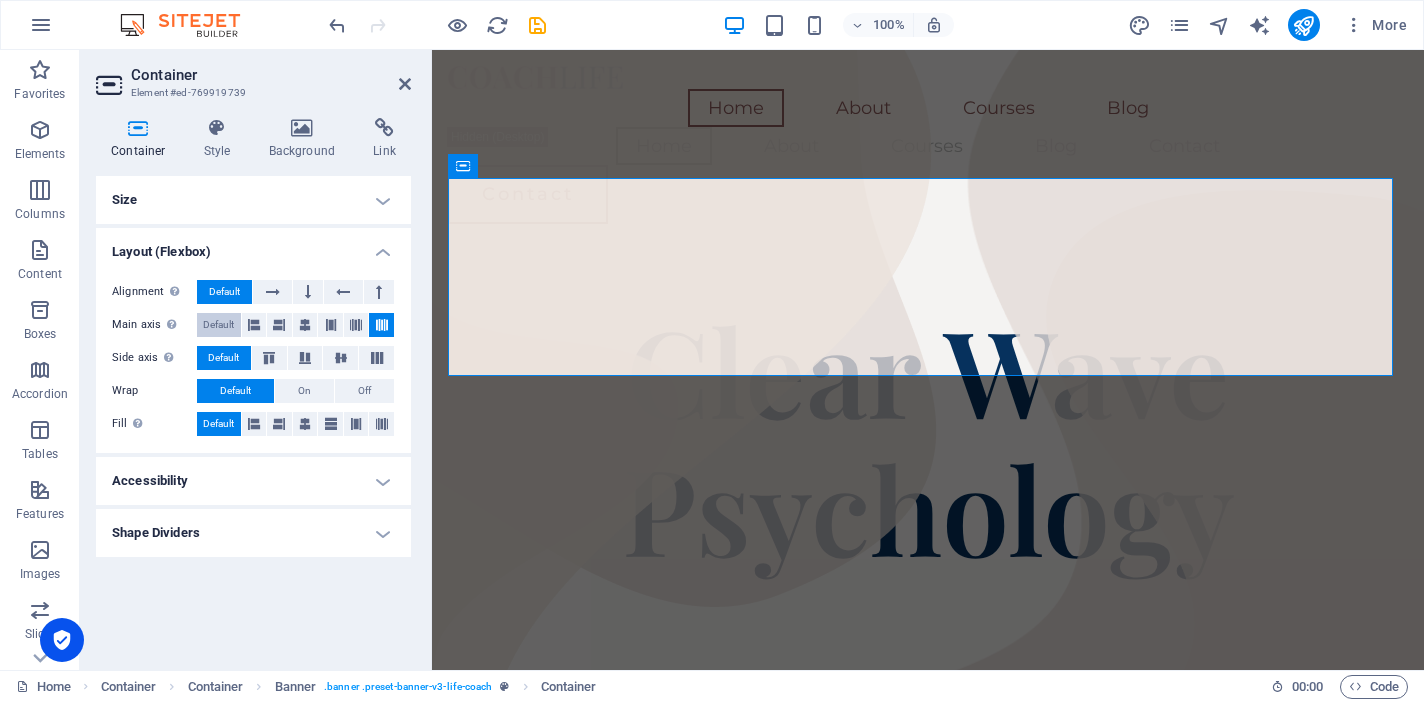 click on "Default" at bounding box center (218, 325) 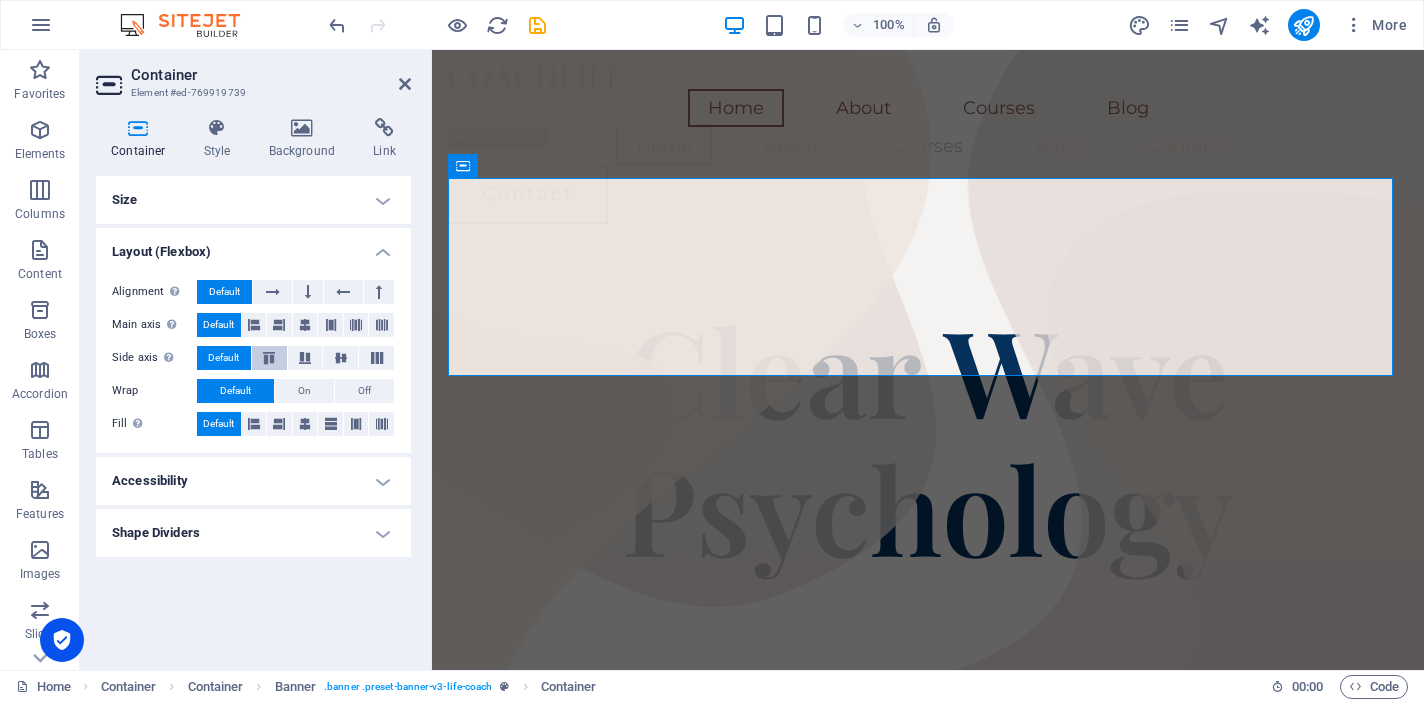 click at bounding box center (269, 358) 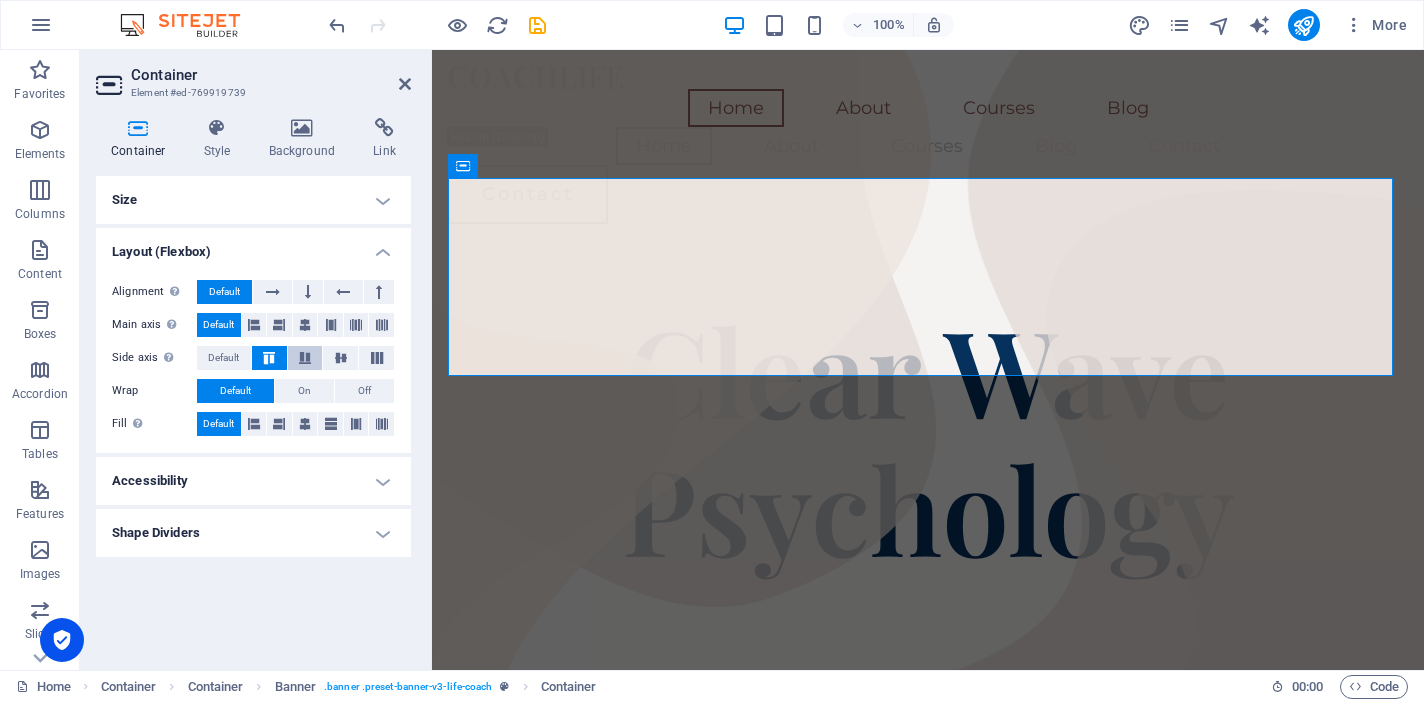 click at bounding box center (305, 358) 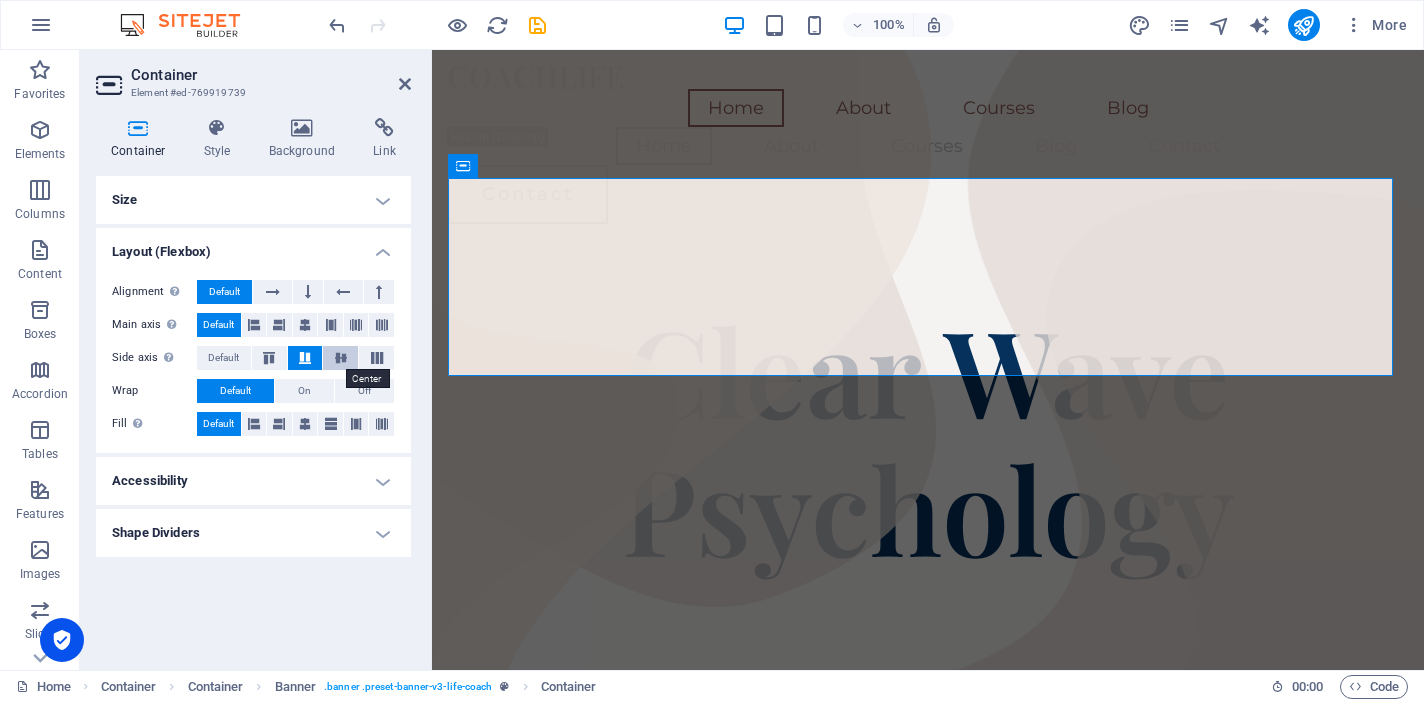 click at bounding box center (341, 358) 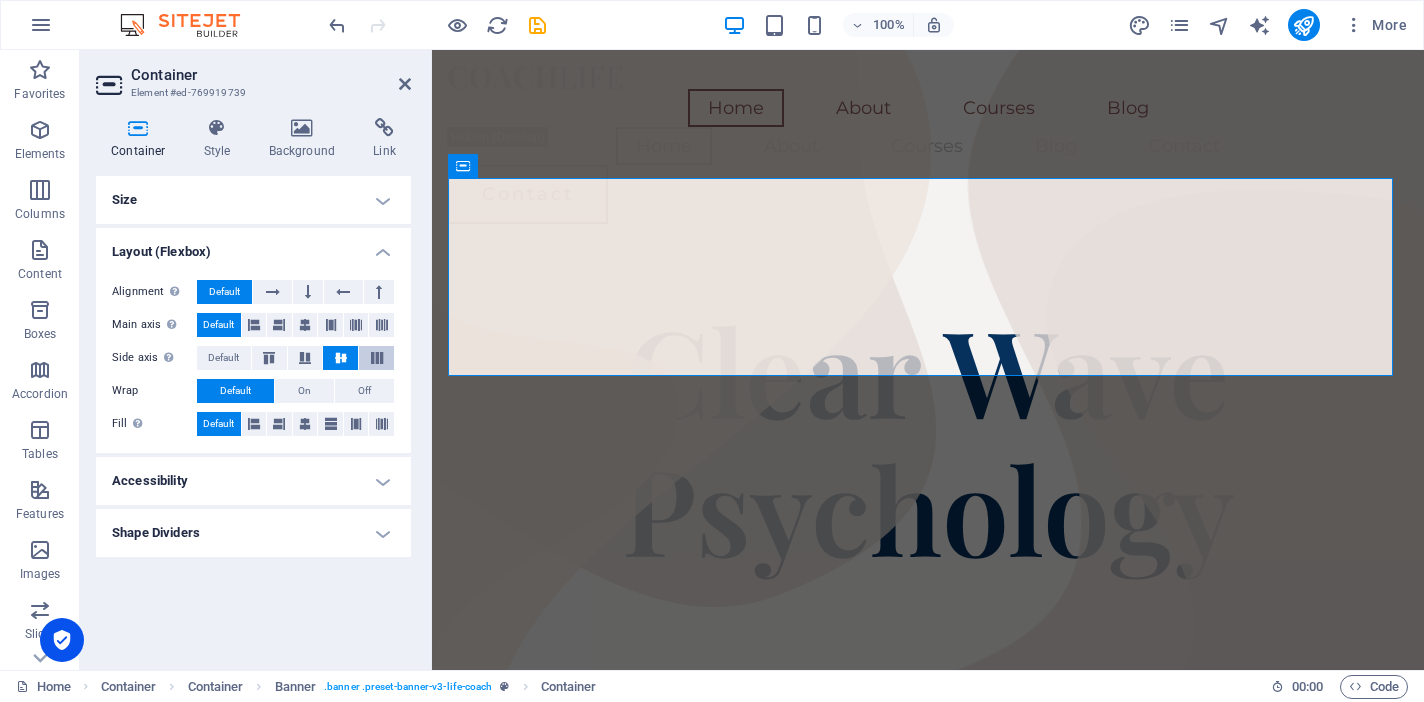 click at bounding box center (377, 358) 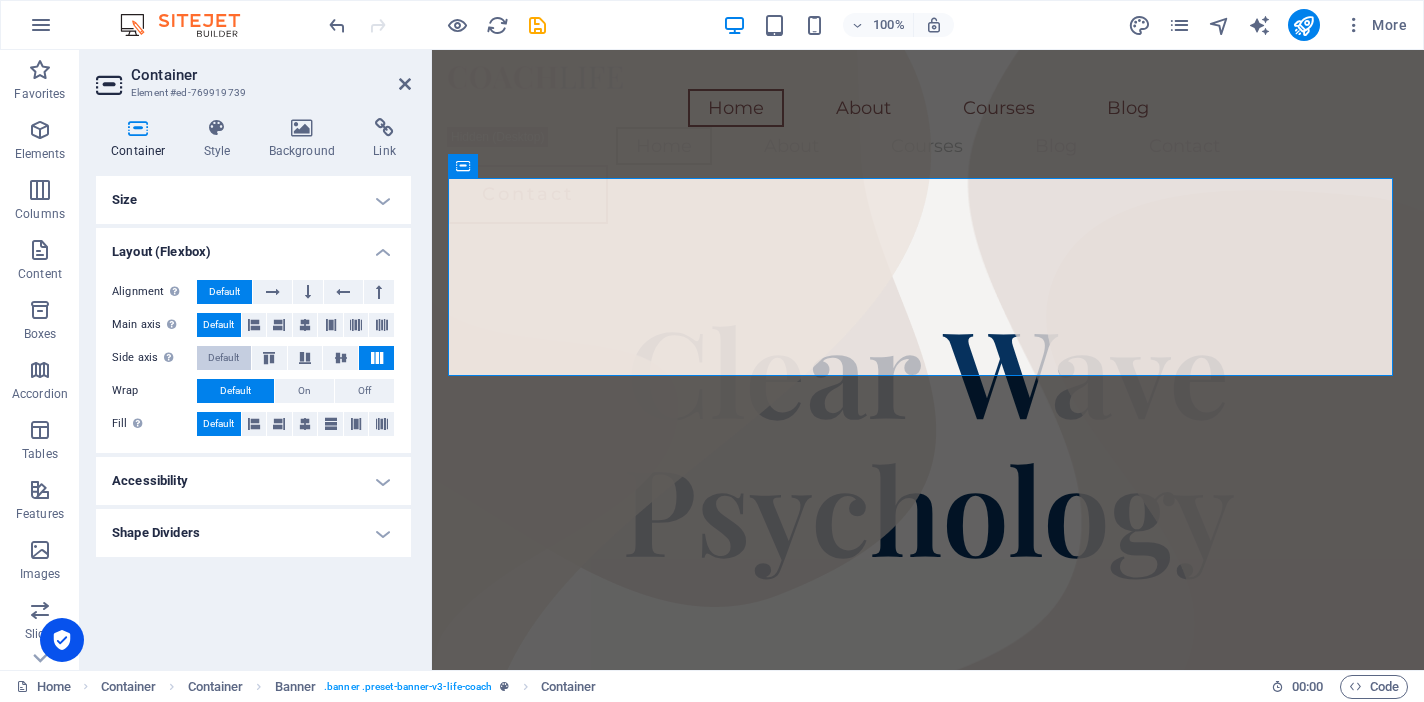 click on "Default" at bounding box center [223, 358] 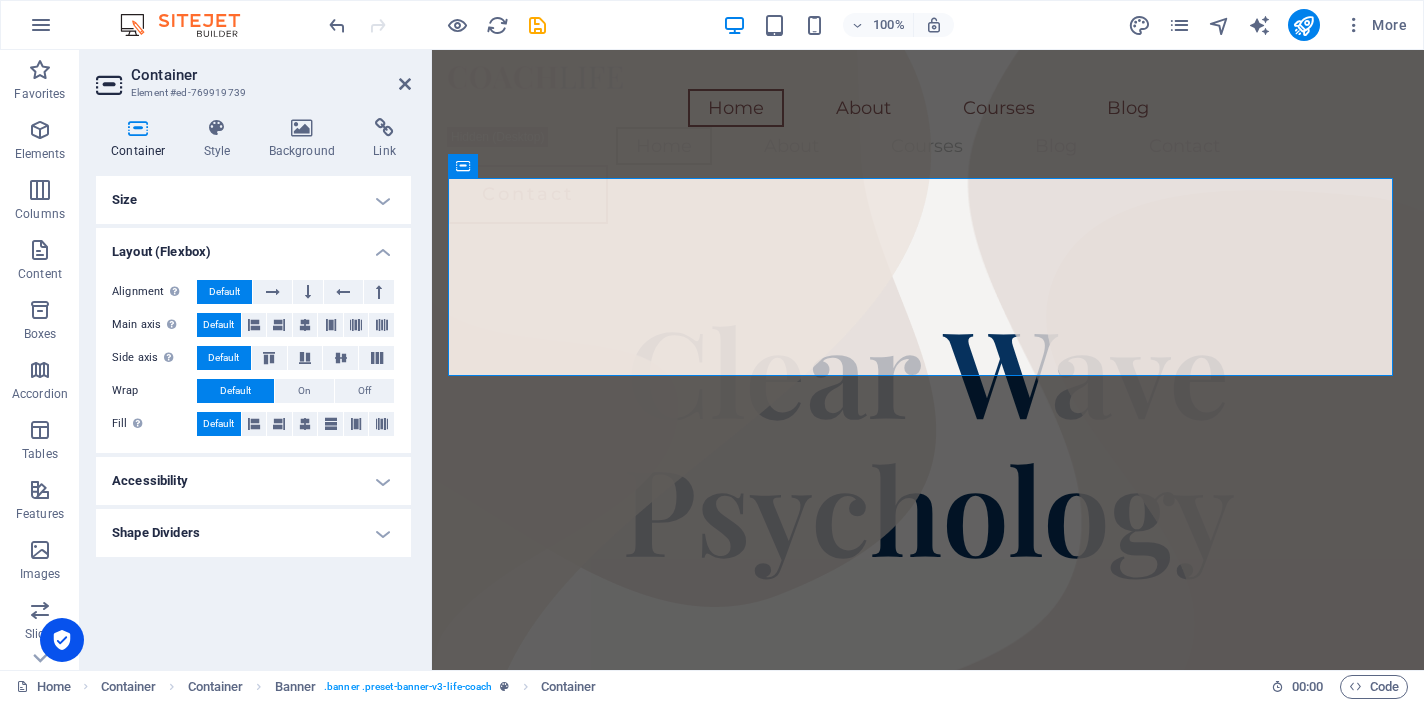 click on "Size" at bounding box center [253, 200] 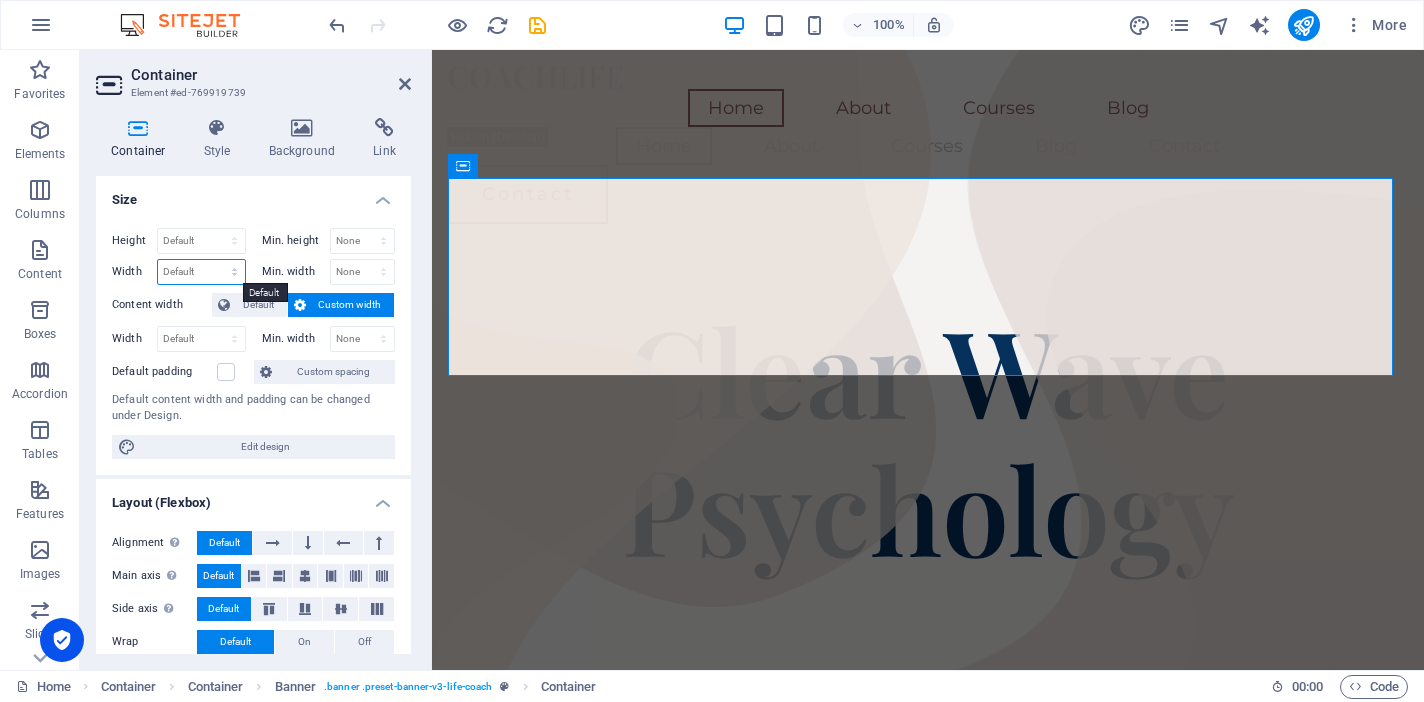 select on "px" 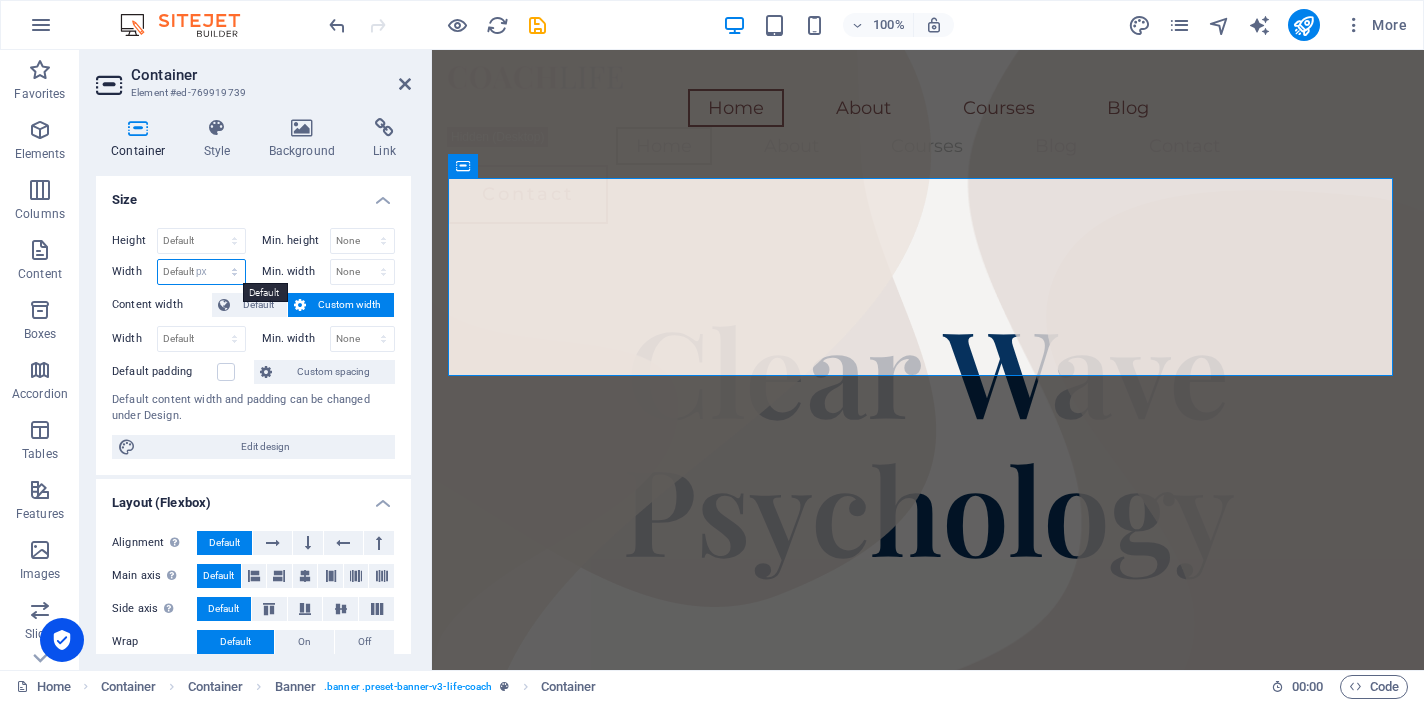 type on "945" 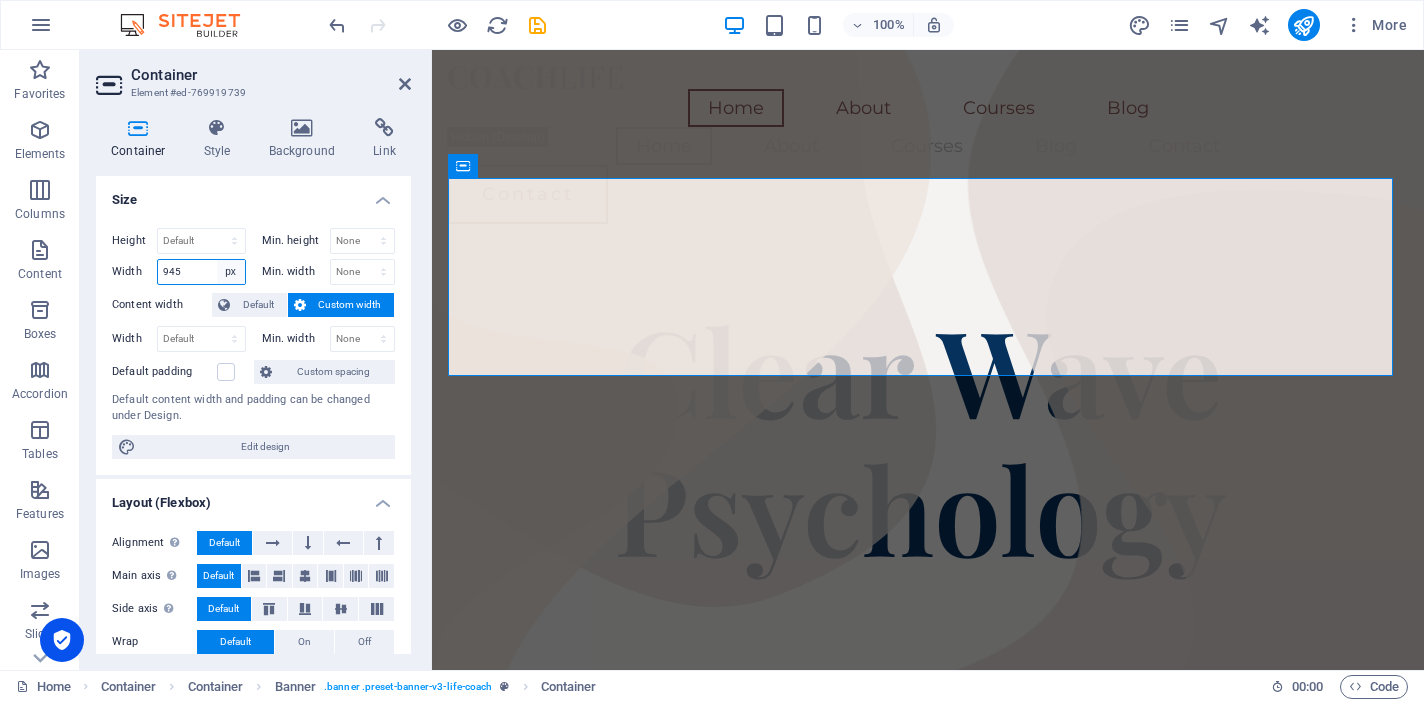 select on "rem" 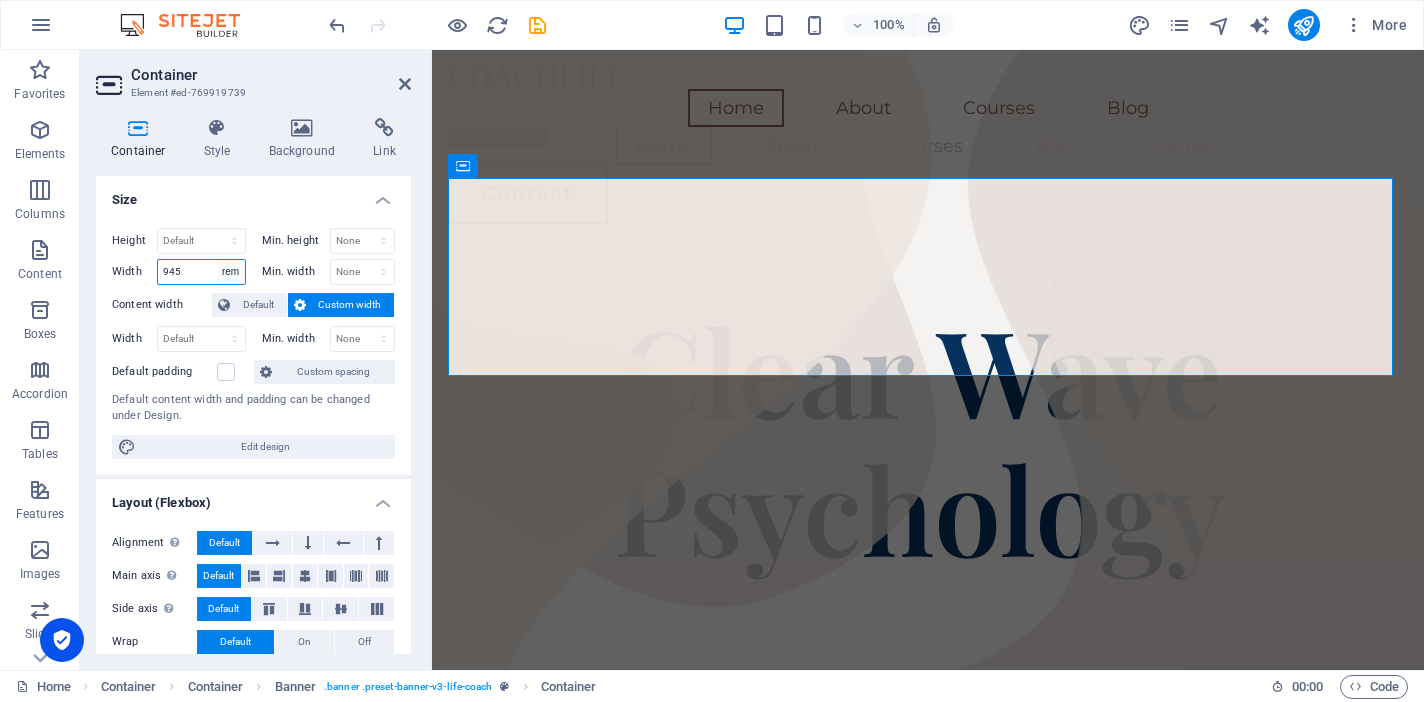 type on "59.0625" 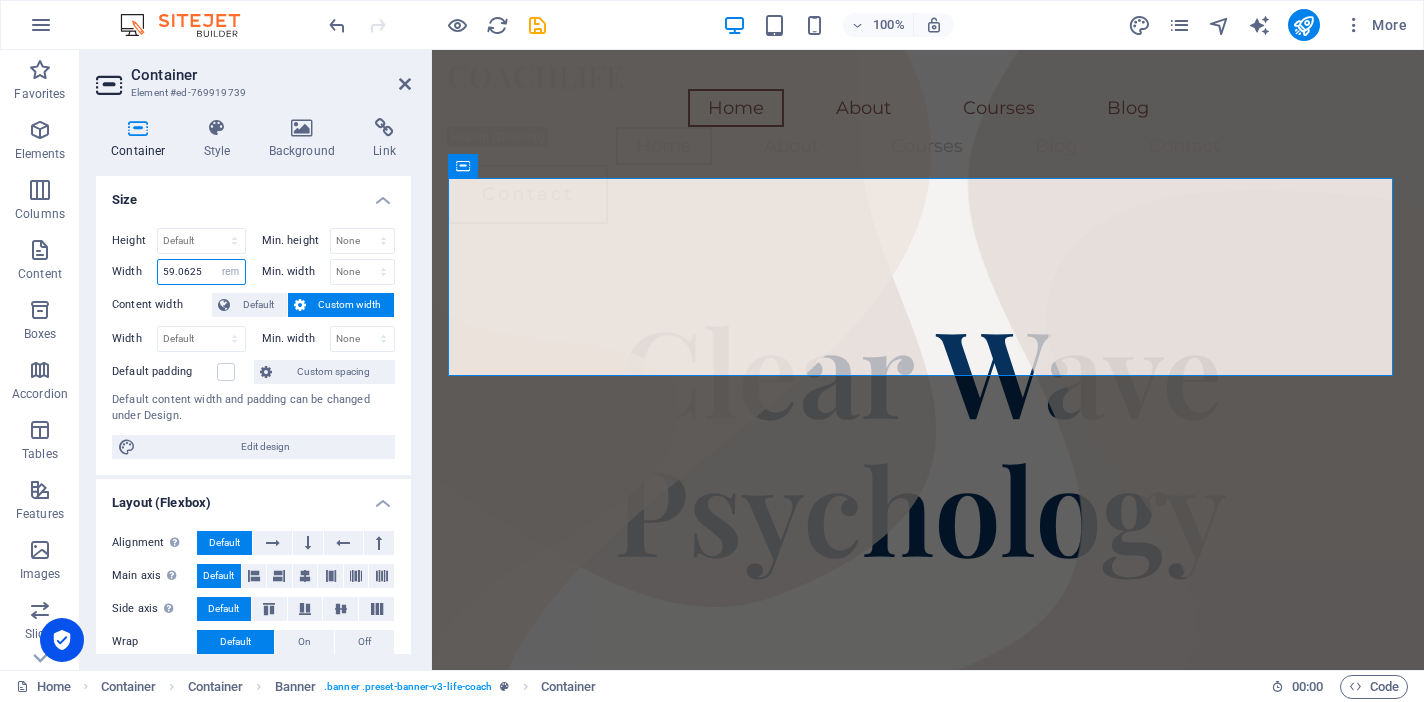 drag, startPoint x: 204, startPoint y: 271, endPoint x: 128, endPoint y: 269, distance: 76.02631 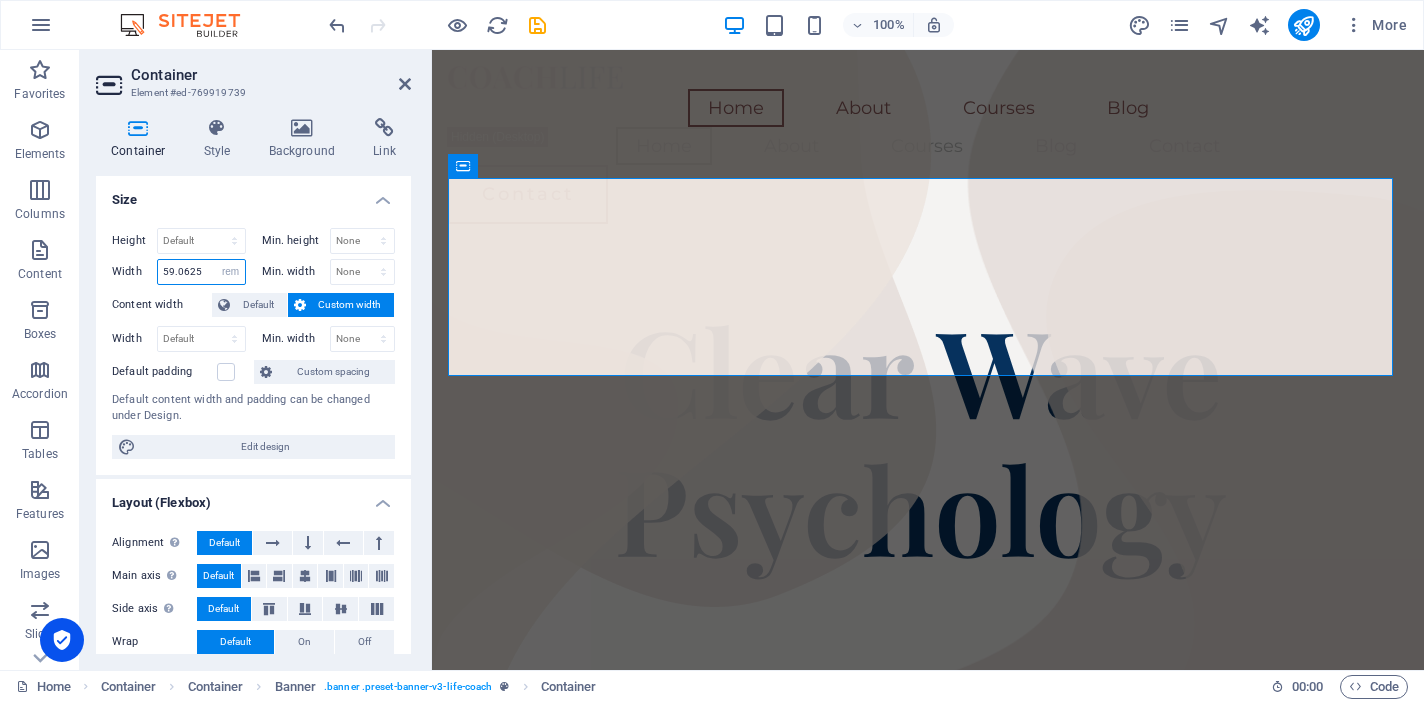 click on "Width 59.0625 Default px rem % em vh vw" at bounding box center [179, 272] 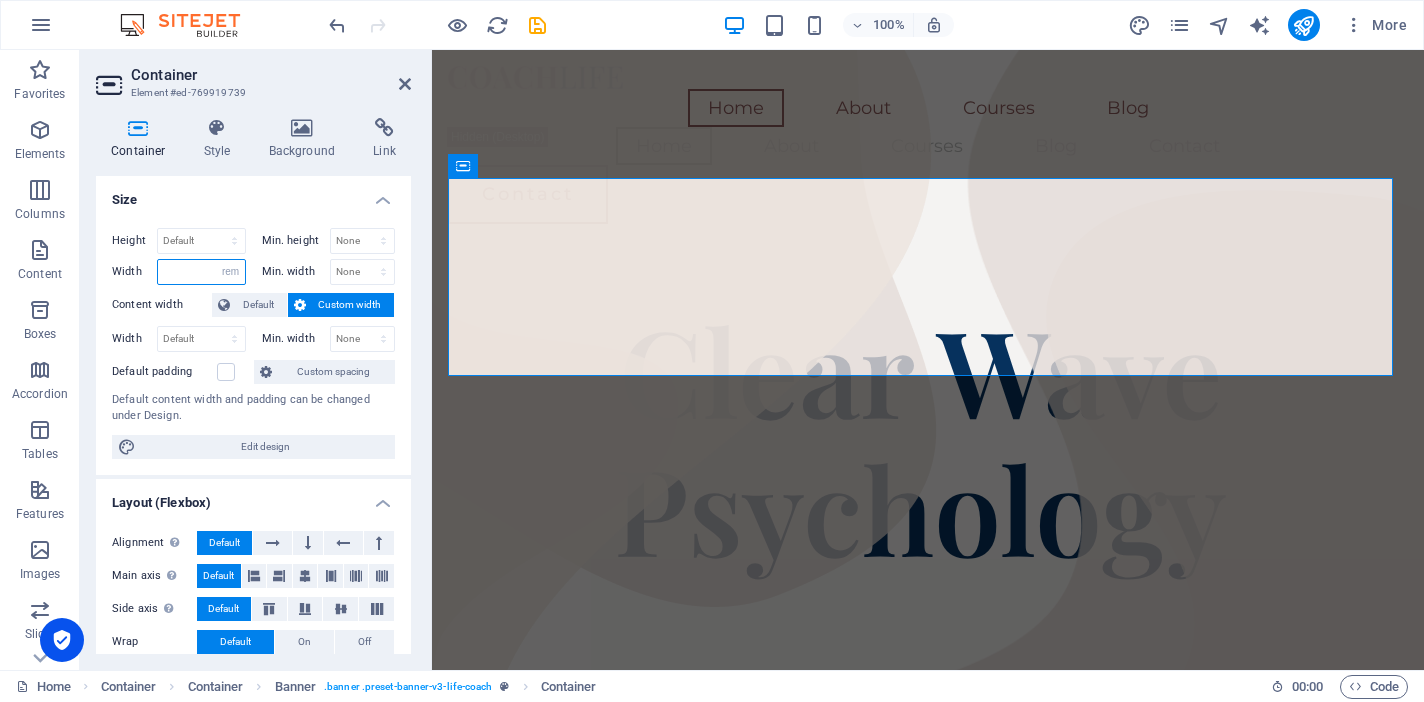 type 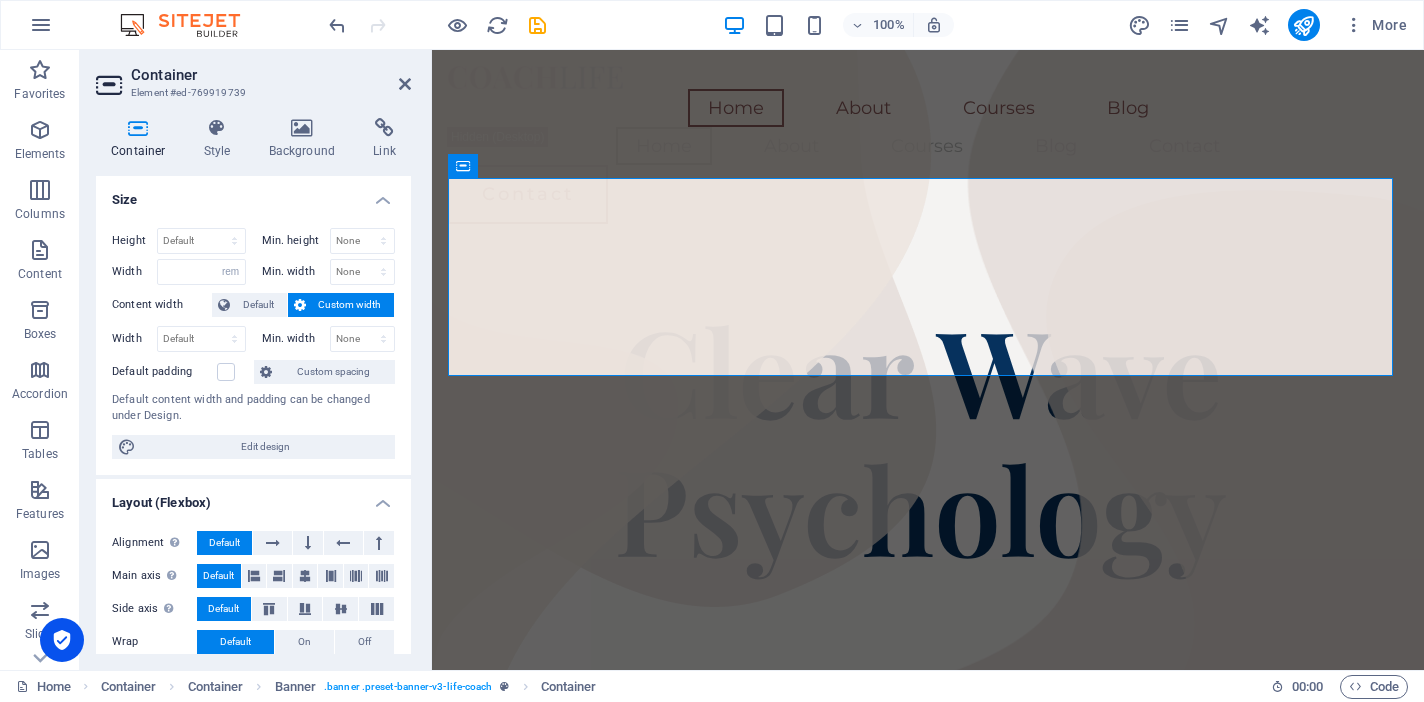 click on "Custom width" at bounding box center [350, 305] 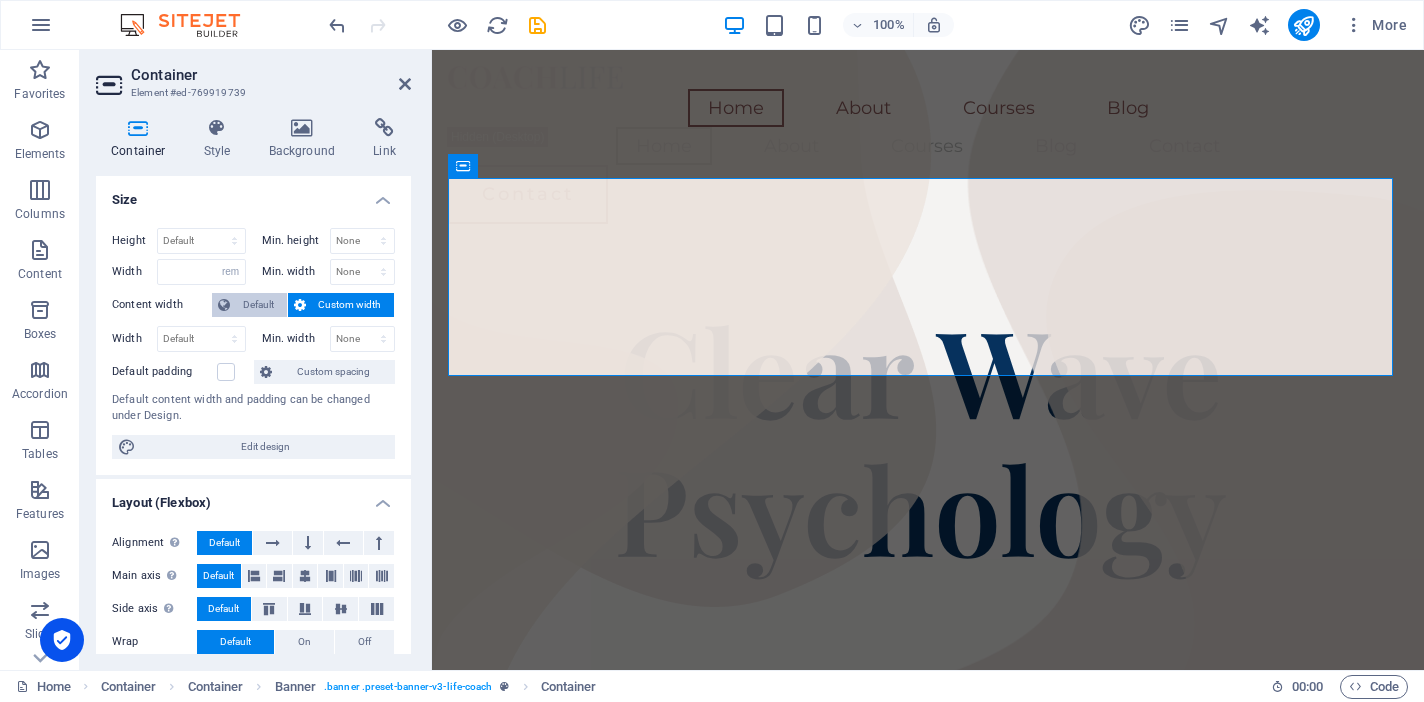 click on "Default" at bounding box center (258, 305) 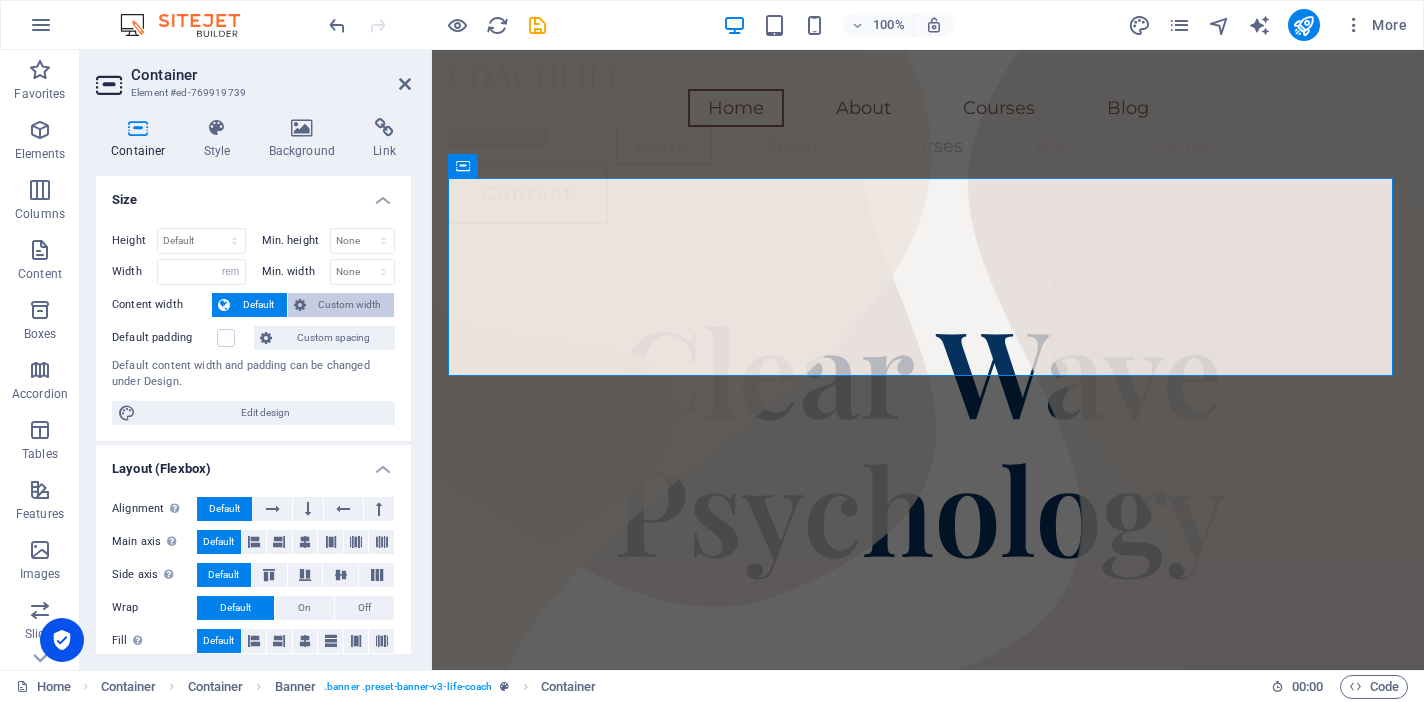 click on "Custom width" at bounding box center [350, 305] 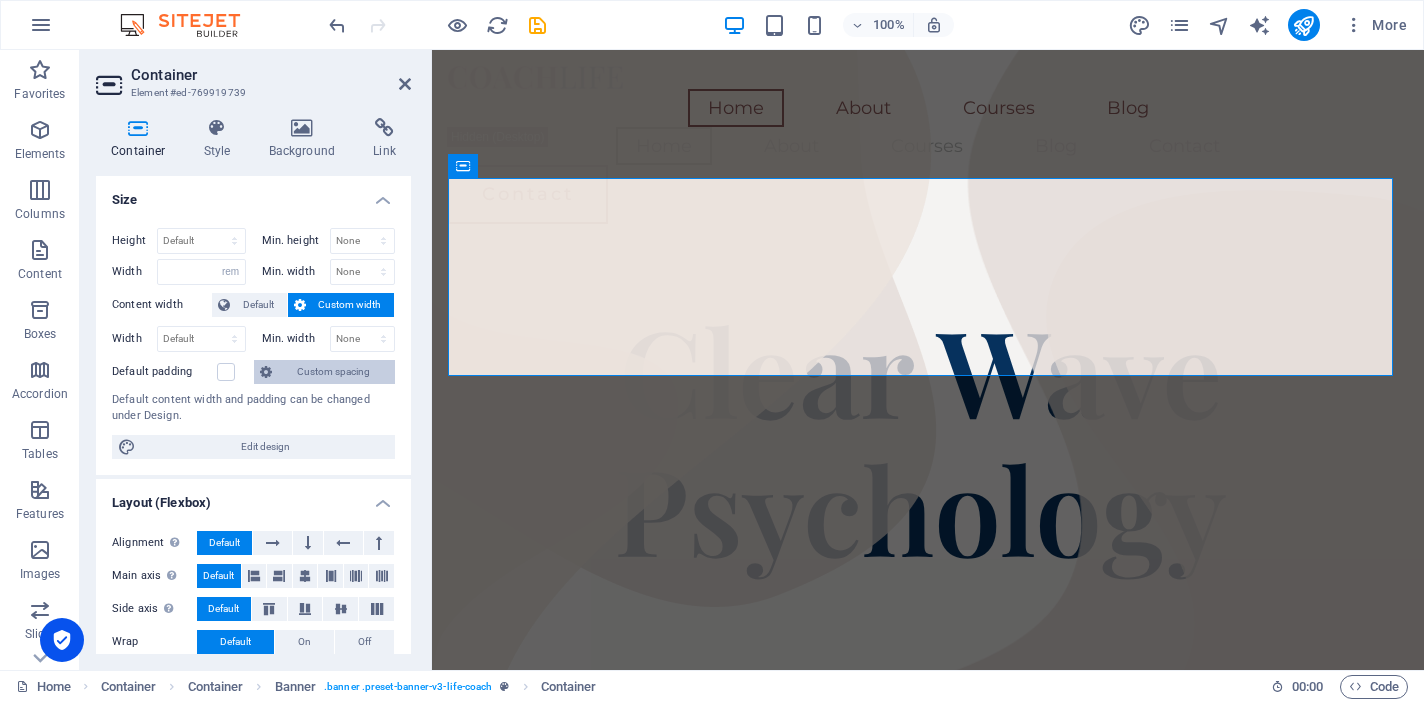 click on "Custom spacing" at bounding box center [333, 372] 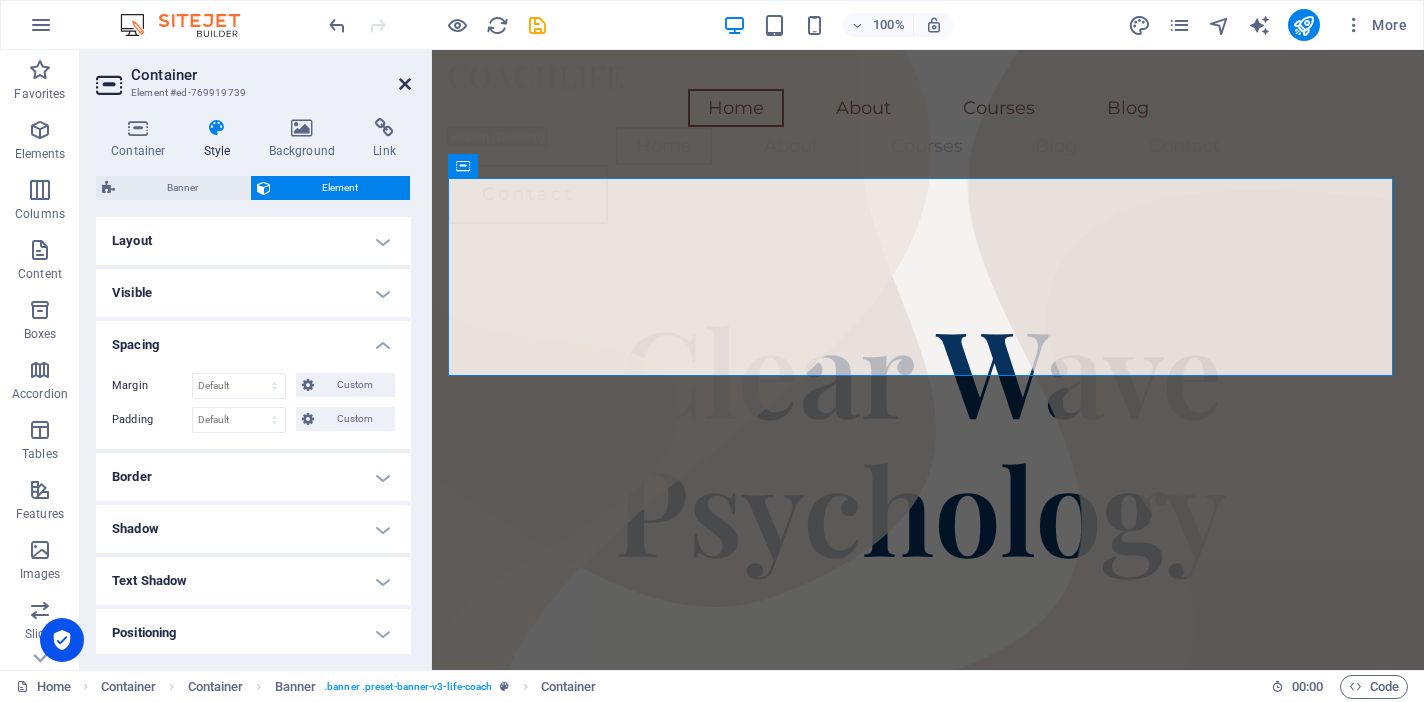 click at bounding box center [405, 84] 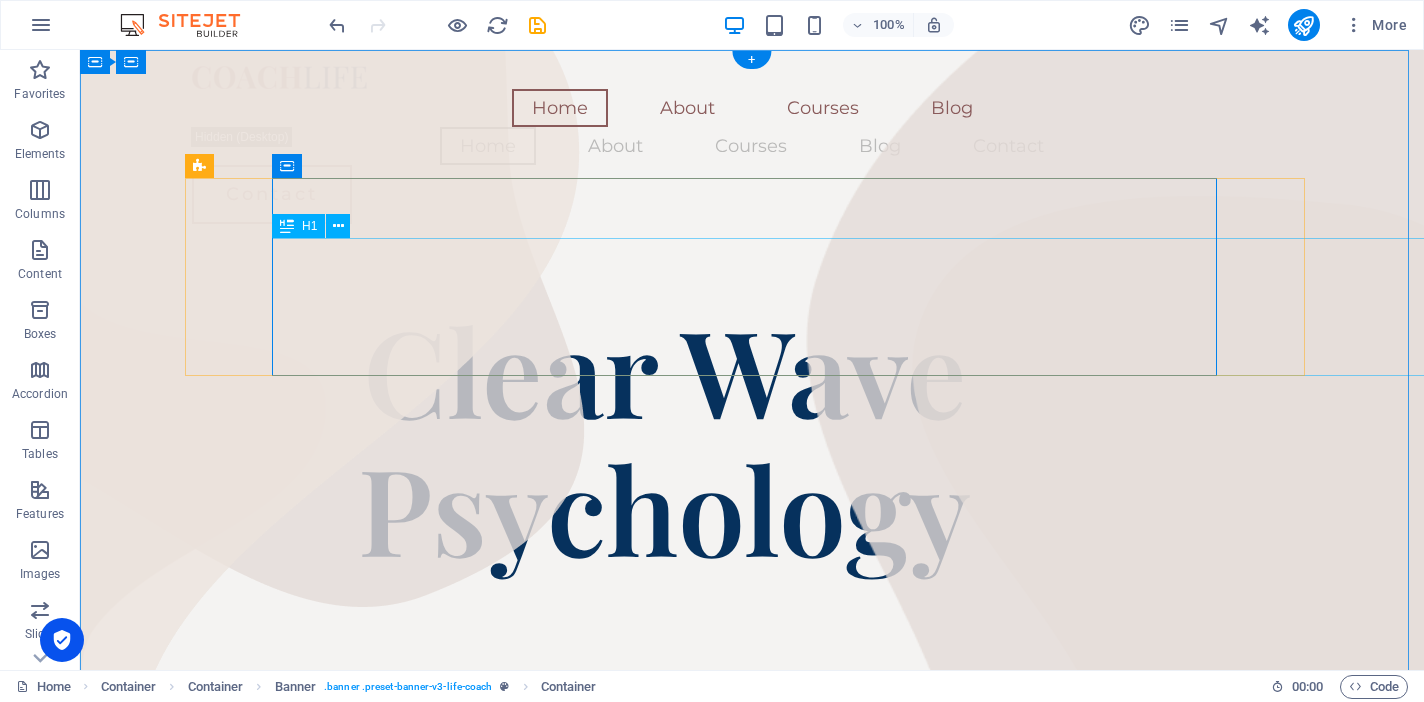click on "Clear Wave Psychology" at bounding box center [664, 438] 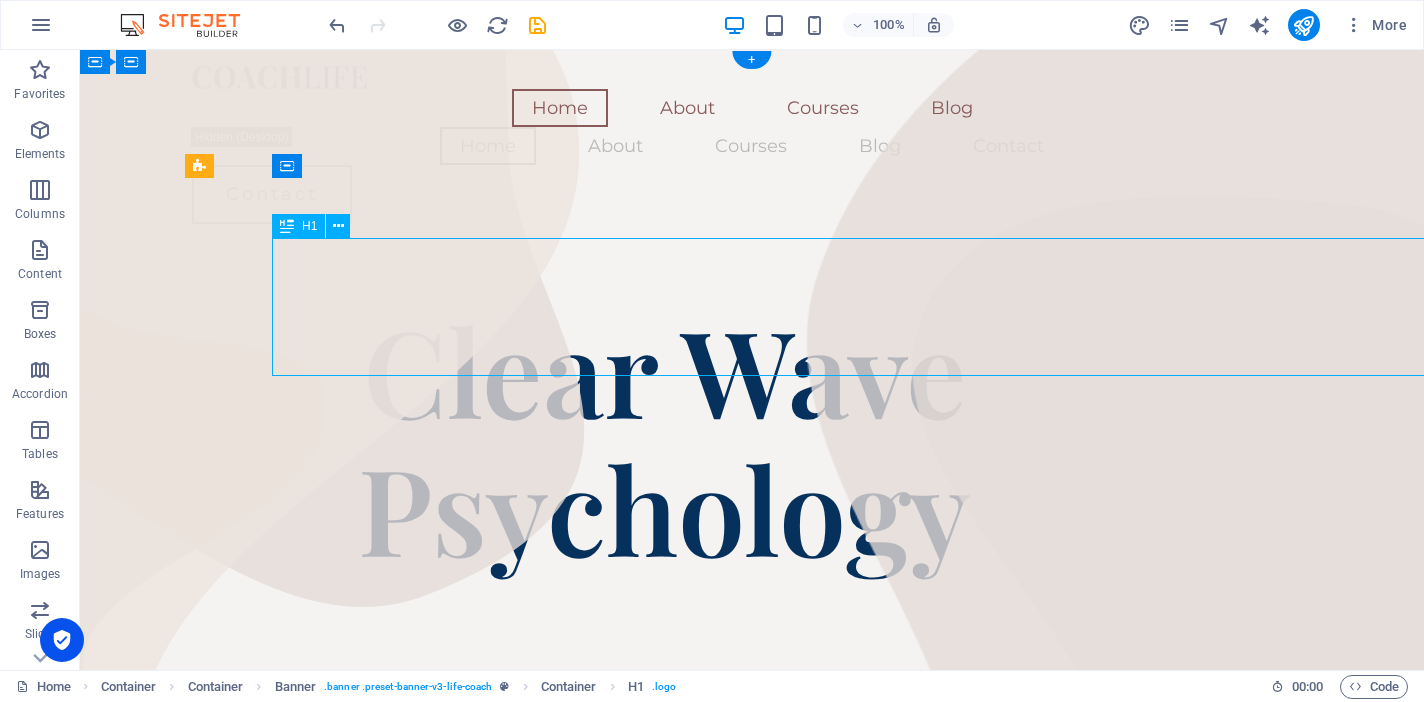 click on "Clear Wave Psychology" at bounding box center [664, 438] 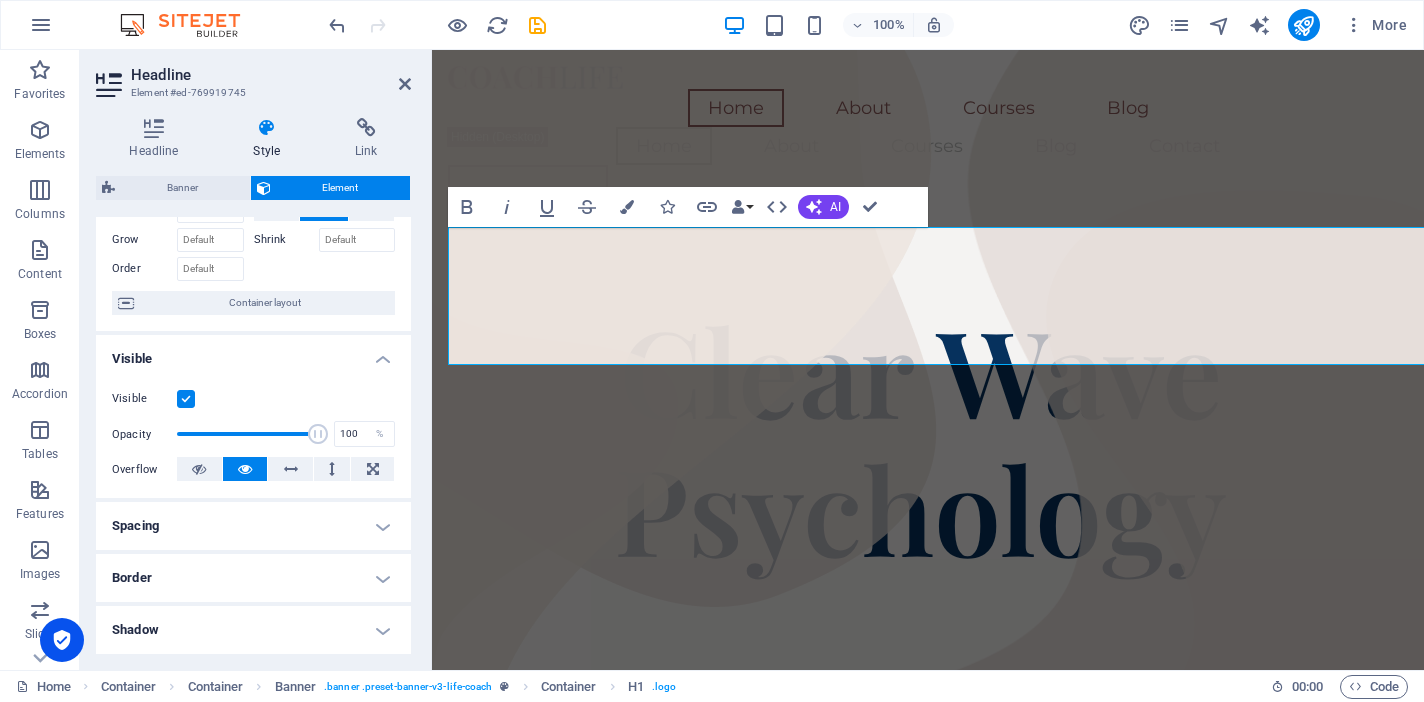scroll, scrollTop: 126, scrollLeft: 0, axis: vertical 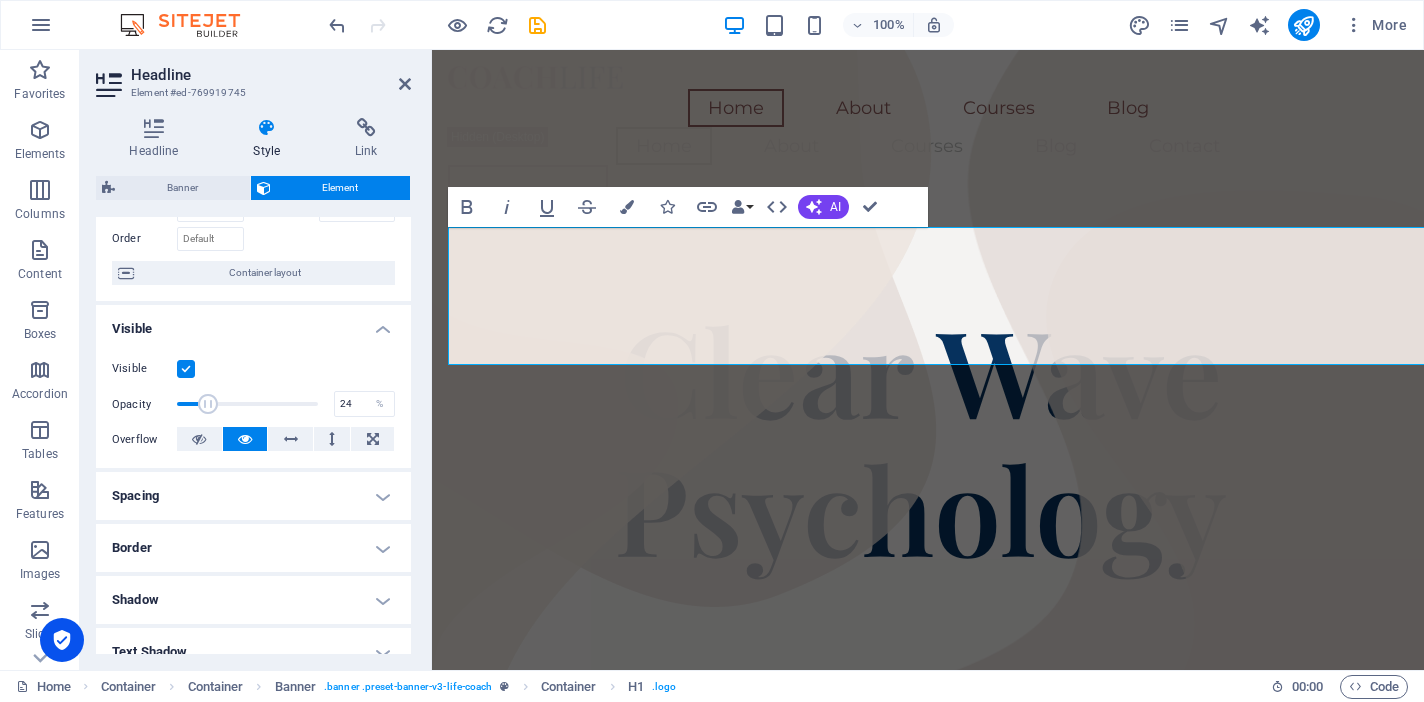 drag, startPoint x: 317, startPoint y: 402, endPoint x: 209, endPoint y: 394, distance: 108.29589 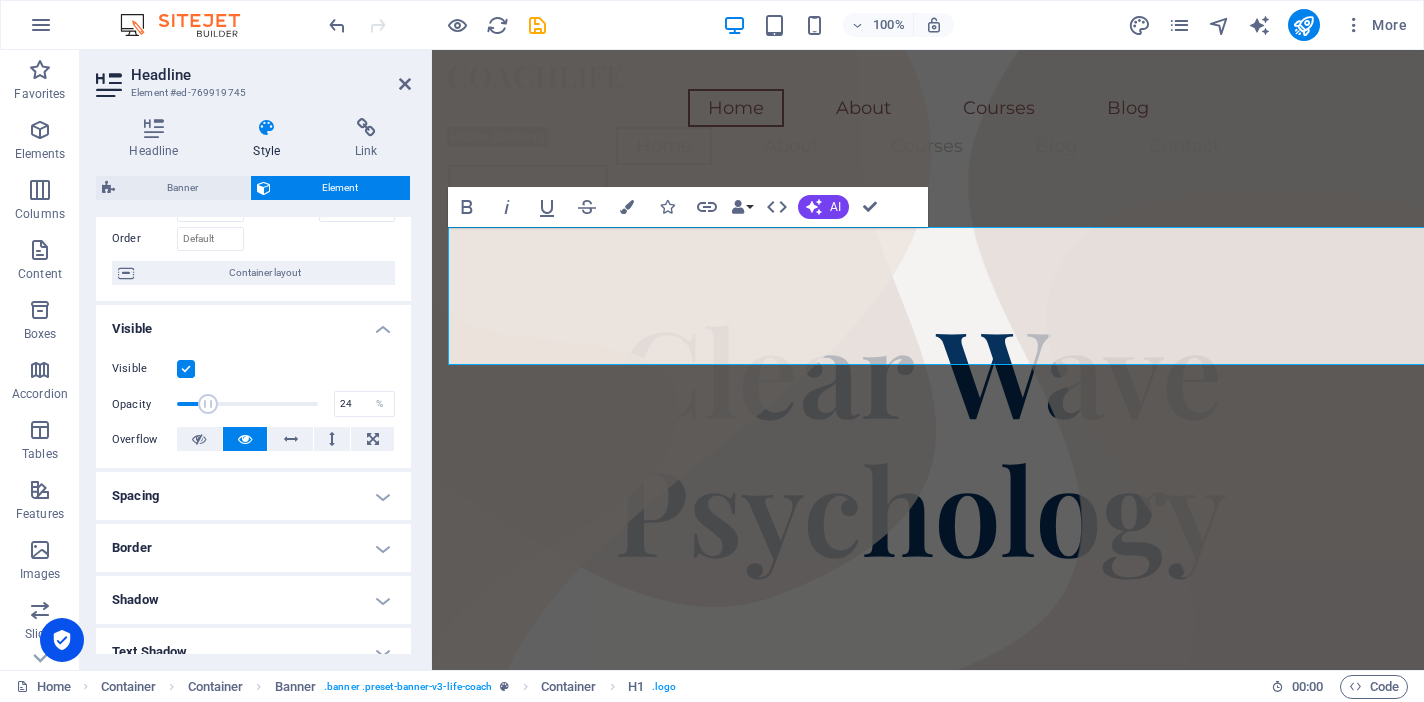 click at bounding box center (208, 404) 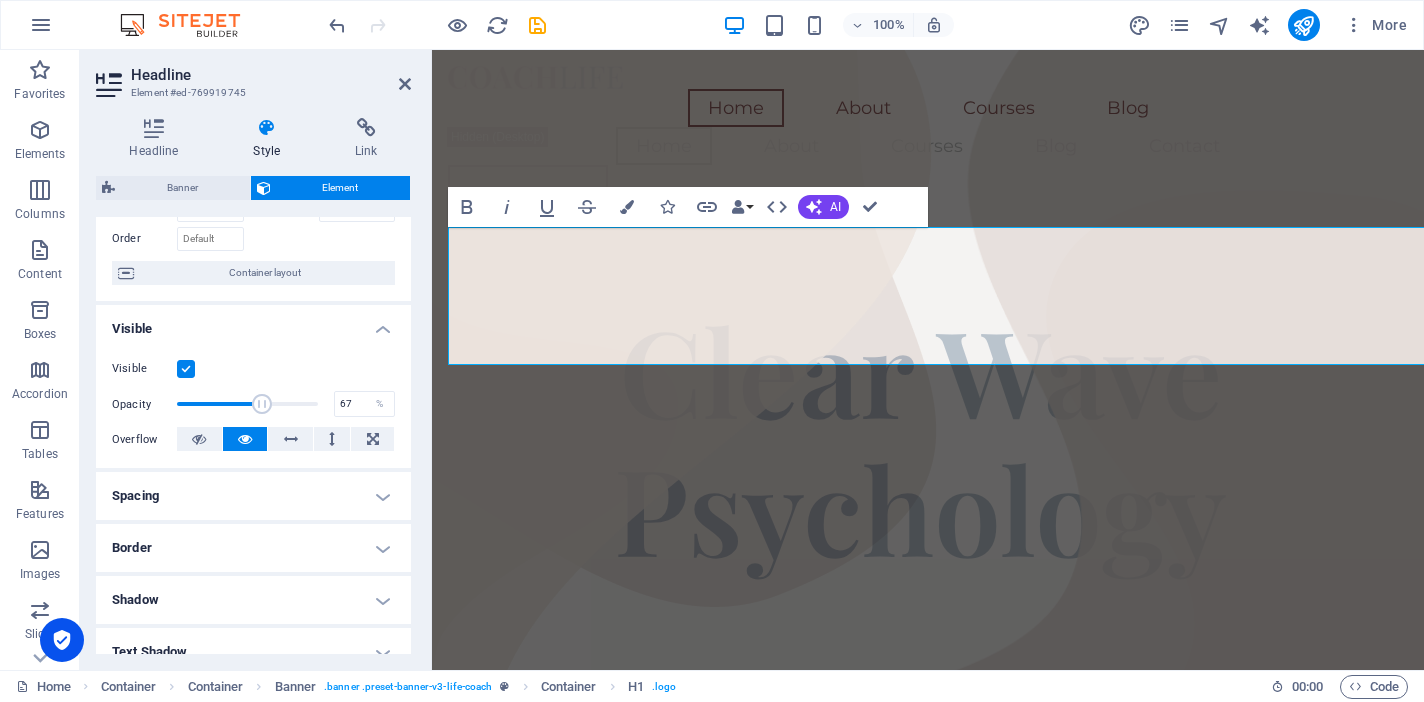 drag, startPoint x: 211, startPoint y: 401, endPoint x: 268, endPoint y: 407, distance: 57.31492 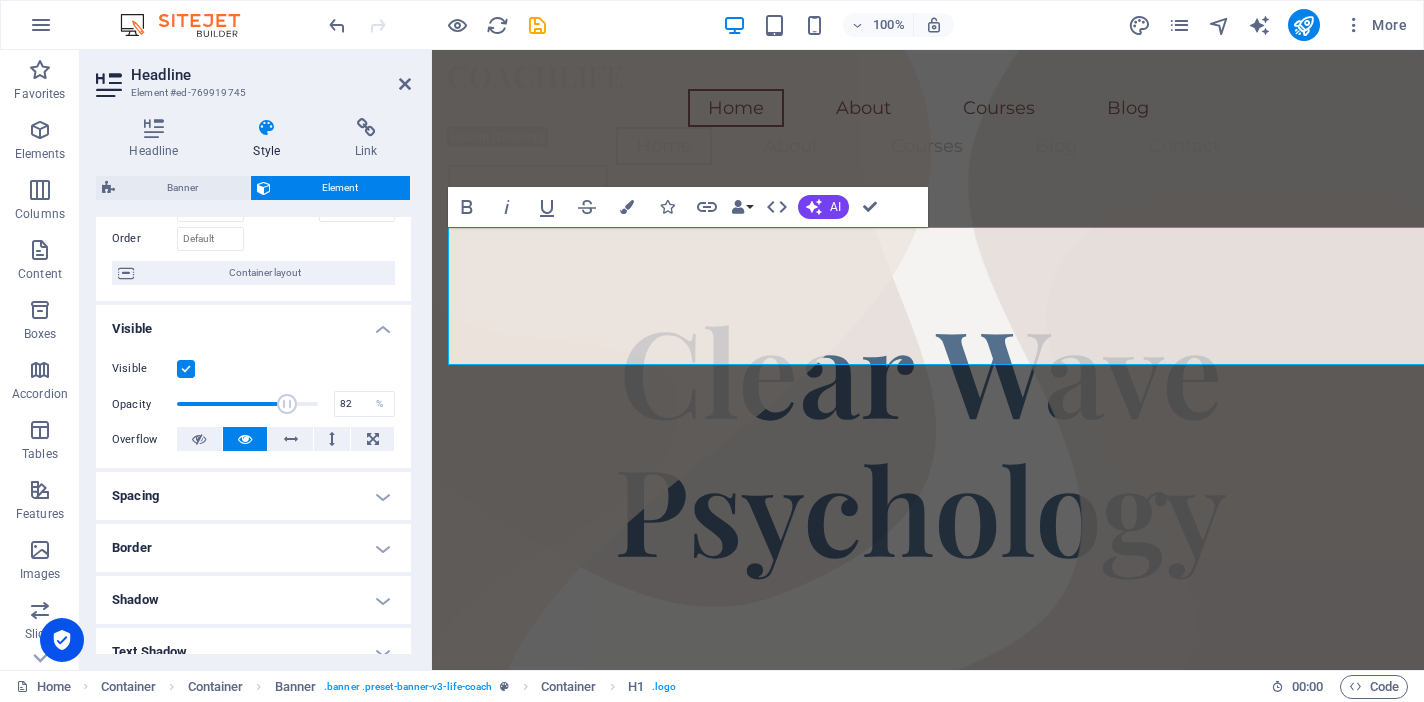 type on "83" 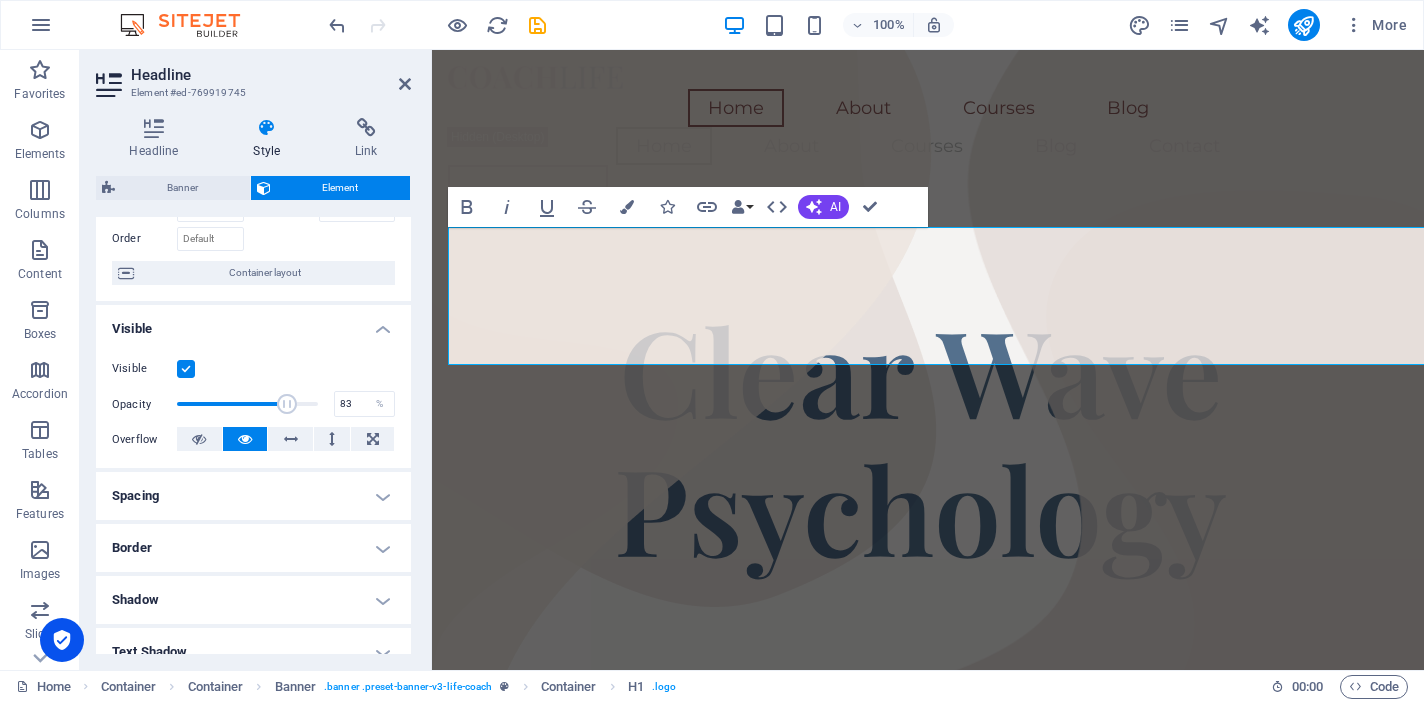 drag, startPoint x: 274, startPoint y: 401, endPoint x: 290, endPoint y: 404, distance: 16.27882 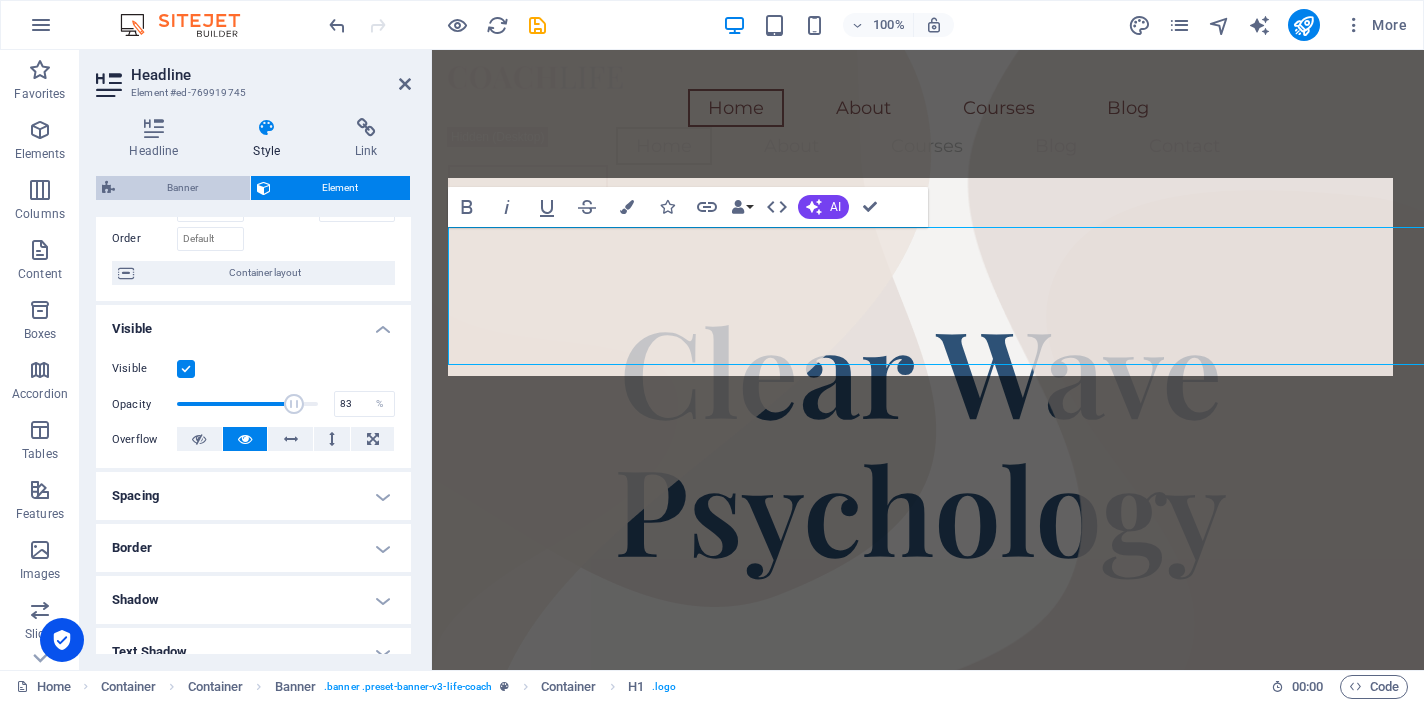 click on "Banner" at bounding box center (182, 188) 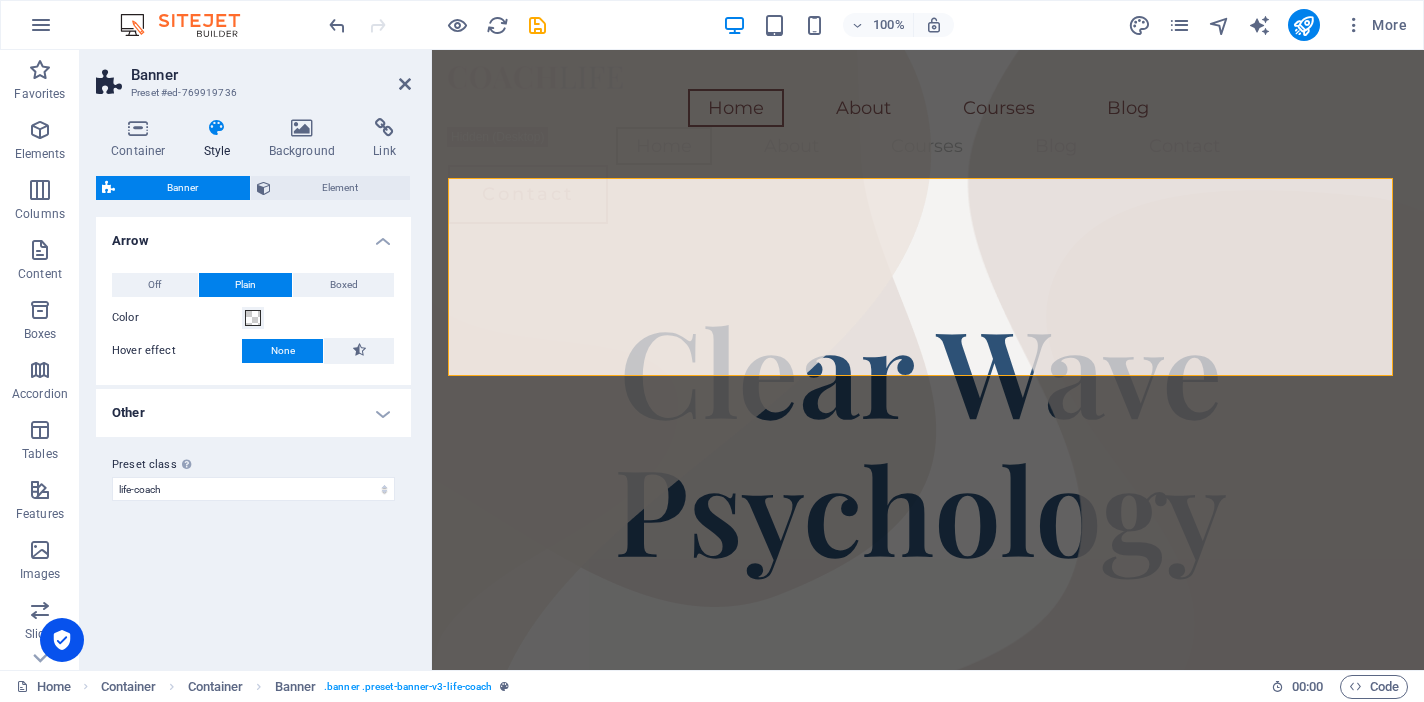 click on "Other" at bounding box center (253, 413) 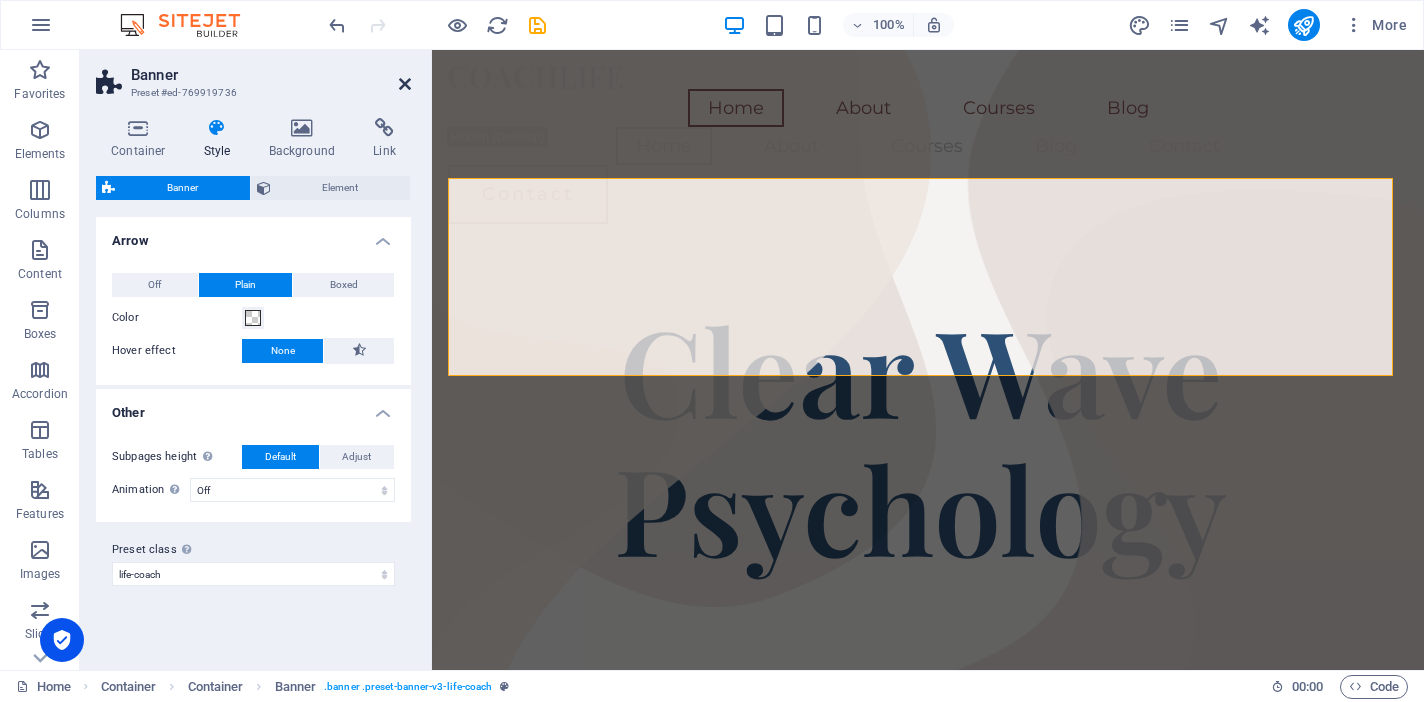 click at bounding box center (405, 84) 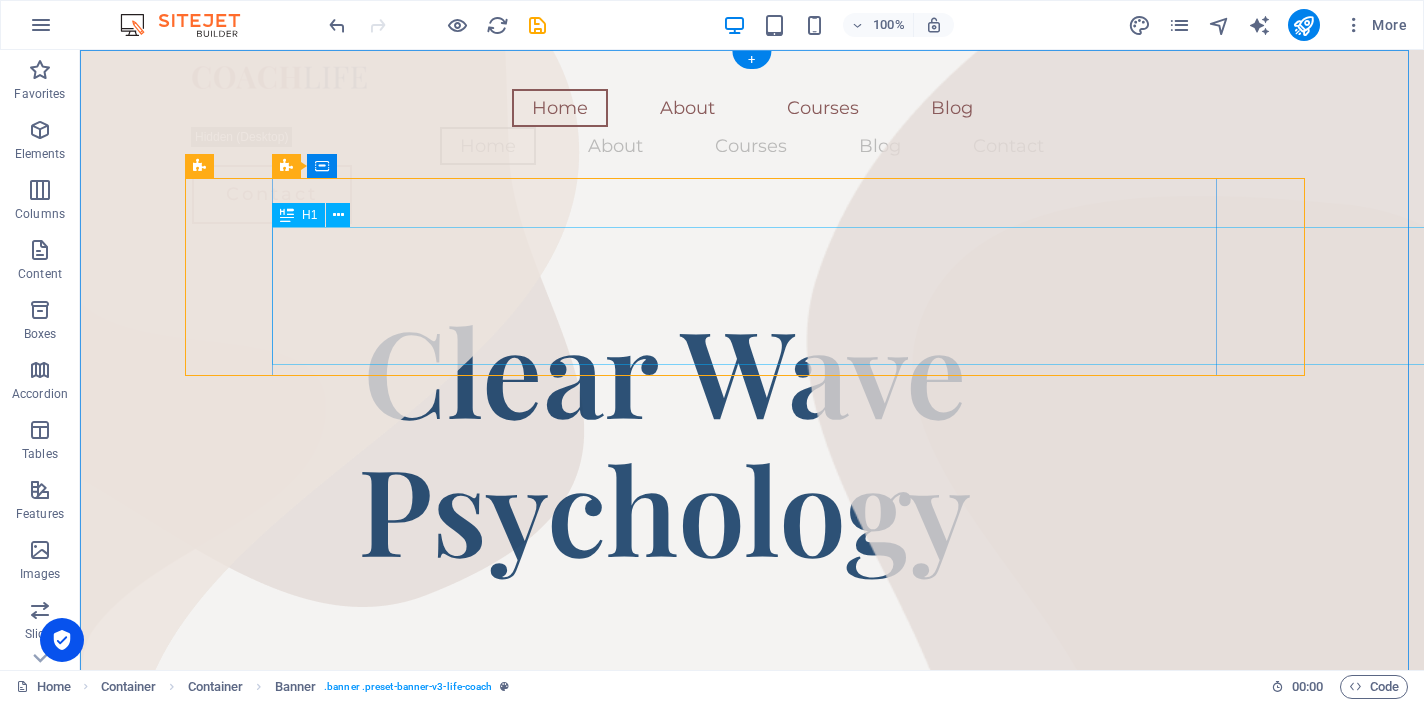 click on "Clear Wave Psychology" at bounding box center [664, 438] 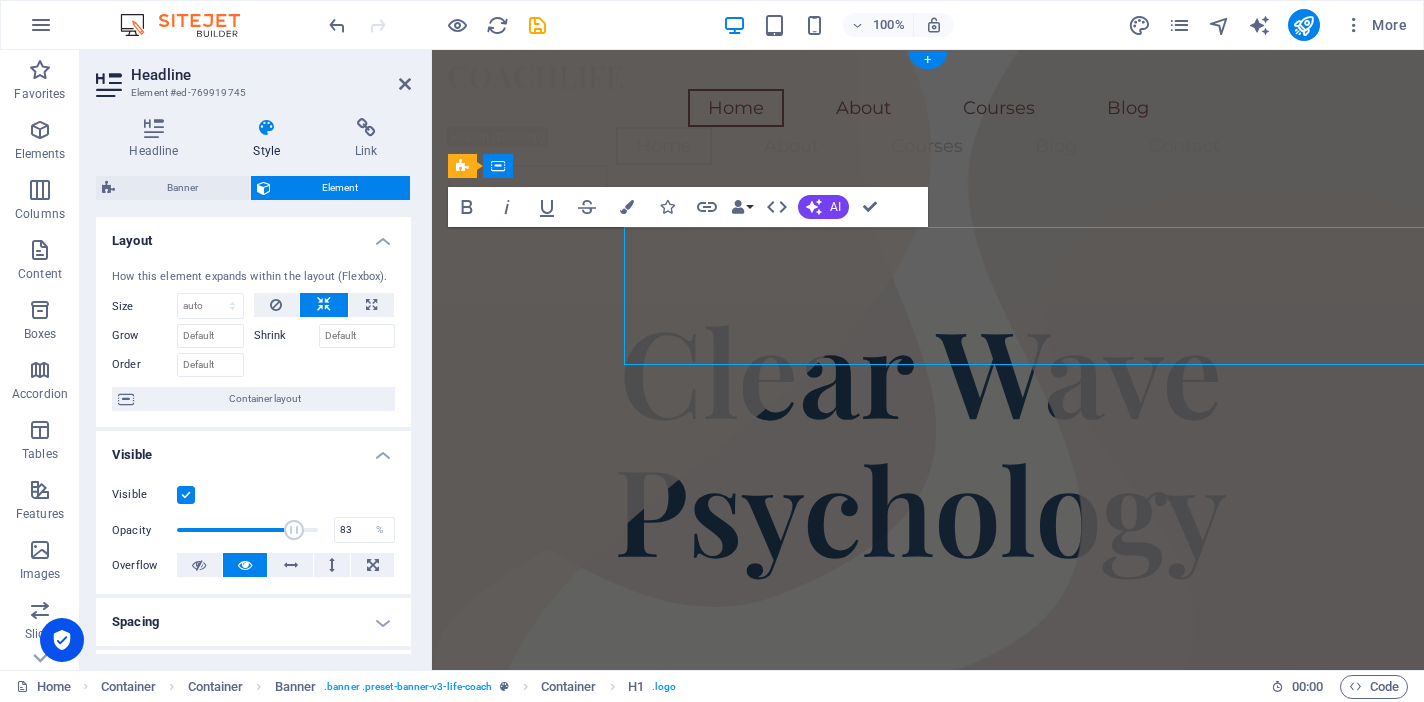 scroll, scrollTop: 11, scrollLeft: 0, axis: vertical 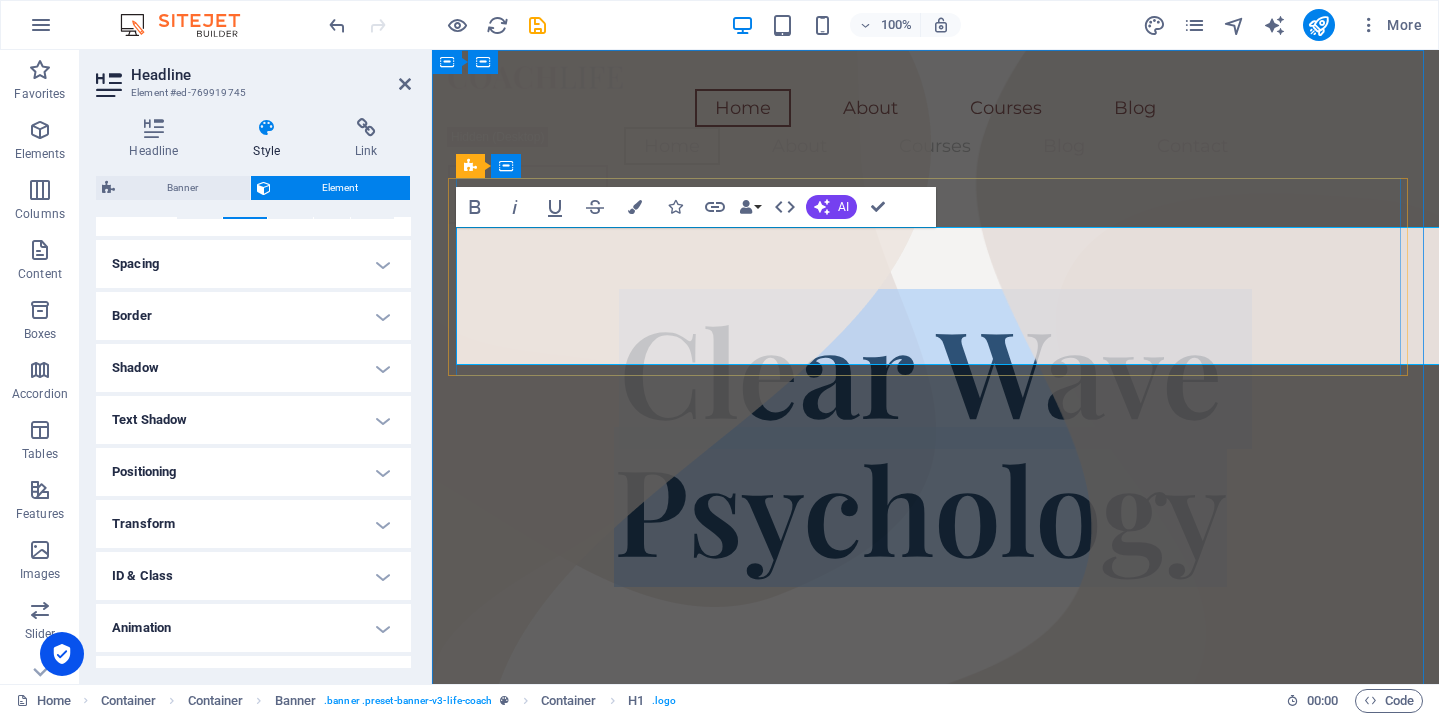 click on "Clear Wave Psychology" at bounding box center (920, 438) 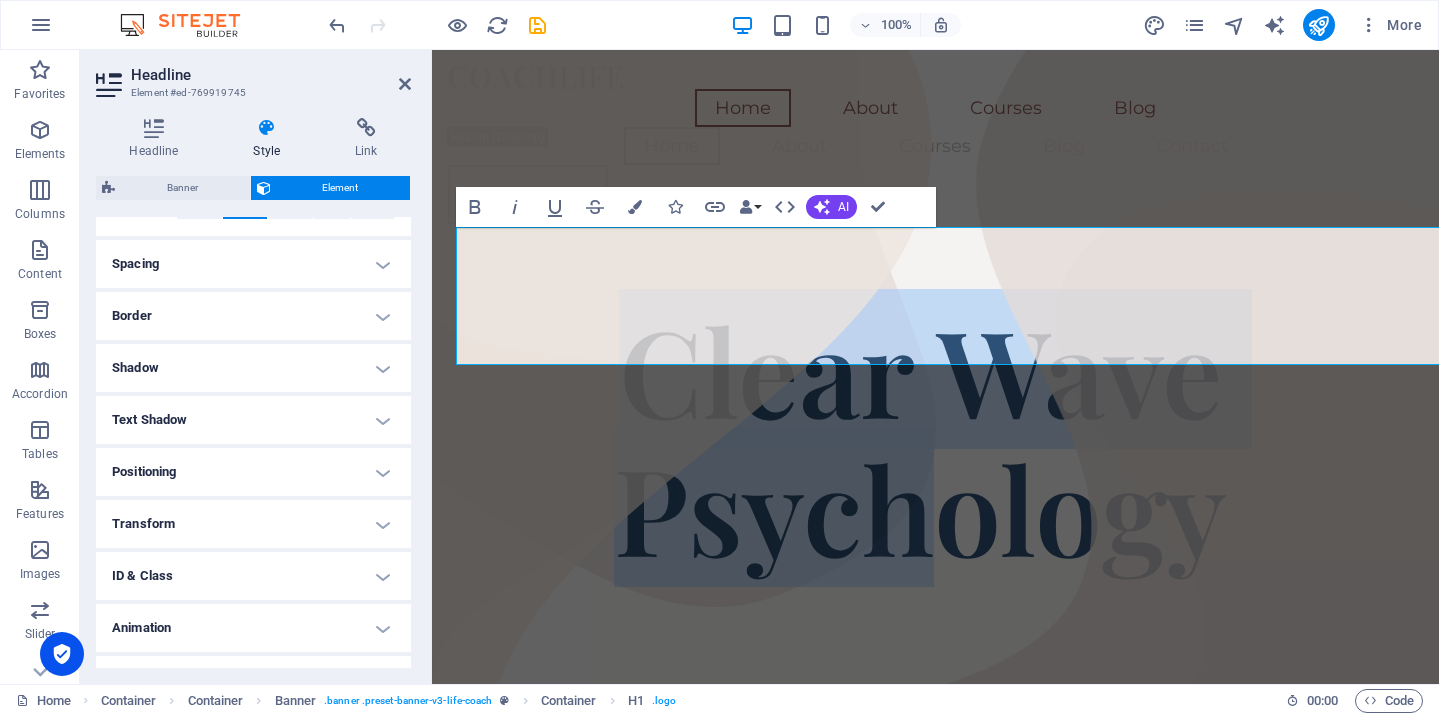 drag, startPoint x: 49, startPoint y: 246, endPoint x: 1007, endPoint y: 321, distance: 960.93134 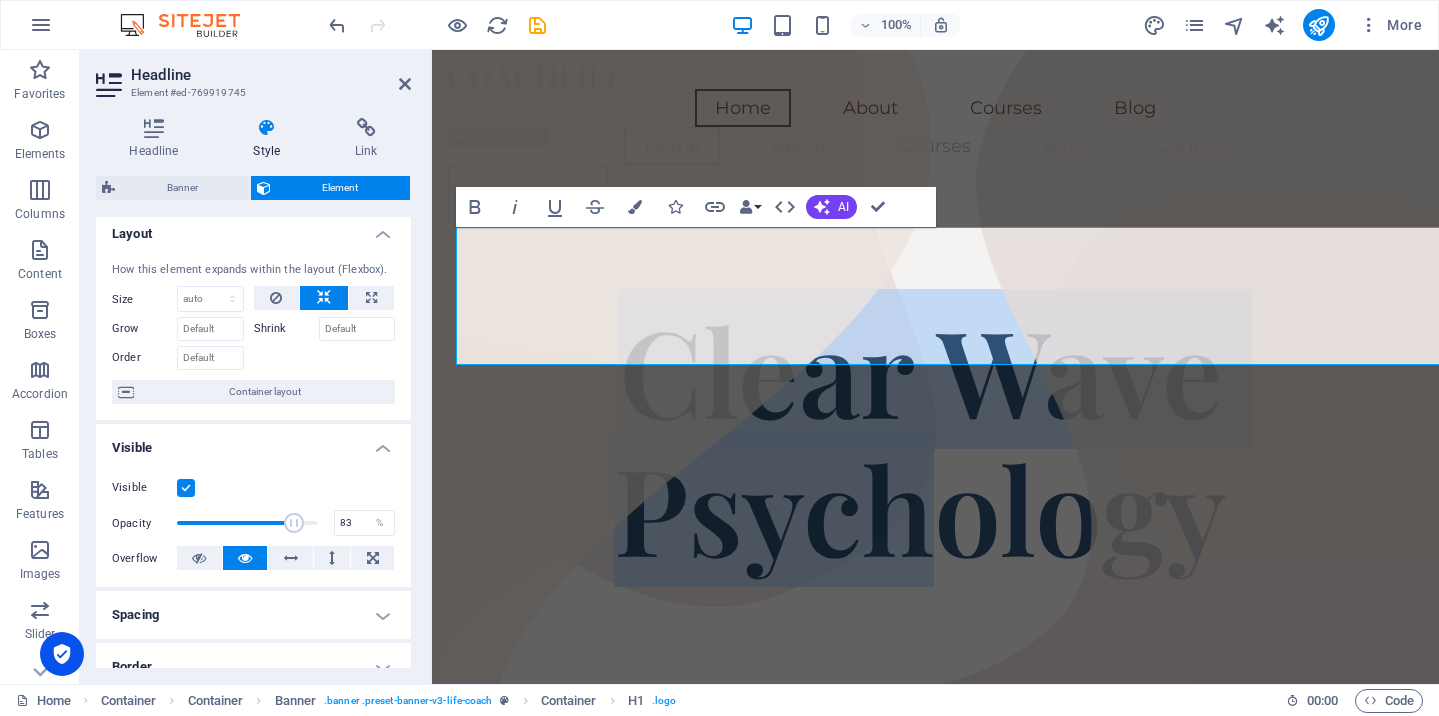 scroll, scrollTop: 0, scrollLeft: 0, axis: both 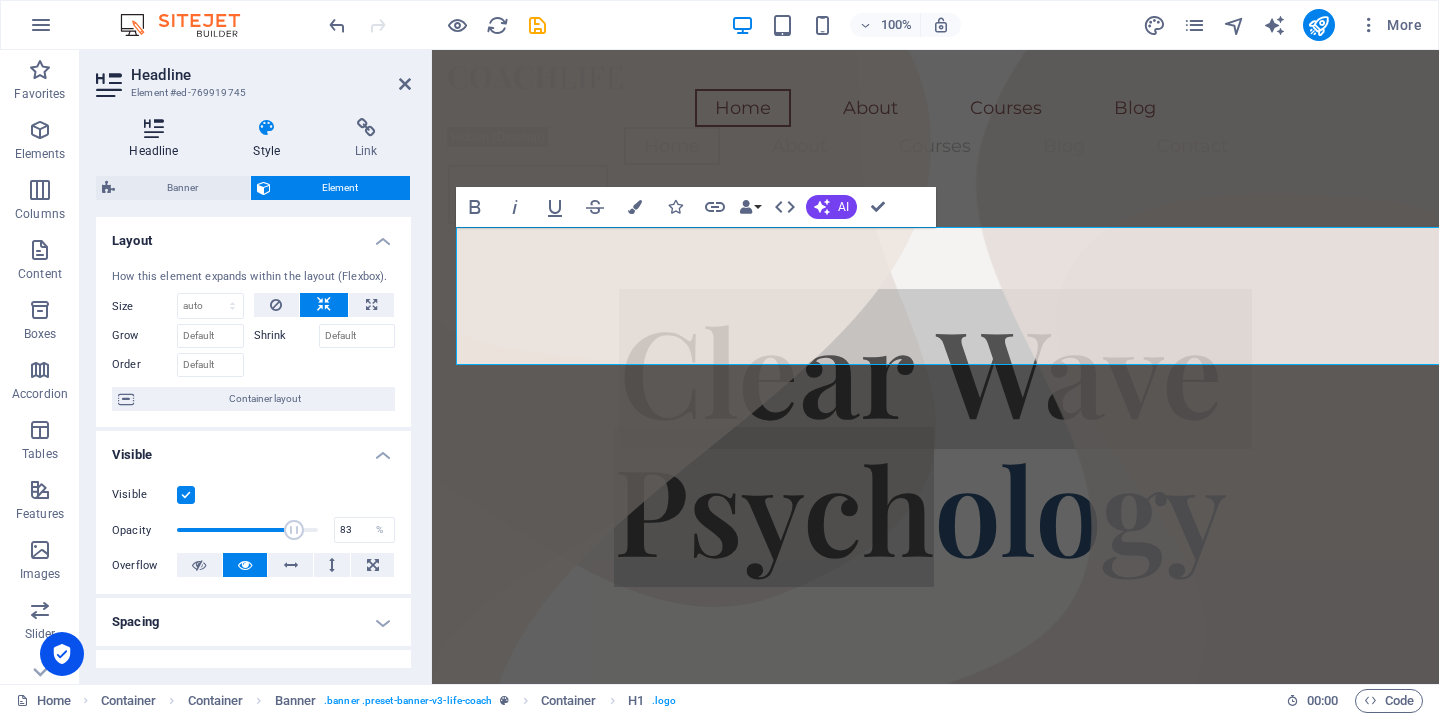 click on "Headline" at bounding box center [158, 139] 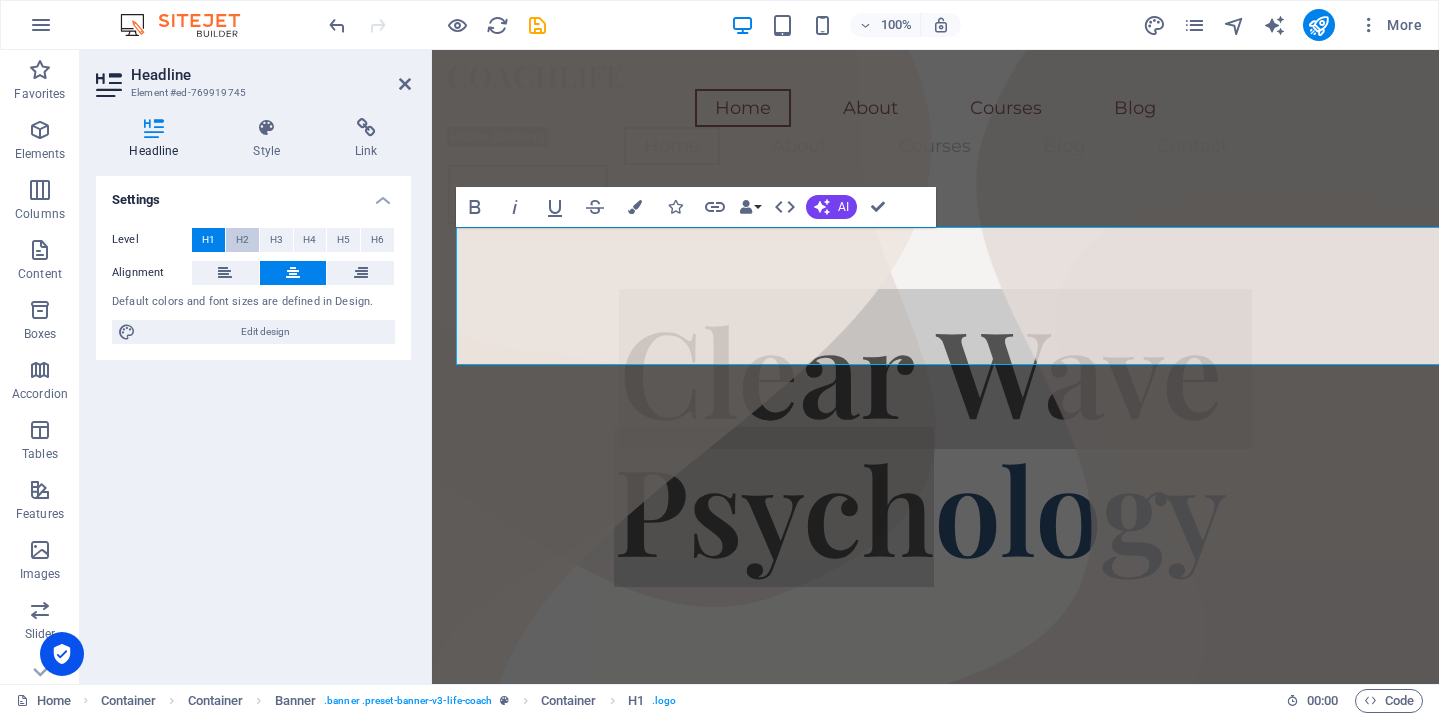 click on "H2" at bounding box center [242, 240] 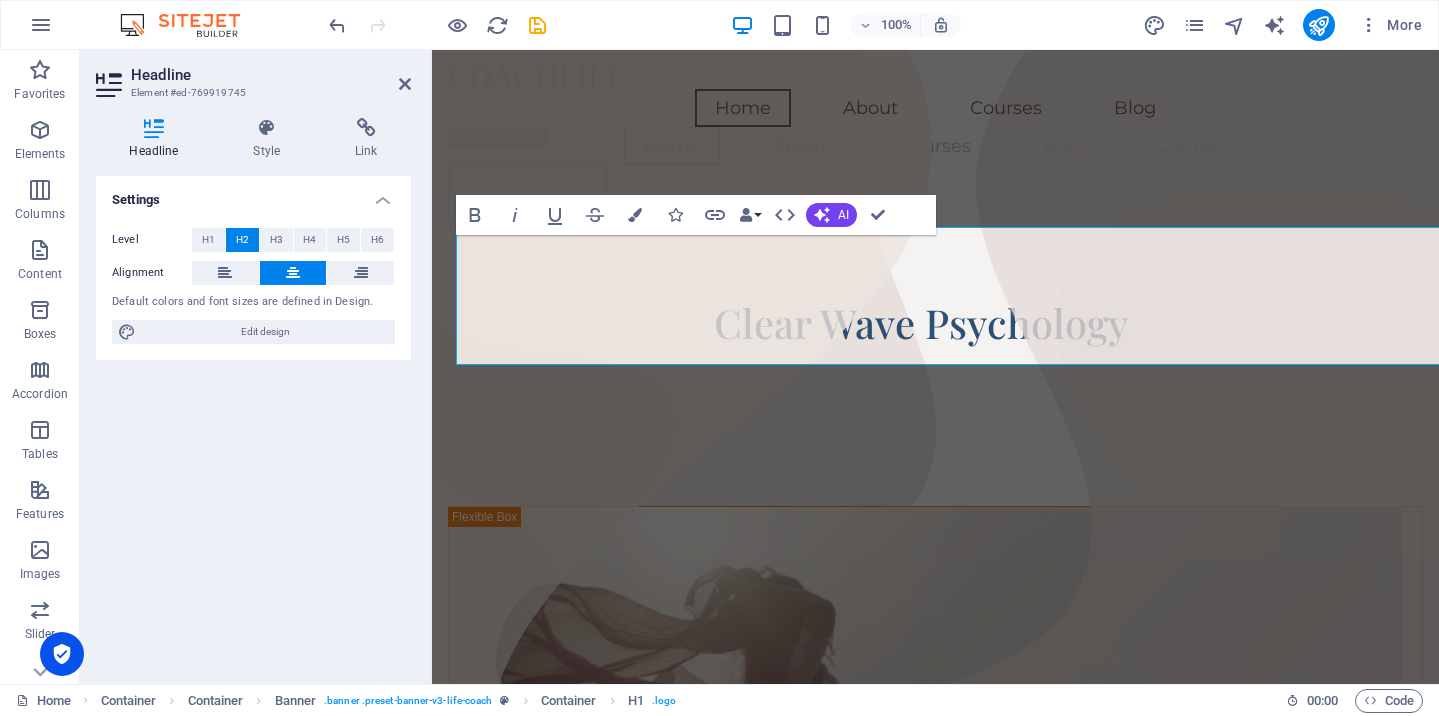 scroll, scrollTop: 3, scrollLeft: 0, axis: vertical 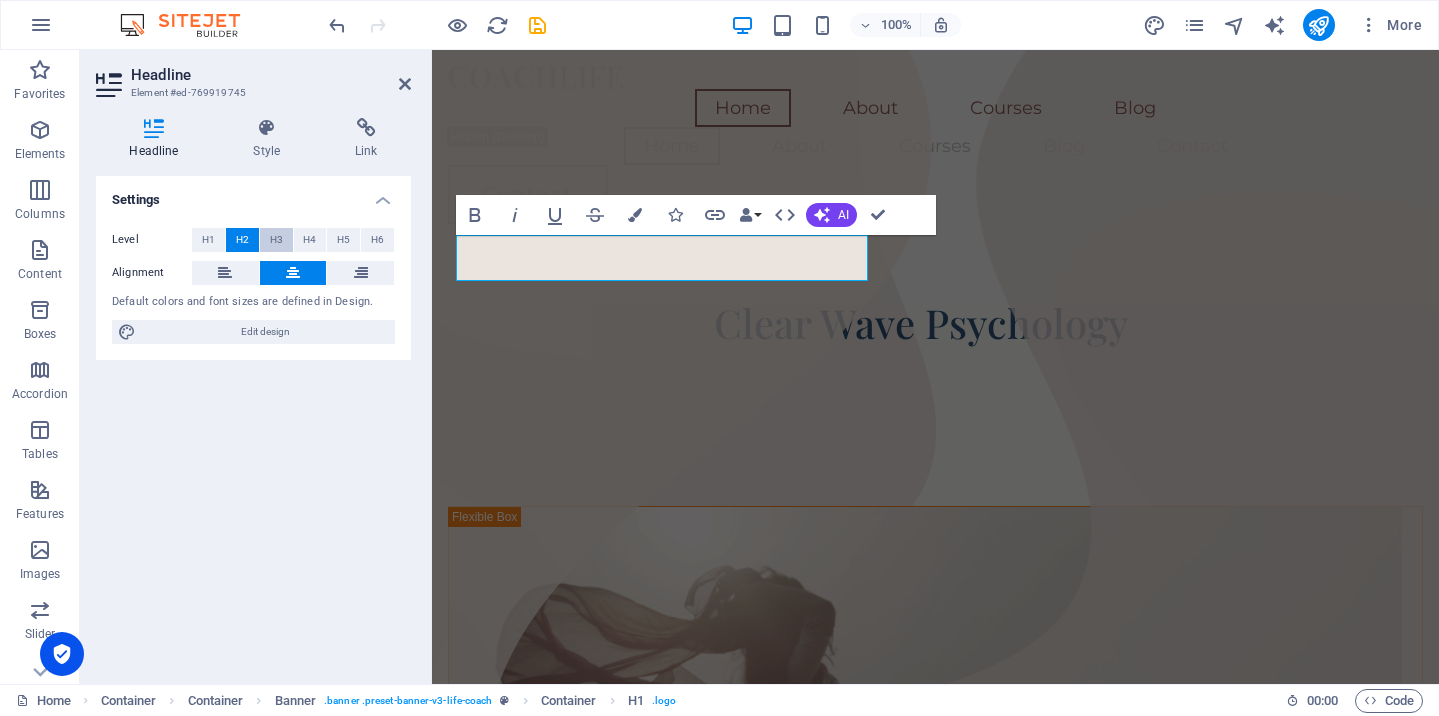 click on "H3" at bounding box center (276, 240) 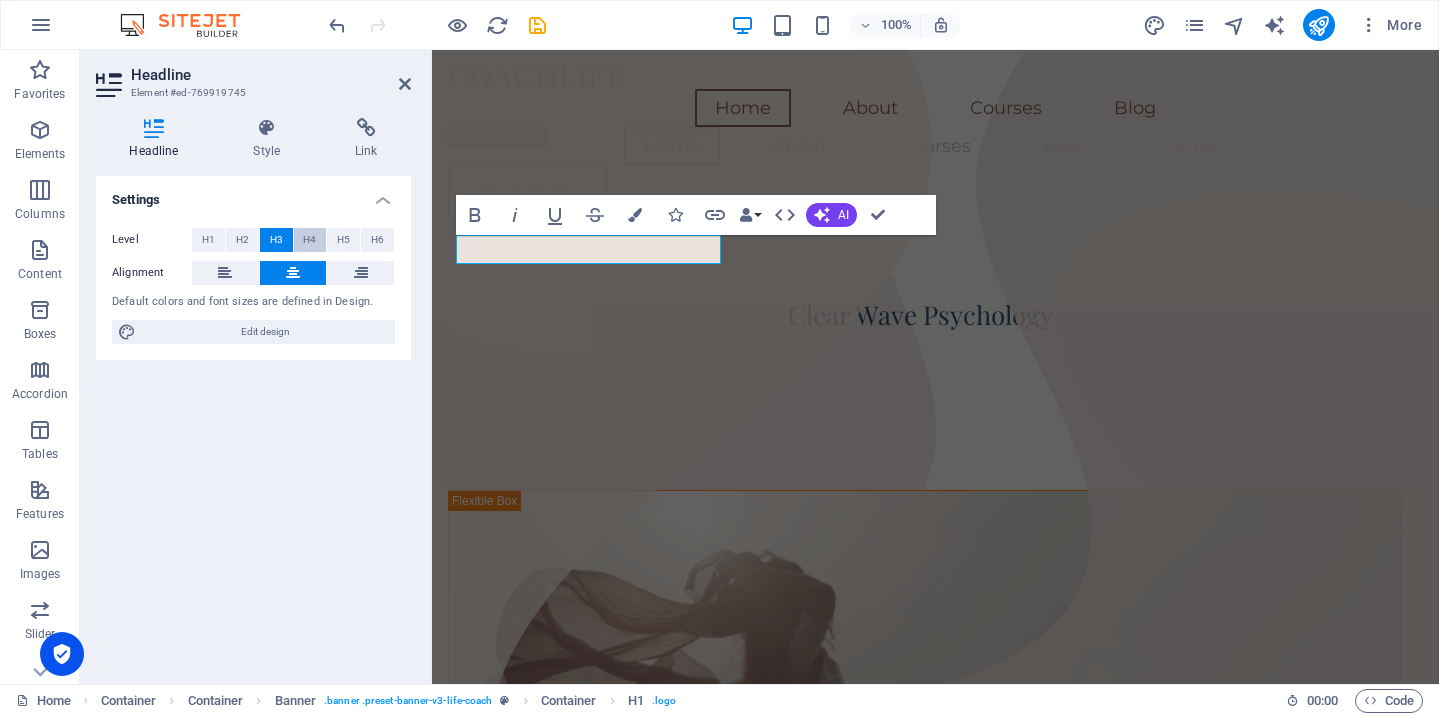 click on "H4" at bounding box center (310, 240) 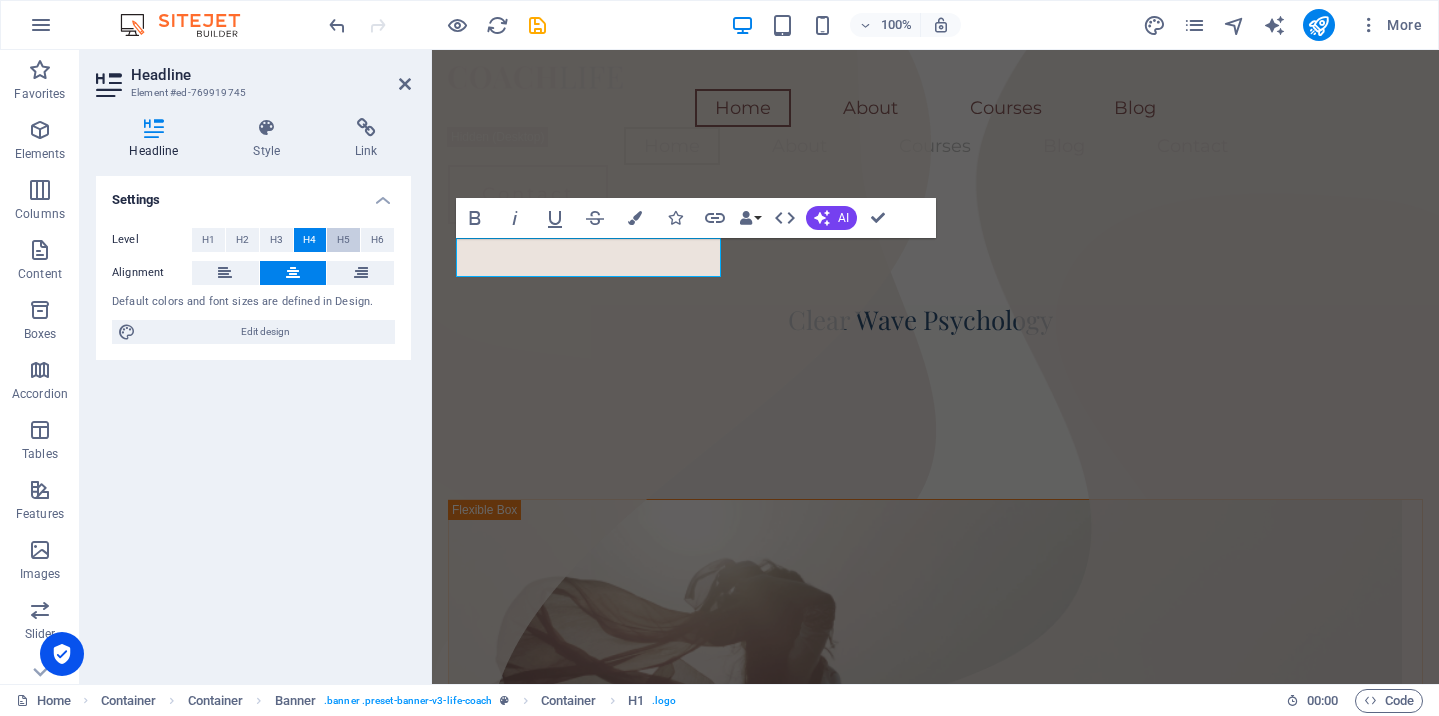 click on "H5" at bounding box center [343, 240] 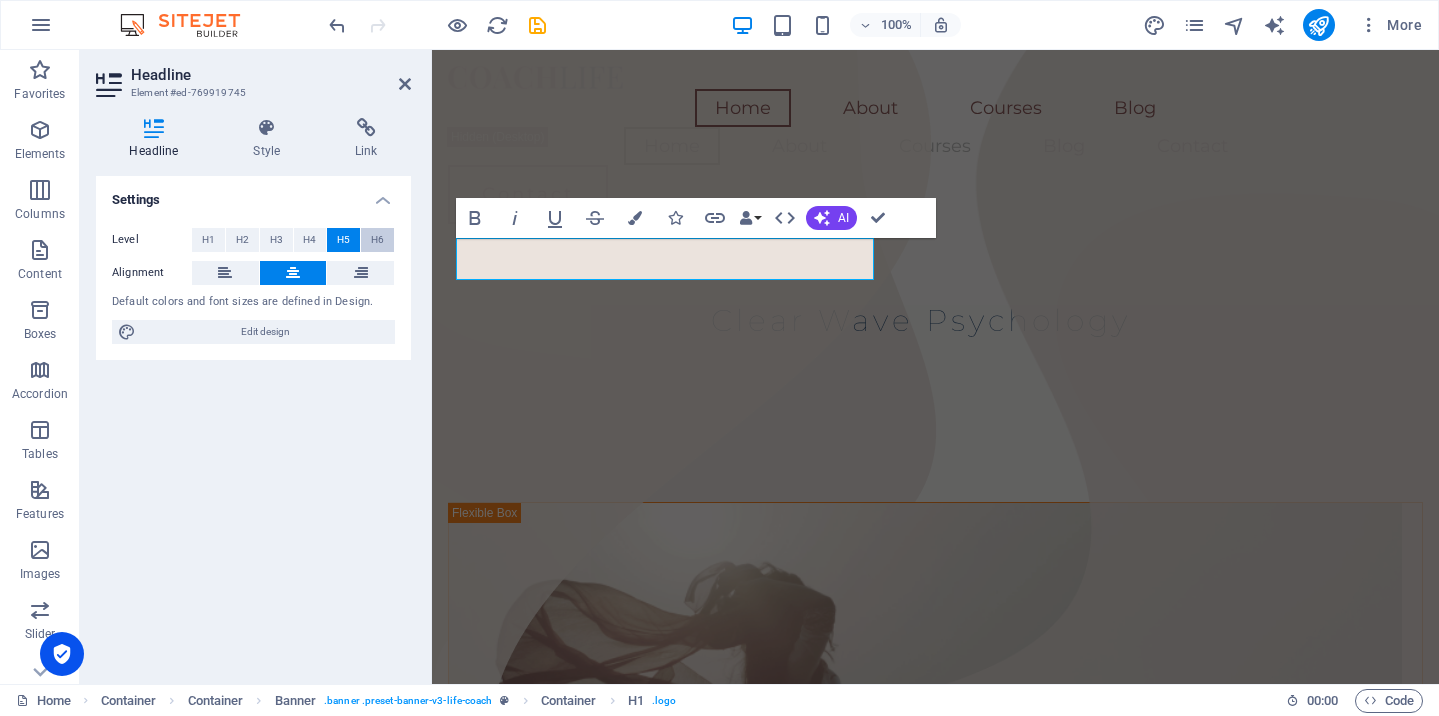 click on "H6" at bounding box center [377, 240] 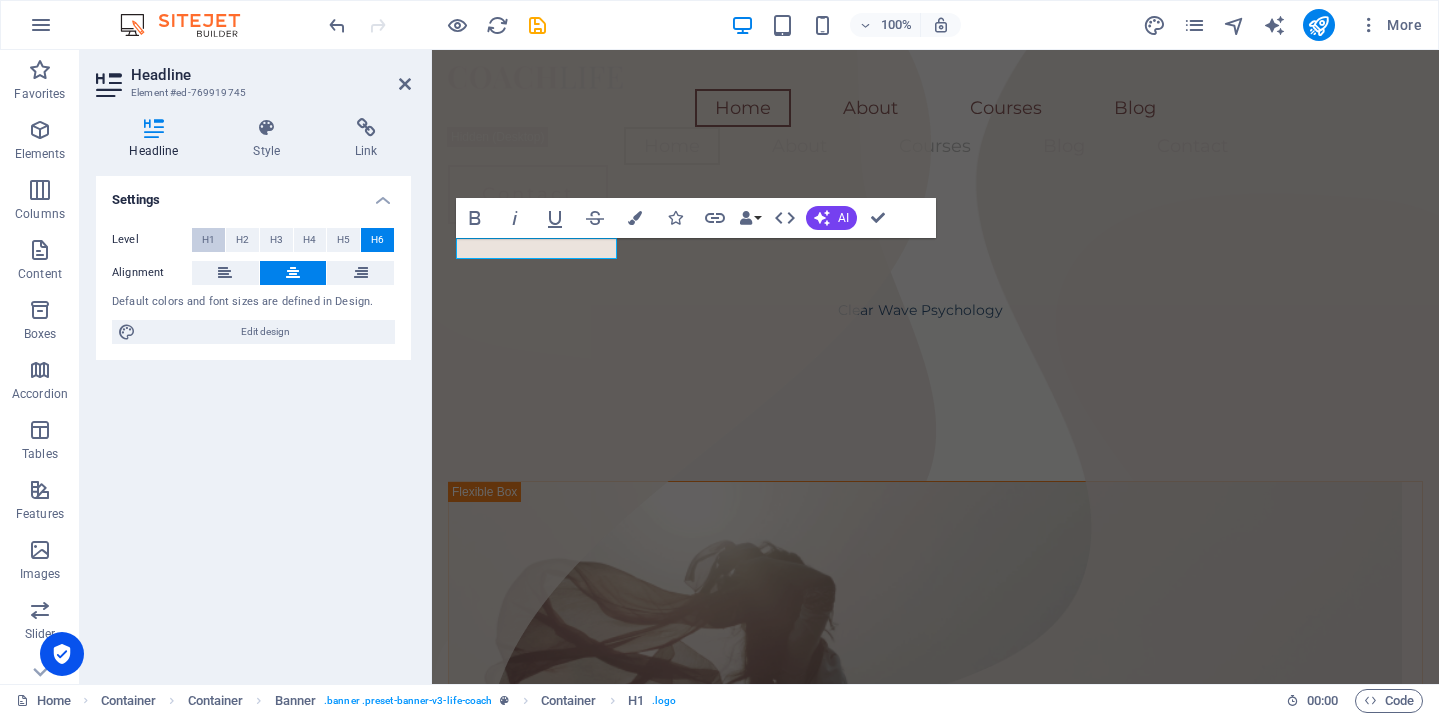 click on "H1" at bounding box center (208, 240) 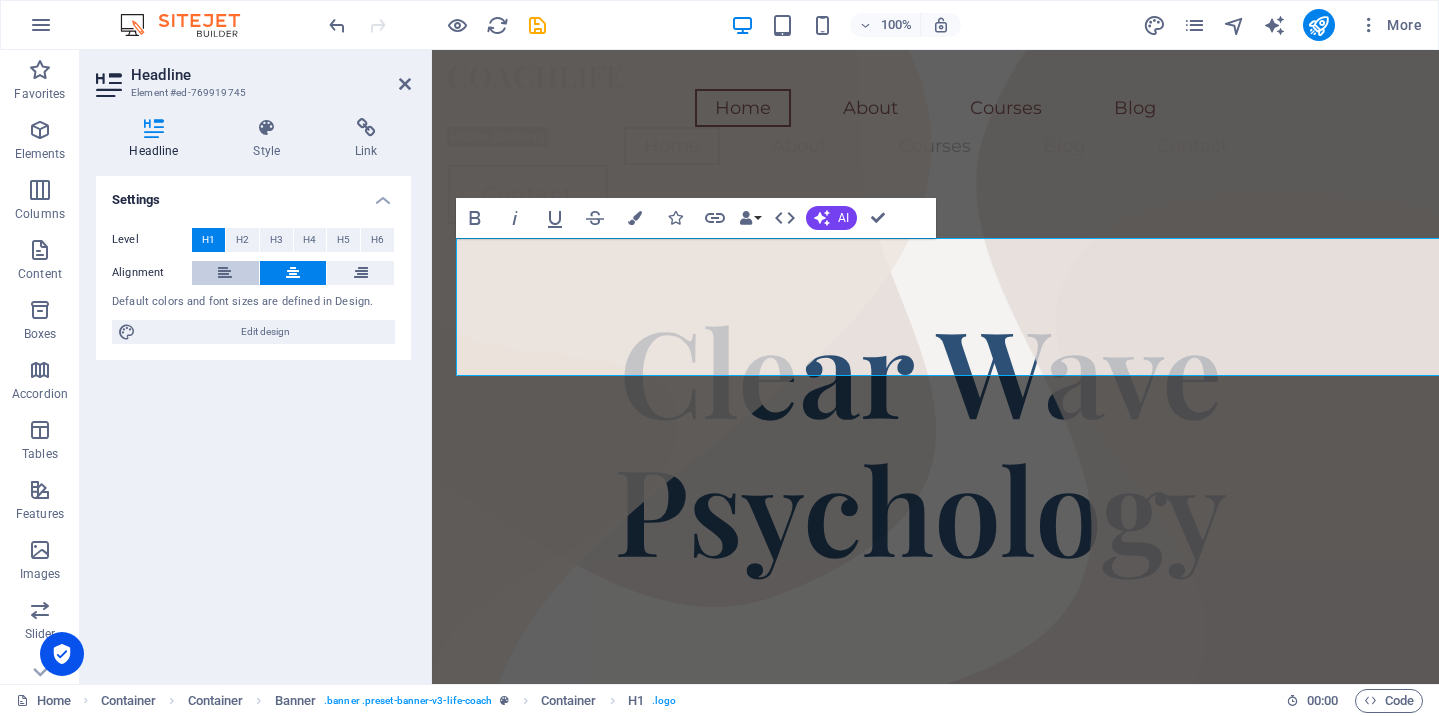 click at bounding box center (225, 273) 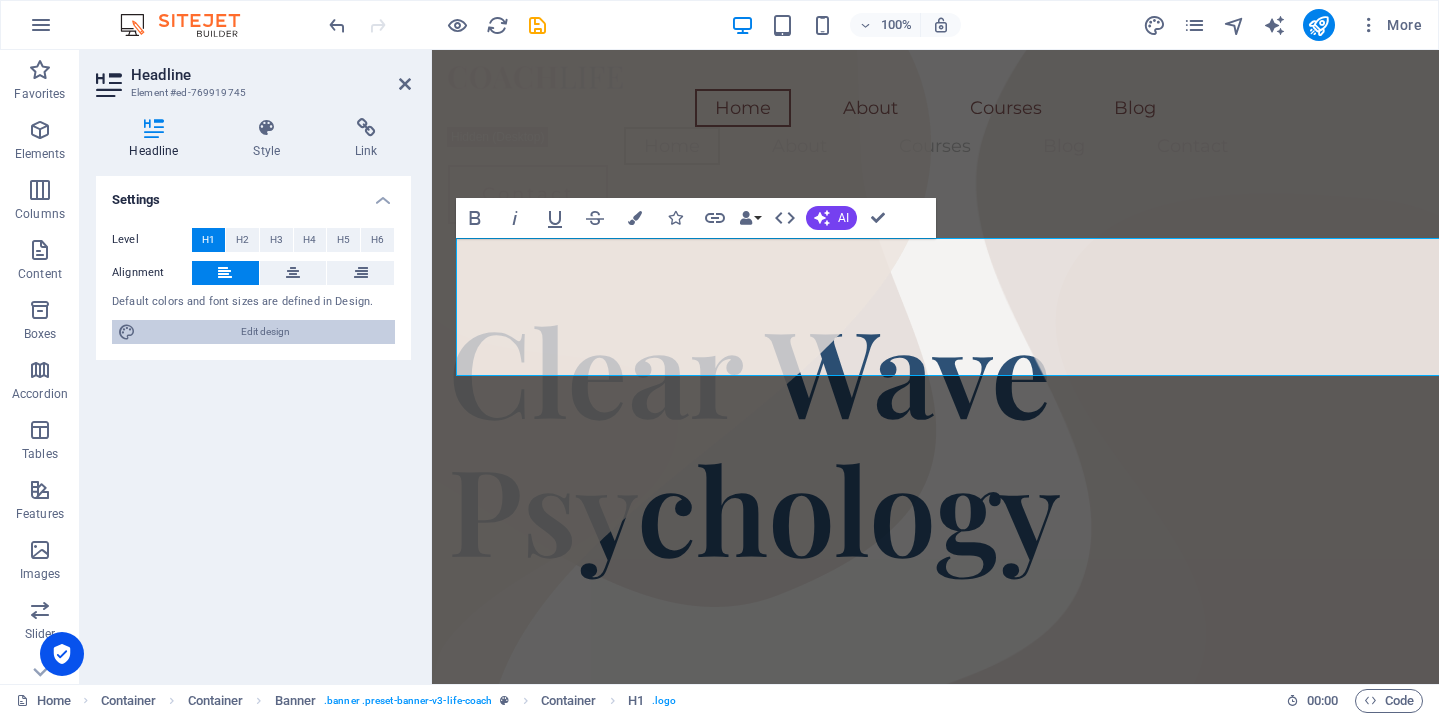 click on "Edit design" at bounding box center (265, 332) 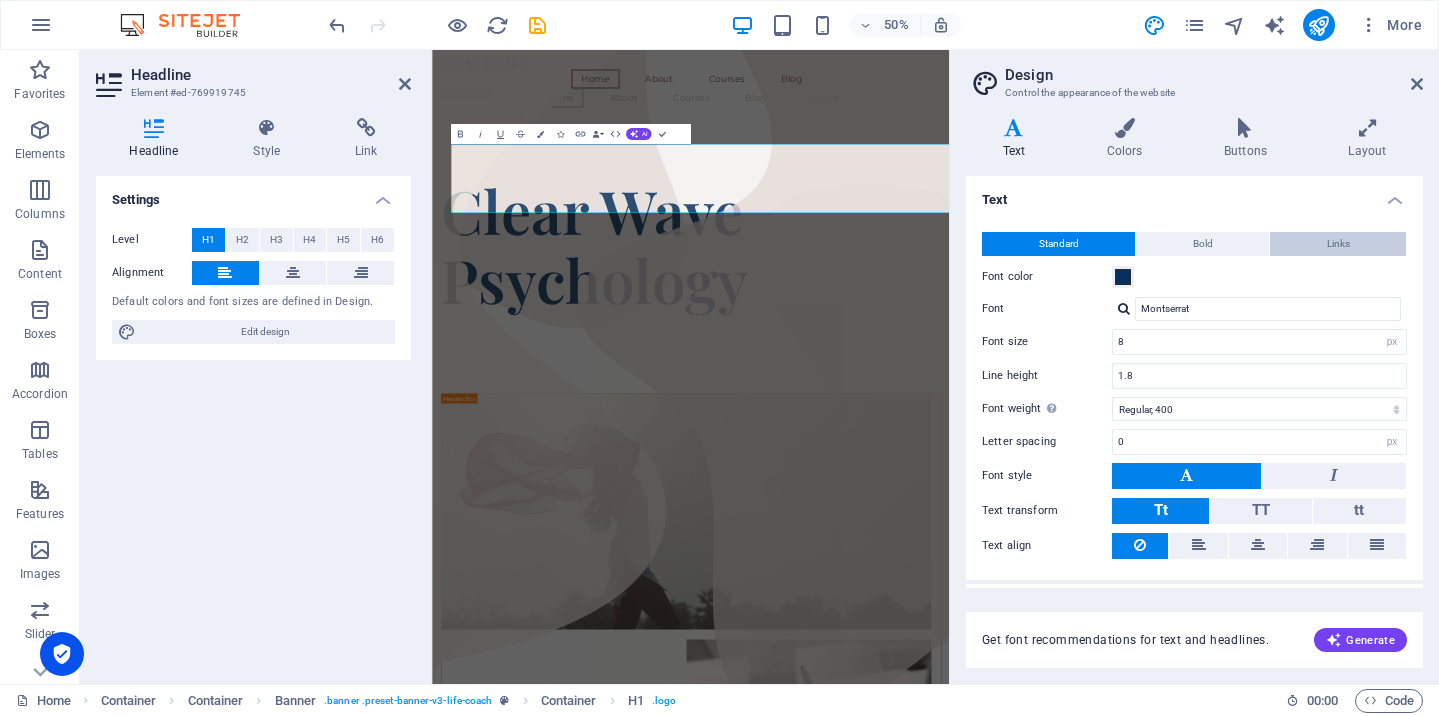 click on "Links" at bounding box center (1338, 244) 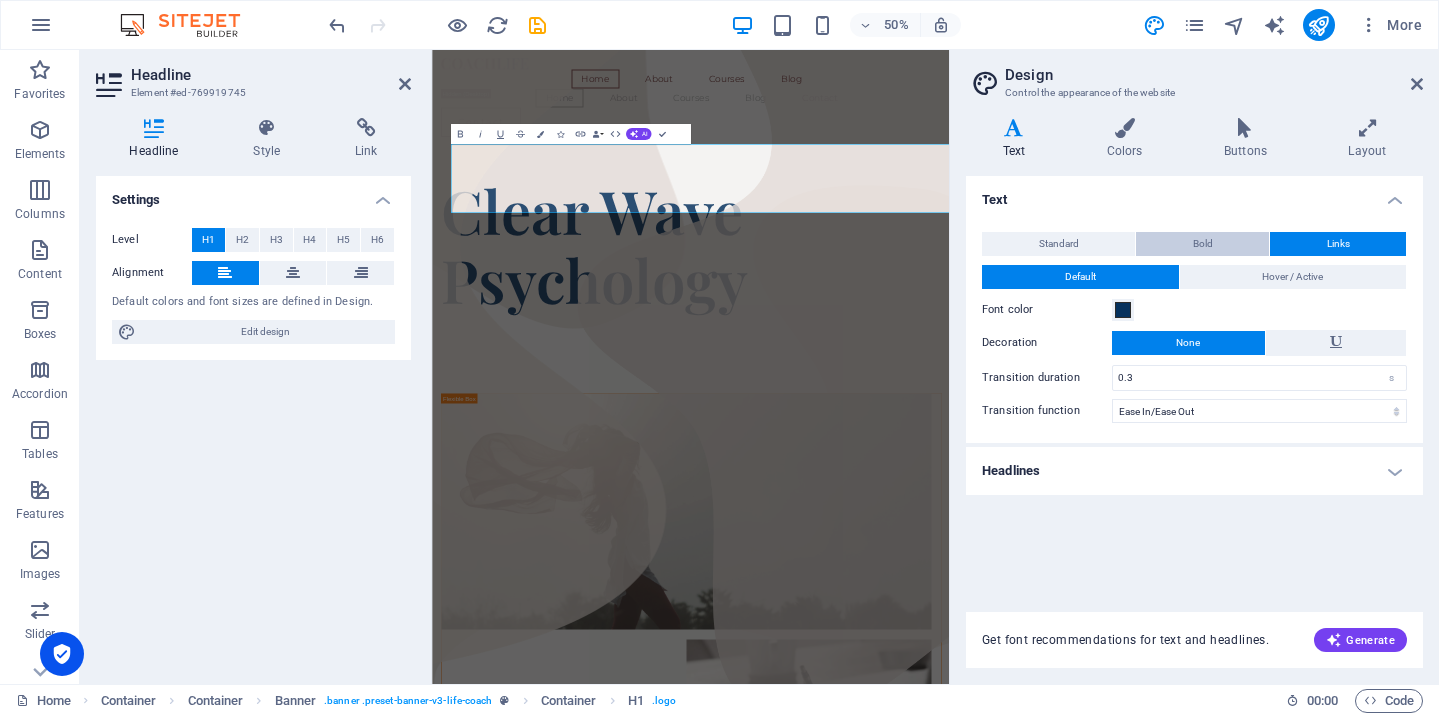 click on "Bold" at bounding box center (1202, 244) 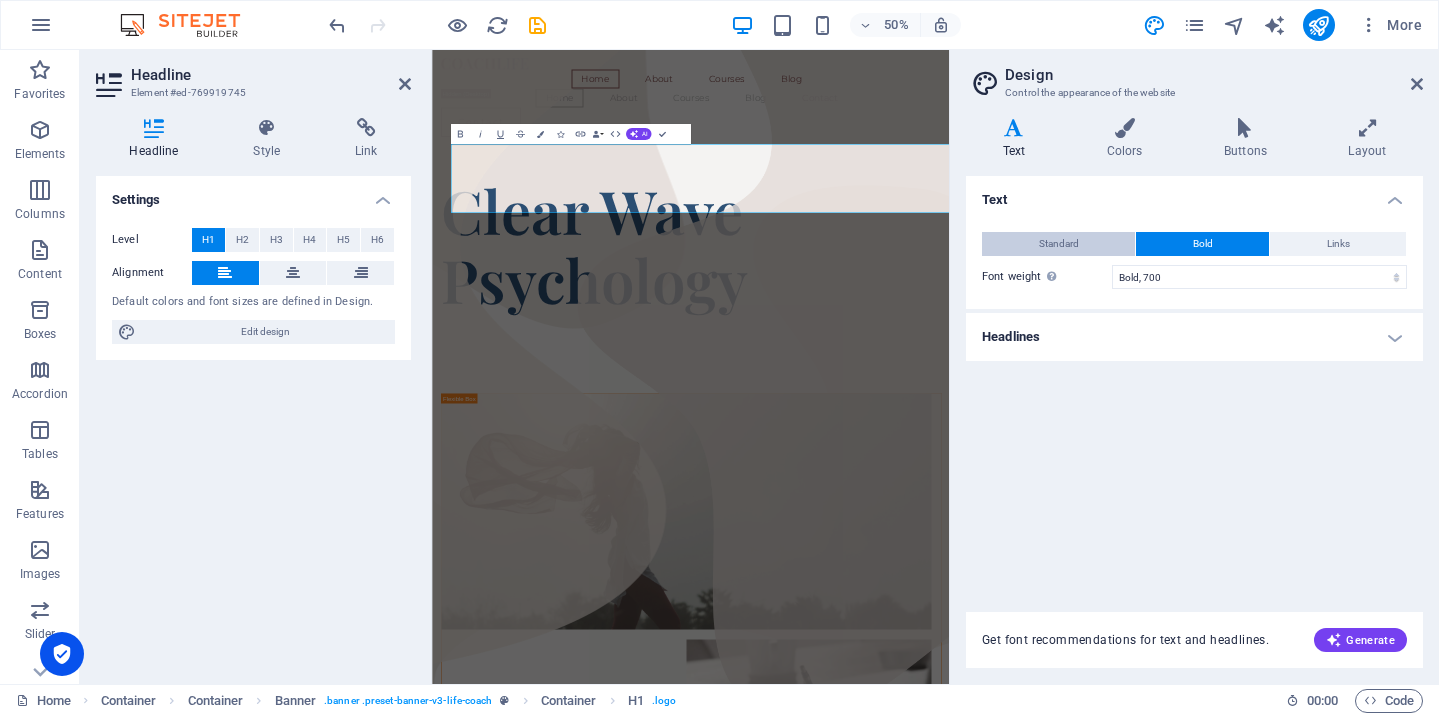 click on "Standard" at bounding box center (1058, 244) 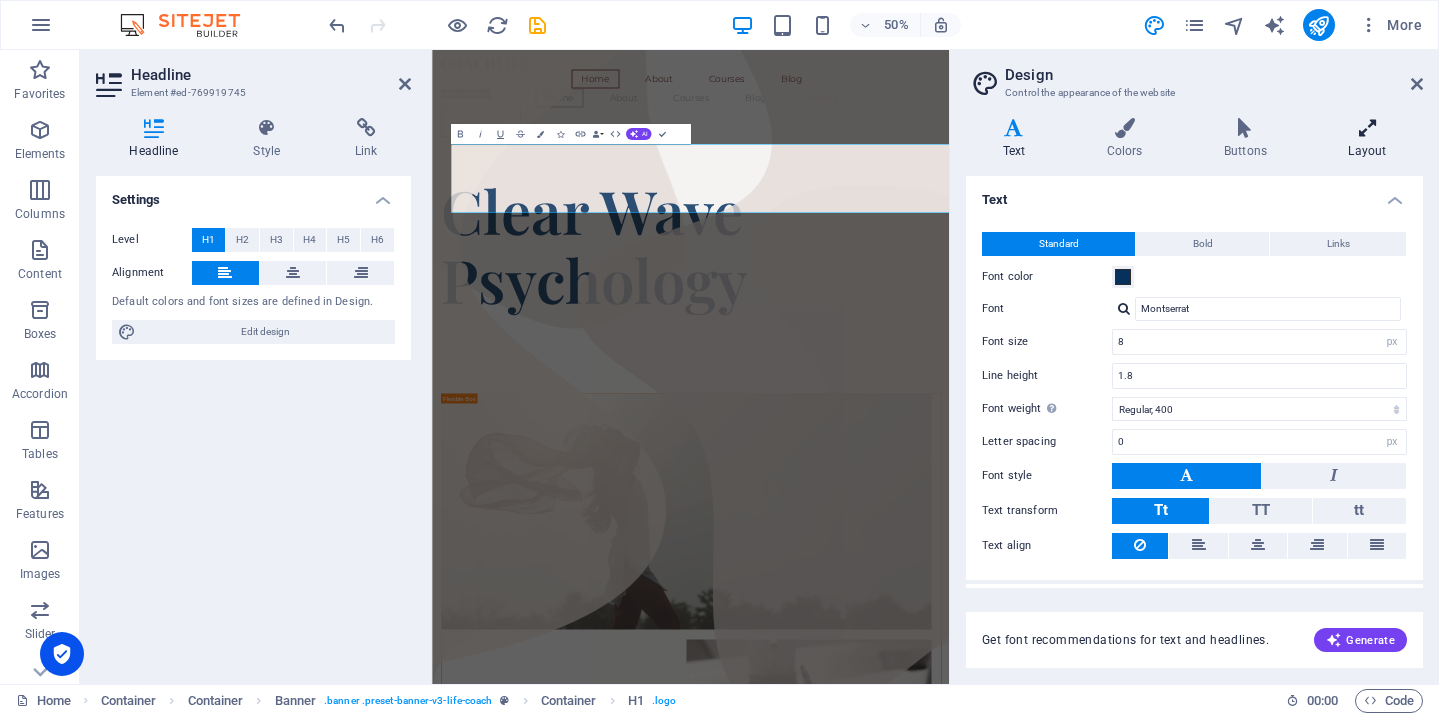 click at bounding box center [1367, 128] 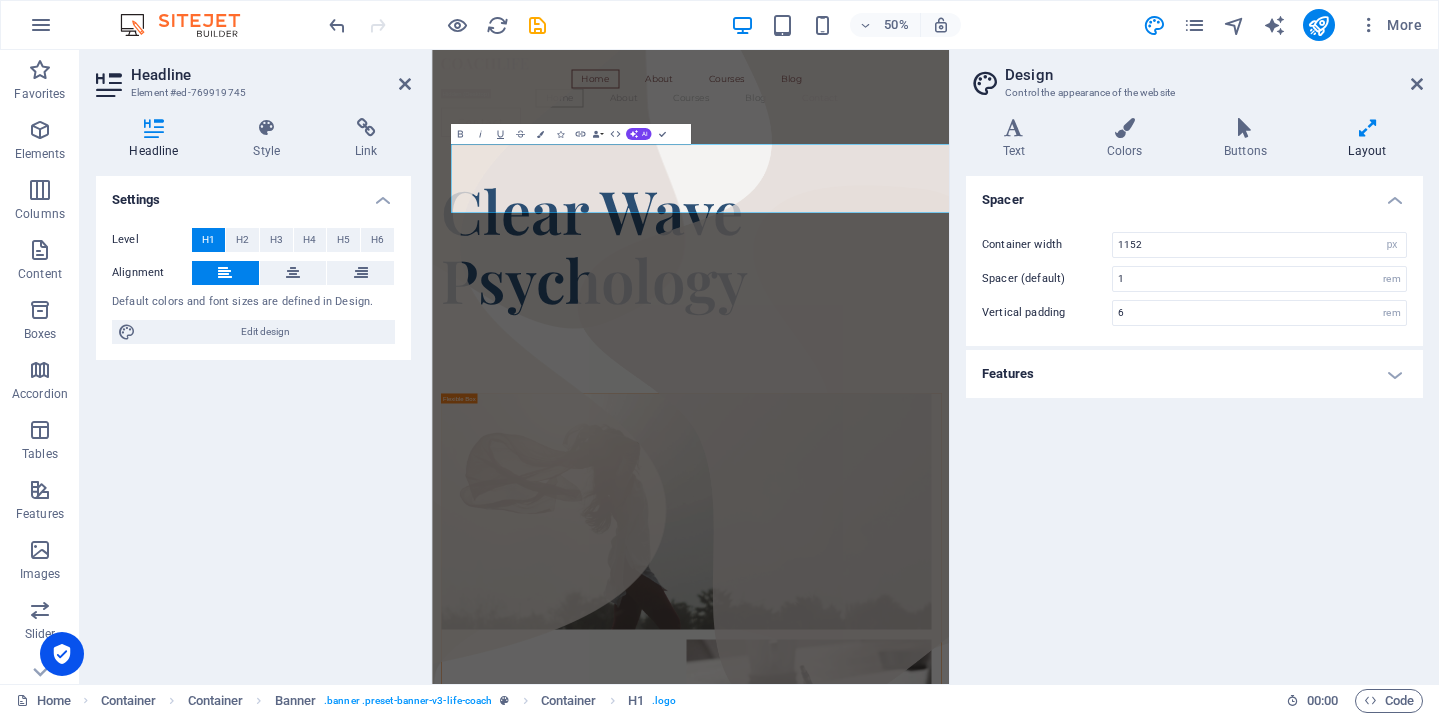 click on "Features" at bounding box center (1194, 374) 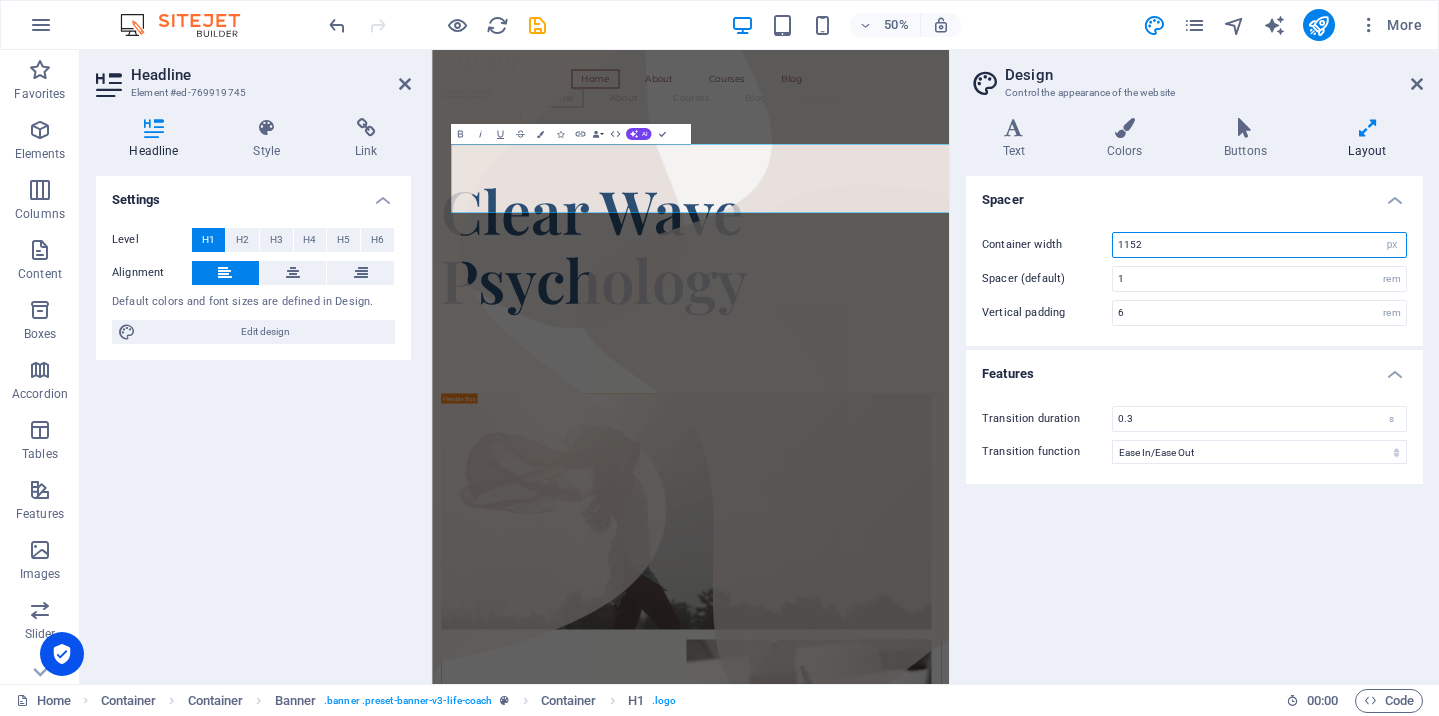 click on "1152" at bounding box center [1259, 245] 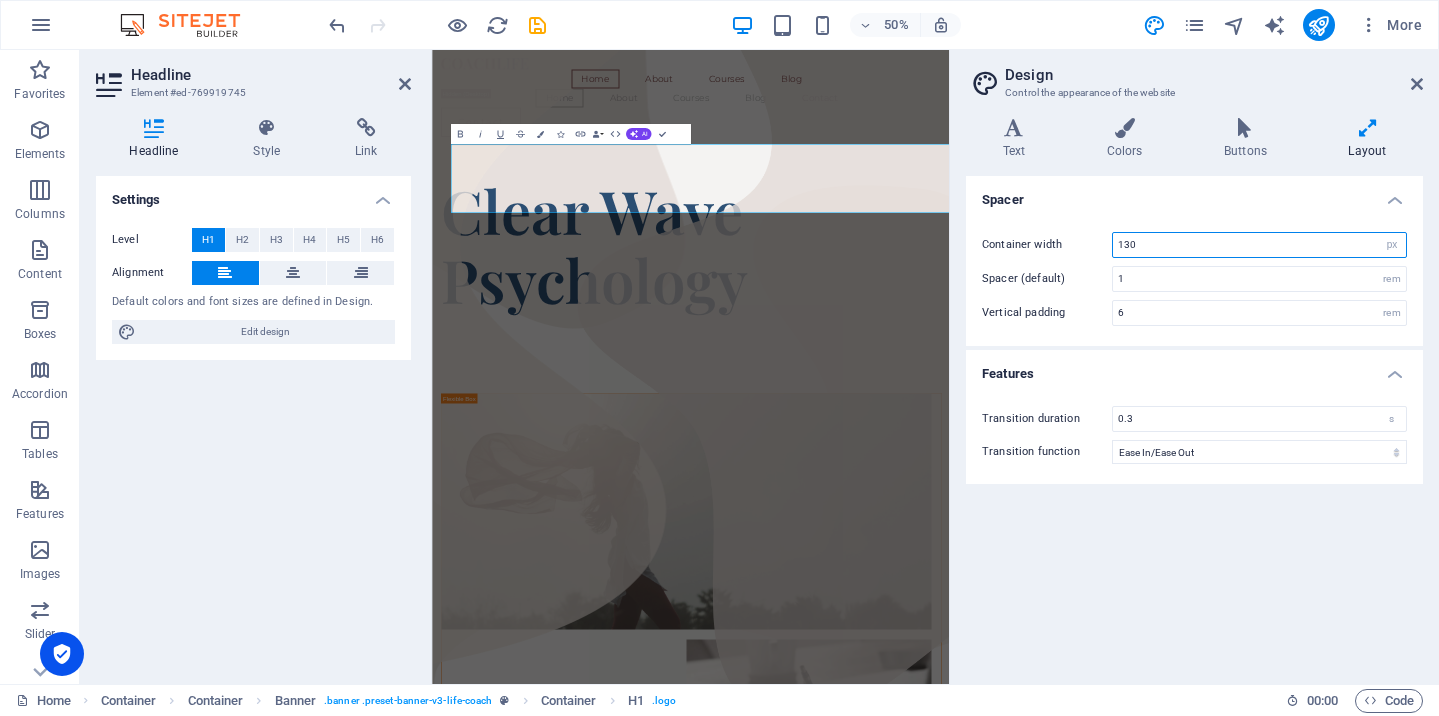 type on "1300" 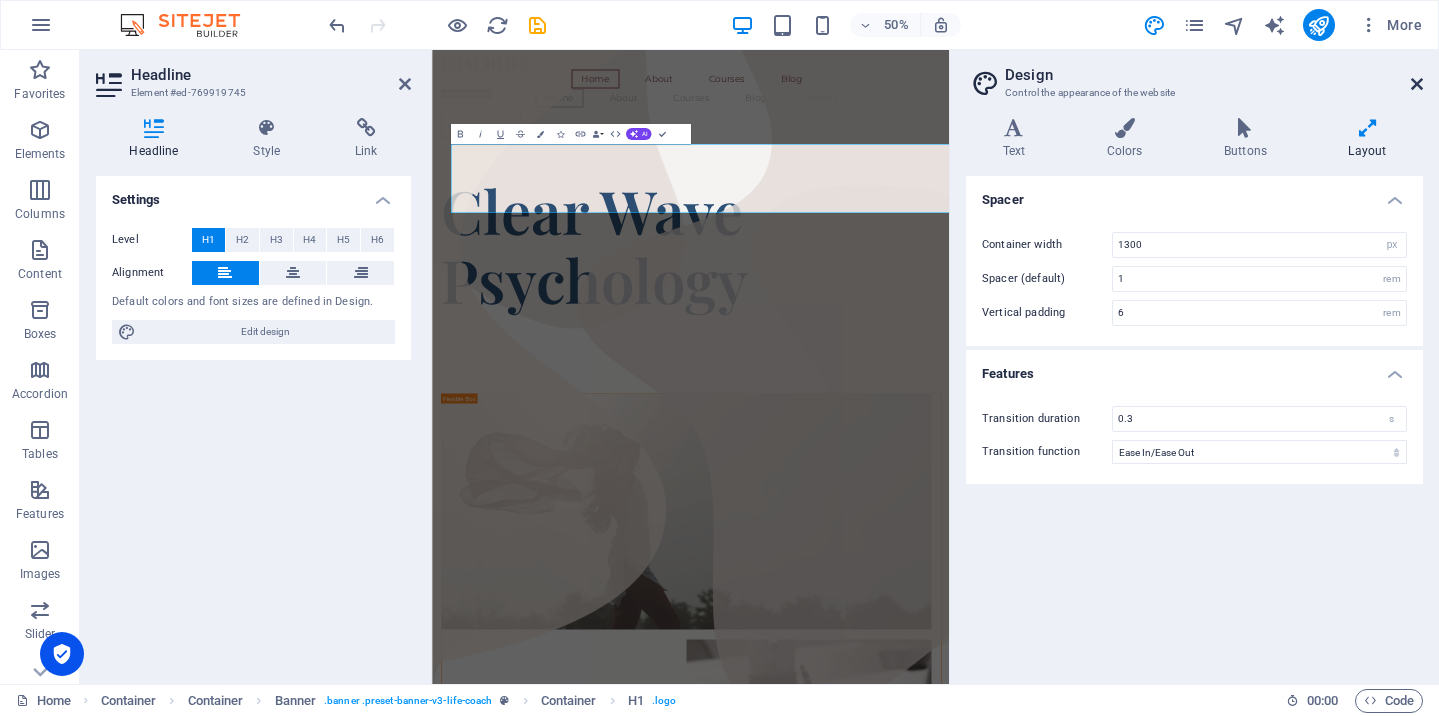 click at bounding box center (1417, 84) 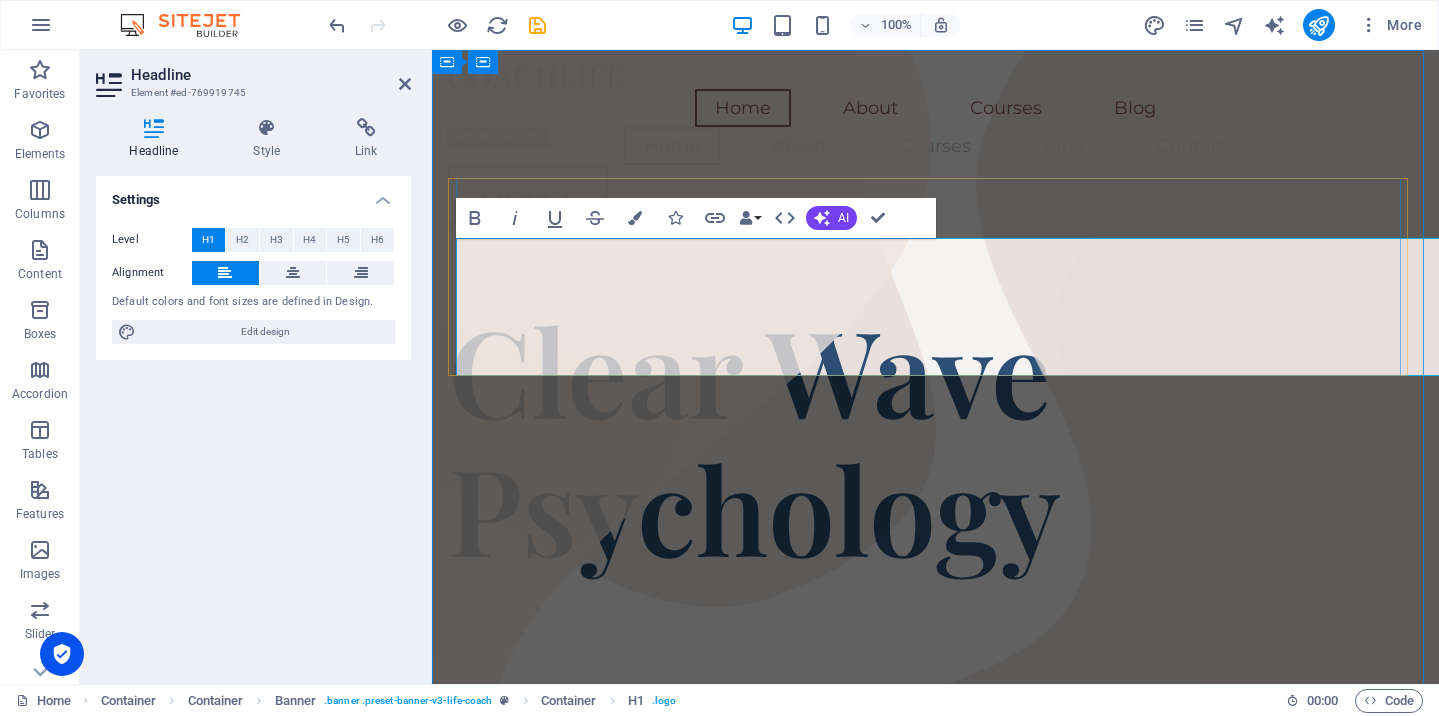 click on "Clear Wave Psychology" at bounding box center (754, 438) 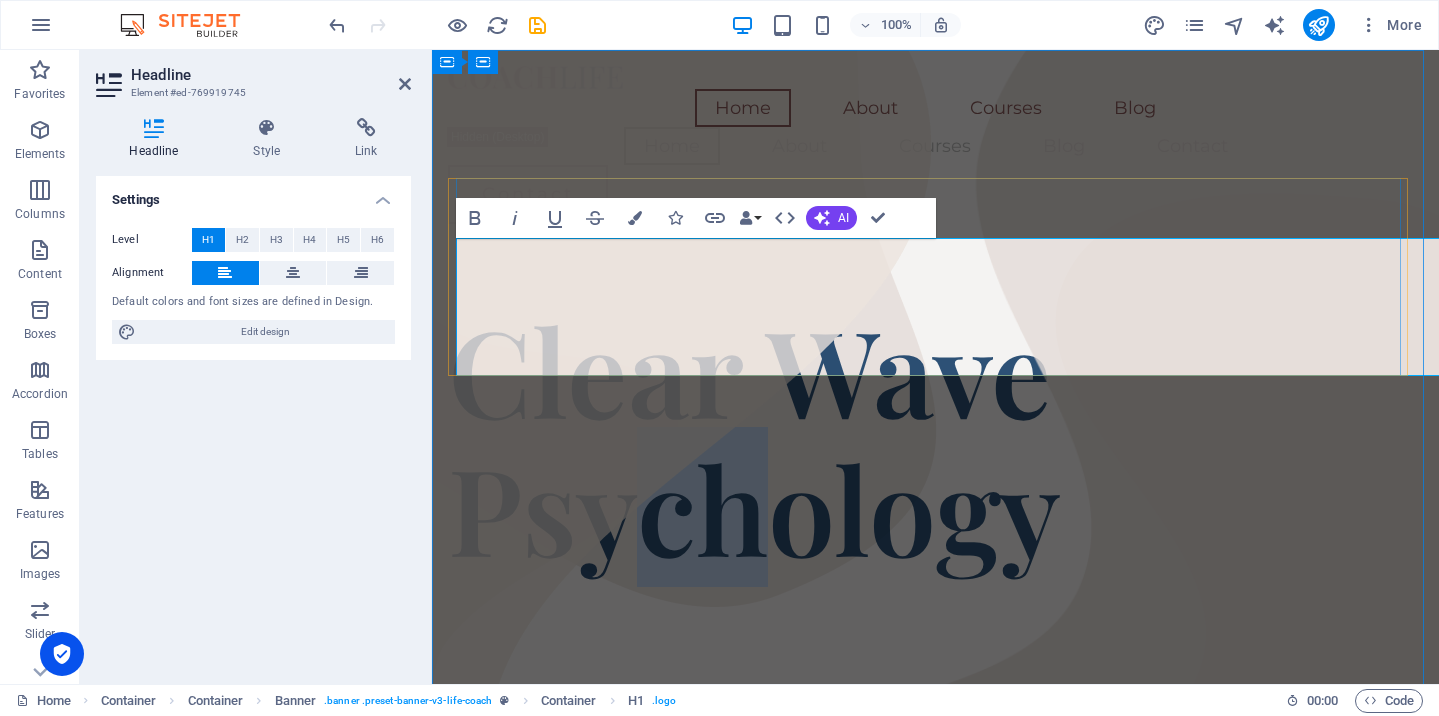 drag, startPoint x: 949, startPoint y: 290, endPoint x: 865, endPoint y: 285, distance: 84.14868 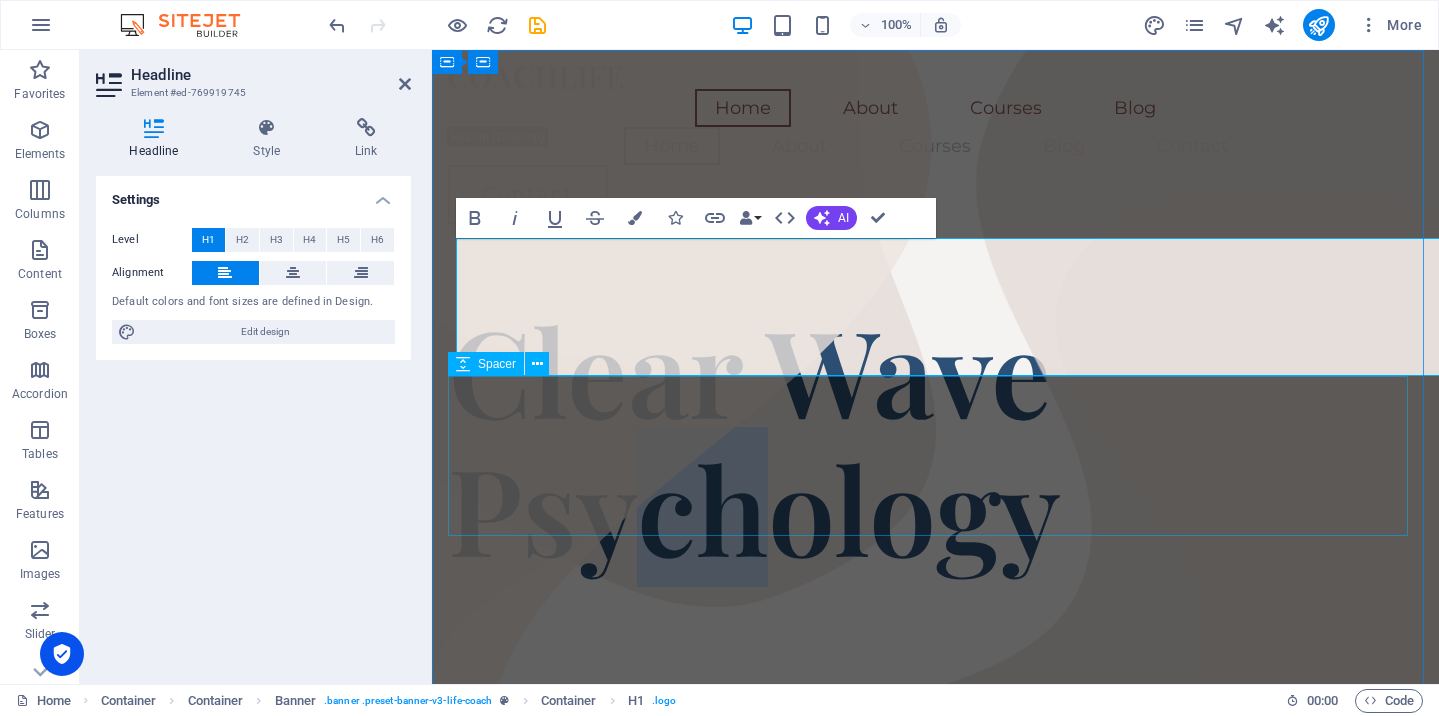 click at bounding box center (935, 656) 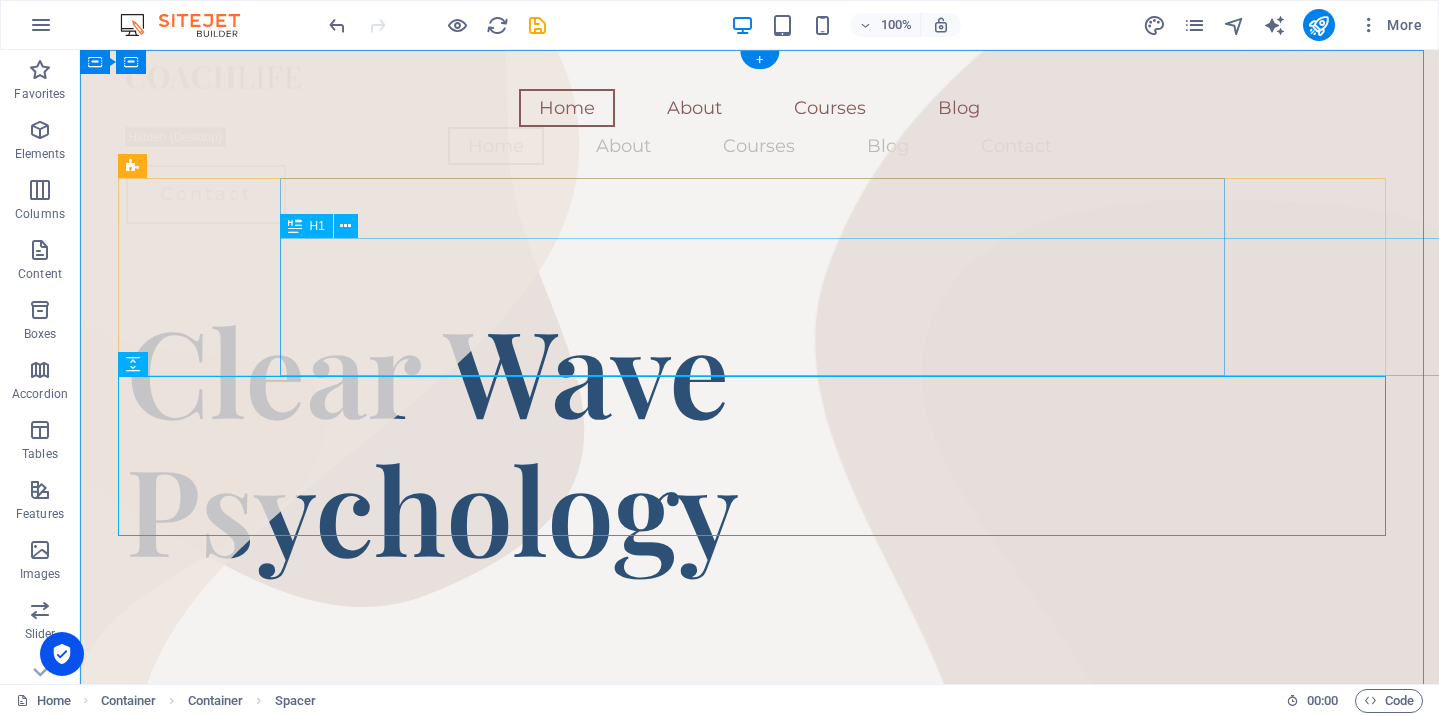 click on "Clear Wave Psychology" at bounding box center (598, 438) 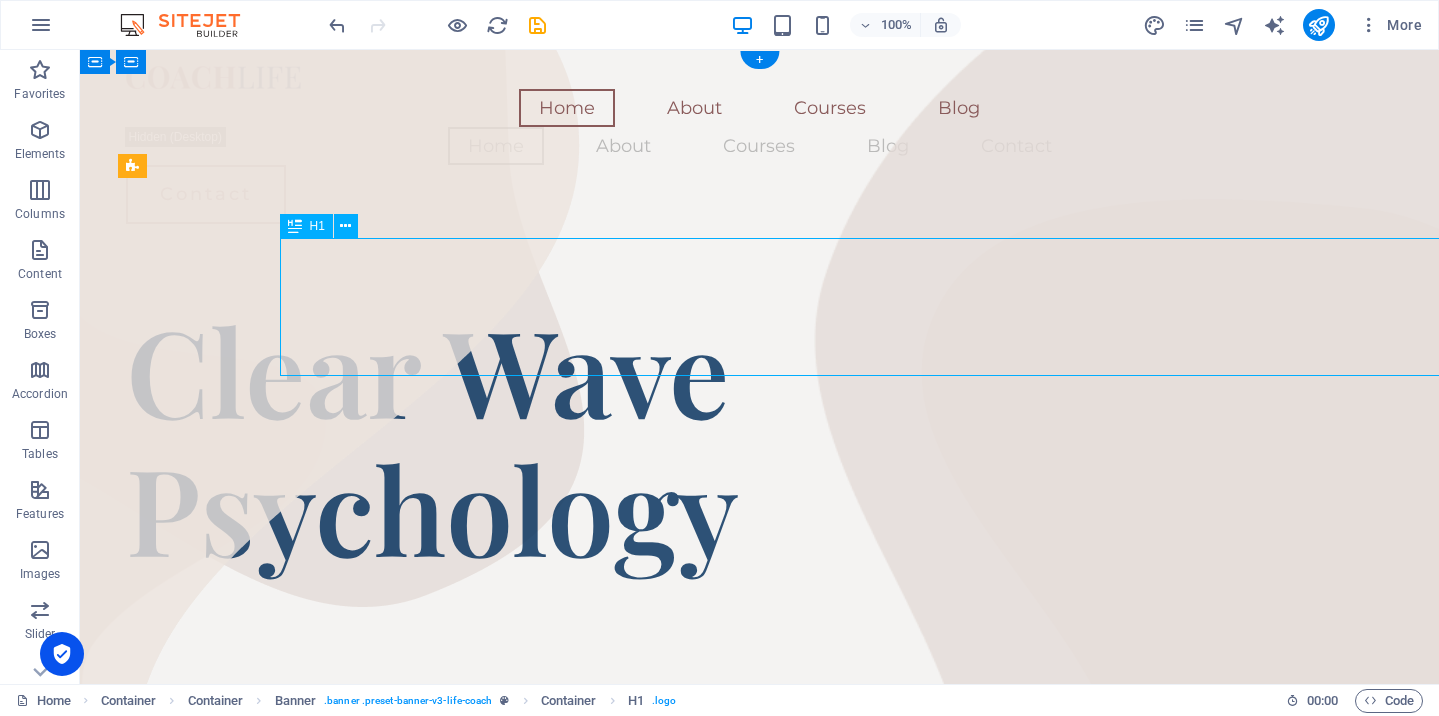click on "Clear Wave Psychology" at bounding box center [598, 438] 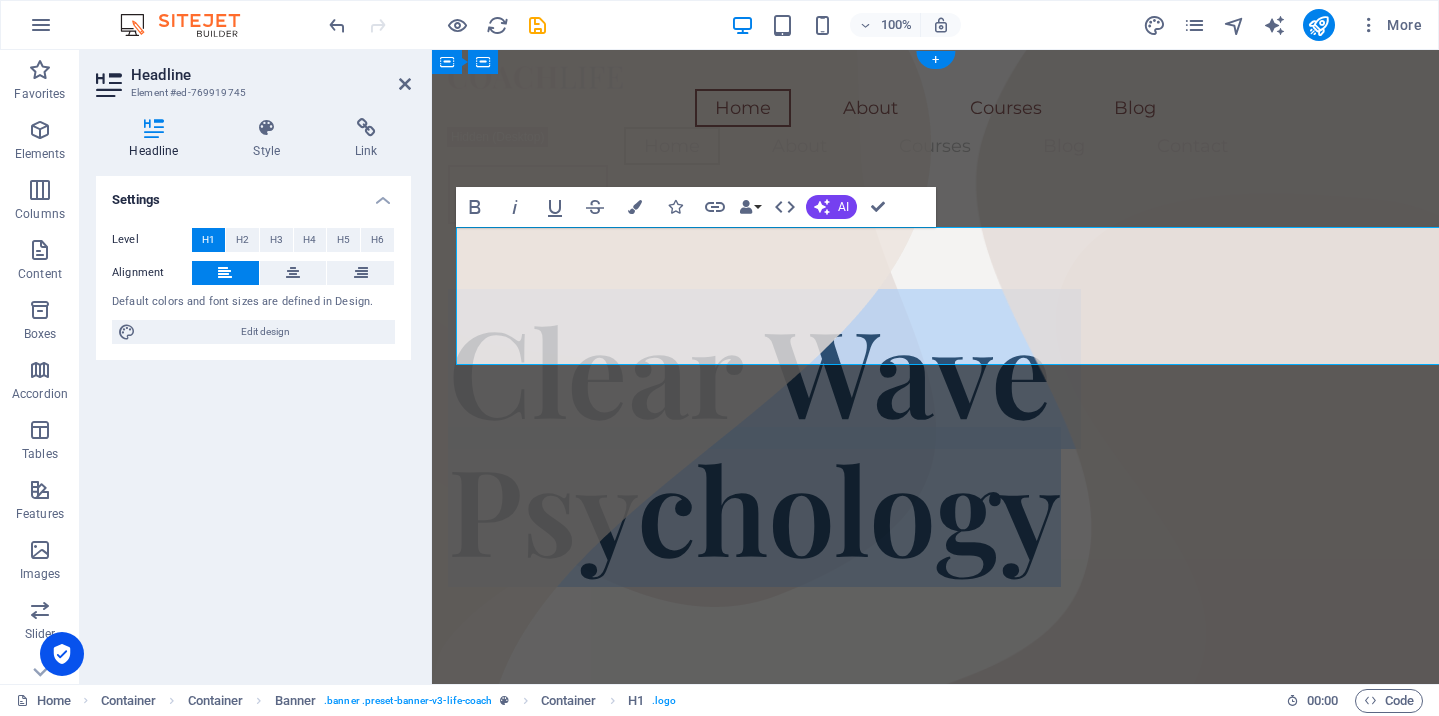 scroll, scrollTop: 11, scrollLeft: 305, axis: both 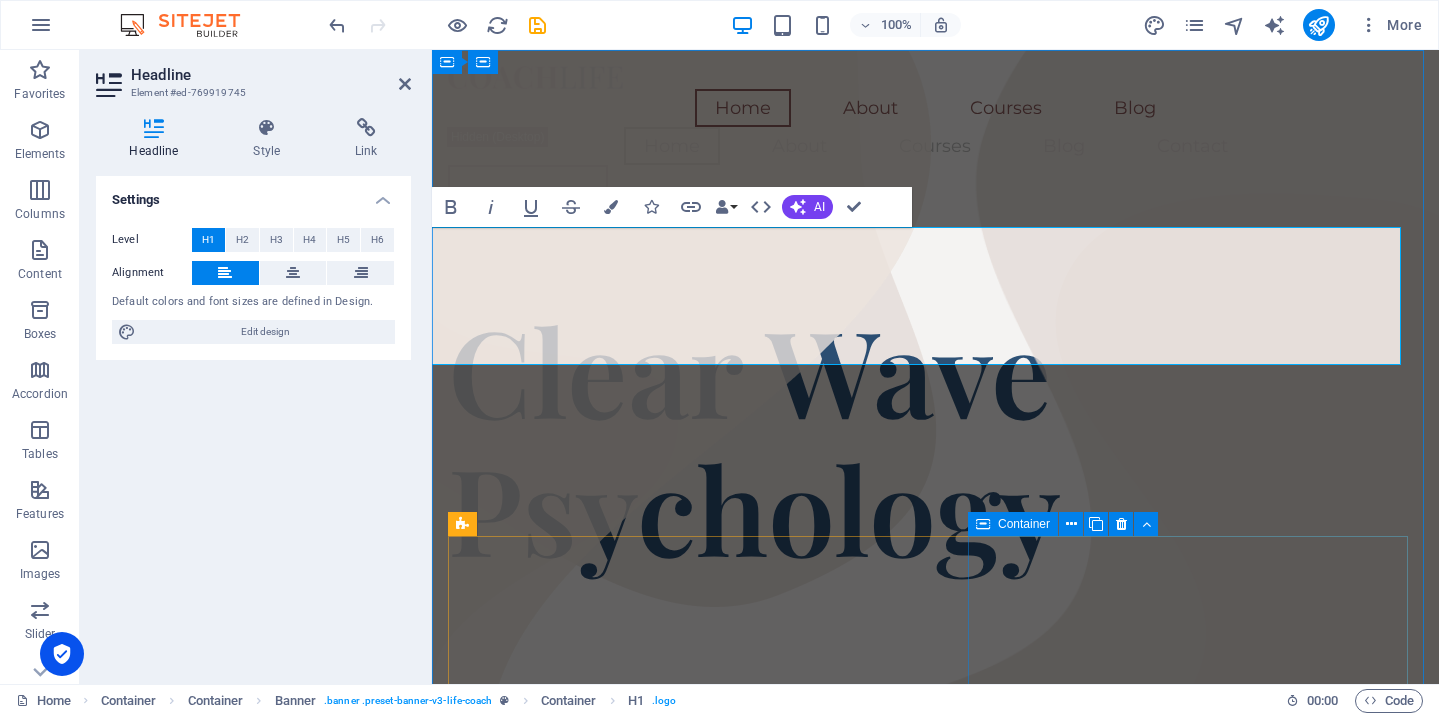 click on "Coach Headline There are many variations of passages of Lorem Ipsum available, but the majority have suffered alteration in some form, by injected humour, or randomised words which don't look even slightly believable." at bounding box center [935, 3543] 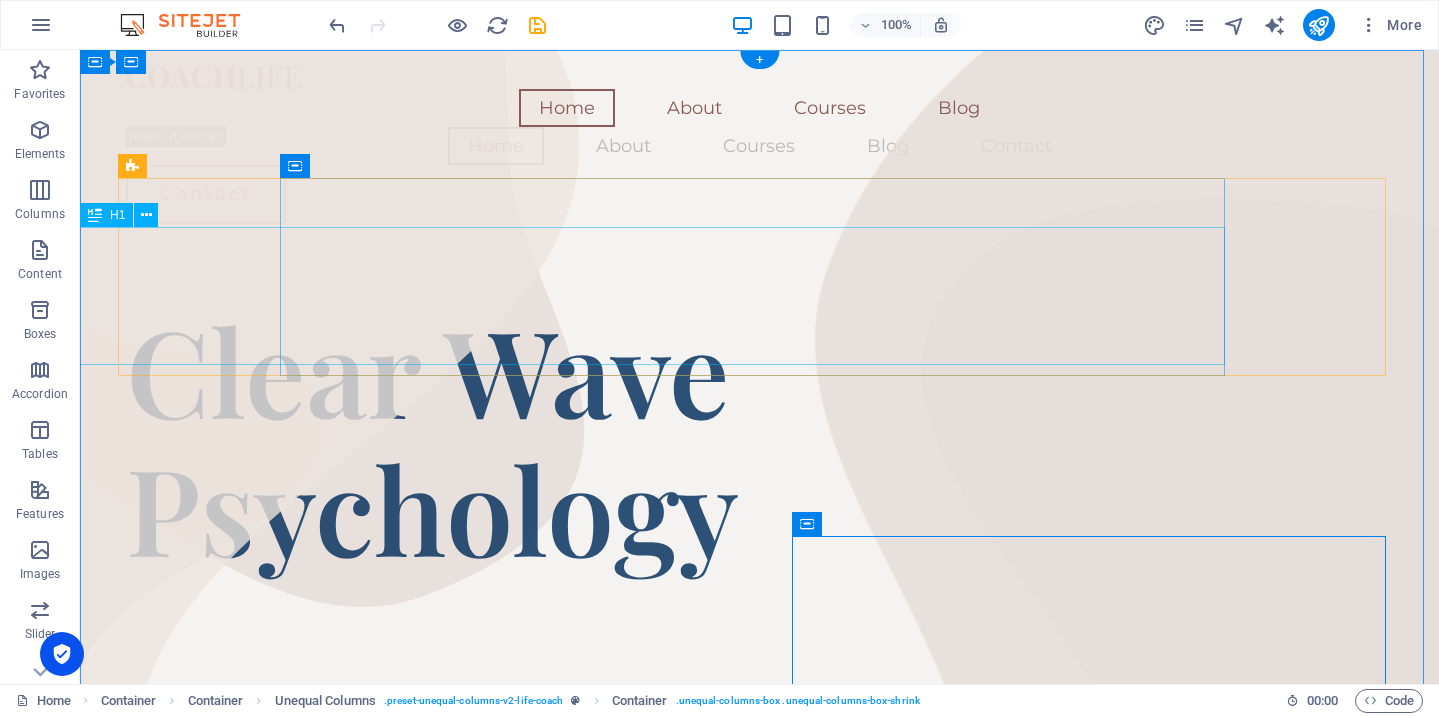 click on "Clear Wave Psychology" at bounding box center [598, 438] 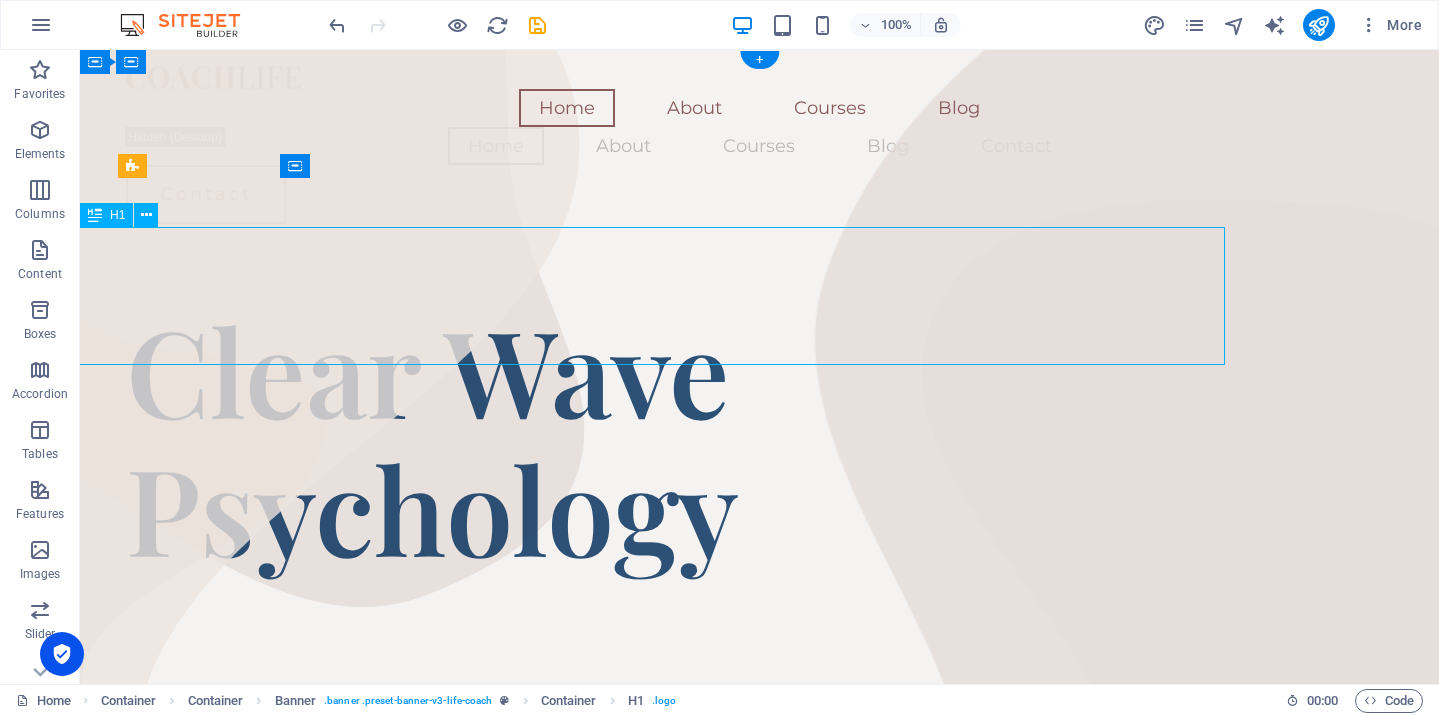 click on "Clear Wave Psychology" at bounding box center (598, 438) 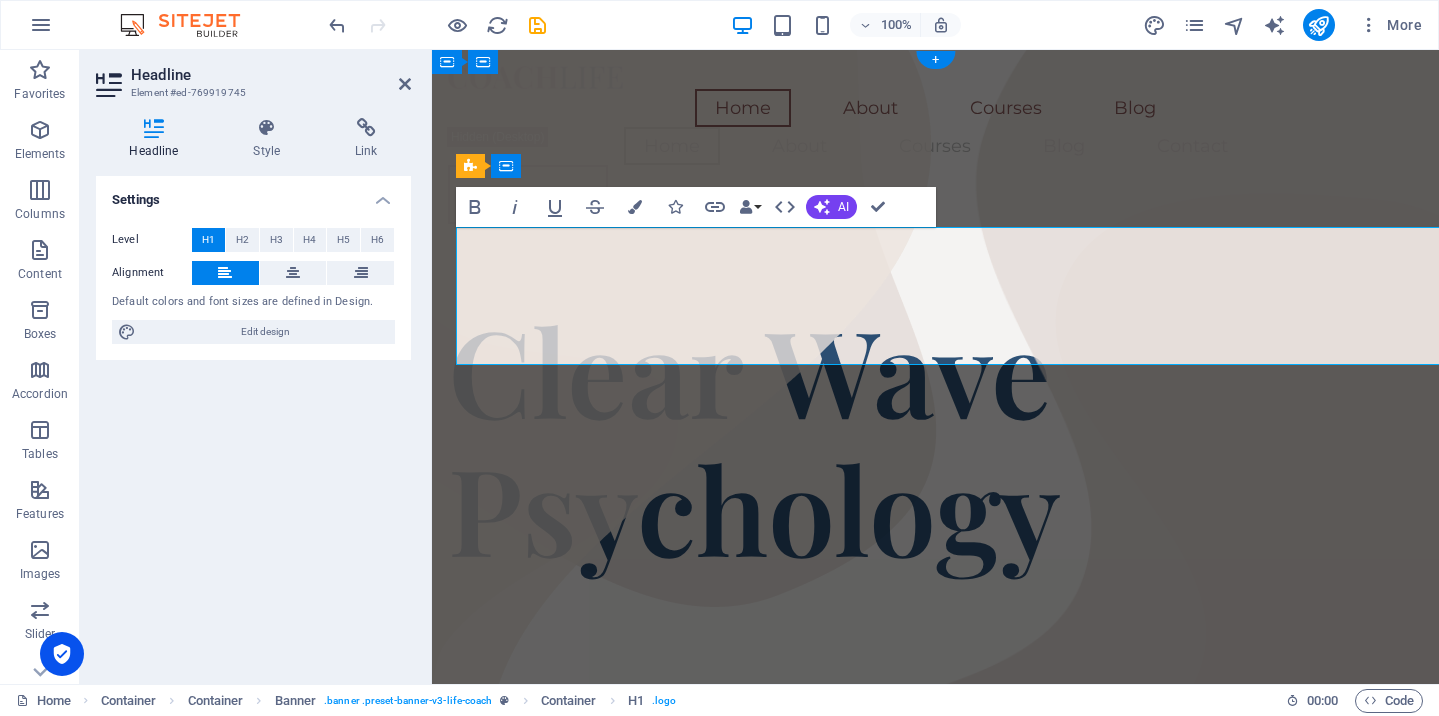 scroll, scrollTop: 11, scrollLeft: 0, axis: vertical 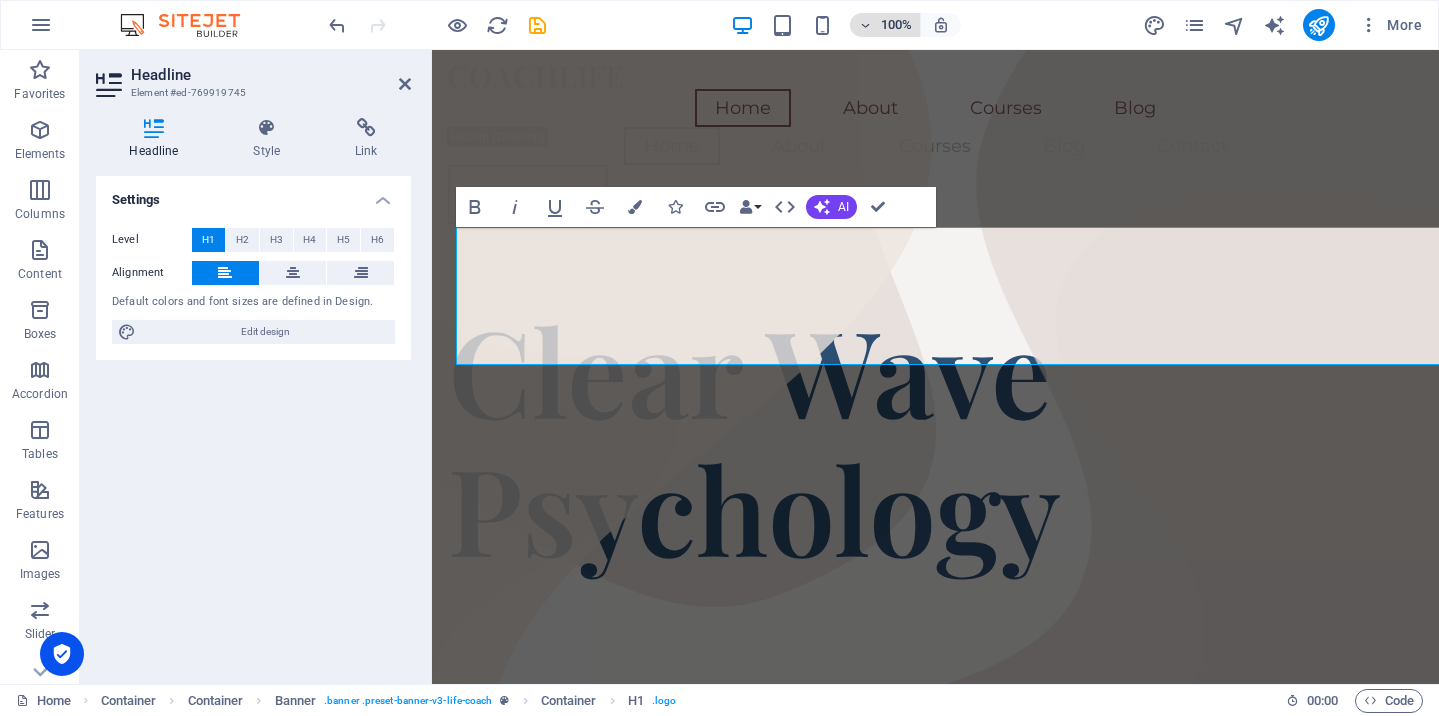 click on "100%" at bounding box center [885, 25] 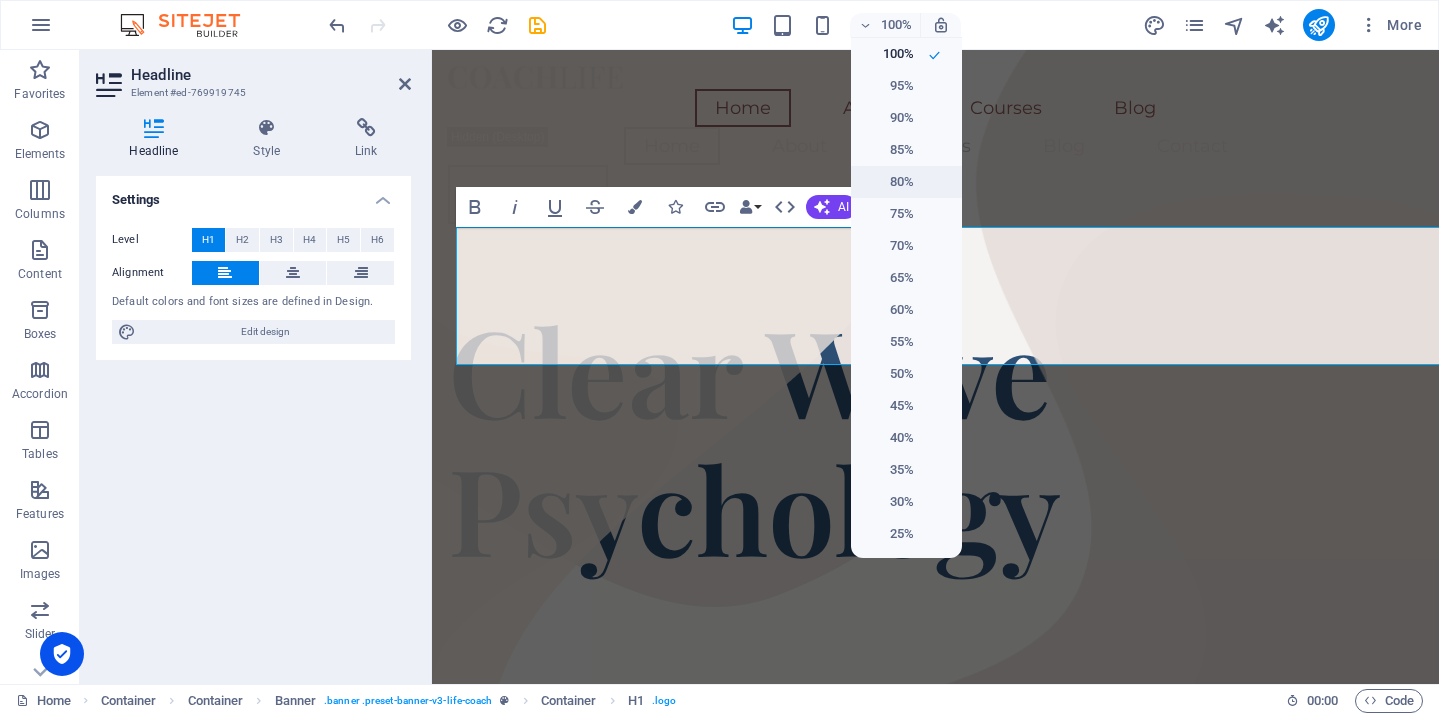 click on "80%" at bounding box center (888, 182) 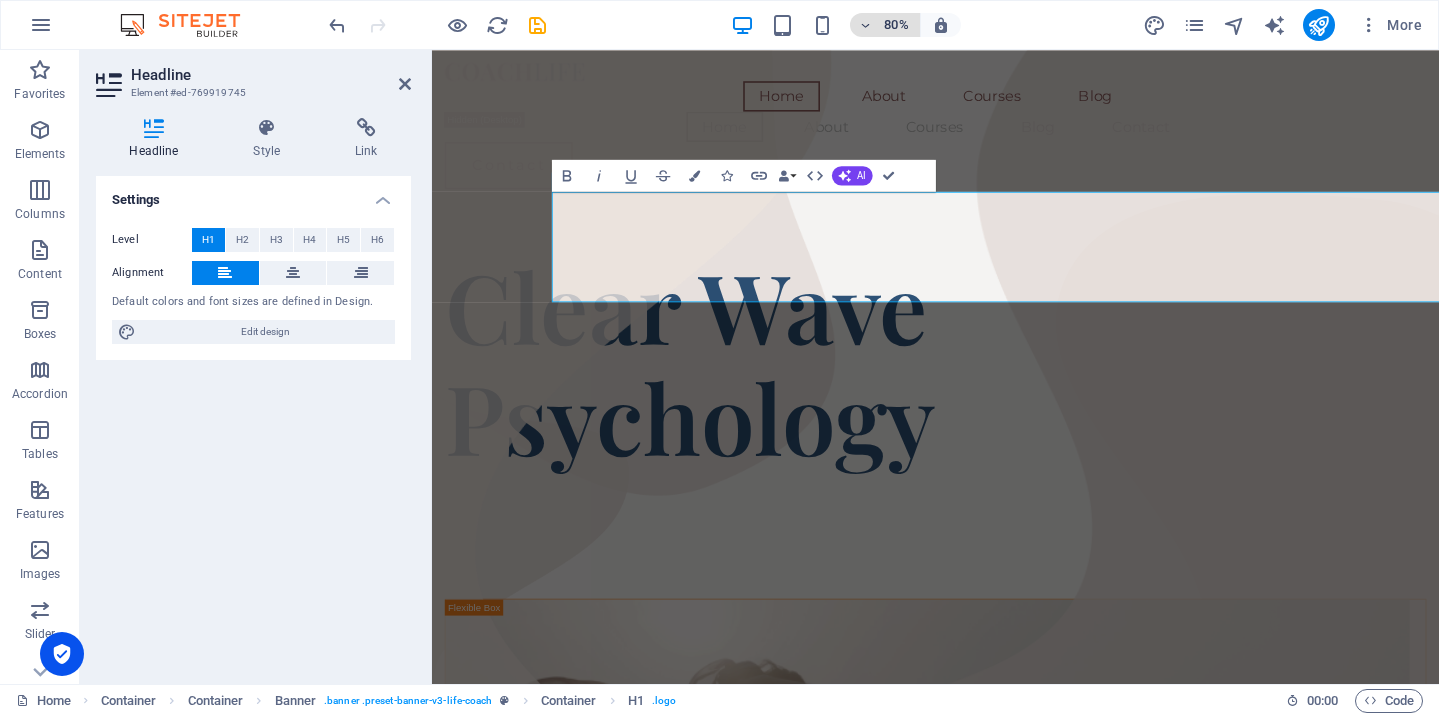 click on "80%" at bounding box center (896, 25) 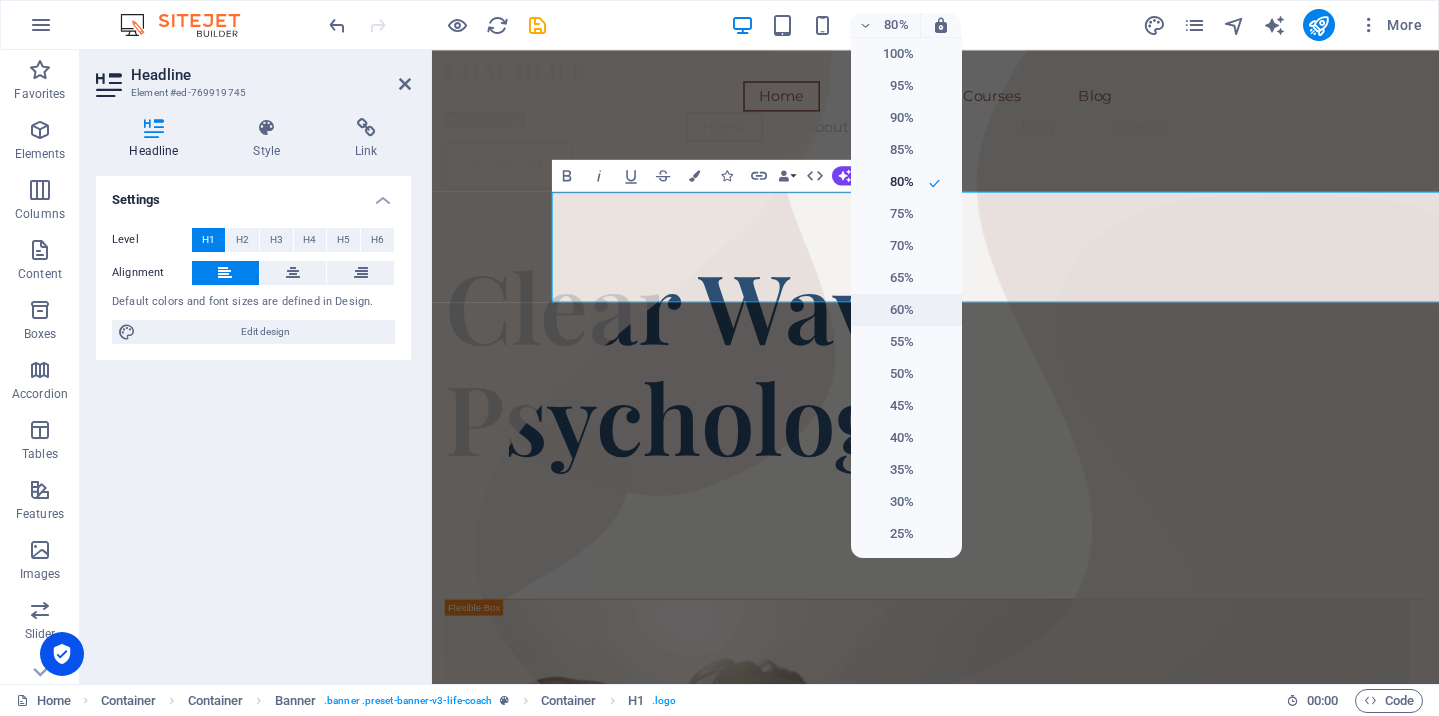 click on "60%" at bounding box center [888, 310] 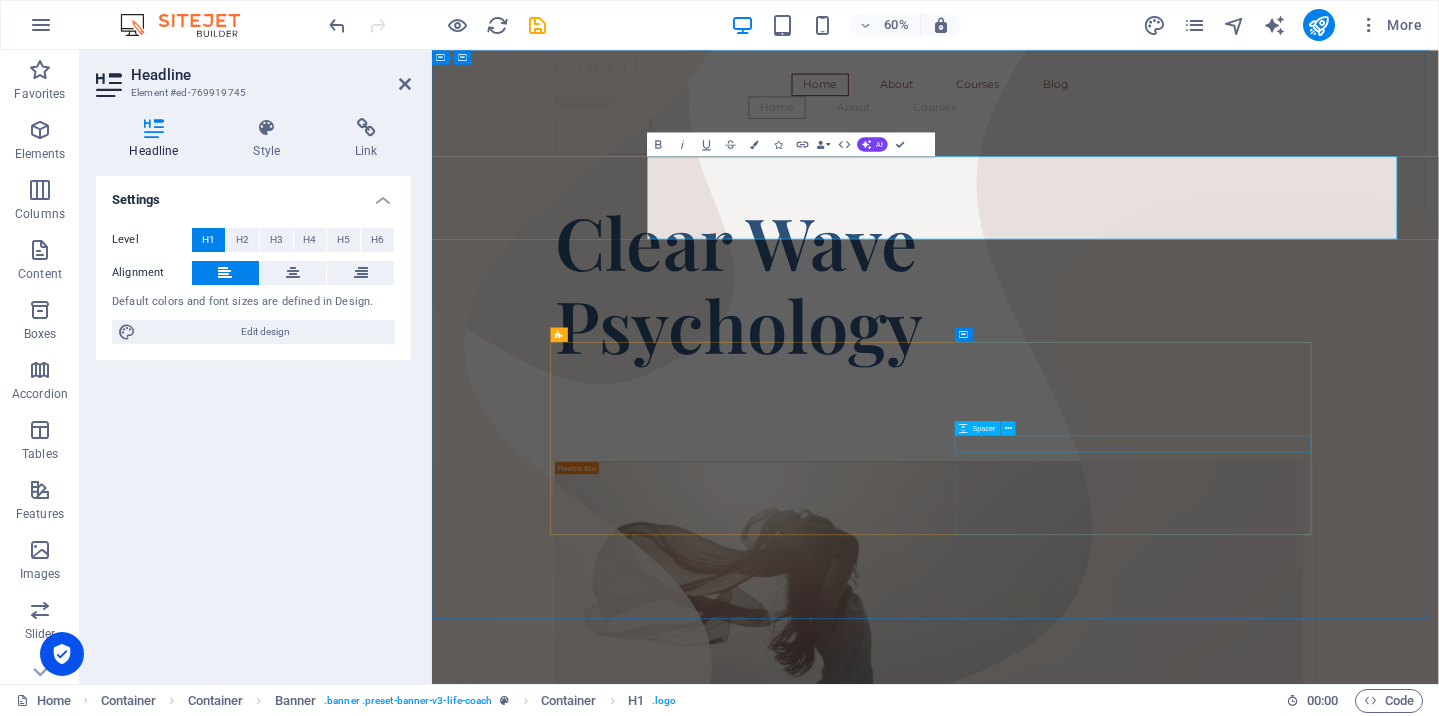 click at bounding box center [1271, 4365] 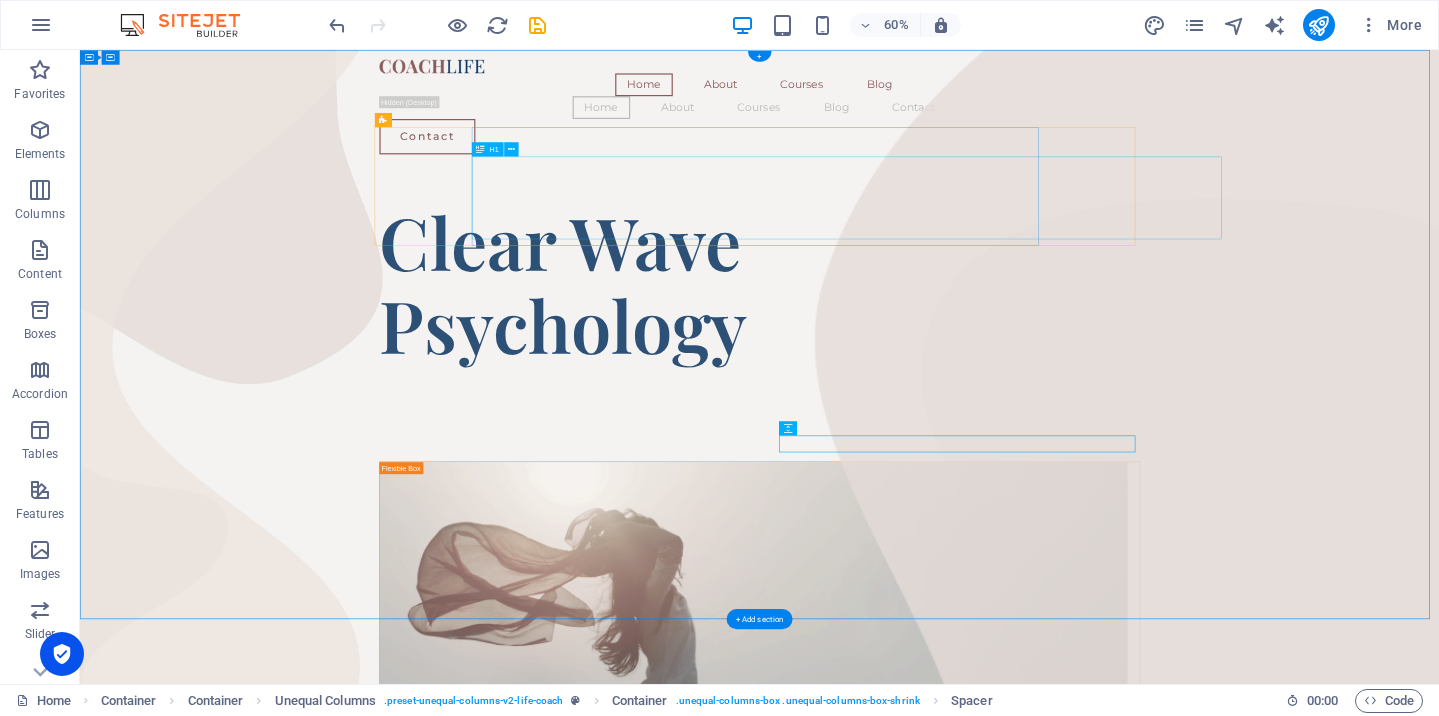 click on "Clear Wave Psychology" at bounding box center (1051, 438) 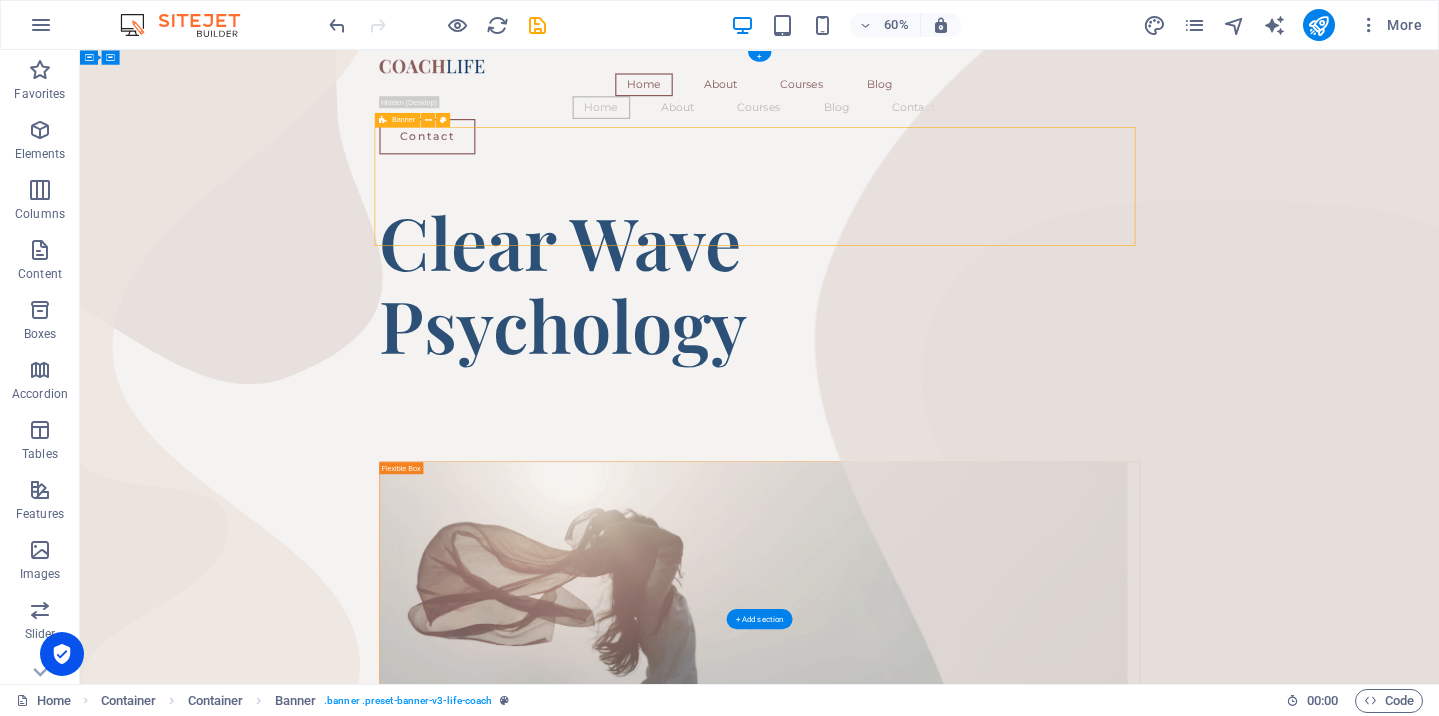 drag, startPoint x: 1703, startPoint y: 243, endPoint x: 1673, endPoint y: 242, distance: 30.016663 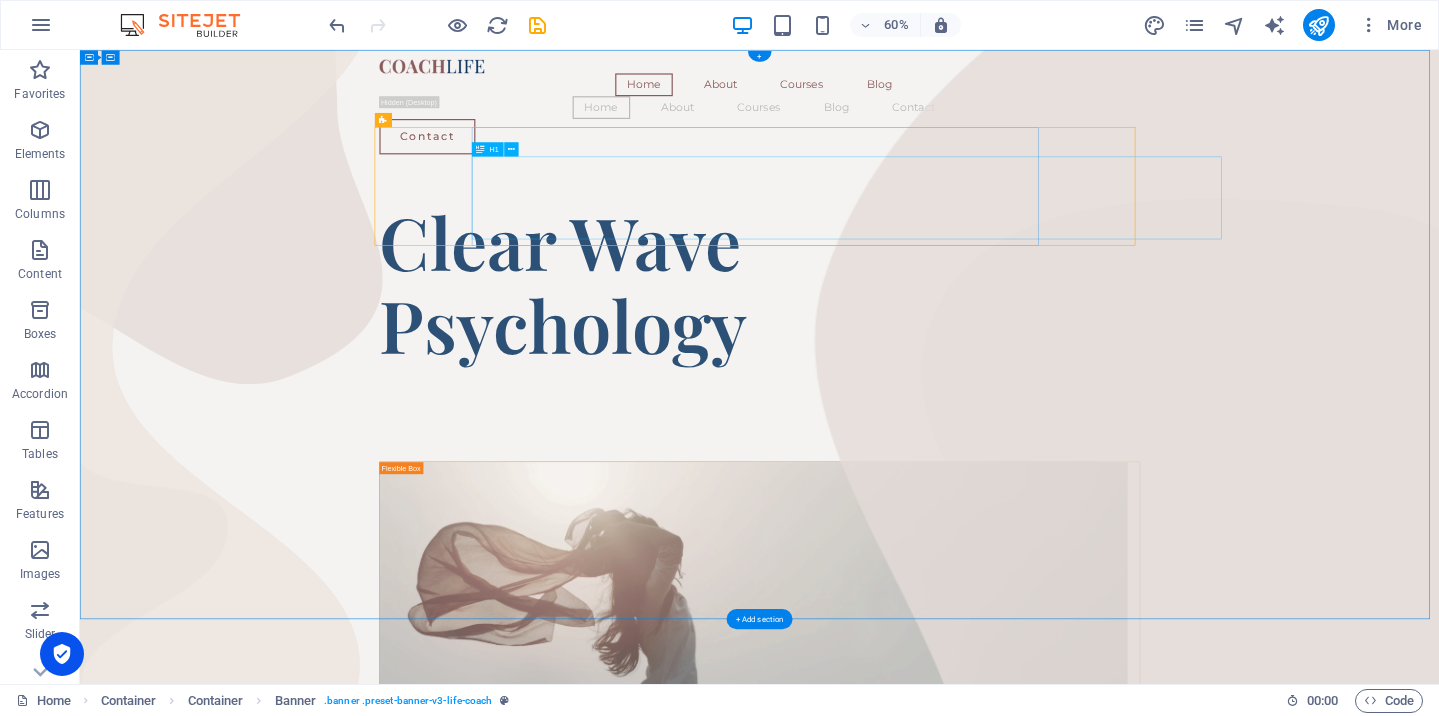 click on "Clear Wave Psychology" at bounding box center (1051, 438) 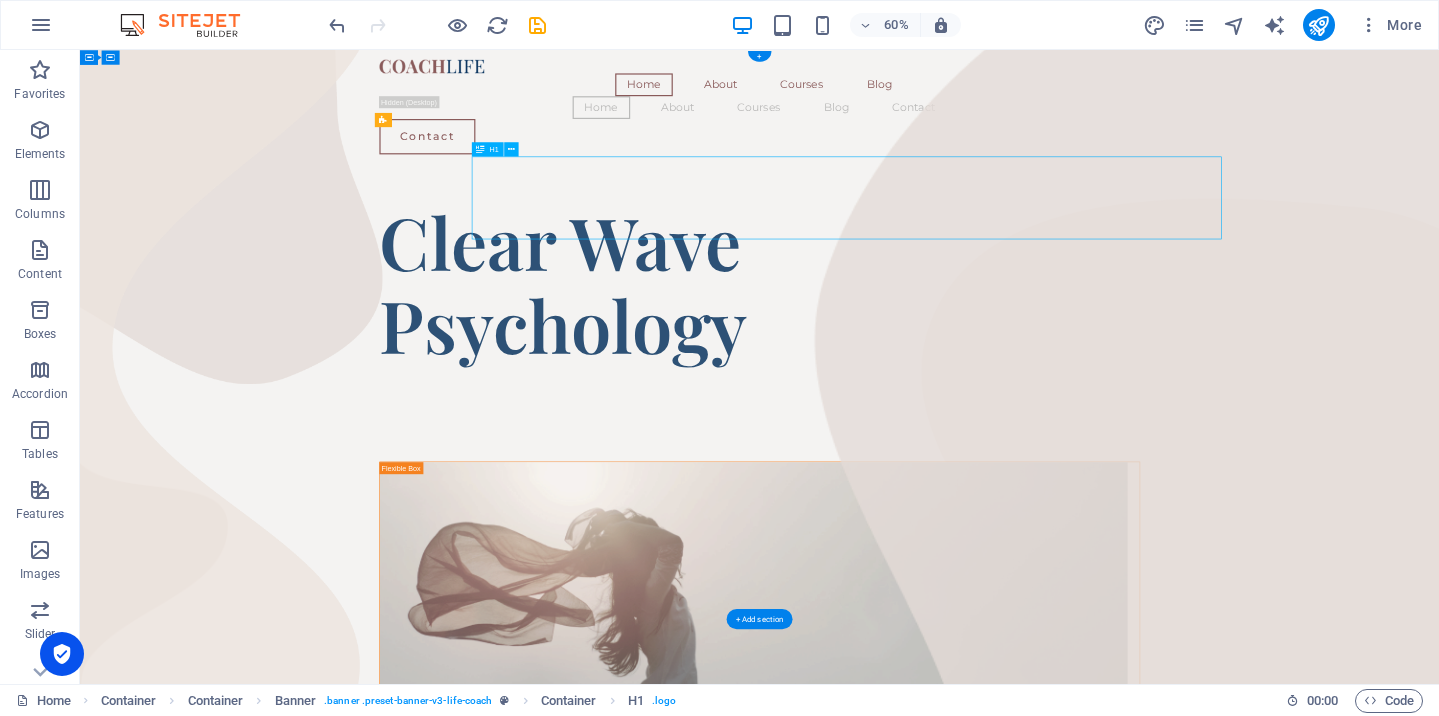drag, startPoint x: 932, startPoint y: 235, endPoint x: 898, endPoint y: 237, distance: 34.058773 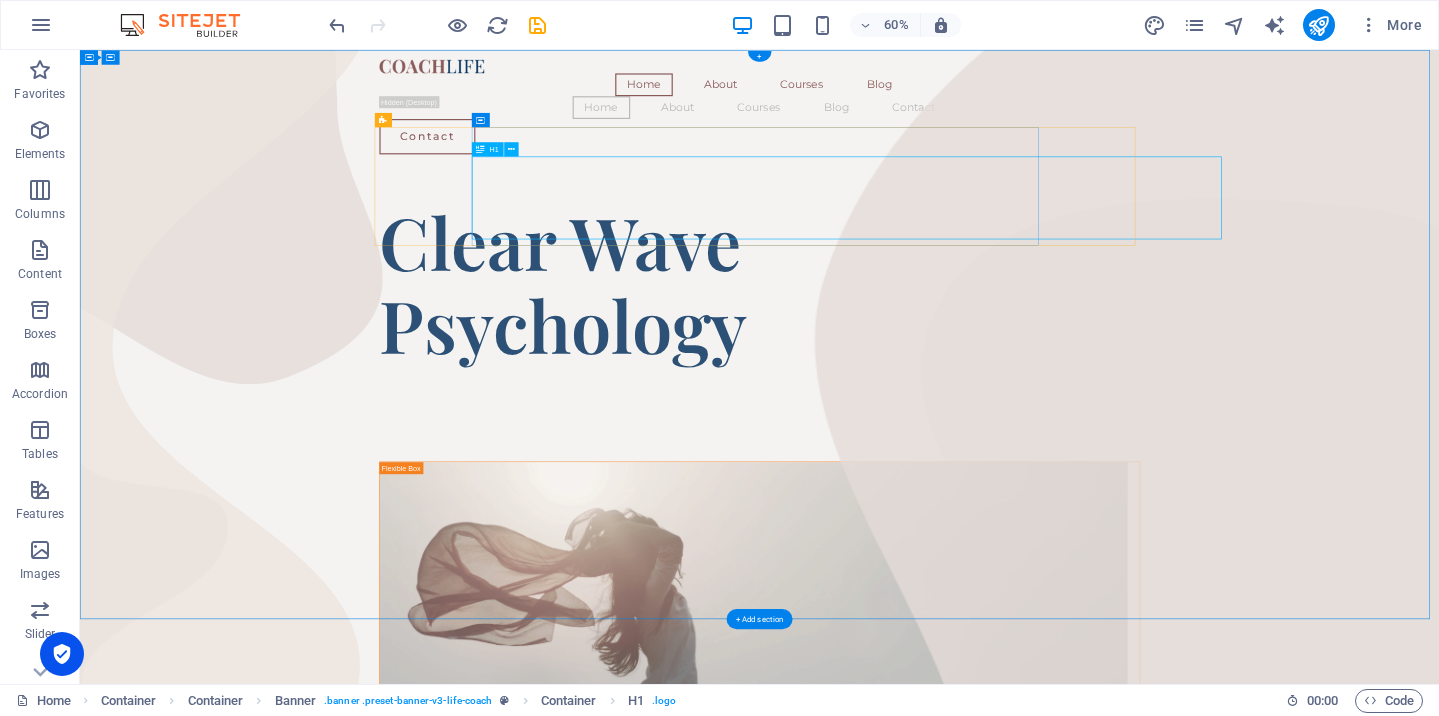click on "Clear Wave Psychology" at bounding box center [1051, 438] 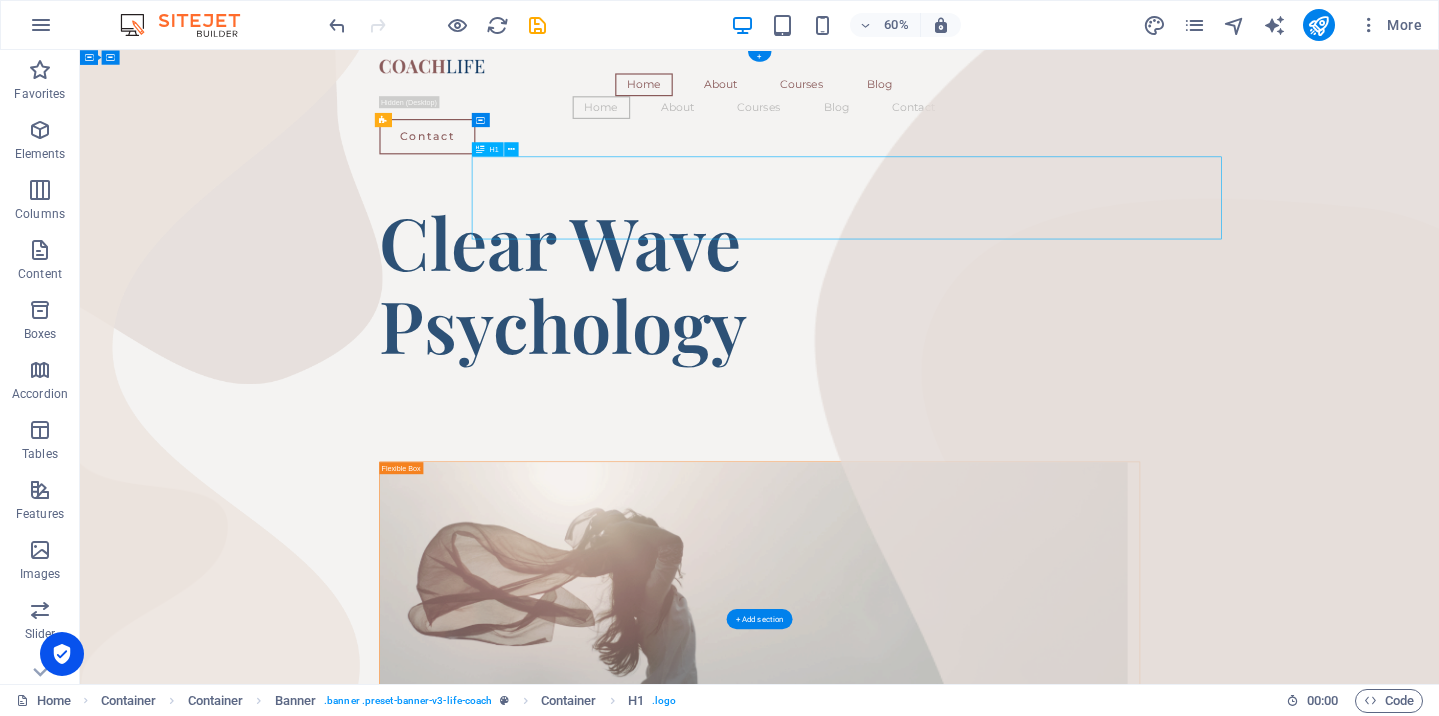 drag, startPoint x: 812, startPoint y: 257, endPoint x: 768, endPoint y: 257, distance: 44 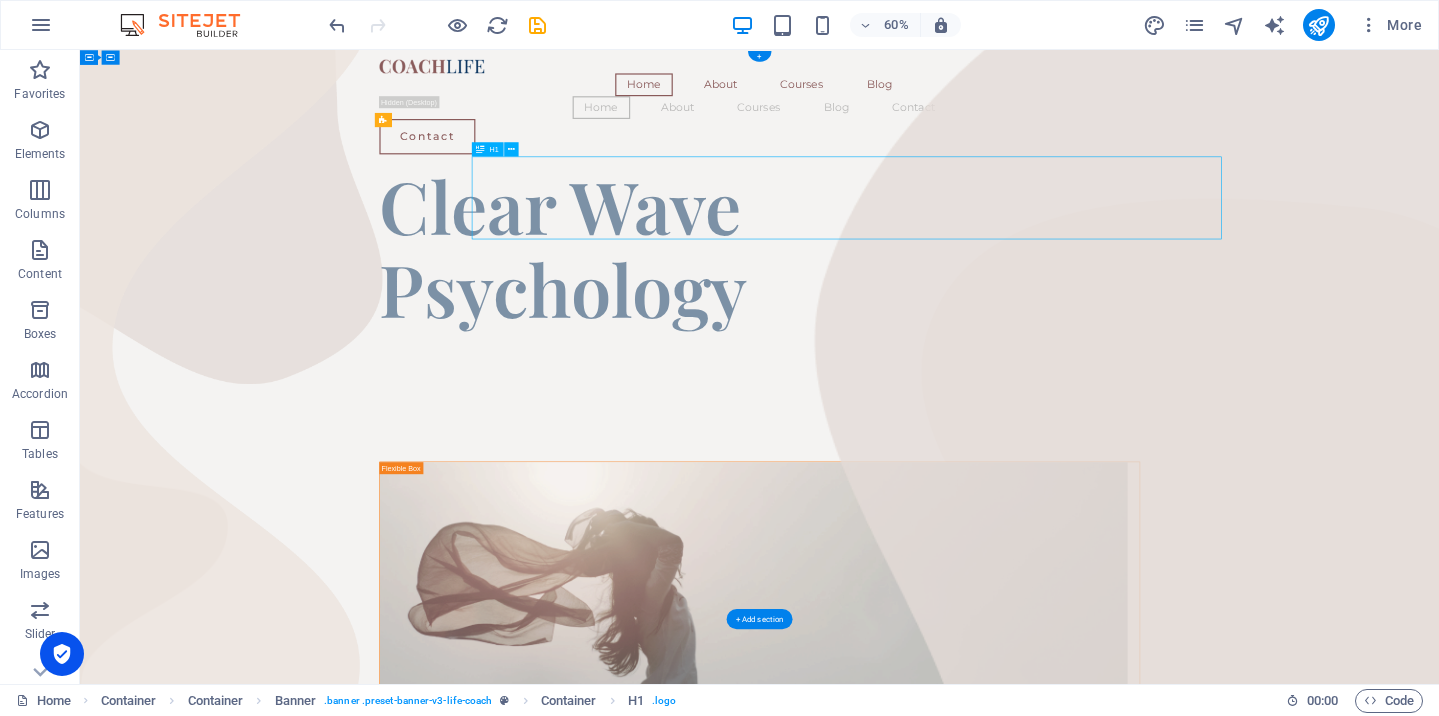 scroll, scrollTop: 0, scrollLeft: 0, axis: both 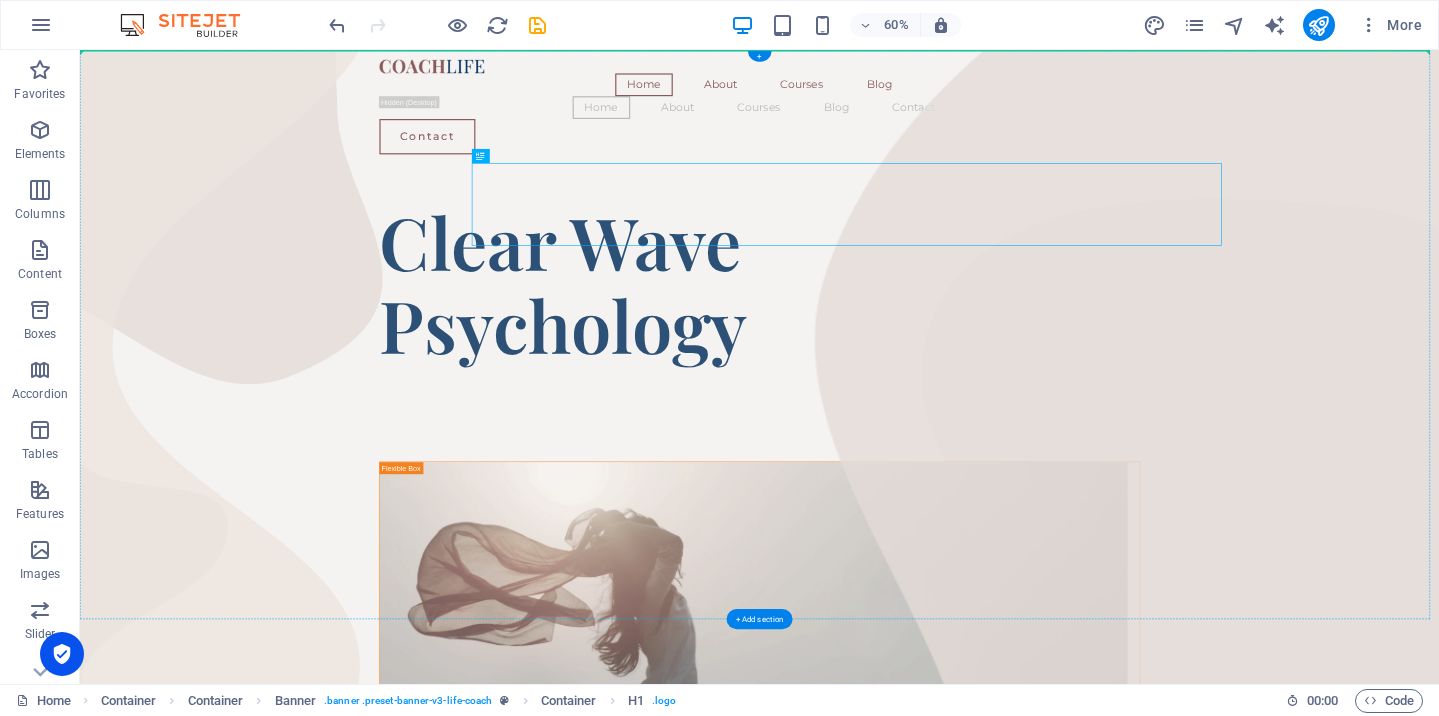 drag, startPoint x: 843, startPoint y: 227, endPoint x: 538, endPoint y: 273, distance: 308.44934 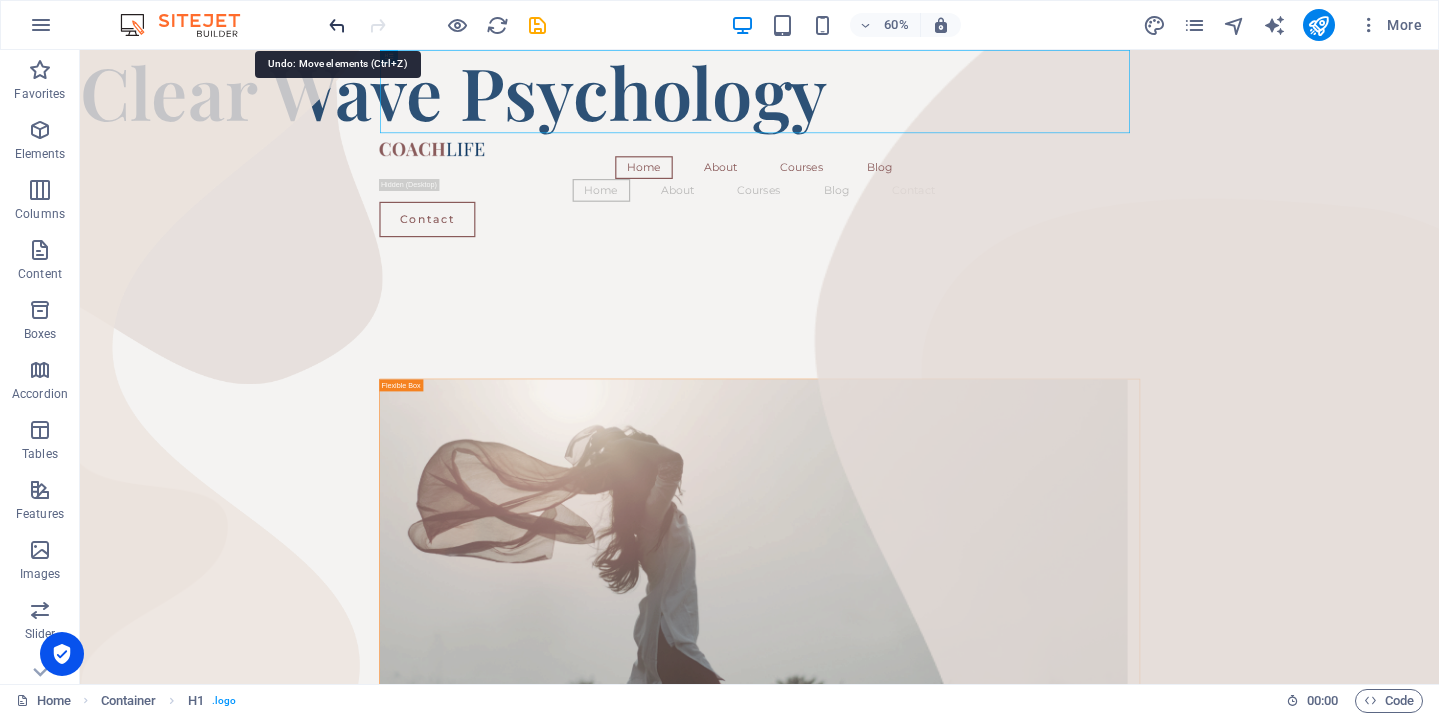 click at bounding box center (337, 25) 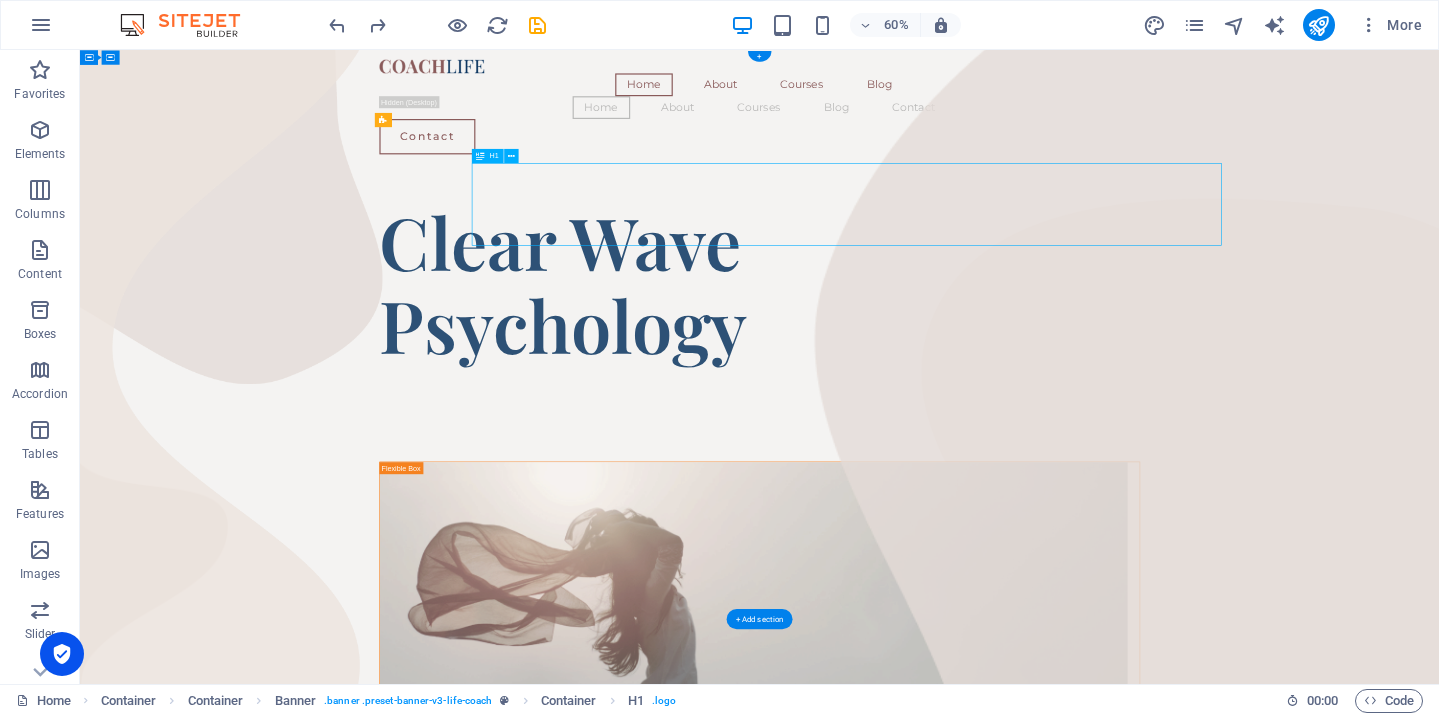 click on "Clear Wave Psychology" at bounding box center [1051, 438] 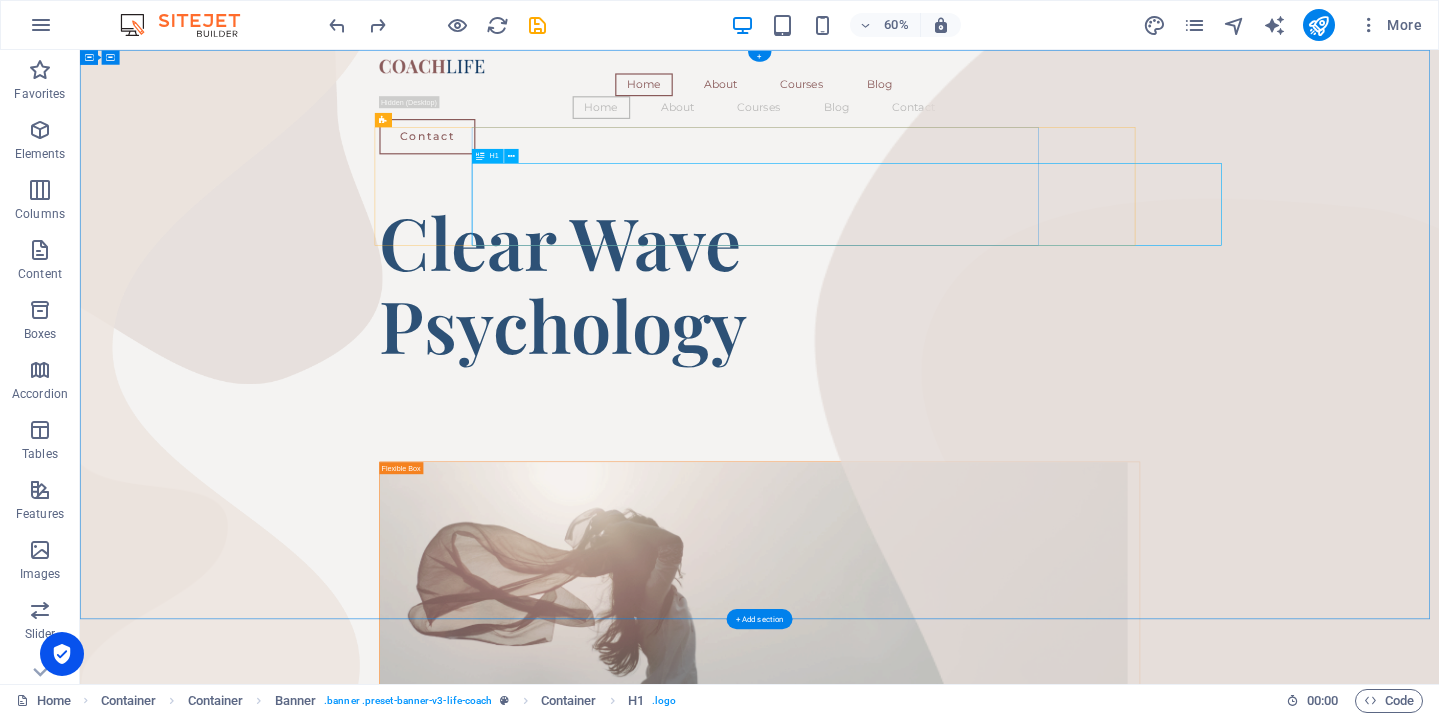 click on "Clear Wave Psychology" at bounding box center [1051, 438] 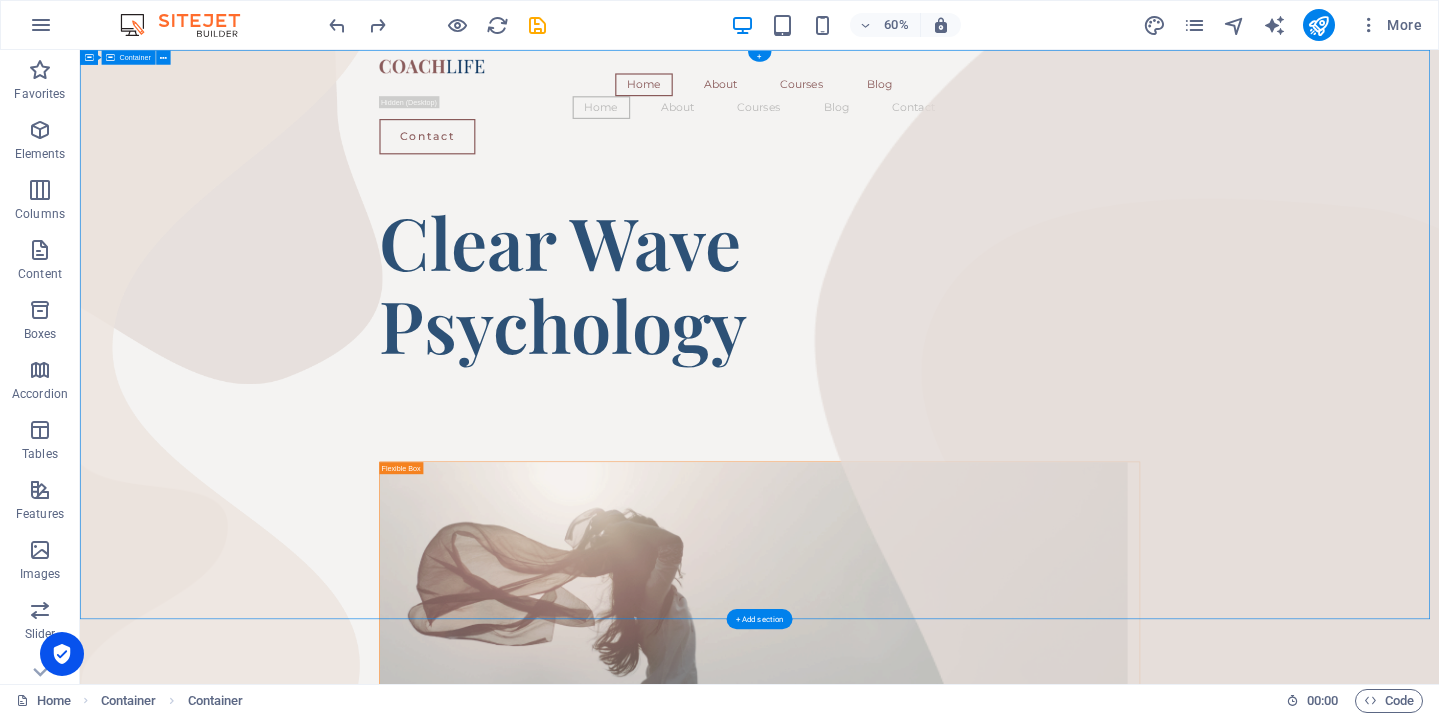 drag, startPoint x: 1917, startPoint y: 377, endPoint x: 1863, endPoint y: 380, distance: 54.08327 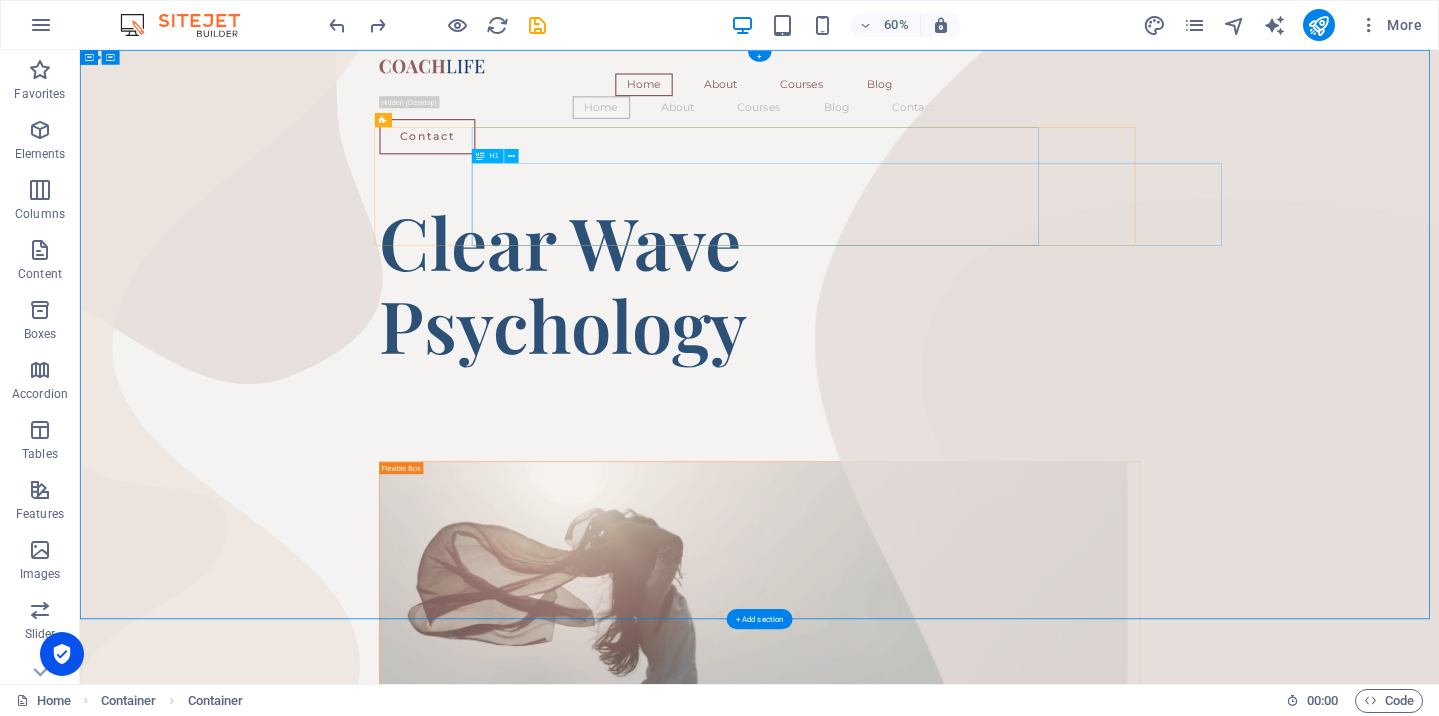 click on "Clear Wave Psychology" at bounding box center [1051, 438] 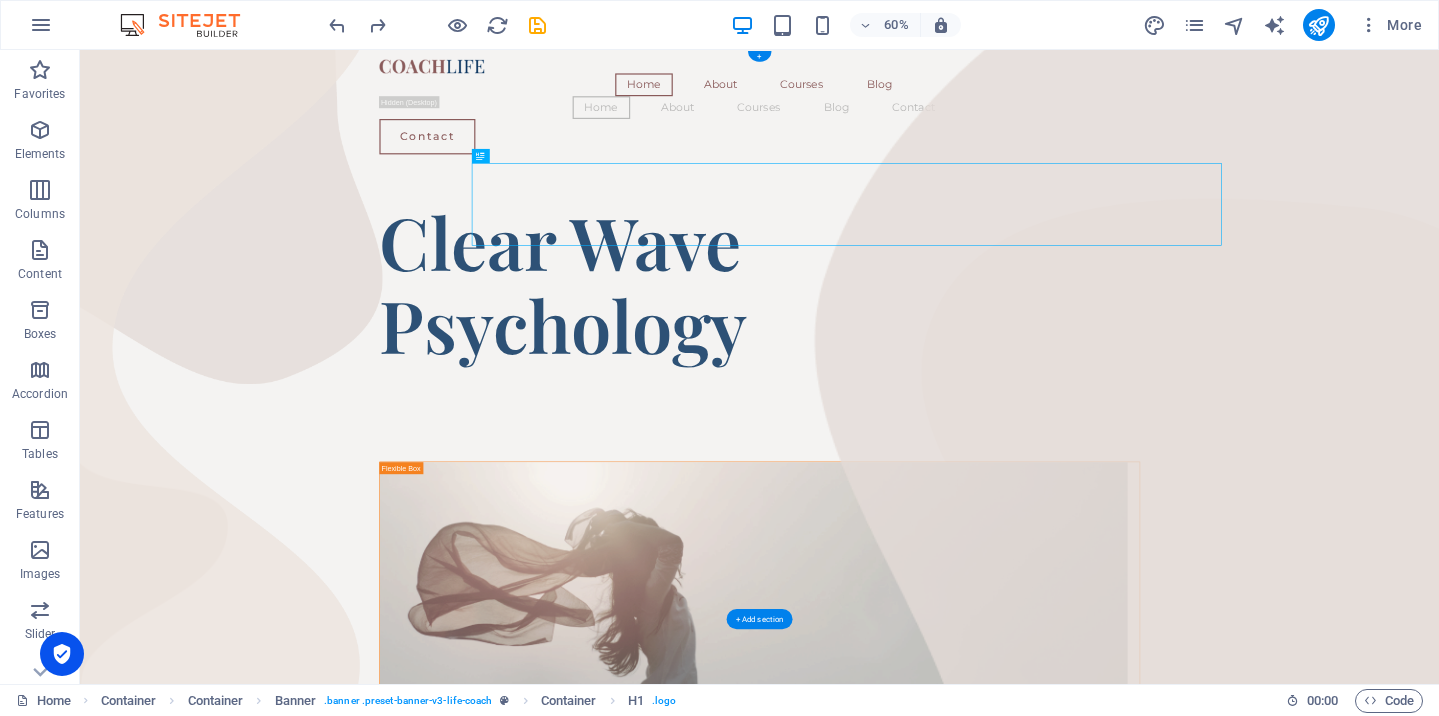 drag, startPoint x: 1570, startPoint y: 372, endPoint x: 822, endPoint y: 312, distance: 750.4026 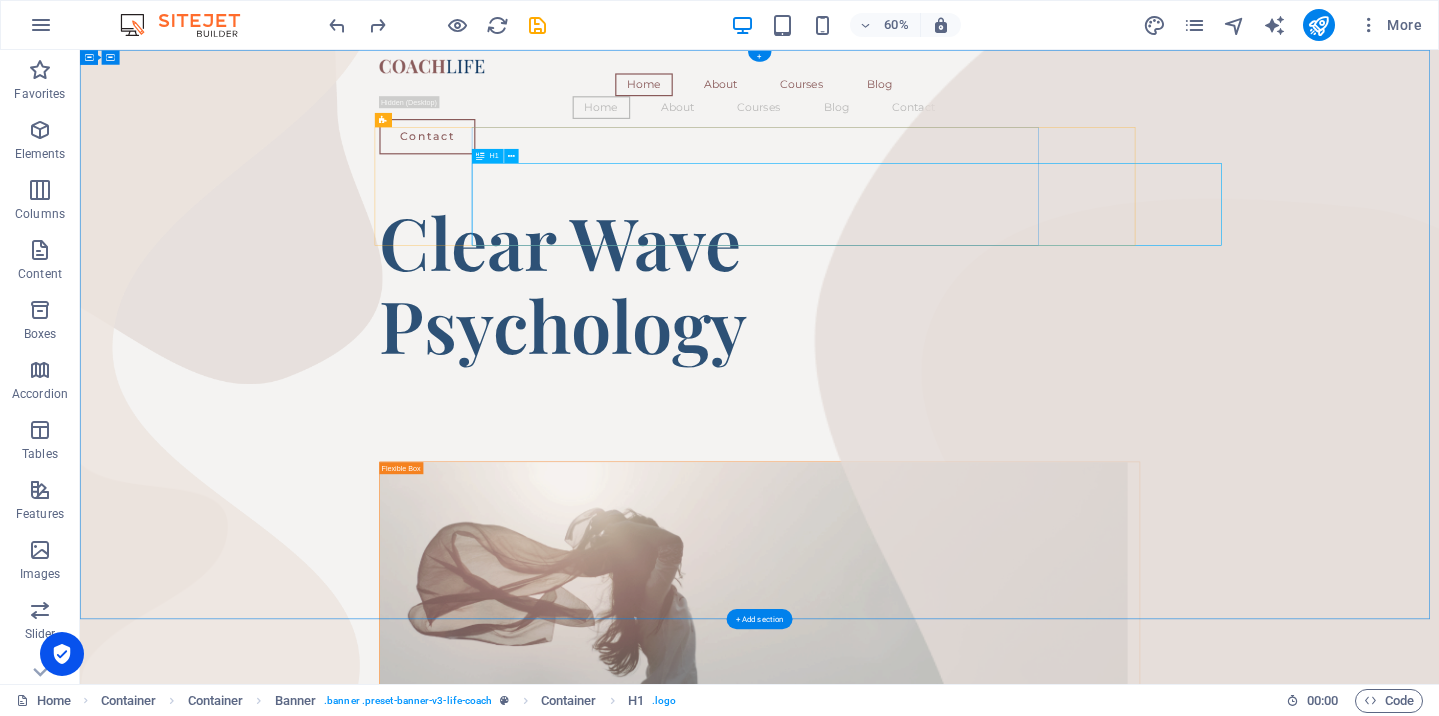 click on "Clear Wave Psychology" at bounding box center (1051, 438) 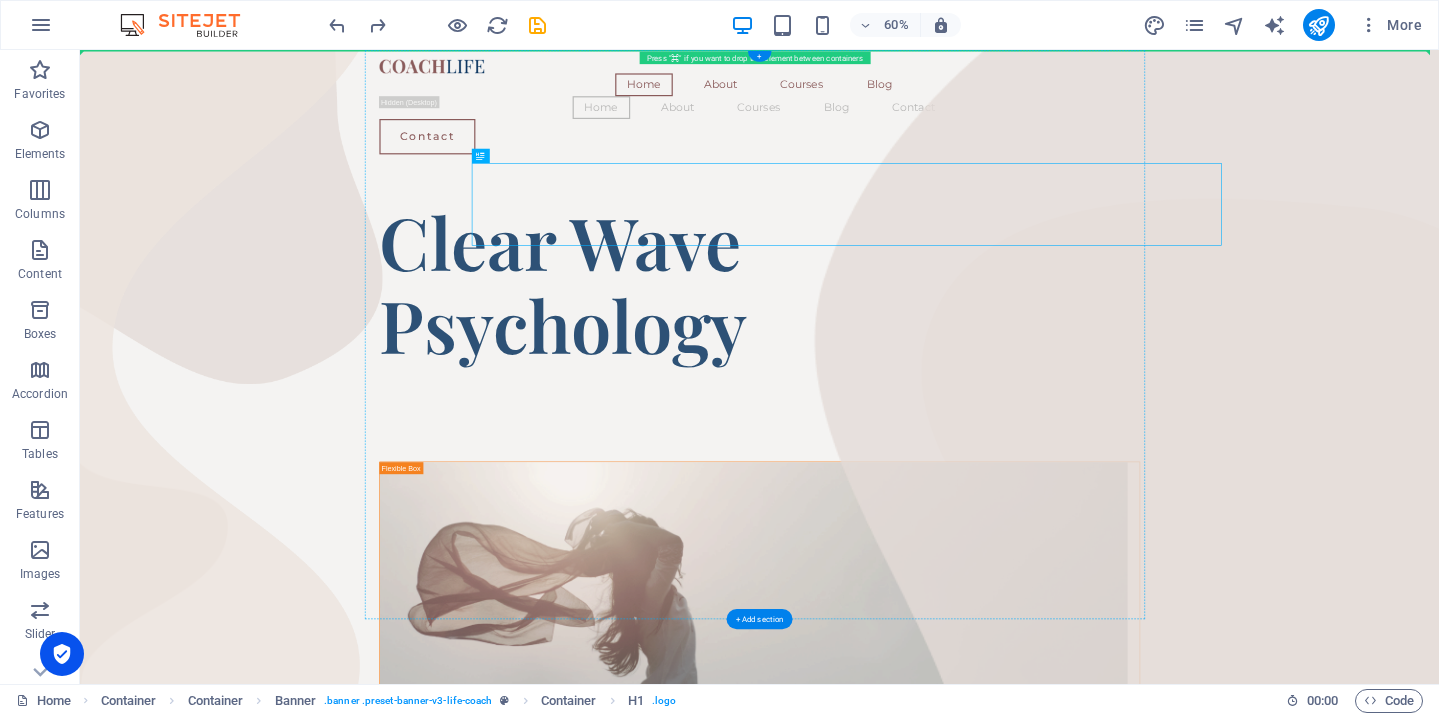 drag, startPoint x: 898, startPoint y: 290, endPoint x: 585, endPoint y: 287, distance: 313.01437 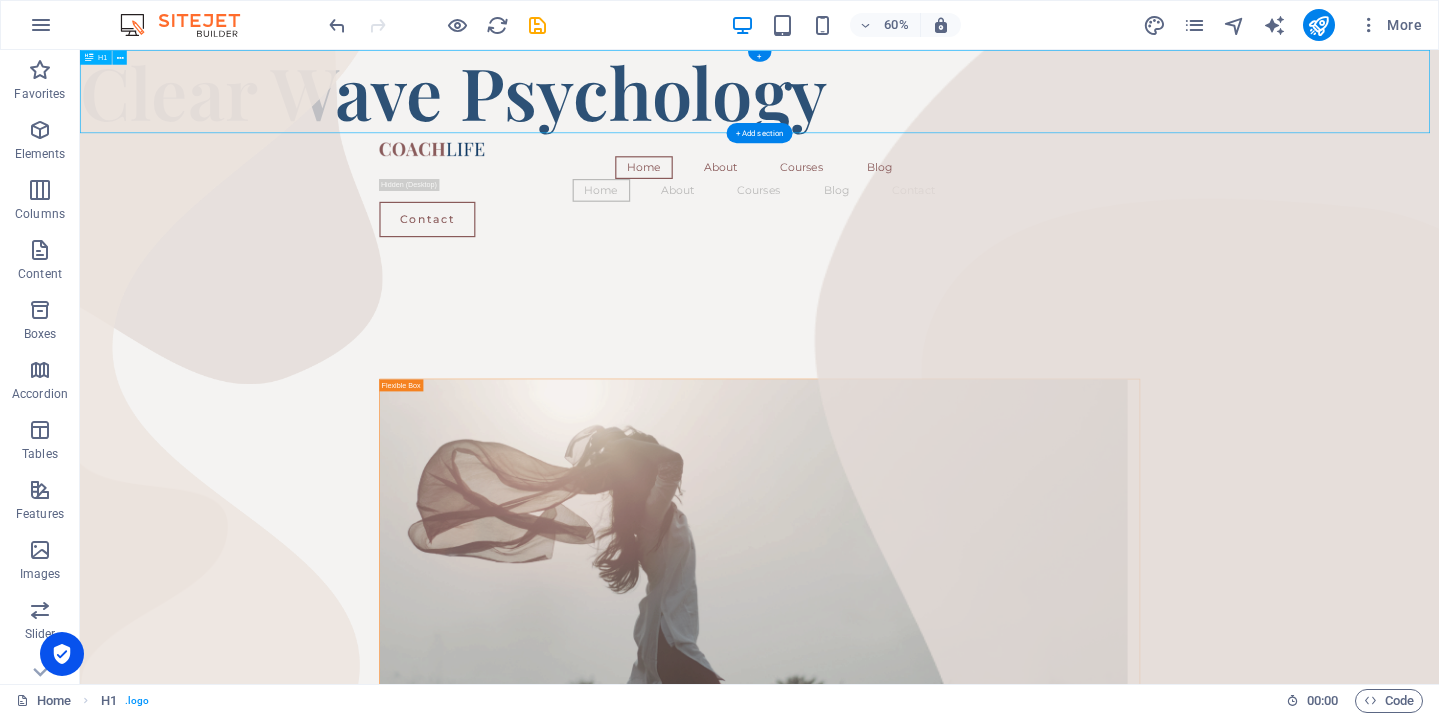 click on "Clear Wave Psychology" at bounding box center (1212, 119) 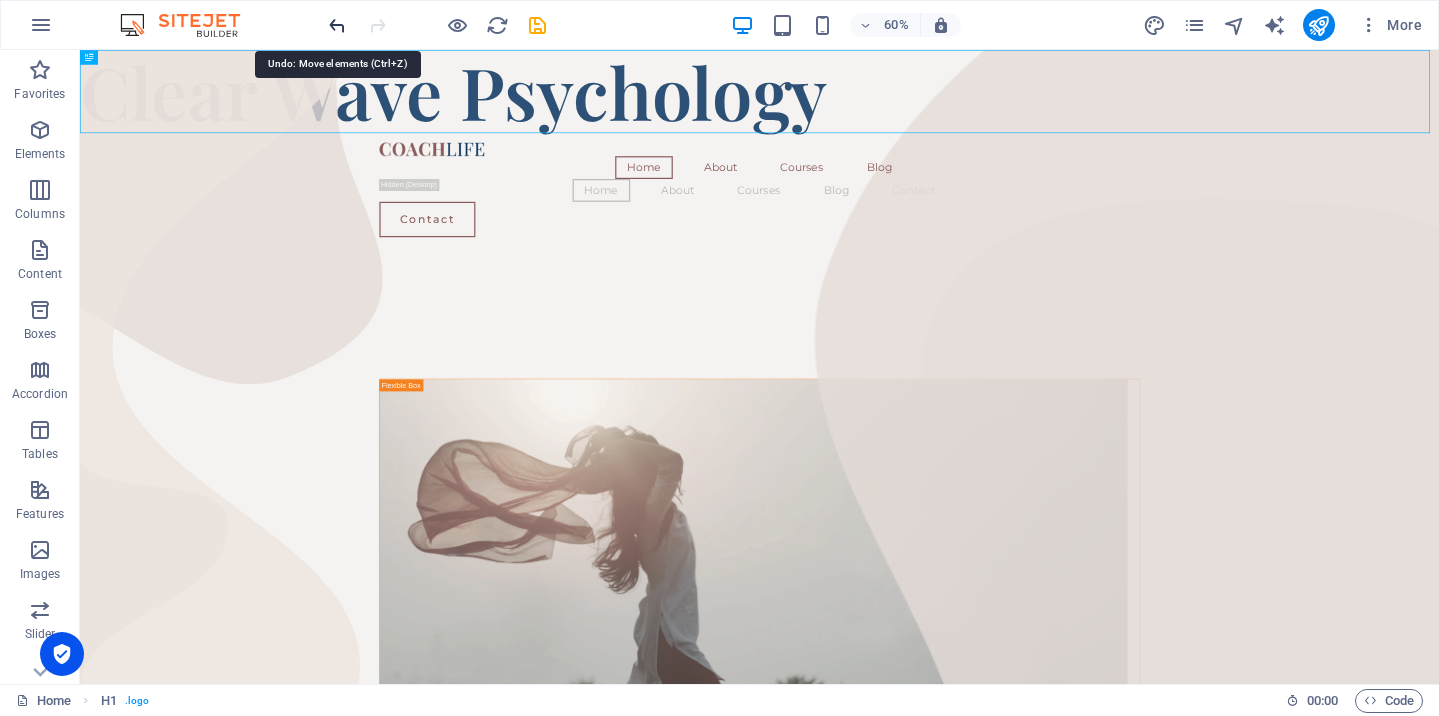 click at bounding box center [337, 25] 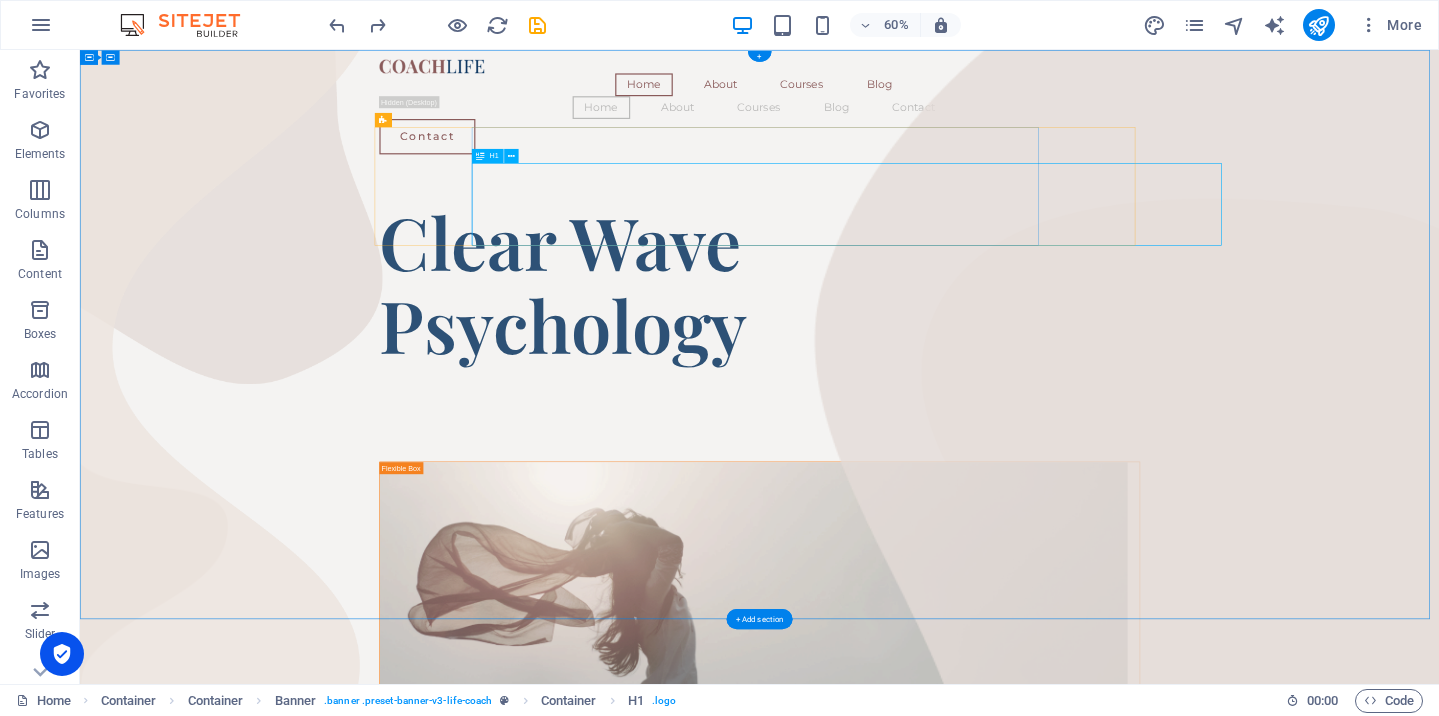 click on "Clear Wave Psychology" at bounding box center [1051, 438] 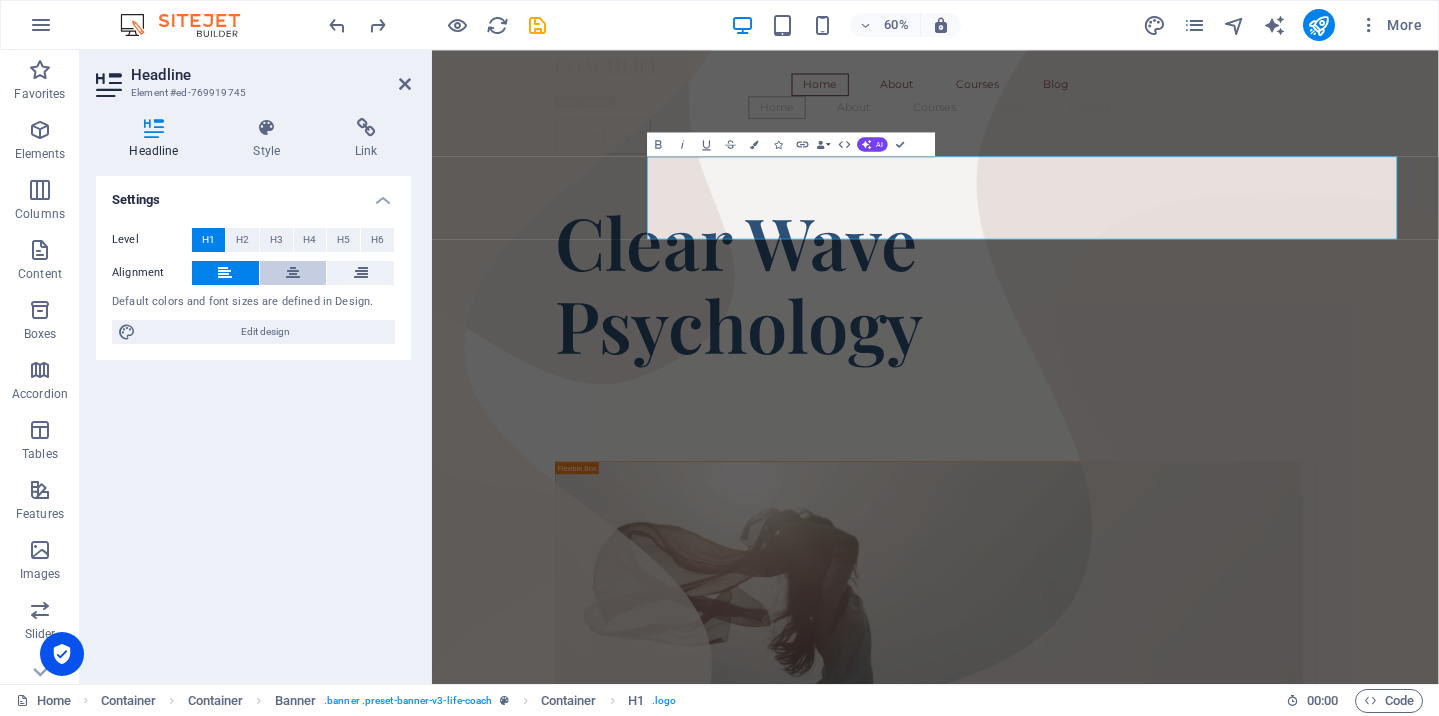 click at bounding box center (293, 273) 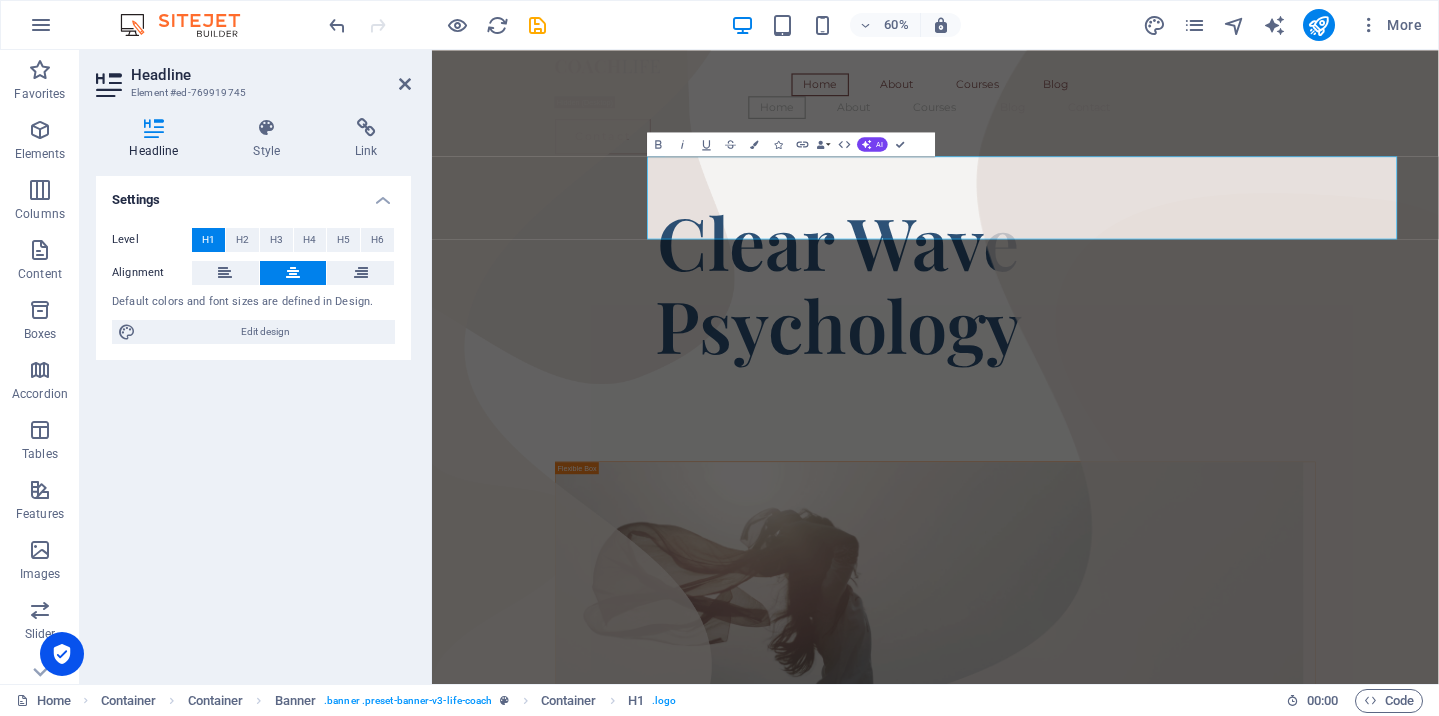 click at bounding box center (293, 273) 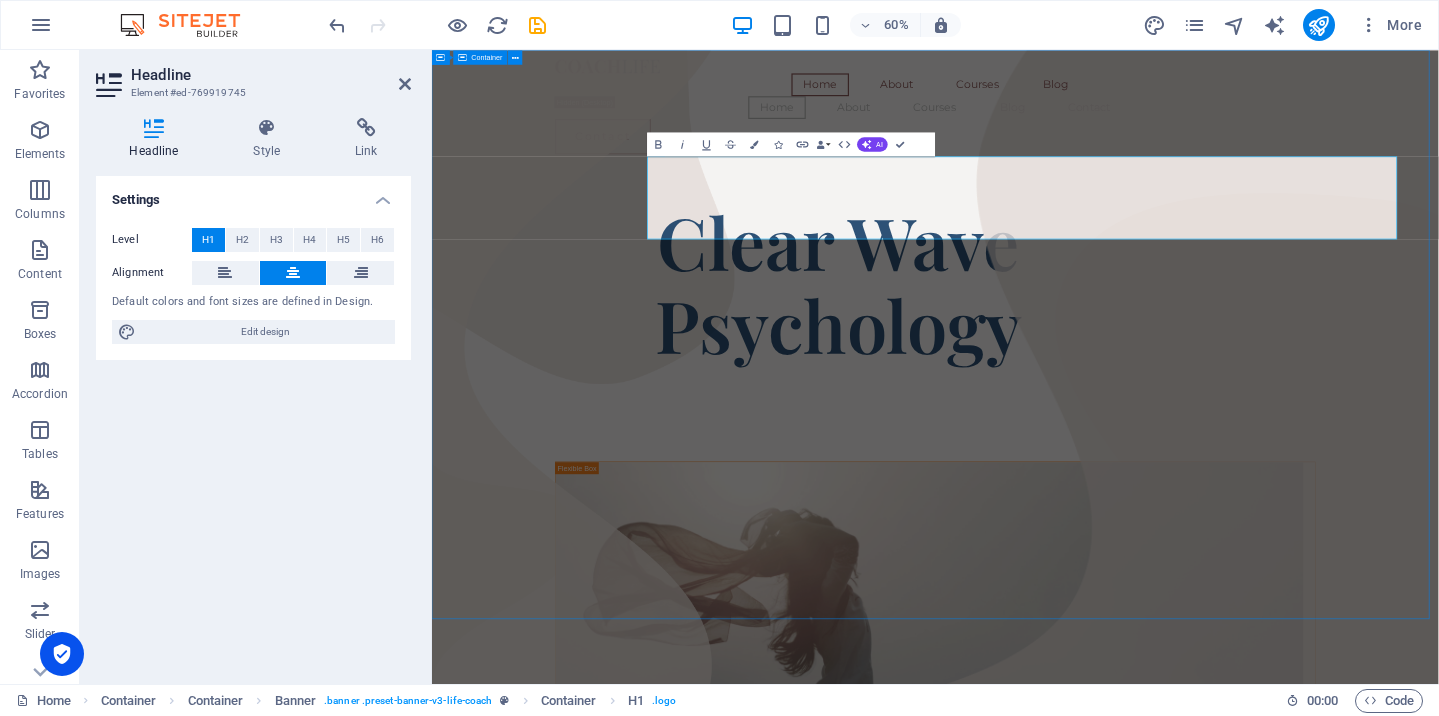 click on "Home About Courses Blog Home About Courses Blog Contact Contact Clear Wave Psychology Coach Headline There are many variations of passages of Lorem Ipsum available, but the majority have suffered alteration in some form, by injected humour, or randomised words which don't look even slightly believable." at bounding box center (1271, 2292) 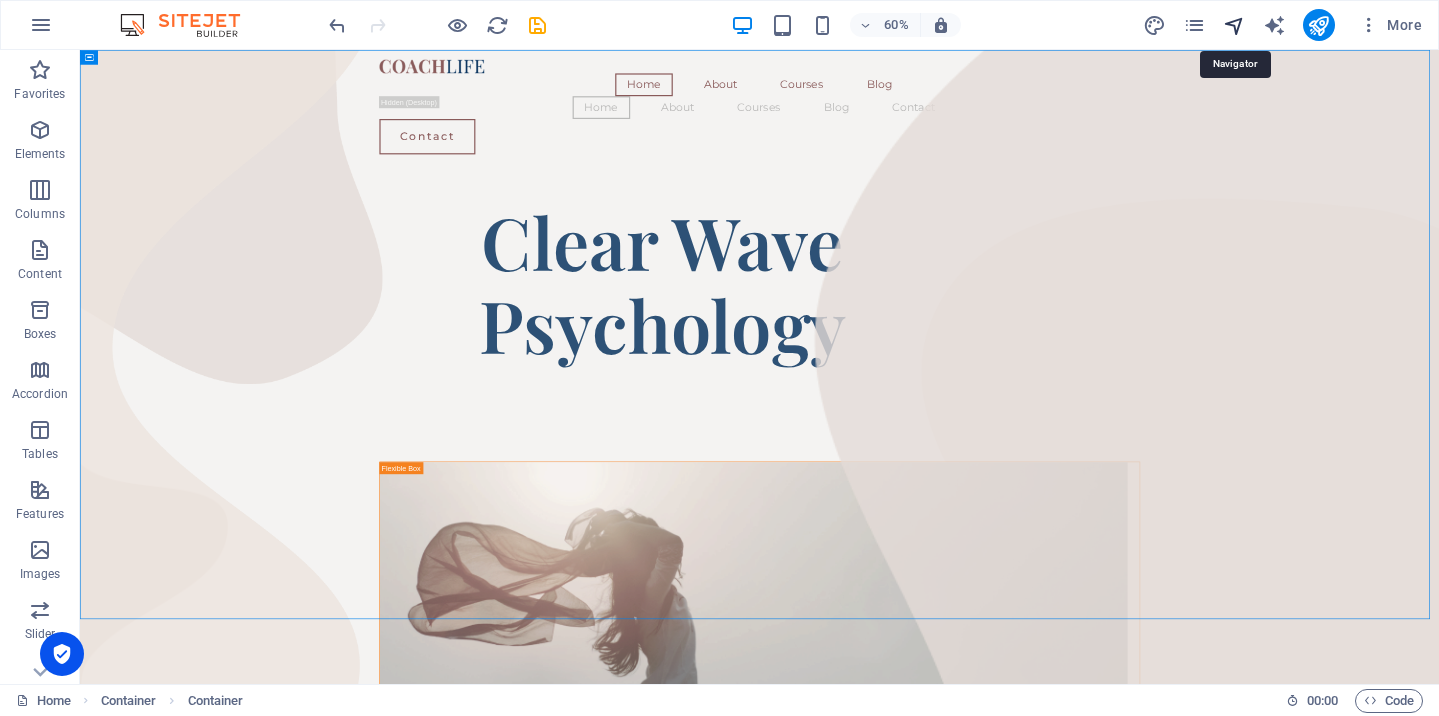 click at bounding box center (1234, 25) 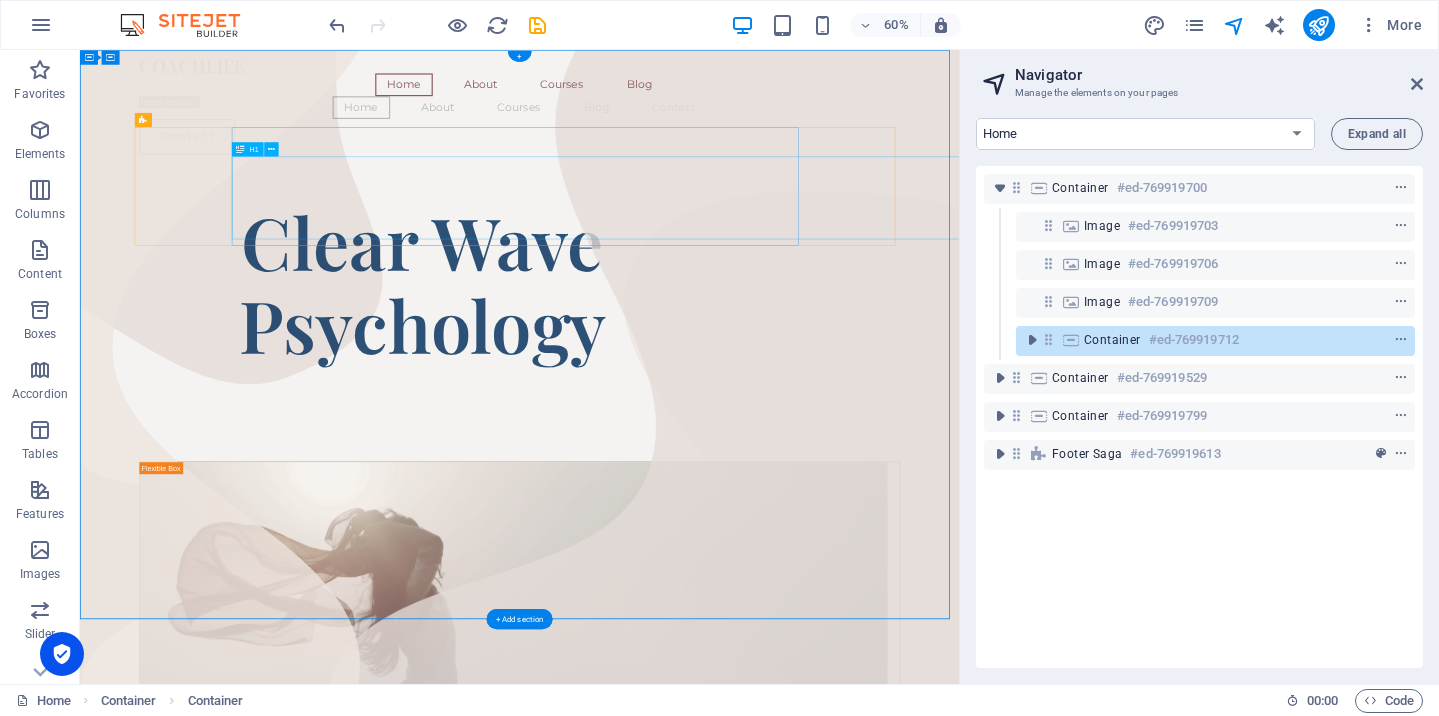 click on "Clear Wave Psychology" at bounding box center (651, 438) 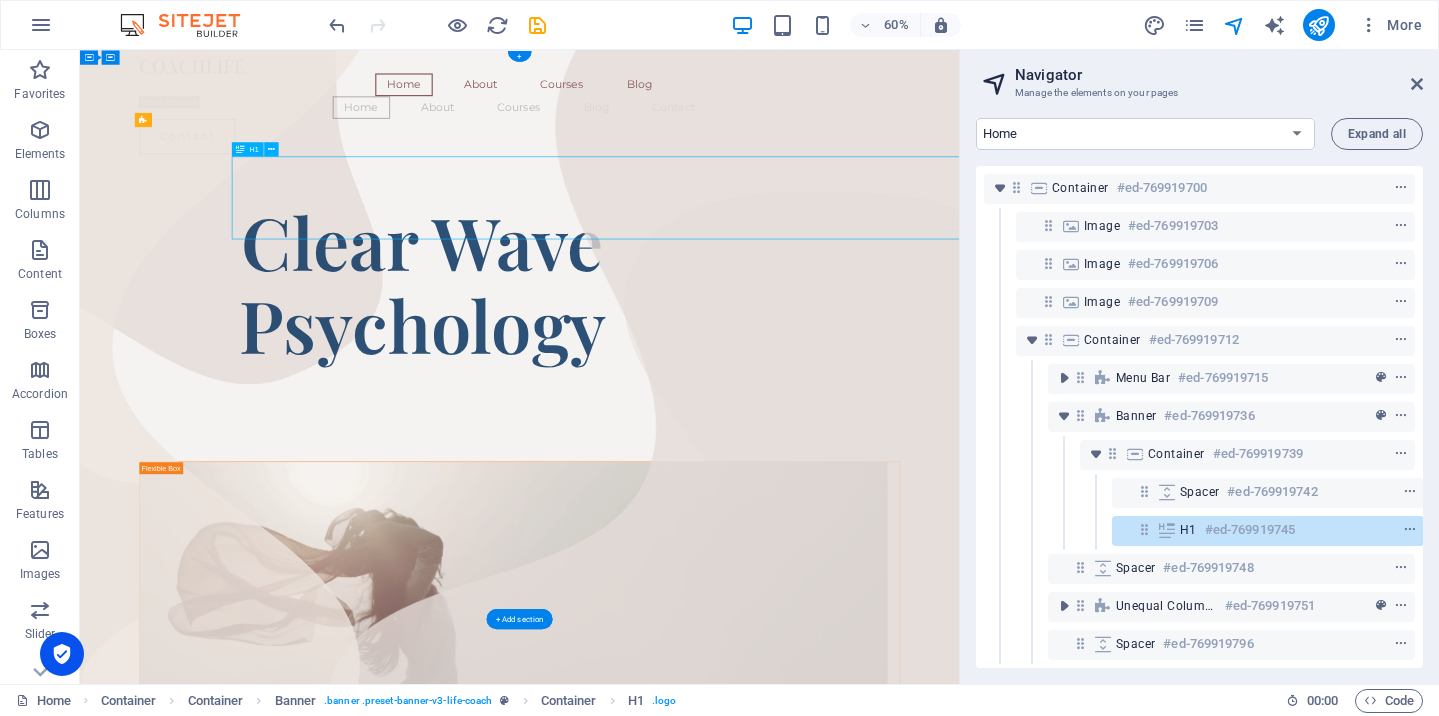 scroll, scrollTop: 122, scrollLeft: 5, axis: both 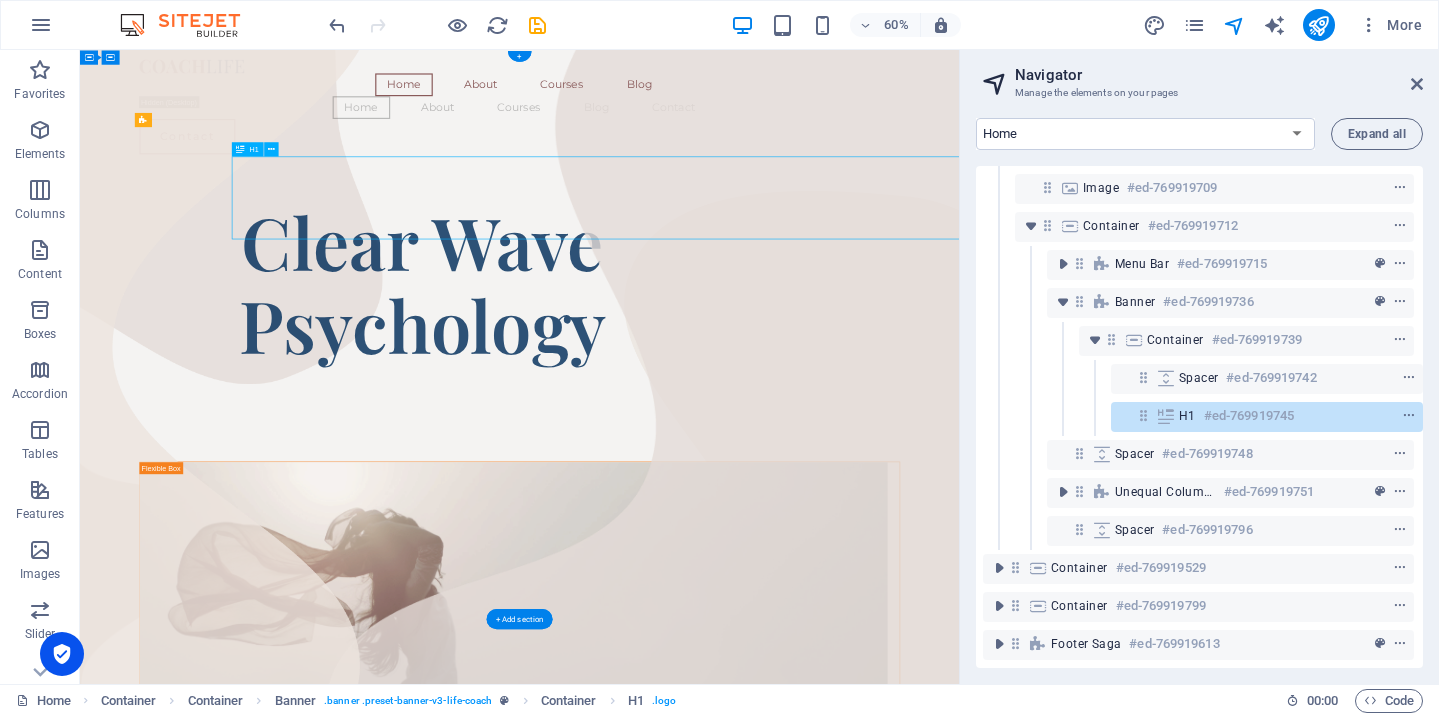 drag, startPoint x: 1175, startPoint y: 305, endPoint x: 1092, endPoint y: 308, distance: 83.0542 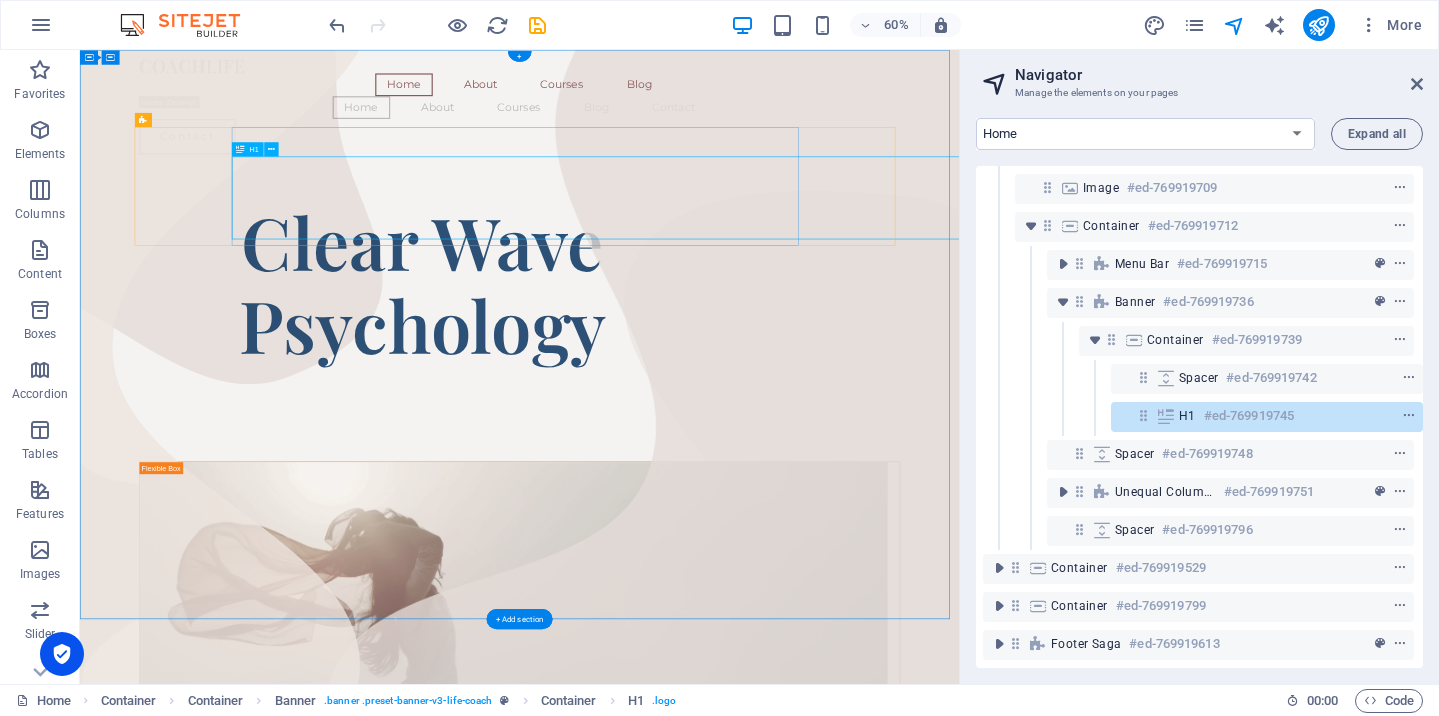 click on "Clear Wave Psychology" at bounding box center [651, 438] 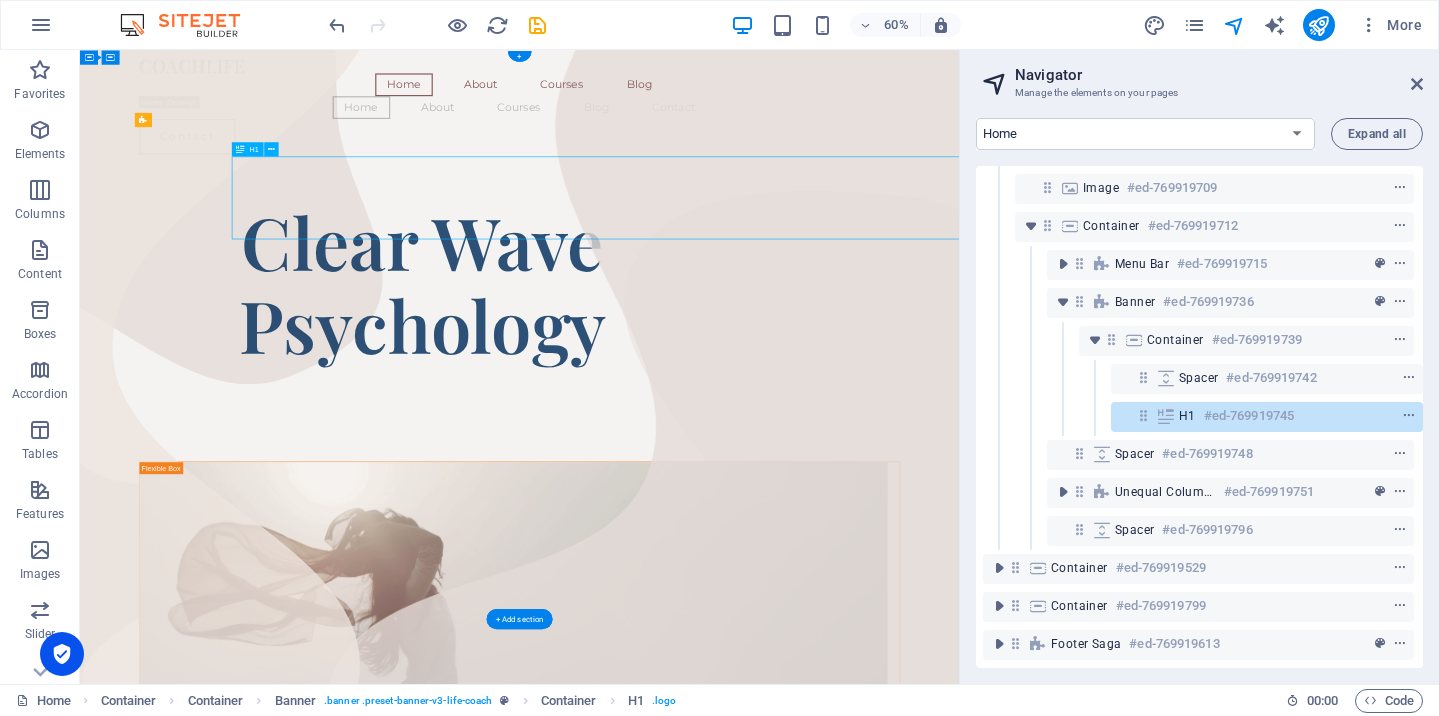 drag, startPoint x: 1150, startPoint y: 260, endPoint x: 1027, endPoint y: 262, distance: 123.01626 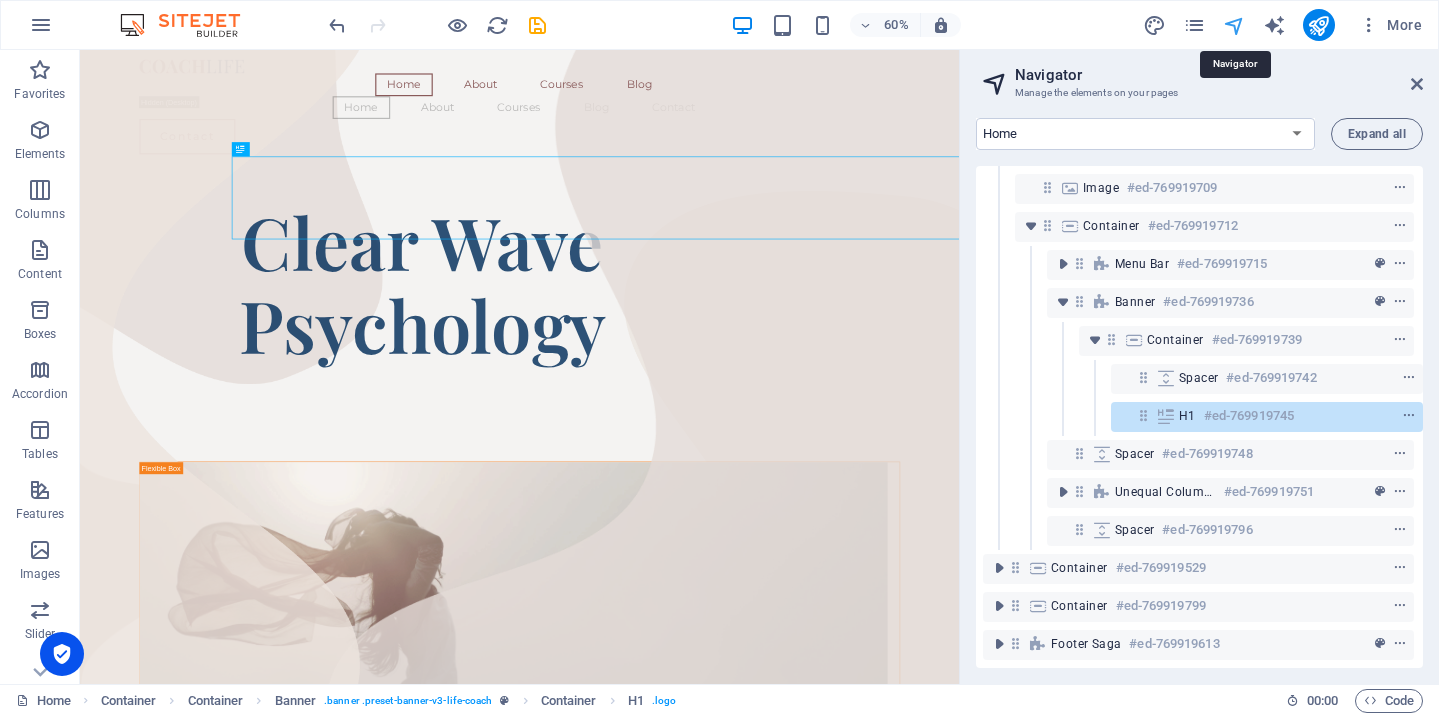 click at bounding box center (1234, 25) 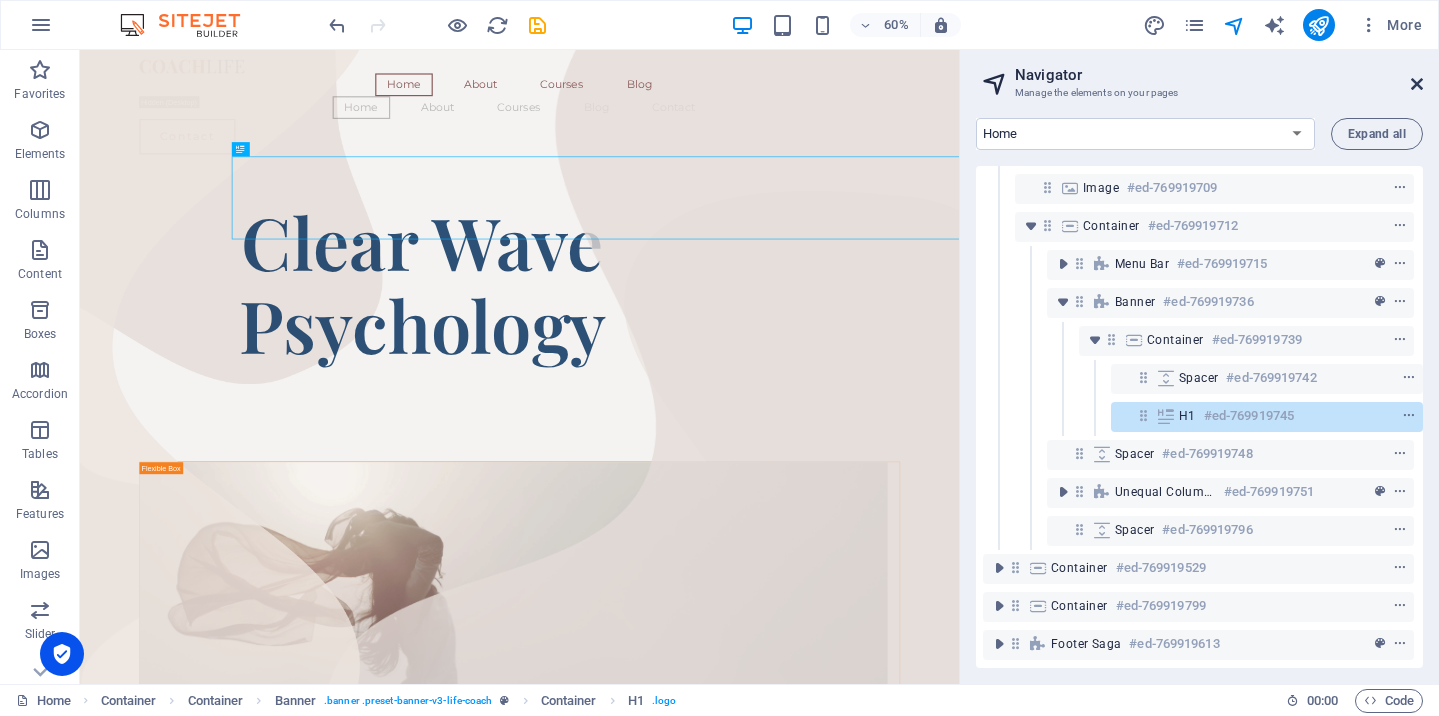 click at bounding box center [1417, 84] 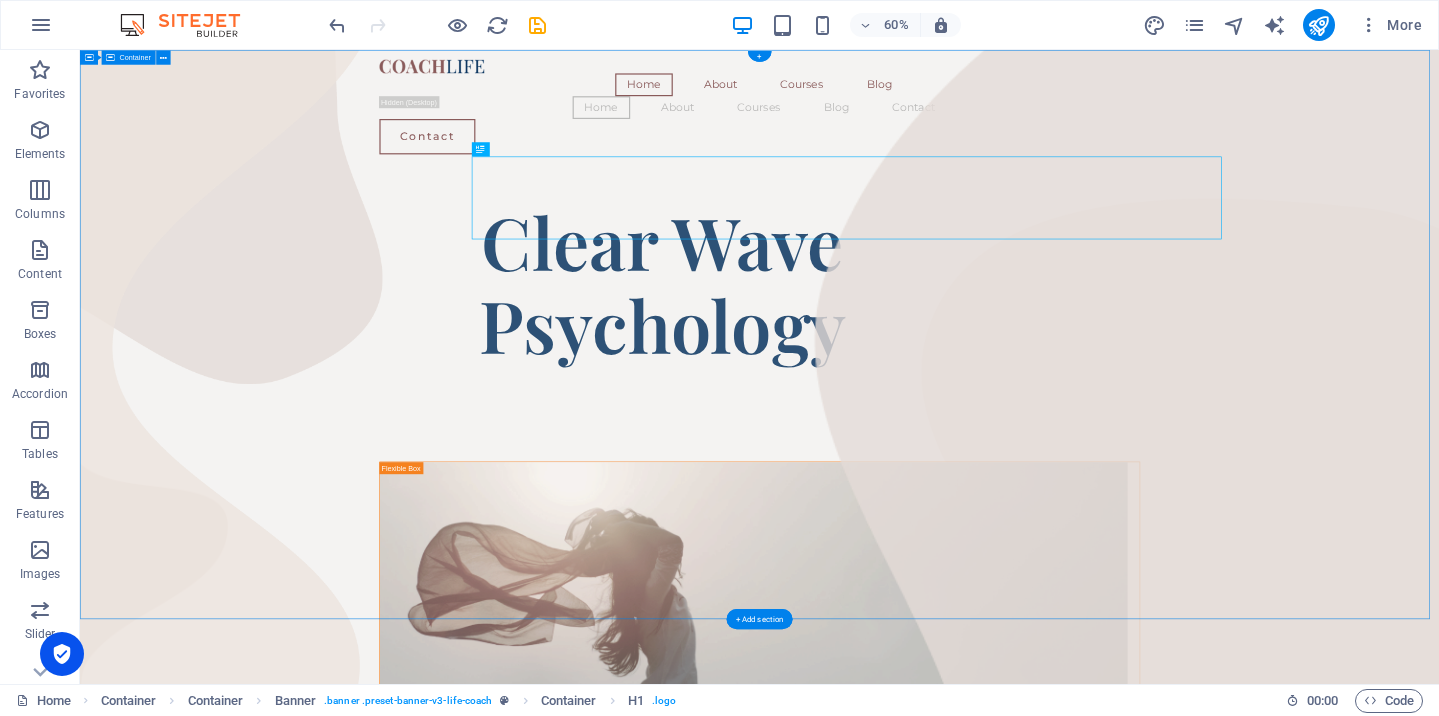 click on "Home About Courses Blog Home About Courses Blog Contact Contact Clear Wave Psychology Coach Headline There are many variations of passages of Lorem Ipsum available, but the majority have suffered alteration in some form, by injected humour, or randomised words which don't look even slightly believable." at bounding box center (1212, 2292) 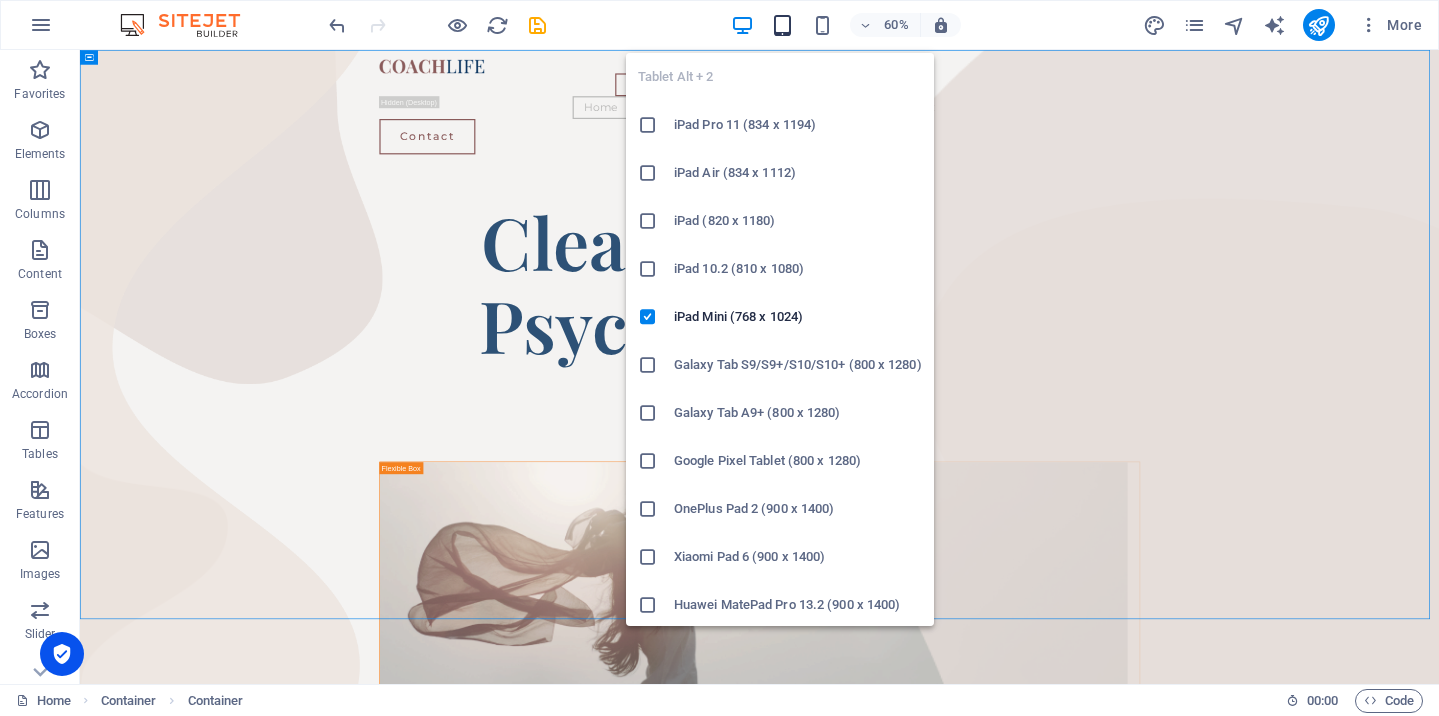 click at bounding box center [782, 25] 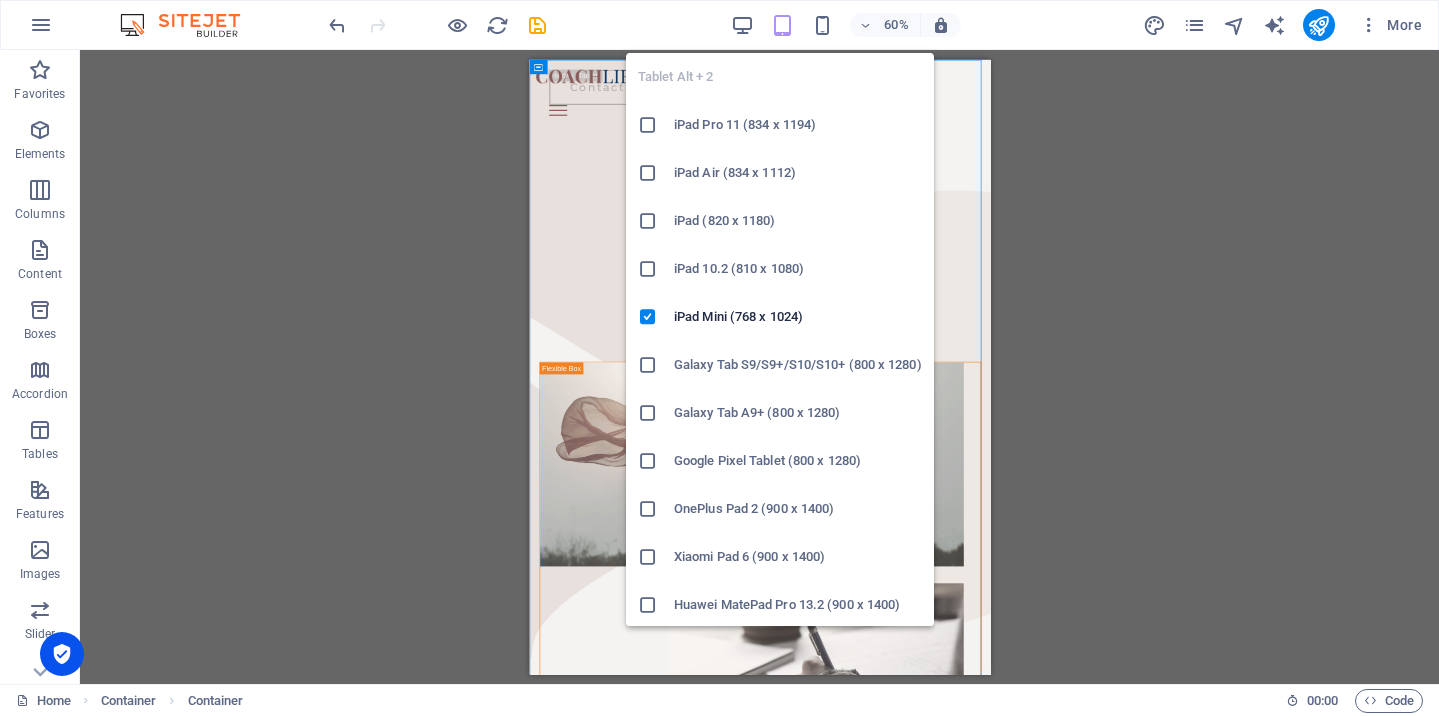 scroll, scrollTop: 7, scrollLeft: 0, axis: vertical 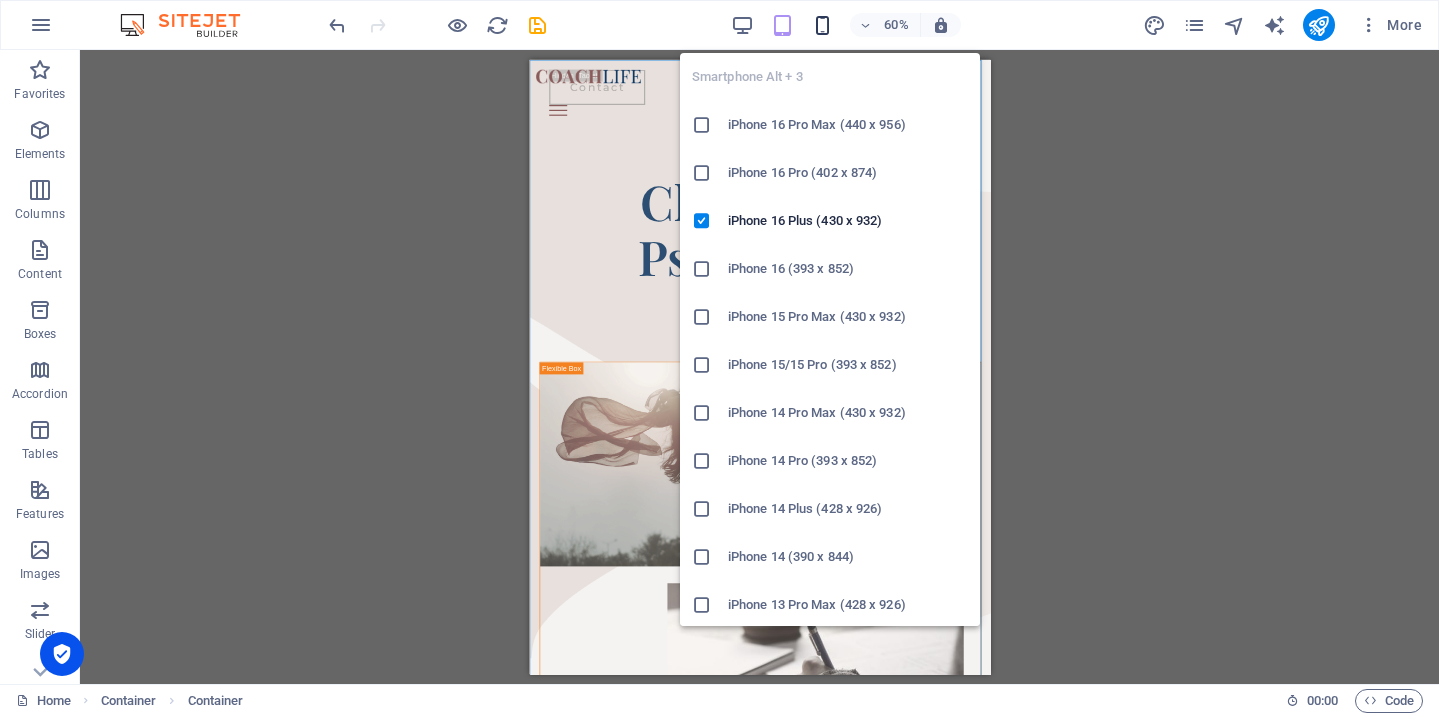 click at bounding box center (822, 25) 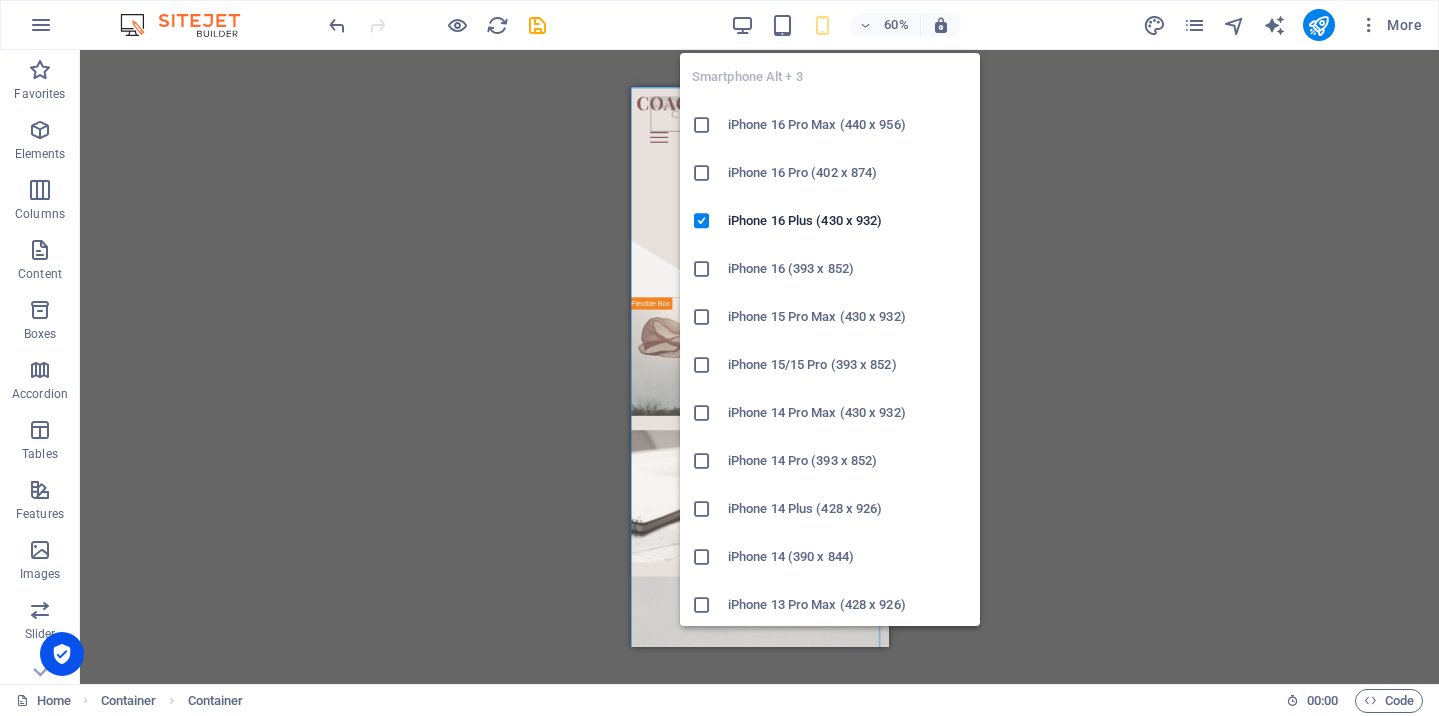 scroll, scrollTop: 4, scrollLeft: 0, axis: vertical 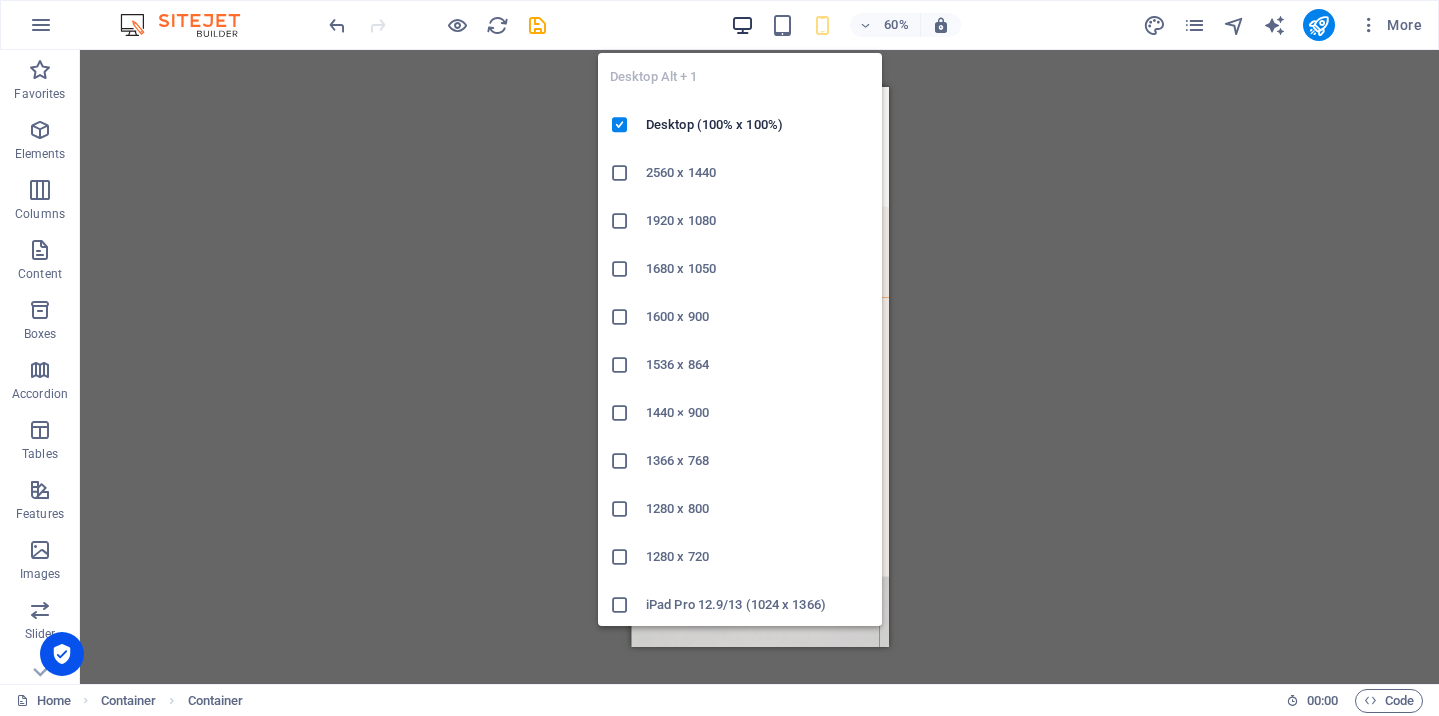 click at bounding box center (742, 25) 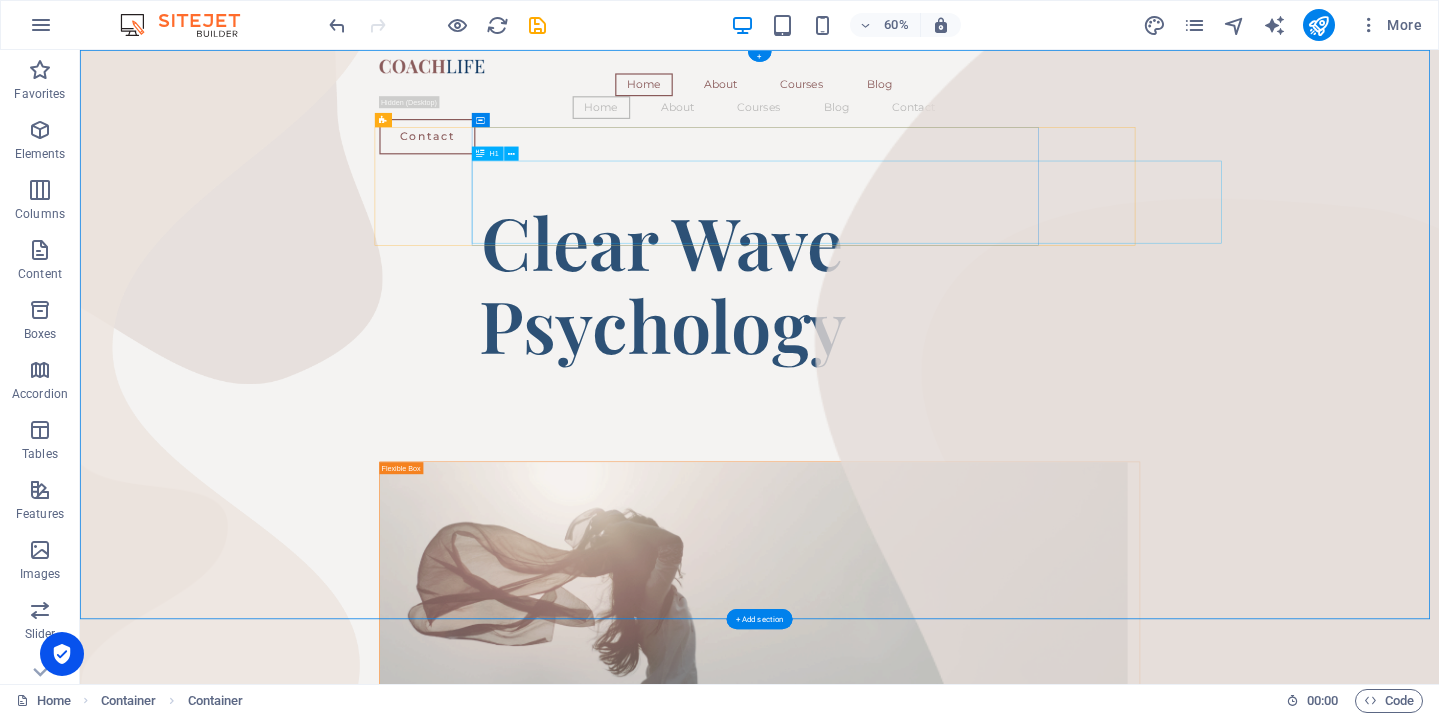 click on "Clear Wave Psychology" at bounding box center (1051, 438) 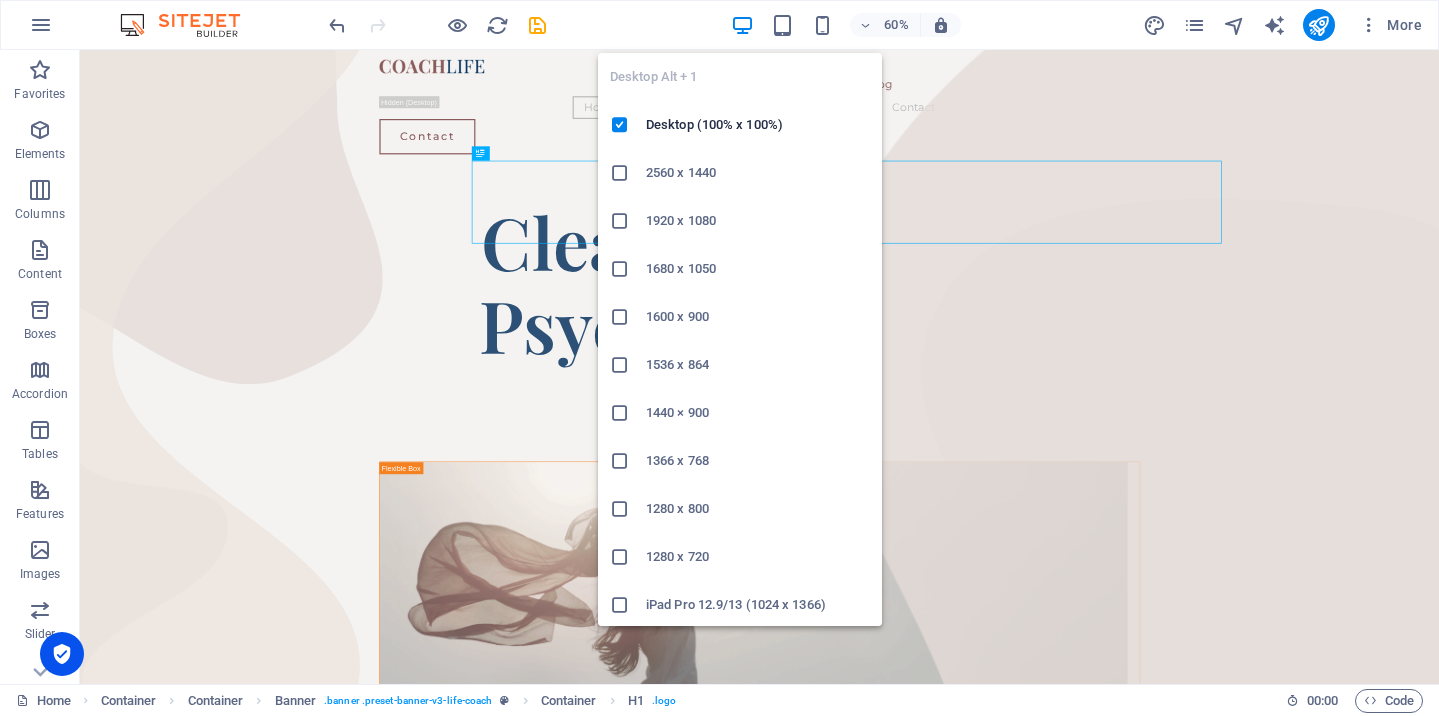 click at bounding box center (742, 25) 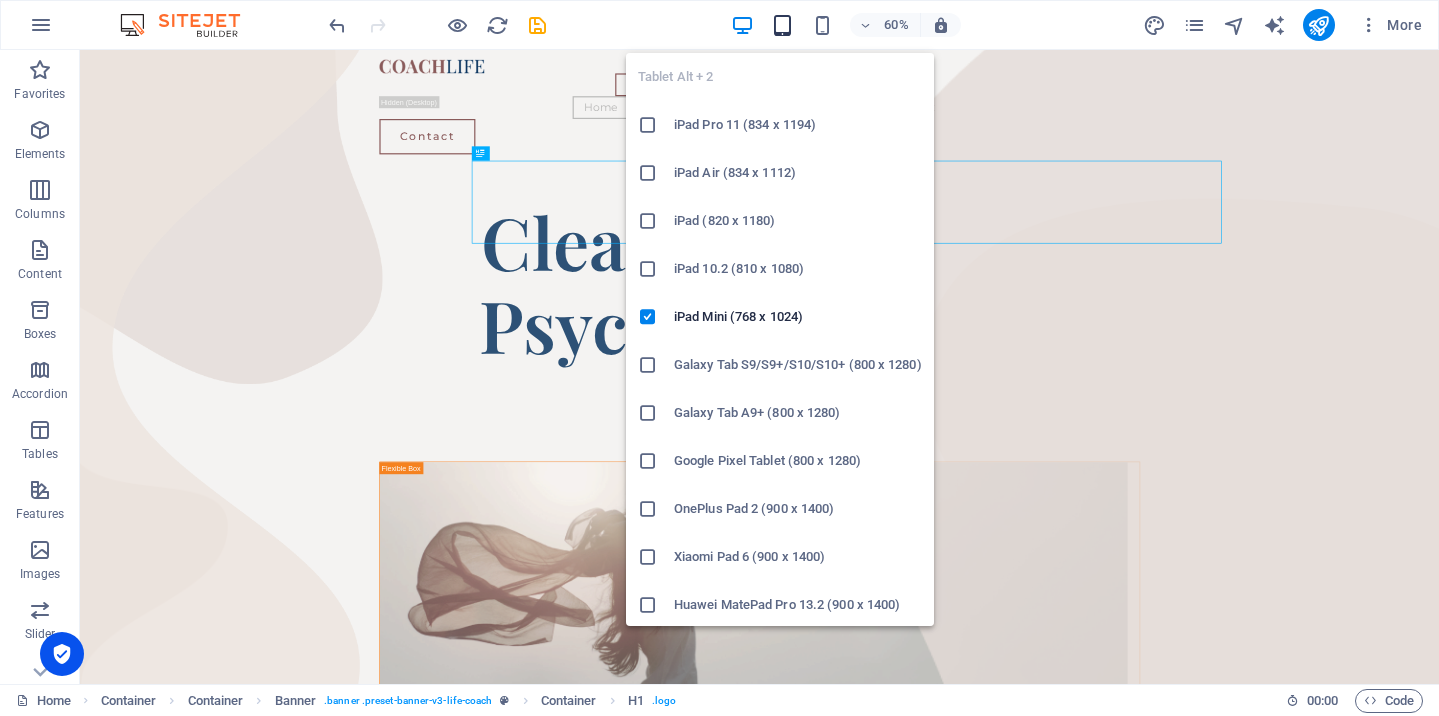 click at bounding box center (782, 25) 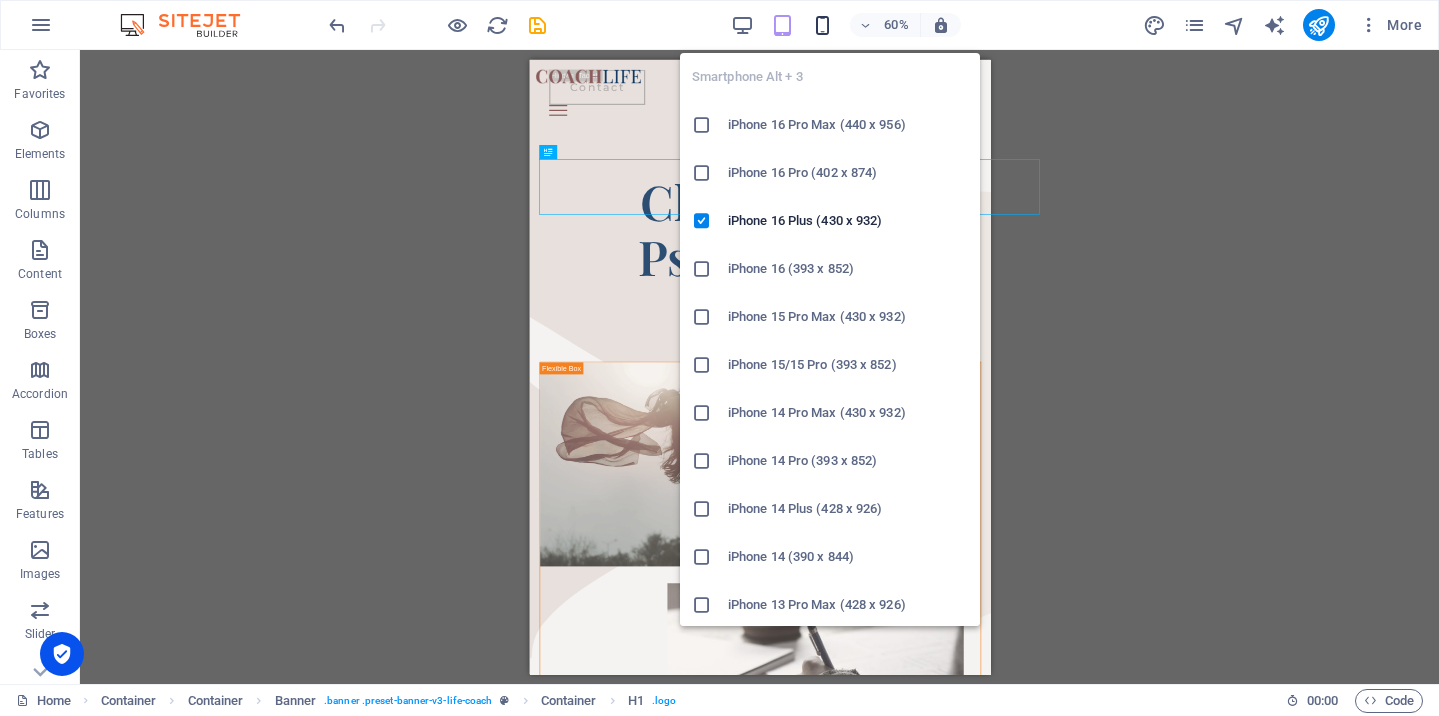 click at bounding box center [822, 25] 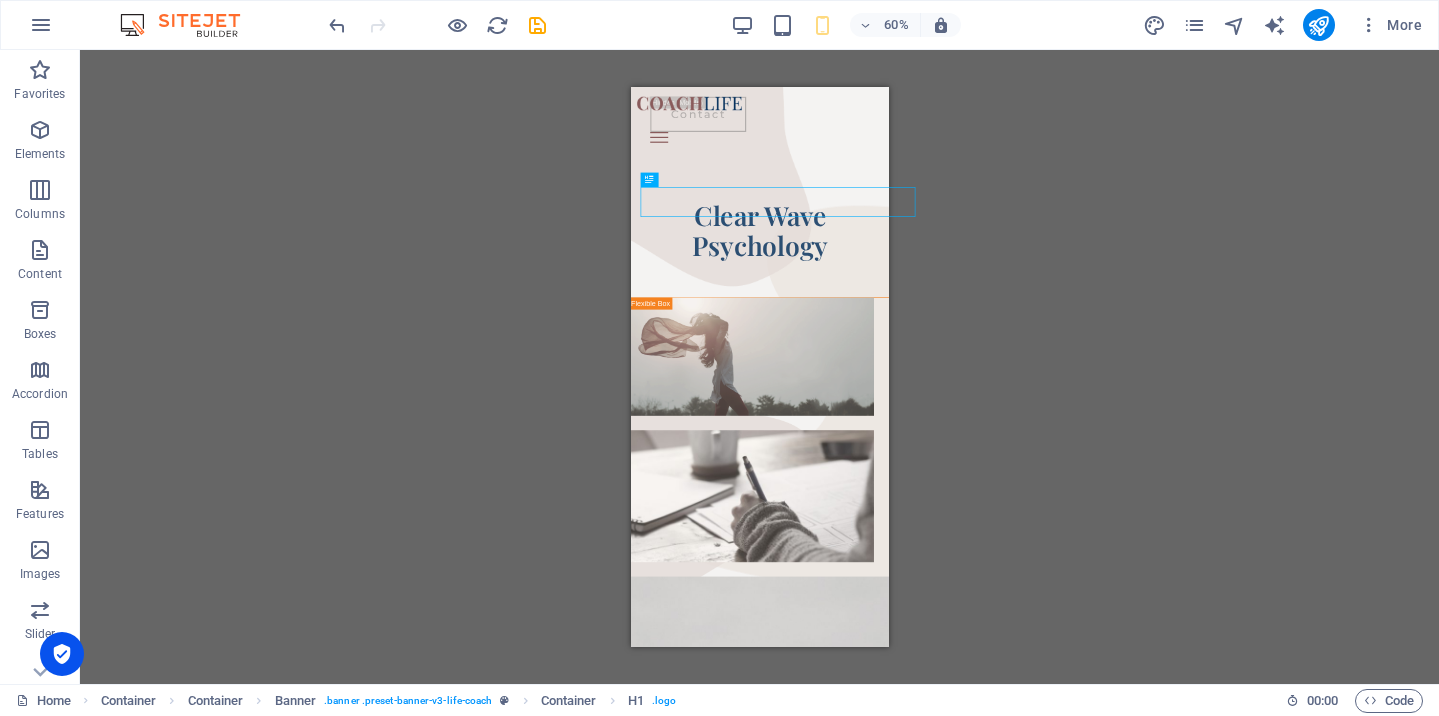 click on "Drag here to replace the existing content. Press “Ctrl” if you want to create a new element.
H1   Container   Container   Container   Banner   Container   Spacer   Spacer   Container   Container   Menu Bar   Menu   Menu   Button   Container   Image   Unequal Columns   Unequal Columns   Container   Container   Text   Container   Spacer   Logo   Container   Image   Image   Container   Container   H2   Spacer   HTML   Container   Spacer" at bounding box center (759, 367) 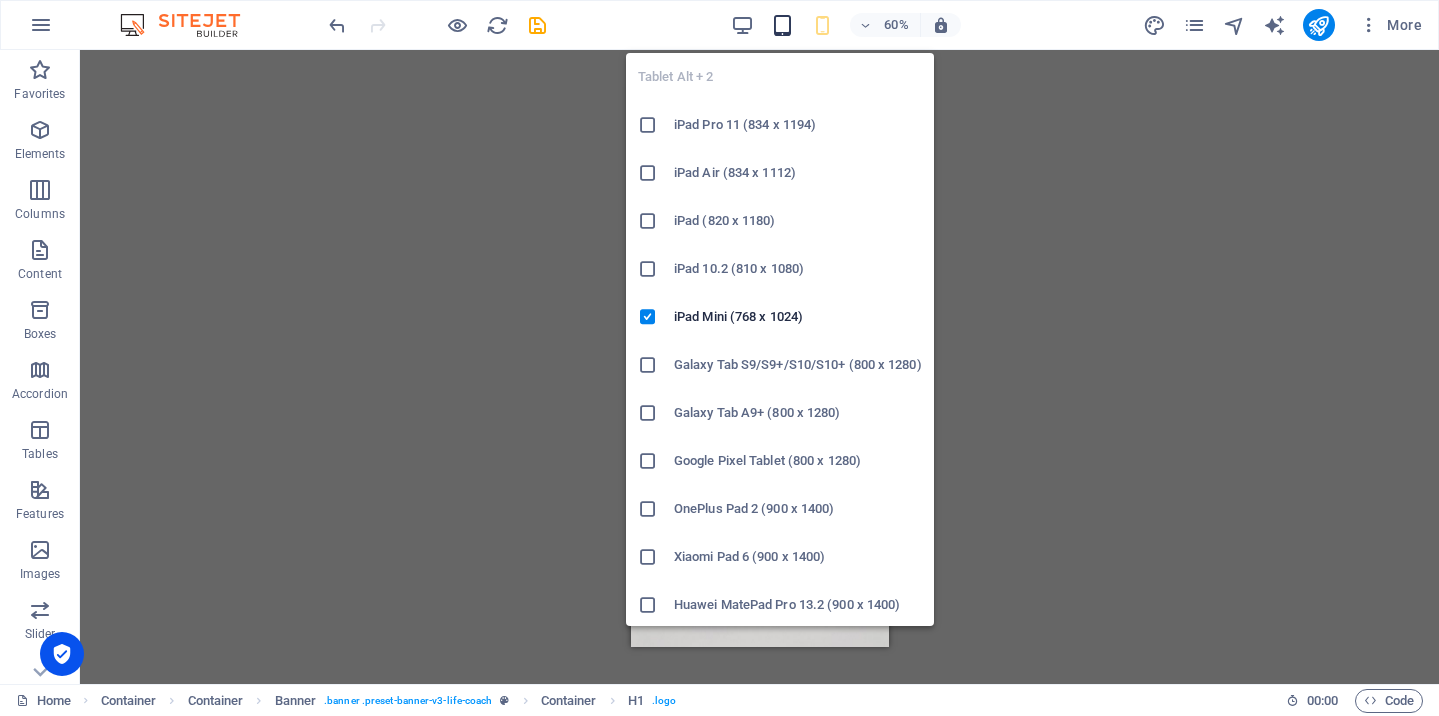click at bounding box center [782, 25] 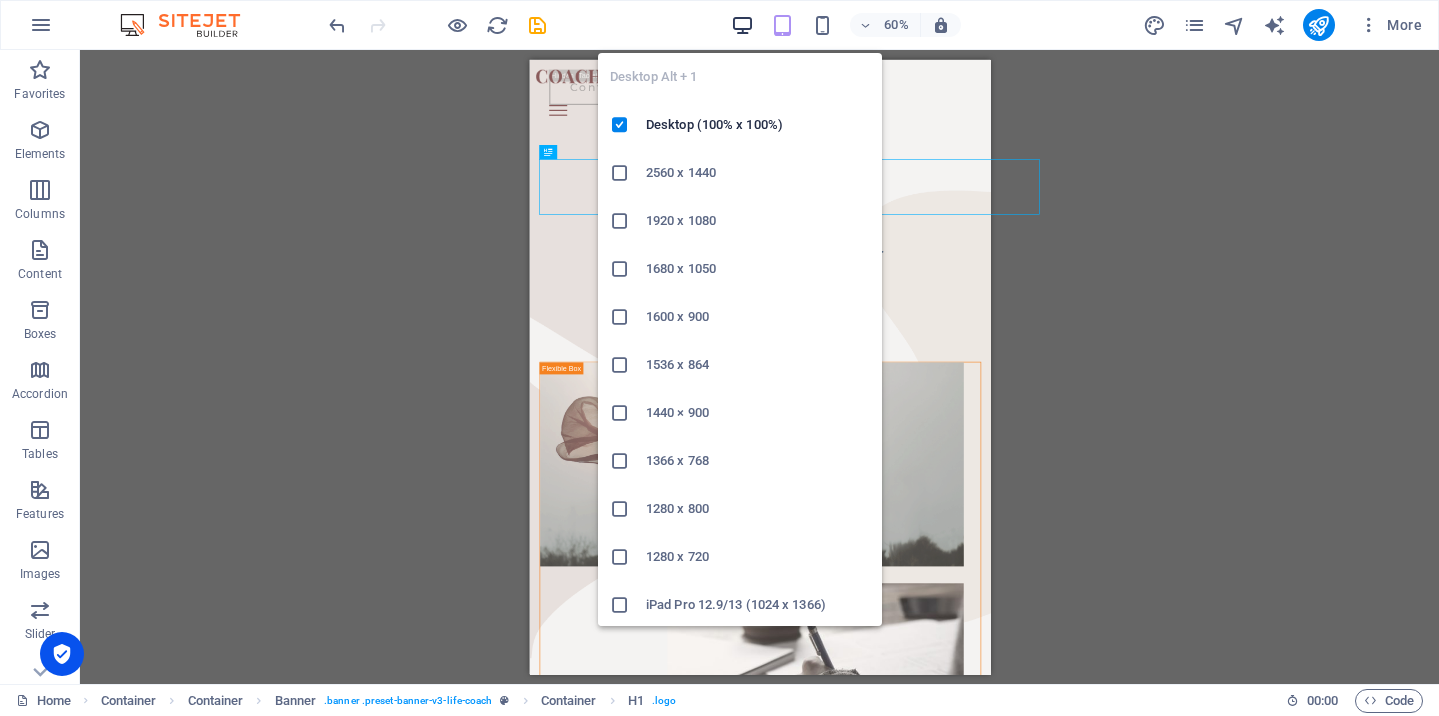 click at bounding box center (742, 25) 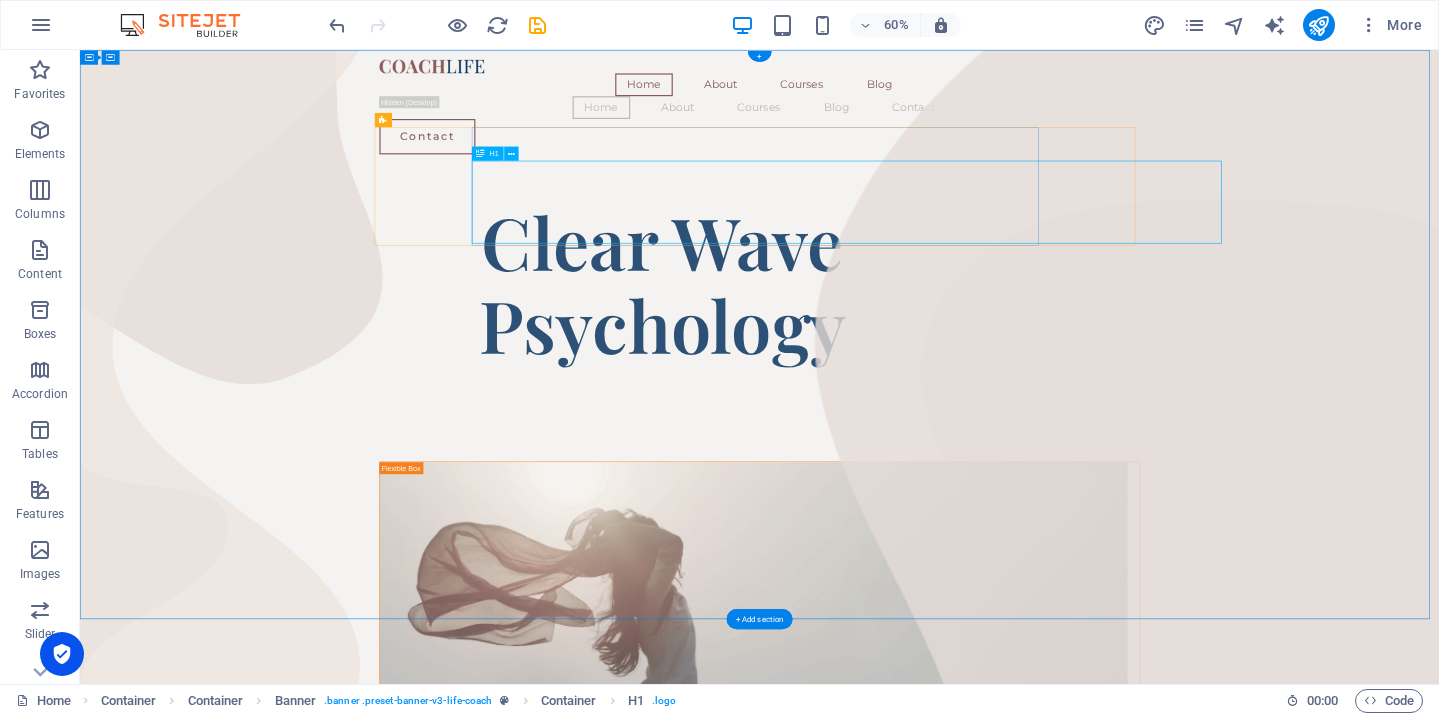 click on "Clear Wave Psychology" at bounding box center [1051, 438] 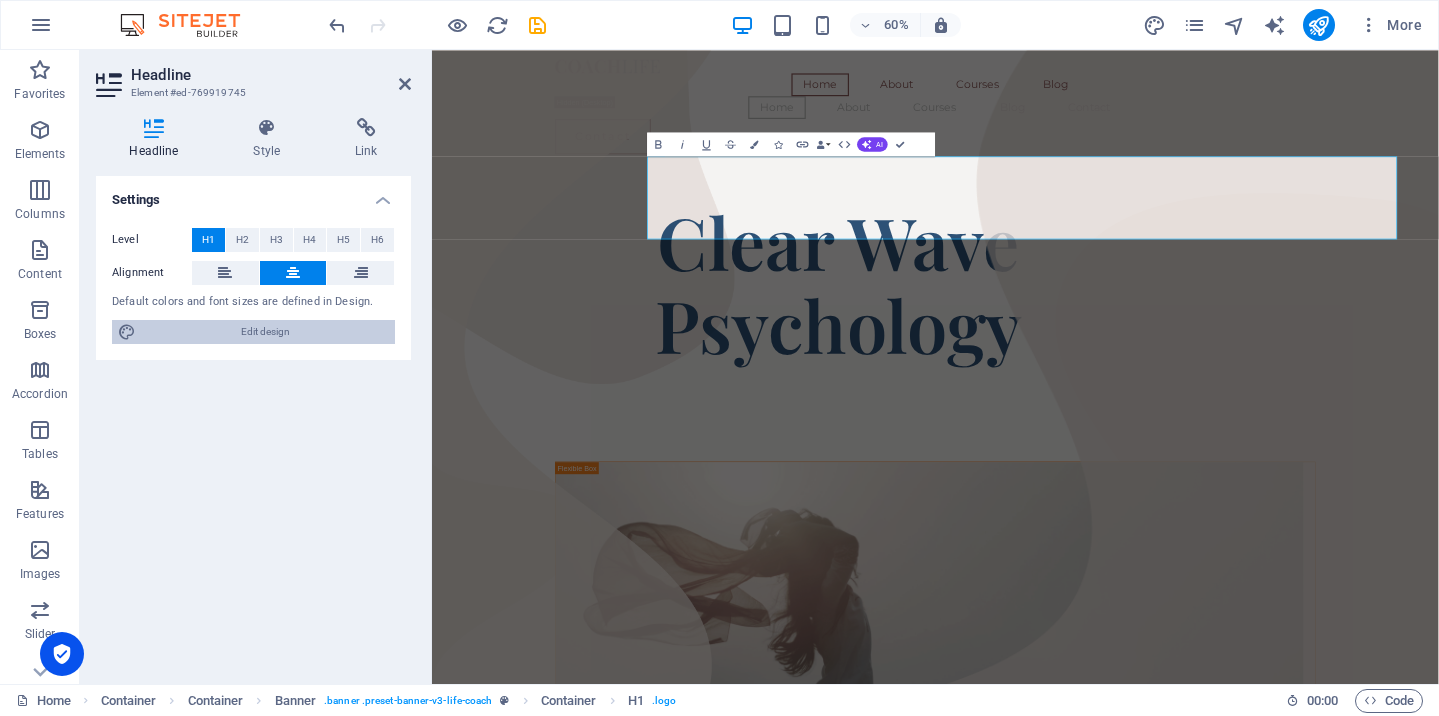 click on "Edit design" at bounding box center (265, 332) 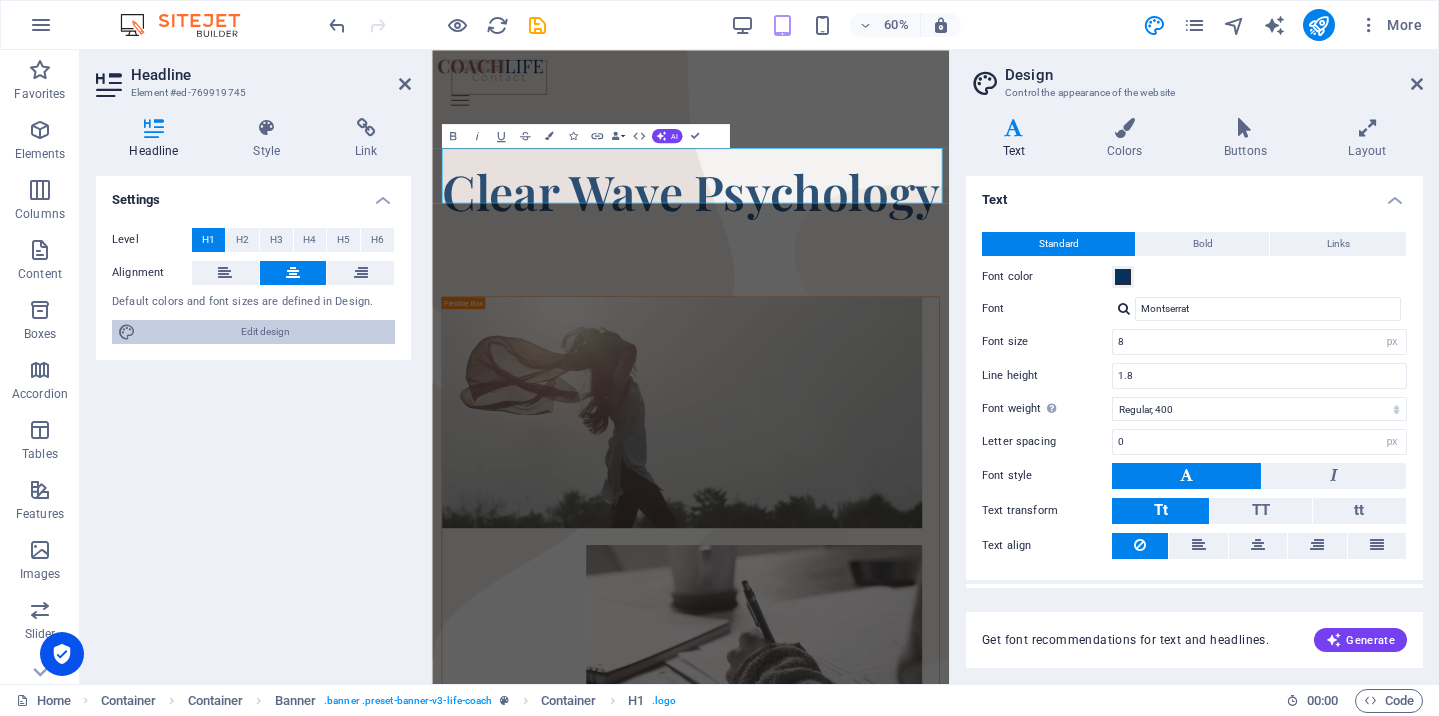 scroll, scrollTop: 7, scrollLeft: 0, axis: vertical 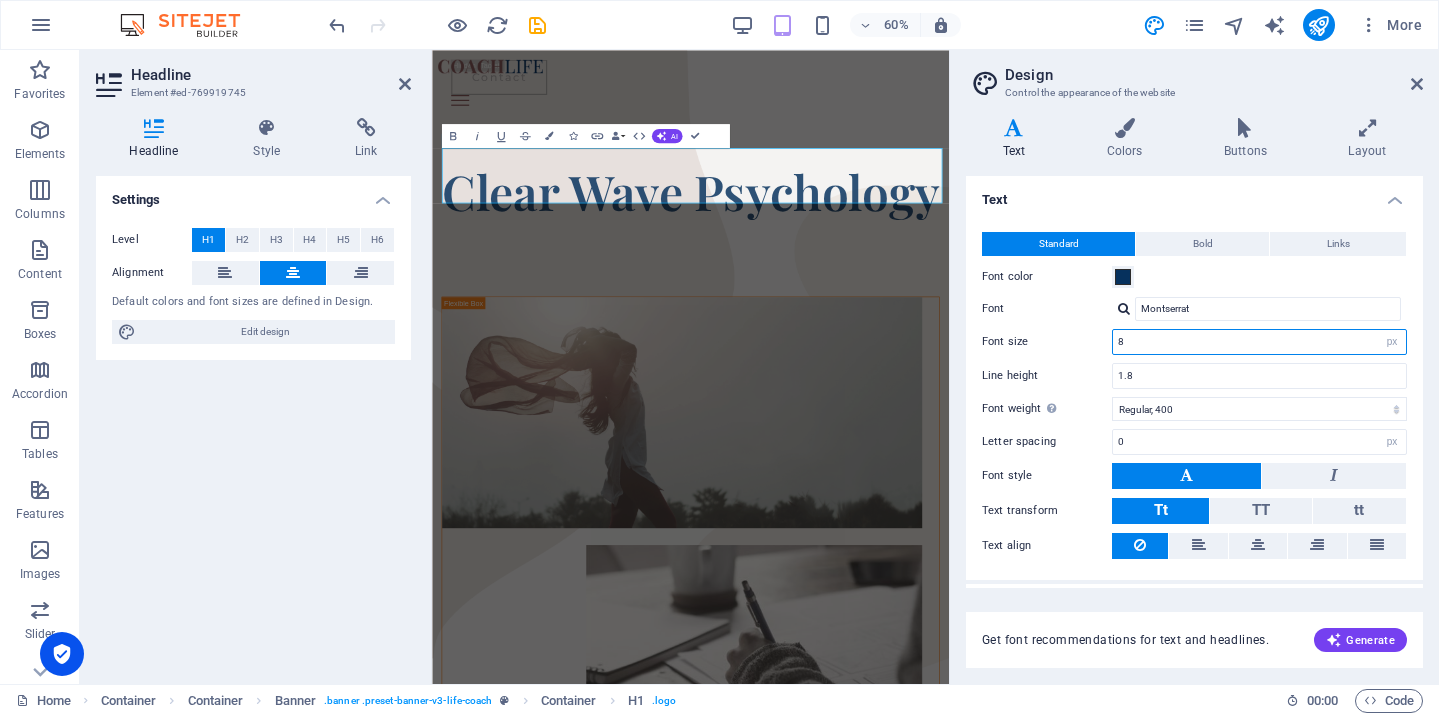 click on "8" at bounding box center (1259, 342) 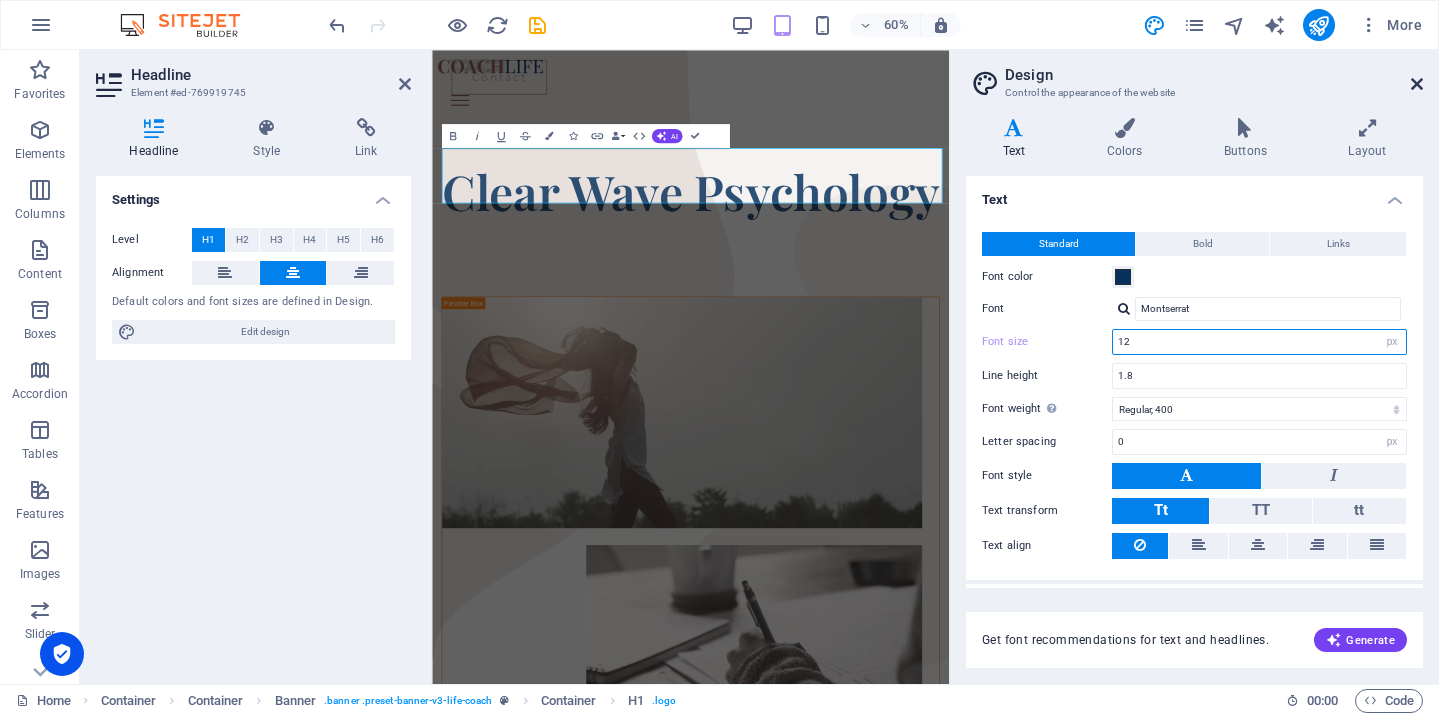 type on "12" 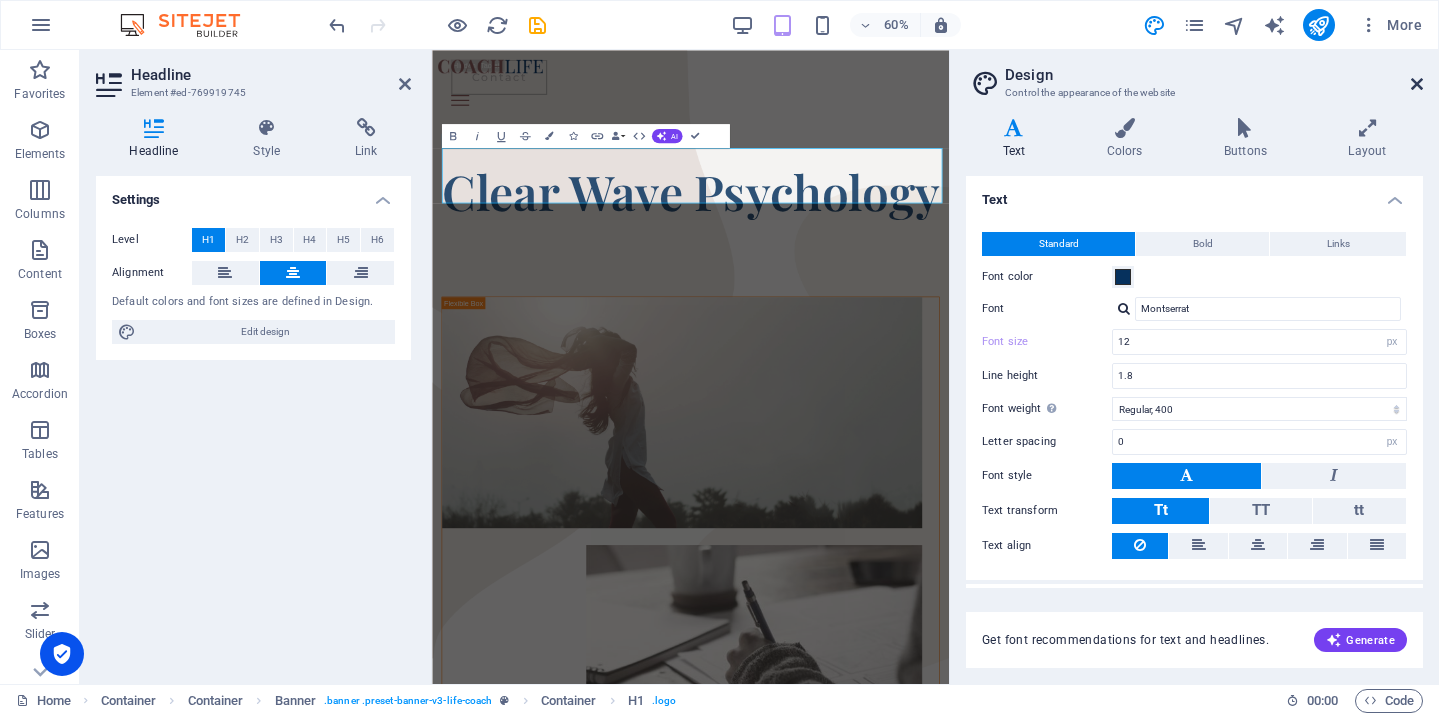 click at bounding box center [1417, 84] 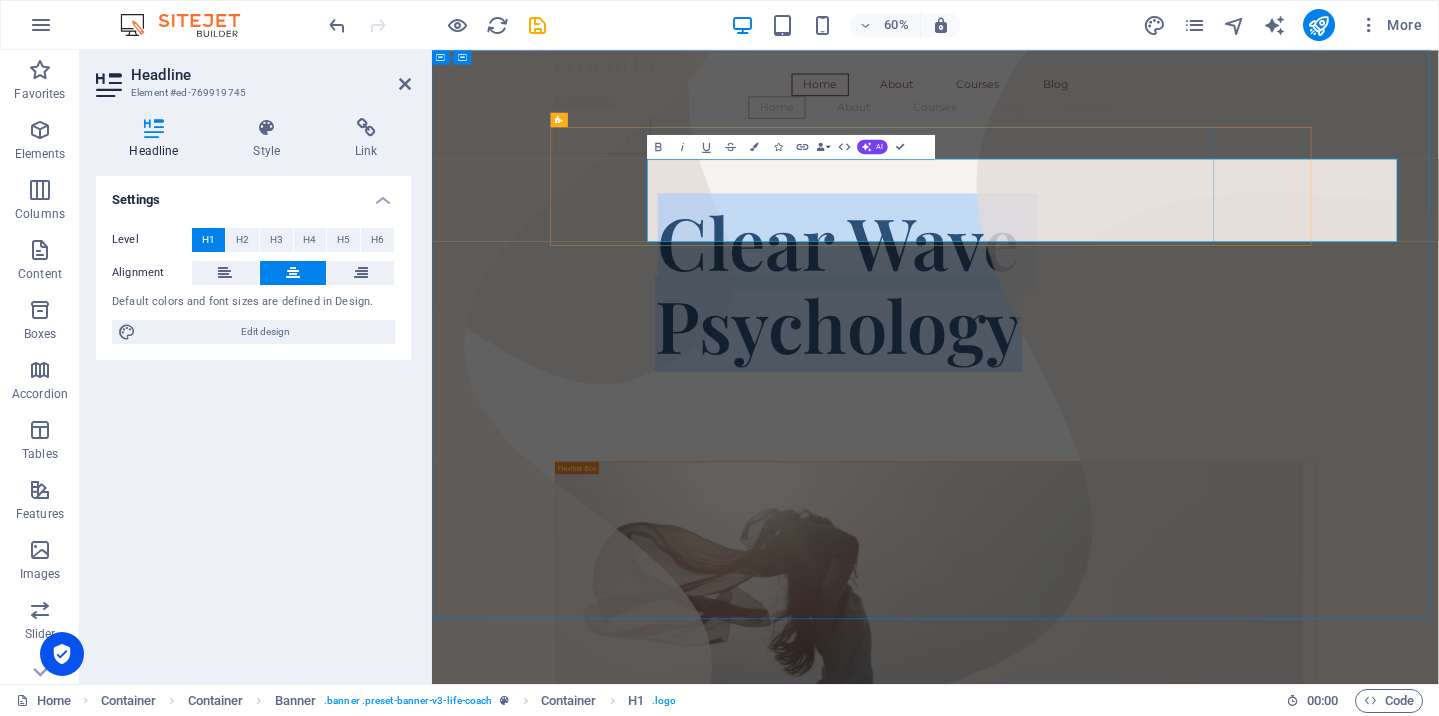 click on "Clear Wave Psychology" at bounding box center [1109, 438] 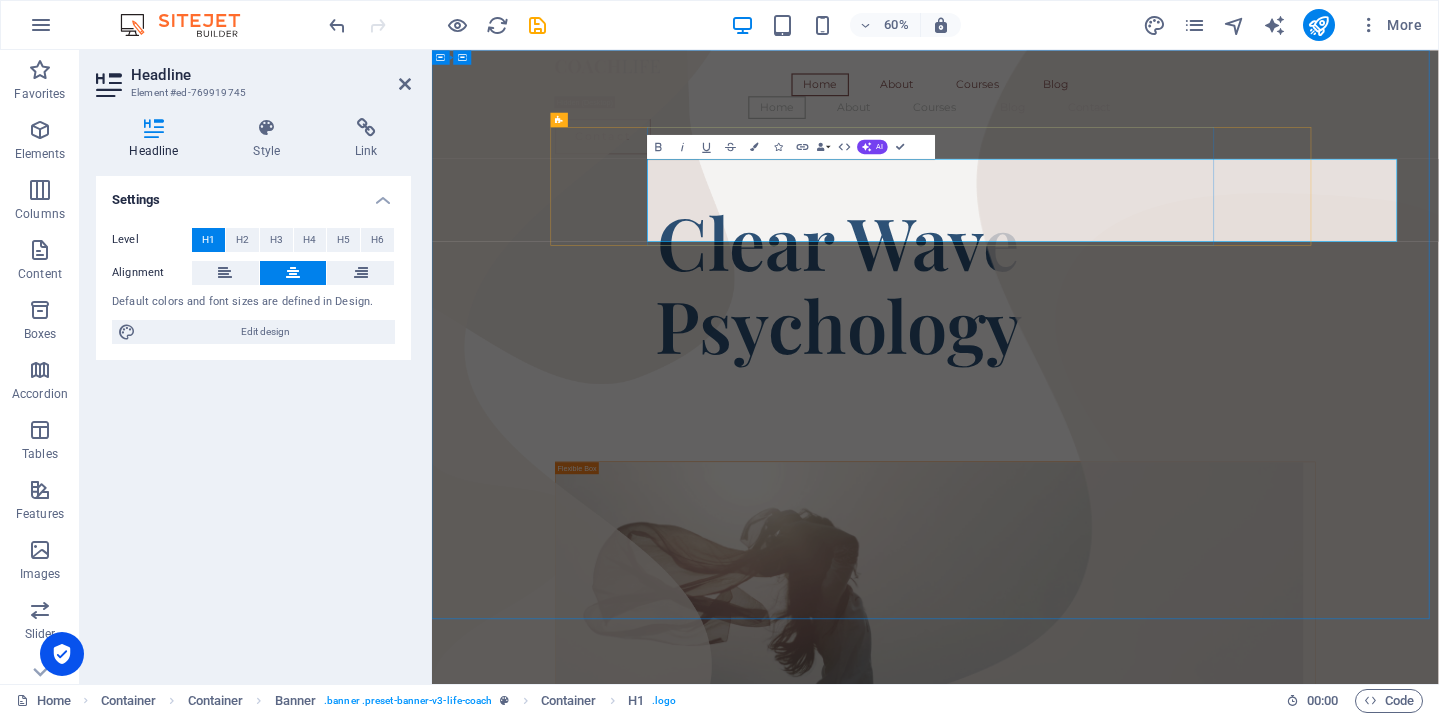 scroll, scrollTop: 11, scrollLeft: 0, axis: vertical 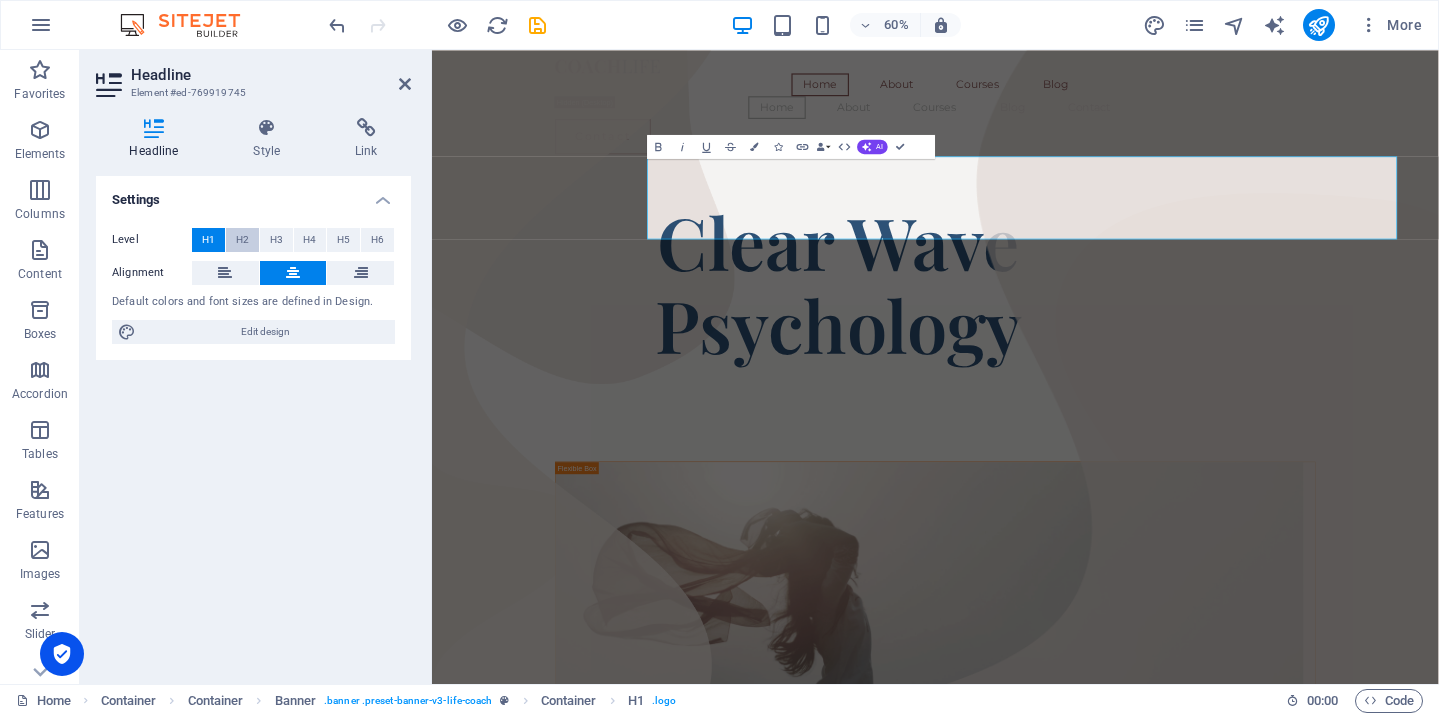 click on "H2" at bounding box center [242, 240] 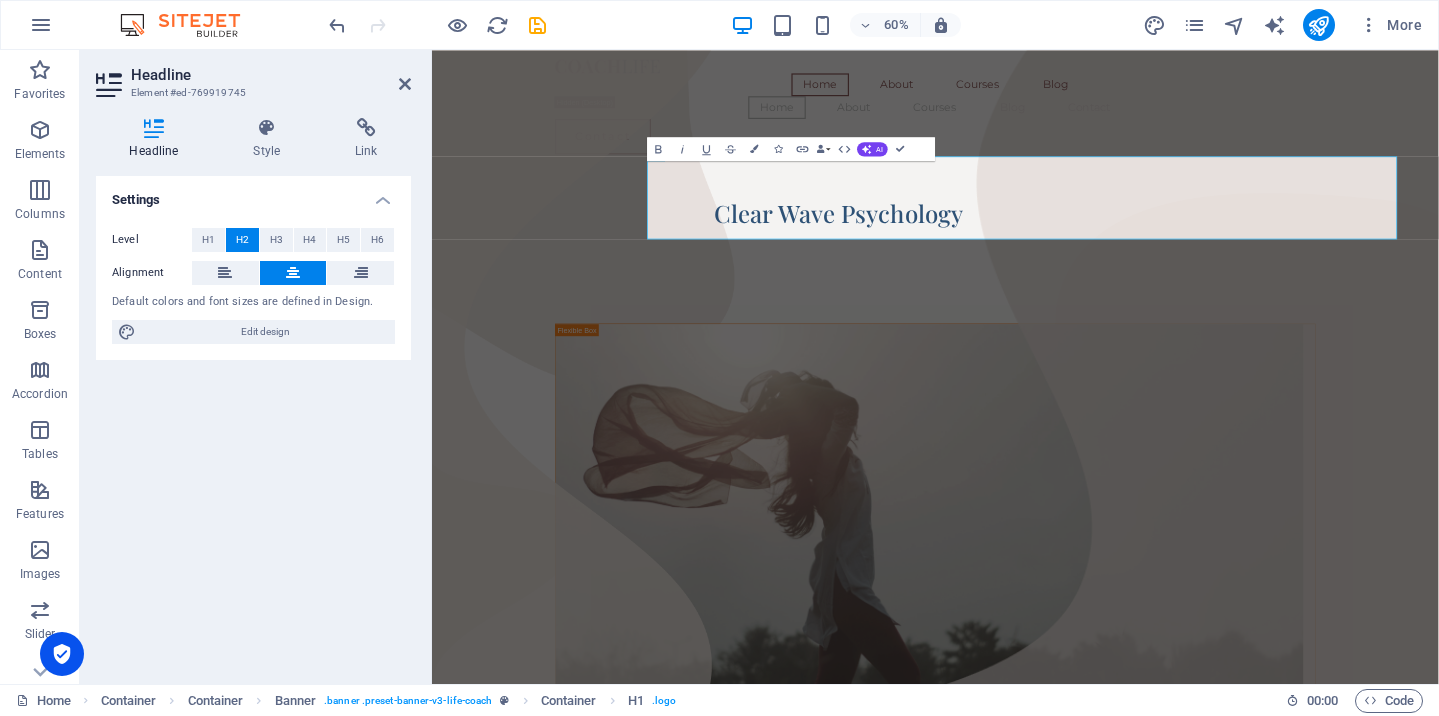 scroll, scrollTop: 0, scrollLeft: 0, axis: both 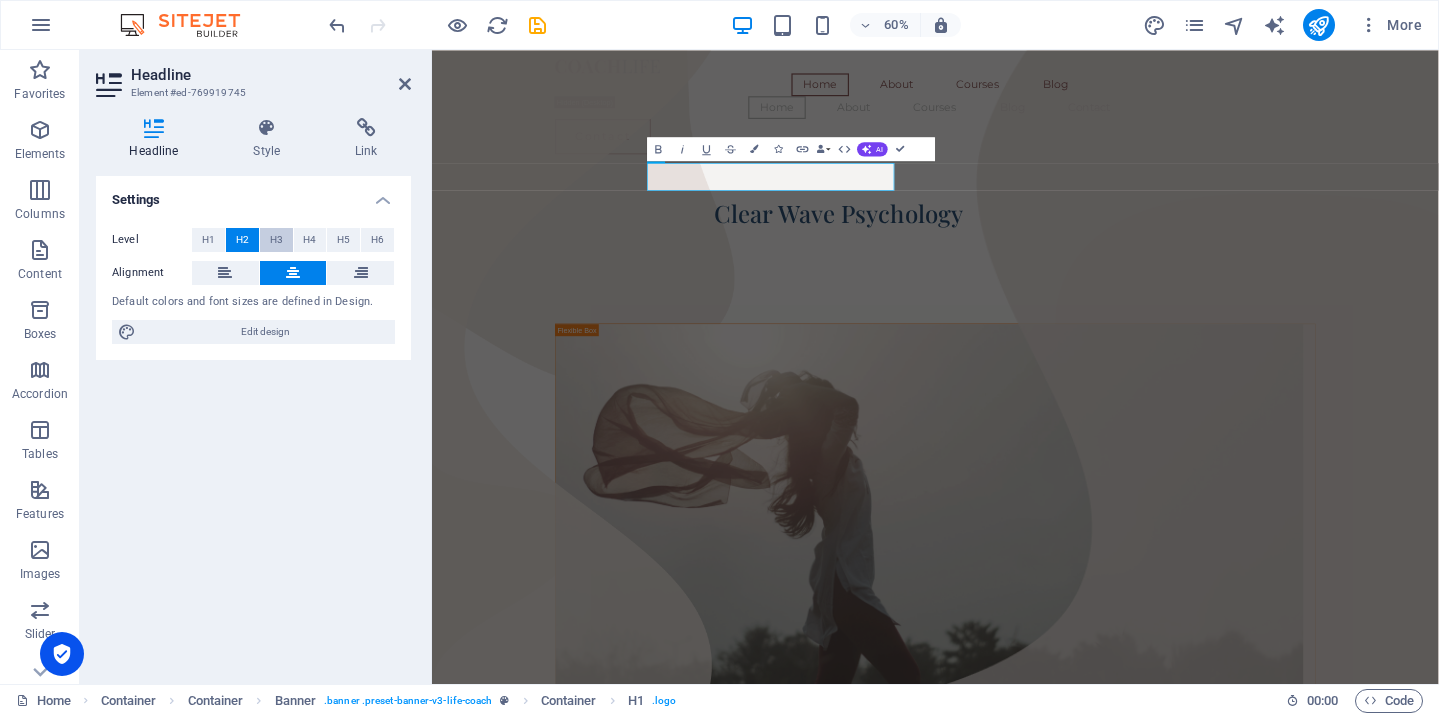click on "H3" at bounding box center [276, 240] 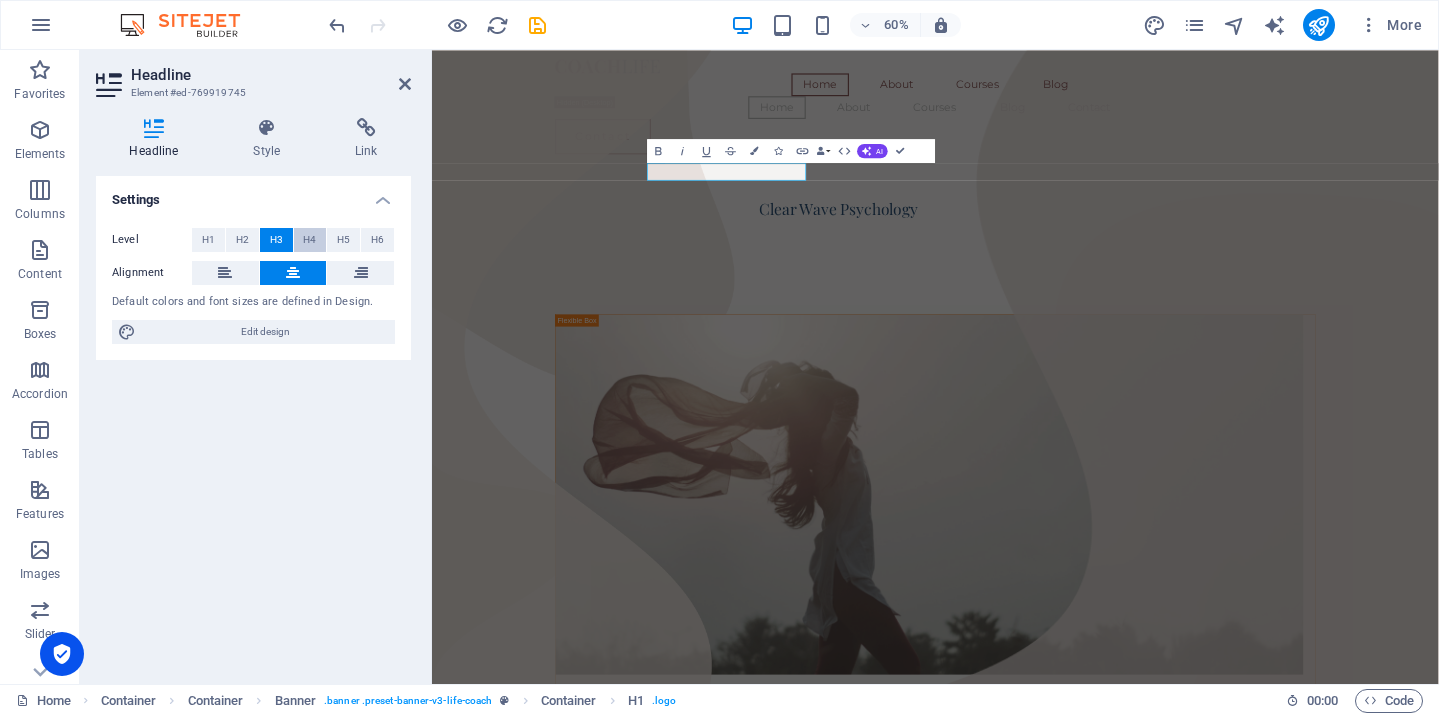 click on "H4" at bounding box center [309, 240] 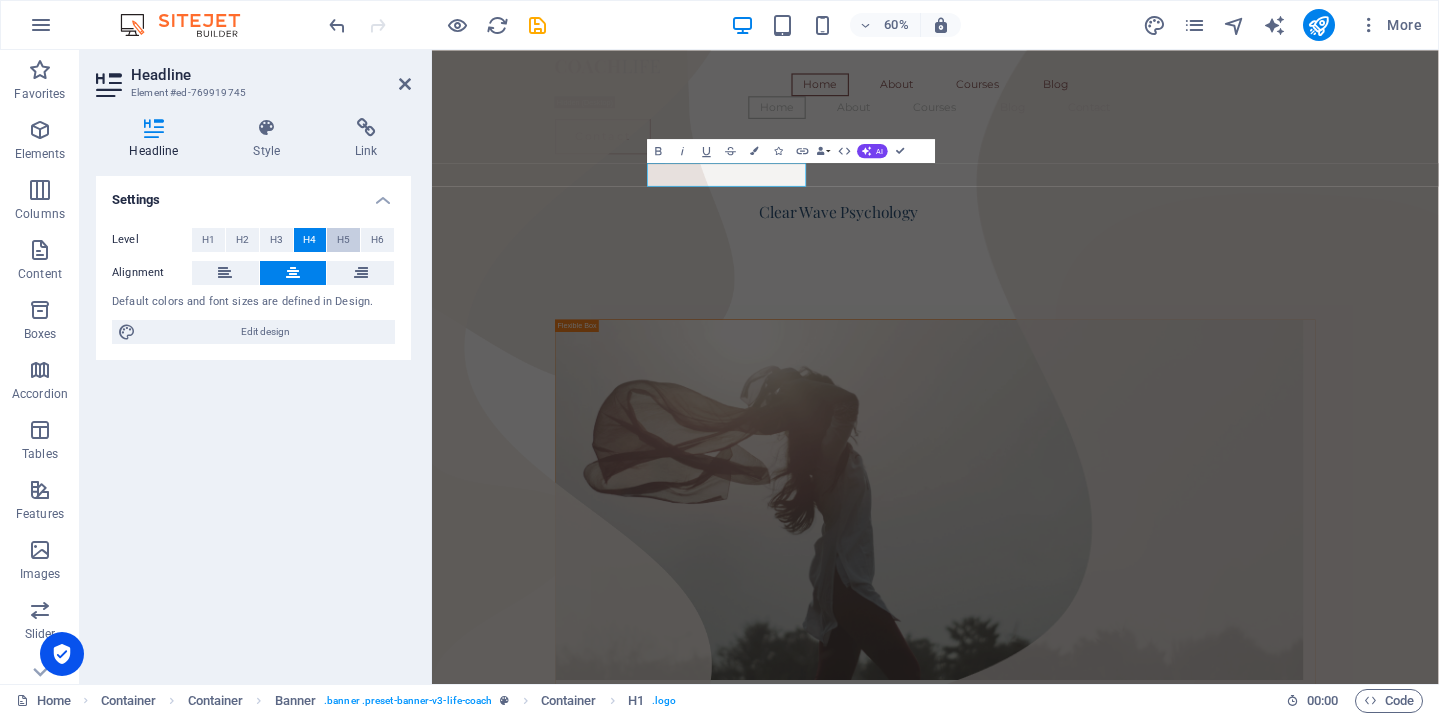 click on "H5" at bounding box center [343, 240] 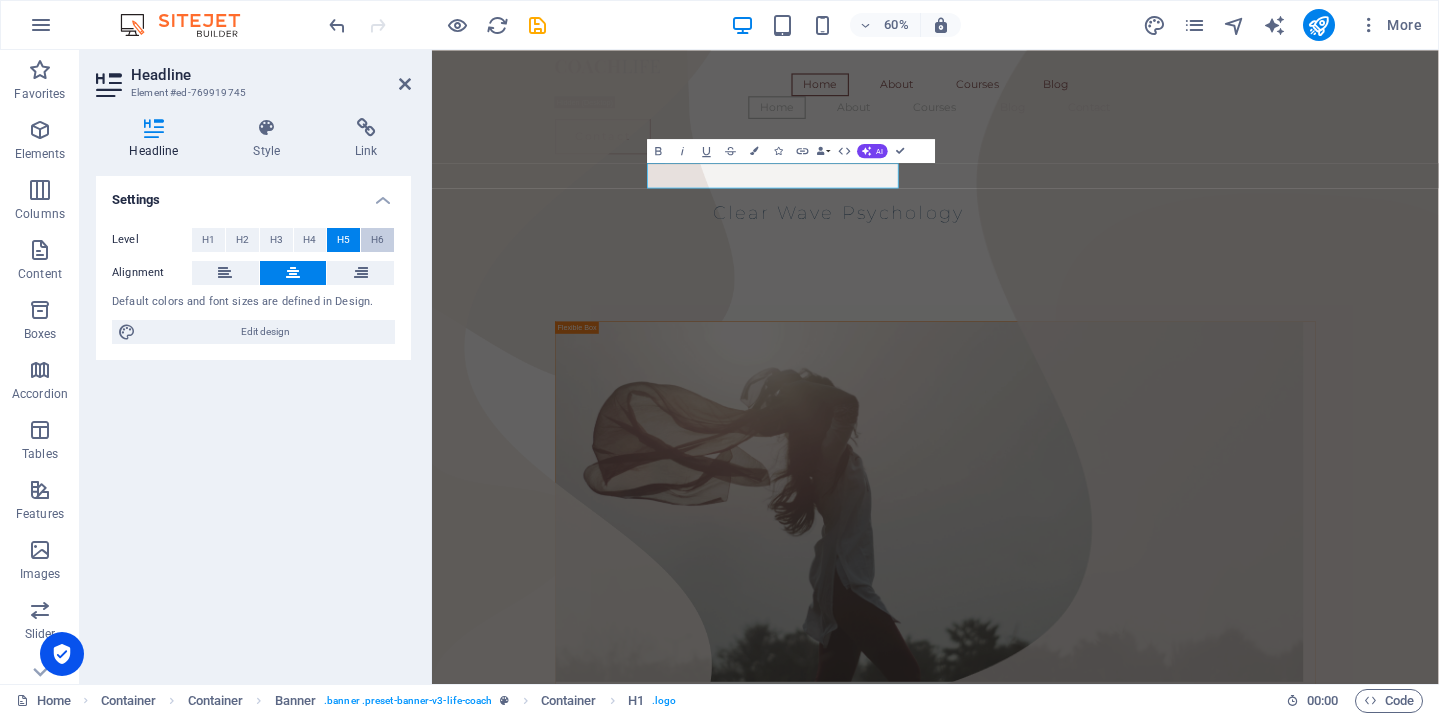 click on "H6" at bounding box center [377, 240] 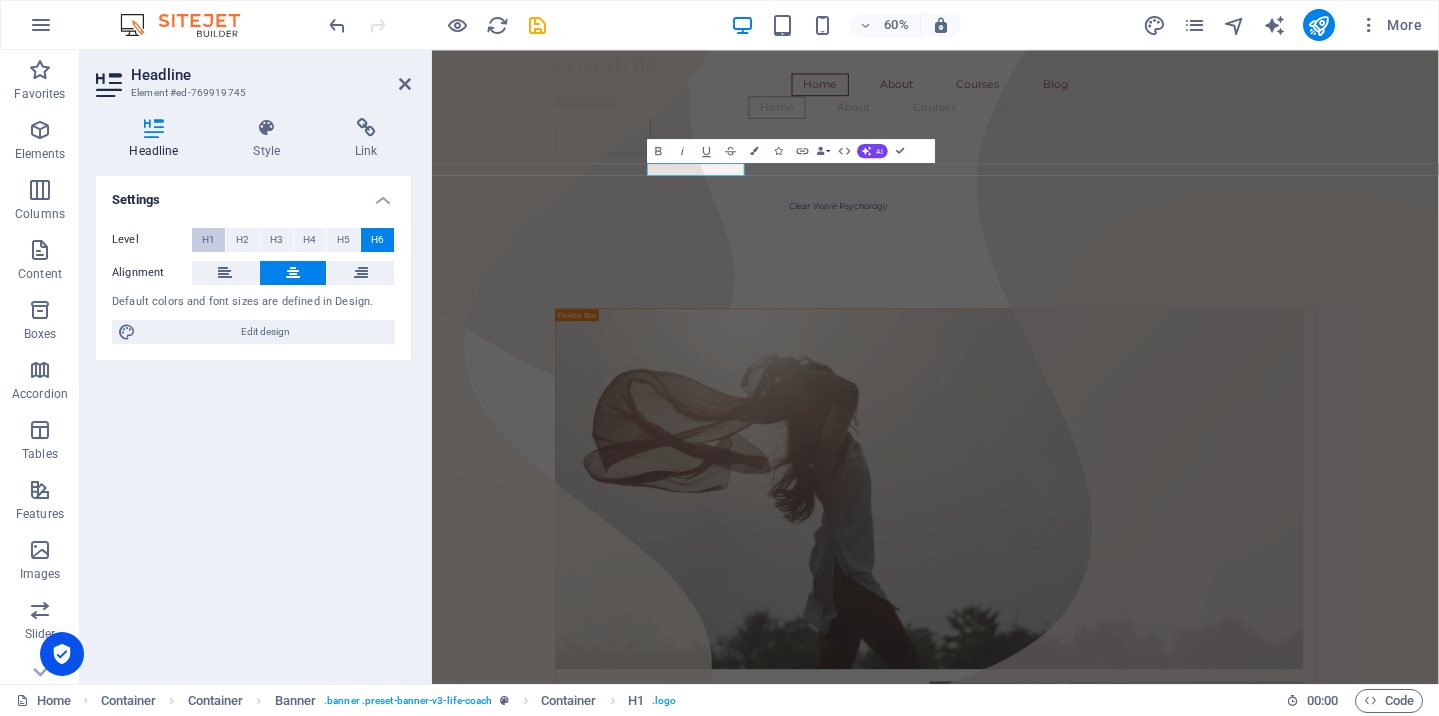 click on "H1" at bounding box center [208, 240] 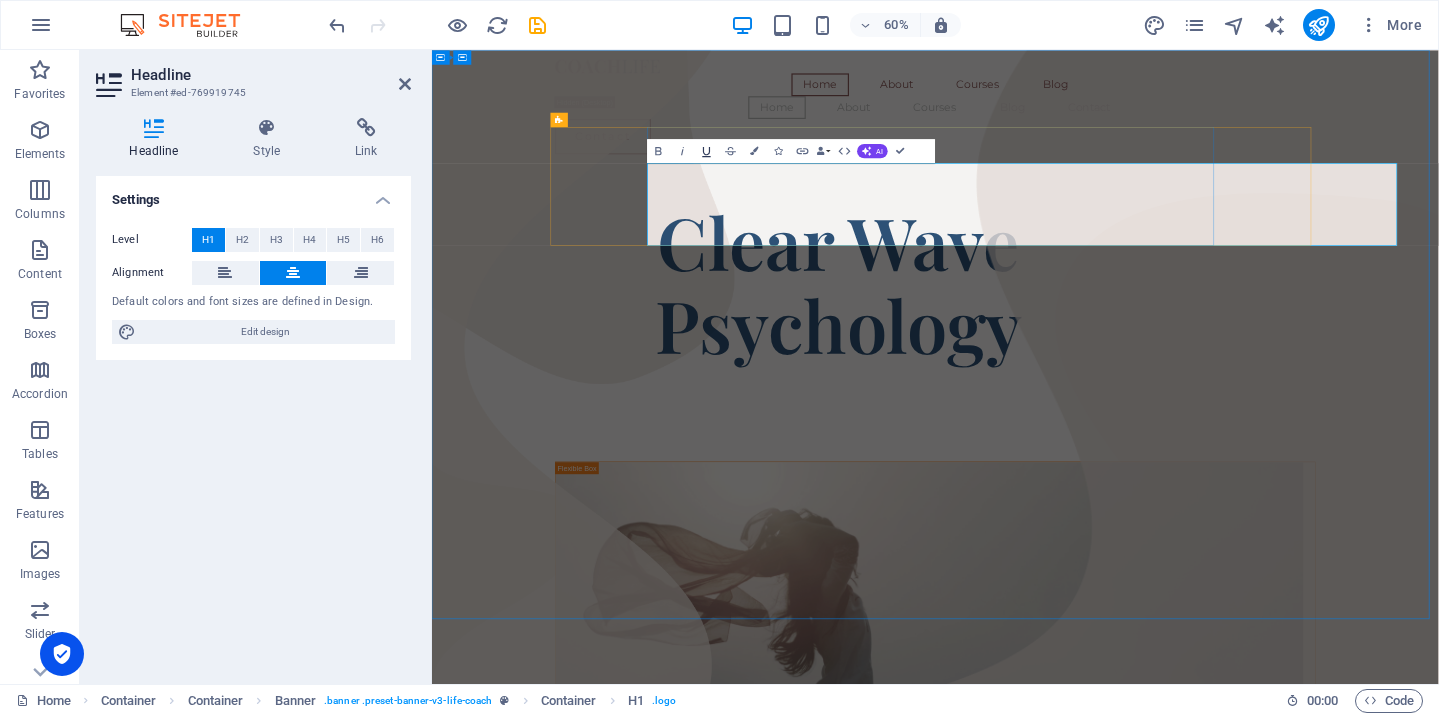 click on "Underline" at bounding box center (706, 151) 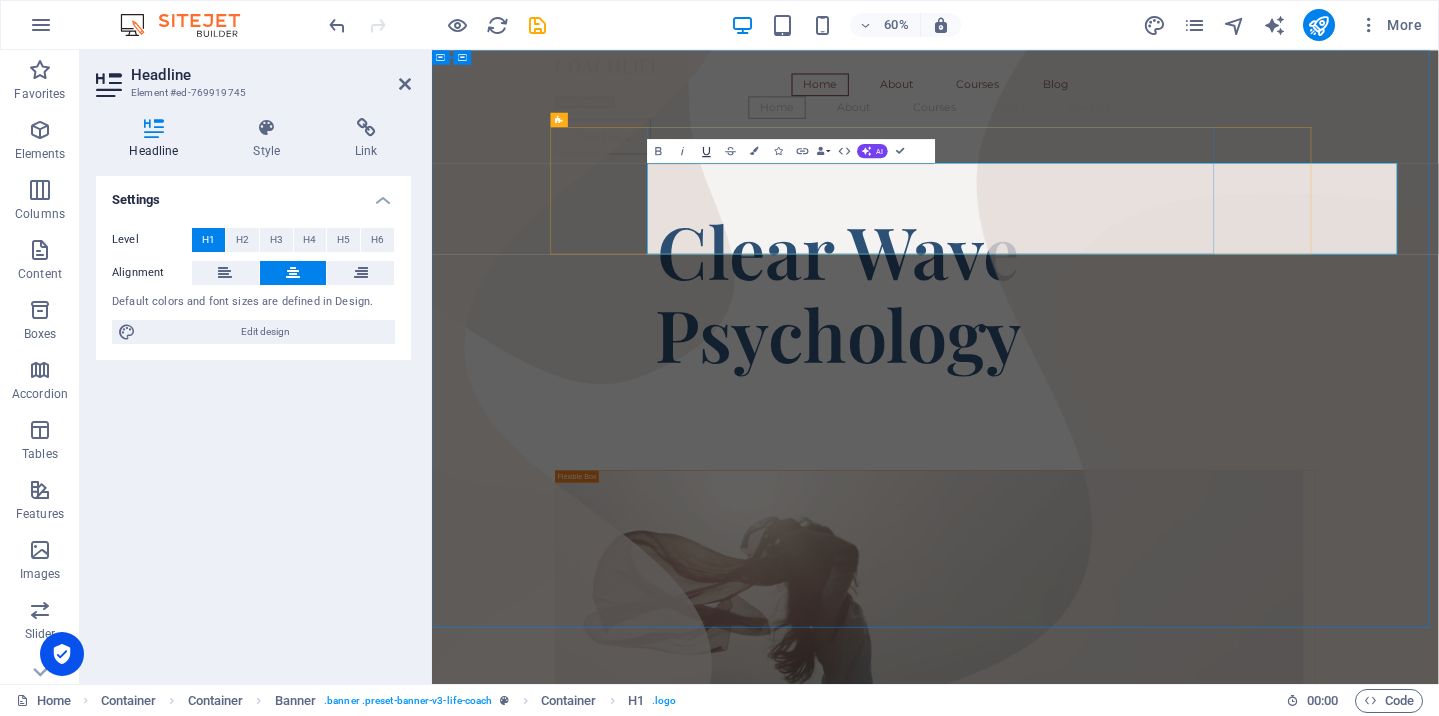 click on "Underline" at bounding box center (706, 151) 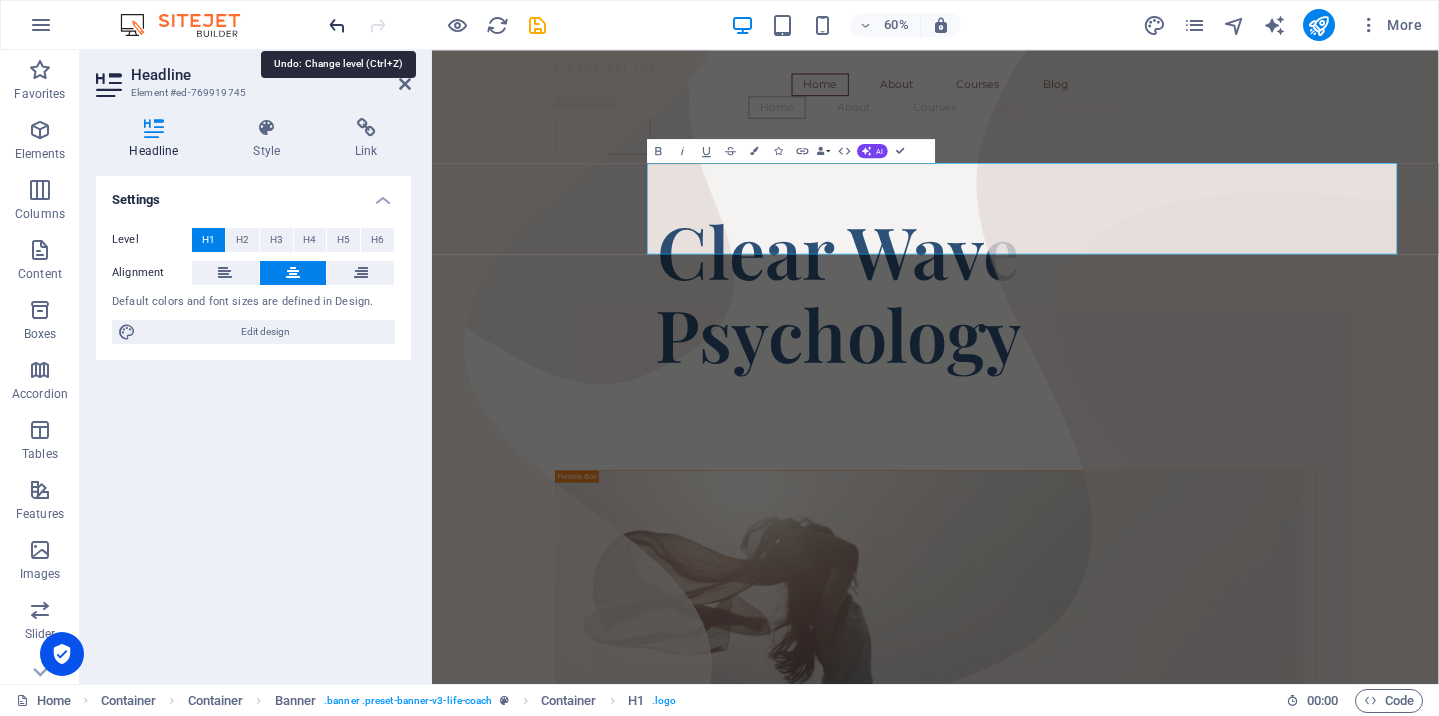 click at bounding box center (337, 25) 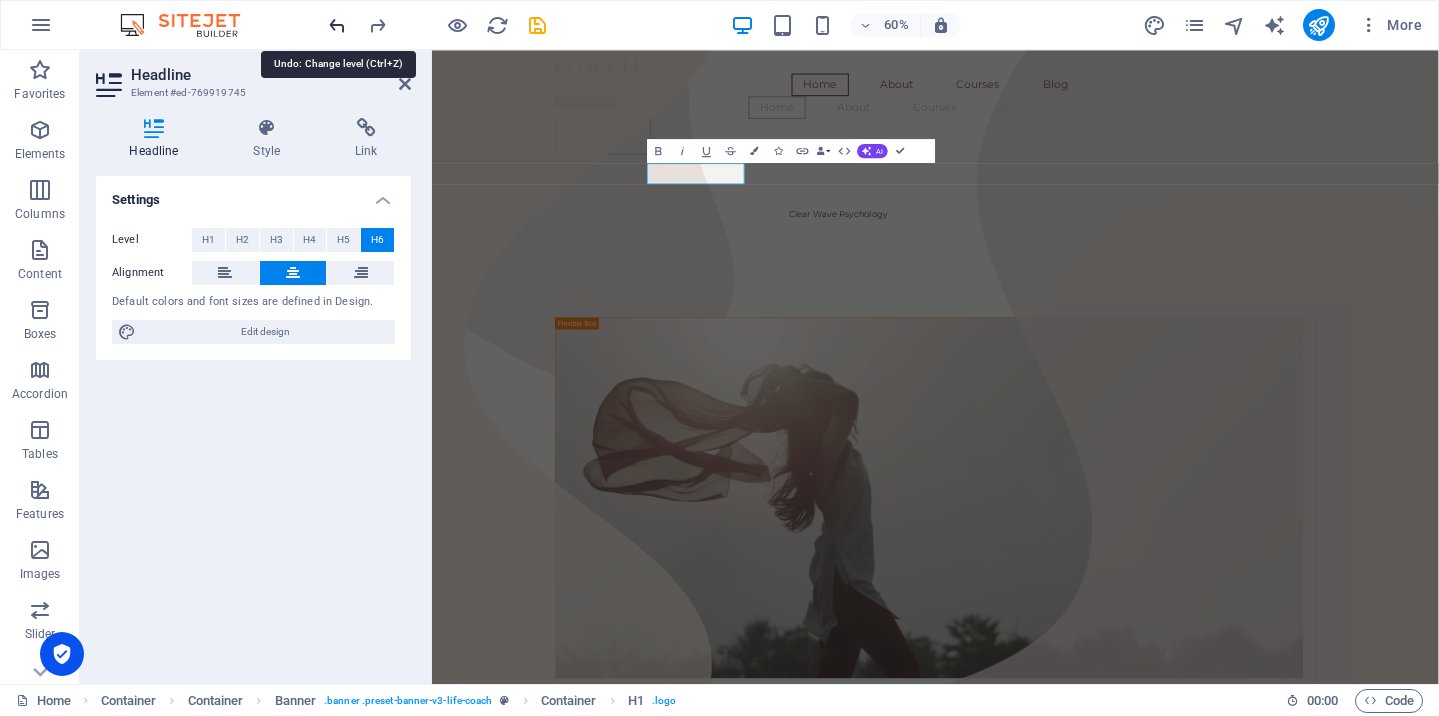 click at bounding box center (337, 25) 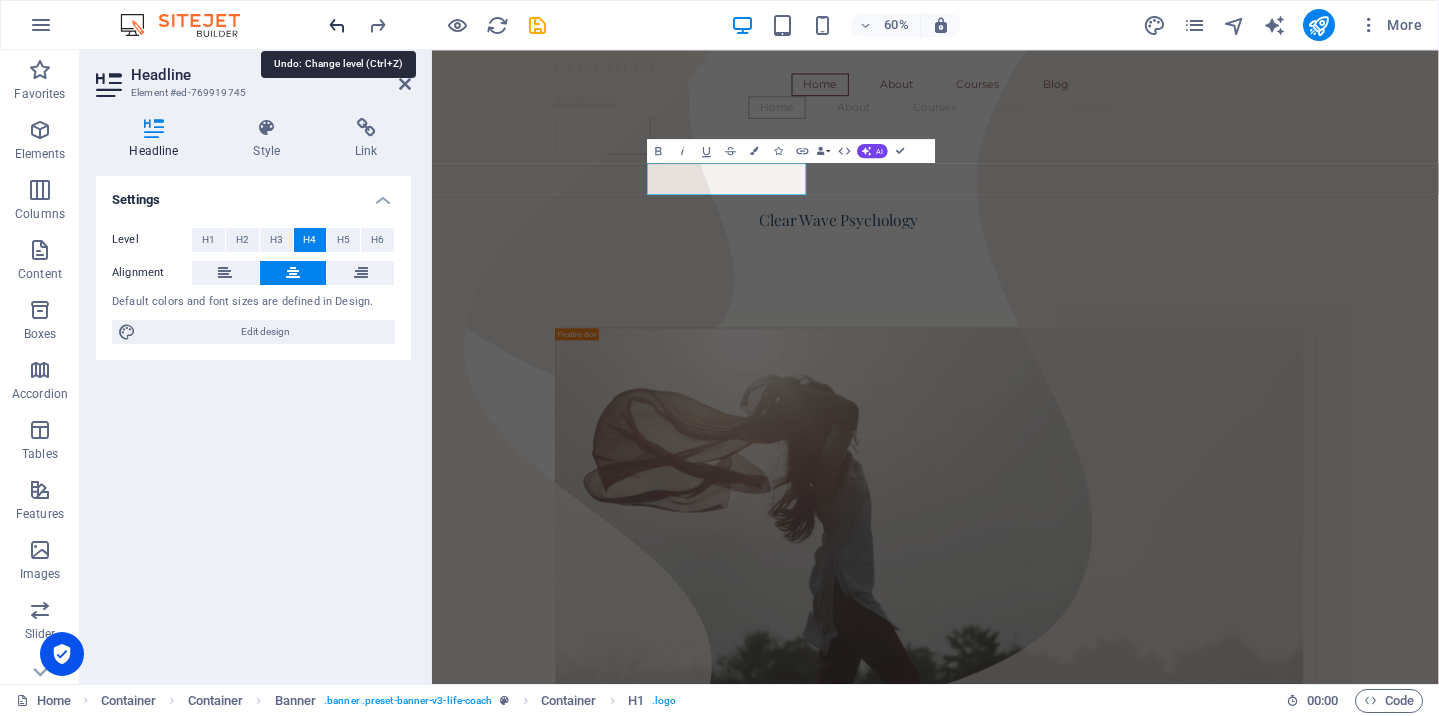 click at bounding box center [337, 25] 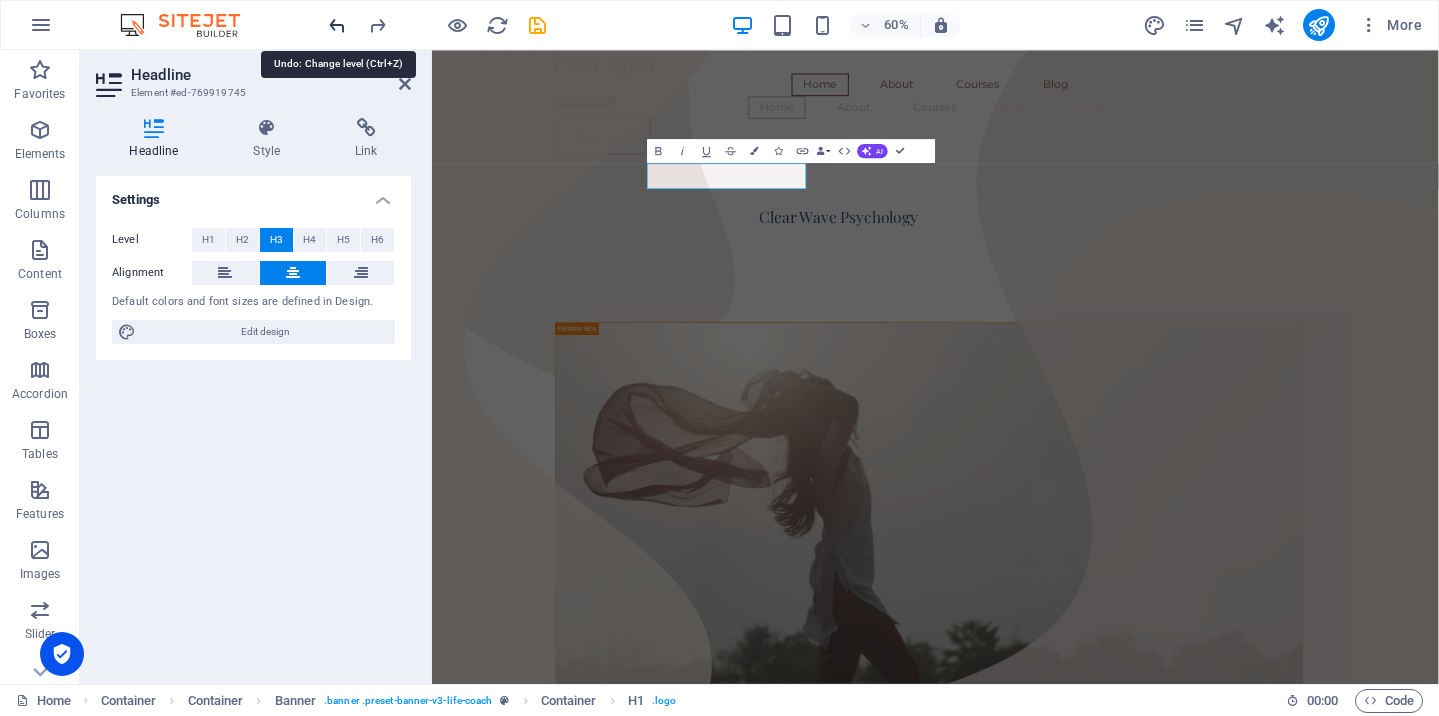 click at bounding box center [337, 25] 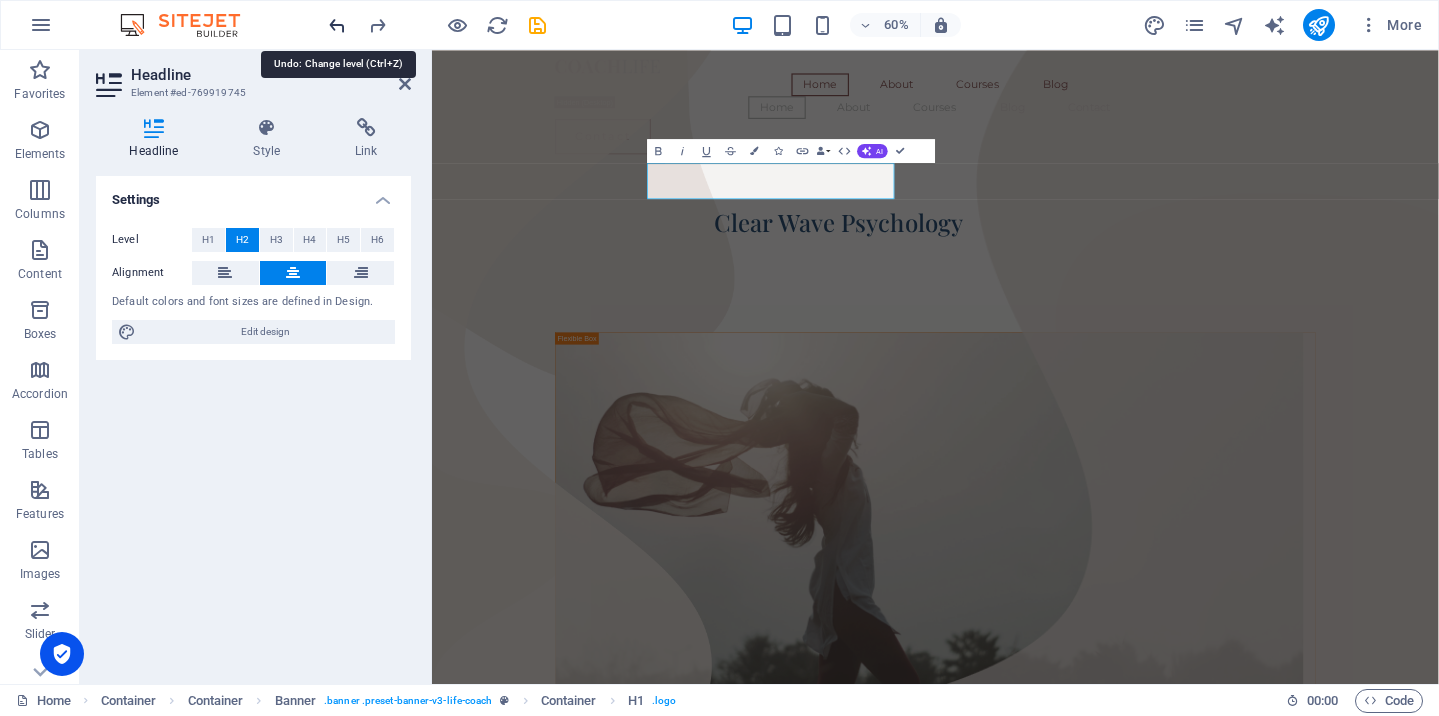 click at bounding box center [337, 25] 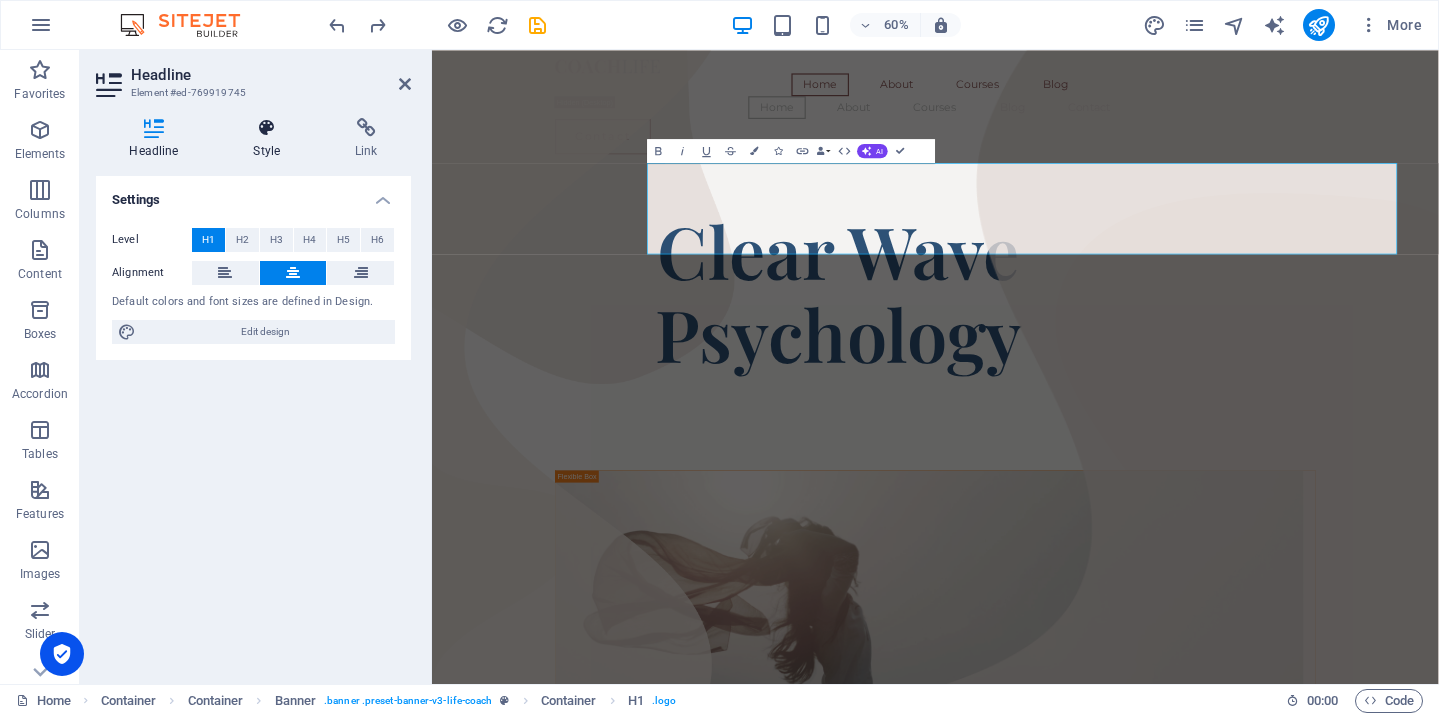 click at bounding box center [267, 128] 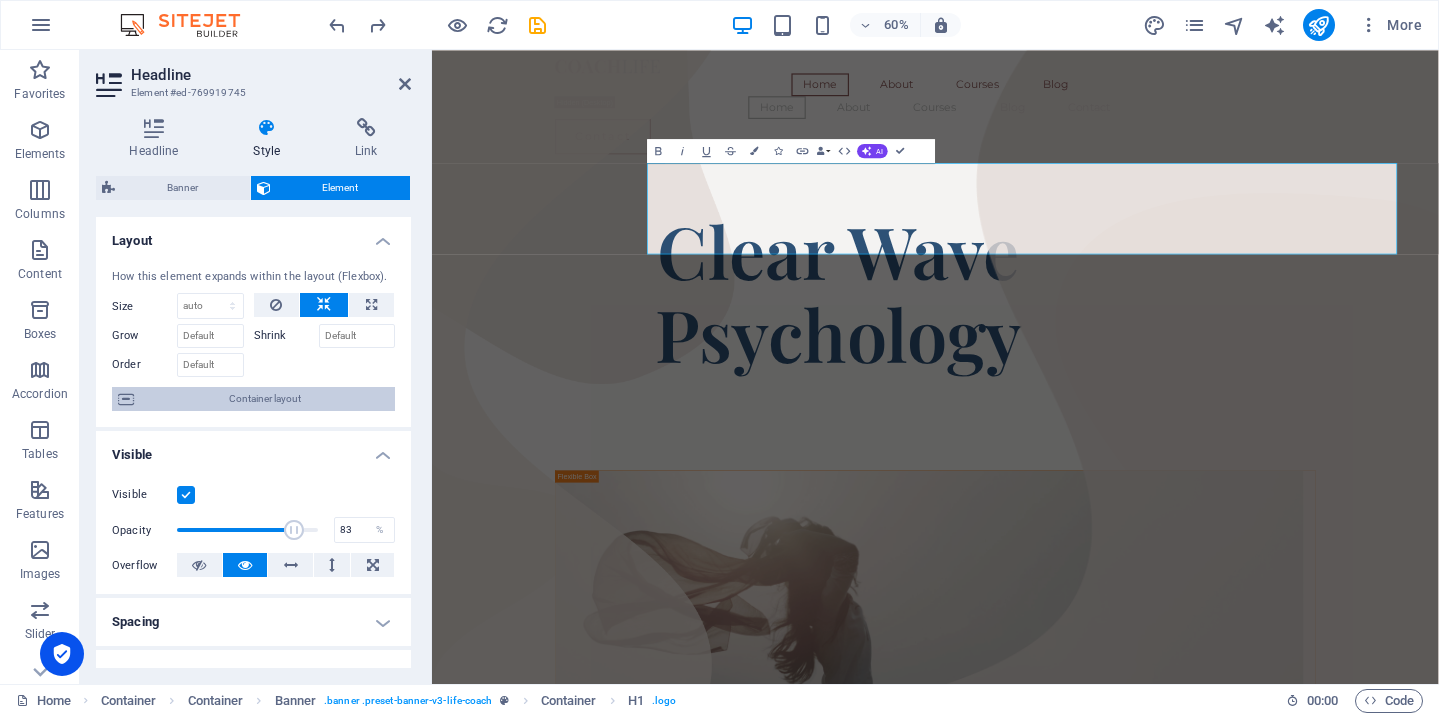 click on "Container layout" at bounding box center (264, 399) 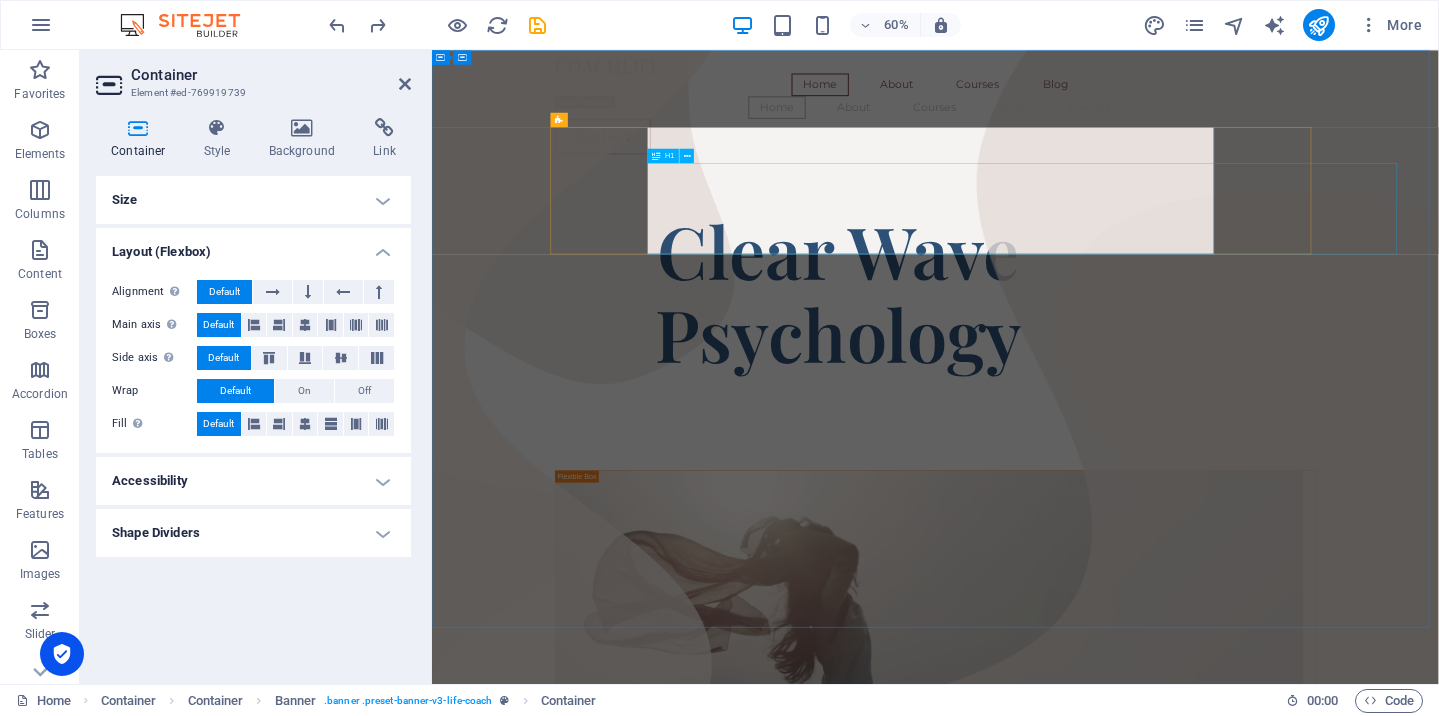 click on "​​​​​ Clear Wave Psychology" at bounding box center [1109, 445] 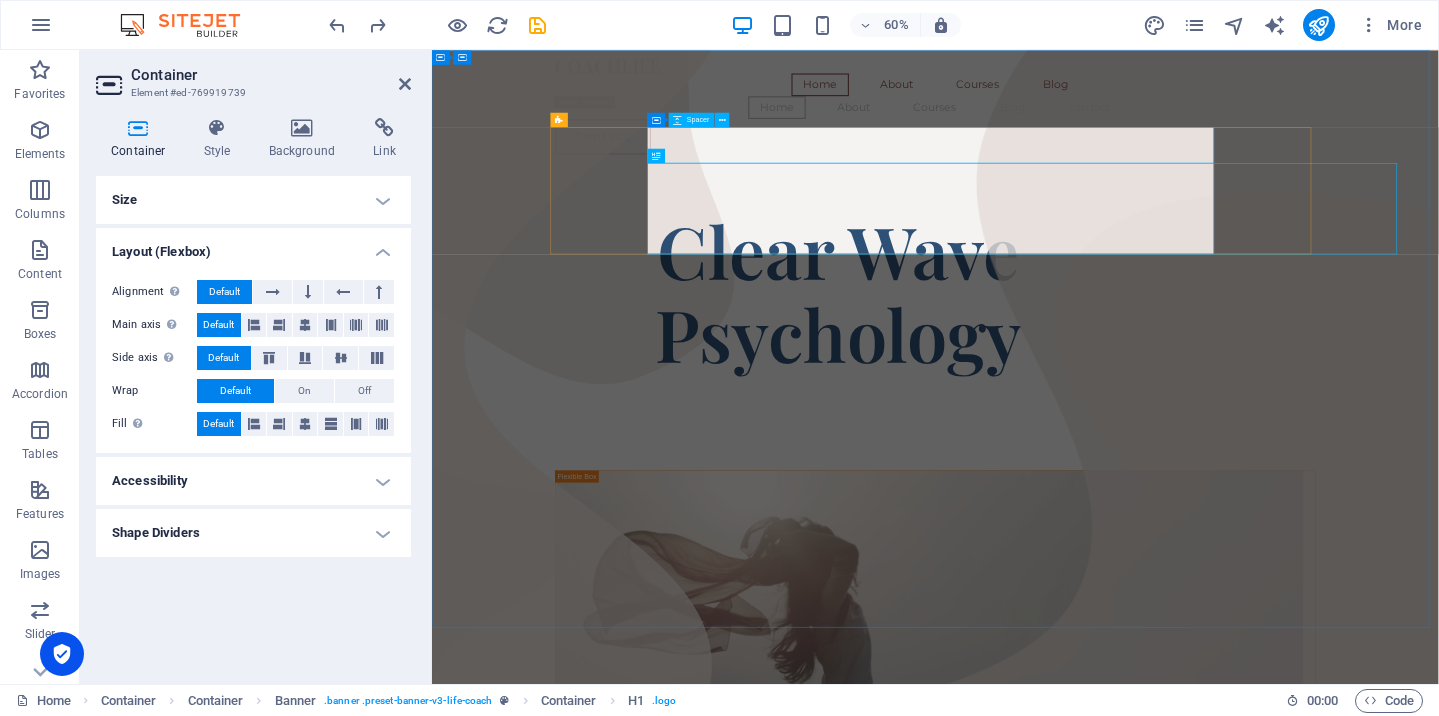 click at bounding box center [1109, 270] 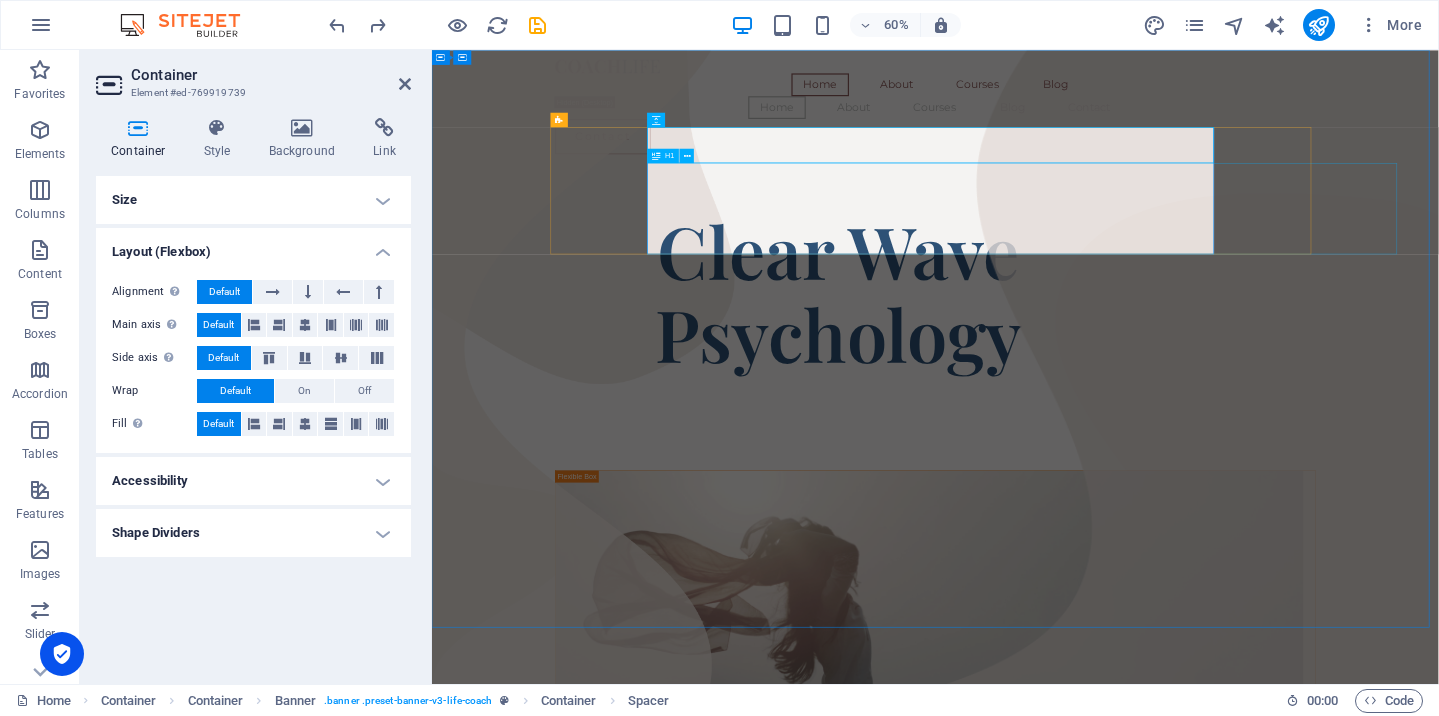 click on "​​​​​ Clear Wave Psychology" at bounding box center [1109, 445] 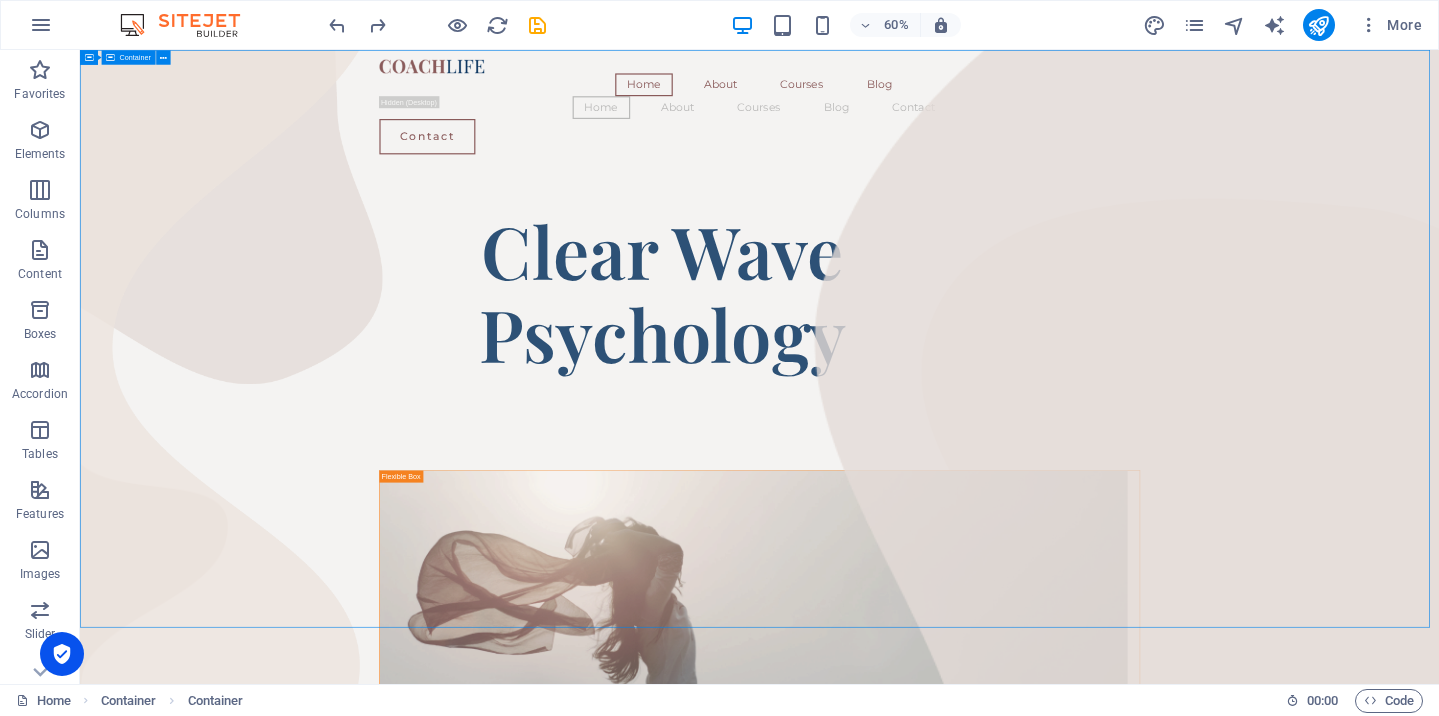 drag, startPoint x: 1687, startPoint y: 327, endPoint x: 2103, endPoint y: 333, distance: 416.04327 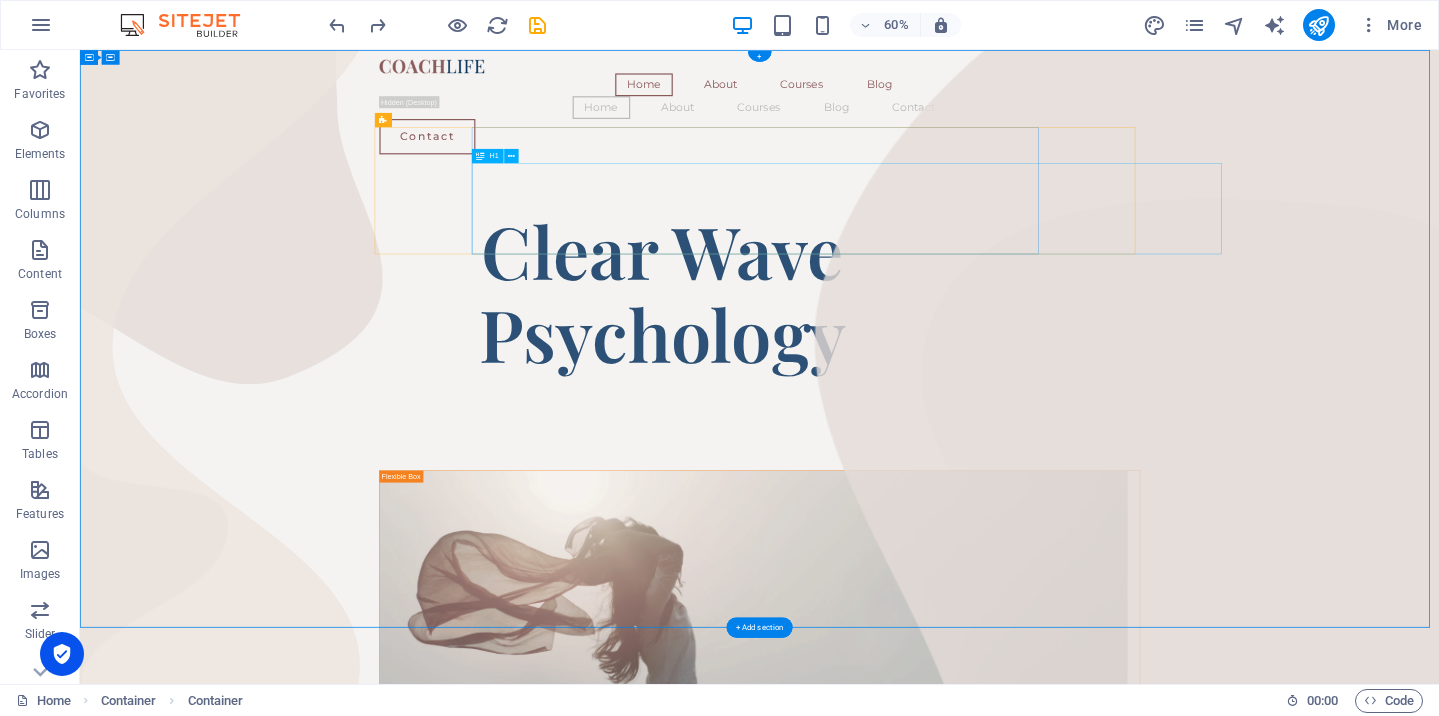 click on "​​​​​ Clear Wave Psychology" at bounding box center (1051, 445) 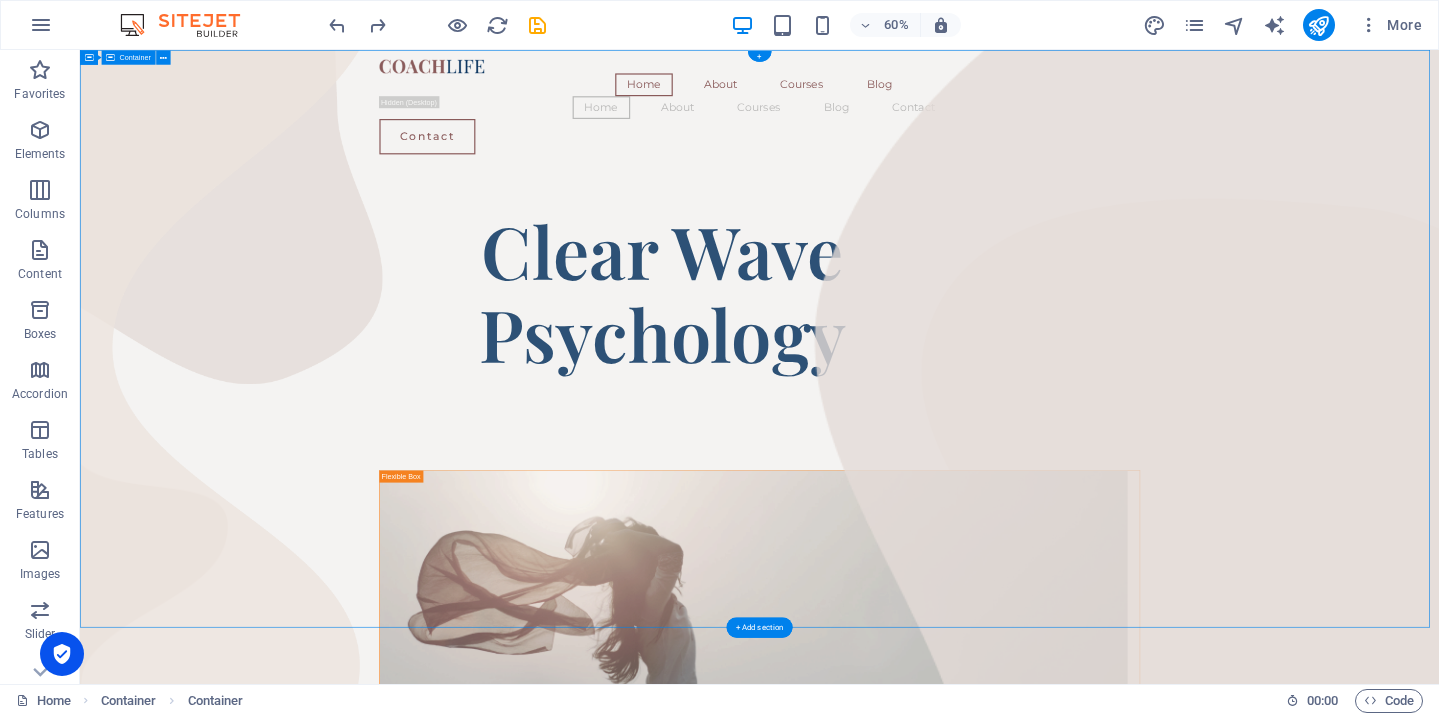 drag, startPoint x: 1983, startPoint y: 318, endPoint x: 1642, endPoint y: 317, distance: 341.00146 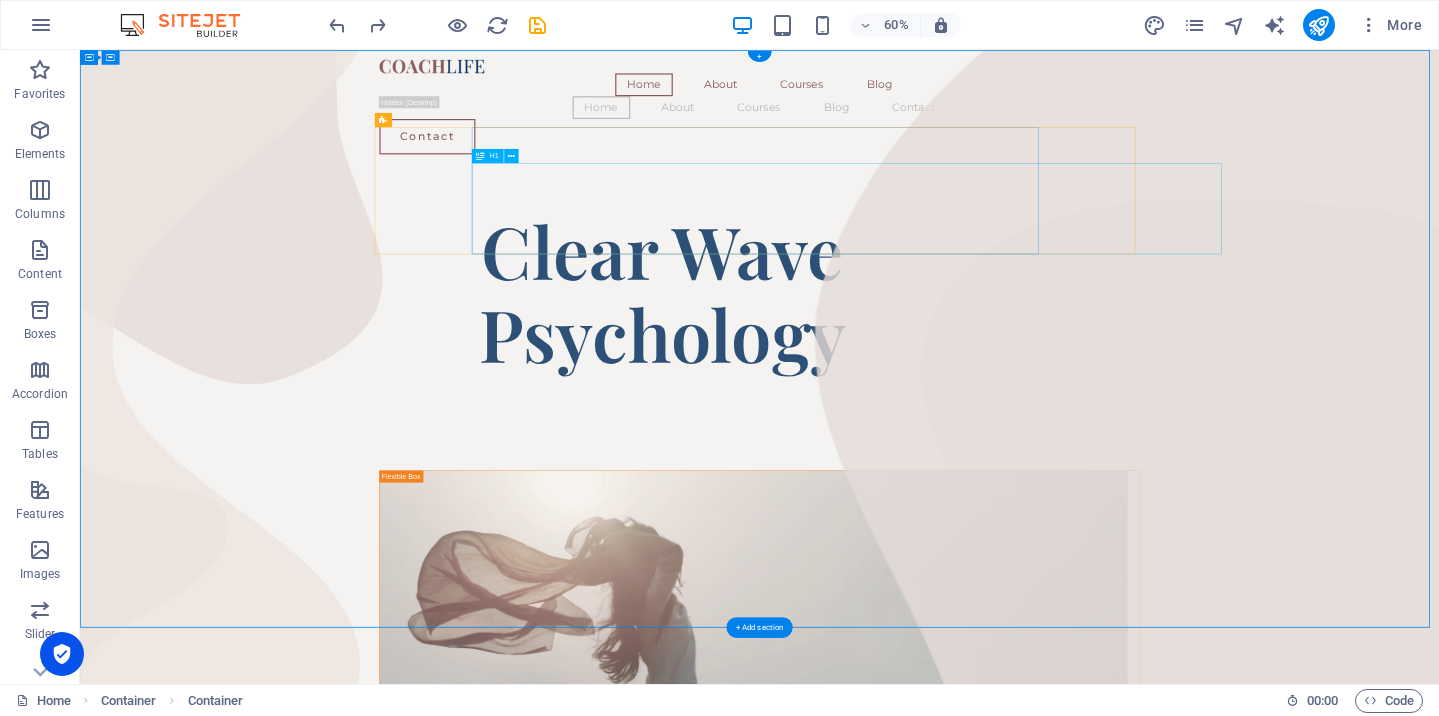 click on "​​​​​ Clear Wave Psychology" at bounding box center (1051, 445) 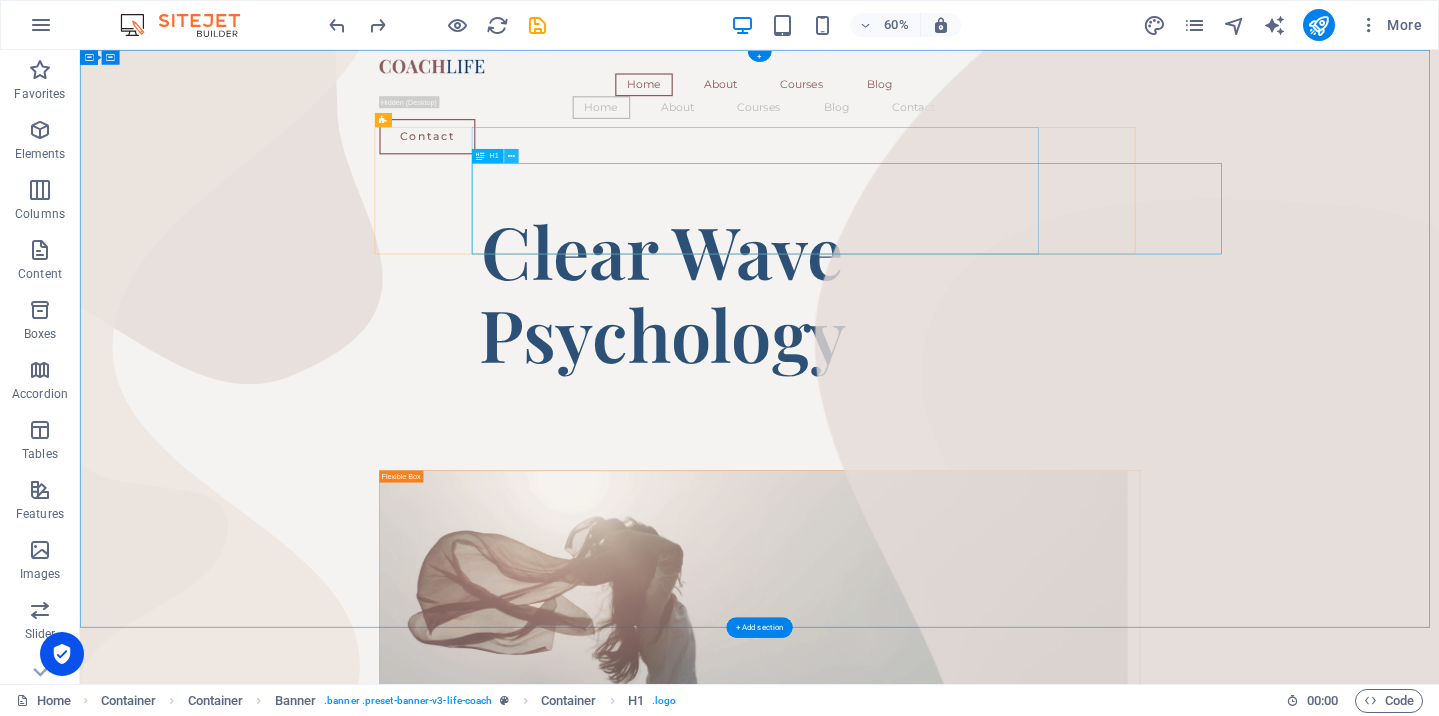 click at bounding box center (511, 156) 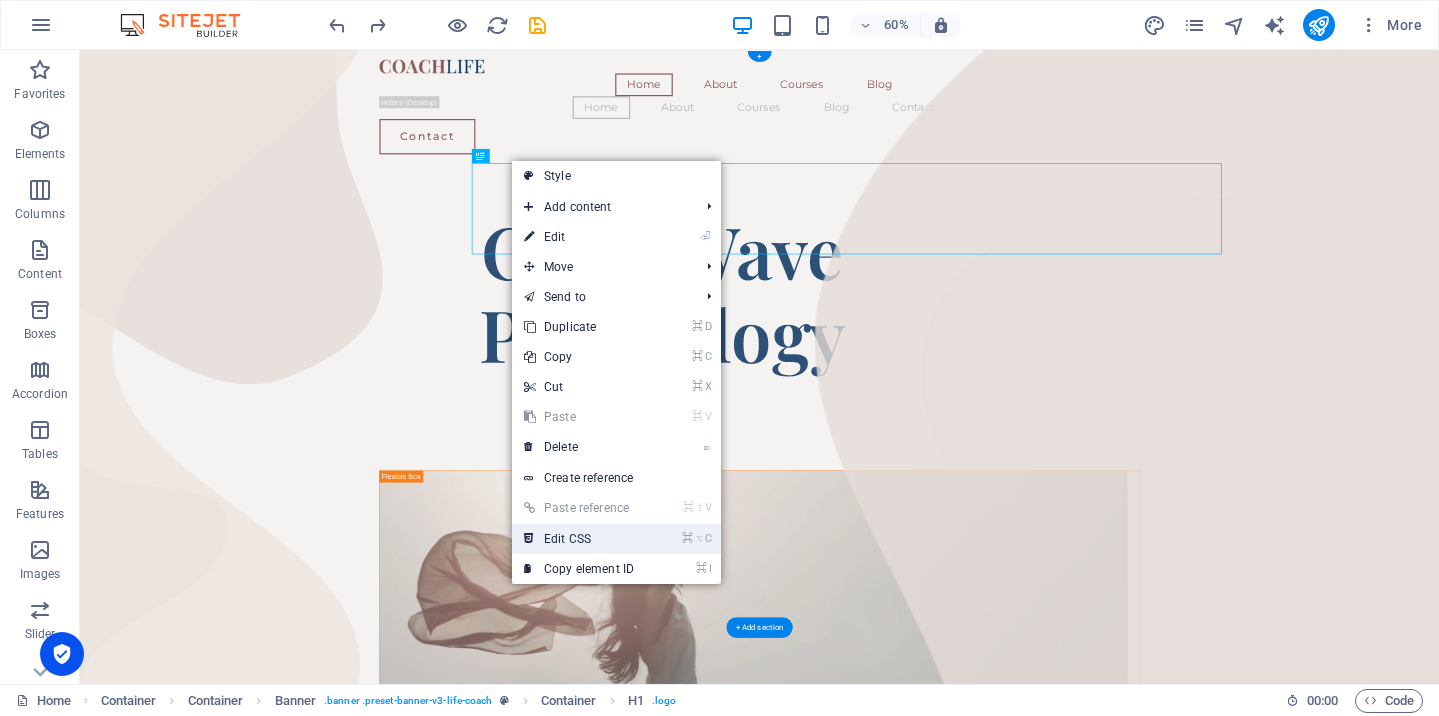 click on "⌘ ⌥ C  Edit CSS" at bounding box center (579, 539) 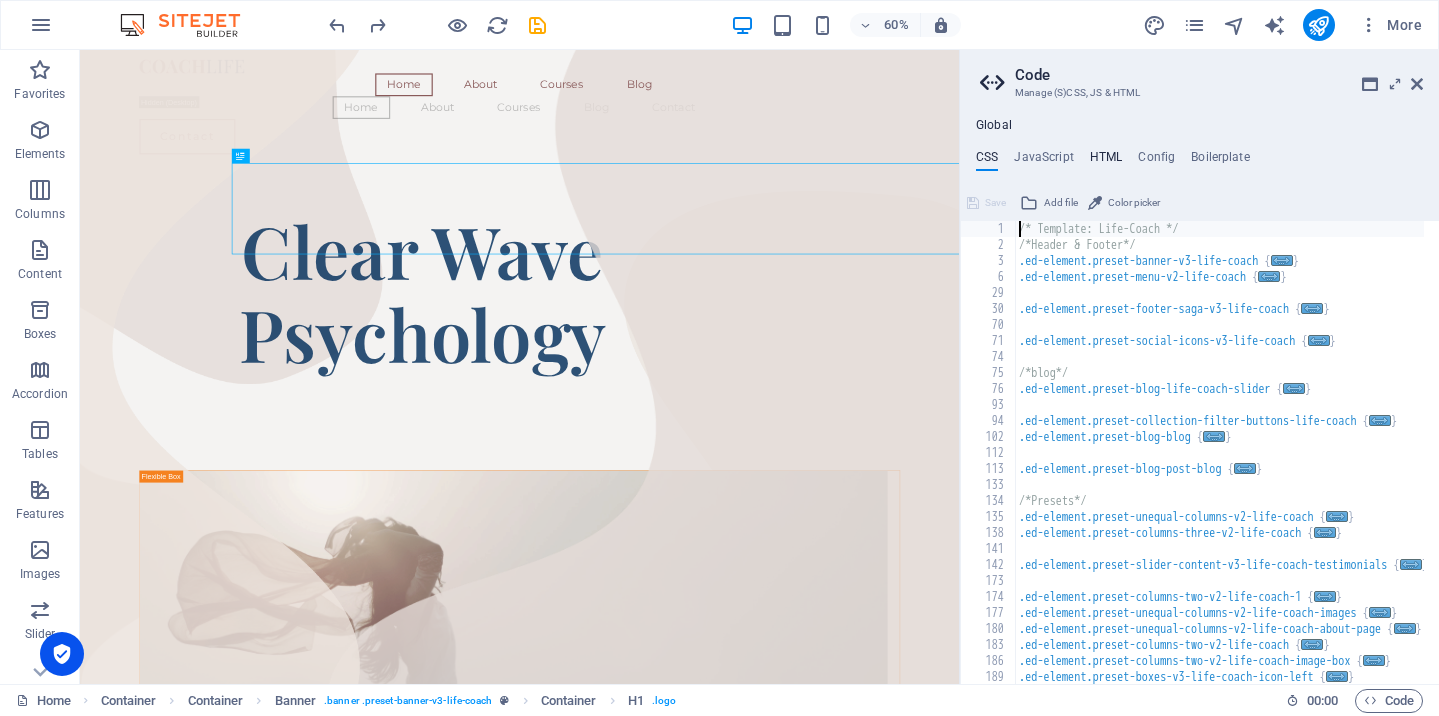 click on "HTML" at bounding box center [1106, 161] 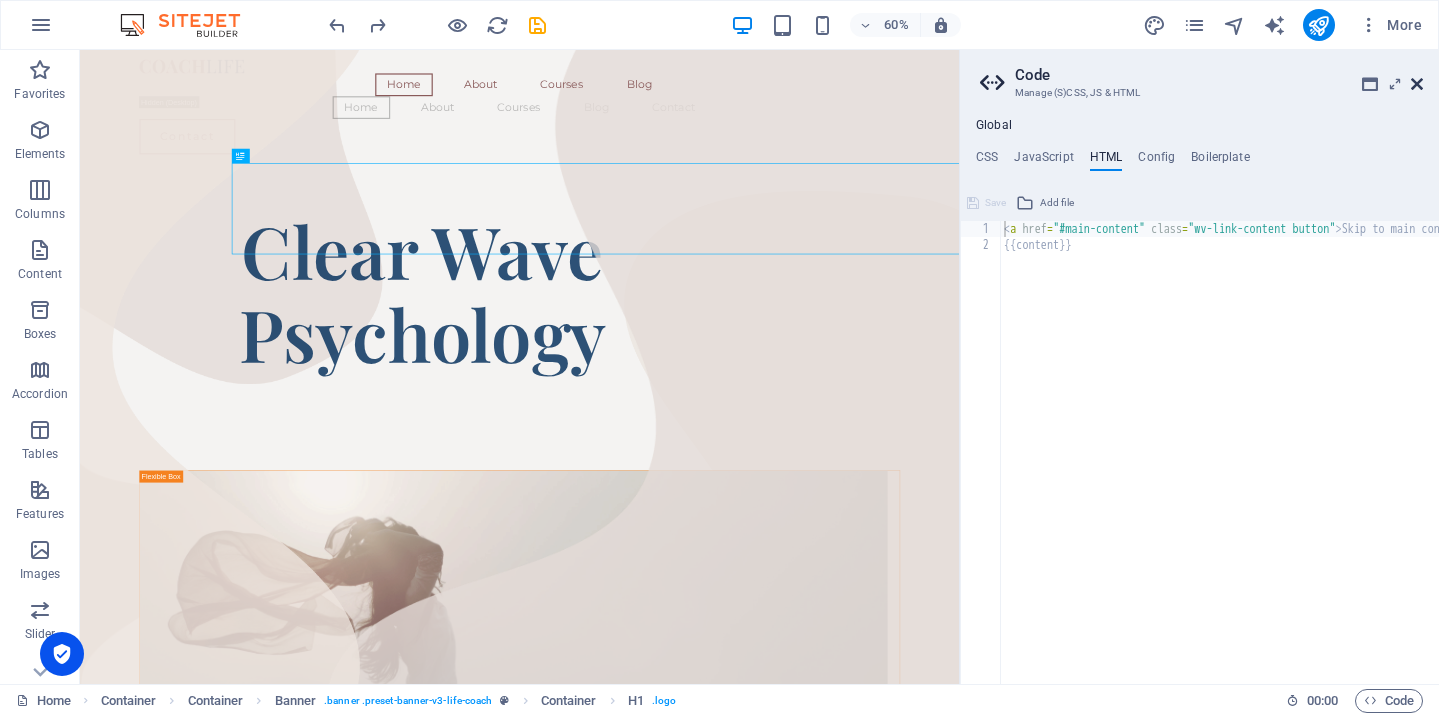 click at bounding box center (1417, 84) 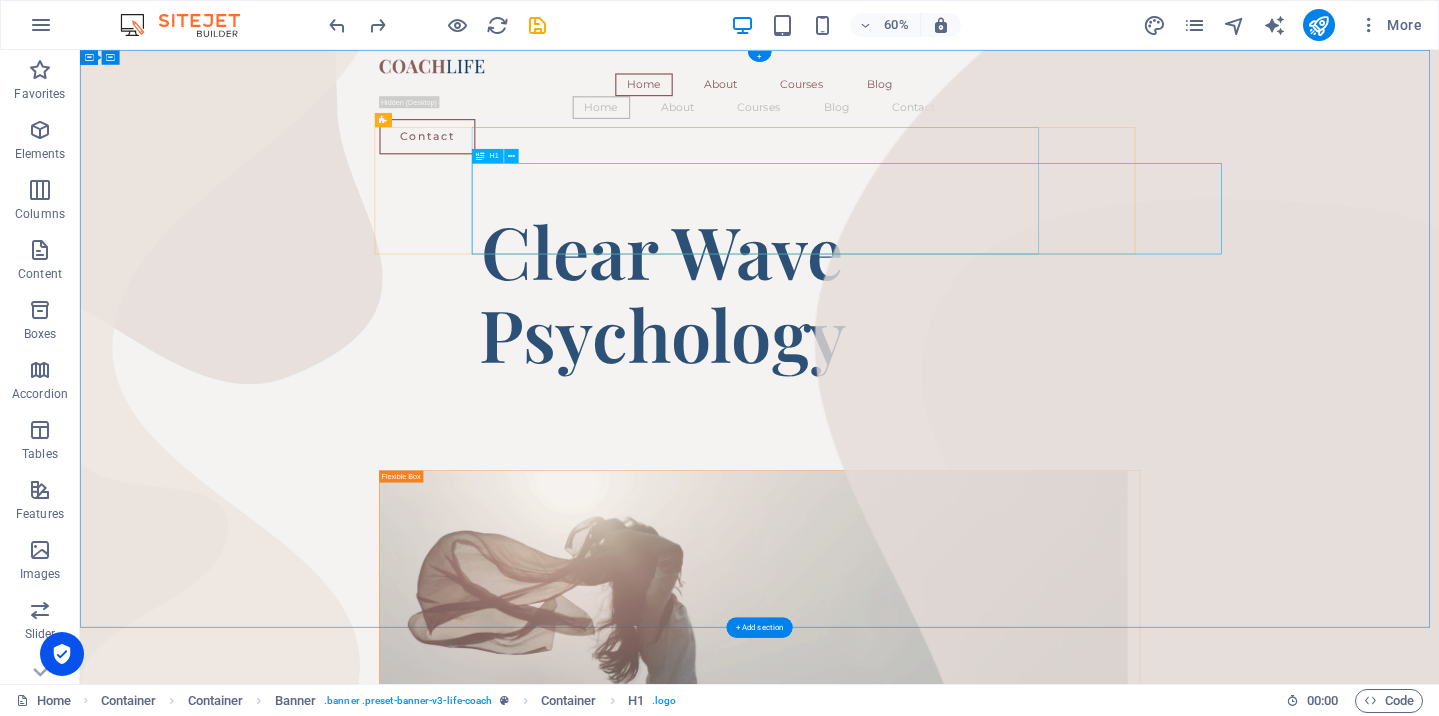 click on "​​​​​ Clear Wave Psychology" at bounding box center (1051, 445) 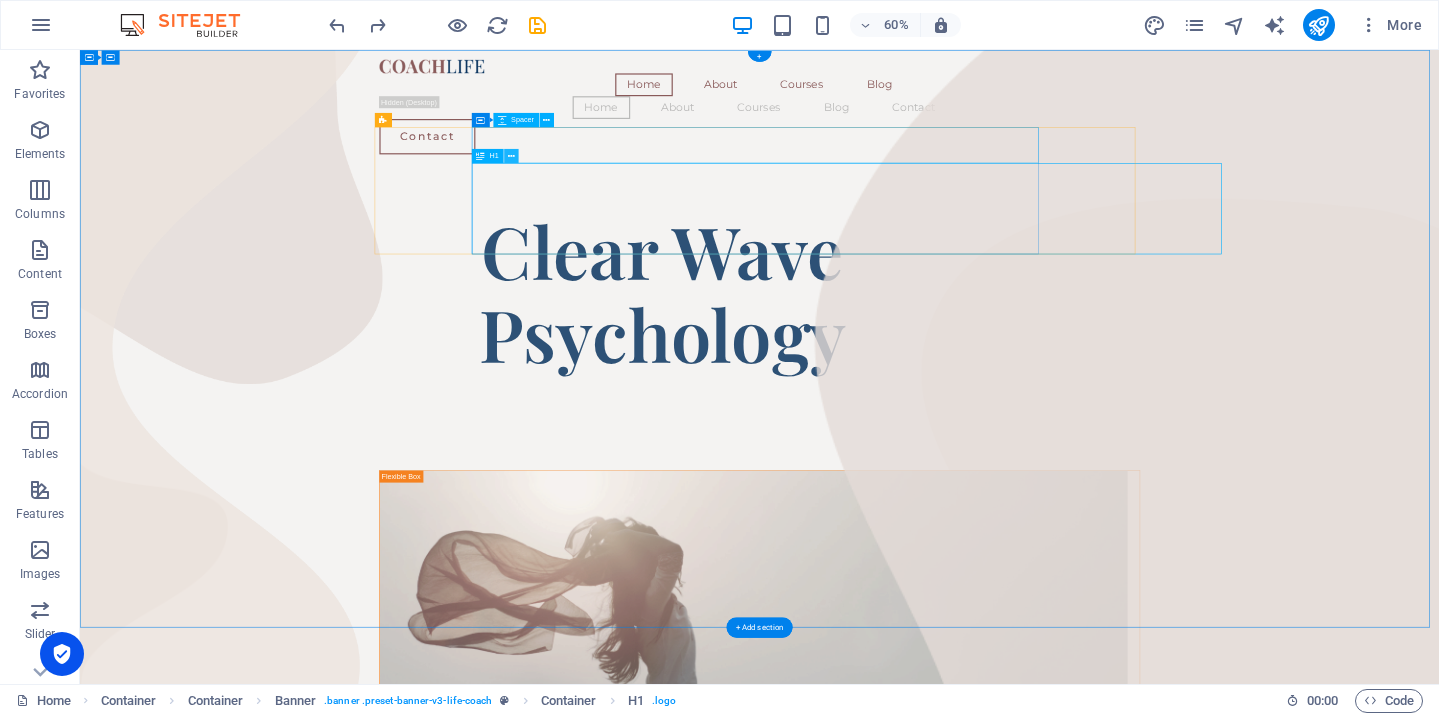 click at bounding box center (511, 156) 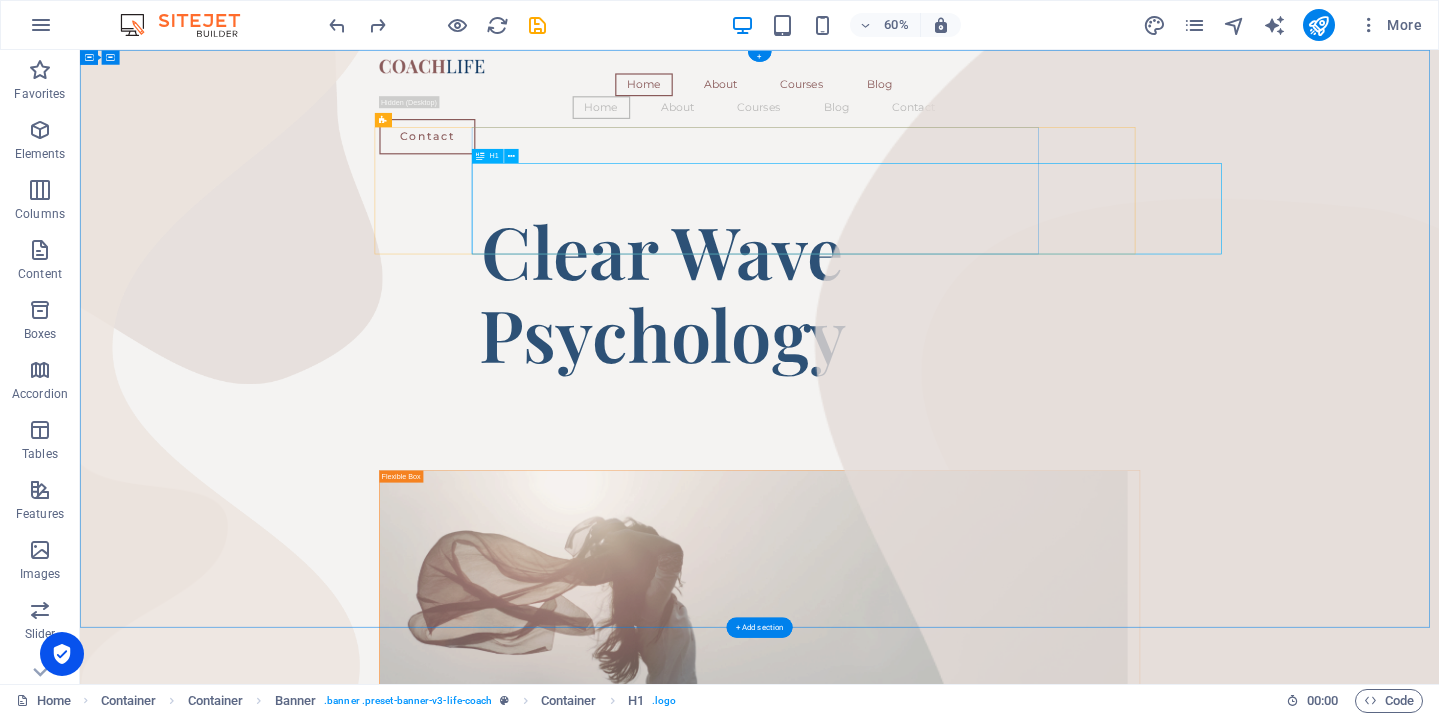 click on "​​​​​ Clear Wave Psychology" at bounding box center [1051, 445] 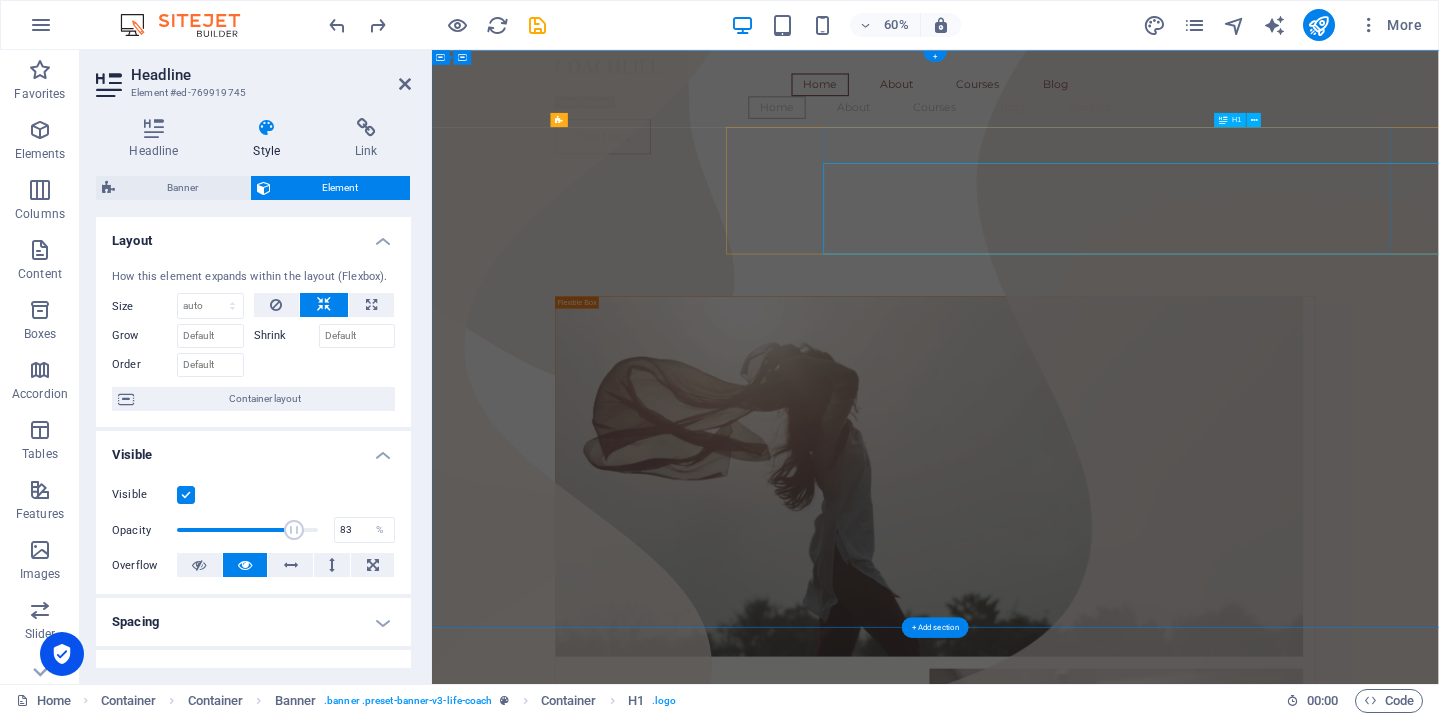 scroll, scrollTop: 11, scrollLeft: 0, axis: vertical 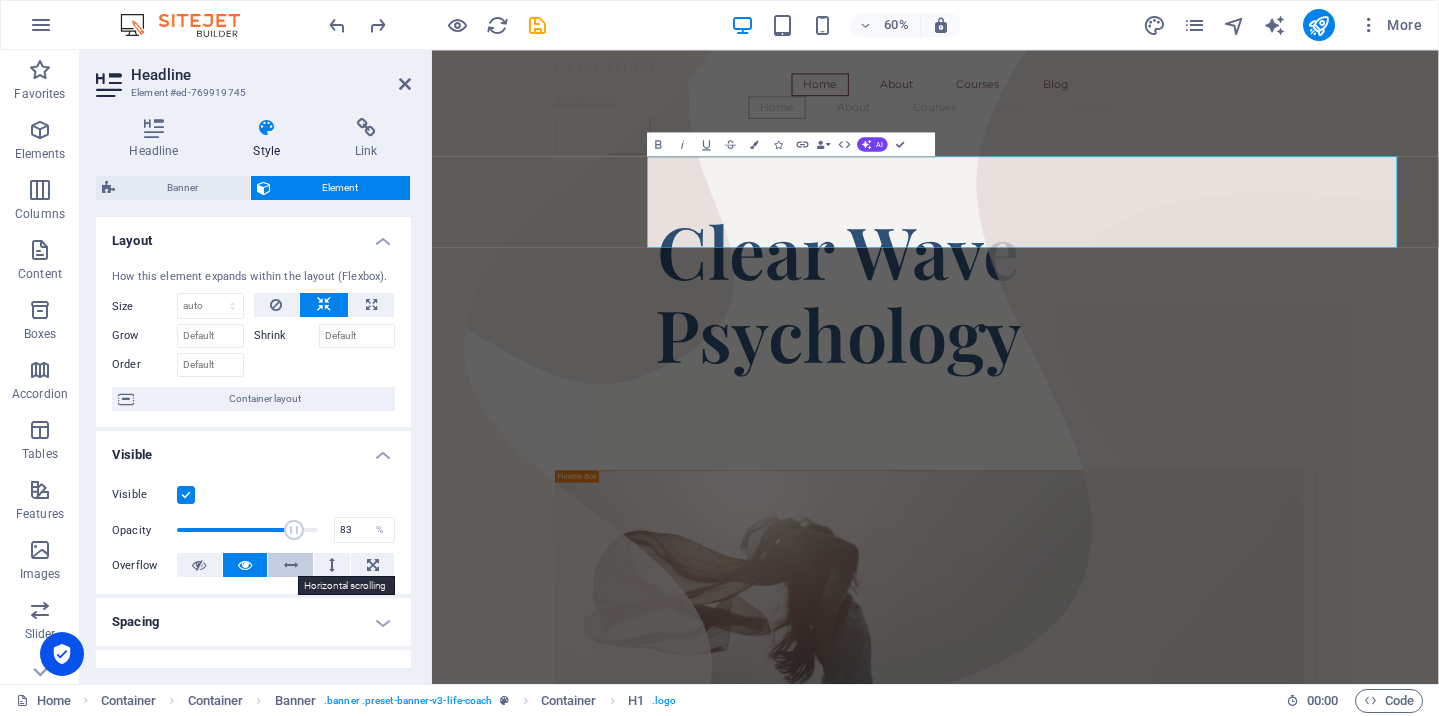 click at bounding box center (290, 565) 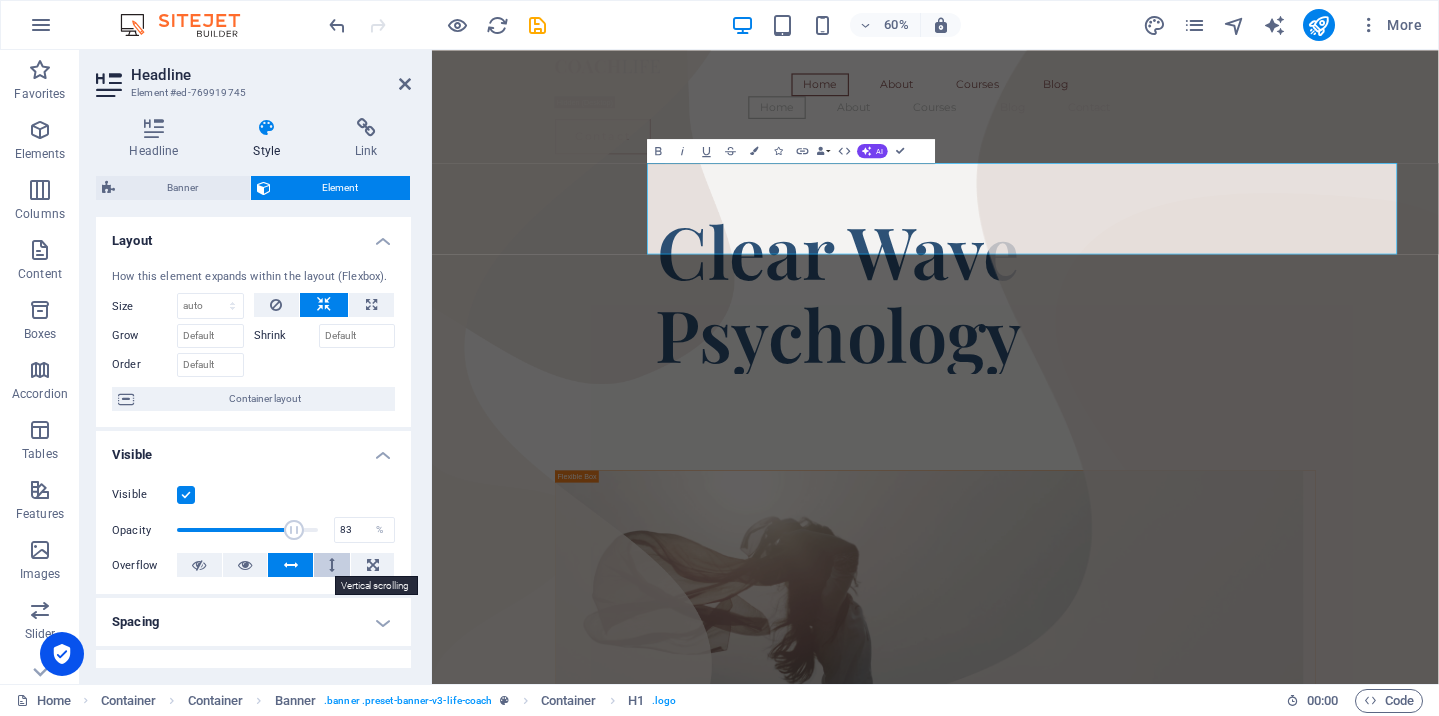 click at bounding box center (332, 565) 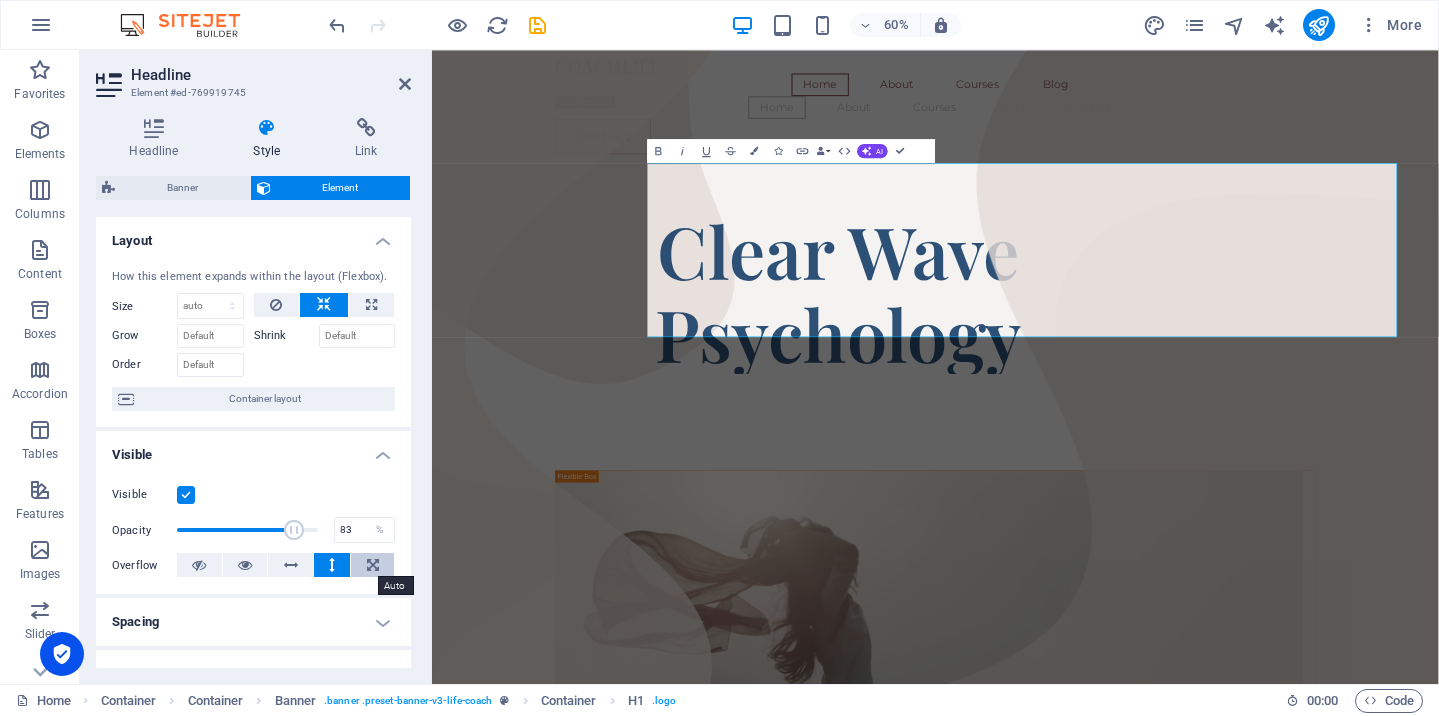 click at bounding box center (372, 565) 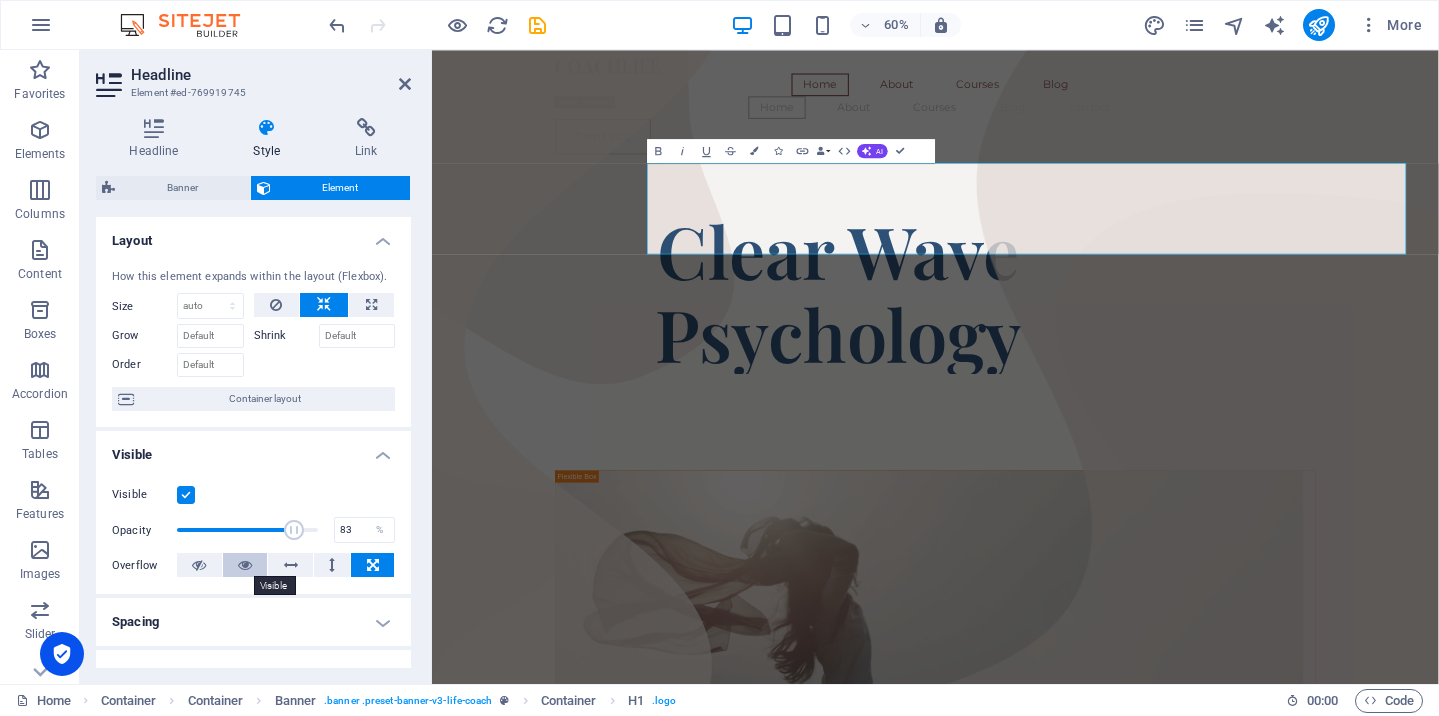 click at bounding box center (245, 565) 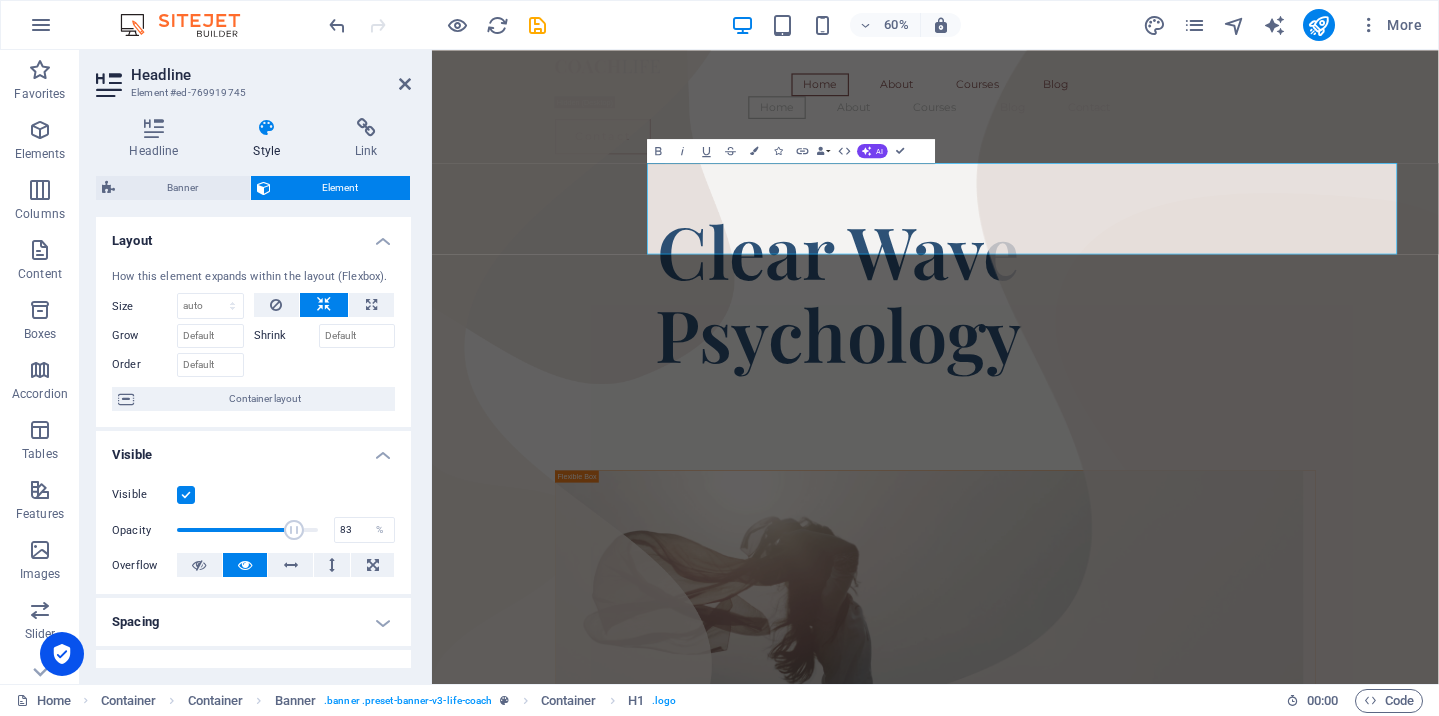 click at bounding box center [245, 565] 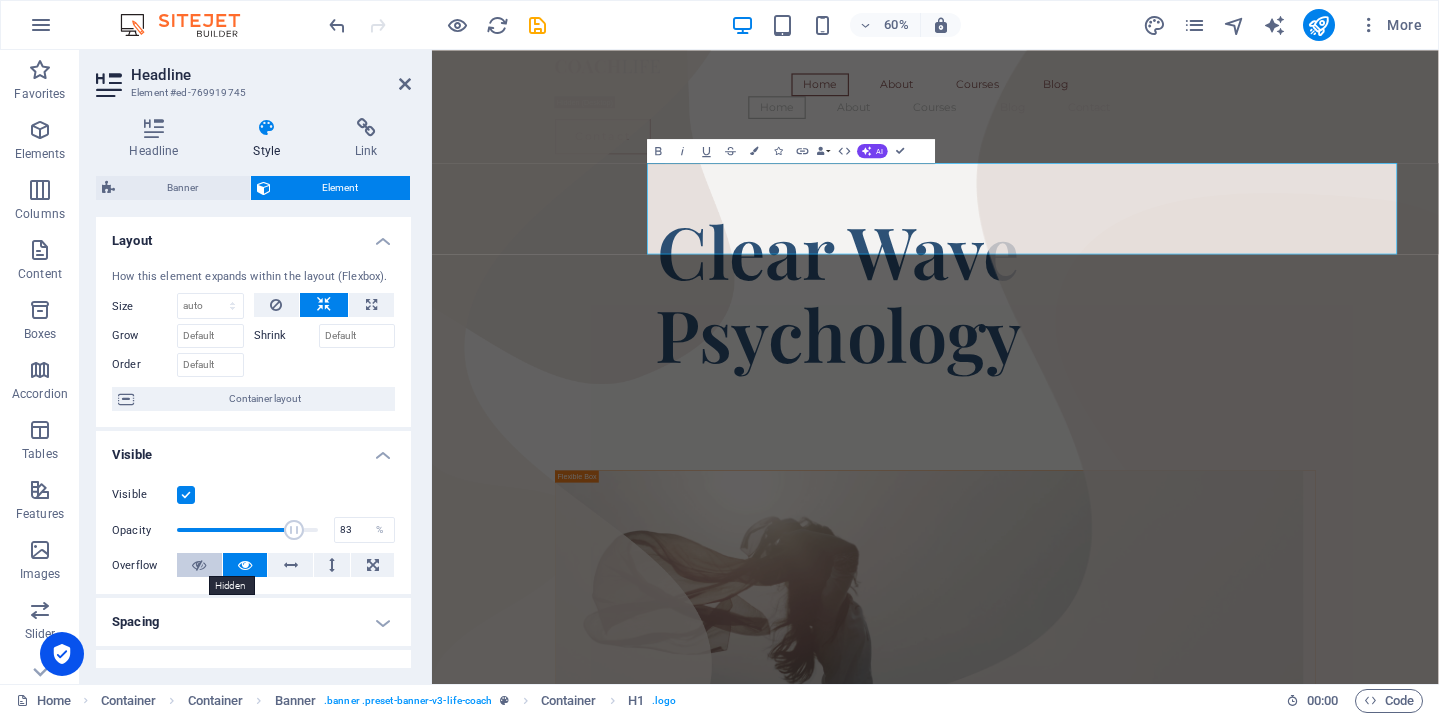 click at bounding box center [199, 565] 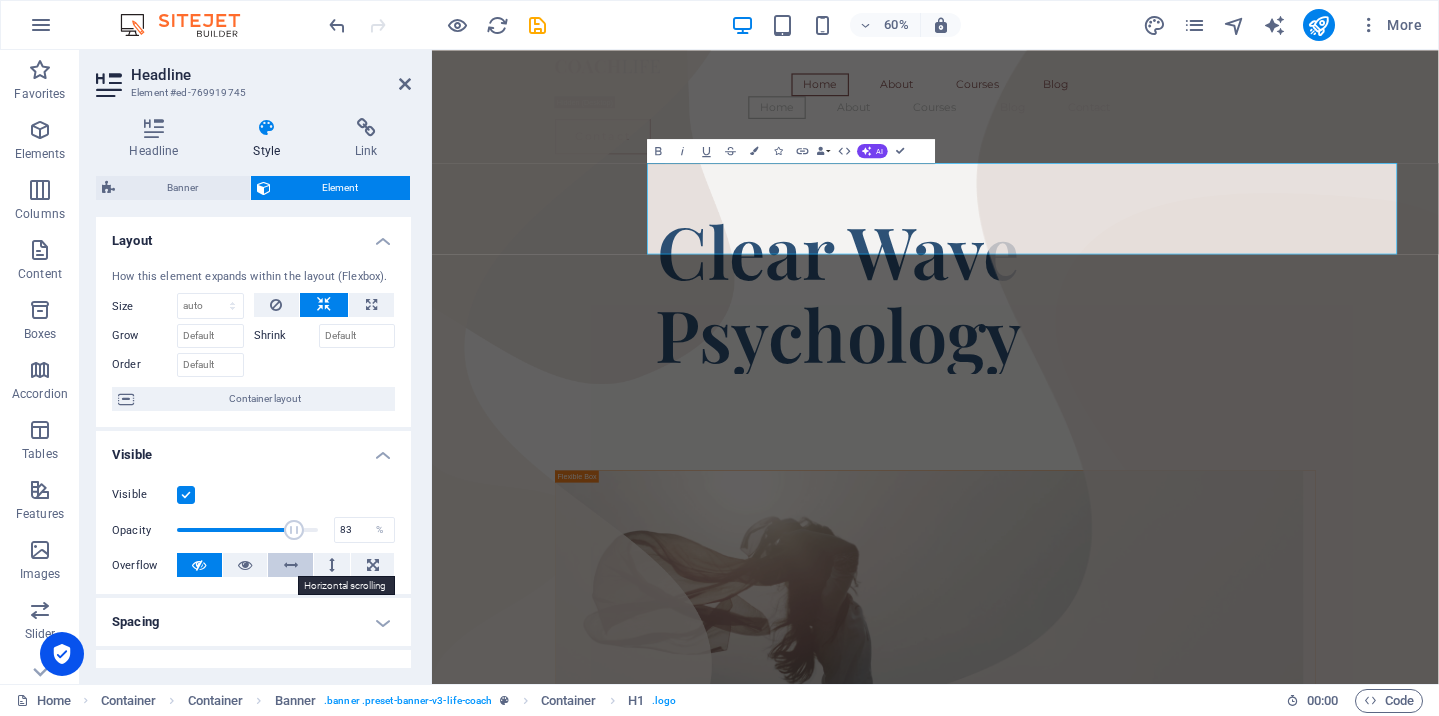 click at bounding box center (291, 565) 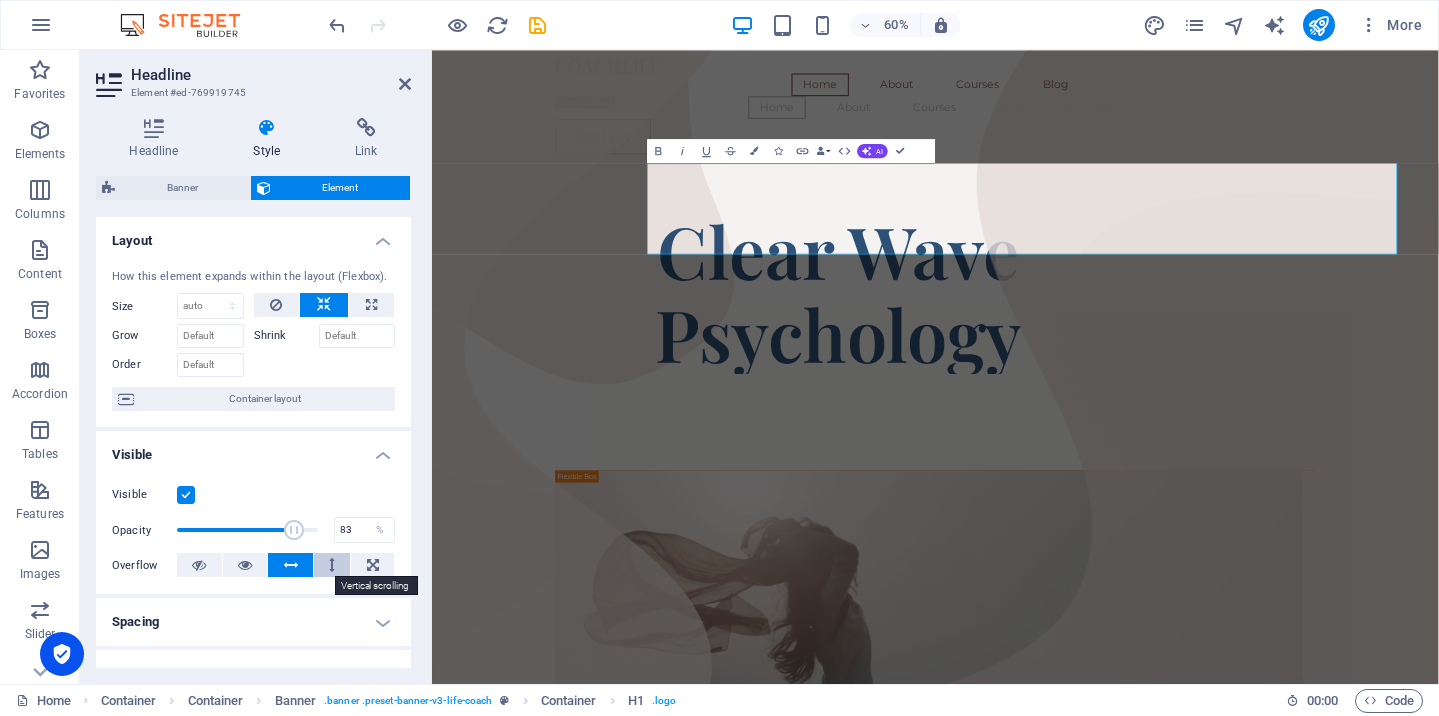 click at bounding box center (332, 565) 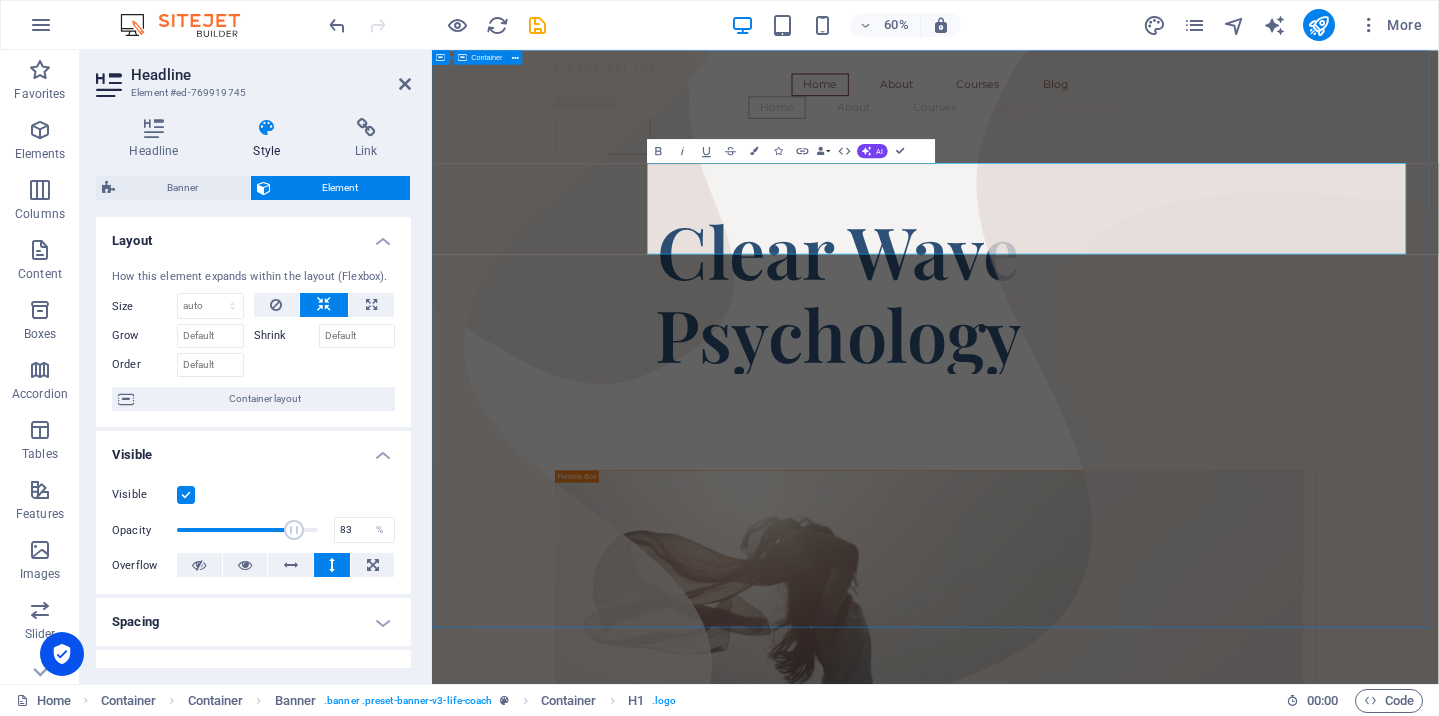 click on "Home About Courses Blog Home About Courses Blog Contact Contact ​​​​​ Clear Wave Psychology Coach Headline There are many variations of passages of Lorem Ipsum available, but the majority have suffered alteration in some form, by injected humour, or randomised words which don't look even slightly believable." at bounding box center [1271, 2299] 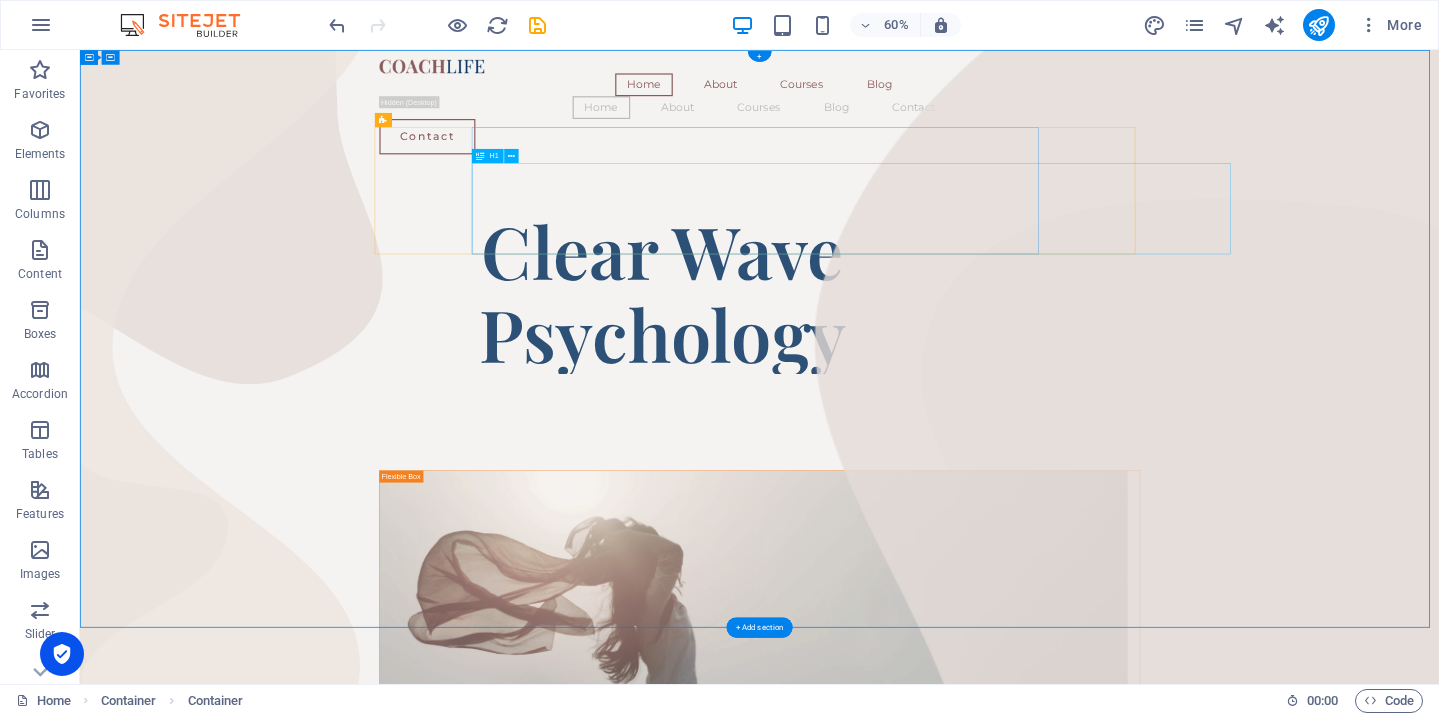 click on "​​​​​ Clear Wave Psychology" at bounding box center [1051, 445] 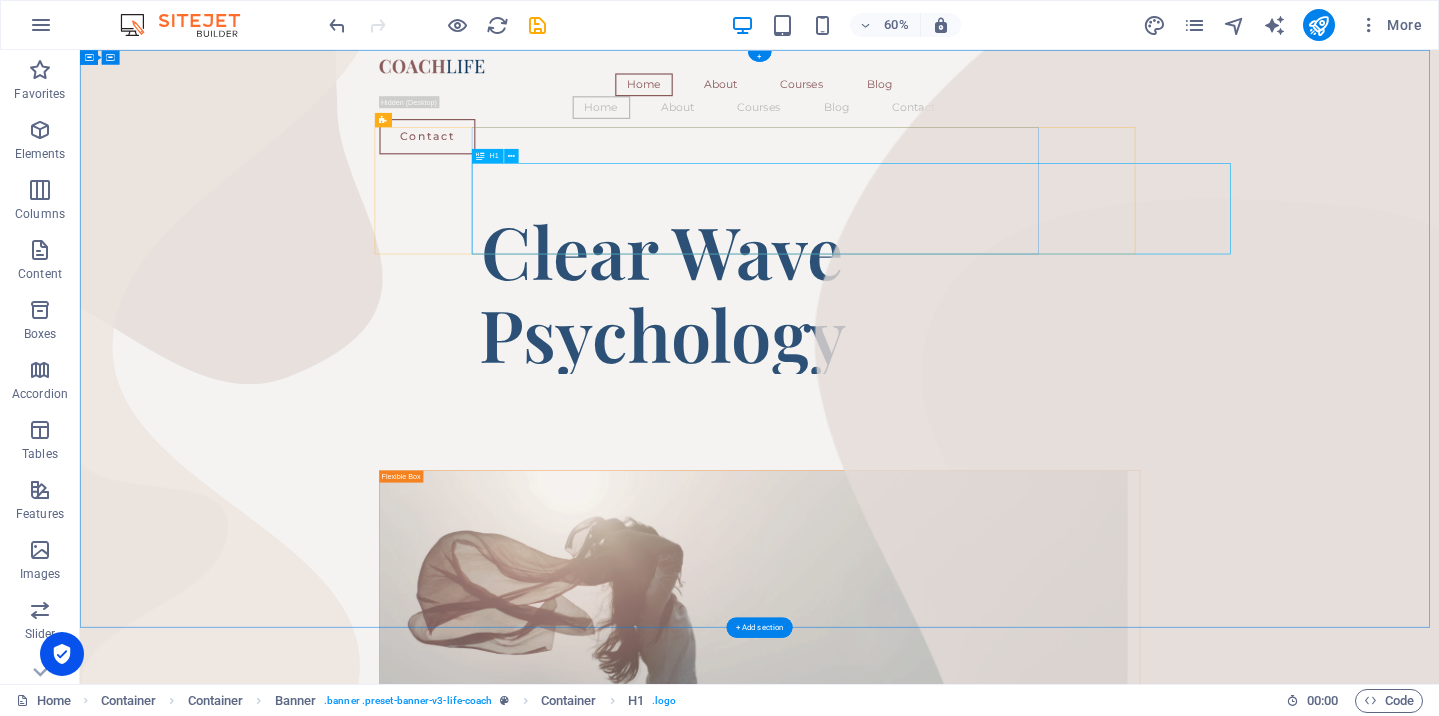 click on "​​​​​ Clear Wave Psychology" at bounding box center [1051, 445] 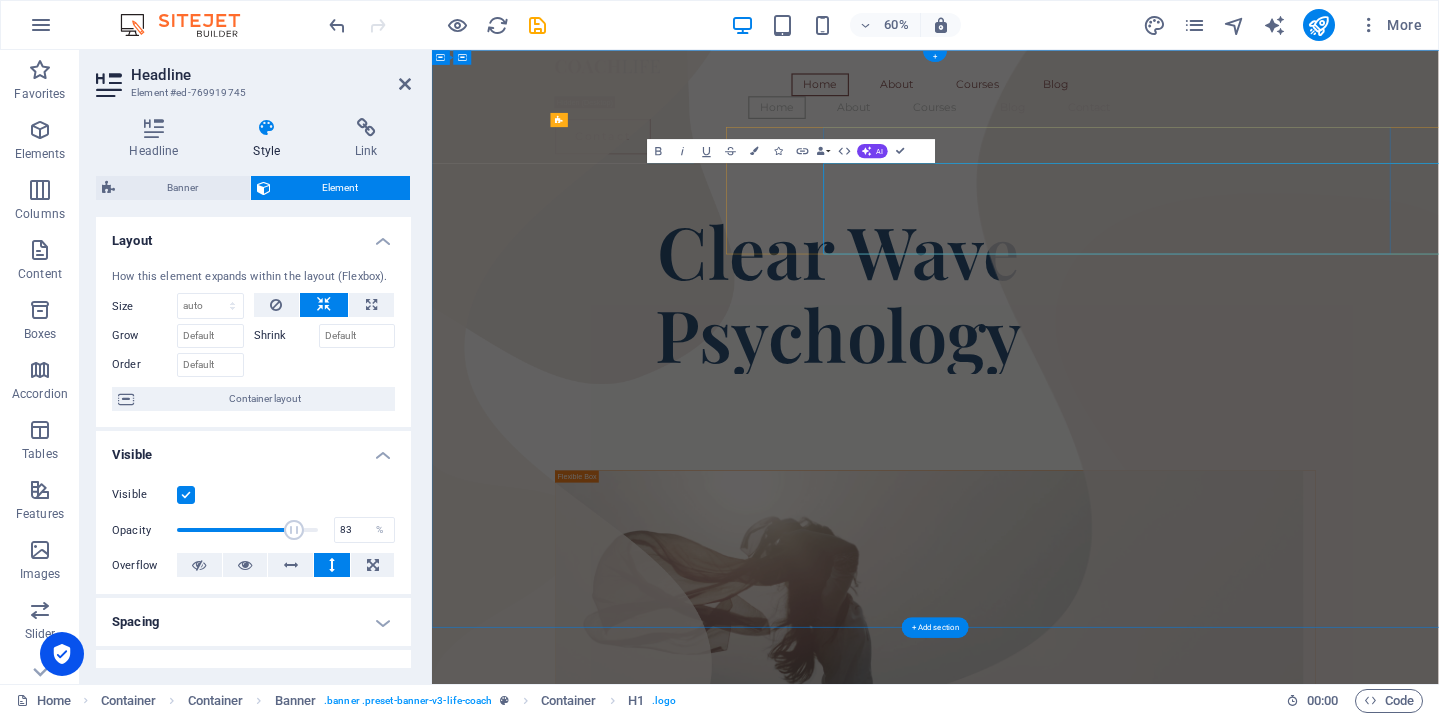 scroll, scrollTop: 3, scrollLeft: 0, axis: vertical 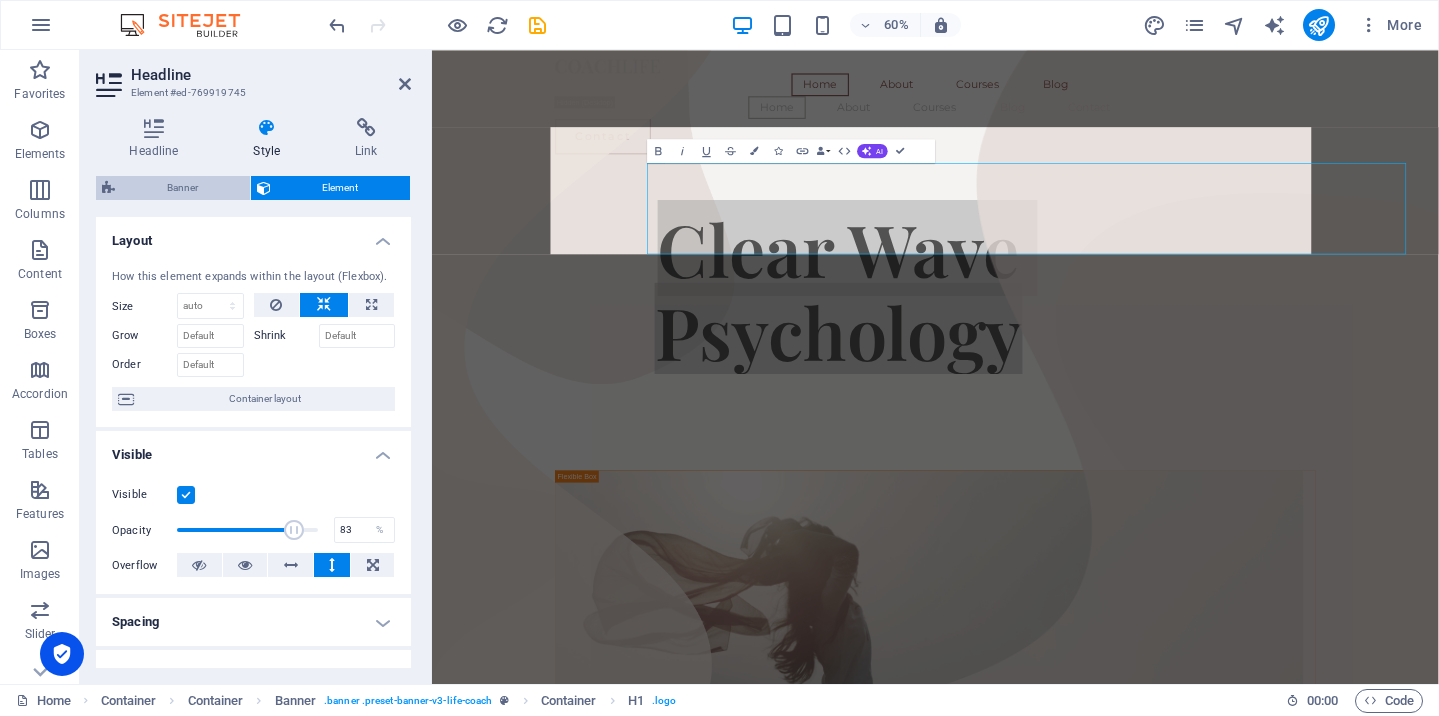click on "Banner" at bounding box center (182, 188) 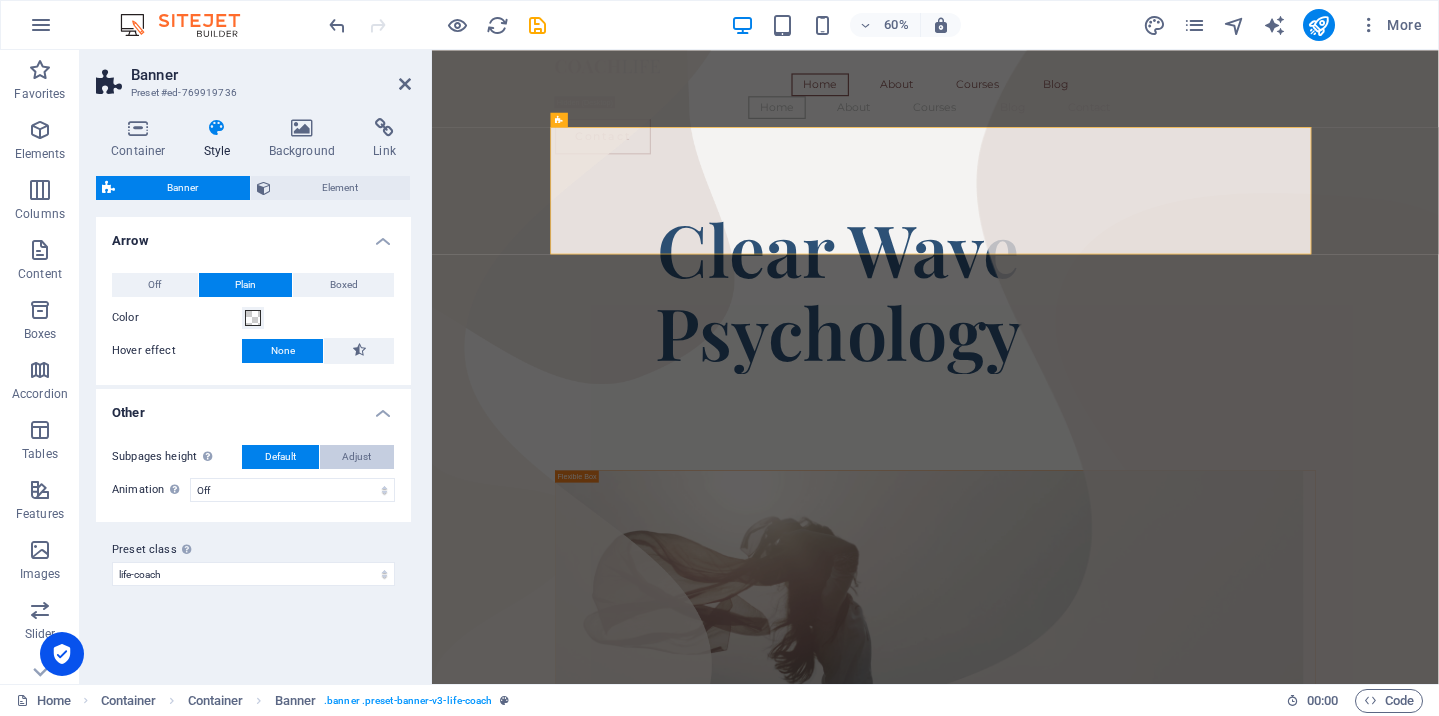 click on "Adjust" at bounding box center (356, 457) 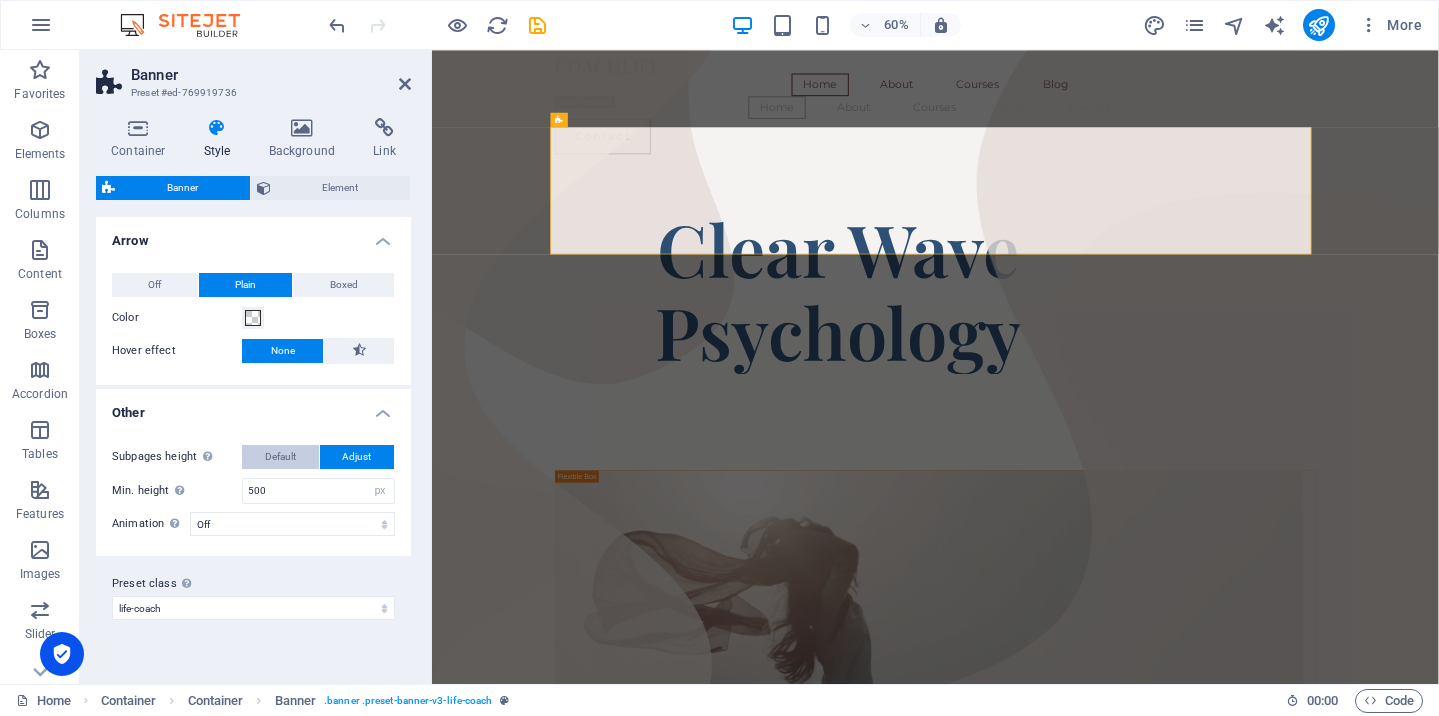 click on "Default" at bounding box center (280, 457) 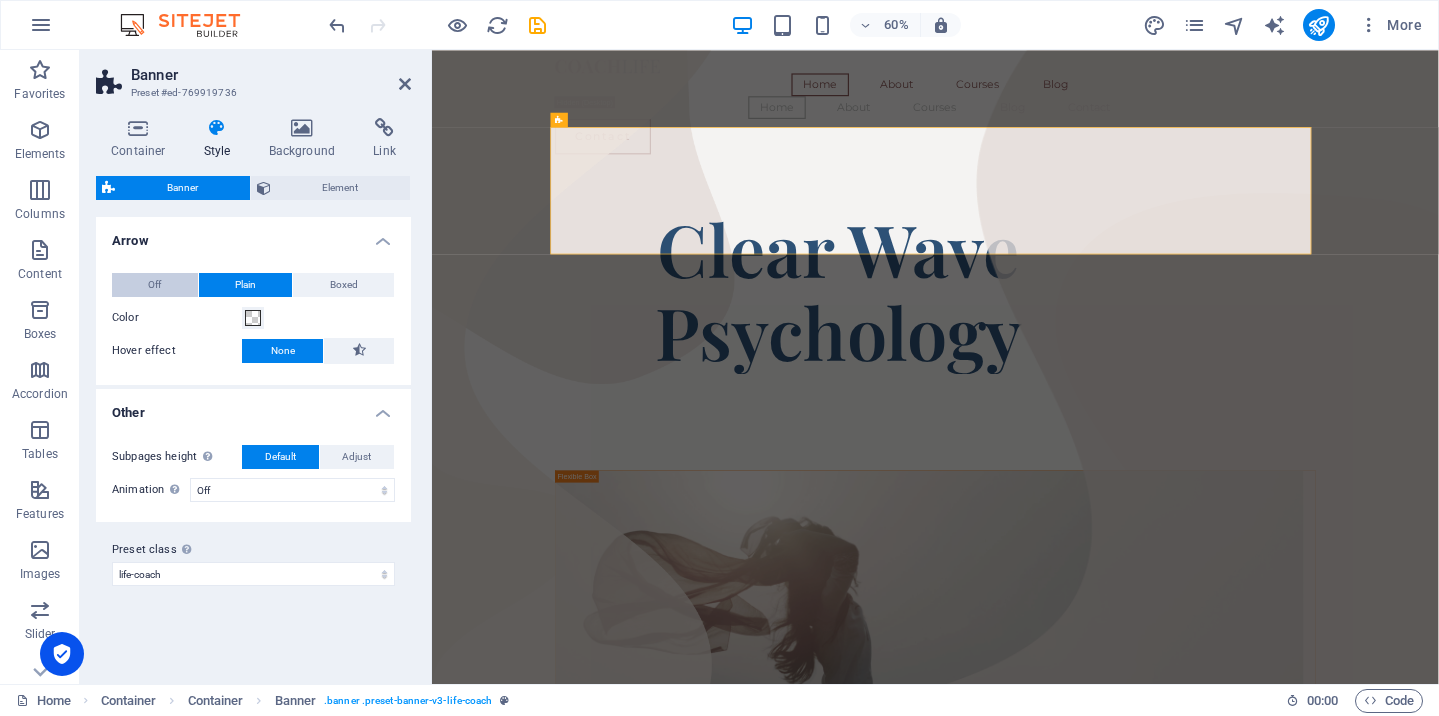click on "Off" at bounding box center [154, 285] 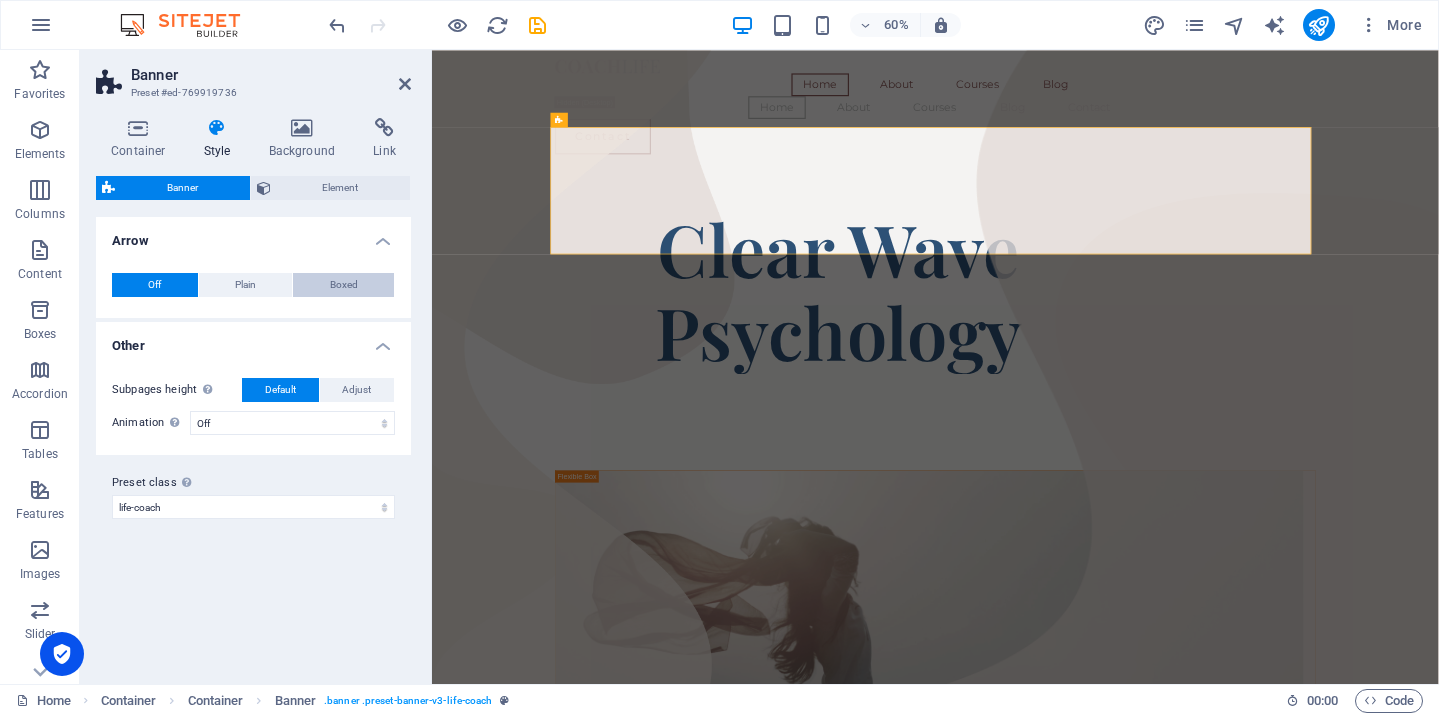 click on "Boxed" at bounding box center [344, 285] 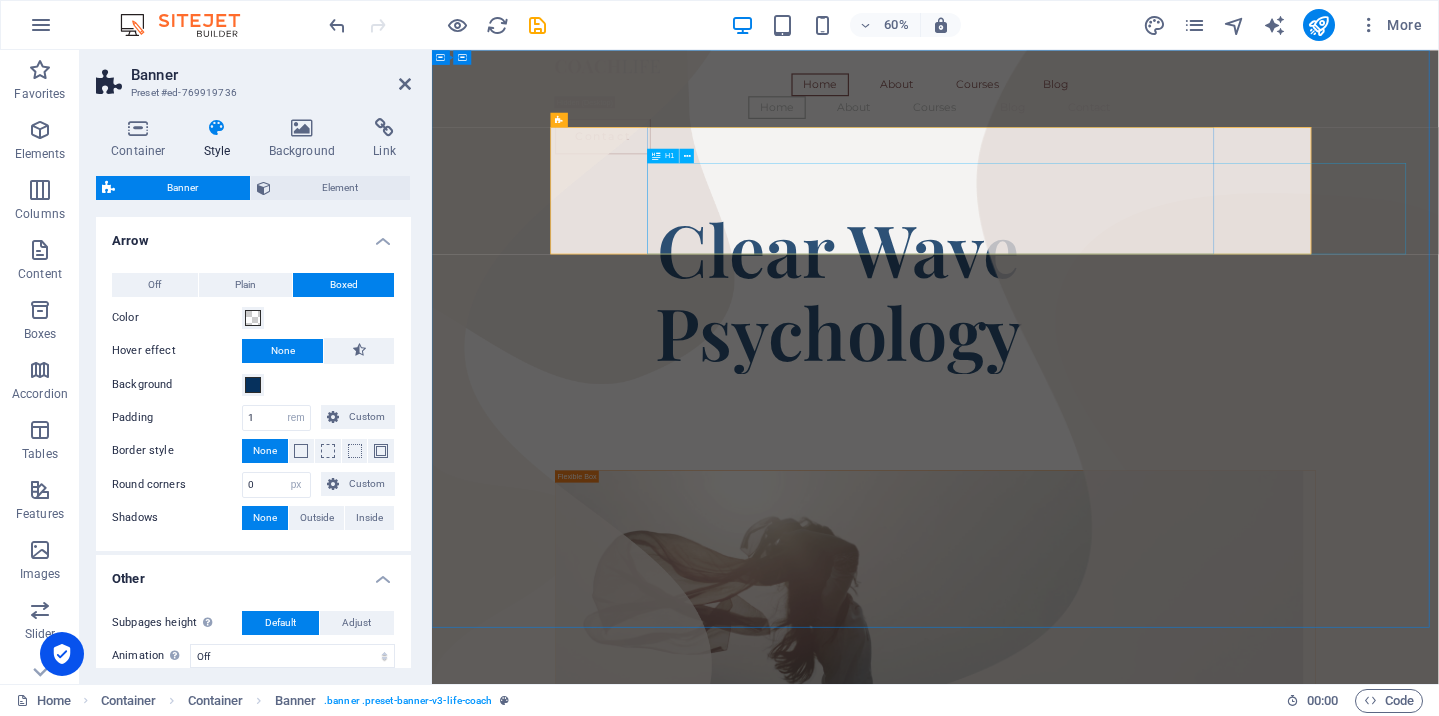 click on "​​​​​ Clear Wave Psychology" at bounding box center [1109, 445] 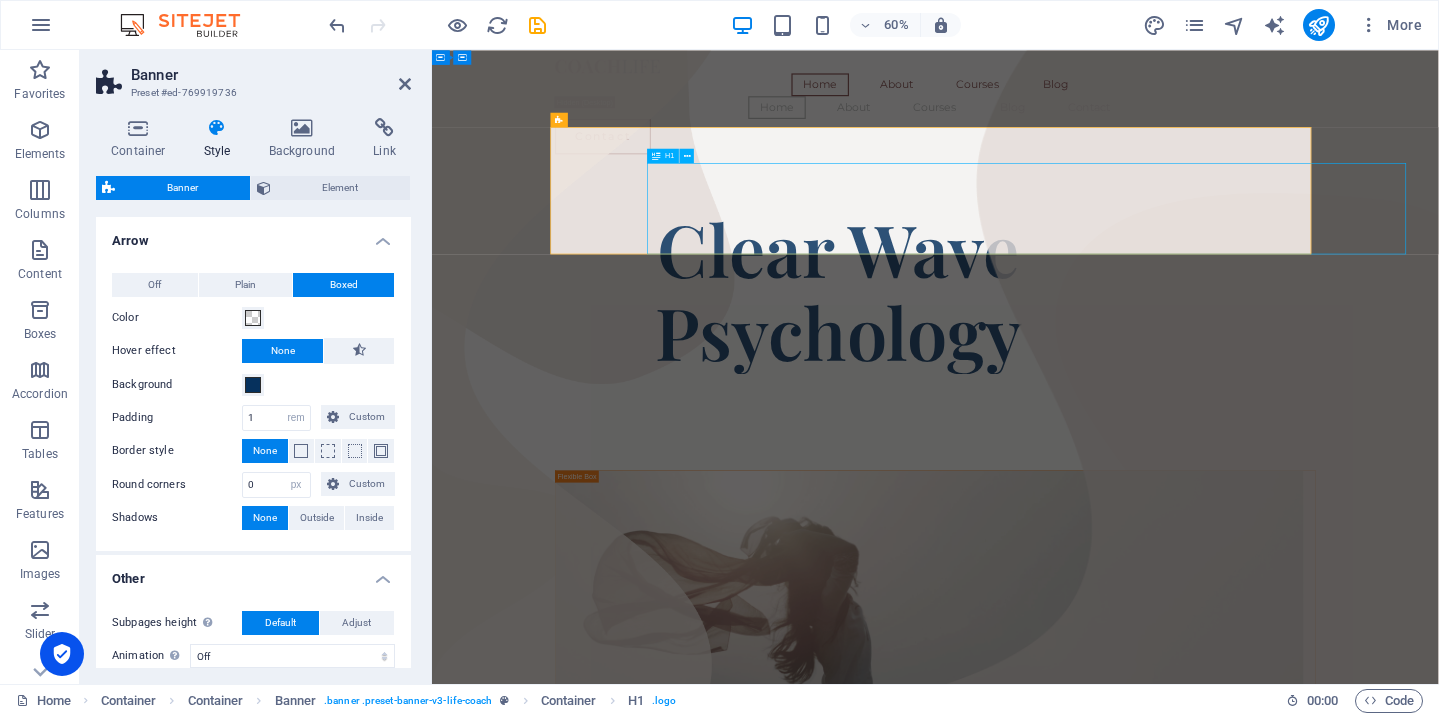 click on "​​​​​ Clear Wave Psychology" at bounding box center [1109, 445] 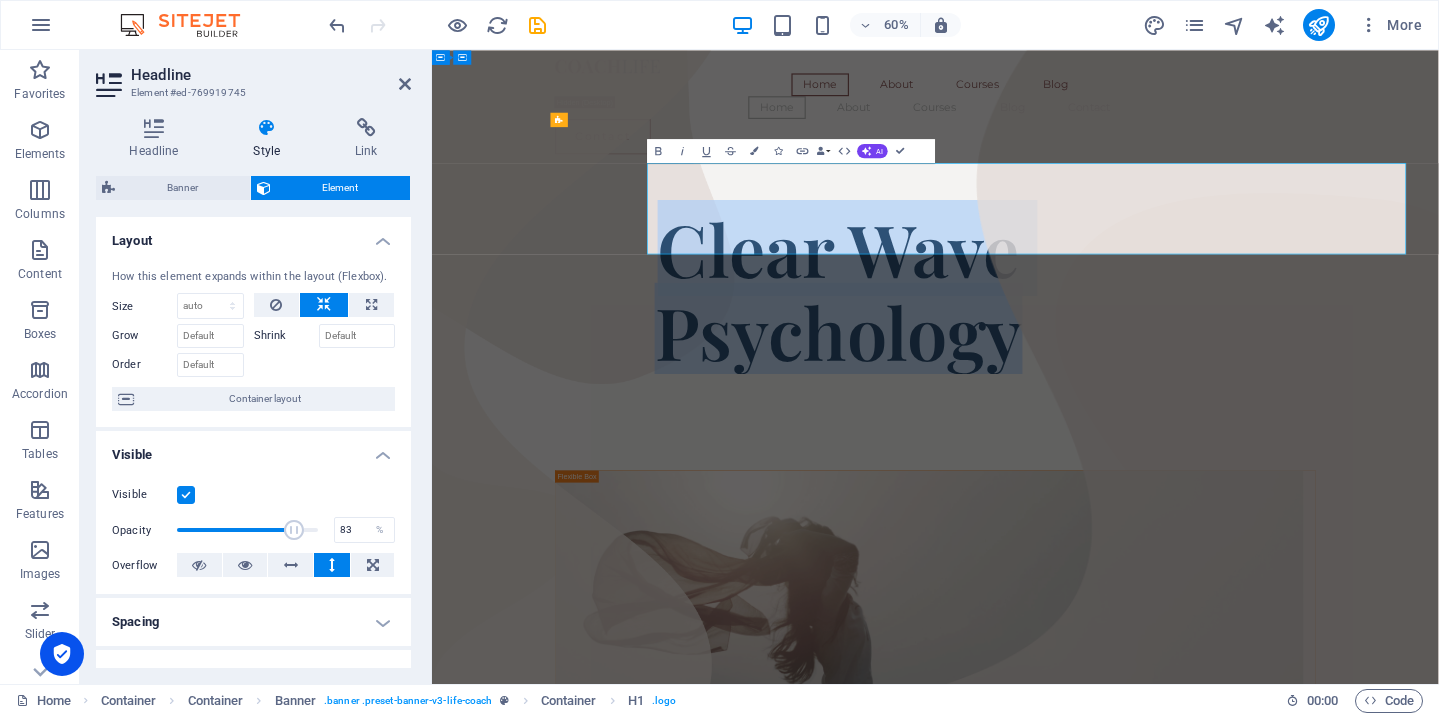 scroll, scrollTop: 3, scrollLeft: 0, axis: vertical 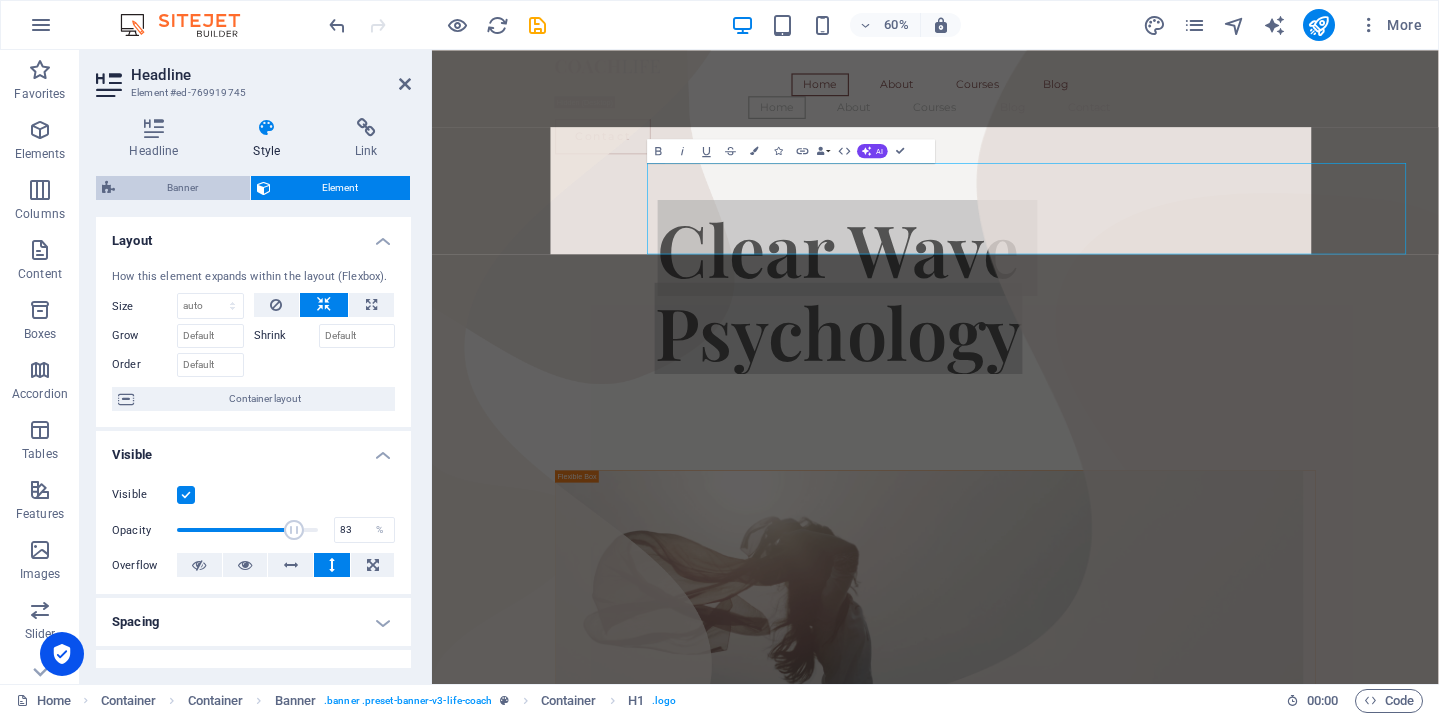 click on "Banner" at bounding box center (182, 188) 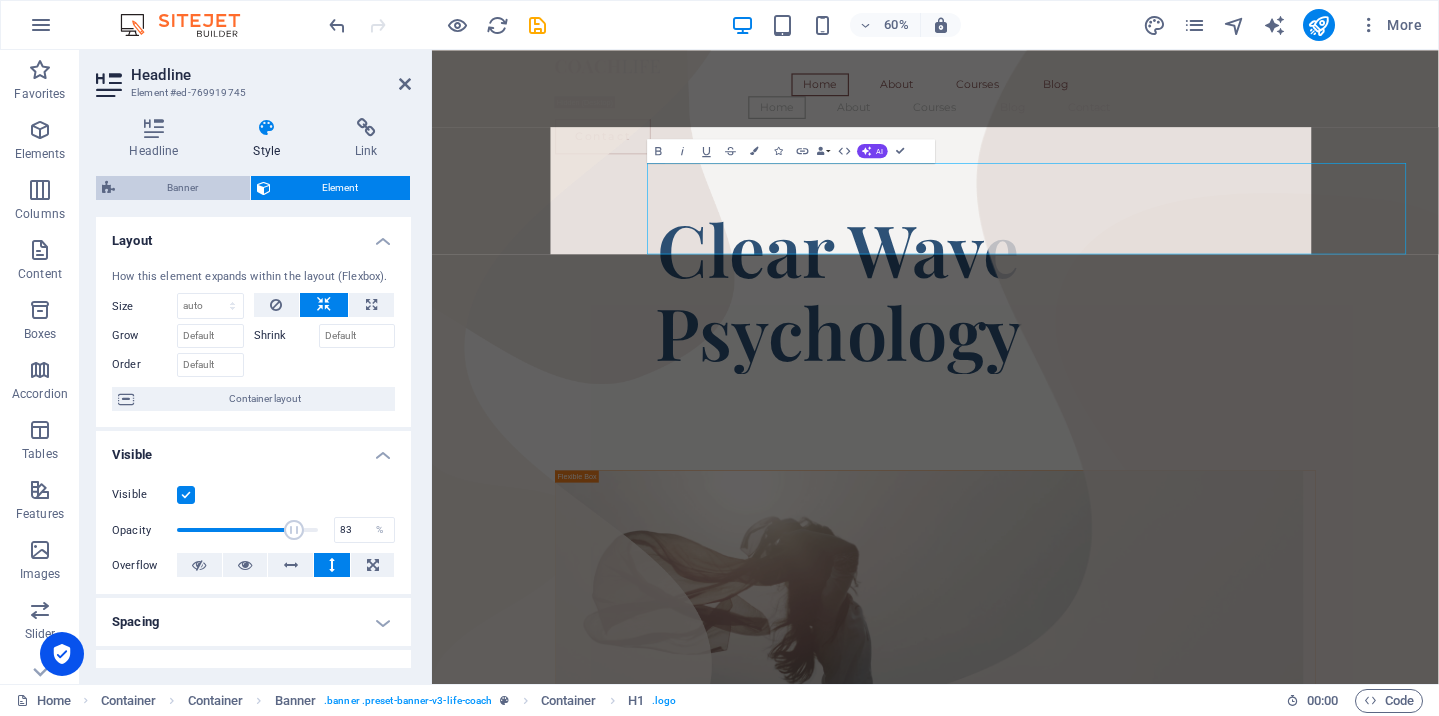select on "rem" 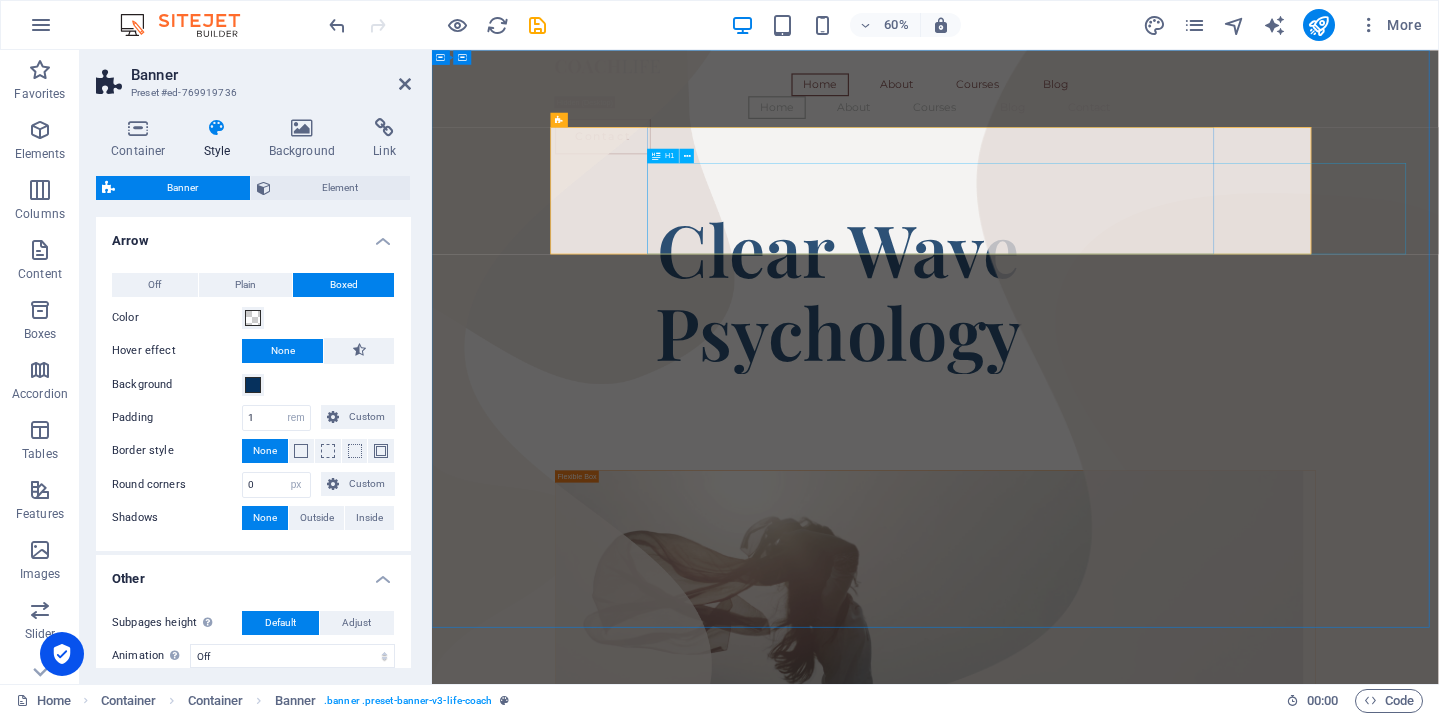 click on "​​​​​ Clear Wave Psychology" at bounding box center (1109, 445) 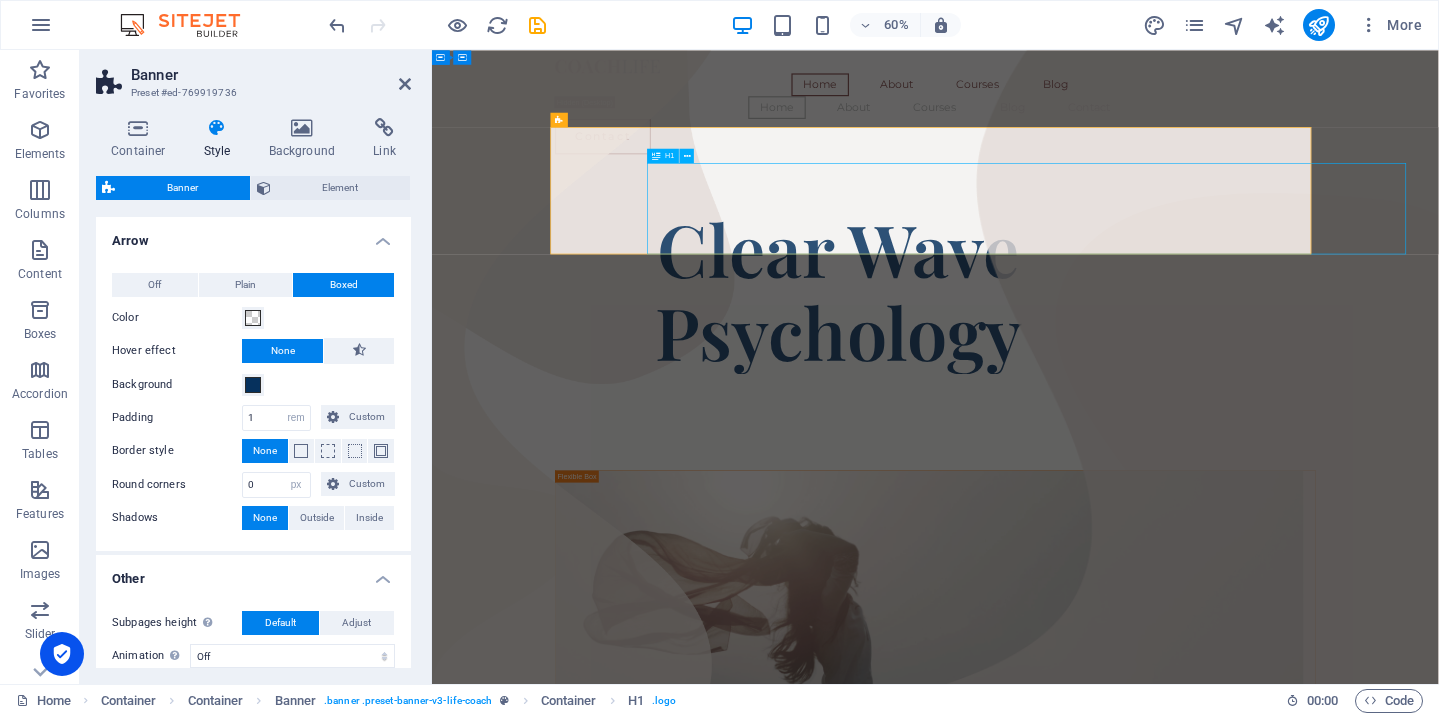 click on "​​​​​ Clear Wave Psychology" at bounding box center [1109, 445] 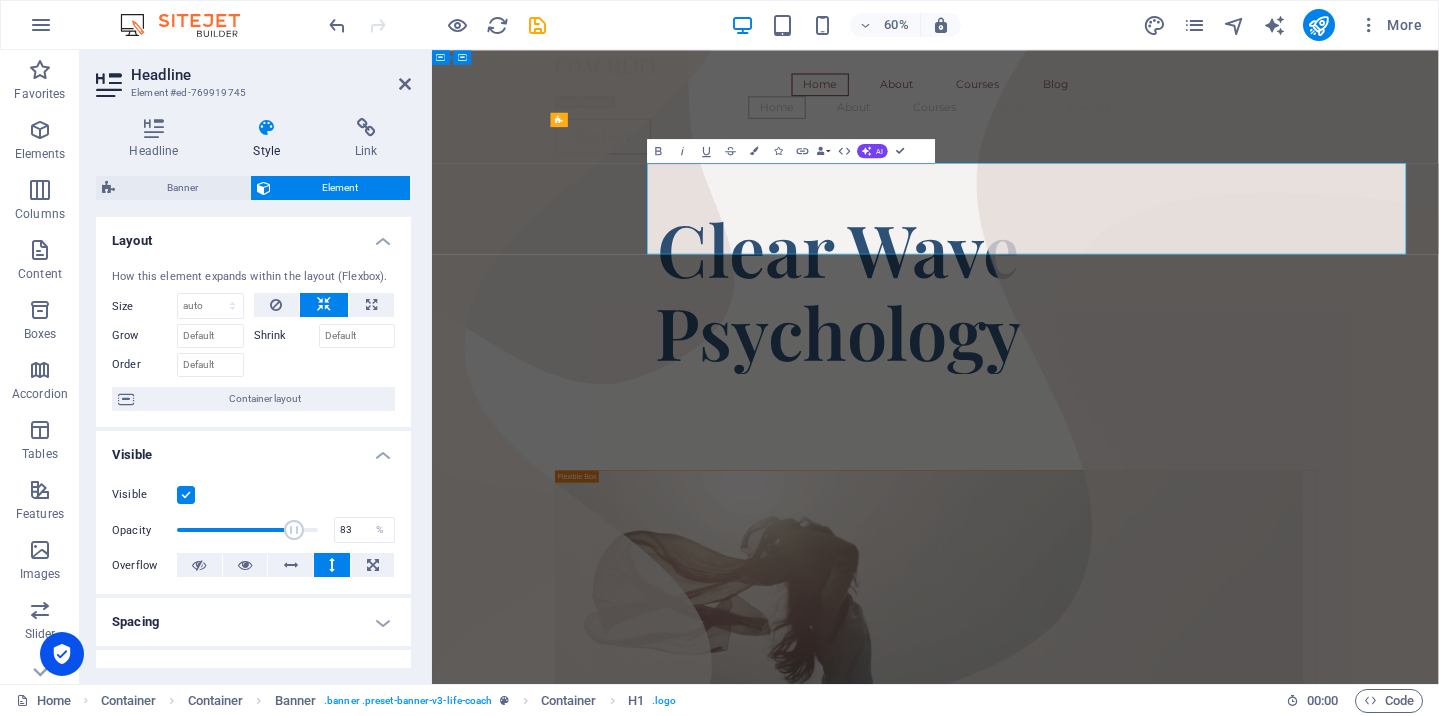 scroll, scrollTop: 3, scrollLeft: 0, axis: vertical 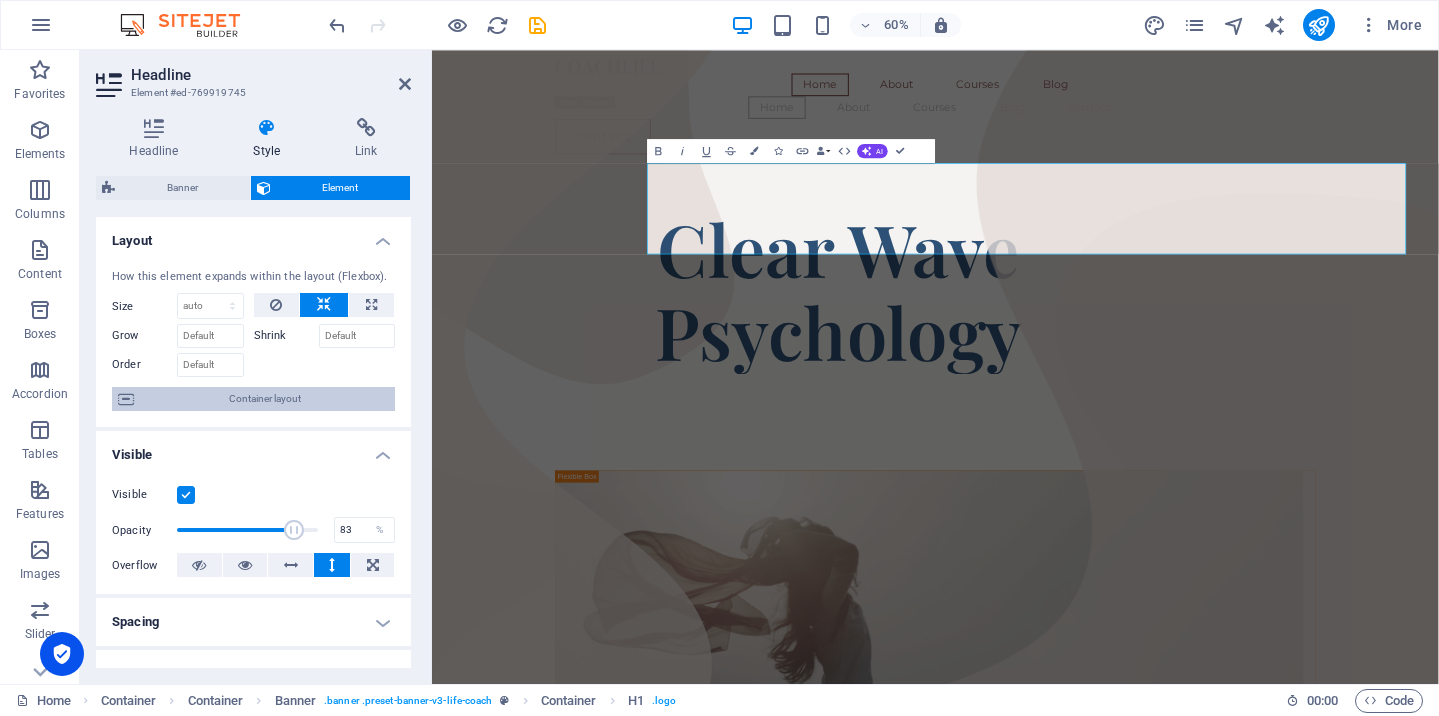 click on "Container layout" at bounding box center [264, 399] 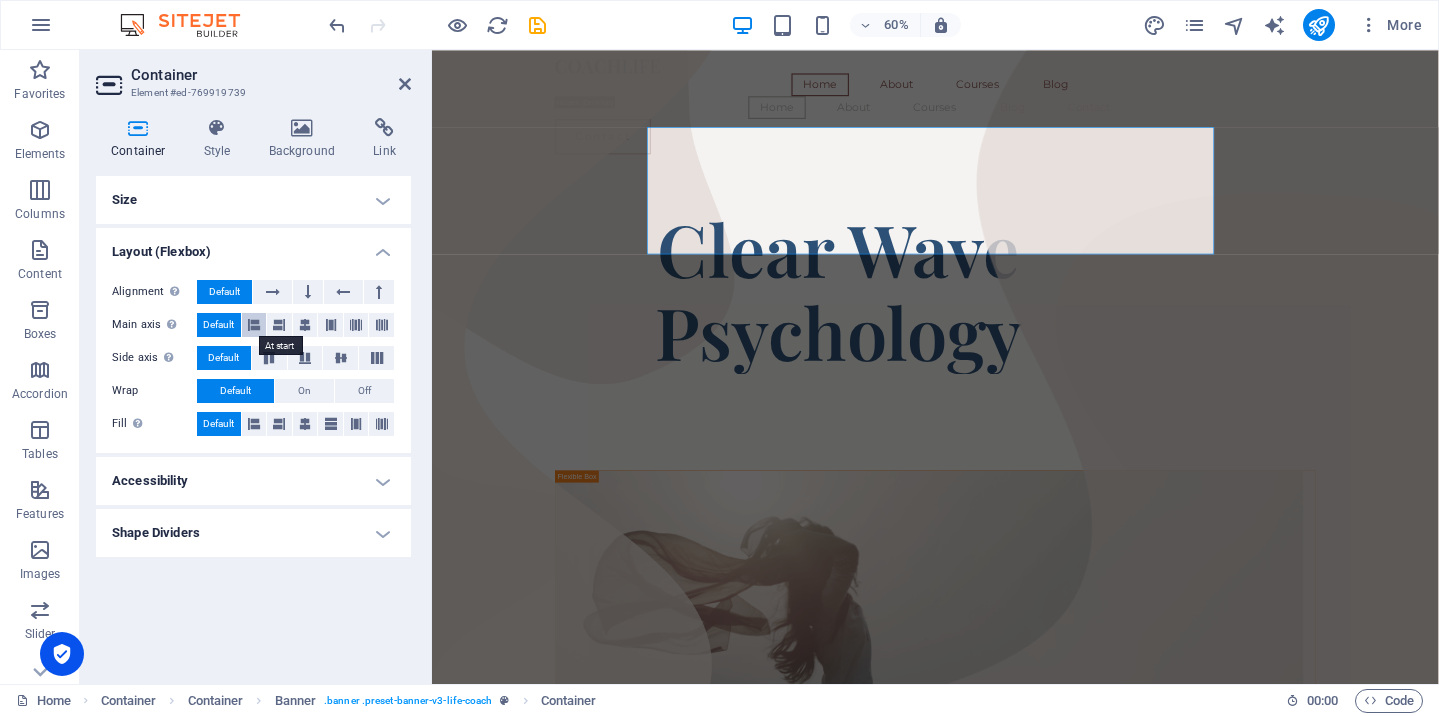click at bounding box center [254, 325] 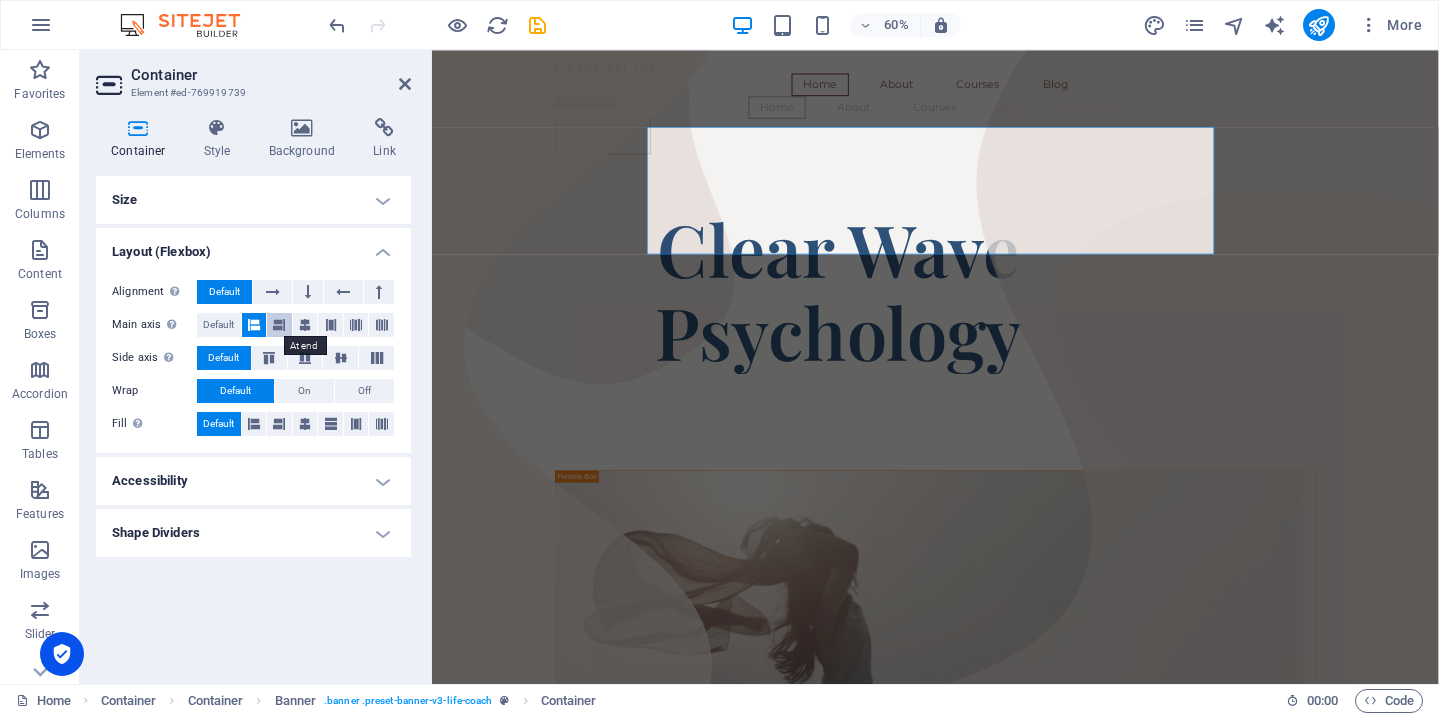 click at bounding box center (279, 325) 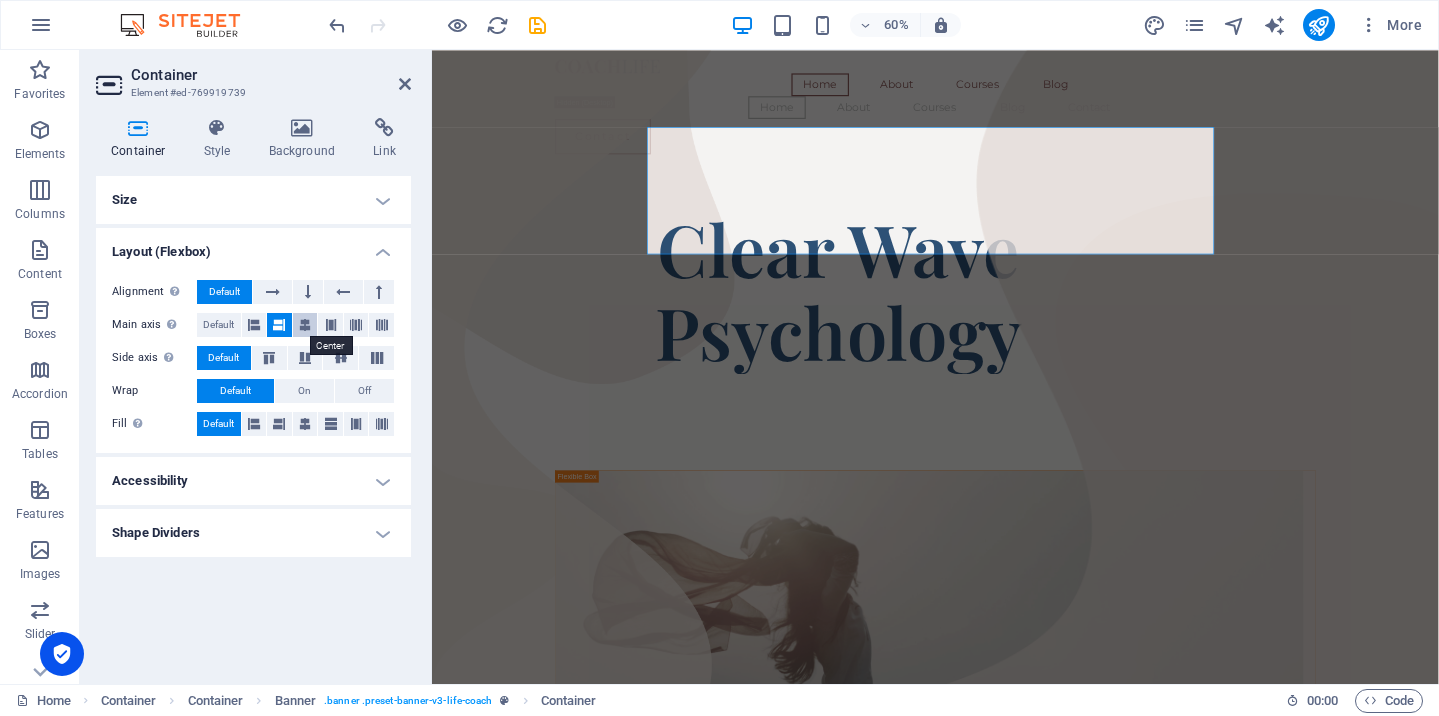 click at bounding box center (305, 325) 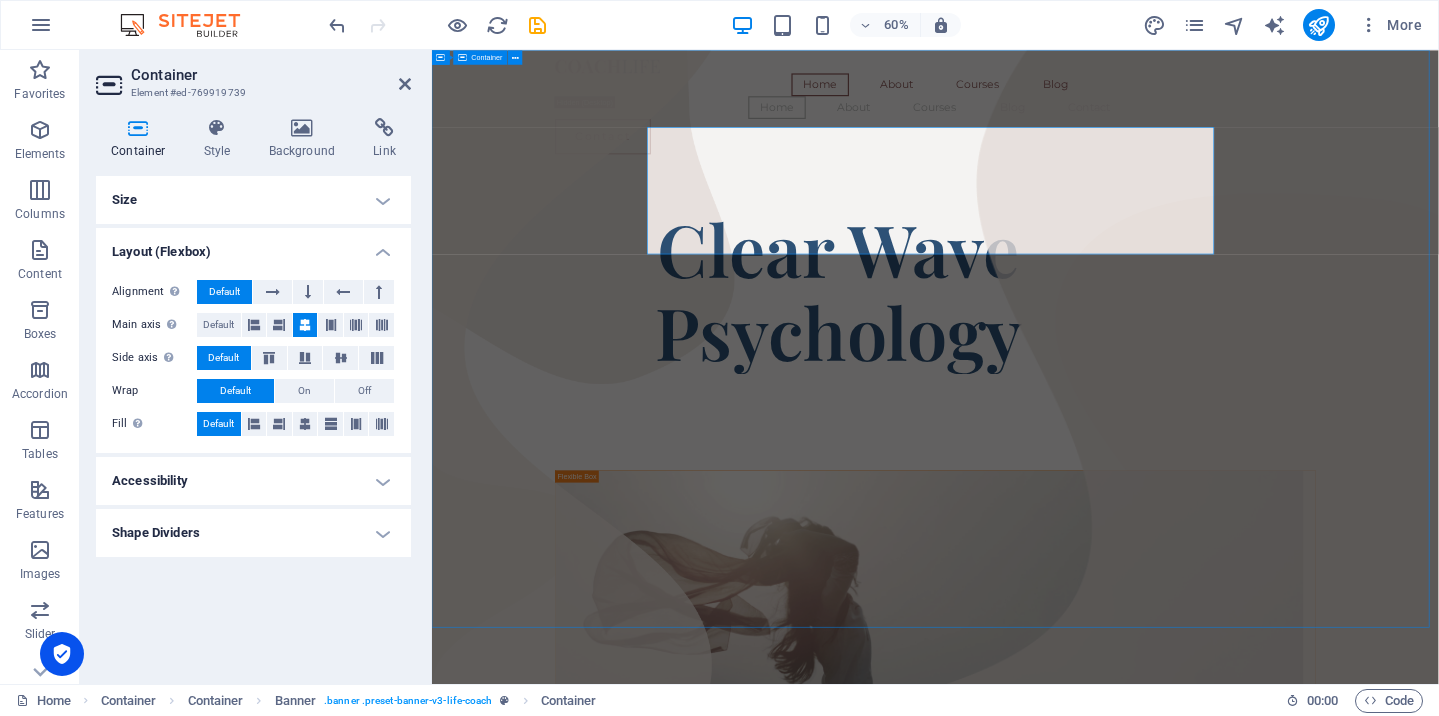 click on "Home About Courses Blog Home About Courses Blog Contact Contact ​​​​​ Clear Wave Psychology Coach Headline There are many variations of passages of Lorem Ipsum available, but the majority have suffered alteration in some form, by injected humour, or randomised words which don't look even slightly believable." at bounding box center (1271, 2299) 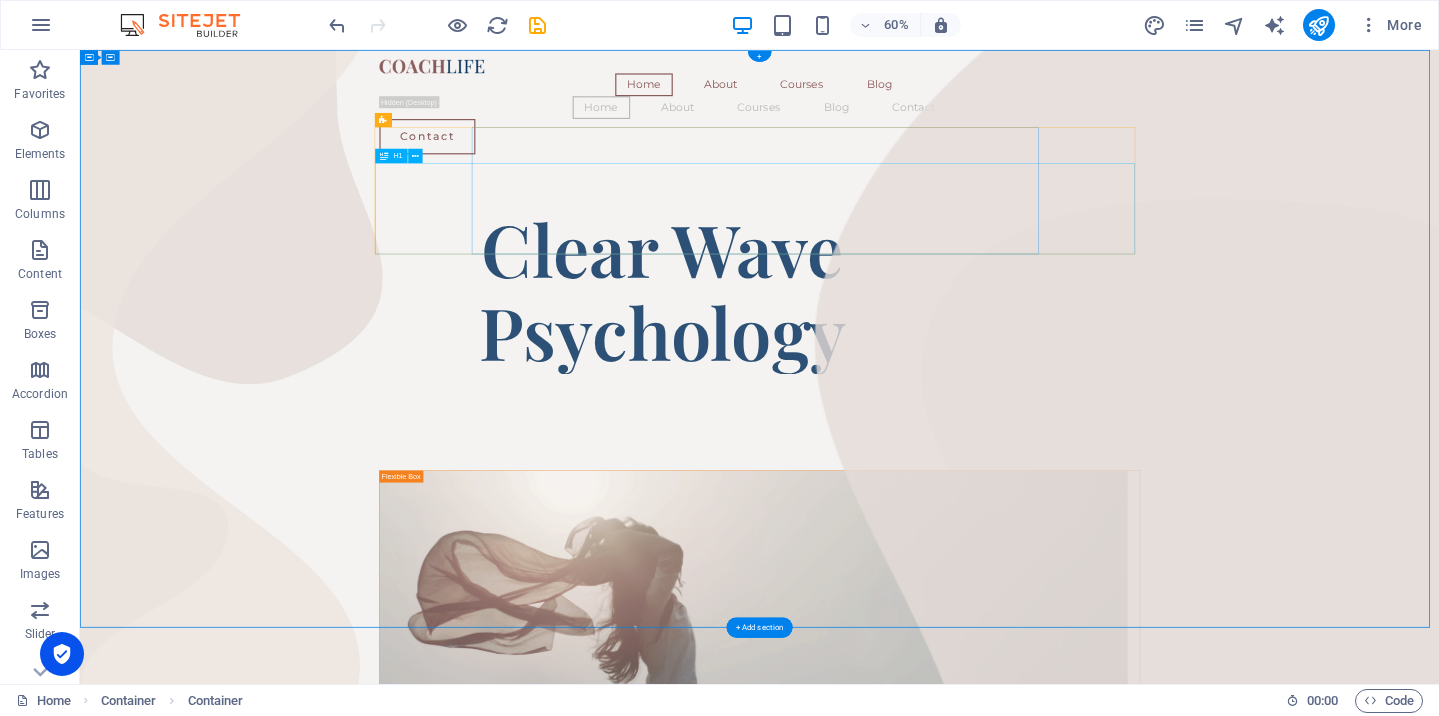 click on "​​​​​ Clear Wave Psychology" at bounding box center [1051, 445] 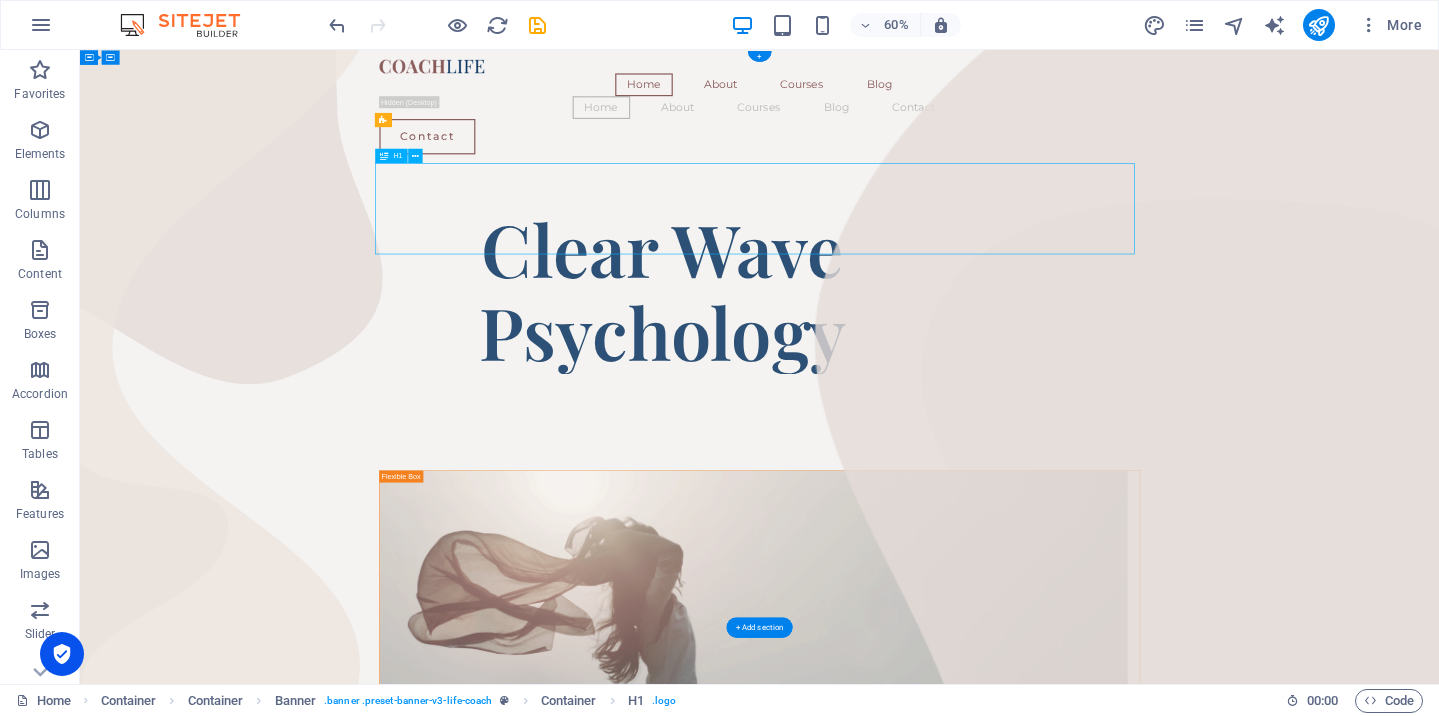 click on "​​​​​ Clear Wave Psychology" at bounding box center [1051, 445] 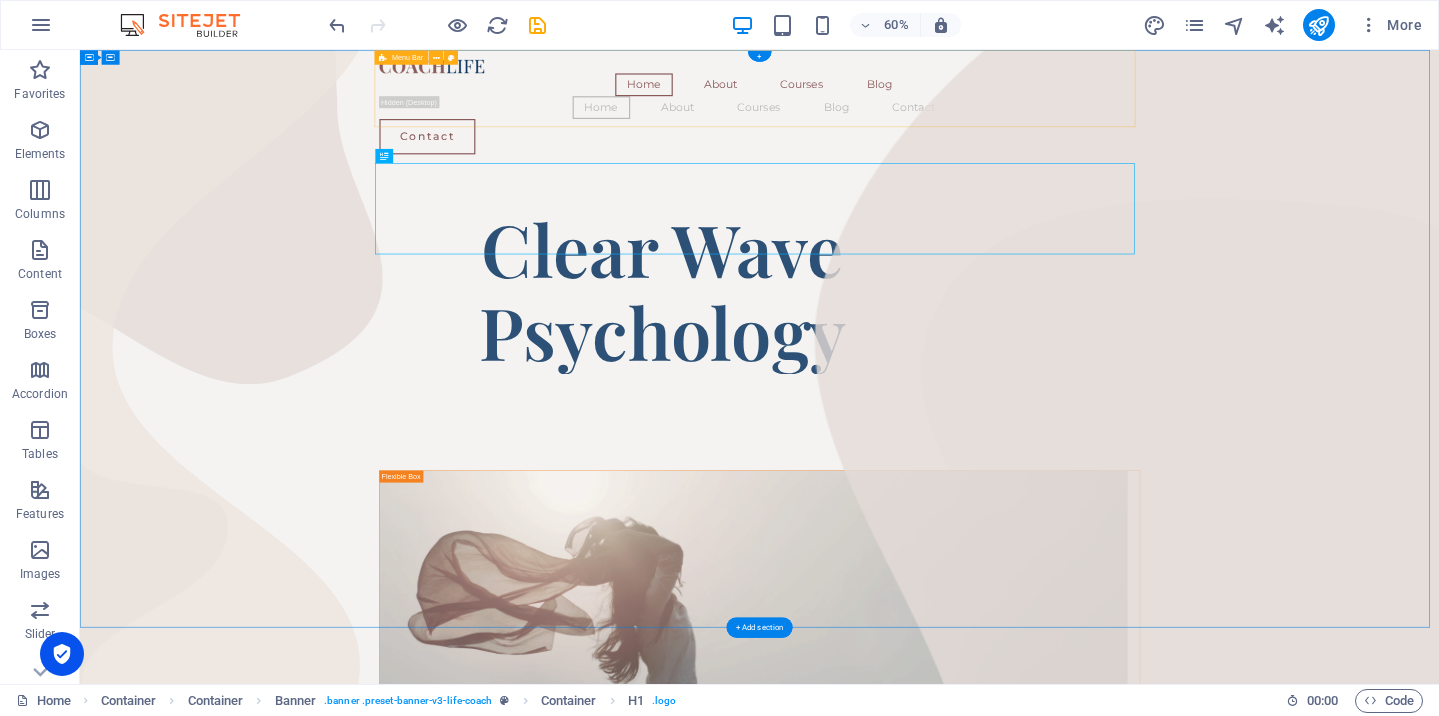 click on "Home About Courses Blog Home About Courses Blog Contact Contact" at bounding box center [1213, 145] 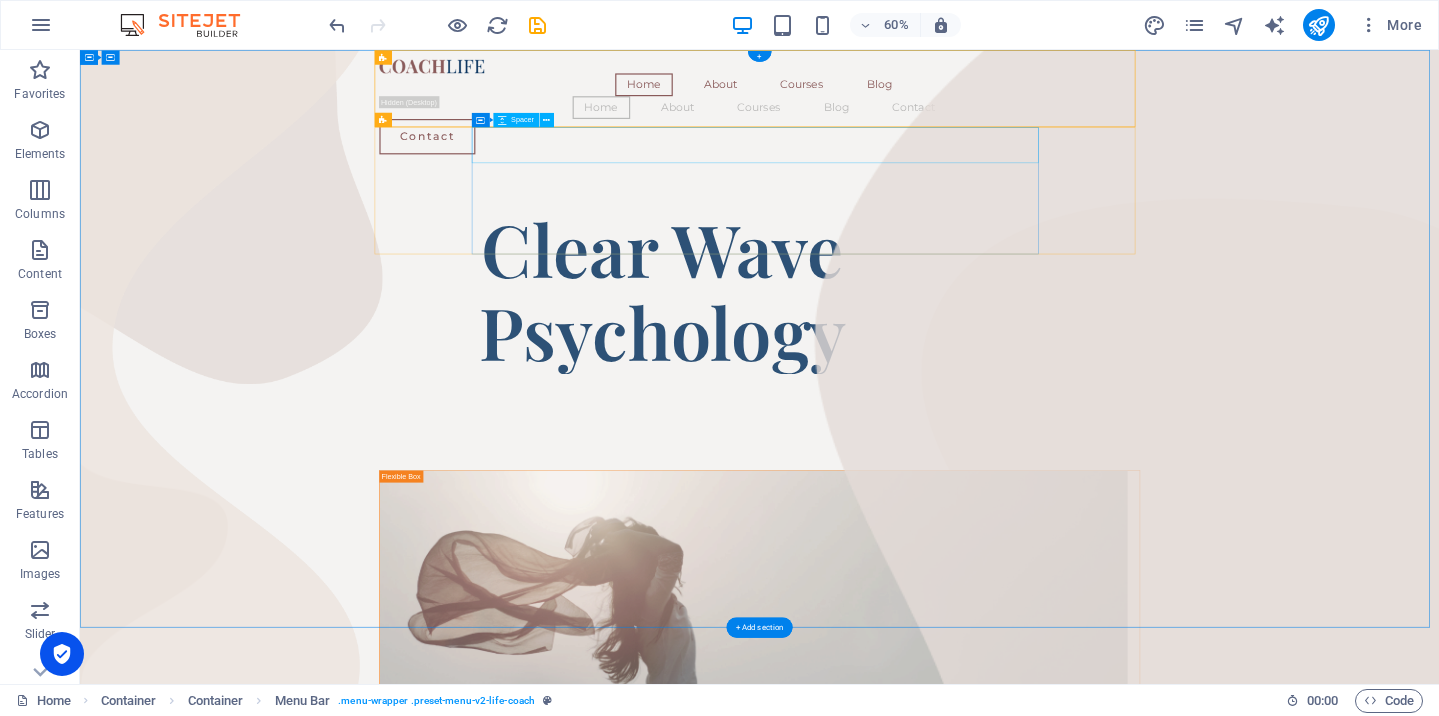 click at bounding box center (1051, 270) 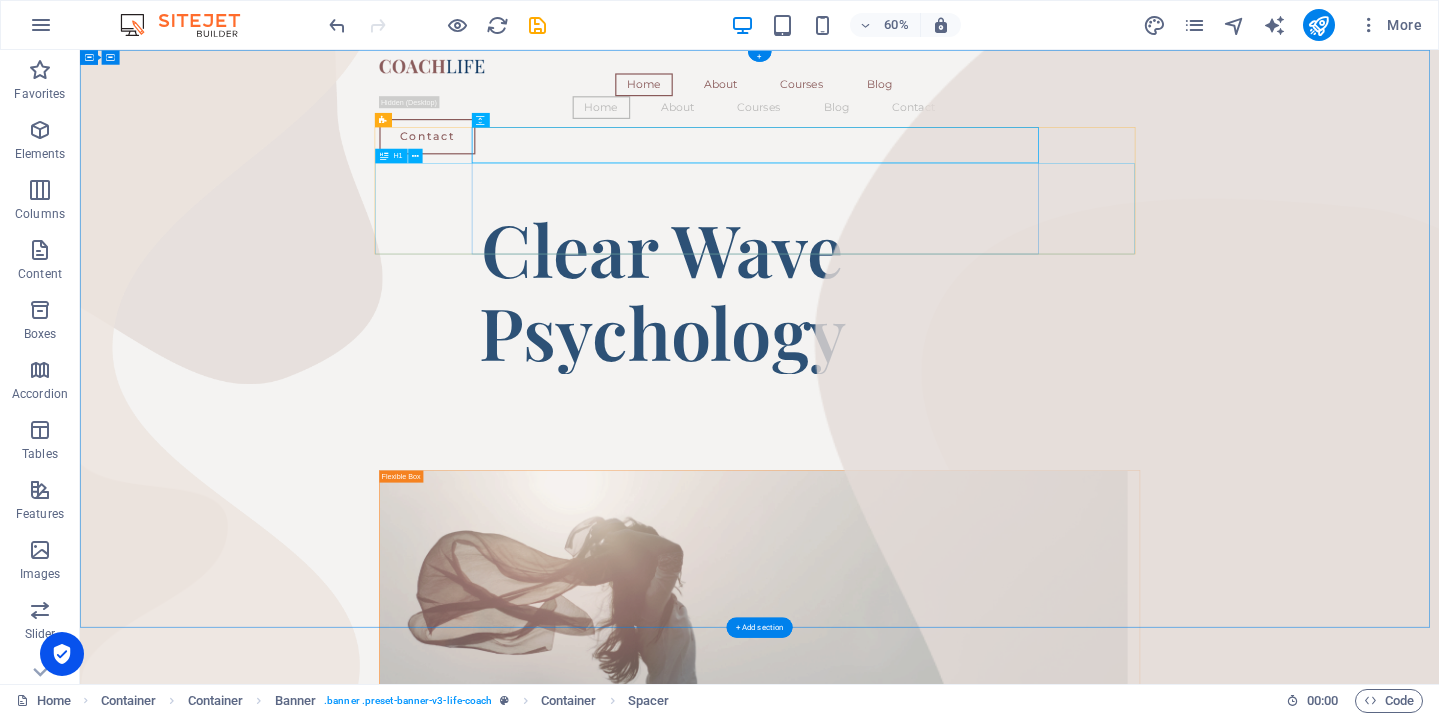 click on "​​​​​ Clear Wave Psychology" at bounding box center [1051, 445] 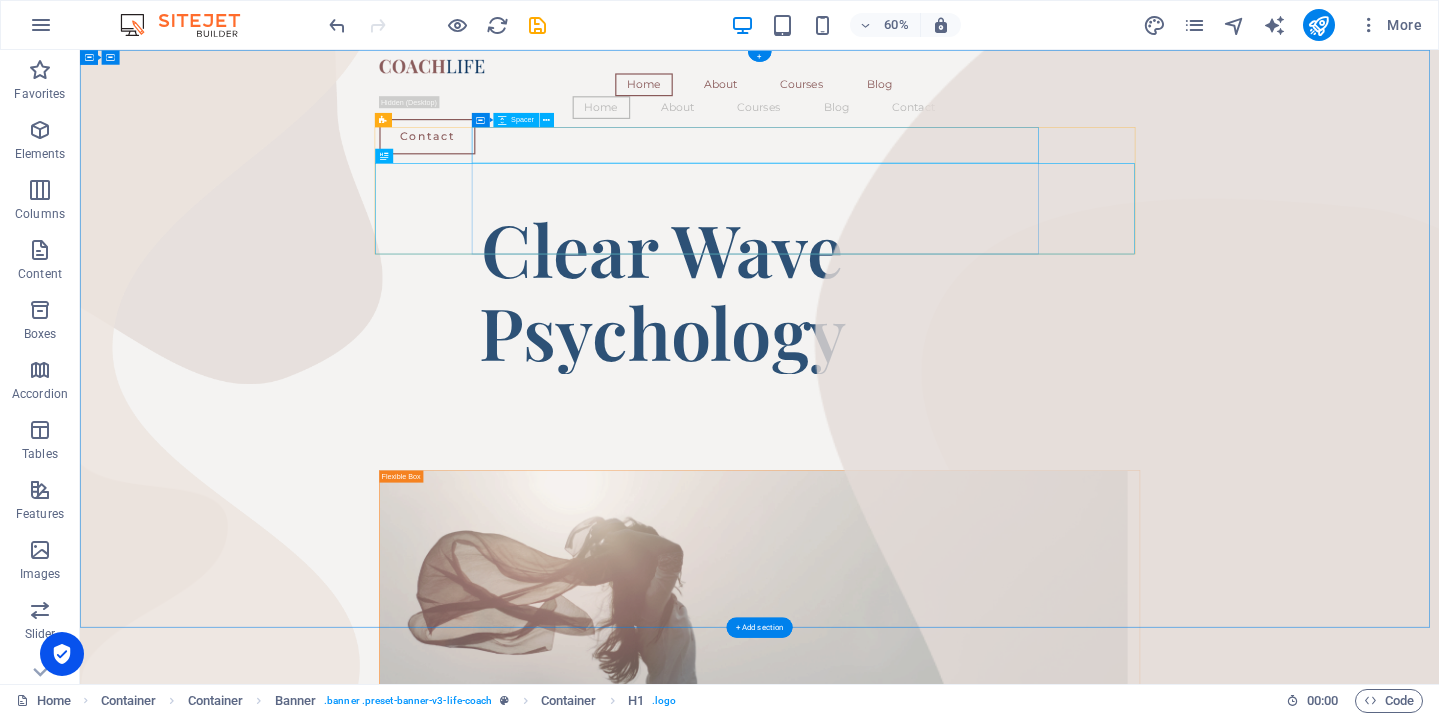 click at bounding box center (1051, 270) 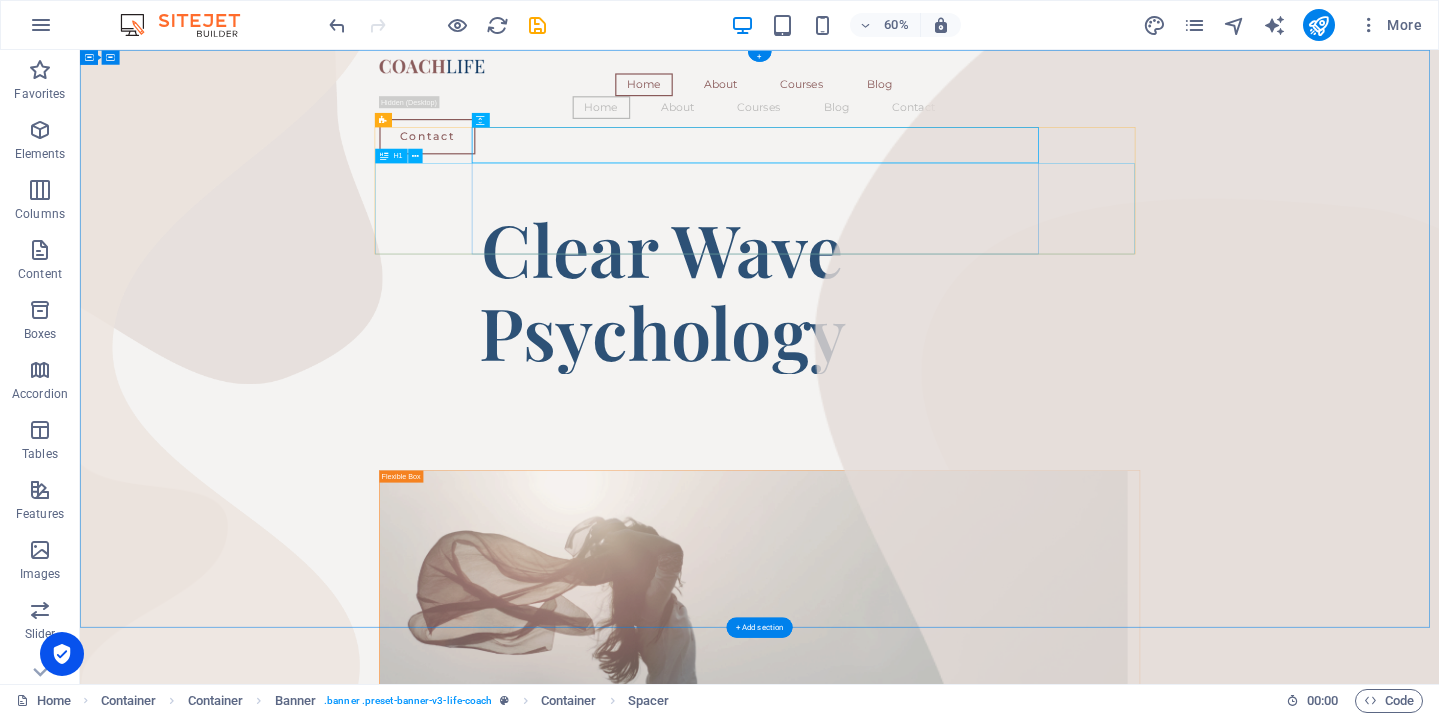 click on "​​​​​ Clear Wave Psychology" at bounding box center (1051, 445) 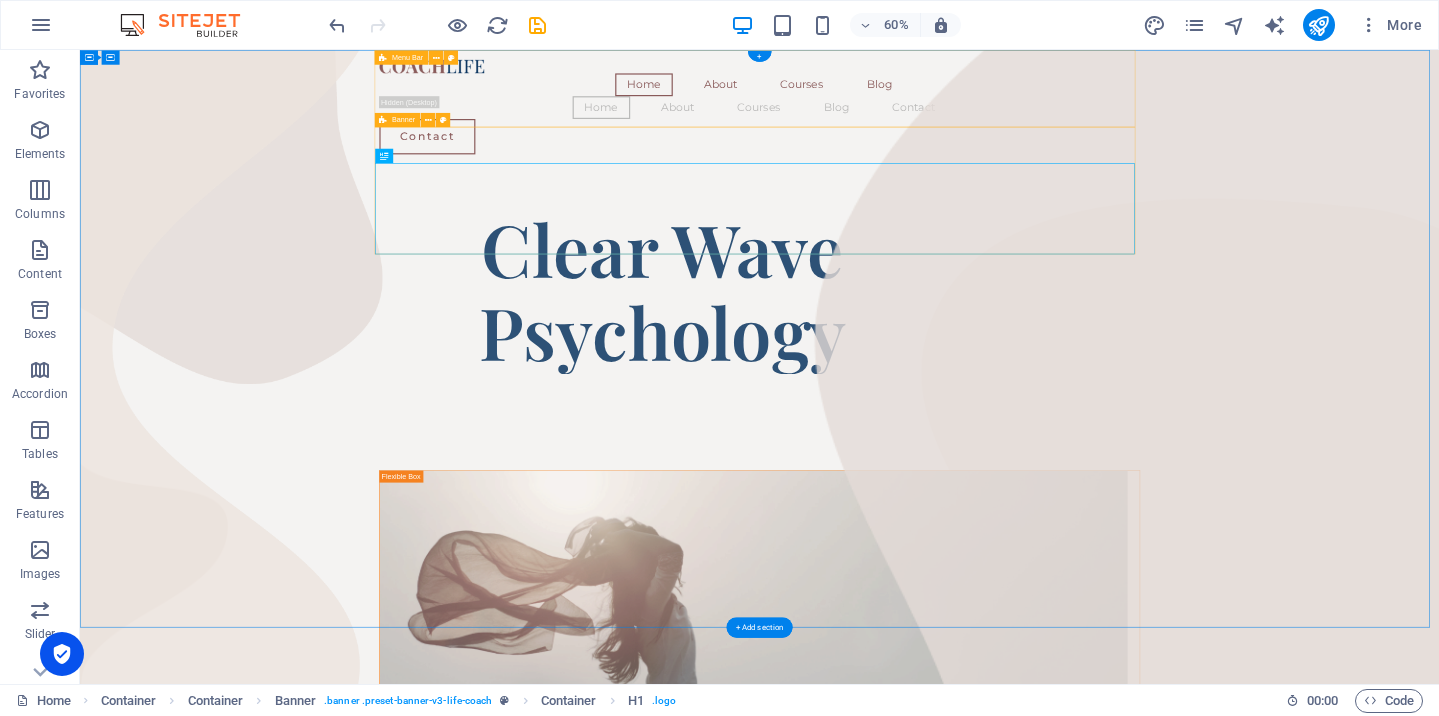 click on "Banner" at bounding box center (403, 119) 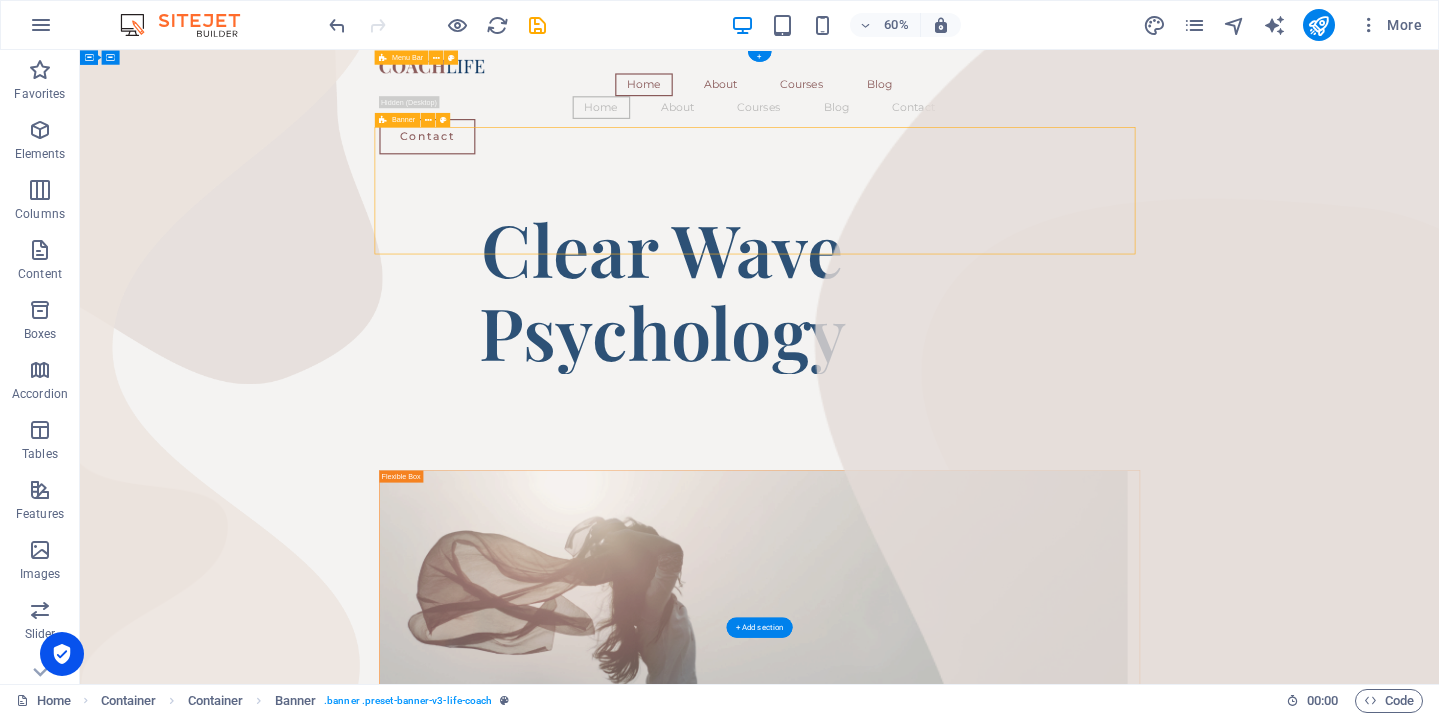 click on "Banner" at bounding box center [403, 119] 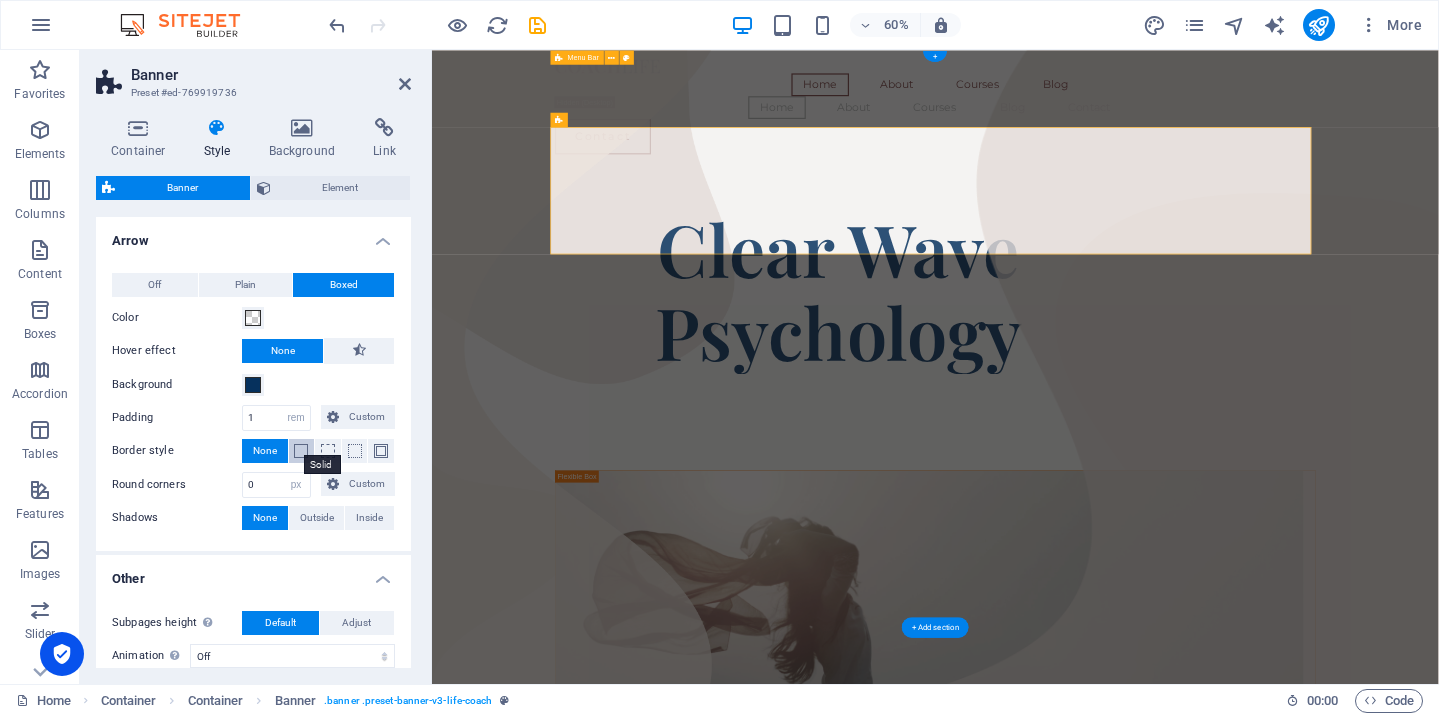 click at bounding box center (301, 451) 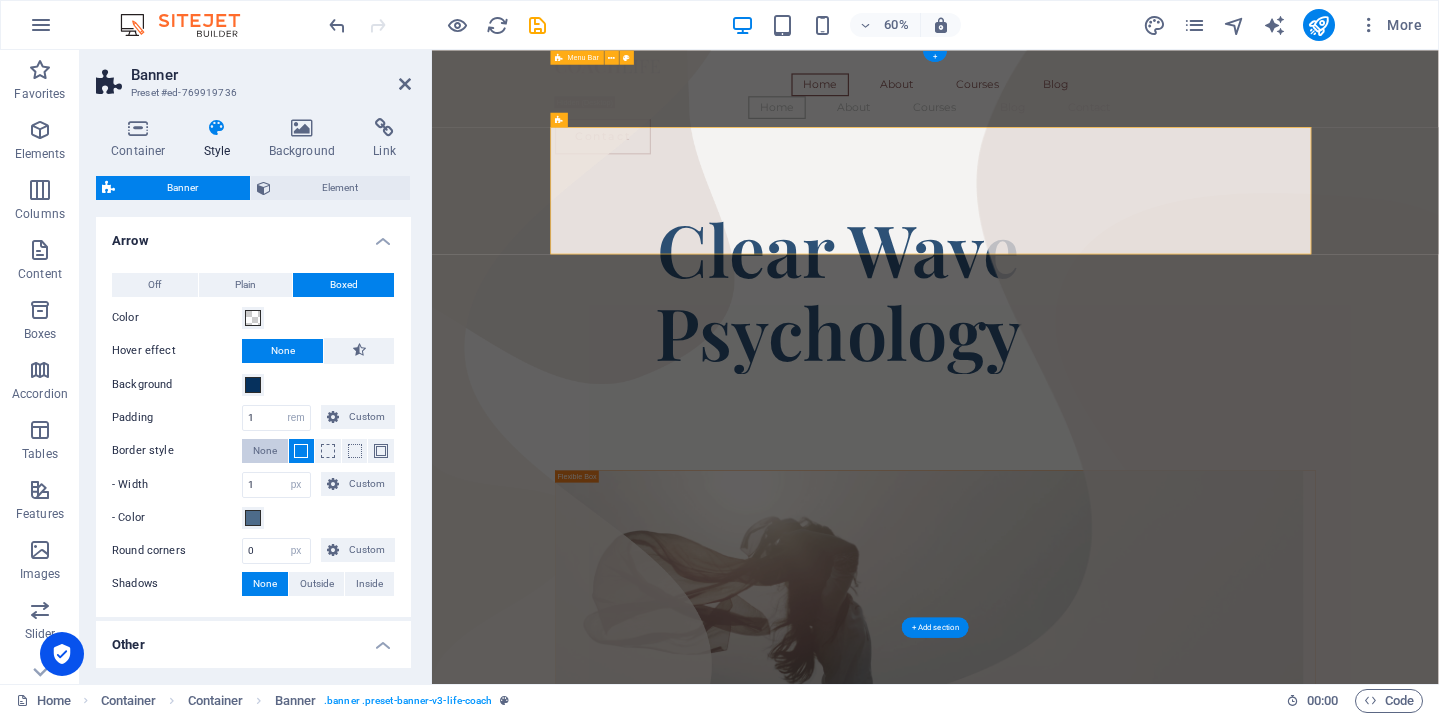 click on "None" at bounding box center [265, 451] 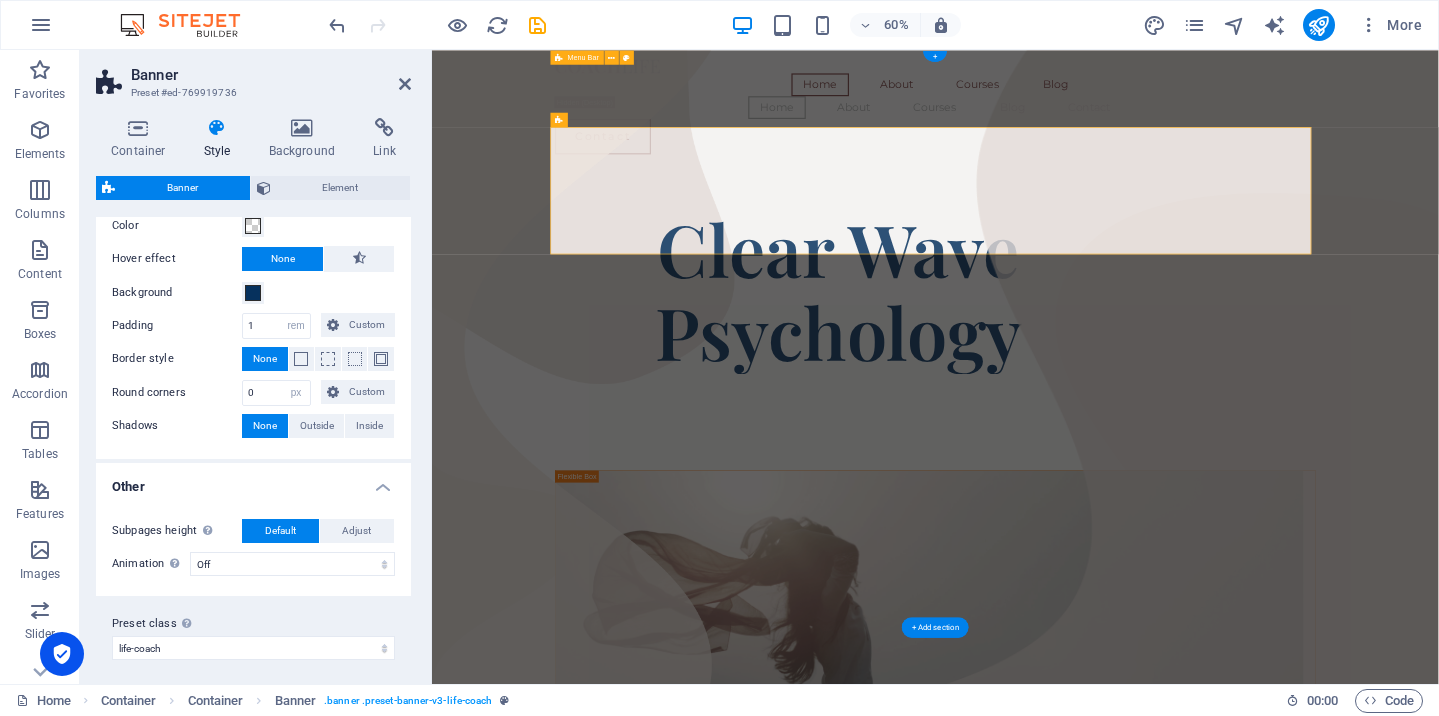 scroll, scrollTop: 99, scrollLeft: 0, axis: vertical 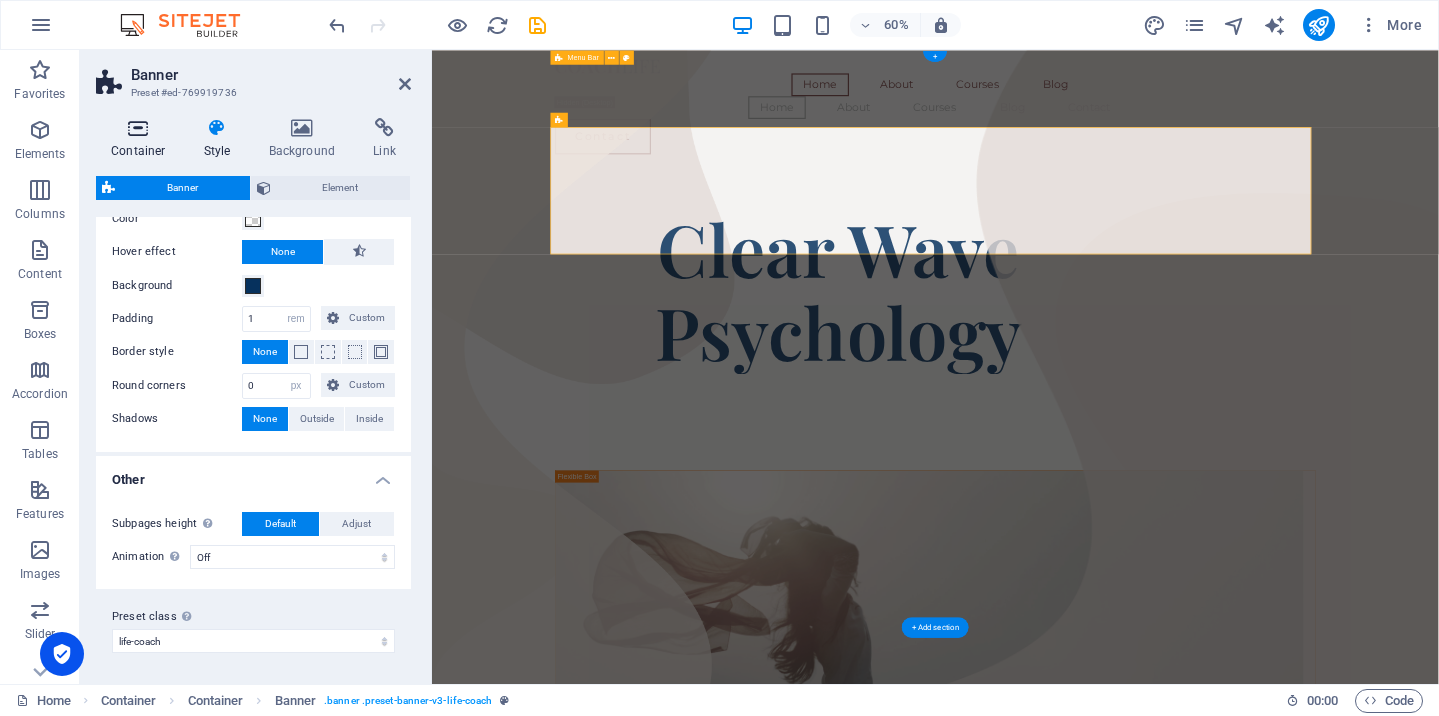 click on "Container" at bounding box center (142, 139) 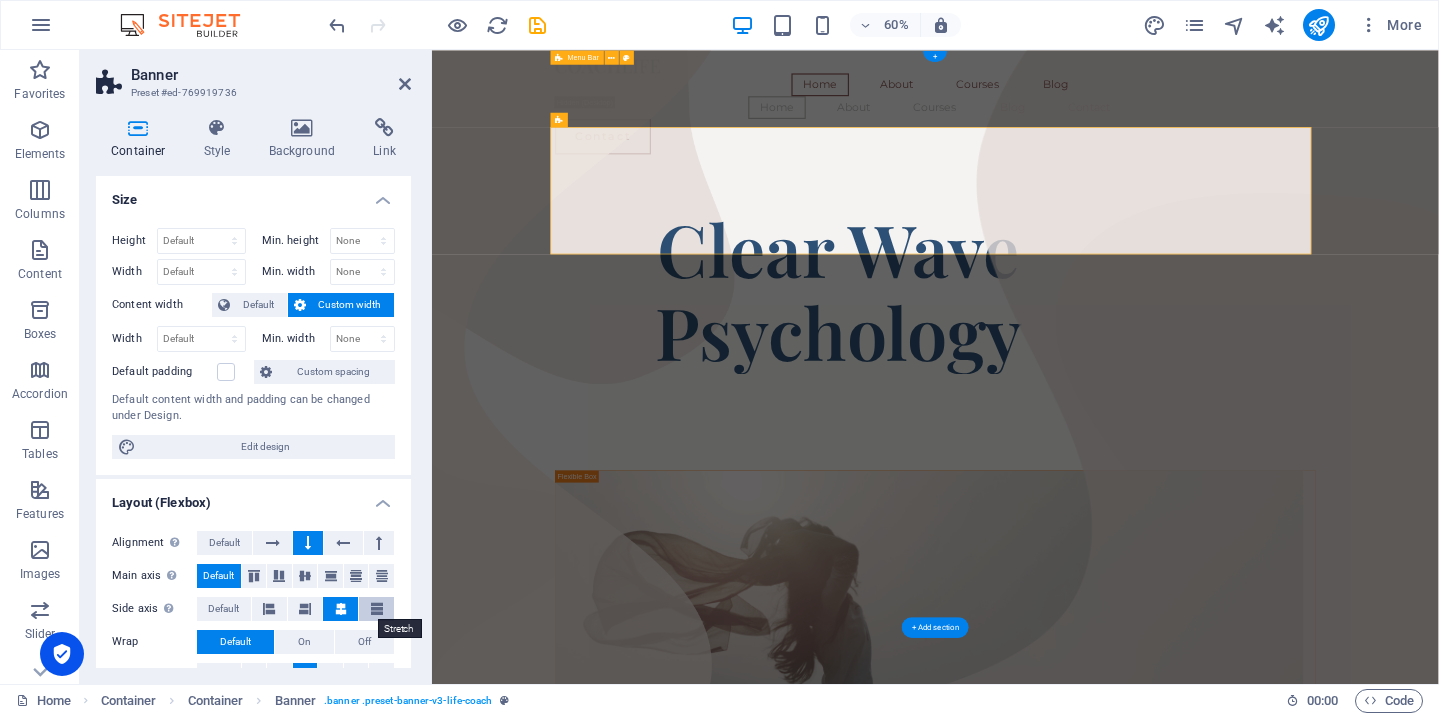 click at bounding box center (377, 609) 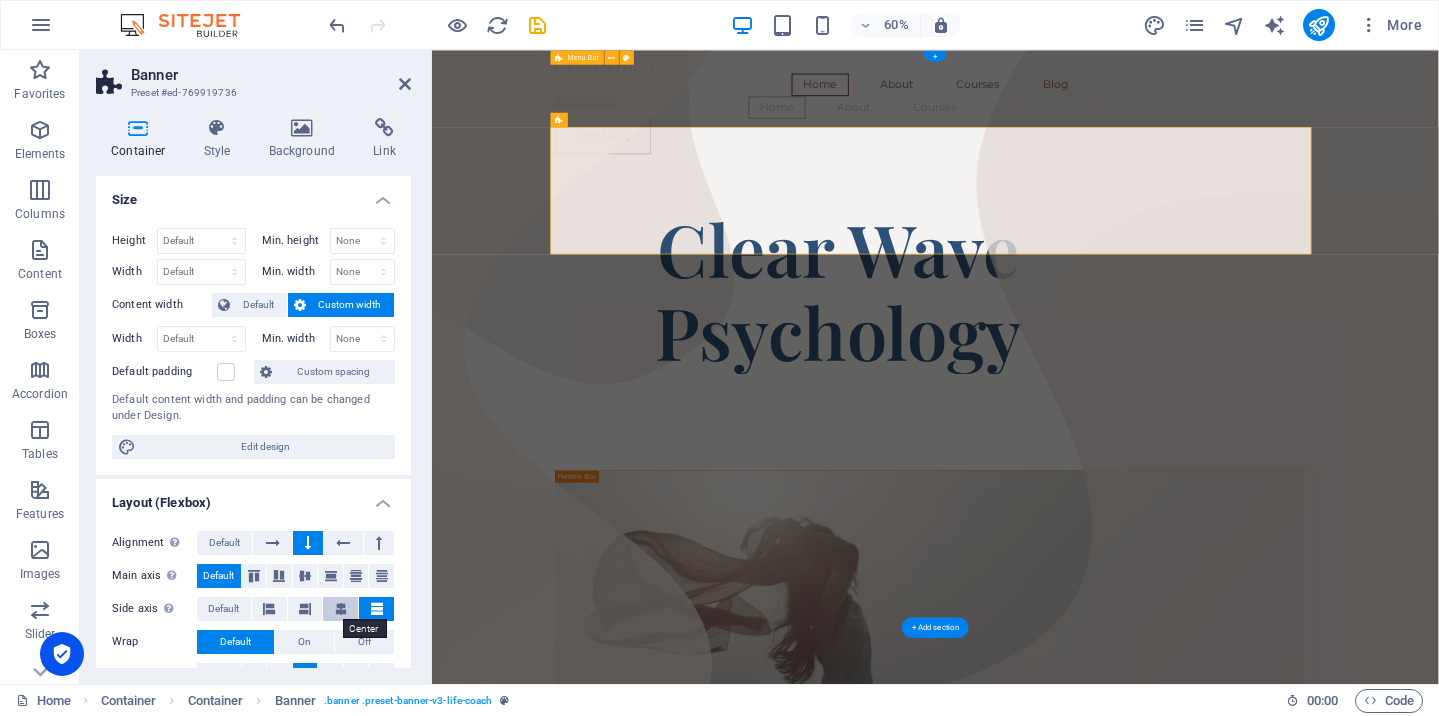 click at bounding box center [340, 609] 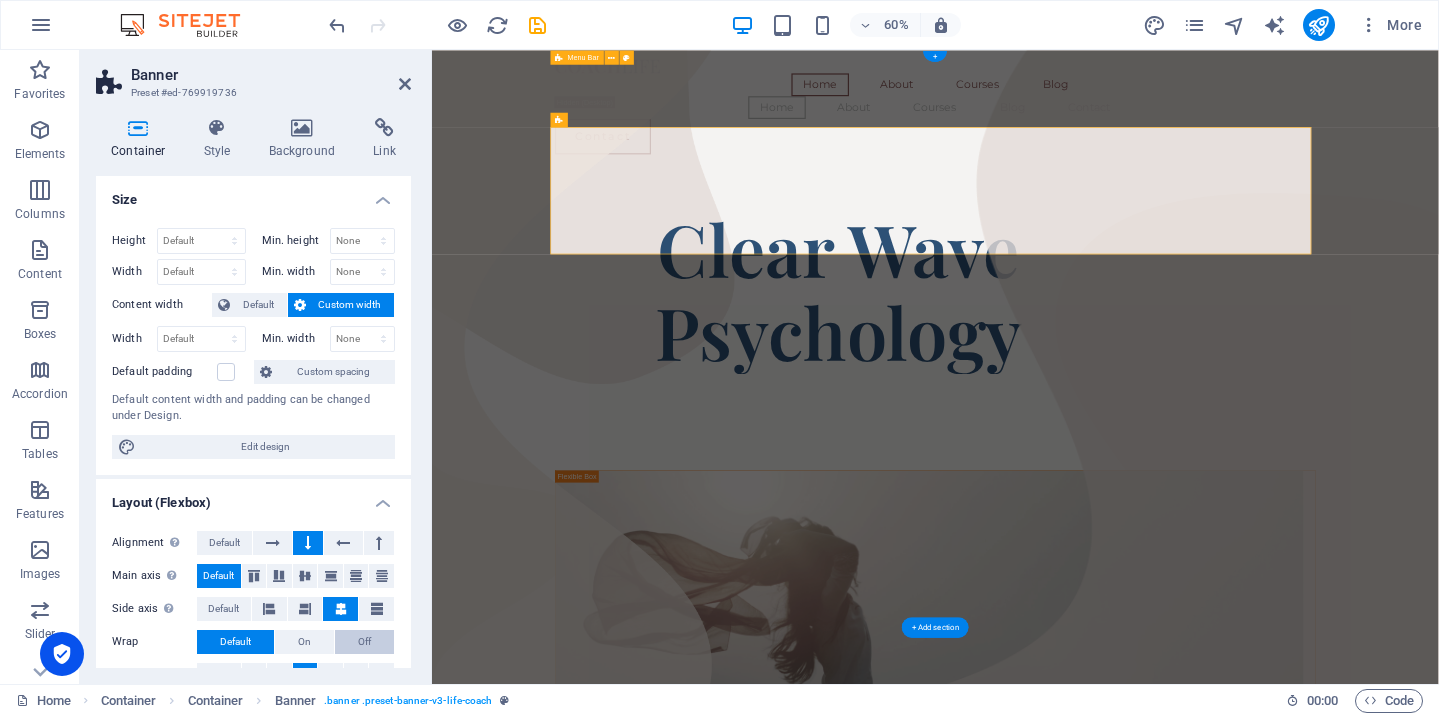 click on "Off" at bounding box center (364, 642) 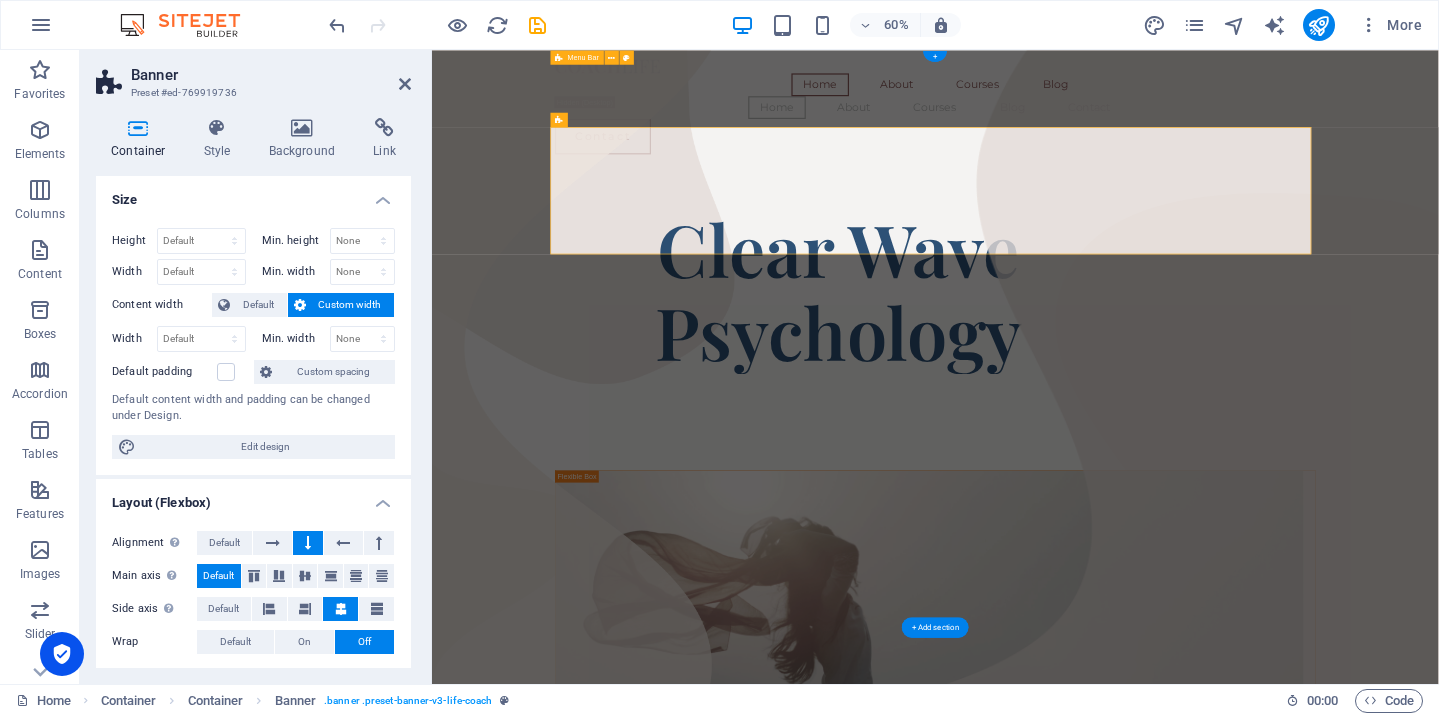 drag, startPoint x: 412, startPoint y: 457, endPoint x: 416, endPoint y: 486, distance: 29.274563 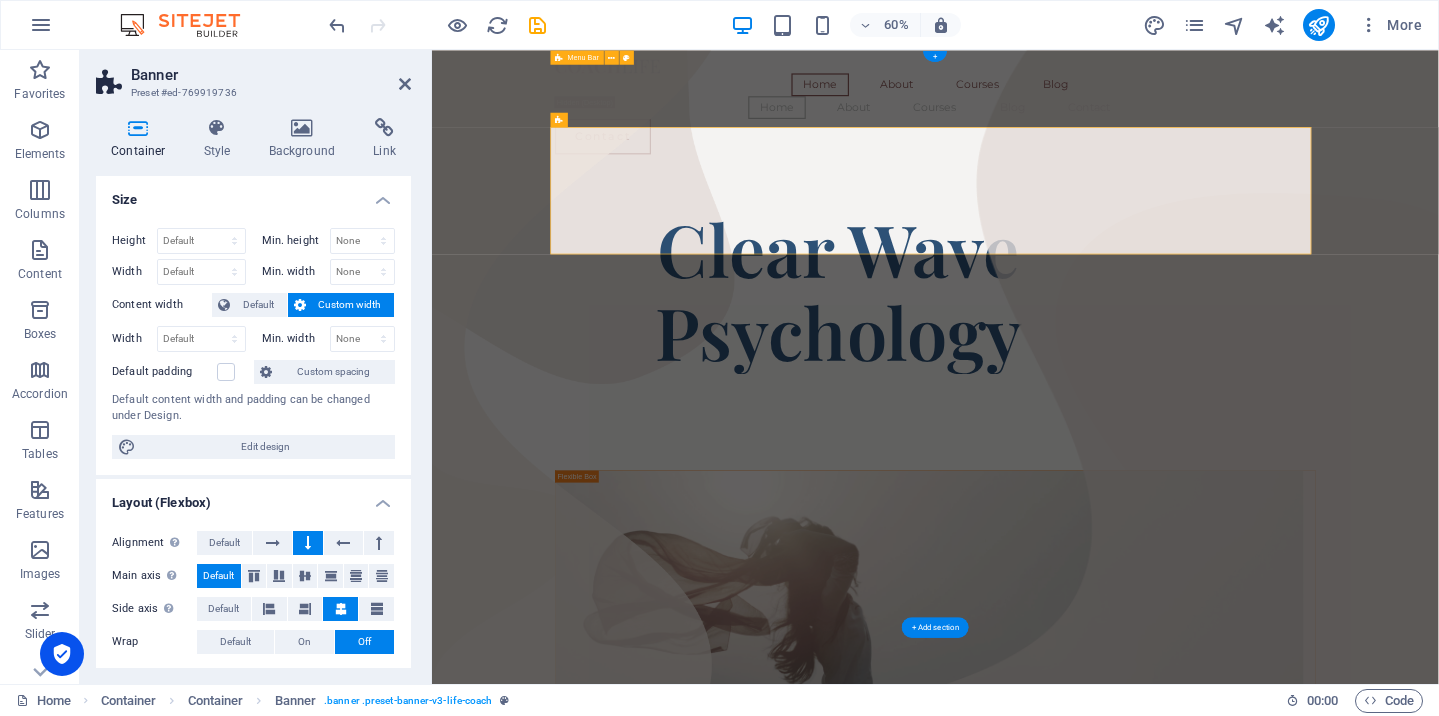 click on "Container Style Background Link Size Height Default px rem % vh vw Min. height None px rem % vh vw Width Default px rem % em vh vw Min. width None px rem % vh vw Content width Default Custom width Width Default px rem % em vh vw Min. width None px rem % vh vw Default padding Custom spacing Default content width and padding can be changed under Design. Edit design Layout (Flexbox) Alignment Determines the flex direction. Default Main axis Determine how elements should behave along the main axis inside this container (justify content). Default Side axis Control the vertical direction of the element inside of the container (align items). Default Wrap Default On Off Fill Controls the distances and direction of elements on the y-axis across several lines (align content). Default Accessibility ARIA helps assistive technologies (like screen readers) to understand the role, state, and behavior of web elements Role The ARIA role defines the purpose of an element.  None Header Footer Section Banner Fan" at bounding box center (253, 393) 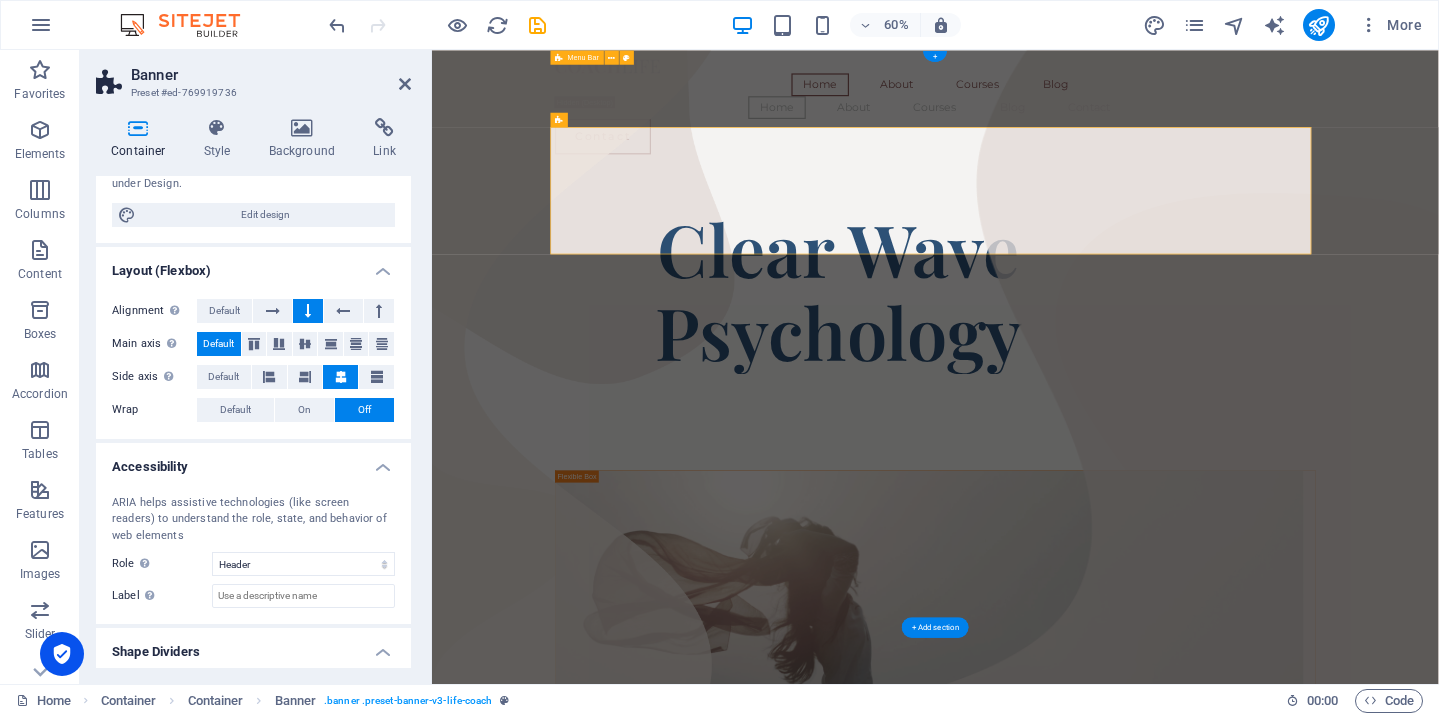 scroll, scrollTop: 239, scrollLeft: 0, axis: vertical 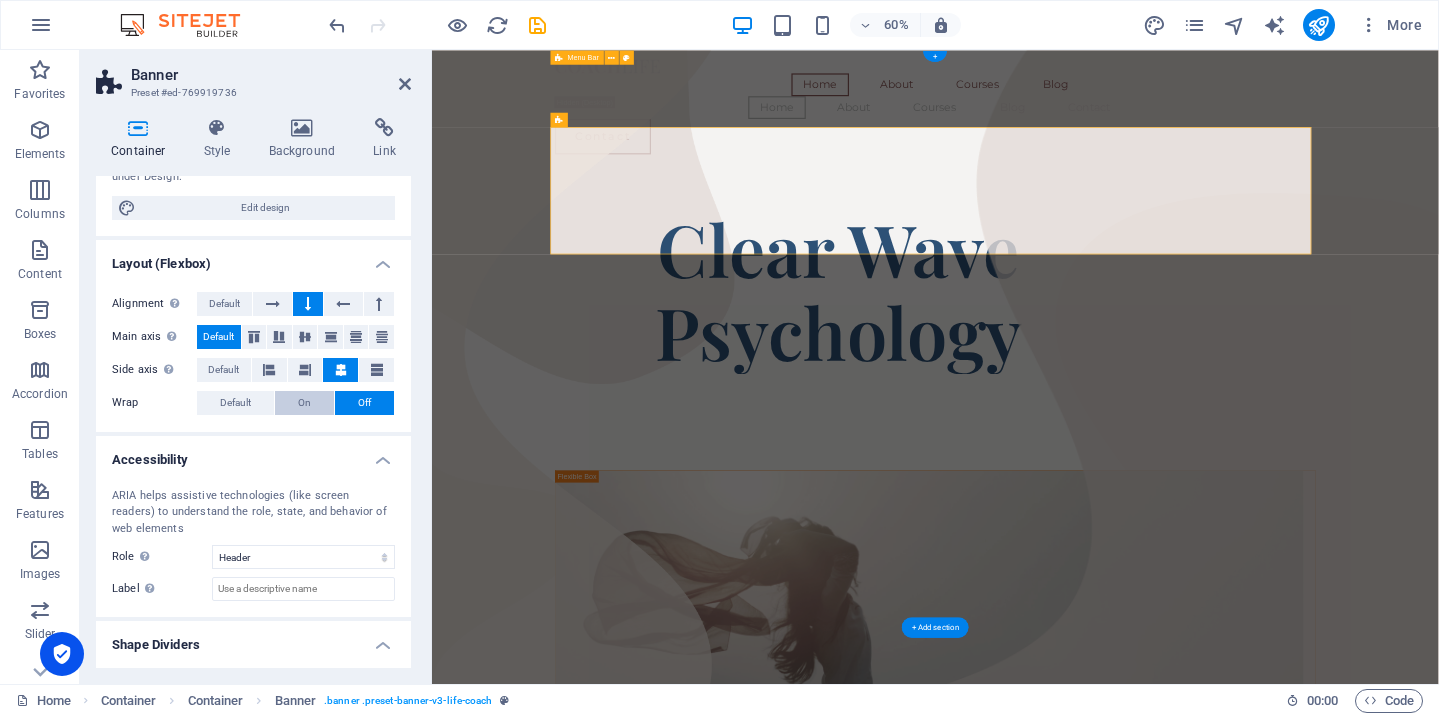 click on "On" at bounding box center (304, 403) 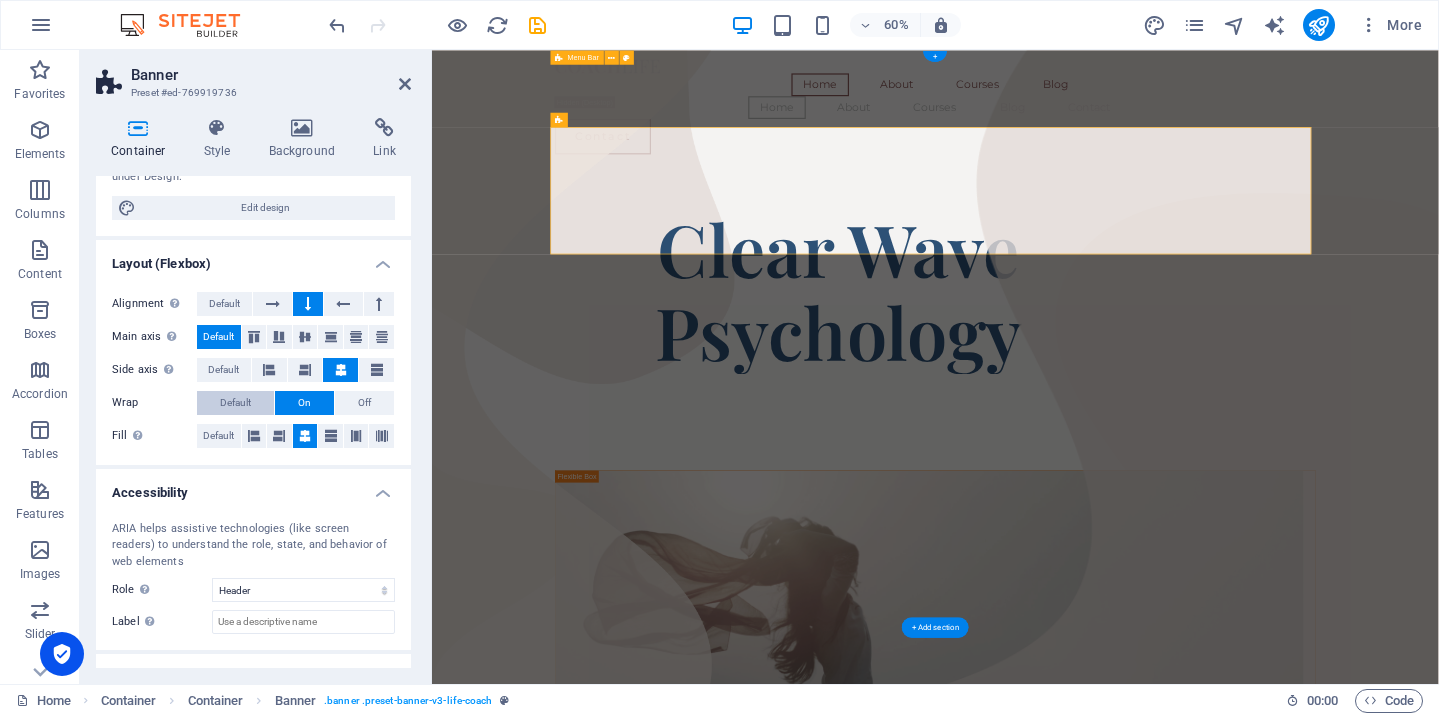 click on "Default" at bounding box center (235, 403) 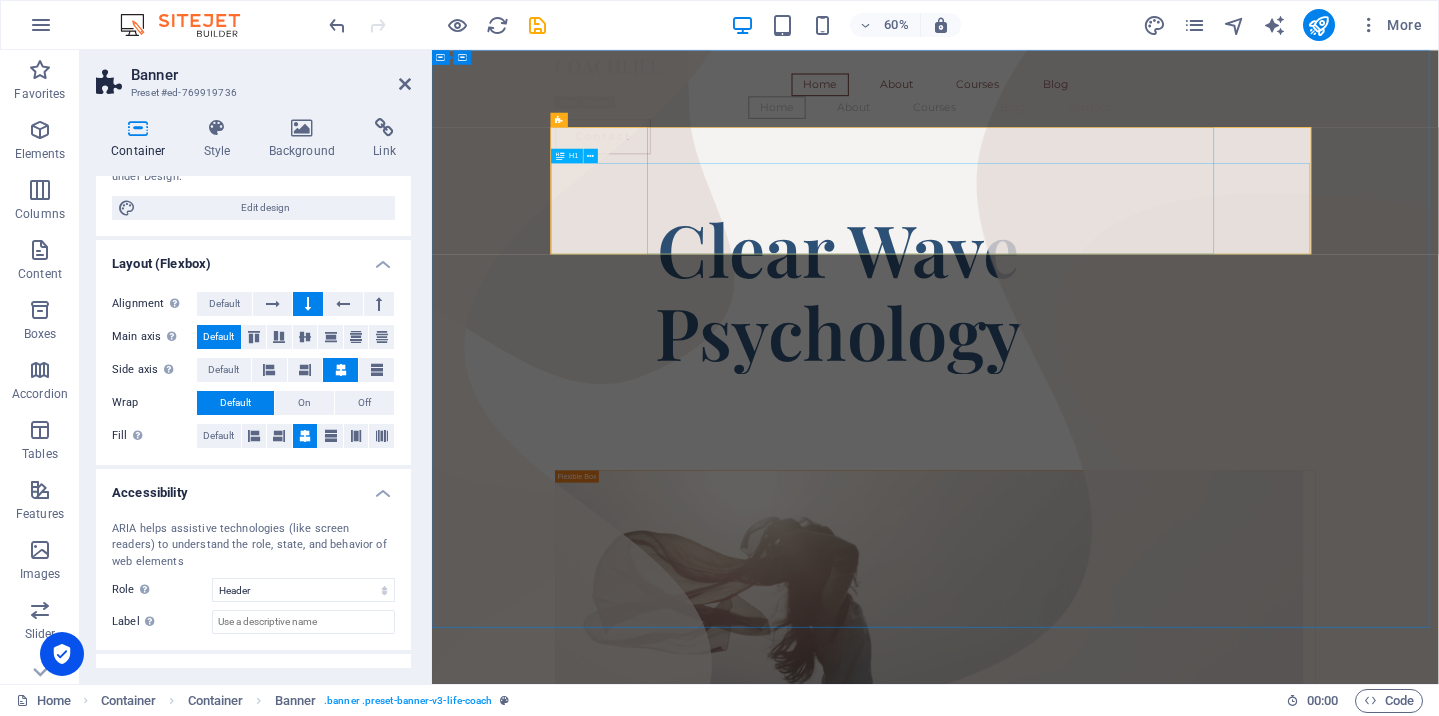 click on "​​​​​ Clear Wave Psychology" at bounding box center (1109, 445) 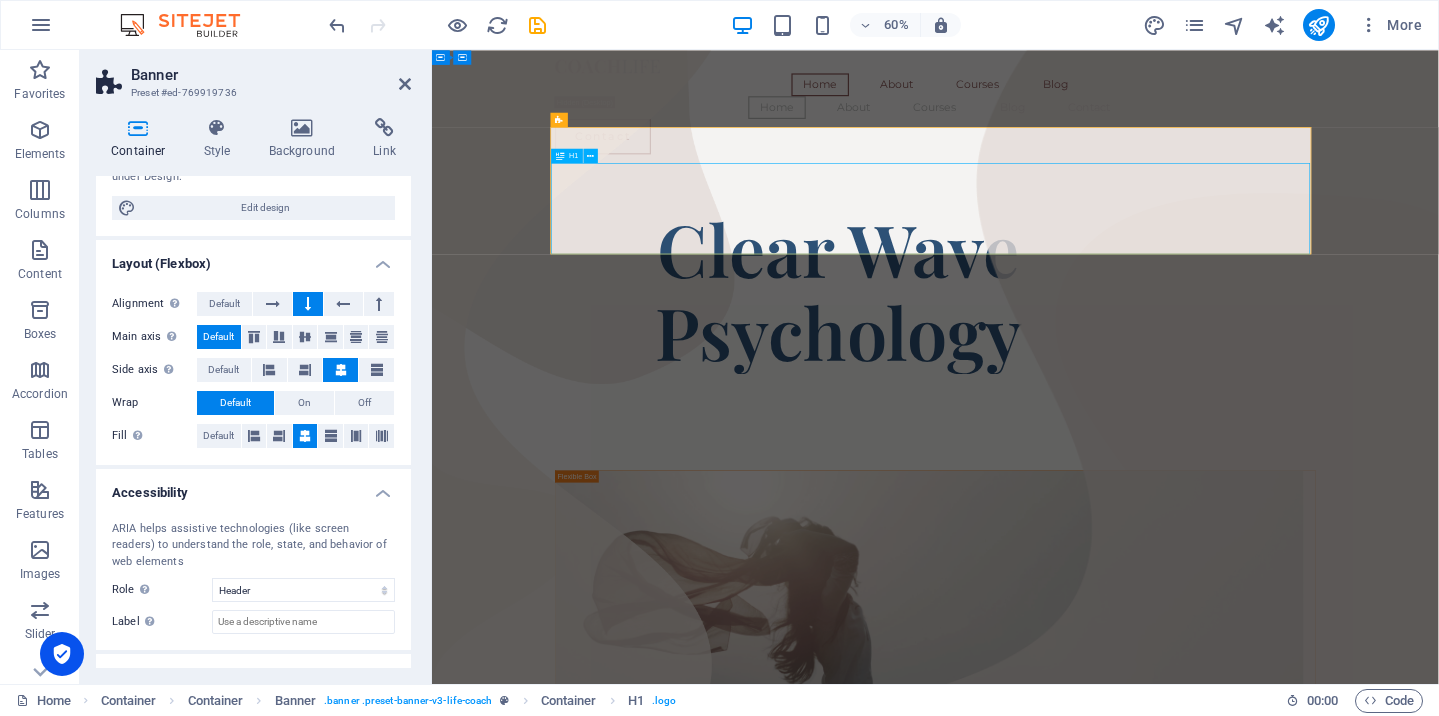 click on "​​​​​ Clear Wave Psychology" at bounding box center [1109, 445] 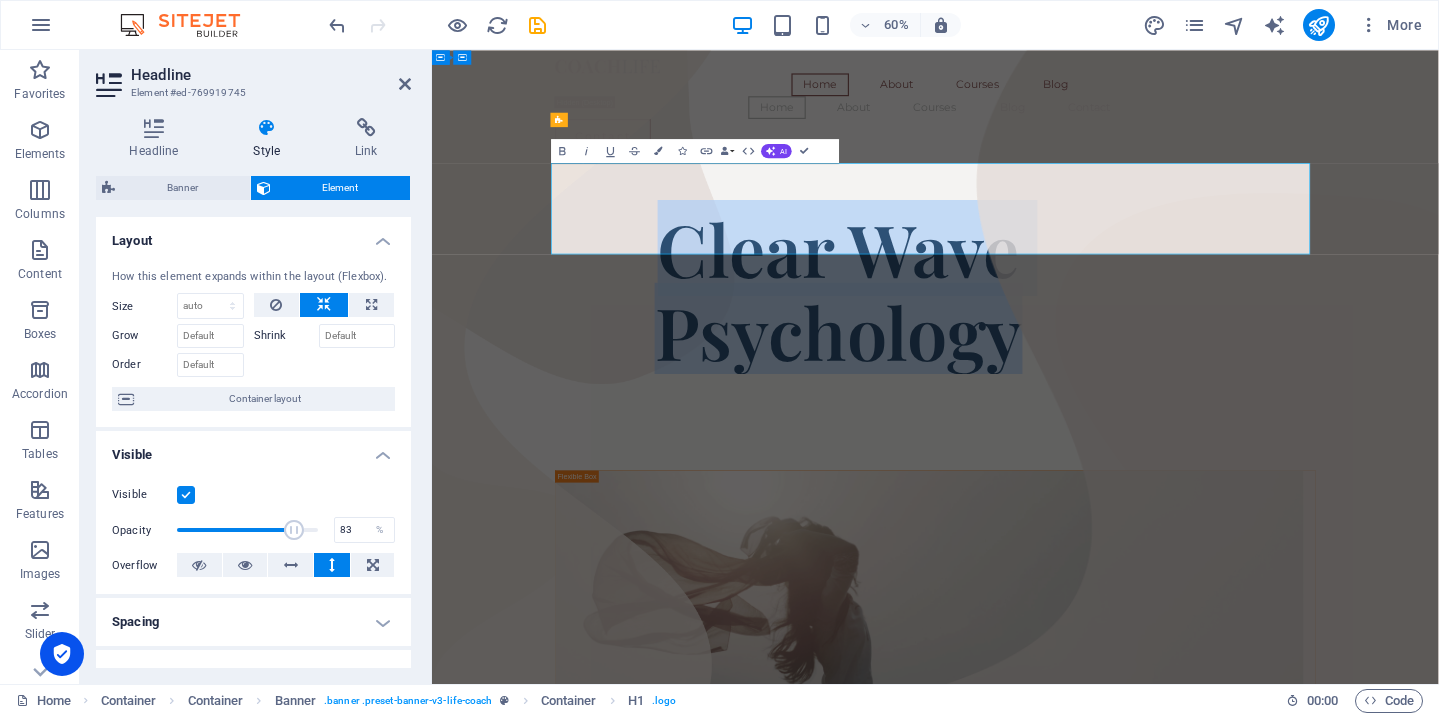 scroll, scrollTop: 3, scrollLeft: 0, axis: vertical 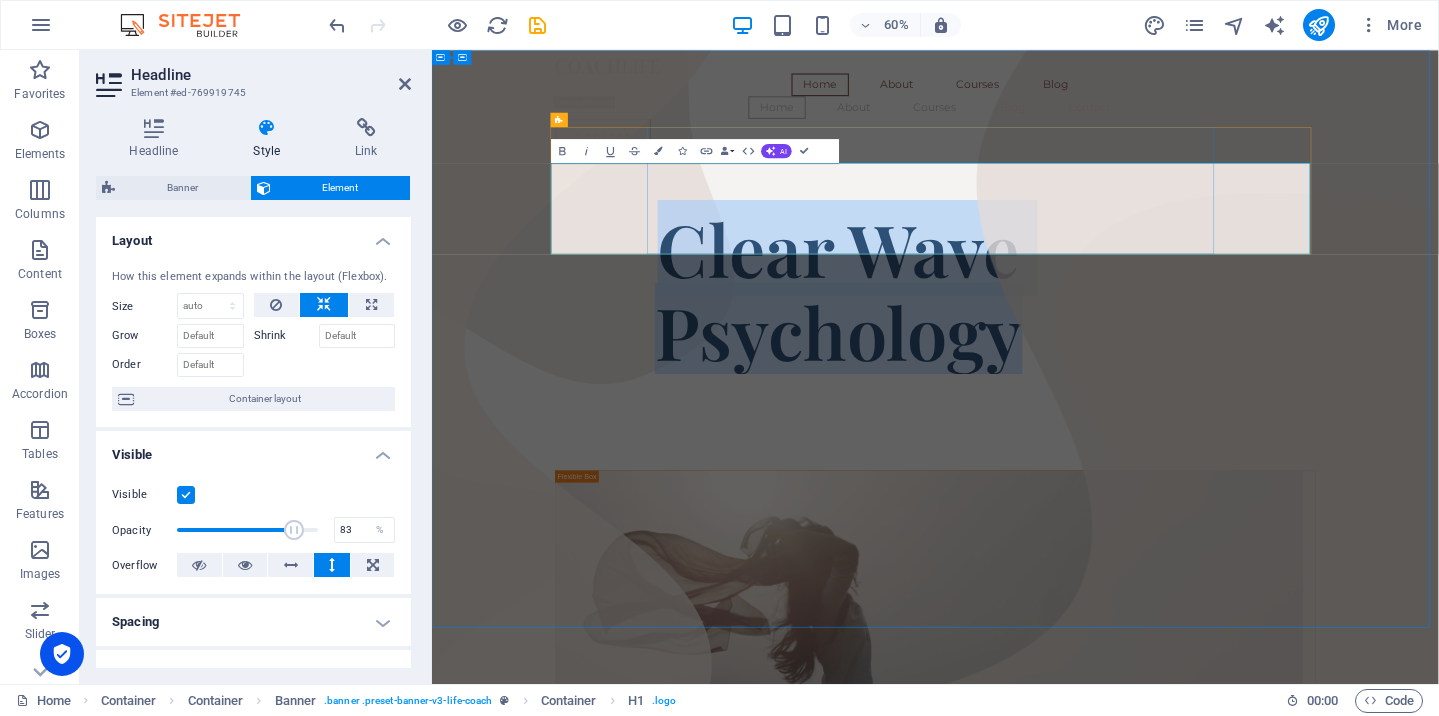 click on "Clear Wave Psychology" at bounding box center [1109, 449] 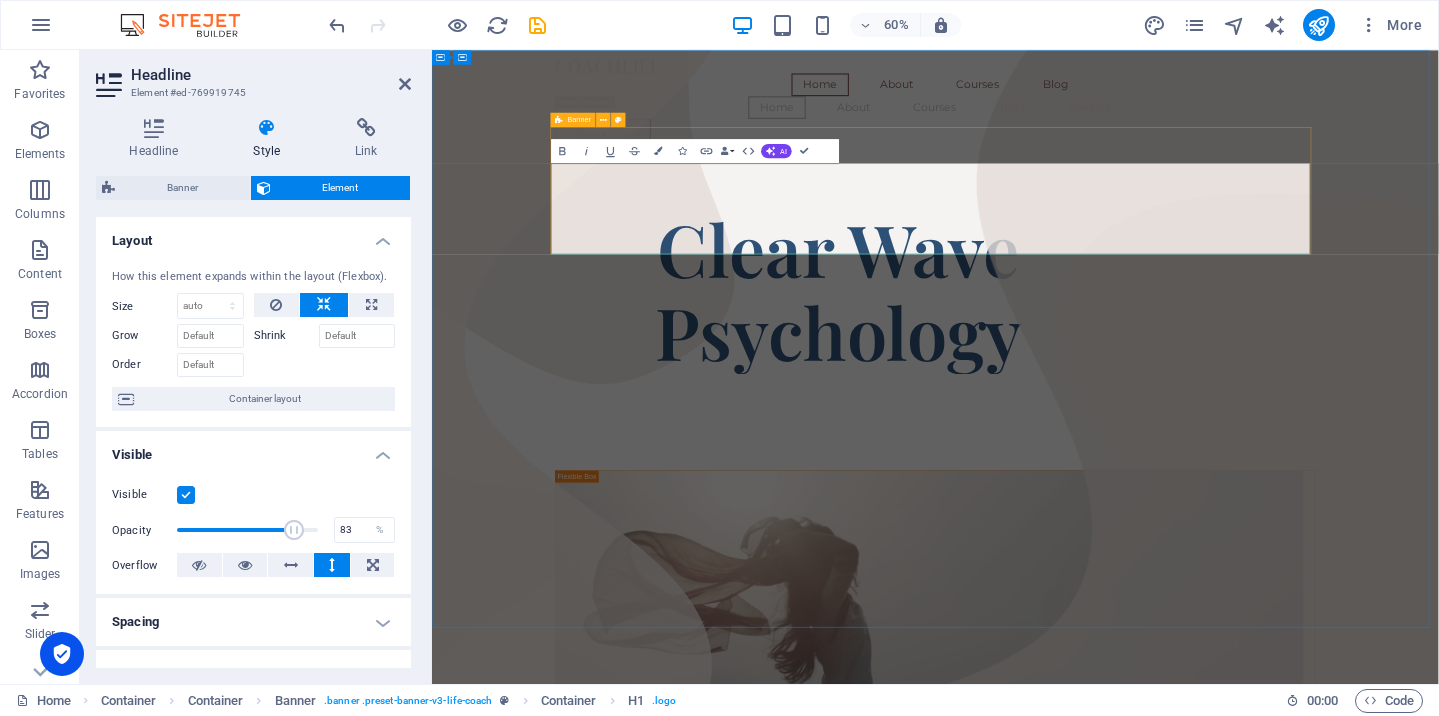 click on "​​​​​ Clear Wave Psychology" at bounding box center [1271, 415] 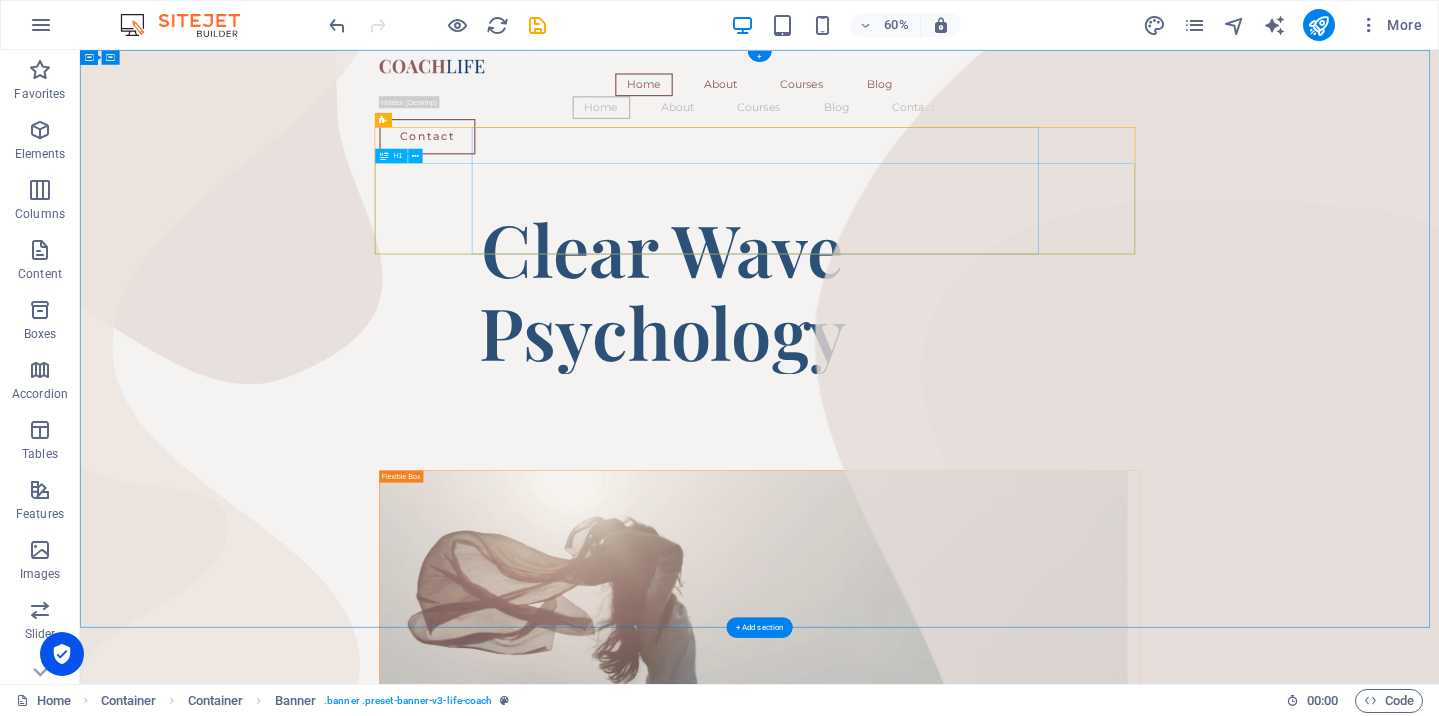 click on "​​​​​ Clear Wave Psychology" at bounding box center [1051, 445] 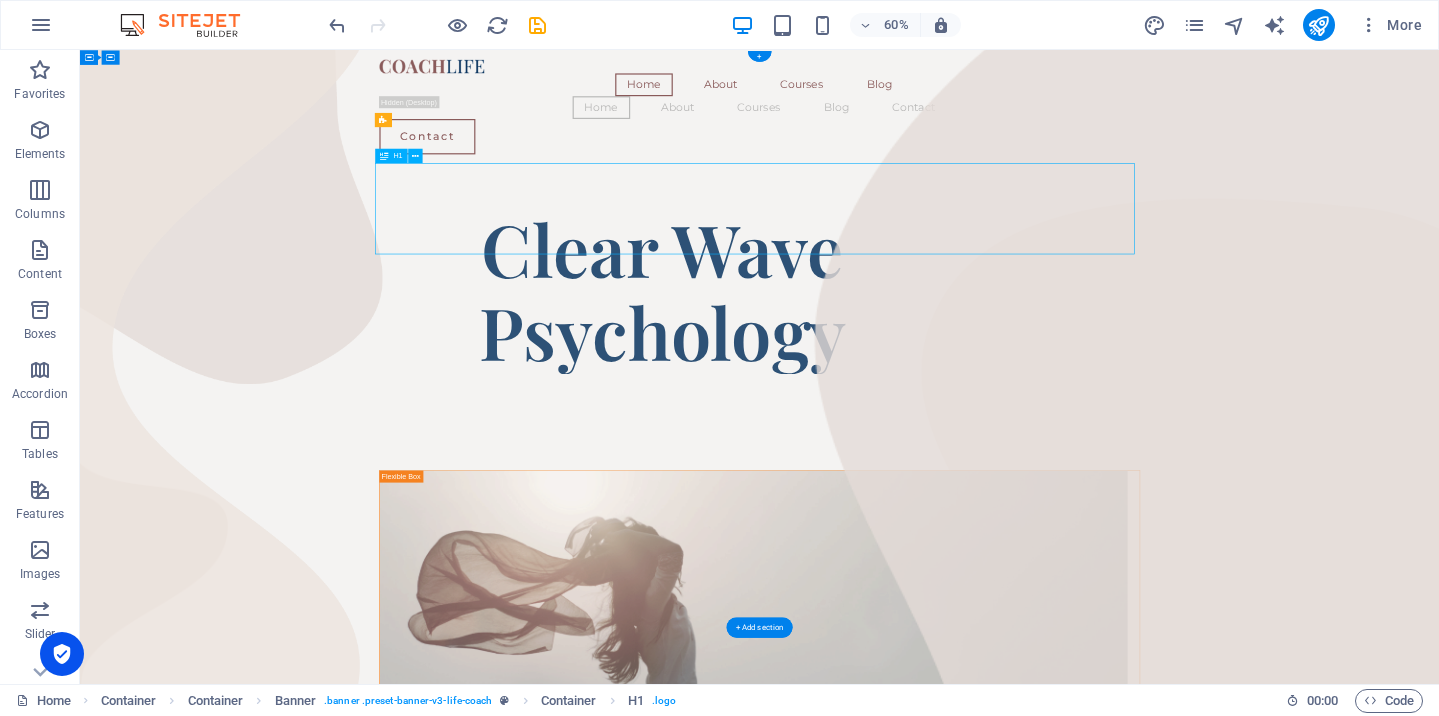 click on "​​​​​ Clear Wave Psychology" at bounding box center (1051, 445) 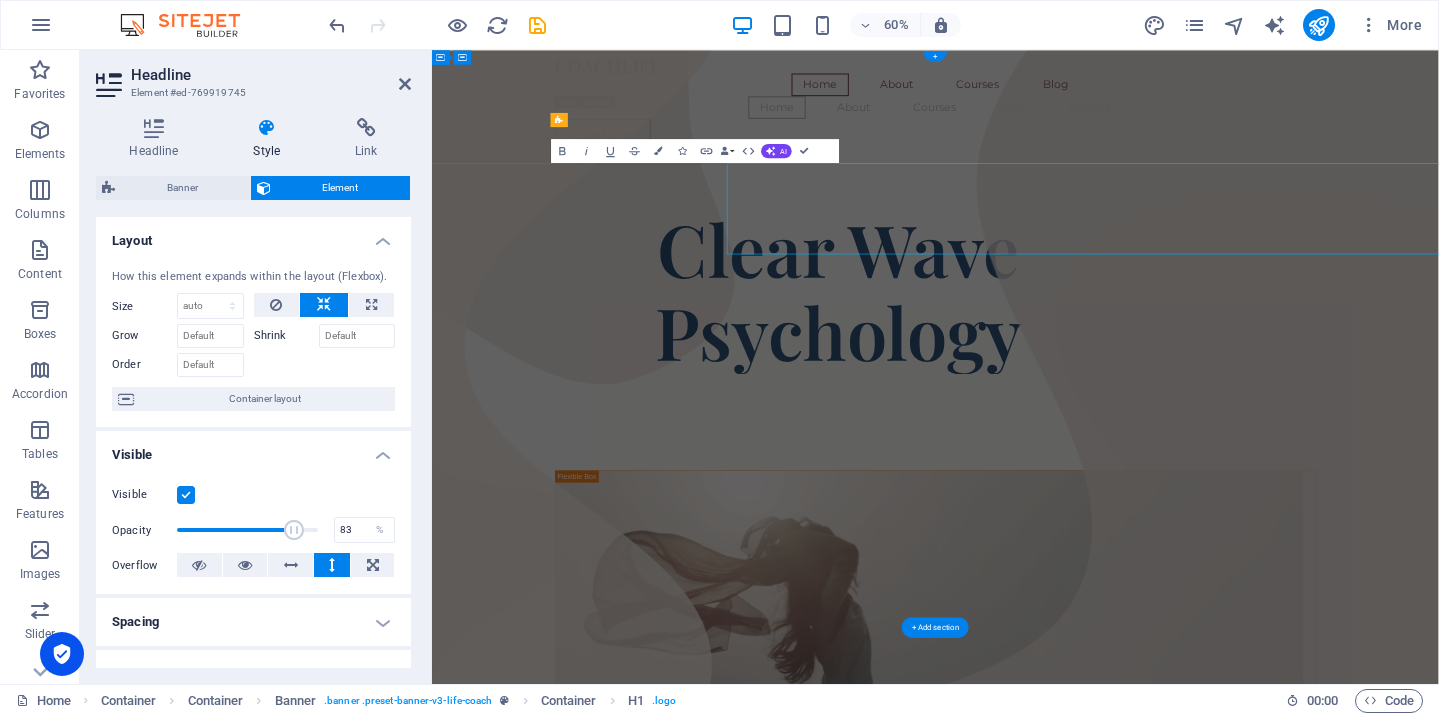 scroll, scrollTop: 3, scrollLeft: 0, axis: vertical 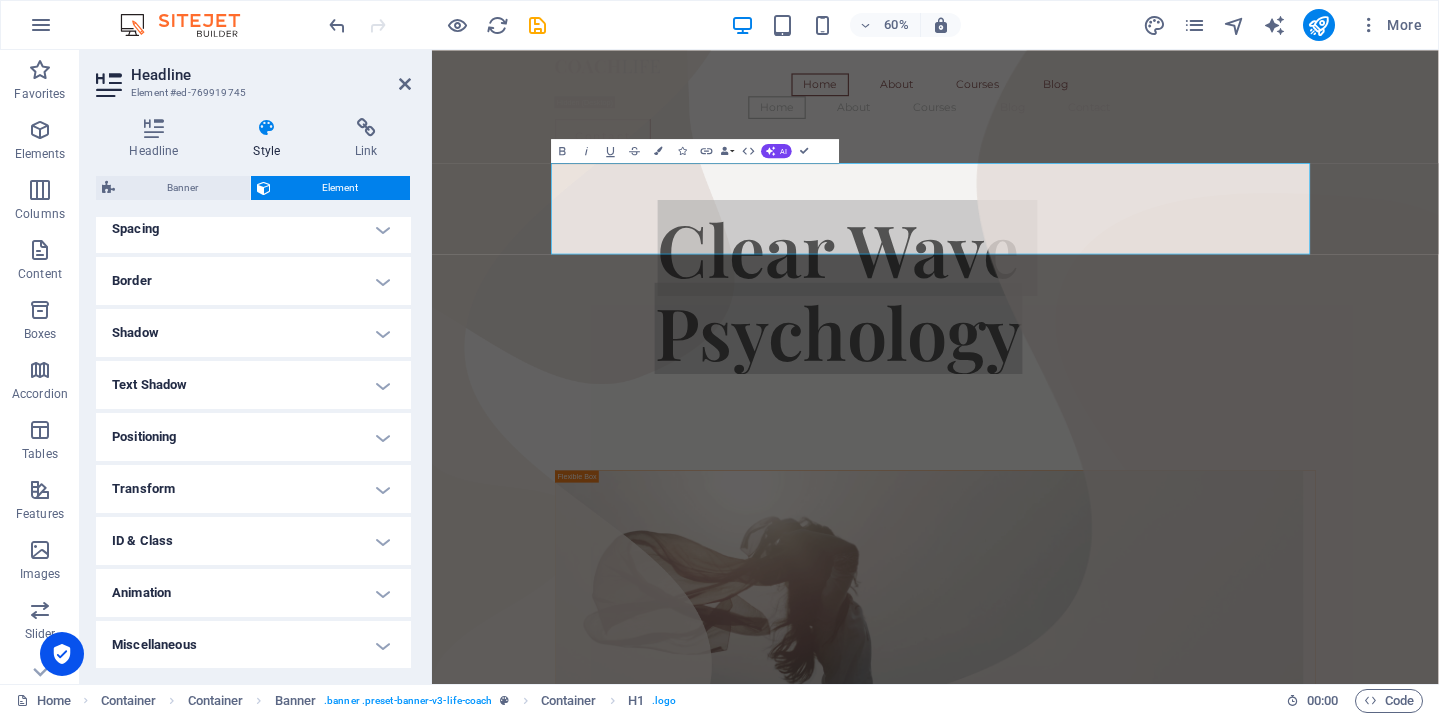 click on "Positioning" at bounding box center (253, 437) 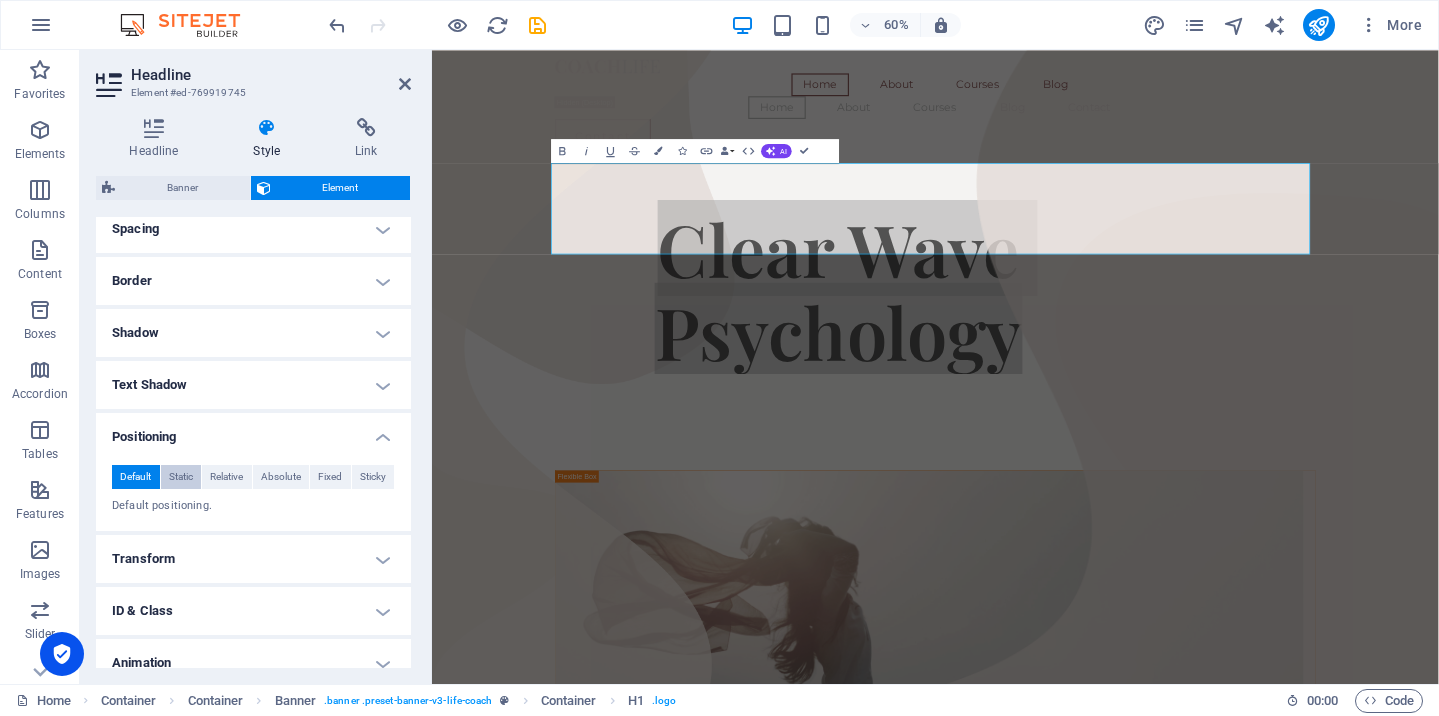 click on "Static" at bounding box center [181, 477] 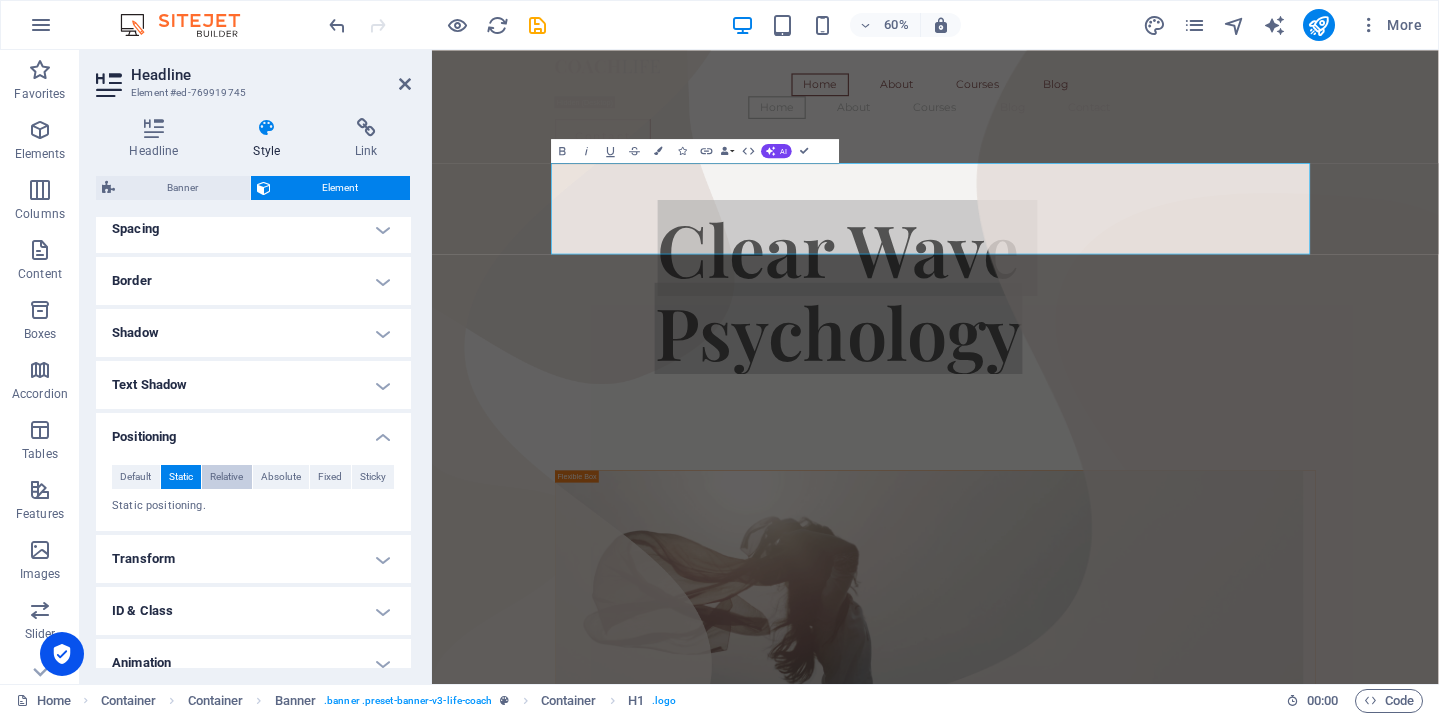 click on "Relative" at bounding box center (226, 477) 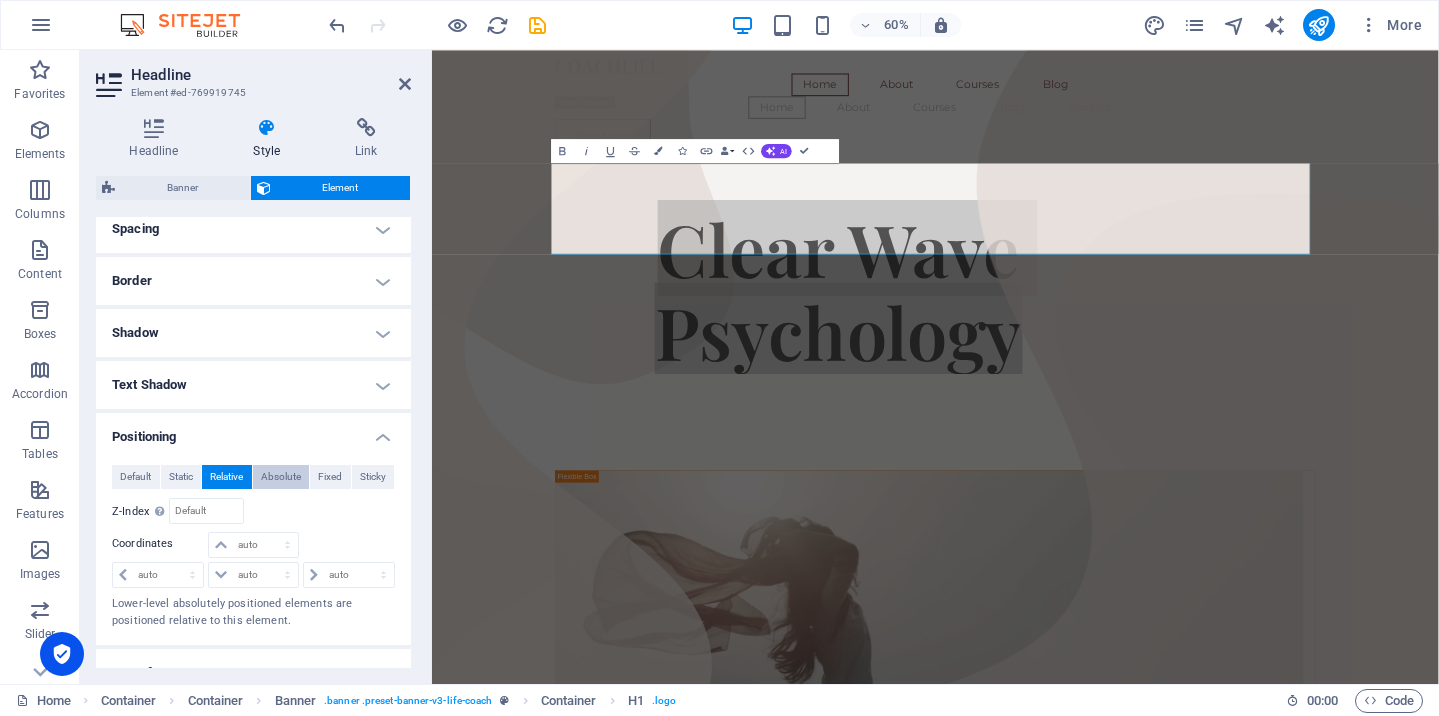 click on "Absolute" at bounding box center [281, 477] 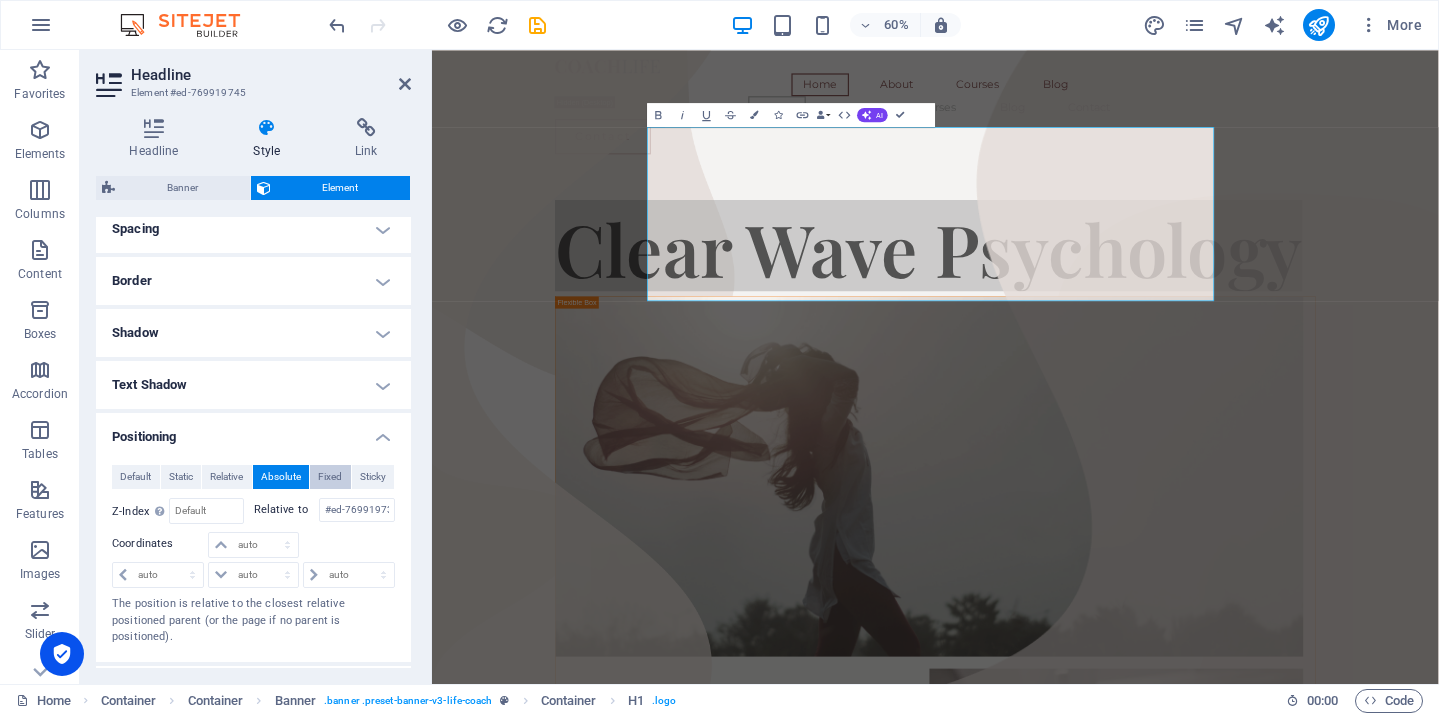 click on "Fixed" at bounding box center [330, 477] 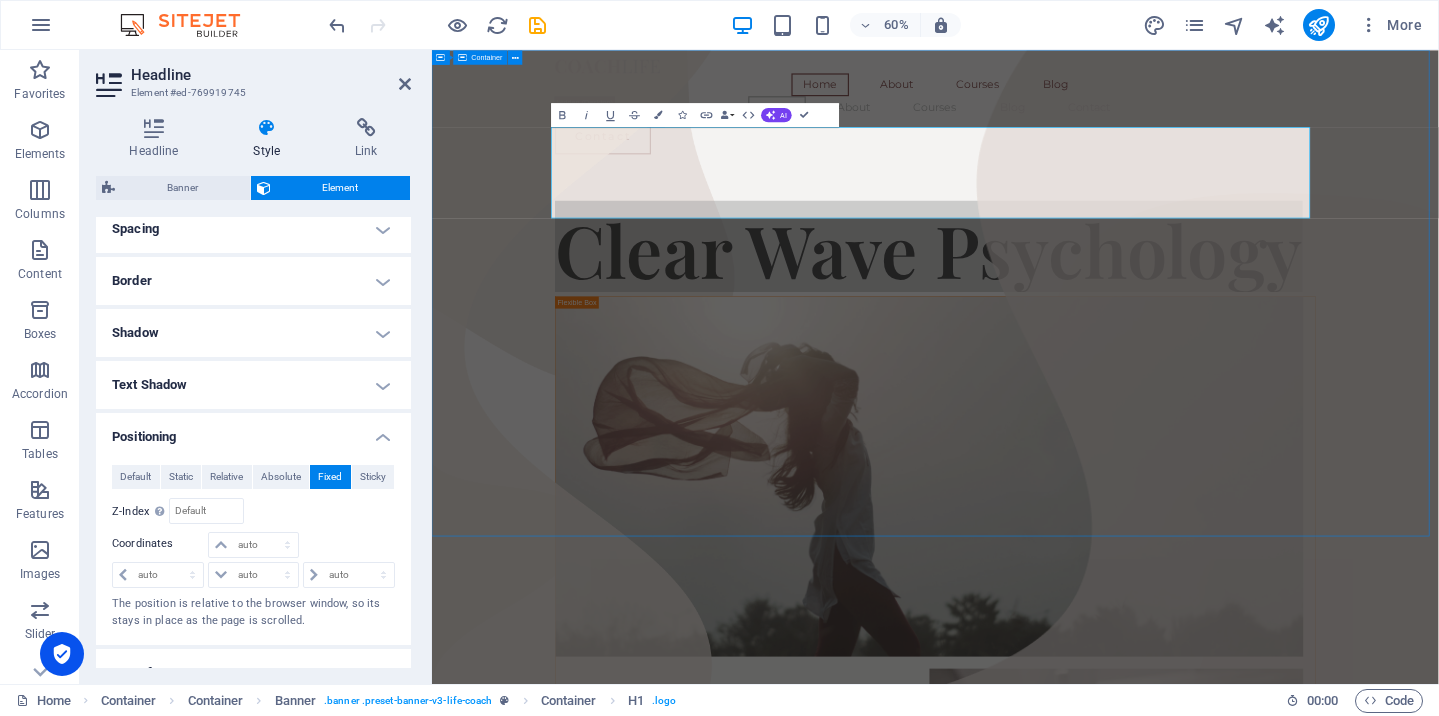 click on "Home About Courses Blog Home About Courses Blog Contact Contact ​​​​​ Clear Wave Psychology Coach Headline There are many variations of passages of Lorem Ipsum available, but the majority have suffered alteration in some form, by injected humour, or randomised words which don't look even slightly believable." at bounding box center (1271, 2154) 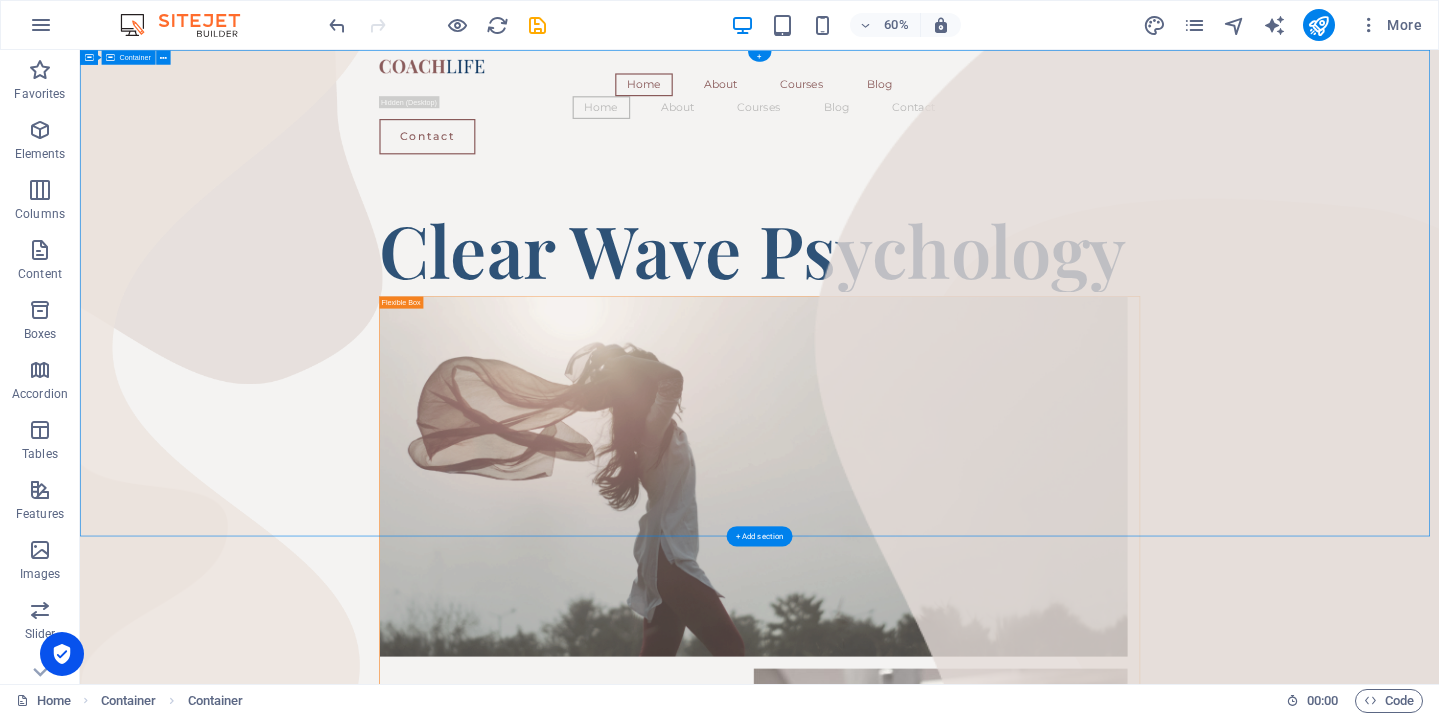 click on "Home About Courses Blog Home About Courses Blog Contact Contact ​​​​​ Clear Wave Psychology Coach Headline There are many variations of passages of Lorem Ipsum available, but the majority have suffered alteration in some form, by injected humour, or randomised words which don't look even slightly believable." at bounding box center [1212, 2154] 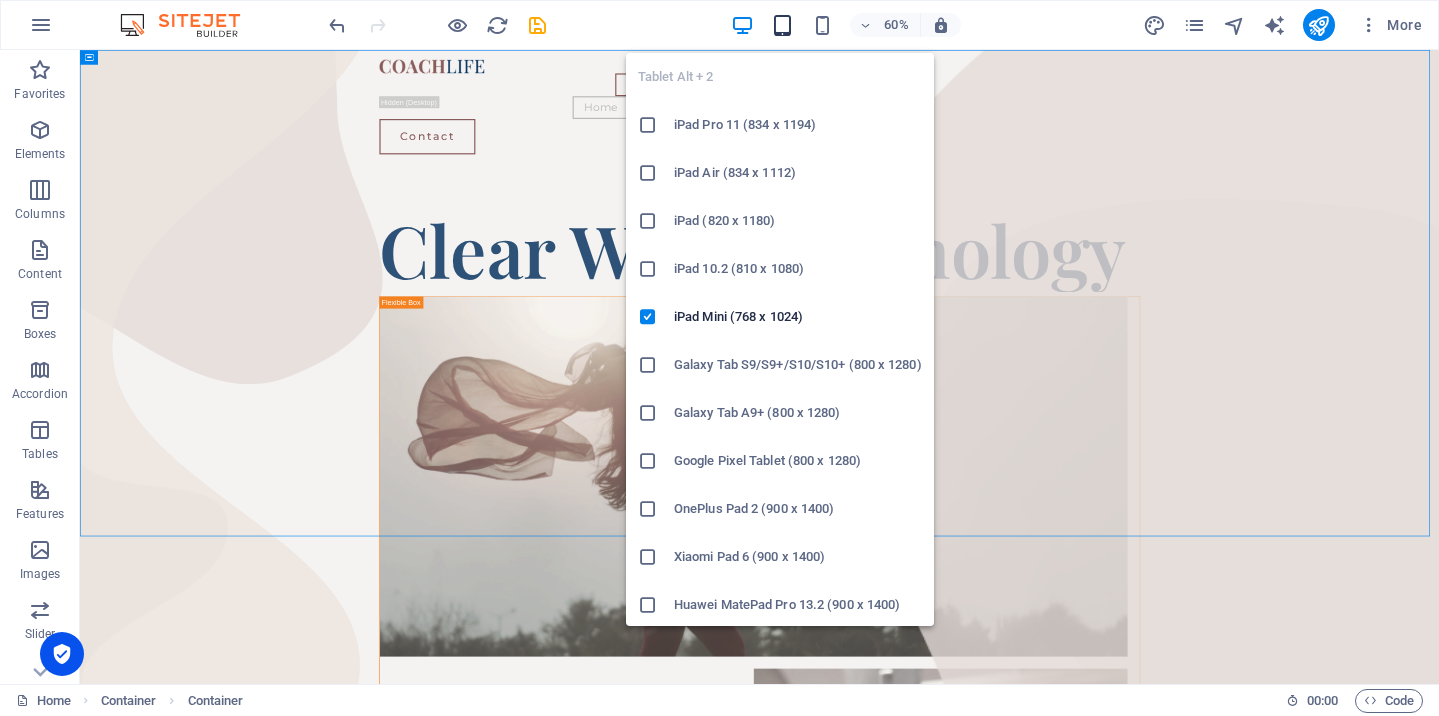 click at bounding box center (782, 25) 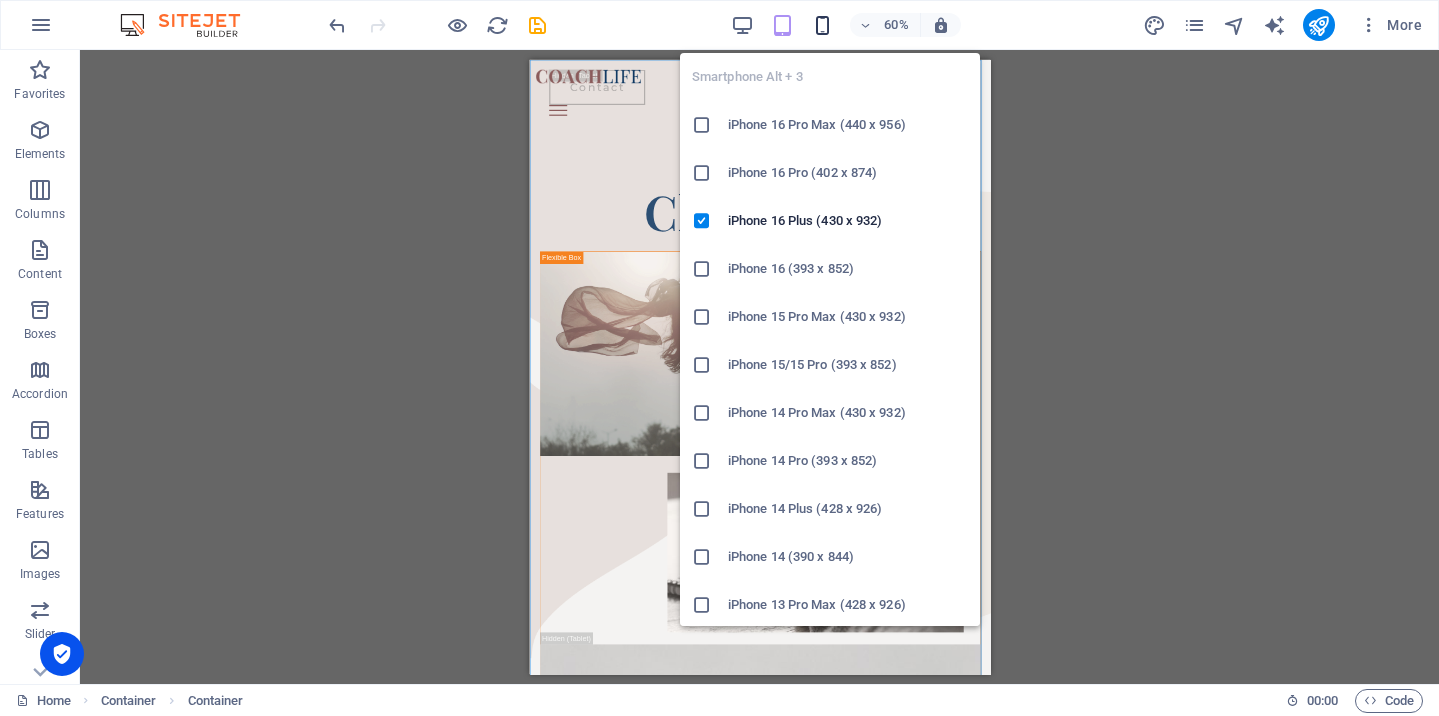 click at bounding box center (822, 25) 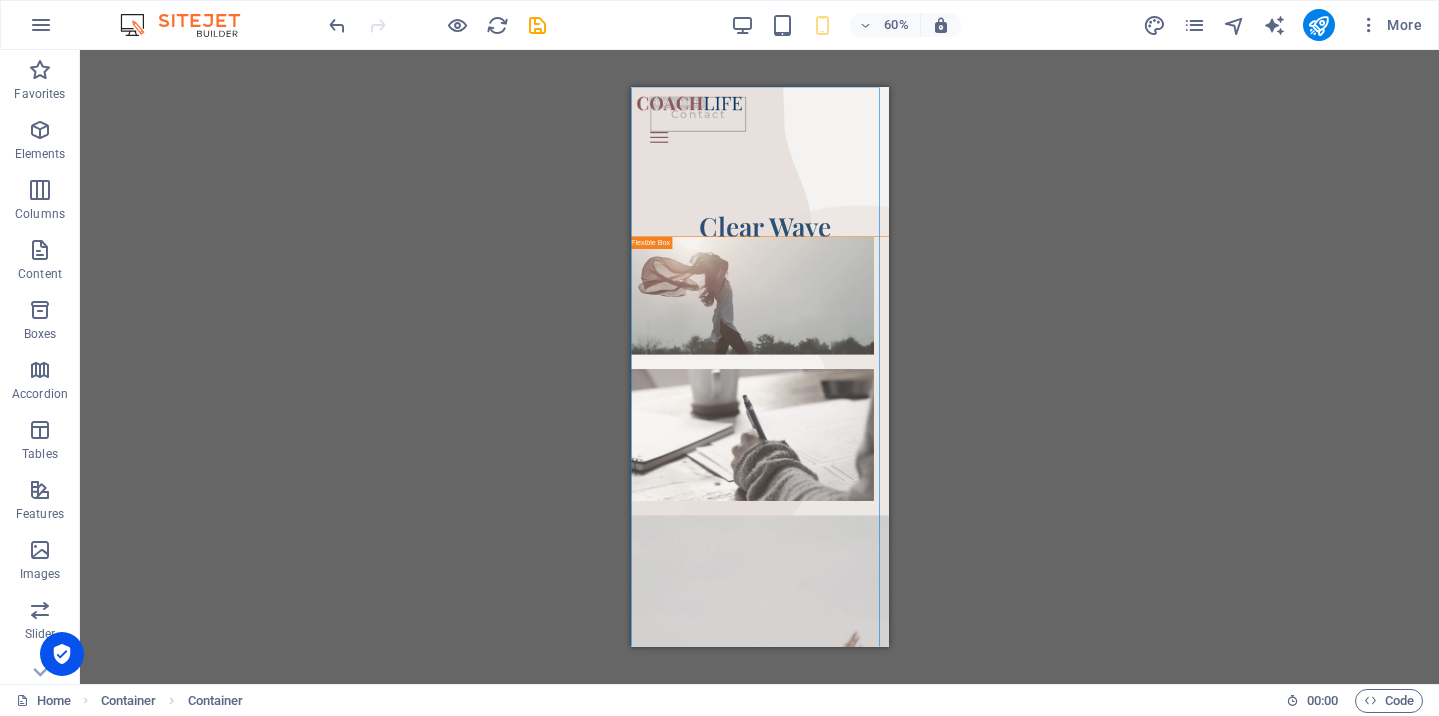 click on "Drag here to replace the existing content. Press “Ctrl” if you want to create a new element.
Container   H1   Container   Container   Container   Banner   Container   Container   Spacer   Spacer   Container   Container   Menu Bar   Menu   Menu   Button   Container   Image   Unequal Columns   Unequal Columns   Container   Container   Text   Container   Spacer   Logo   Container   Image   Image   Container   Container   H2   Spacer   HTML   Container   Container   Spacer   Unequal Columns   Container   Container   Image   Spacer" at bounding box center [759, 367] 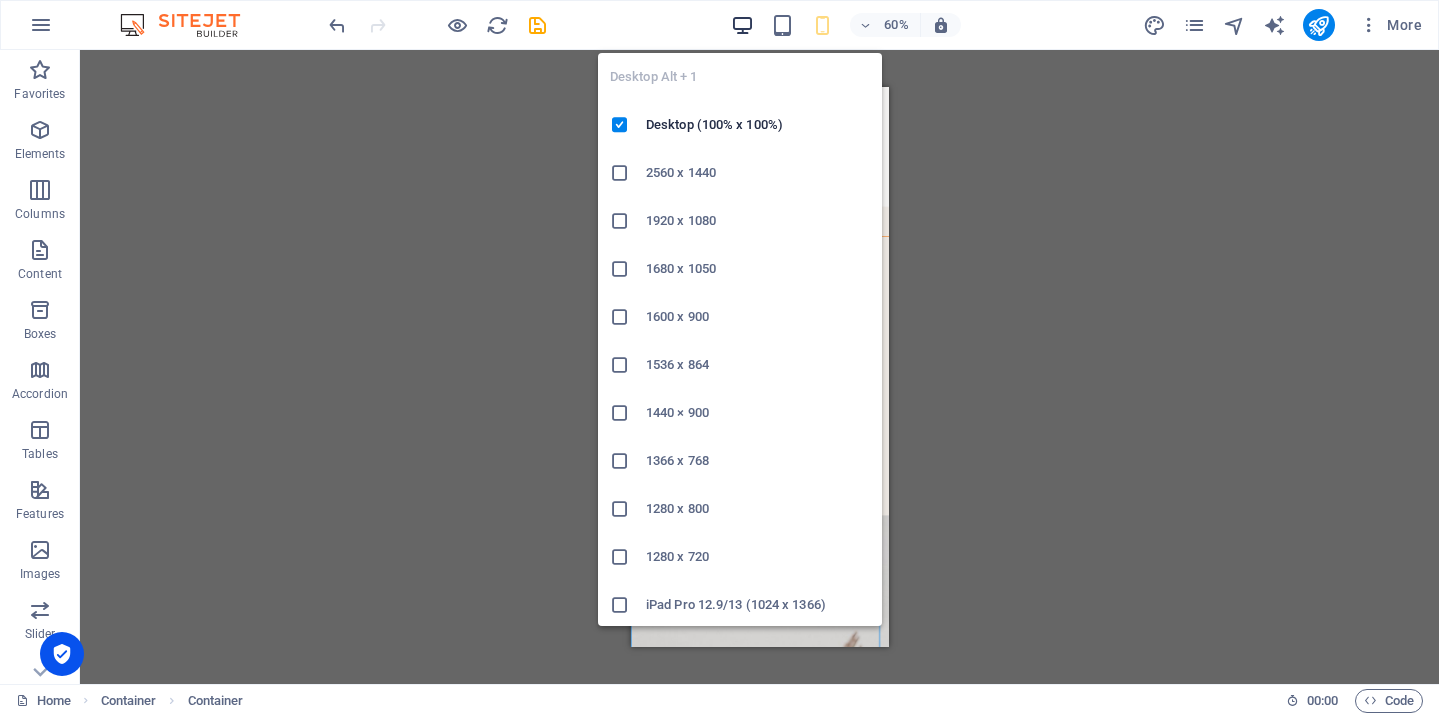 click at bounding box center (742, 25) 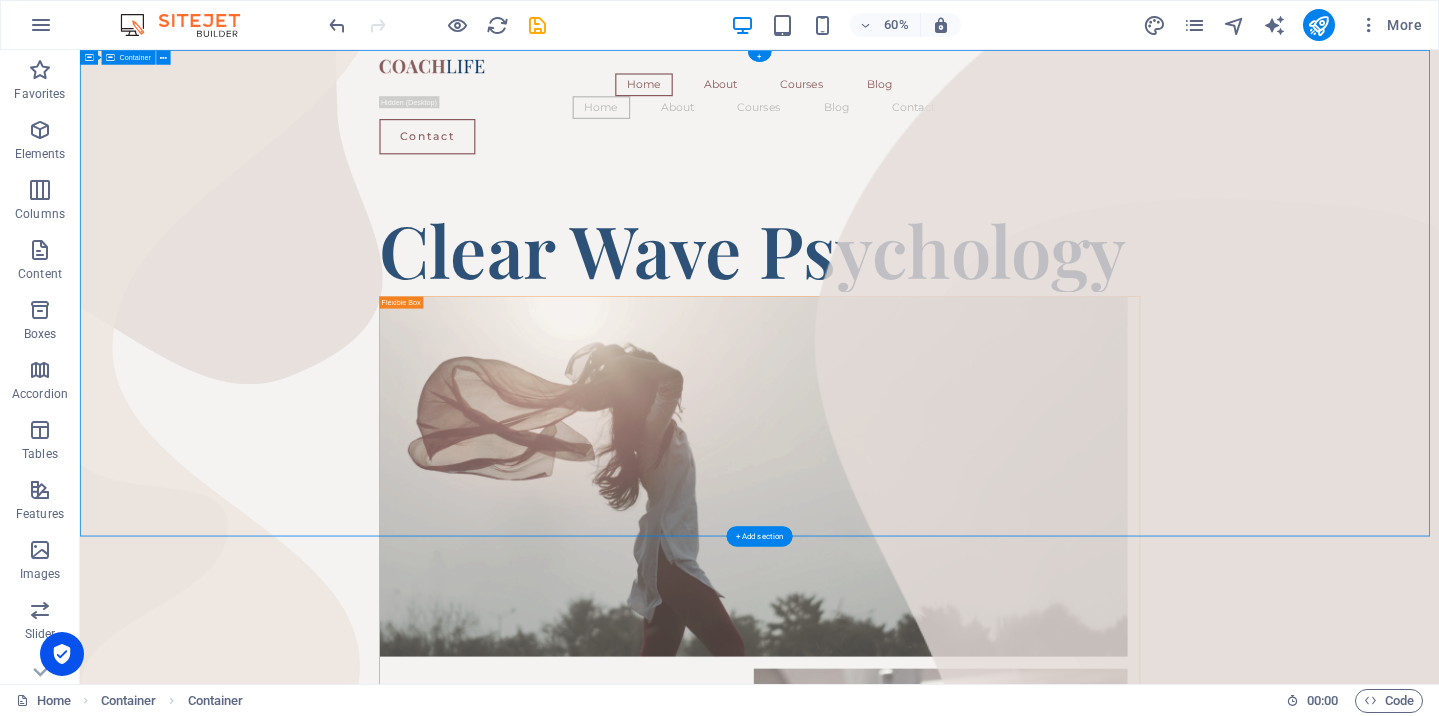 click on "Home About Courses Blog Home About Courses Blog Contact Contact ​​​​​ Clear Wave Psychology Coach Headline There are many variations of passages of Lorem Ipsum available, but the majority have suffered alteration in some form, by injected humour, or randomised words which don't look even slightly believable." at bounding box center (1212, 2154) 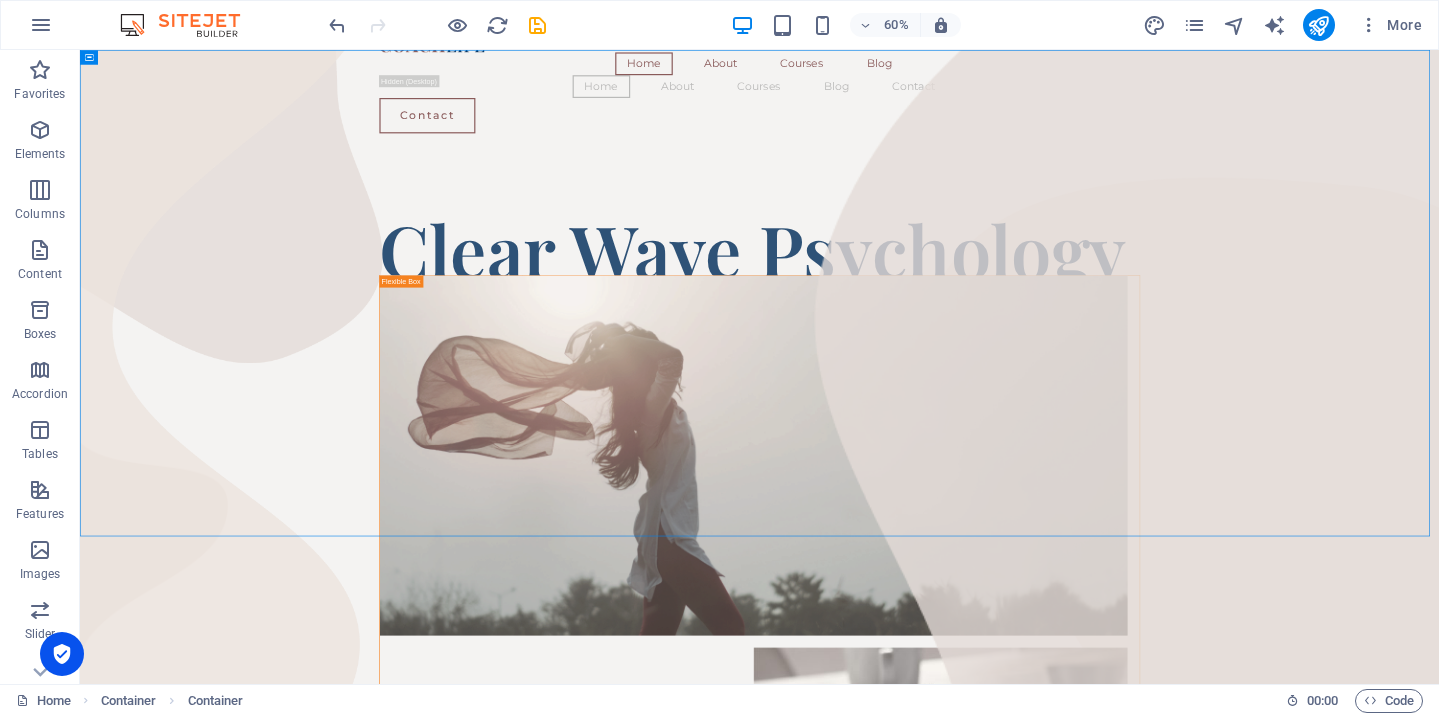 scroll, scrollTop: 0, scrollLeft: 0, axis: both 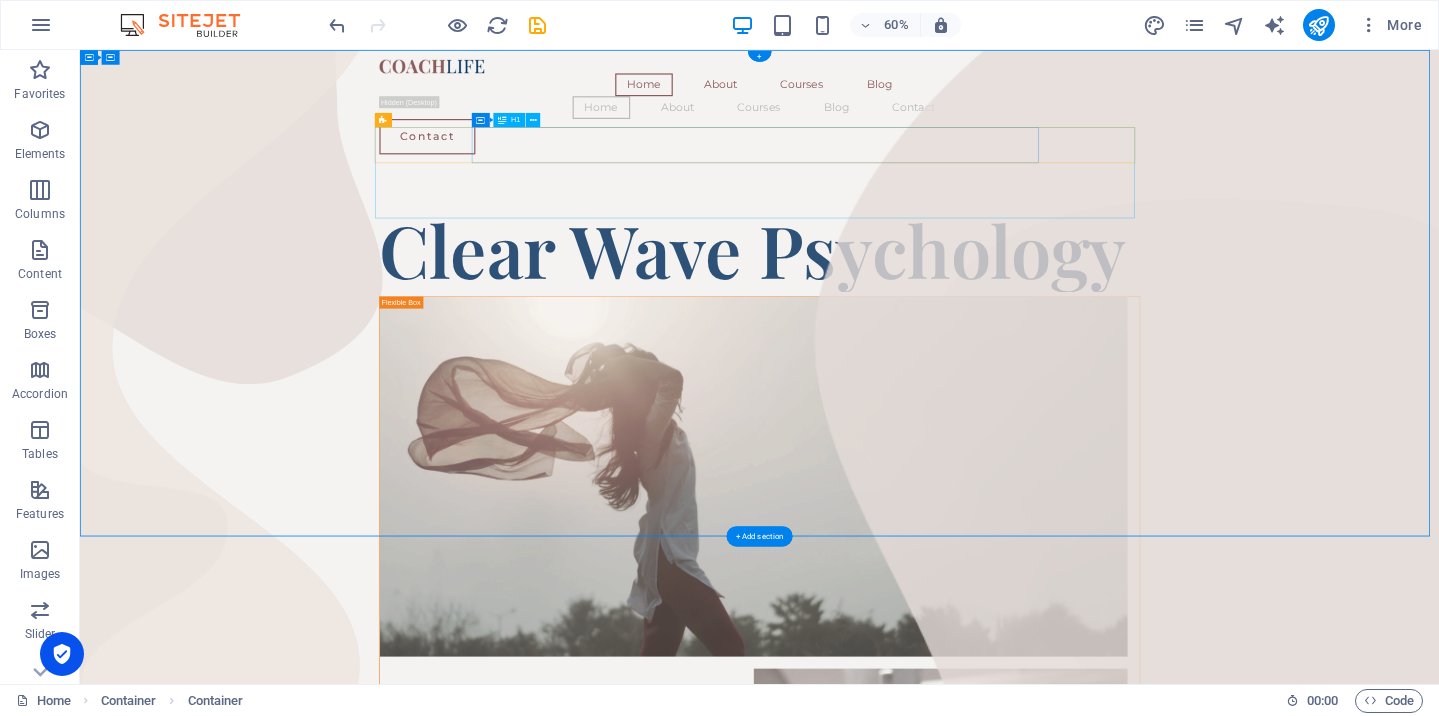 click on "​​​​​ Clear Wave Psychology" at bounding box center [1202, 376] 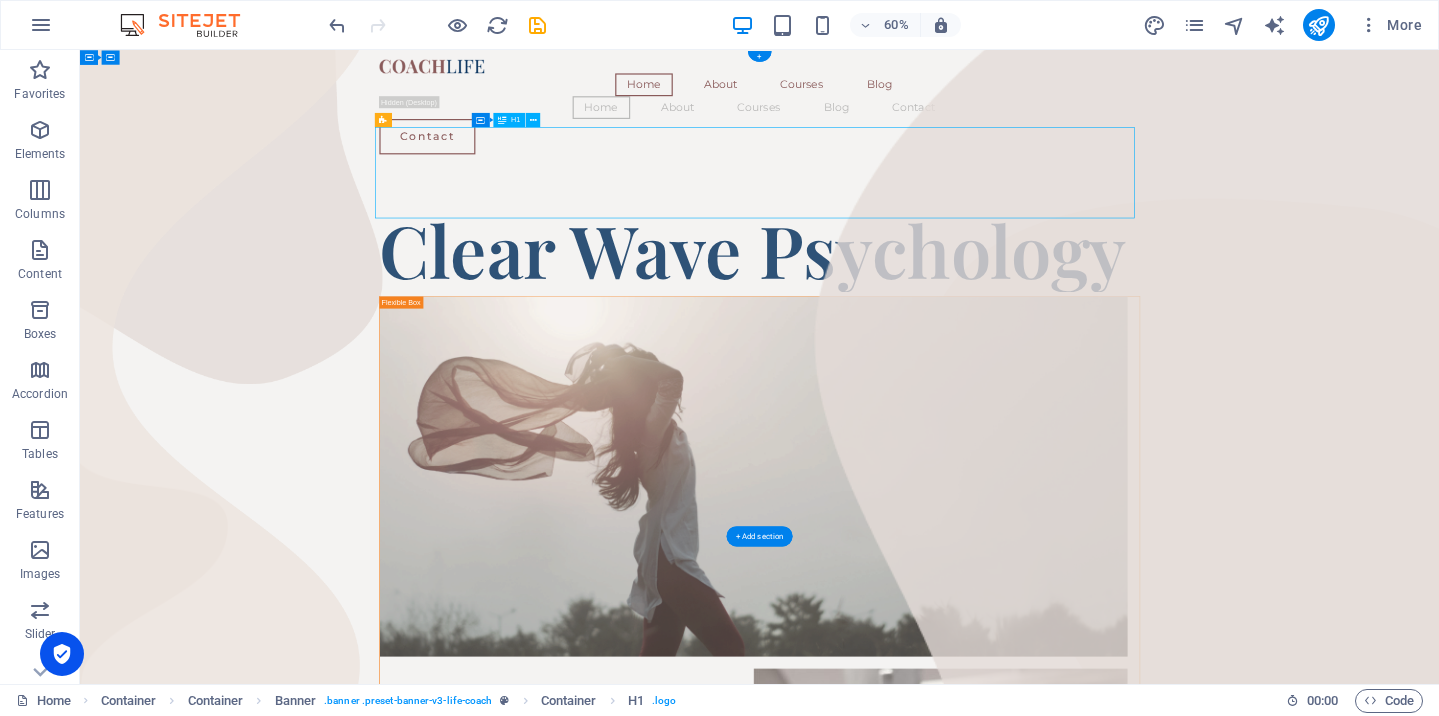 click on "​​​​​ Clear Wave Psychology" at bounding box center (1202, 376) 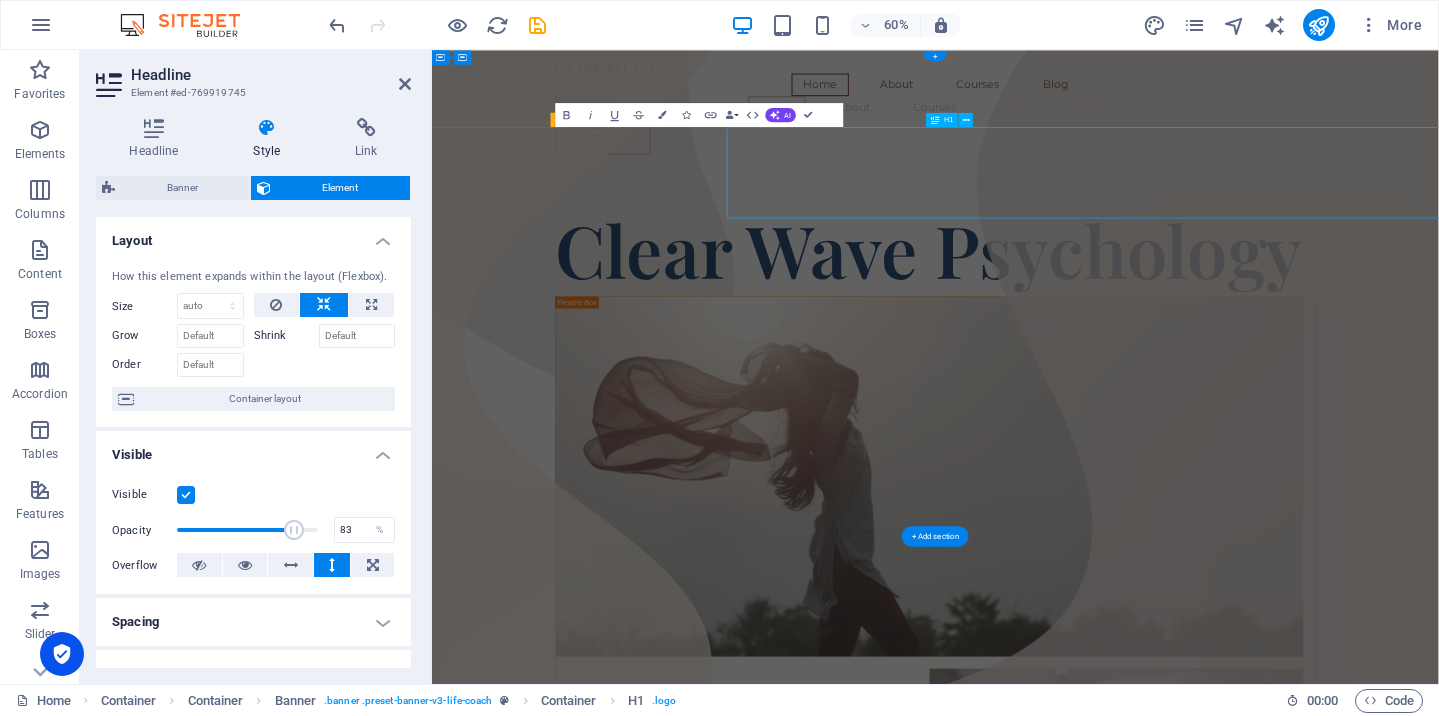 scroll, scrollTop: 3, scrollLeft: 0, axis: vertical 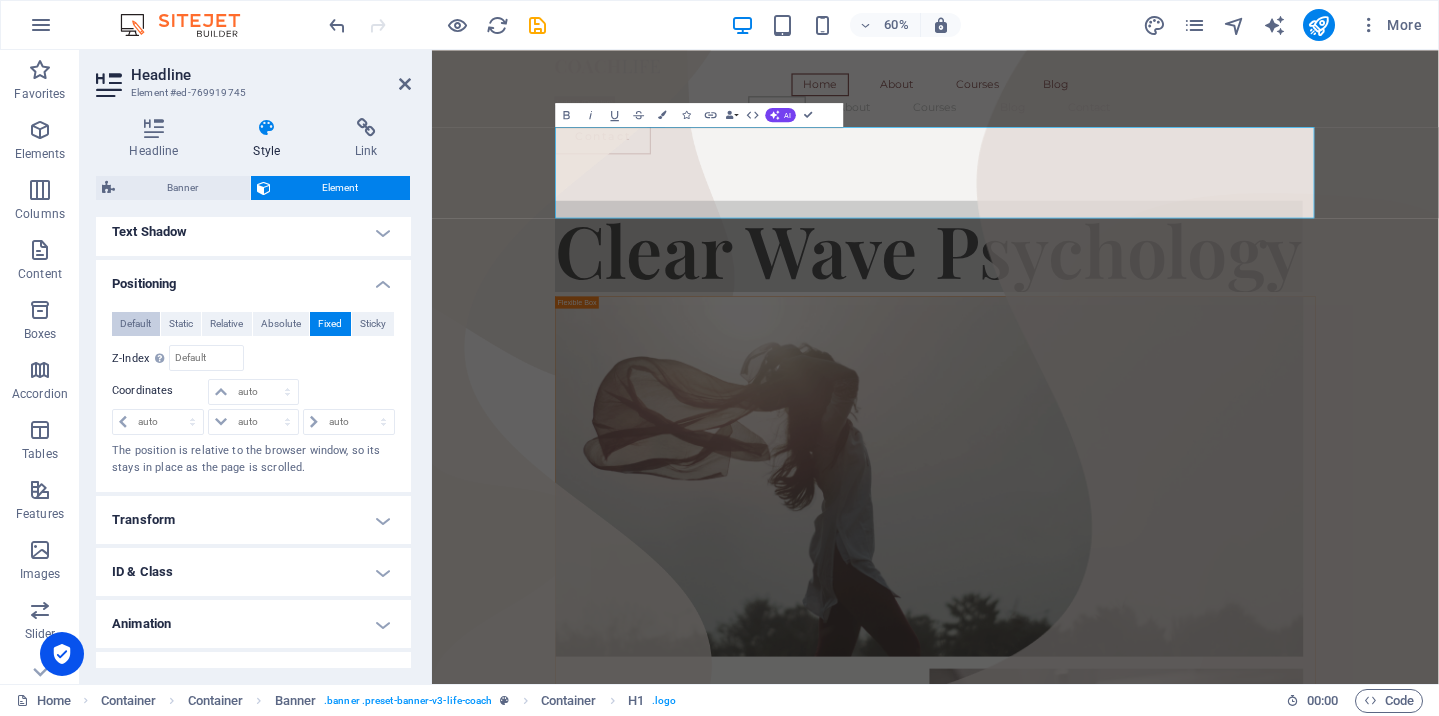 click on "Default" at bounding box center (135, 324) 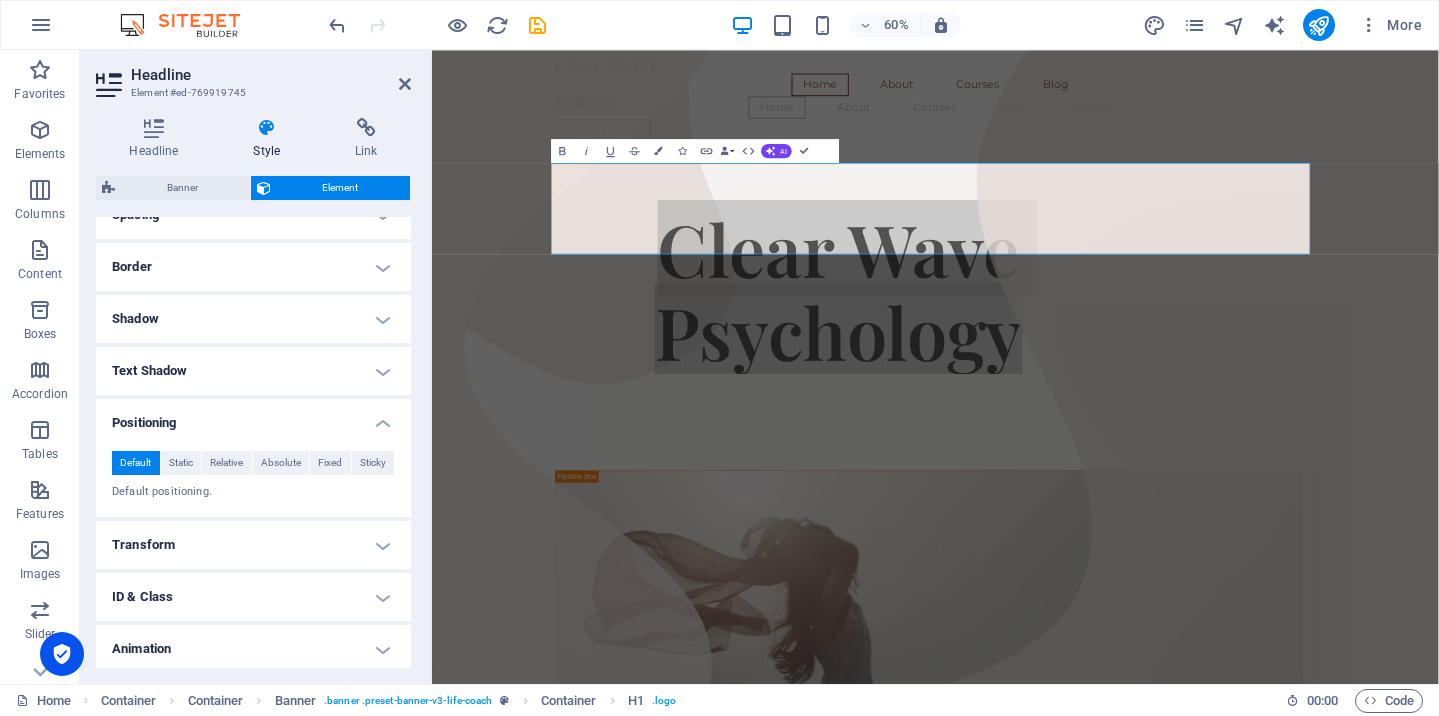 scroll, scrollTop: 462, scrollLeft: 0, axis: vertical 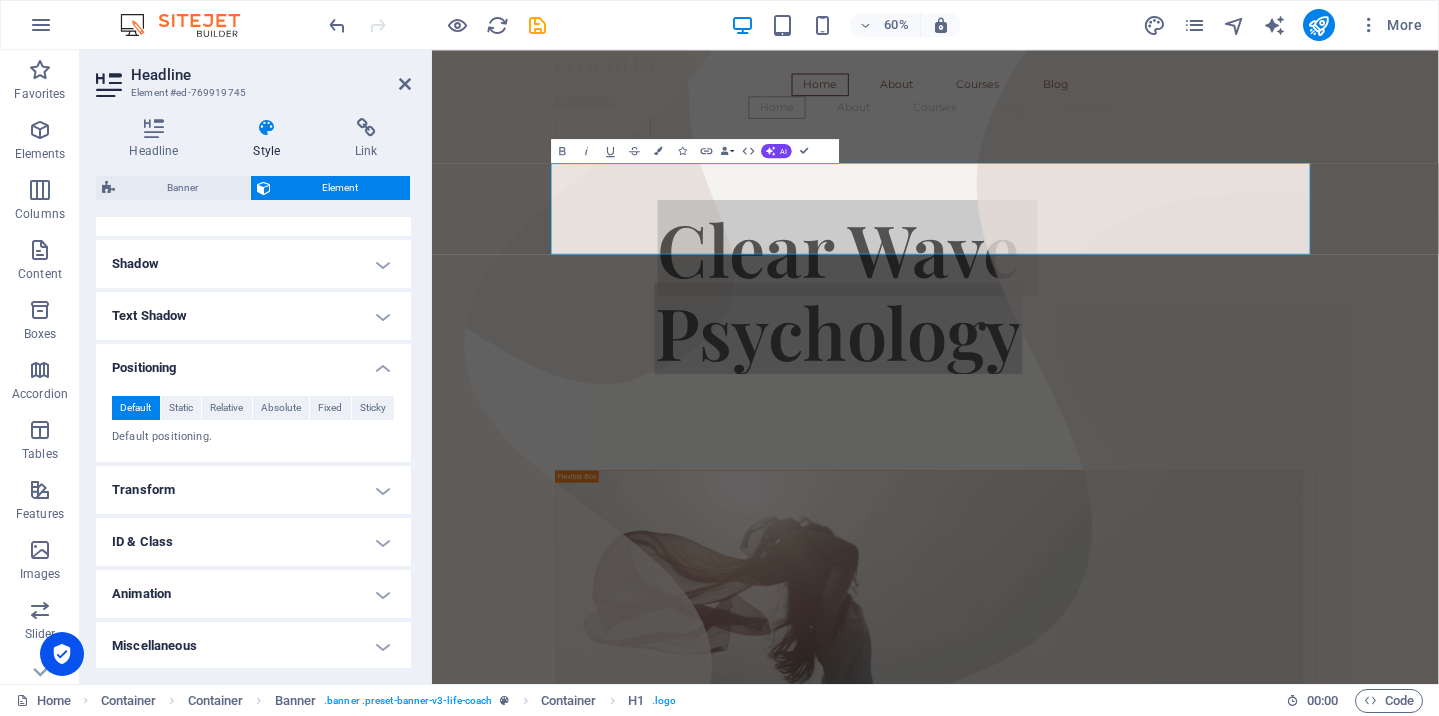 click on "Transform" at bounding box center [253, 490] 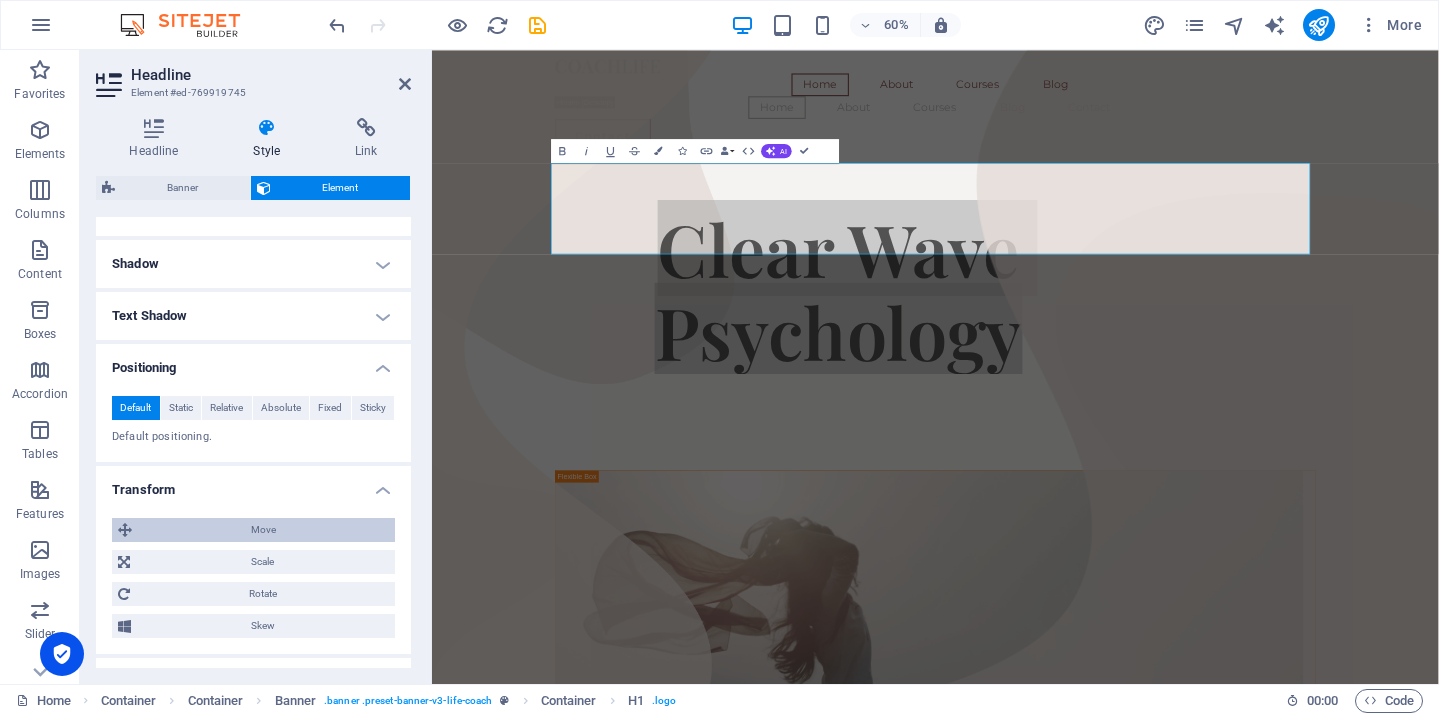 click on "Move" at bounding box center (263, 530) 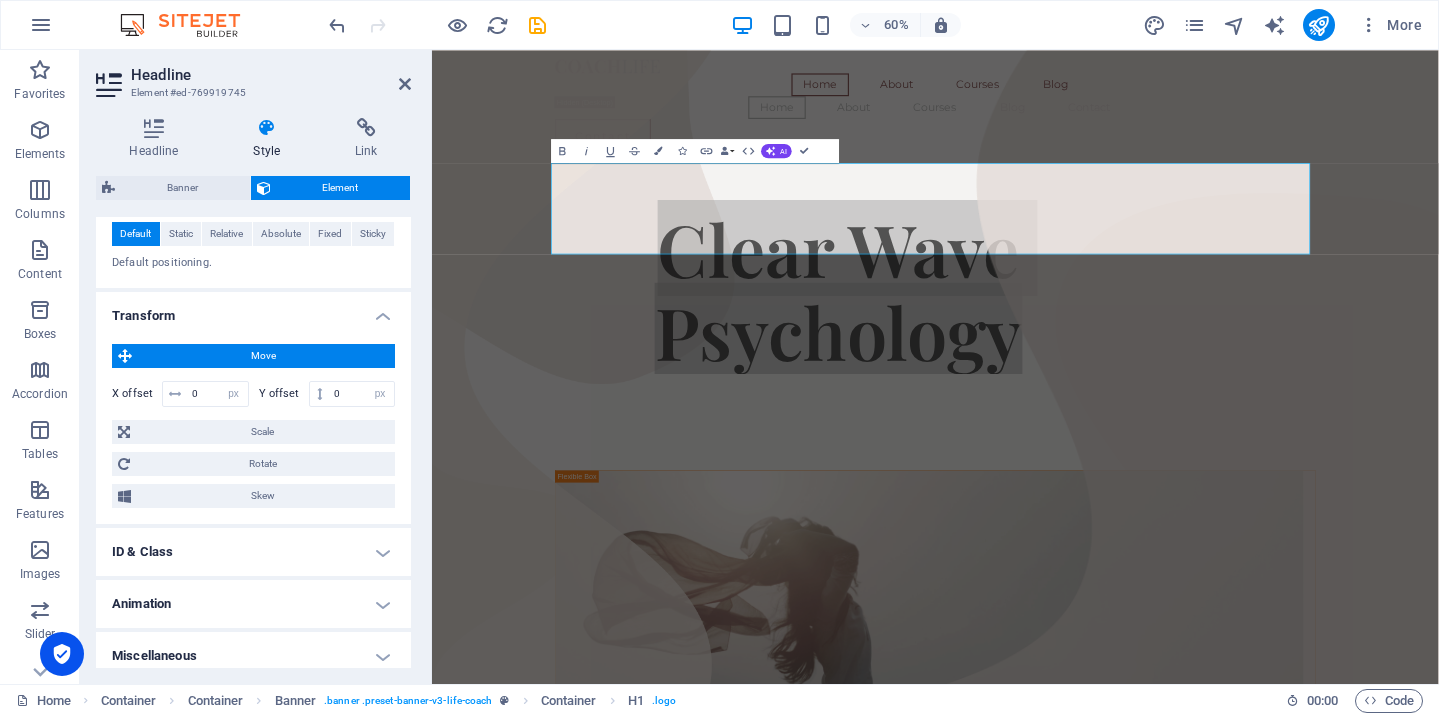 scroll, scrollTop: 646, scrollLeft: 0, axis: vertical 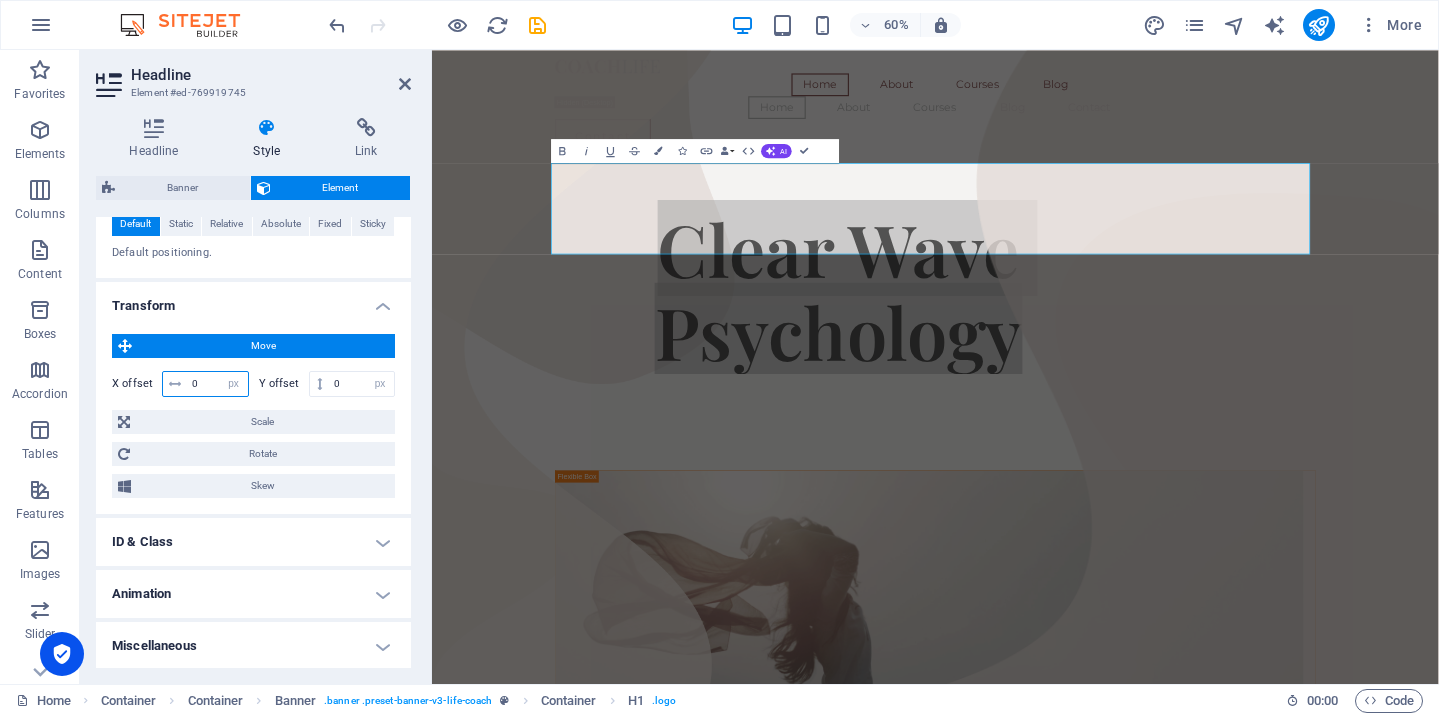 click on "0" at bounding box center [217, 384] 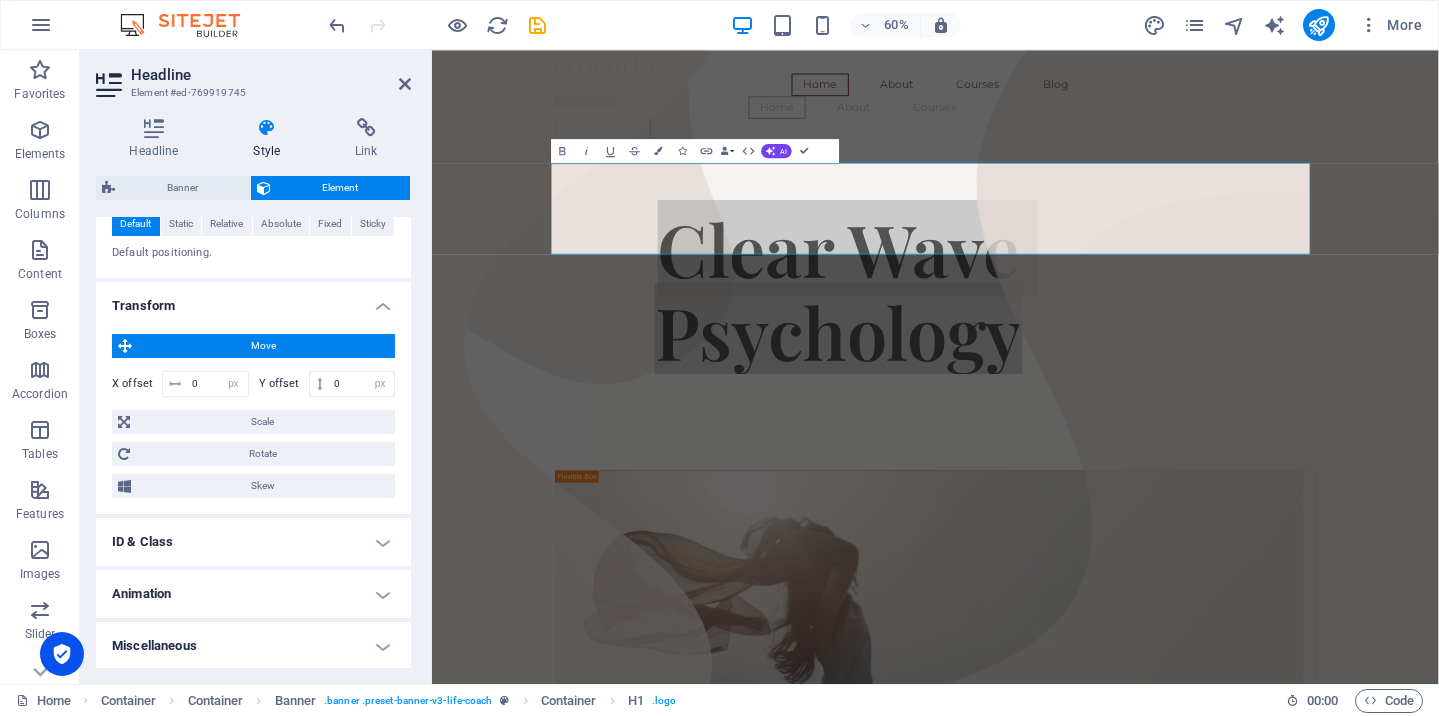 click on "ID & Class" at bounding box center [253, 542] 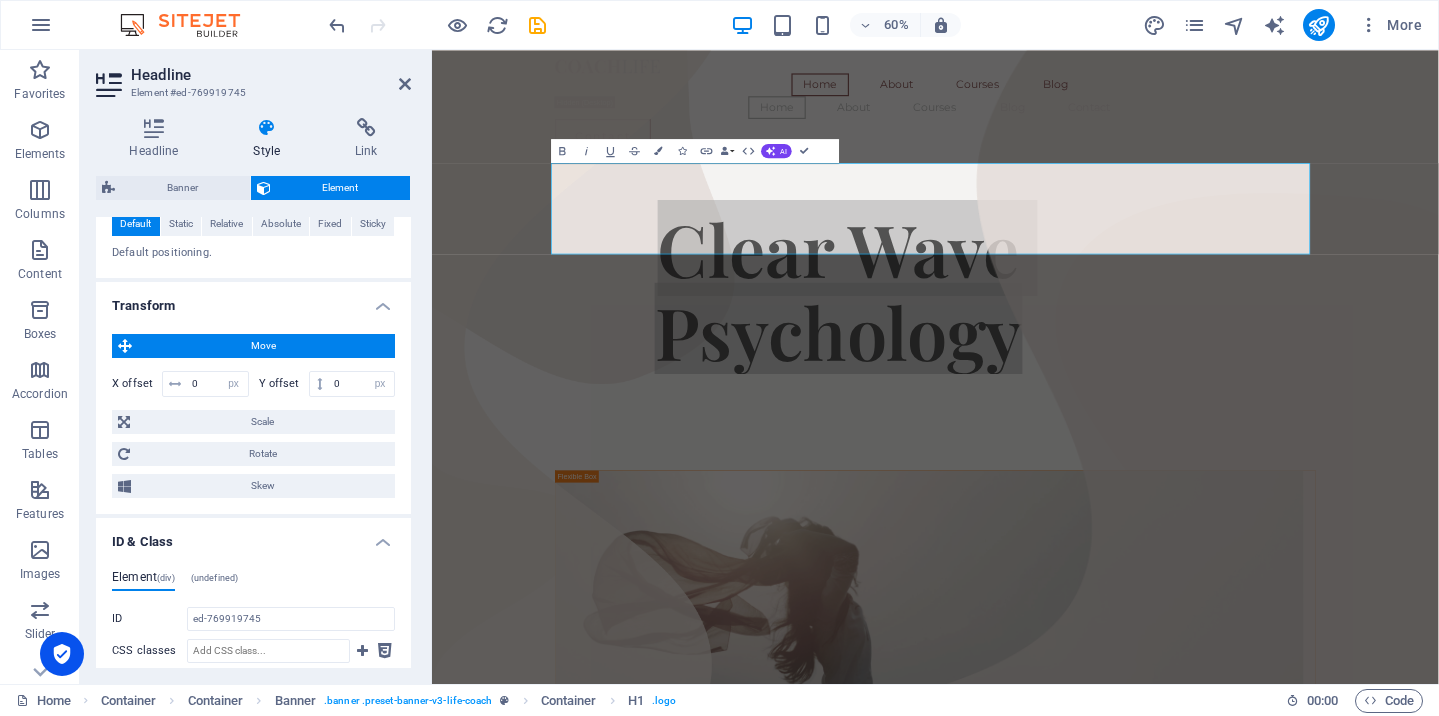 click on "ID & Class" at bounding box center [253, 536] 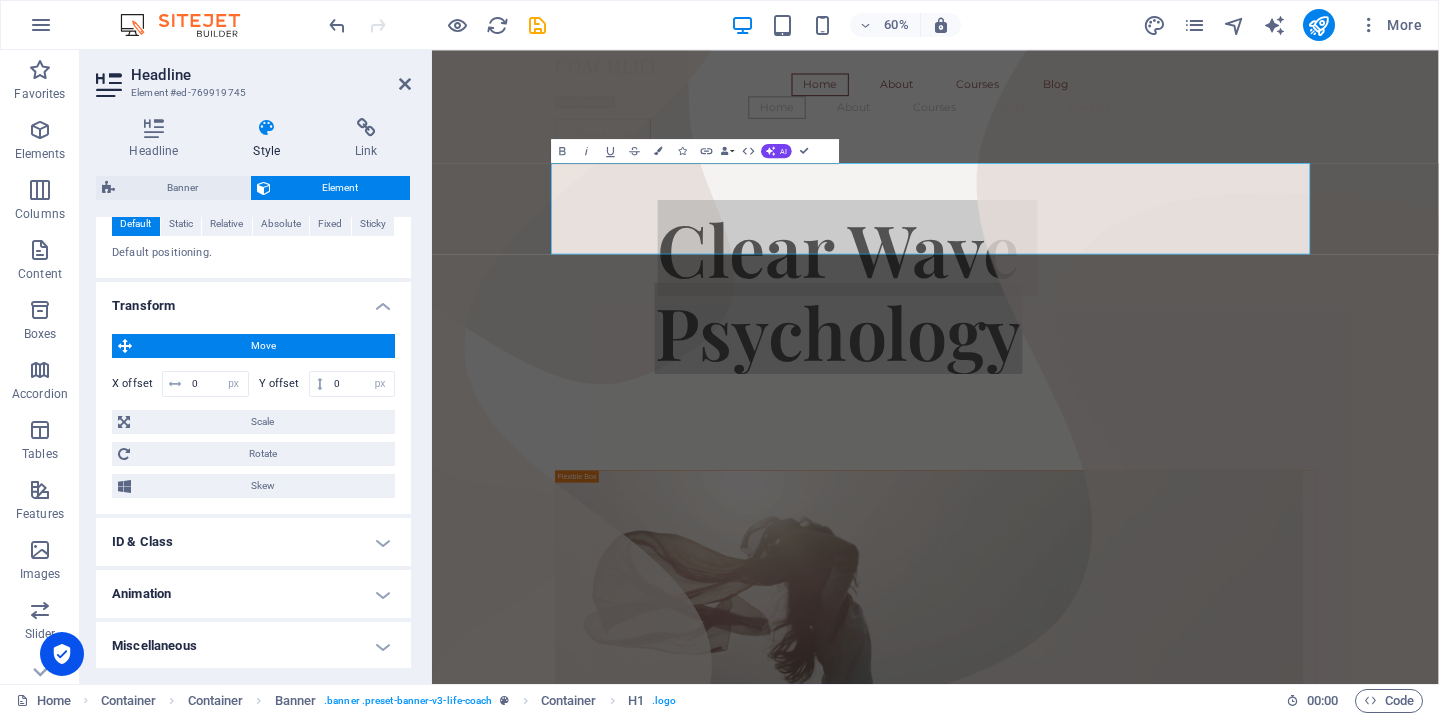 click on "ID & Class" at bounding box center (253, 542) 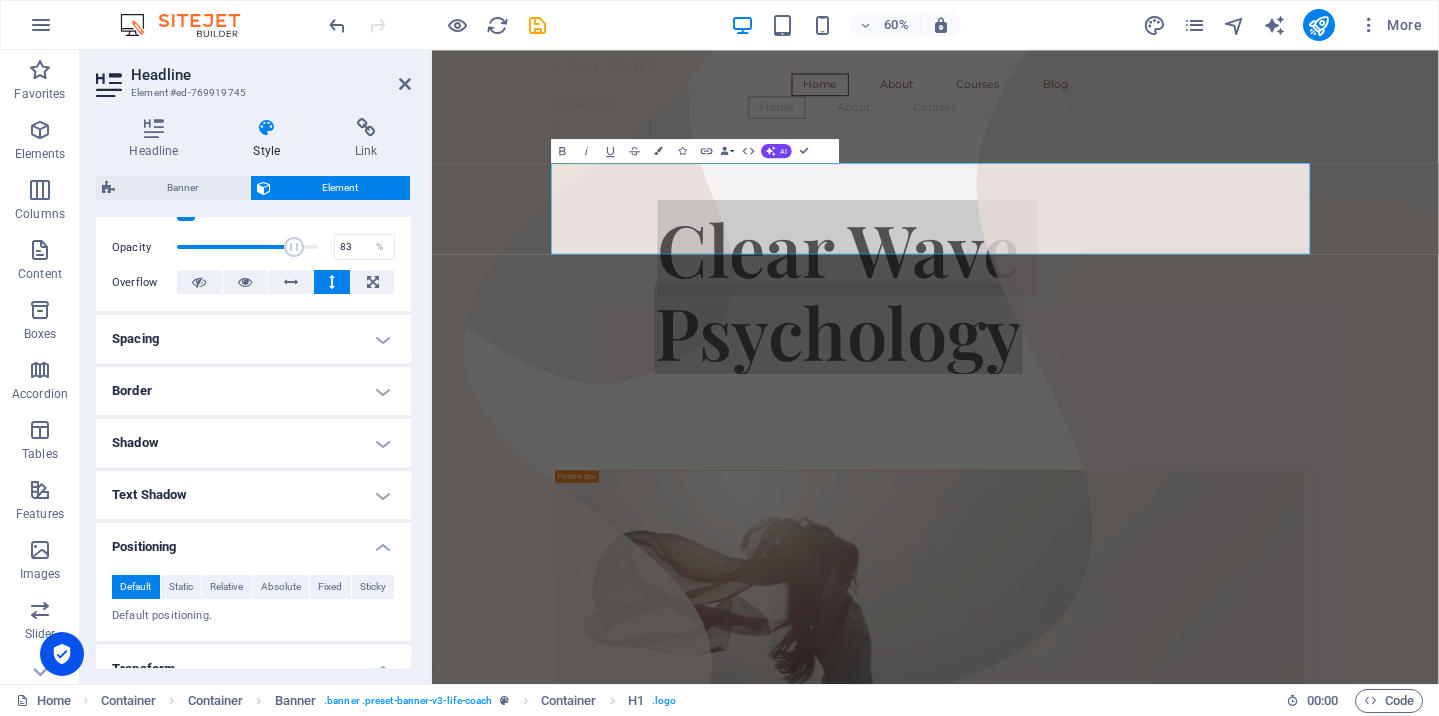 scroll, scrollTop: 233, scrollLeft: 0, axis: vertical 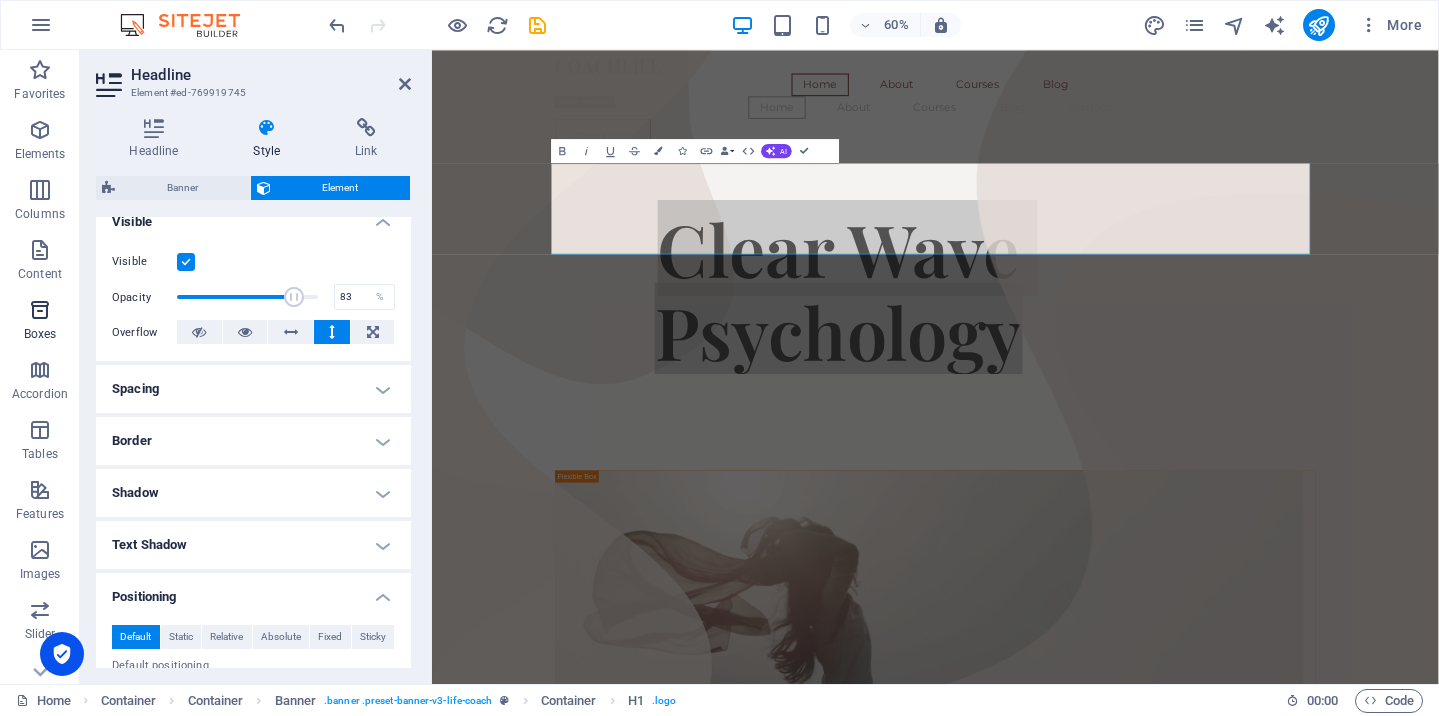 click on "Boxes" at bounding box center (40, 322) 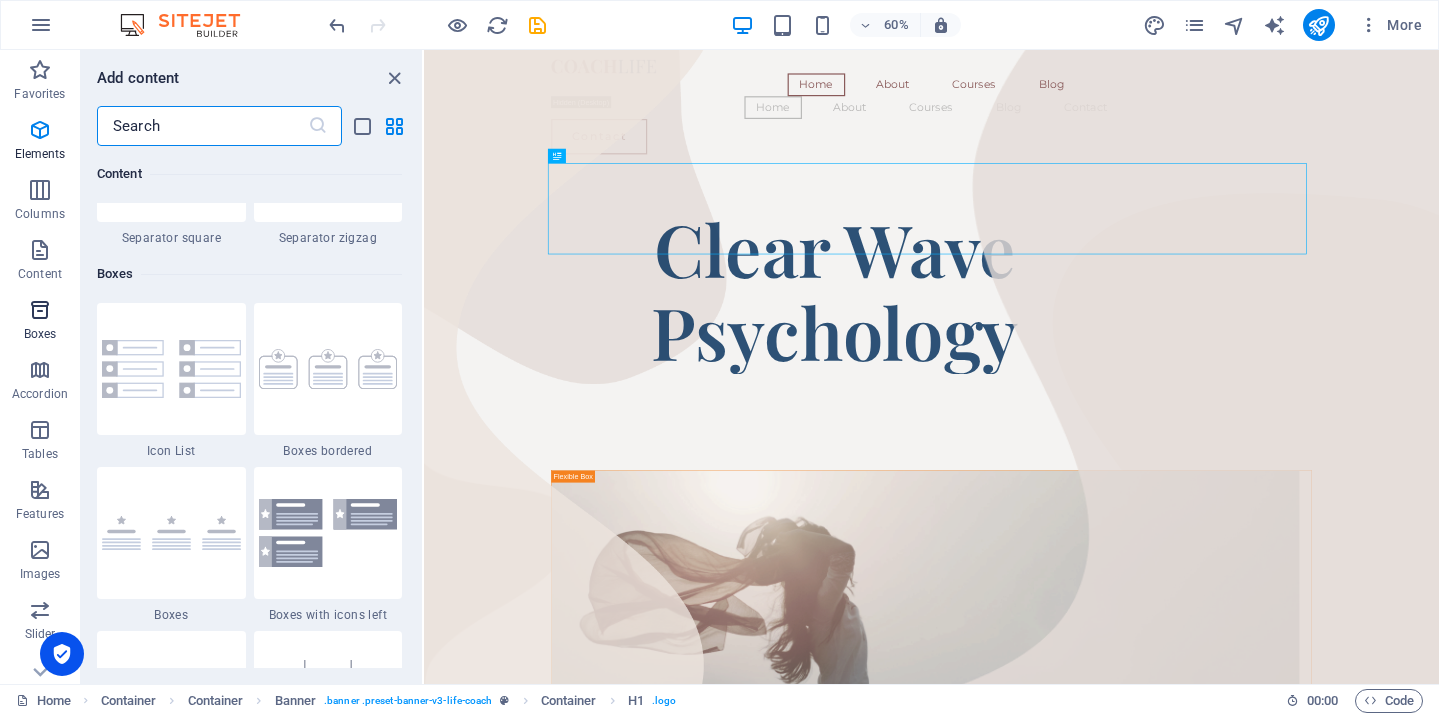 scroll, scrollTop: 5352, scrollLeft: 0, axis: vertical 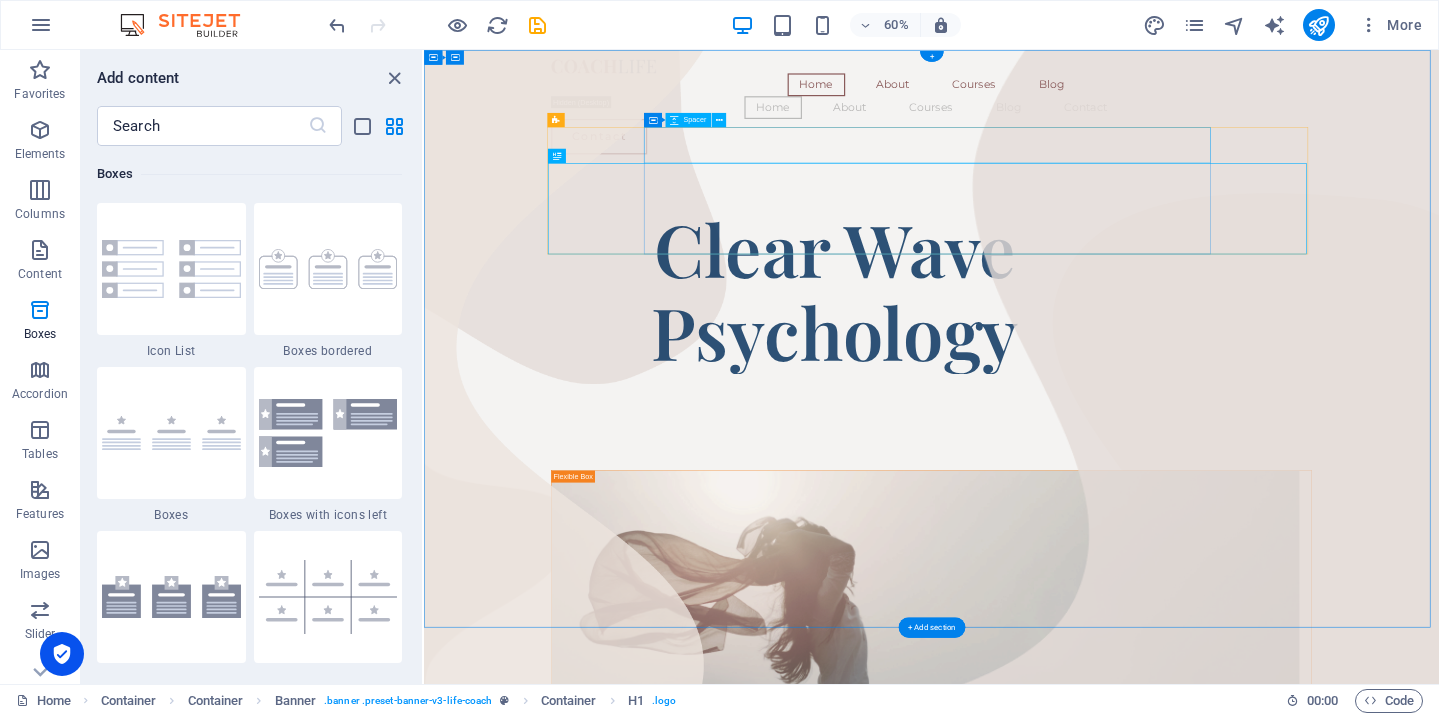 click at bounding box center [1108, 270] 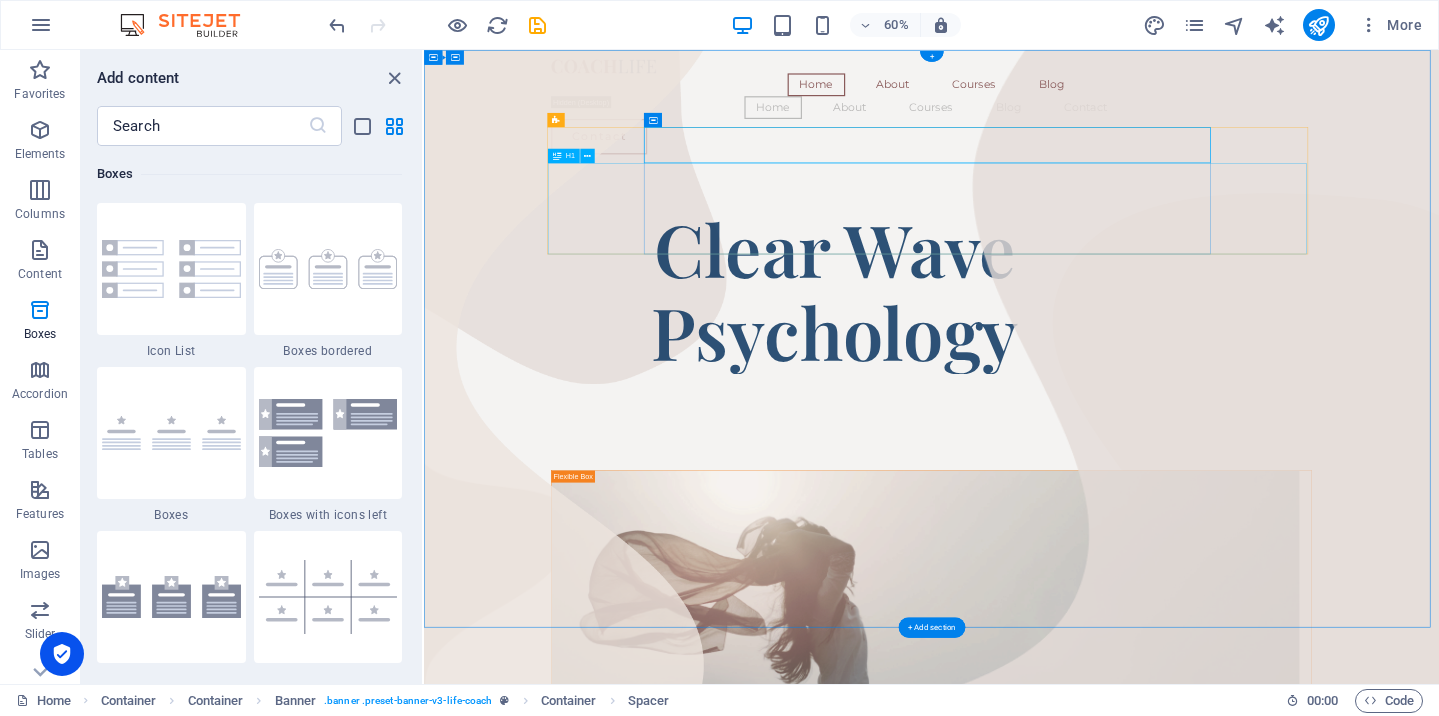 click on "​​​​​ Clear Wave Psychology" at bounding box center (1108, 445) 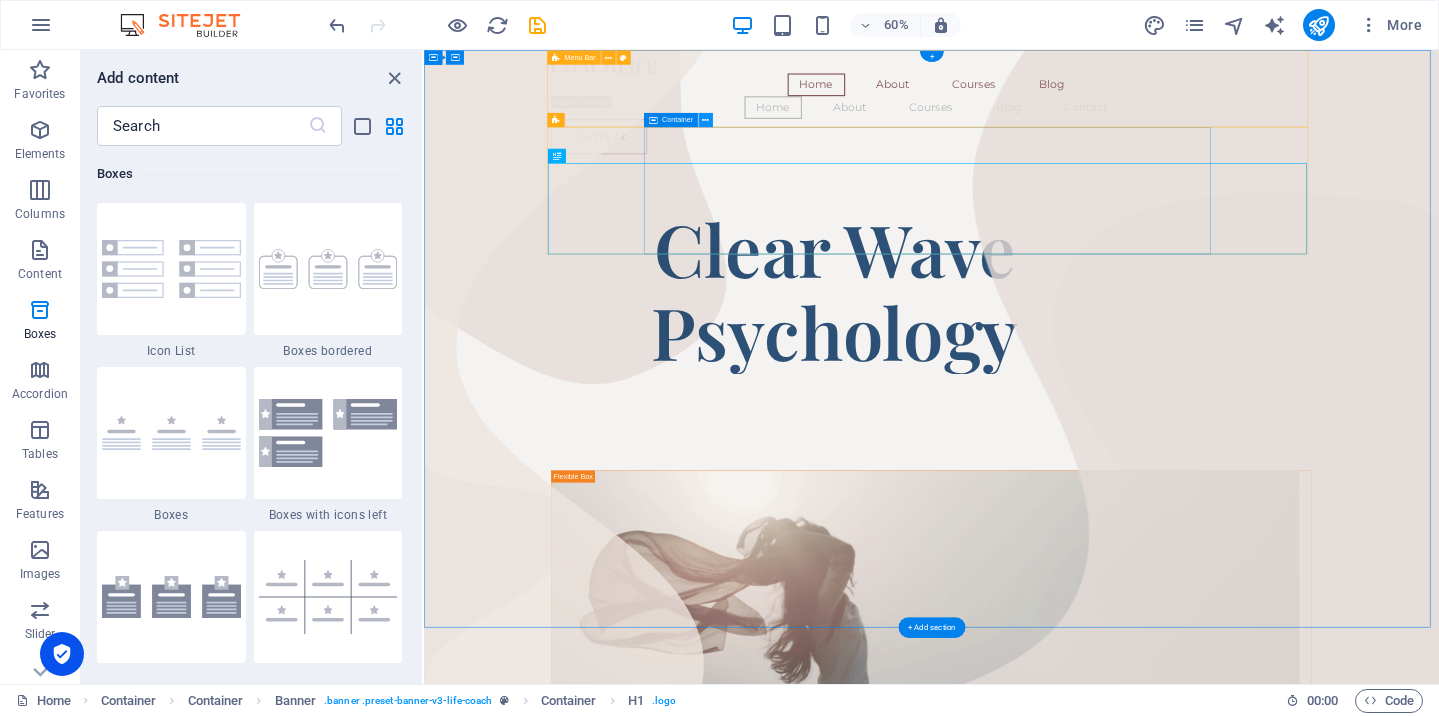 click at bounding box center (705, 120) 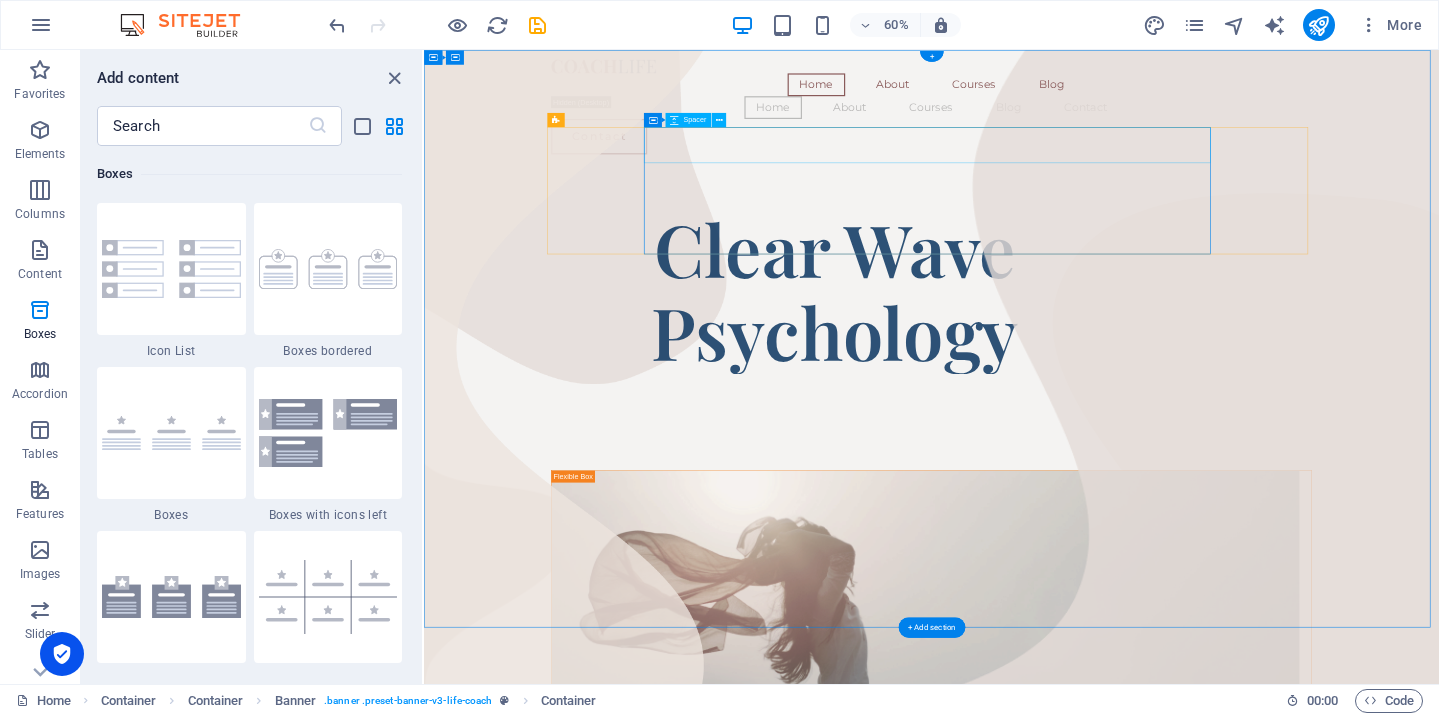 click at bounding box center [1108, 270] 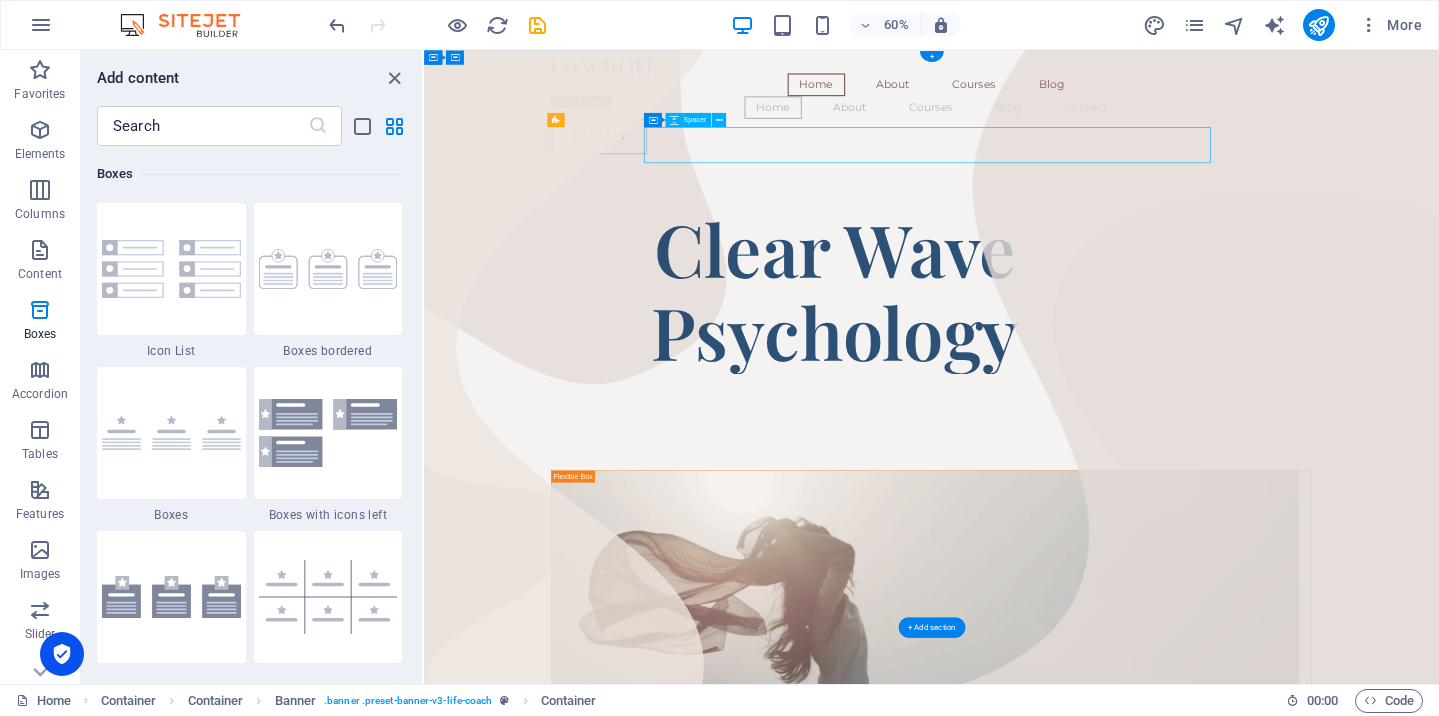 click at bounding box center (1108, 270) 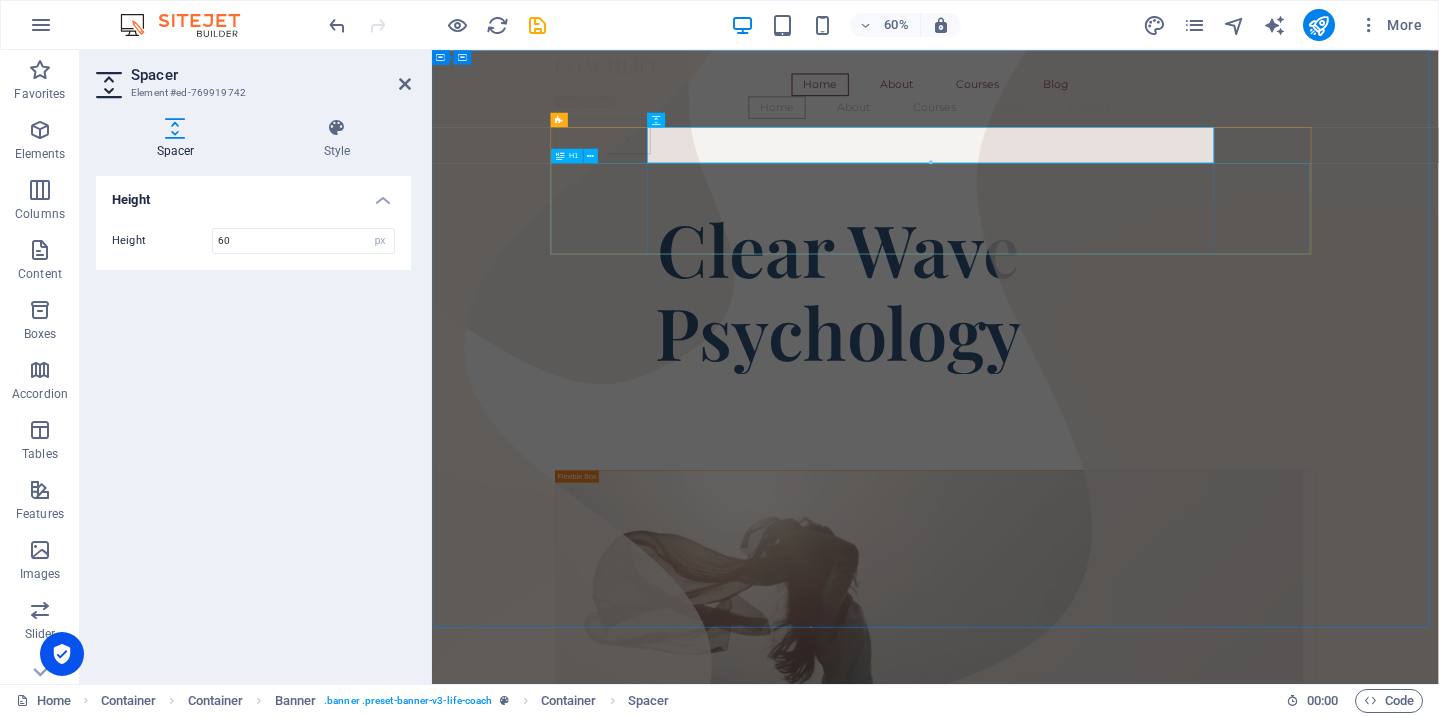 click on "​​​​​ Clear Wave Psychology" at bounding box center (1109, 445) 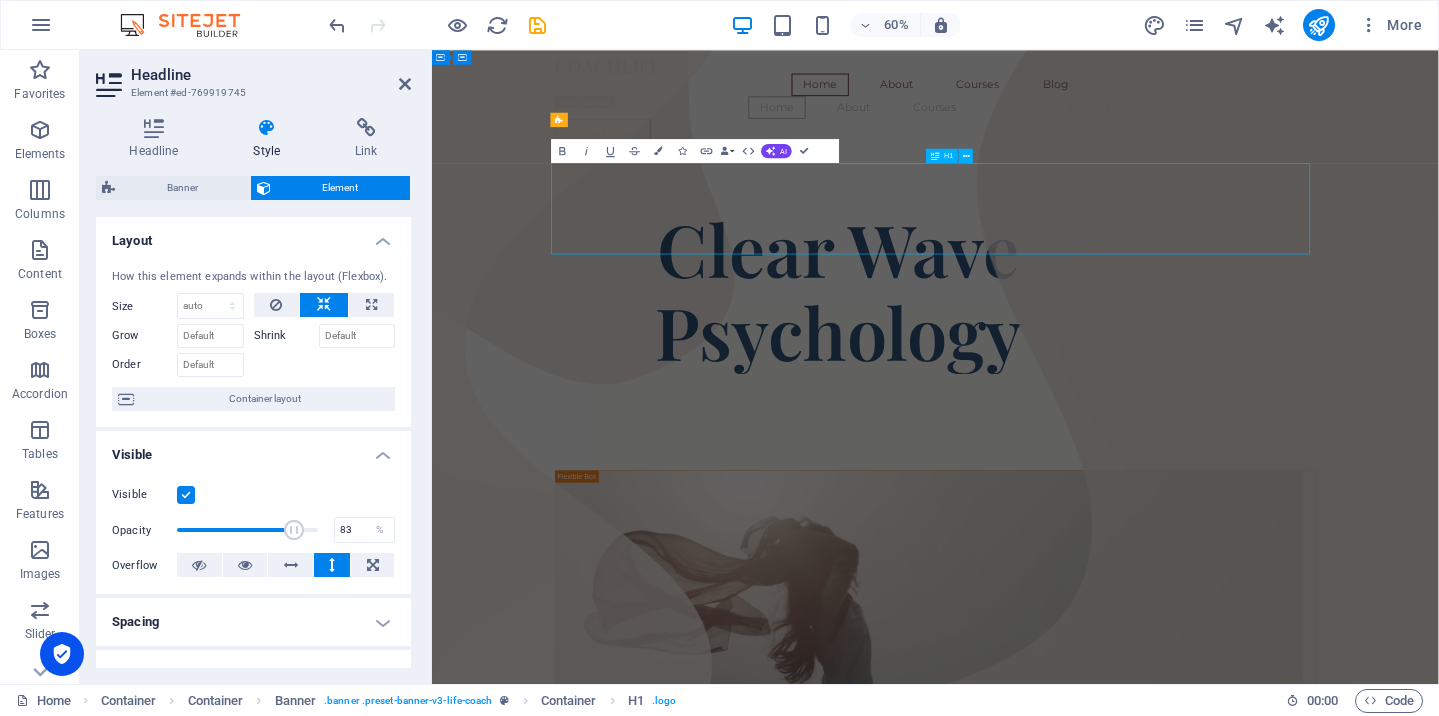 scroll, scrollTop: 3, scrollLeft: 0, axis: vertical 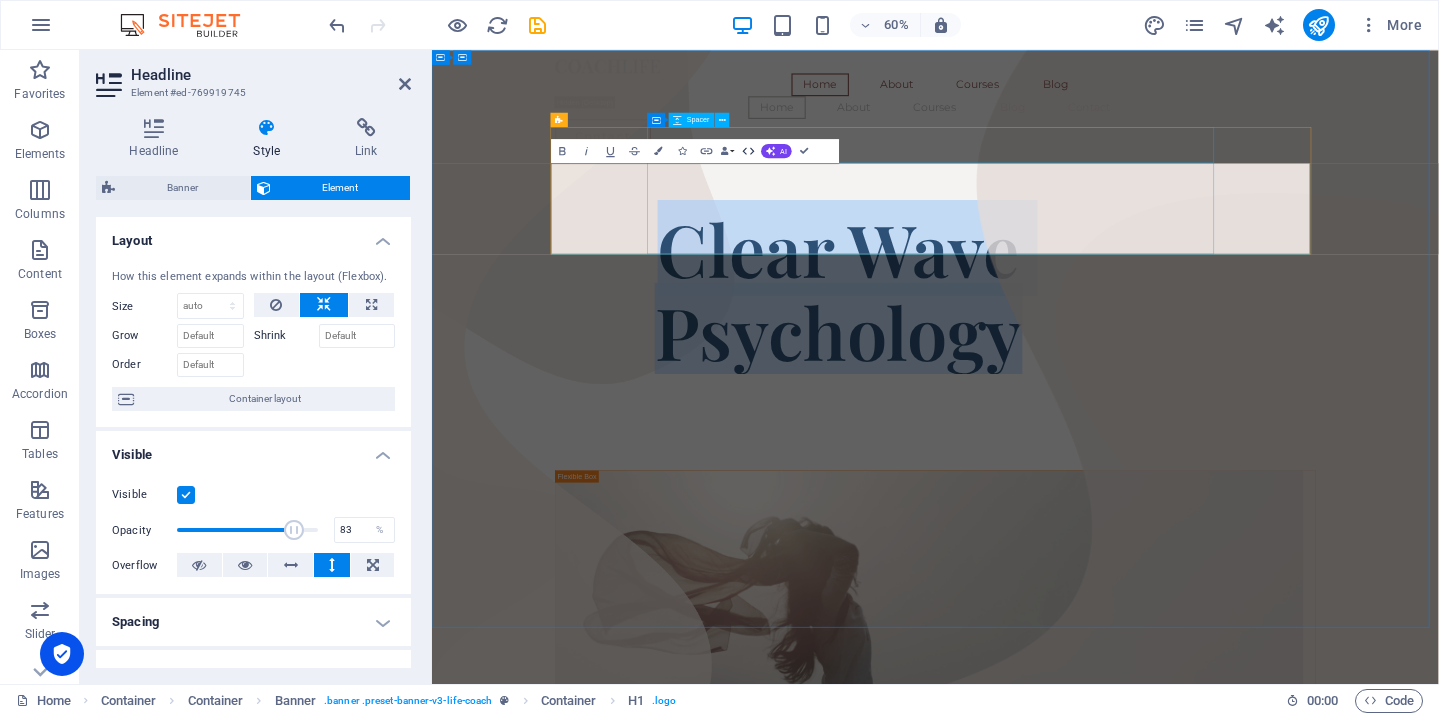 click 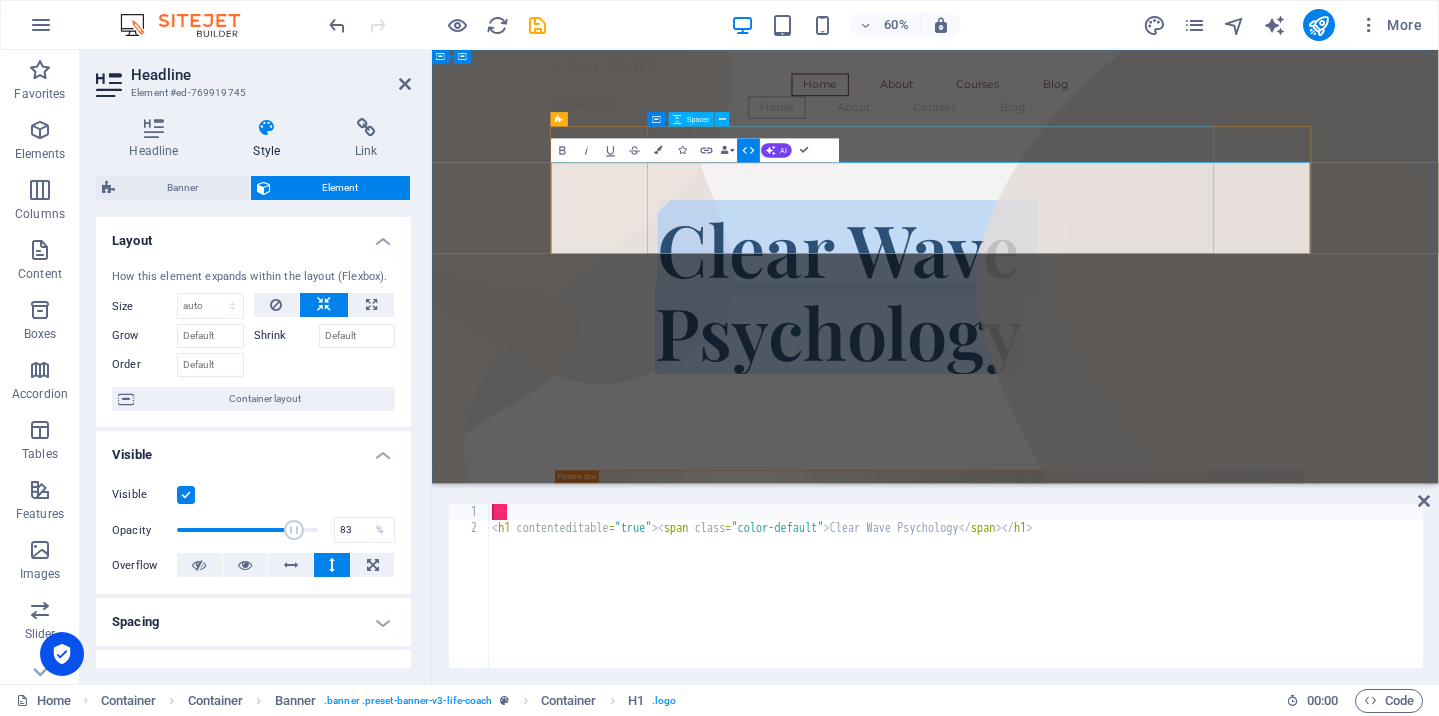 click 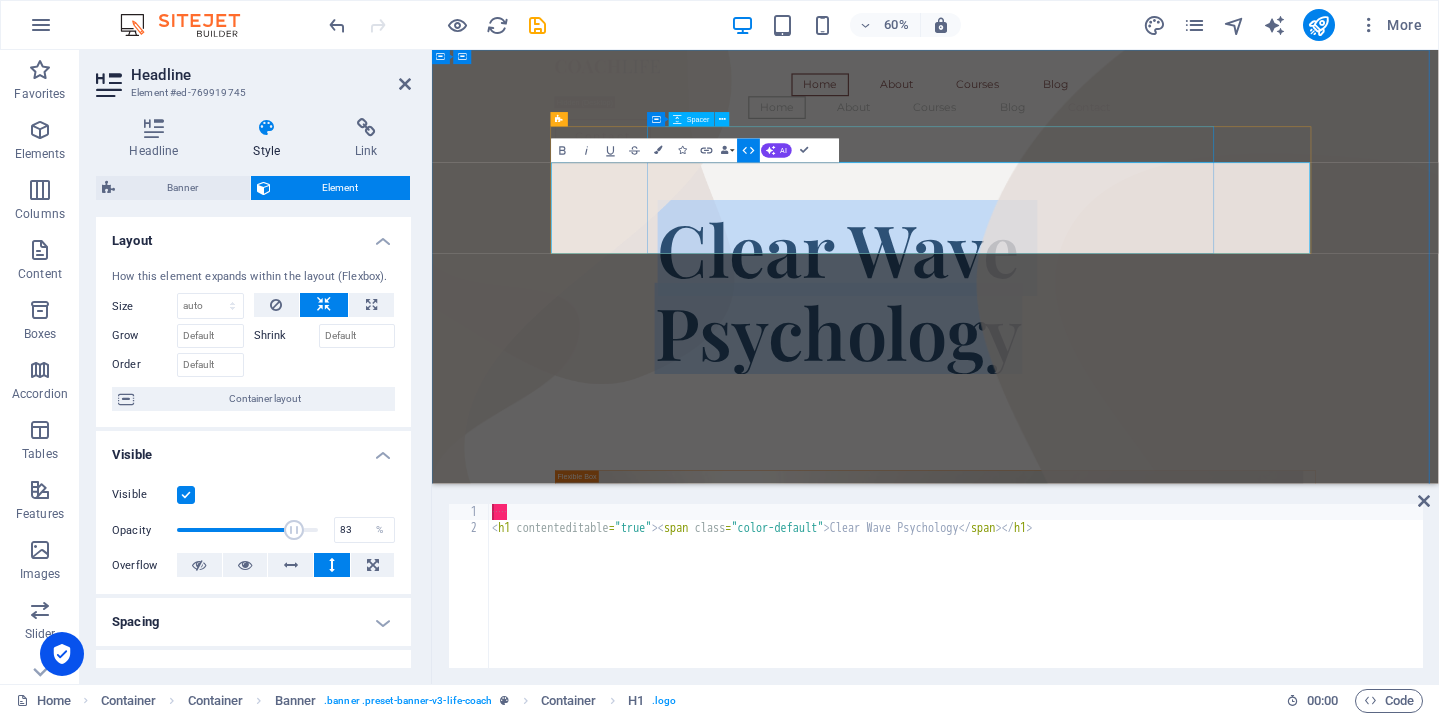 click 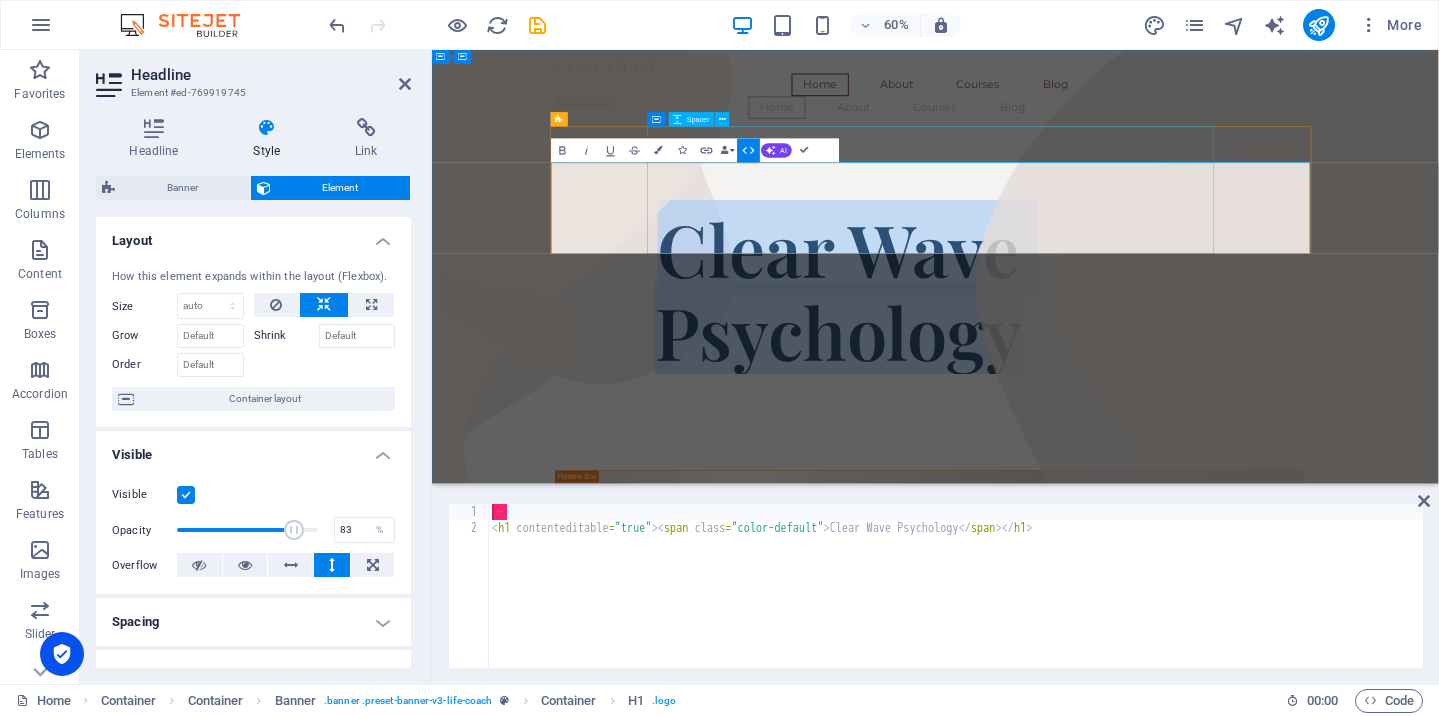 click 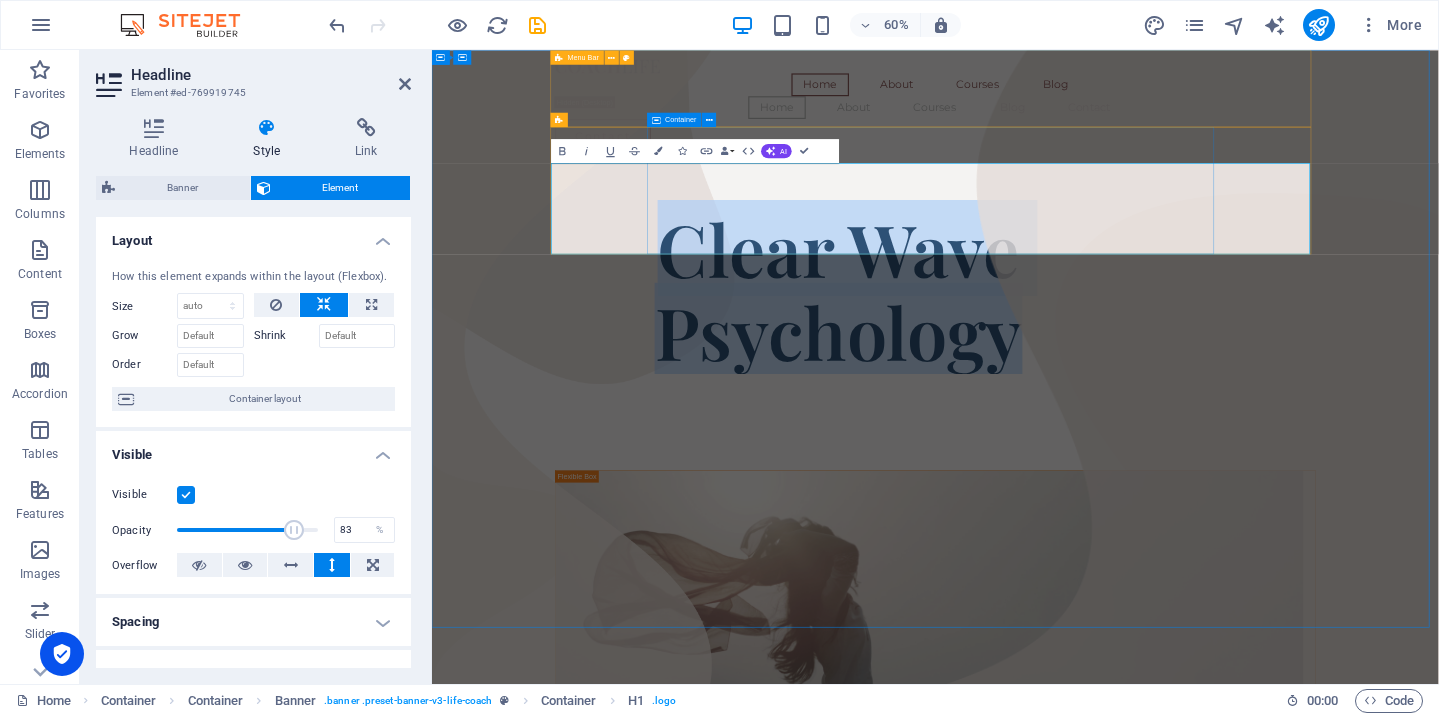 click at bounding box center (656, 120) 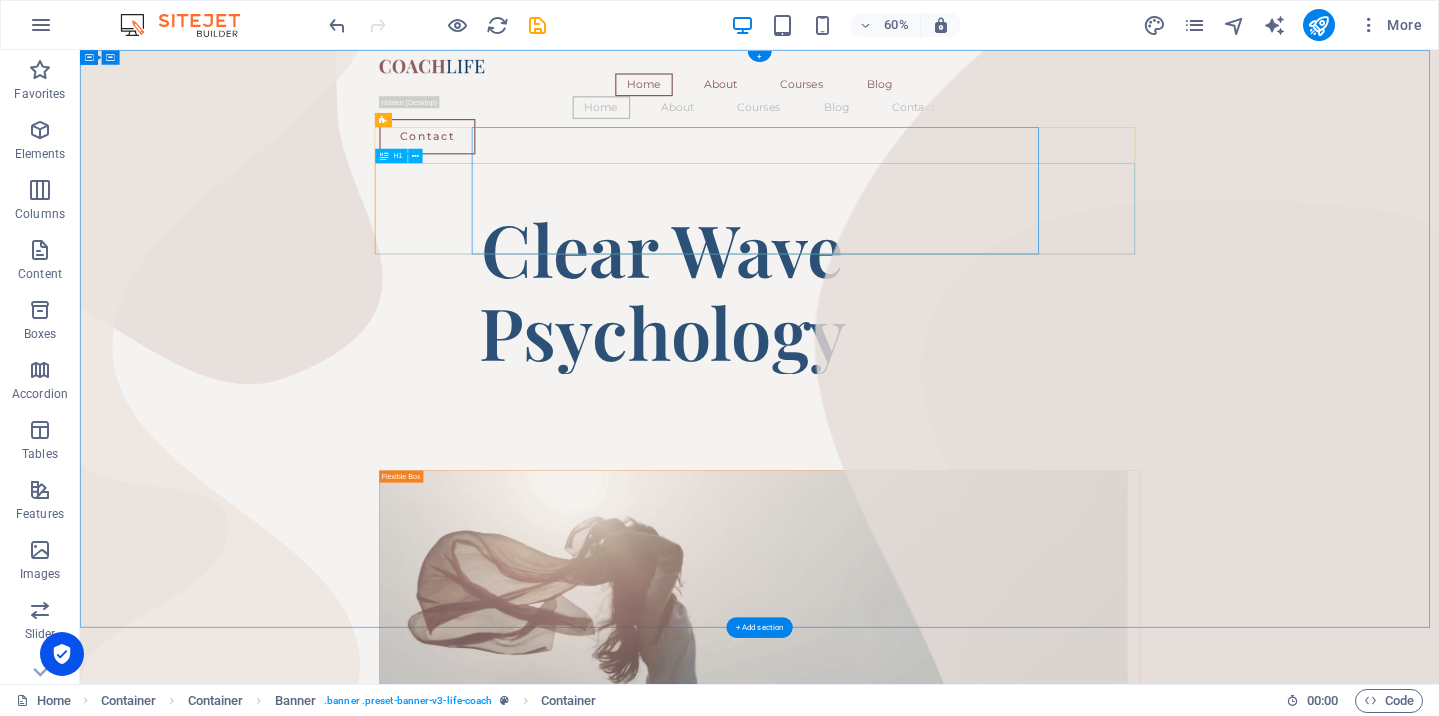 click on "​​​​​ Clear Wave Psychology" at bounding box center [1051, 445] 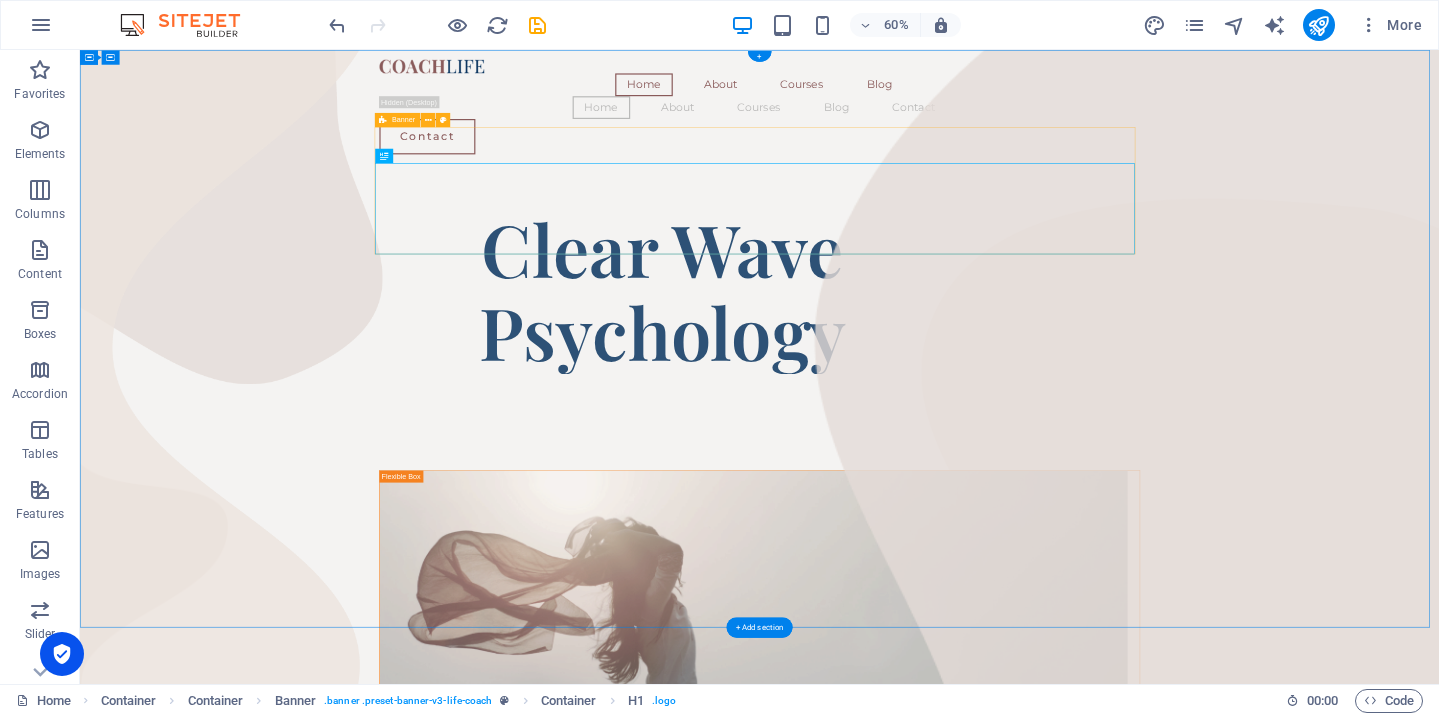 click on "​​​​​ Clear Wave Psychology" at bounding box center (1213, 415) 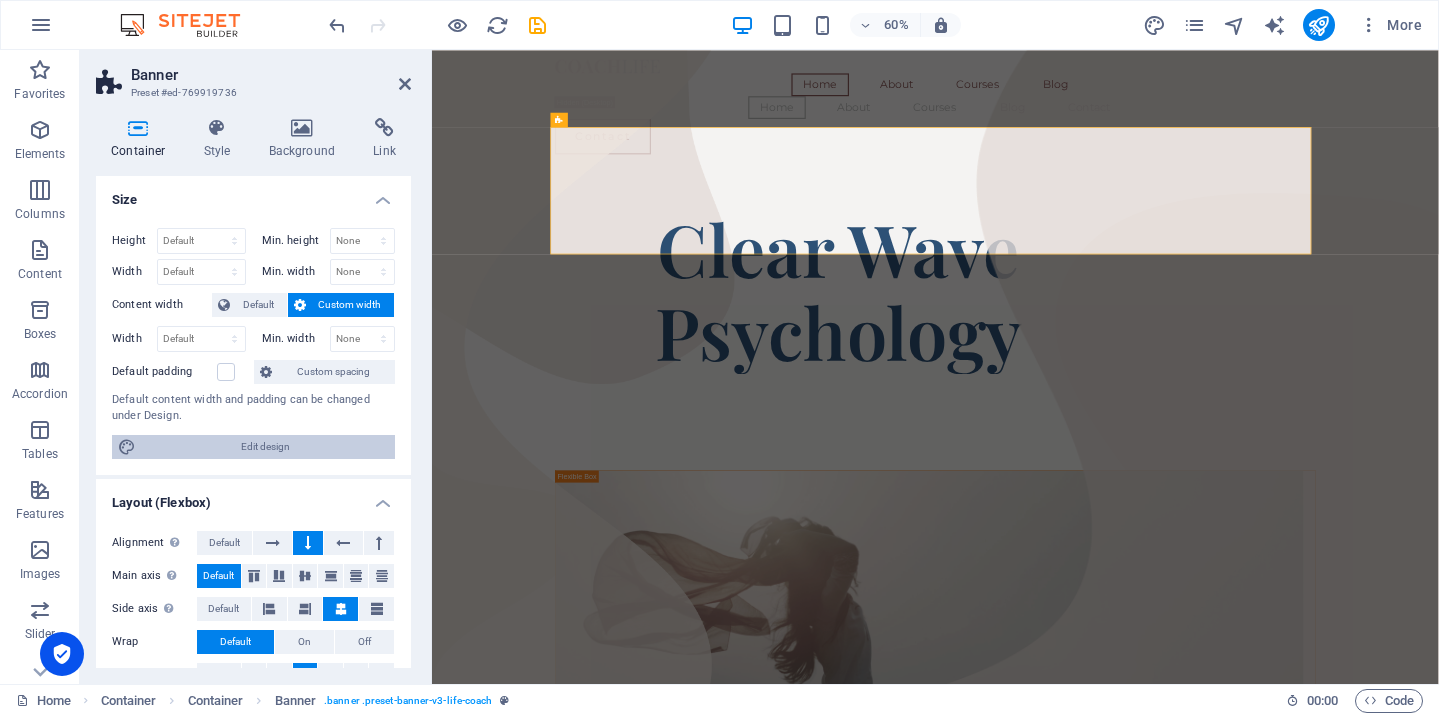 click on "Edit design" at bounding box center [265, 447] 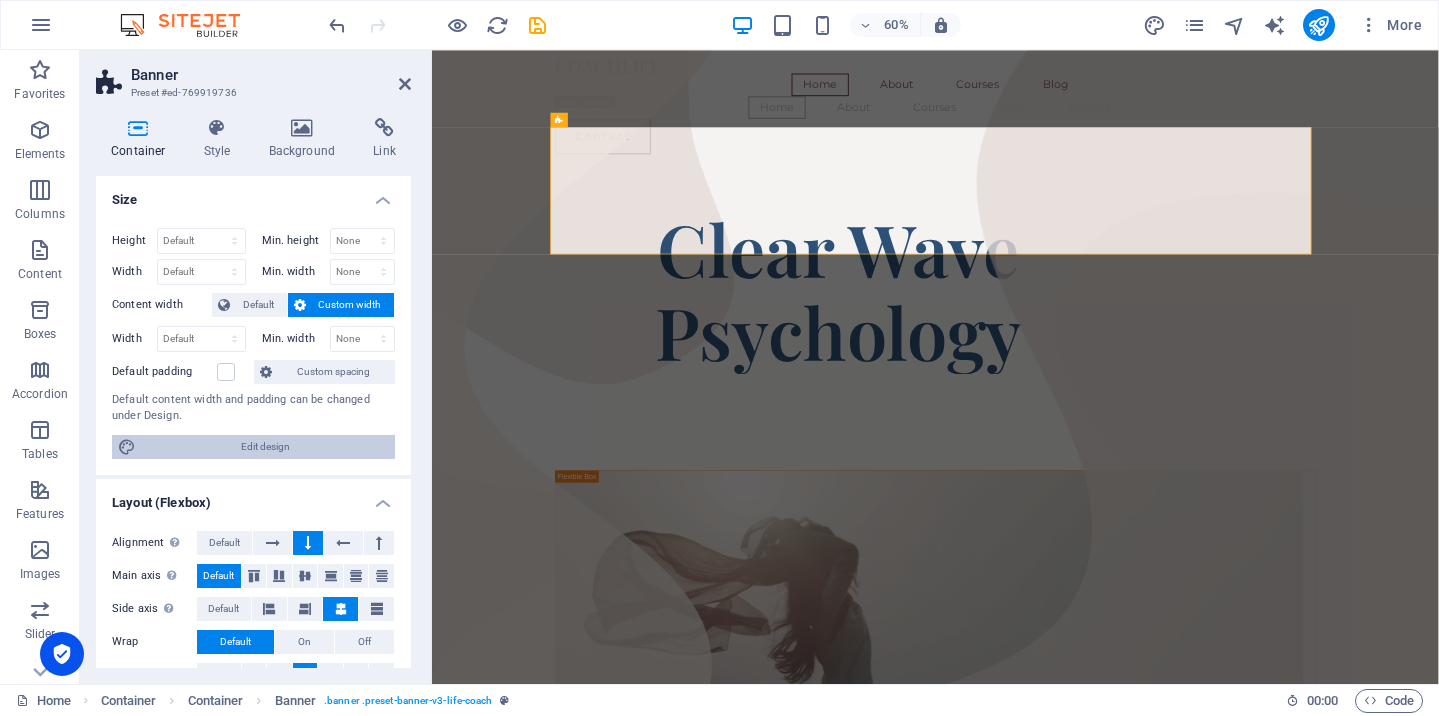 select on "px" 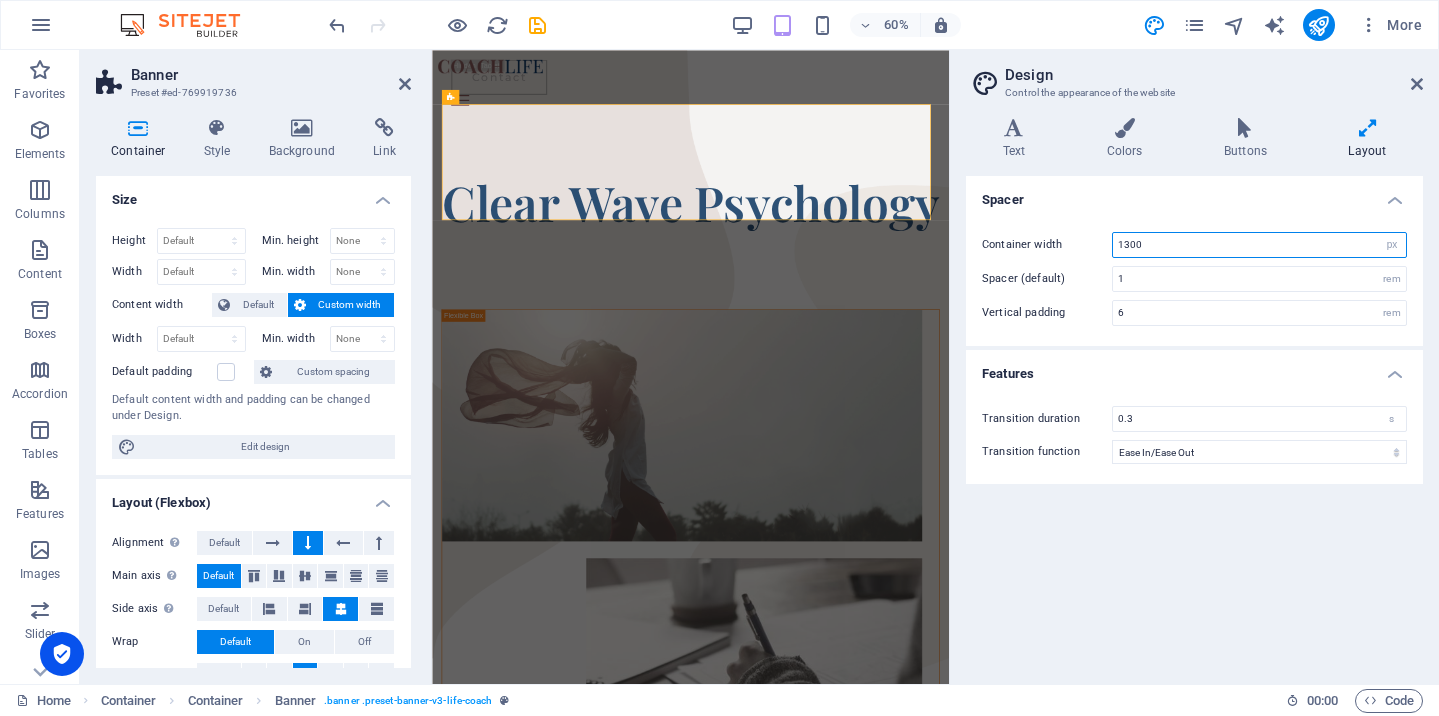 click on "1300" at bounding box center [1259, 245] 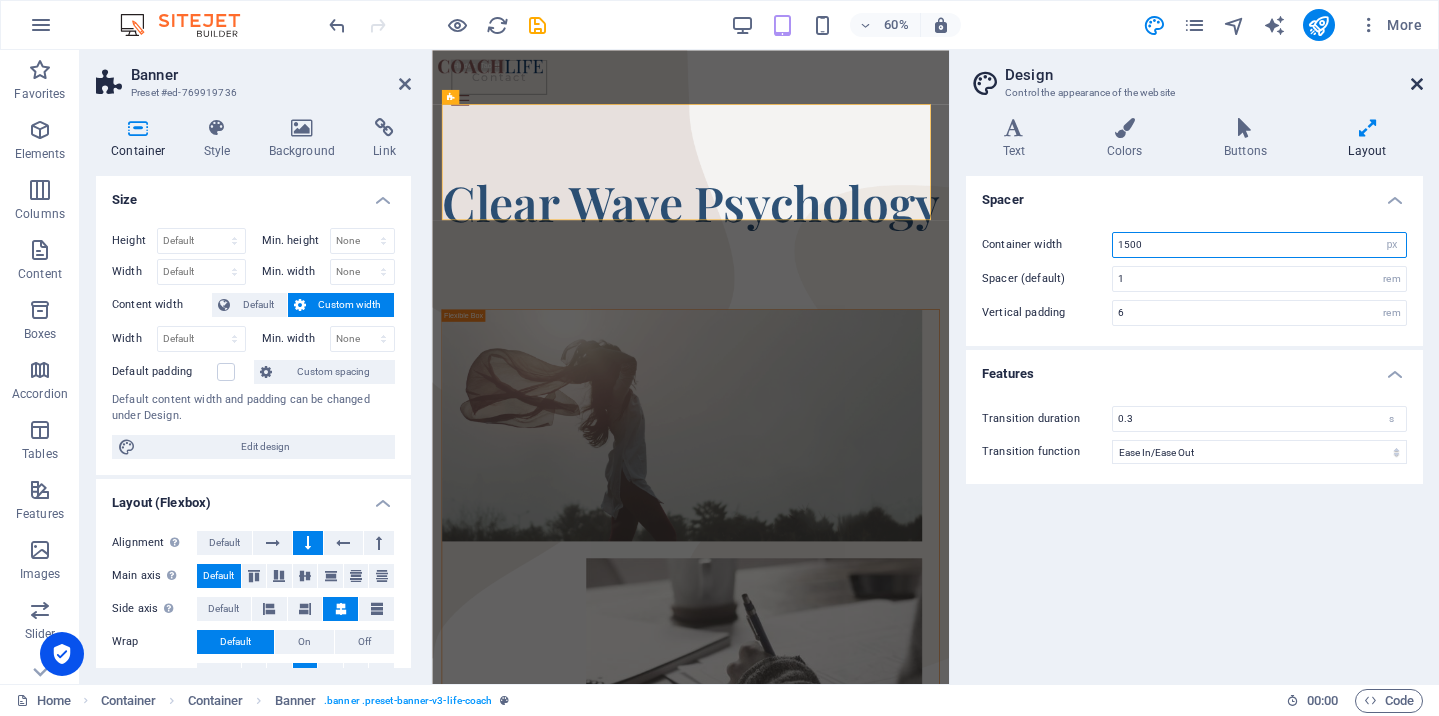 type on "1500" 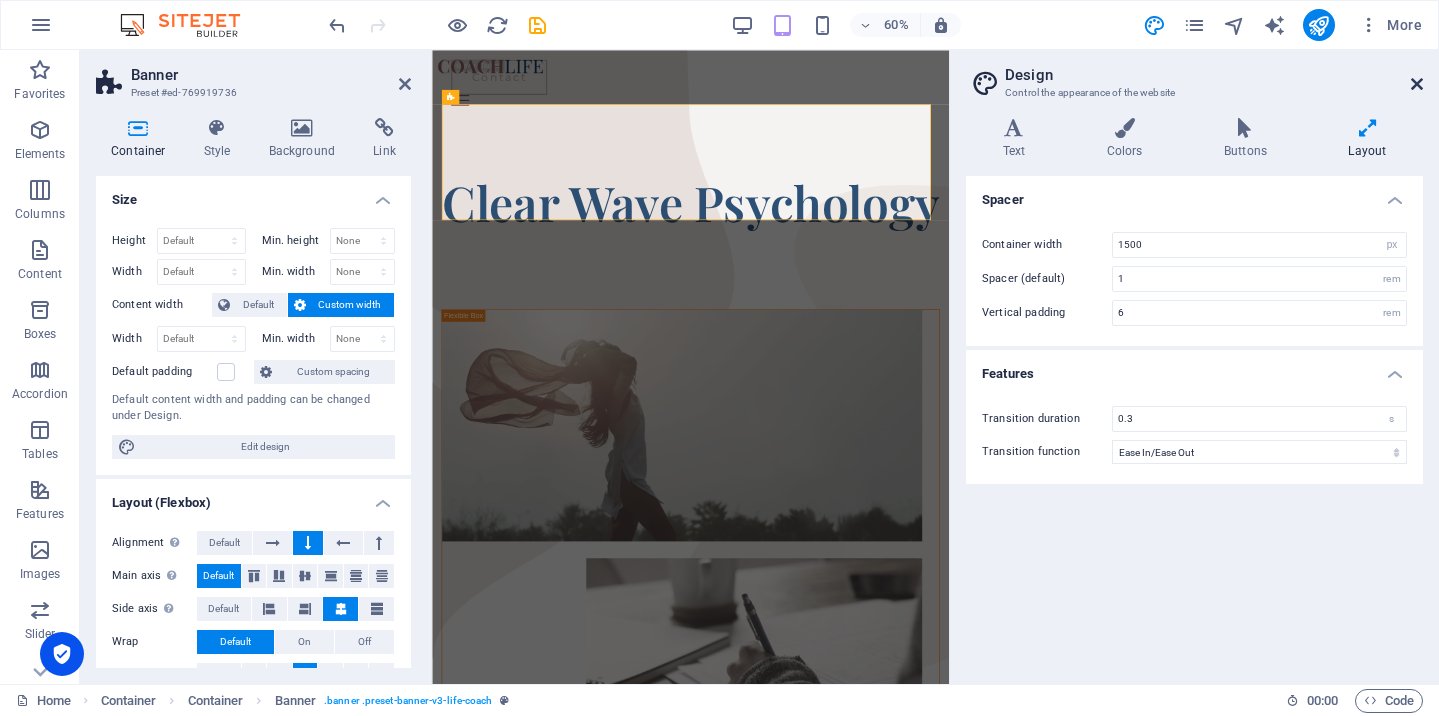 click at bounding box center [1417, 84] 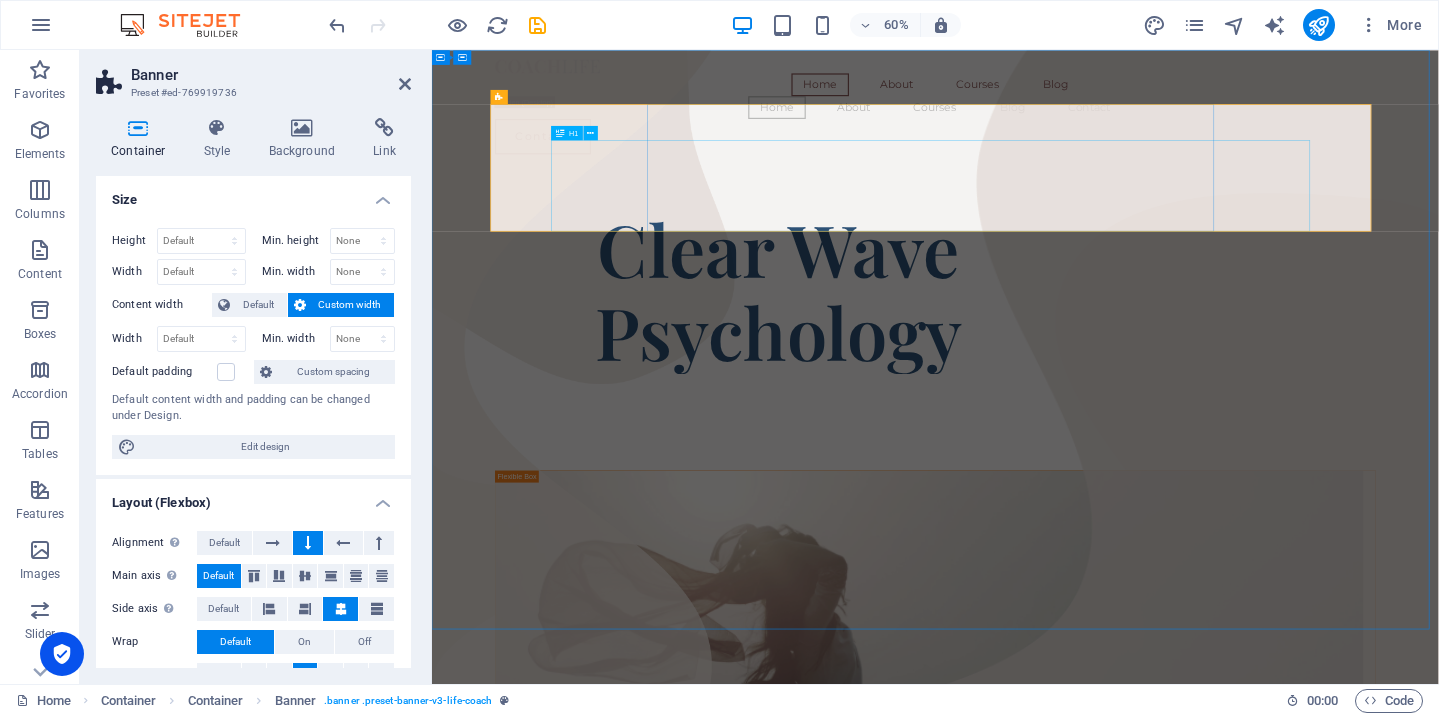 click on "​​​​​ Clear Wave Psychology" at bounding box center (1009, 445) 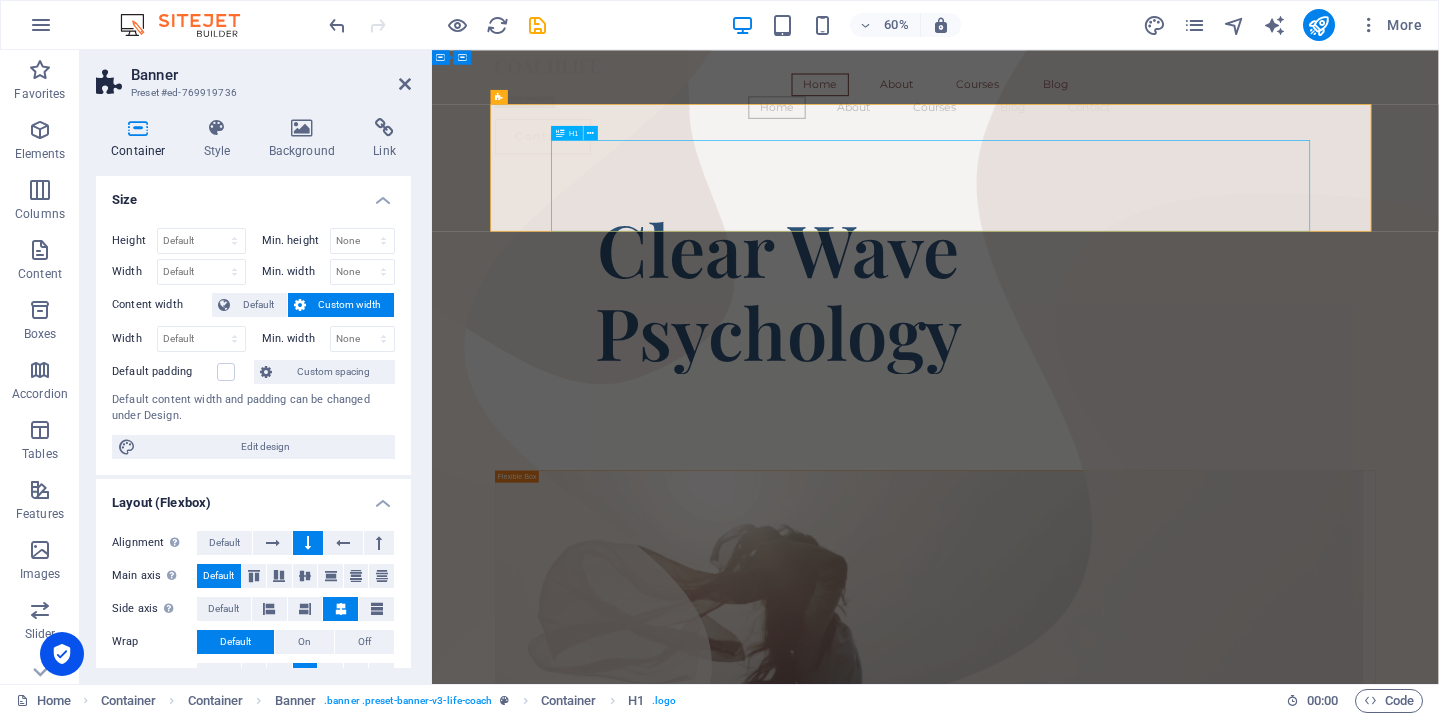 click on "​​​​​ Clear Wave Psychology" at bounding box center [1009, 445] 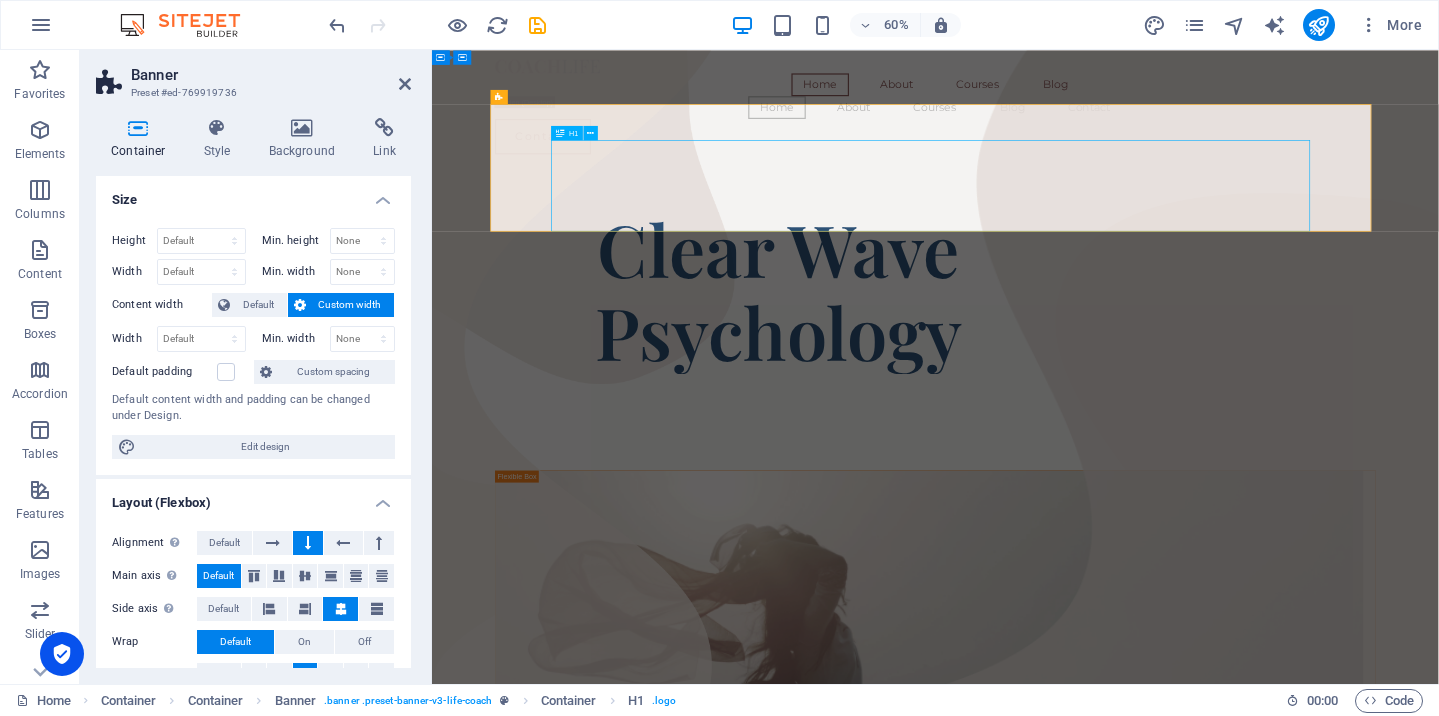 click on "​​​​​ Clear Wave Psychology" at bounding box center (1009, 445) 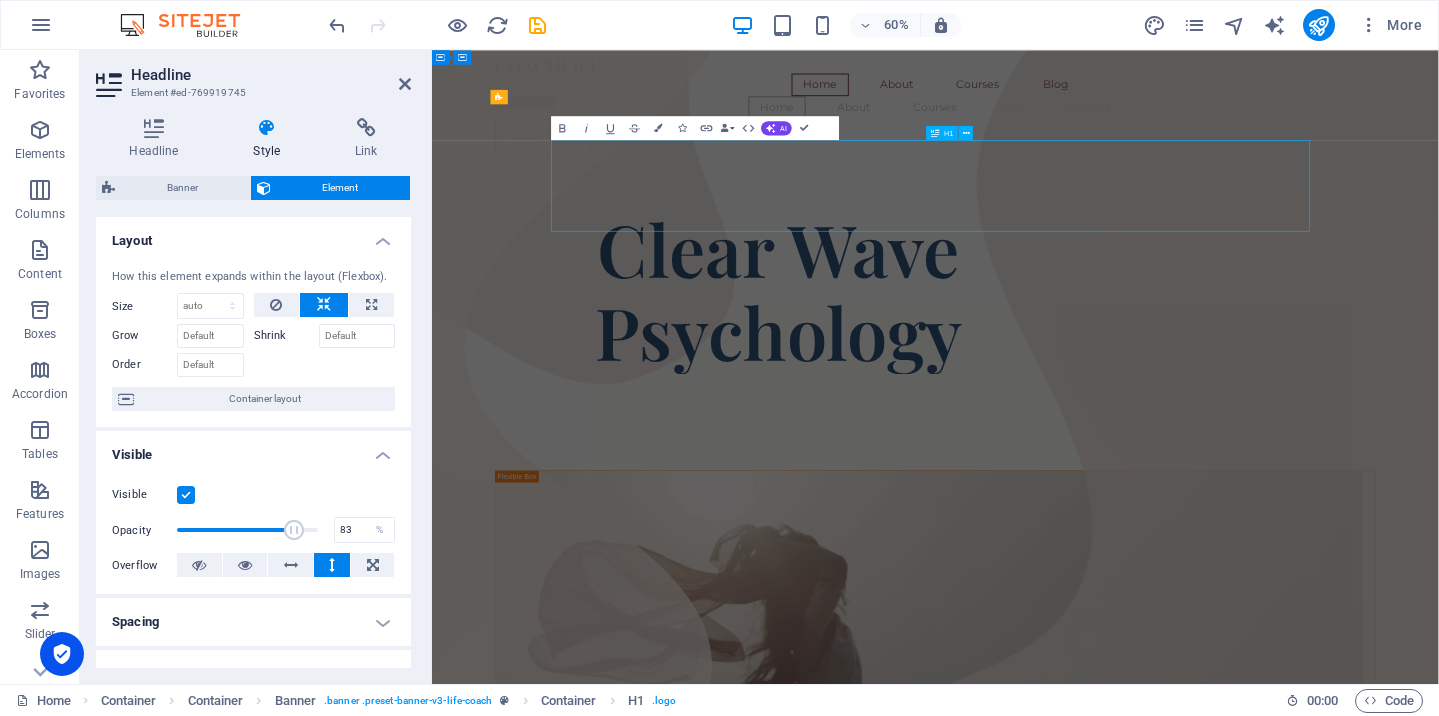 scroll, scrollTop: 3, scrollLeft: 0, axis: vertical 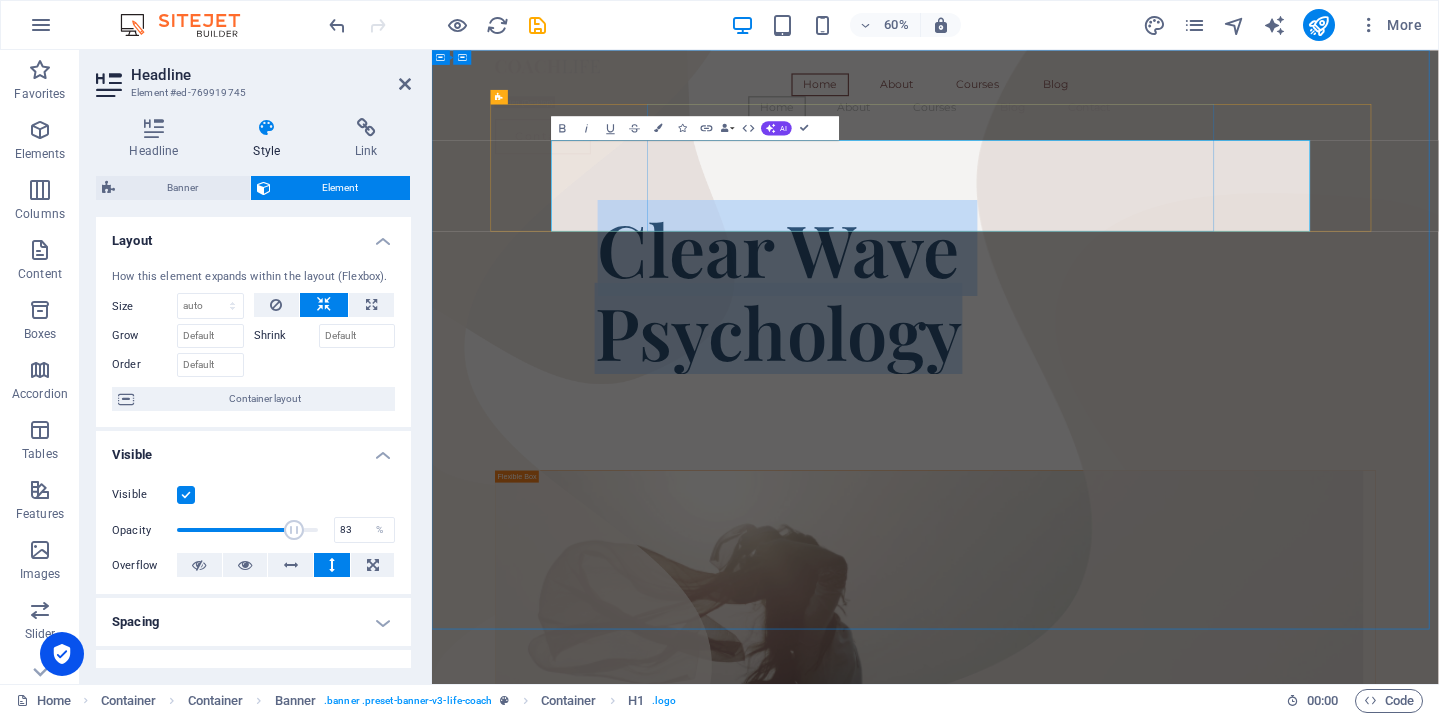 click on "Clear Wave Psychology" at bounding box center [1009, 449] 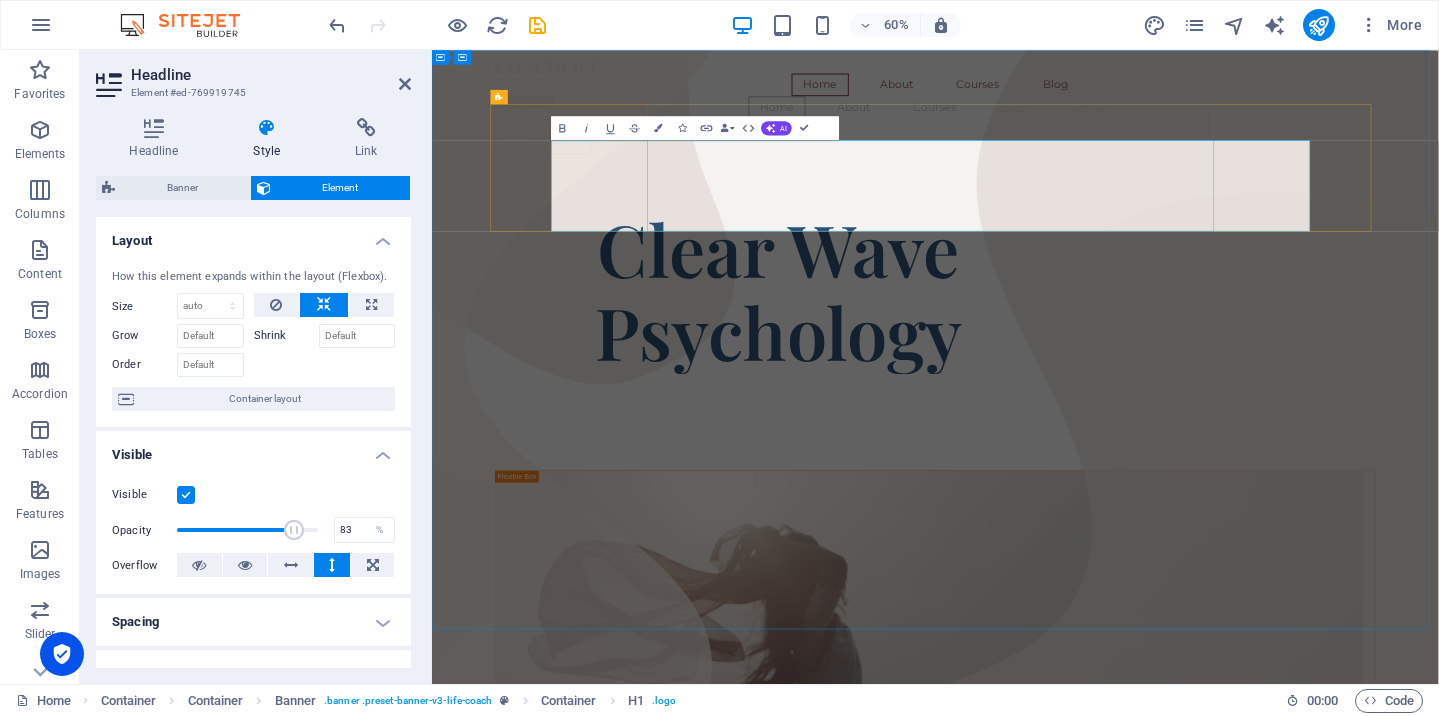 click on "Clear Wave Psychology" at bounding box center (1009, 449) 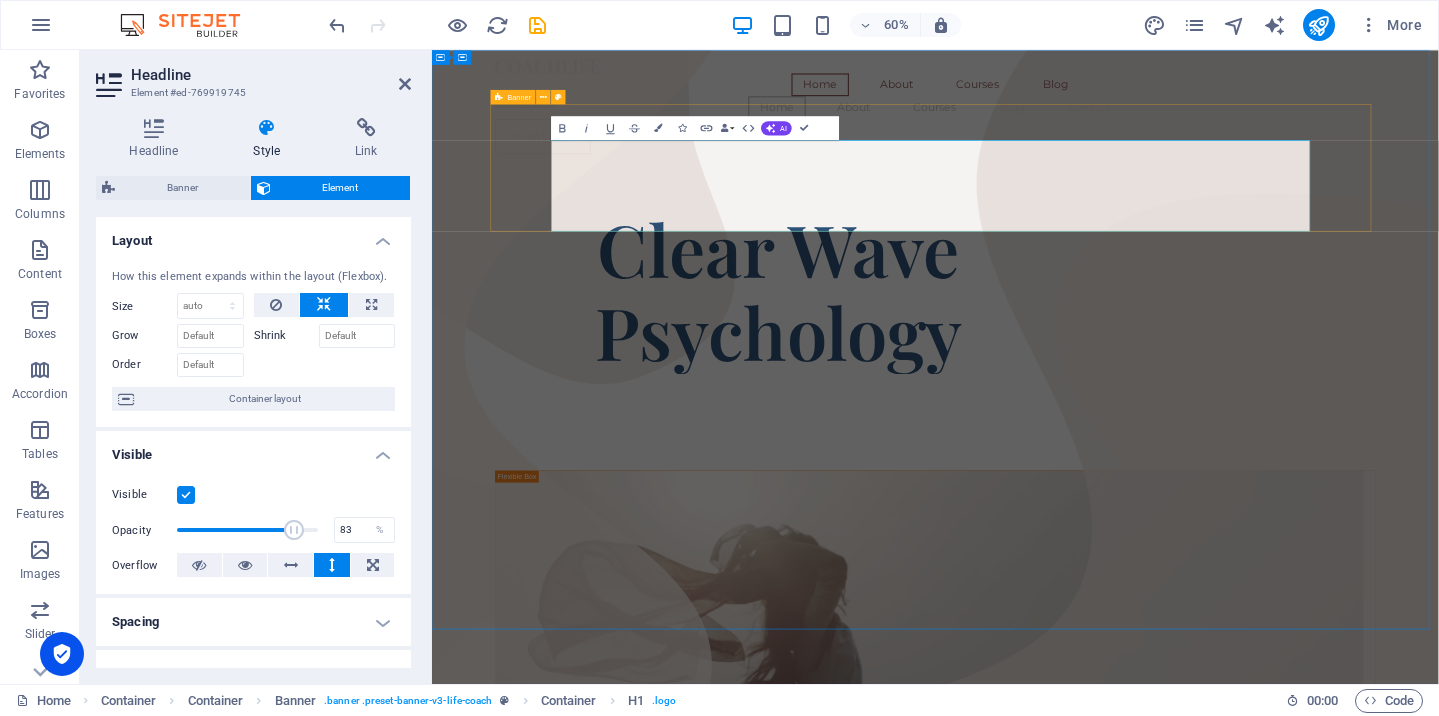 click on "​​​​​ Clear Wave Psychology" at bounding box center [1271, 415] 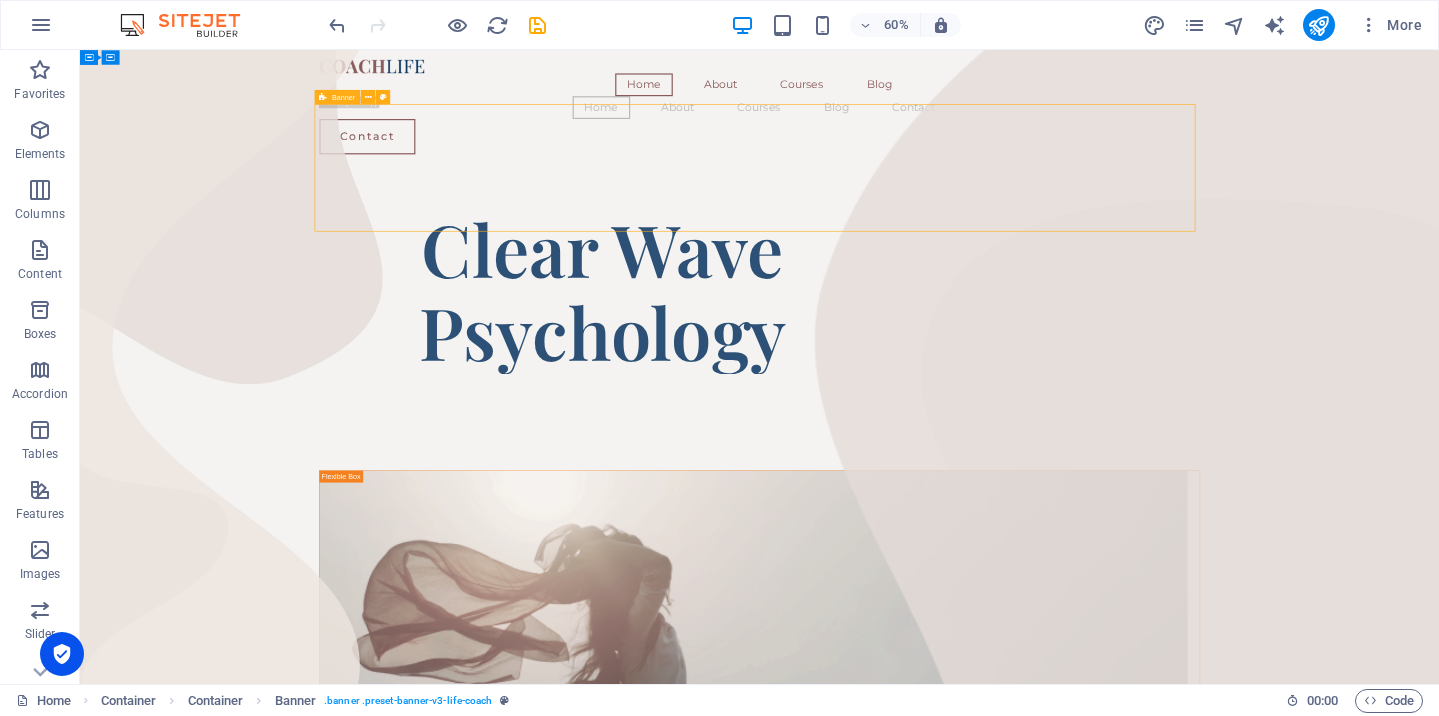 click on "​​​​​ Clear Wave Psychology" at bounding box center [1213, 415] 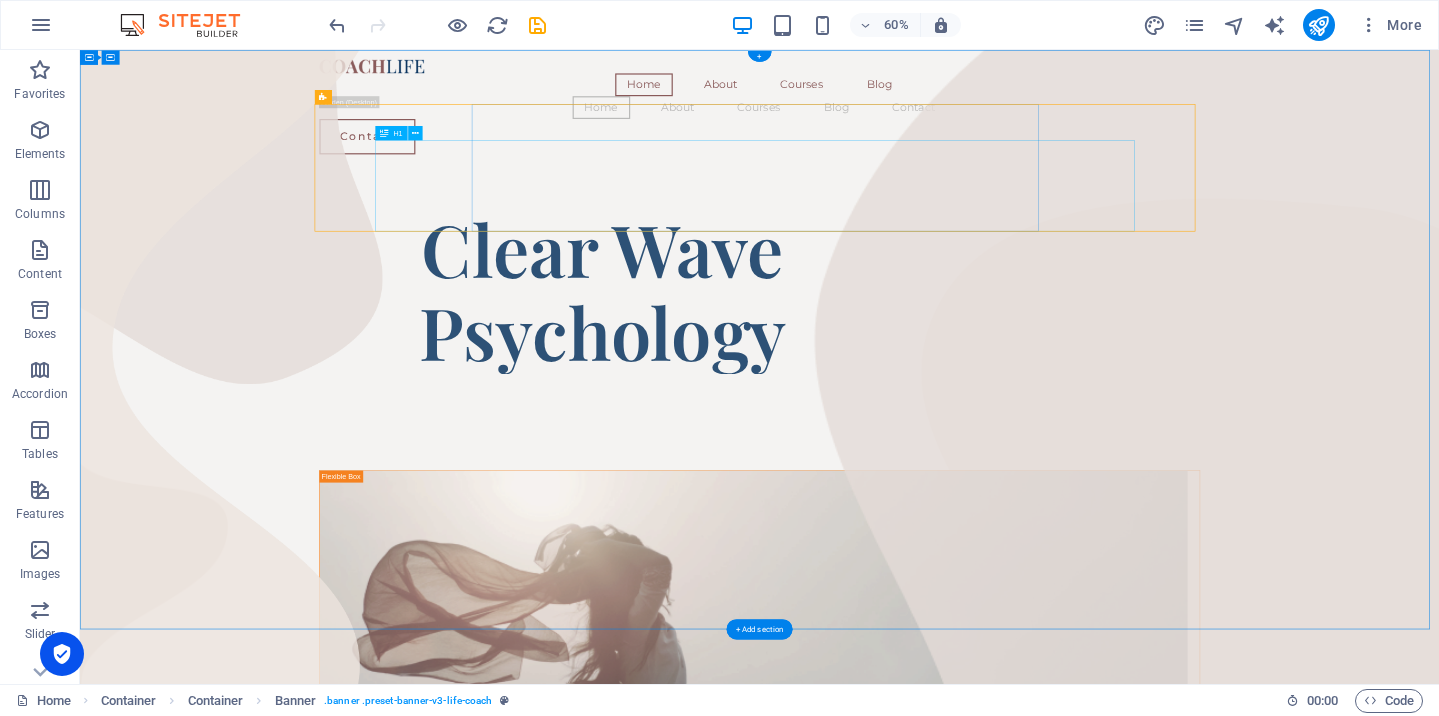 click on "​​​​​ Clear Wave Psychology" at bounding box center (951, 445) 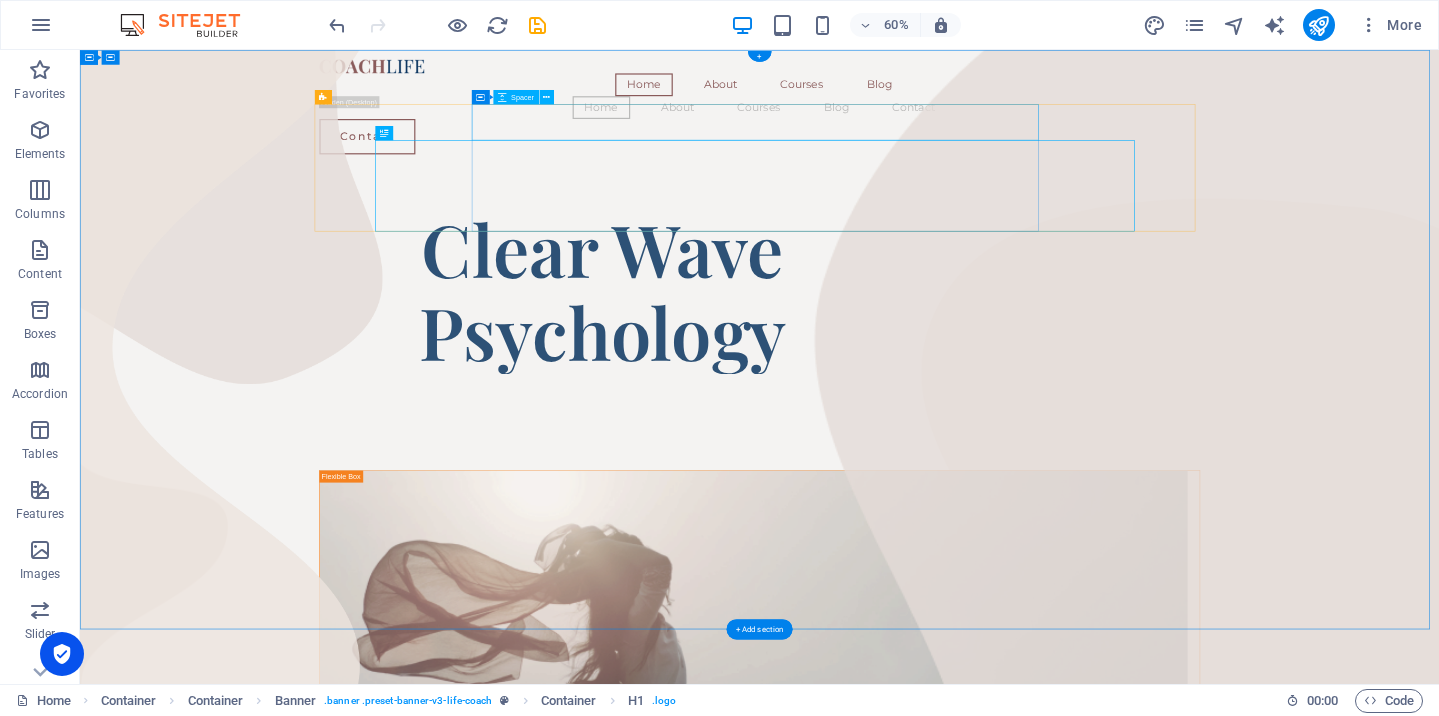 click at bounding box center (951, 270) 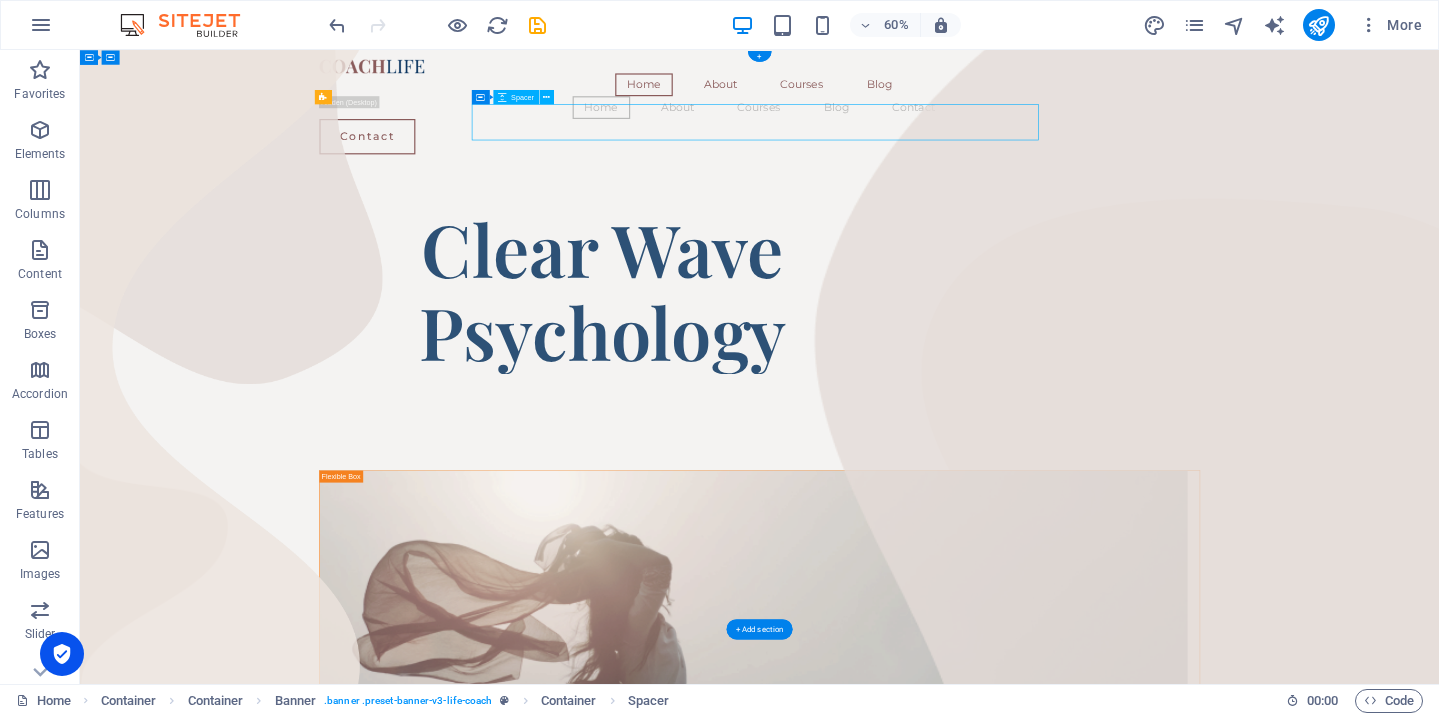 click at bounding box center [951, 270] 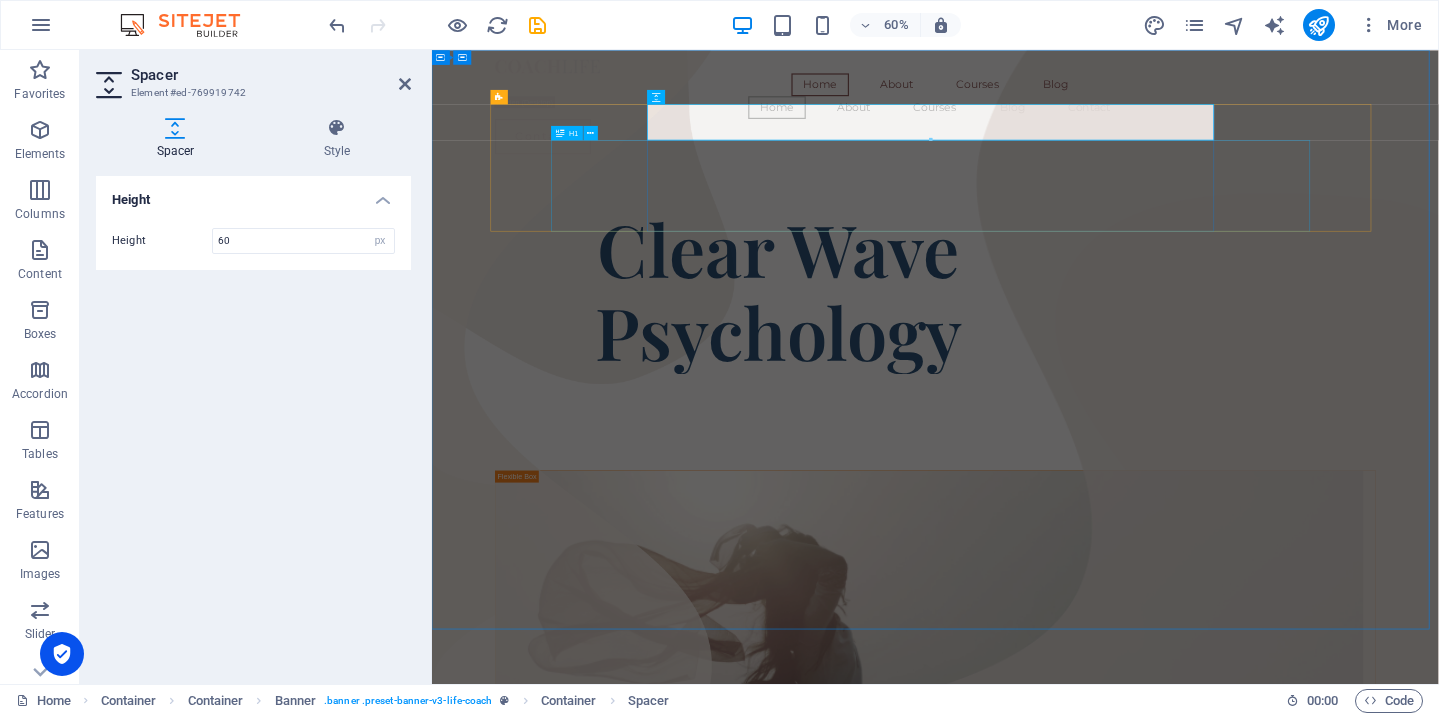 click on "​​​​​ Clear Wave Psychology" at bounding box center (1009, 445) 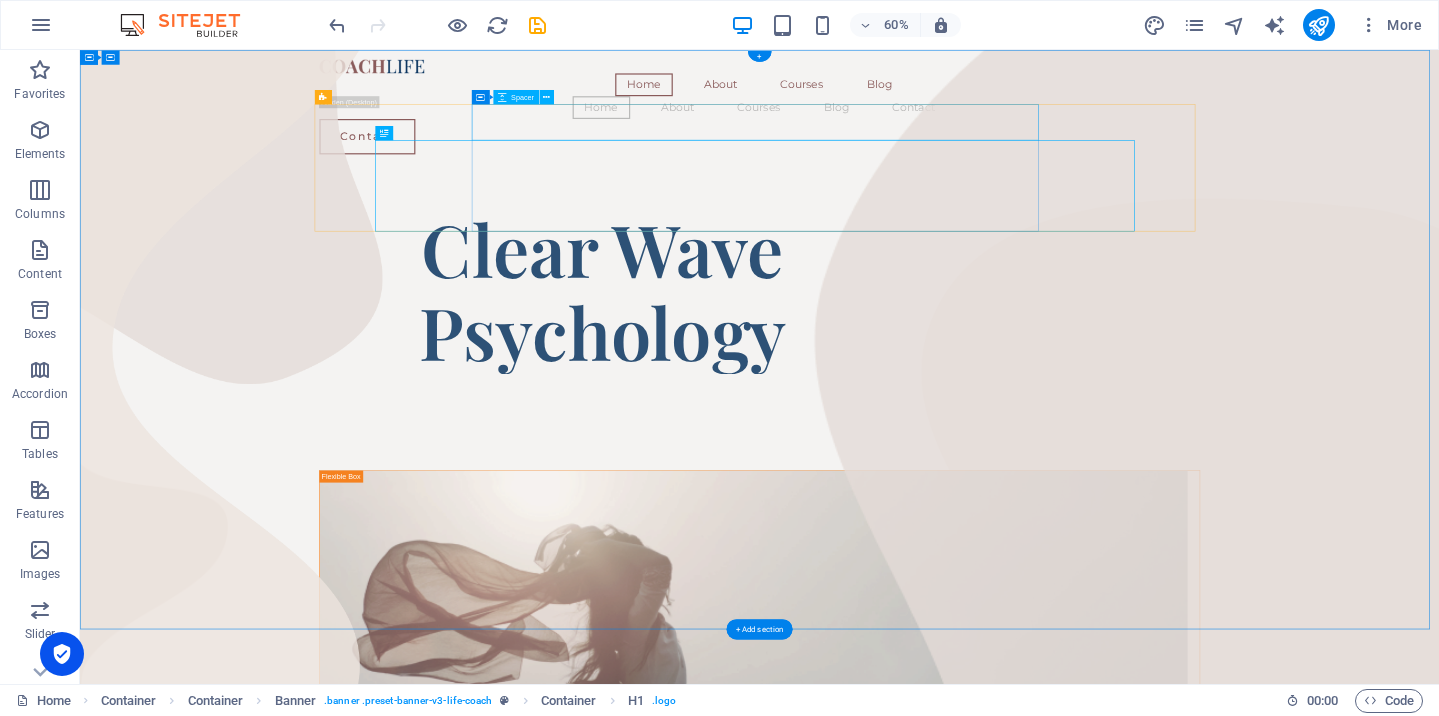 click at bounding box center [951, 270] 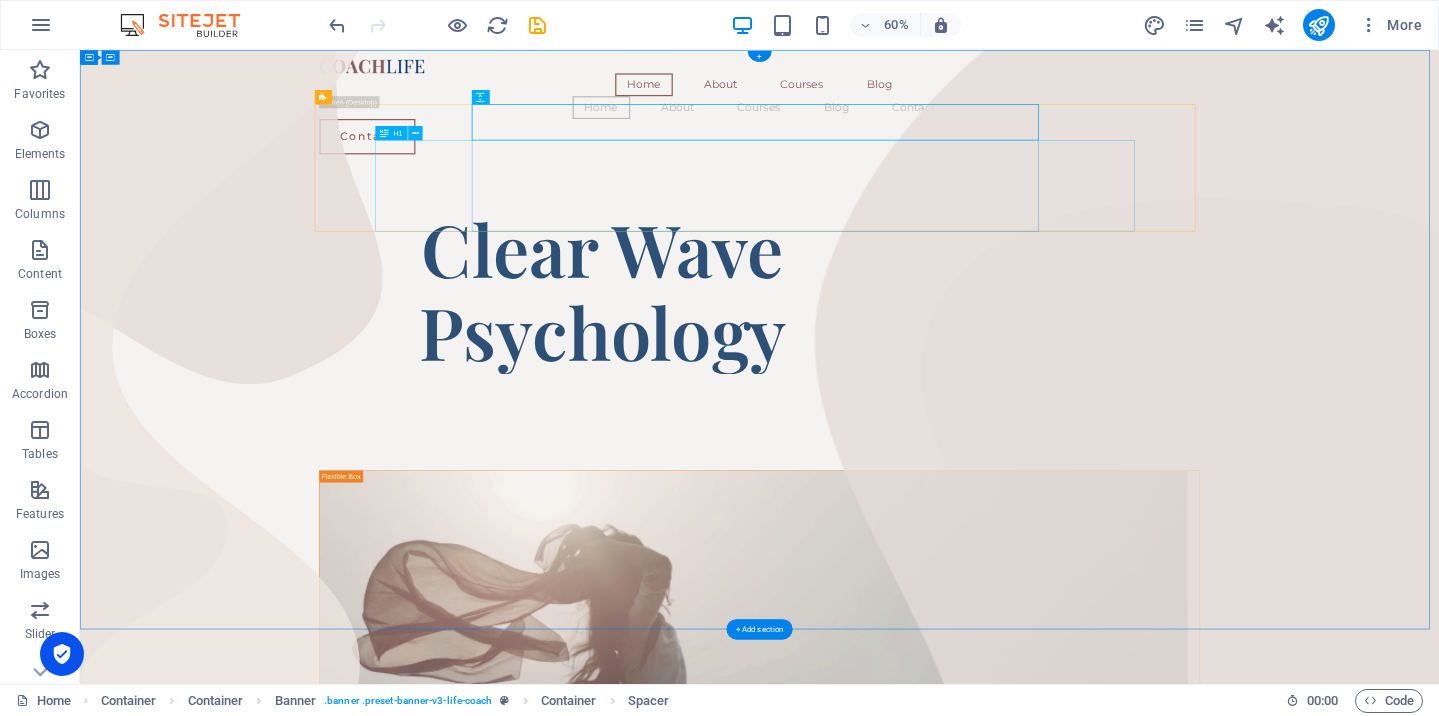 click on "​​​​​ Clear Wave Psychology" at bounding box center (951, 445) 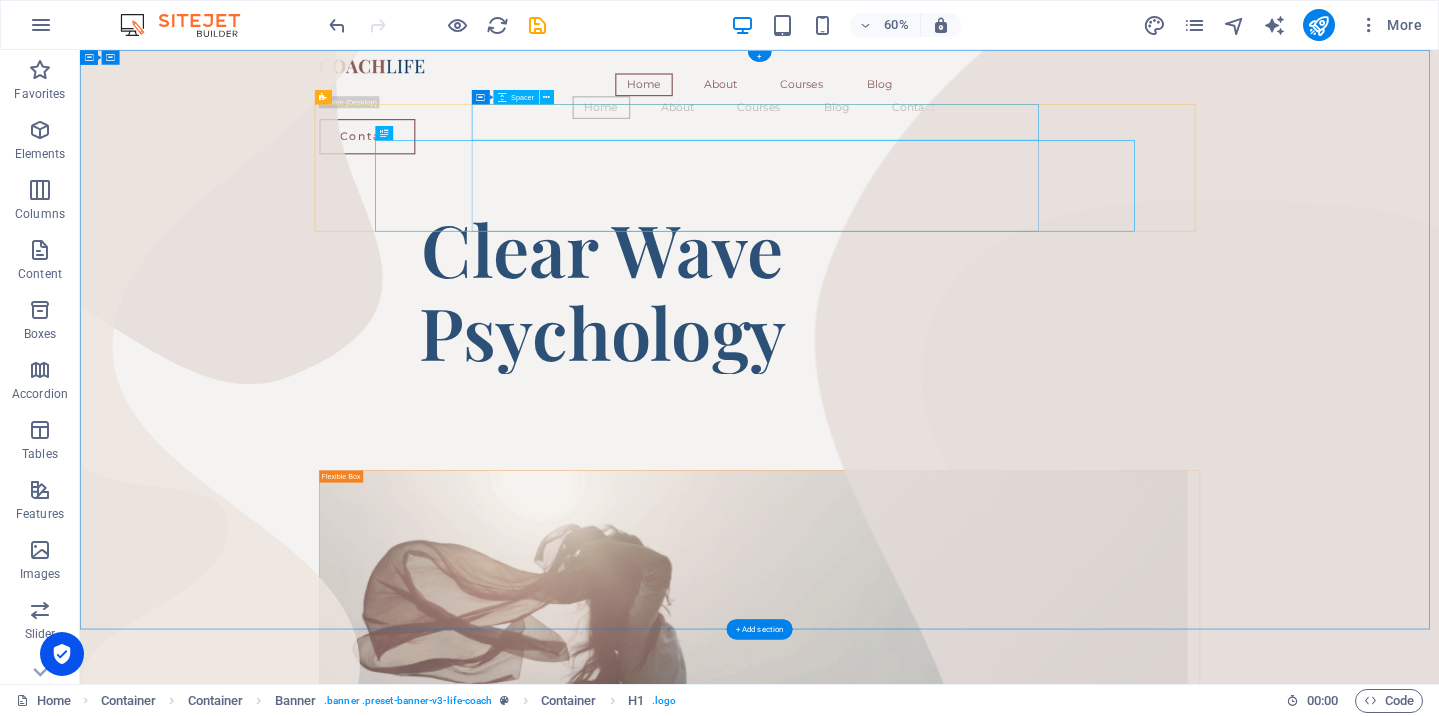 click at bounding box center [951, 270] 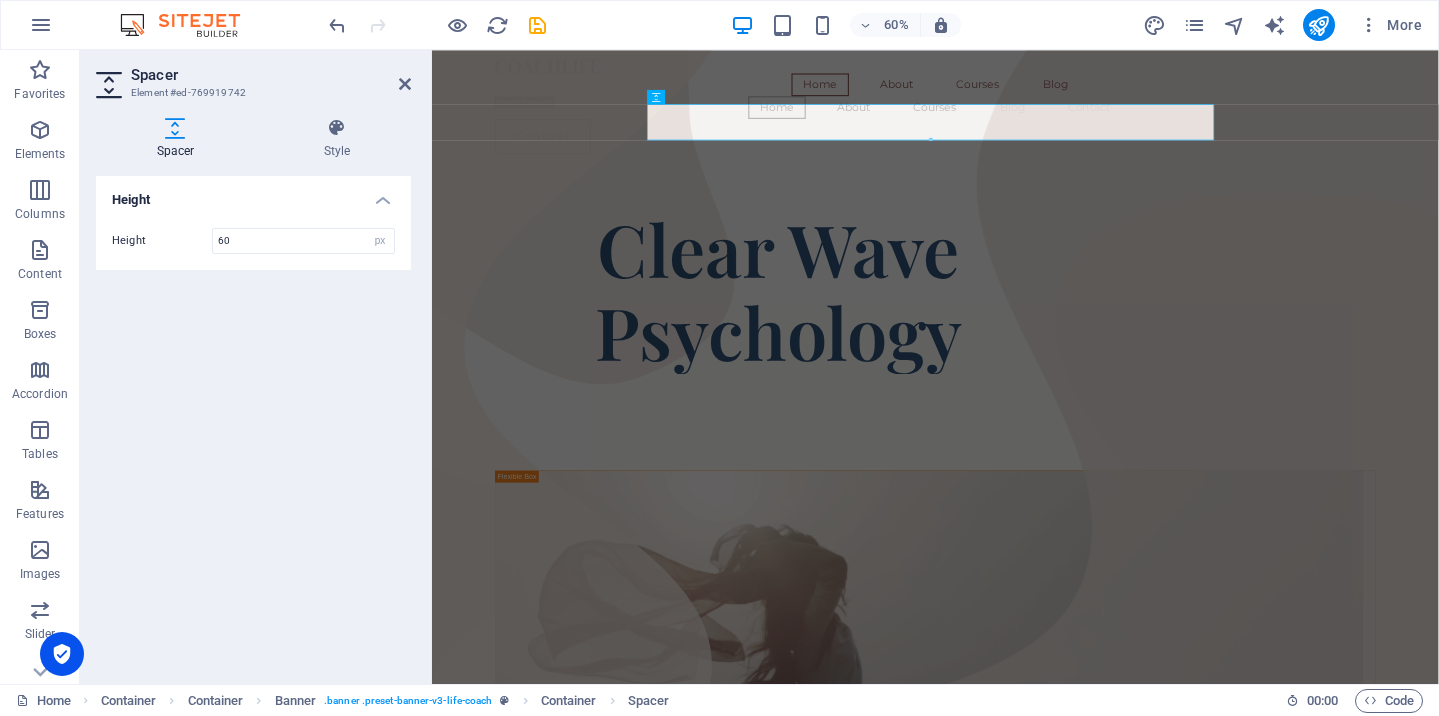 click on "Height" at bounding box center (253, 194) 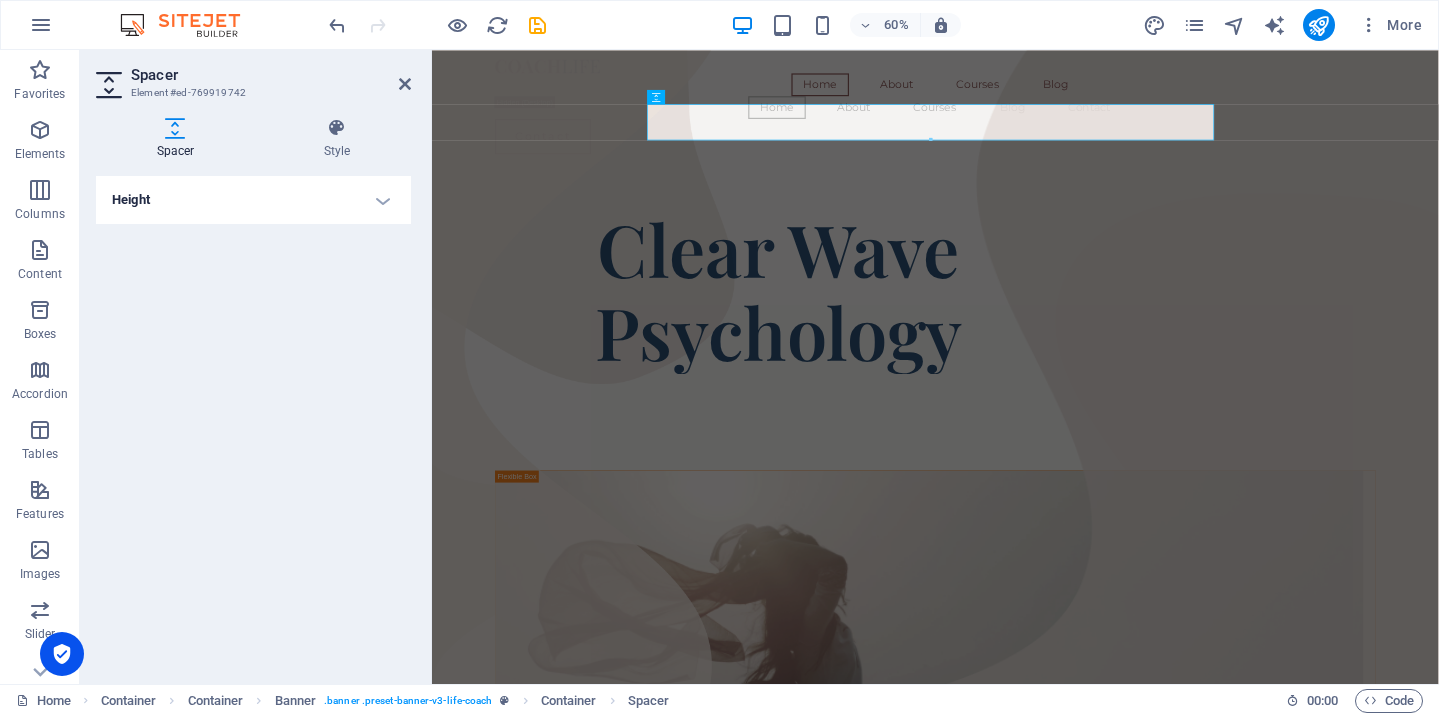 click on "Height" at bounding box center (253, 200) 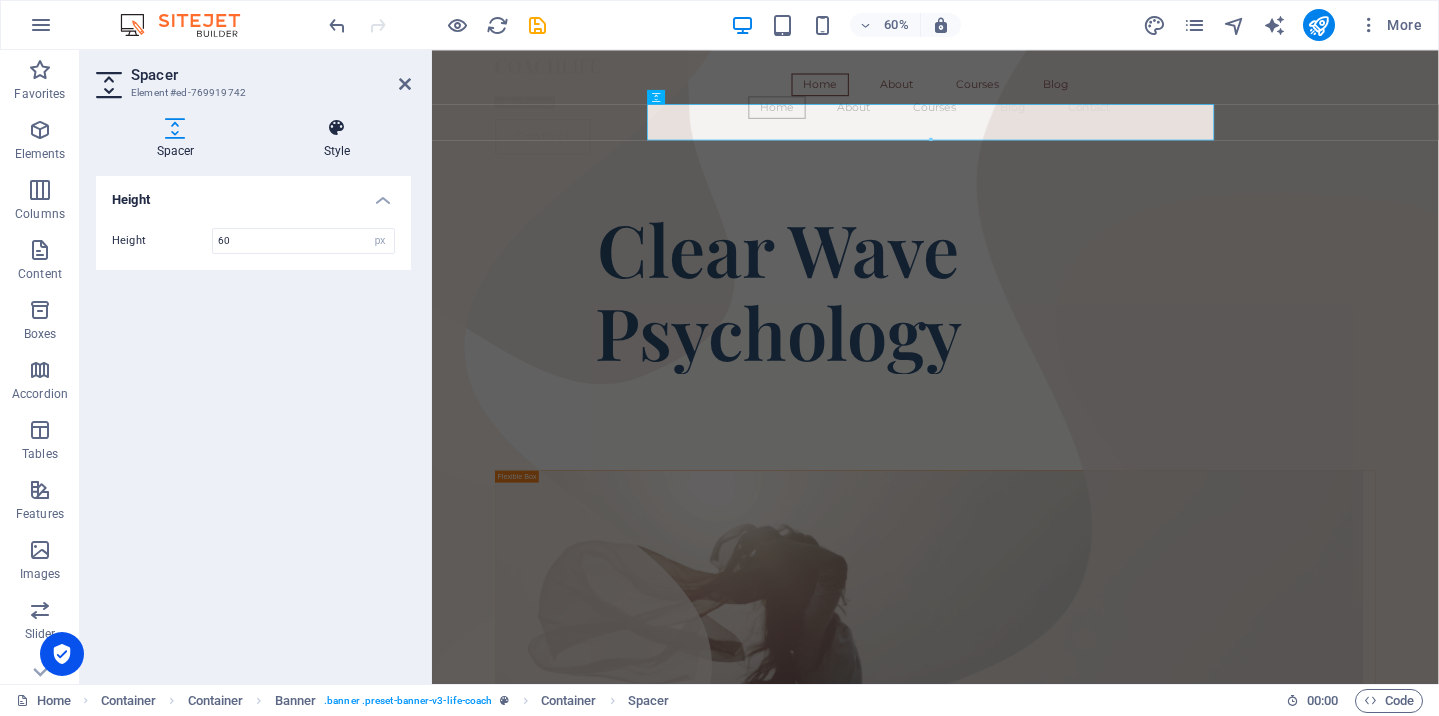 click at bounding box center [337, 128] 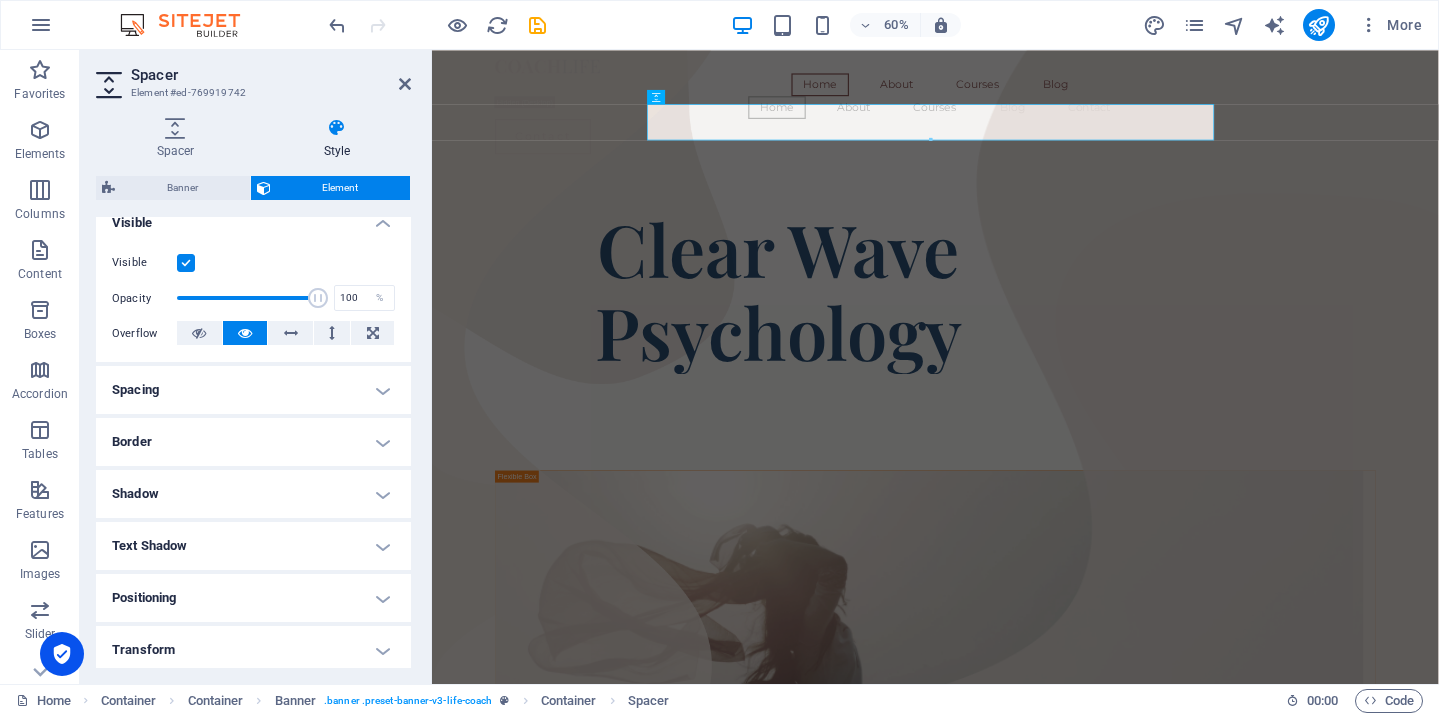 scroll, scrollTop: 228, scrollLeft: 0, axis: vertical 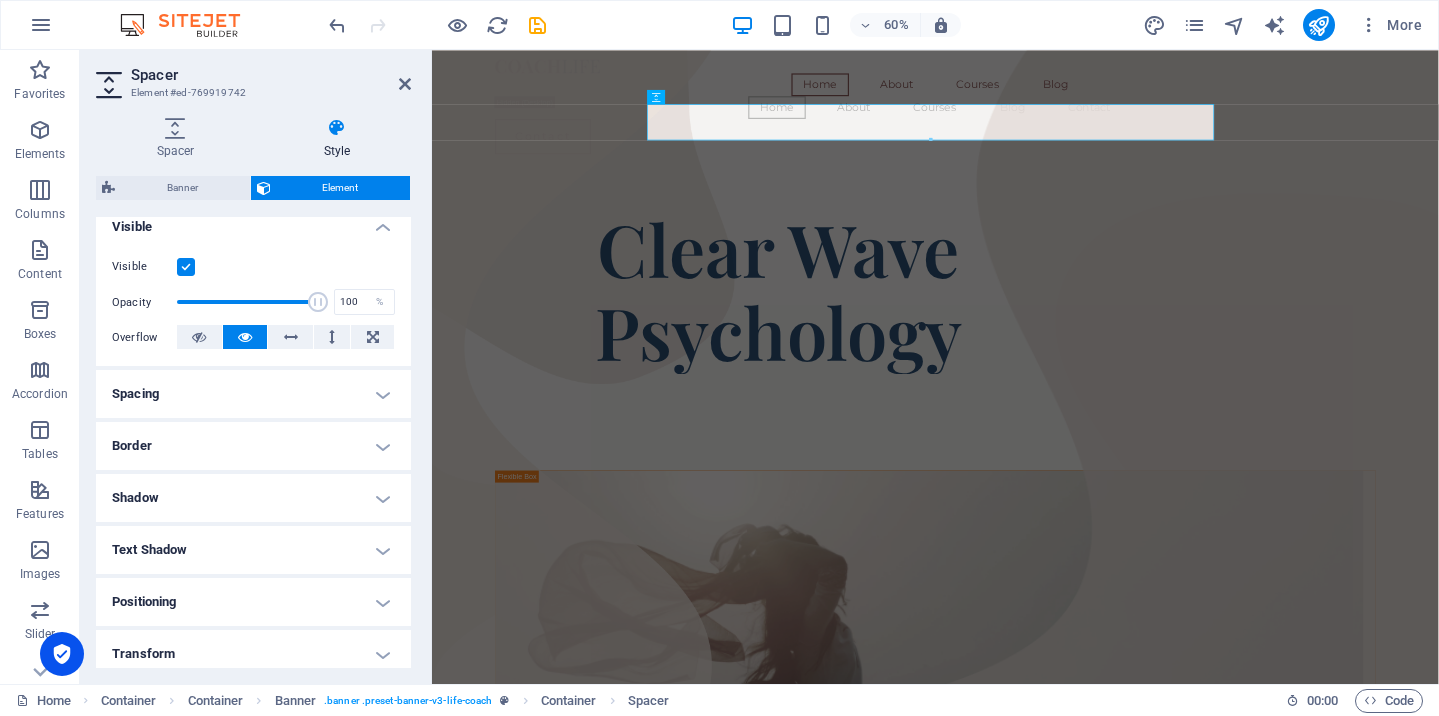 click on "Spacing" at bounding box center (253, 394) 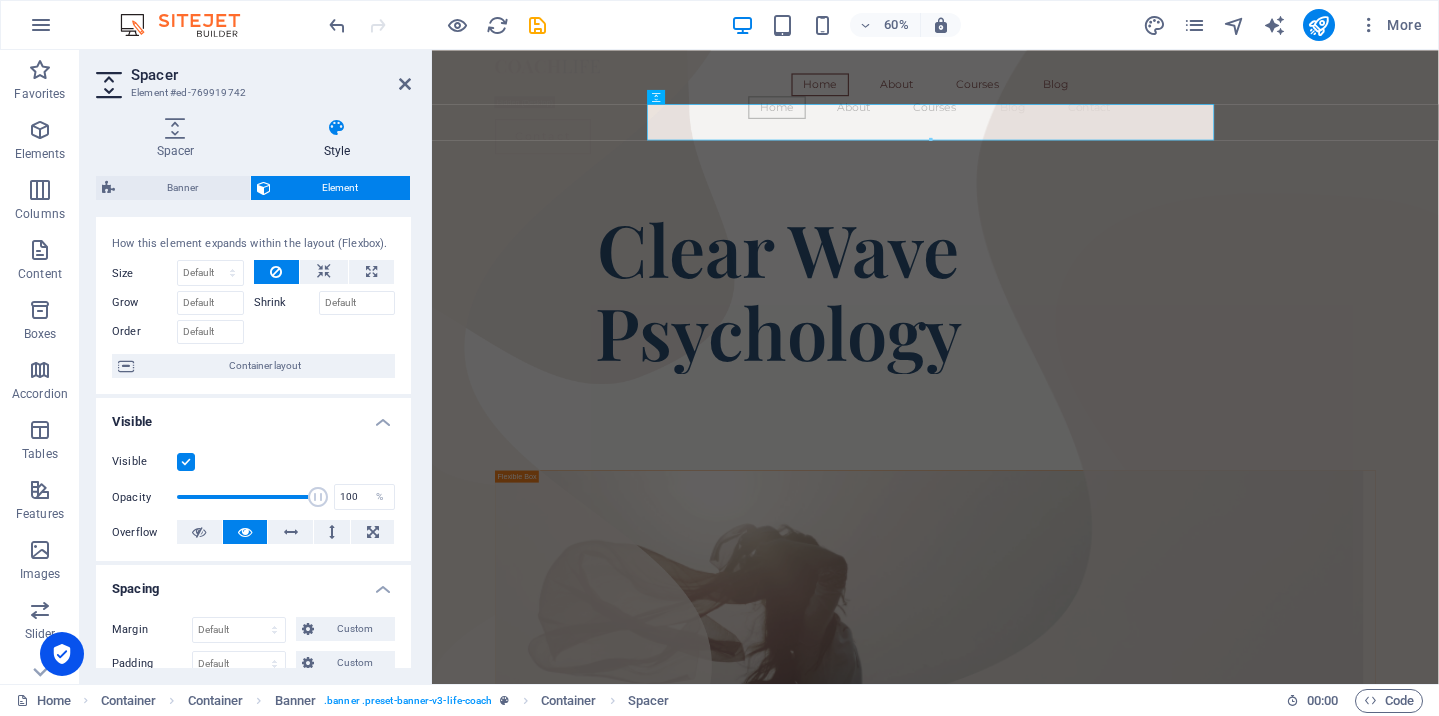 scroll, scrollTop: 0, scrollLeft: 0, axis: both 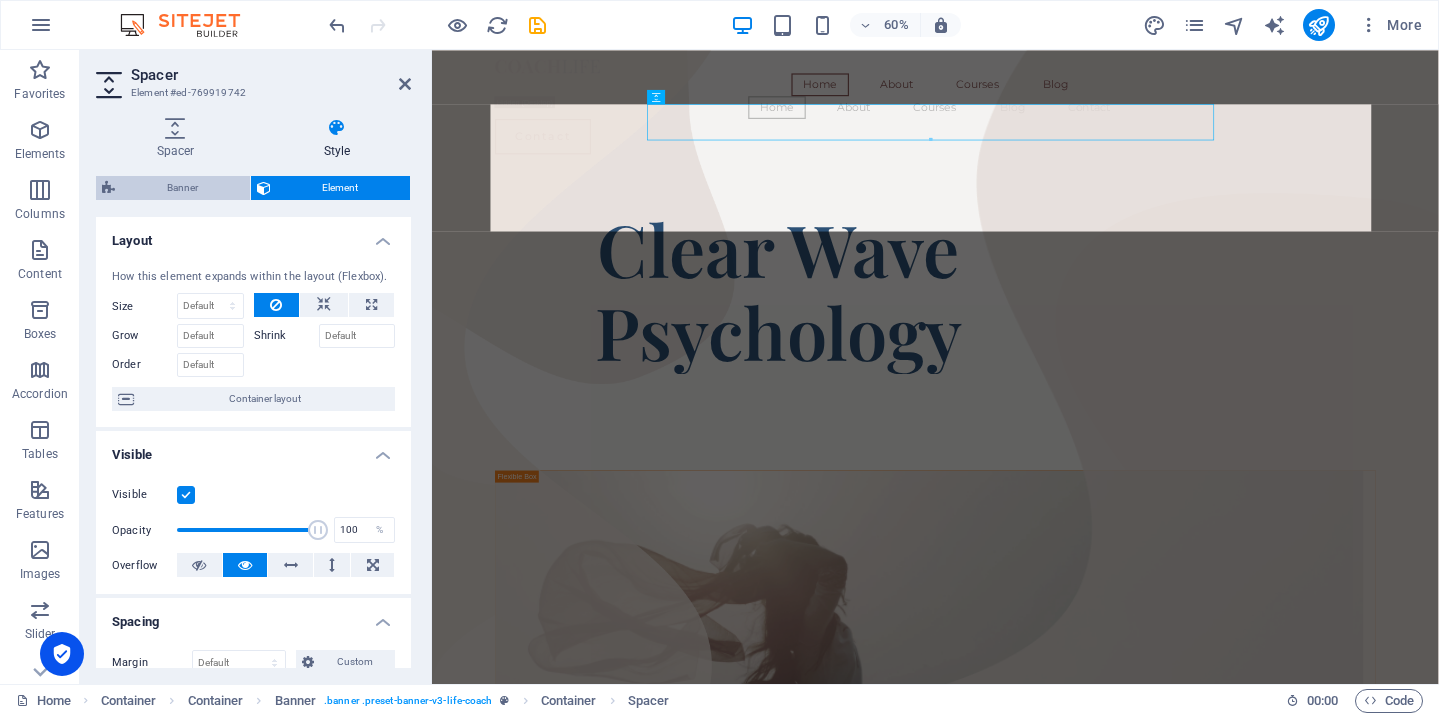 click on "Banner" at bounding box center [182, 188] 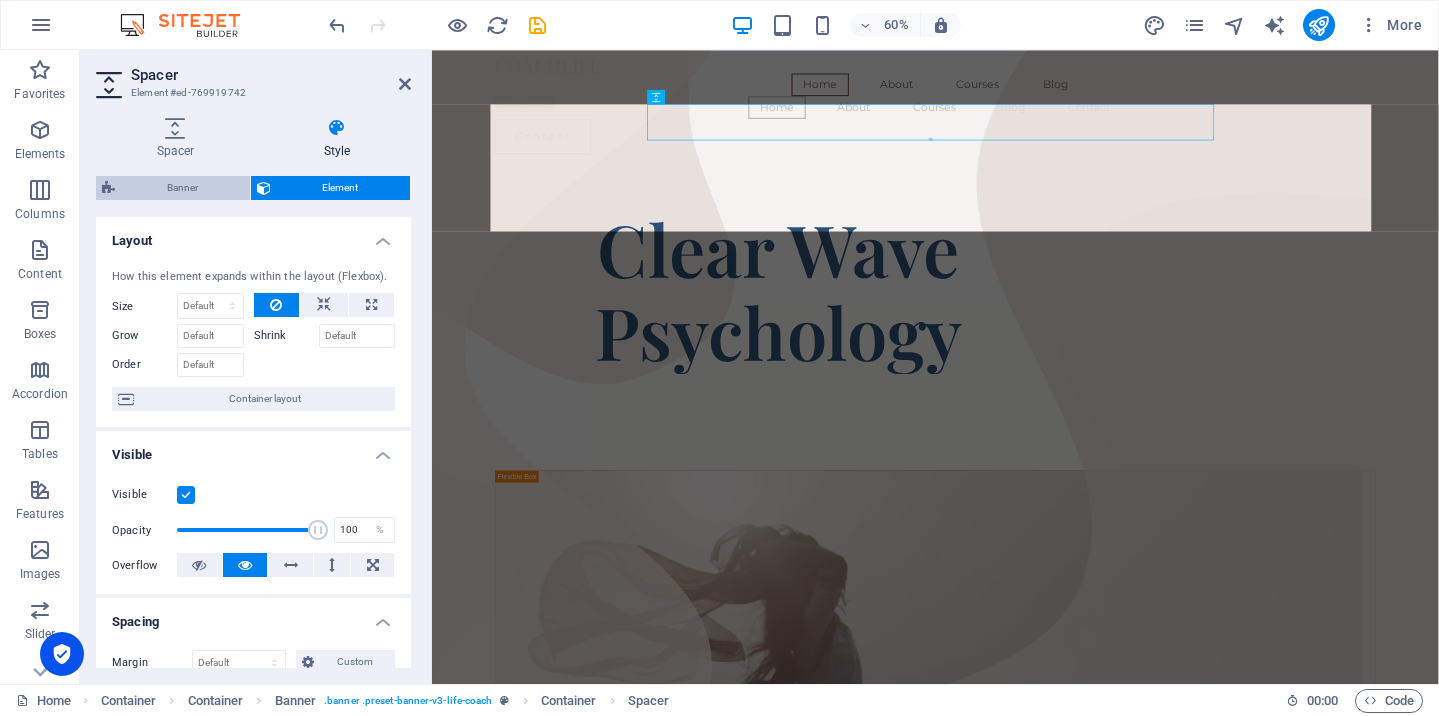 select on "rem" 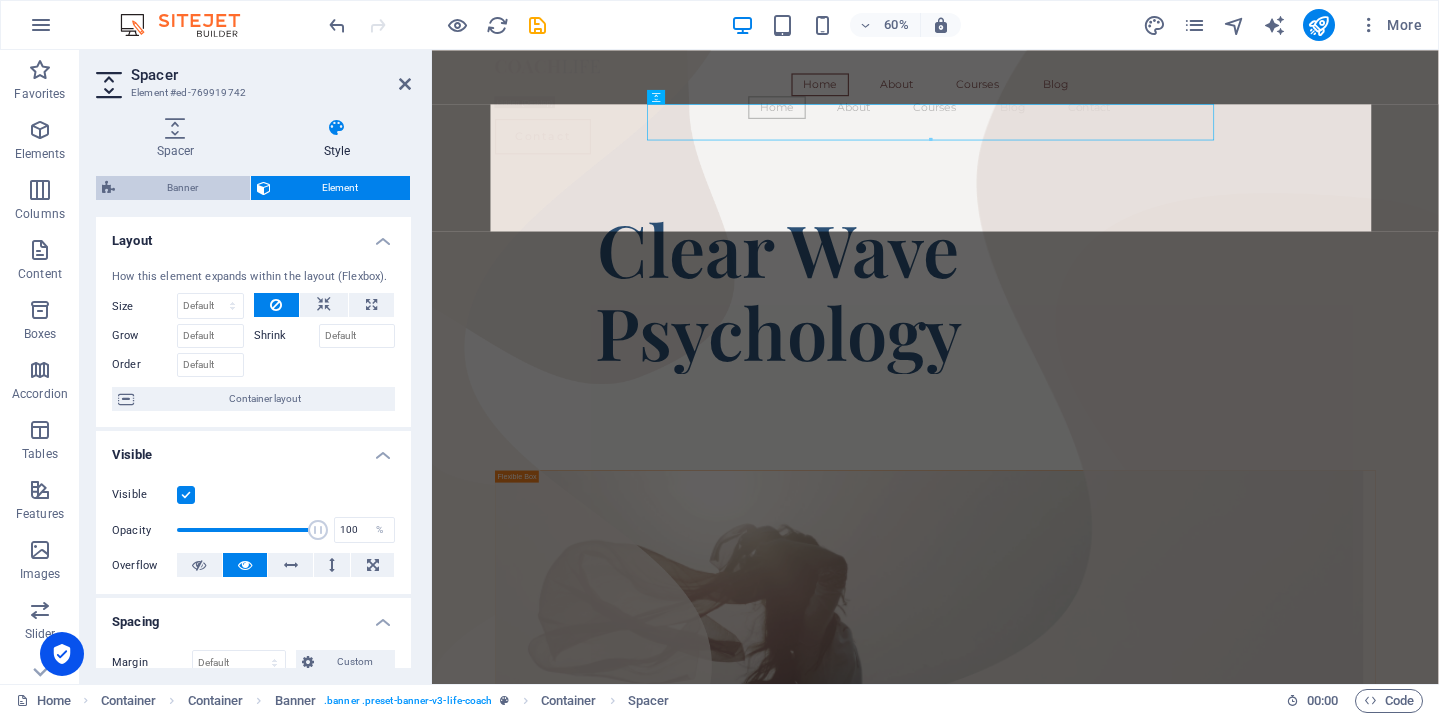 select on "px" 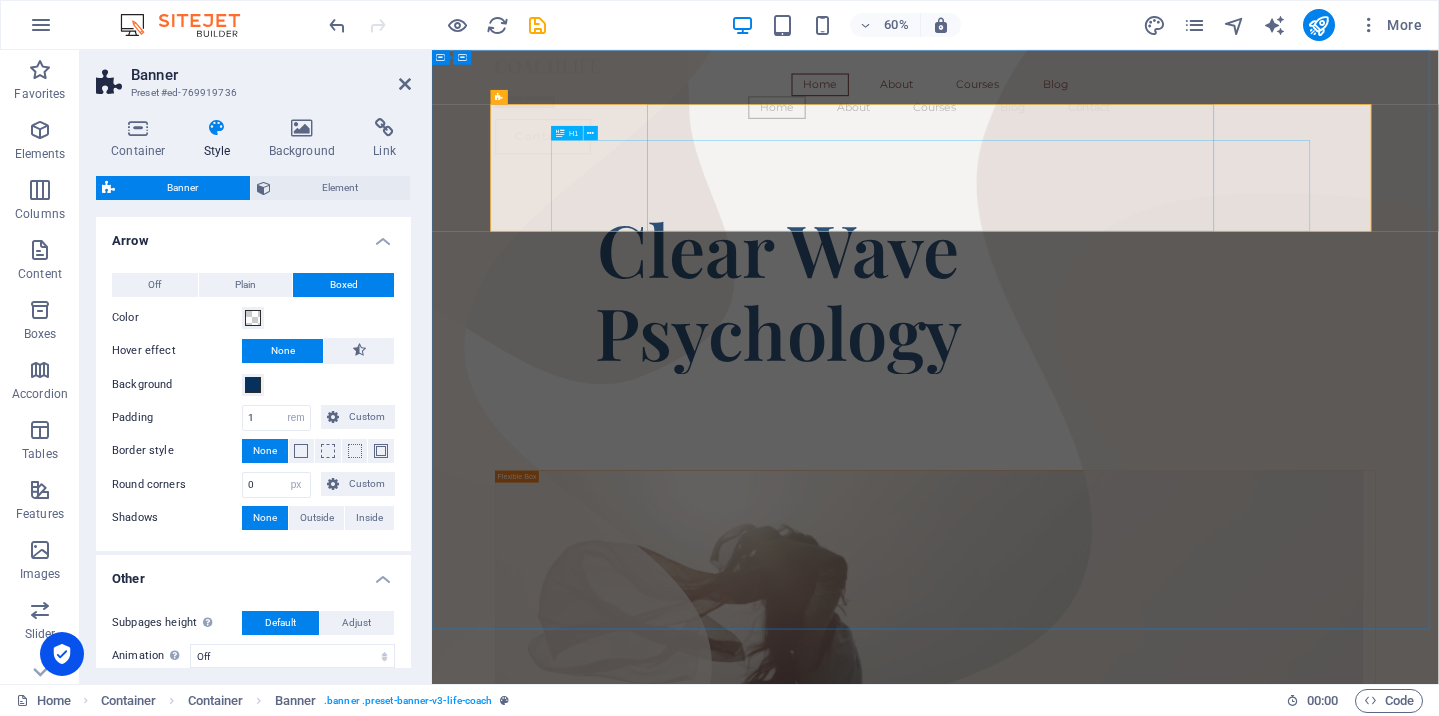 click on "​​​​​ Clear Wave Psychology" at bounding box center [1009, 445] 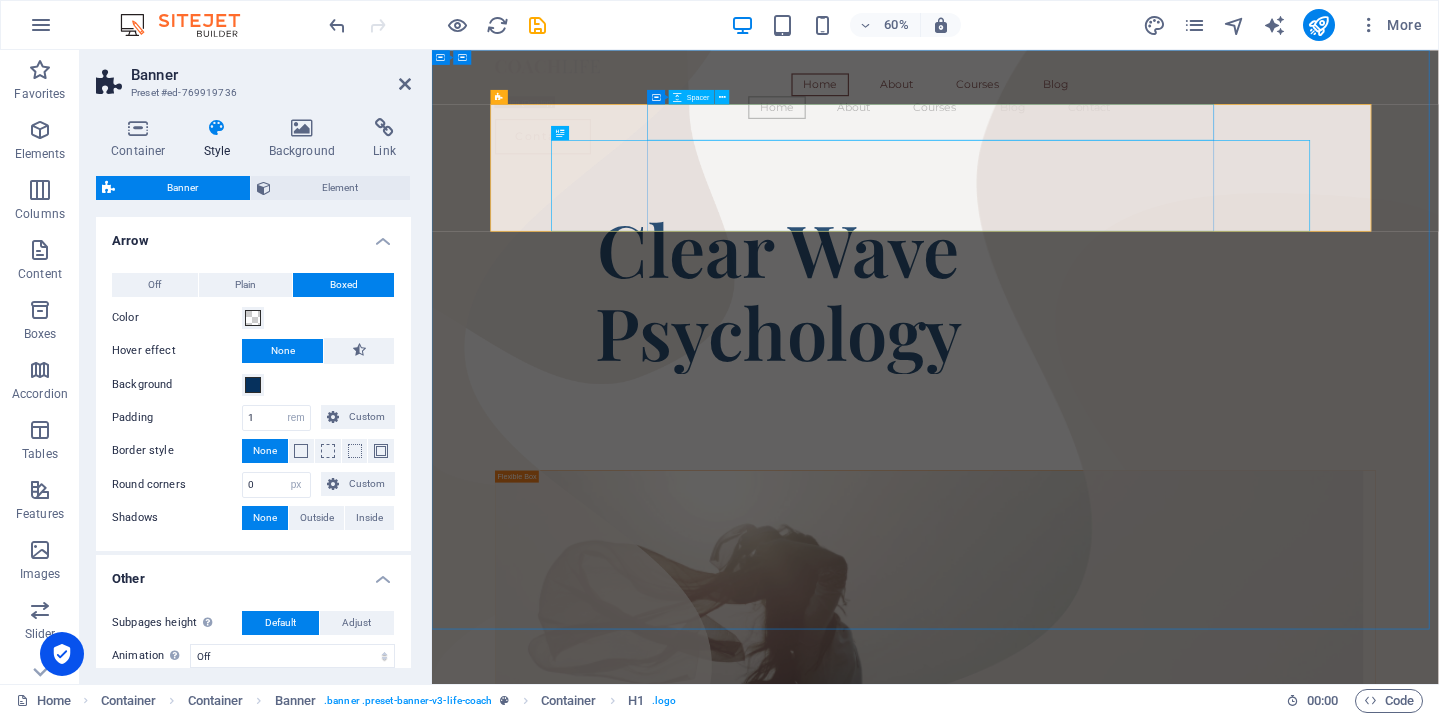 click at bounding box center (1009, 270) 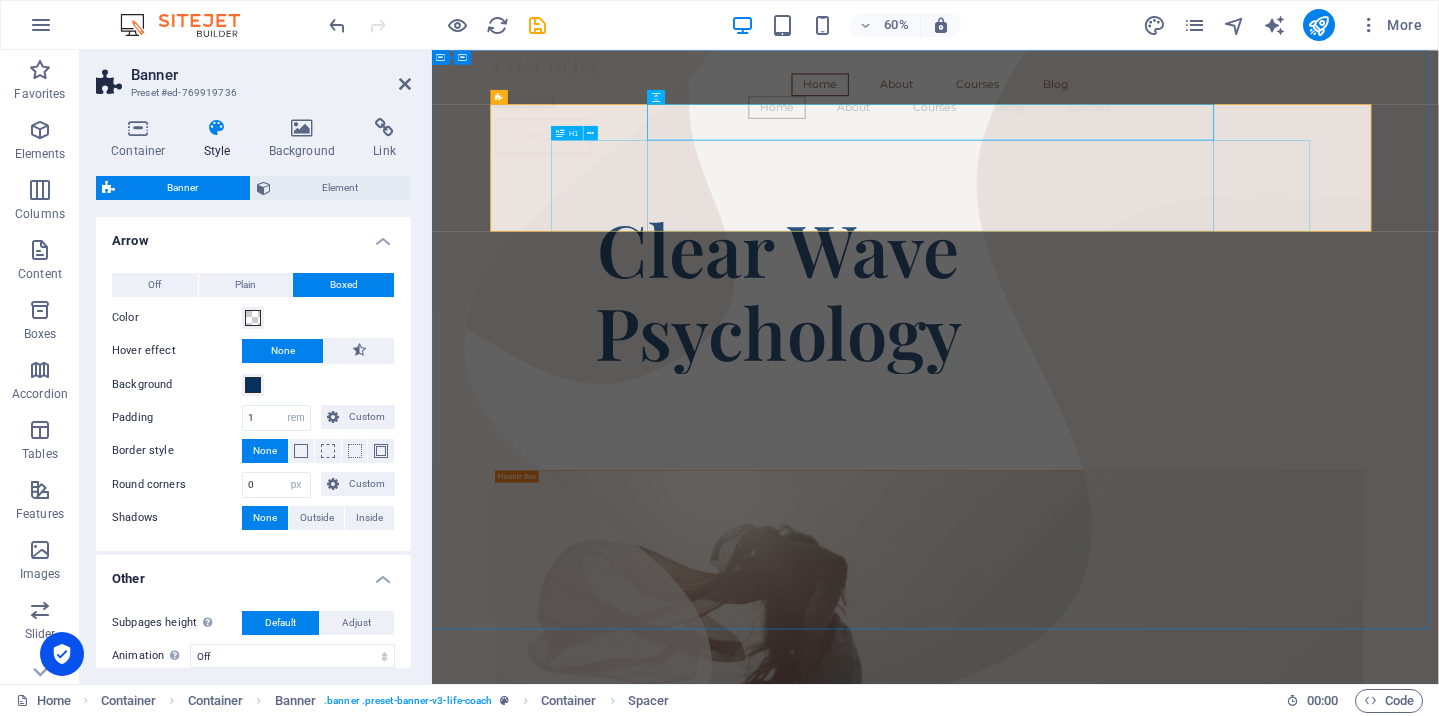 click on "​​​​​ Clear Wave Psychology" at bounding box center (1009, 445) 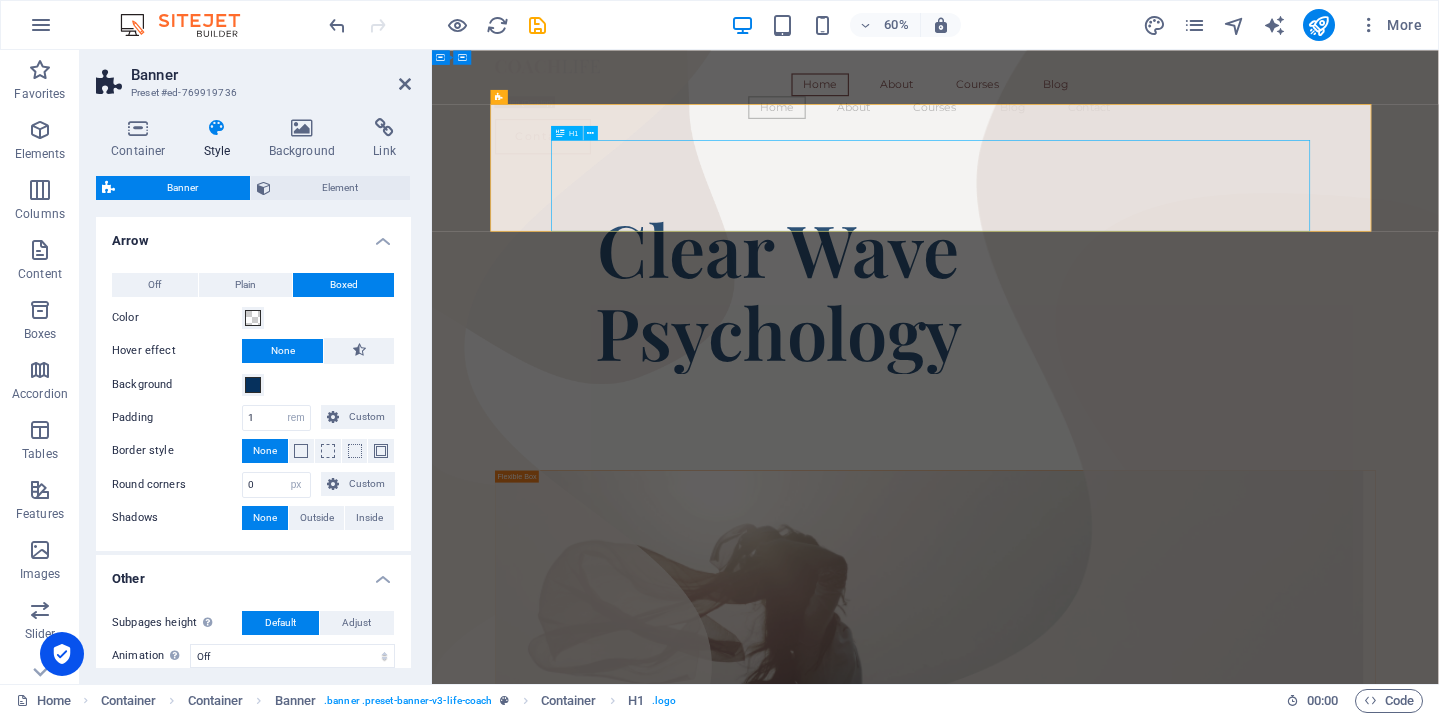 click on "​​​​​ Clear Wave Psychology" at bounding box center [1009, 445] 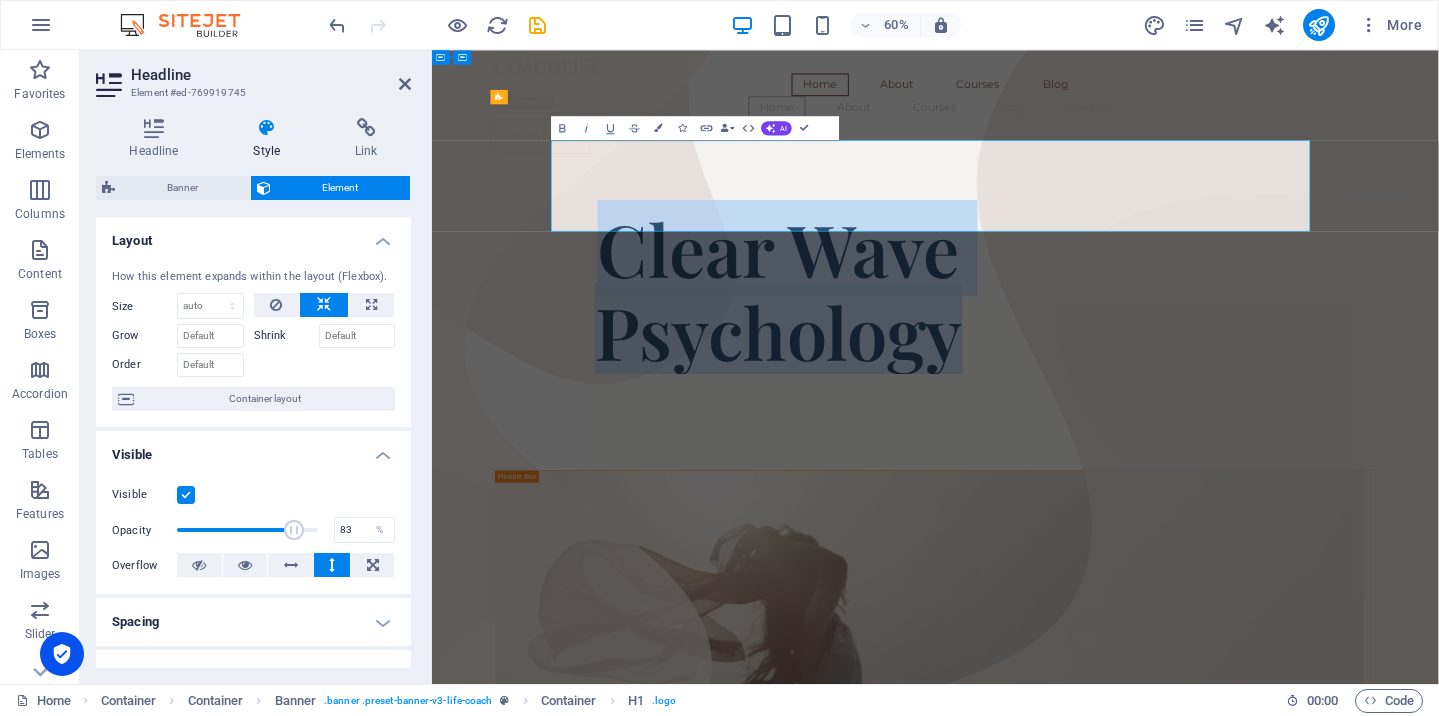 scroll, scrollTop: 3, scrollLeft: 0, axis: vertical 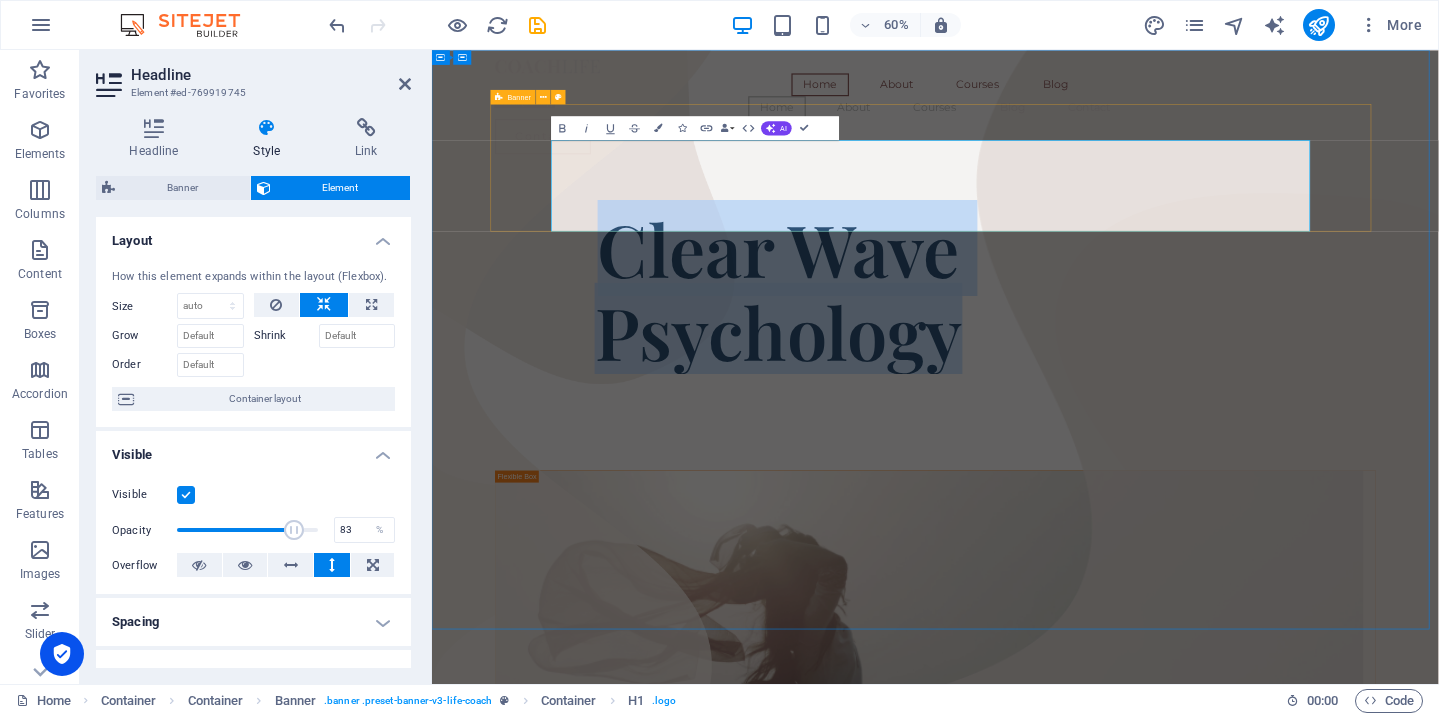 click on "​​​​​ Clear Wave Psychology" at bounding box center (1271, 415) 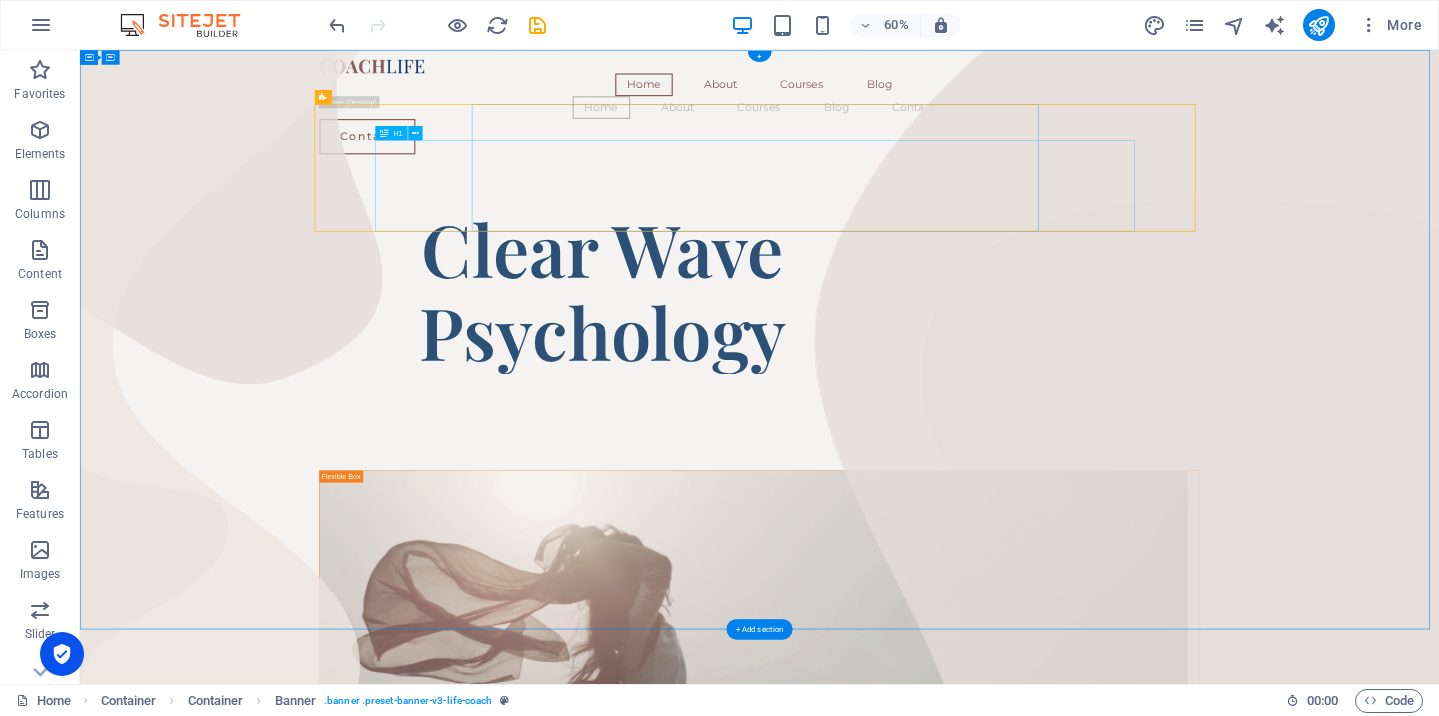 click on "​​​​​ Clear Wave Psychology" at bounding box center (951, 445) 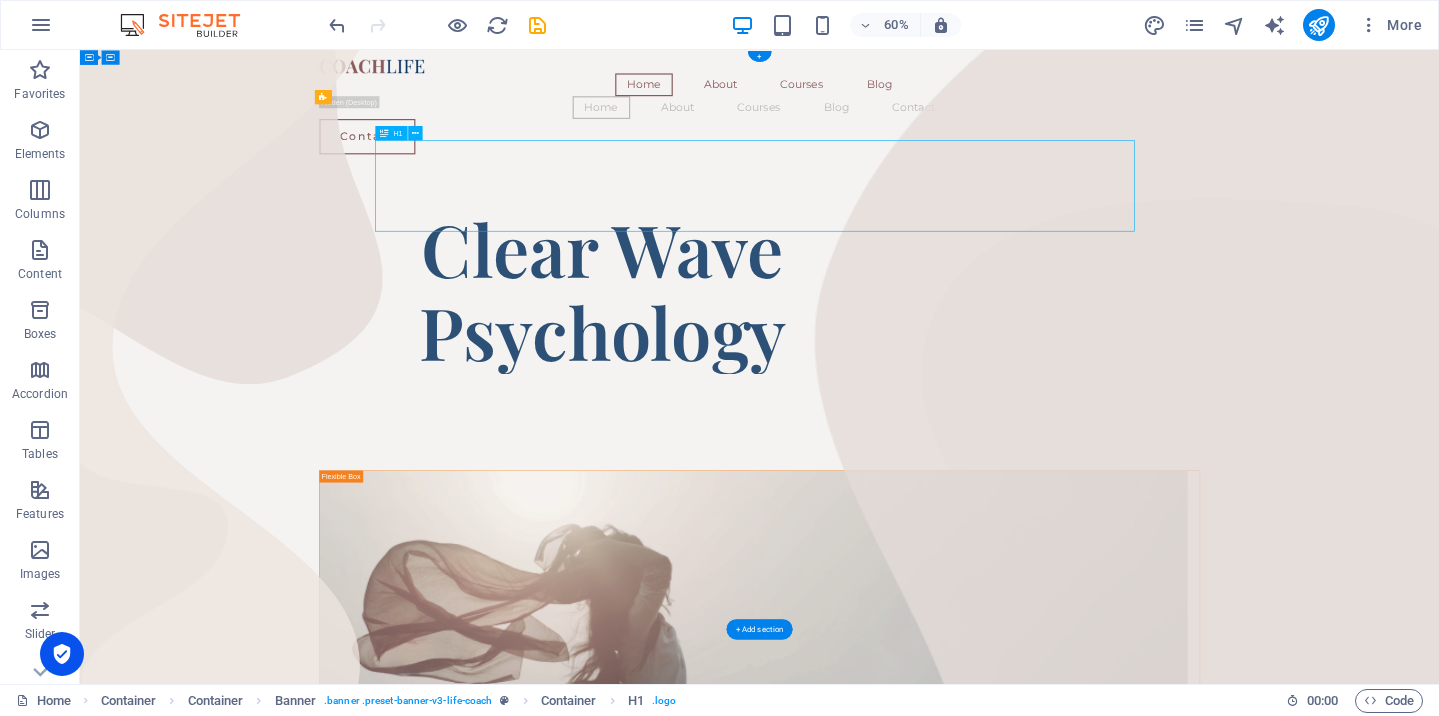 click on "​​​​​ Clear Wave Psychology" at bounding box center (951, 445) 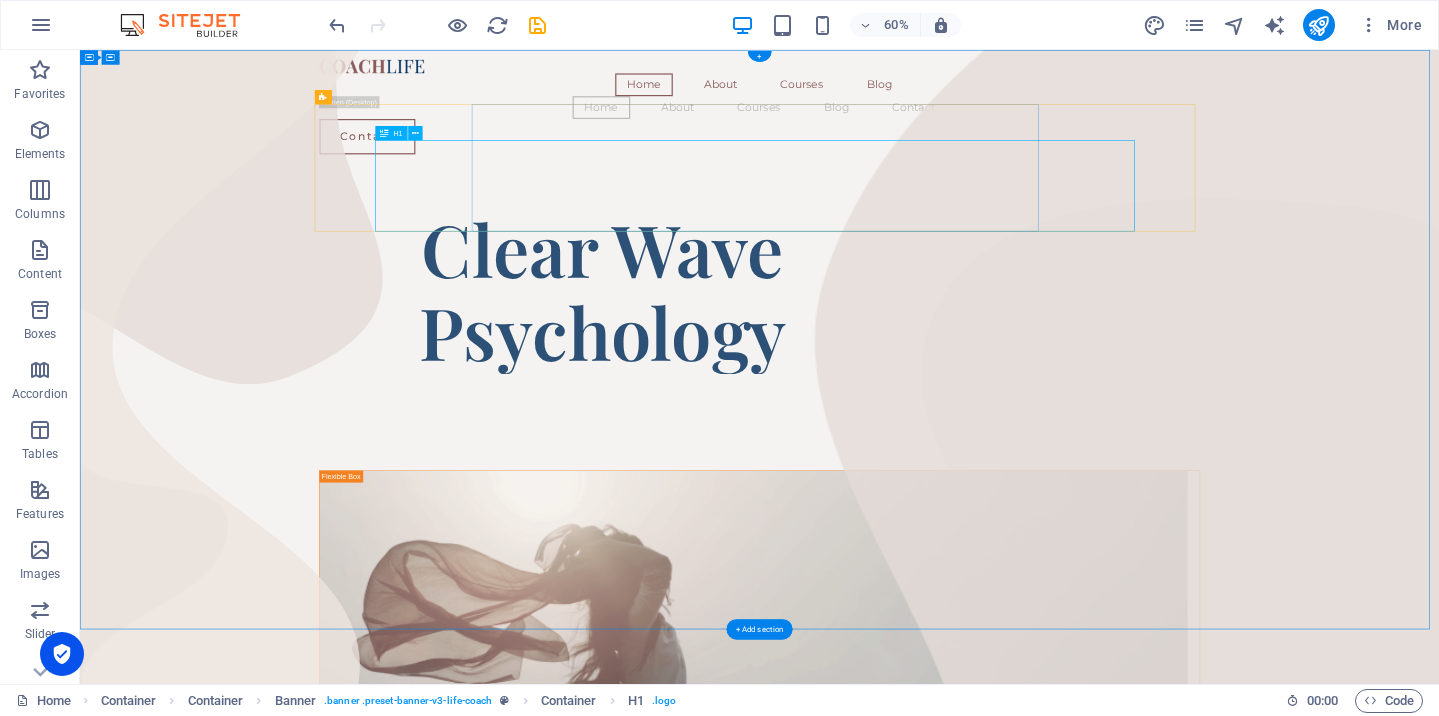 click on "​​​​​ Clear Wave Psychology" at bounding box center [951, 445] 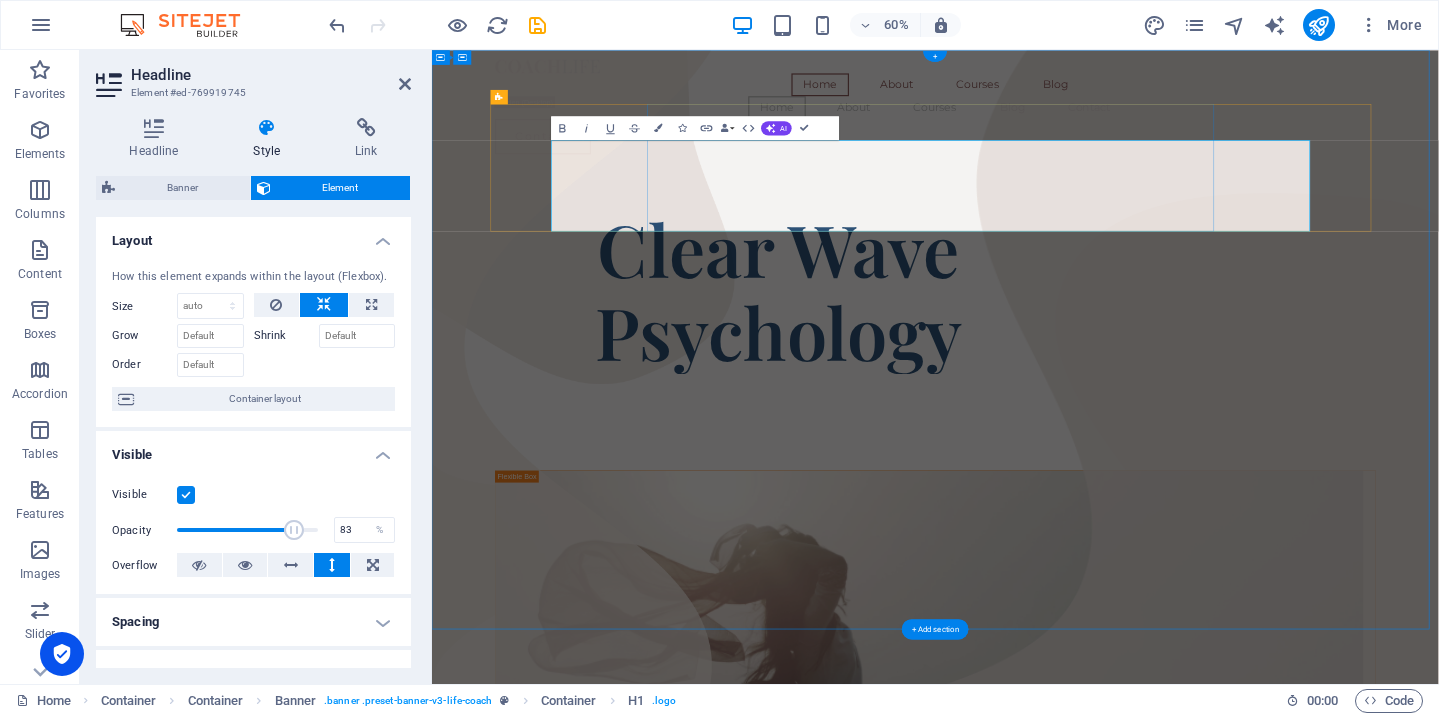 scroll, scrollTop: 3, scrollLeft: 0, axis: vertical 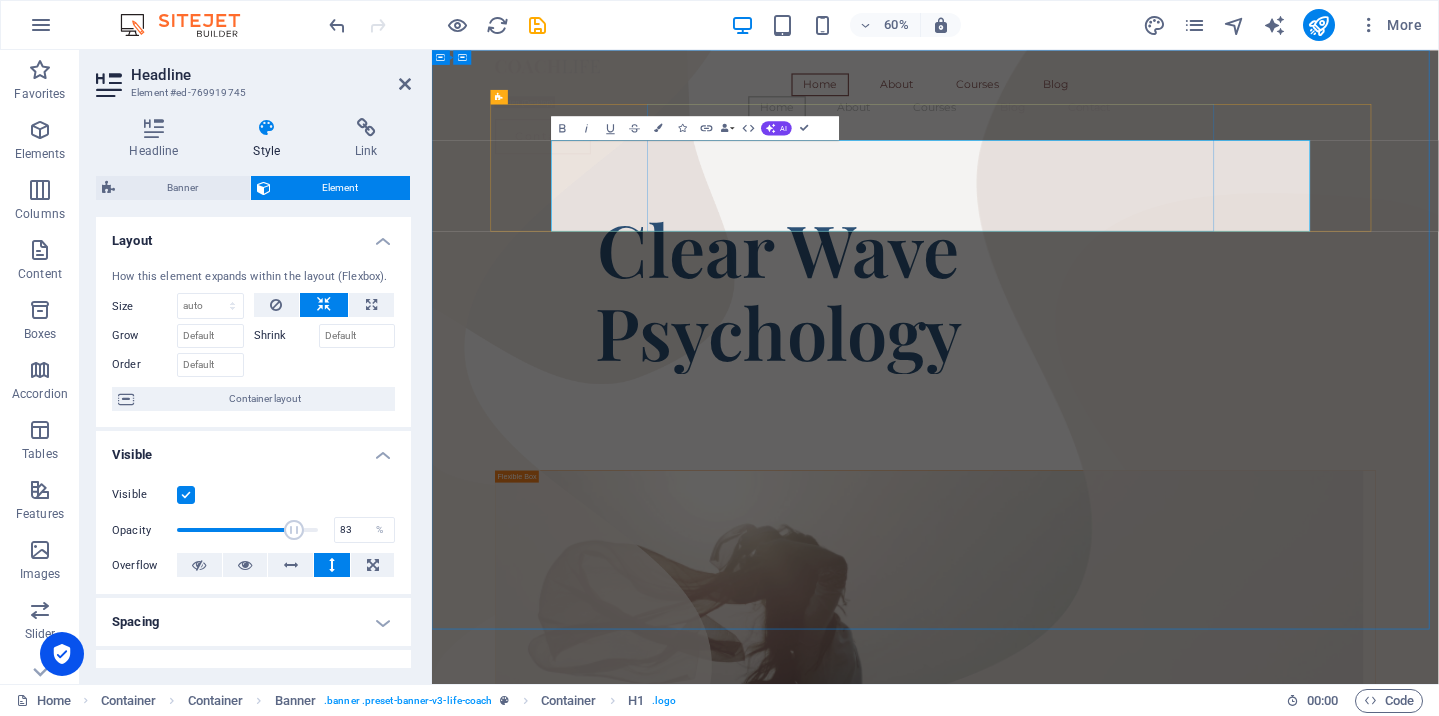 click on "Clear Wave Psychology" at bounding box center [1009, 449] 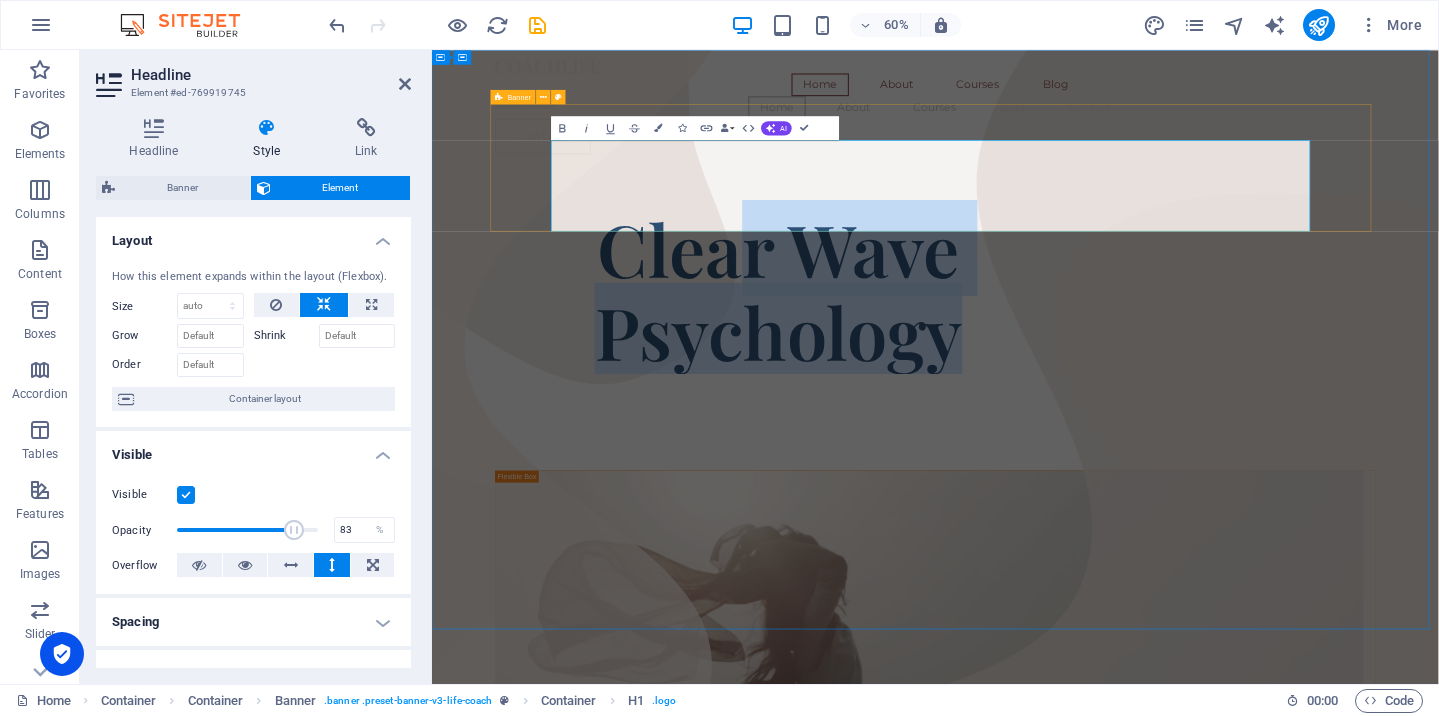 drag, startPoint x: 852, startPoint y: 283, endPoint x: 1865, endPoint y: 310, distance: 1013.35974 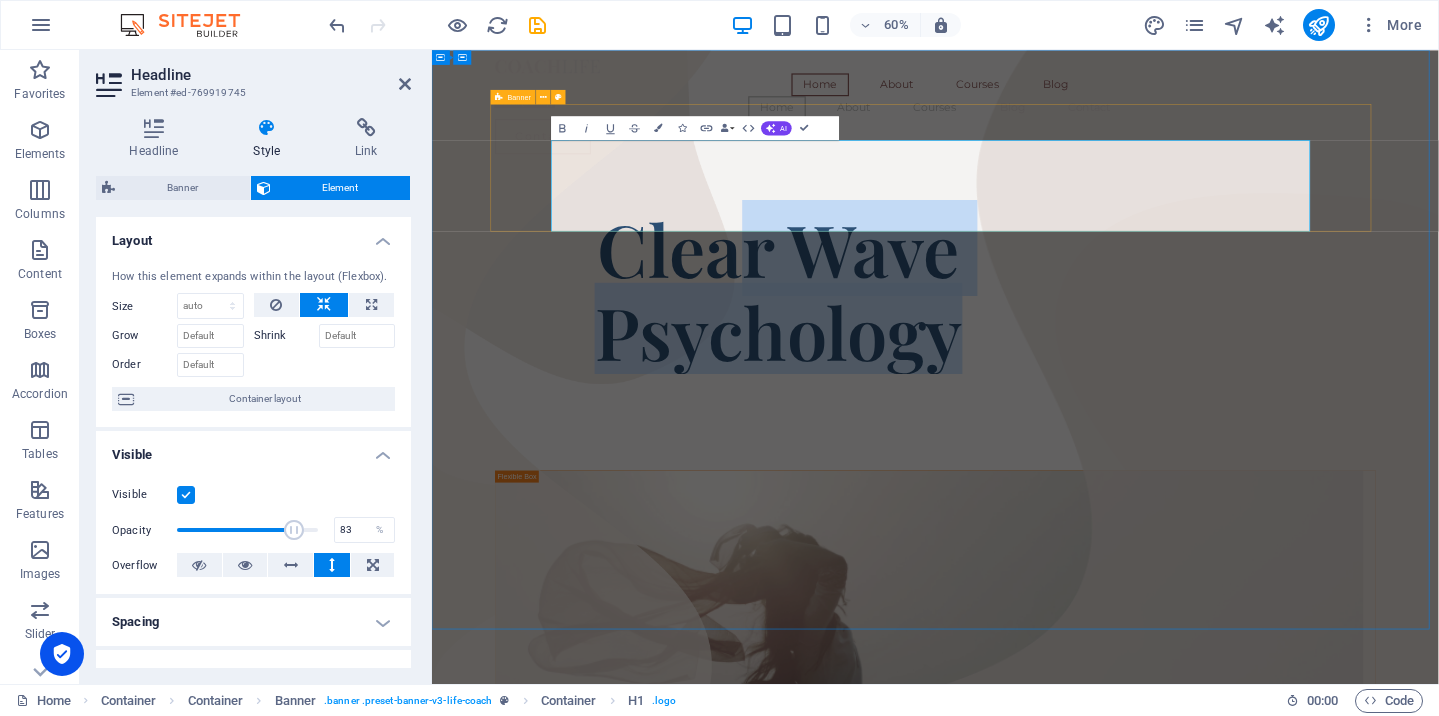 click on "​​​​​ Clear Wave Psychology" at bounding box center (1271, 415) 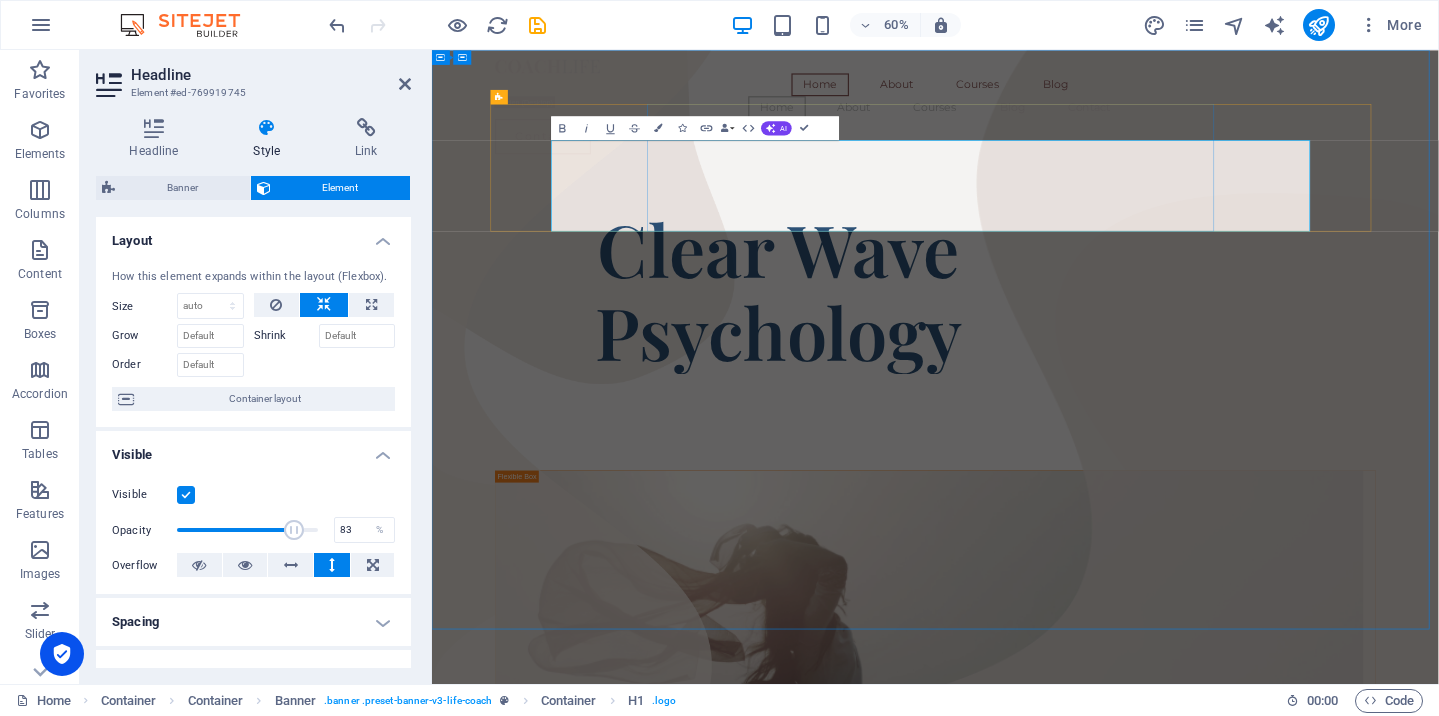 click on "Clear Wave Psychology" at bounding box center (1009, 449) 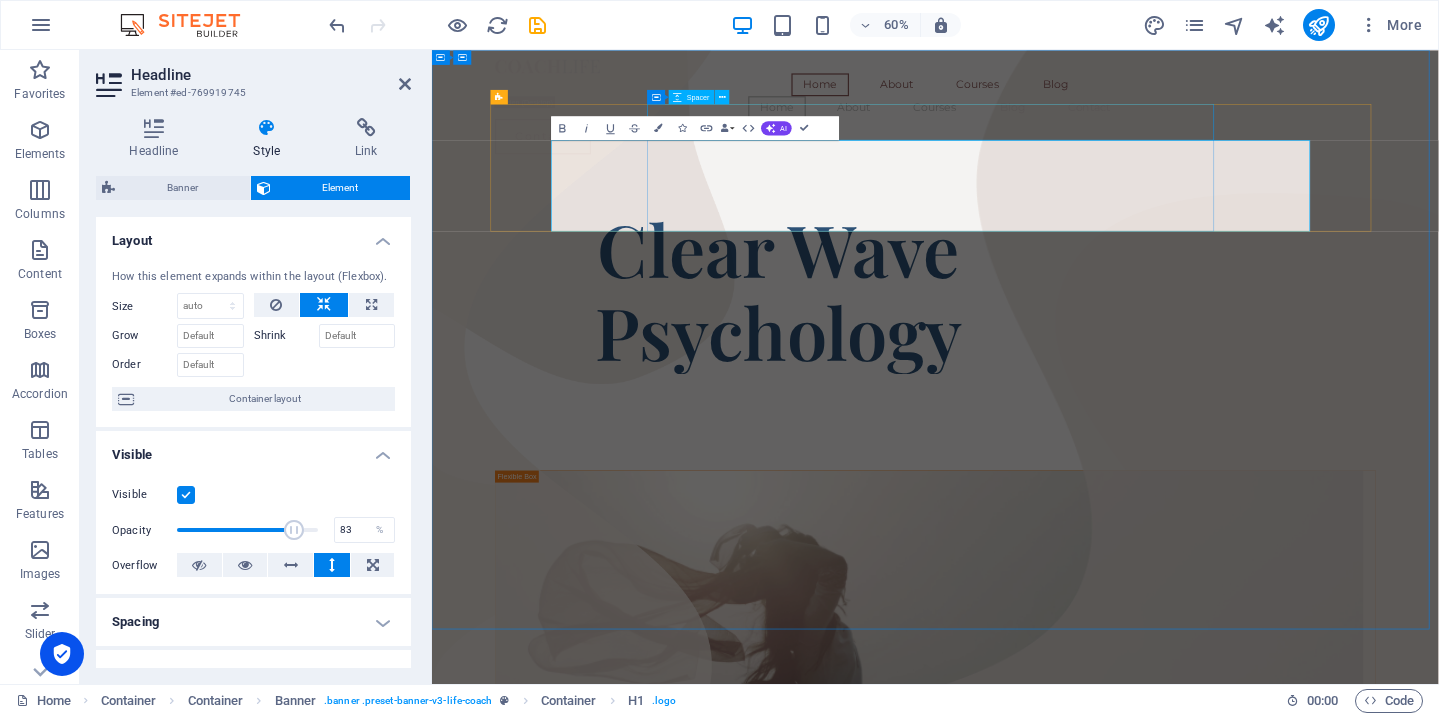 click at bounding box center (1009, 270) 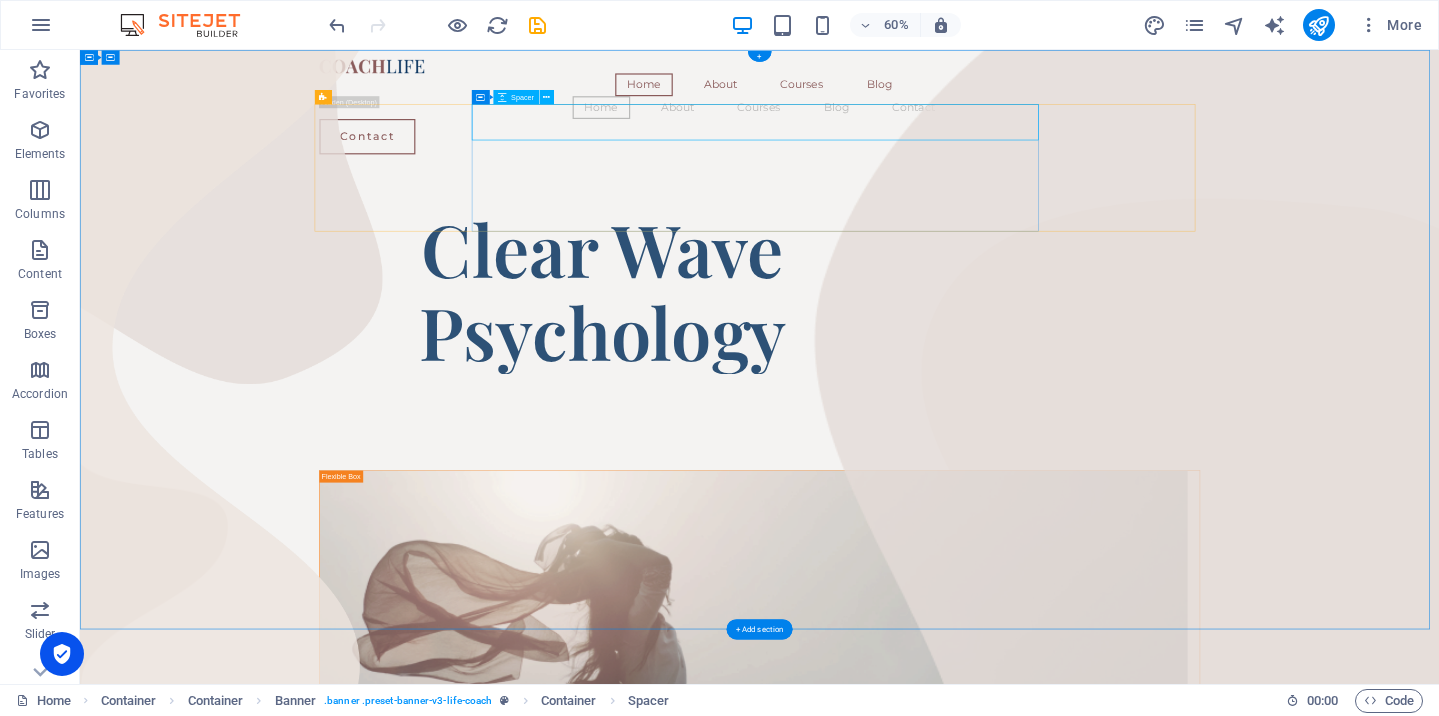click at bounding box center [951, 270] 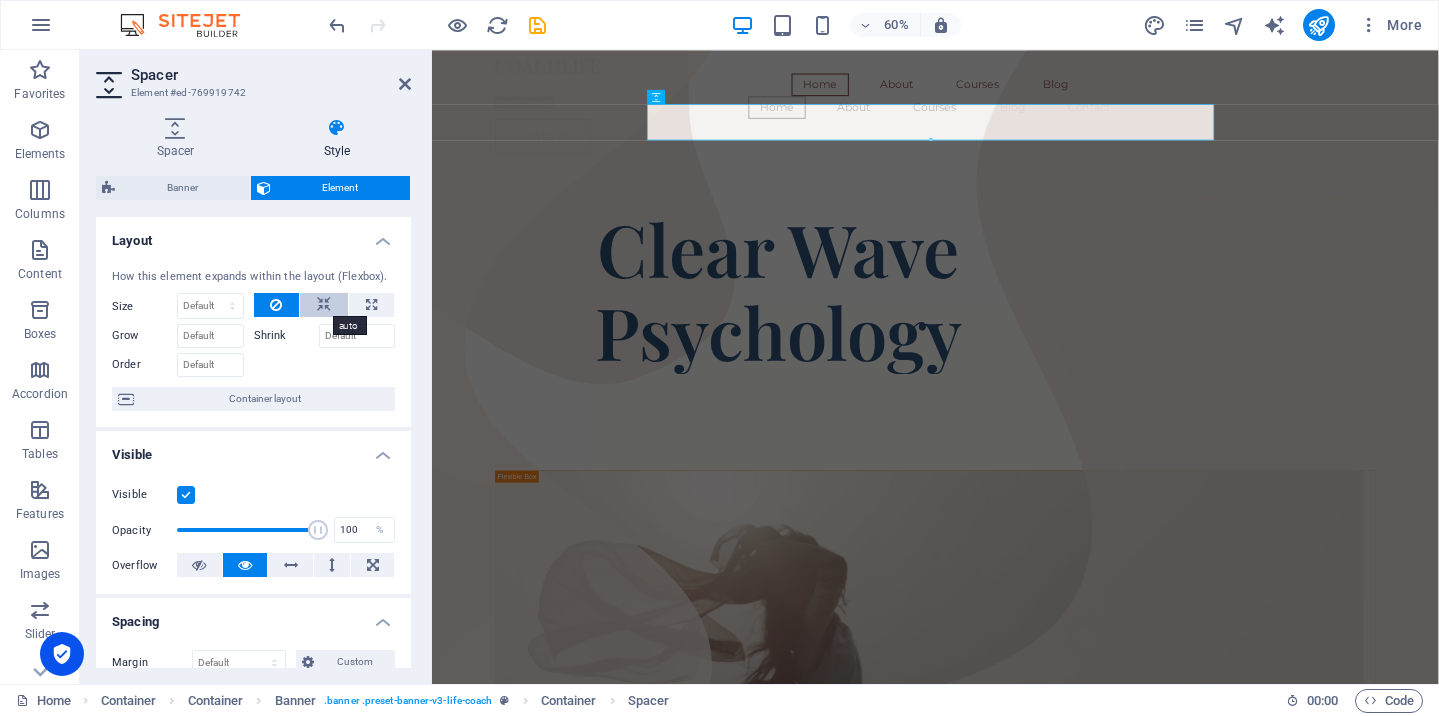 click at bounding box center (324, 305) 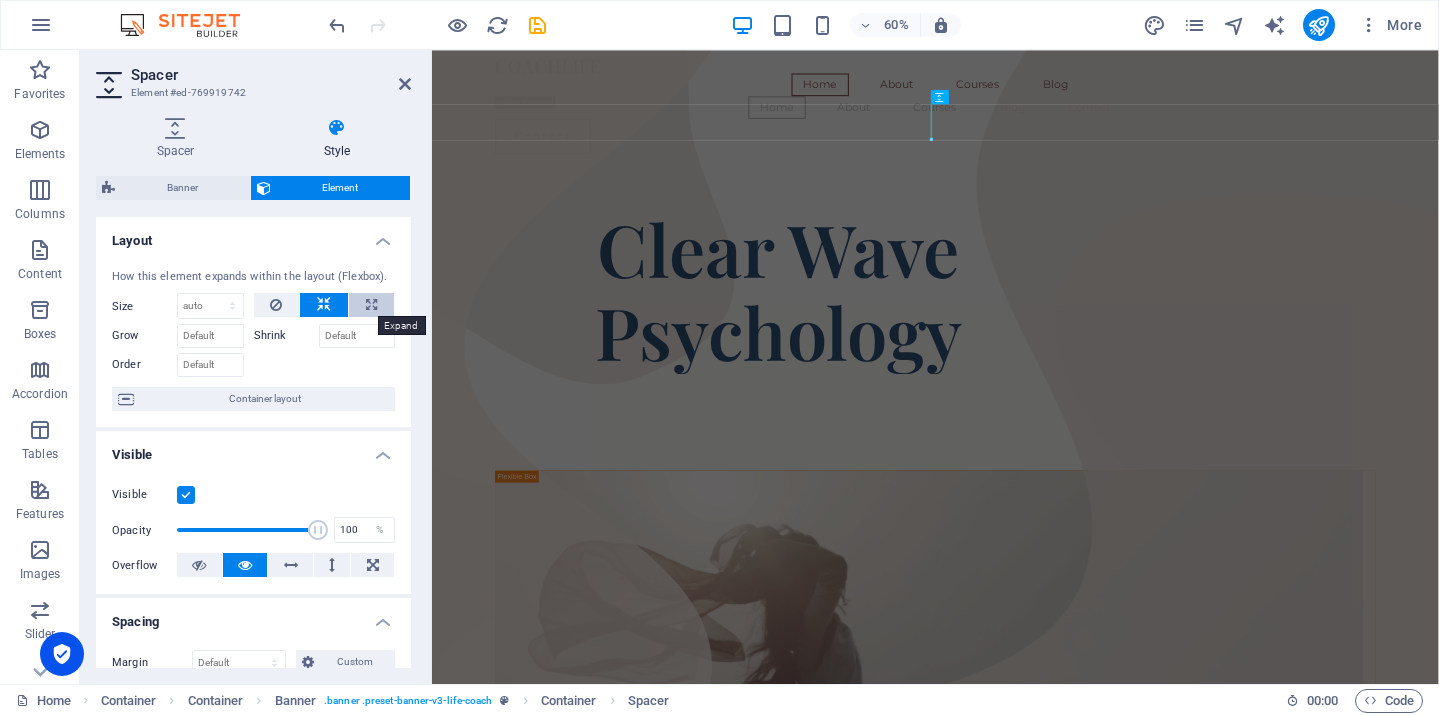 click at bounding box center [371, 305] 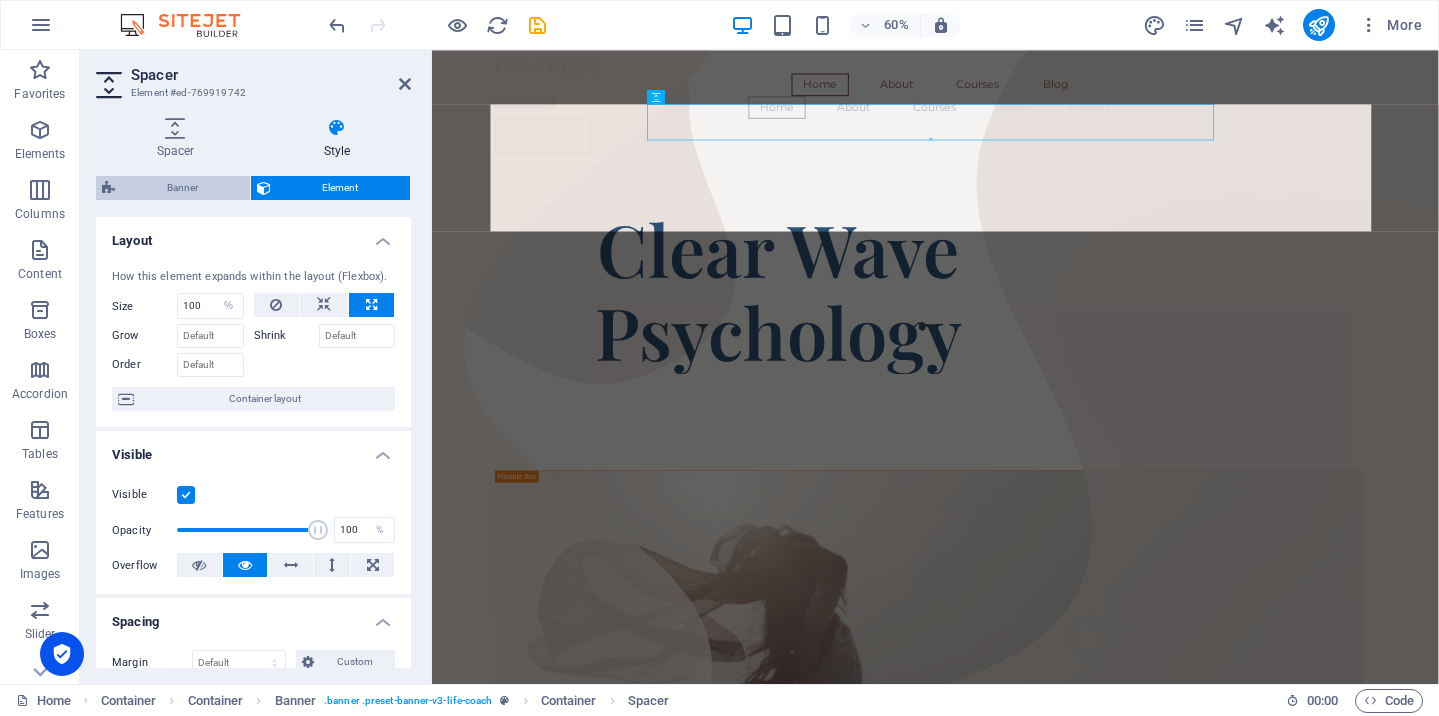 click on "Banner" at bounding box center (182, 188) 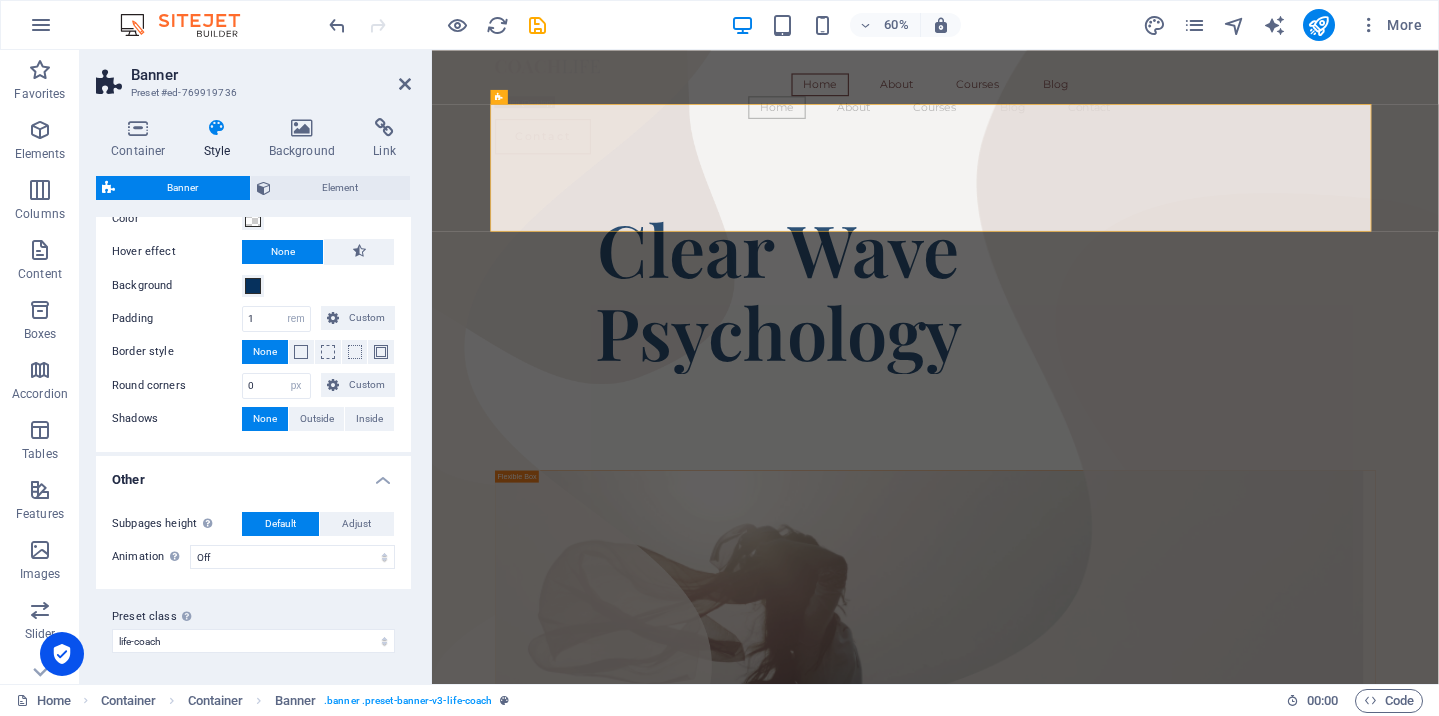 scroll, scrollTop: 0, scrollLeft: 0, axis: both 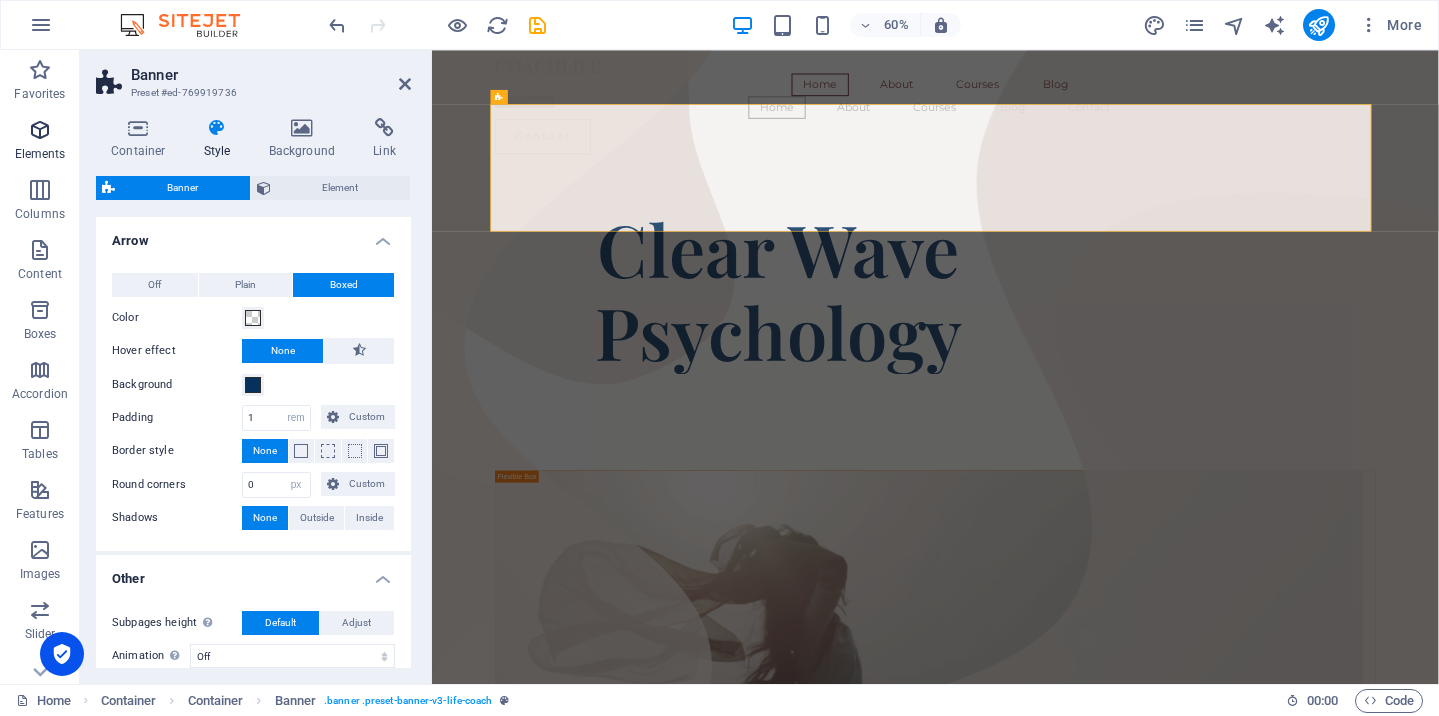 click on "Elements" at bounding box center (40, 142) 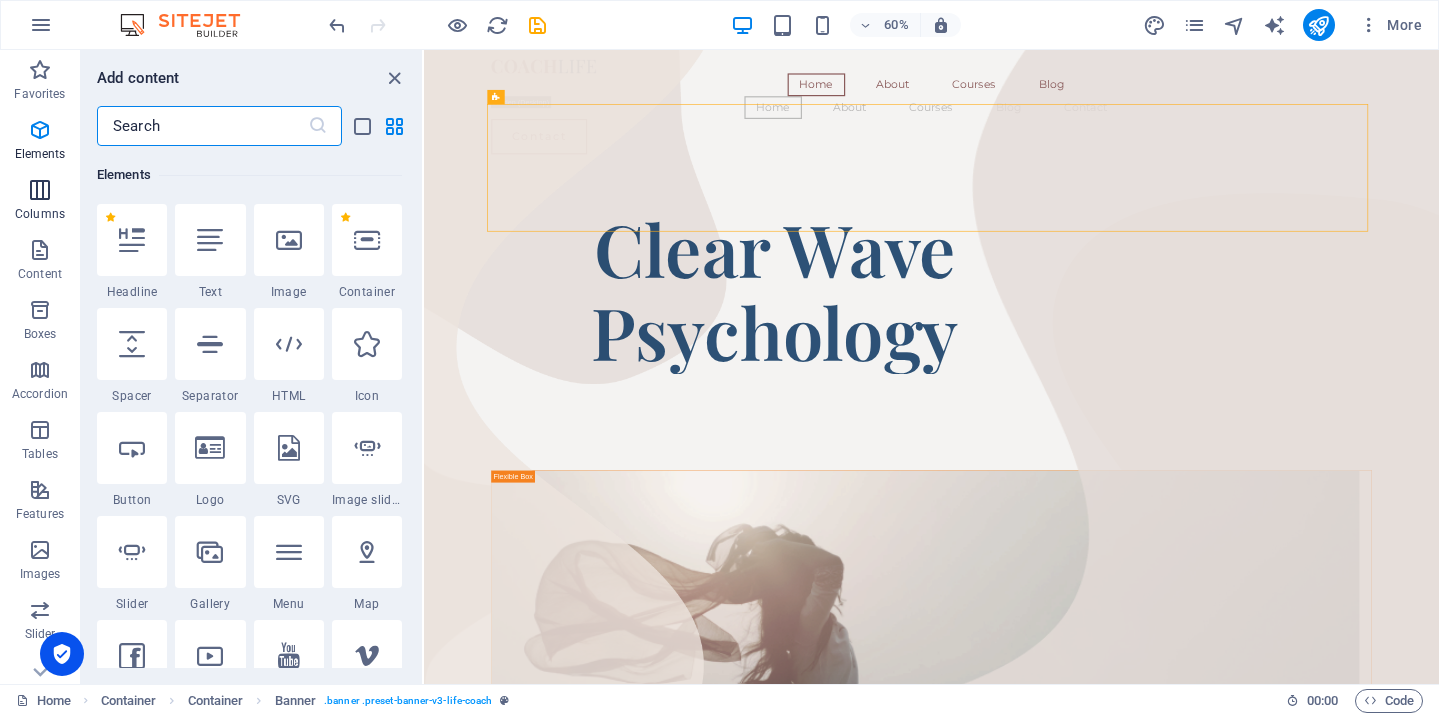 scroll, scrollTop: 213, scrollLeft: 0, axis: vertical 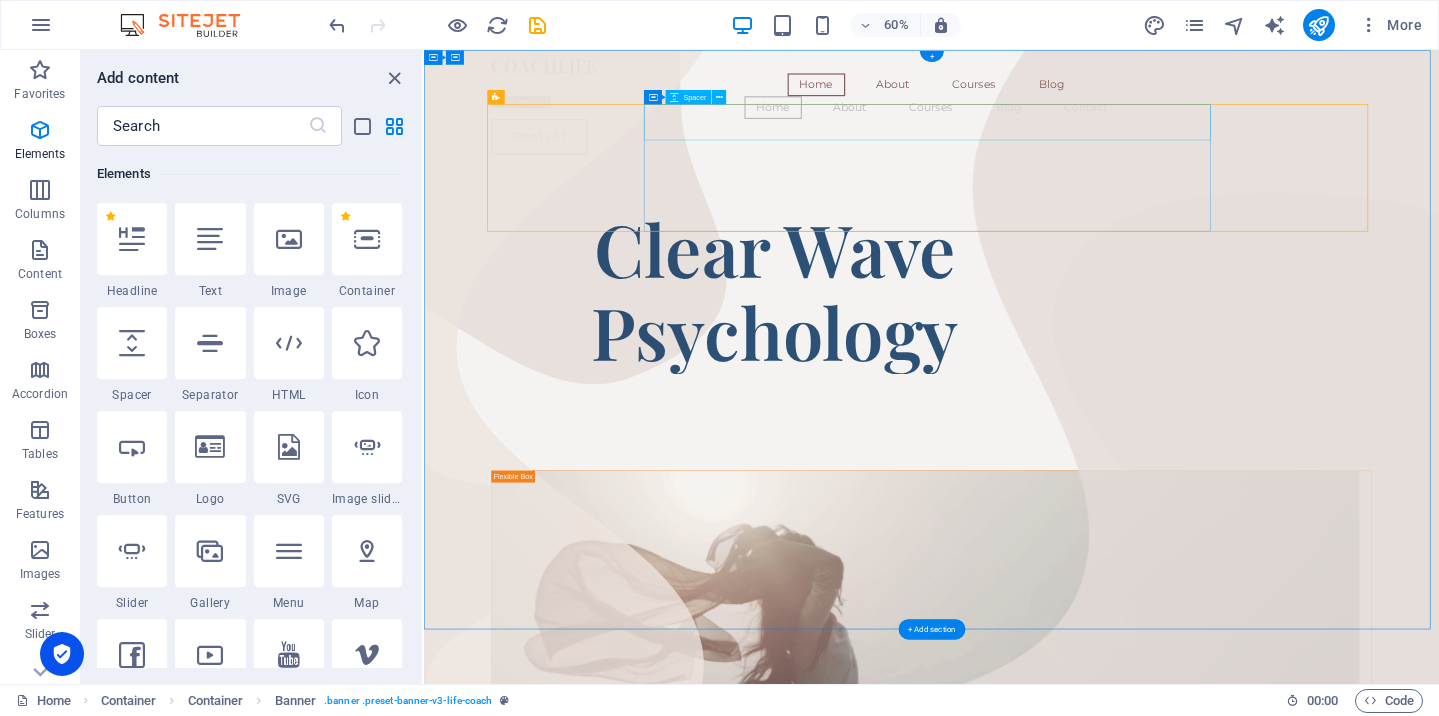 click at bounding box center (1008, 270) 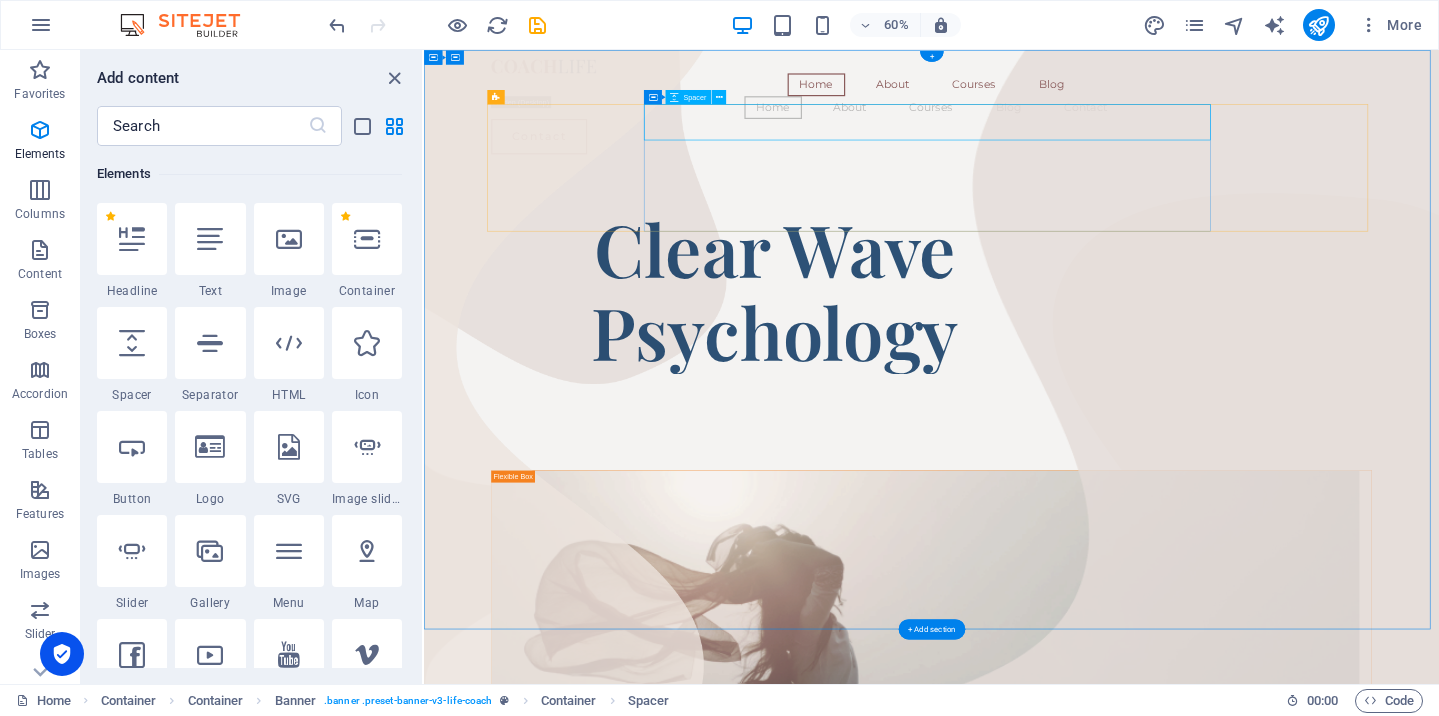 click at bounding box center (1008, 270) 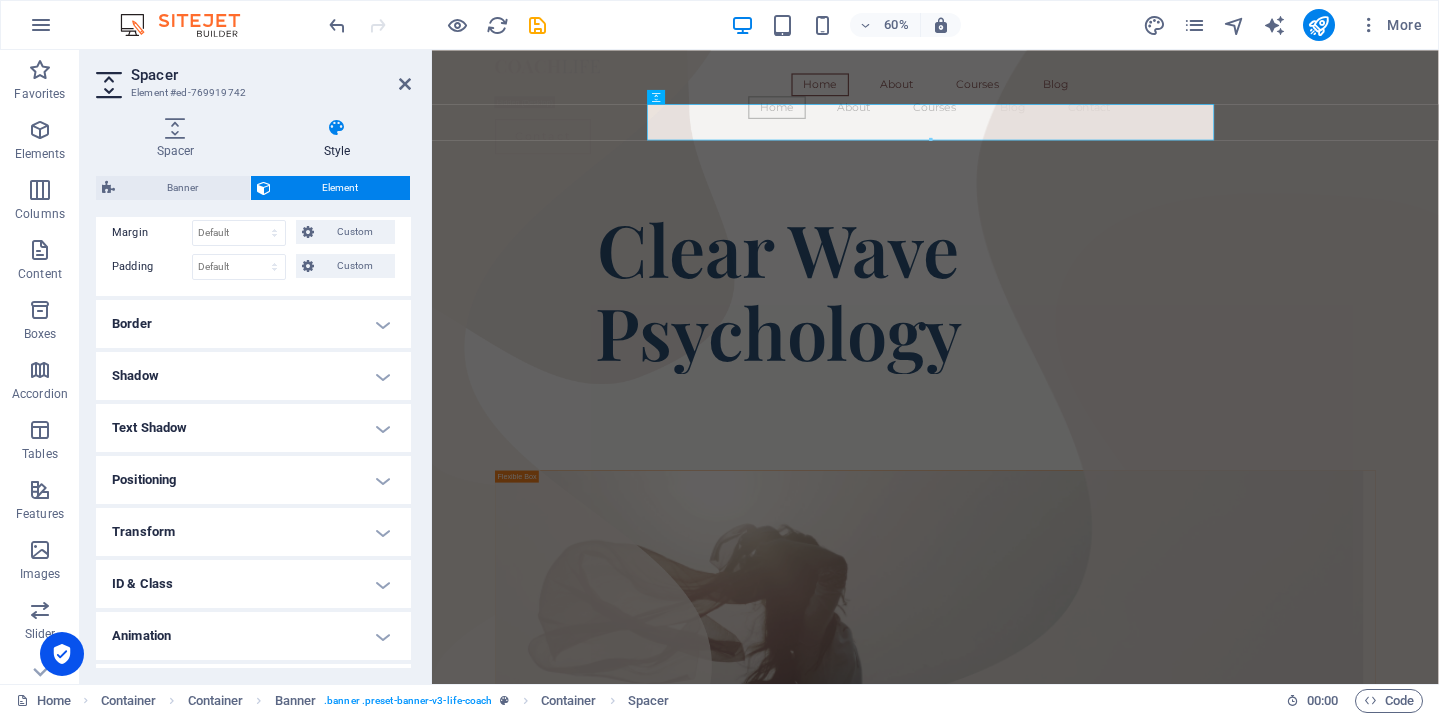 scroll, scrollTop: 473, scrollLeft: 0, axis: vertical 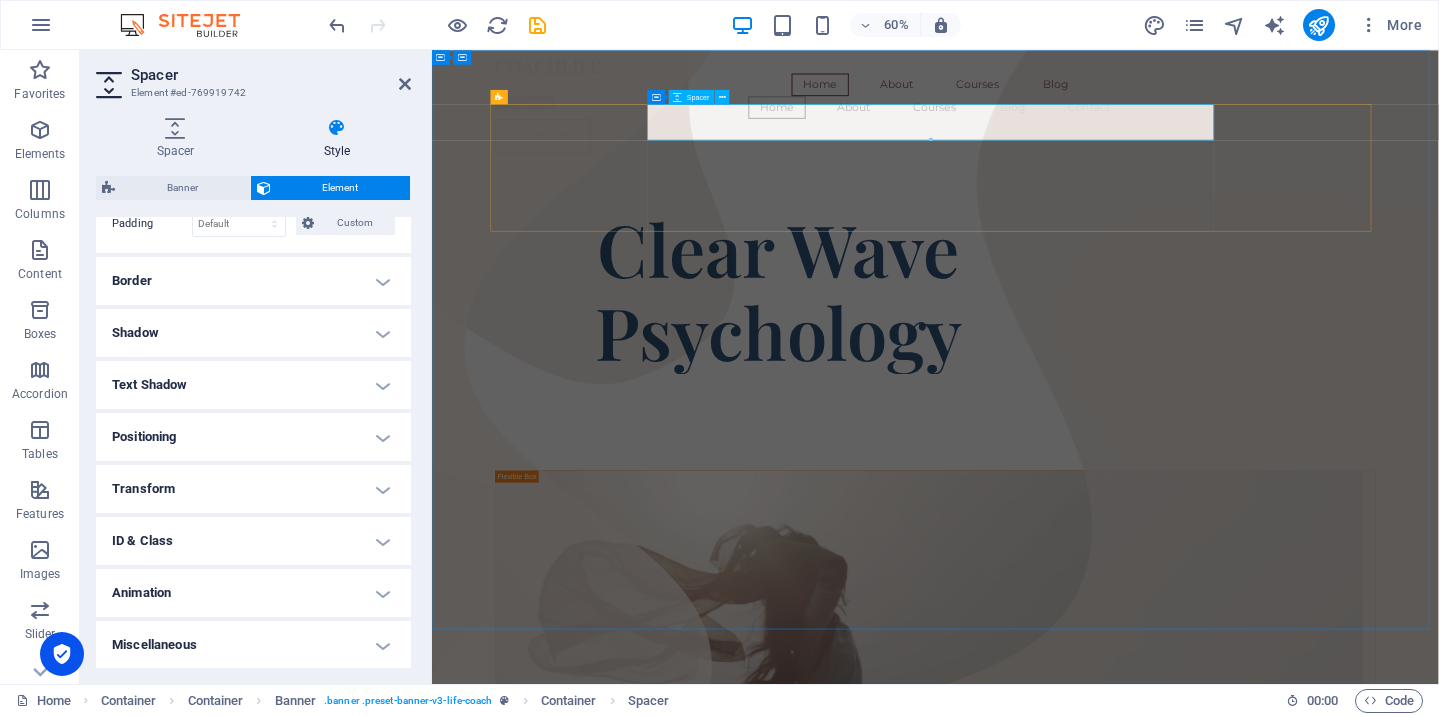 click at bounding box center [1009, 270] 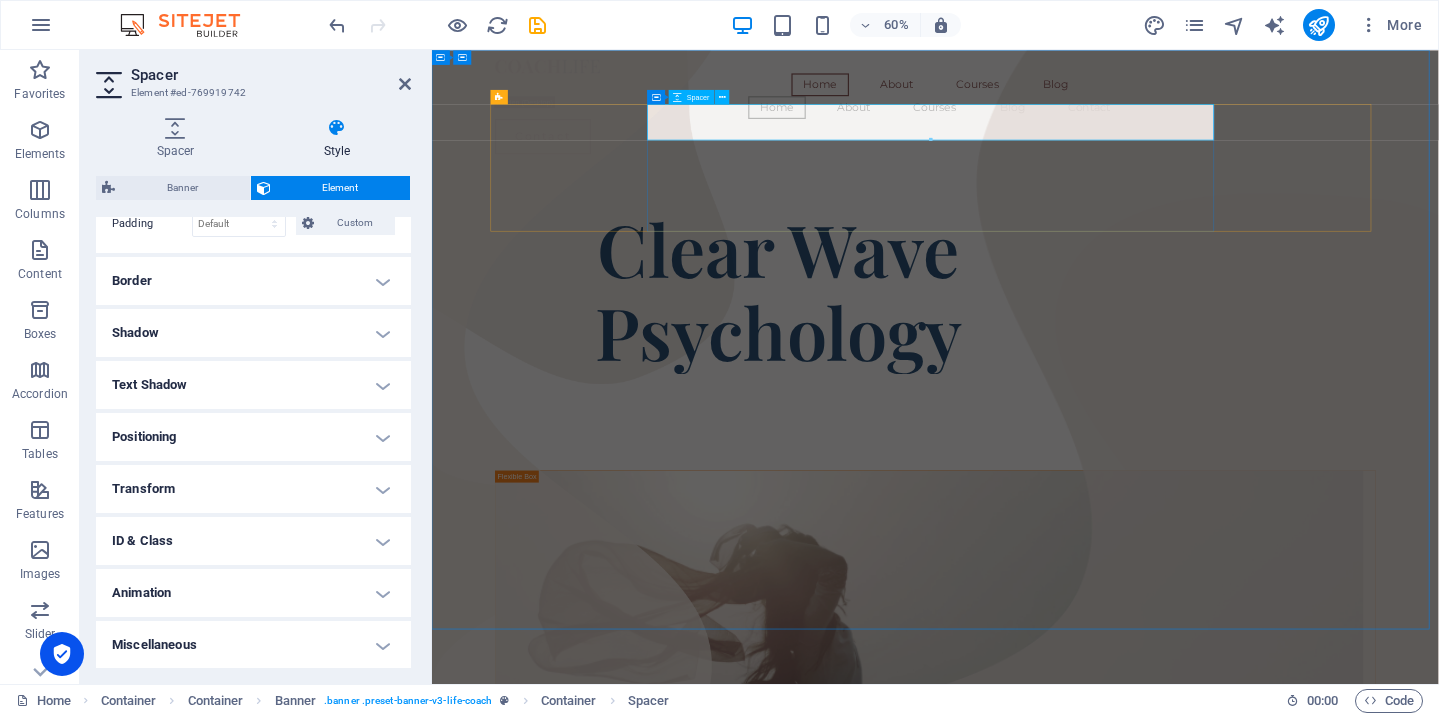 click at bounding box center [1009, 270] 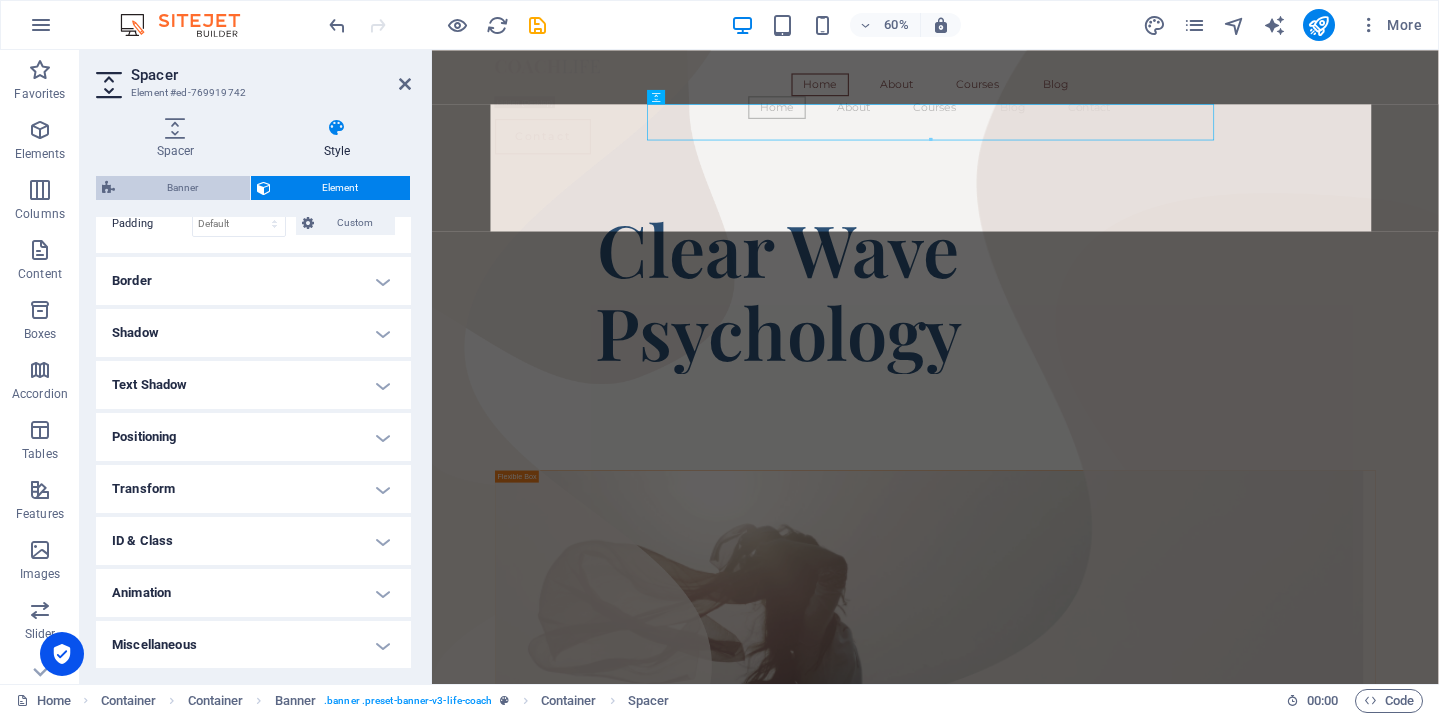 click on "Banner" at bounding box center (182, 188) 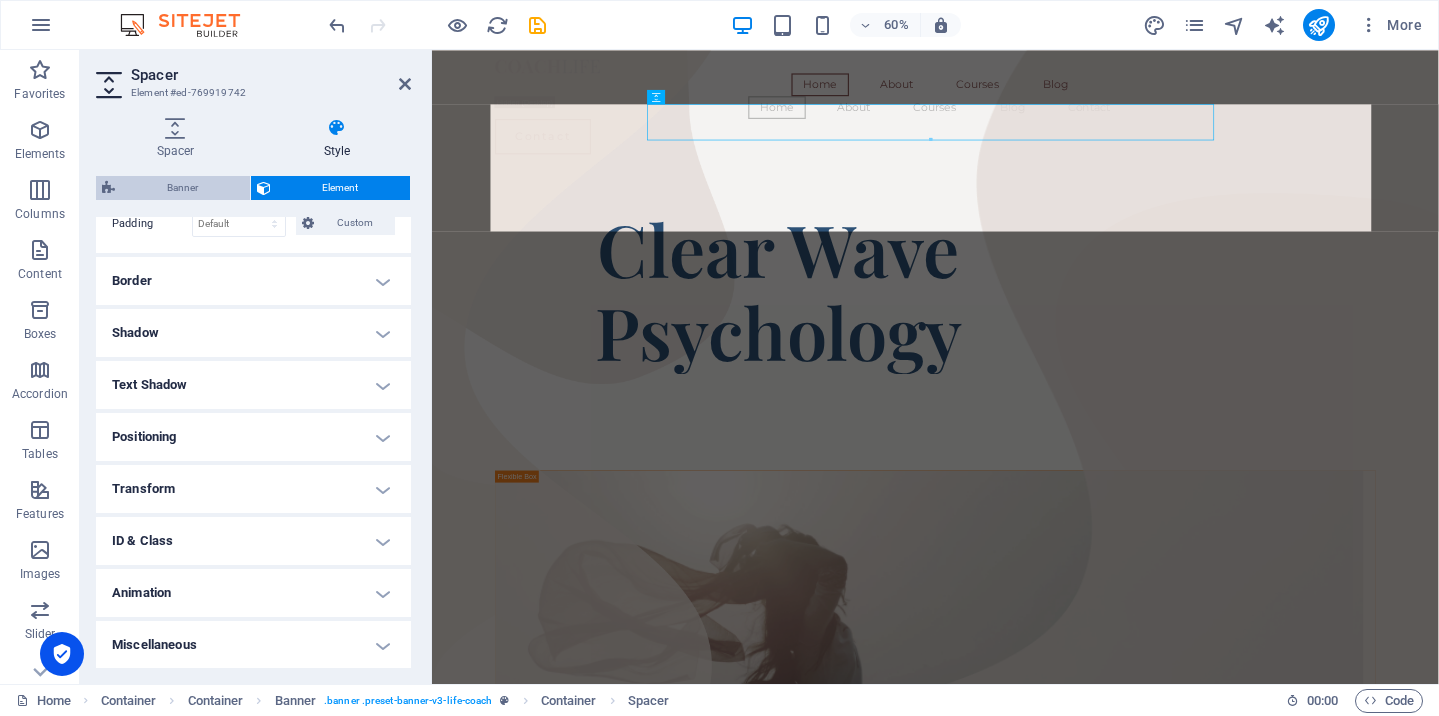 select on "rem" 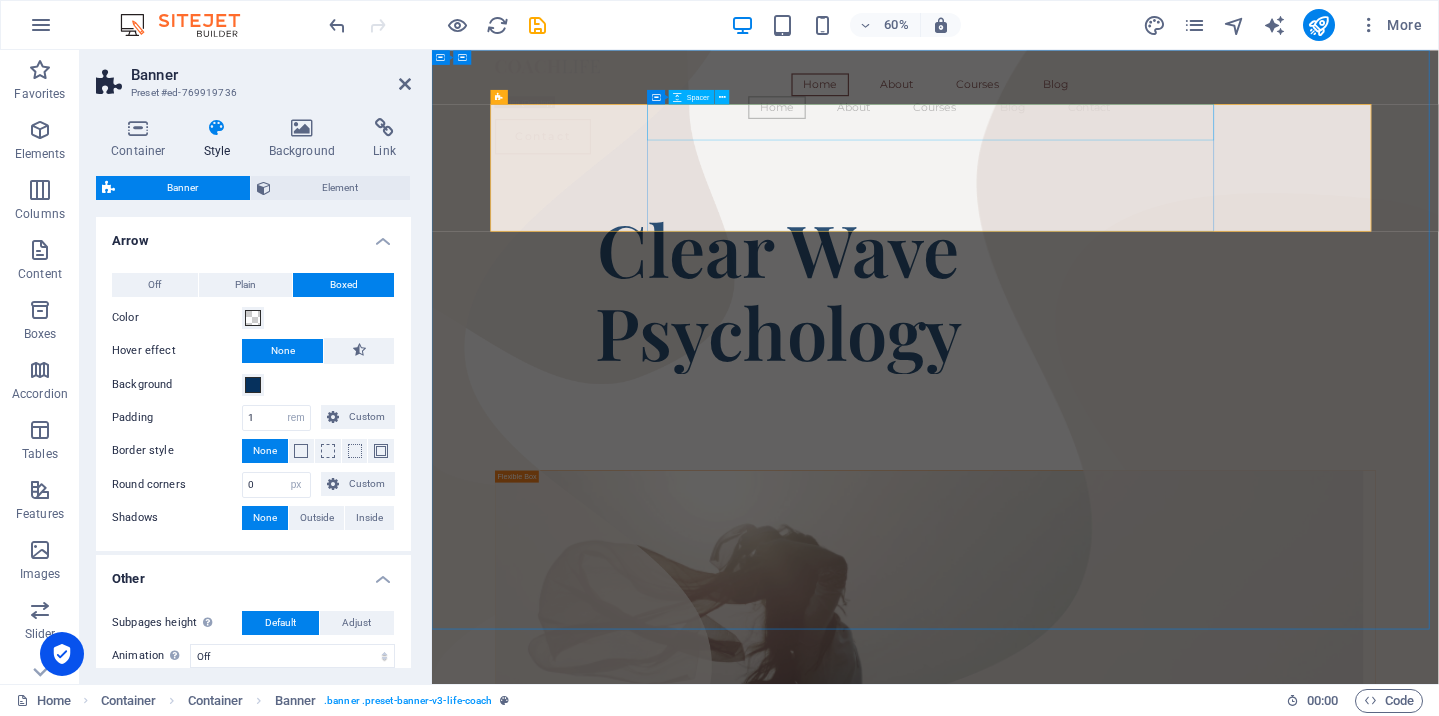 click at bounding box center [1009, 270] 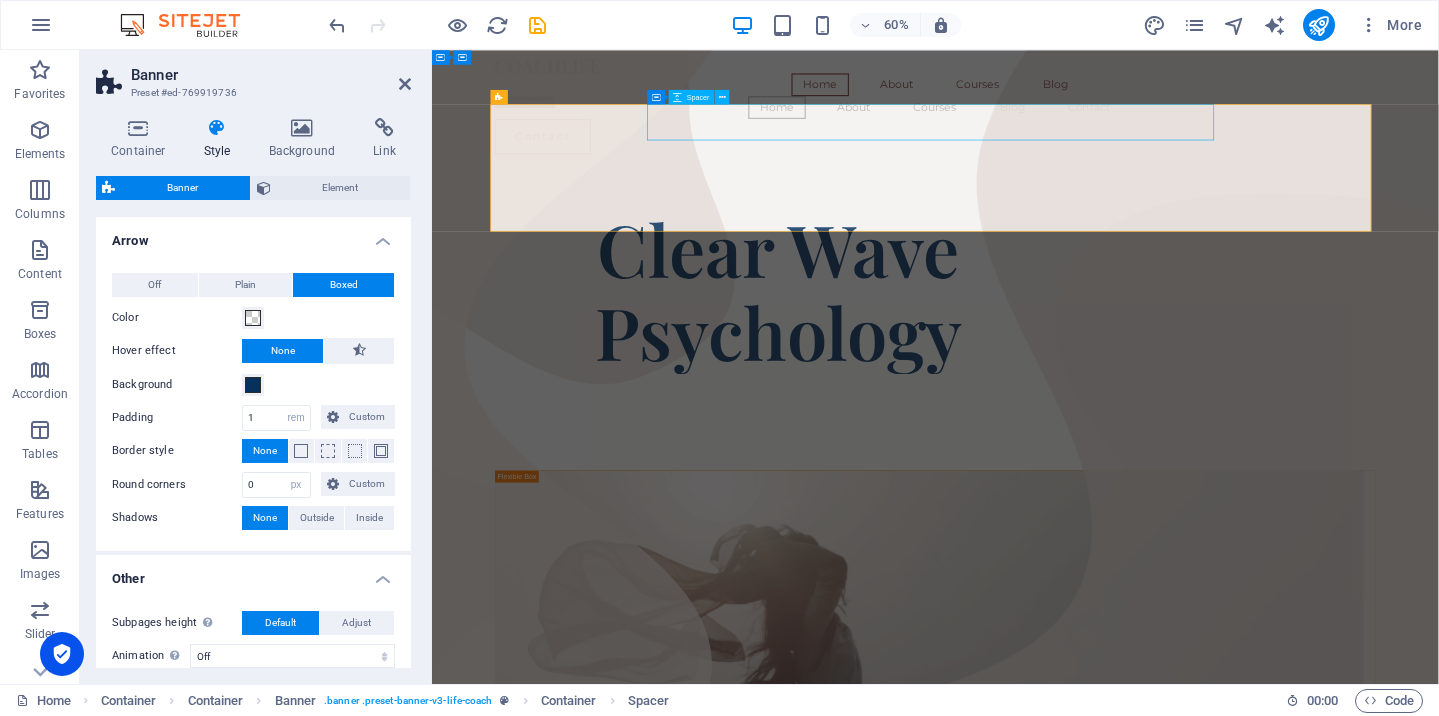 click at bounding box center (1009, 270) 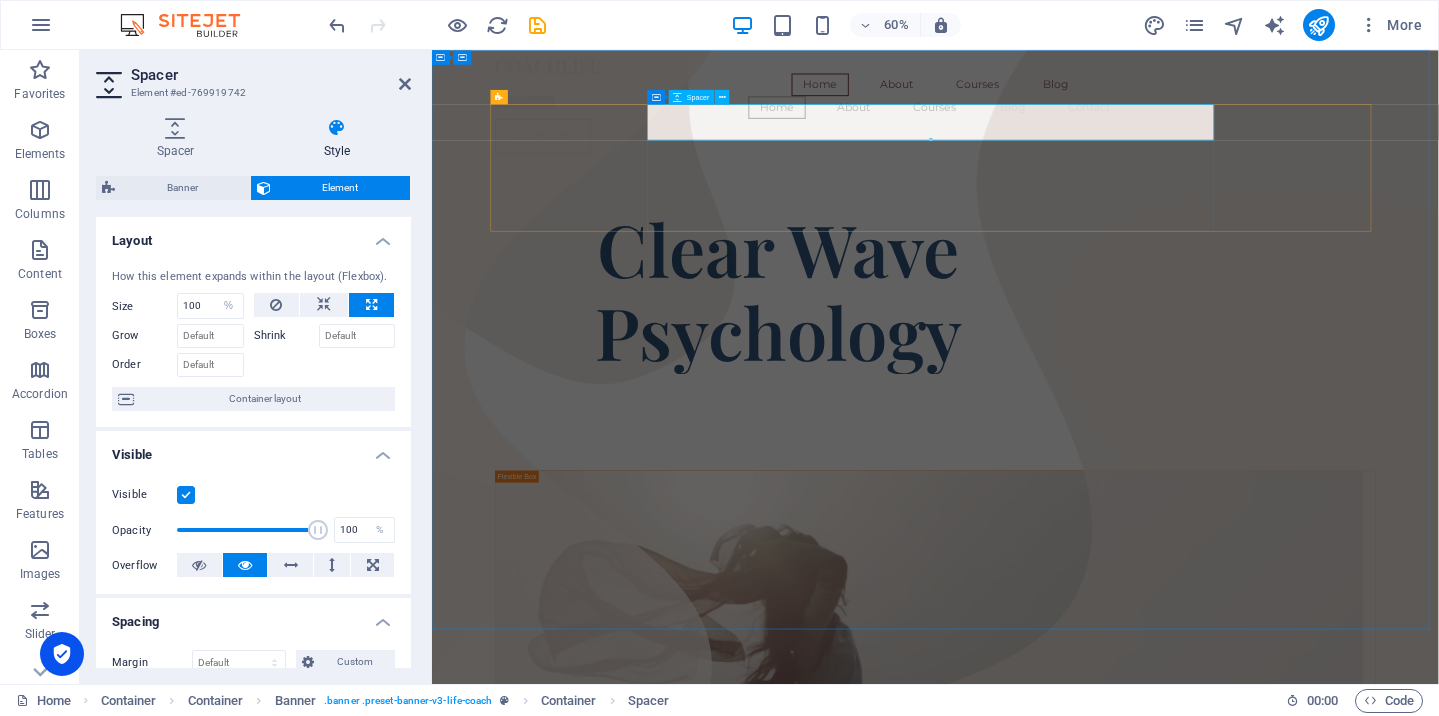 click at bounding box center (1009, 270) 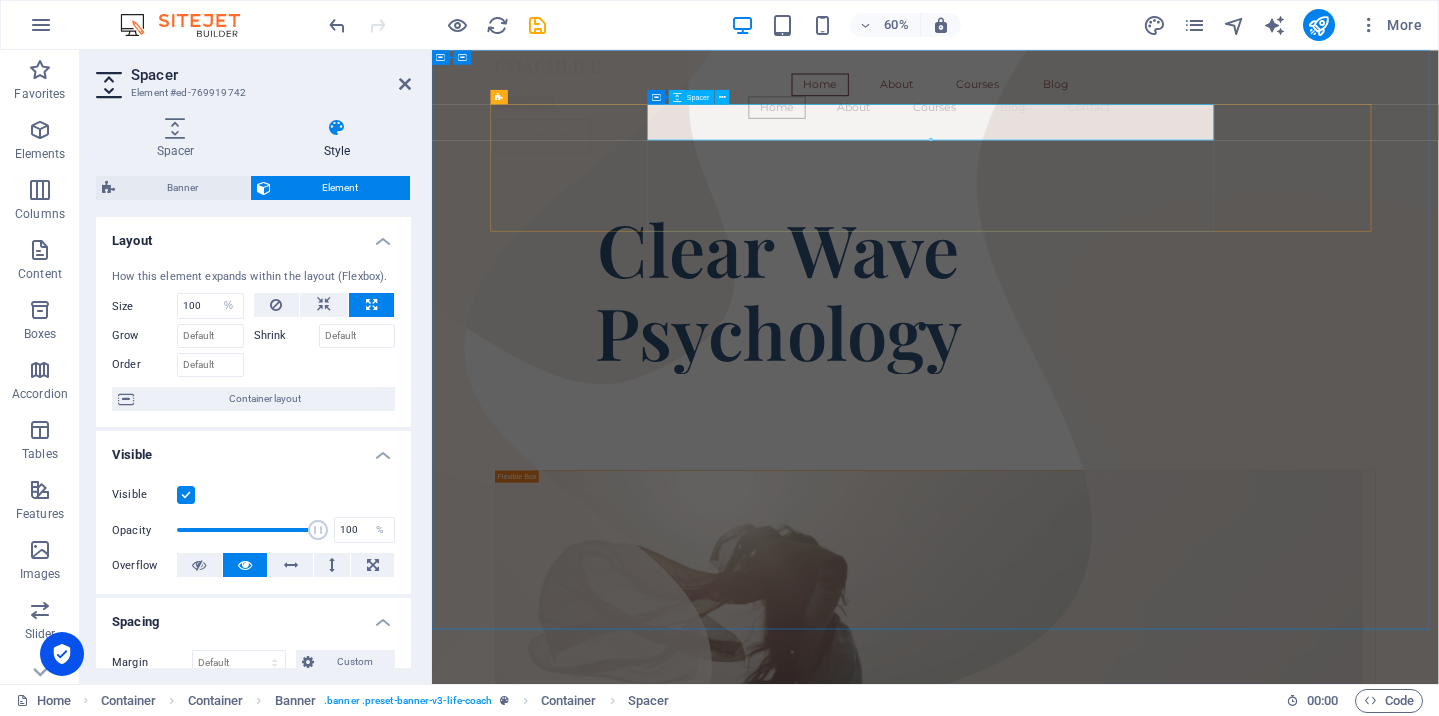 click at bounding box center [1009, 270] 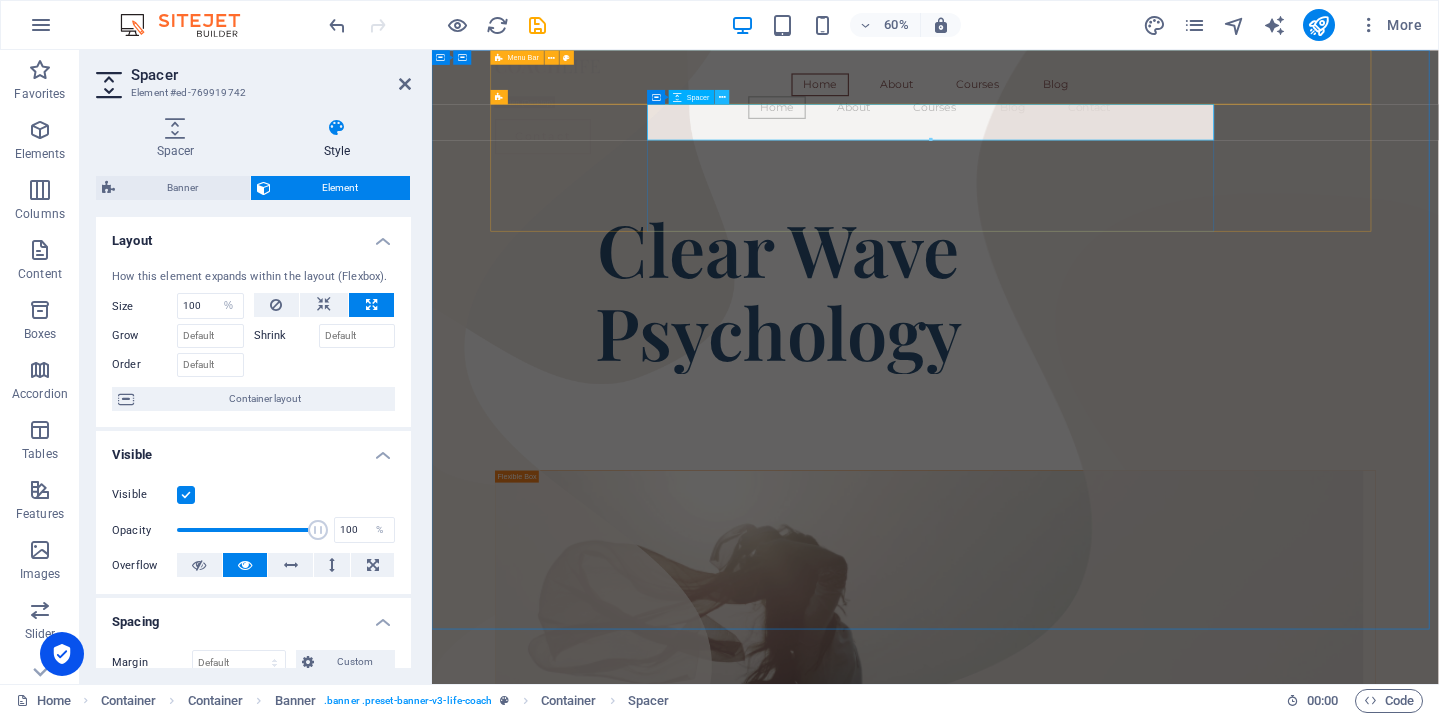 click at bounding box center (722, 97) 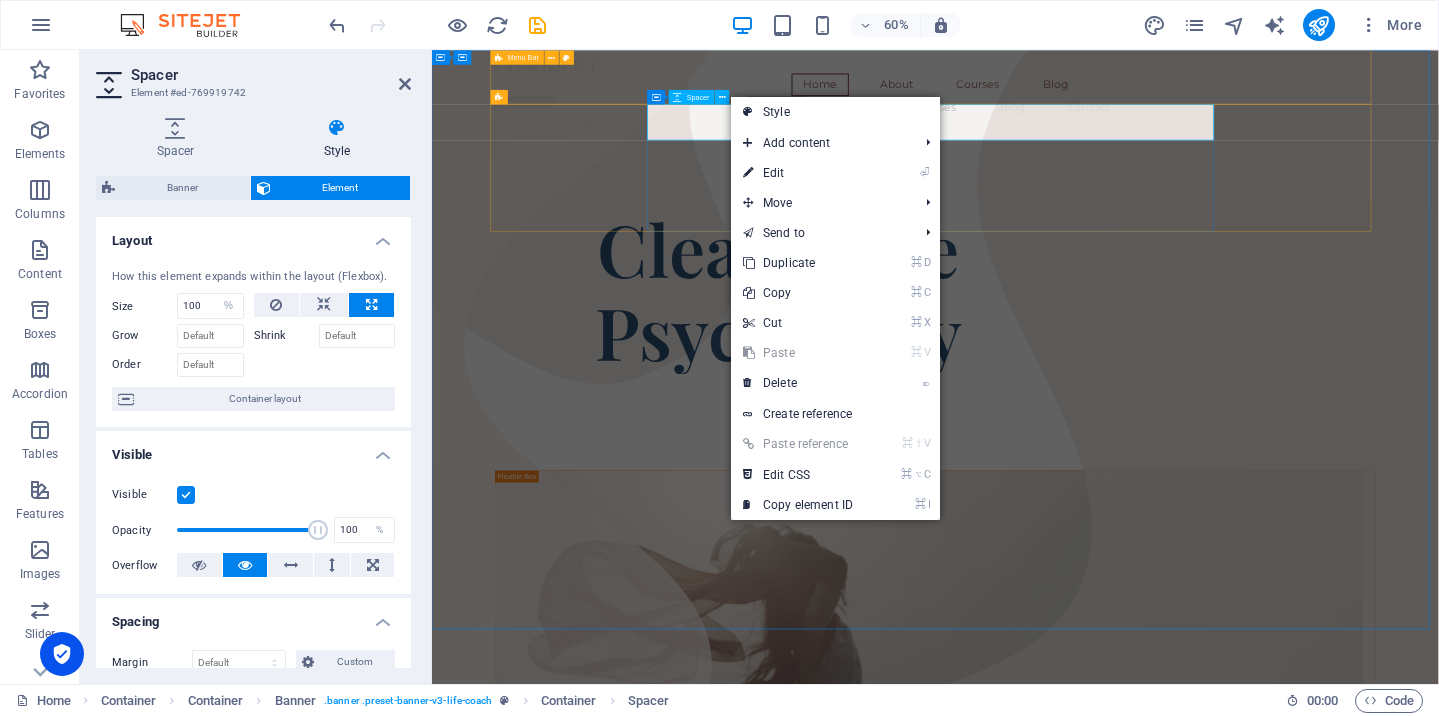 click on "Spacer" at bounding box center (698, 96) 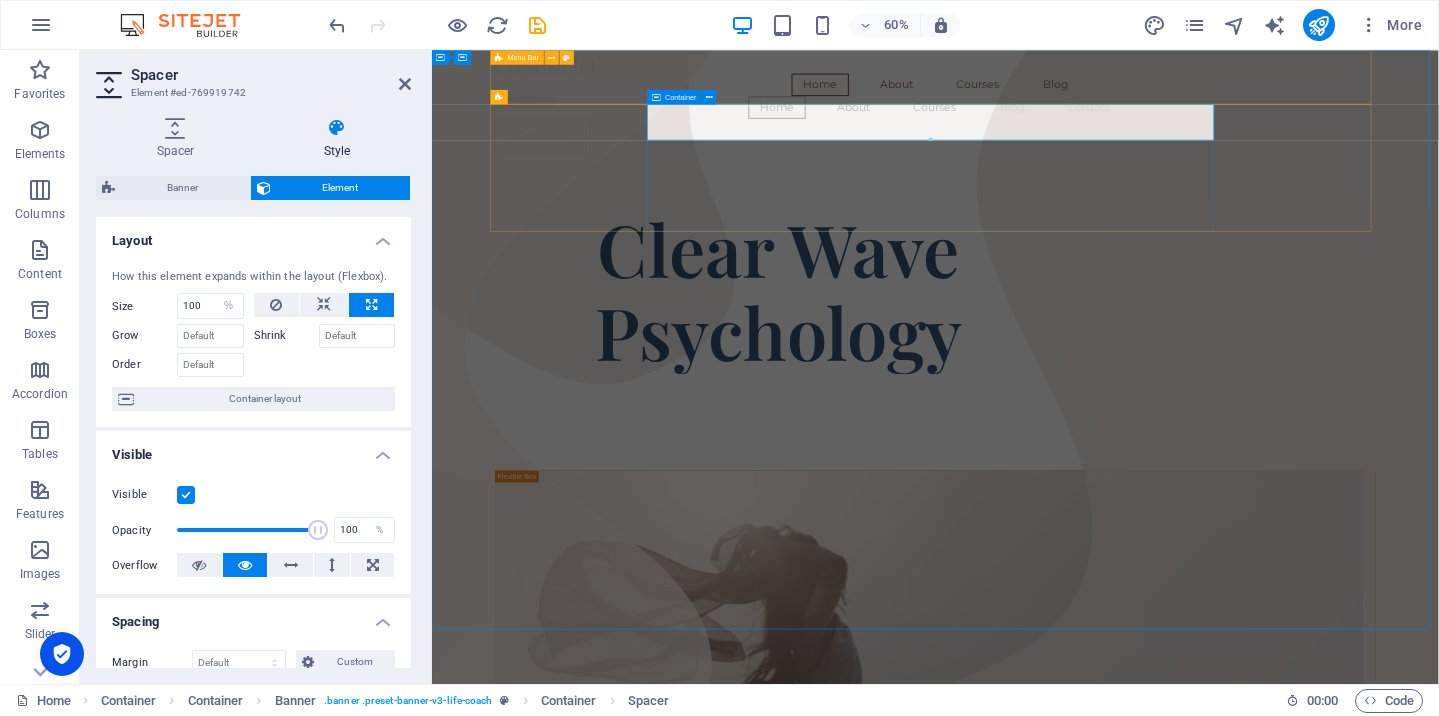 click at bounding box center (656, 97) 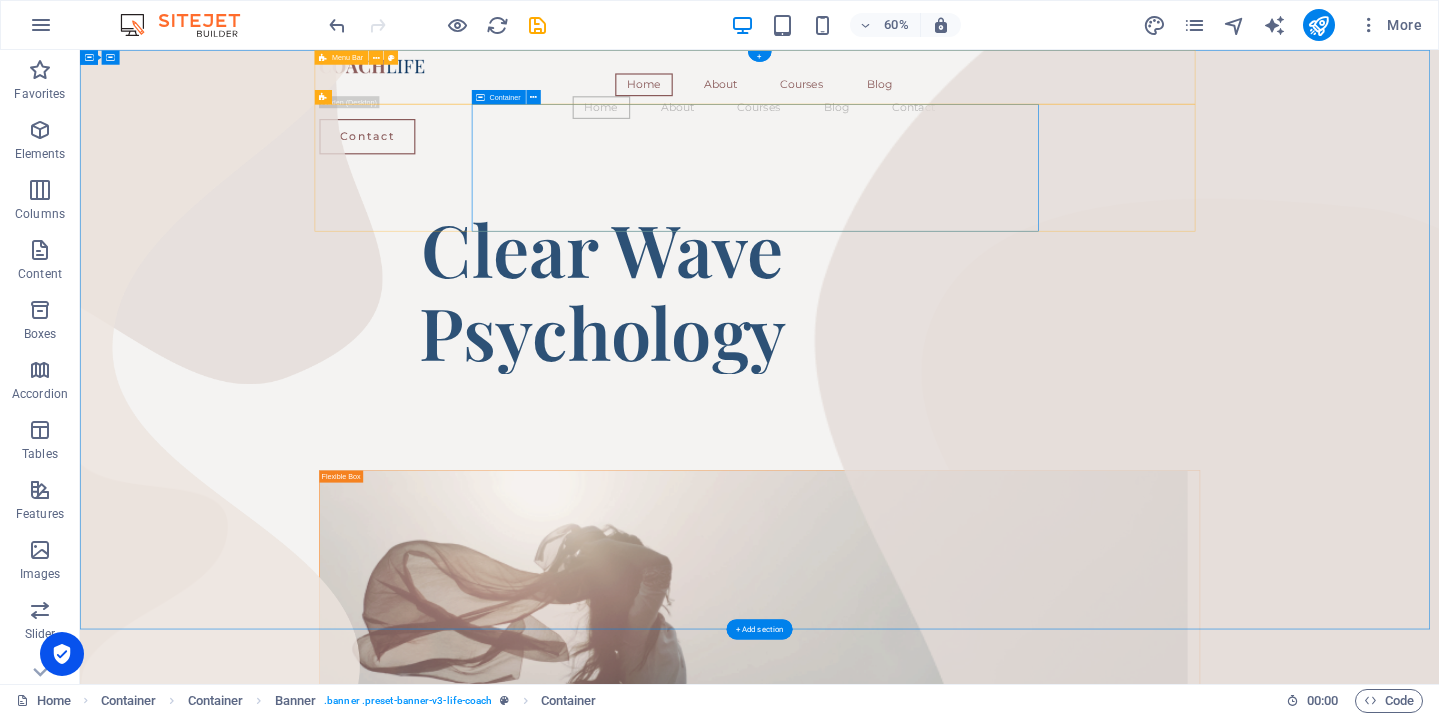 click at bounding box center (480, 97) 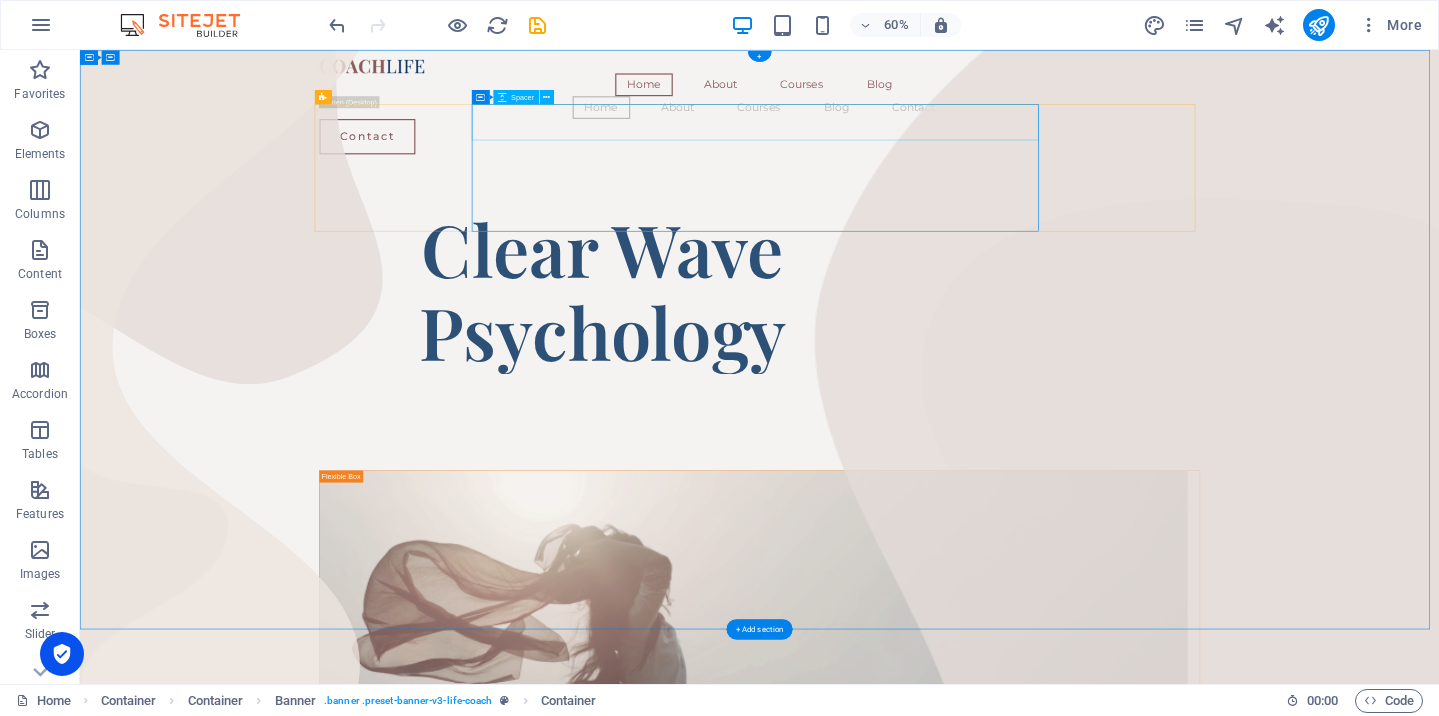 click at bounding box center (951, 270) 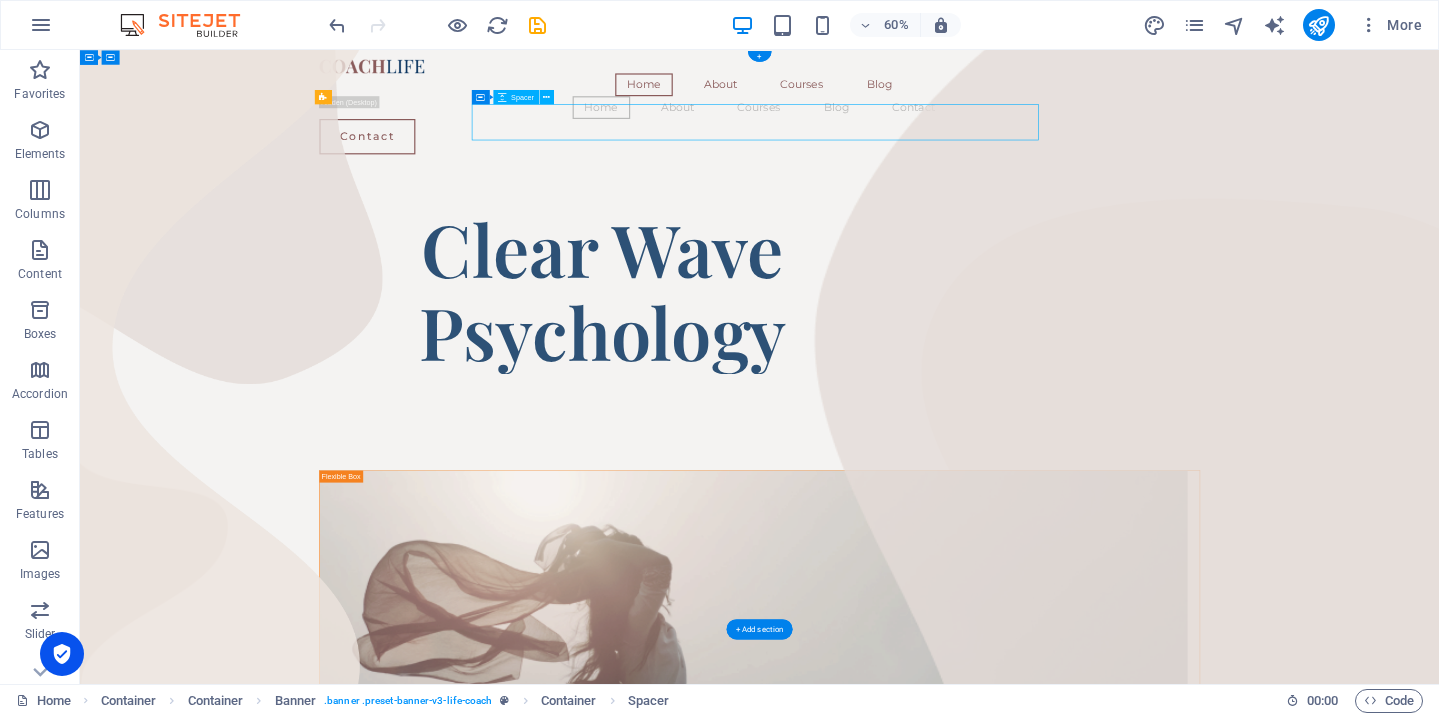 click at bounding box center [951, 270] 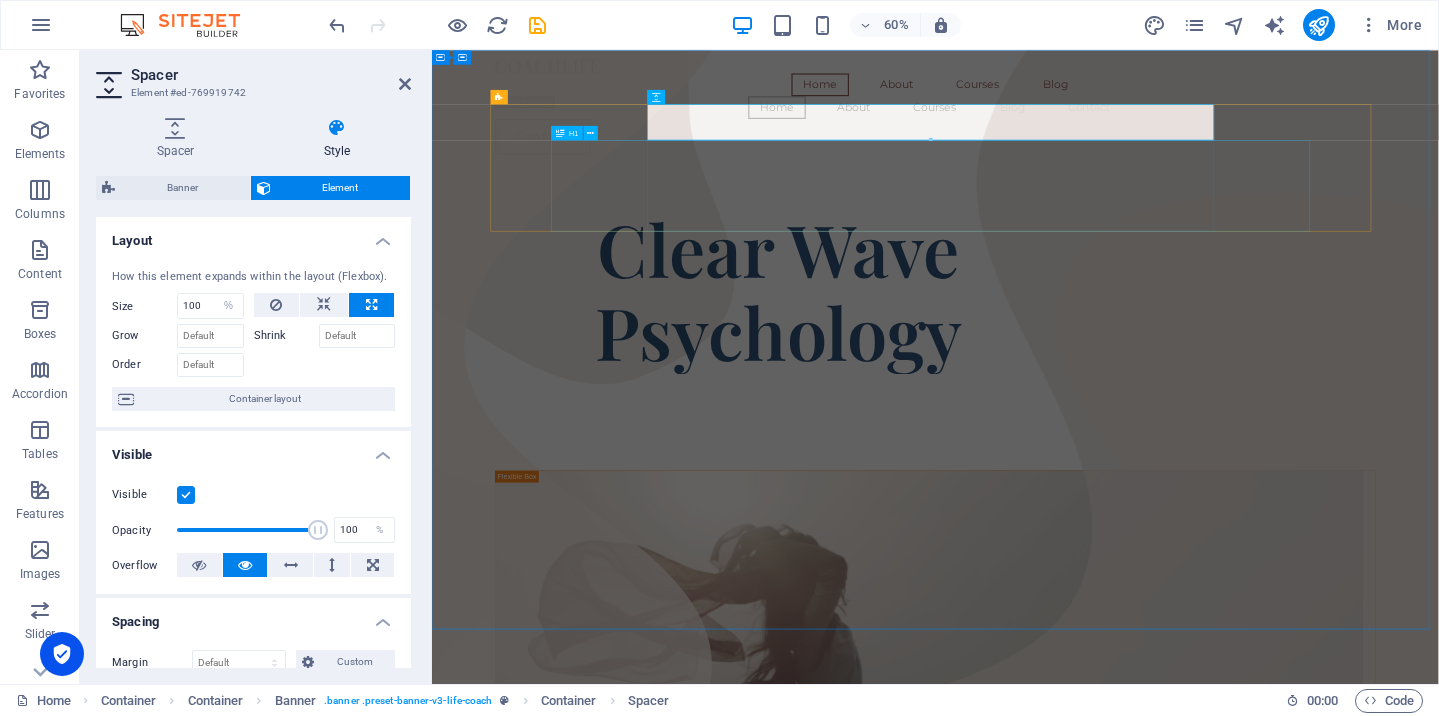 click on "​​​​​ Clear Wave Psychology" at bounding box center [1009, 445] 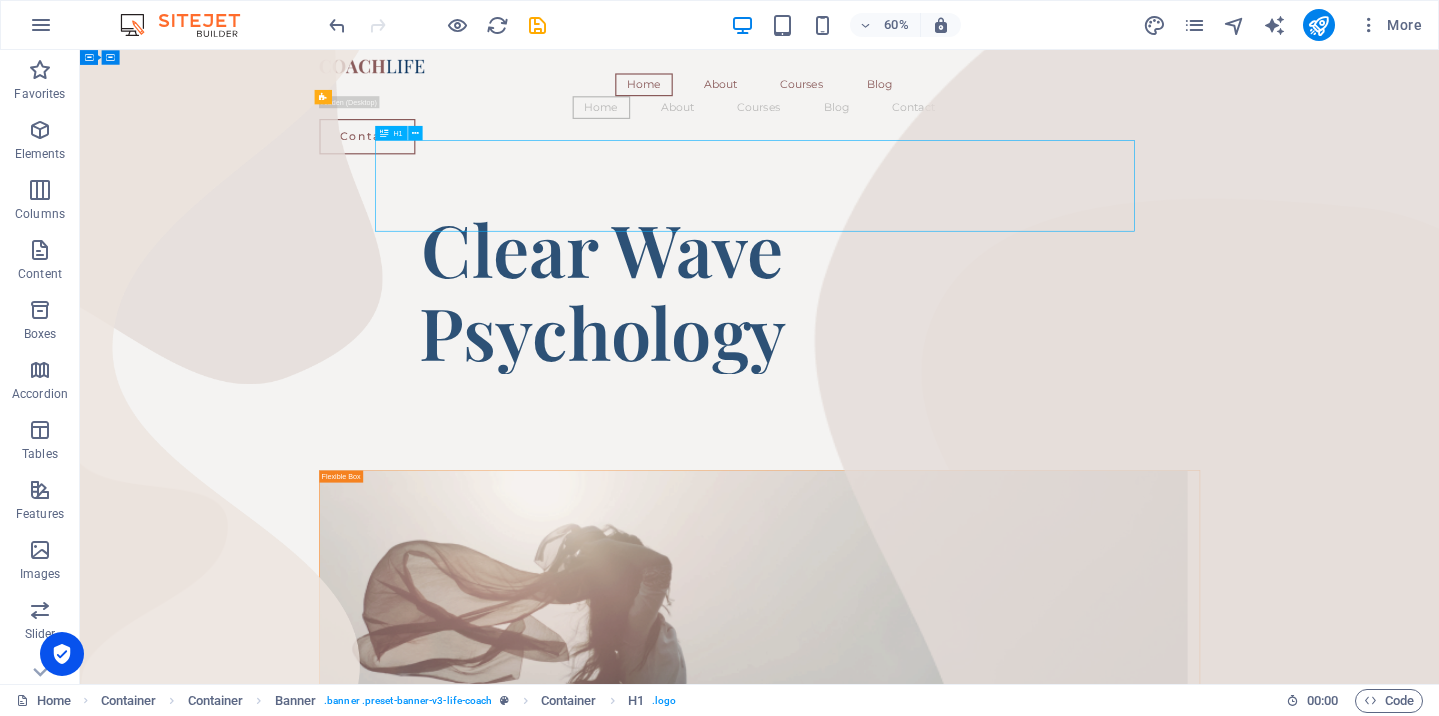 click on "​​​​​ Clear Wave Psychology" at bounding box center (951, 445) 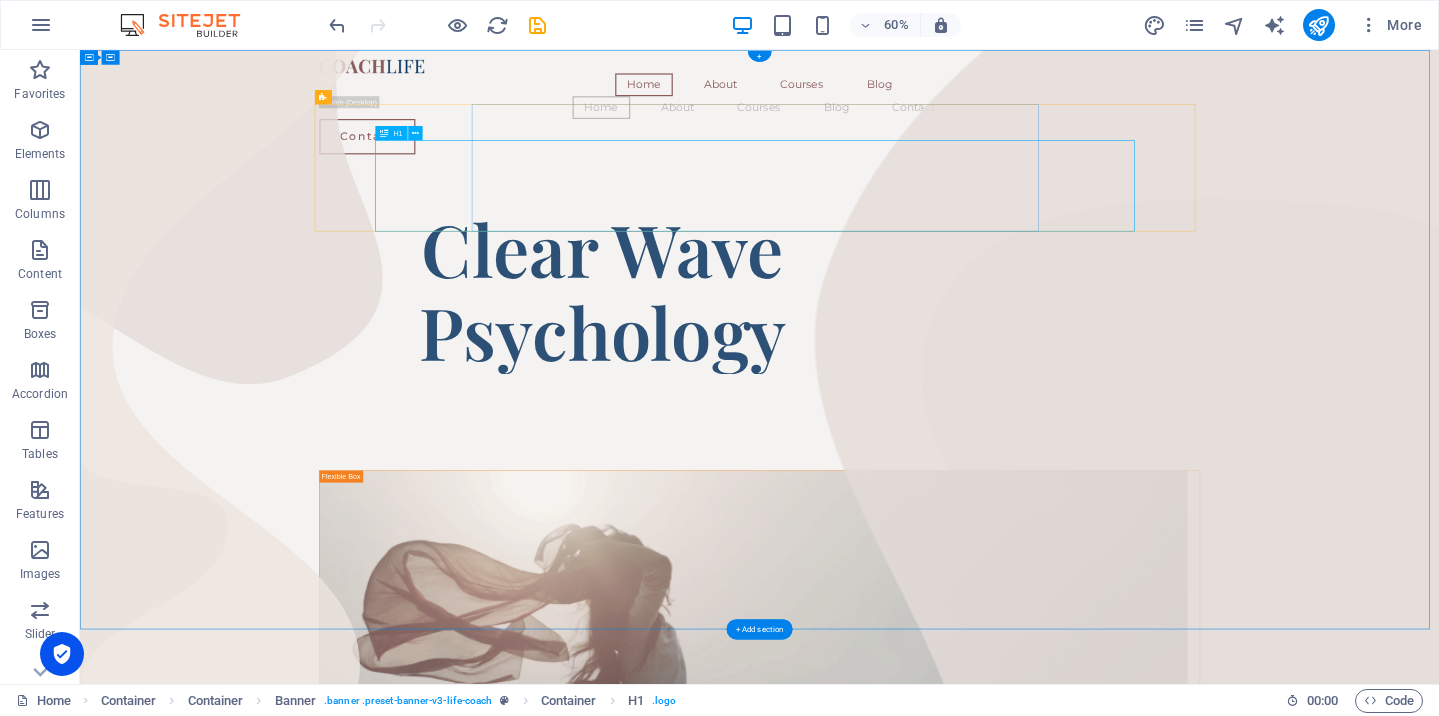 click on "​​​​​ Clear Wave Psychology" at bounding box center [951, 445] 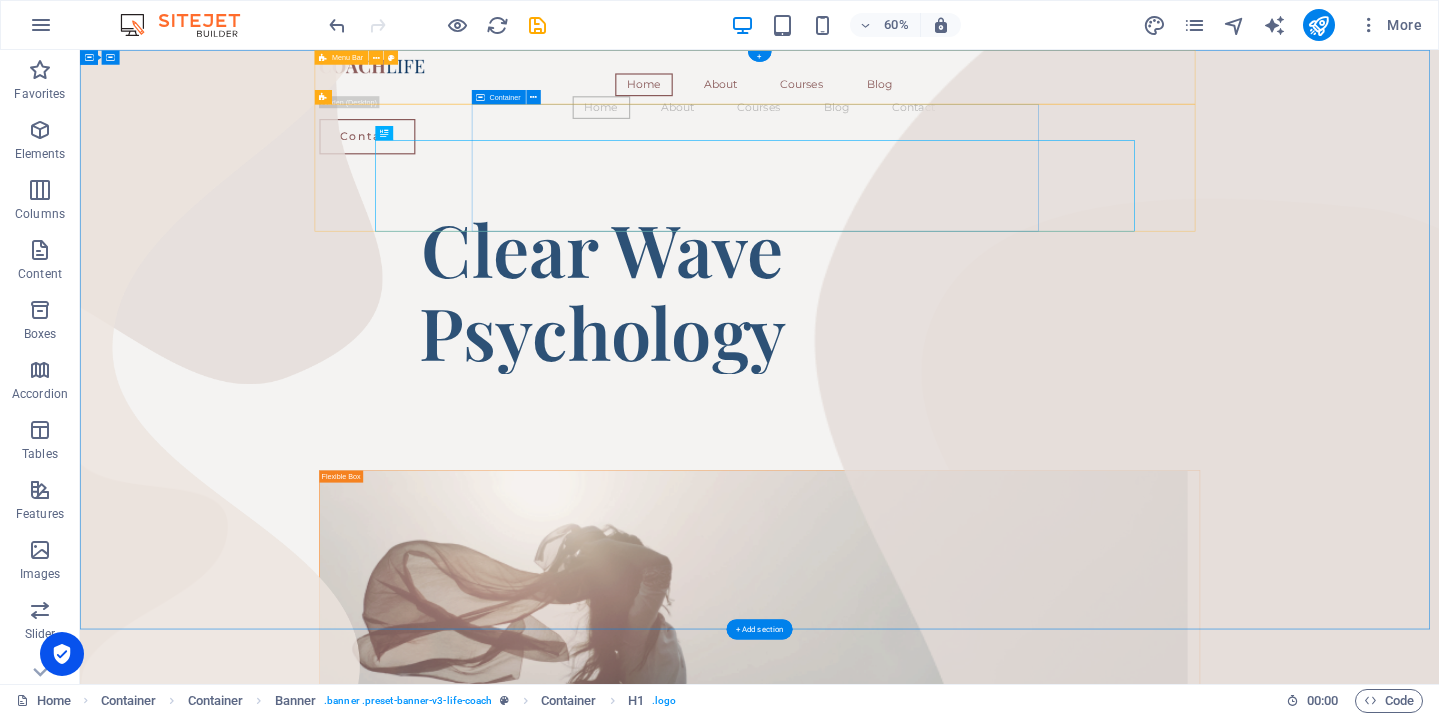 click at bounding box center (480, 97) 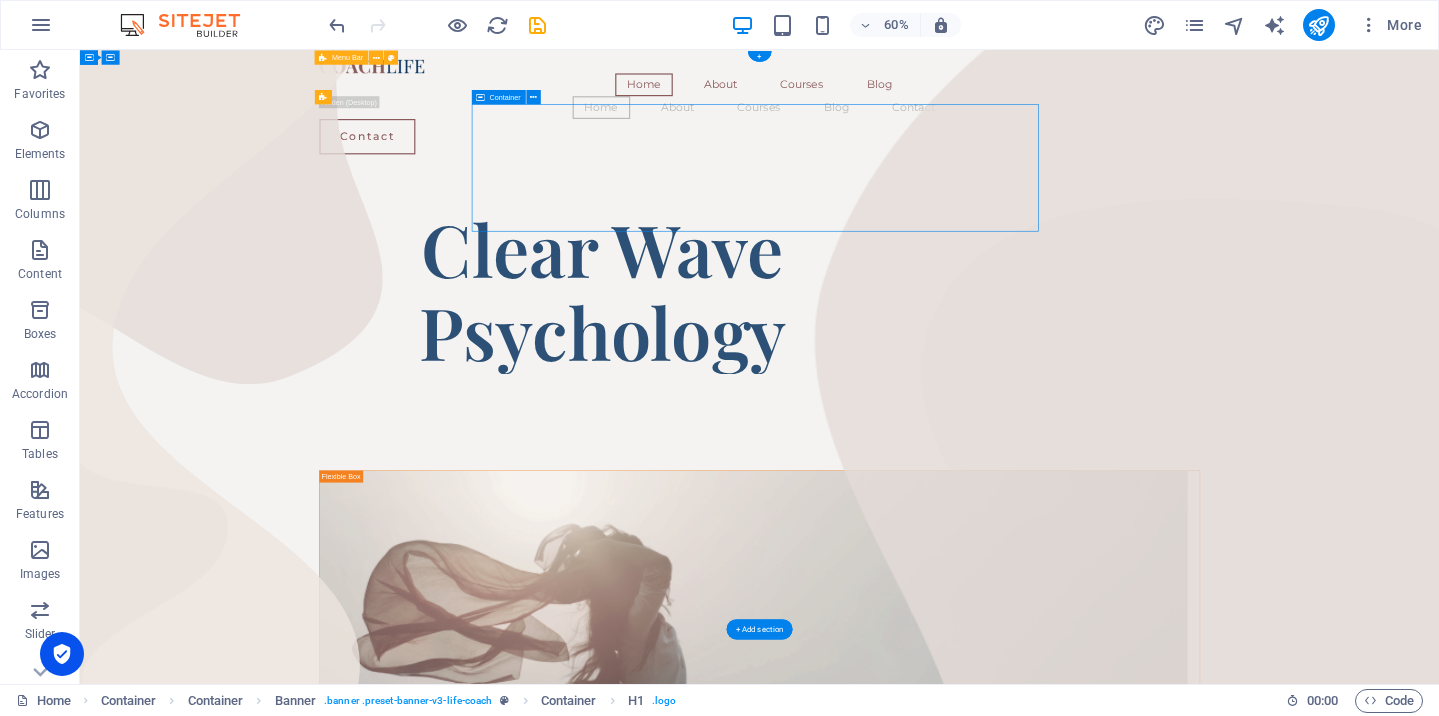 click at bounding box center (480, 97) 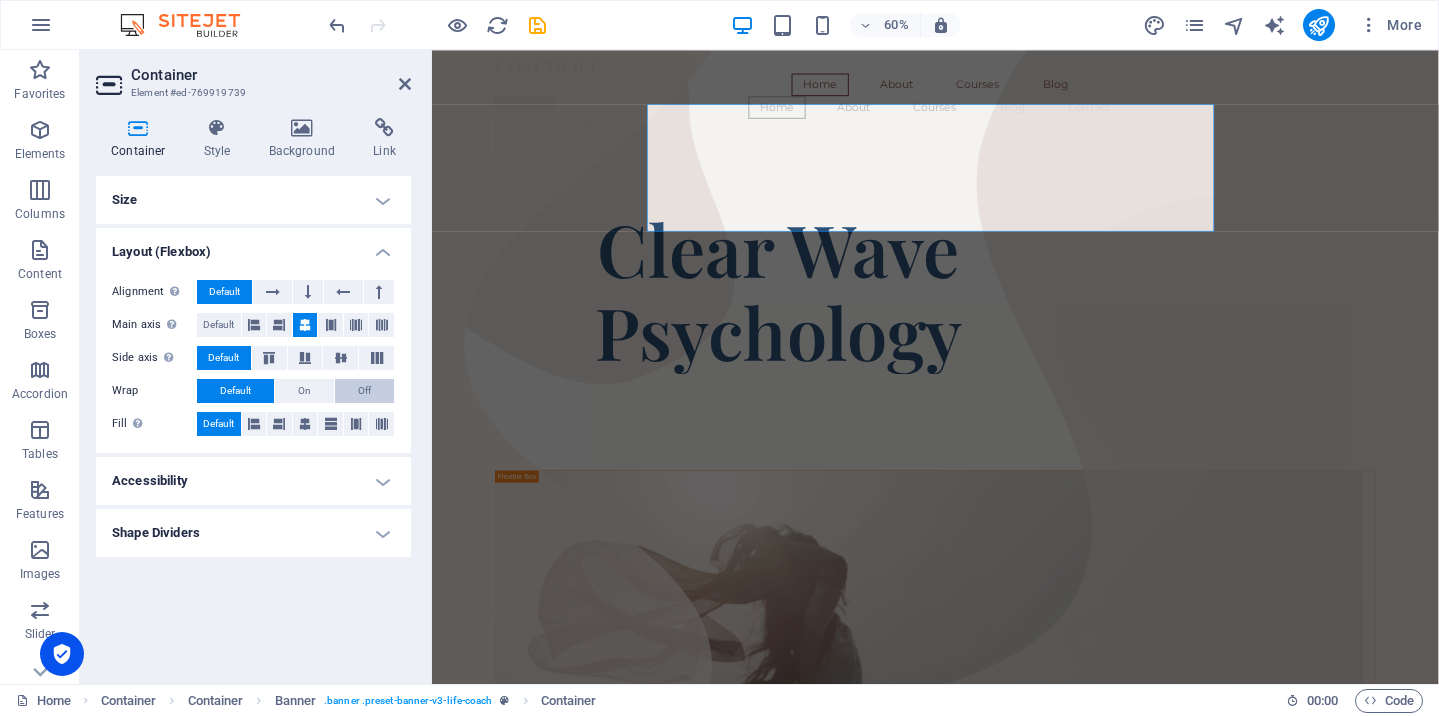 click on "Off" at bounding box center [364, 391] 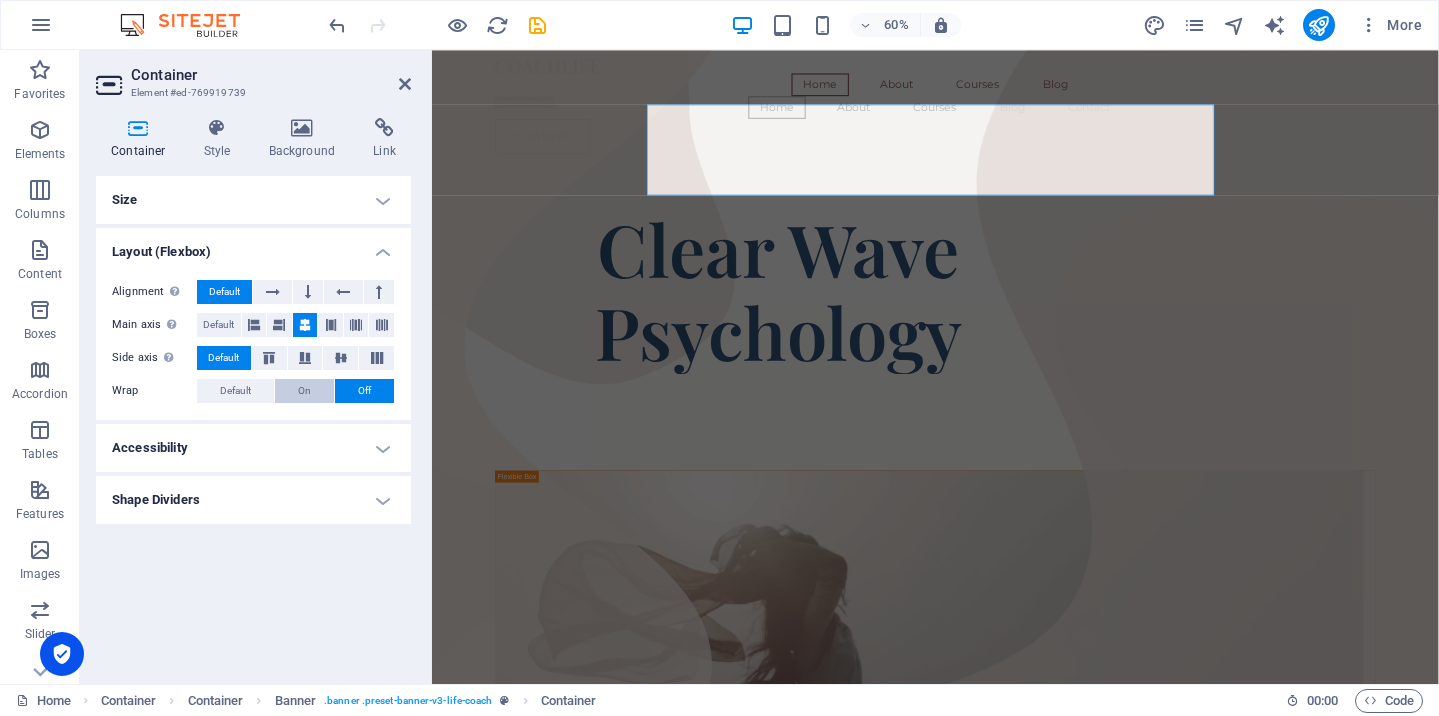 click on "On" at bounding box center (304, 391) 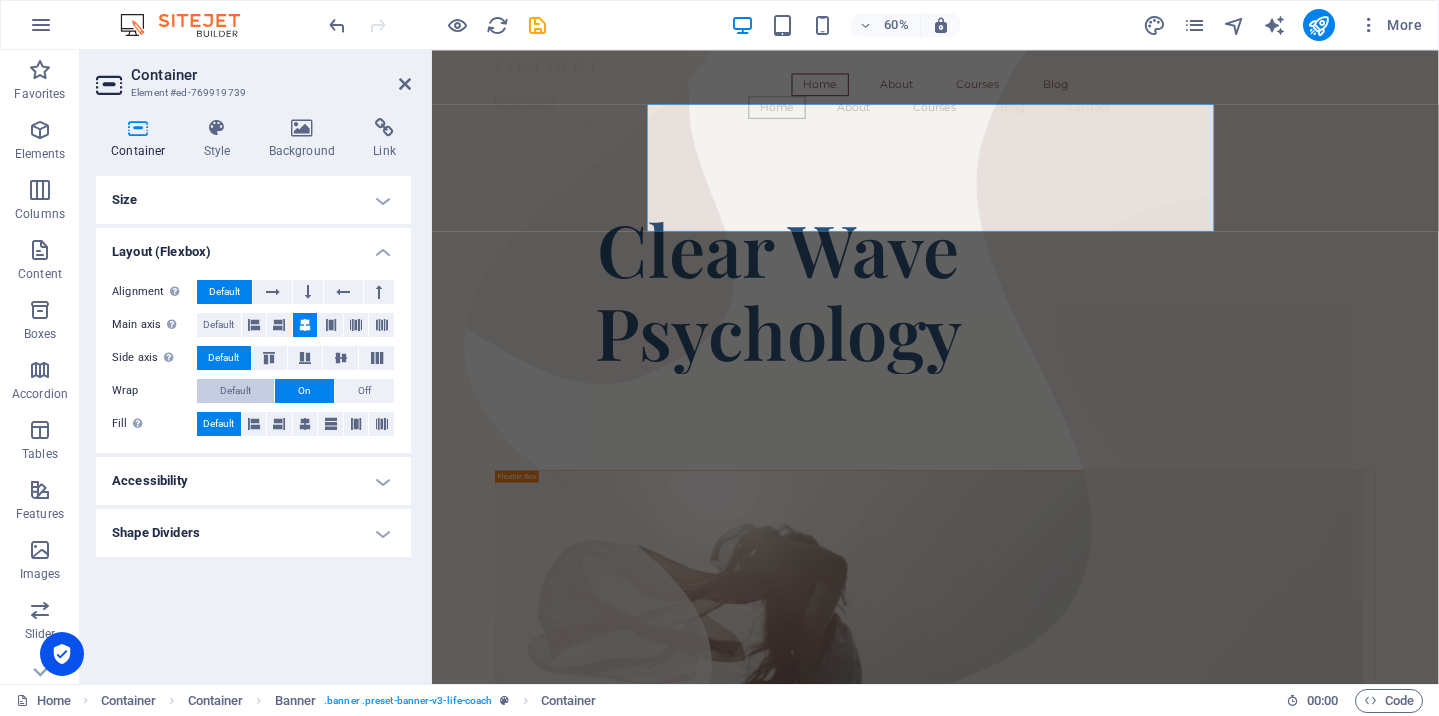 click on "Default" at bounding box center [235, 391] 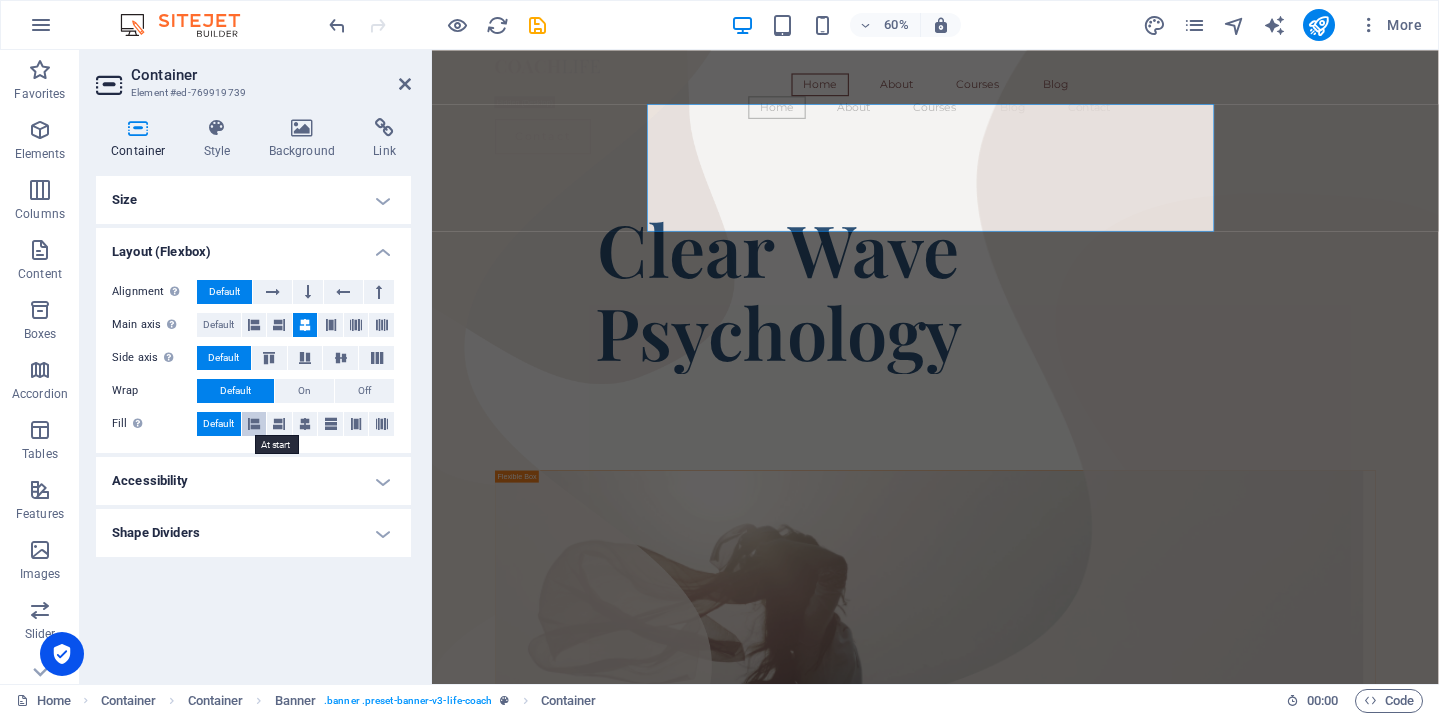 click at bounding box center [254, 424] 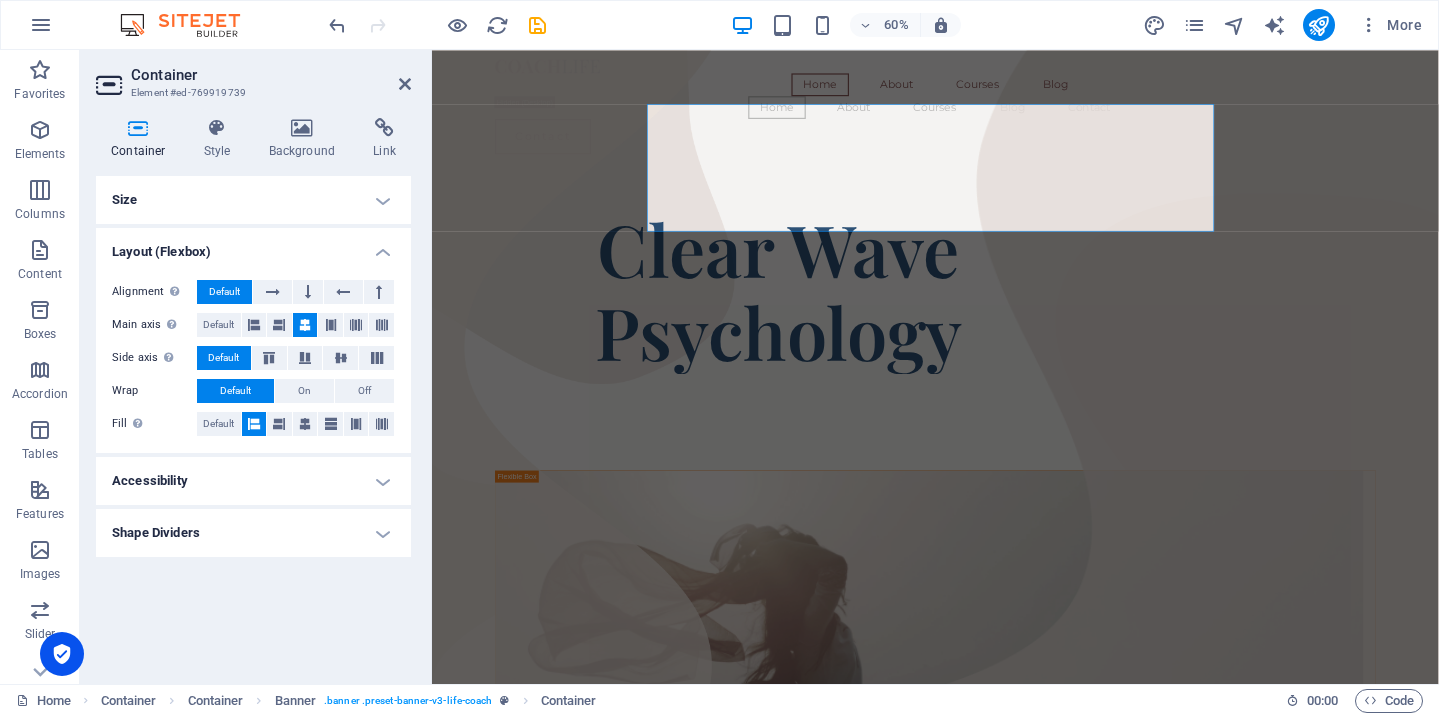 click on "Shape Dividers" at bounding box center [253, 533] 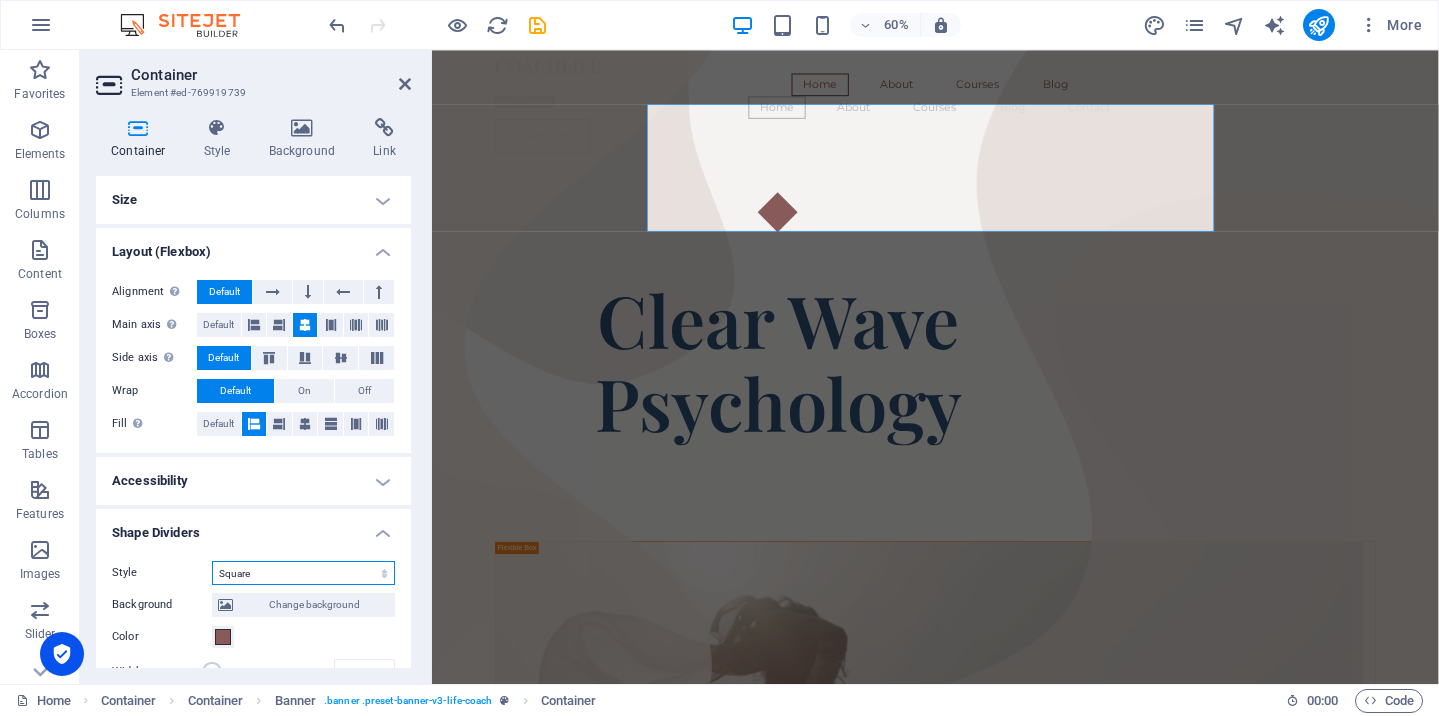select on "none" 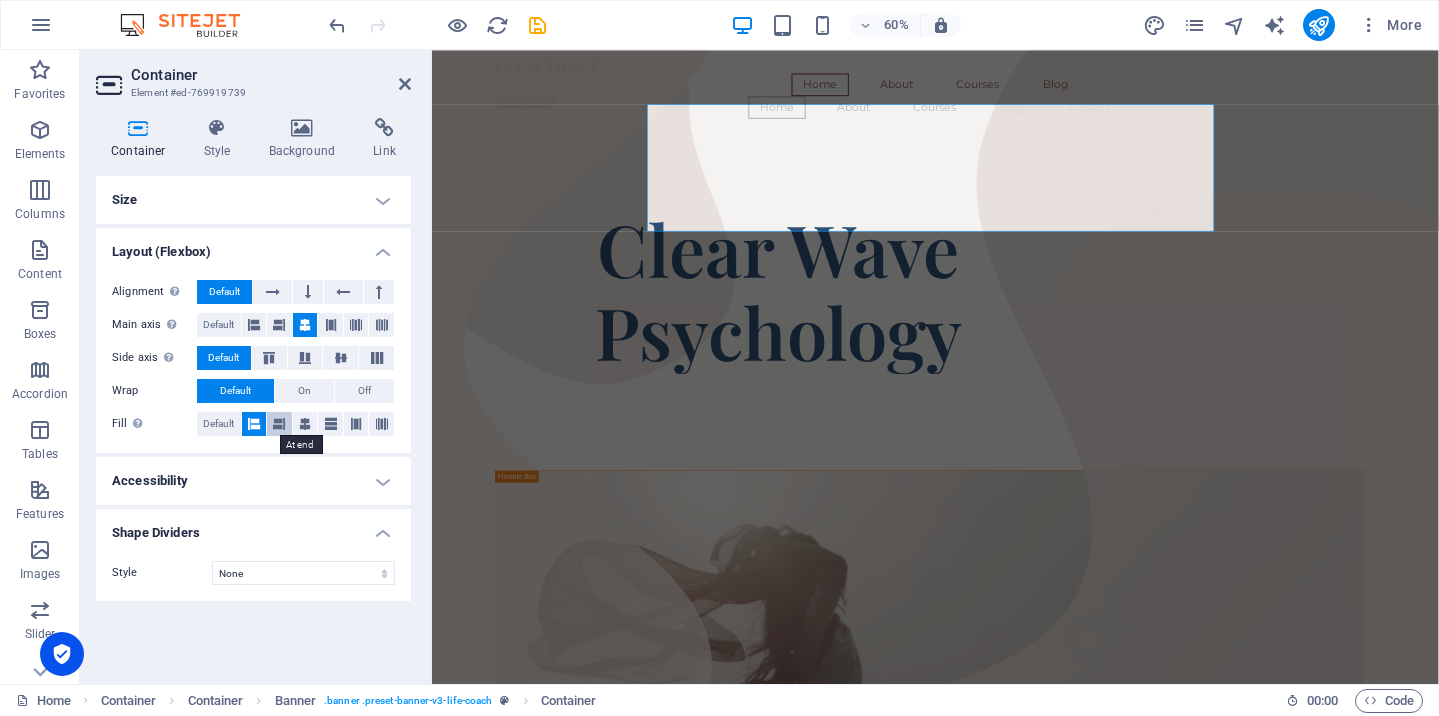 click at bounding box center [279, 424] 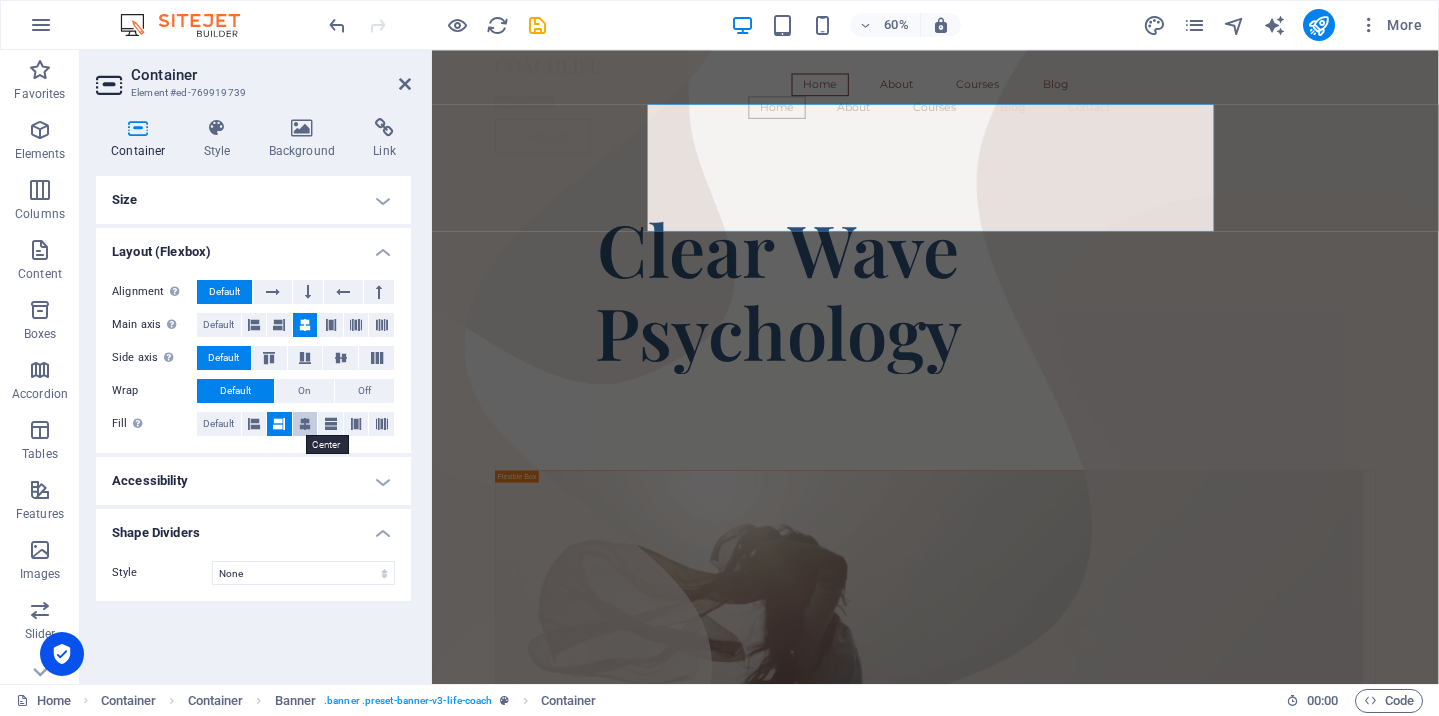 click at bounding box center (305, 424) 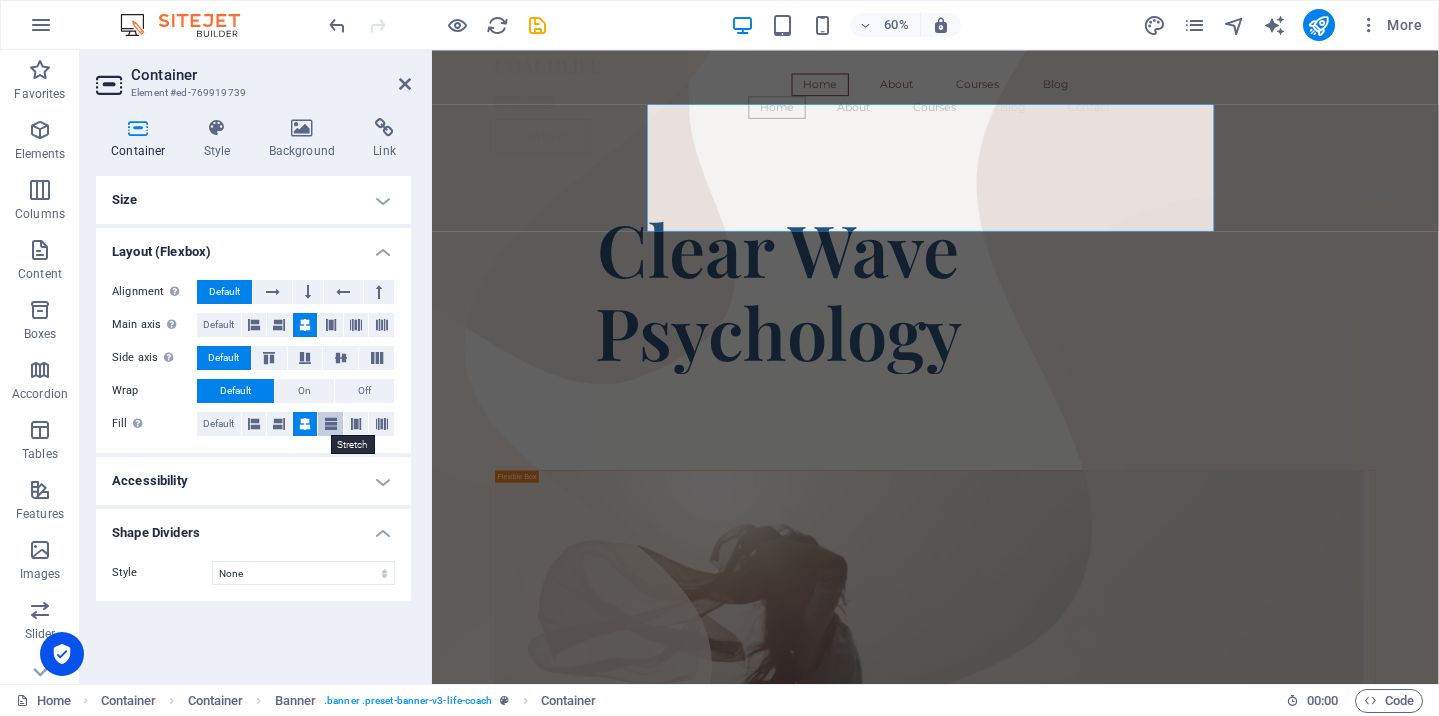 click at bounding box center [331, 424] 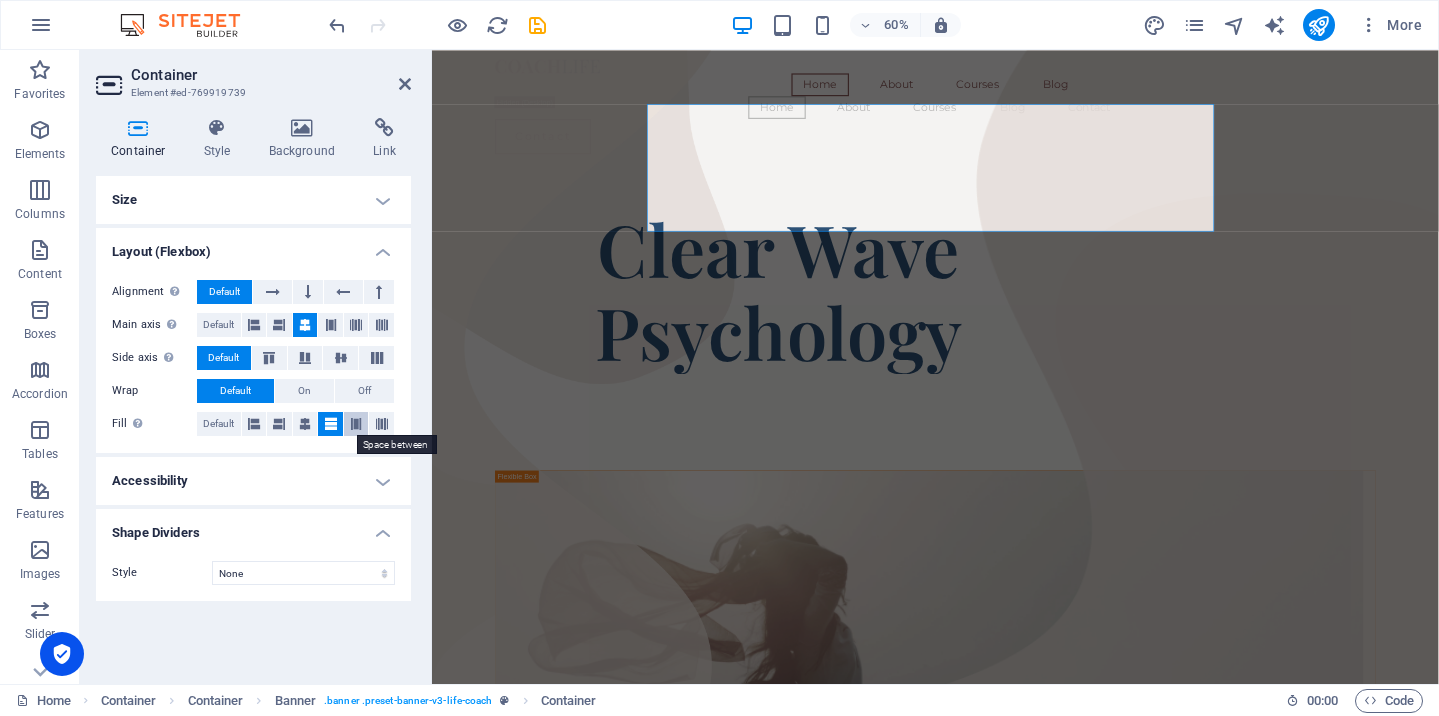 click at bounding box center (356, 424) 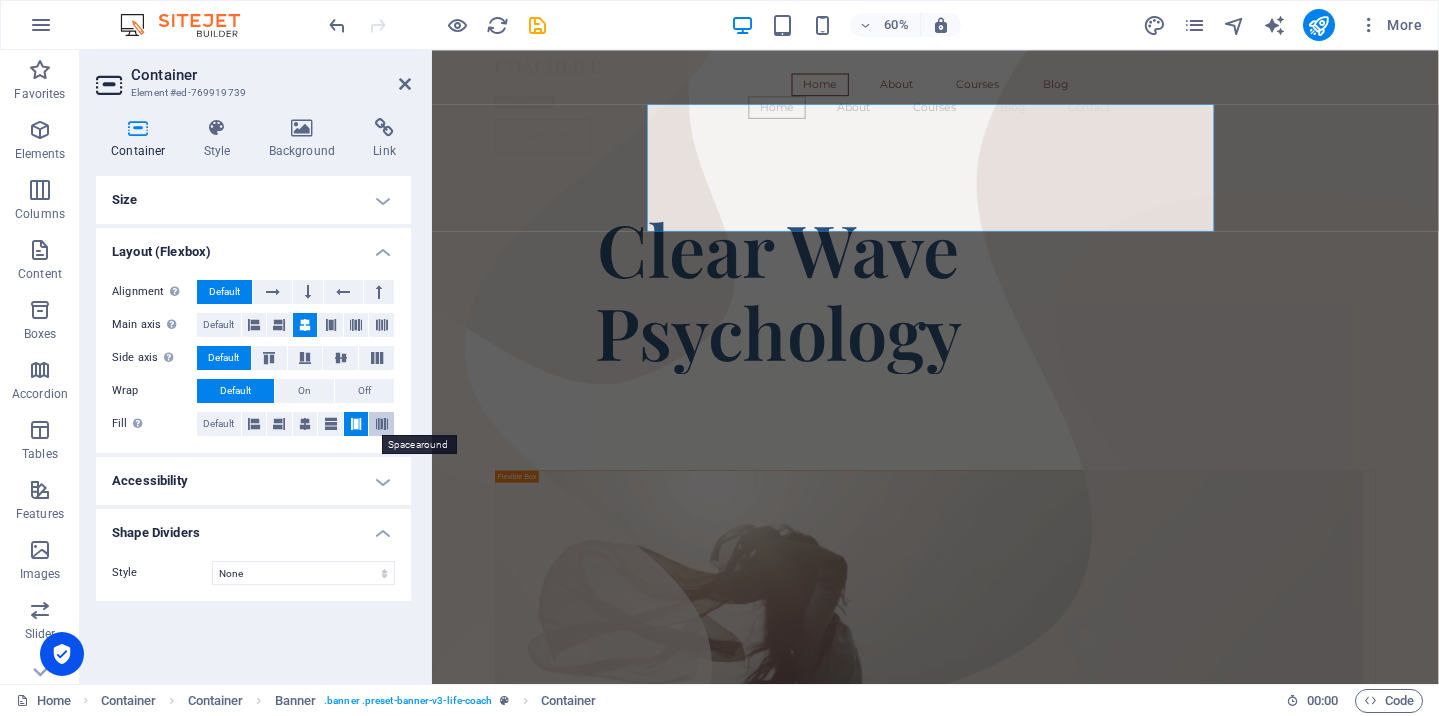 click at bounding box center (382, 424) 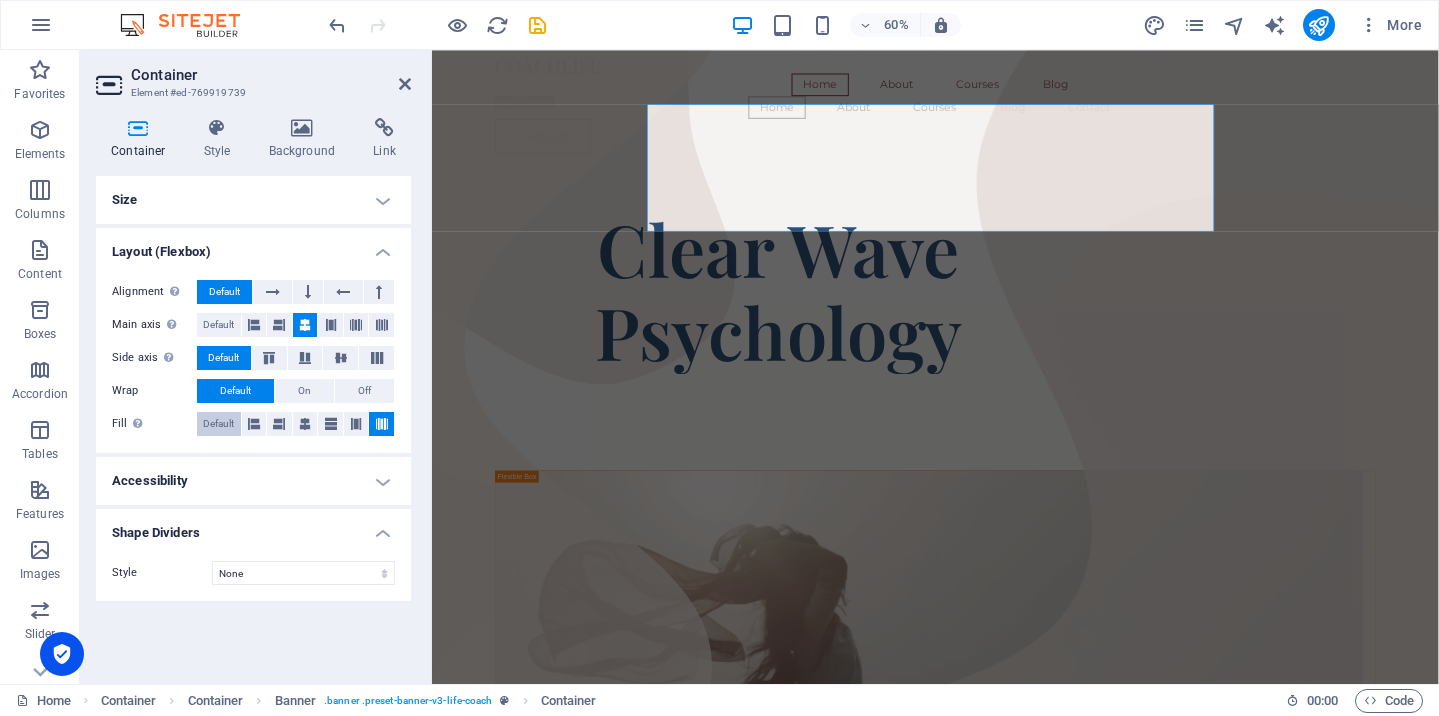 click on "Default" at bounding box center [218, 424] 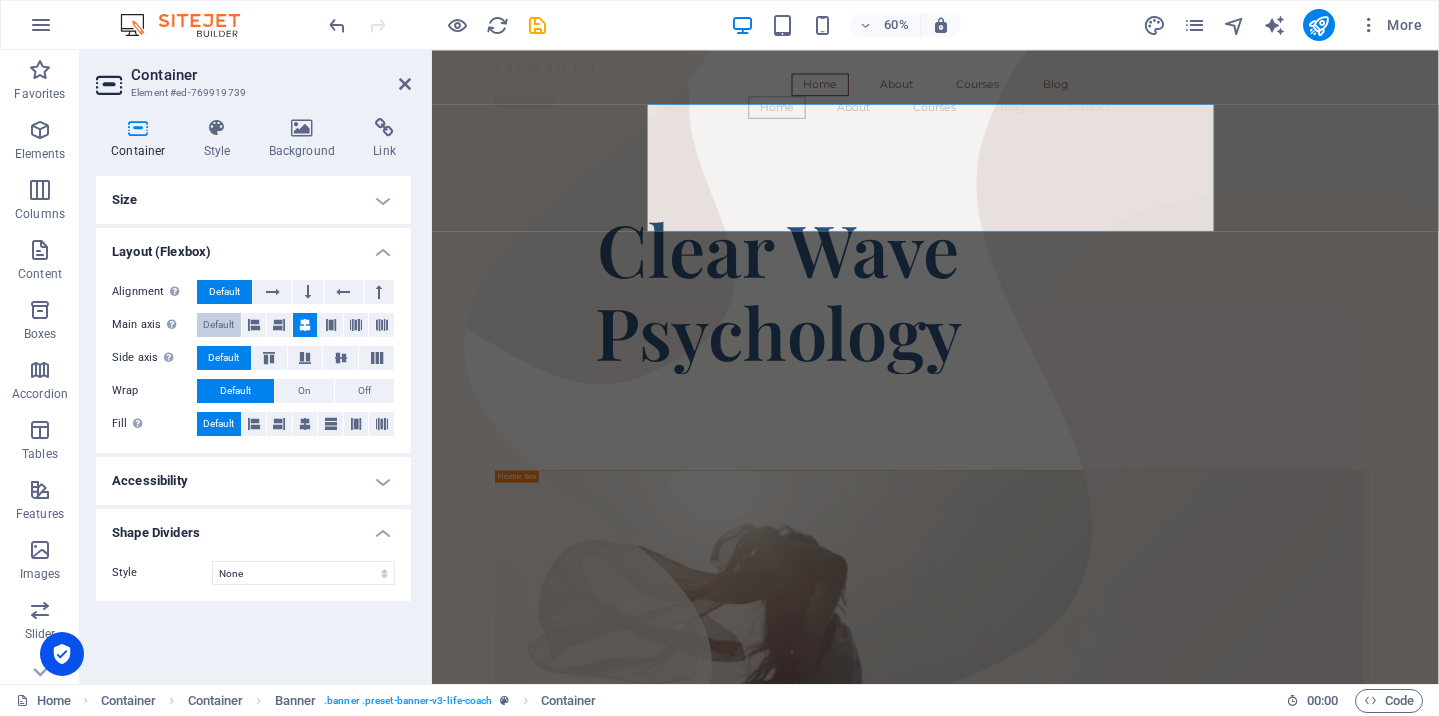 click on "Default" at bounding box center [218, 325] 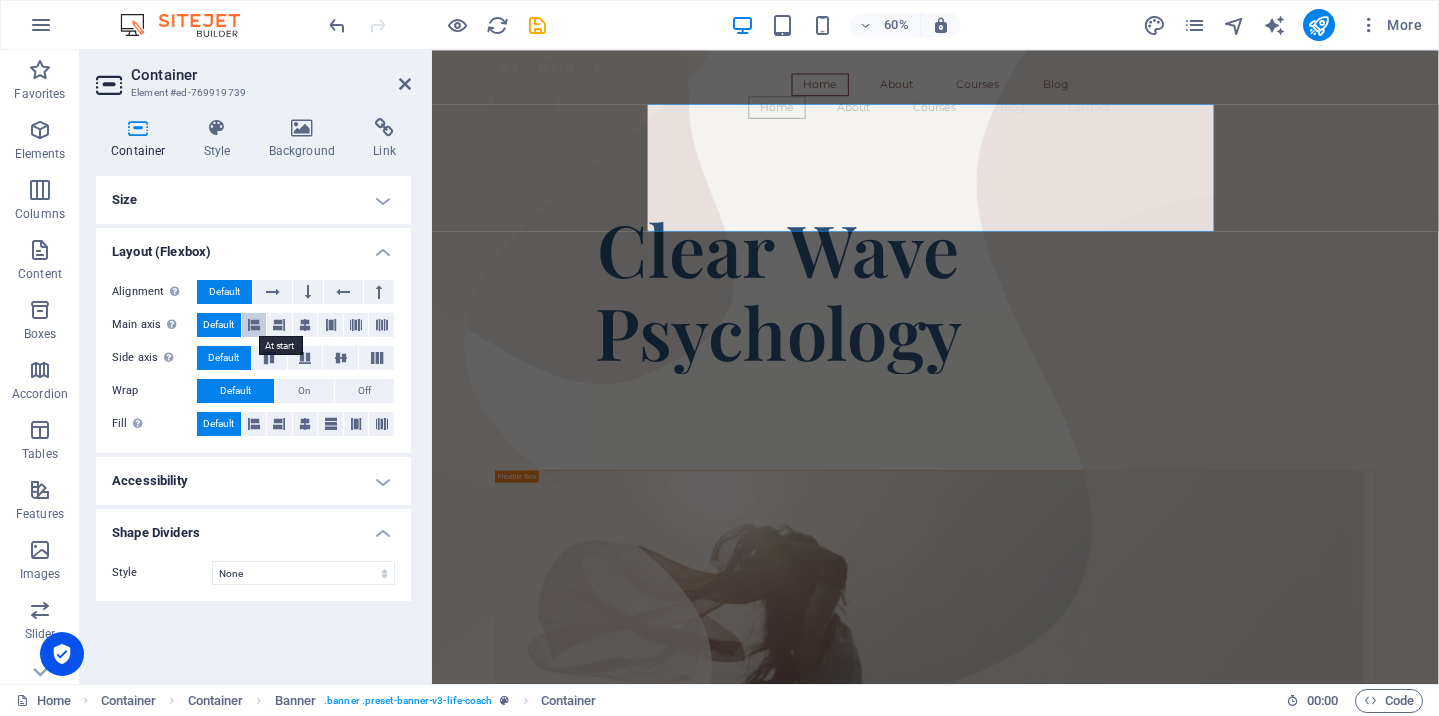 click at bounding box center (254, 325) 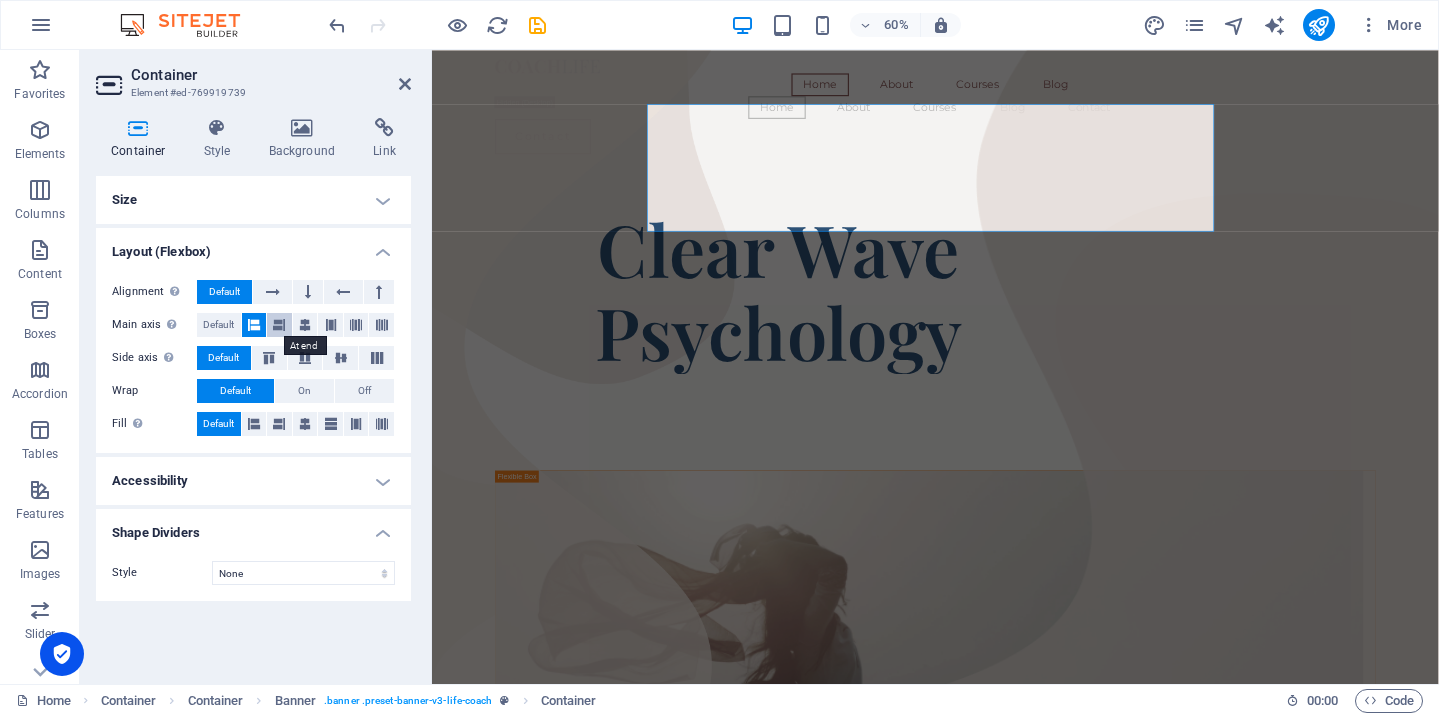 click at bounding box center (279, 325) 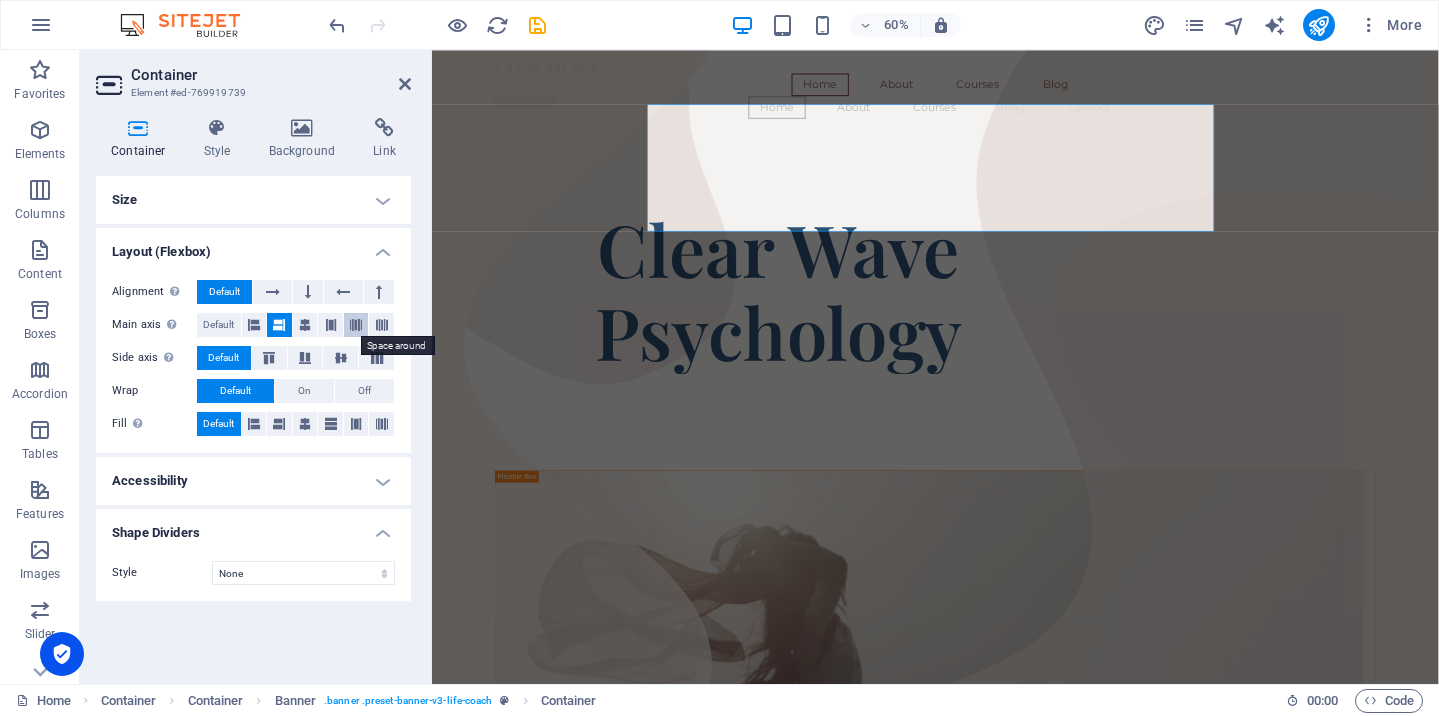 click at bounding box center (356, 325) 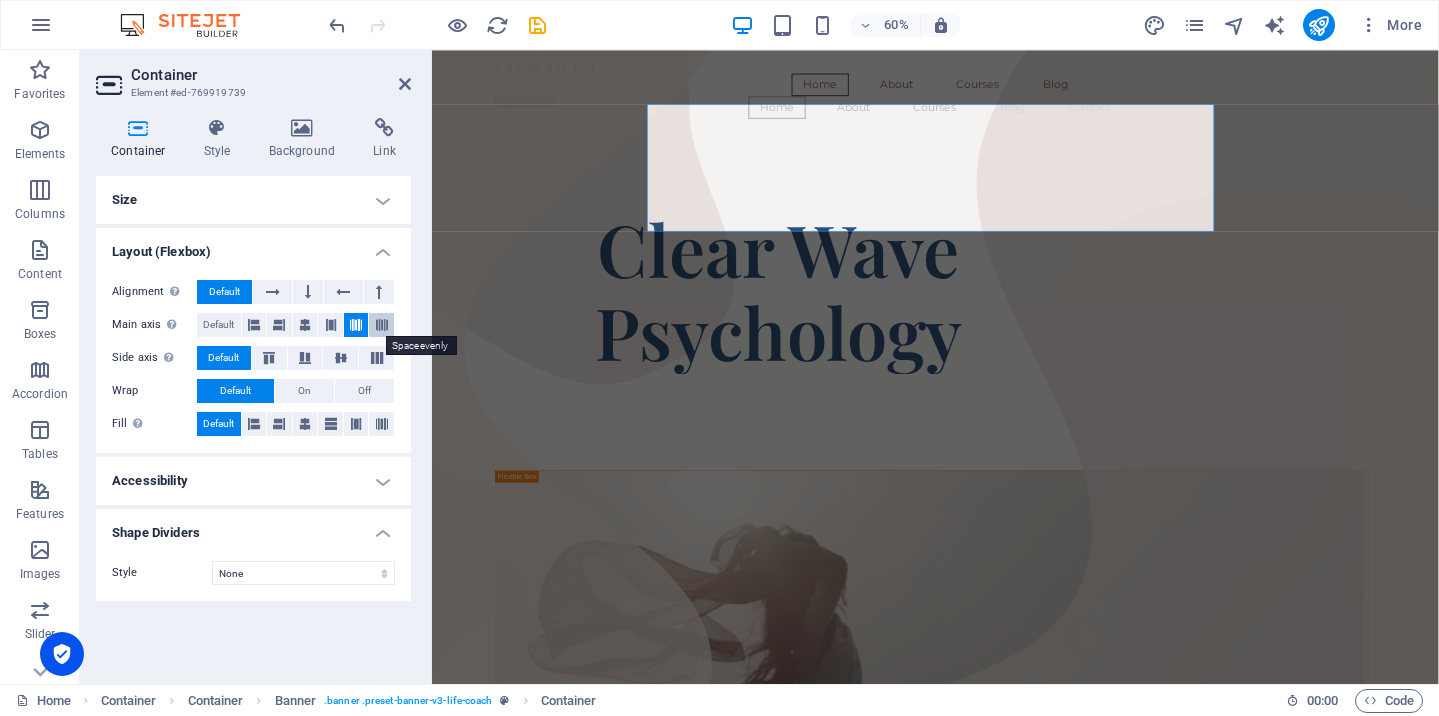 click at bounding box center [382, 325] 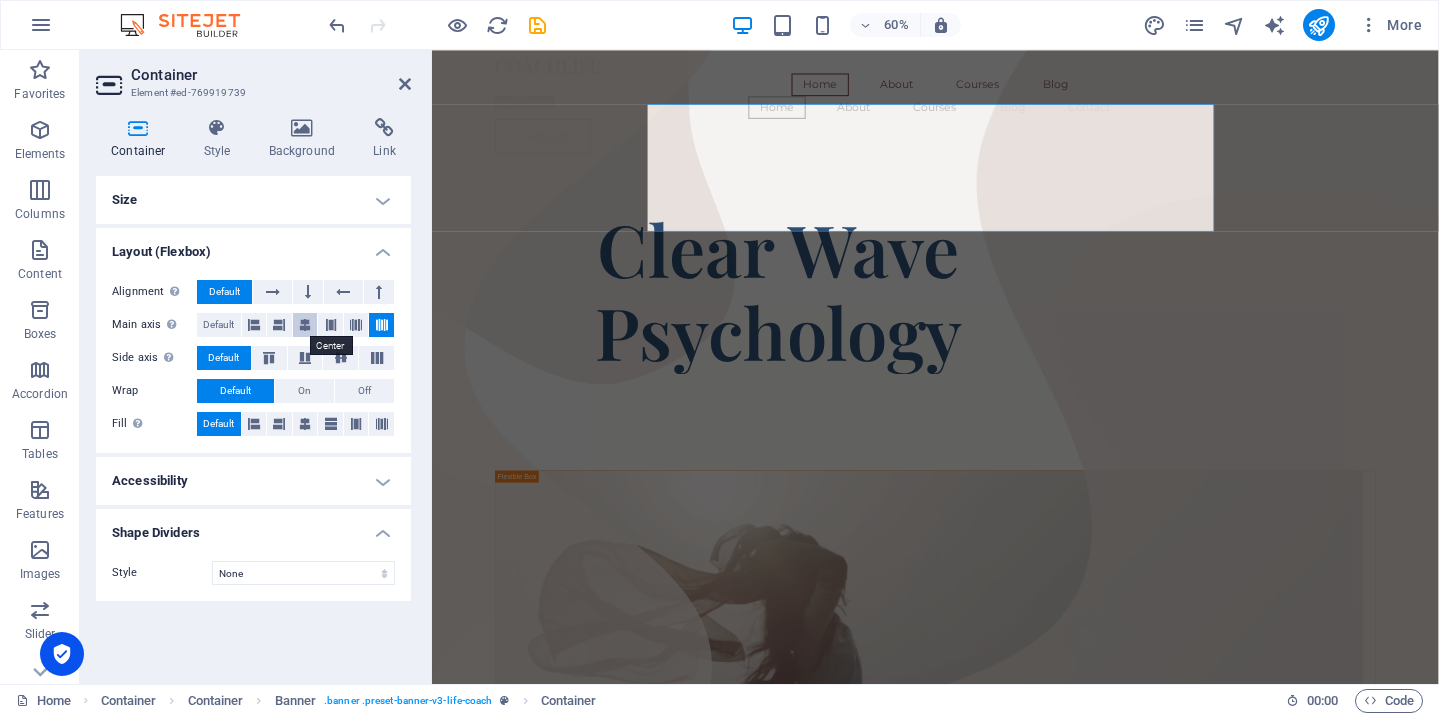 click at bounding box center (305, 325) 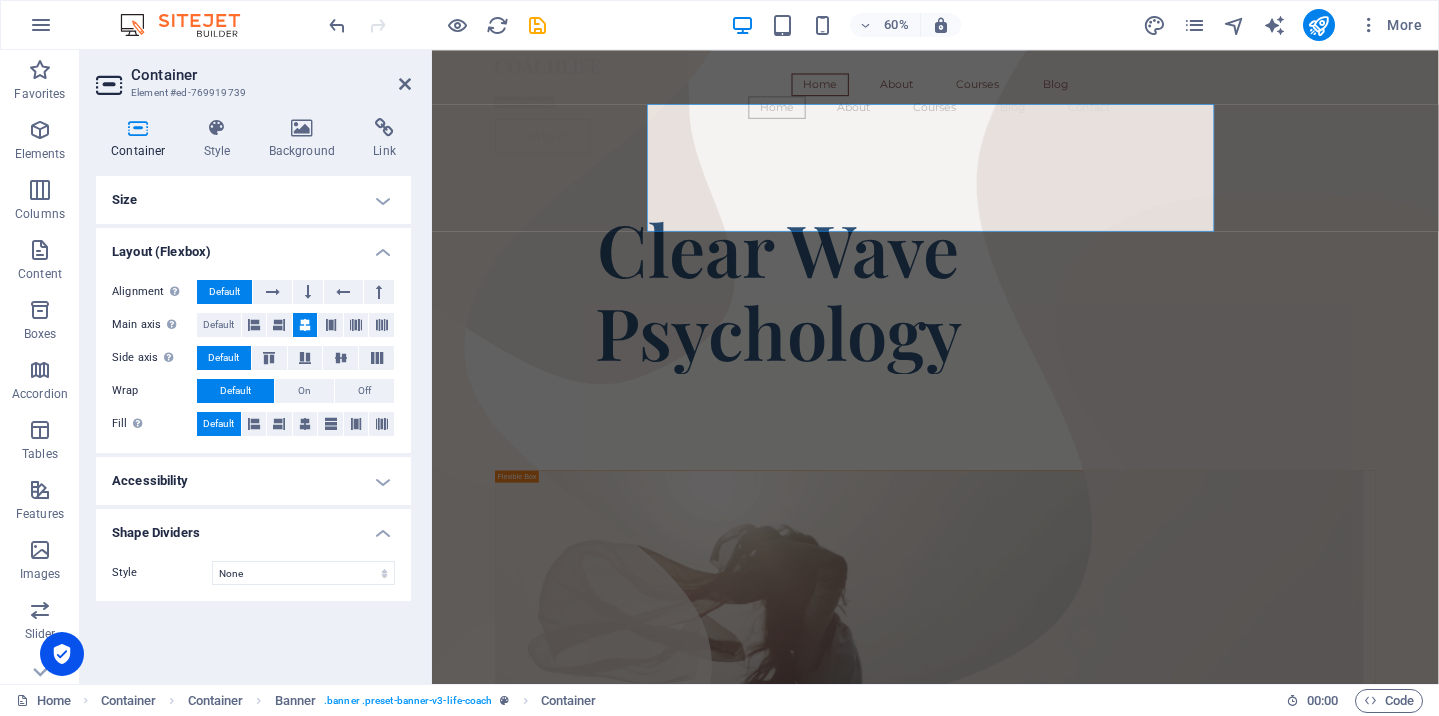 click on "Accessibility" at bounding box center (253, 481) 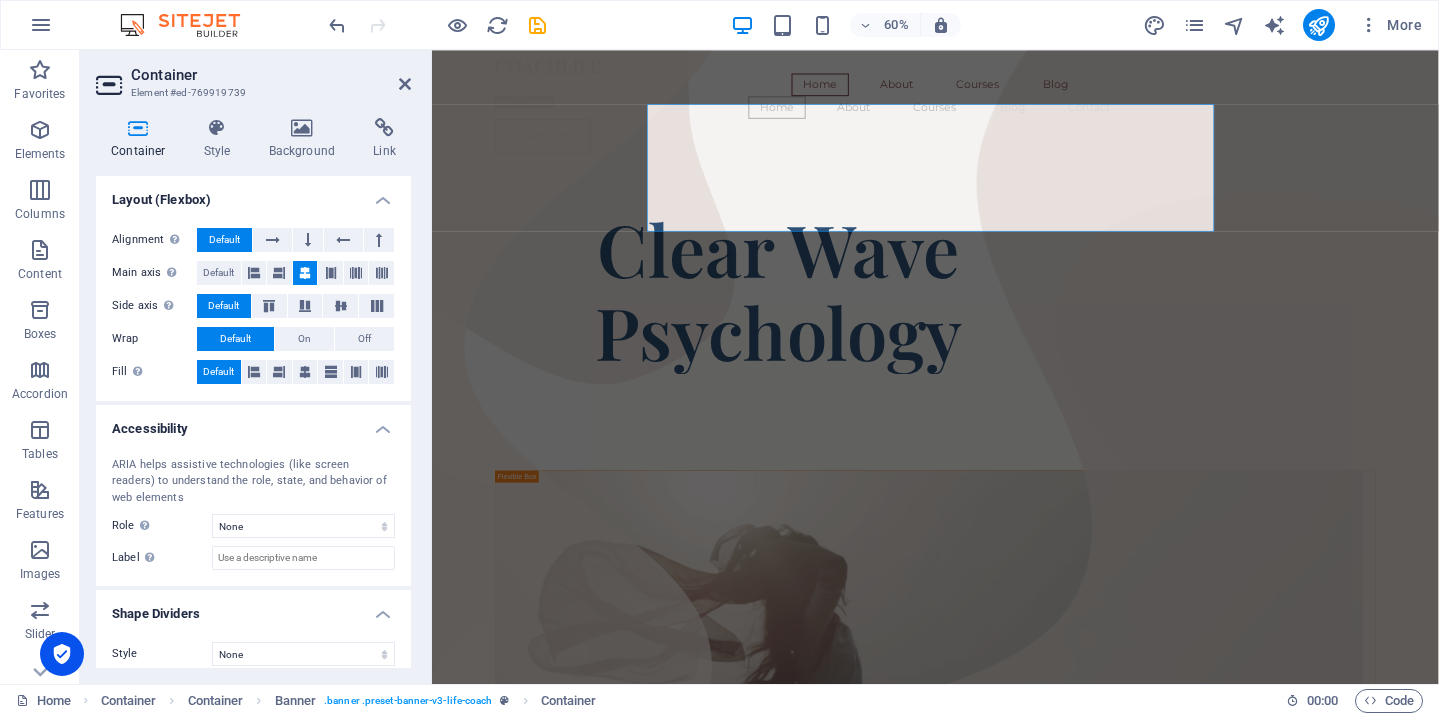 scroll, scrollTop: 64, scrollLeft: 0, axis: vertical 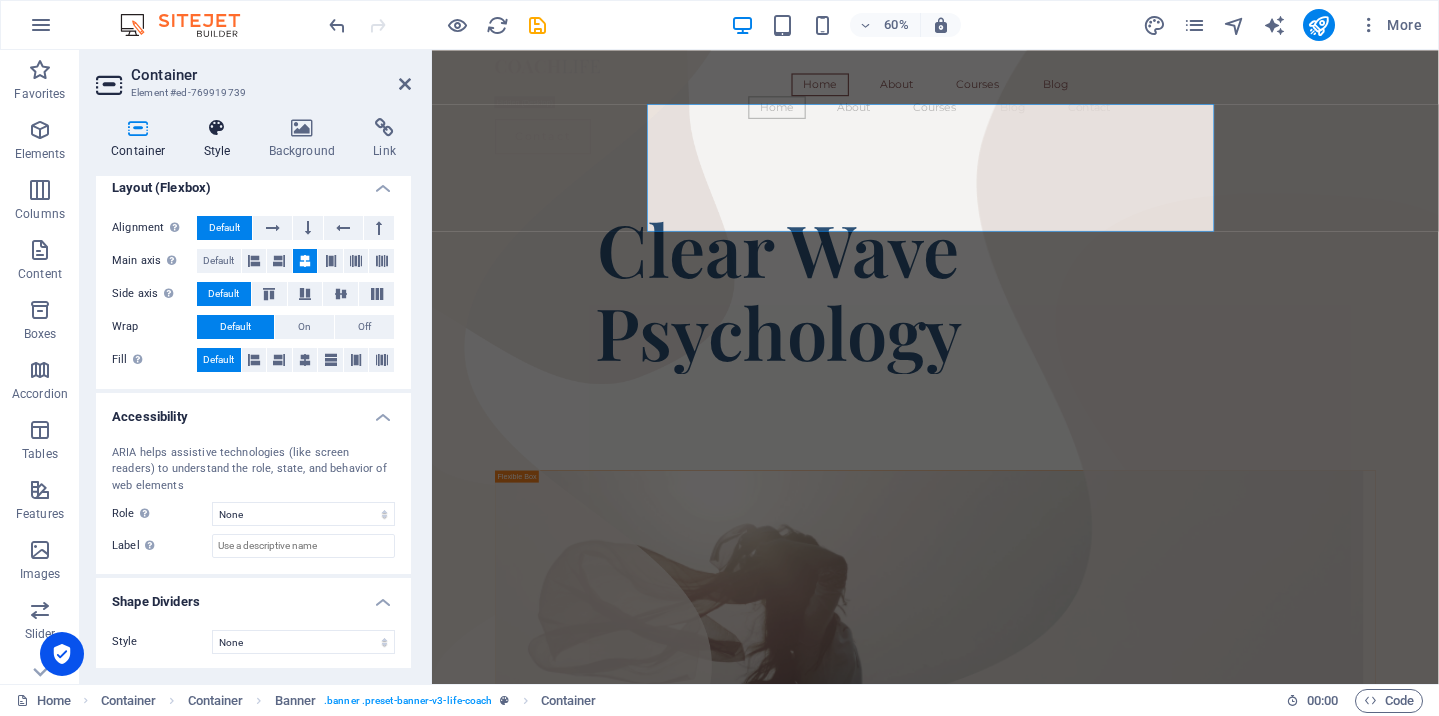 click at bounding box center (217, 128) 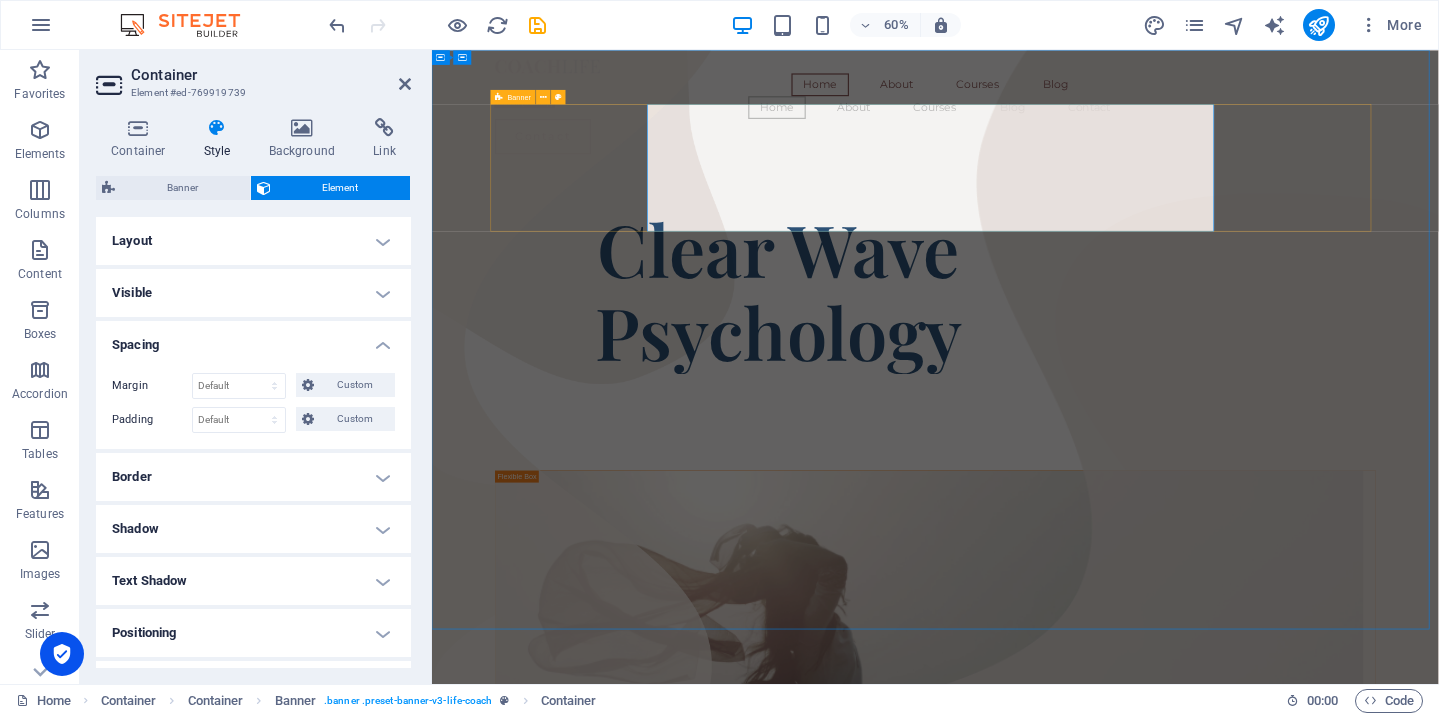 drag, startPoint x: 852, startPoint y: 286, endPoint x: 727, endPoint y: 337, distance: 135.00371 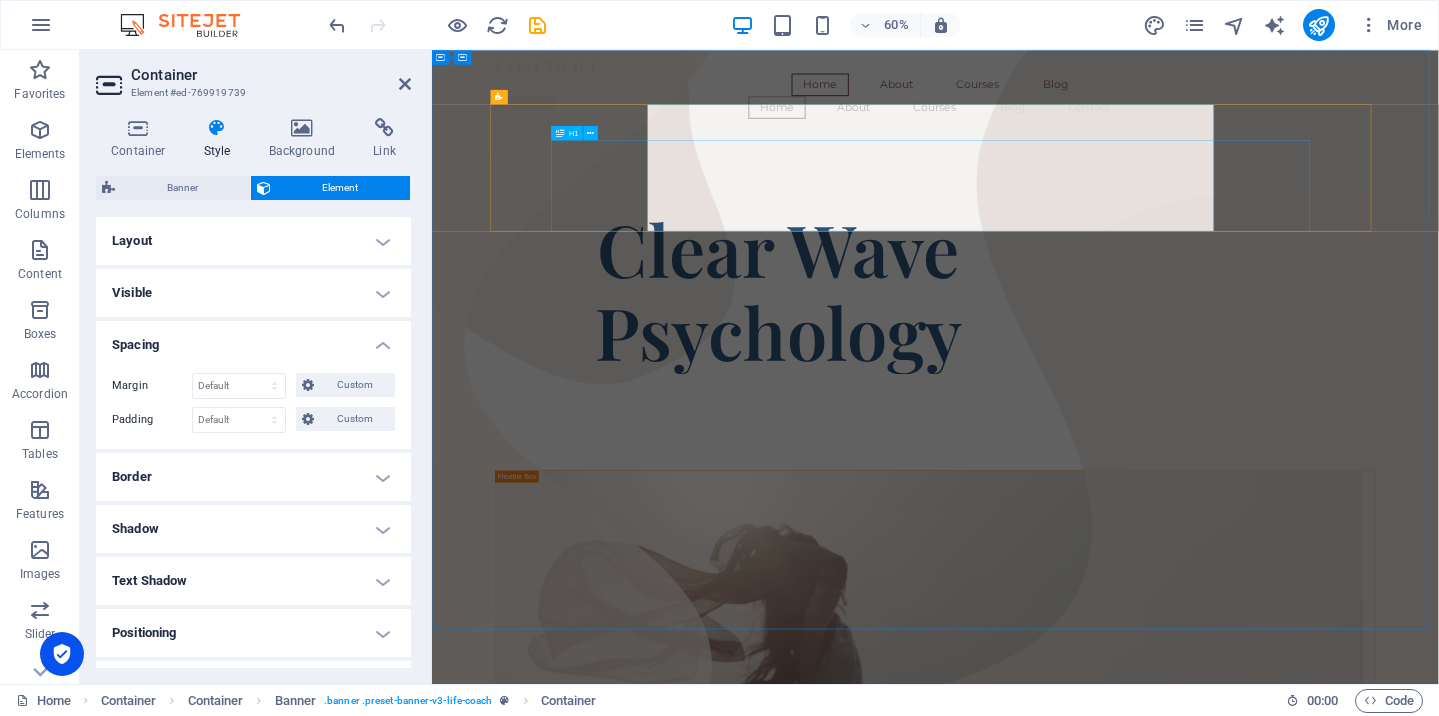 click on "​​​​​ Clear Wave Psychology" at bounding box center [1009, 445] 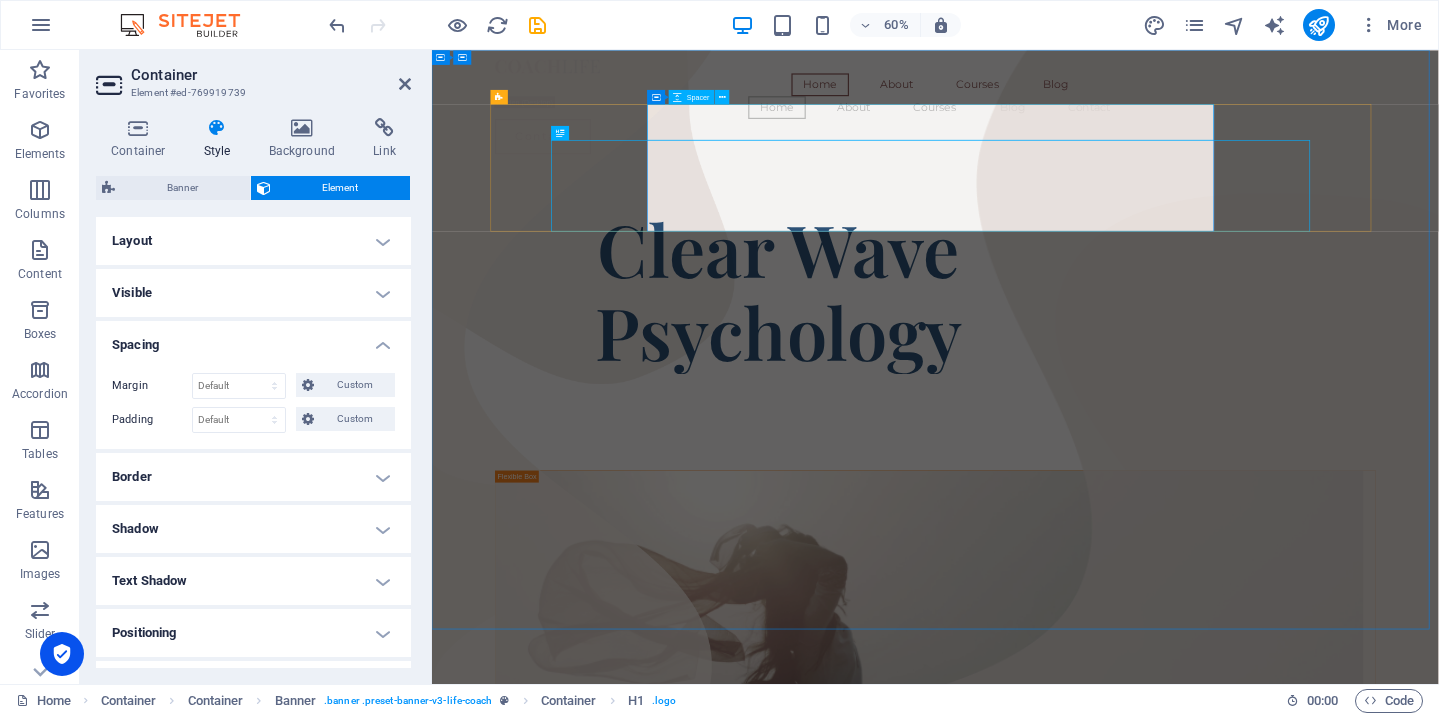 click at bounding box center [1009, 270] 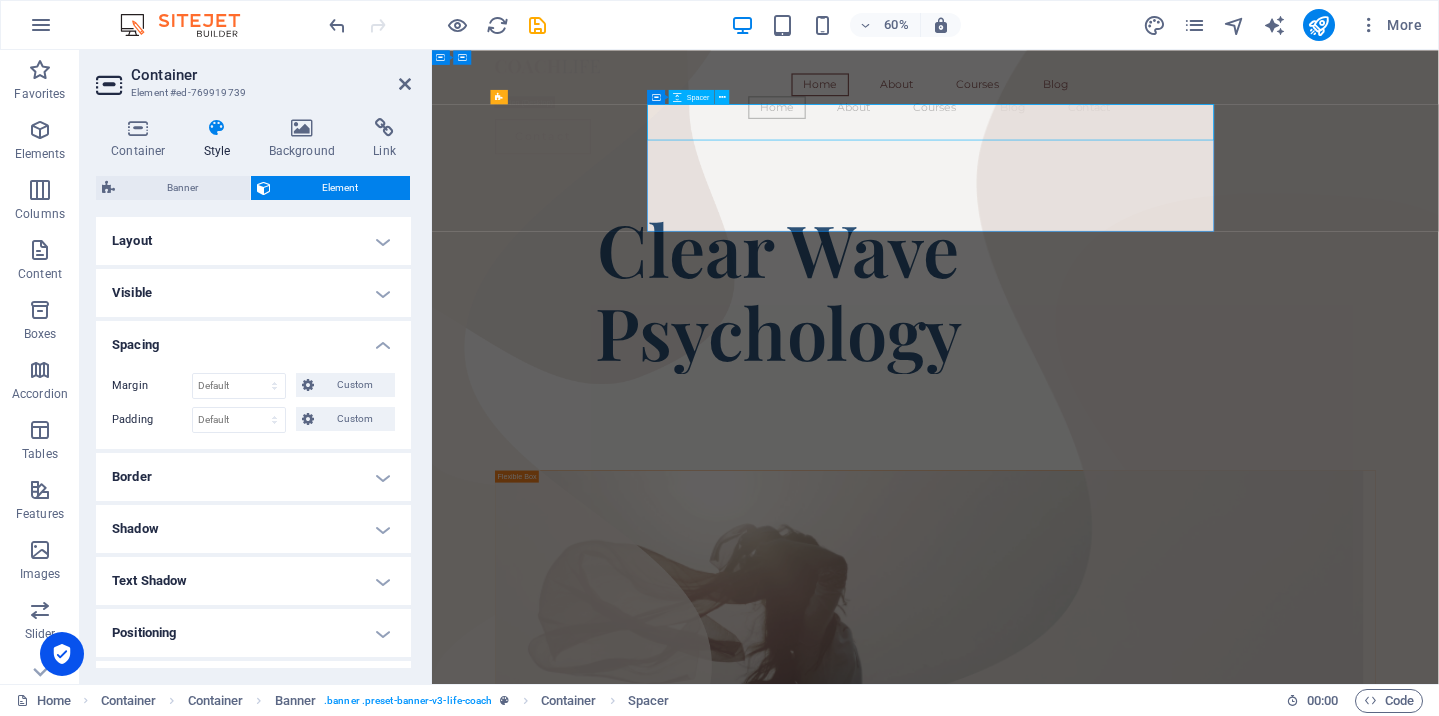 click at bounding box center (1009, 270) 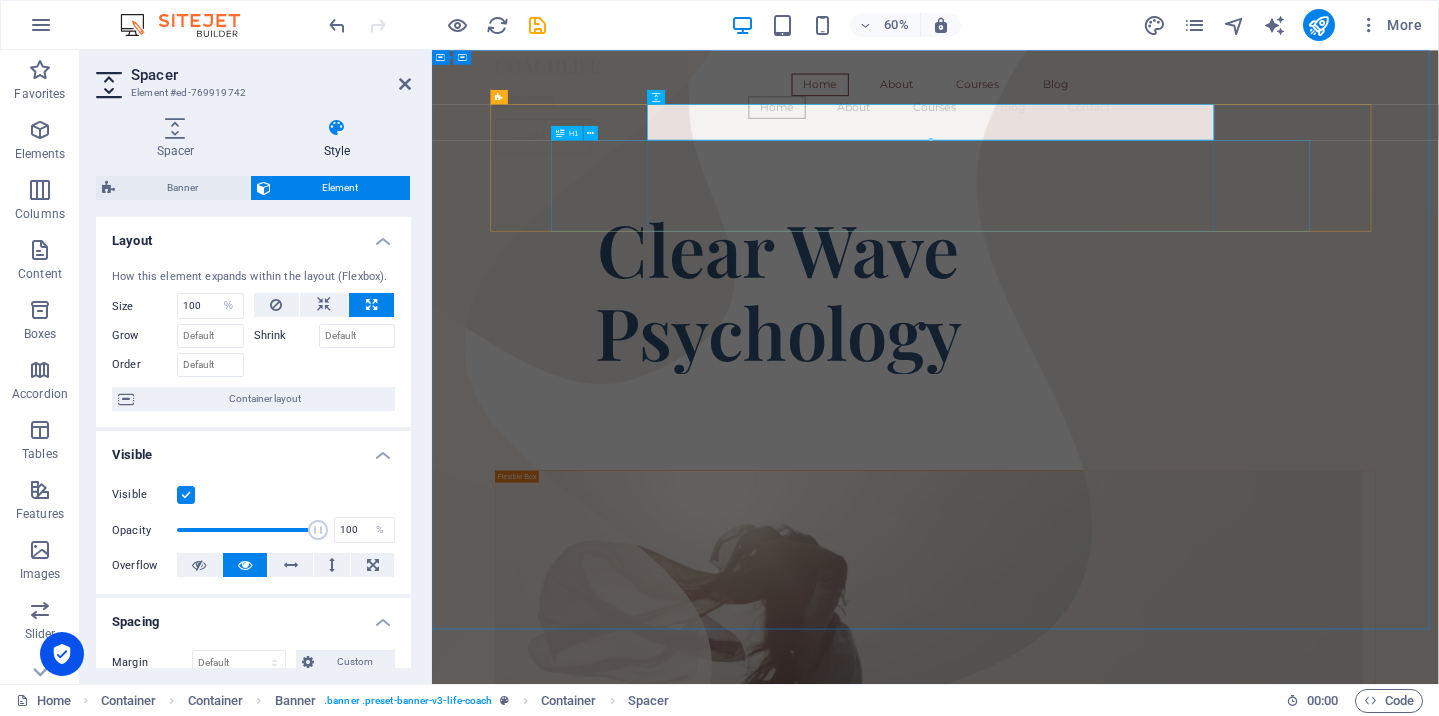 click on "​​​​​ Clear Wave Psychology" at bounding box center [1009, 445] 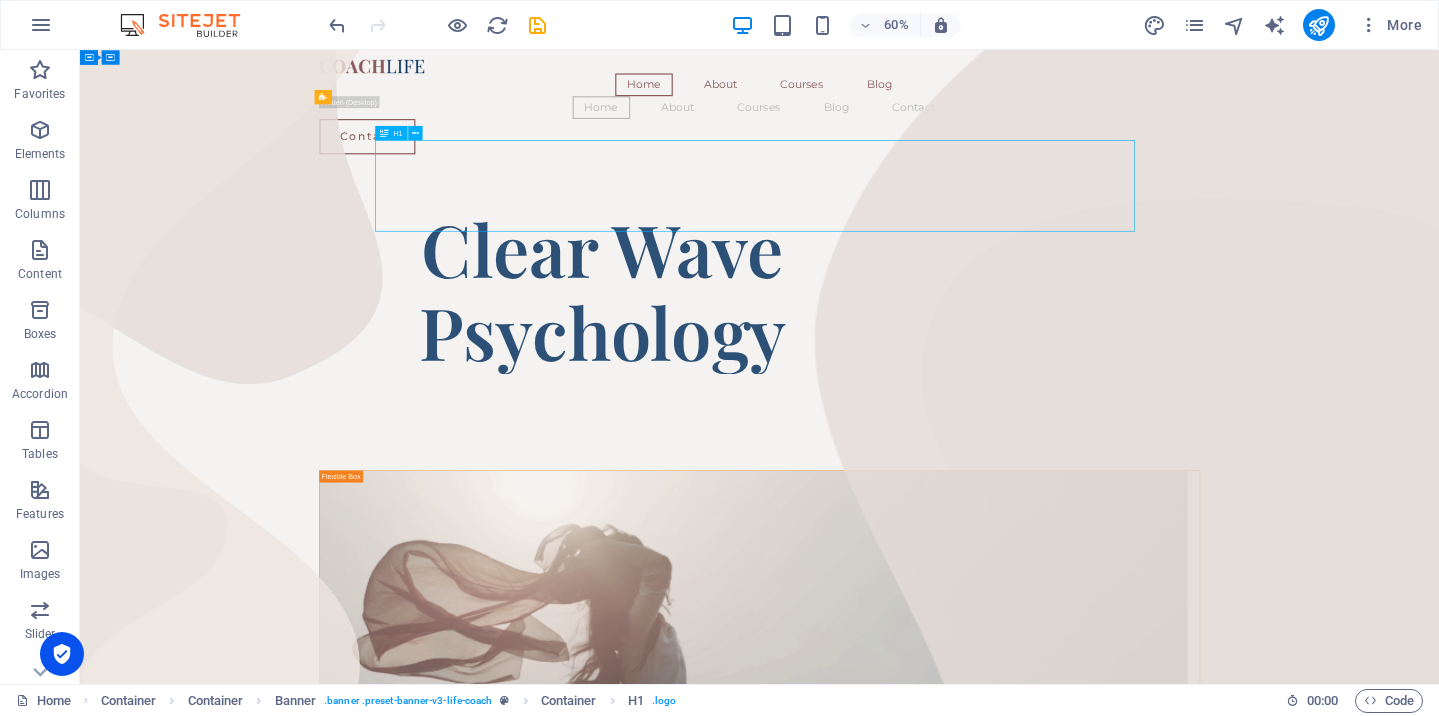 click on "​​​​​ Clear Wave Psychology" at bounding box center (951, 445) 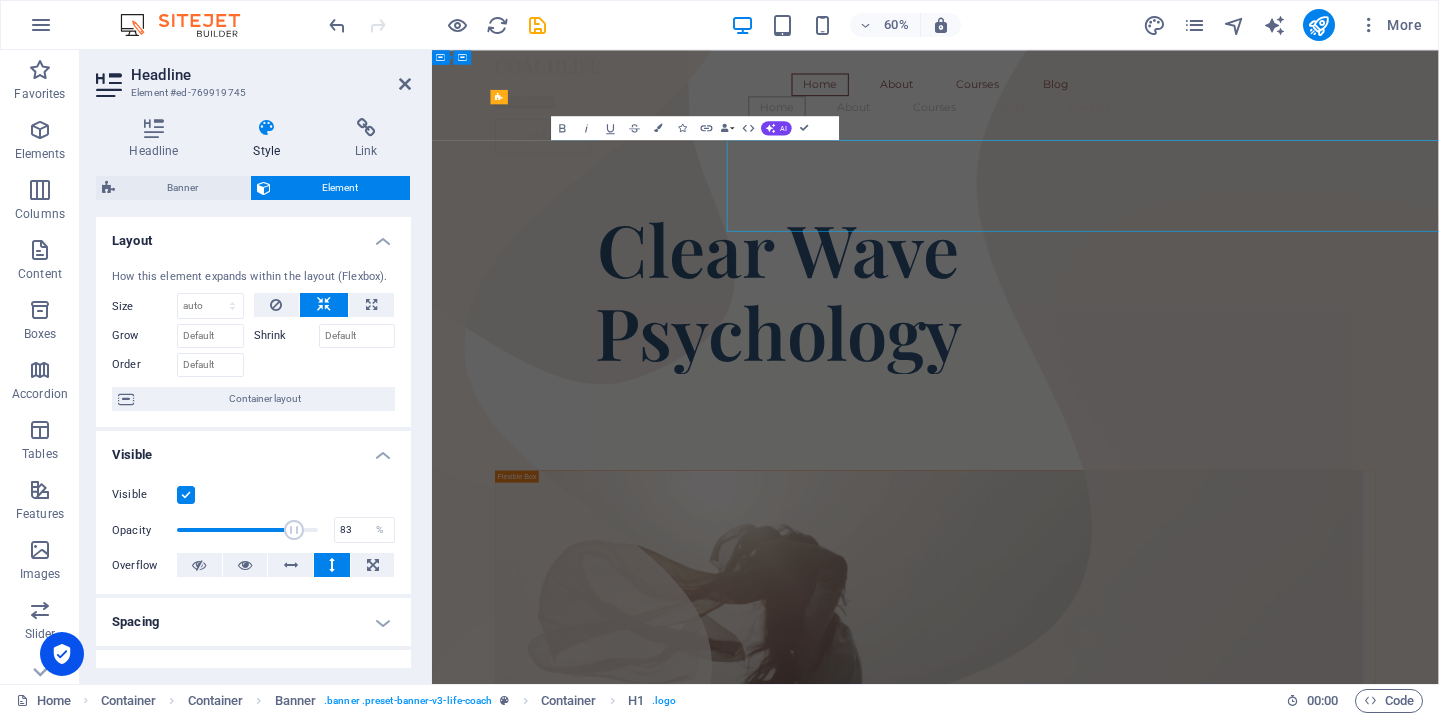 scroll, scrollTop: 3, scrollLeft: 0, axis: vertical 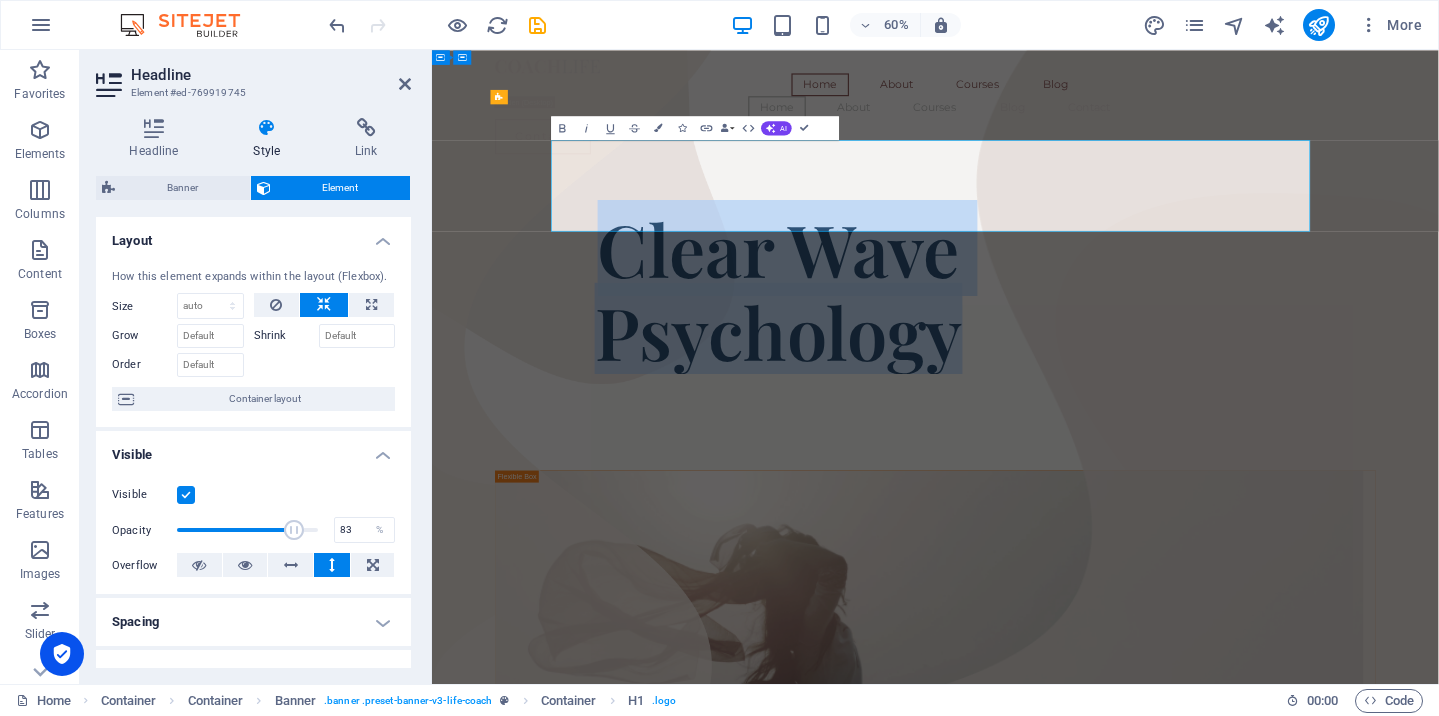 click on "Clear Wave Psychology" at bounding box center (1009, 449) 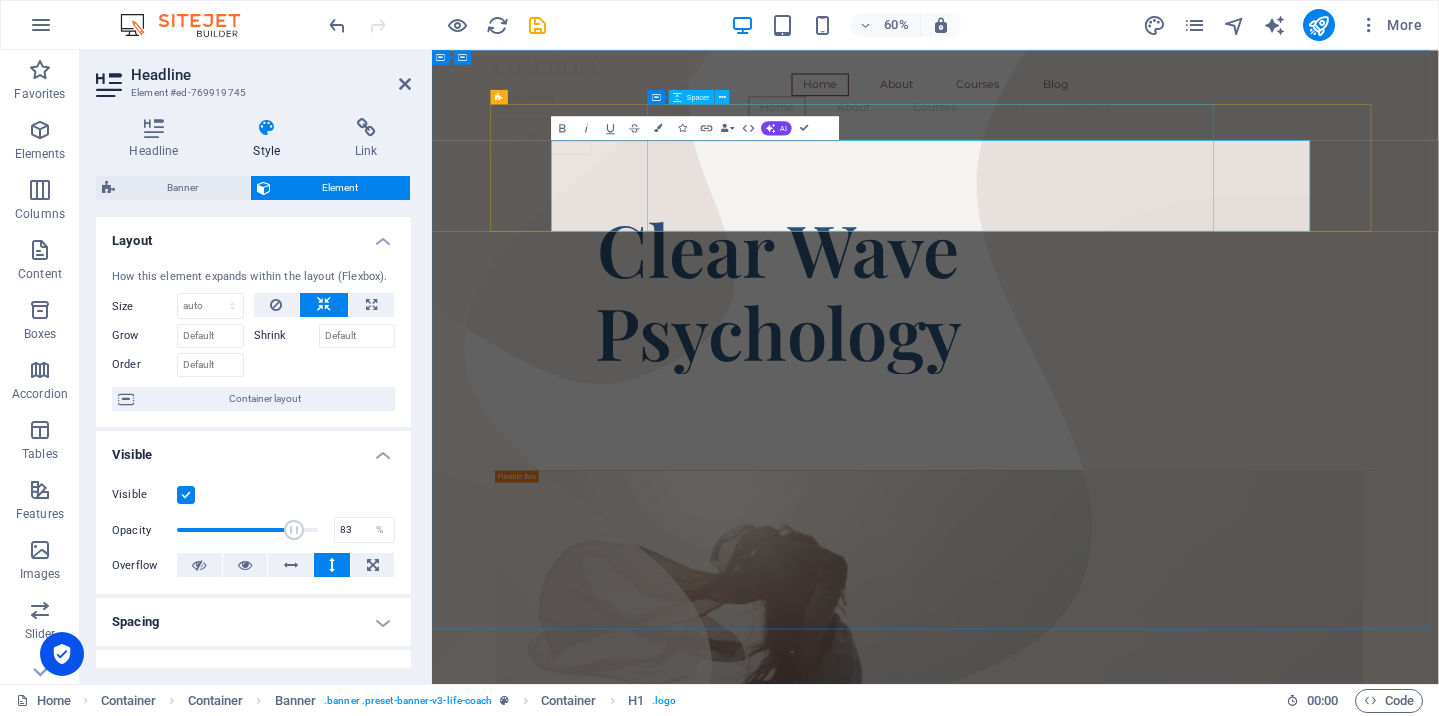 click at bounding box center [1009, 270] 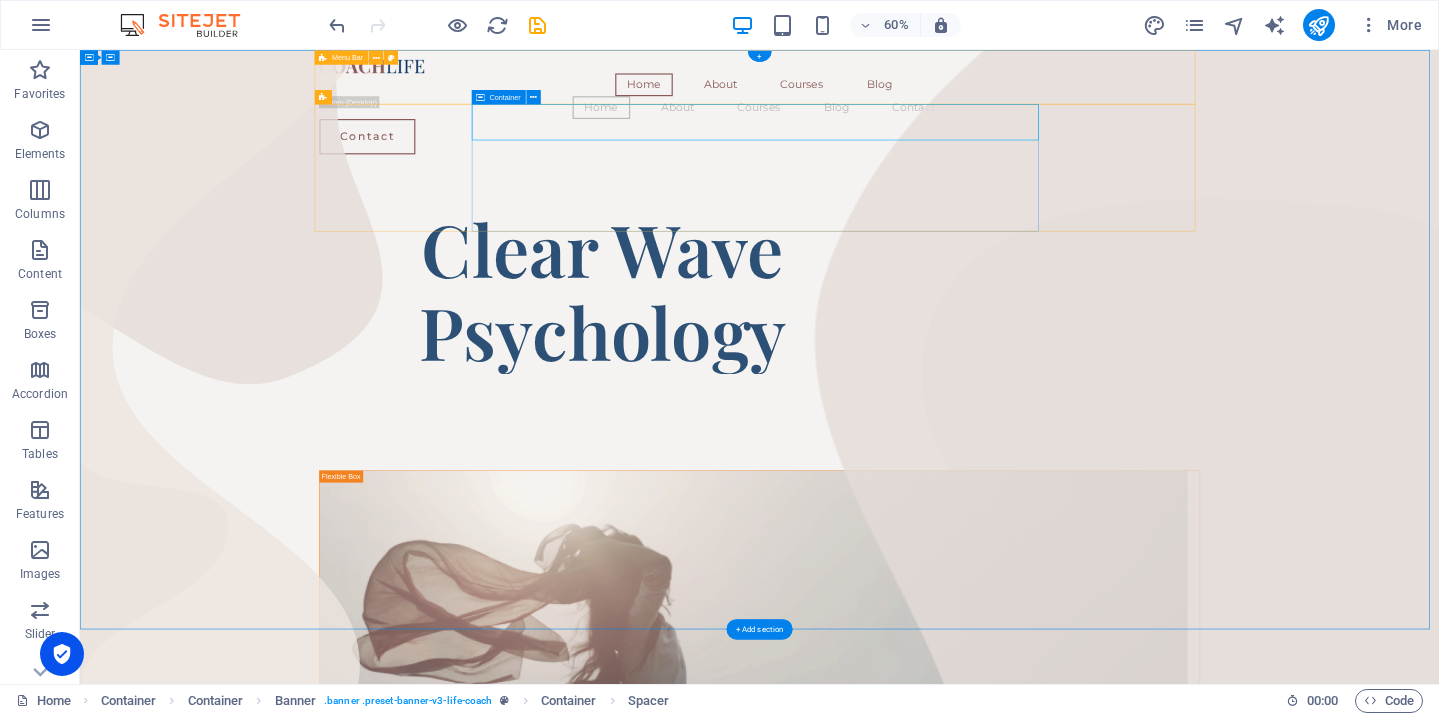 click on "Container" at bounding box center (499, 97) 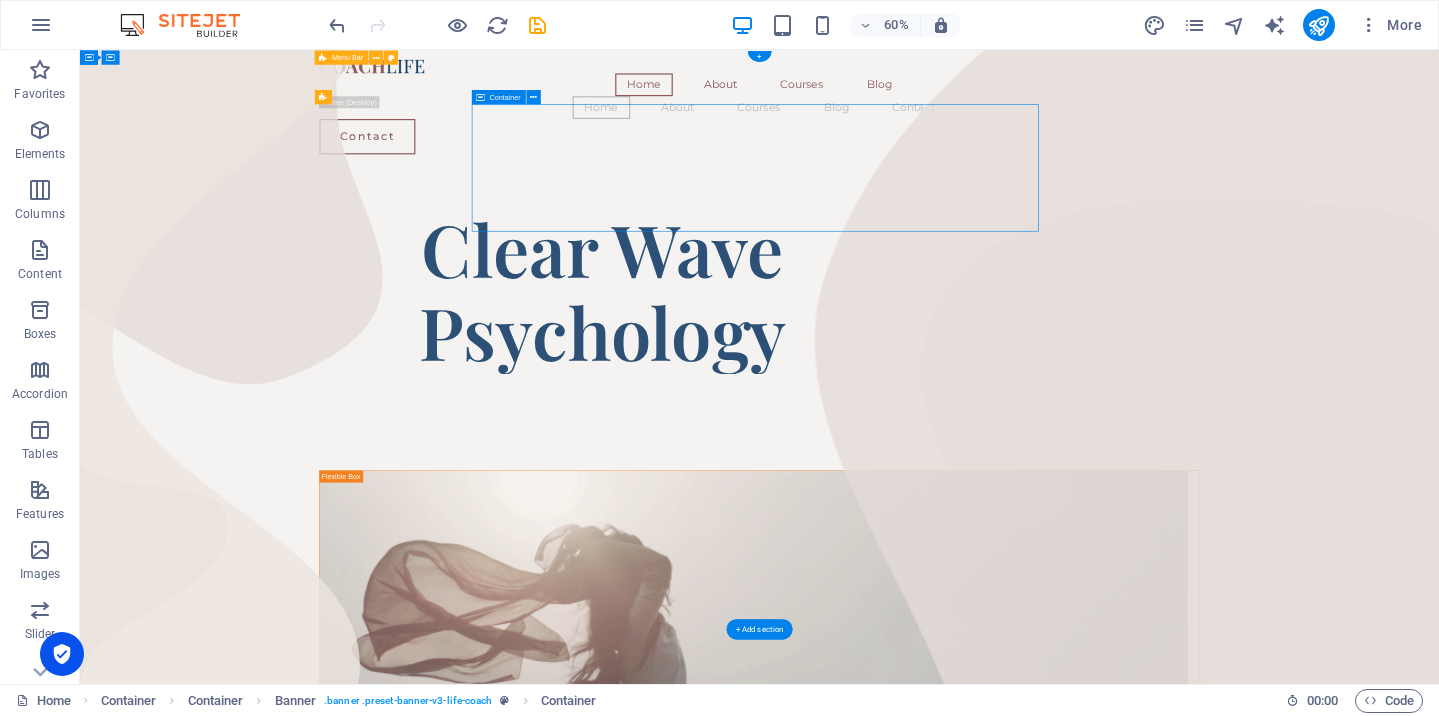 click on "Container" at bounding box center (499, 97) 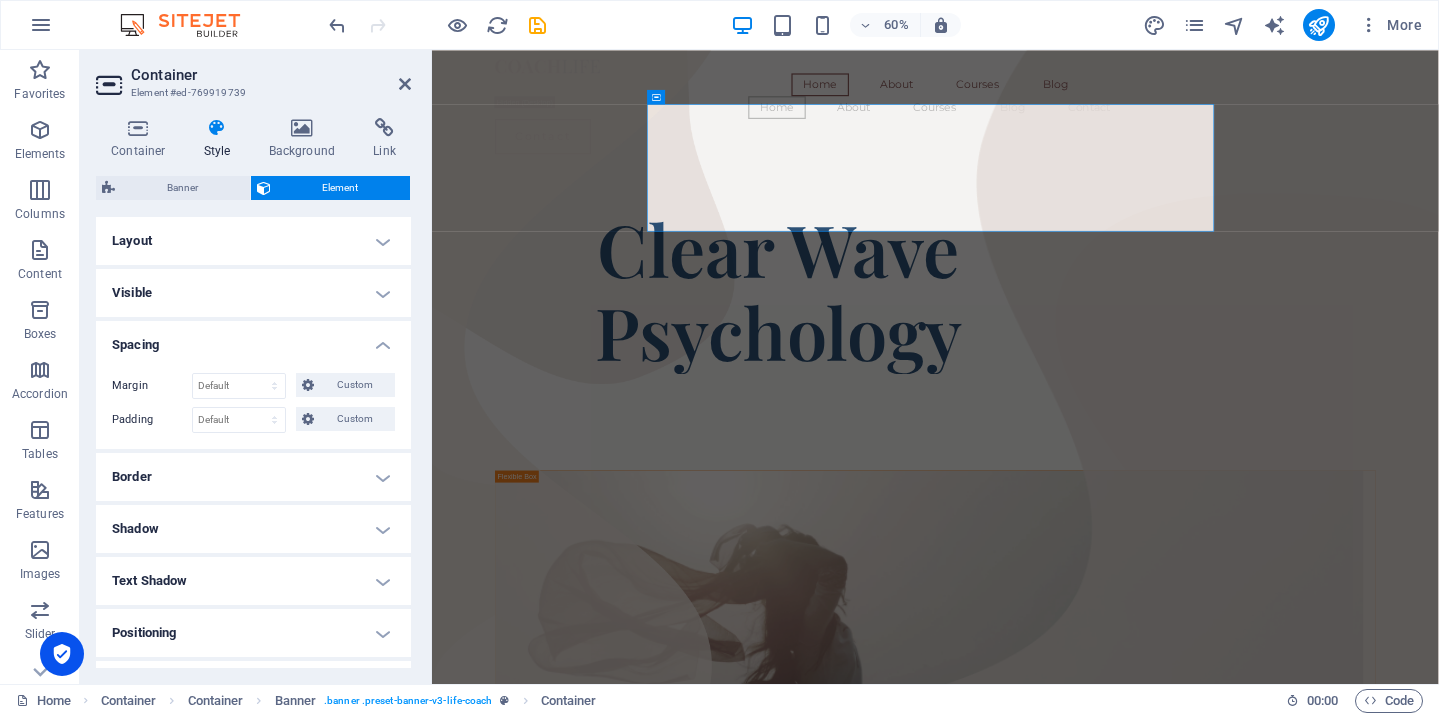 click on "Layout" at bounding box center [253, 241] 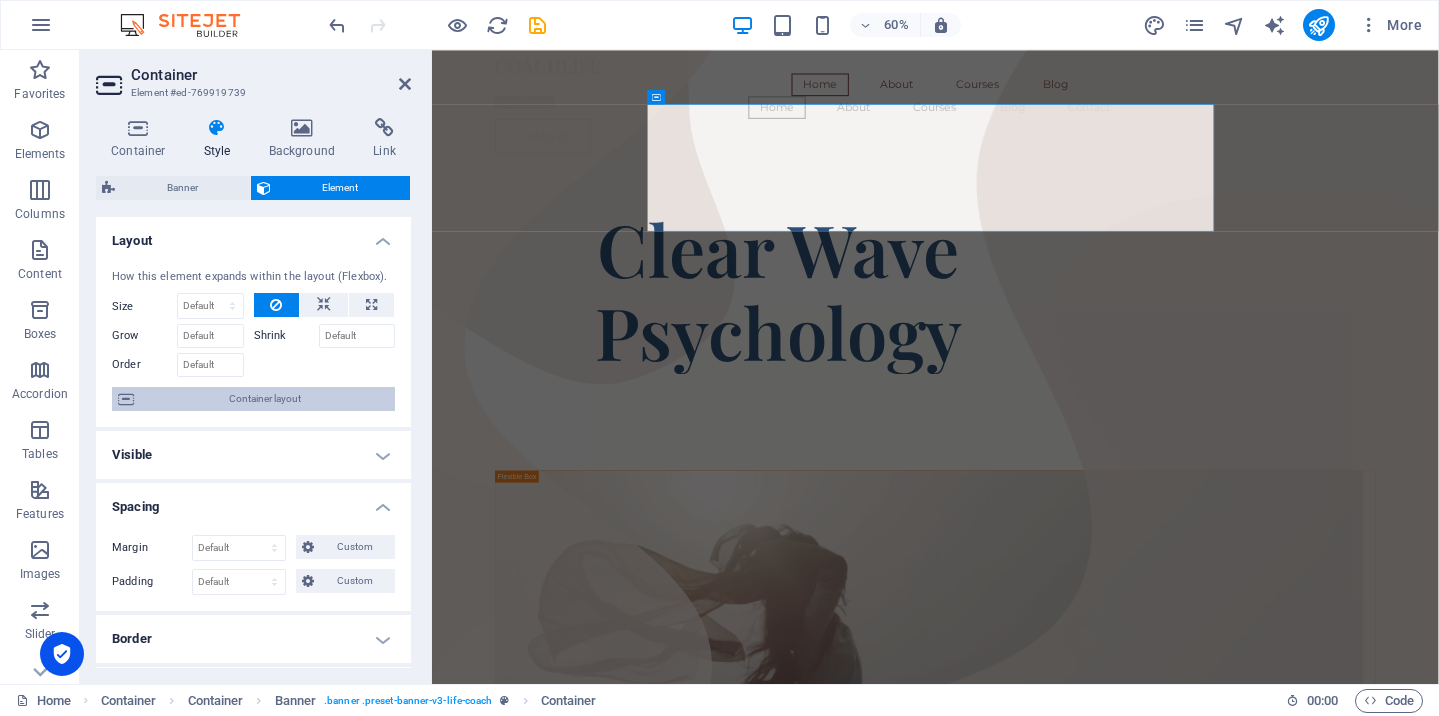 click on "Container layout" at bounding box center (264, 399) 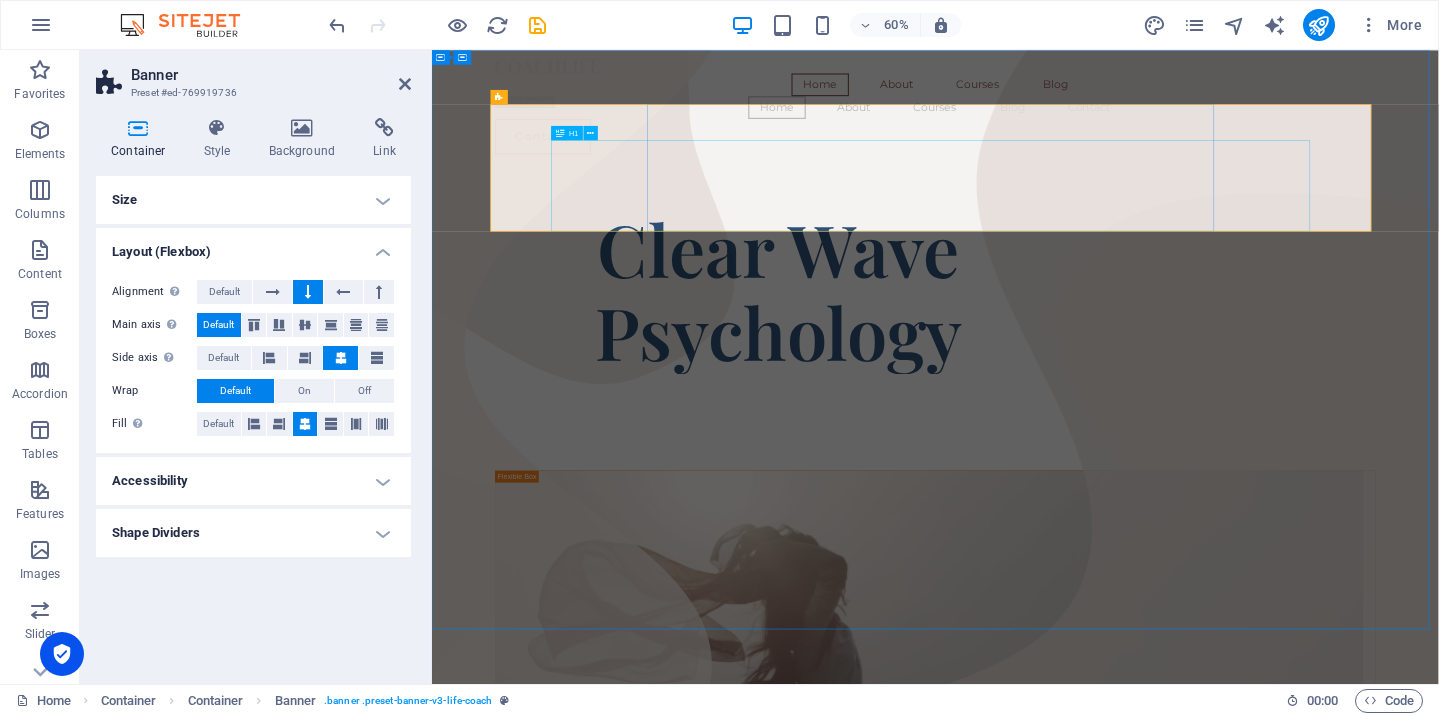 click on "​​​​​ Clear Wave Psychology" at bounding box center (1009, 445) 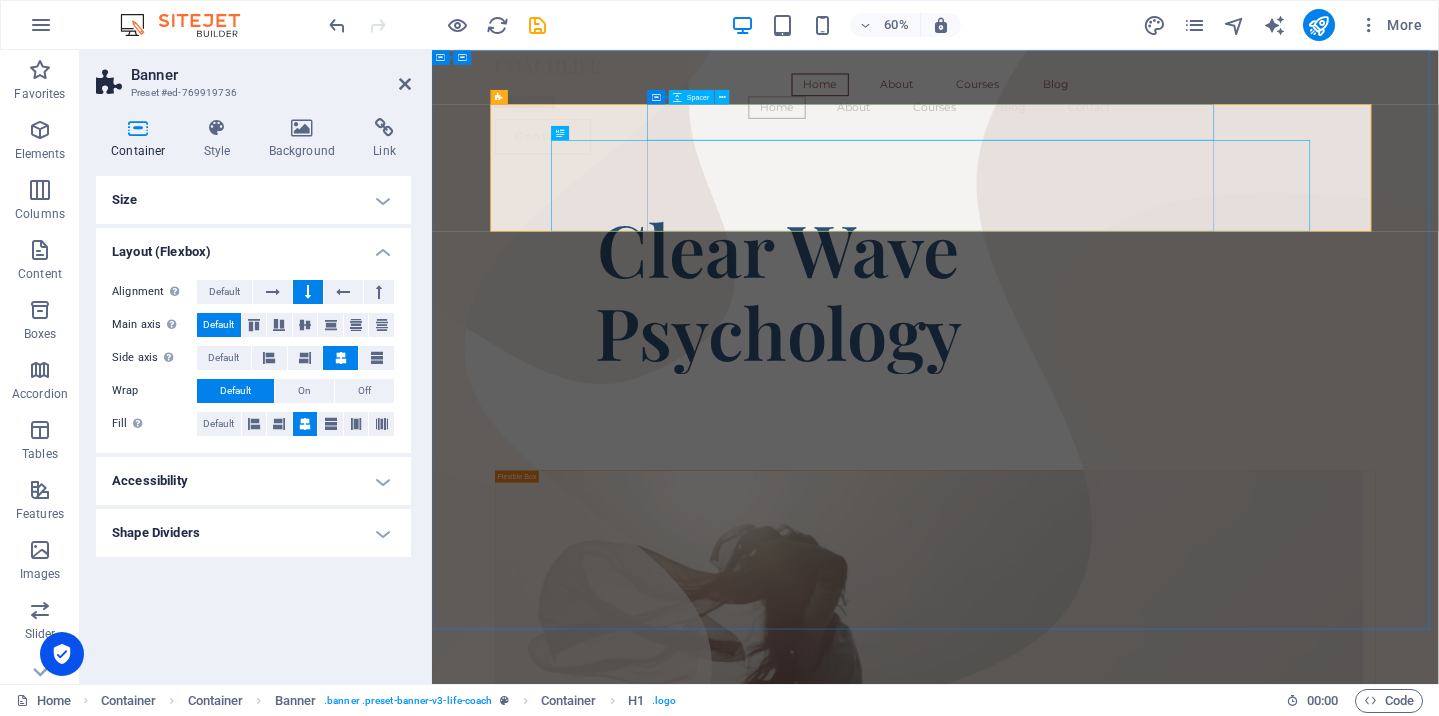 click at bounding box center [1009, 270] 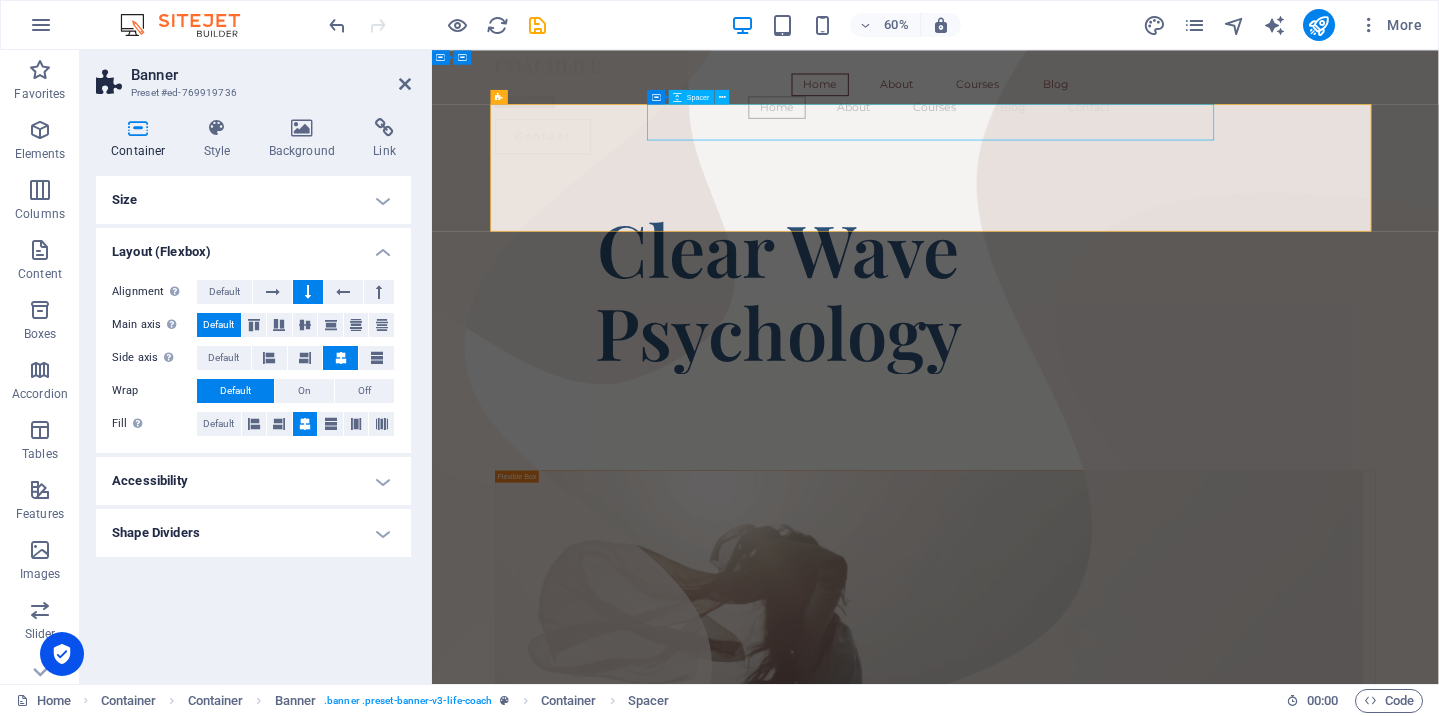 click at bounding box center (1009, 270) 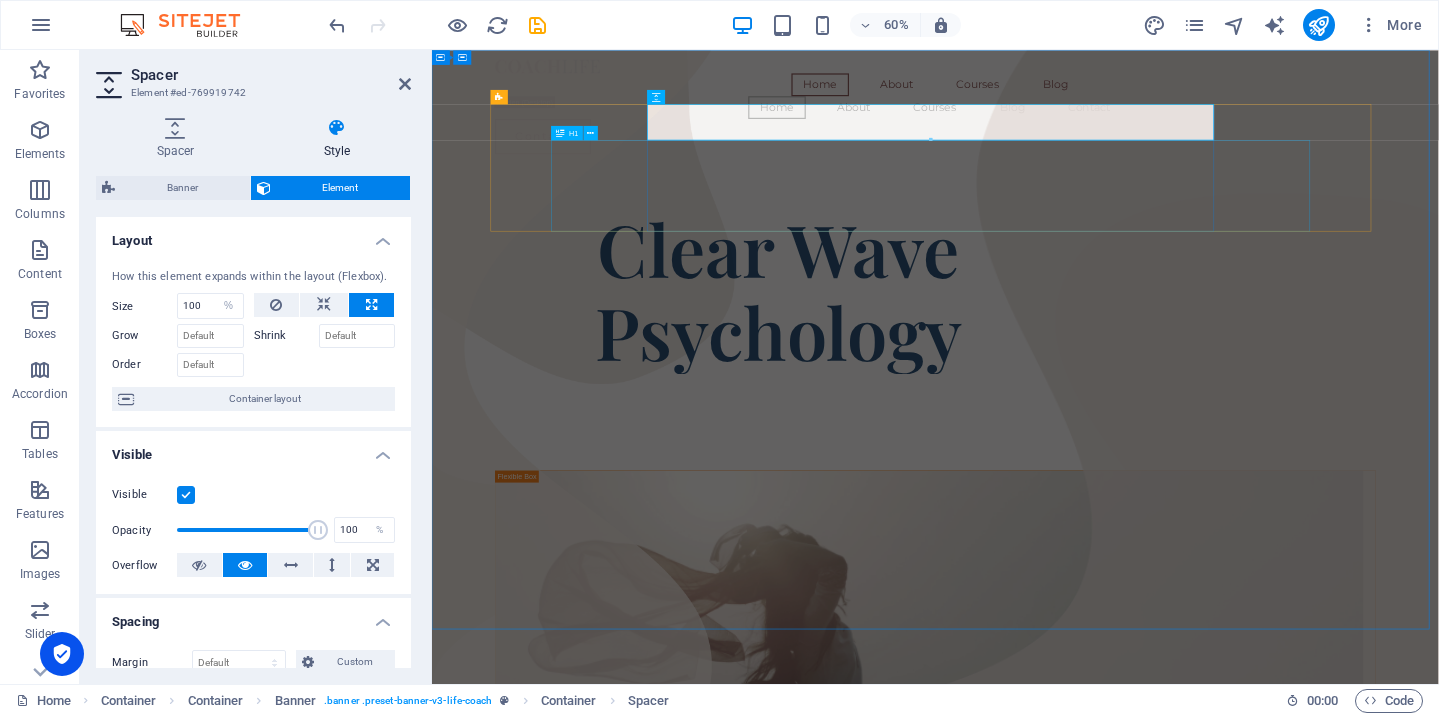 click on "​​​​​ Clear Wave Psychology" at bounding box center [1009, 445] 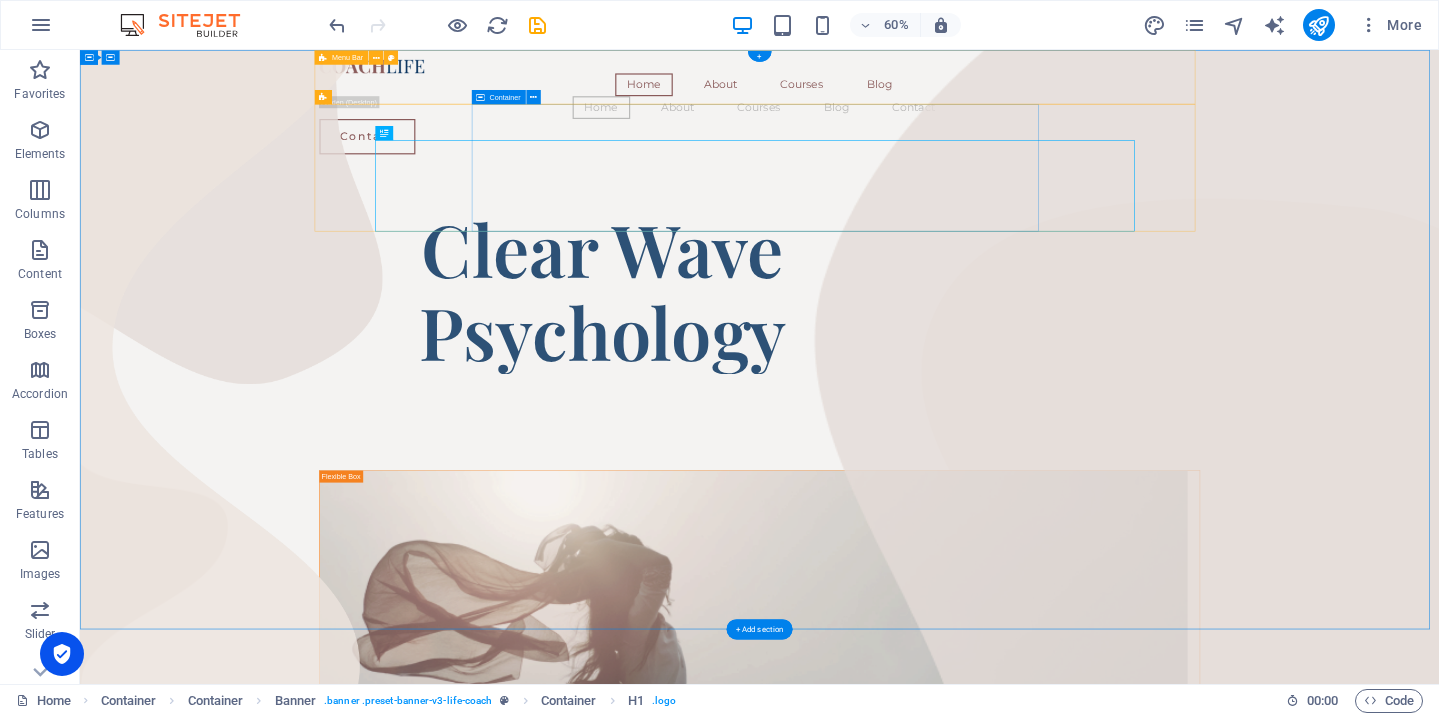 click at bounding box center (480, 97) 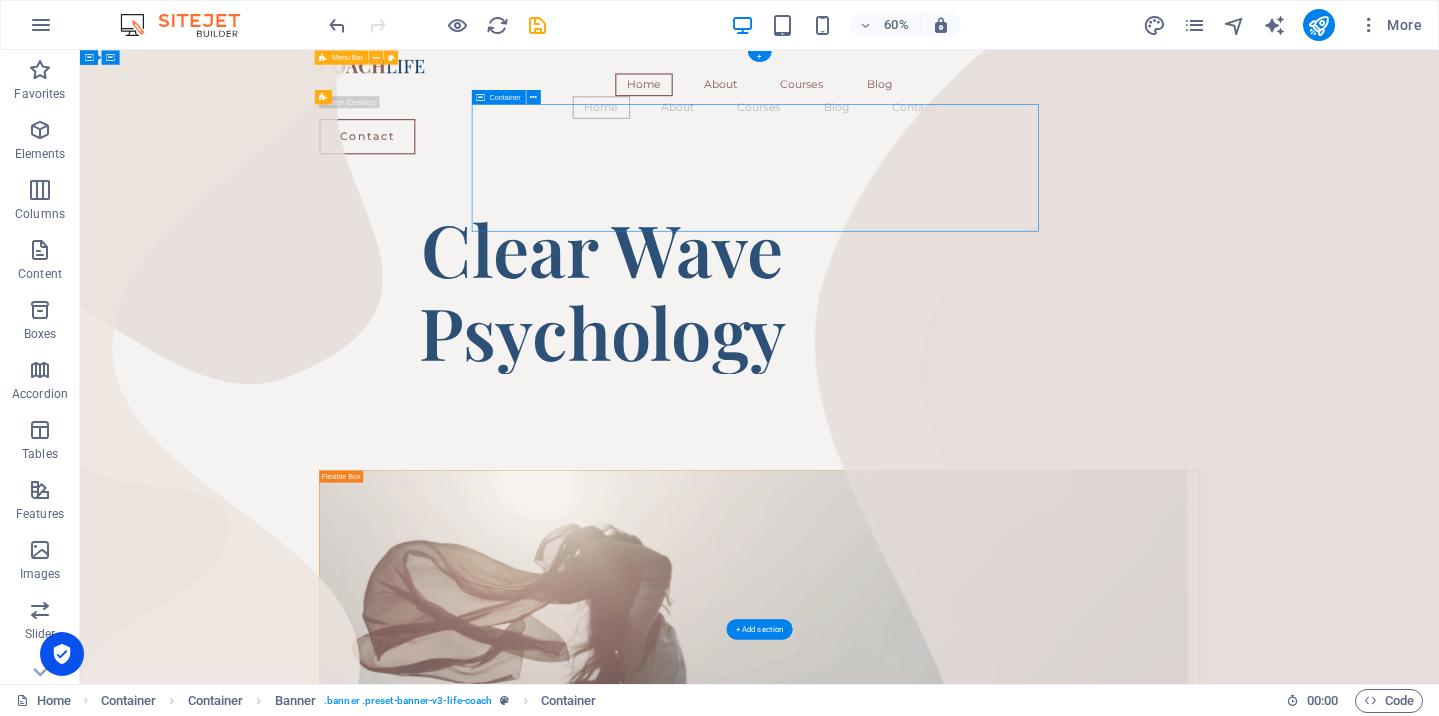 click at bounding box center (480, 97) 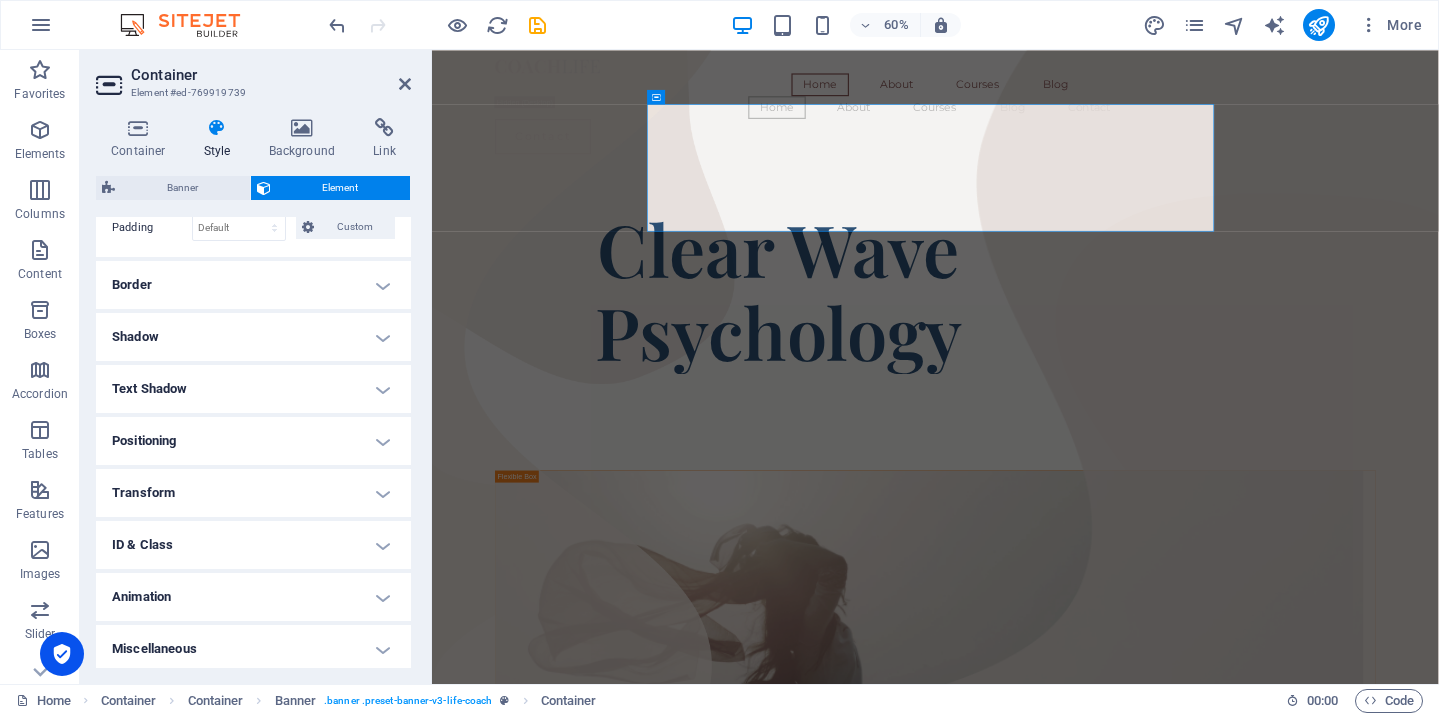 scroll, scrollTop: 358, scrollLeft: 0, axis: vertical 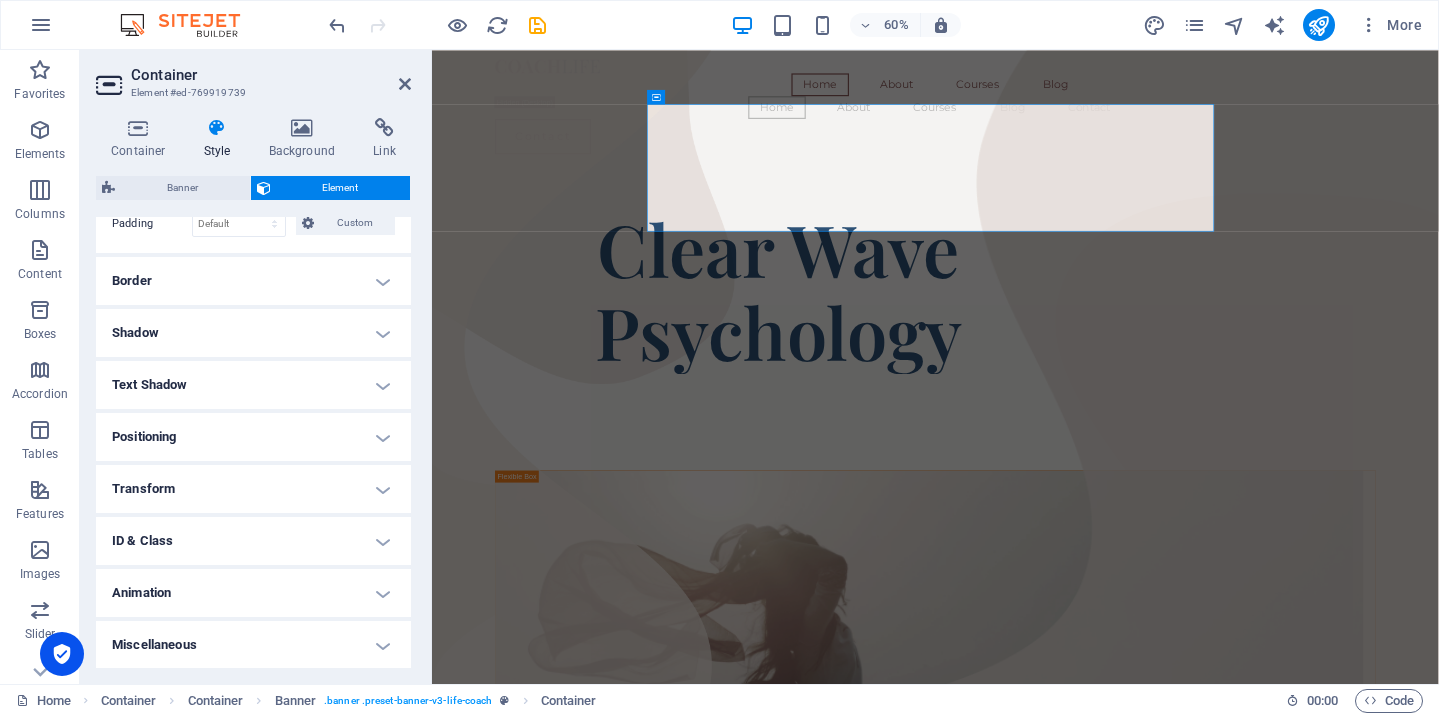 click on "Positioning" at bounding box center (253, 437) 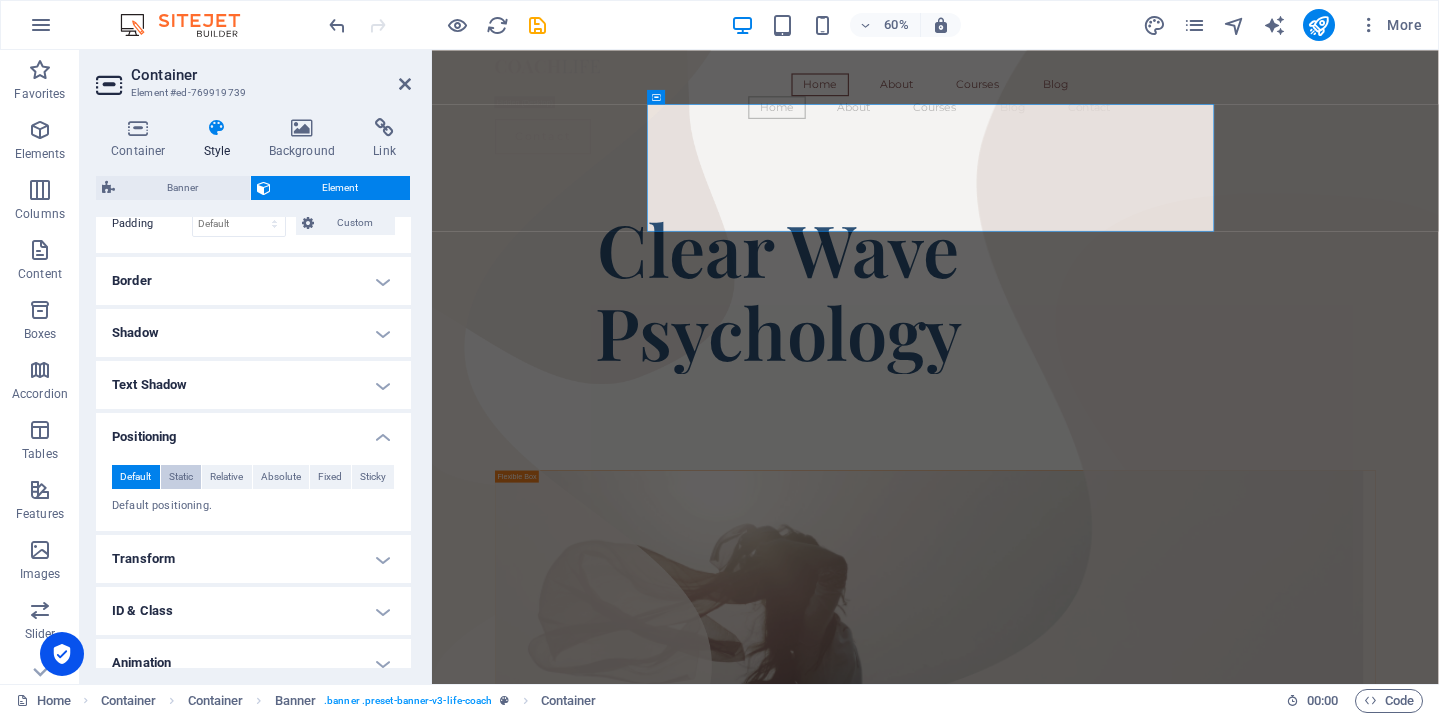 click on "Static" at bounding box center (181, 477) 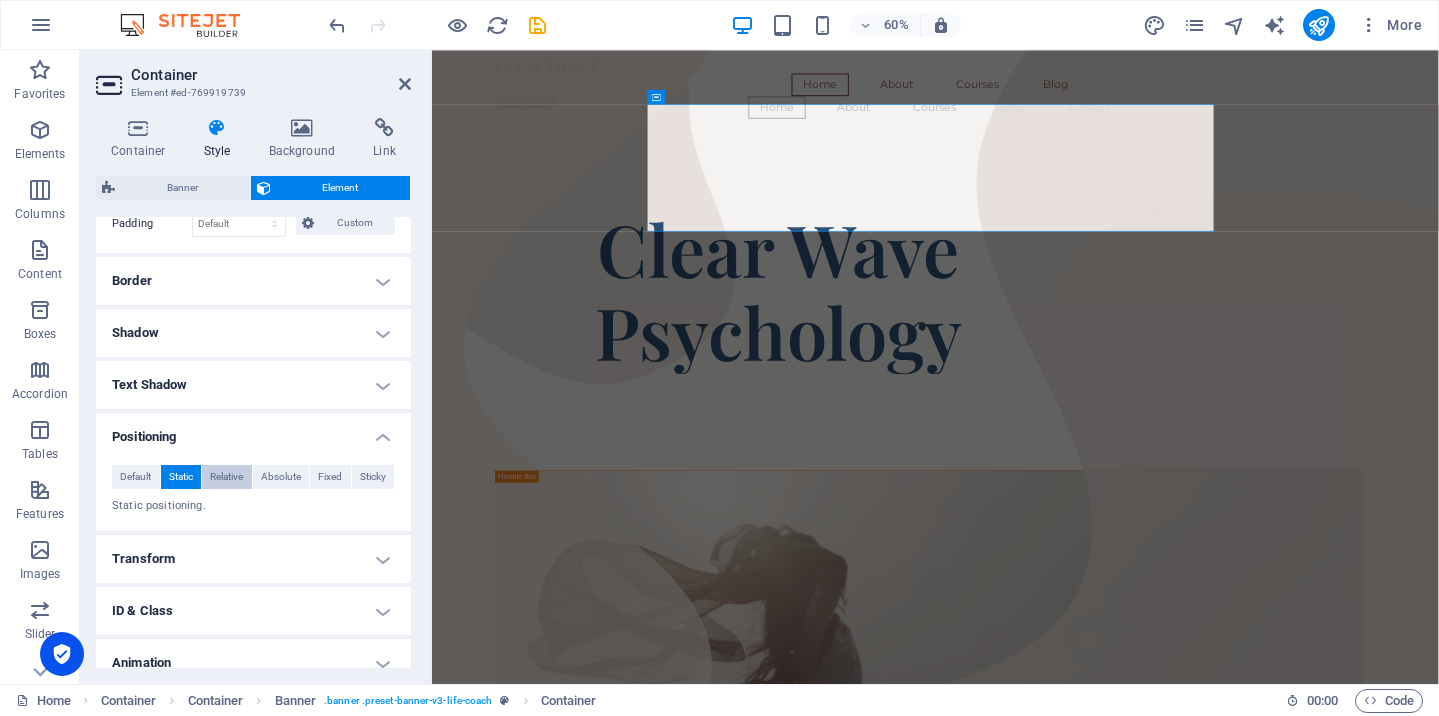 click on "Relative" at bounding box center [227, 477] 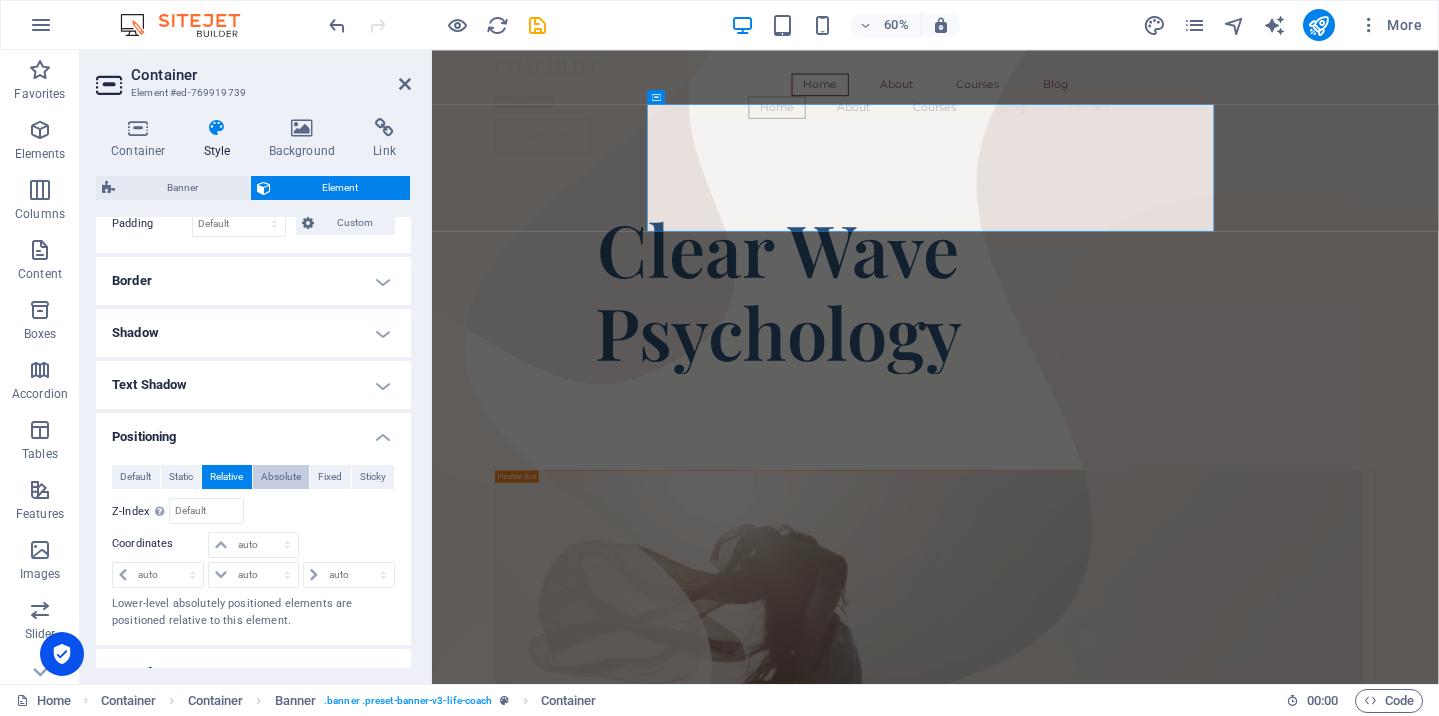 click on "Absolute" at bounding box center [281, 477] 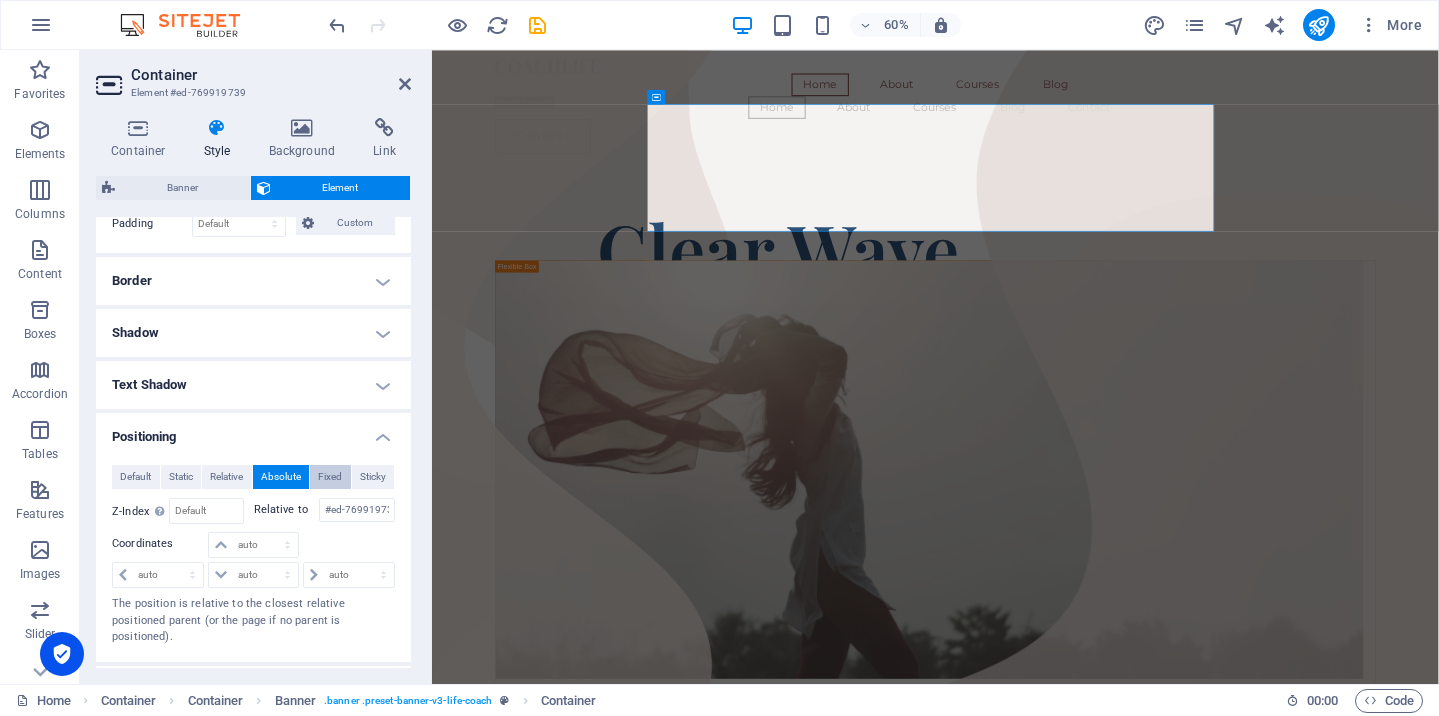 click on "Fixed" at bounding box center [330, 477] 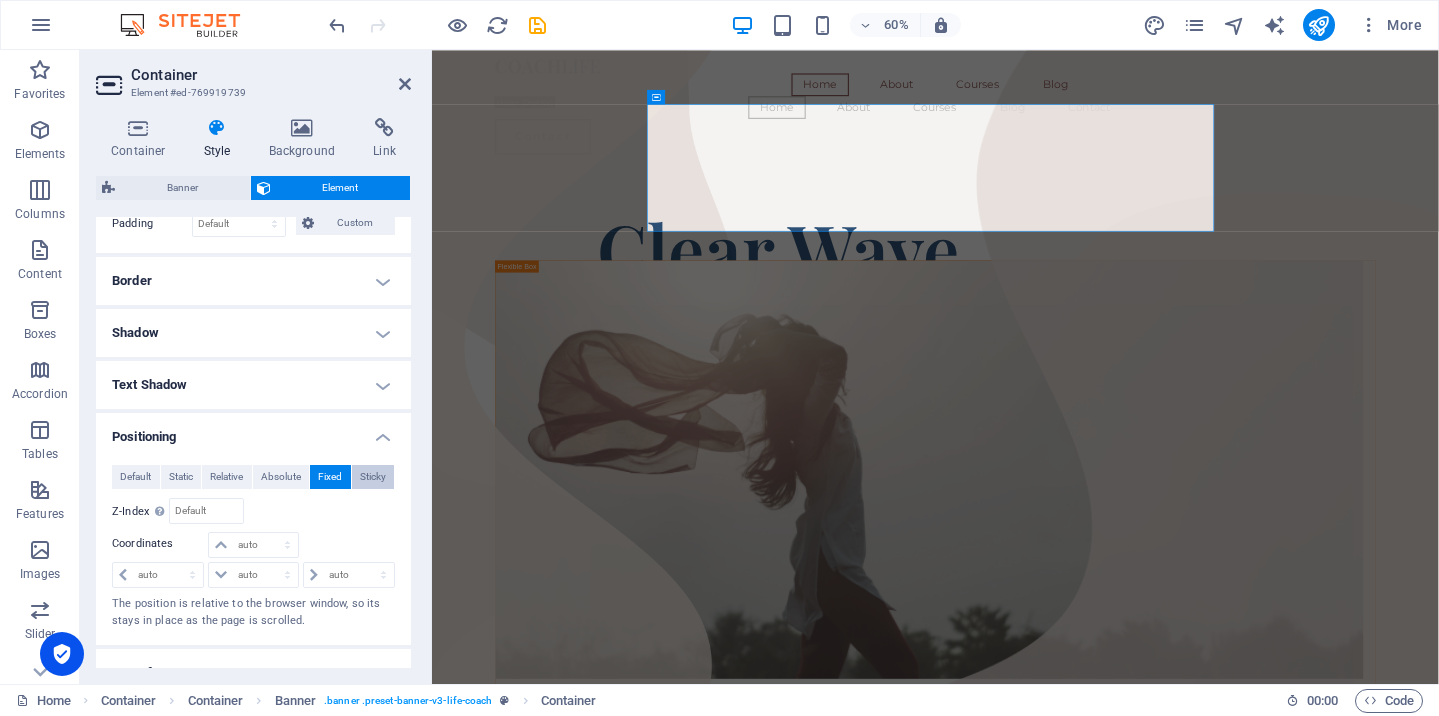 click on "Sticky" at bounding box center [373, 477] 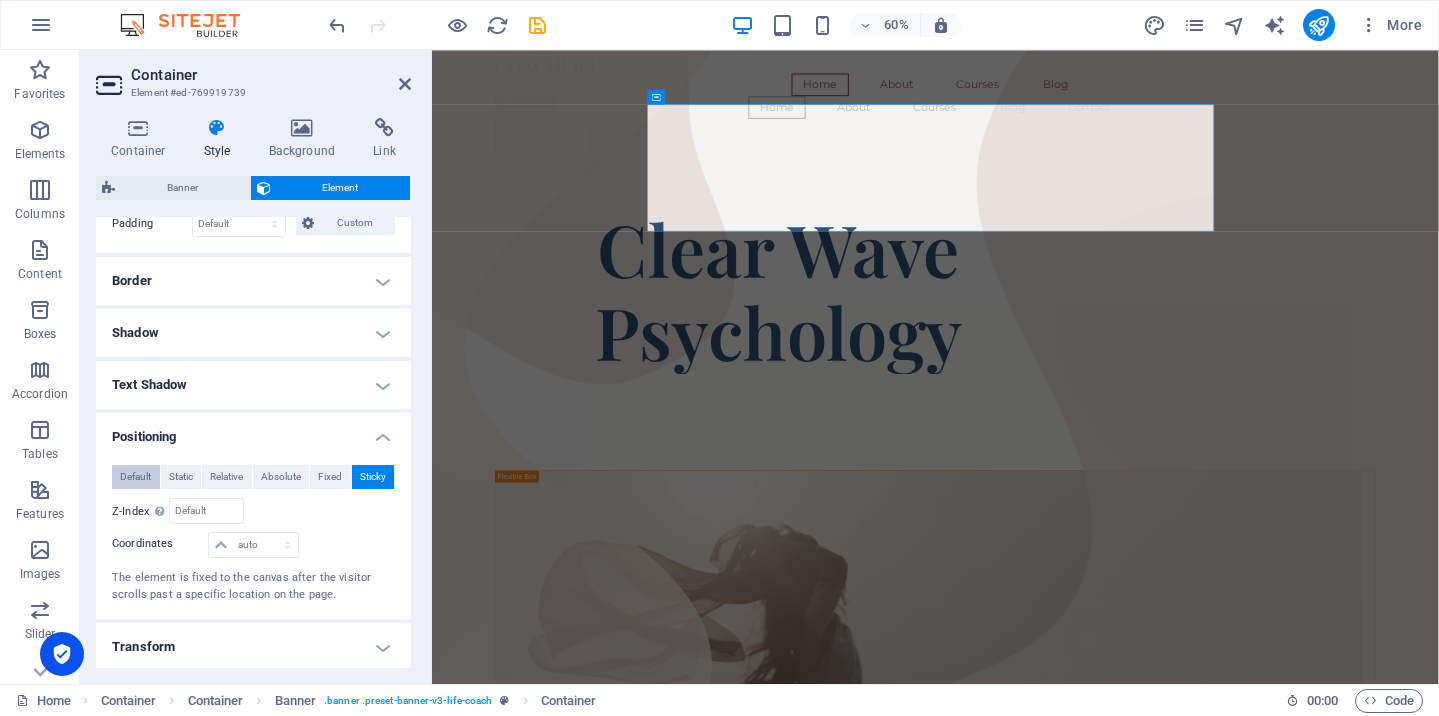 click on "Default" at bounding box center (135, 477) 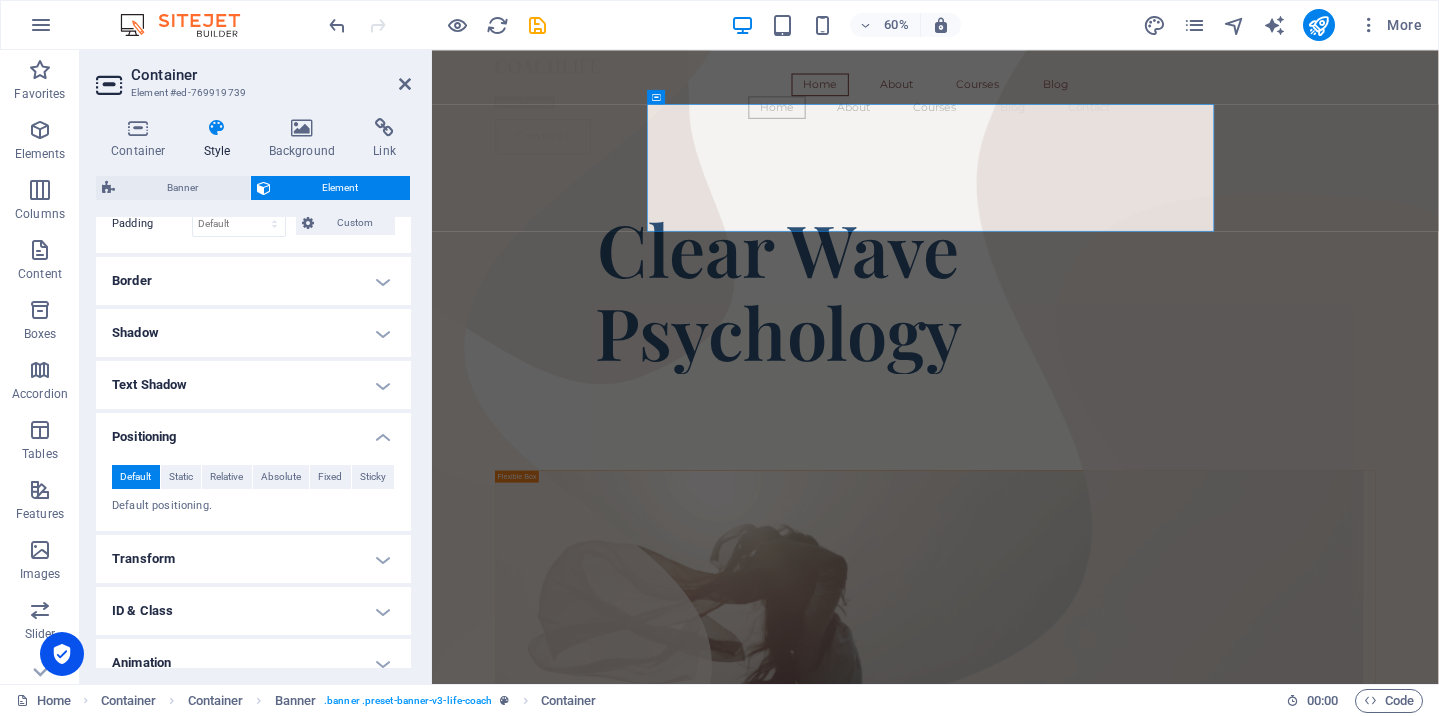 click on "Transform" at bounding box center [253, 559] 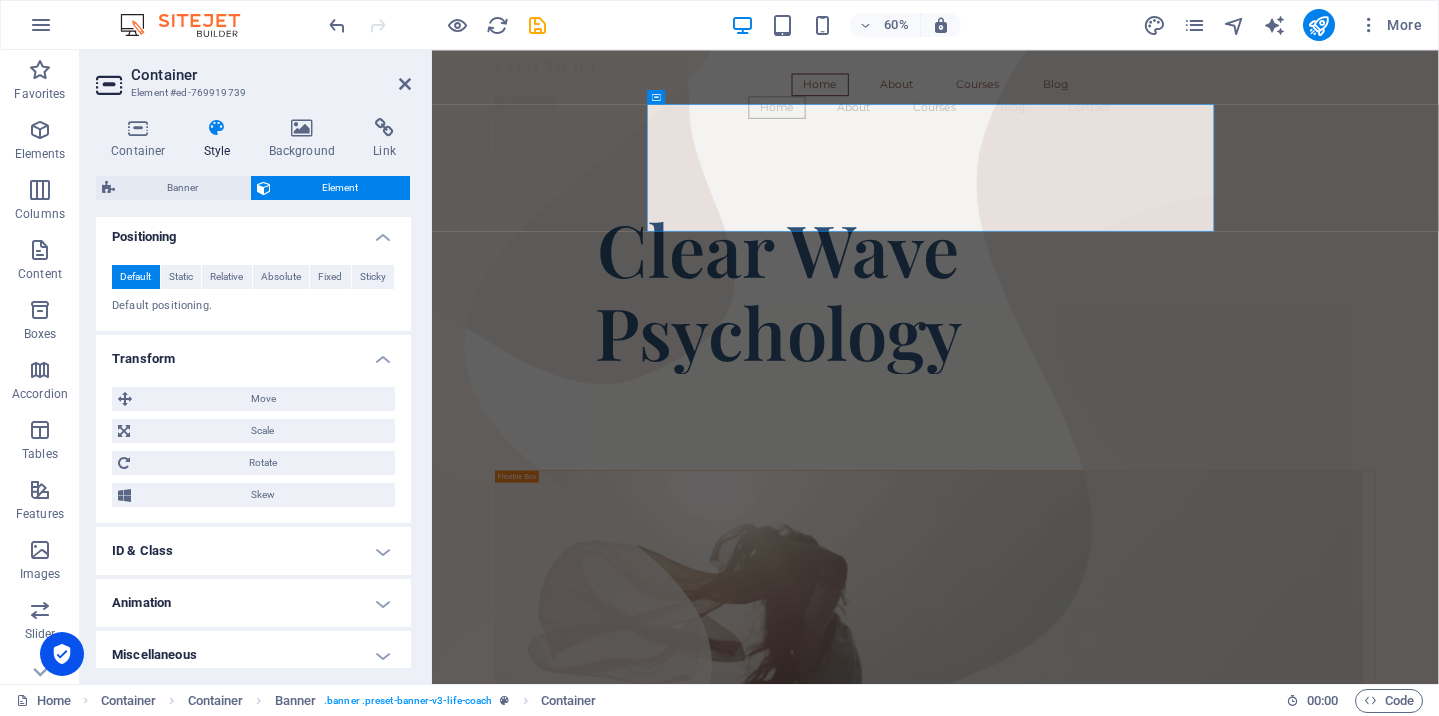 scroll, scrollTop: 567, scrollLeft: 0, axis: vertical 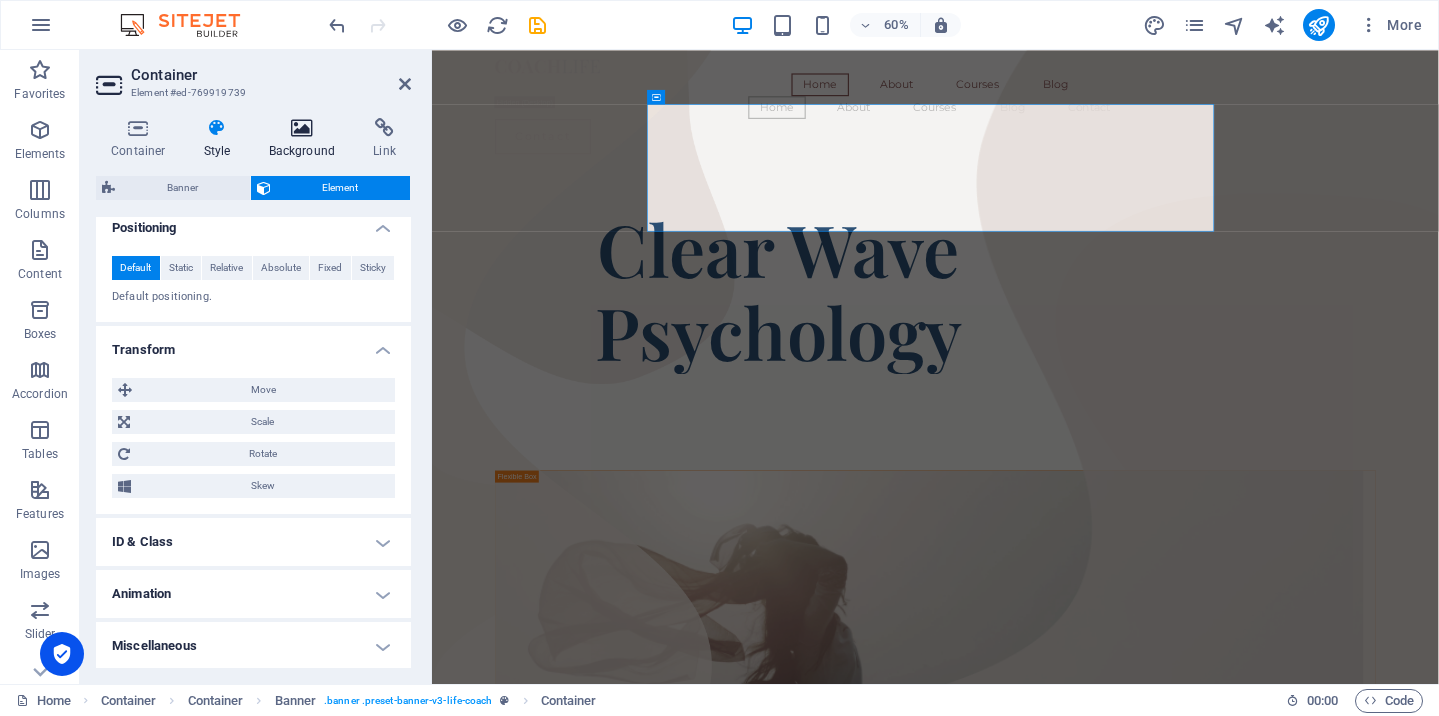 click on "Background" at bounding box center [306, 139] 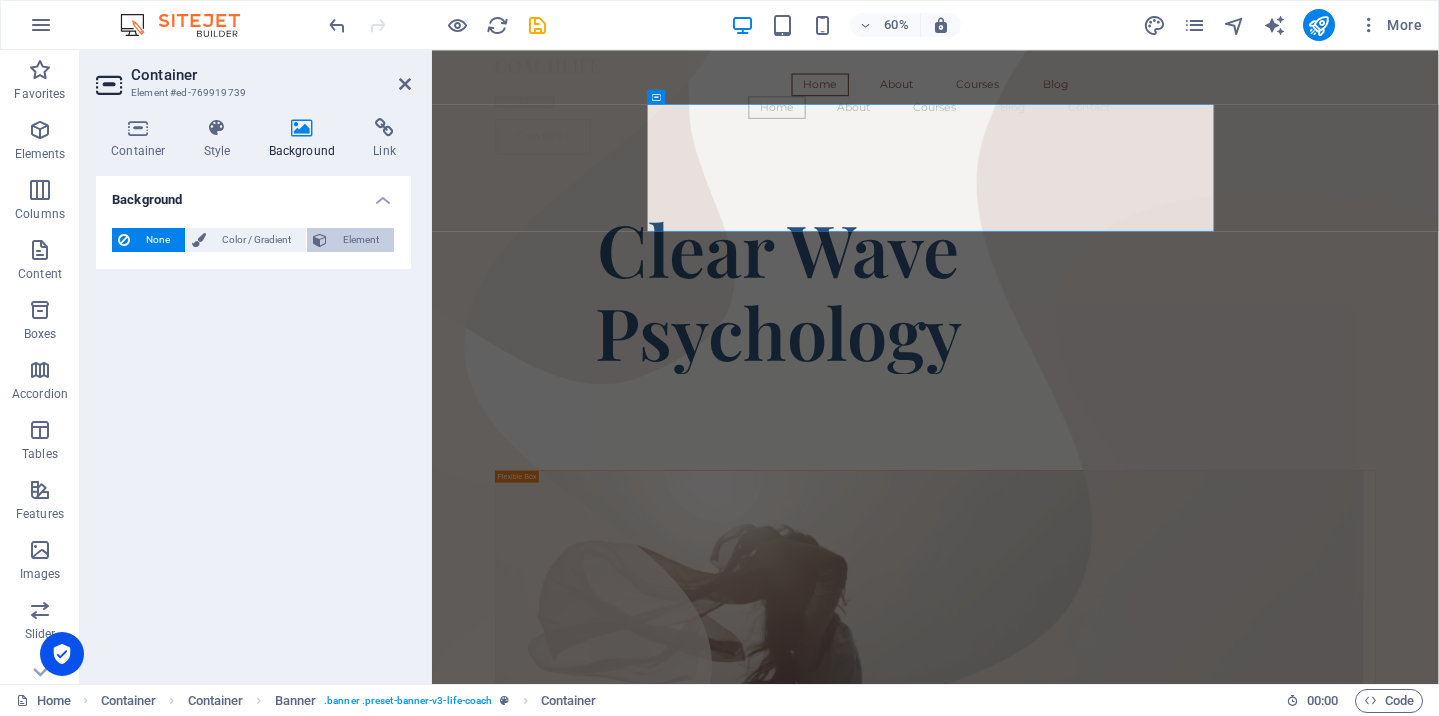 click on "Element" at bounding box center (360, 240) 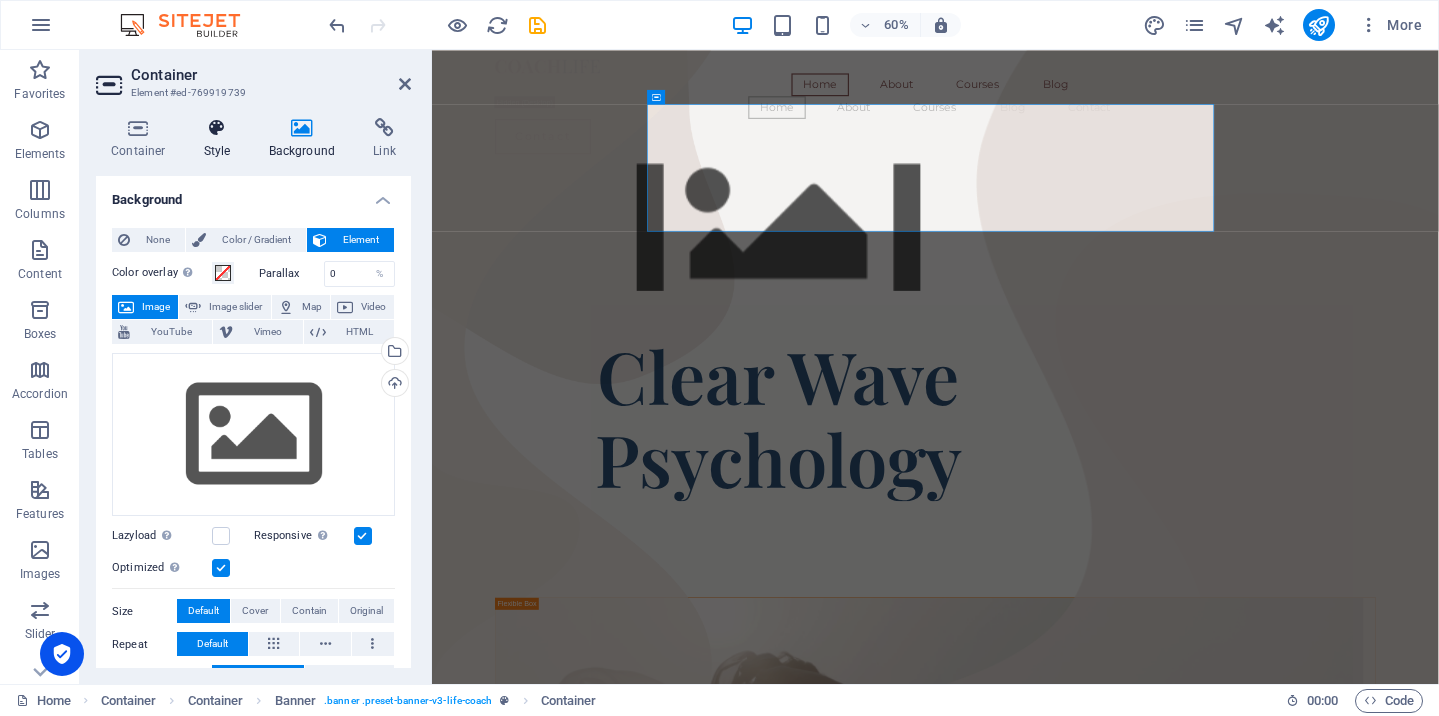 click at bounding box center [217, 128] 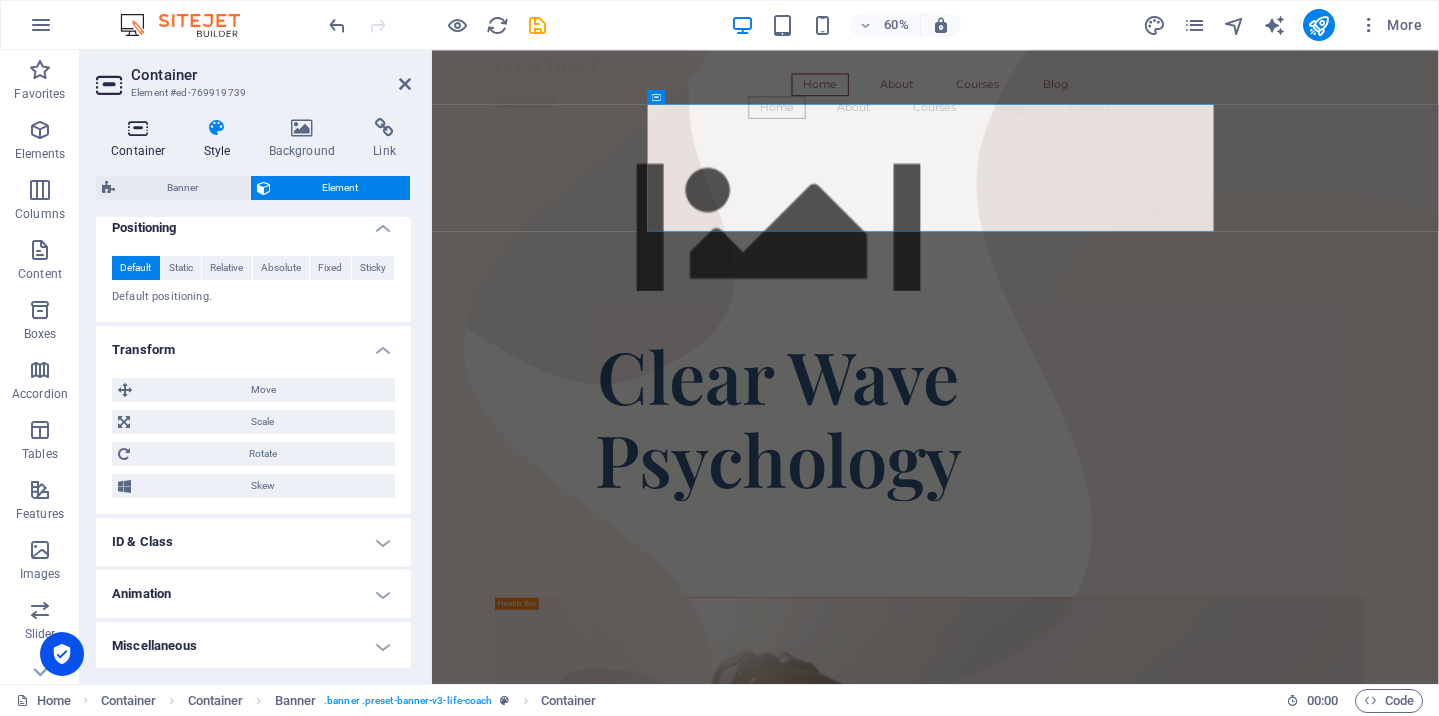 click on "Container" at bounding box center [142, 139] 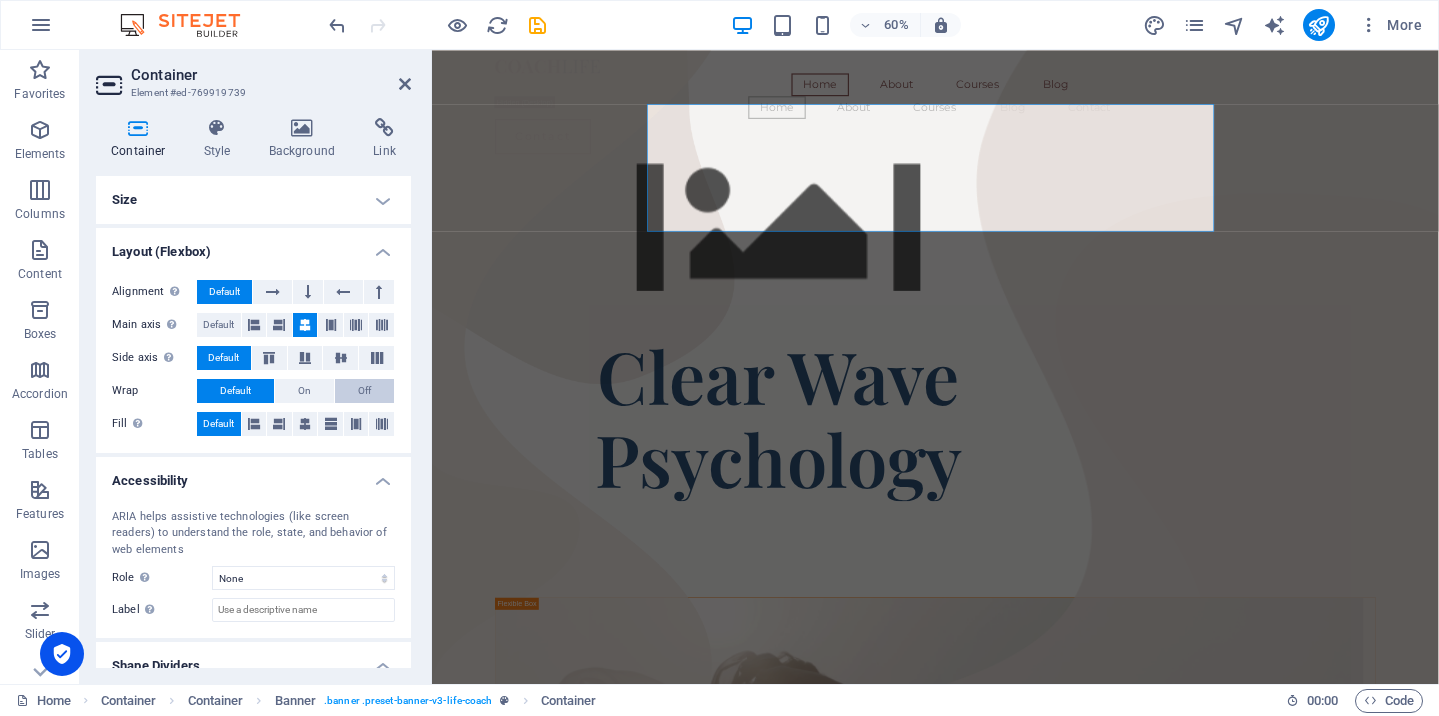 click on "Off" at bounding box center (364, 391) 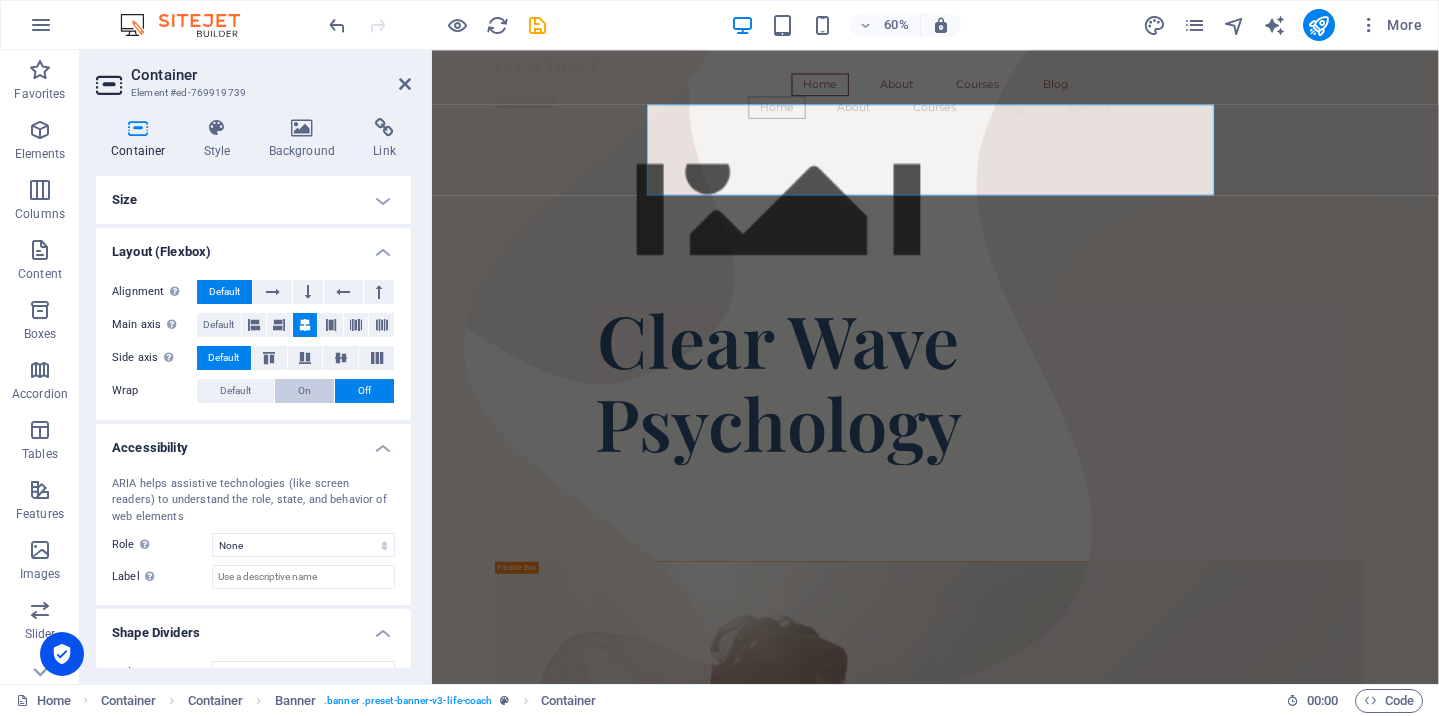 click on "On" at bounding box center [304, 391] 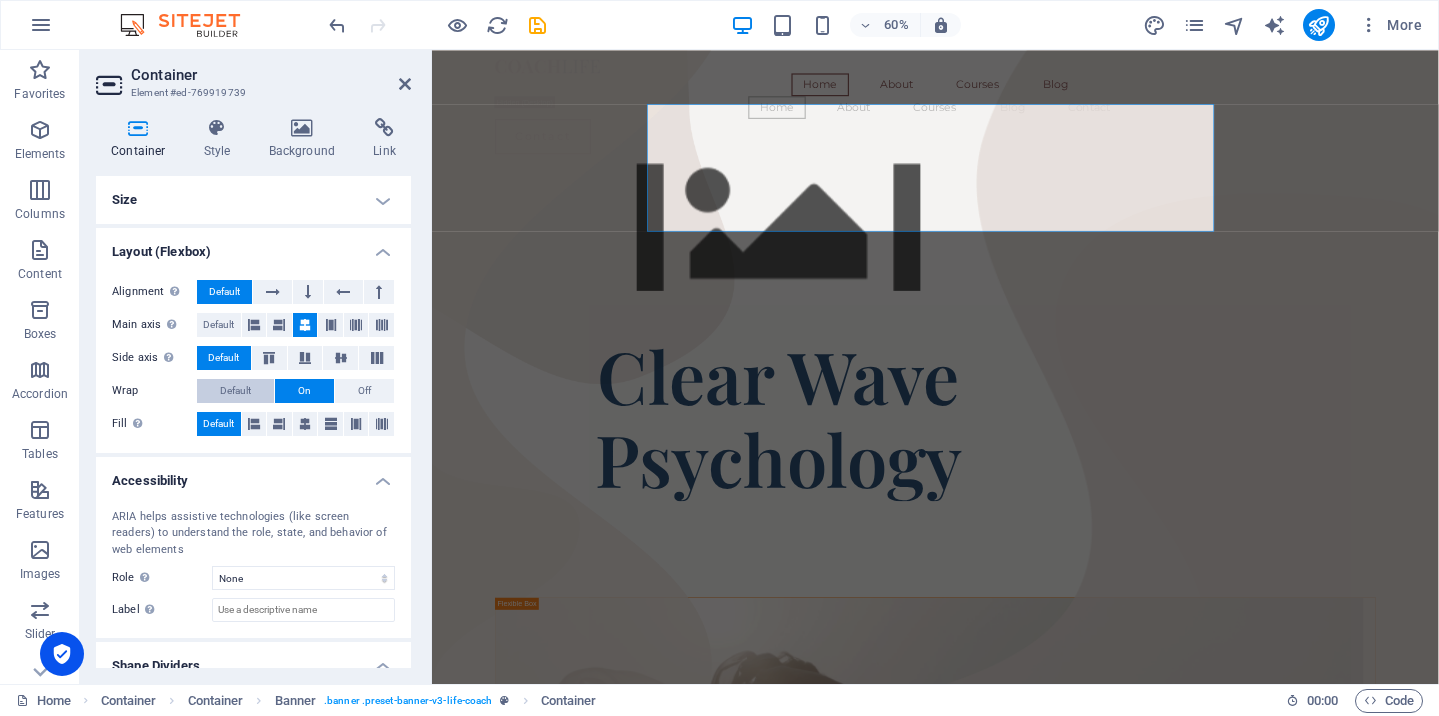click on "Default" at bounding box center (235, 391) 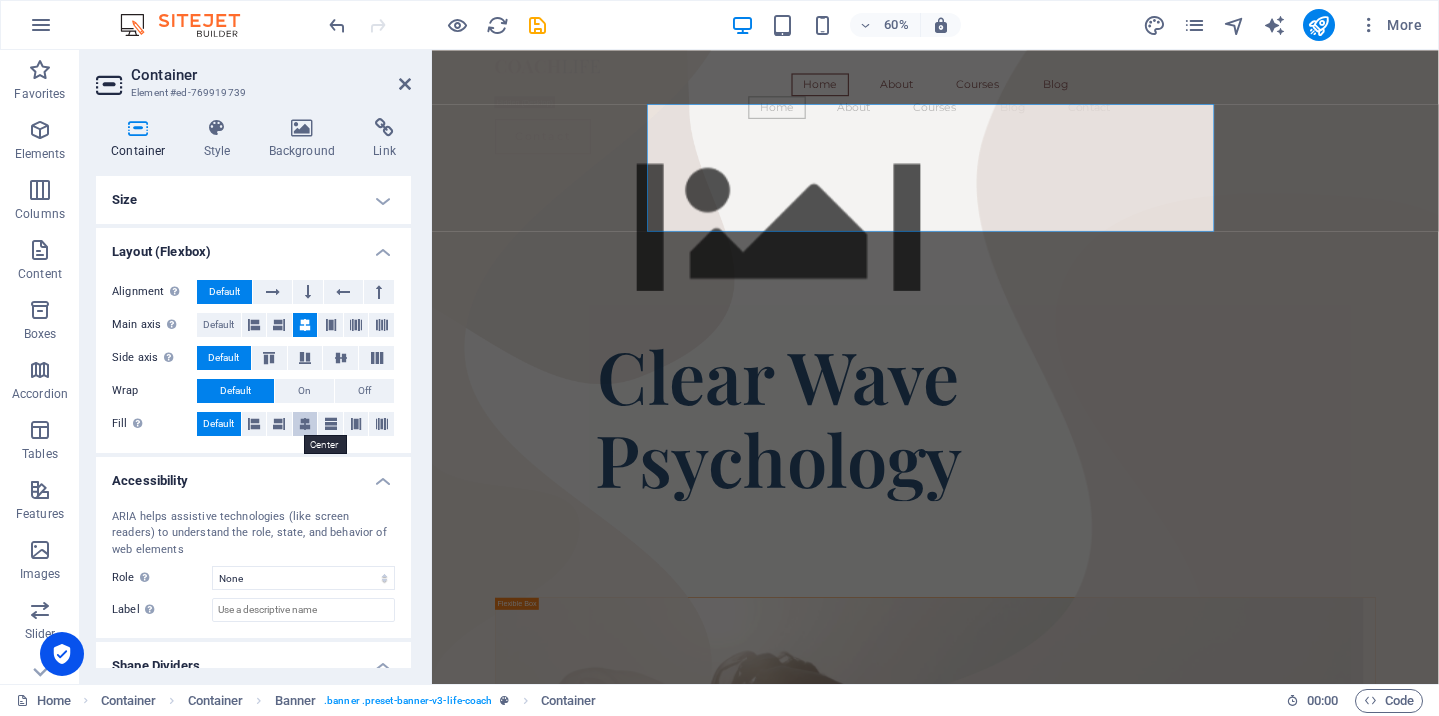 click at bounding box center [305, 424] 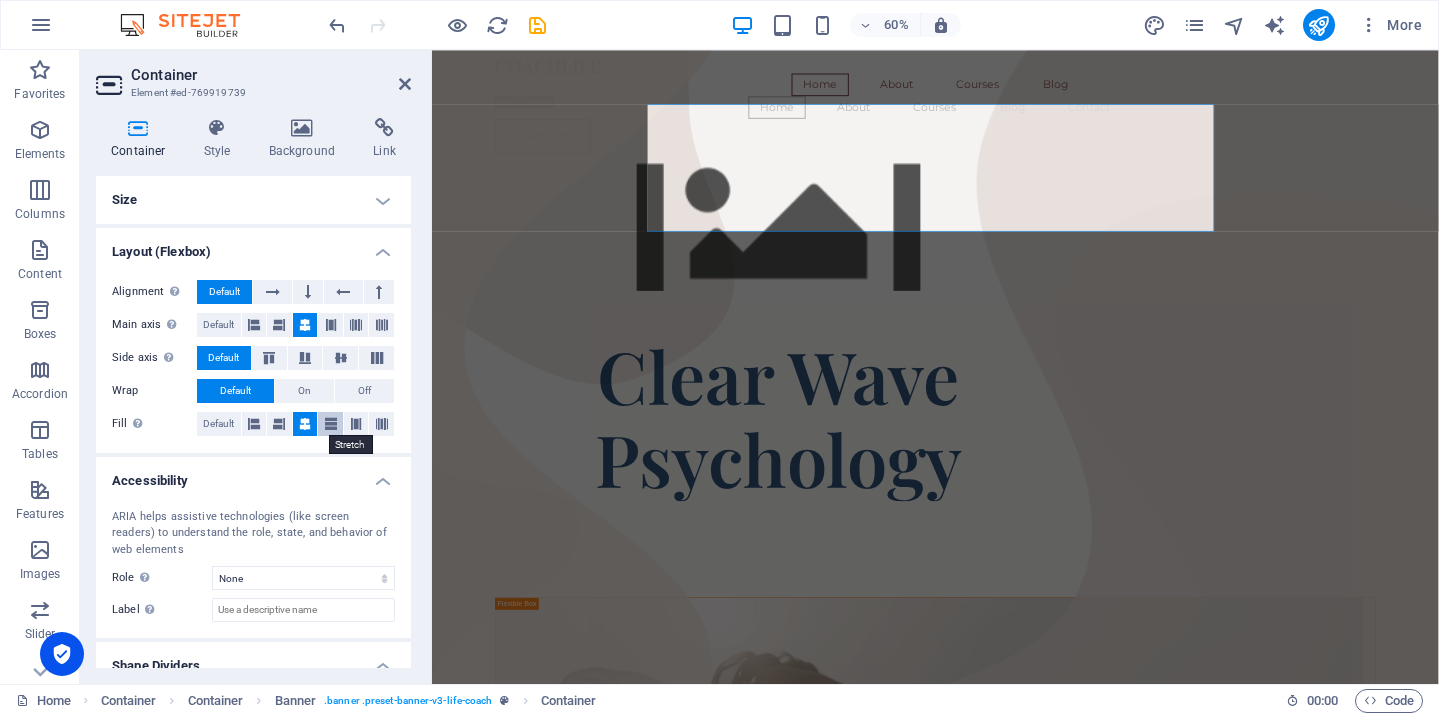 click at bounding box center [330, 424] 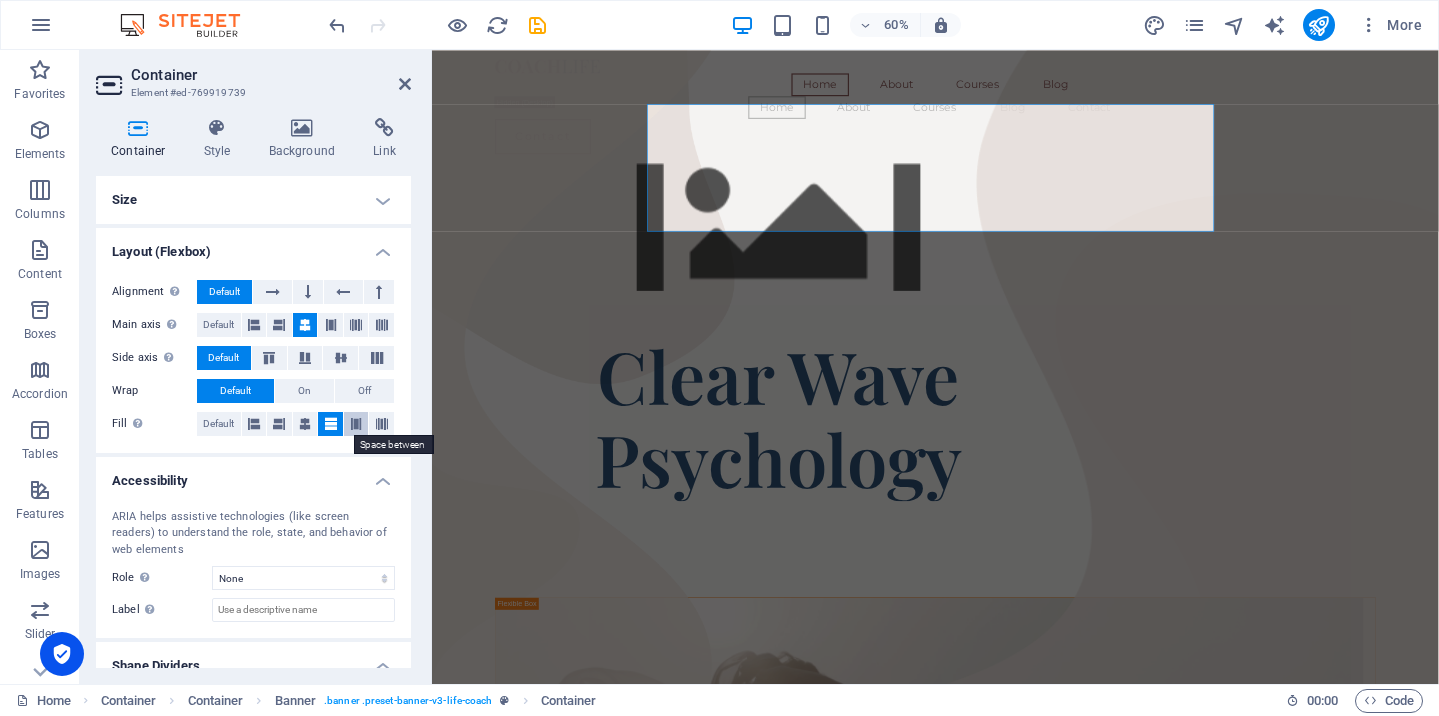 click at bounding box center [356, 424] 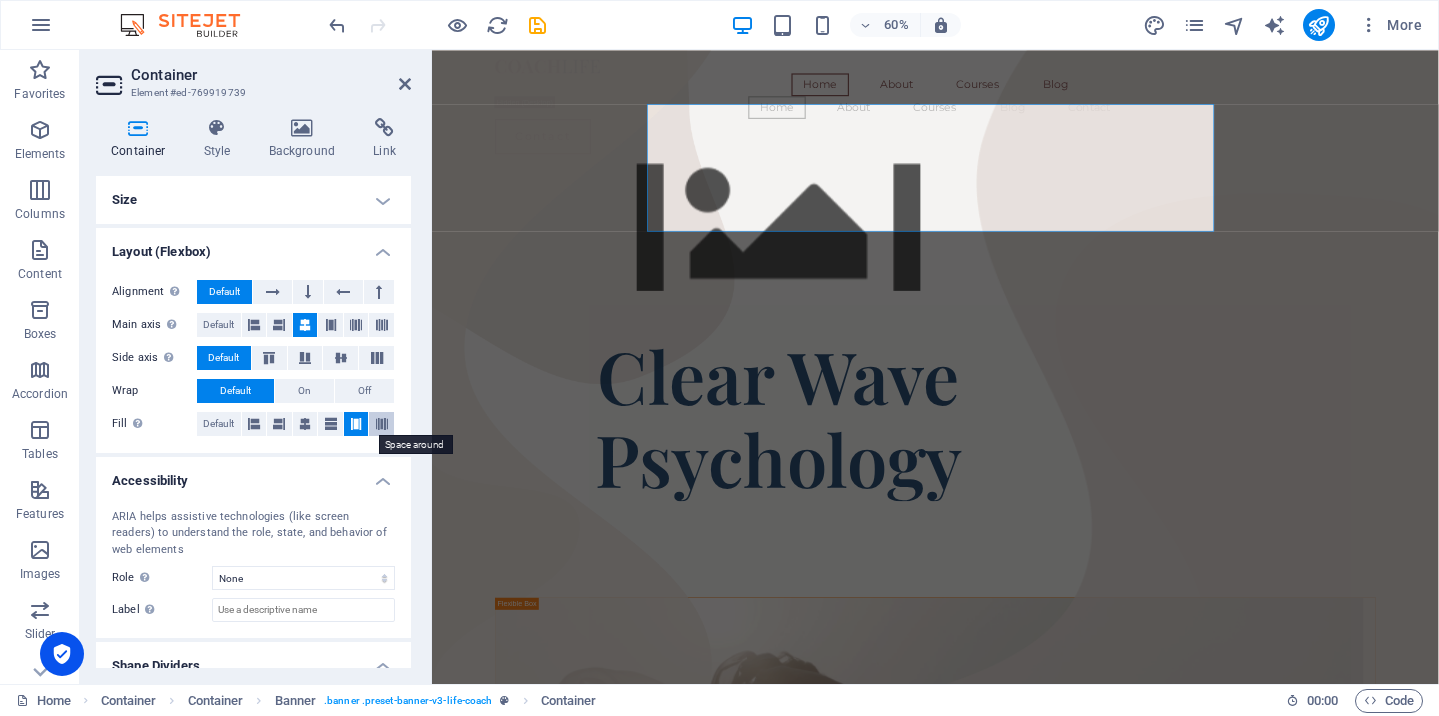 click at bounding box center (382, 424) 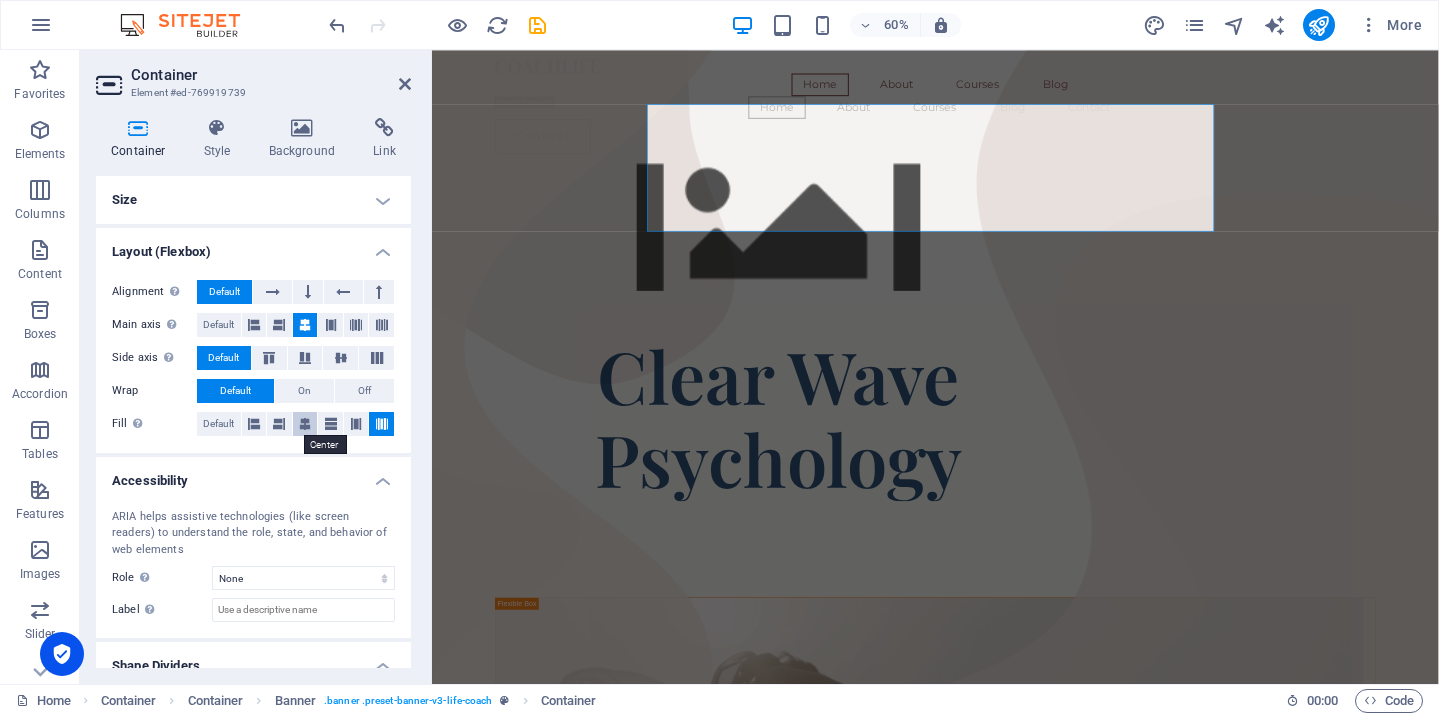 click at bounding box center [305, 424] 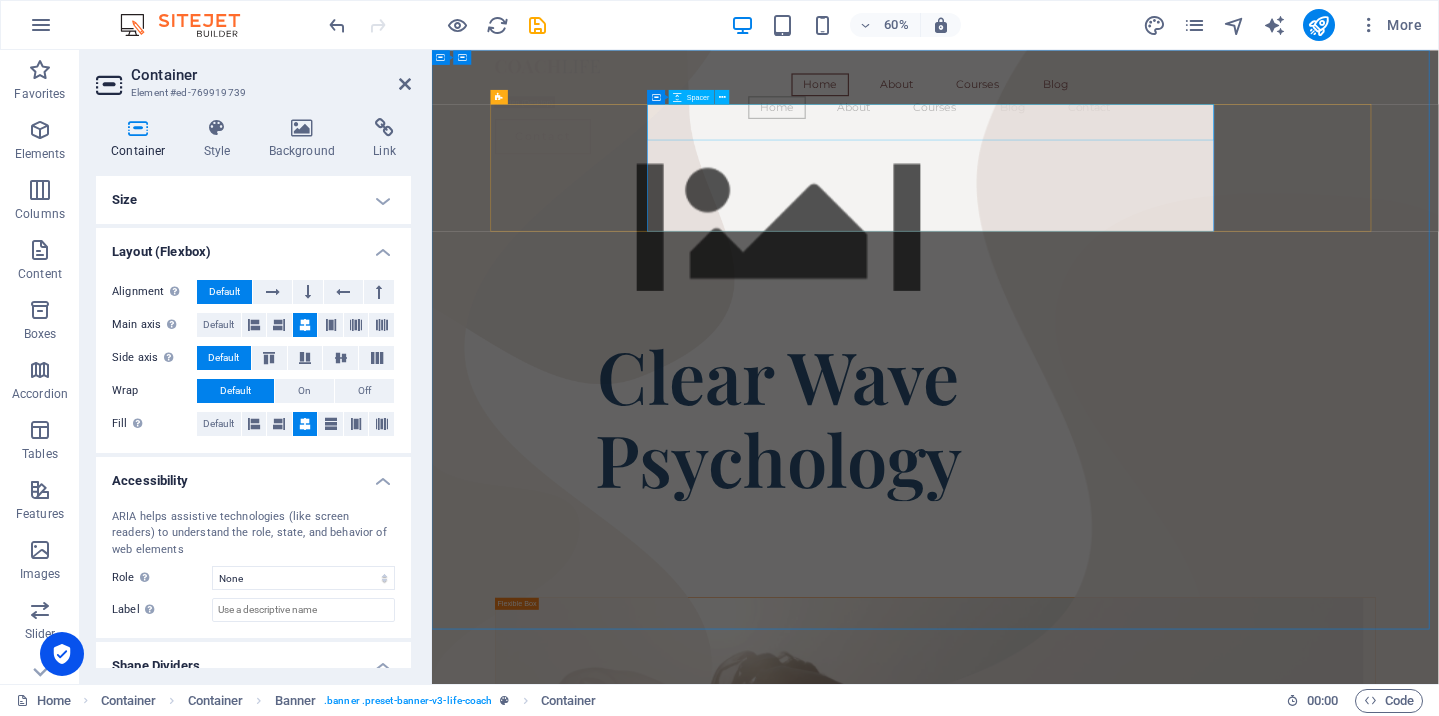 click at bounding box center [1009, 482] 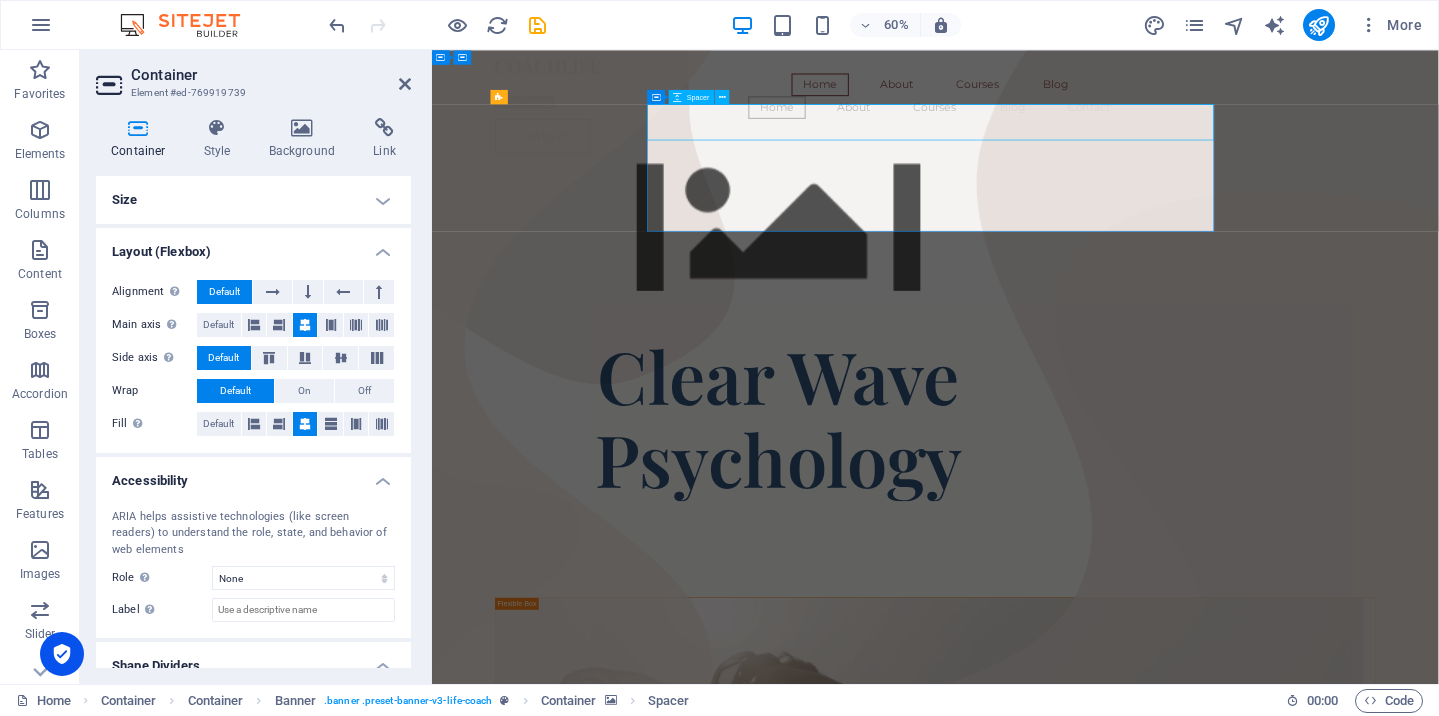 click at bounding box center (1009, 482) 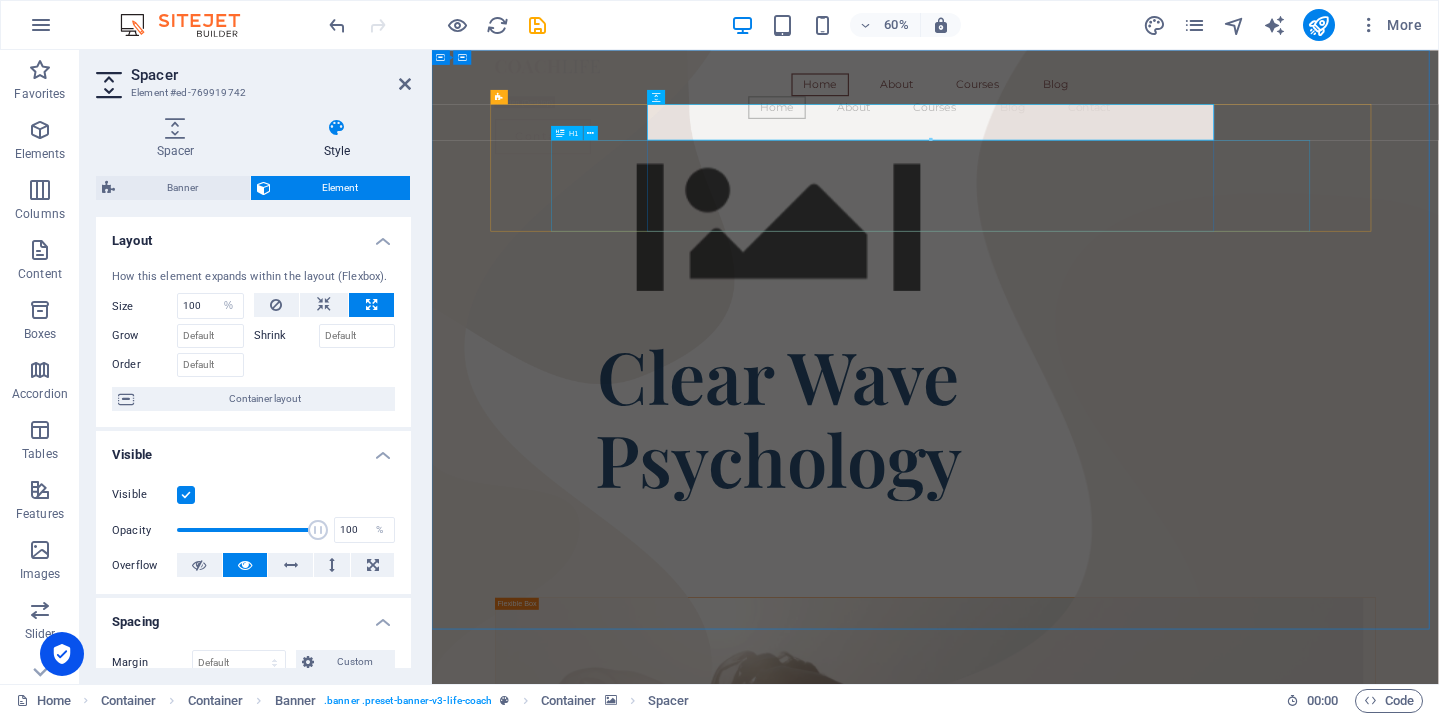 click on "​​​​​ Clear Wave Psychology" at bounding box center (1009, 657) 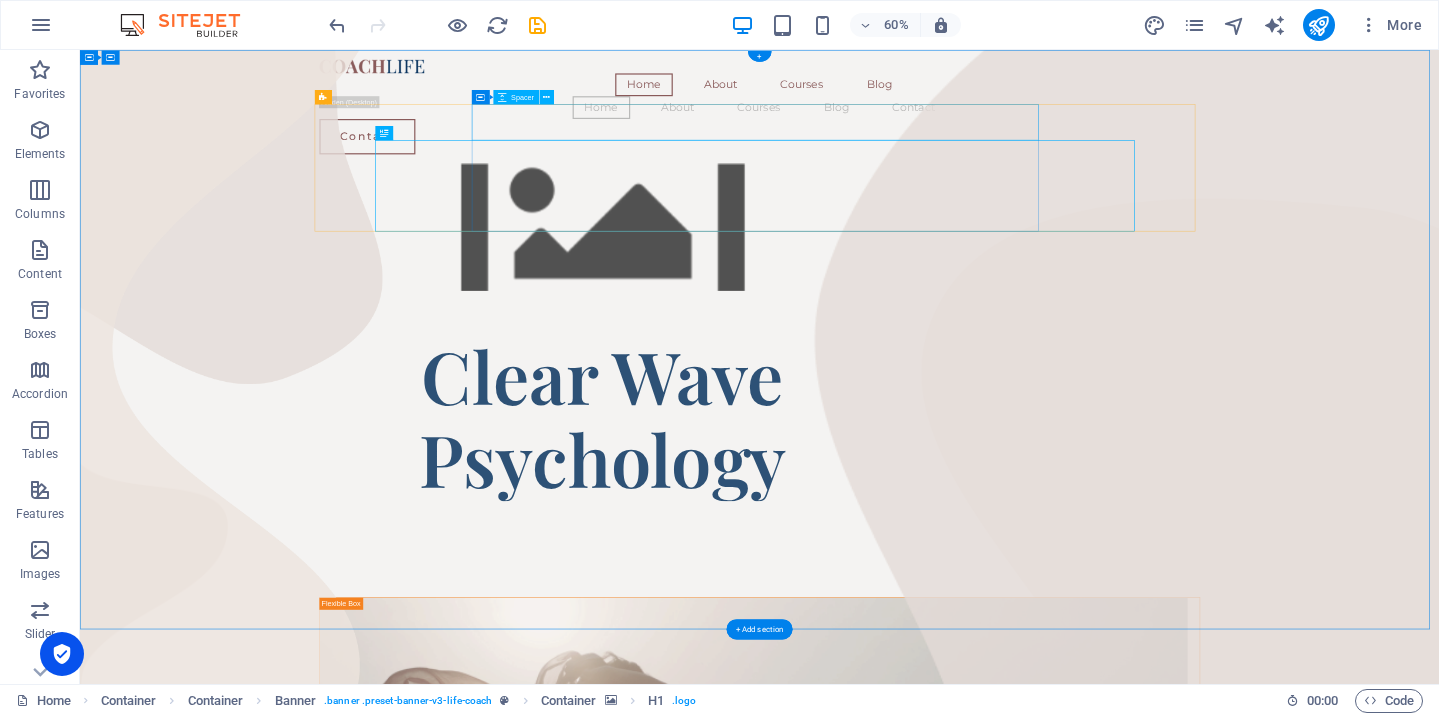 click at bounding box center [951, 482] 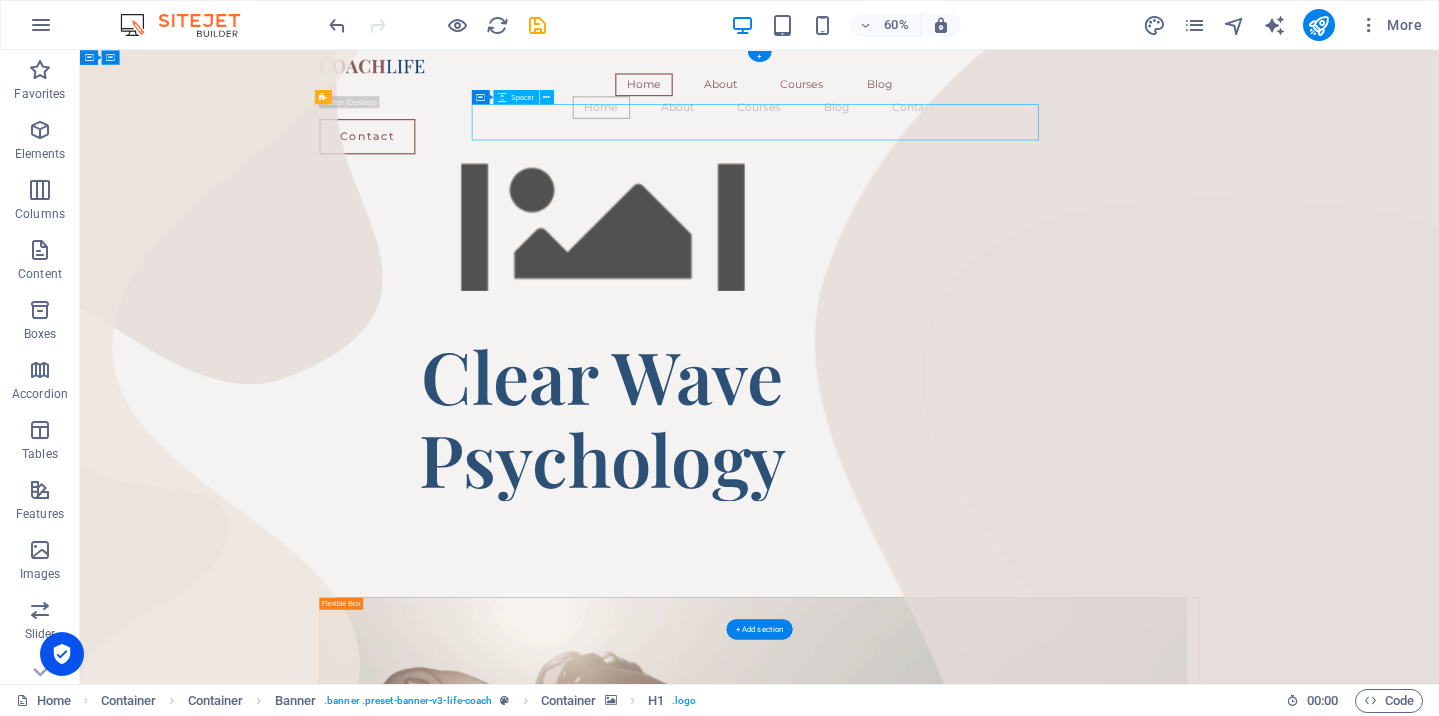 click at bounding box center (951, 482) 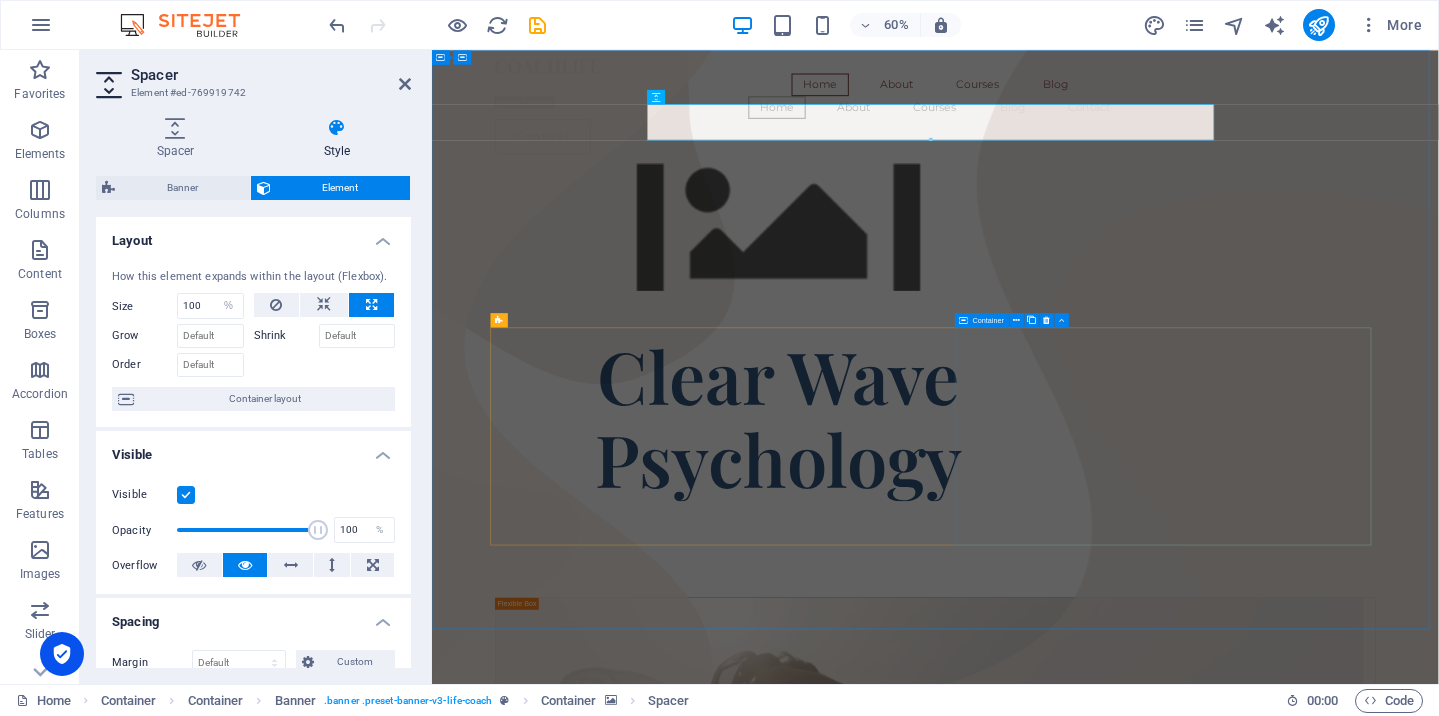 click on "Coach Headline There are many variations of passages of Lorem Ipsum available, but the majority have suffered alteration in some form, by injected humour, or randomised words which don't look even slightly believable." at bounding box center (1271, 5126) 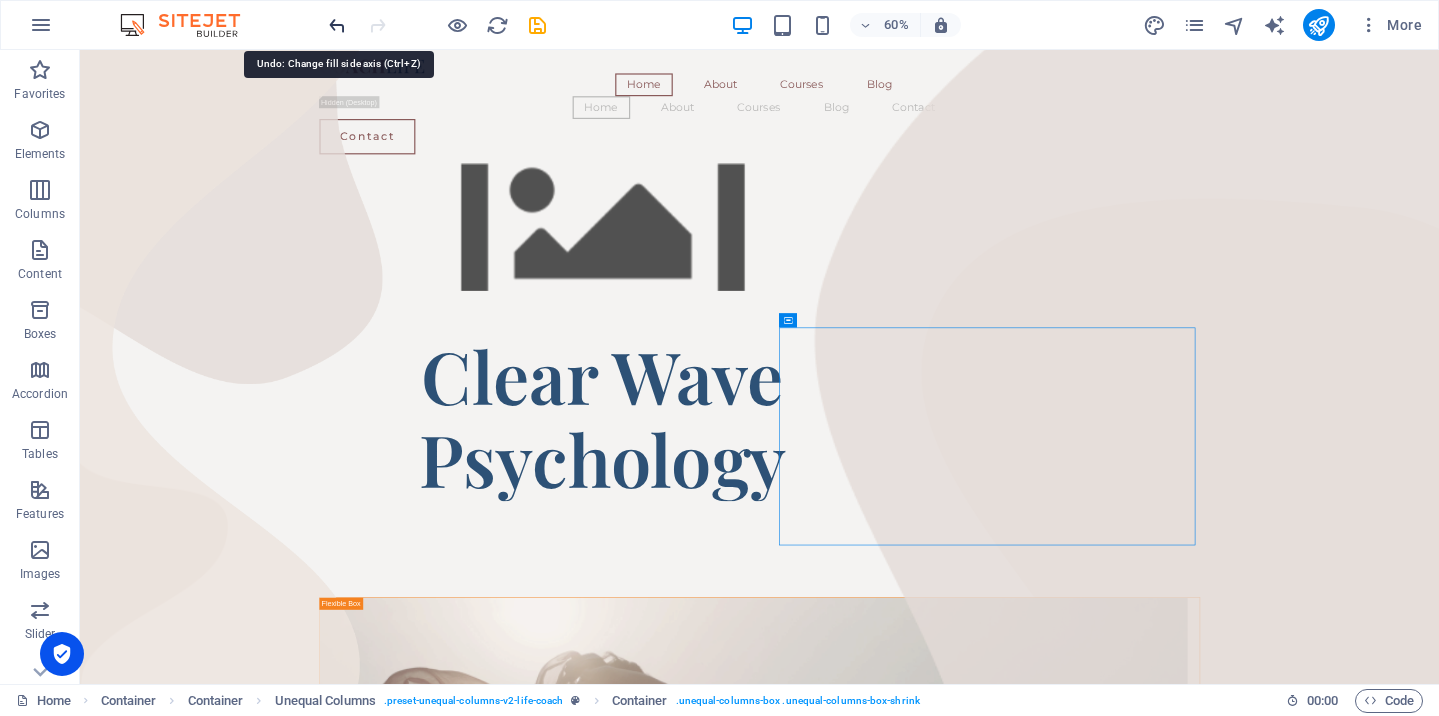 click at bounding box center (337, 25) 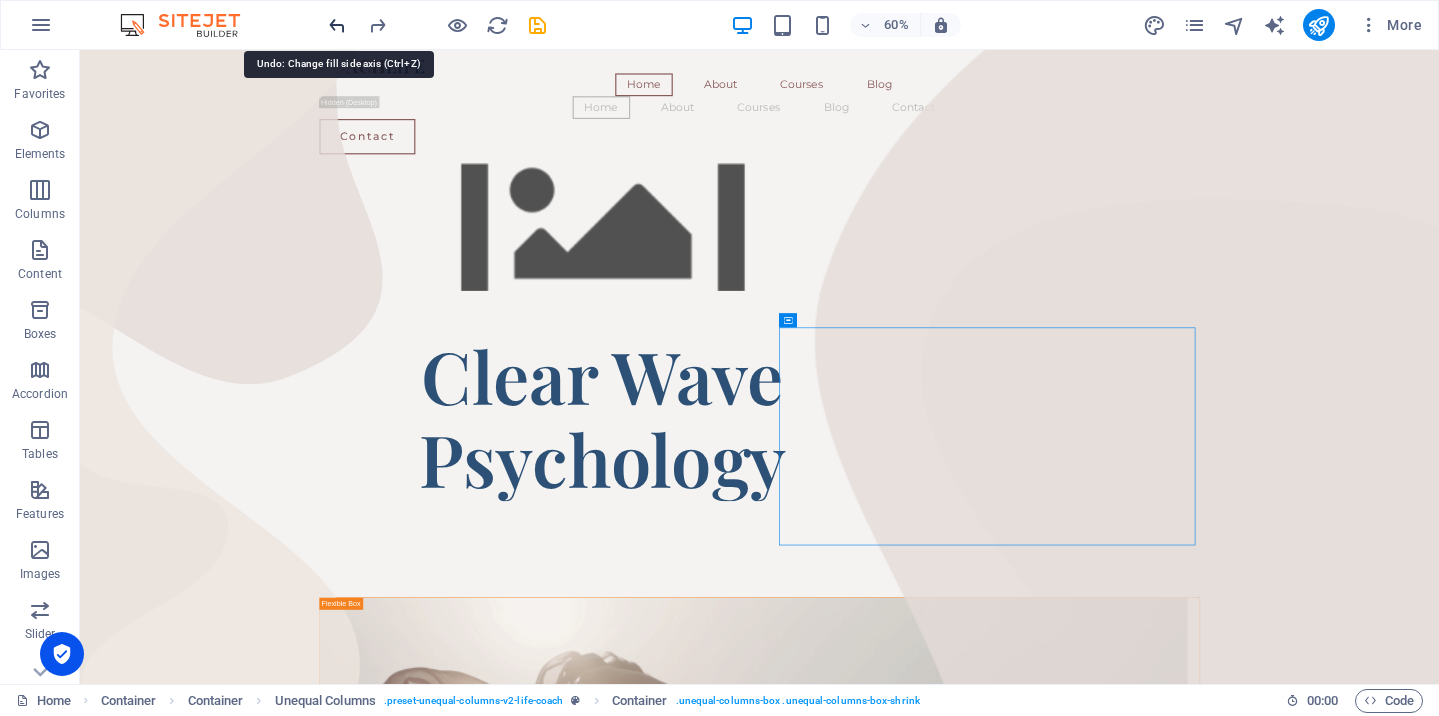 click at bounding box center [337, 25] 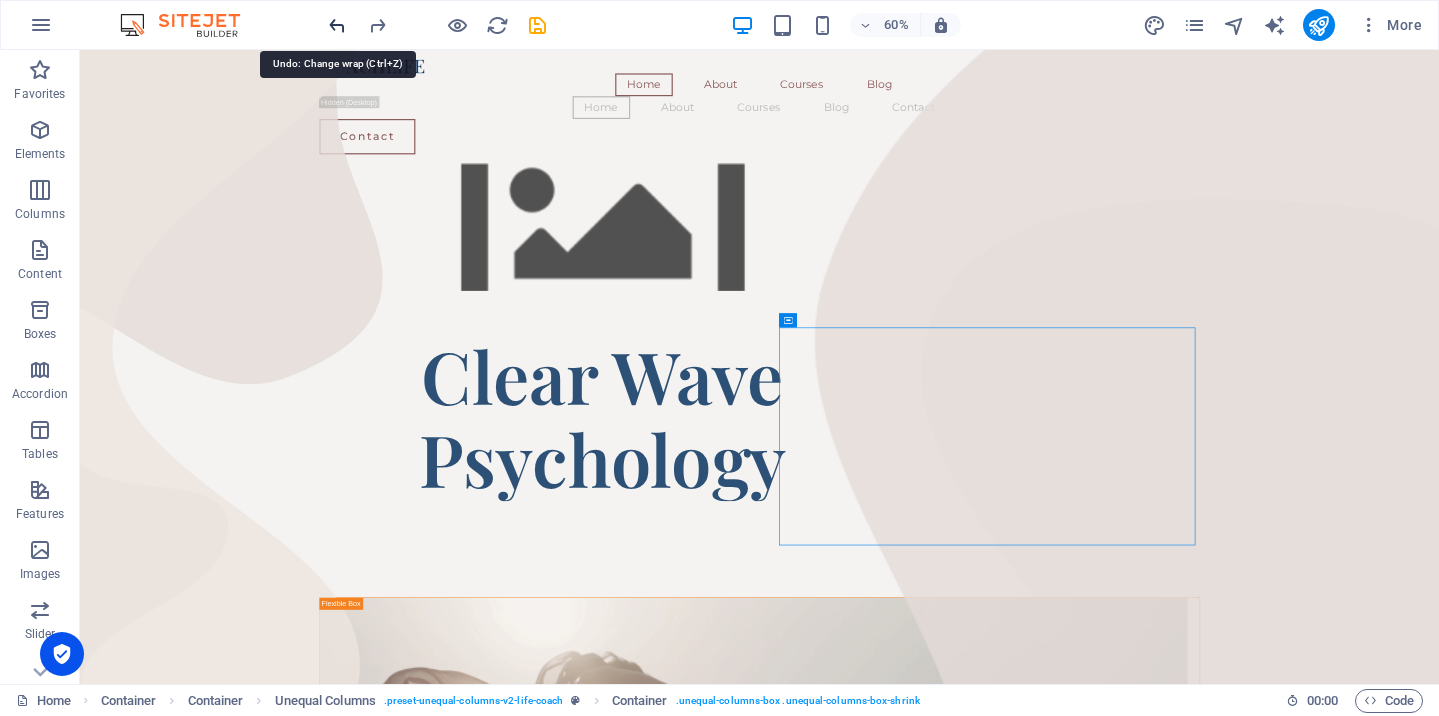 click at bounding box center [337, 25] 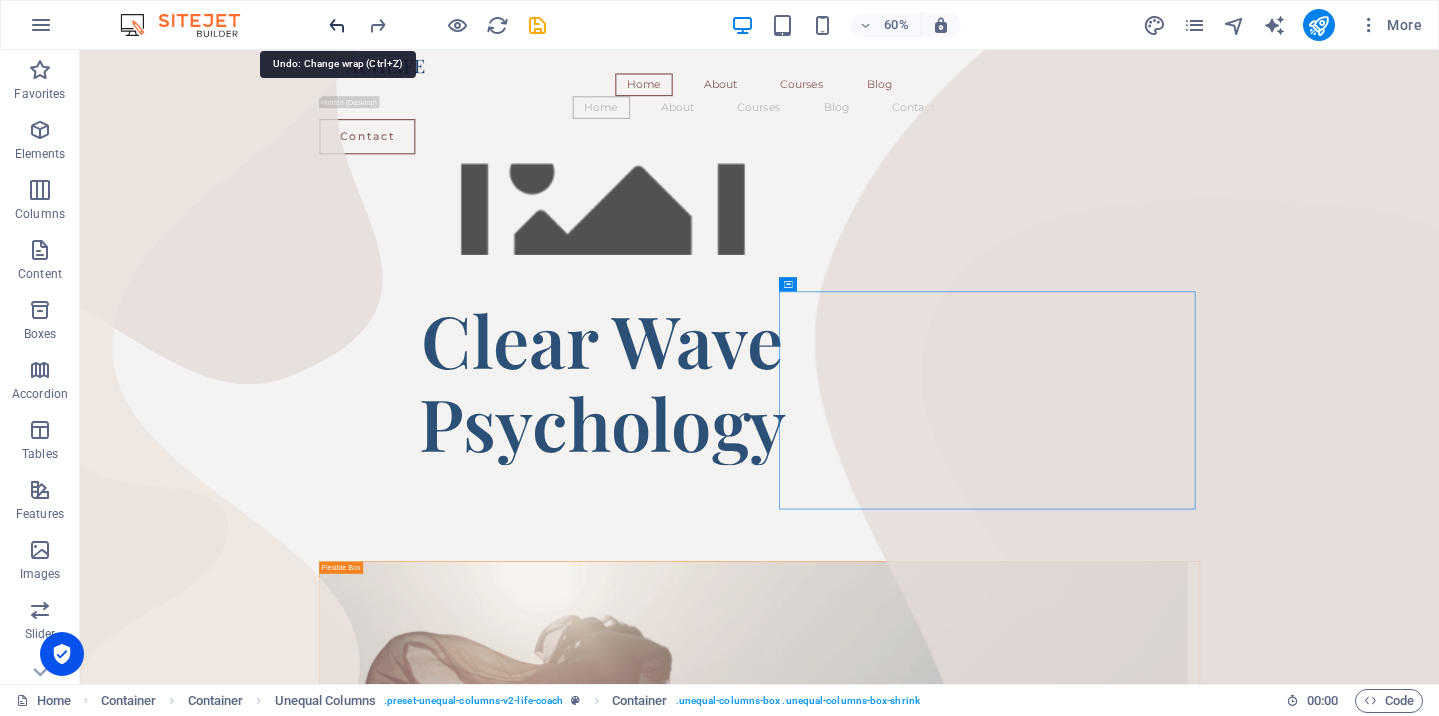 click at bounding box center (337, 25) 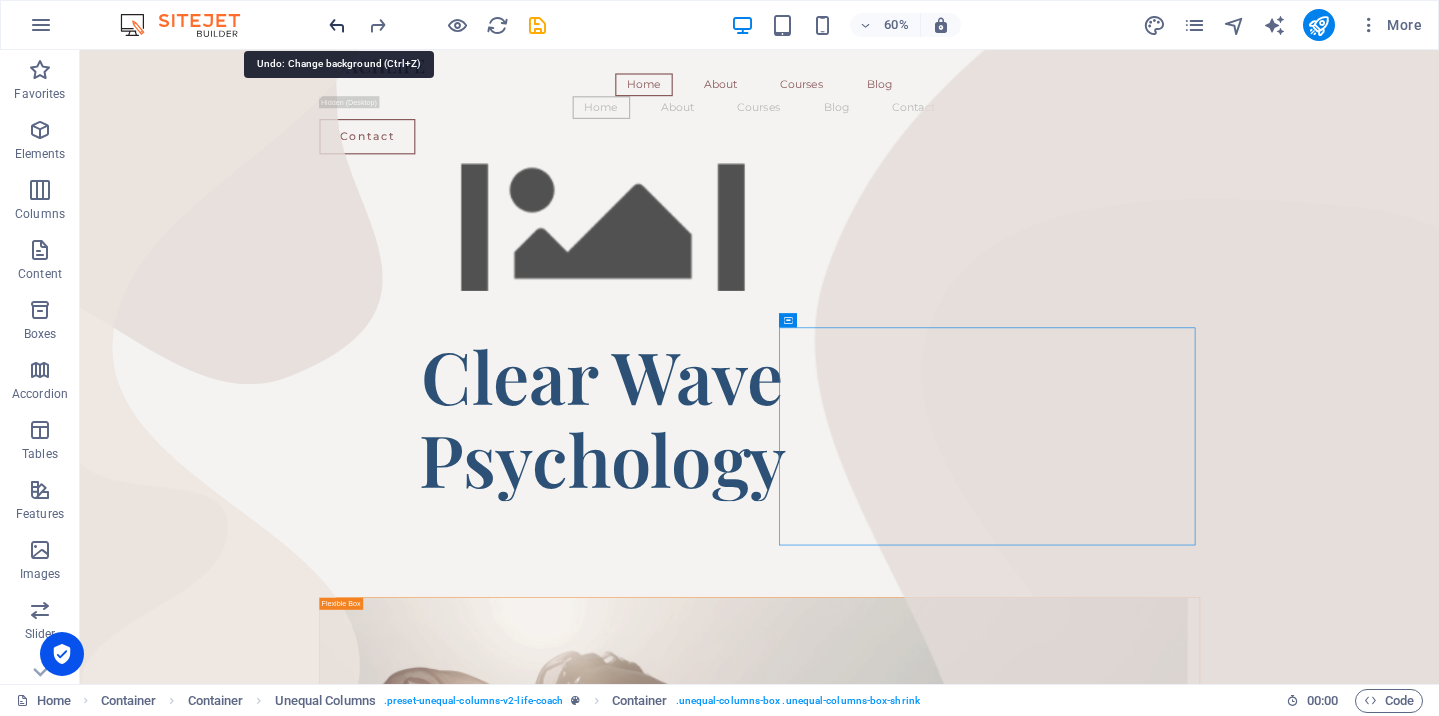 click at bounding box center (337, 25) 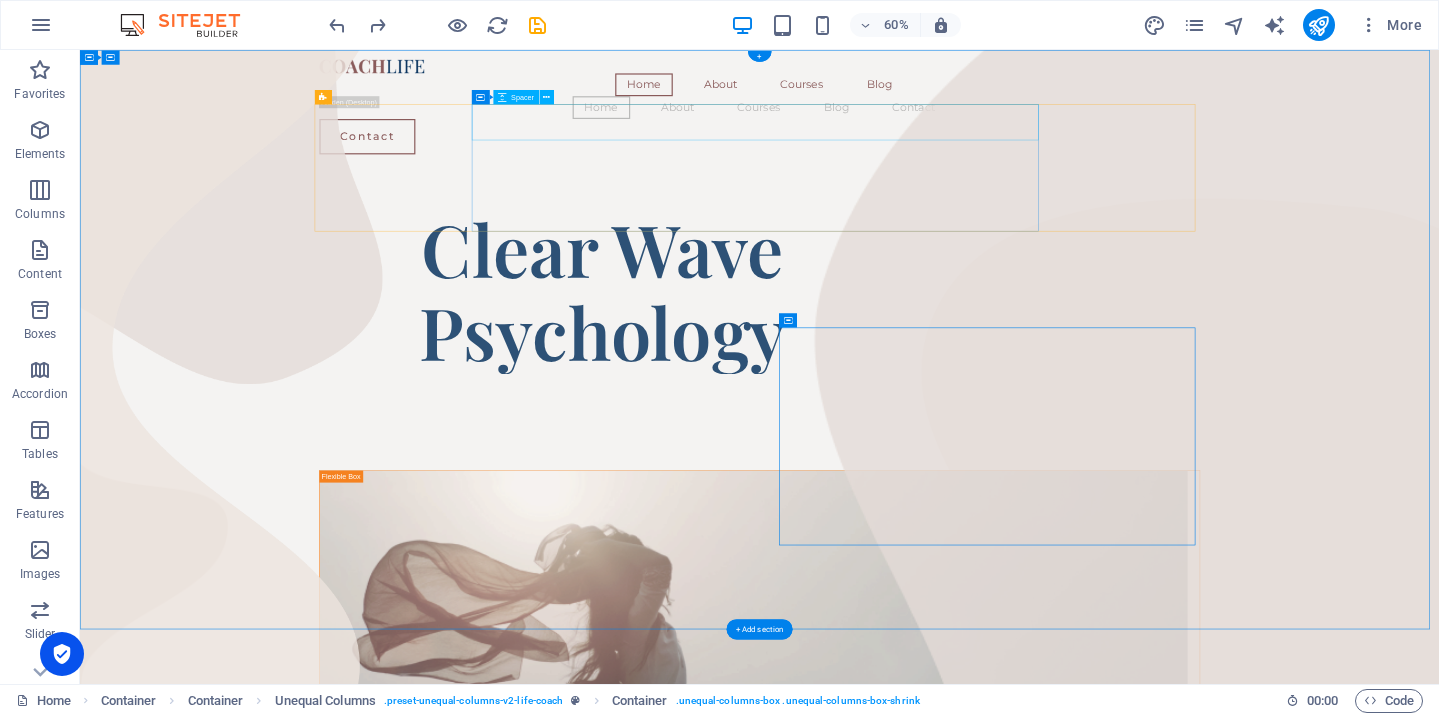 click at bounding box center [951, 270] 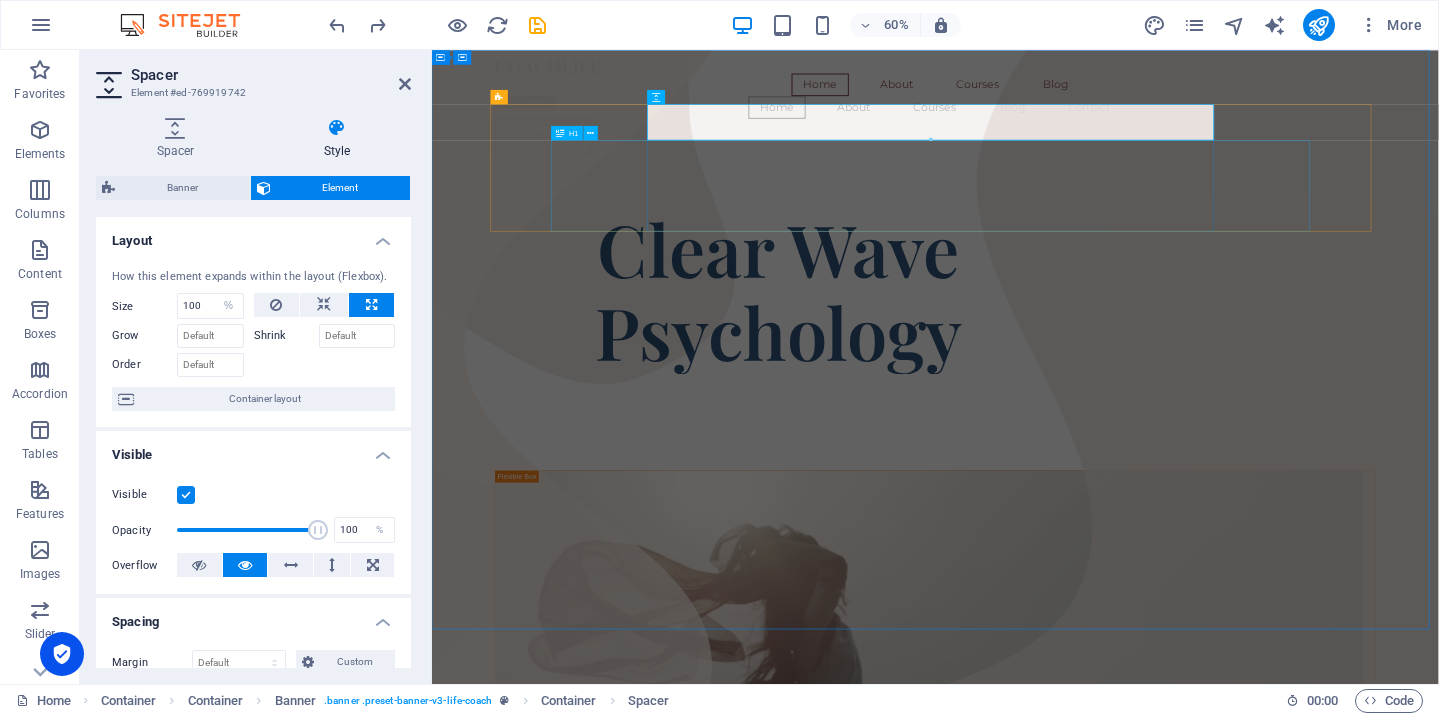 click on "​​​​​ Clear Wave Psychology" at bounding box center [1009, 445] 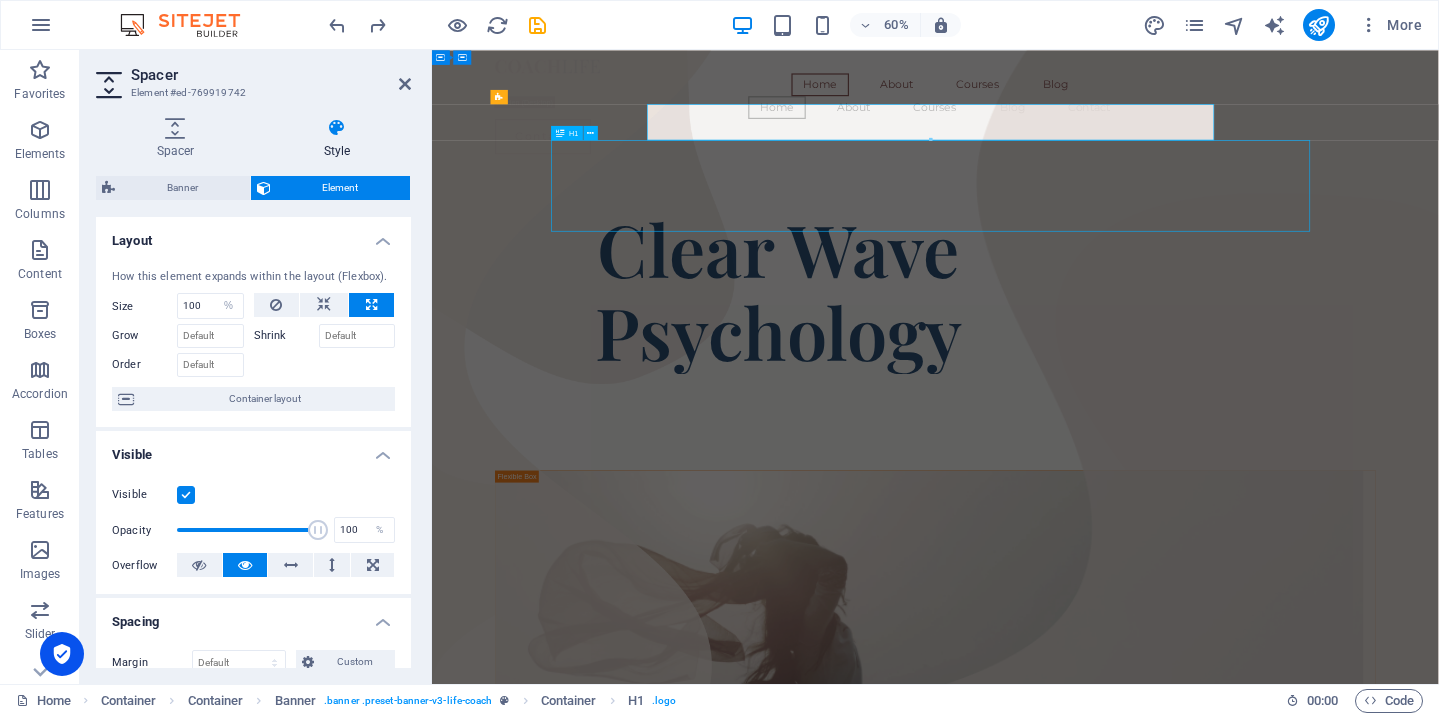 click on "​​​​​ Clear Wave Psychology" at bounding box center [1009, 445] 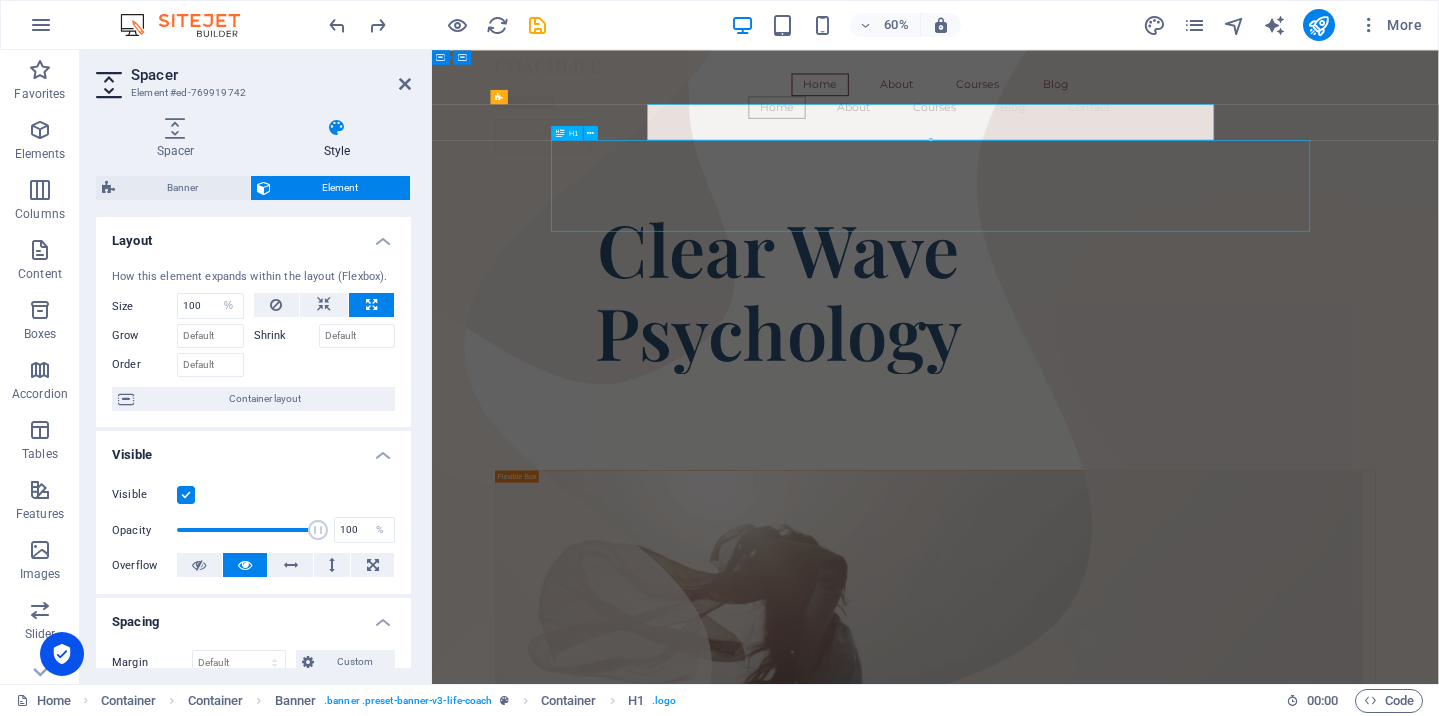 scroll, scrollTop: 3, scrollLeft: 0, axis: vertical 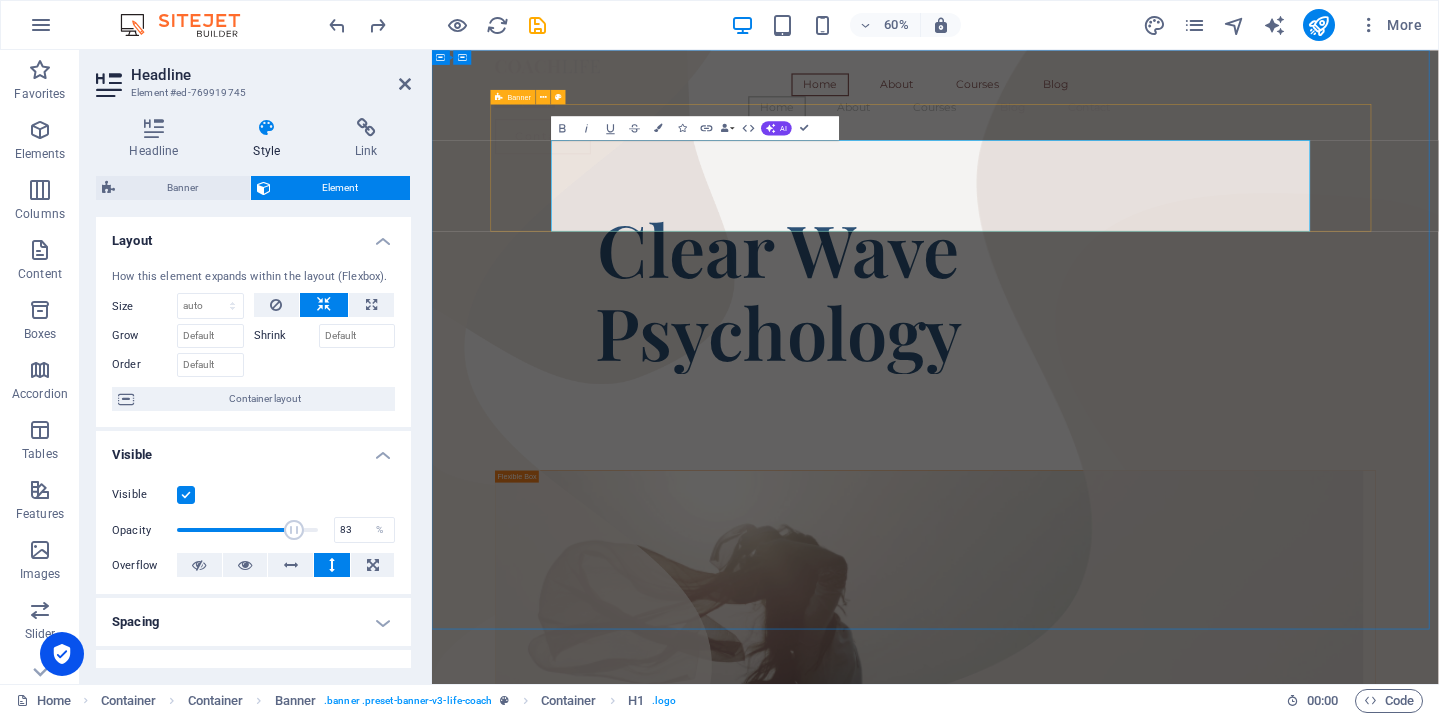 click on "​​​​​ Clear Wave Psychology" at bounding box center [1271, 415] 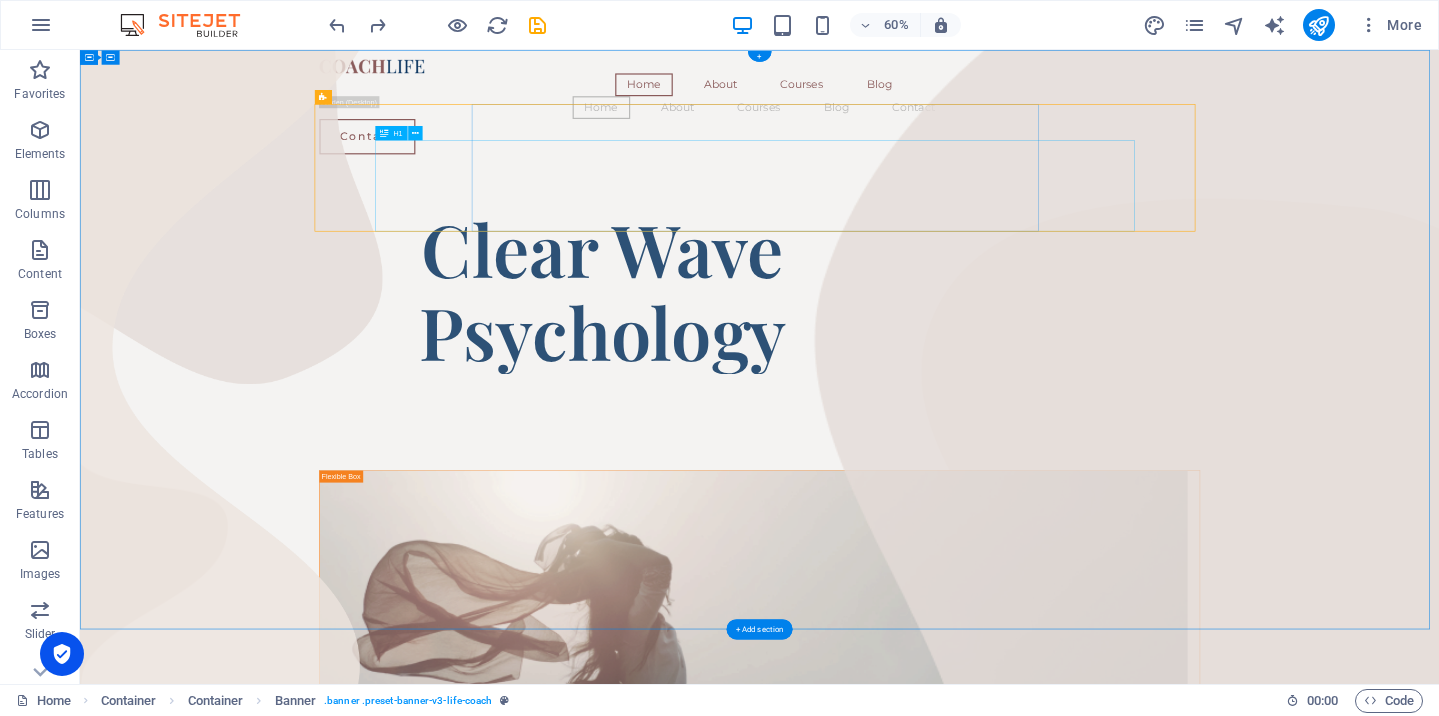 click on "​​​​​ Clear Wave Psychology" at bounding box center (951, 445) 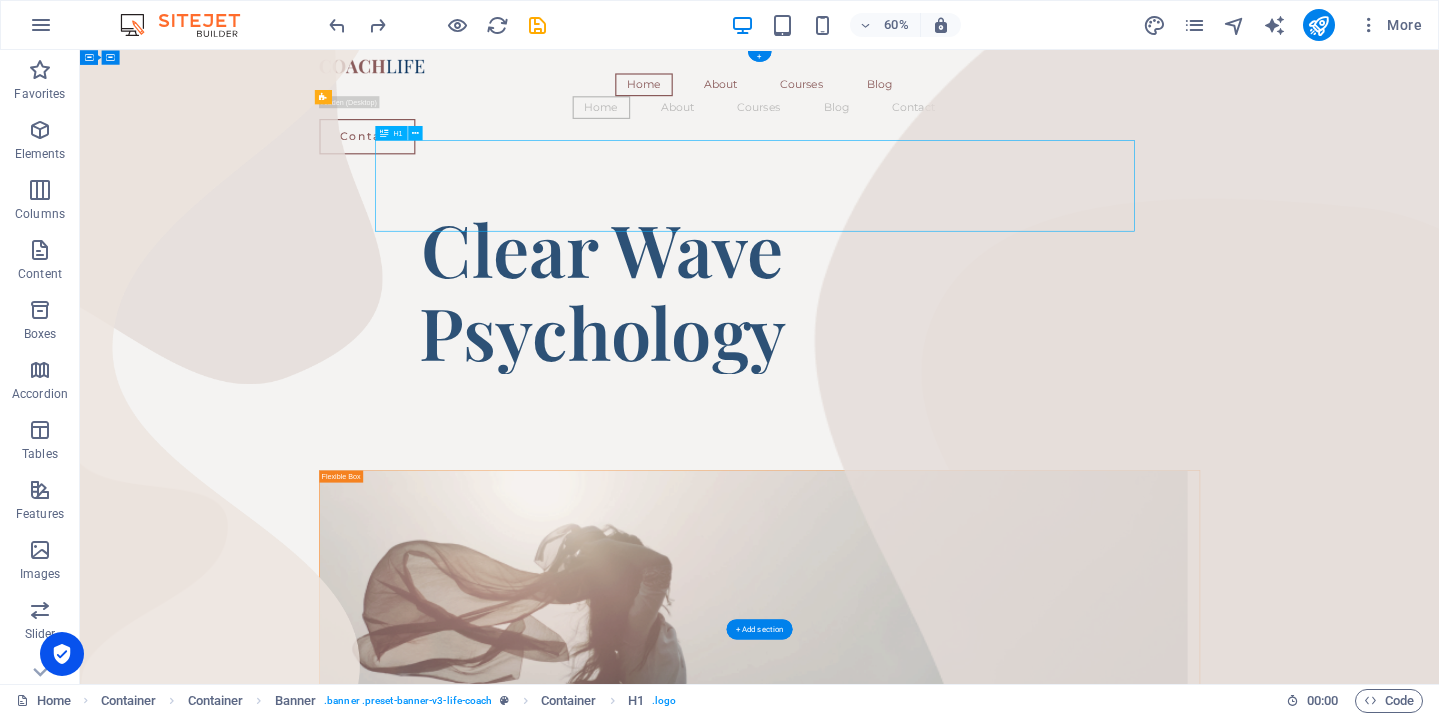click on "​​​​​ Clear Wave Psychology" at bounding box center (951, 445) 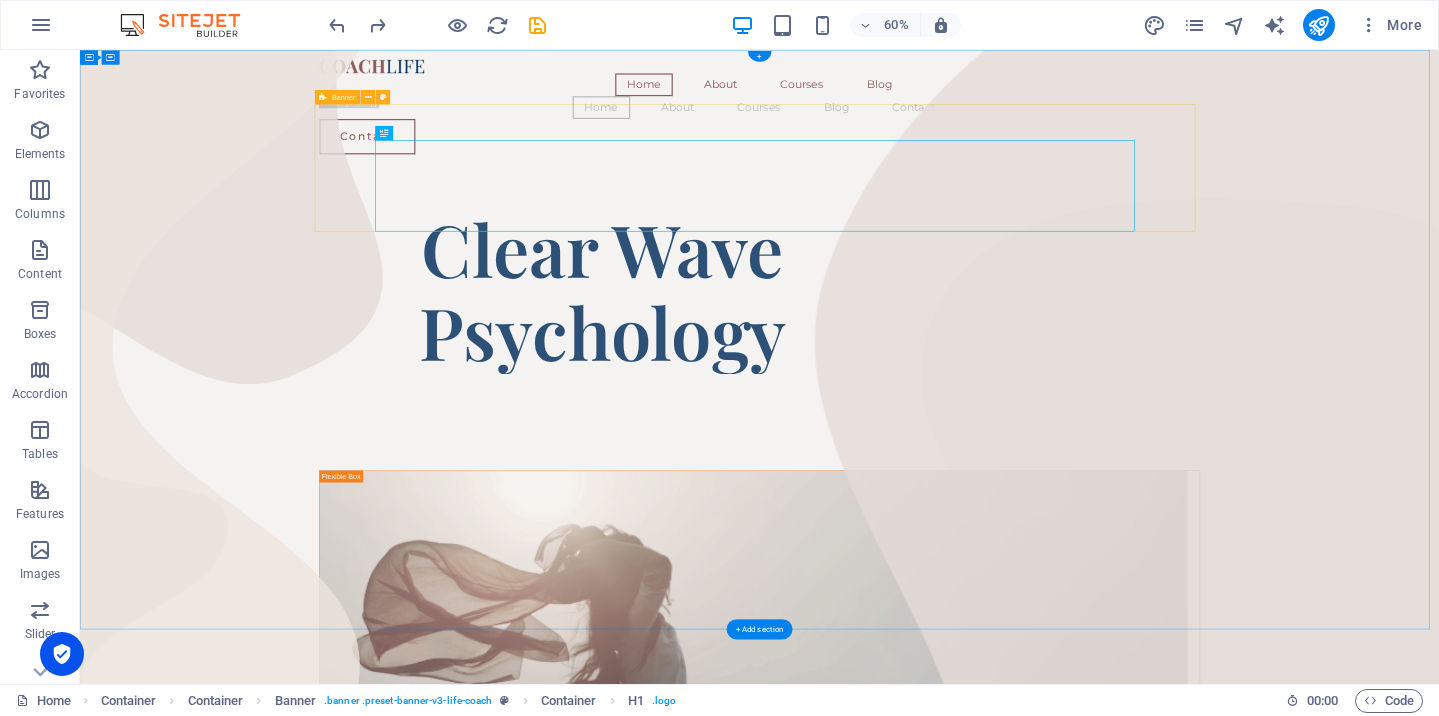click on "​​​​​ Clear Wave Psychology" at bounding box center [1213, 415] 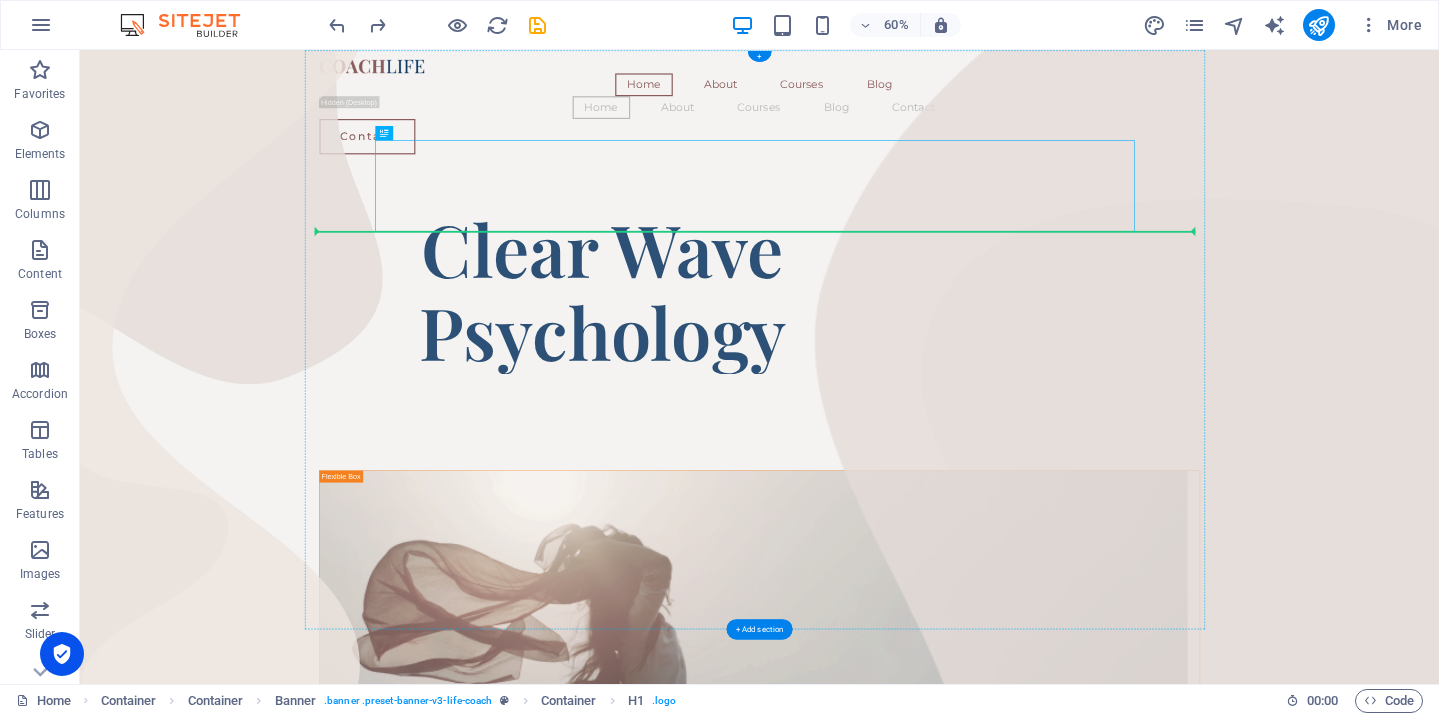 drag, startPoint x: 777, startPoint y: 242, endPoint x: 765, endPoint y: 393, distance: 151.47607 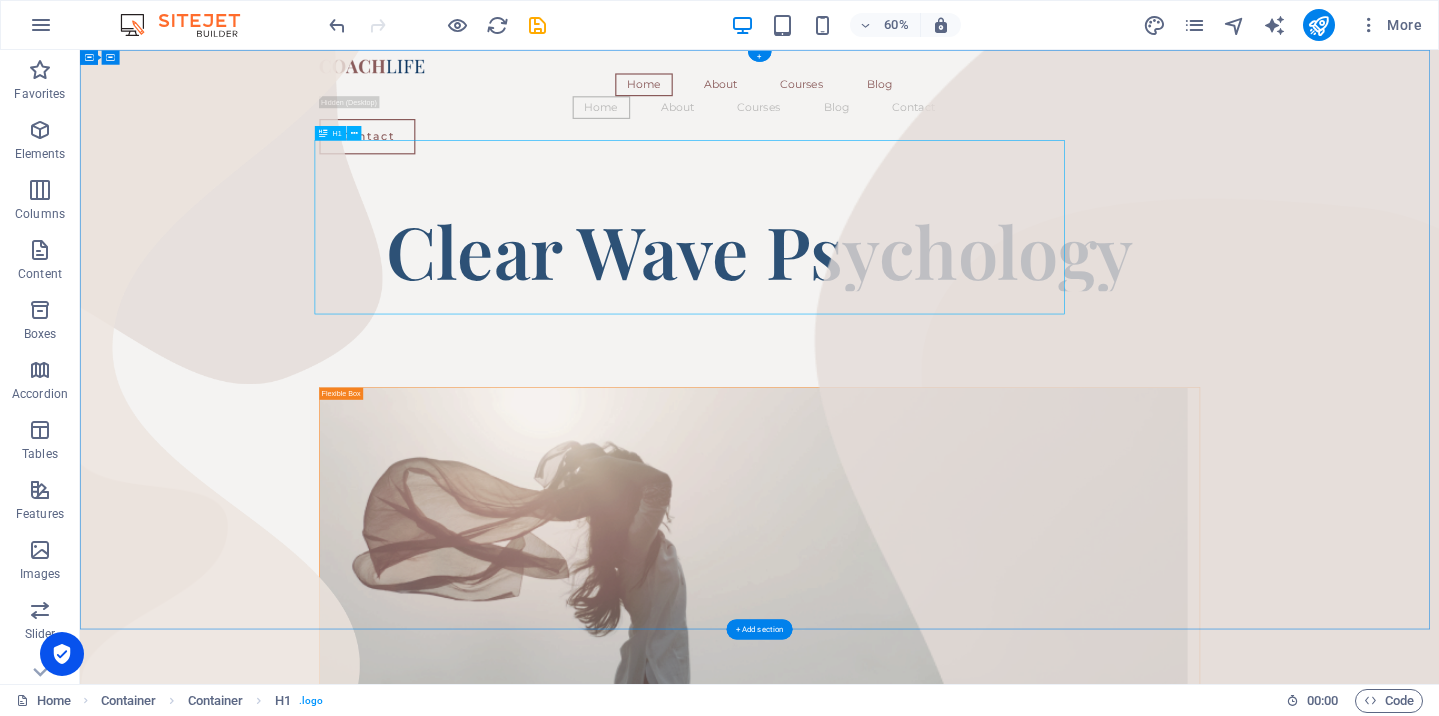 click on "​​​​​ Clear Wave Psychology" at bounding box center (1213, 376) 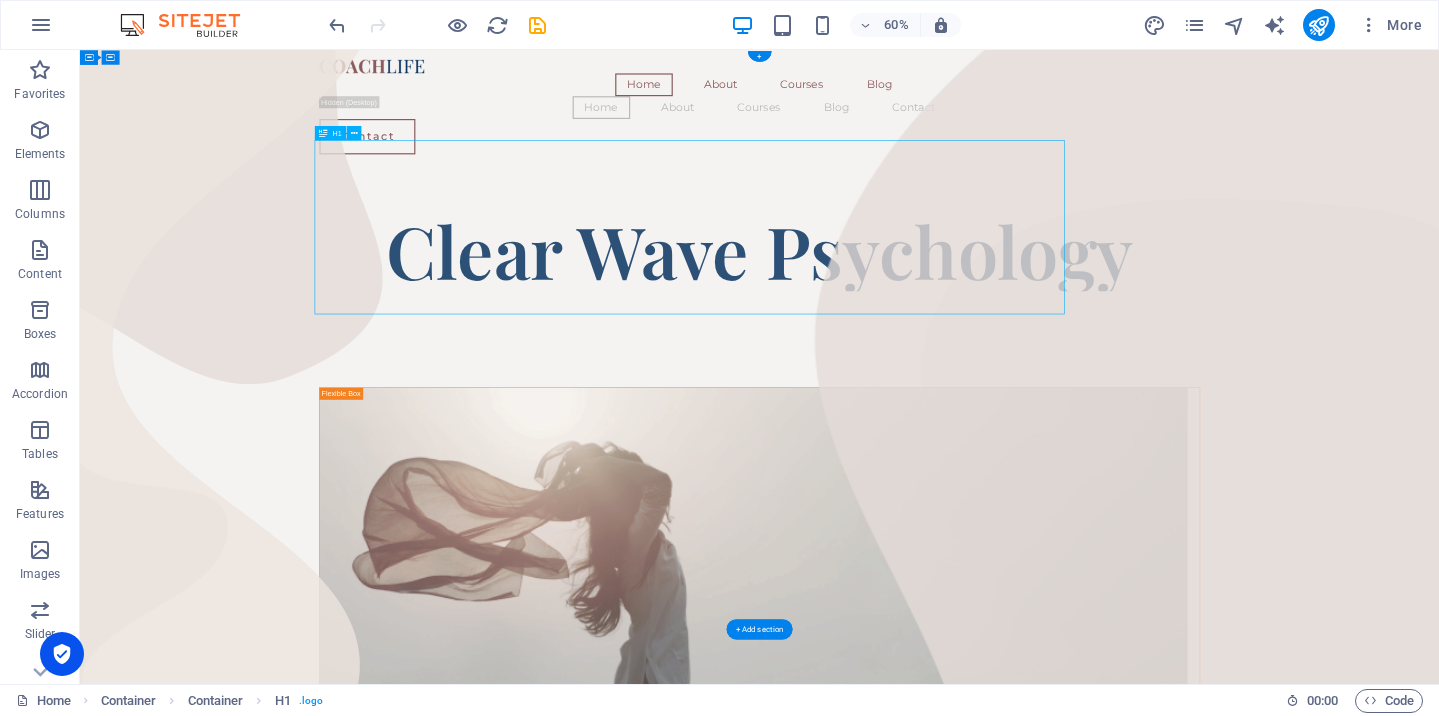 click on "​​​​​ Clear Wave Psychology" at bounding box center (1213, 376) 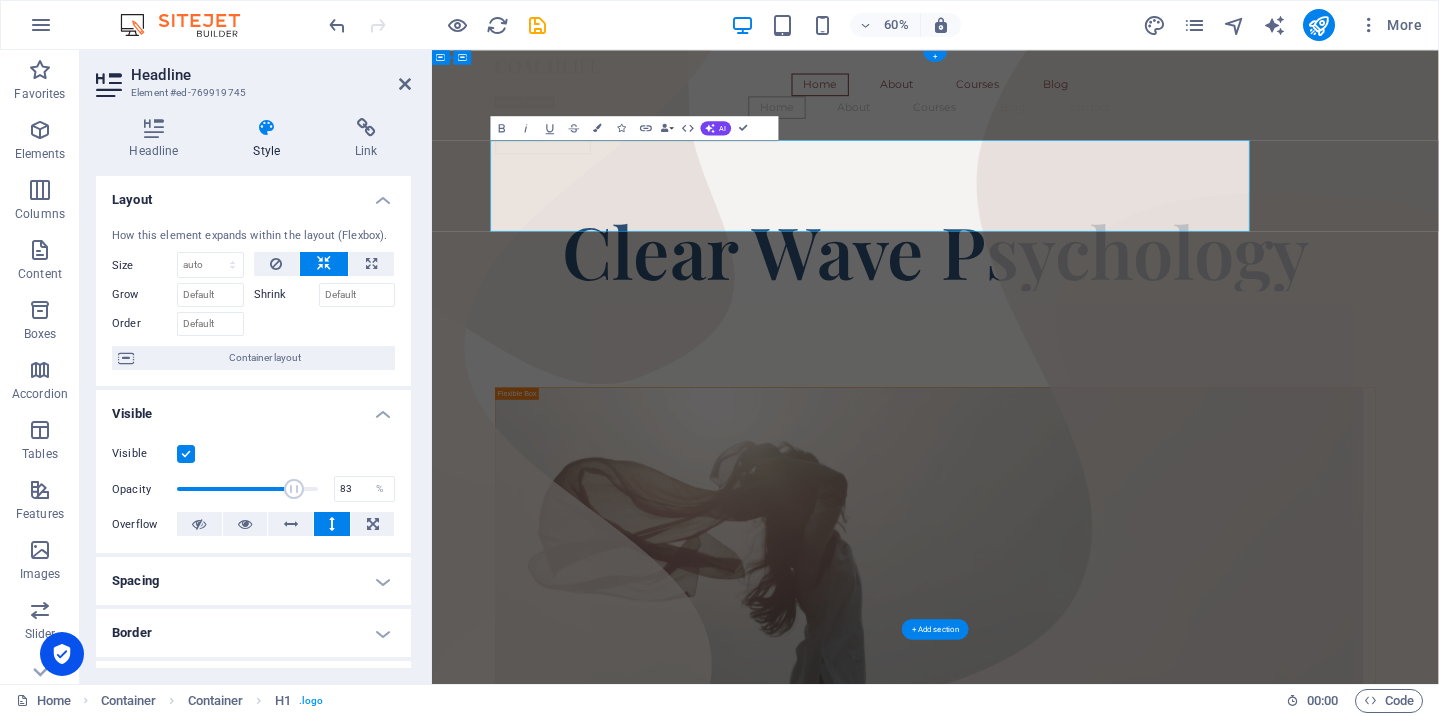scroll, scrollTop: 3, scrollLeft: 0, axis: vertical 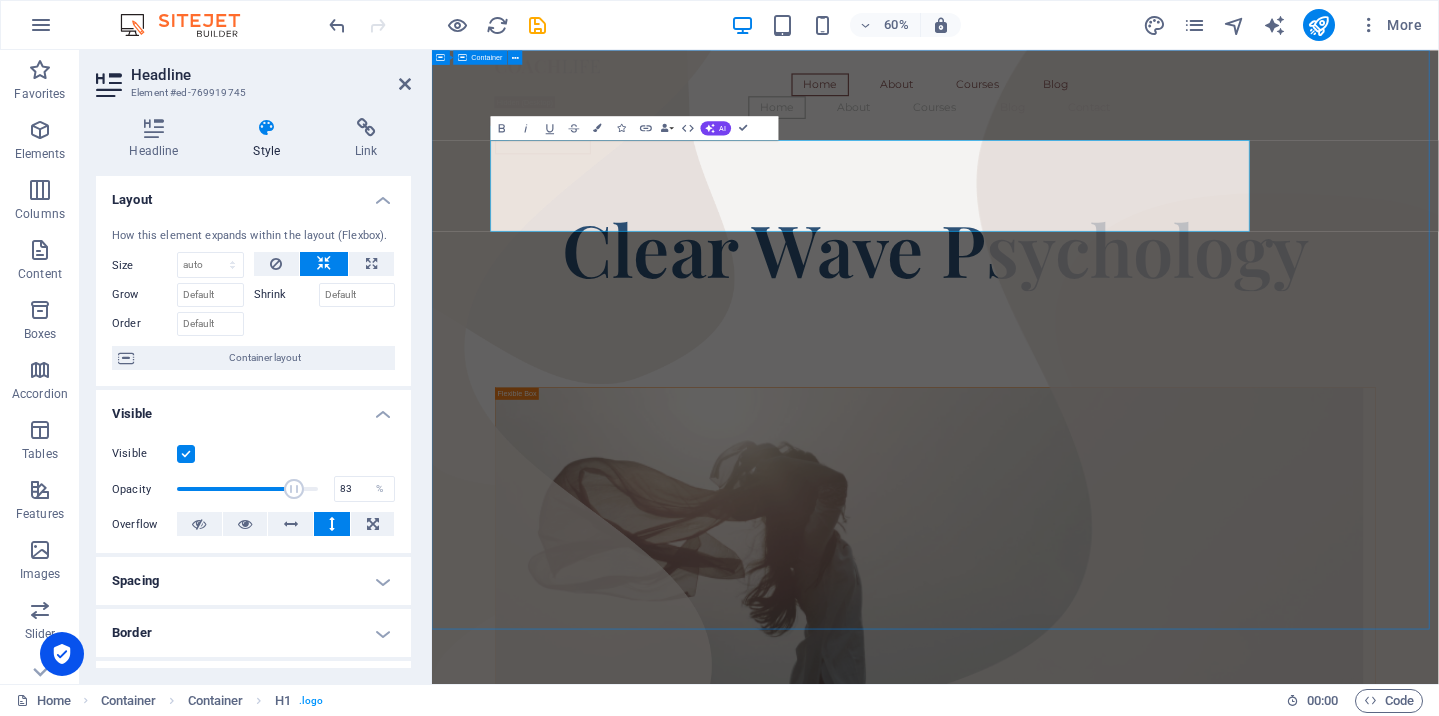 click on "Home About Courses Blog Home About Courses Blog Contact Contact ​​​​​ Clear Wave Psychology Coach Headline There are many variations of passages of Lorem Ipsum available, but the majority have suffered alteration in some form, by injected humour, or randomised words which don't look even slightly believable." at bounding box center (1271, 2505) 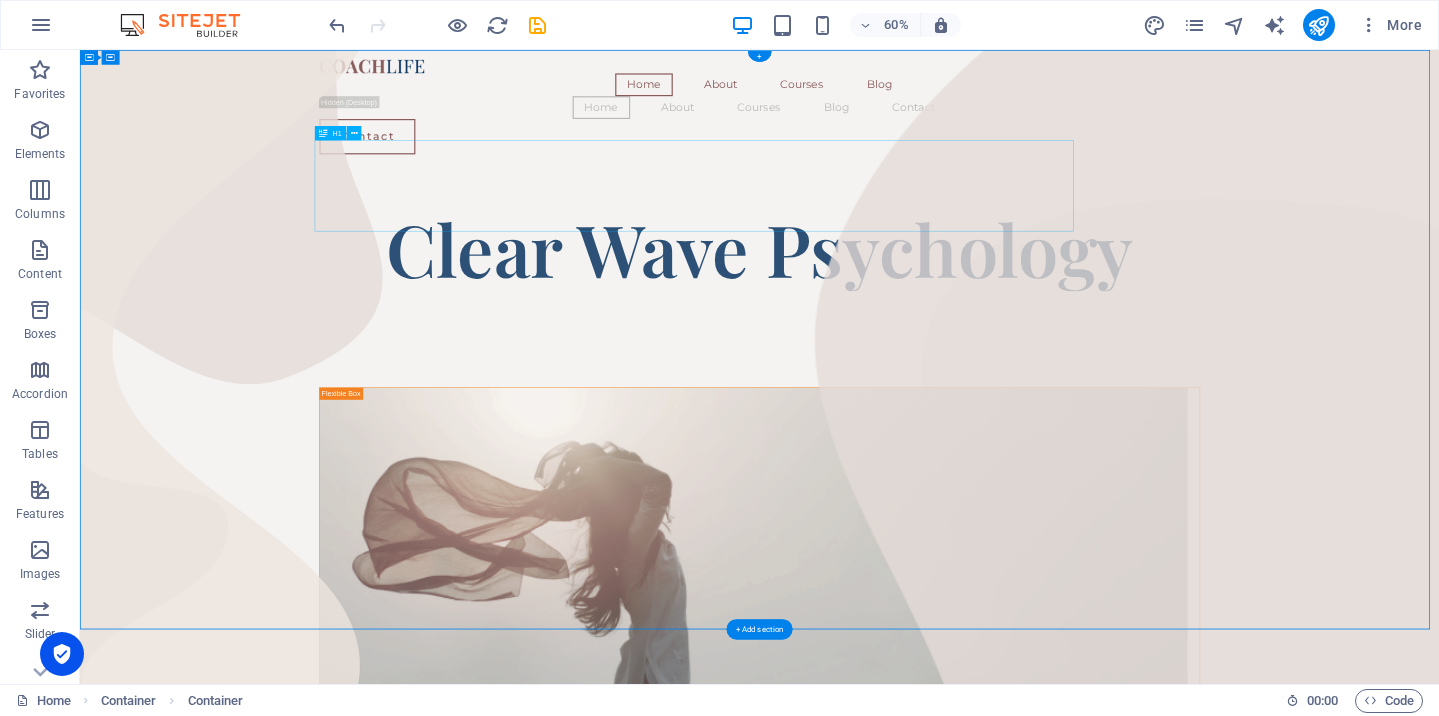 click on "​​​​​ Clear Wave Psychology" at bounding box center [1213, 376] 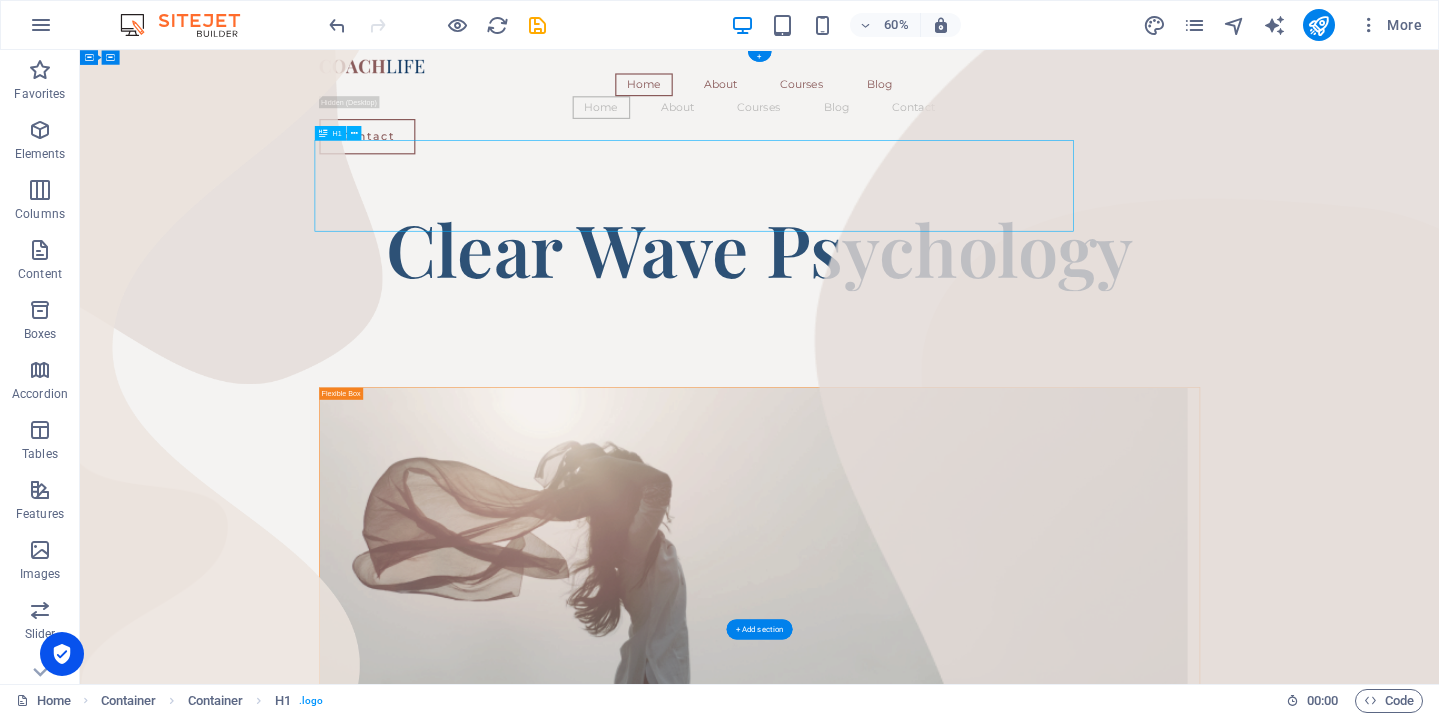 click on "​​​​​ Clear Wave Psychology" at bounding box center (1213, 376) 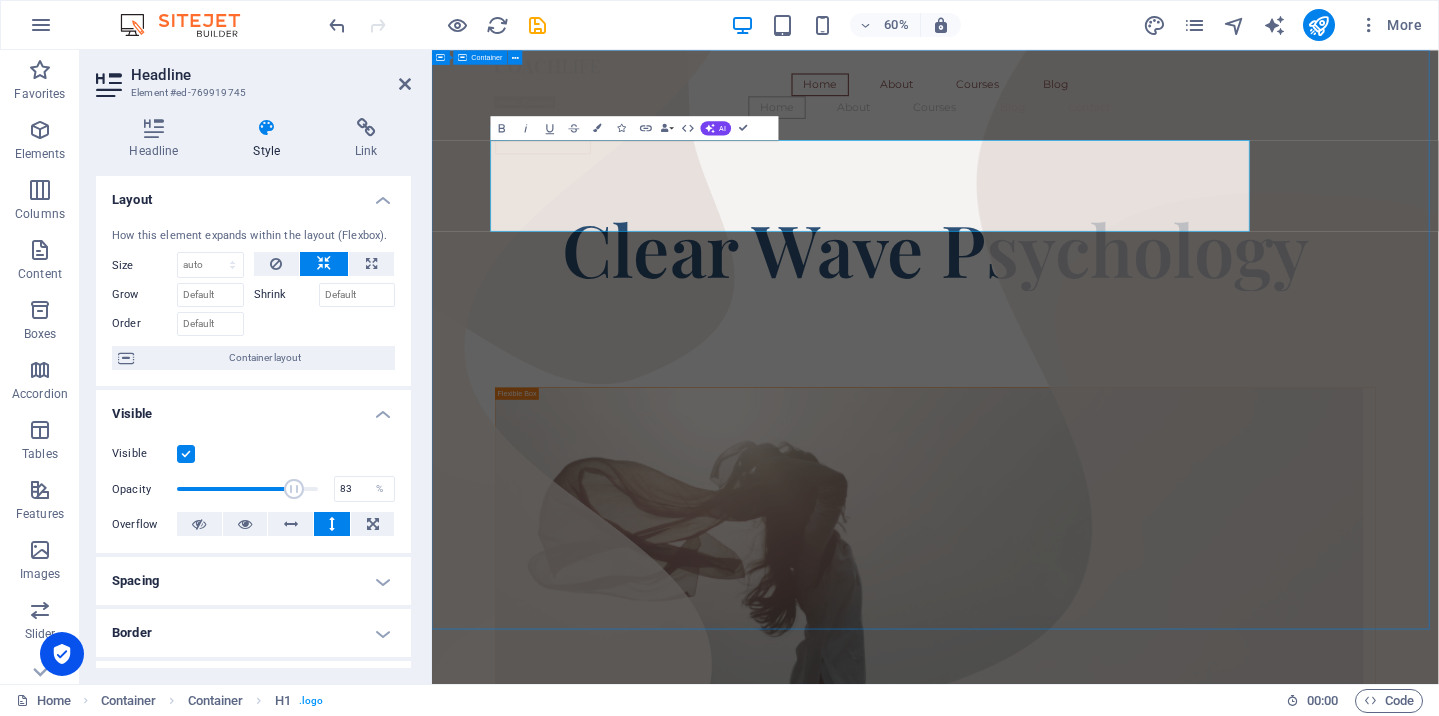 click on "Home About Courses Blog Home About Courses Blog Contact Contact ​​​​​ Clear Wave Psychology Coach Headline There are many variations of passages of Lorem Ipsum available, but the majority have suffered alteration in some form, by injected humour, or randomised words which don't look even slightly believable." at bounding box center (1271, 2505) 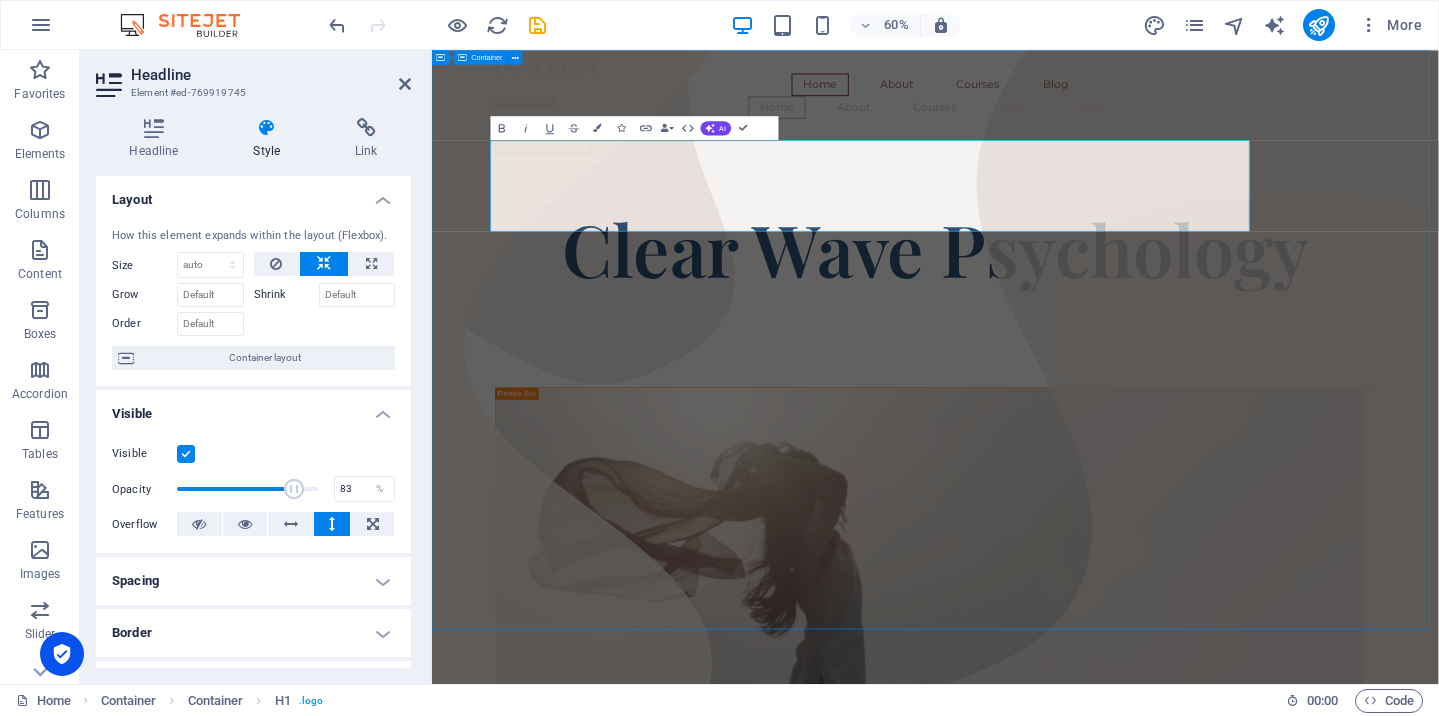 click on "Home About Courses Blog Home About Courses Blog Contact Contact ​​​​​ Clear Wave Psychology Coach Headline There are many variations of passages of Lorem Ipsum available, but the majority have suffered alteration in some form, by injected humour, or randomised words which don't look even slightly believable." at bounding box center (1271, 2505) 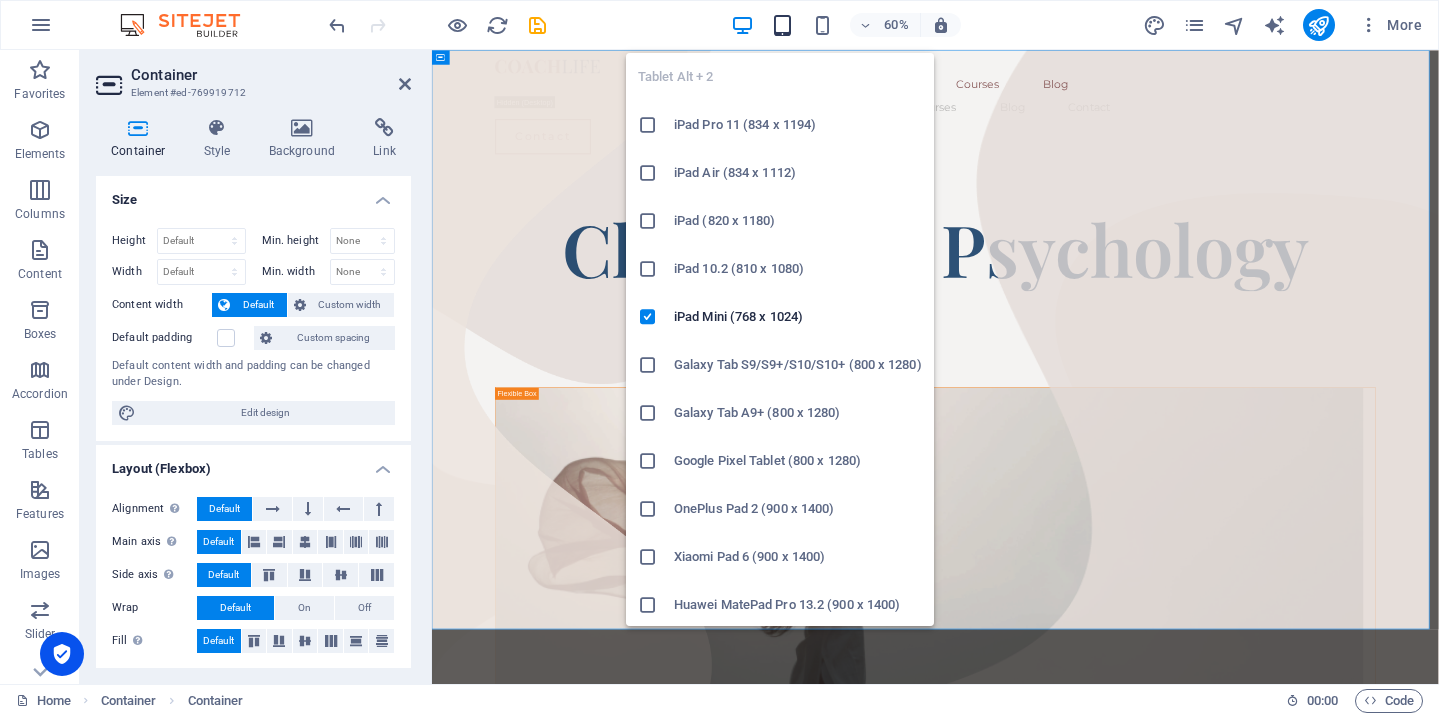 click at bounding box center [782, 25] 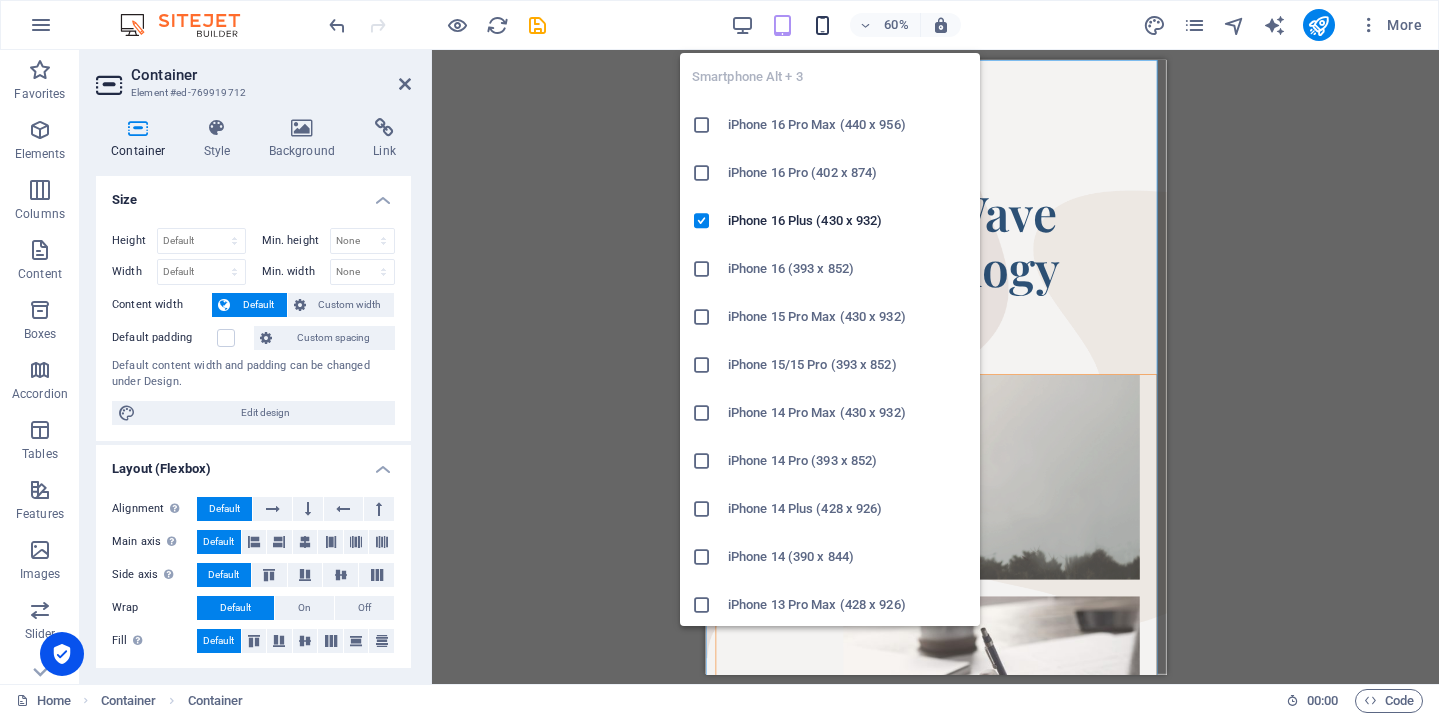 click at bounding box center [822, 25] 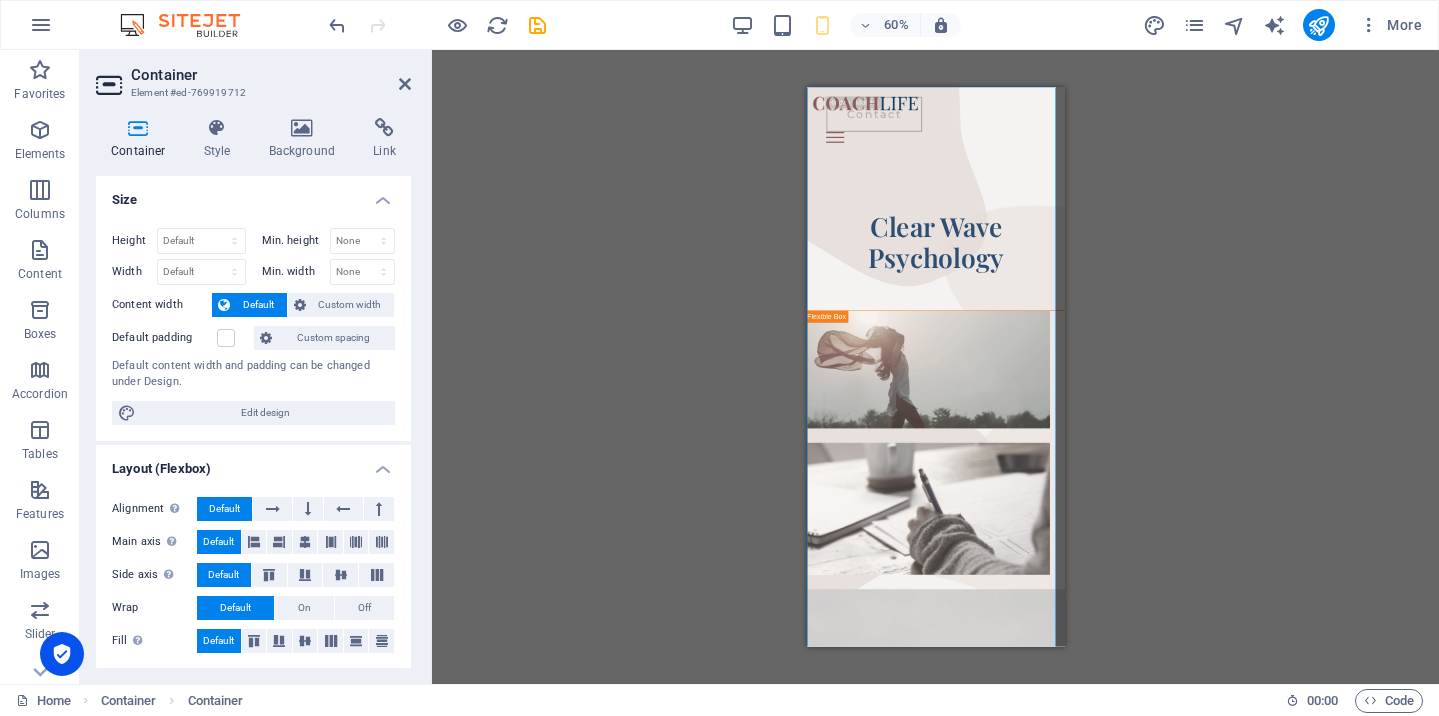 click on "60%" at bounding box center [845, 25] 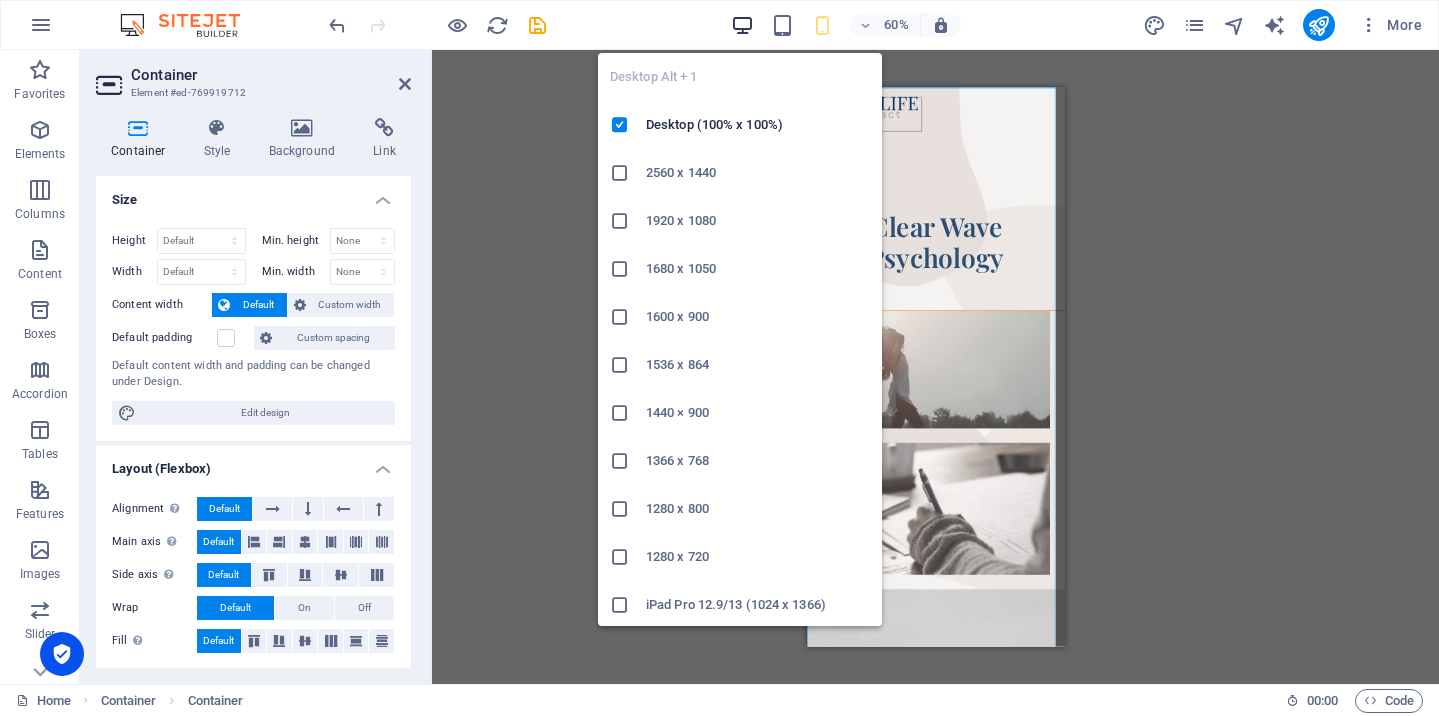 click at bounding box center (742, 25) 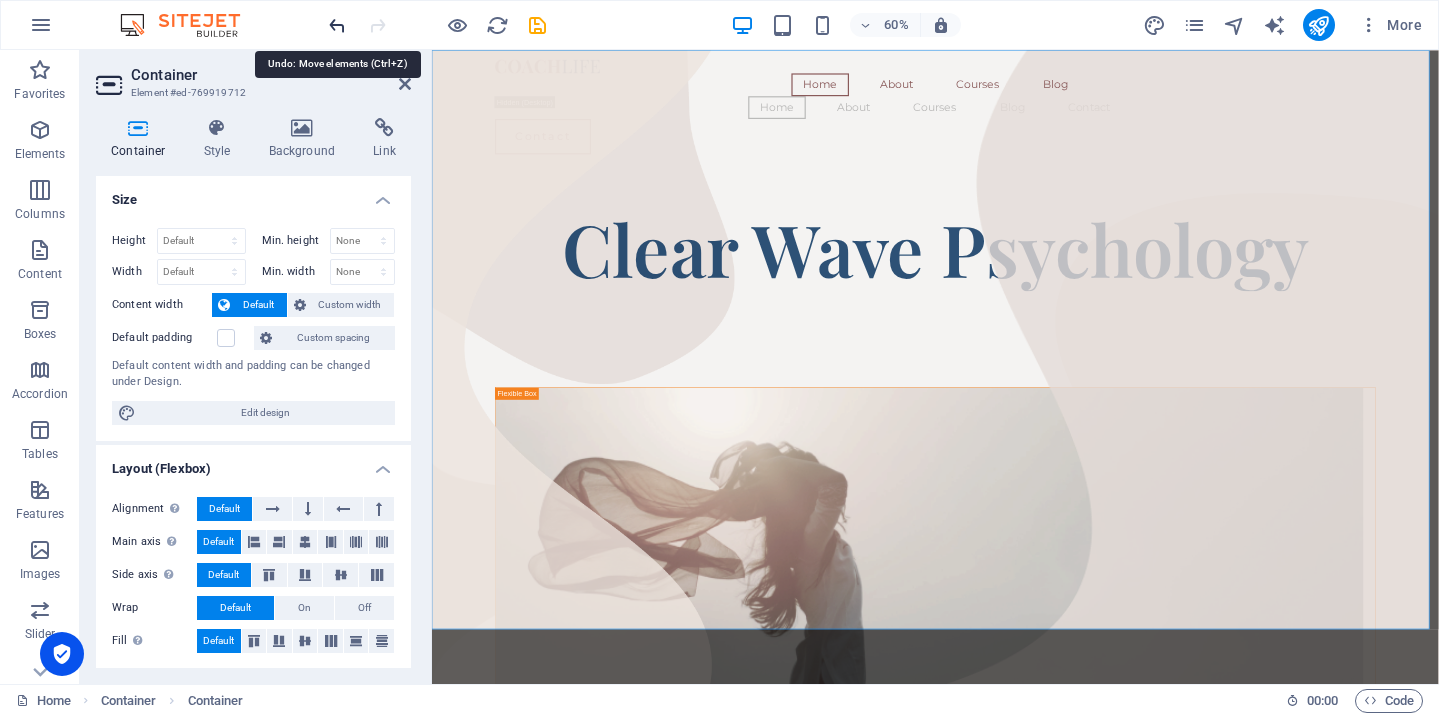 click at bounding box center (337, 25) 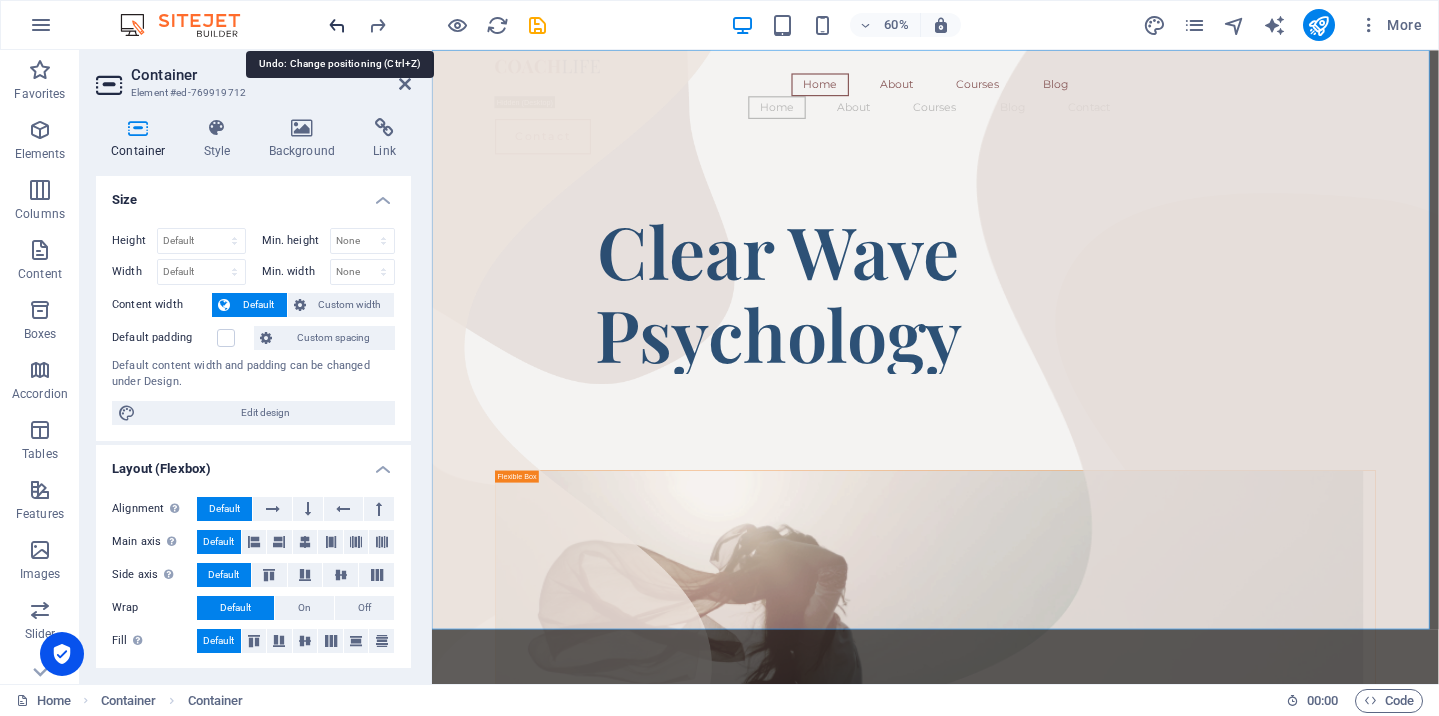 click at bounding box center (337, 25) 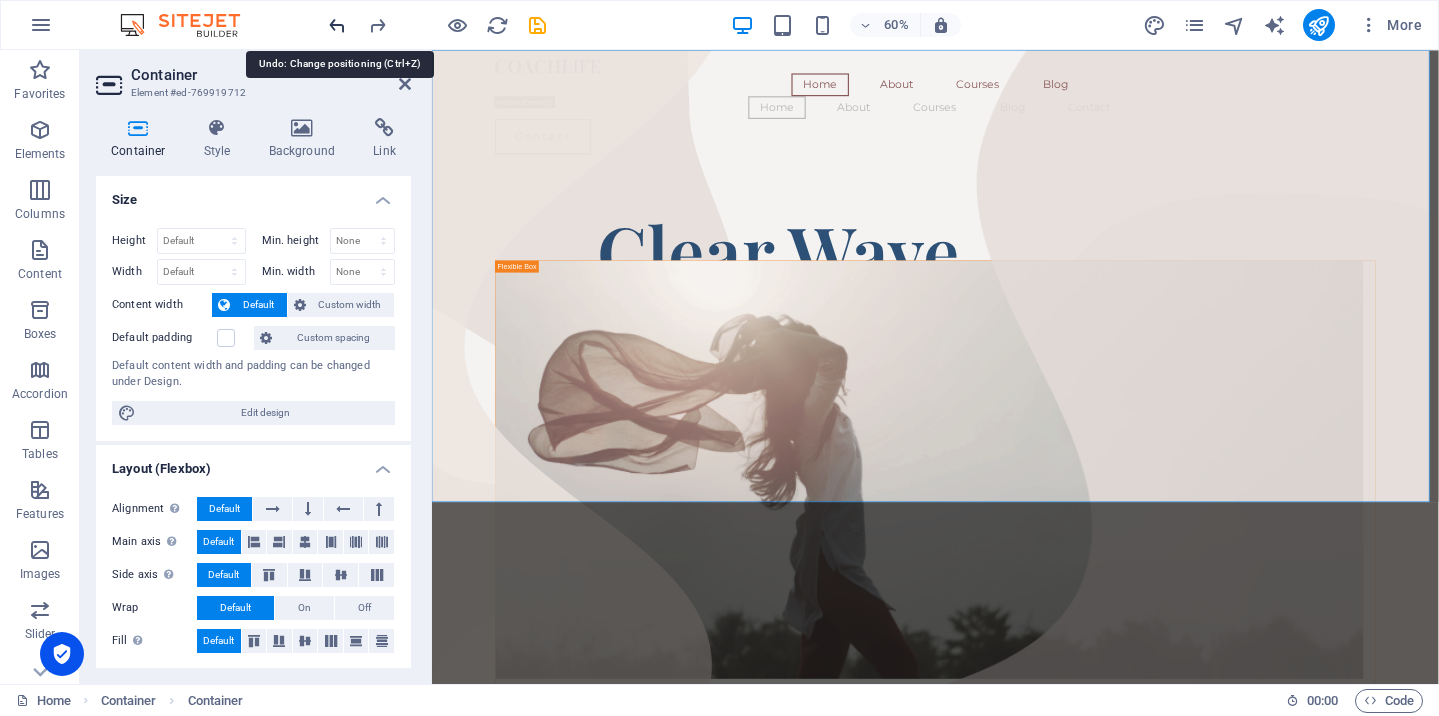 click at bounding box center [337, 25] 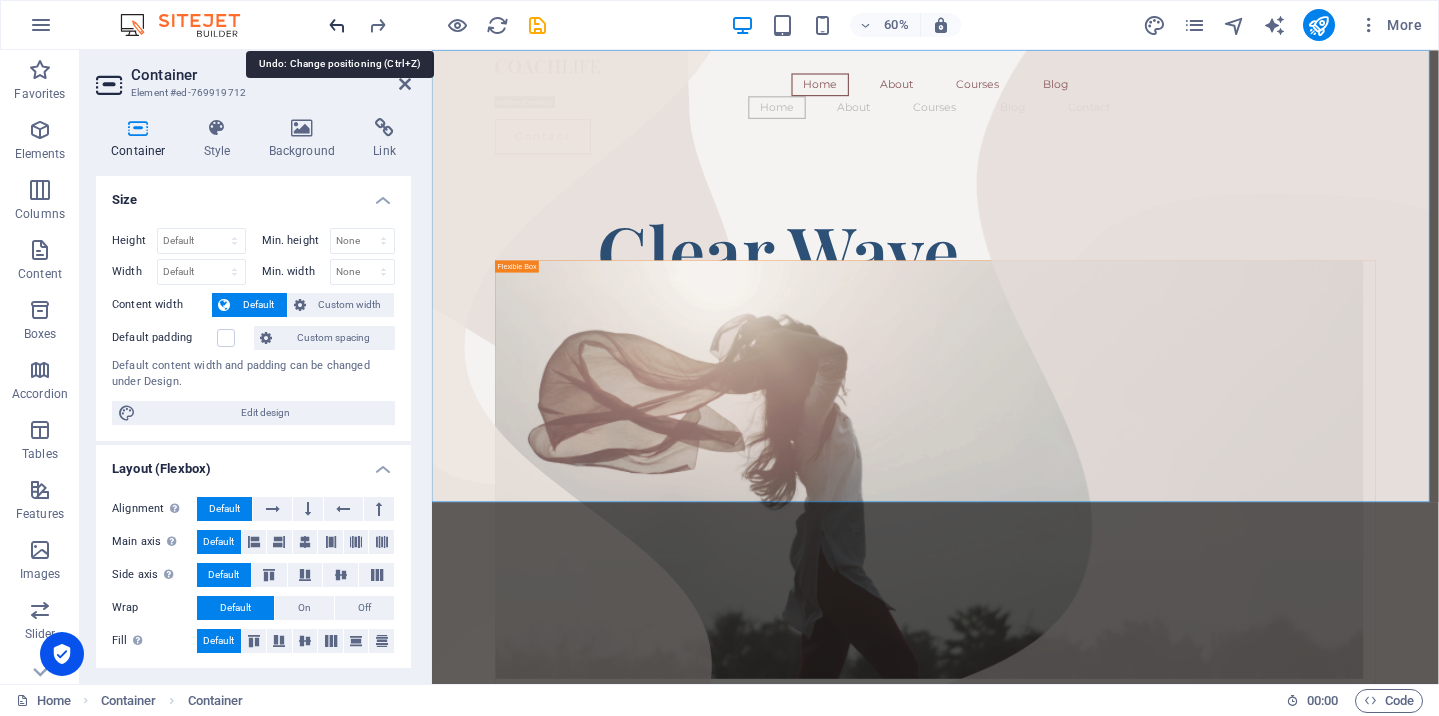 click at bounding box center [337, 25] 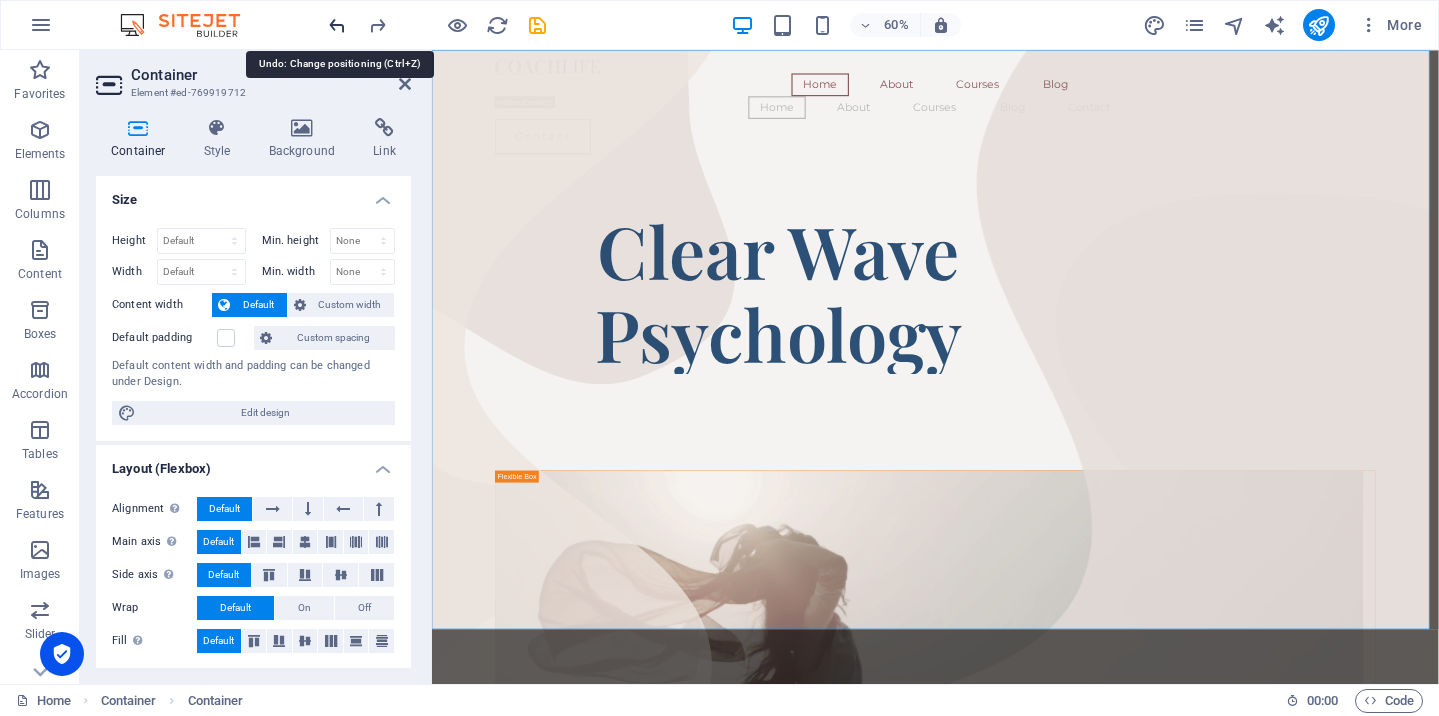 click at bounding box center [337, 25] 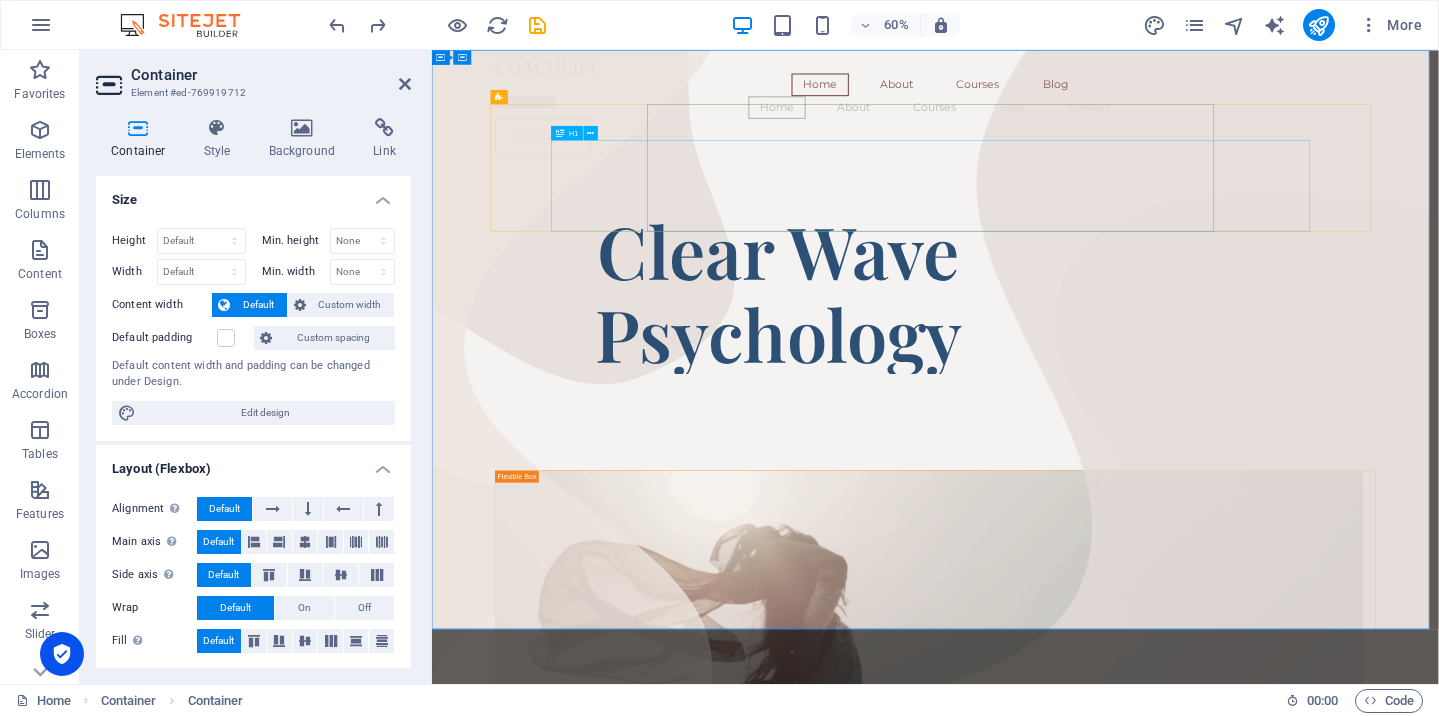 click on "​​​​​ Clear Wave Psychology" at bounding box center [1009, 445] 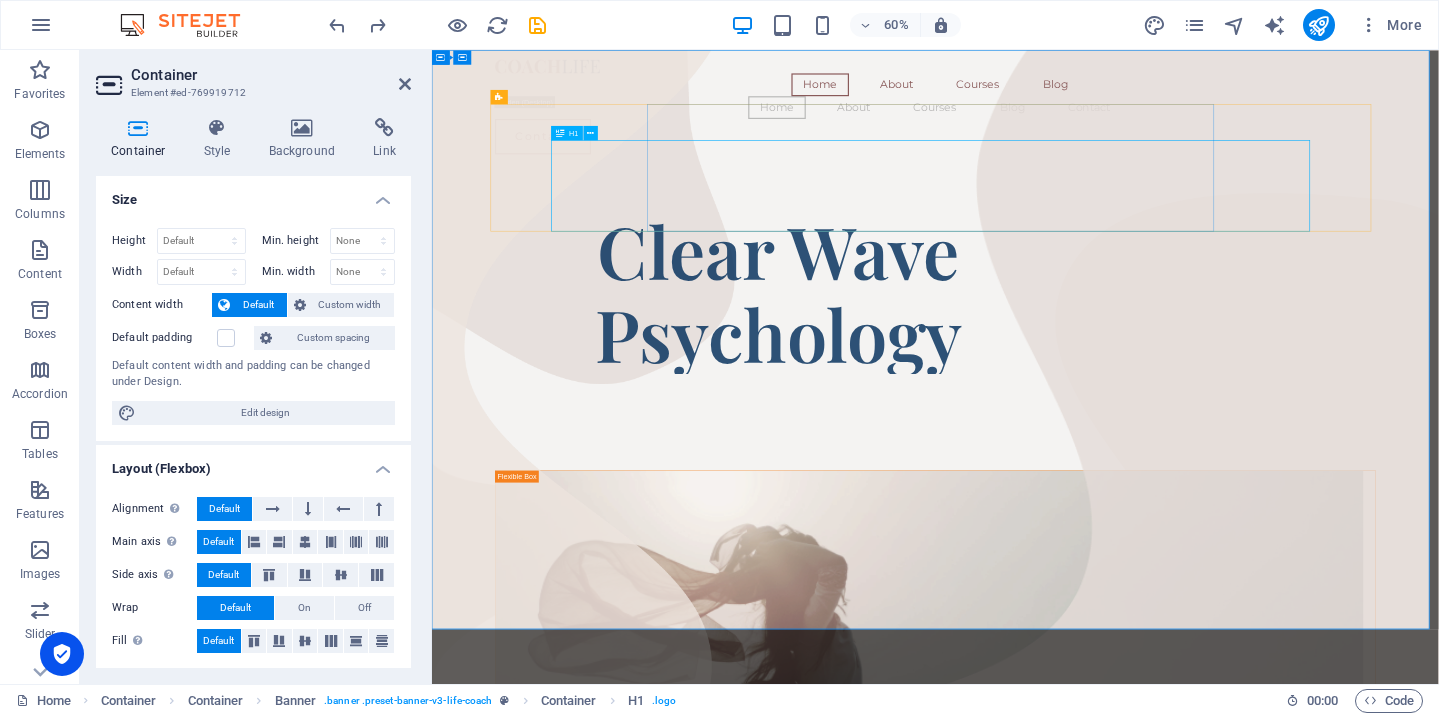 click on "​​​​​ Clear Wave Psychology" at bounding box center (1009, 445) 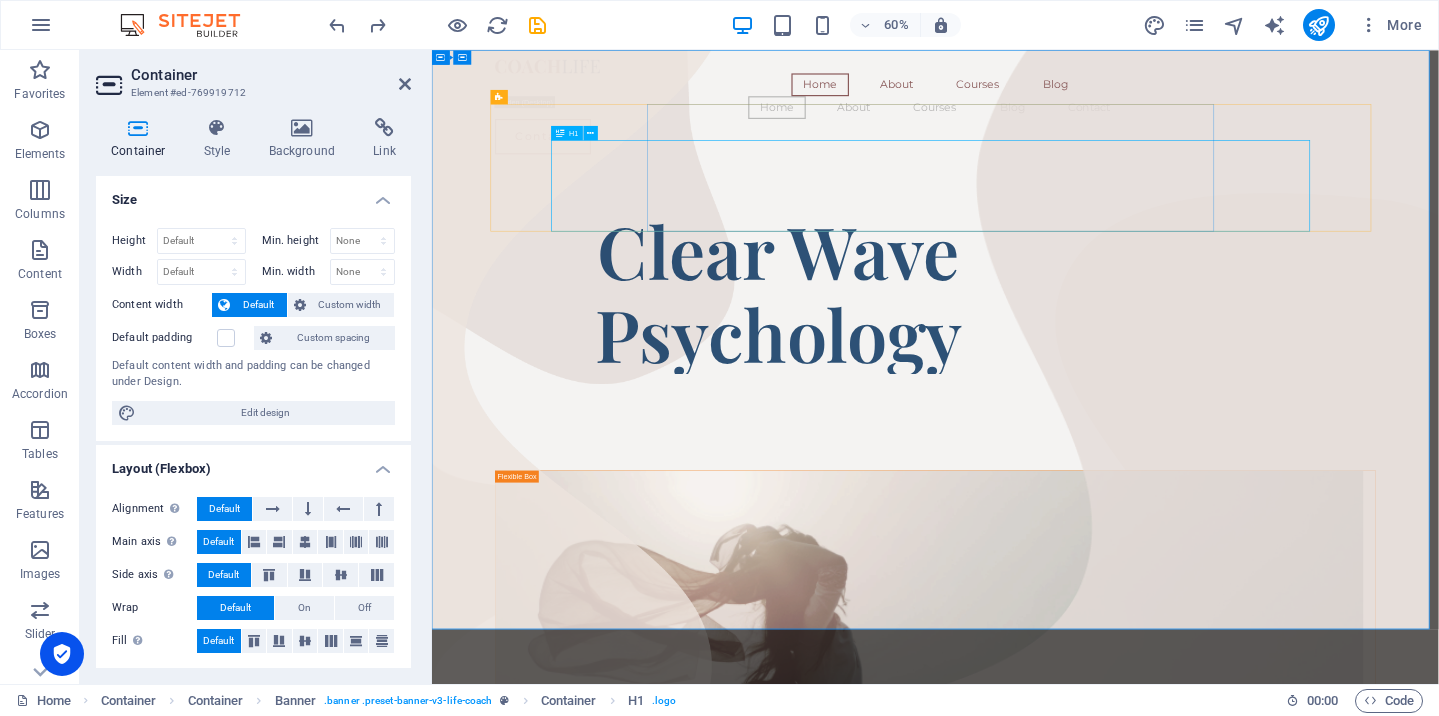 click on "​​​​​ Clear Wave Psychology" at bounding box center (1009, 445) 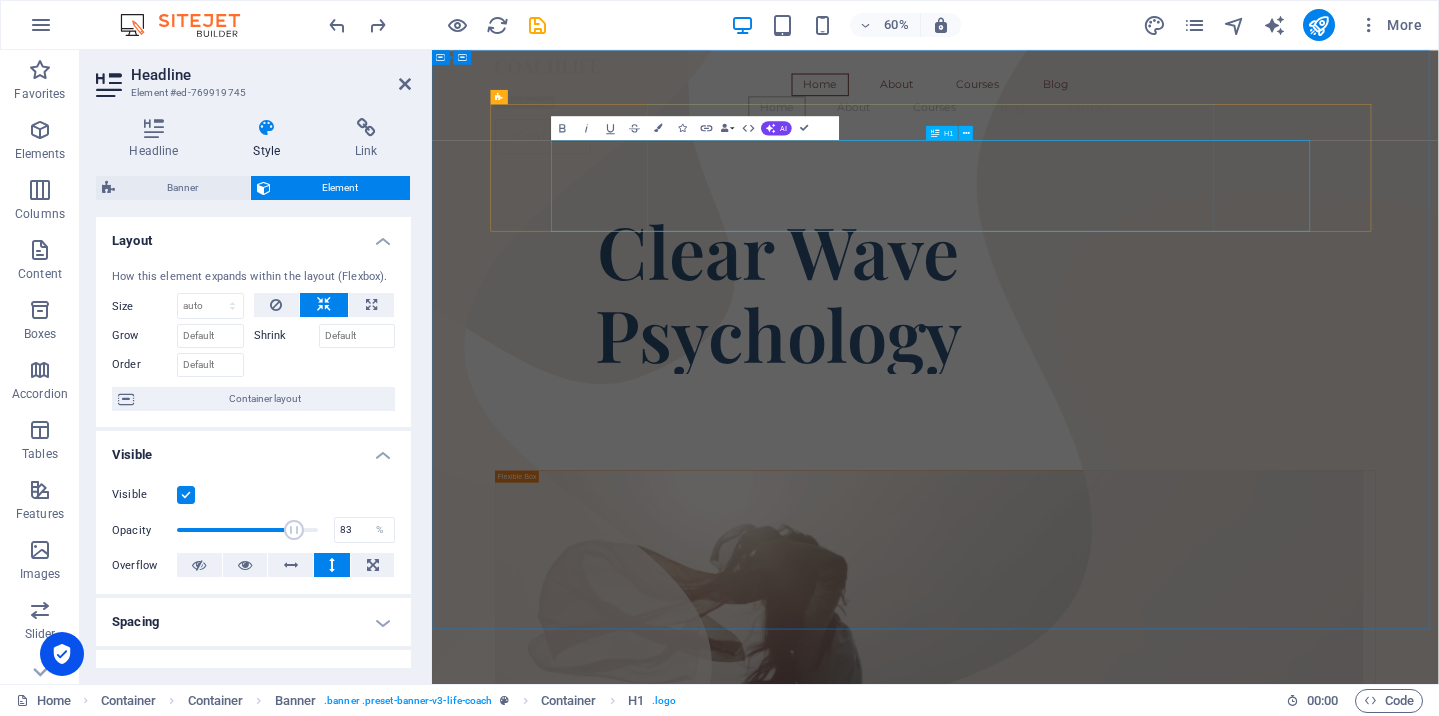 scroll, scrollTop: 3, scrollLeft: 0, axis: vertical 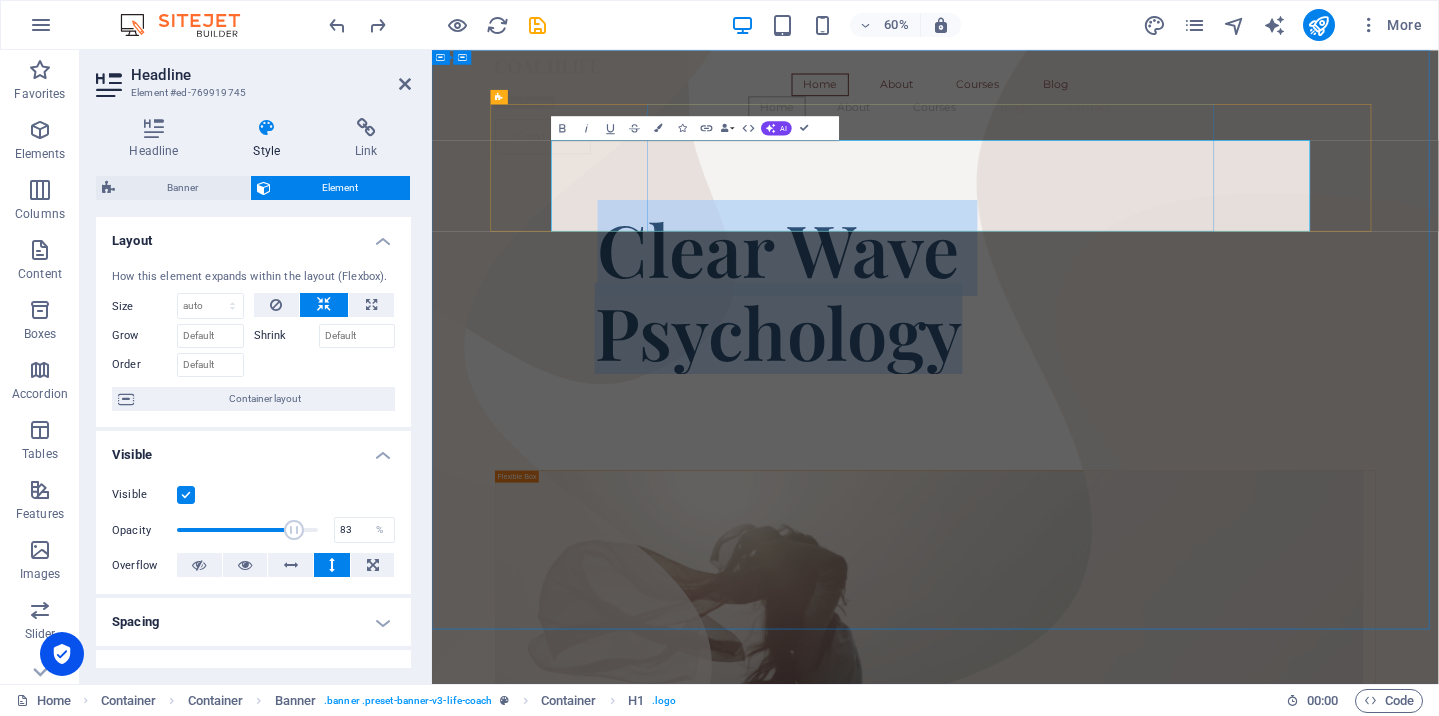 click on "Clear Wave Psychology" at bounding box center [1009, 449] 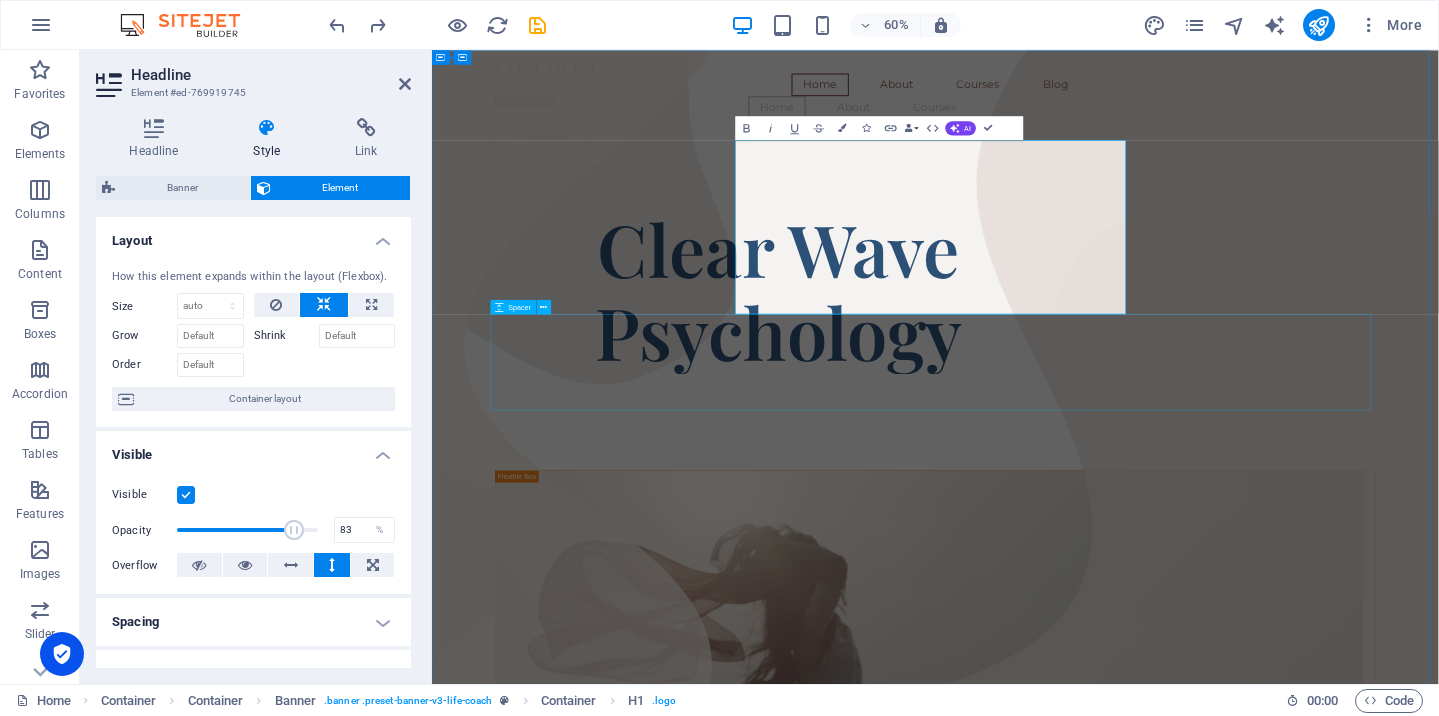 click at bounding box center (1271, 670) 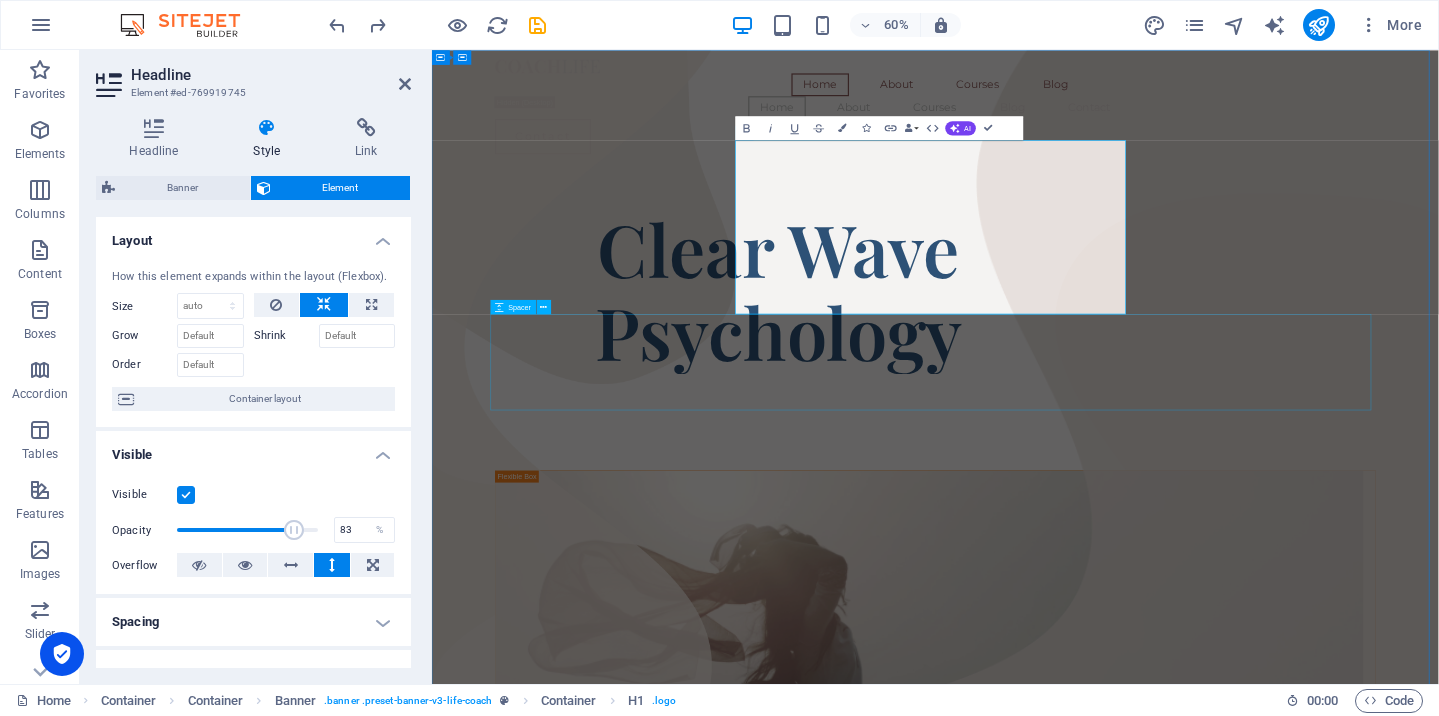 click at bounding box center (1271, 670) 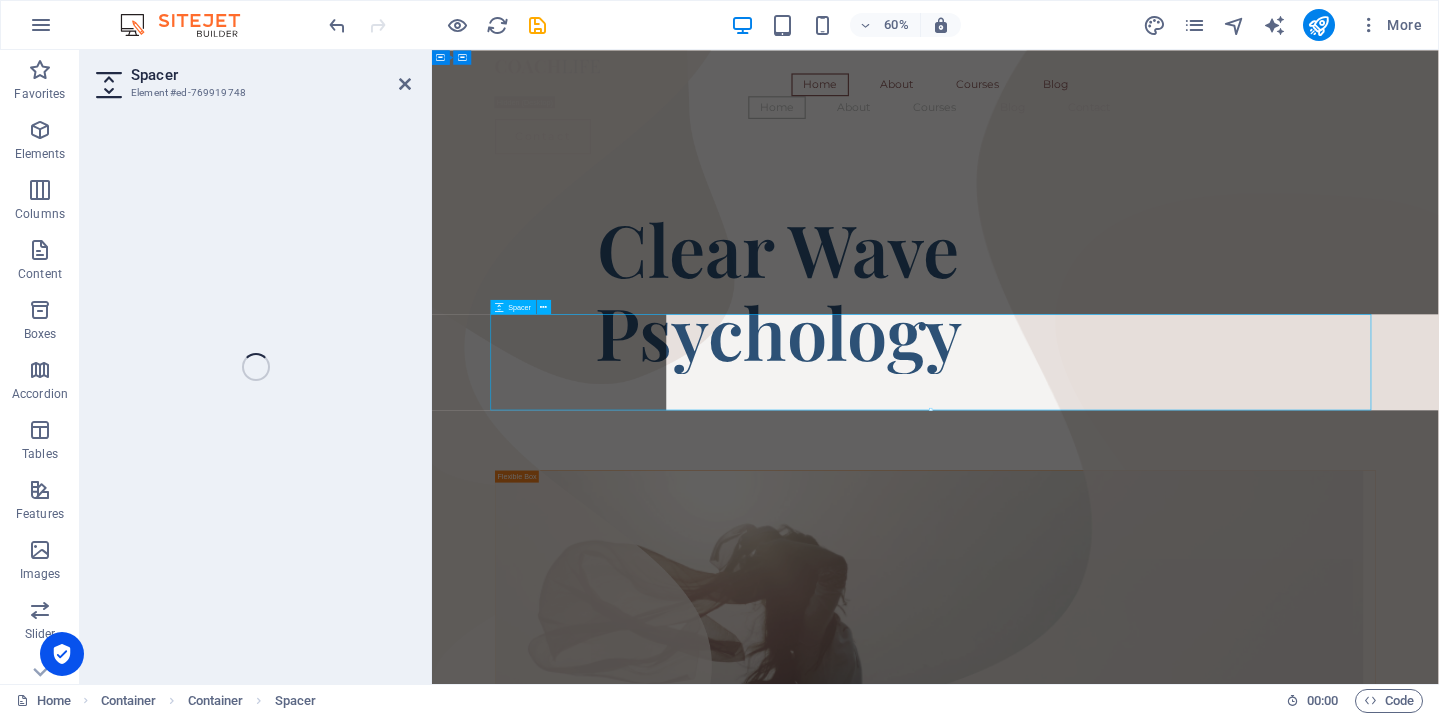 select on "px" 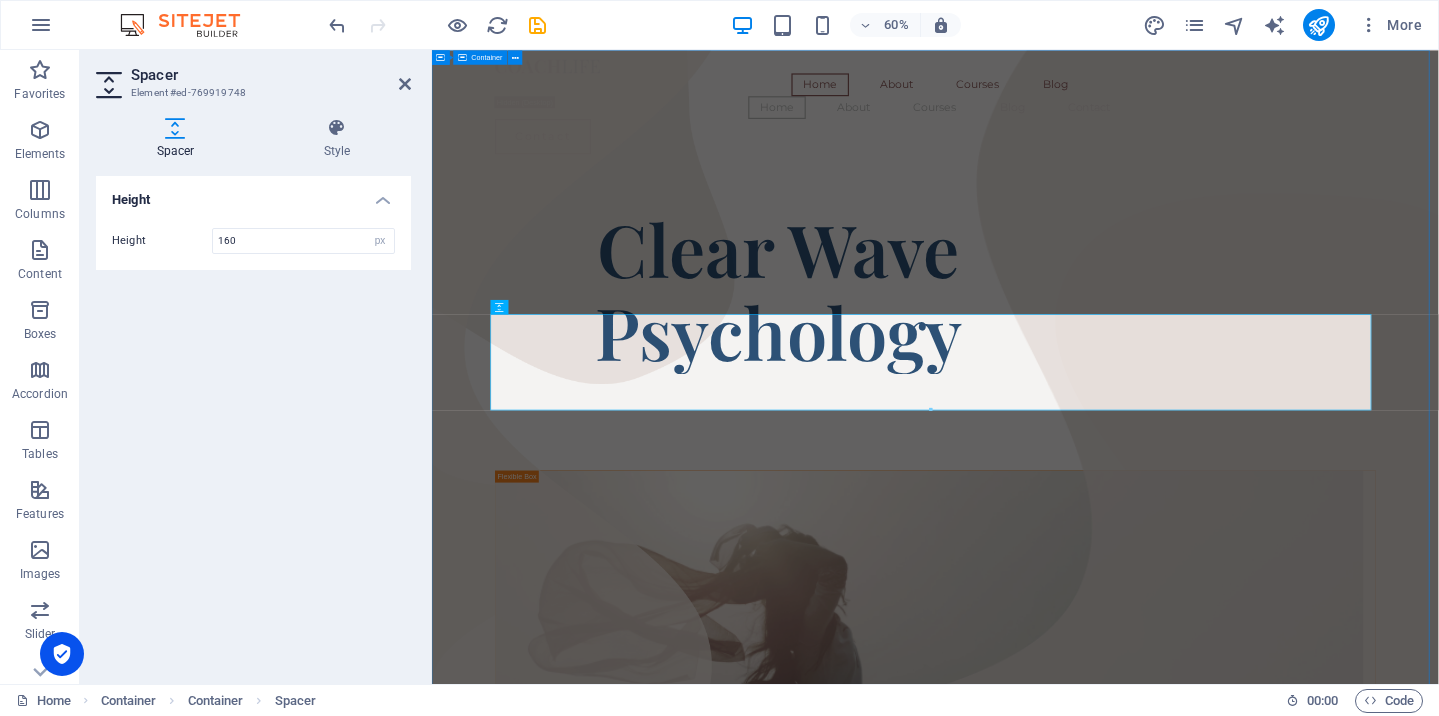 click on "Home About Courses Blog Home About Courses Blog Contact Contact ​​​​​ Clear Wave  Psychology Coach Headline There are many variations of passages of Lorem Ipsum available, but the majority have suffered alteration in some form, by injected humour, or randomised words which don't look even slightly believable." at bounding box center [1271, 2574] 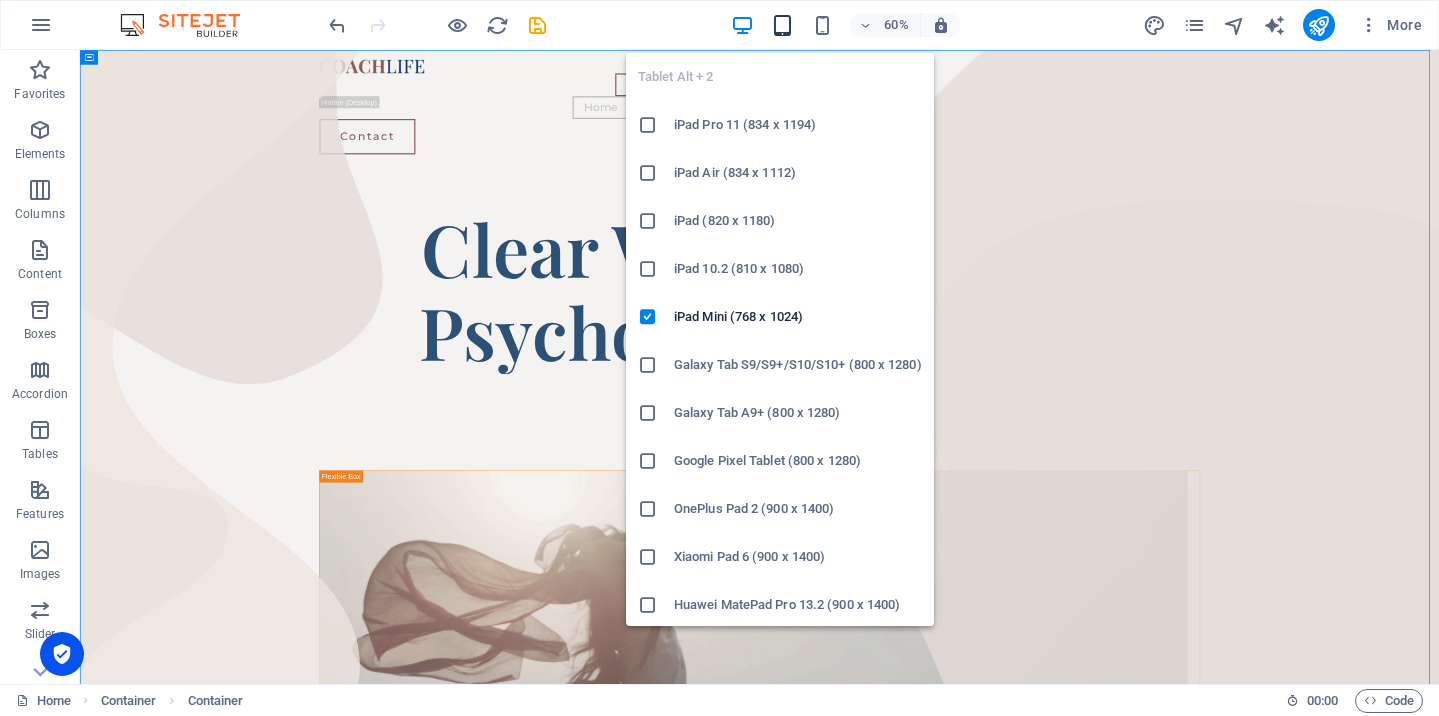 click at bounding box center (782, 25) 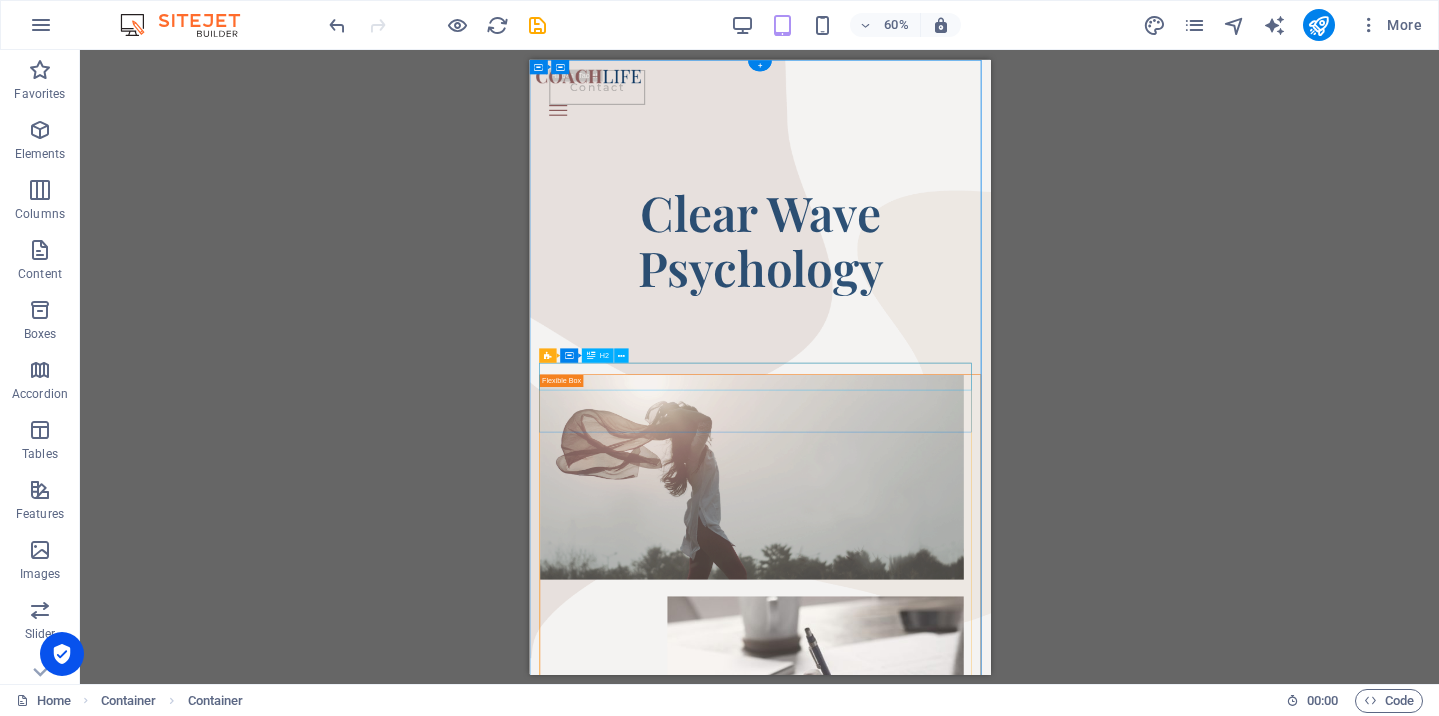 click on "Coach Headline" at bounding box center (913, 2789) 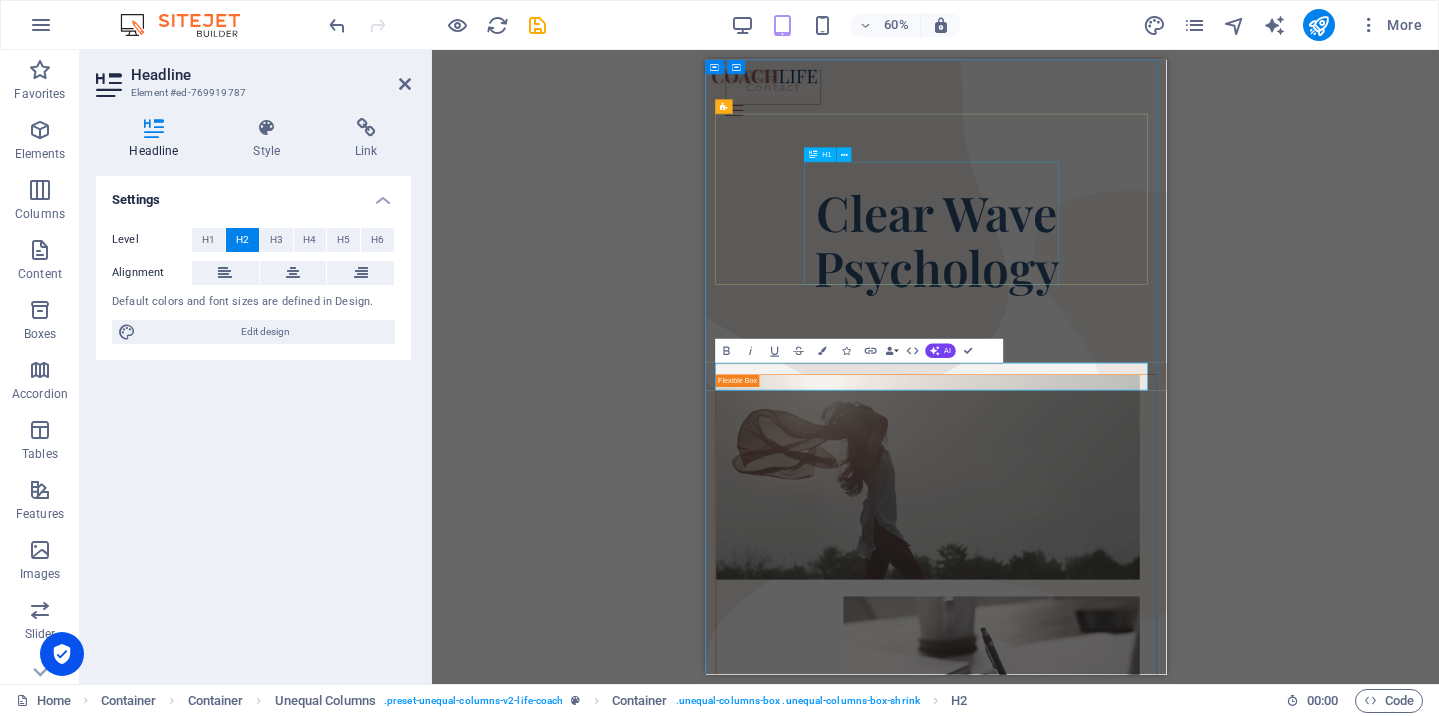 click on "​​​​​ Clear Wave  Psychology" at bounding box center (1089, 351) 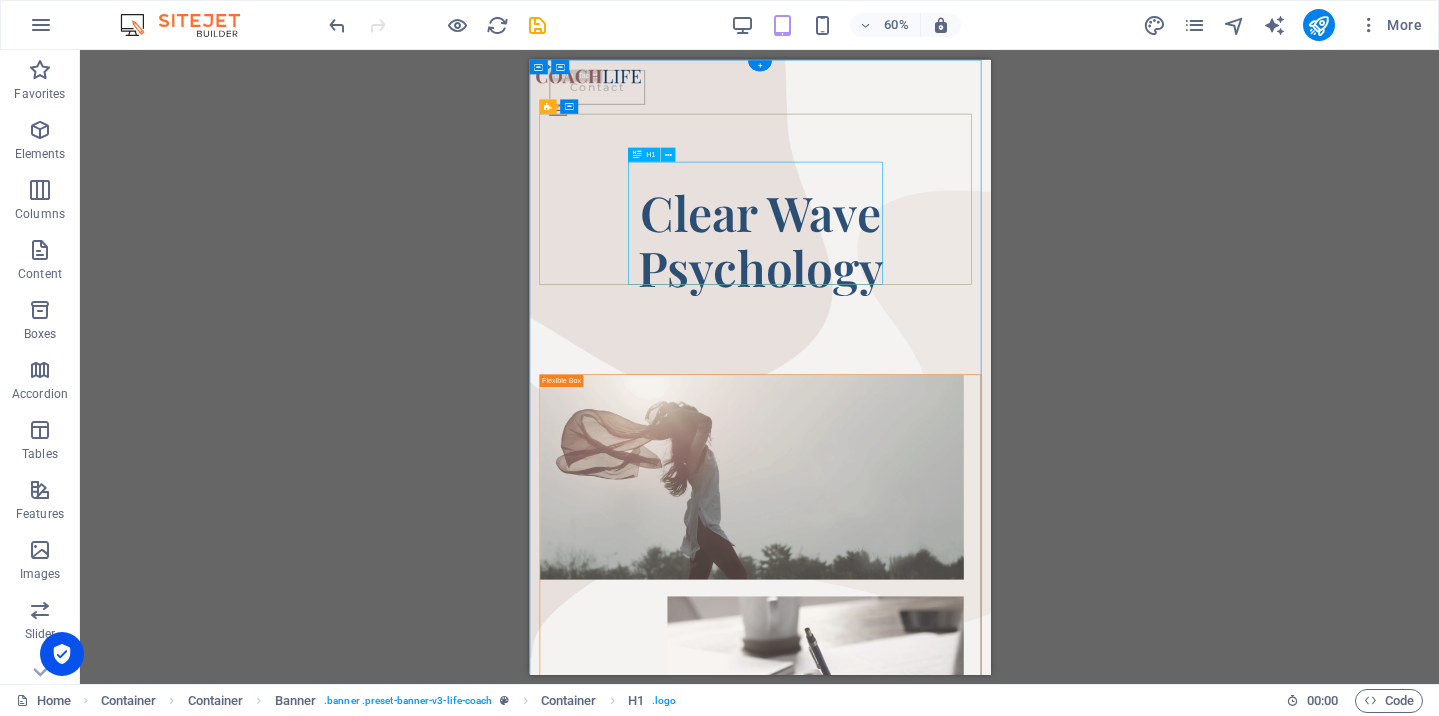 click on "​​​​​ Clear Wave  Psychology" at bounding box center (913, 351) 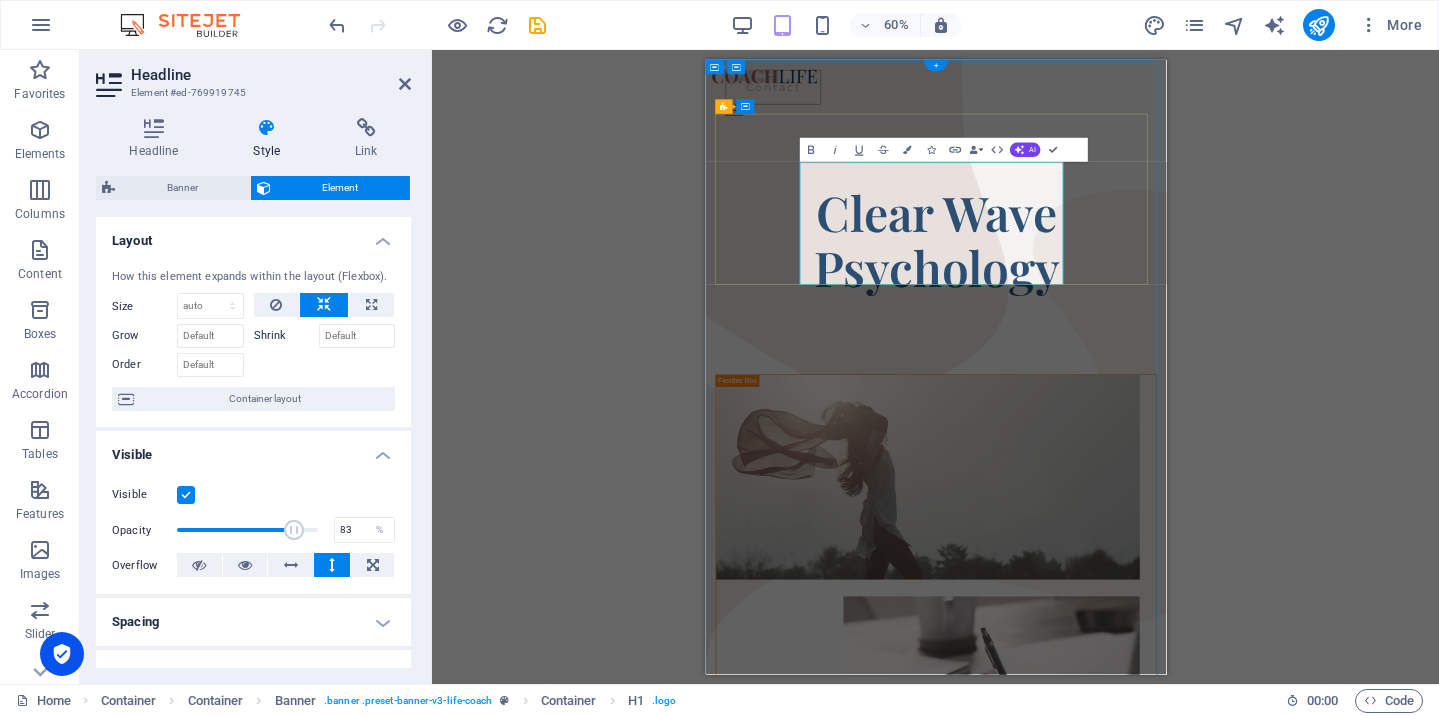 scroll, scrollTop: 0, scrollLeft: 0, axis: both 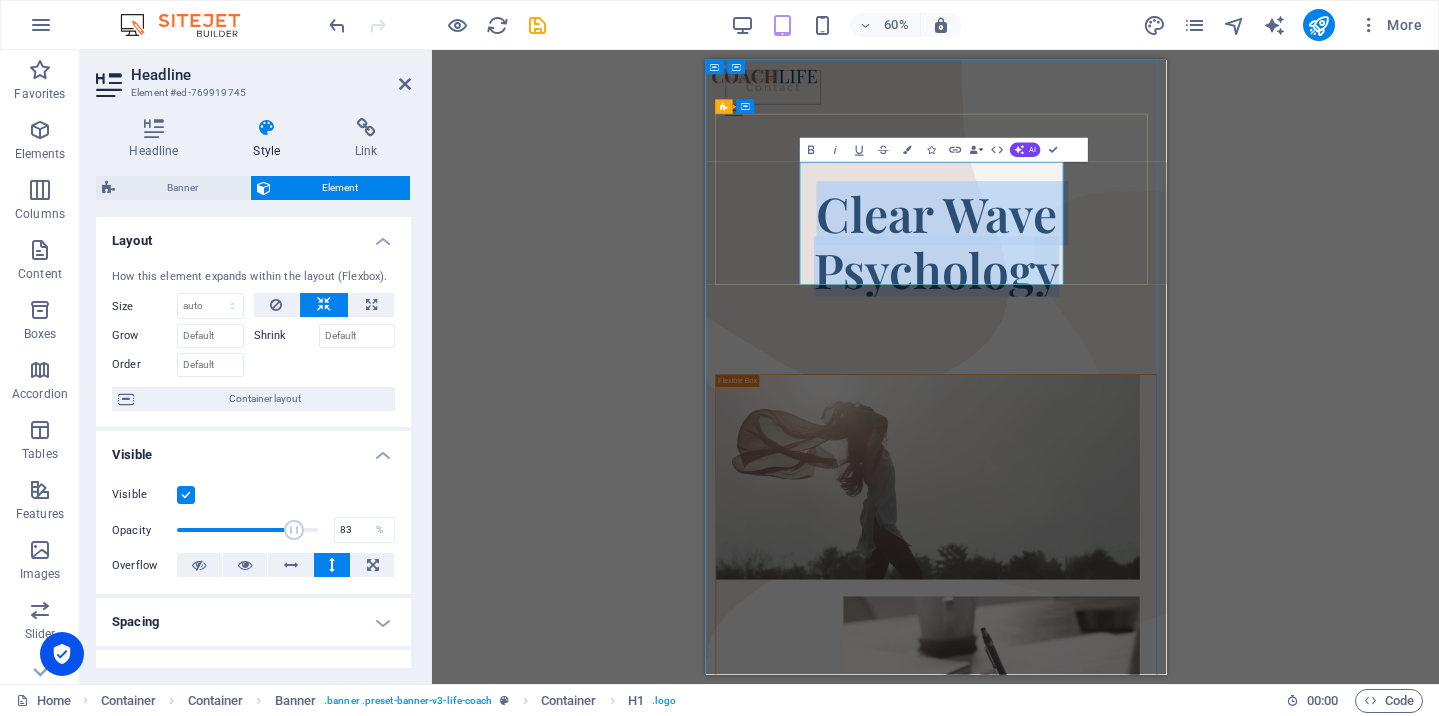 click on "Clear Wave  Psychology" at bounding box center [1089, 360] 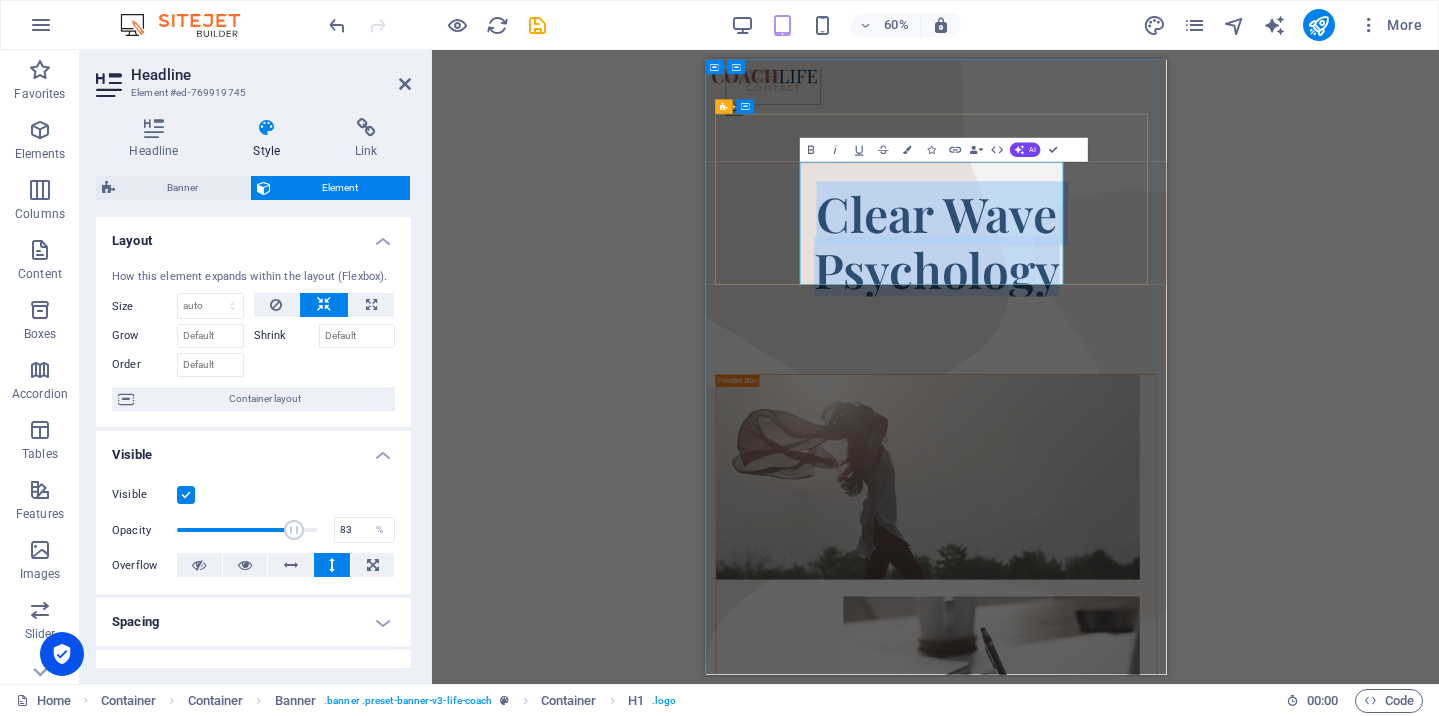 scroll, scrollTop: 7, scrollLeft: 0, axis: vertical 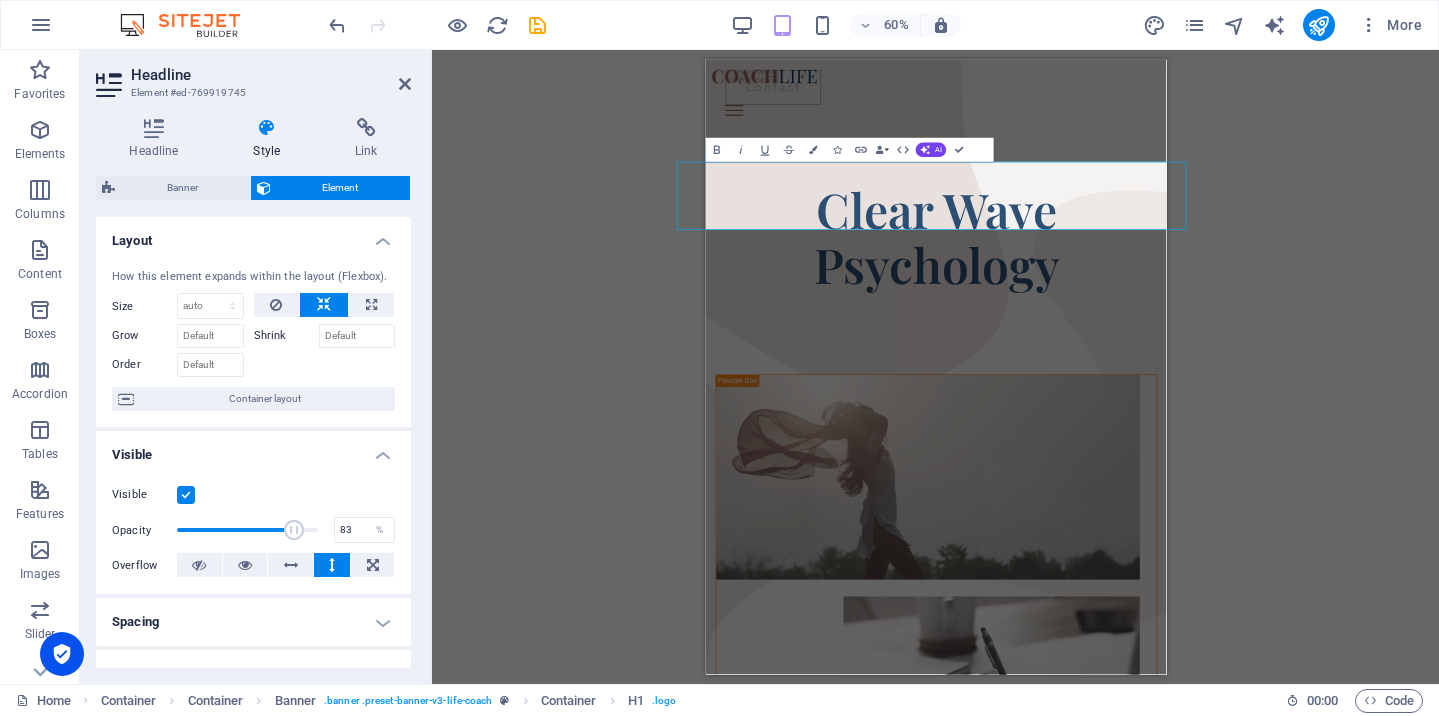 click on "Drag here to replace the existing content. Press “Ctrl” if you want to create a new element.
H1   Container   Container   Container   Banner   Banner   Container   Spacer   Spacer   Menu Bar   Menu   Menu   Button   Container   Image   Unequal Columns   Unequal Columns   Container   Container   Text   Unequal Columns   Container   Spacer   Container   Logo   Container   Image   Image   Container   Container   Unequal Columns   Container   H2   Spacer   HTML   Container   Container   Unequal Columns   Spacer   Unequal Columns   Container   Container   Image   Spacer   Container Bold Italic Underline Strikethrough Colors Icons Link Data Bindings Company First name Last name Street ZIP code City Email Phone Mobile Fax Custom field 1 Custom field 2 Custom field 3 Custom field 4 Custom field 5 Custom field 6 HTML AI Improve Make shorter Make longer Fix spelling & grammar Translate to English Generate text Confirm (⌘+⏎)" at bounding box center [935, 367] 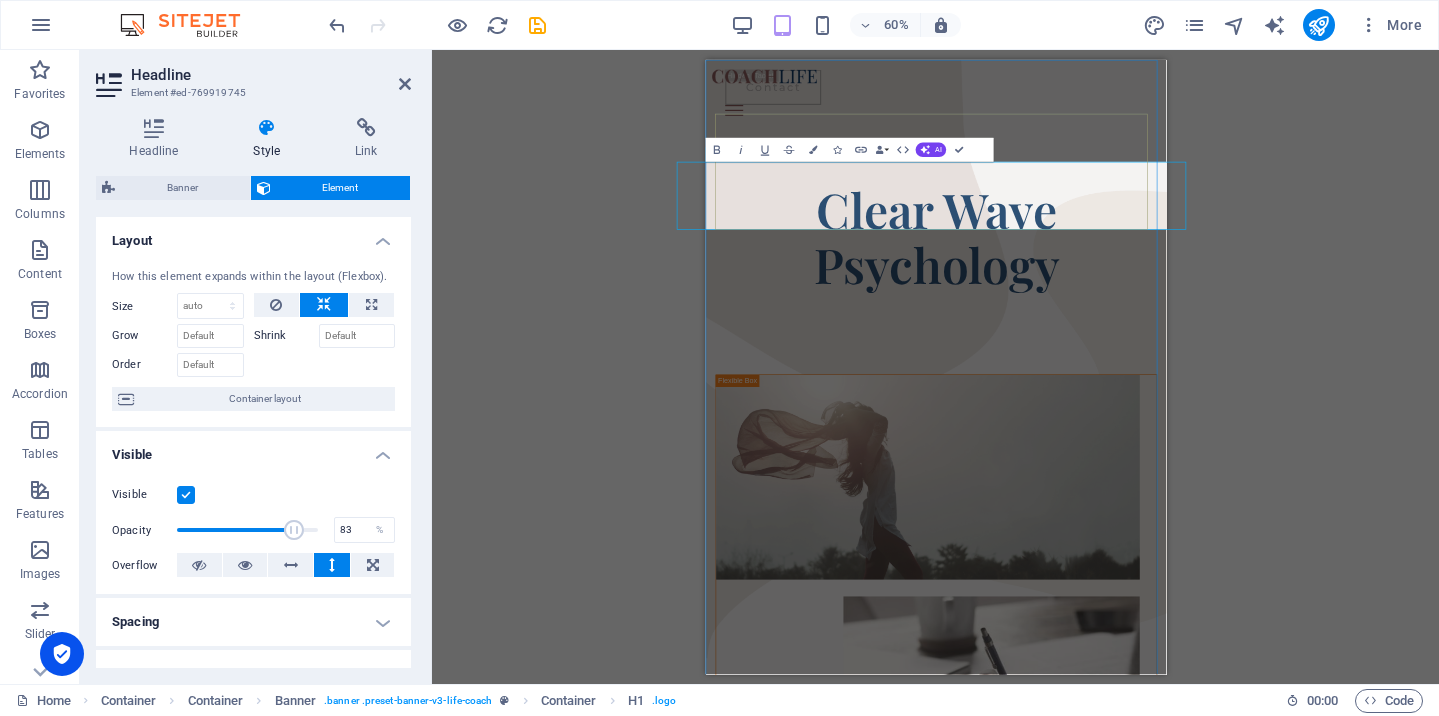 click on "Clear Wave Psychology" at bounding box center (1089, 353) 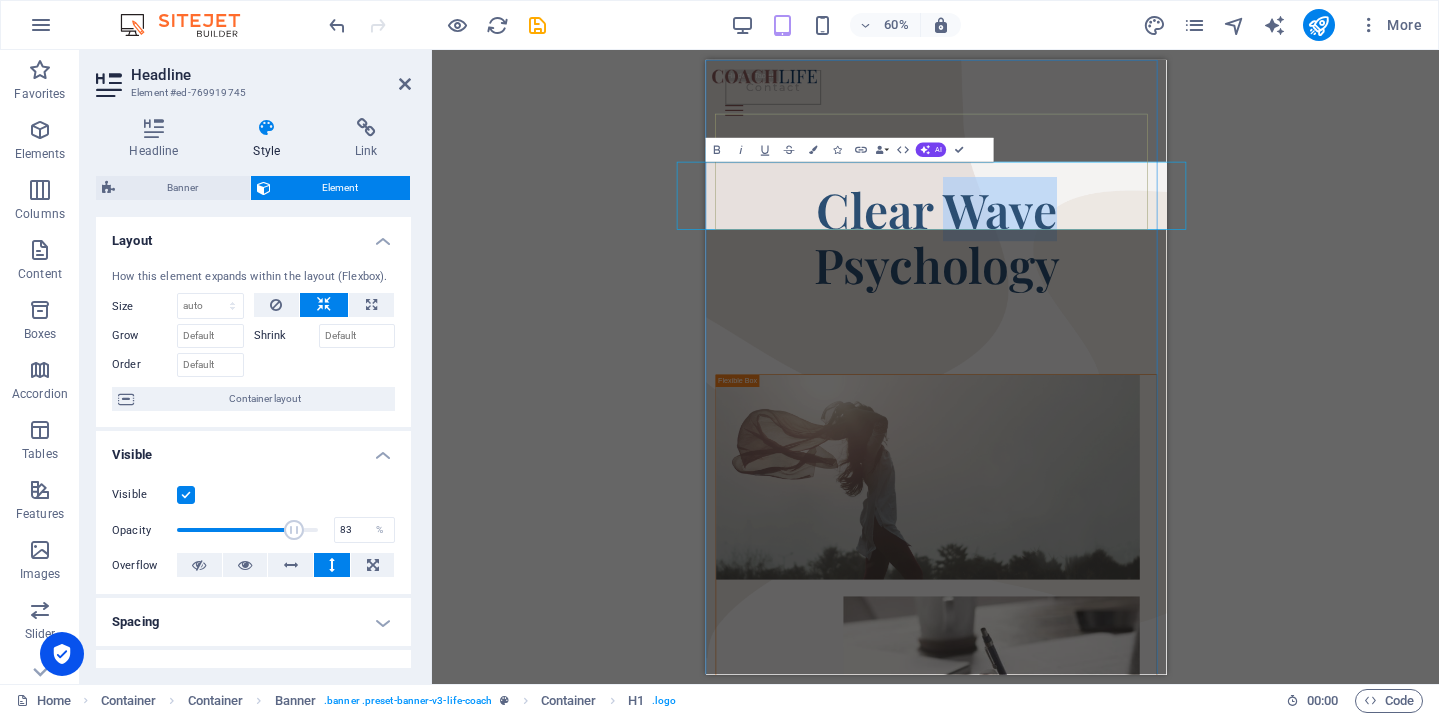 click on "Clear Wave Psychology" at bounding box center [1089, 353] 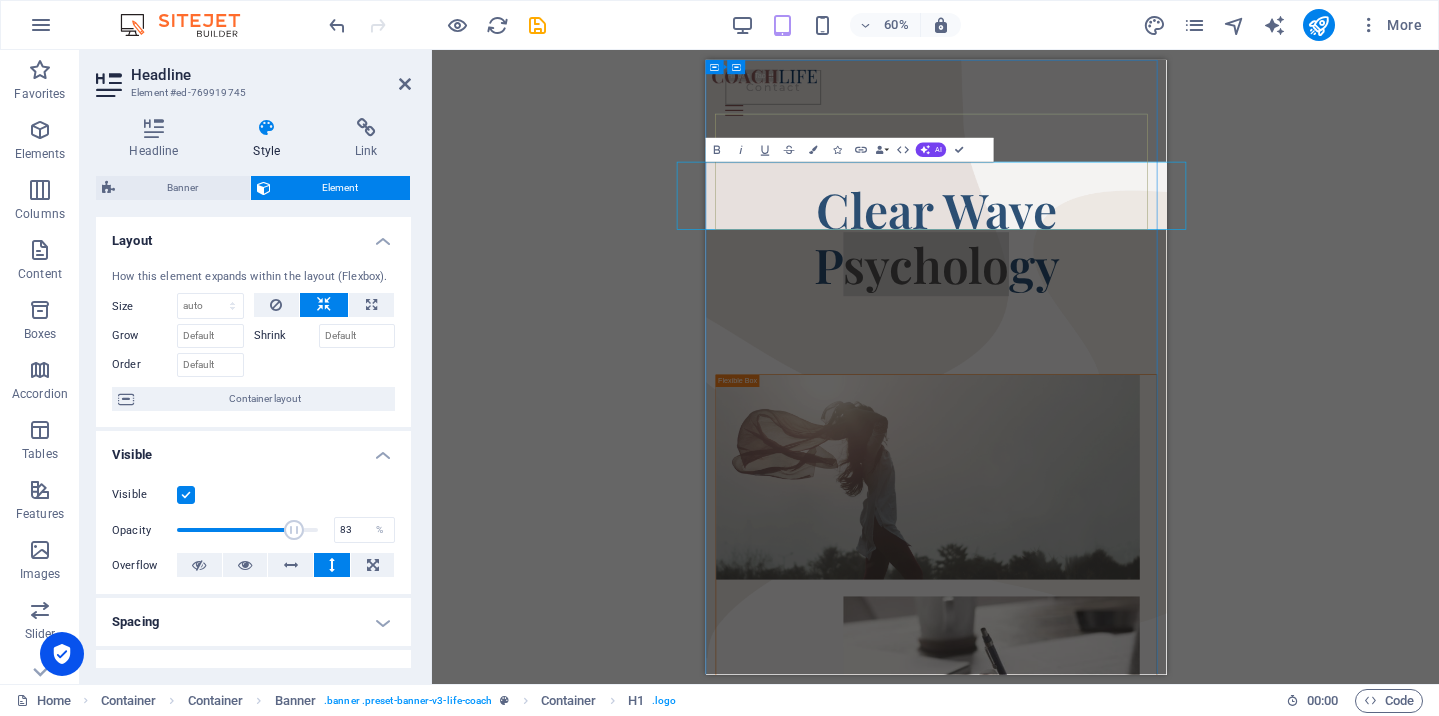 drag, startPoint x: 712, startPoint y: 230, endPoint x: 403, endPoint y: 270, distance: 311.57825 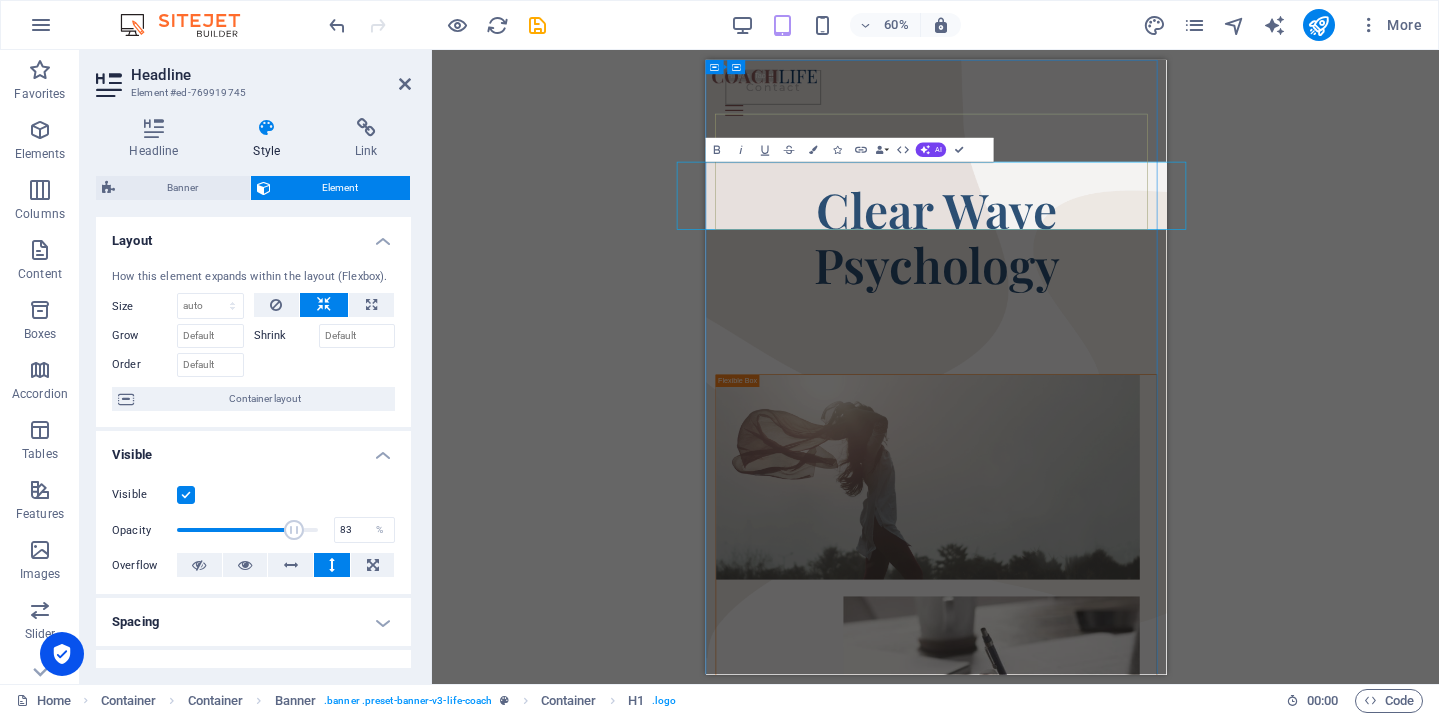 click on "Clear Wave Psychology" at bounding box center (1089, 353) 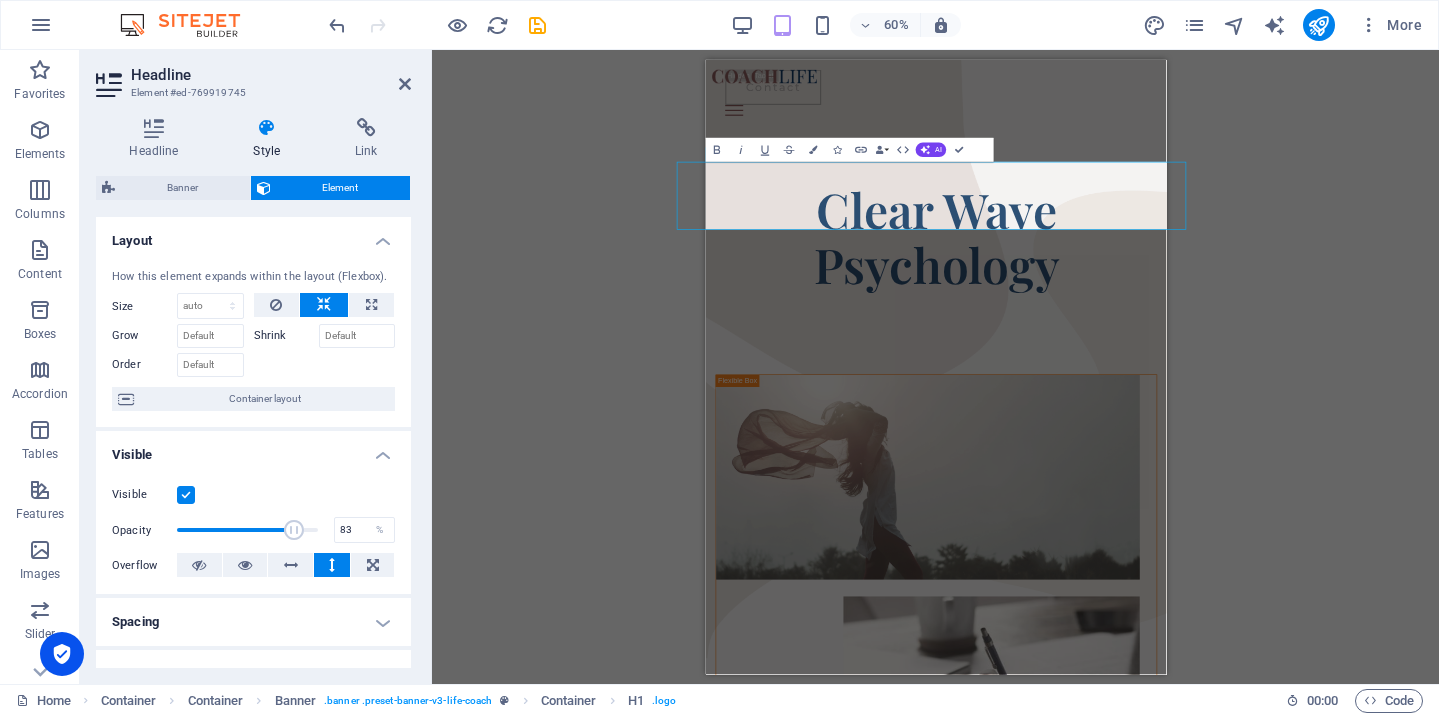 click on "Drag here to replace the existing content. Press “Ctrl” if you want to create a new element.
H1   Container   Container   Container   Banner   Banner   Container   Banner   Container   Spacer   Spacer   Container   Menu Bar   Menu   Menu   Button   Container   Image   Unequal Columns   Unequal Columns   Container   Container   Text   Unequal Columns   Container   Spacer   Container   Logo   Container   Image   Image   Container   Container   Unequal Columns   Container   H2   Spacer   HTML   Container   Container   Unequal Columns   Spacer   Unequal Columns   Container   Container   Image   Spacer   Container Bold Italic Underline Strikethrough Colors Icons Link Data Bindings Company First name Last name Street ZIP code City Email Phone Mobile Fax Custom field 1 Custom field 2 Custom field 3 Custom field 4 Custom field 5 Custom field 6 HTML AI Improve Make shorter Make longer Fix spelling & grammar Translate to English Generate text Confirm (⌘+⏎)" at bounding box center [935, 367] 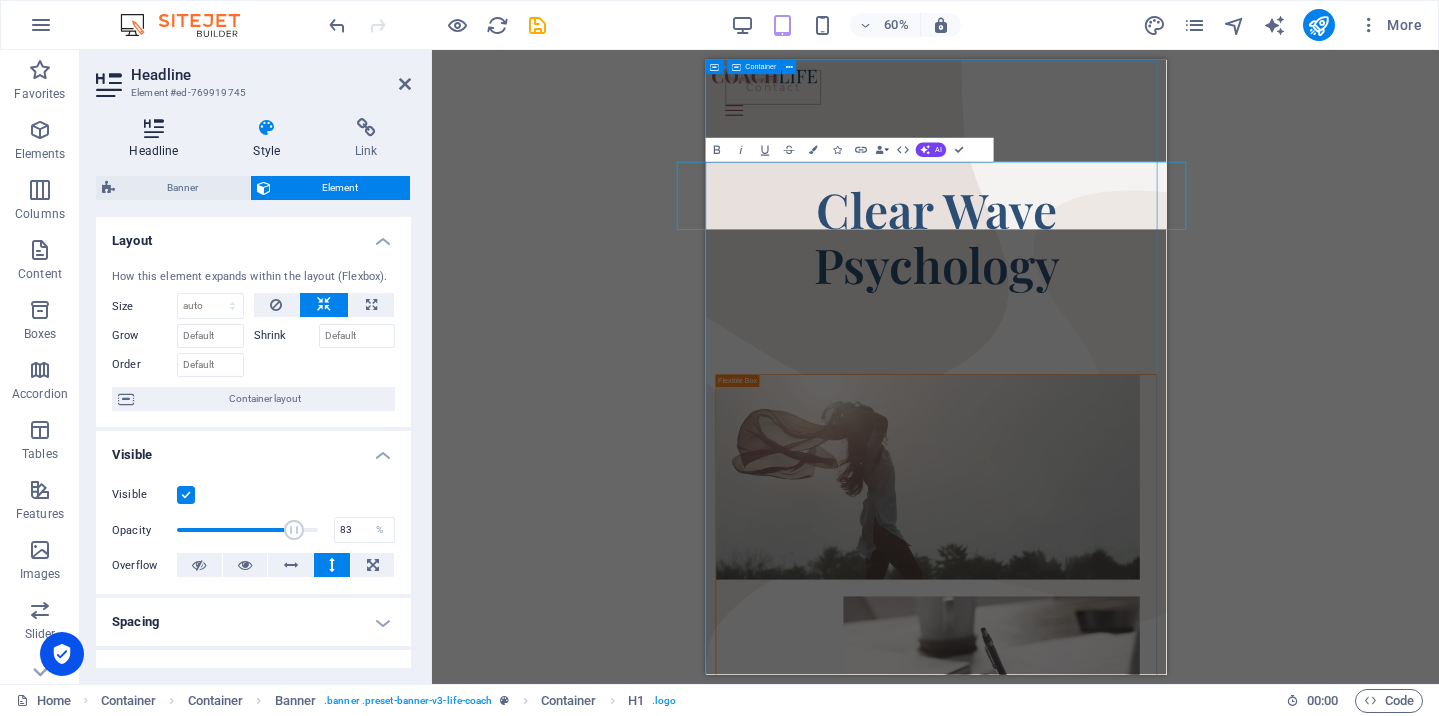 click on "Headline" at bounding box center [158, 139] 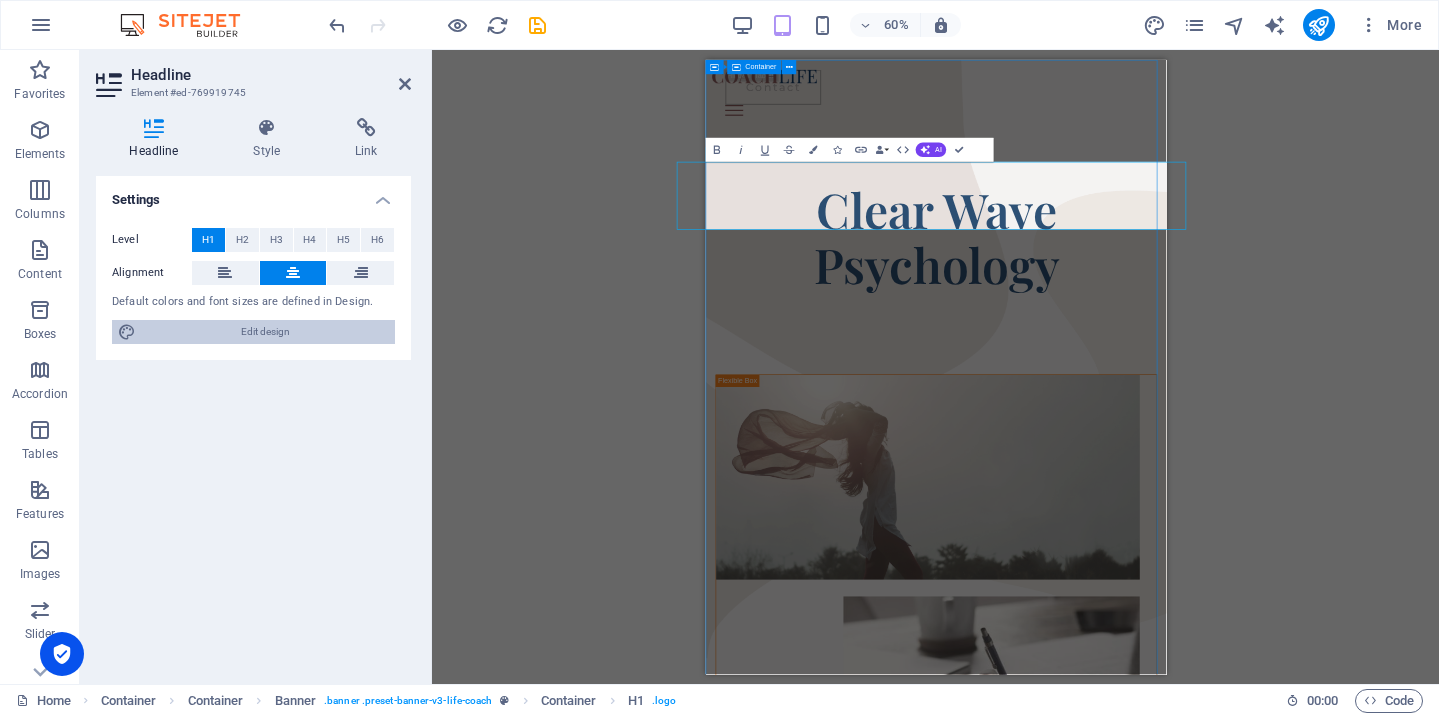 click on "Edit design" at bounding box center [265, 332] 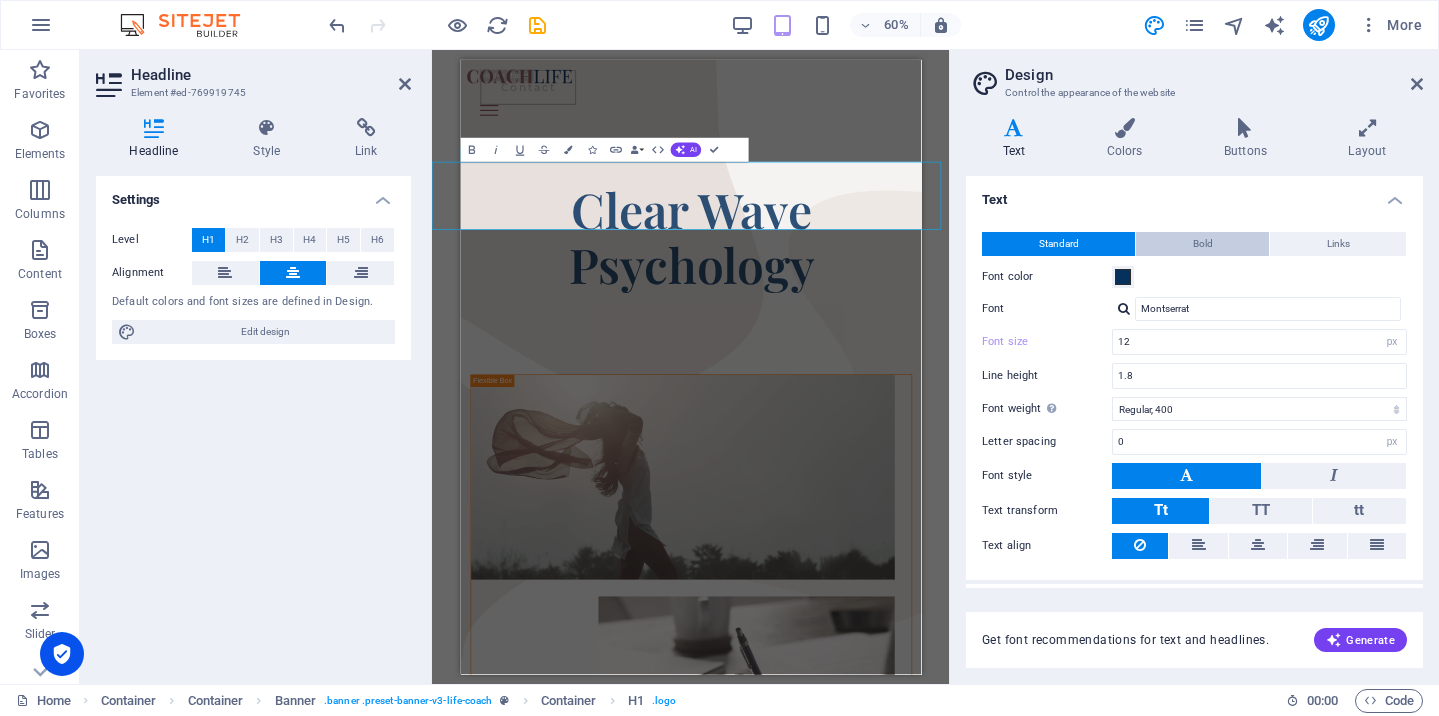 click on "Bold" at bounding box center [1202, 244] 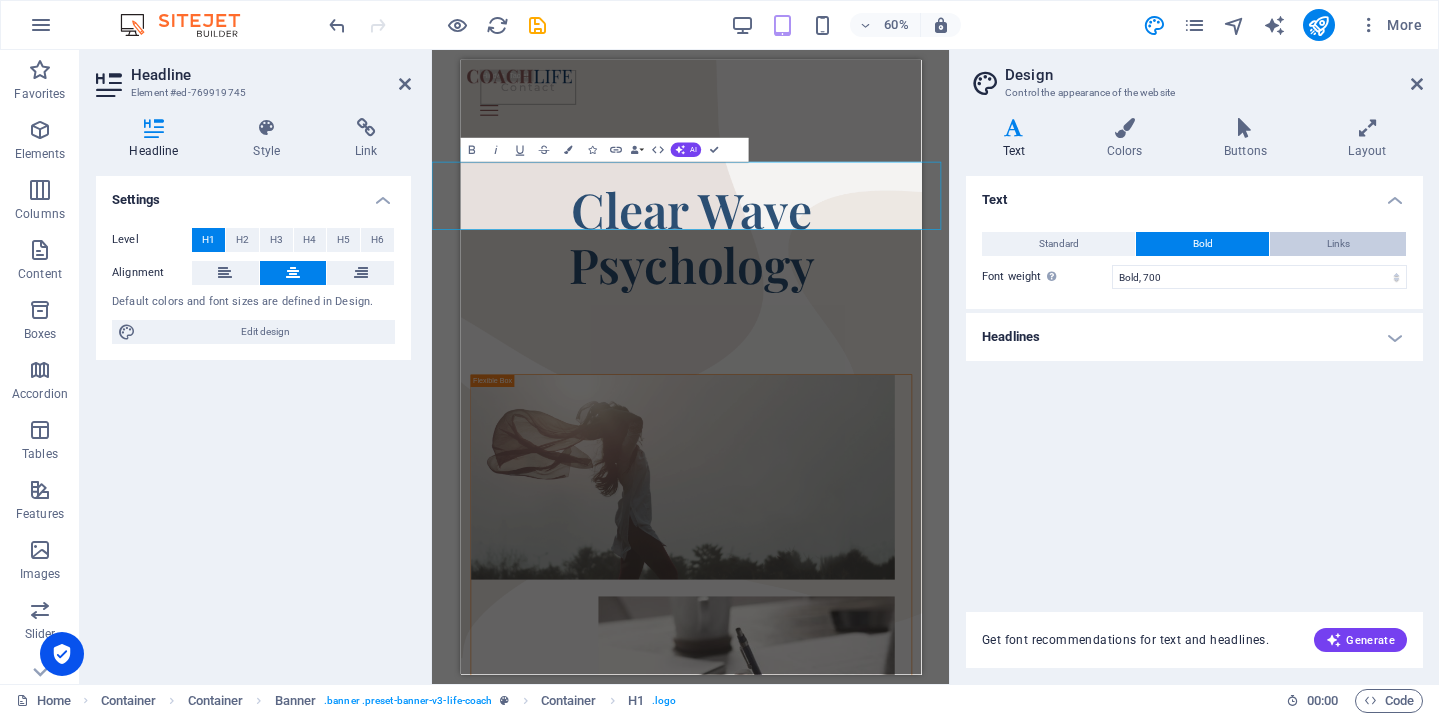 click on "Links" at bounding box center [1338, 244] 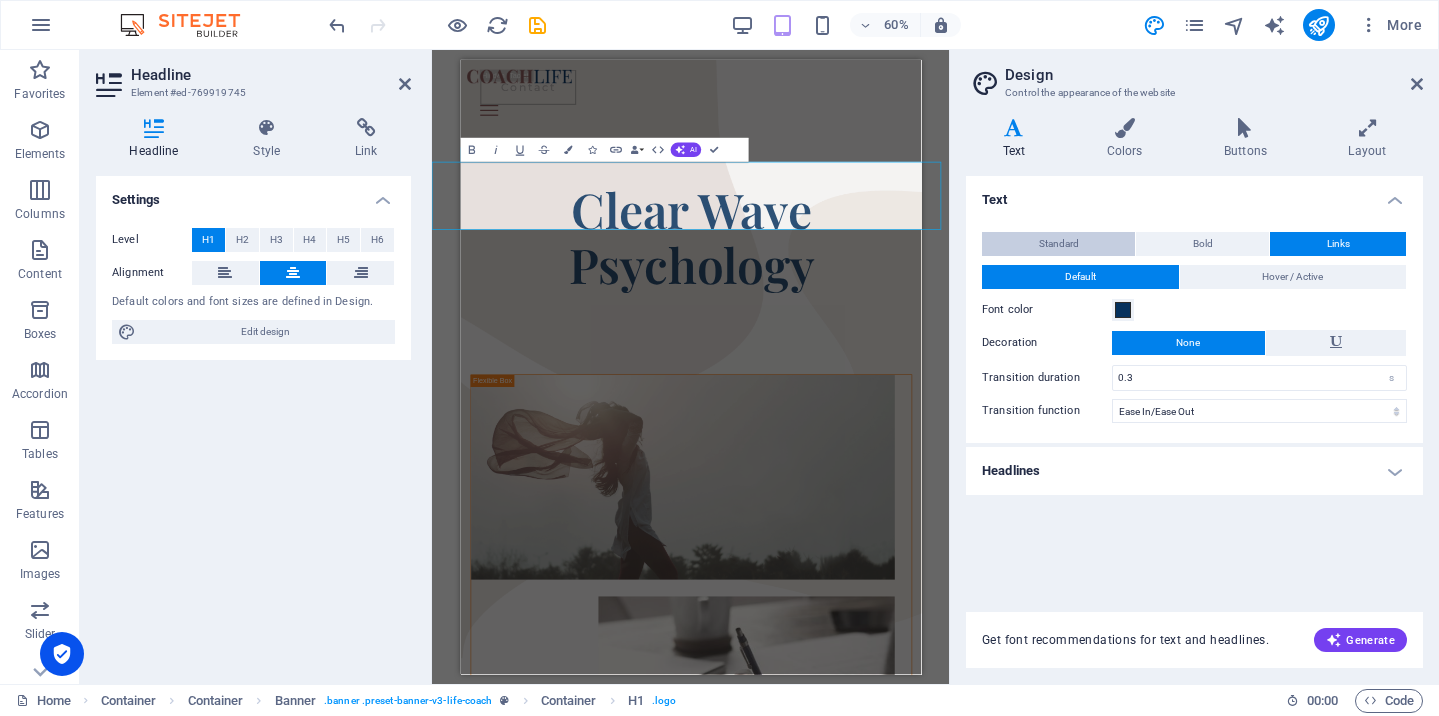 click on "Standard" at bounding box center [1059, 244] 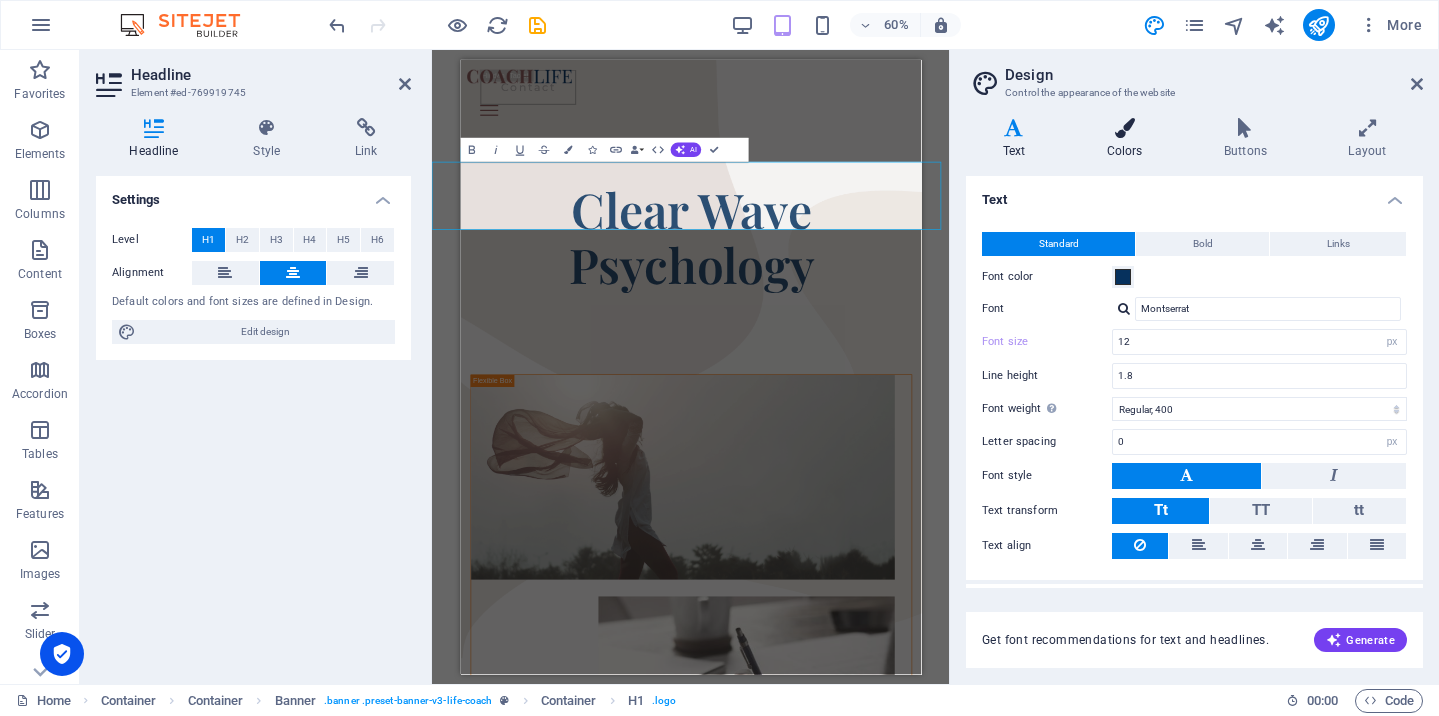 click on "Colors" at bounding box center [1128, 139] 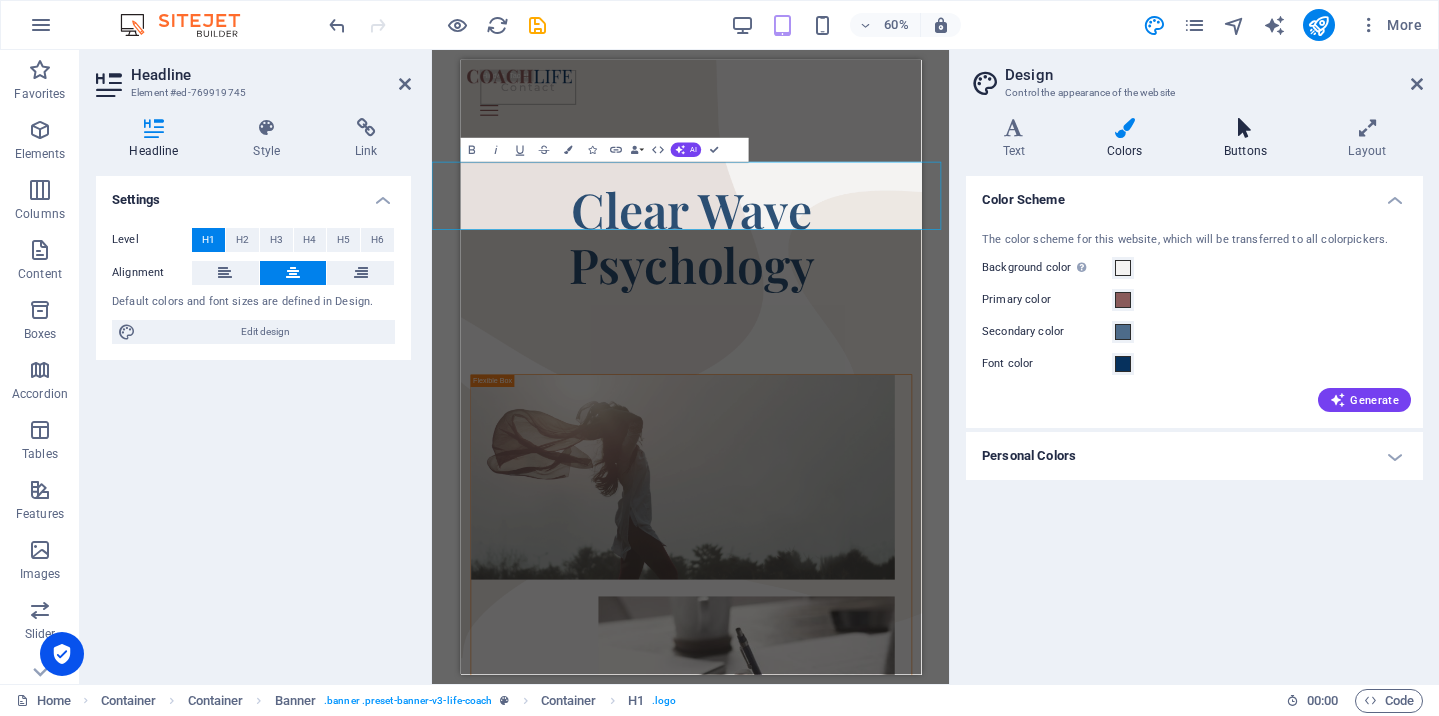 click at bounding box center [1245, 128] 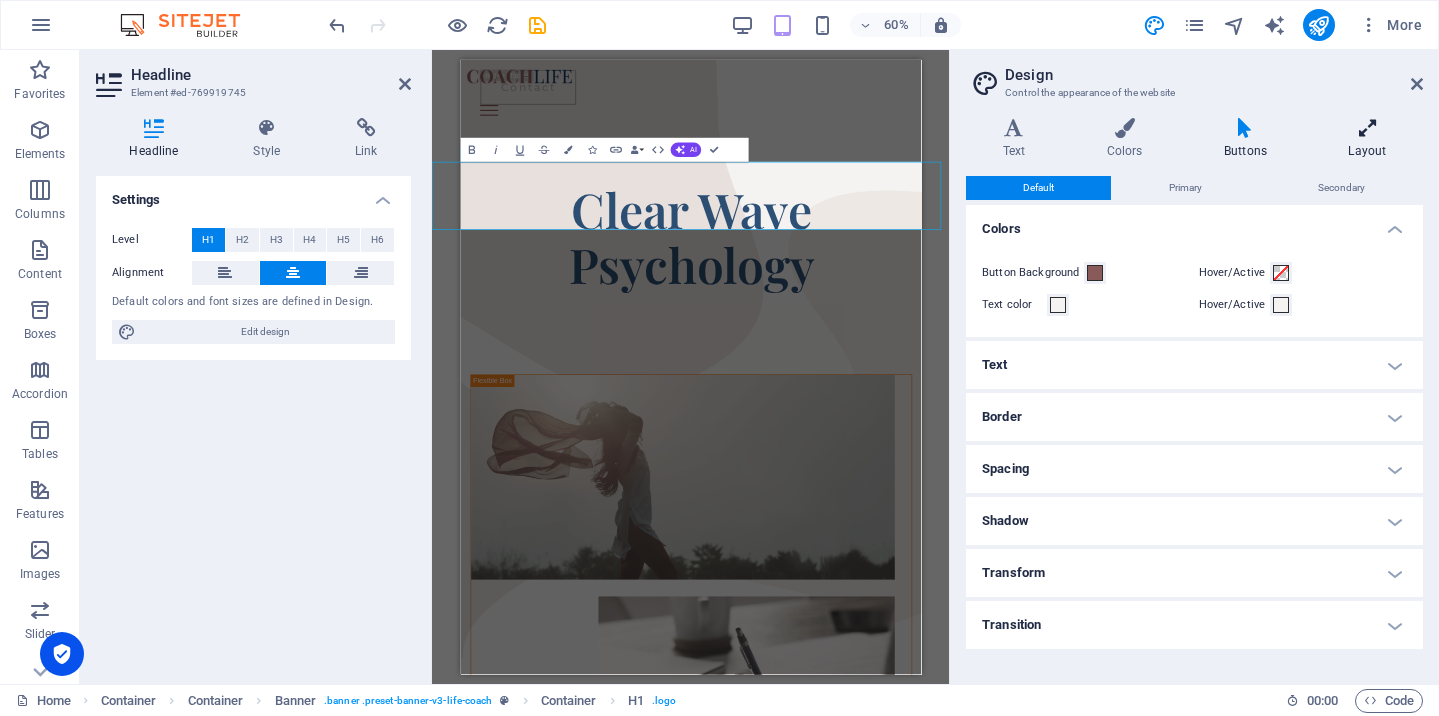click at bounding box center [1367, 128] 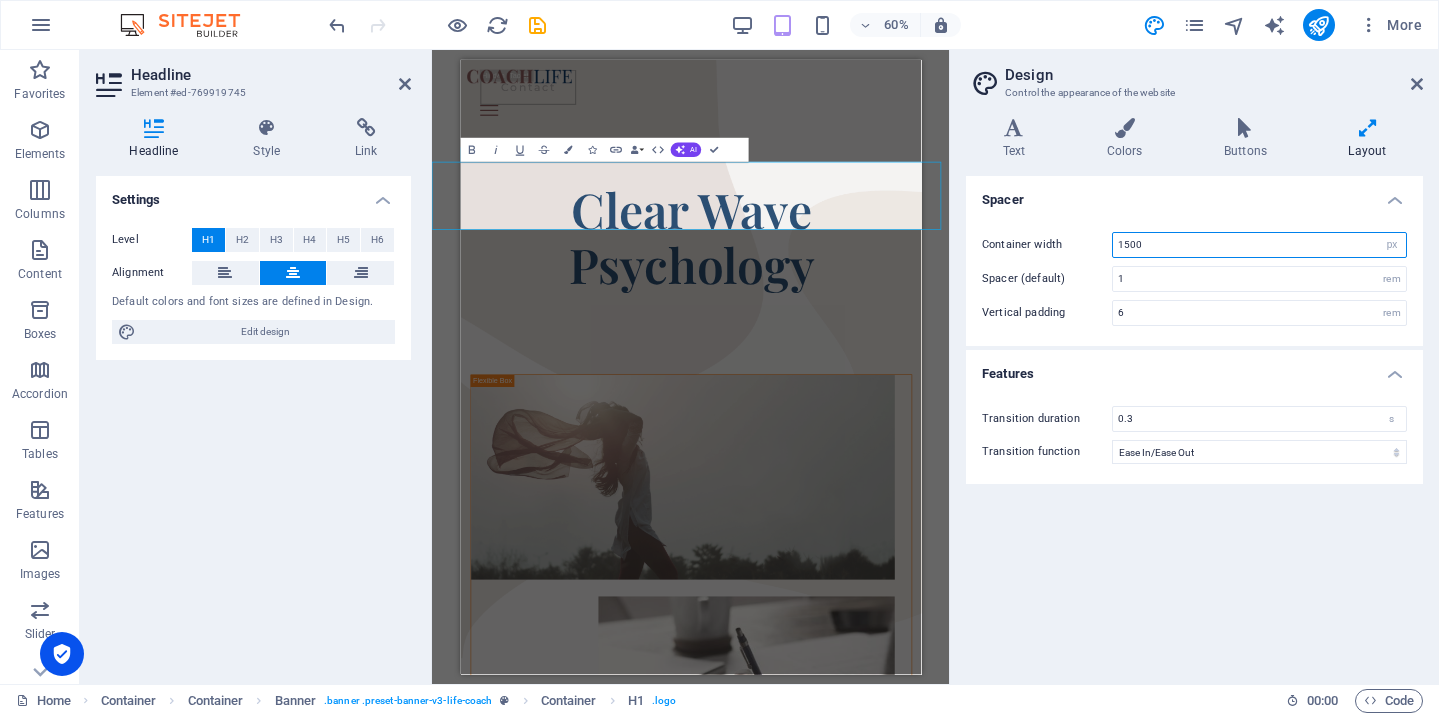 click on "1500" at bounding box center [1259, 245] 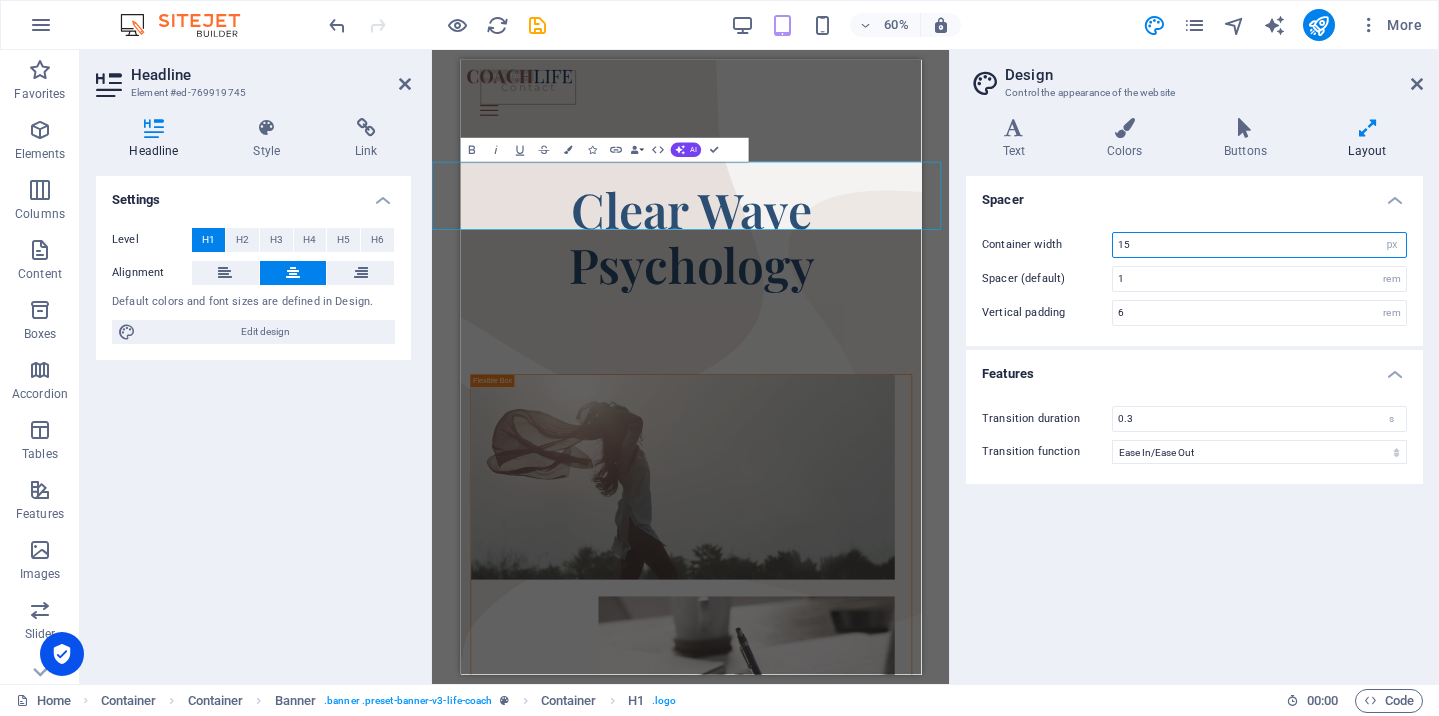type on "1" 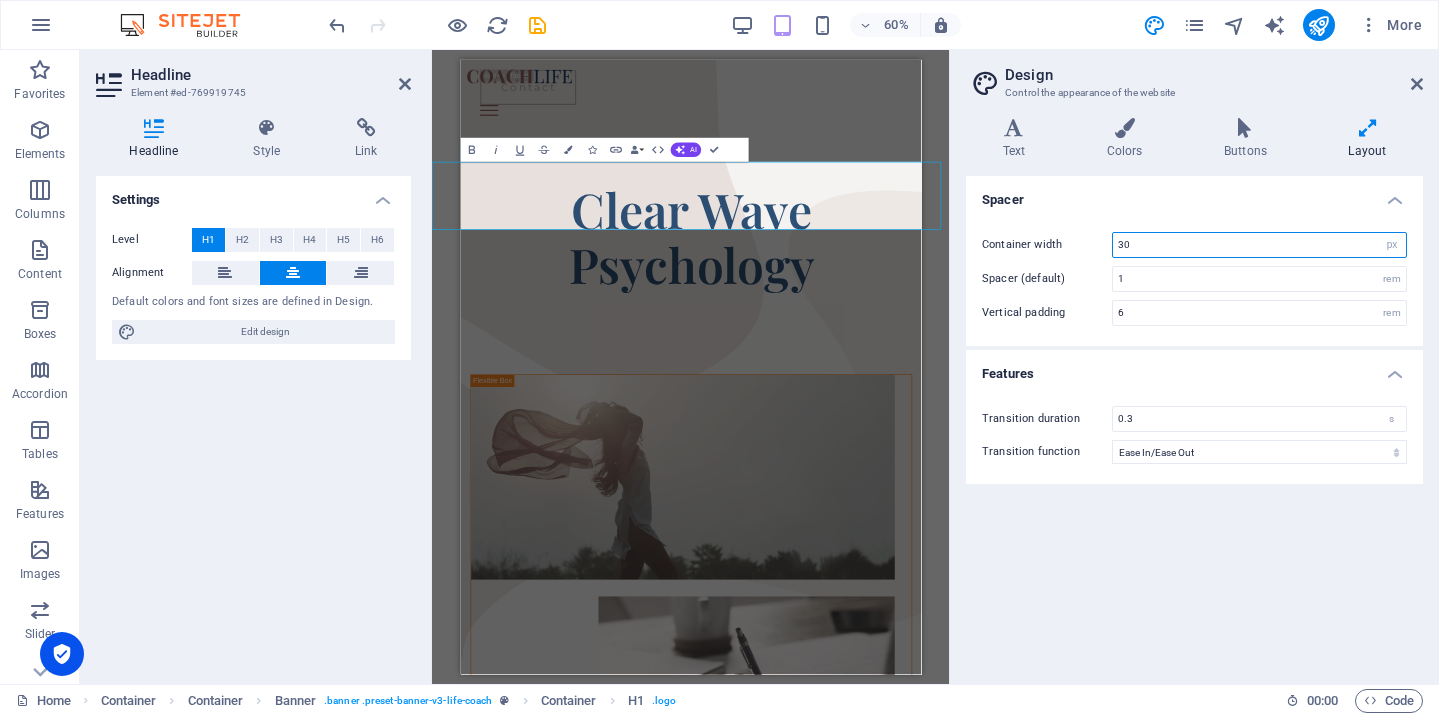 type on "3" 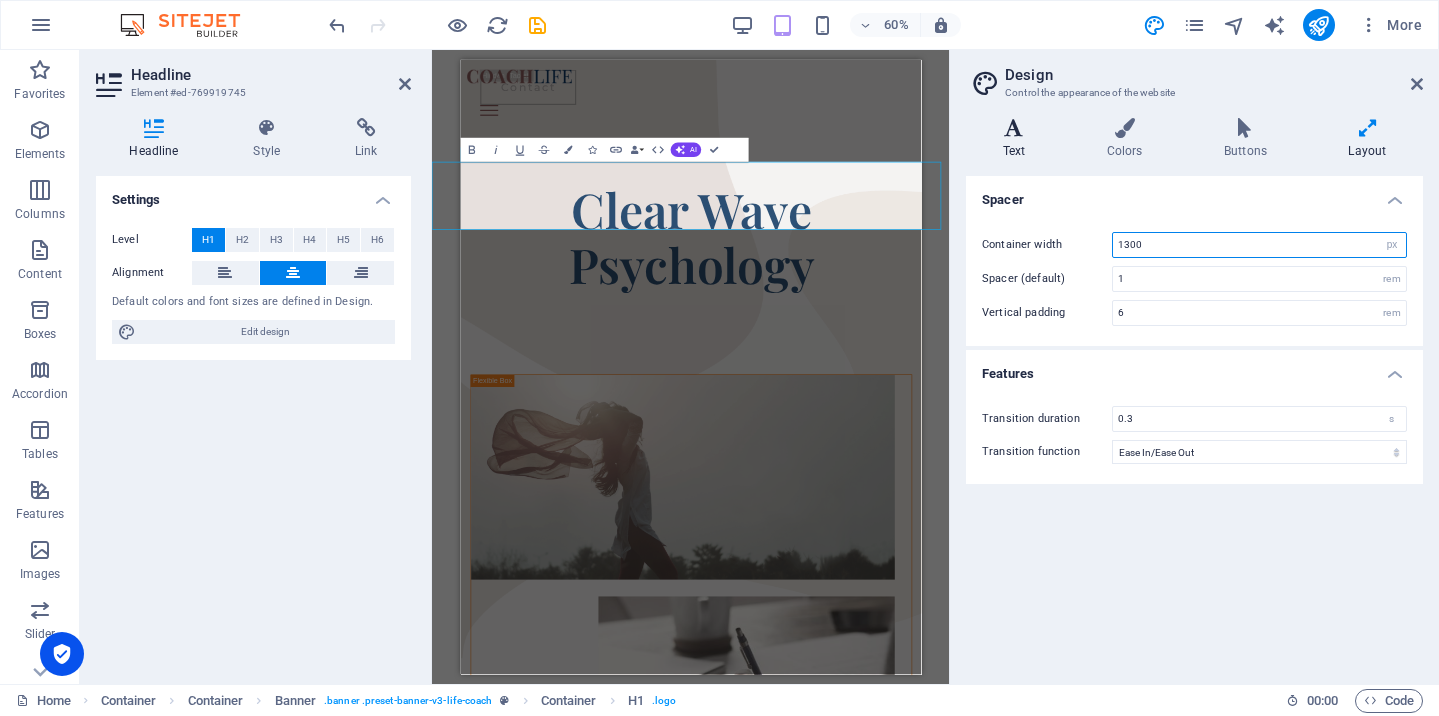 type on "1300" 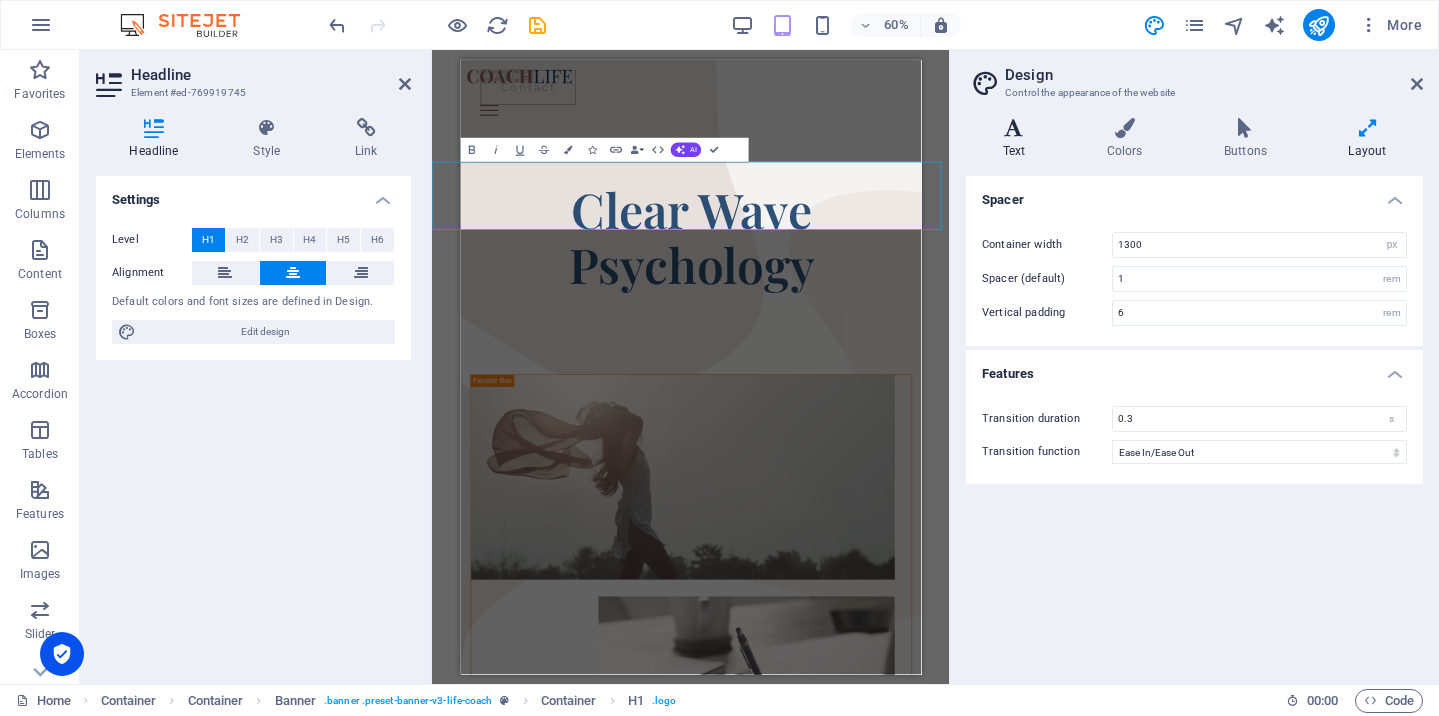 click at bounding box center [1014, 128] 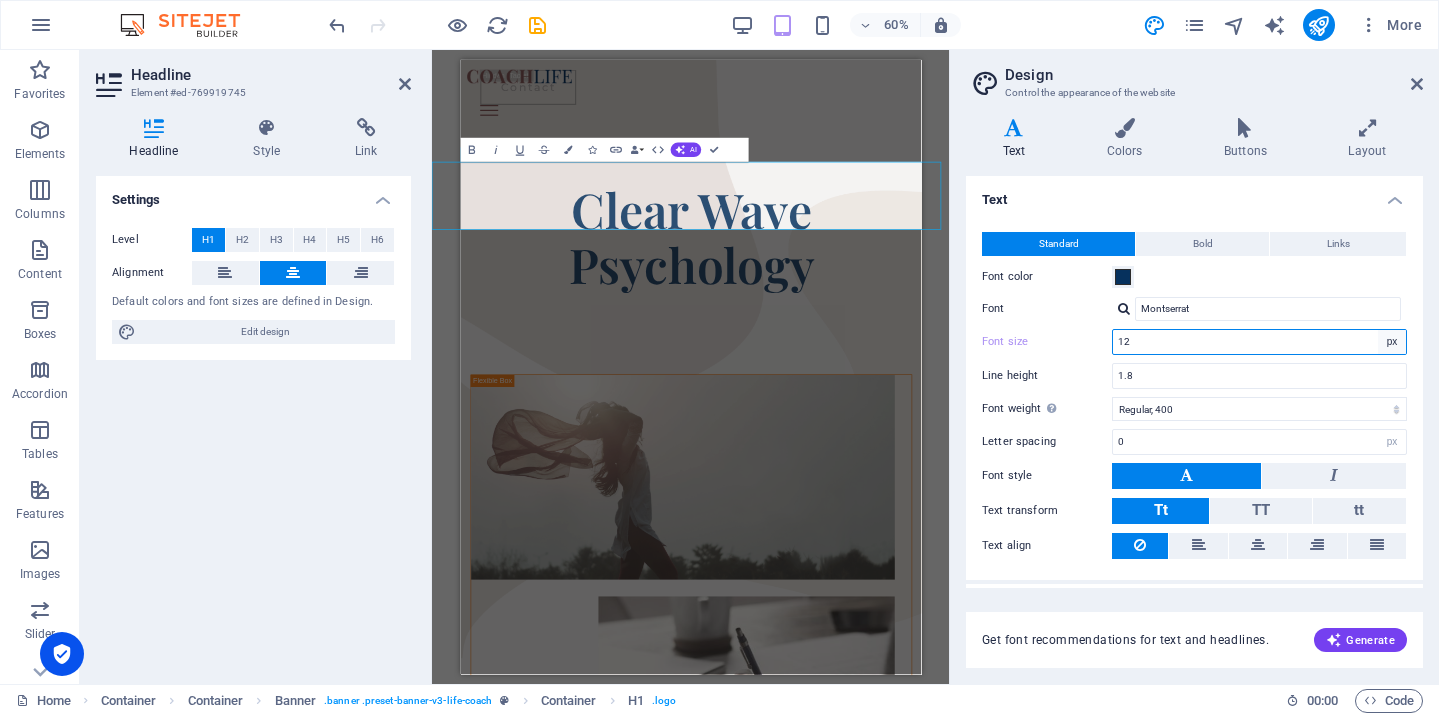 select on "rem" 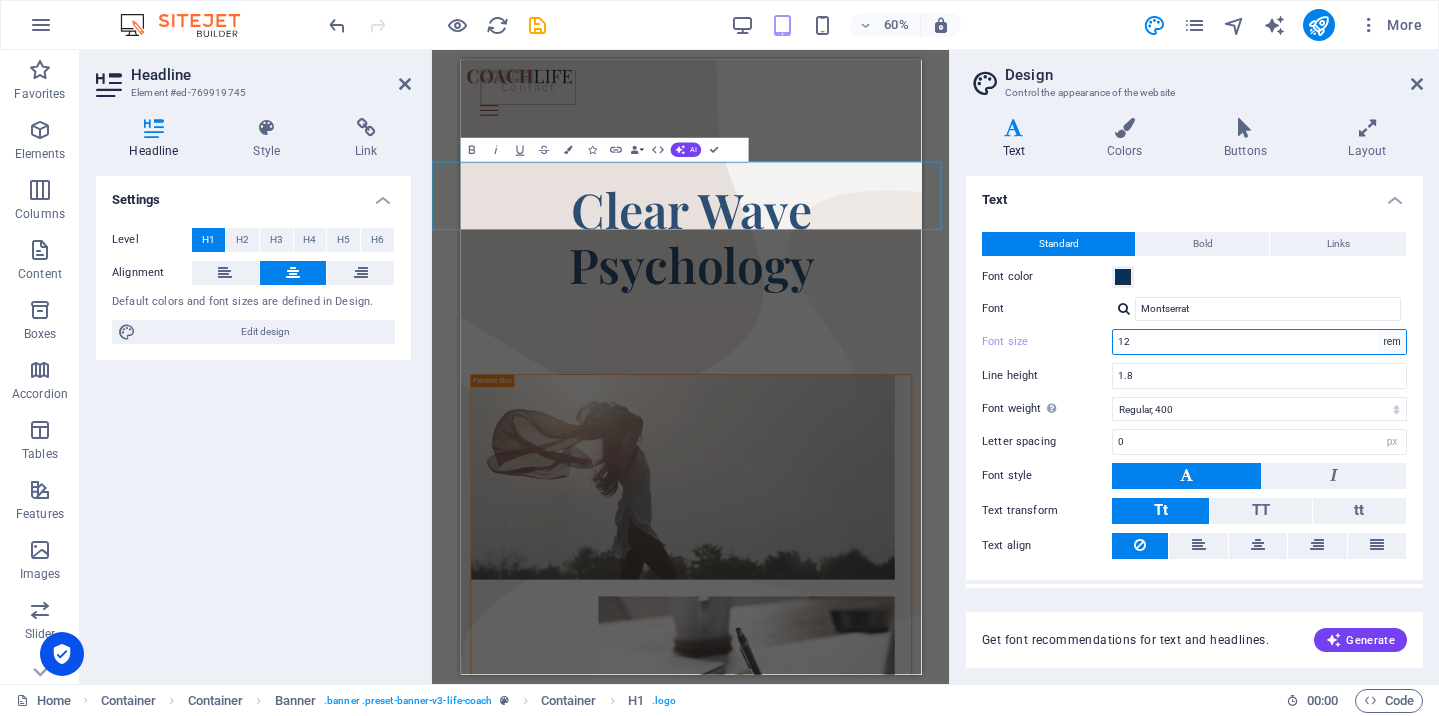type on "0.75" 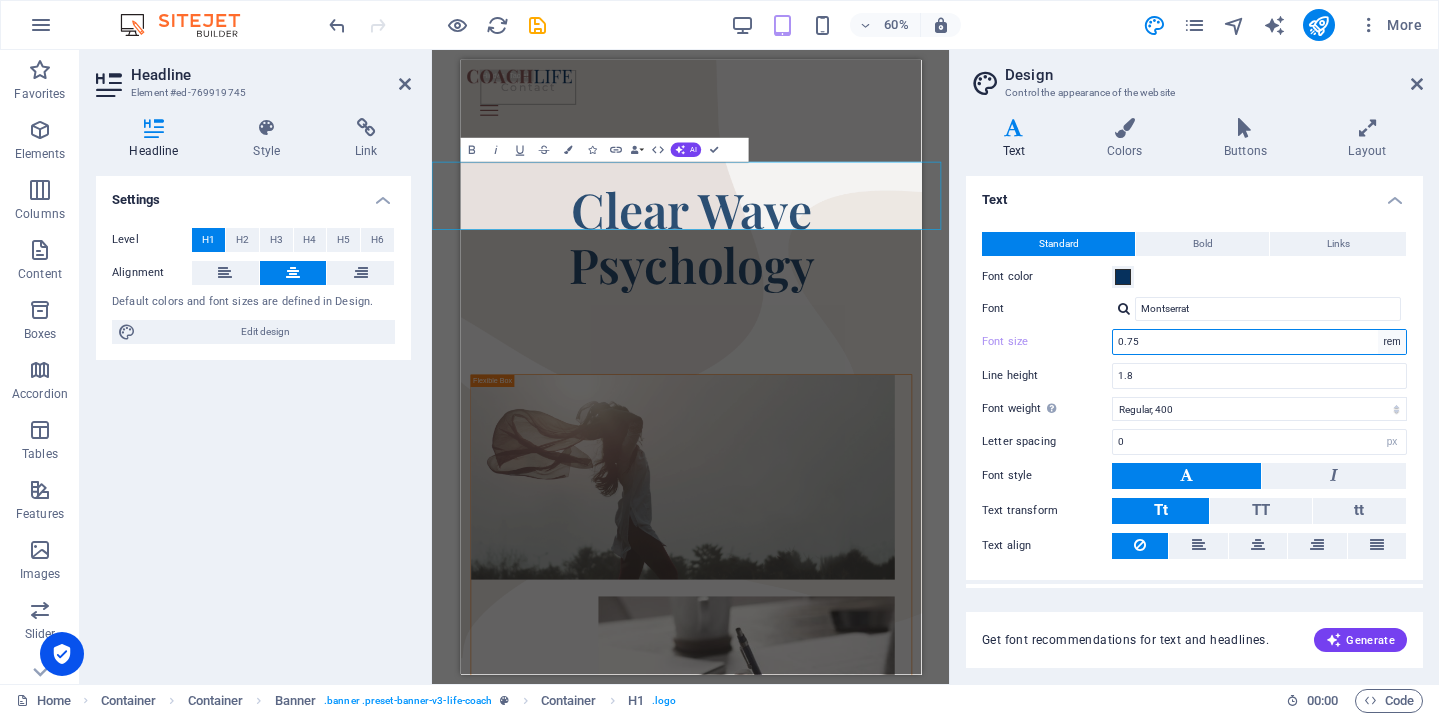 select on "px" 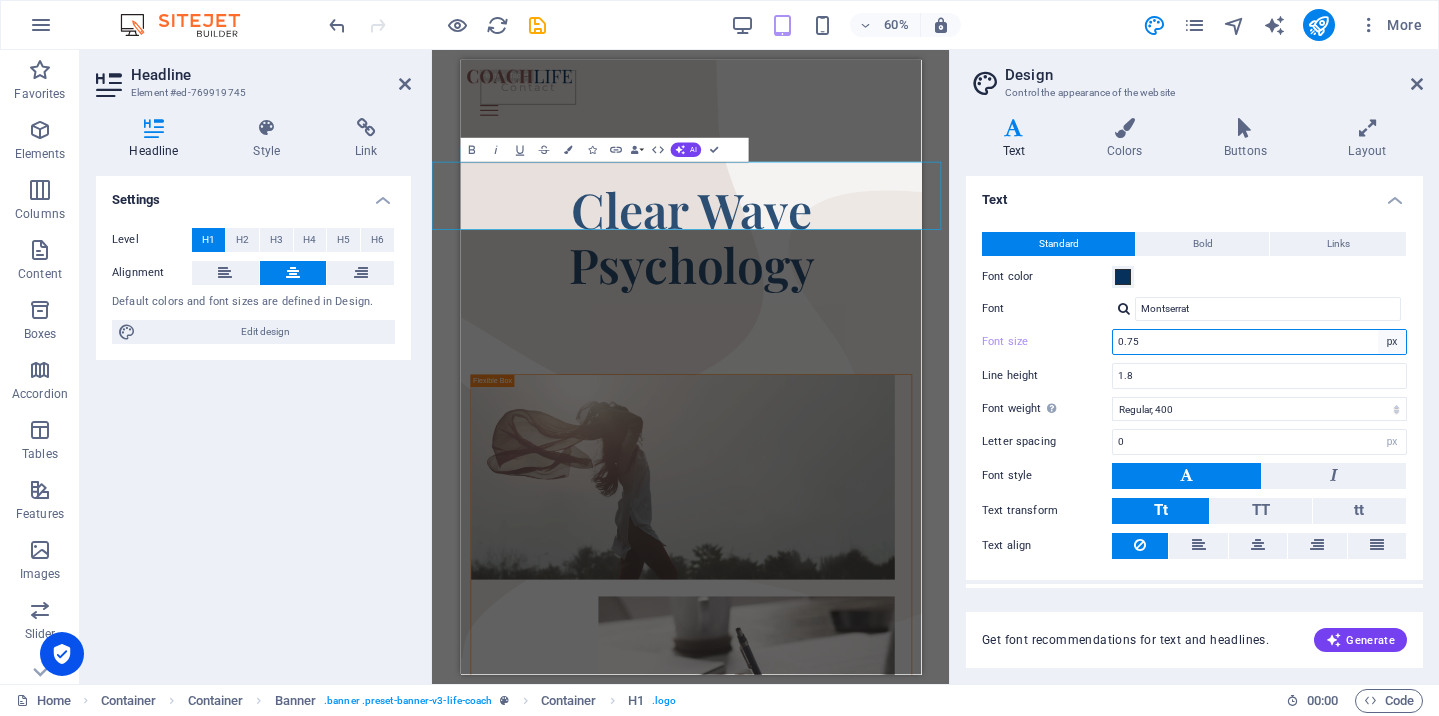 type on "12" 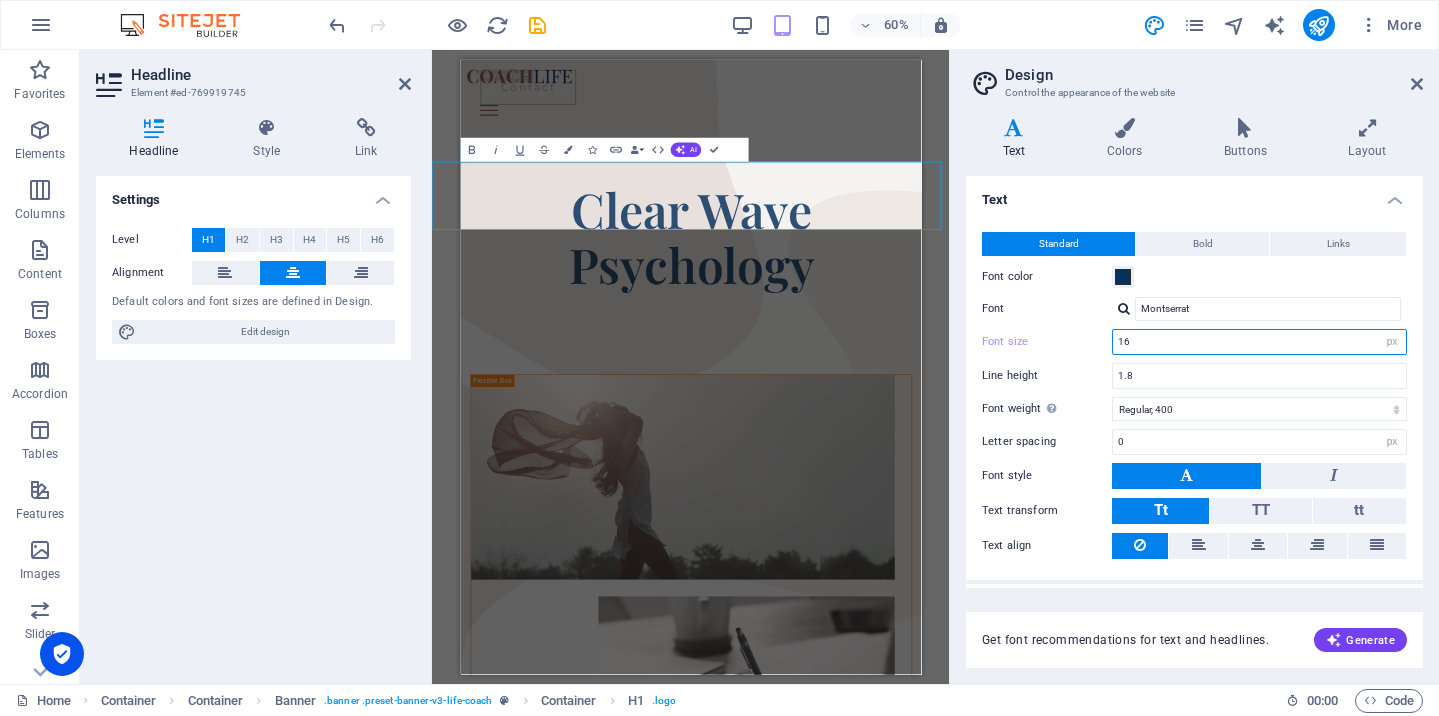 type on "16" 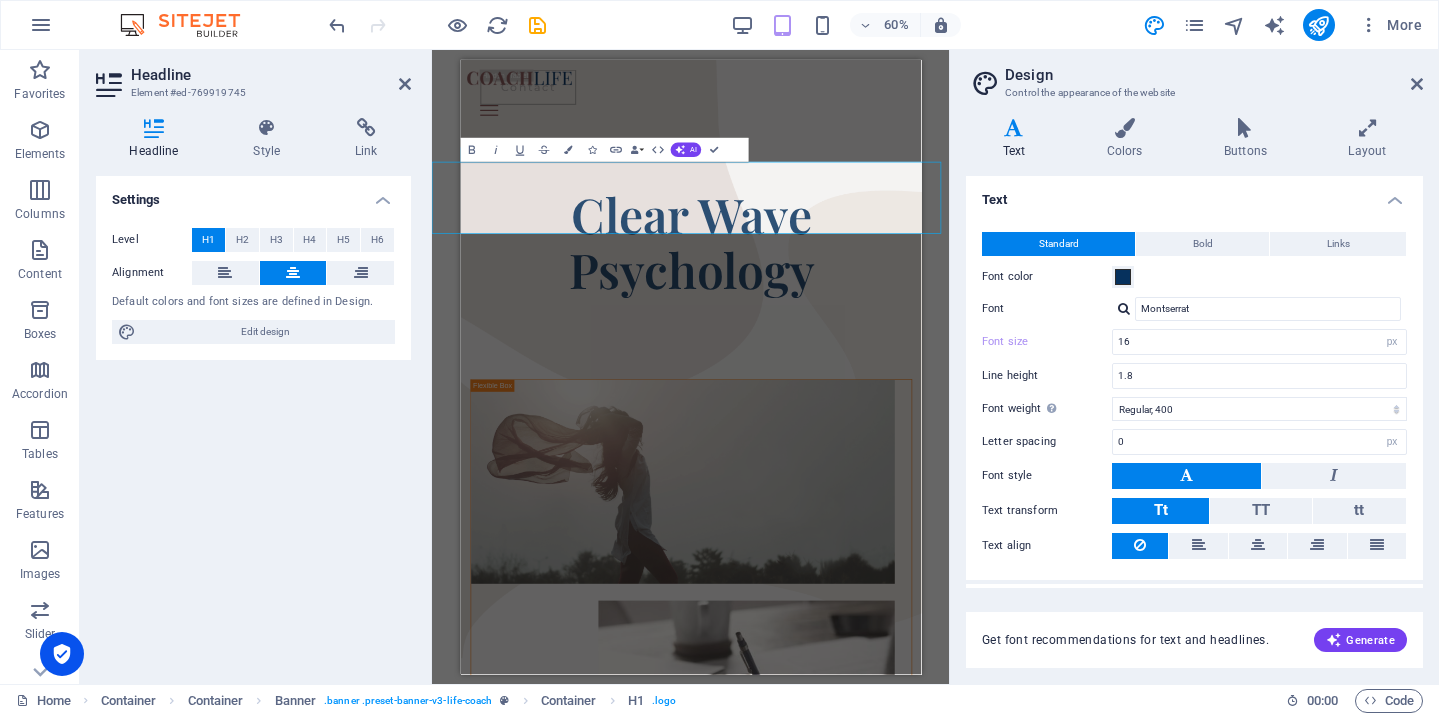 drag, startPoint x: 1424, startPoint y: 443, endPoint x: 1433, endPoint y: 496, distance: 53.75872 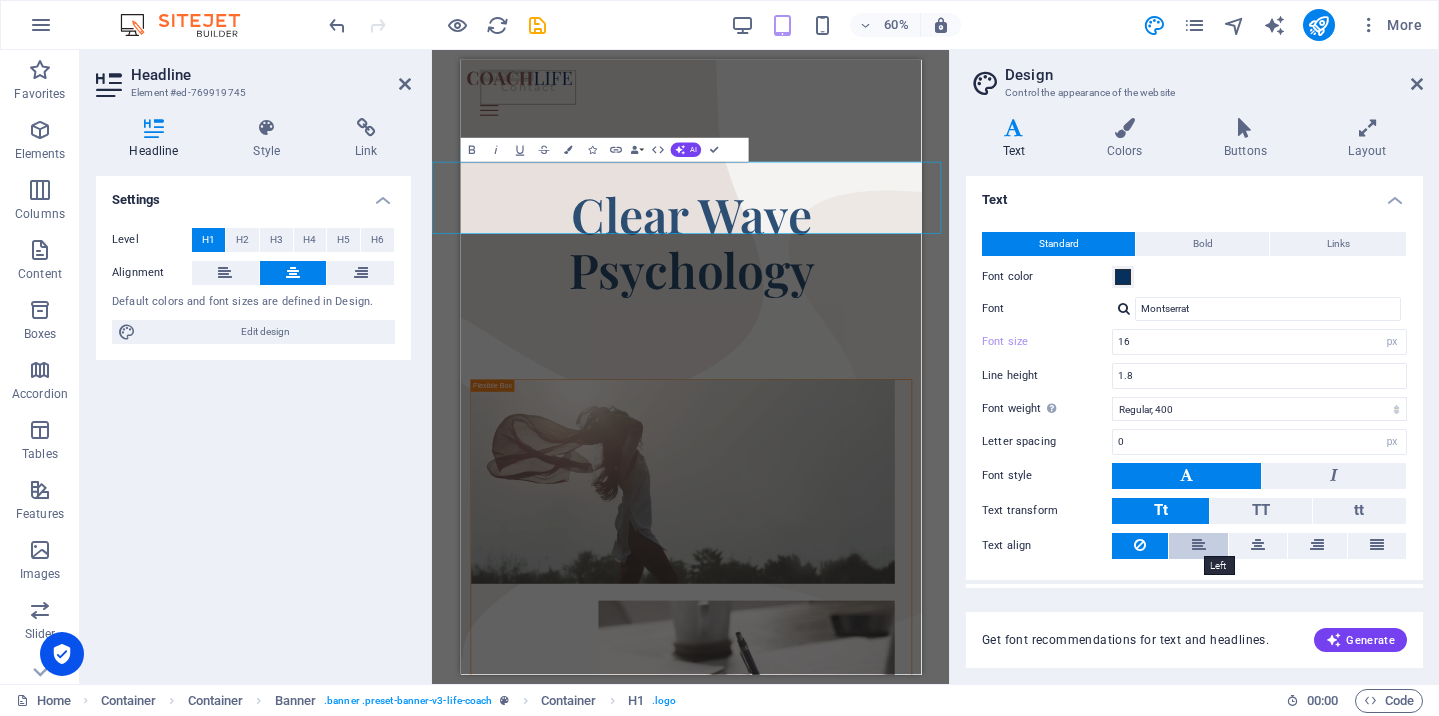 click at bounding box center (1199, 545) 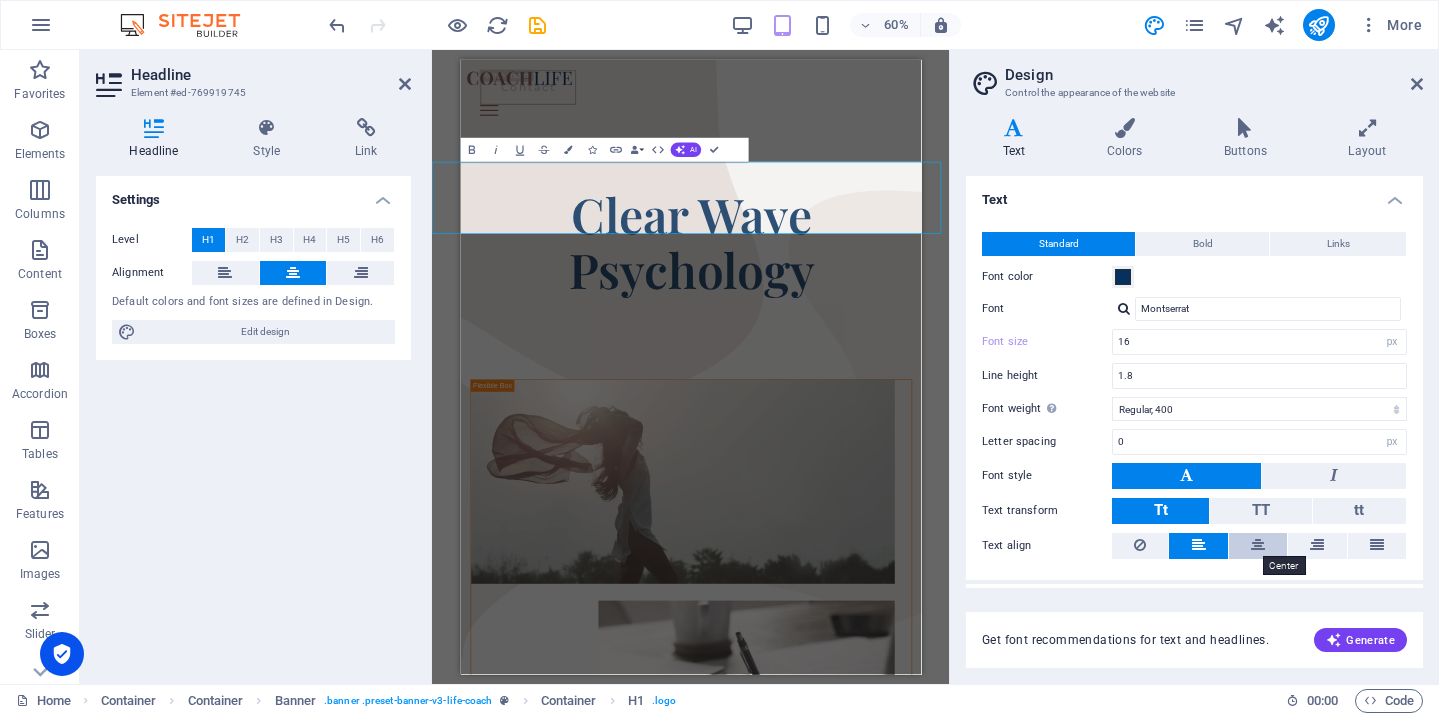 click at bounding box center [1258, 545] 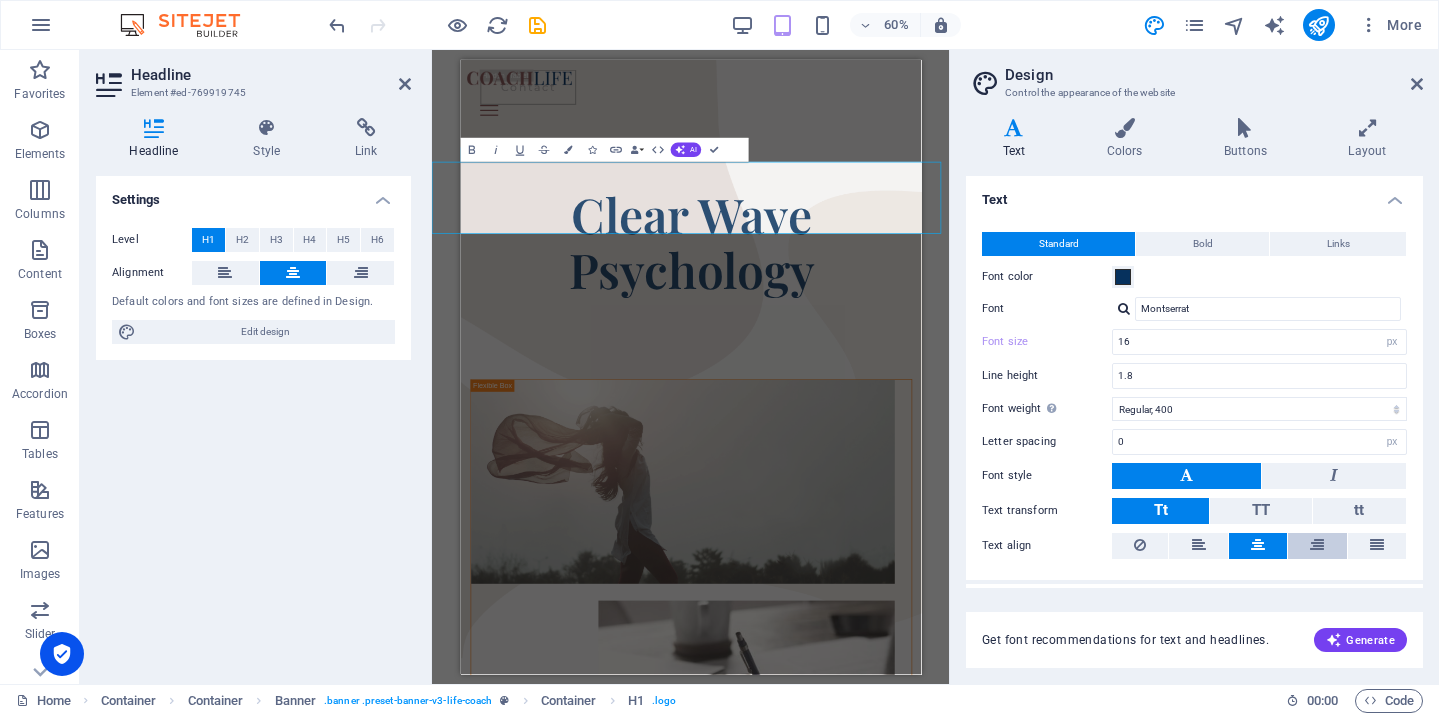 click at bounding box center [1317, 545] 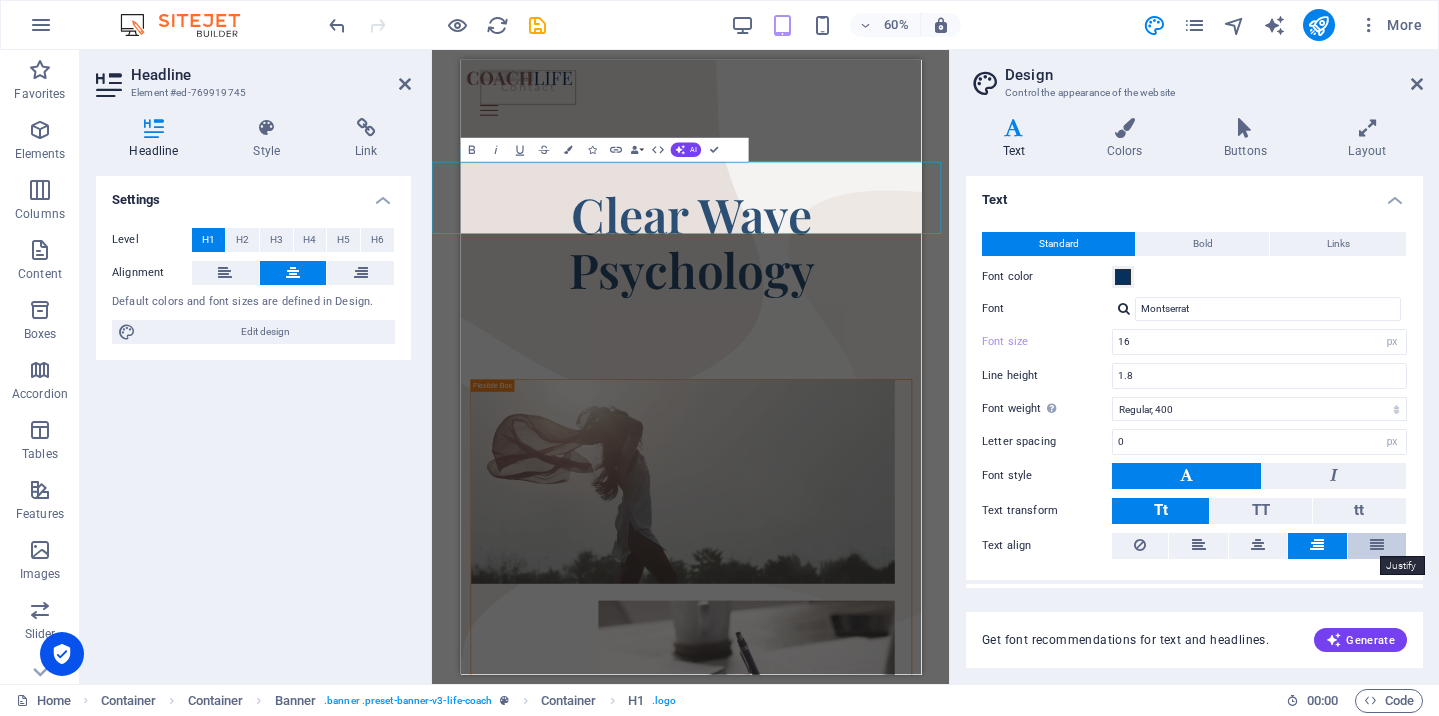 click at bounding box center (1377, 545) 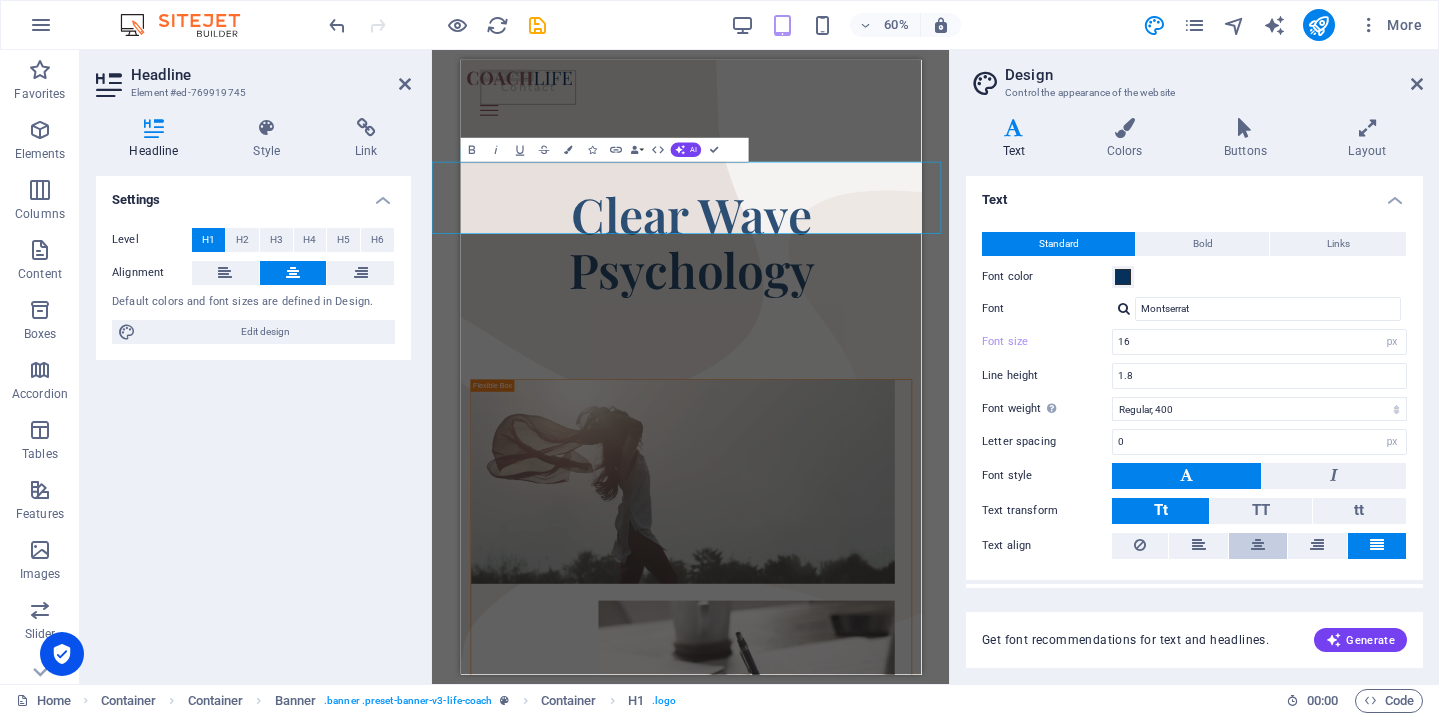 click at bounding box center (1258, 545) 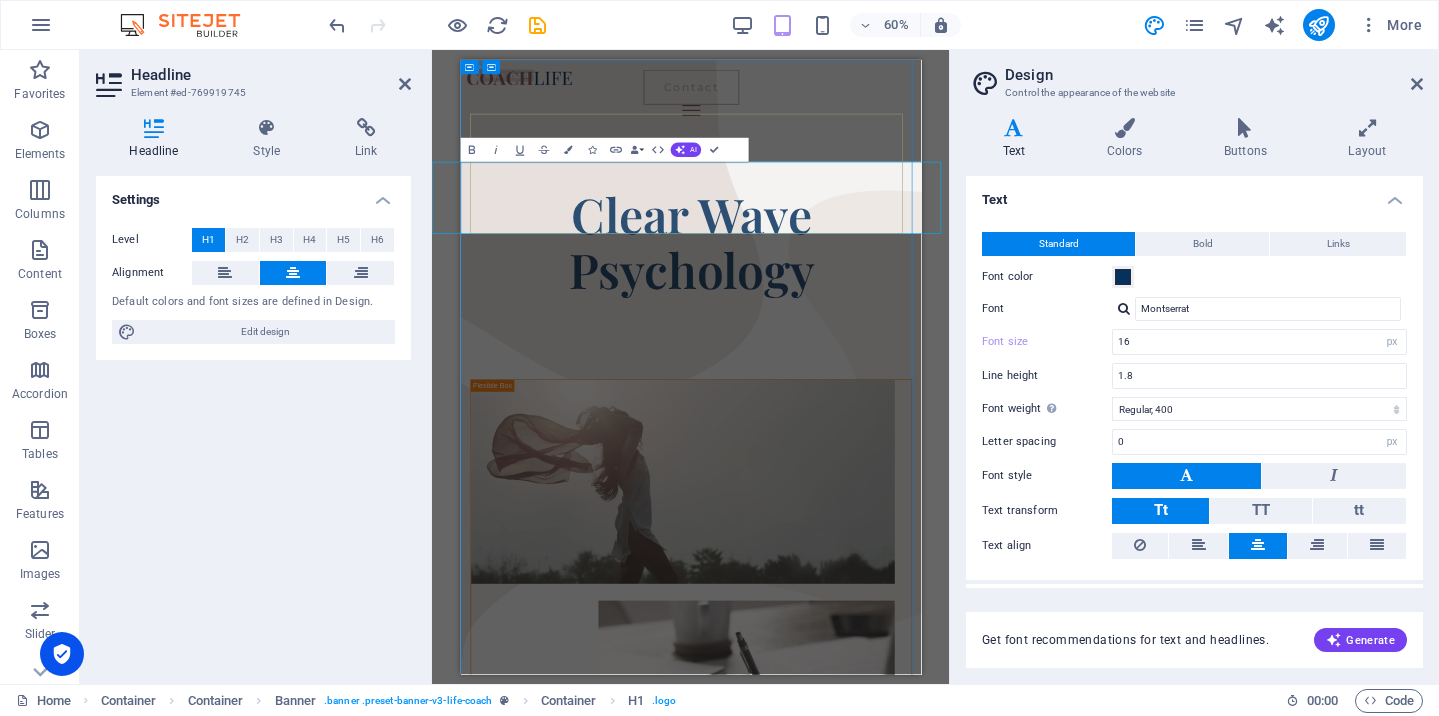 click on "Clear Wave Psychology" at bounding box center (844, 361) 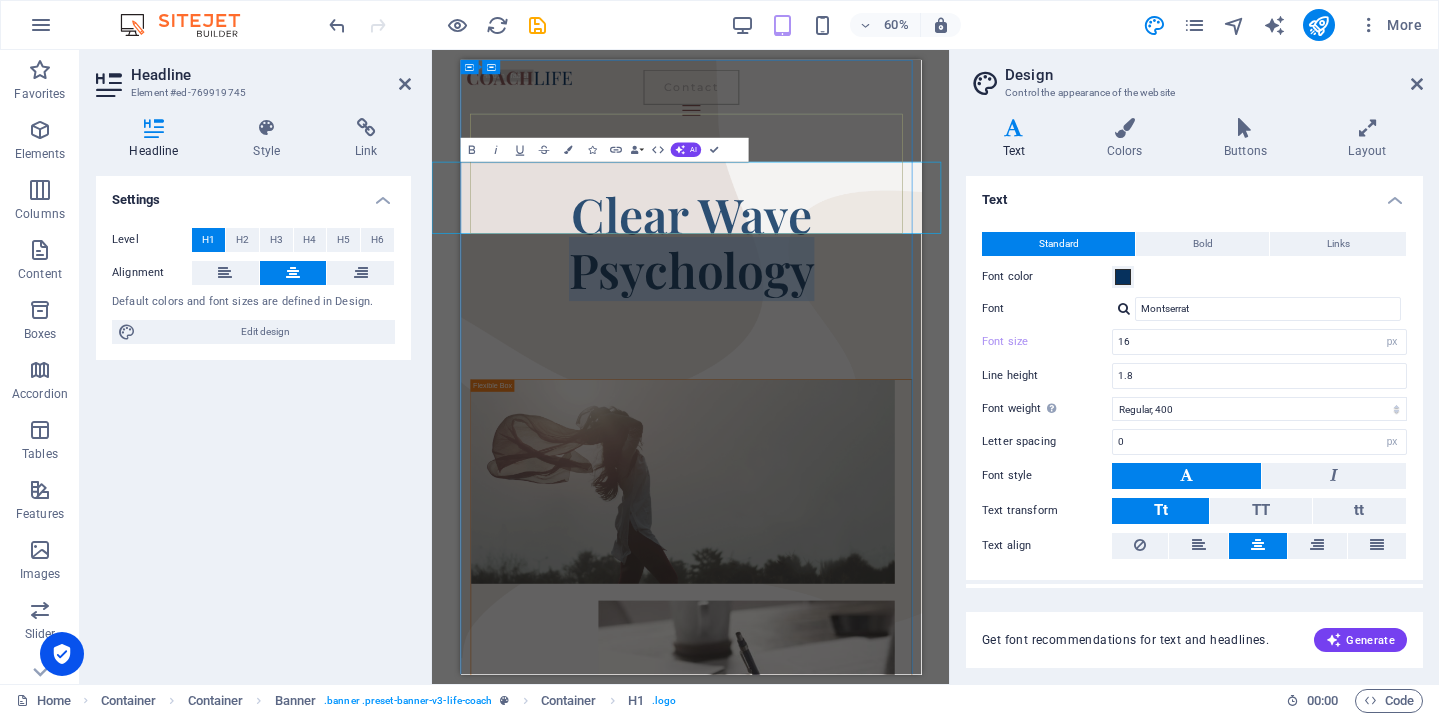 click on "Clear Wave Psychology" at bounding box center (844, 361) 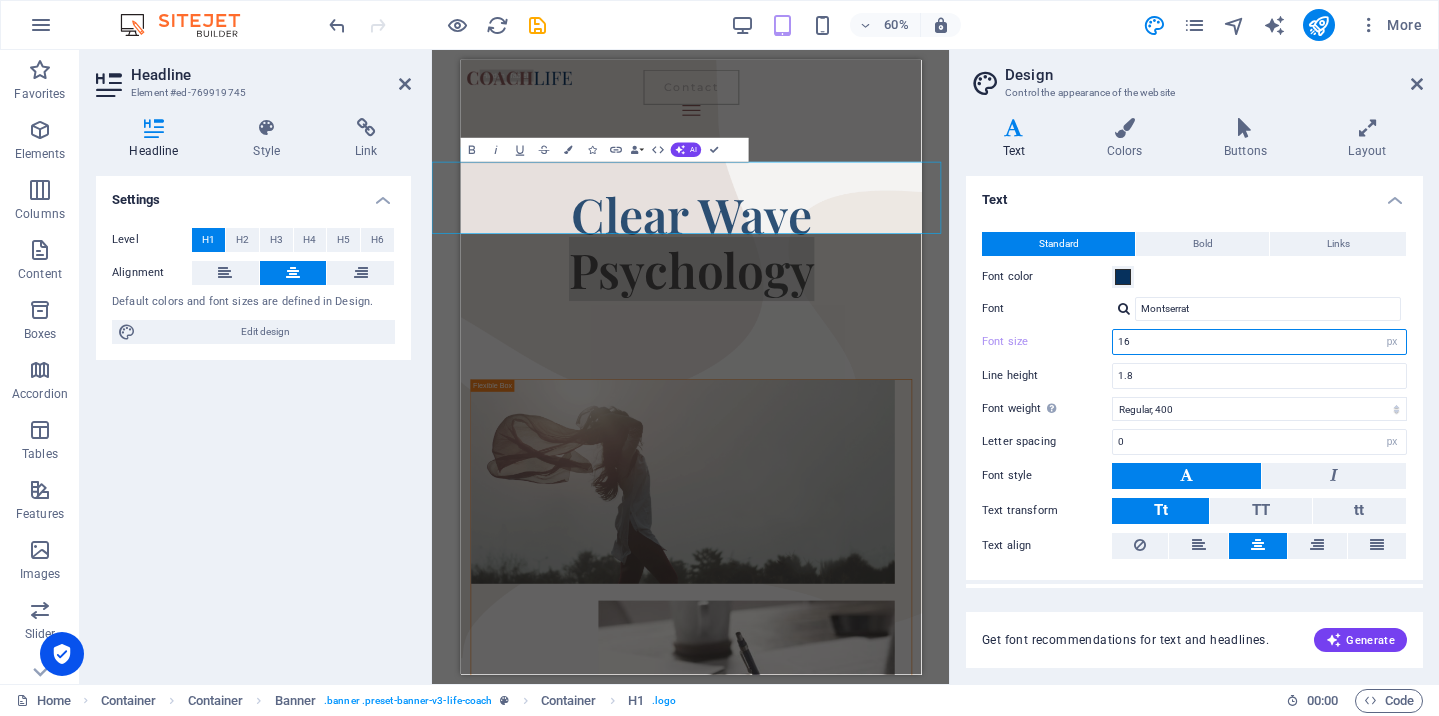 click on "16" at bounding box center [1259, 342] 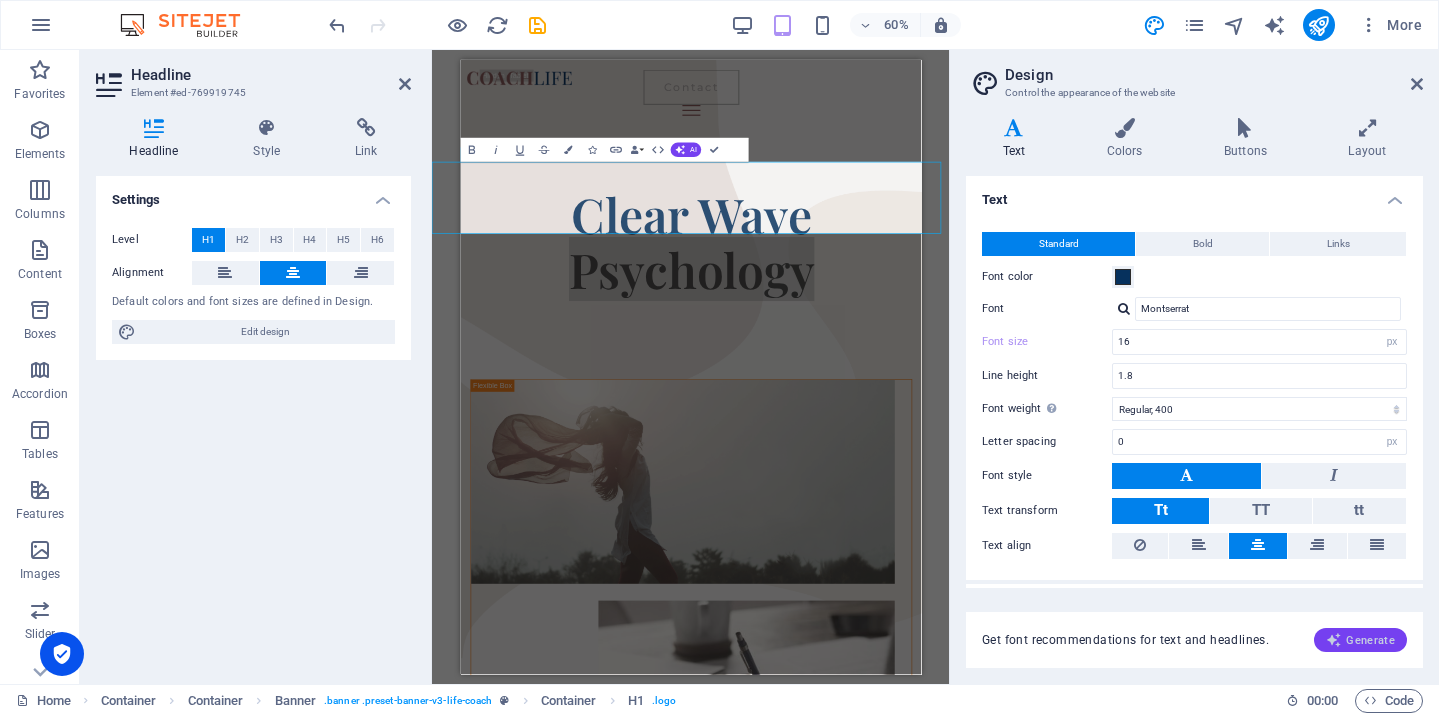 click on "Generate" at bounding box center (1360, 640) 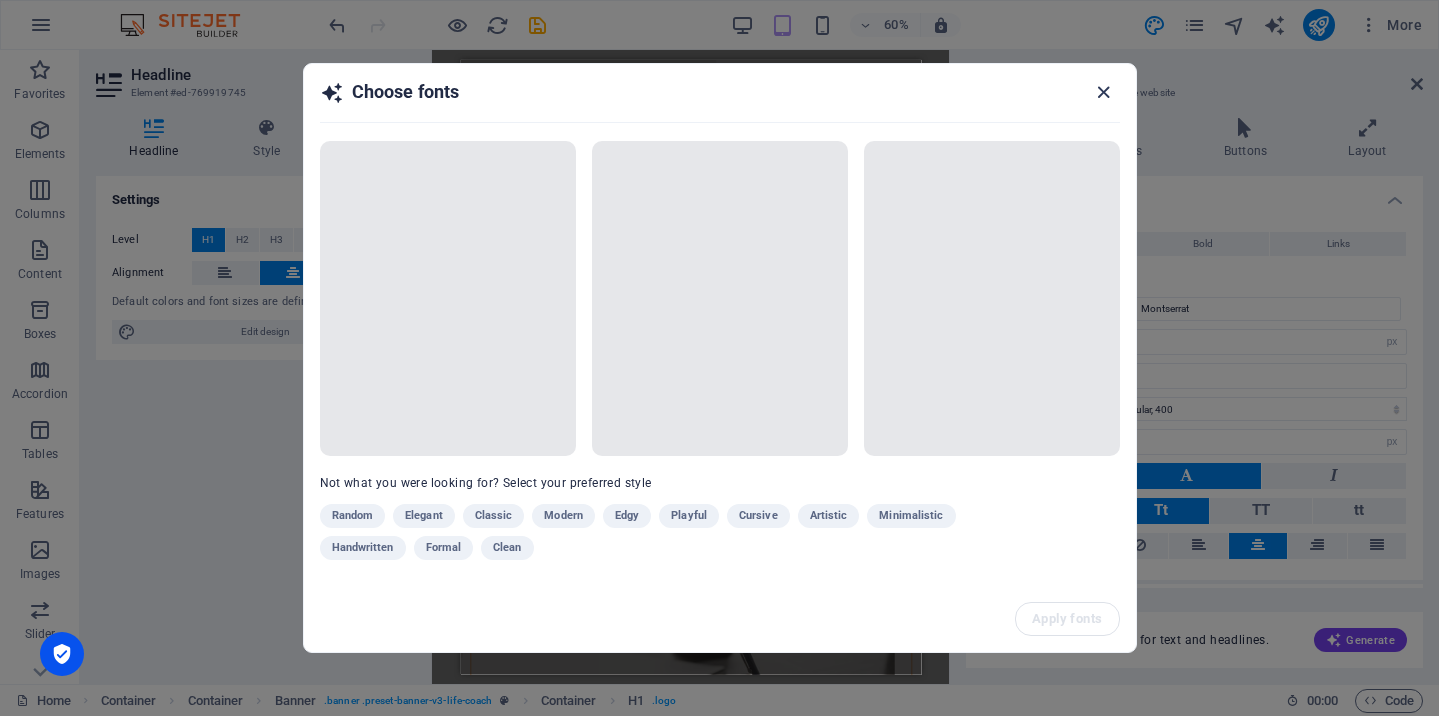 click at bounding box center [1103, 92] 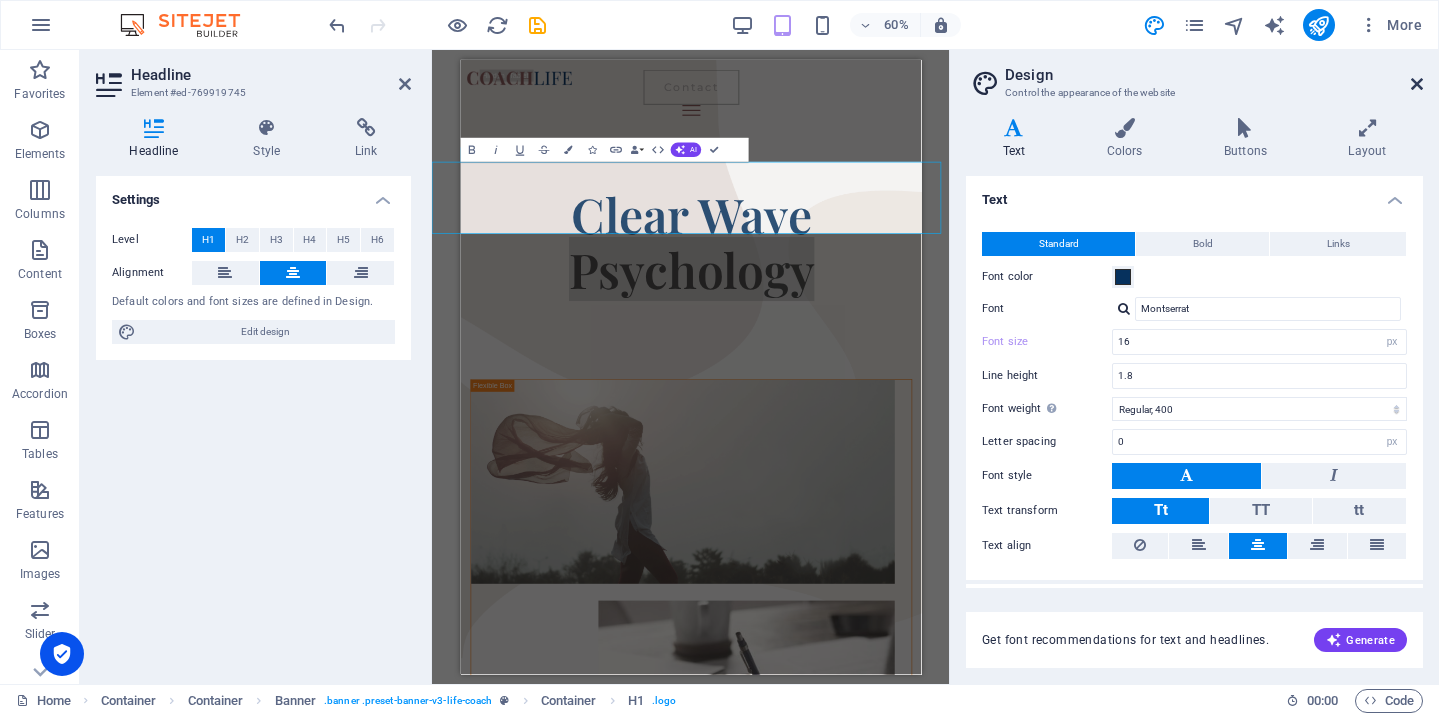 click at bounding box center (1417, 84) 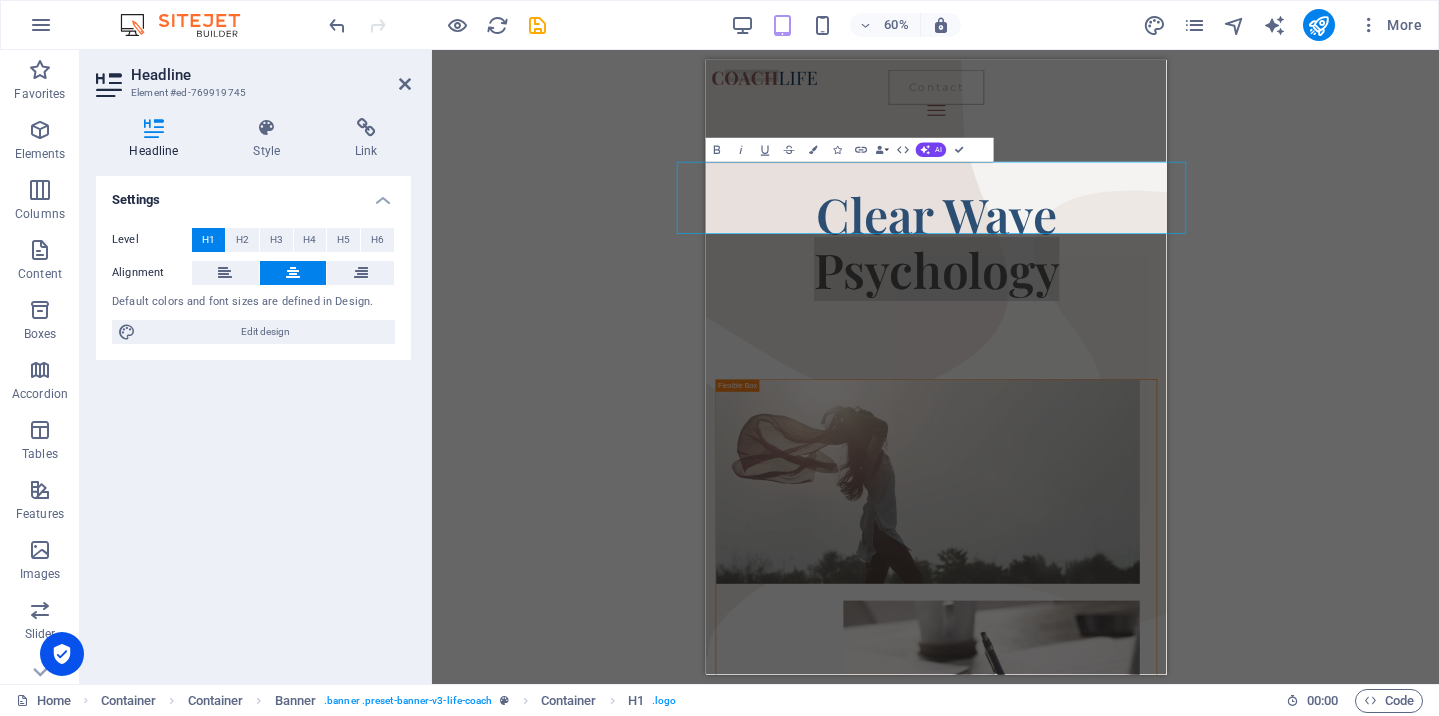 click on "Drag here to replace the existing content. Press “Ctrl” if you want to create a new element.
H1   Container   Container   Container   Banner   Banner   Container   Banner   Container   Spacer   Spacer   Container   Menu Bar   Menu   Menu   Button   Container   Image   Unequal Columns   Unequal Columns   Container   Container   Text   Unequal Columns   Container   Spacer   Container   Logo   Container   Image   Image   Container   Container   H2   Spacer   HTML   Container   Container   Unequal Columns   Spacer   Unequal Columns   Container   Container   Image   Spacer   Container Bold Italic Underline Strikethrough Colors Icons Link Data Bindings Company First name Last name Street ZIP code City Email Phone Mobile Fax Custom field 1 Custom field 2 Custom field 3 Custom field 4 Custom field 5 Custom field 6 HTML AI Improve Make shorter Make longer Fix spelling & grammar Translate to English Generate text Confirm (⌘+⏎)" at bounding box center (935, 367) 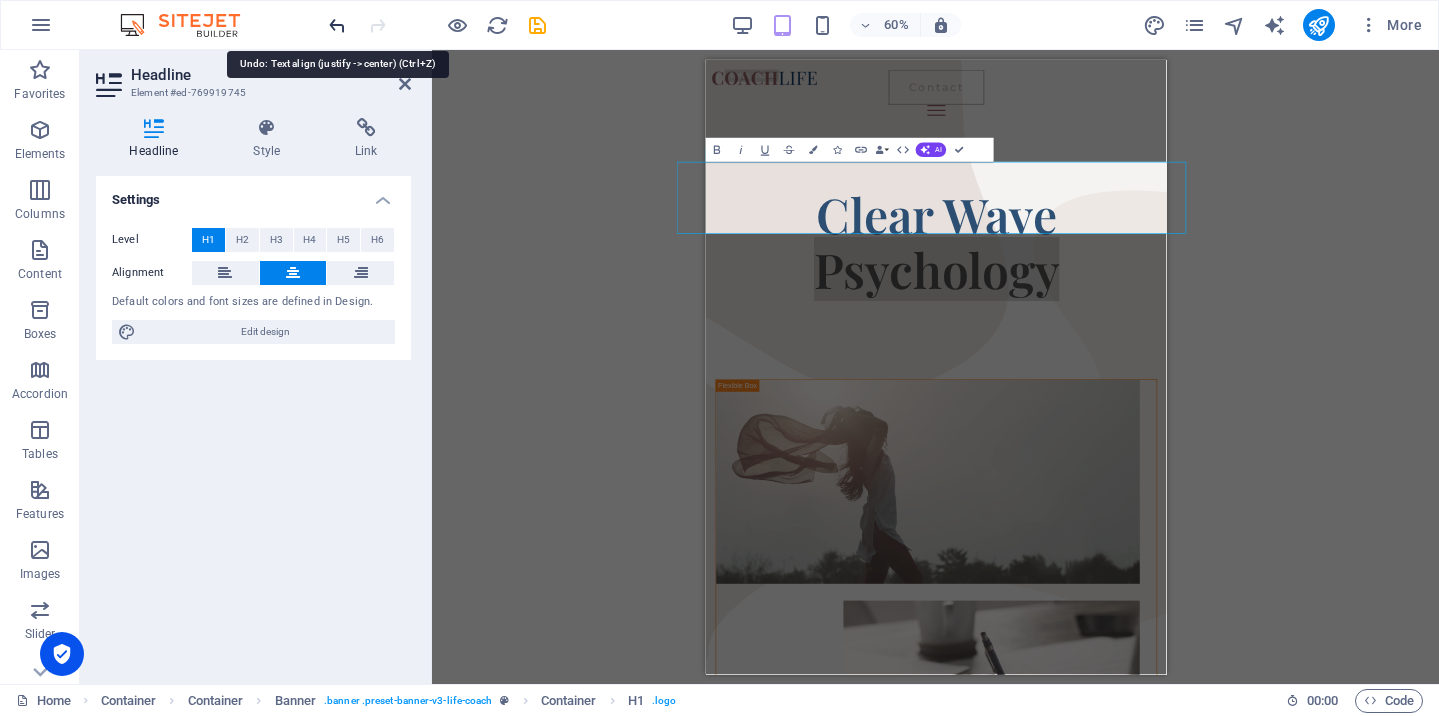 click at bounding box center [337, 25] 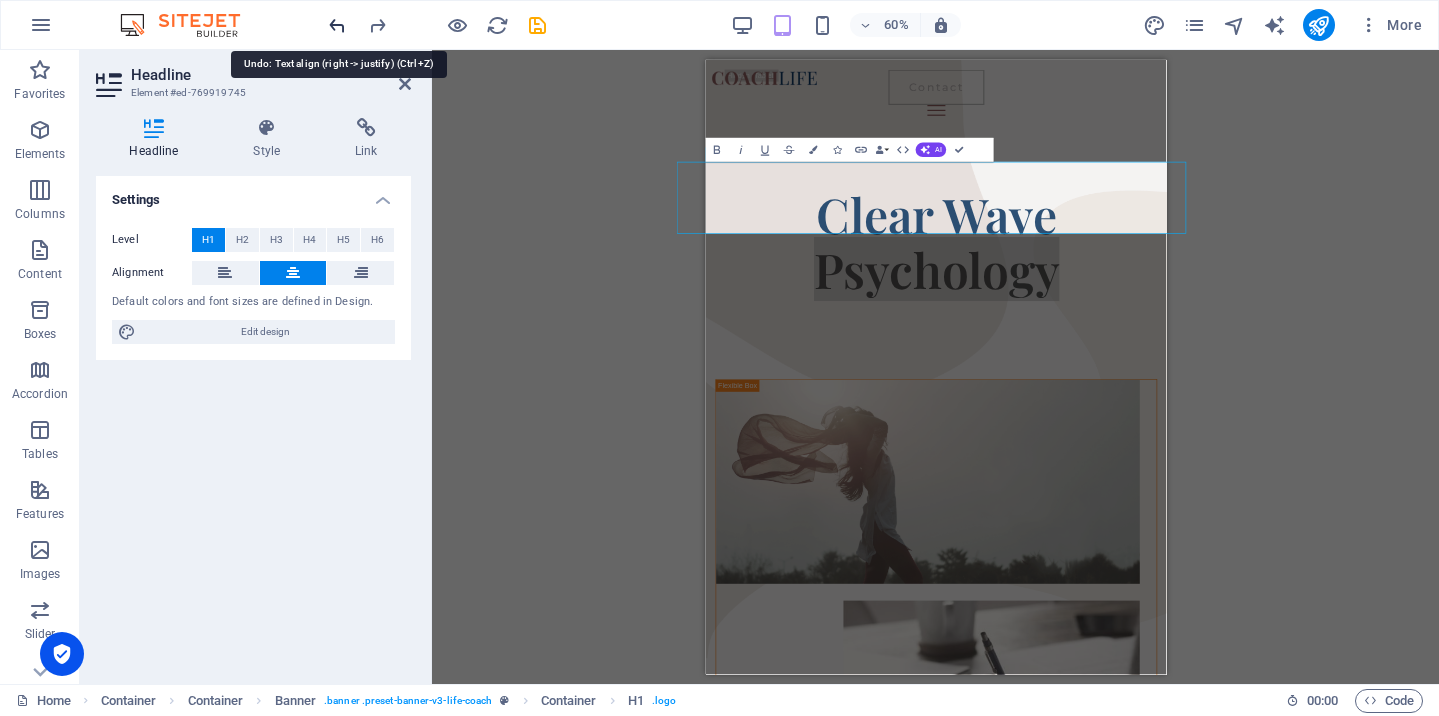 click at bounding box center (337, 25) 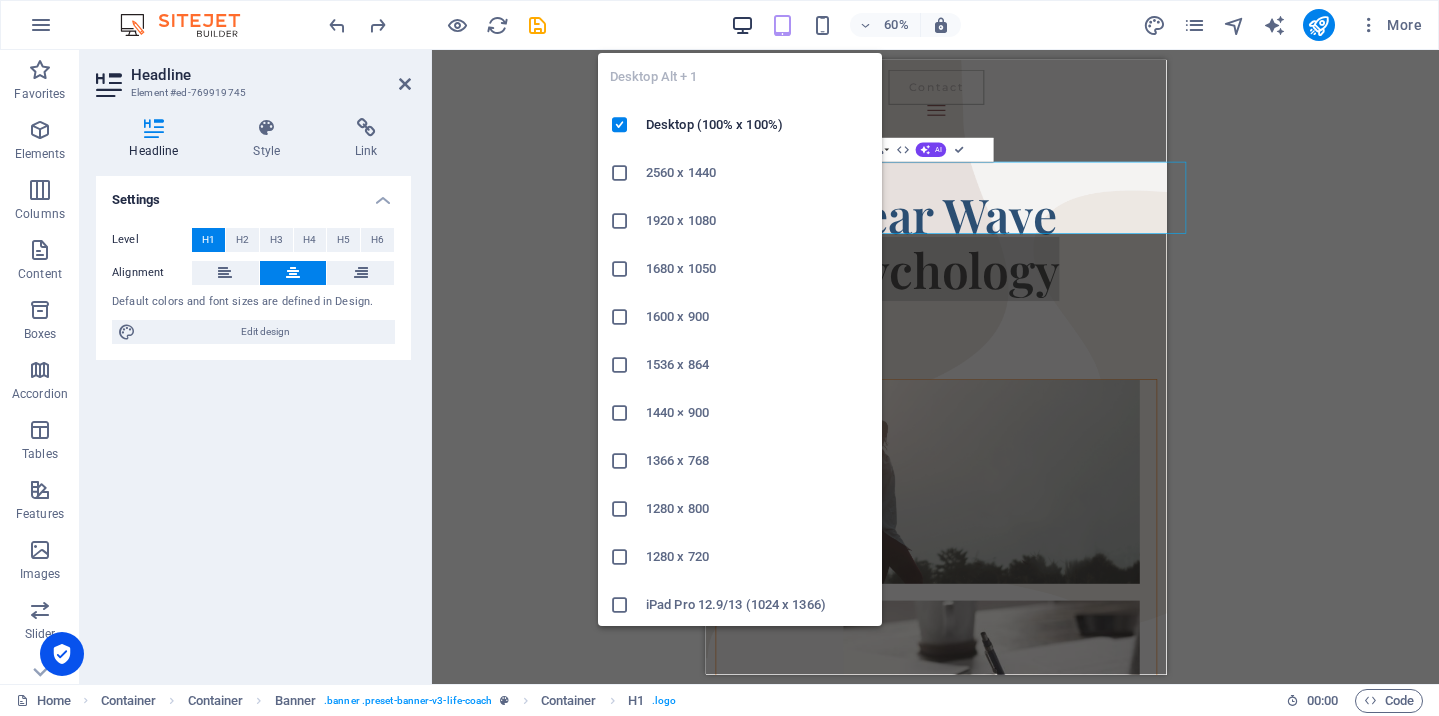 click at bounding box center (742, 25) 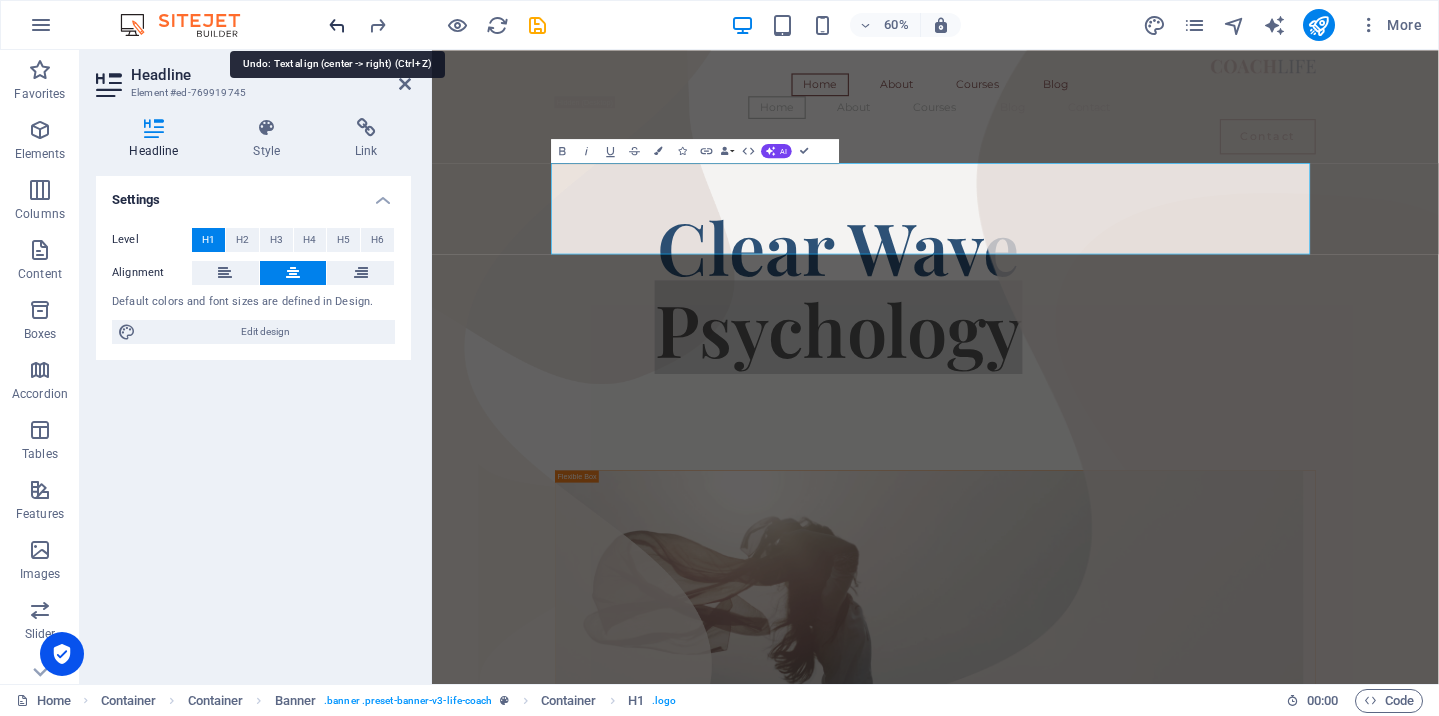 click at bounding box center [337, 25] 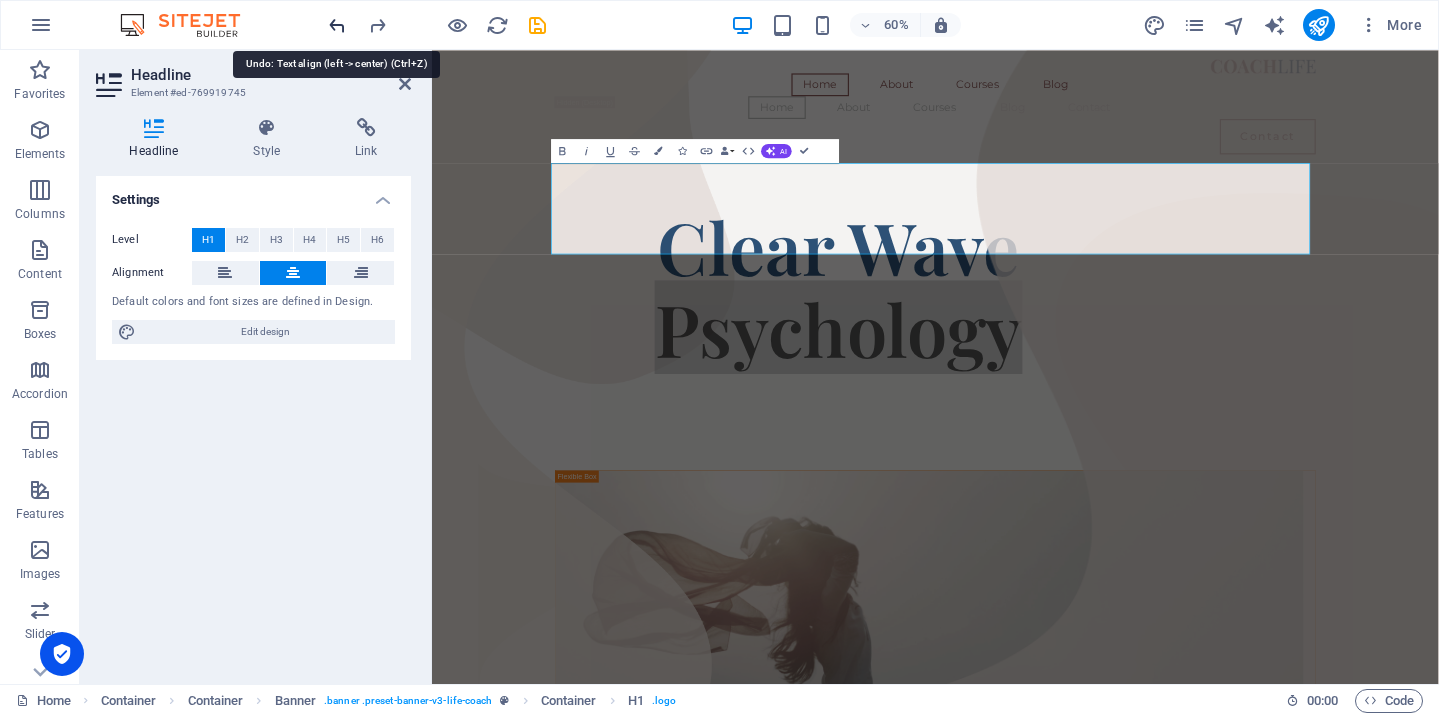 click at bounding box center (337, 25) 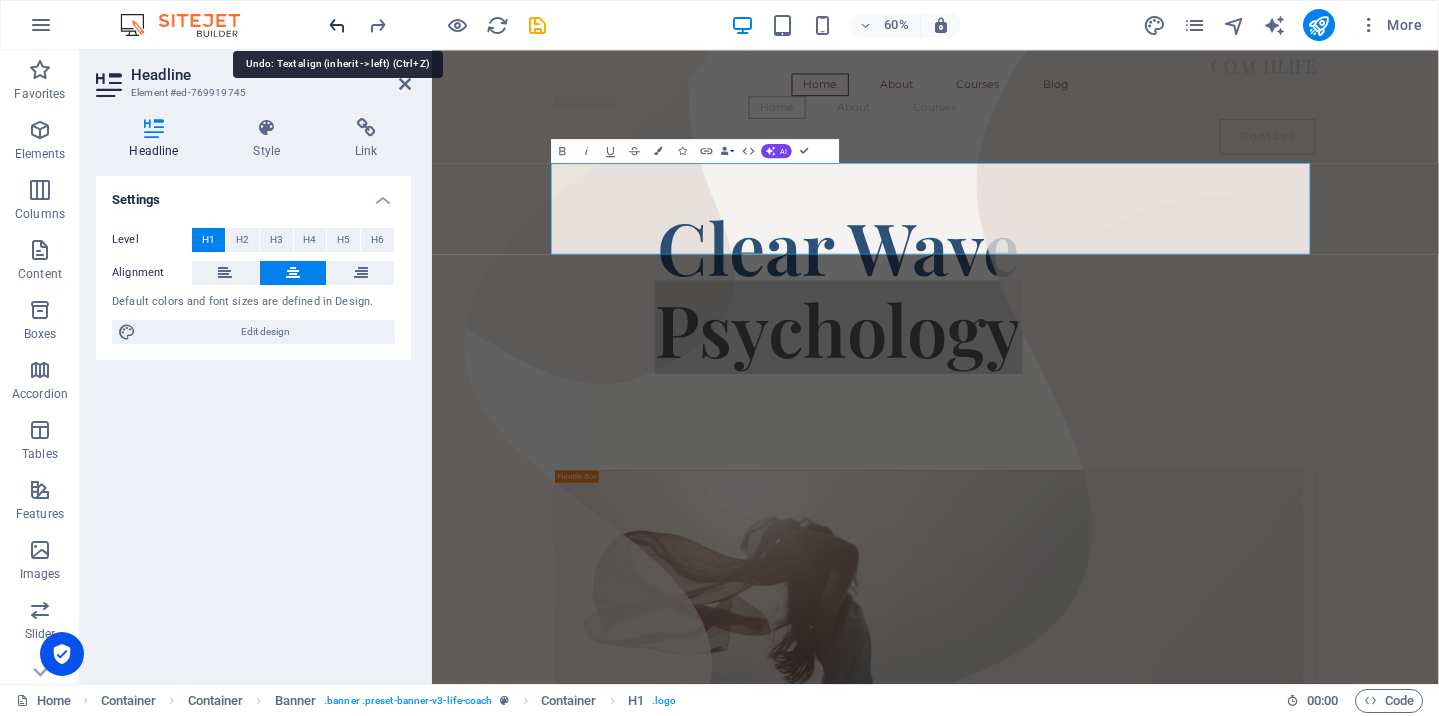 click at bounding box center [337, 25] 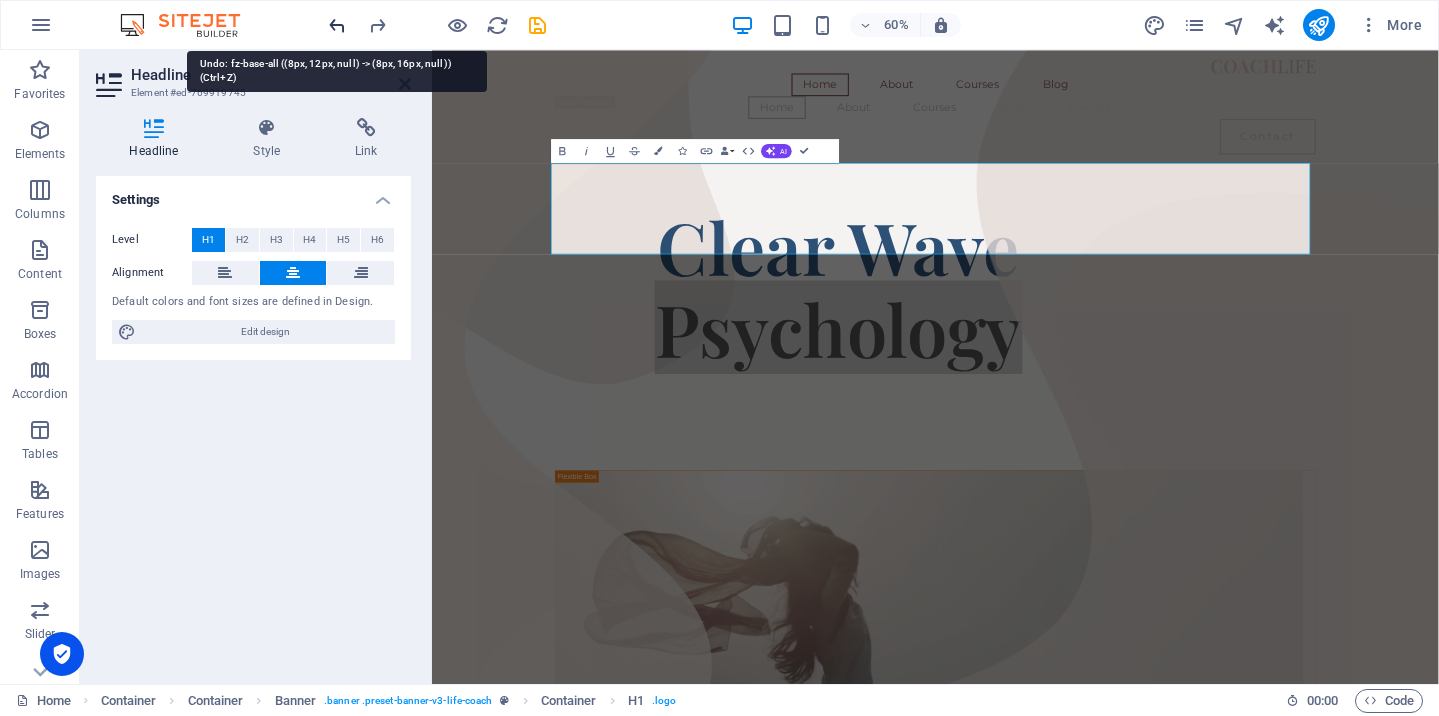 click at bounding box center [337, 25] 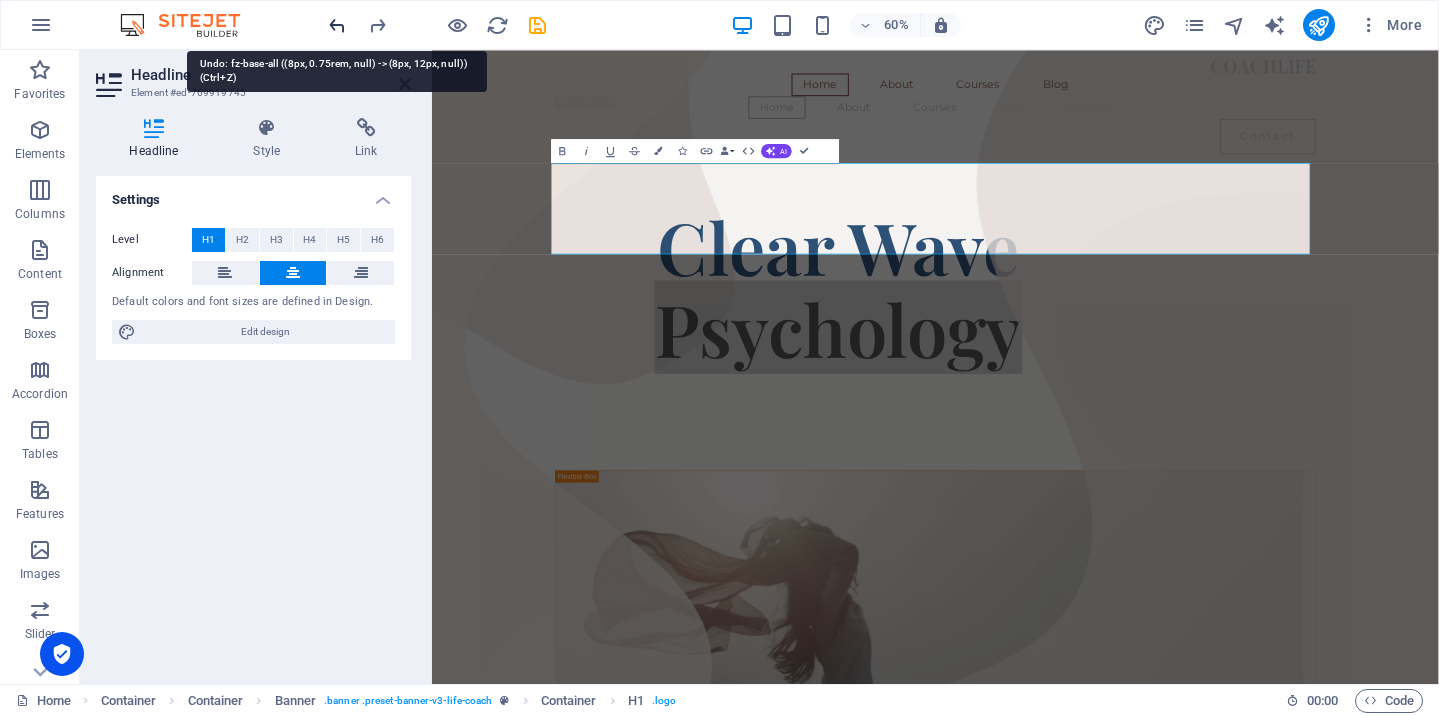 click at bounding box center [337, 25] 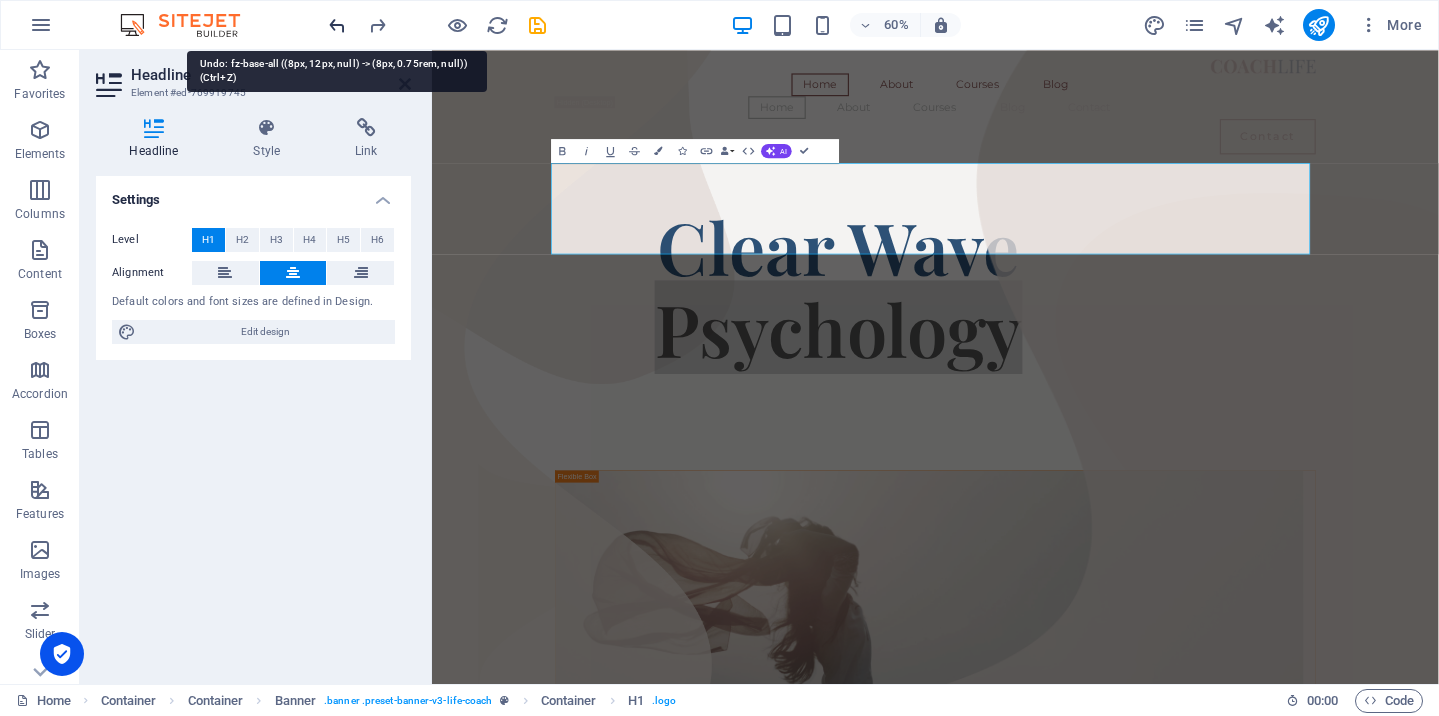click at bounding box center [337, 25] 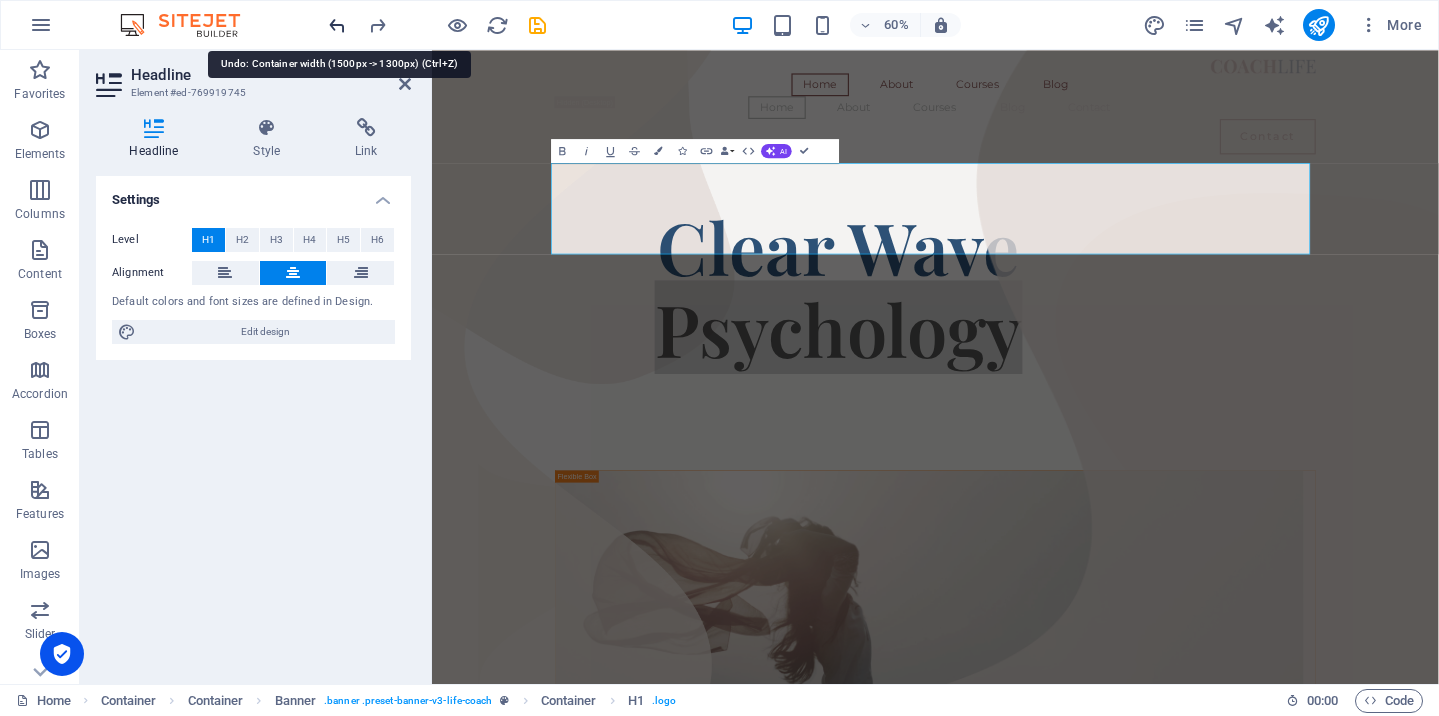 click at bounding box center [337, 25] 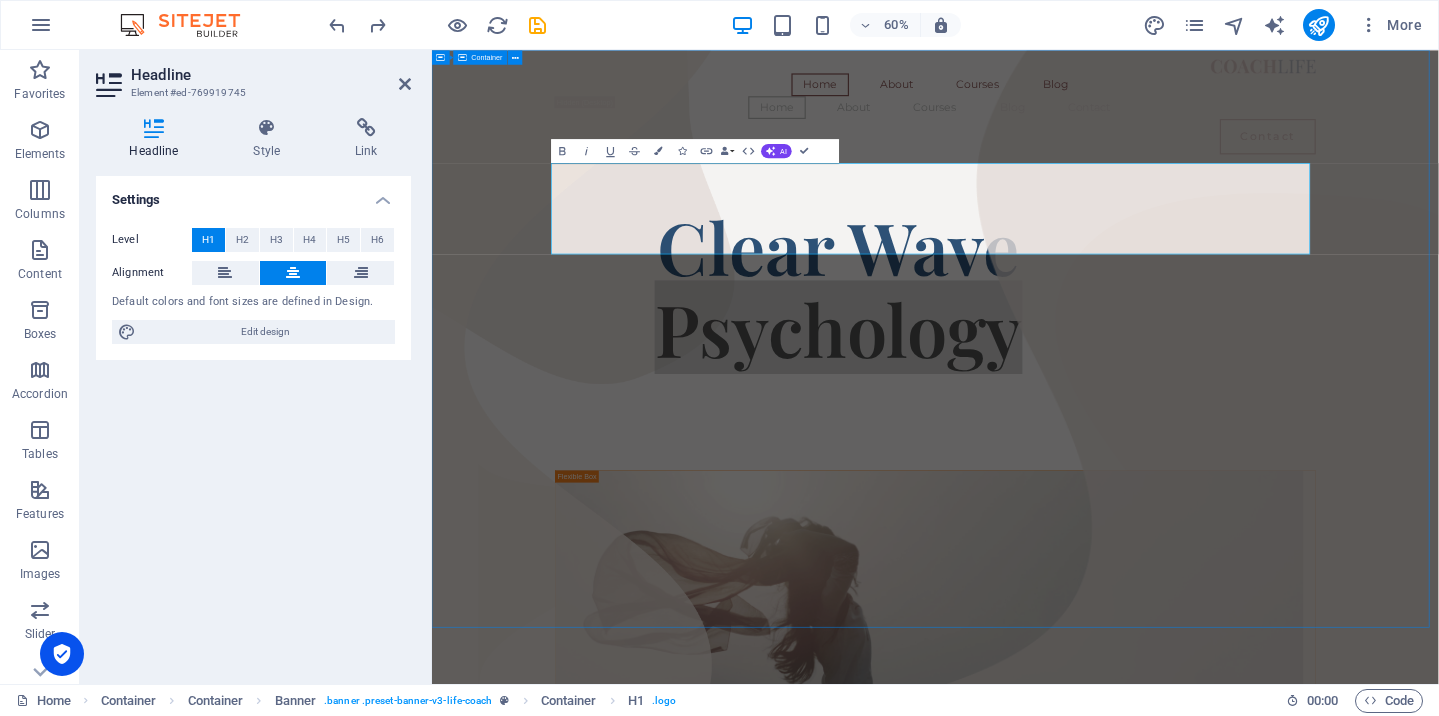 click on "Home About Courses Blog Home About Courses Blog Contact Contact ​​​​​ Clear Wave Psychology Coach Headline There are many variations of passages of Lorem Ipsum available, but the majority have suffered alteration in some form, by injected humour, or randomised words which don't look even slightly believable." at bounding box center [1271, 2299] 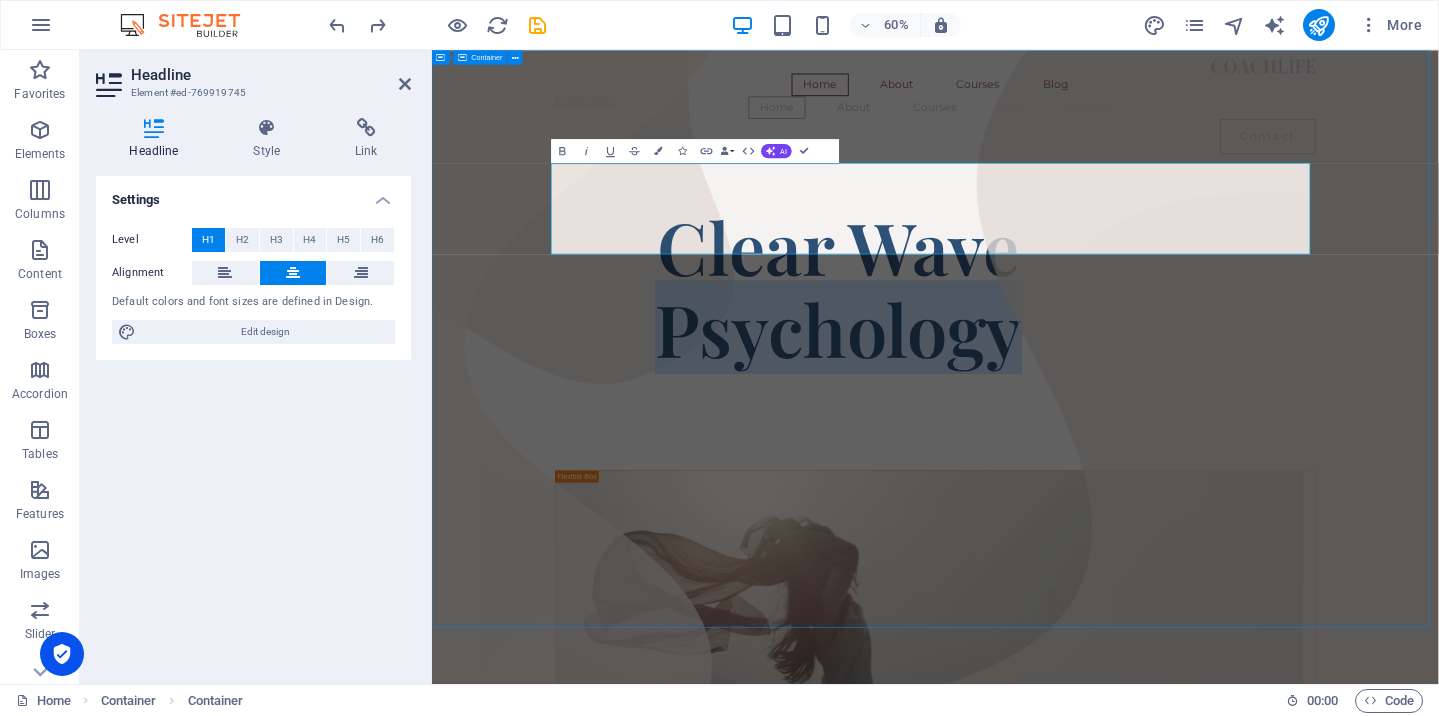 click on "Home About Courses Blog Home About Courses Blog Contact Contact ​​​​​ Clear Wave Psychology Coach Headline There are many variations of passages of Lorem Ipsum available, but the majority have suffered alteration in some form, by injected humour, or randomised words which don't look even slightly believable." at bounding box center [1271, 2299] 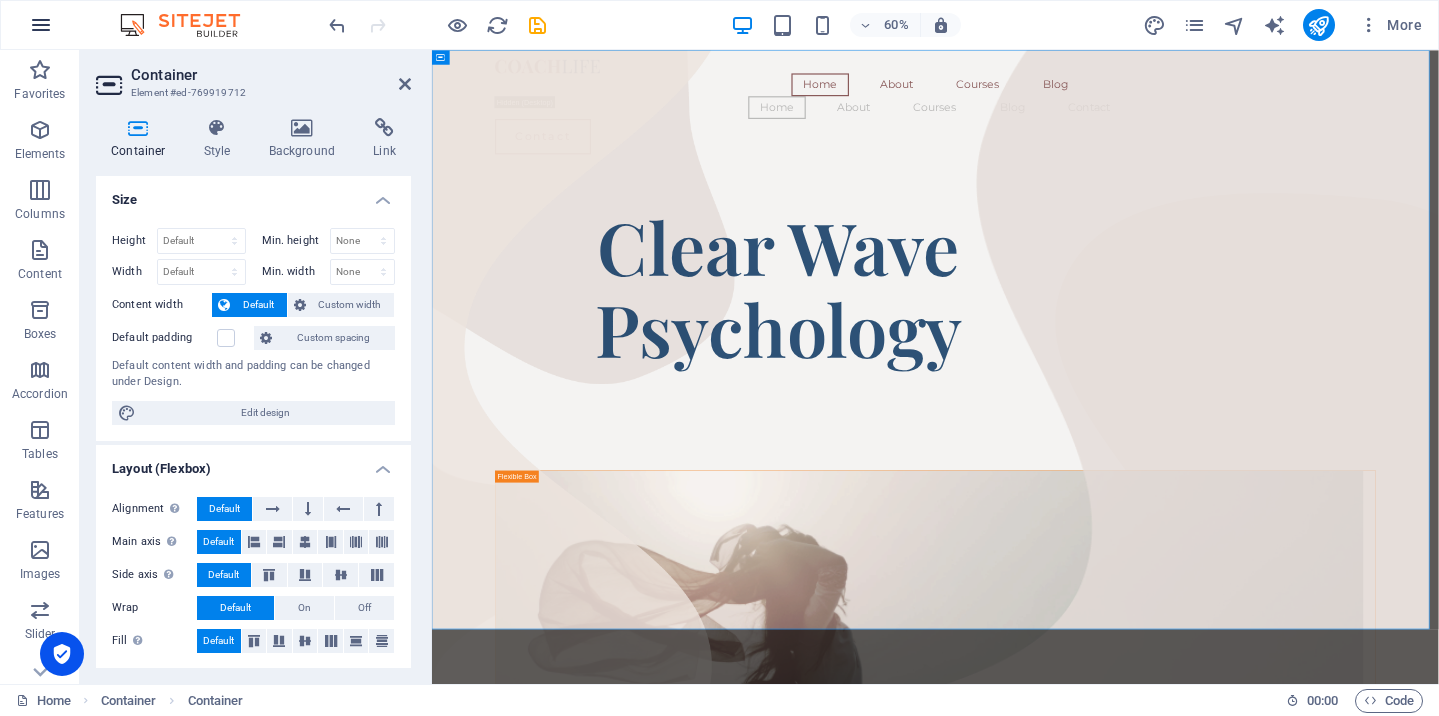 click at bounding box center [41, 25] 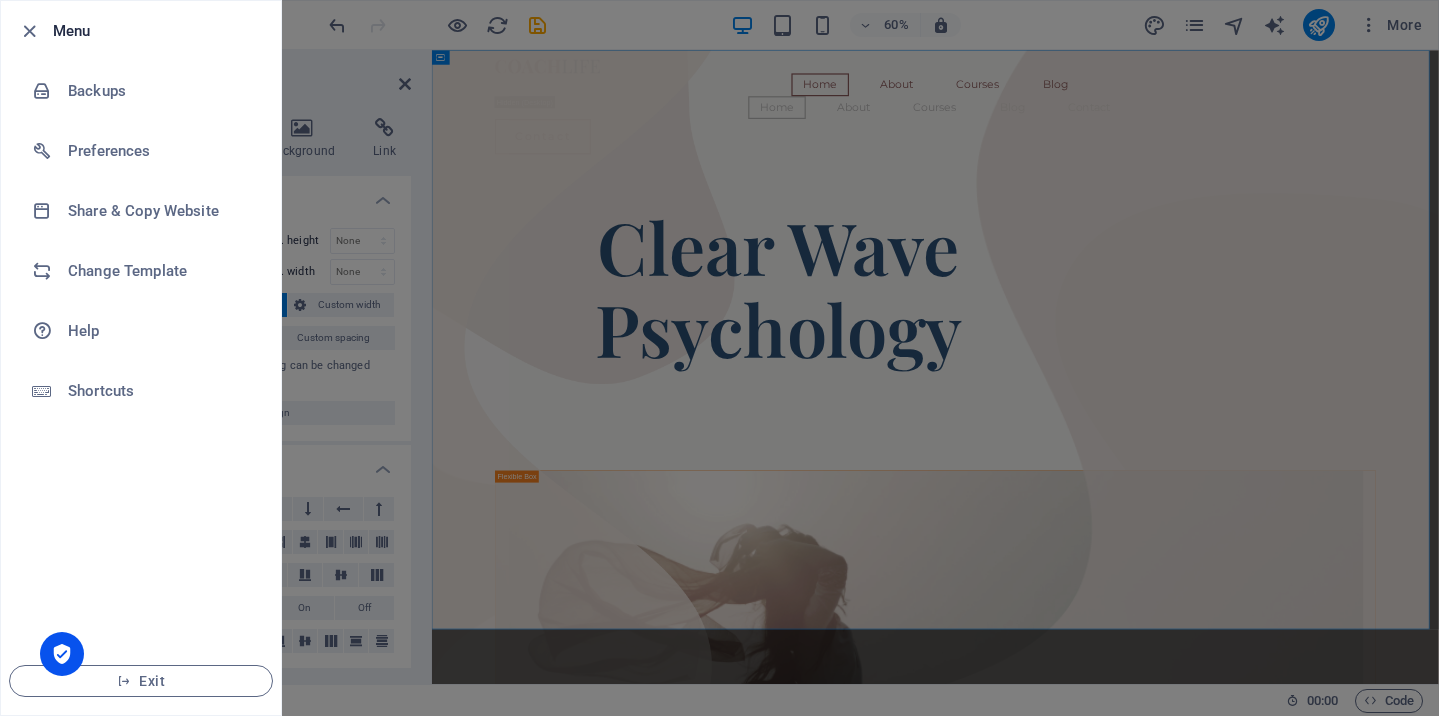 click at bounding box center [719, 358] 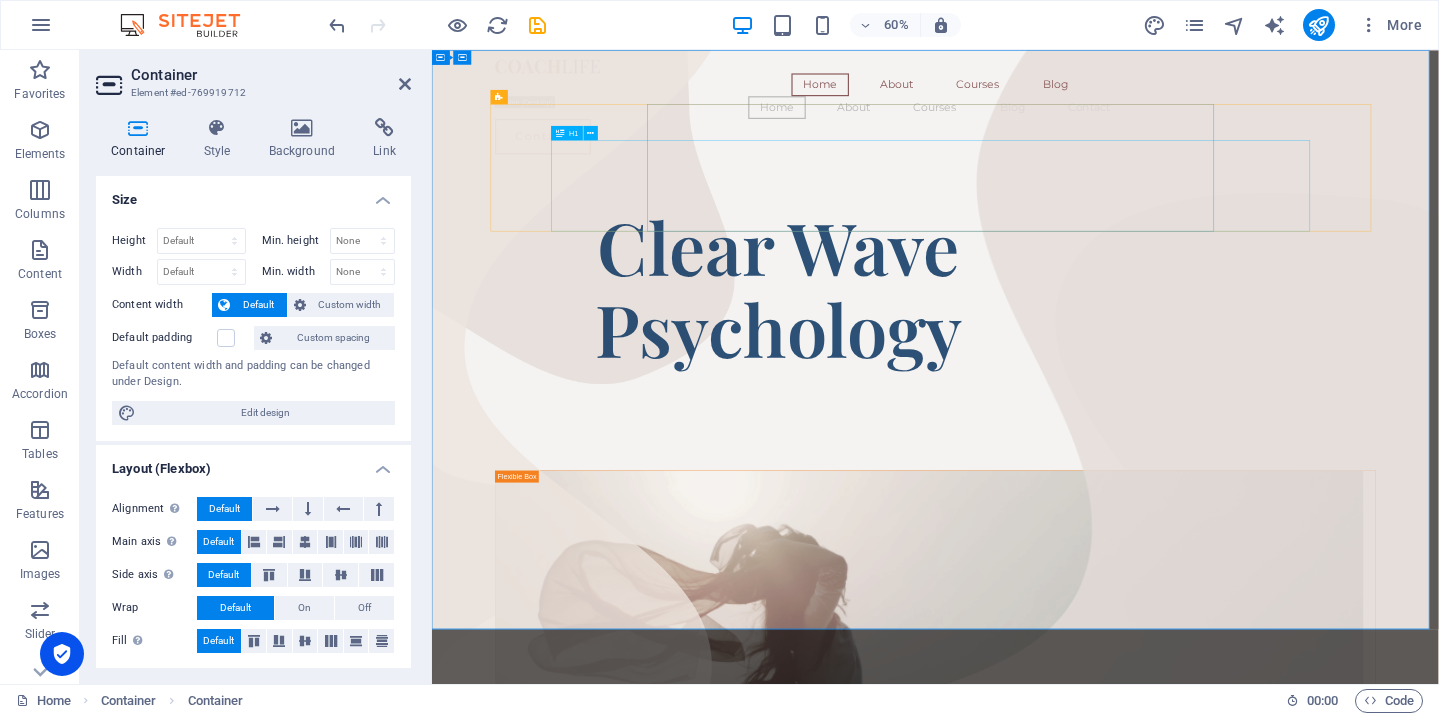 click on "​​​​​ Clear Wave Psychology" at bounding box center [1009, 445] 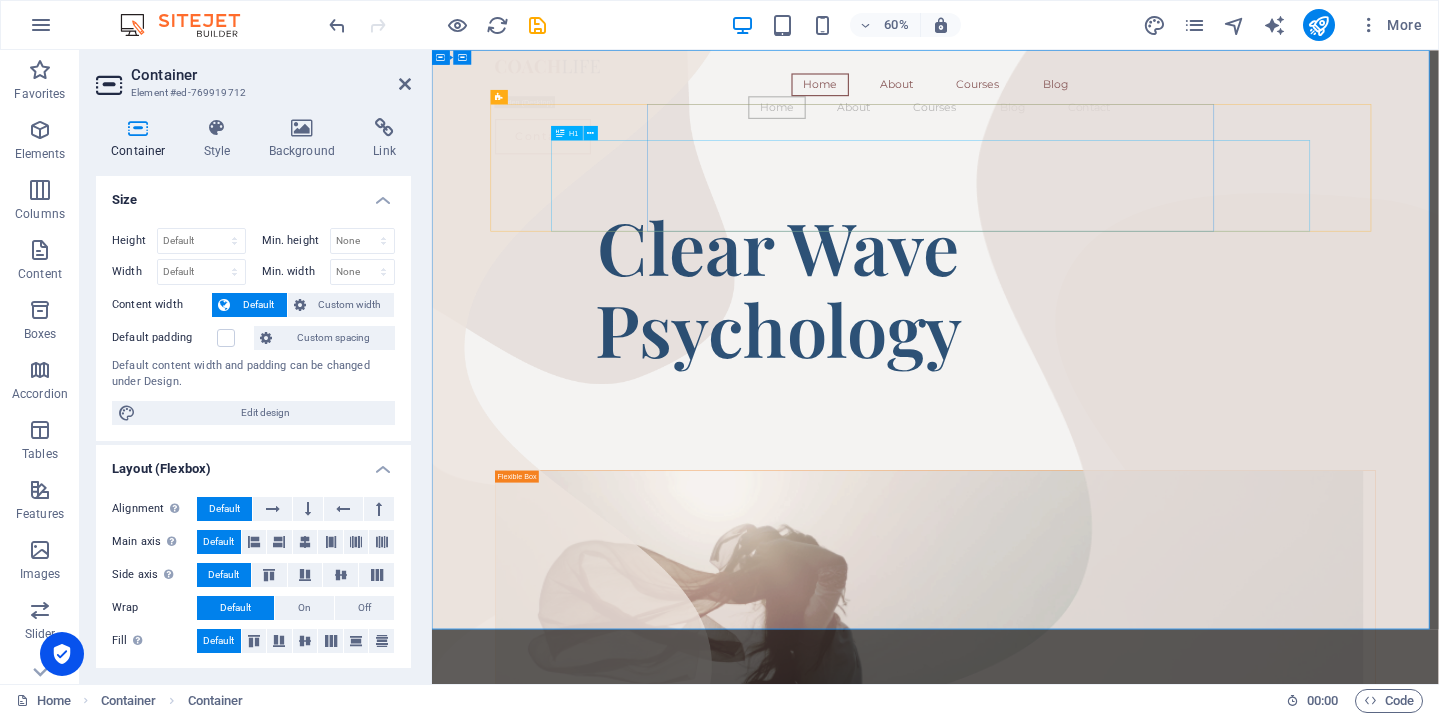 click on "​​​​​ Clear Wave Psychology" at bounding box center (1009, 445) 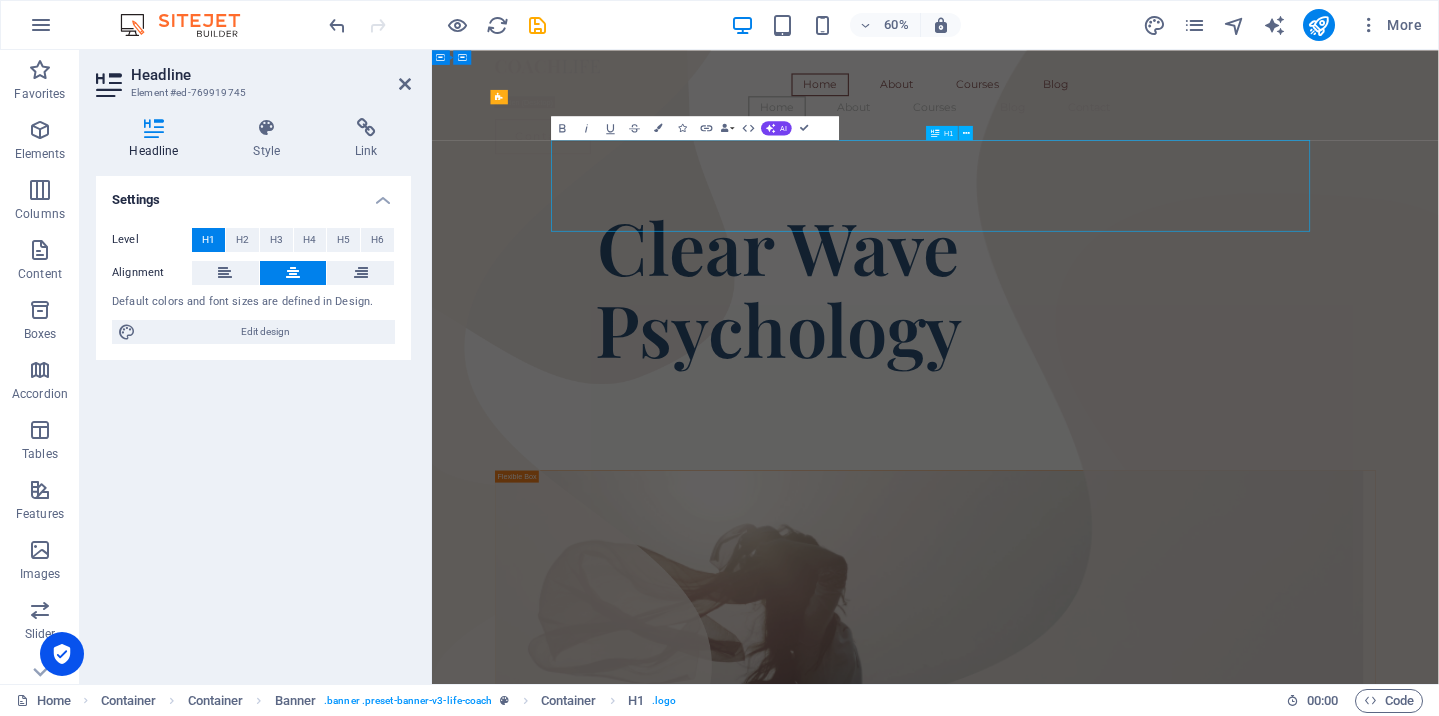 scroll, scrollTop: 3, scrollLeft: 0, axis: vertical 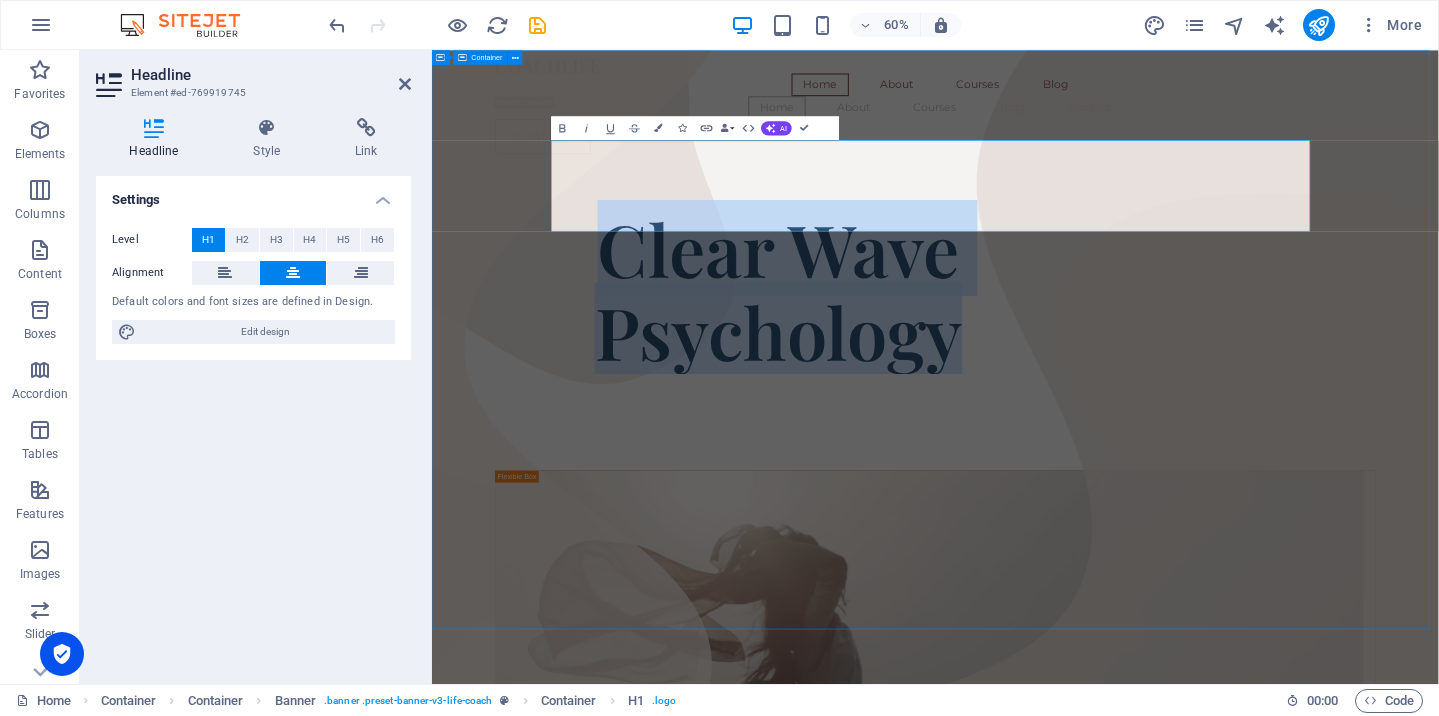 click on "Home About Courses Blog Home About Courses Blog Contact Contact ​​​​​ Clear Wave Psychology Coach Headline There are many variations of passages of Lorem Ipsum available, but the majority have suffered alteration in some form, by injected humour, or randomised words which don't look even slightly believable." at bounding box center (1271, 2574) 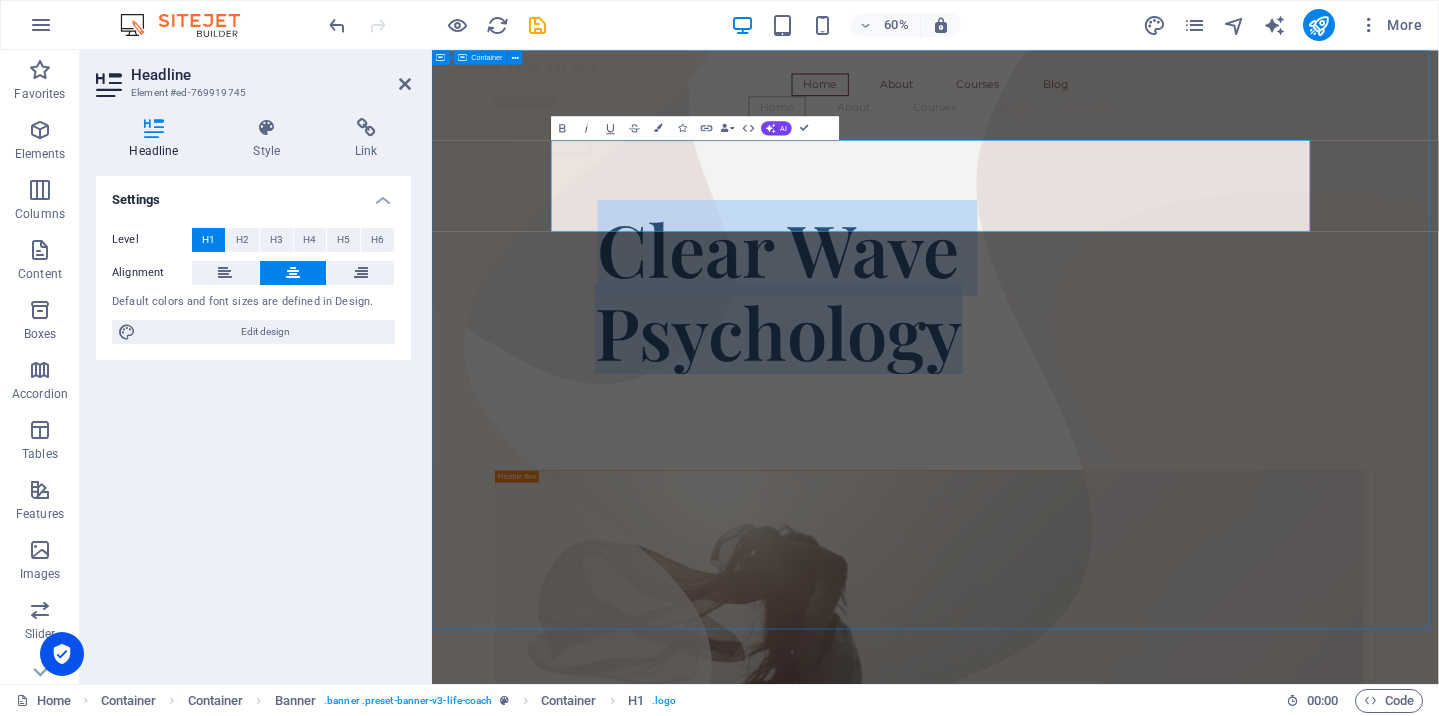 click on "Home About Courses Blog Home About Courses Blog Contact Contact ​​​​​ Clear Wave Psychology Coach Headline There are many variations of passages of Lorem Ipsum available, but the majority have suffered alteration in some form, by injected humour, or randomised words which don't look even slightly believable." at bounding box center (1271, 2574) 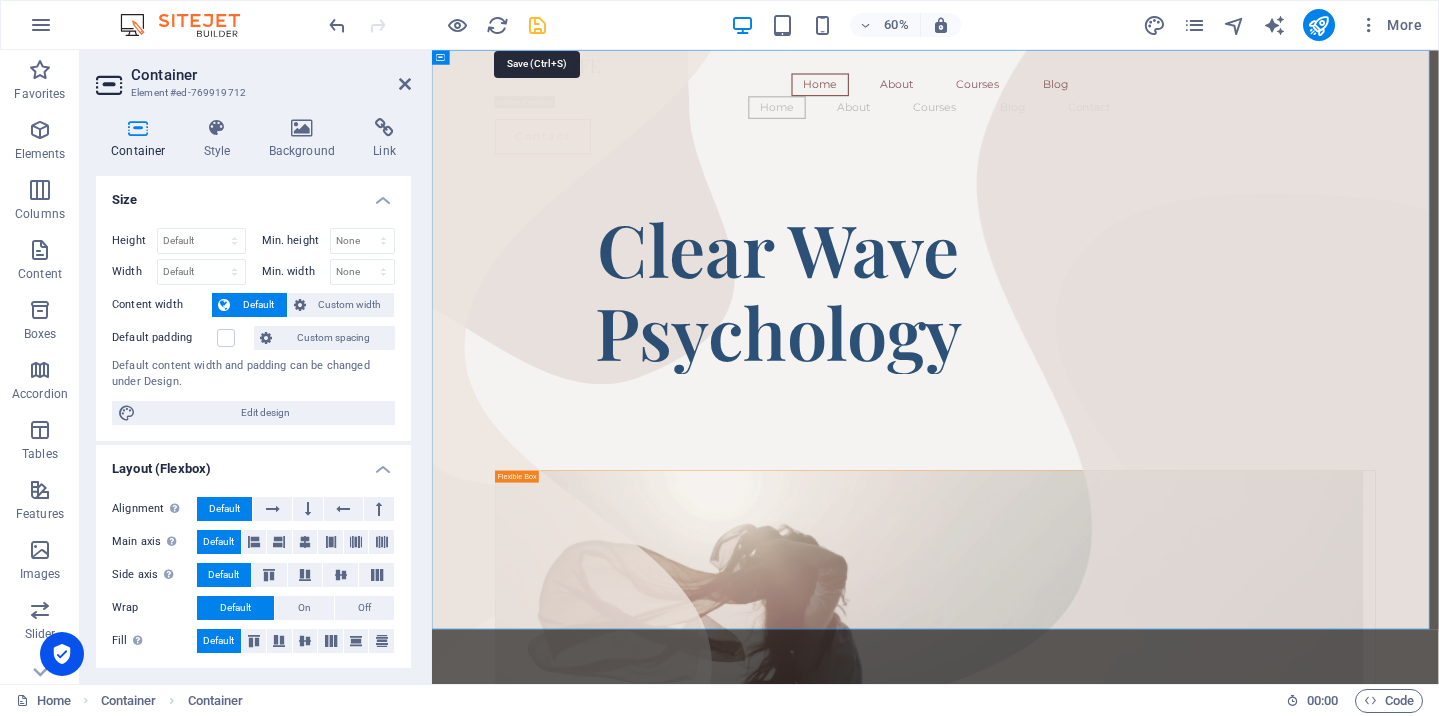click at bounding box center (537, 25) 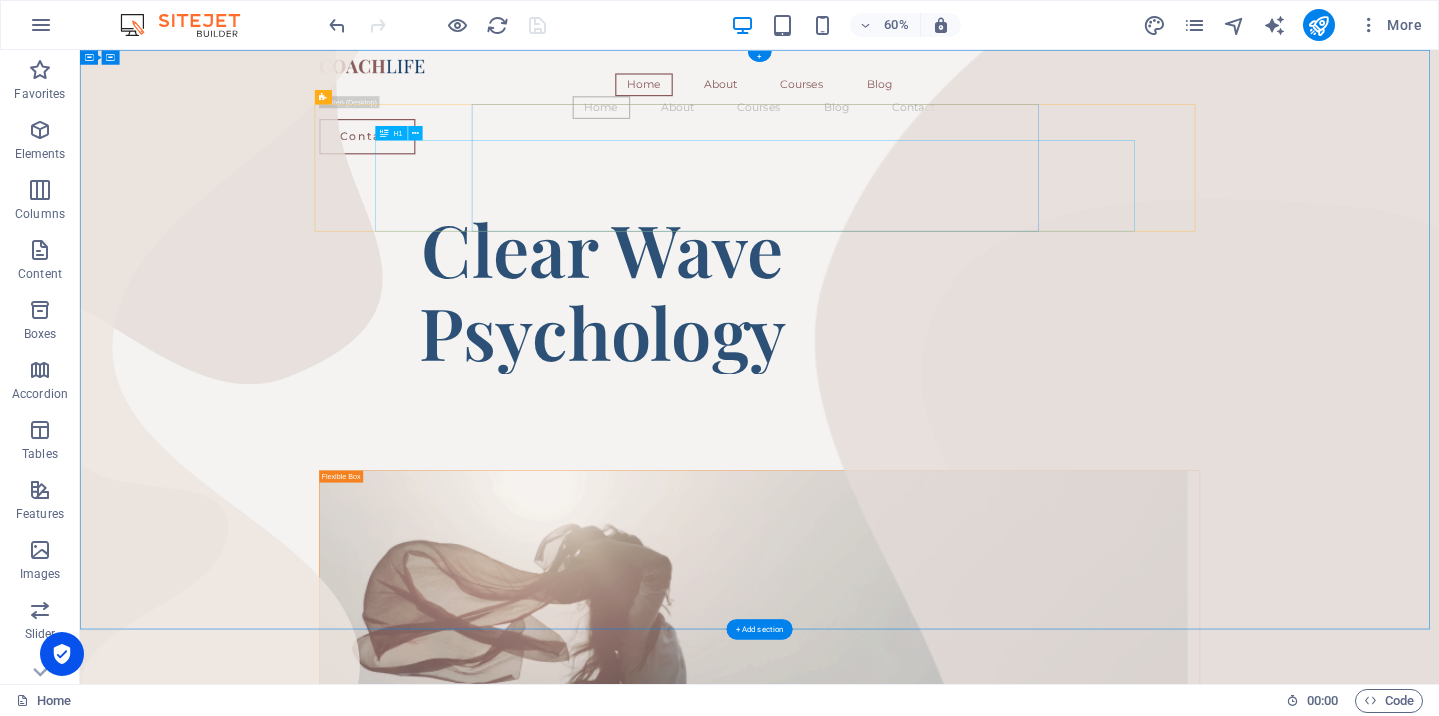 click on "​​​​​ Clear Wave Psychology" at bounding box center [951, 445] 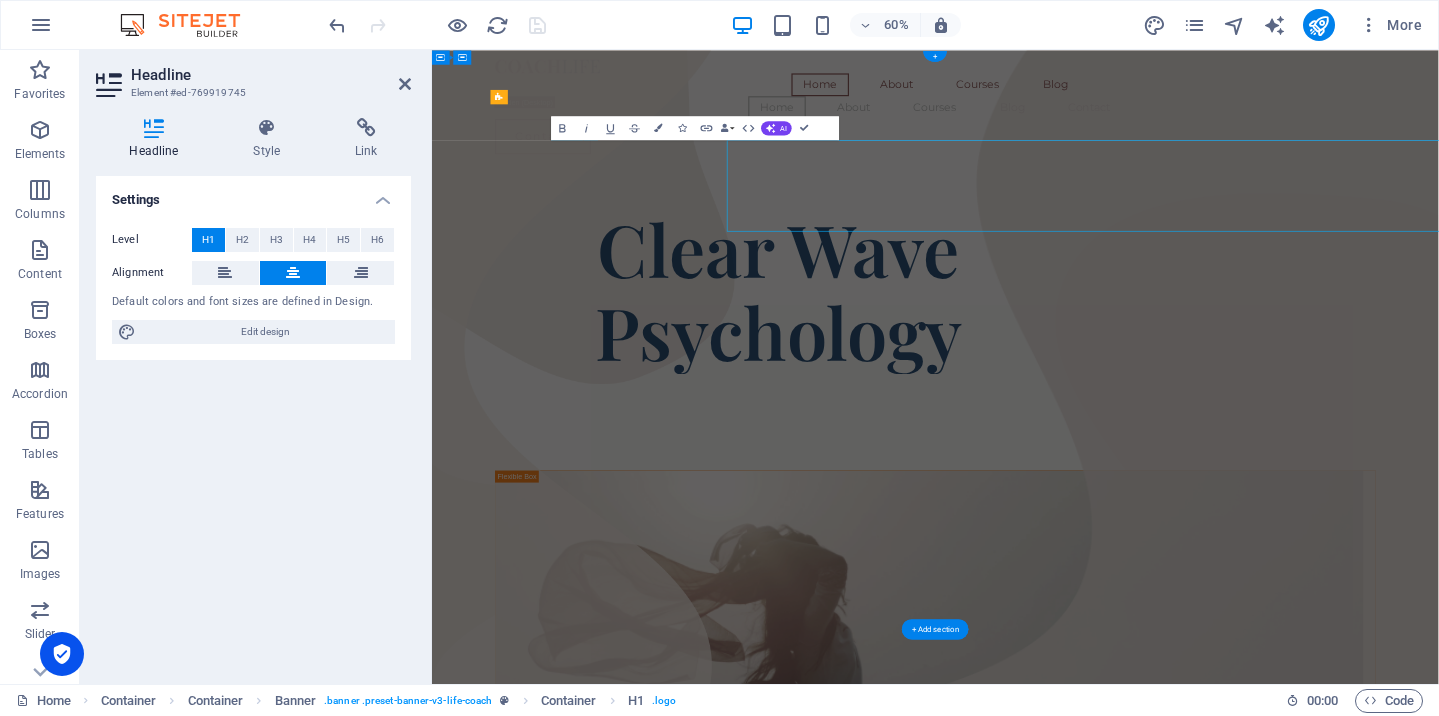 scroll, scrollTop: 3, scrollLeft: 0, axis: vertical 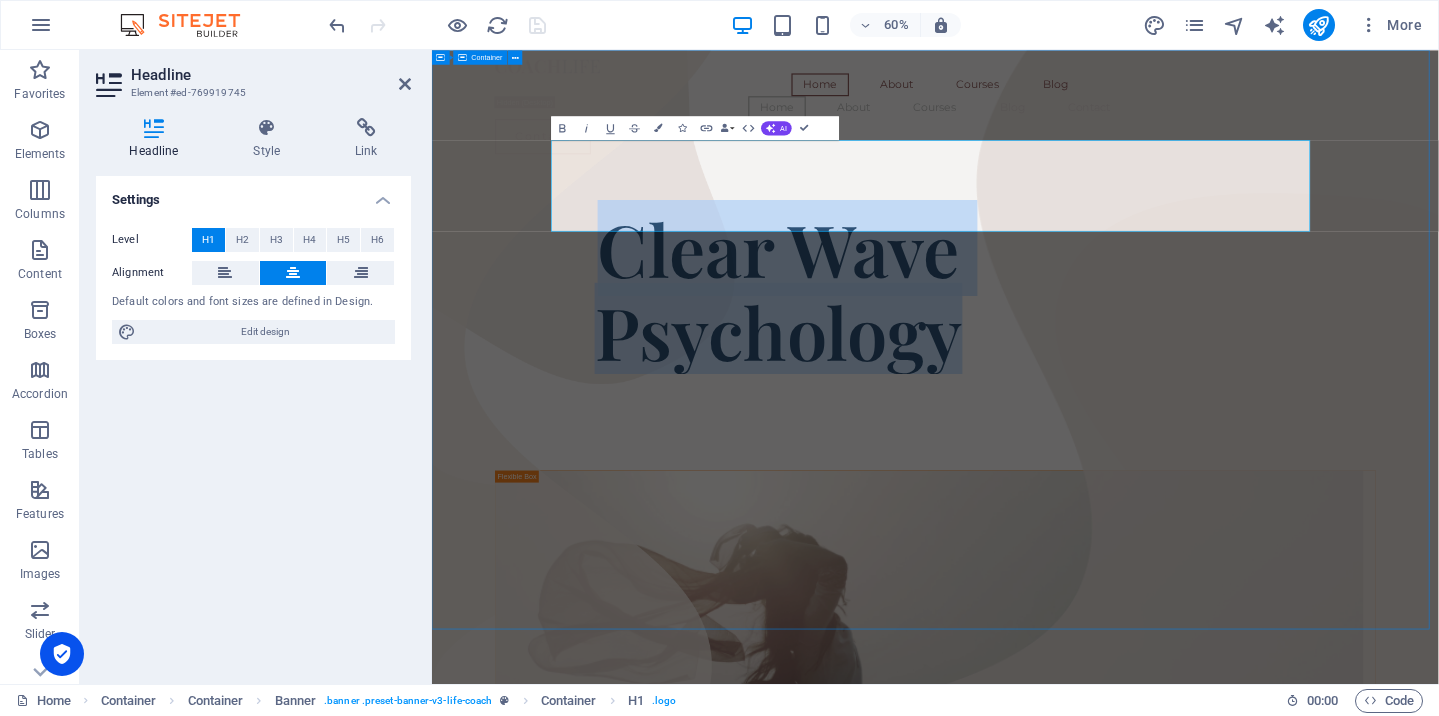click on "Home About Courses Blog Home About Courses Blog Contact Contact ​​​​​ Clear Wave Psychology Coach Headline There are many variations of passages of Lorem Ipsum available, but the majority have suffered alteration in some form, by injected humour, or randomised words which don't look even slightly believable." at bounding box center (1271, 2574) 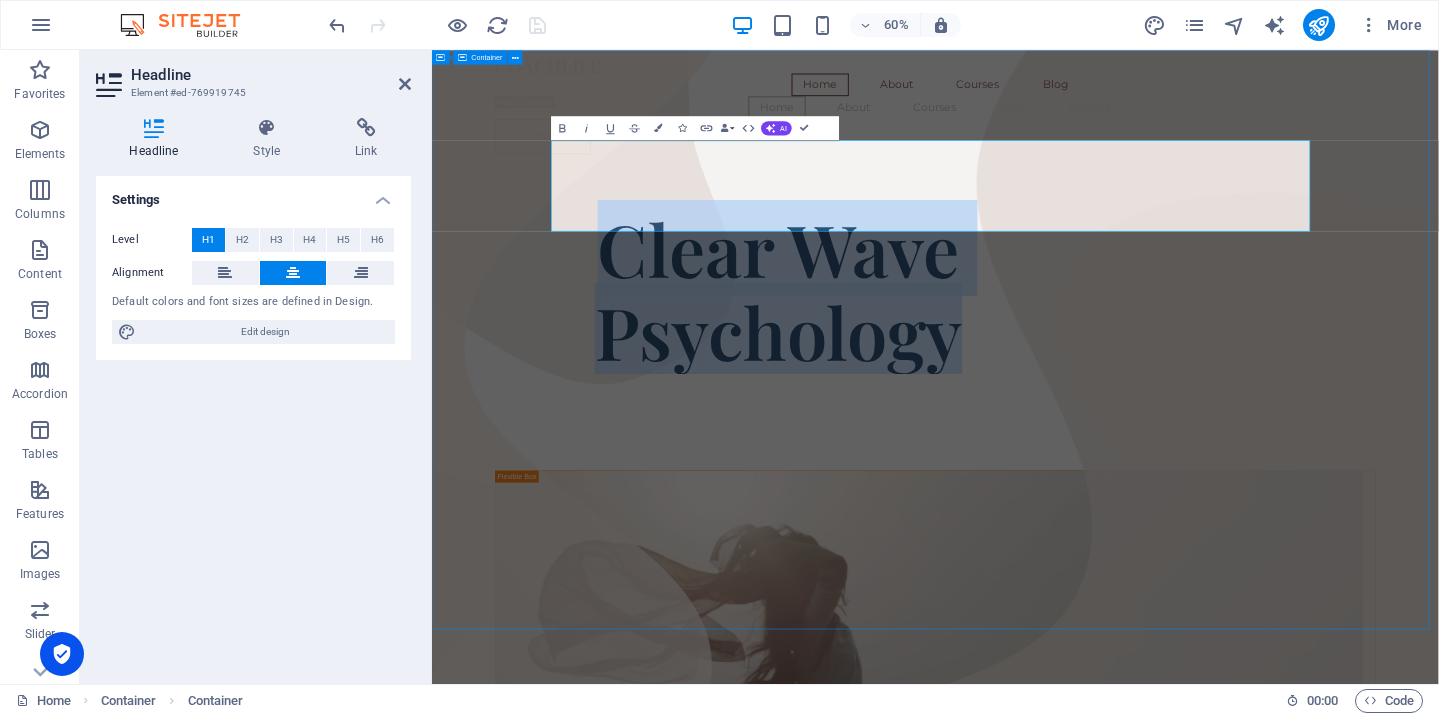 click on "Home About Courses Blog Home About Courses Blog Contact Contact ​​​​​ Clear Wave Psychology Coach Headline There are many variations of passages of Lorem Ipsum available, but the majority have suffered alteration in some form, by injected humour, or randomised words which don't look even slightly believable." at bounding box center [1271, 2574] 